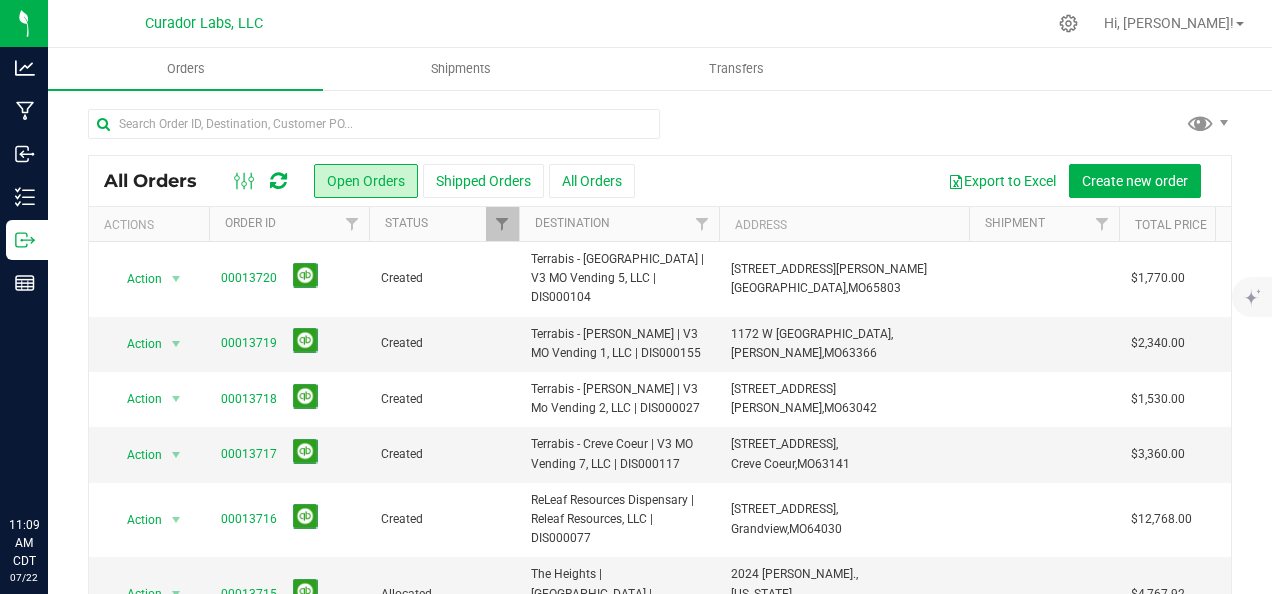 scroll, scrollTop: 0, scrollLeft: 0, axis: both 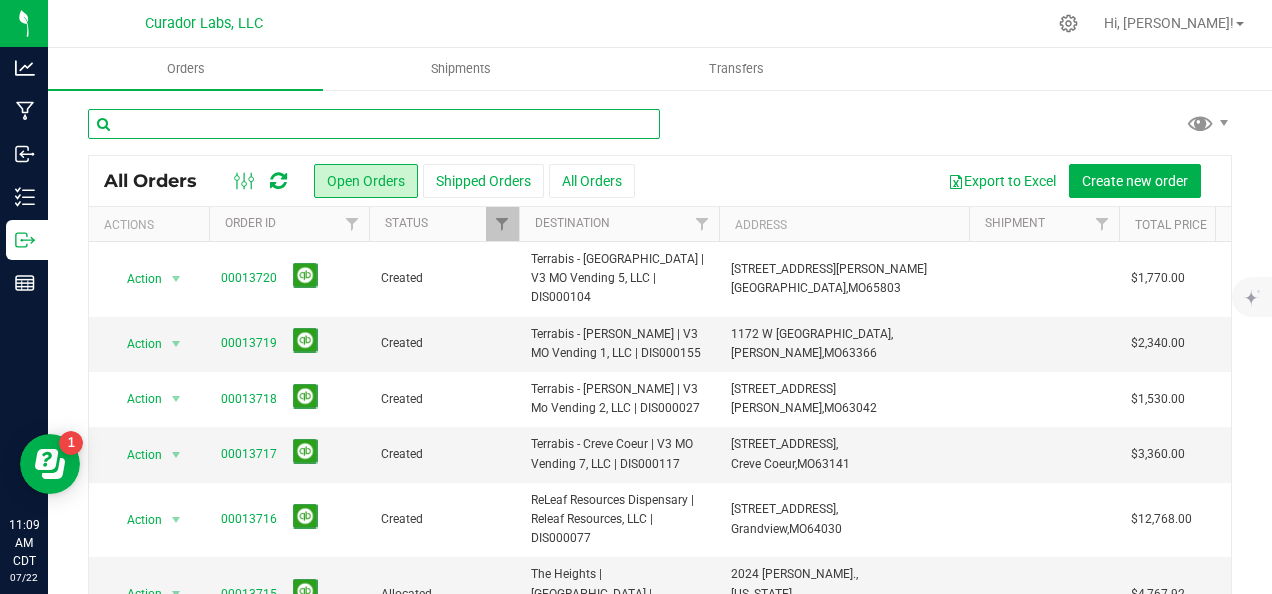 click at bounding box center (374, 124) 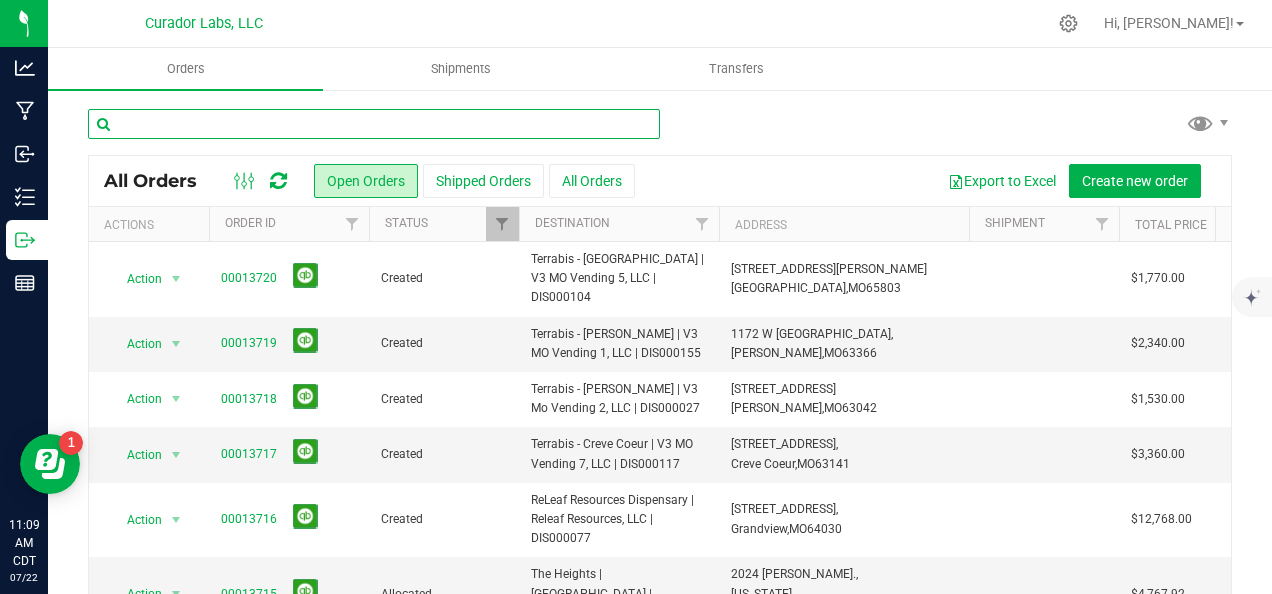 scroll, scrollTop: 0, scrollLeft: 0, axis: both 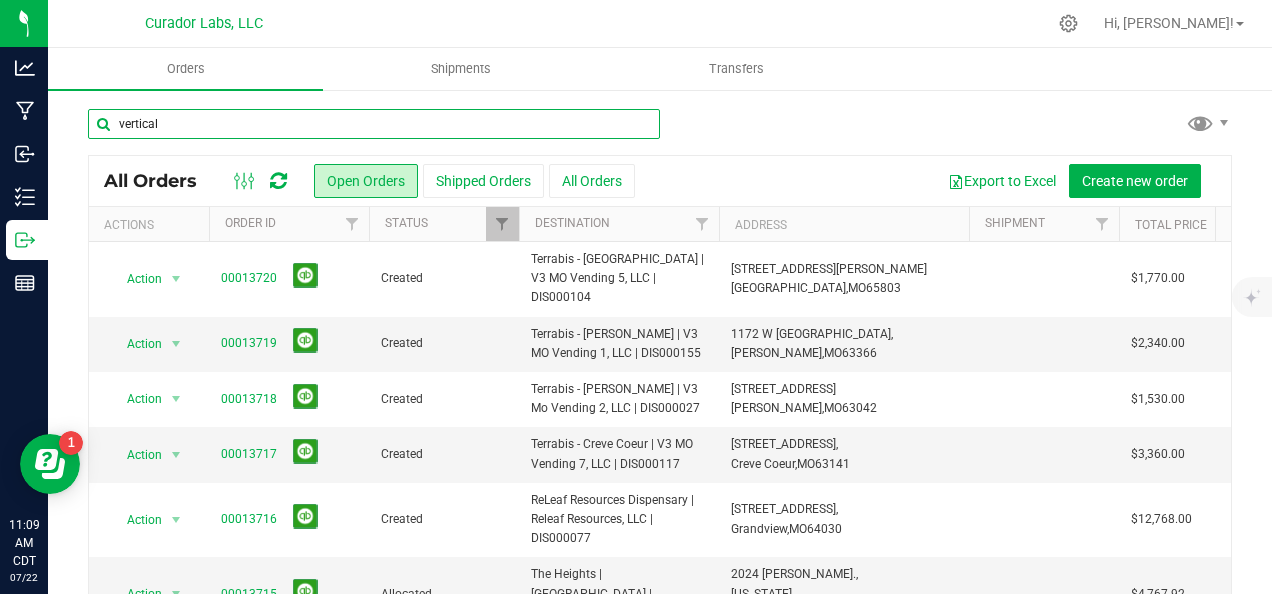 type on "vertical" 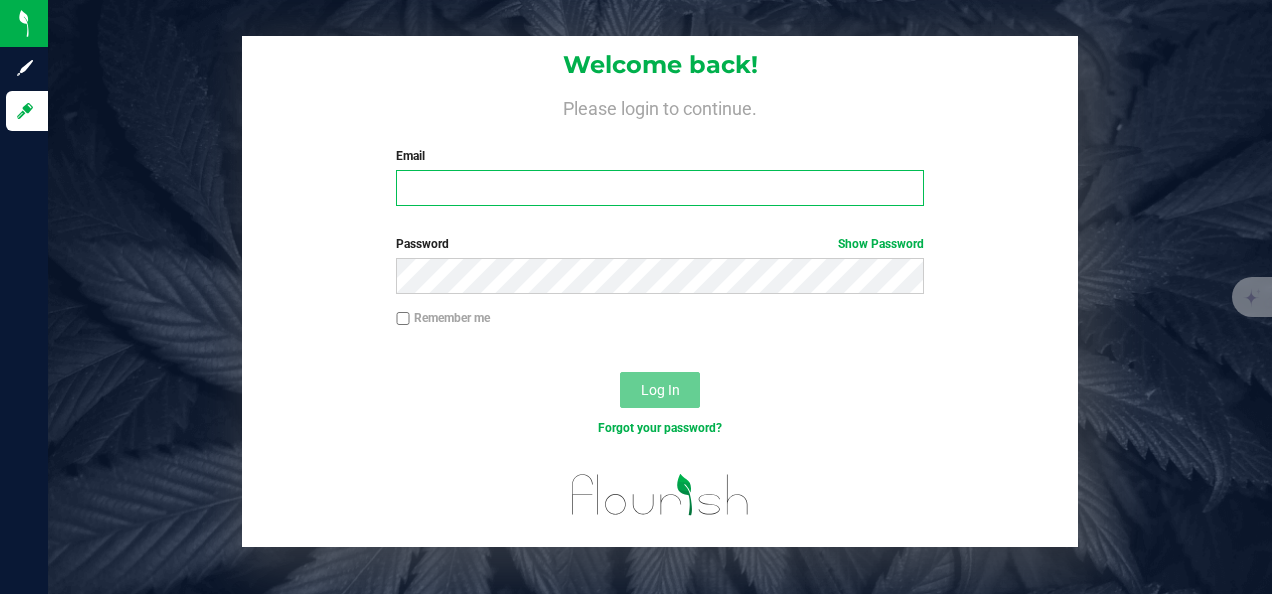 type on "nate@curadorbrands.com" 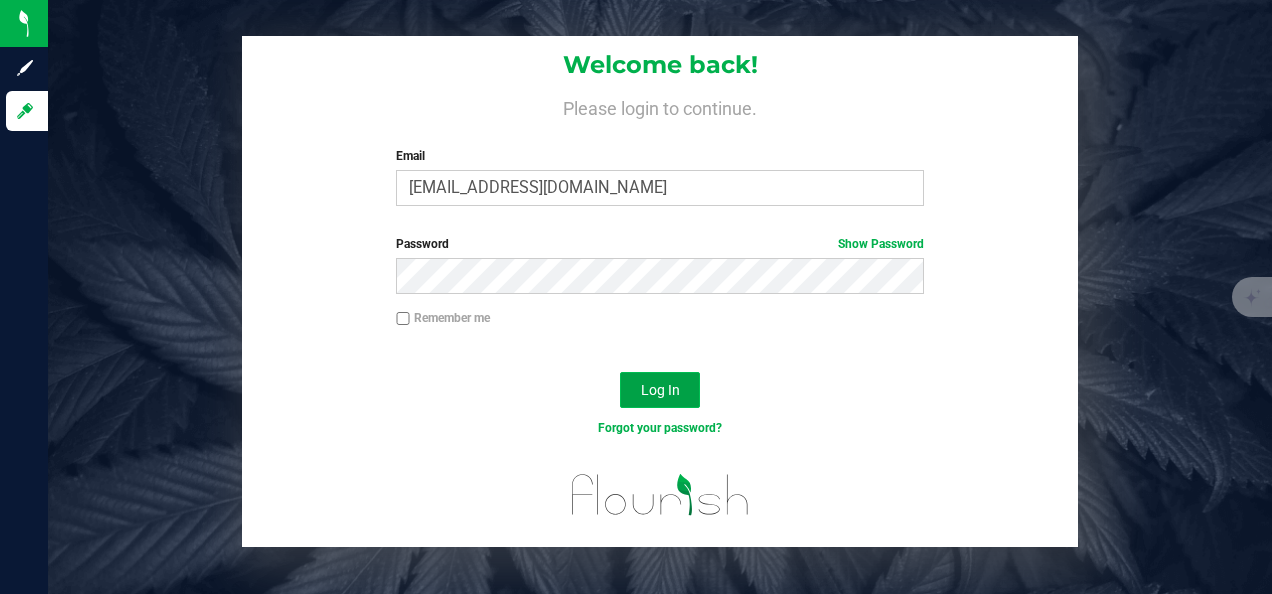click on "Log In" at bounding box center [660, 390] 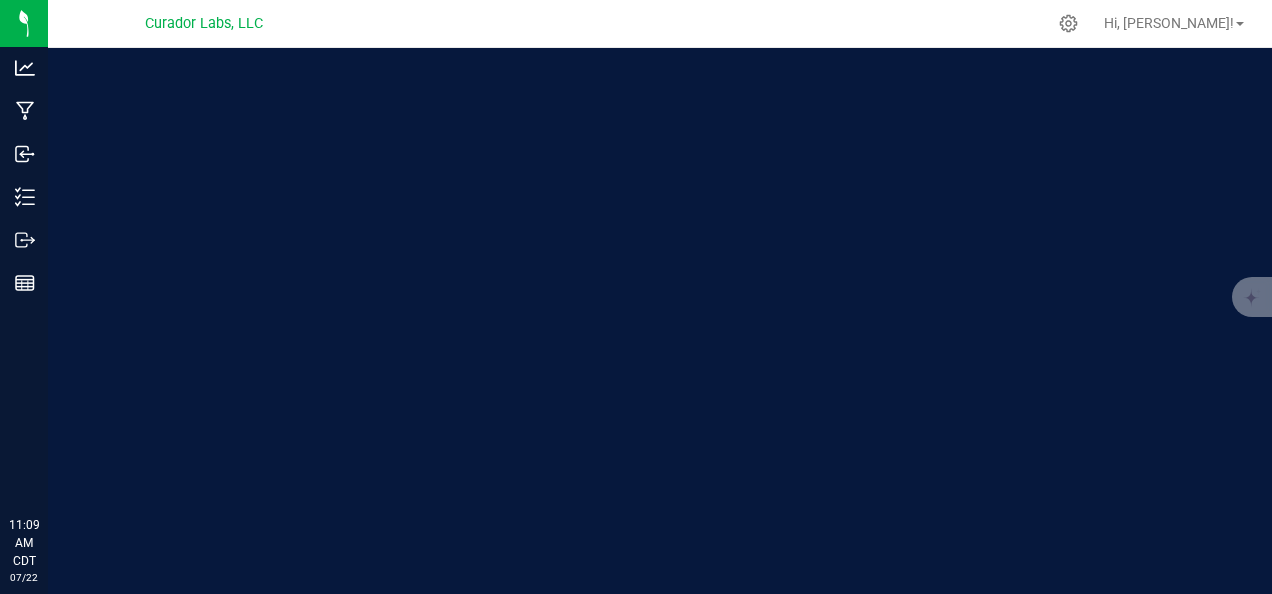 scroll, scrollTop: 0, scrollLeft: 0, axis: both 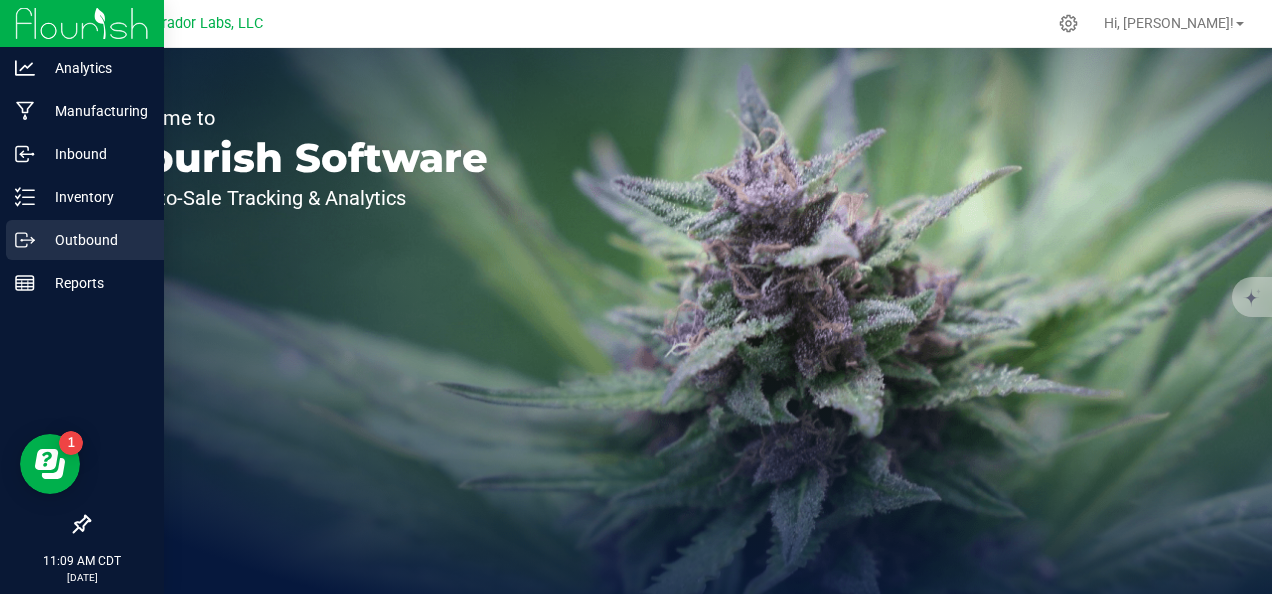 click on "Outbound" at bounding box center [95, 240] 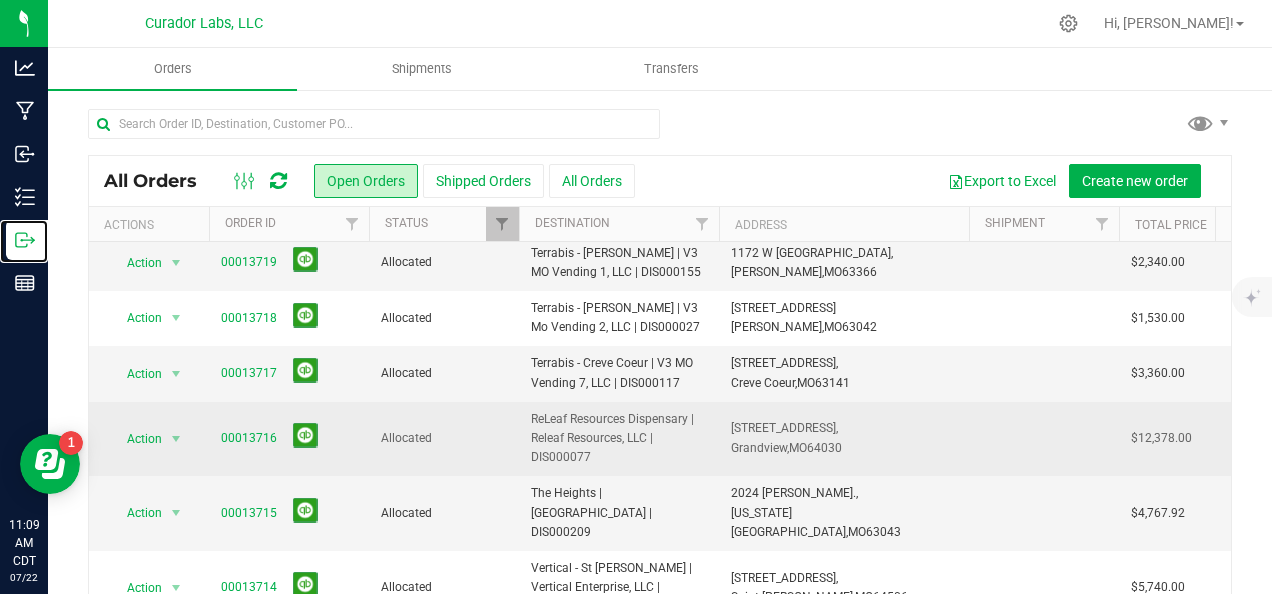scroll, scrollTop: 100, scrollLeft: 0, axis: vertical 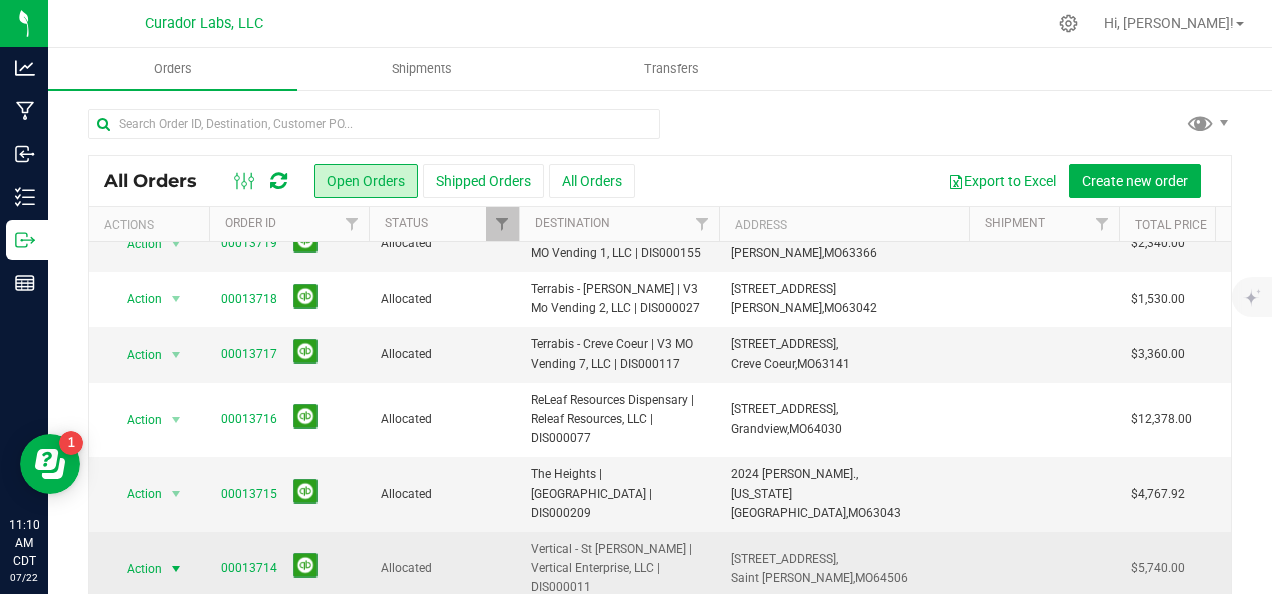 click at bounding box center (176, 569) 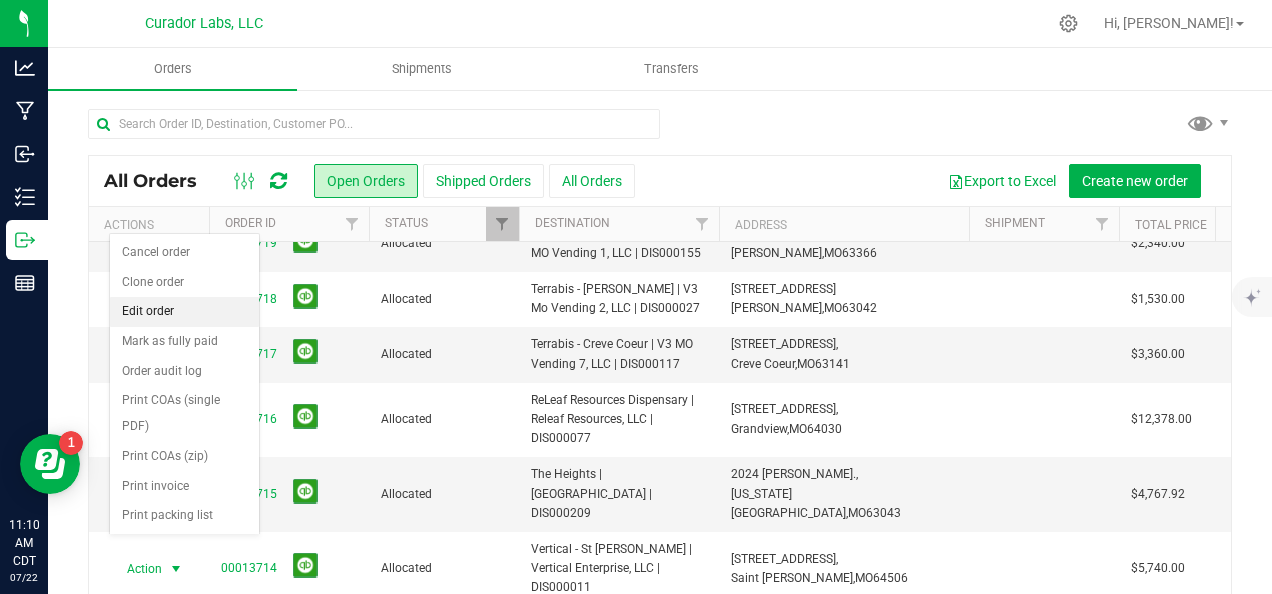 click on "Edit order" at bounding box center [184, 312] 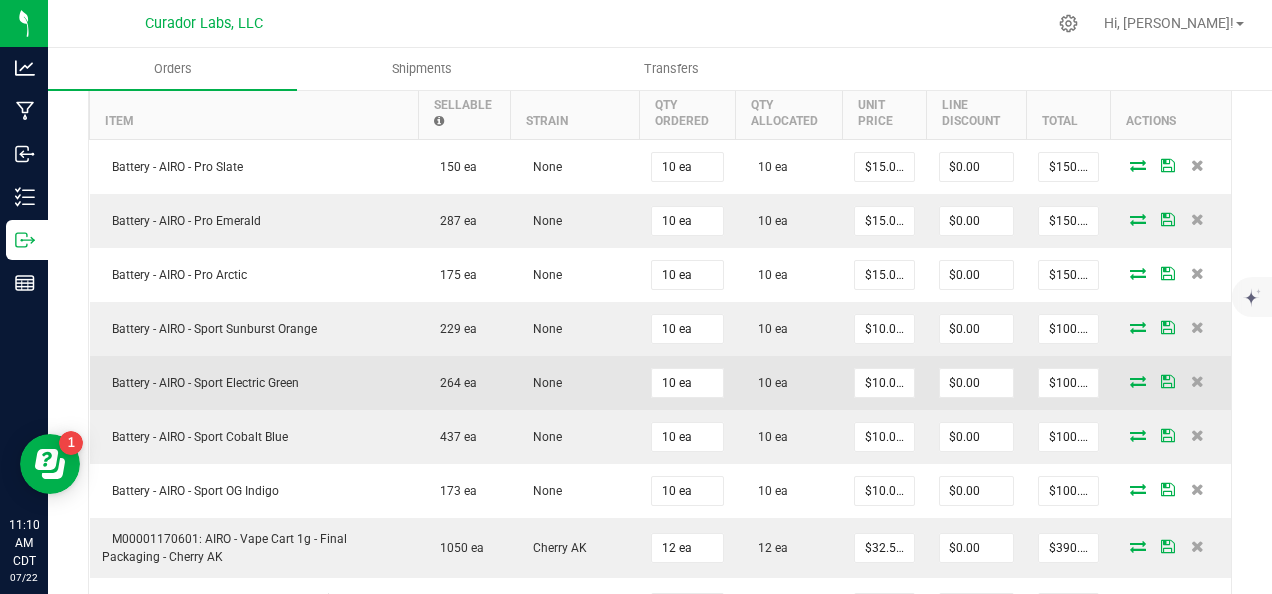 scroll, scrollTop: 800, scrollLeft: 0, axis: vertical 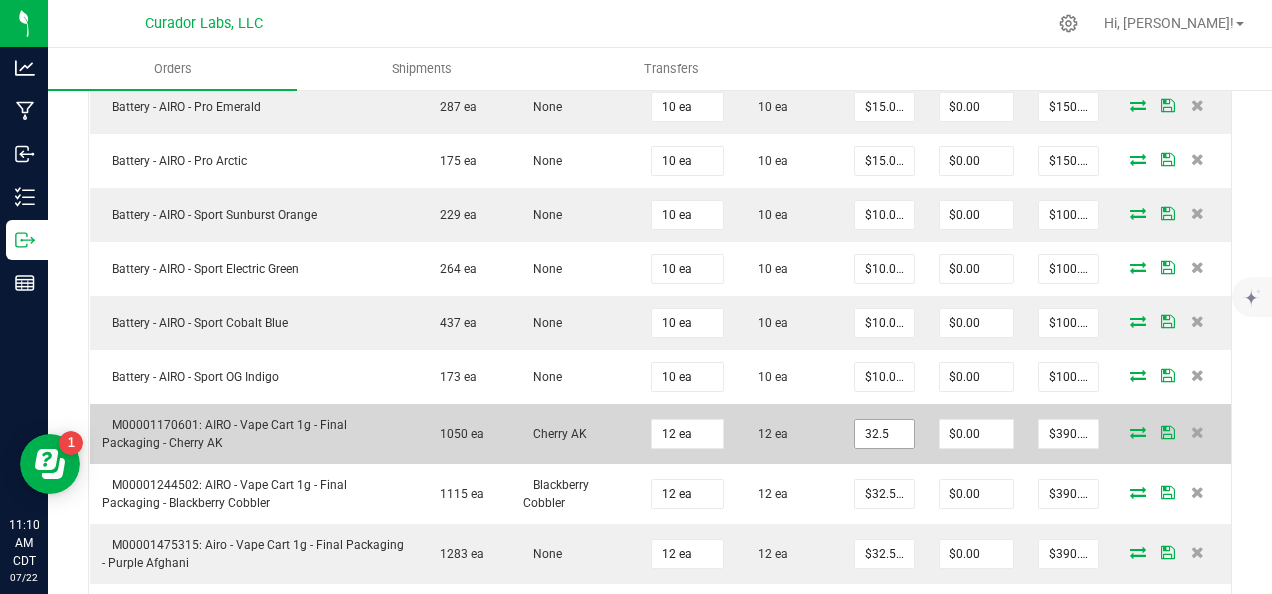 click on "32.5" at bounding box center [884, 434] 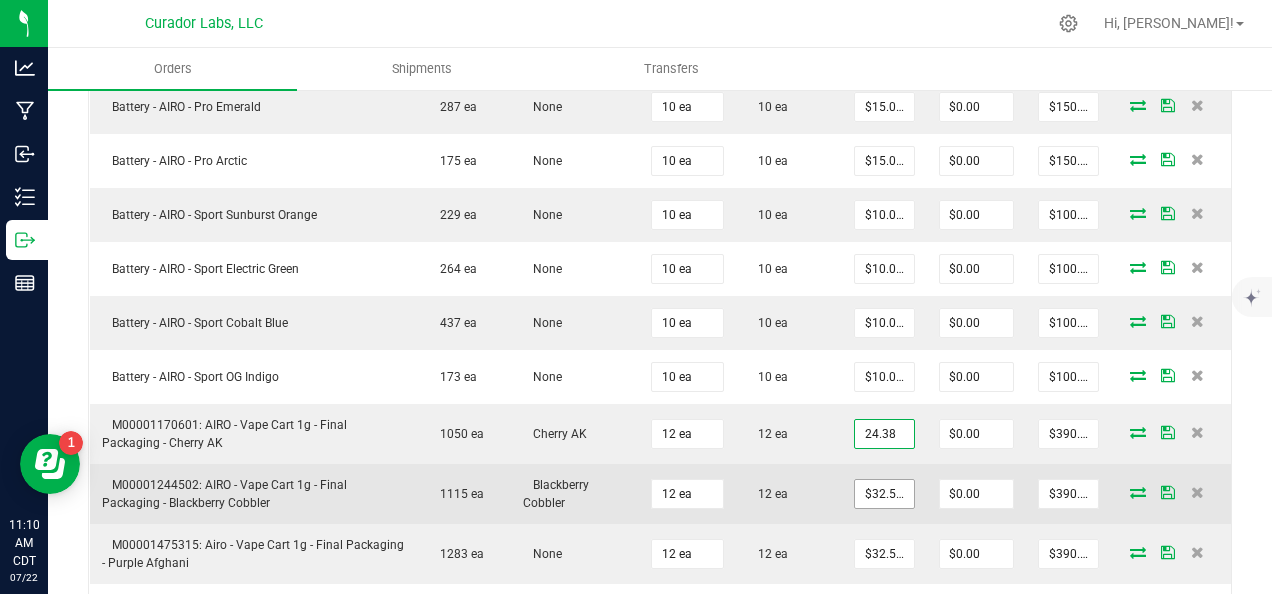 type on "$24.38000" 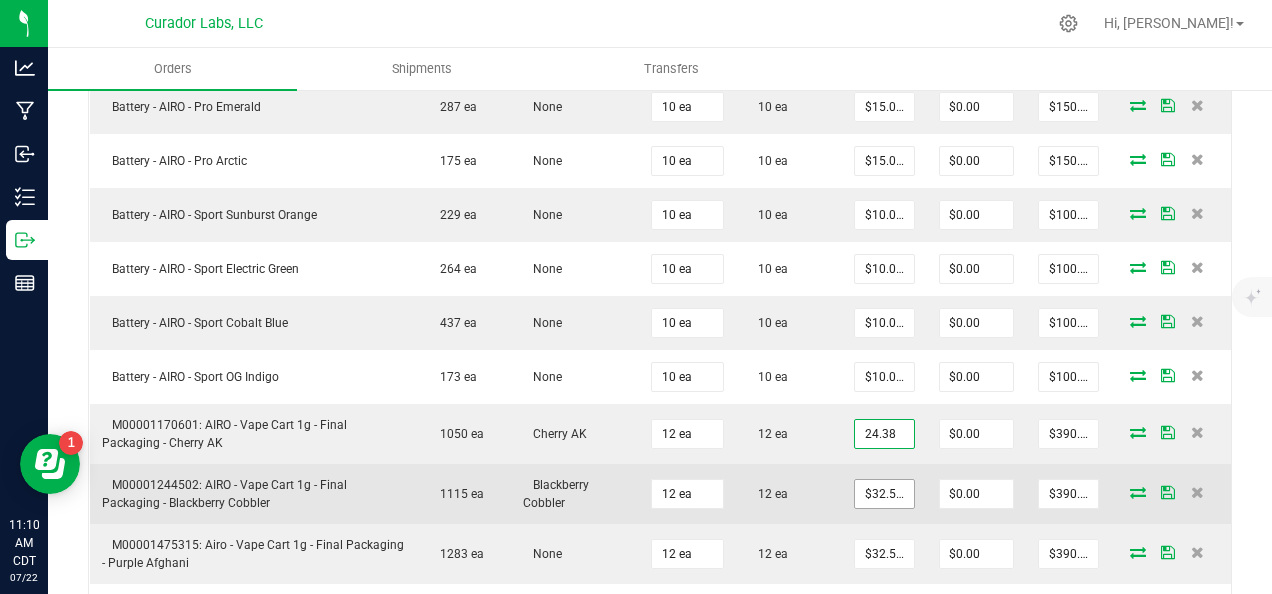 type on "$292.56" 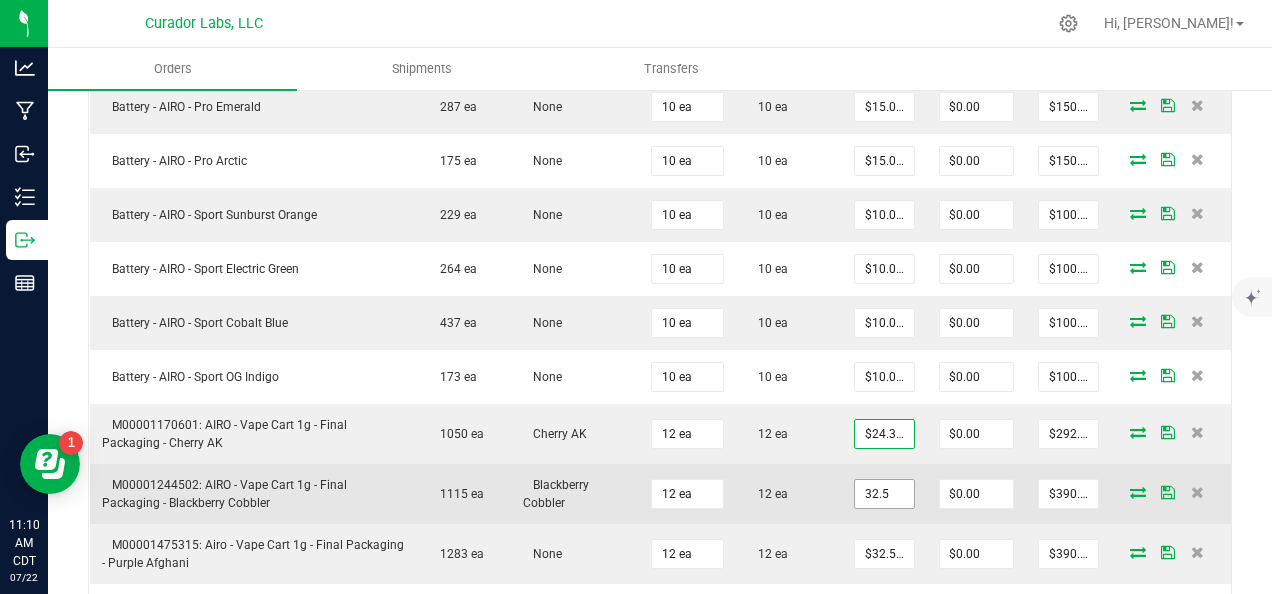 click on "32.5" at bounding box center (884, 494) 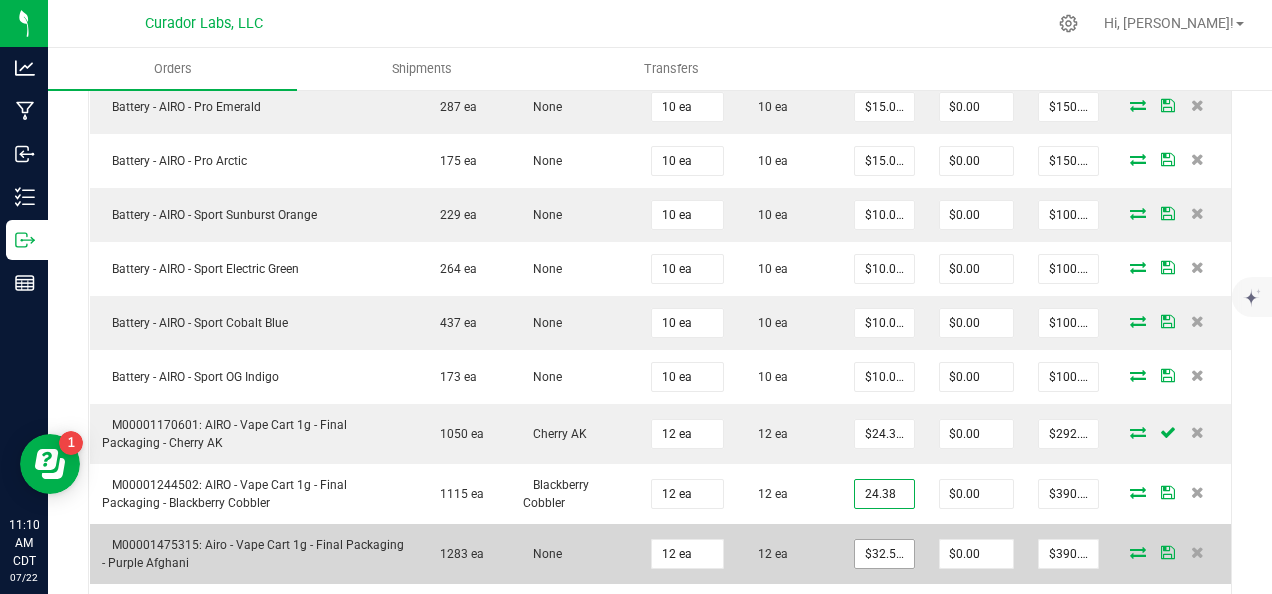 type on "$24.38000" 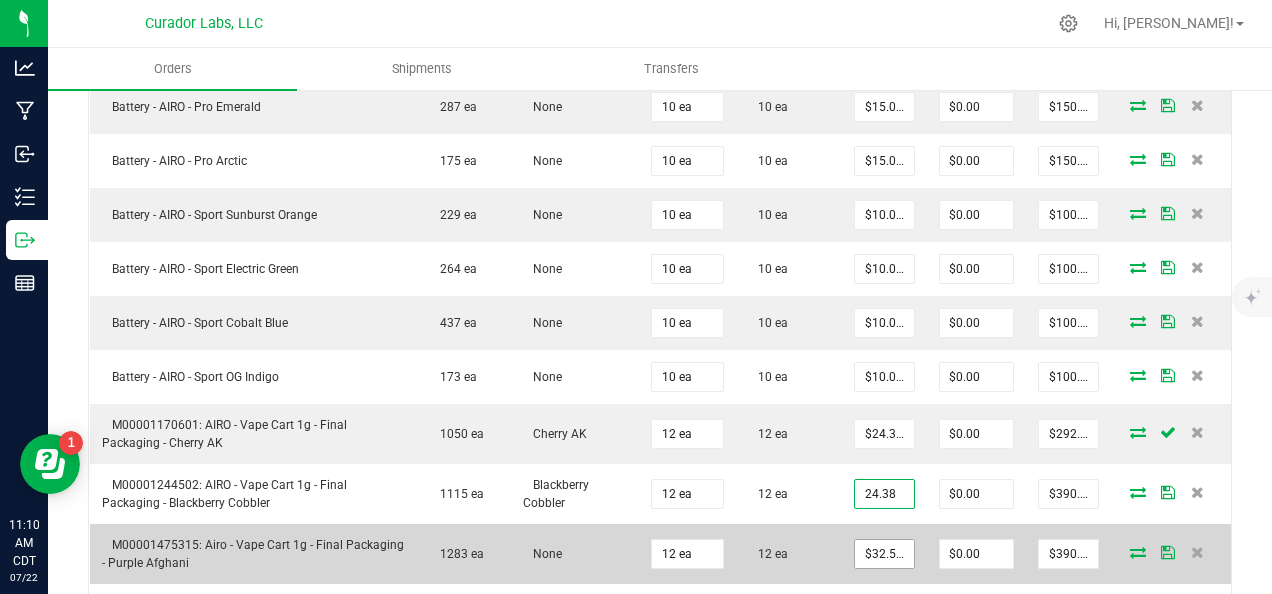 type on "$292.56" 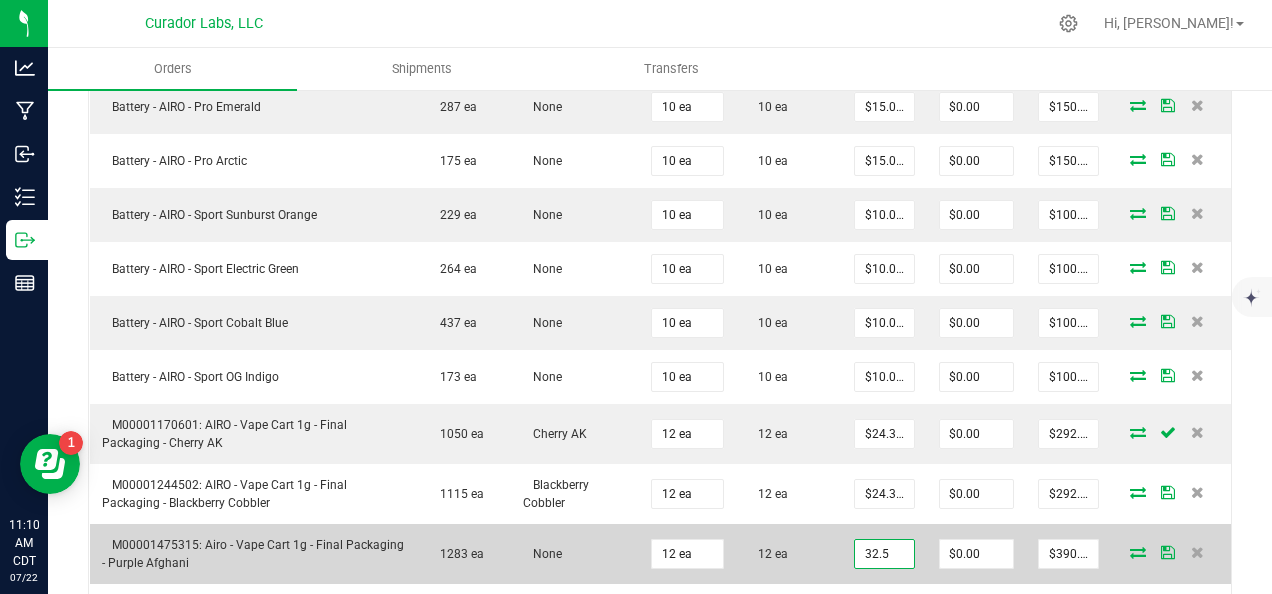 click on "32.5" at bounding box center (884, 554) 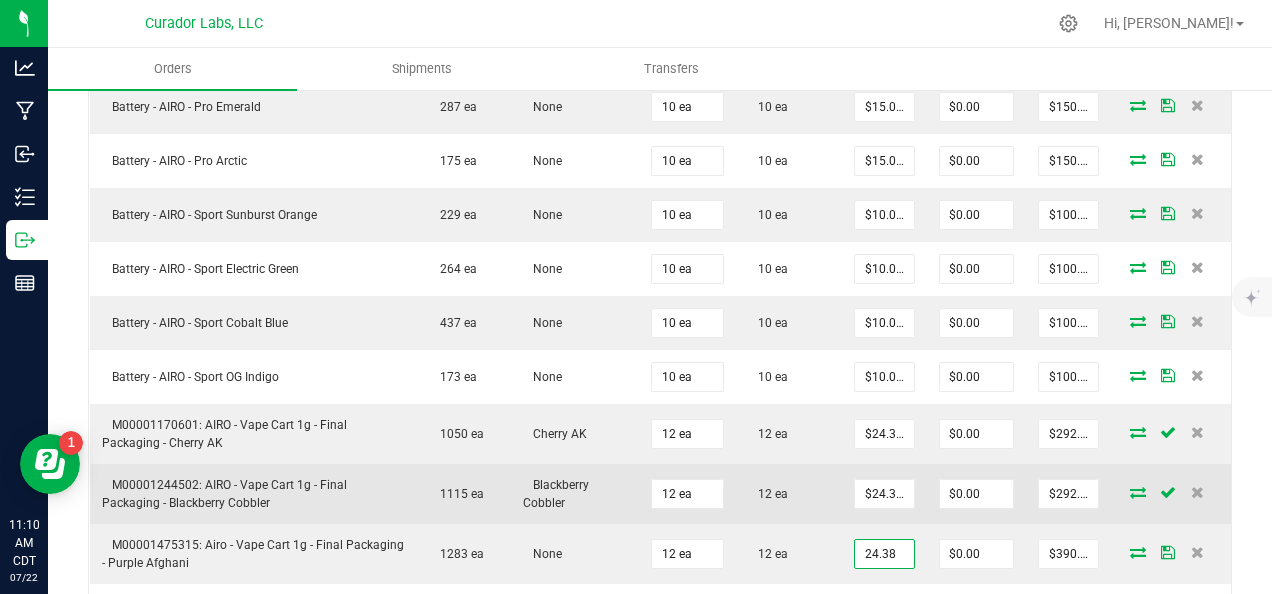 type on "$24.38000" 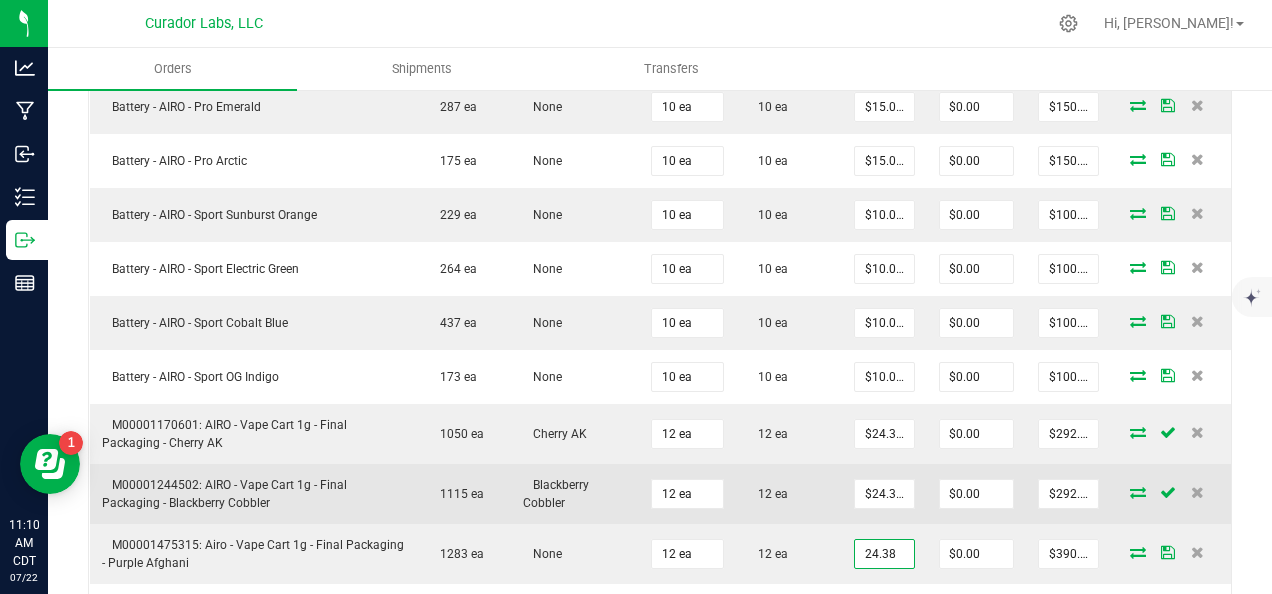 type on "$292.56" 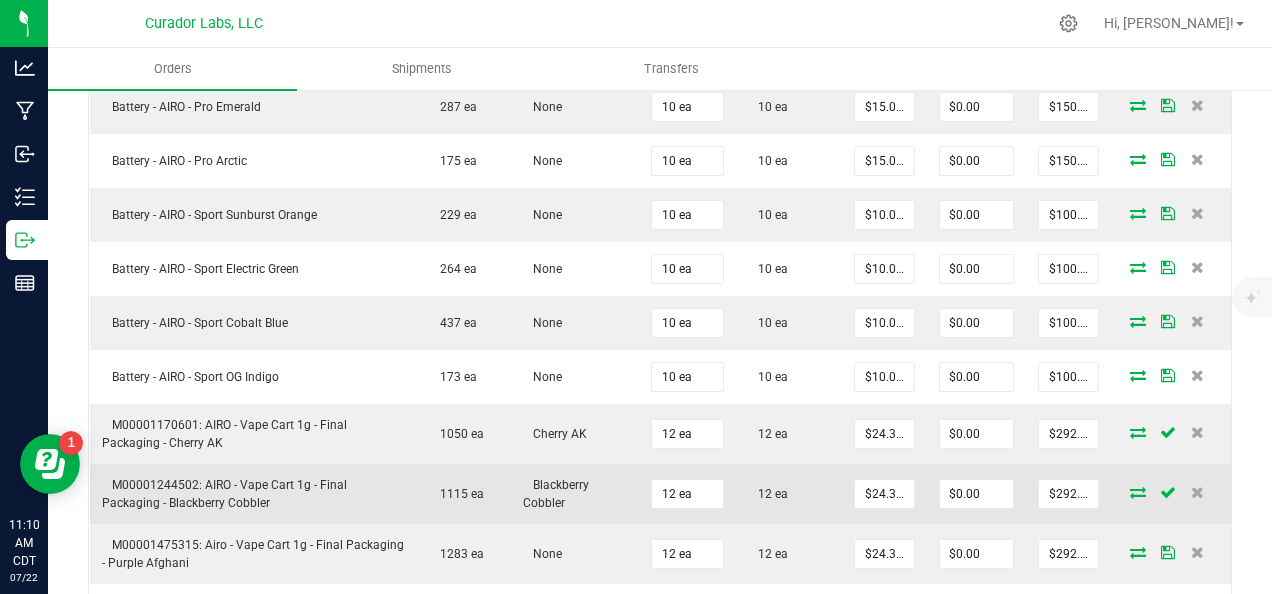 click on "12 ea" at bounding box center [789, 494] 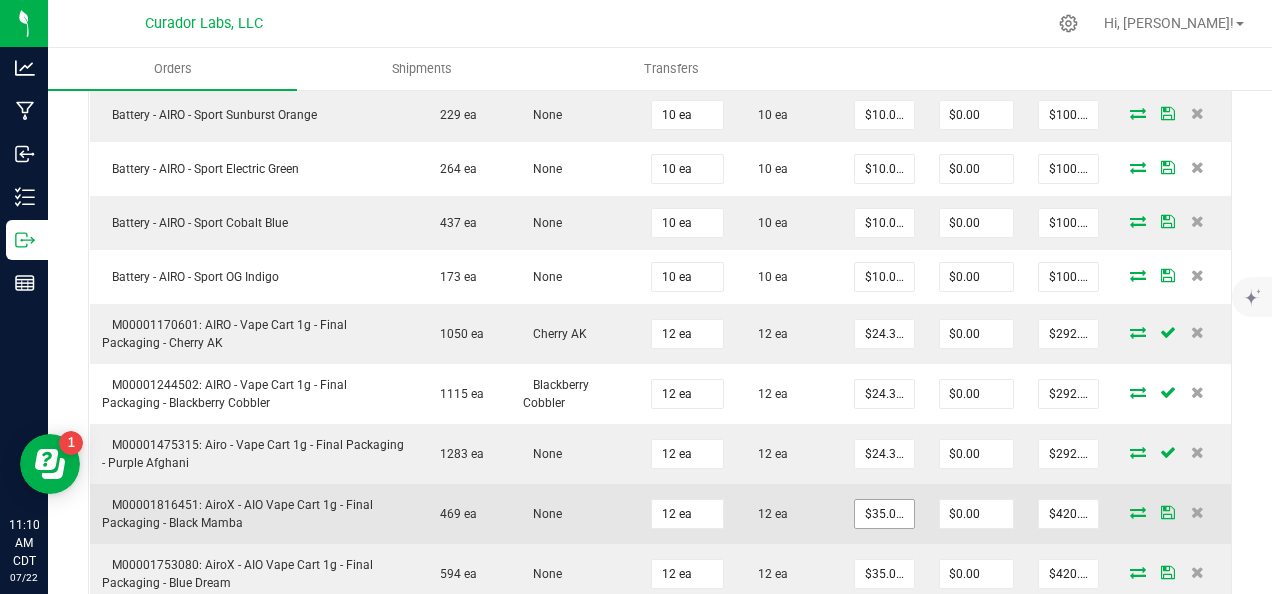 scroll, scrollTop: 1000, scrollLeft: 0, axis: vertical 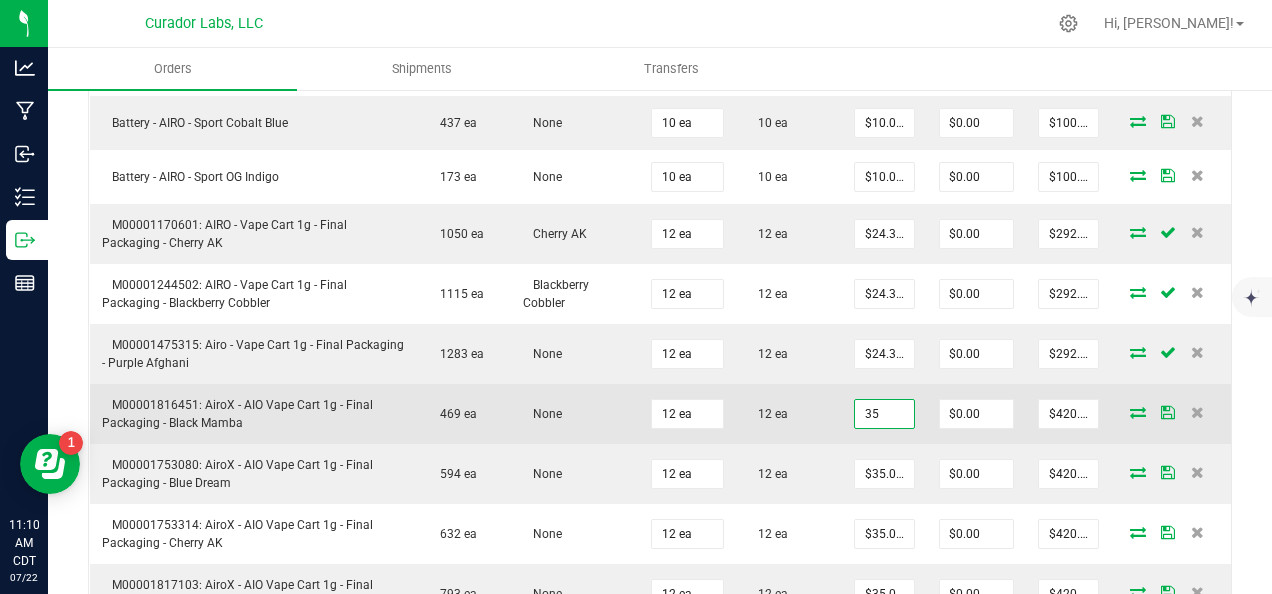click on "35" at bounding box center [884, 414] 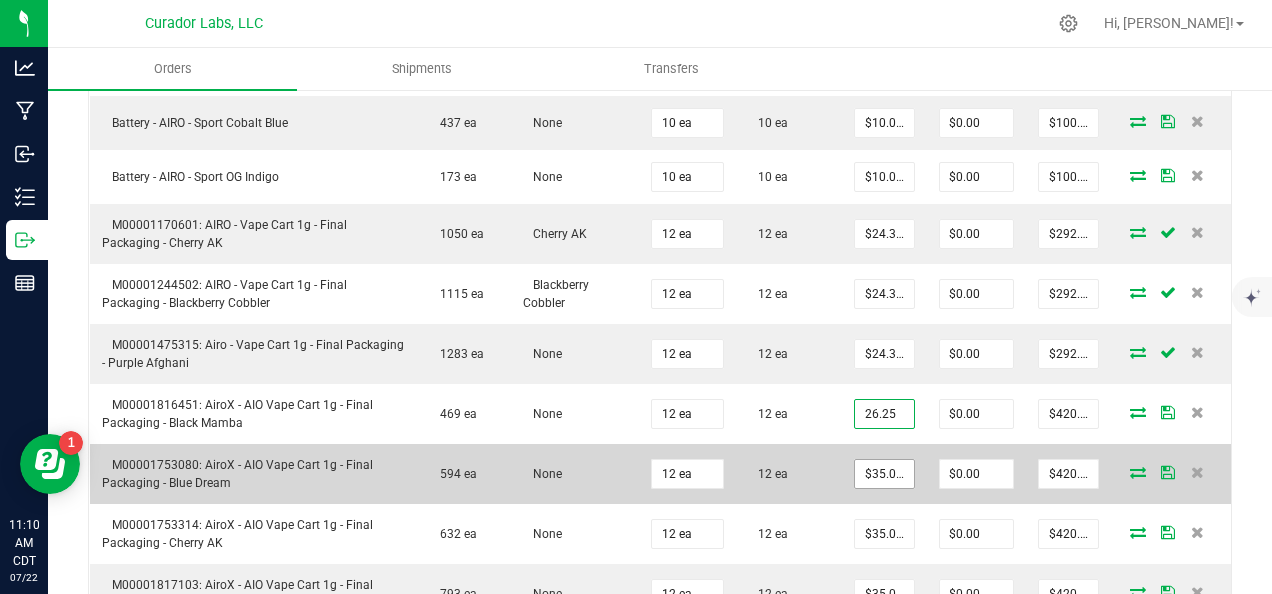 type on "$26.25000" 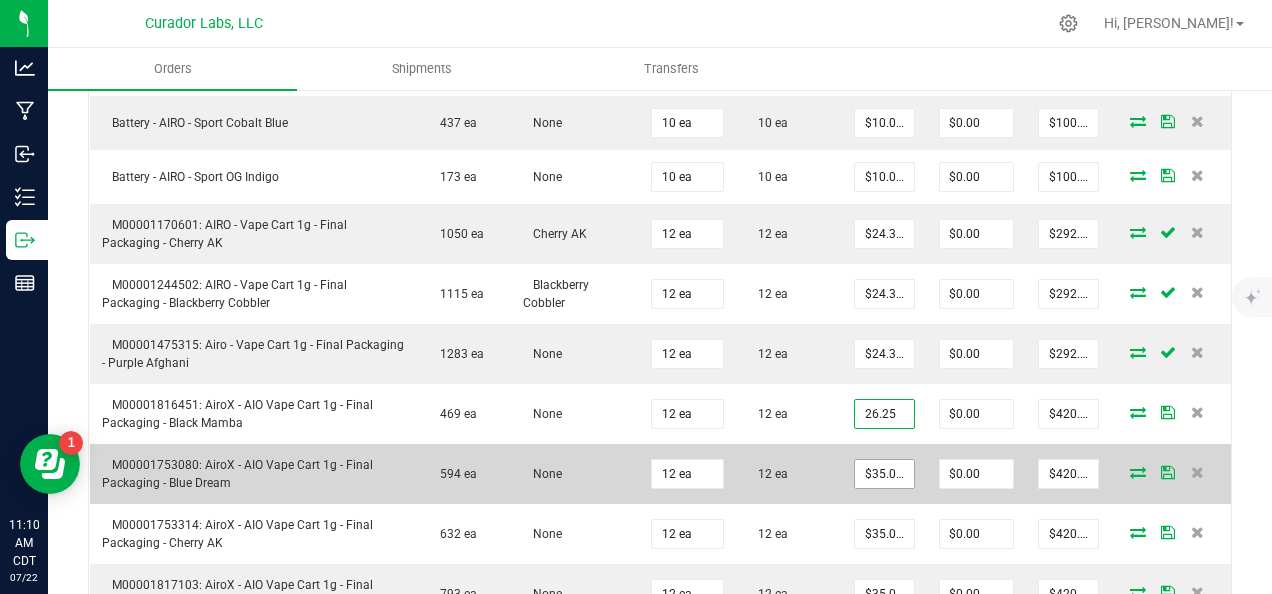 type on "$315.00" 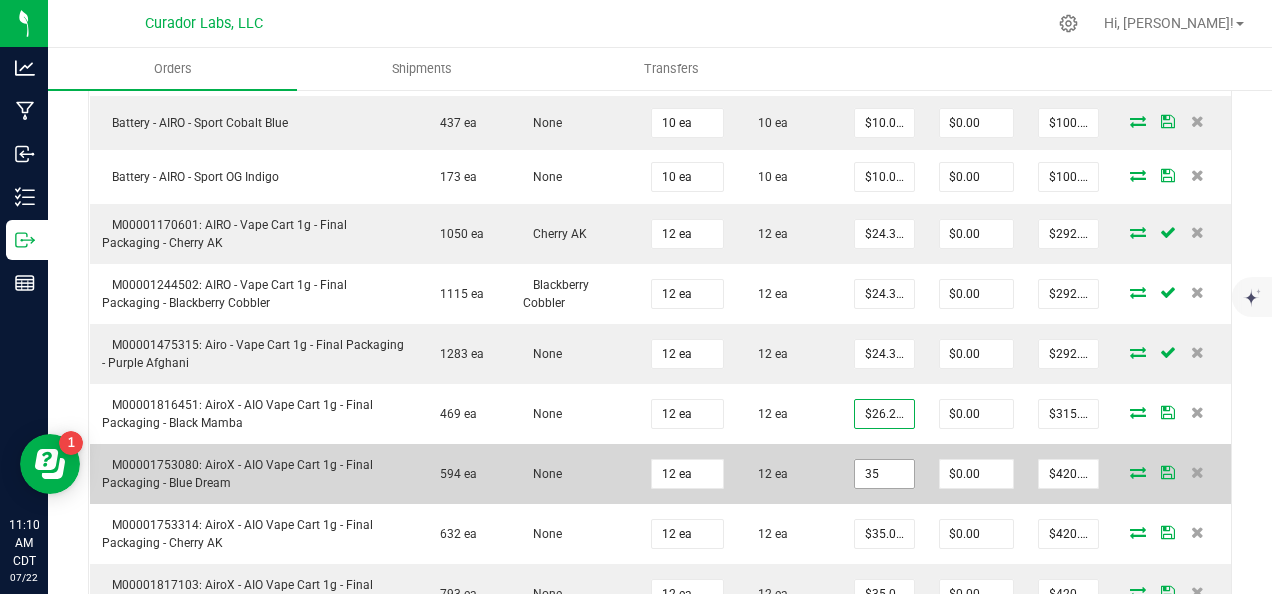 click on "35" at bounding box center [884, 474] 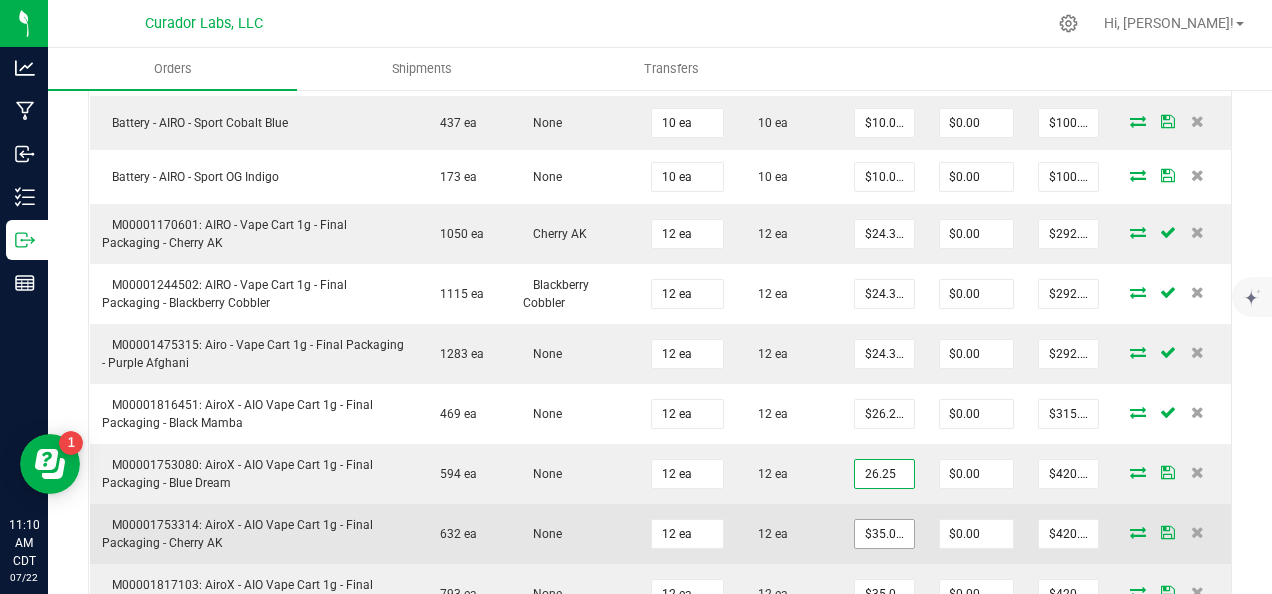 type on "$26.25000" 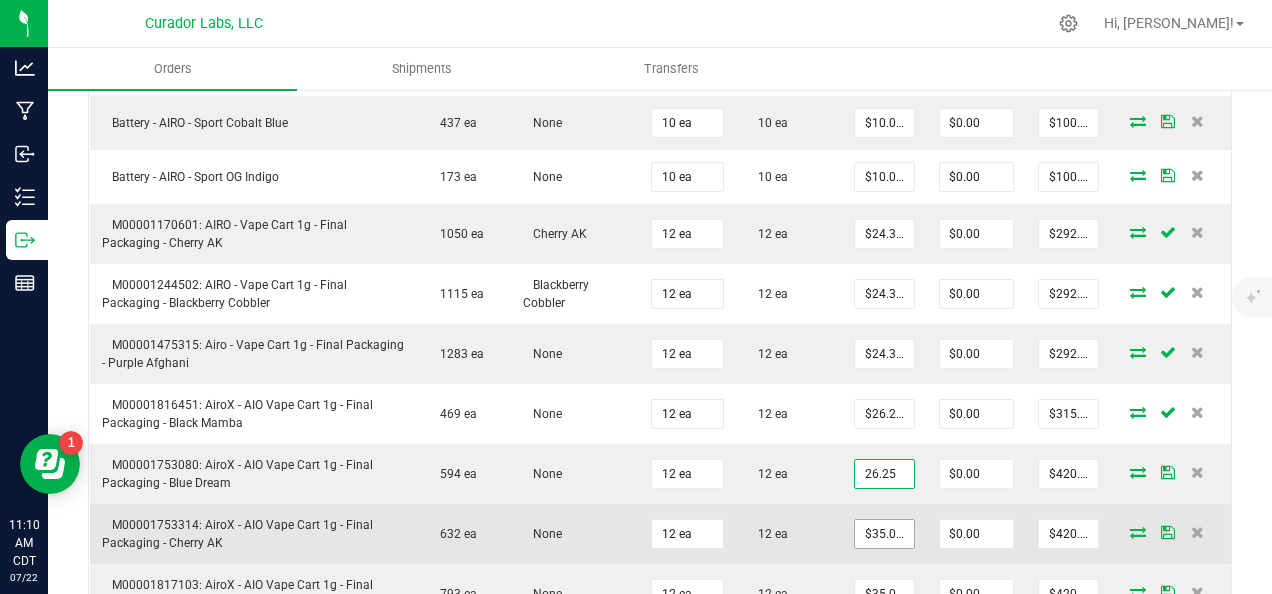 type on "$315.00" 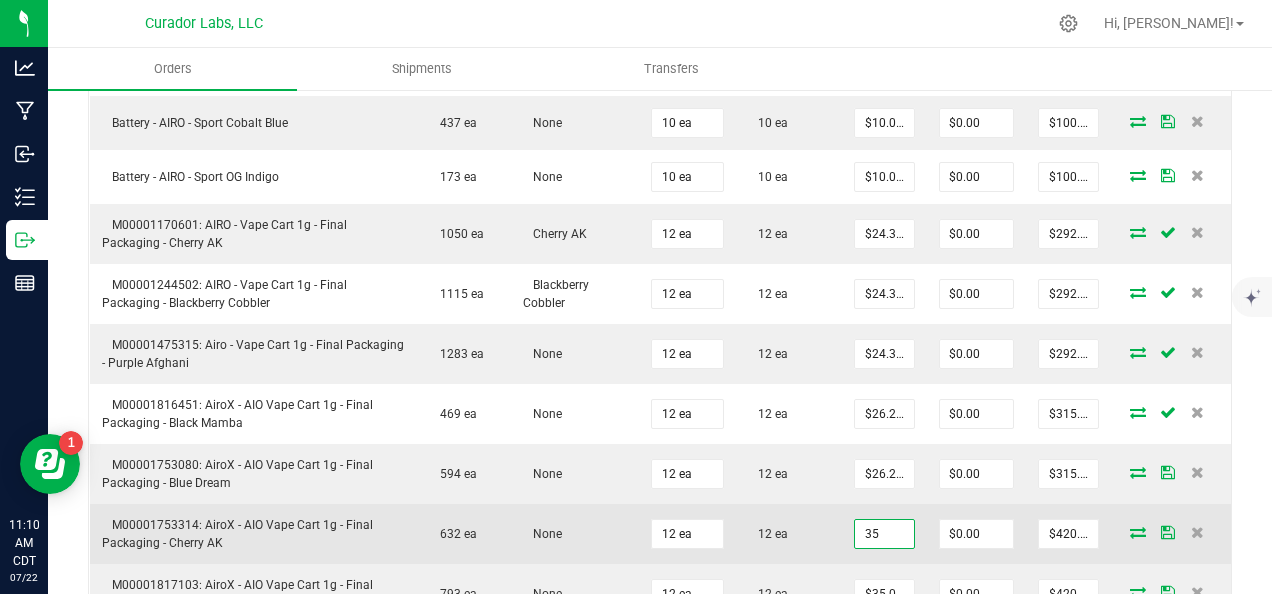 click on "35" at bounding box center [884, 534] 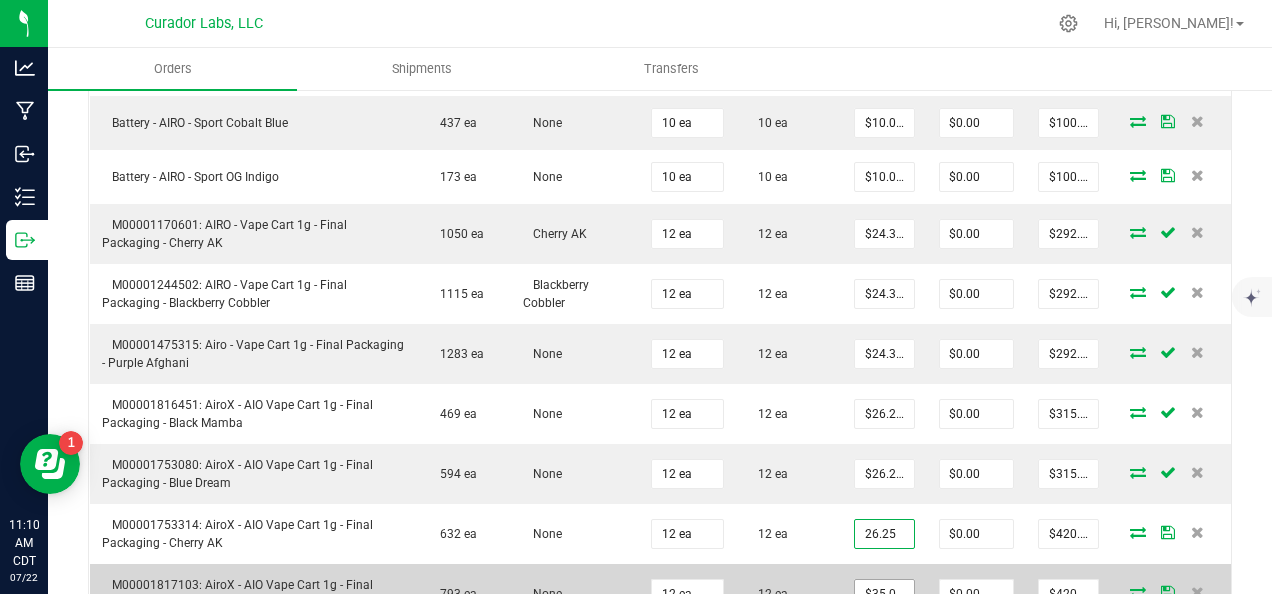 type on "$26.25000" 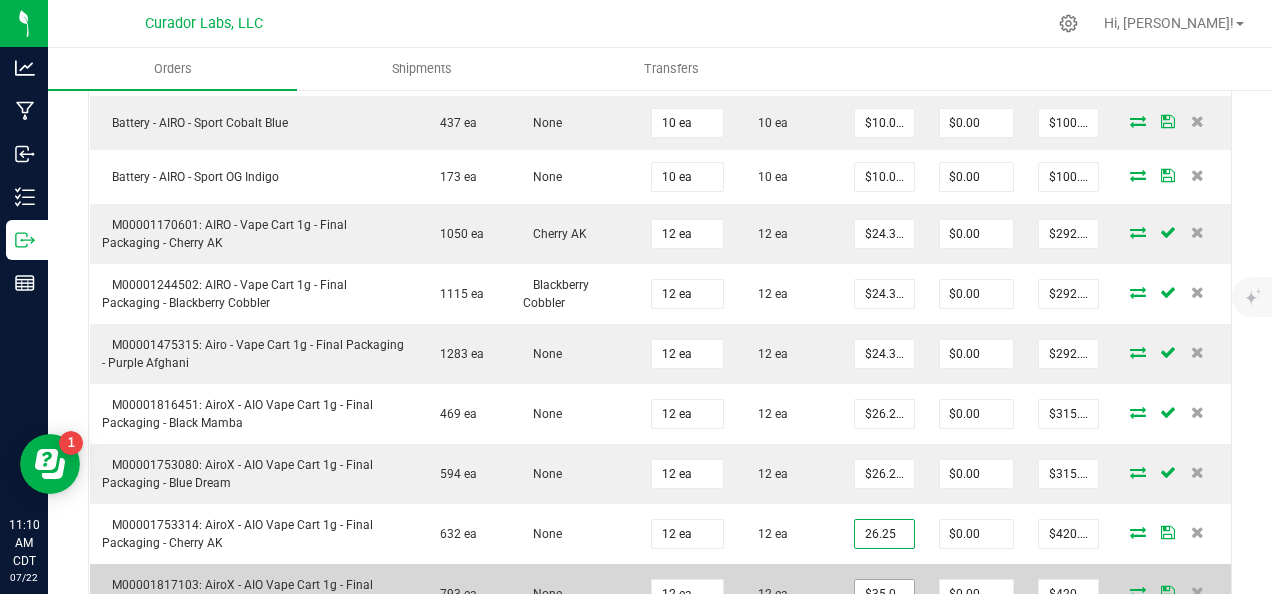 type on "$315.00" 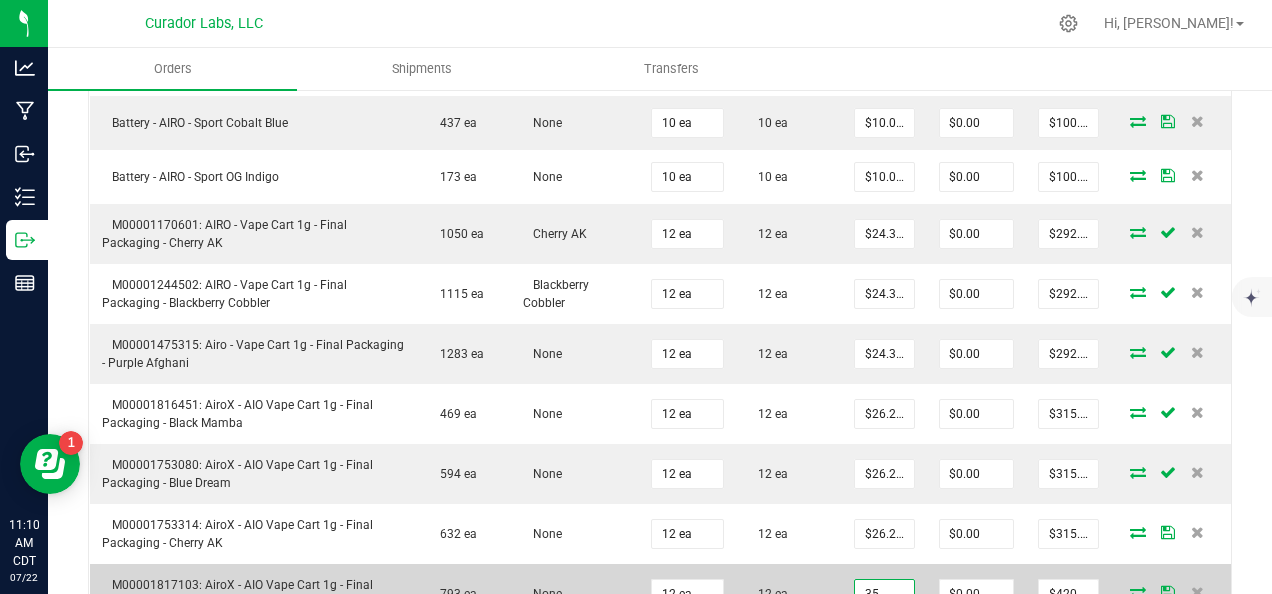 click on "35" at bounding box center (884, 594) 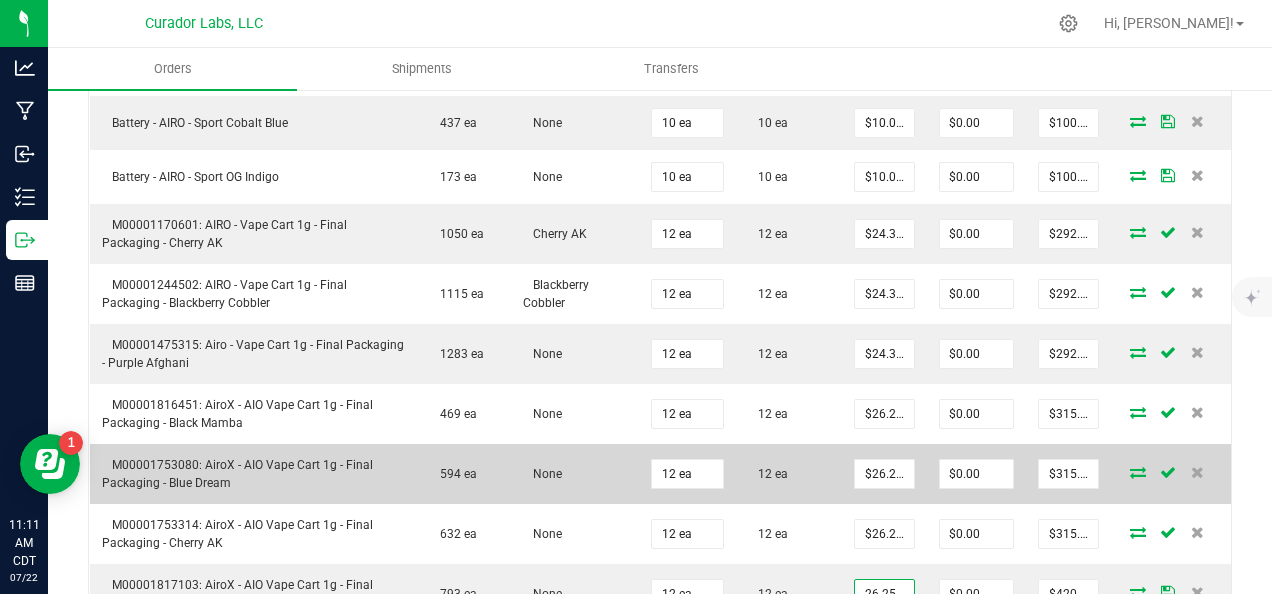 type on "$26.25000" 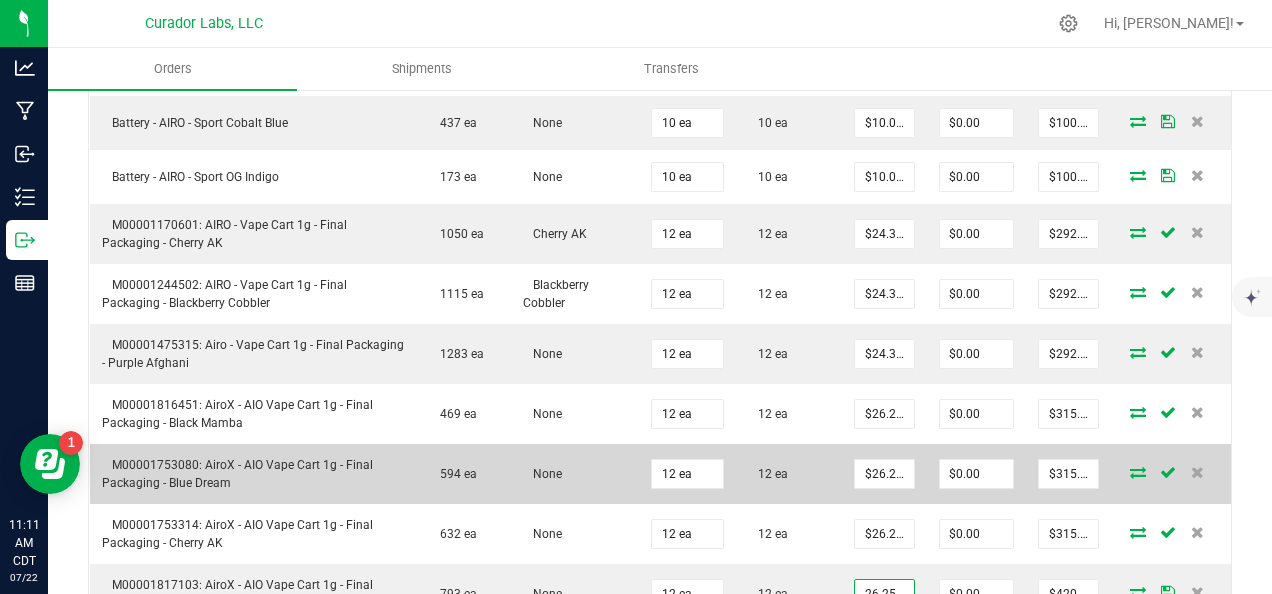 type on "$315.00" 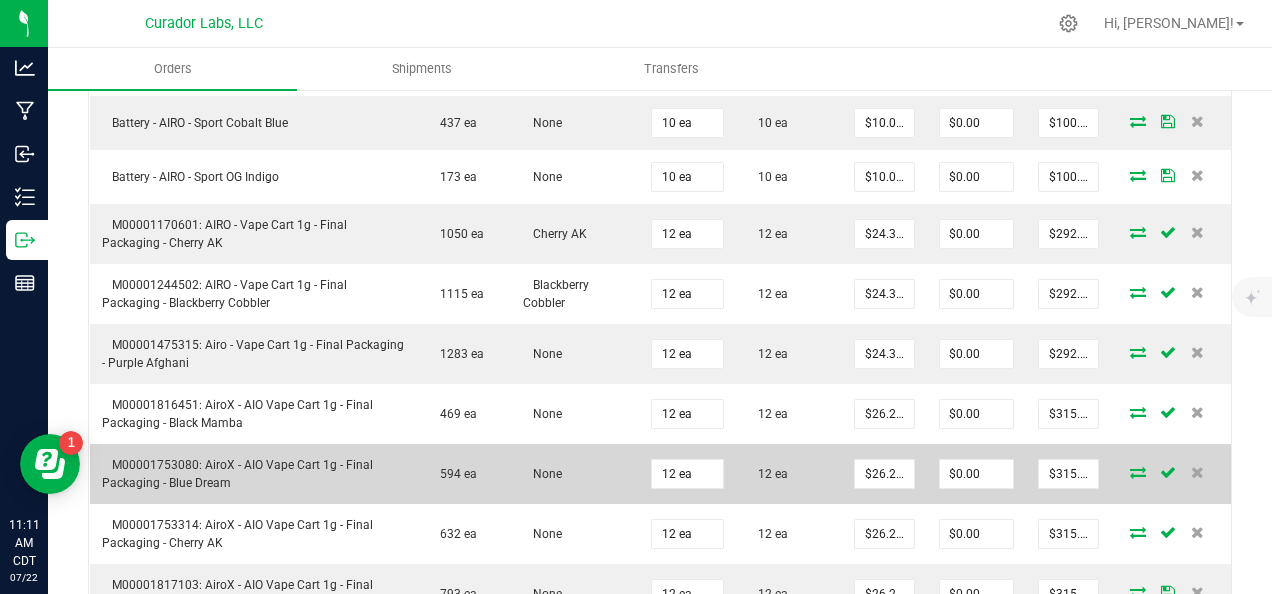 click on "12 ea" at bounding box center [789, 474] 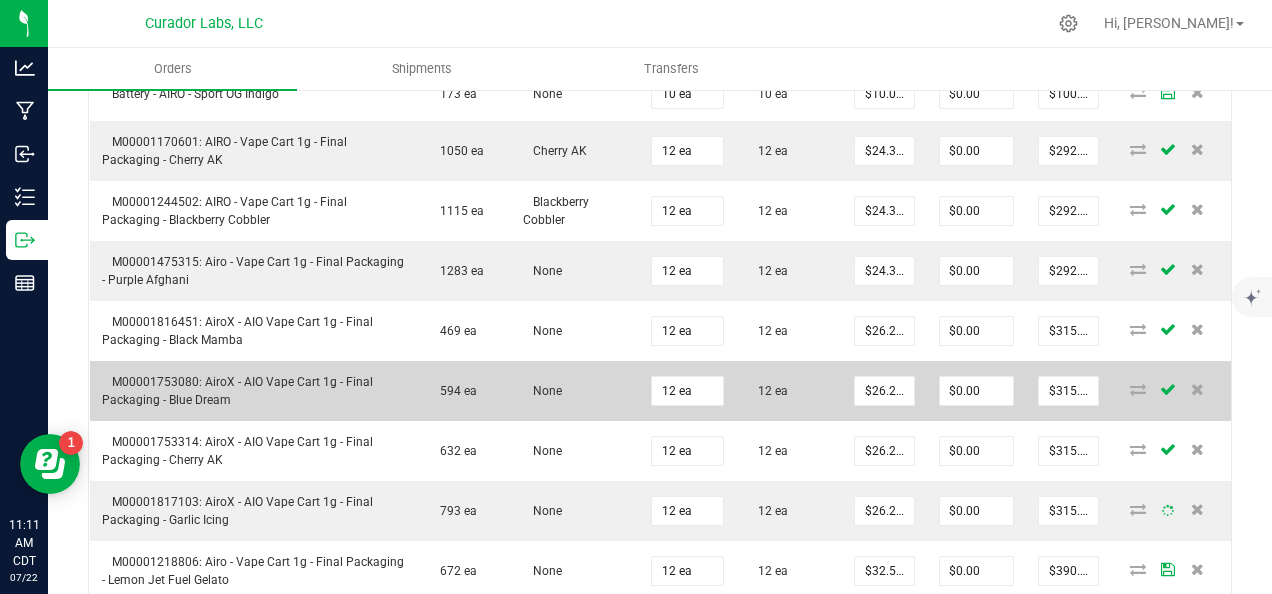 scroll, scrollTop: 1200, scrollLeft: 0, axis: vertical 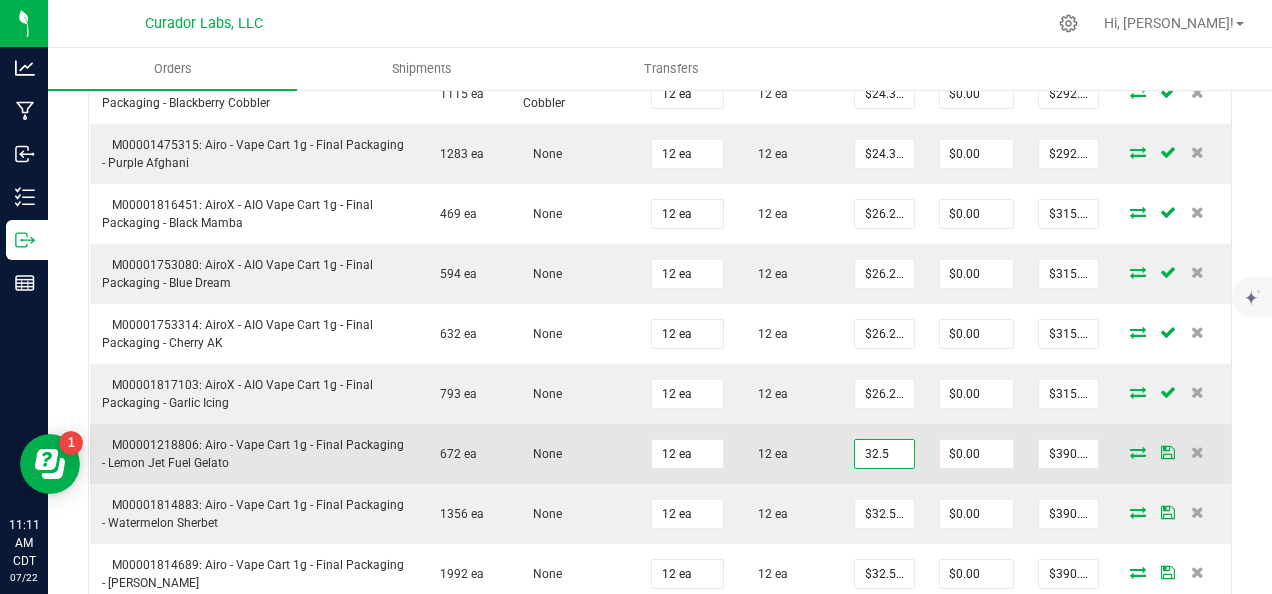 click on "32.5" at bounding box center [884, 454] 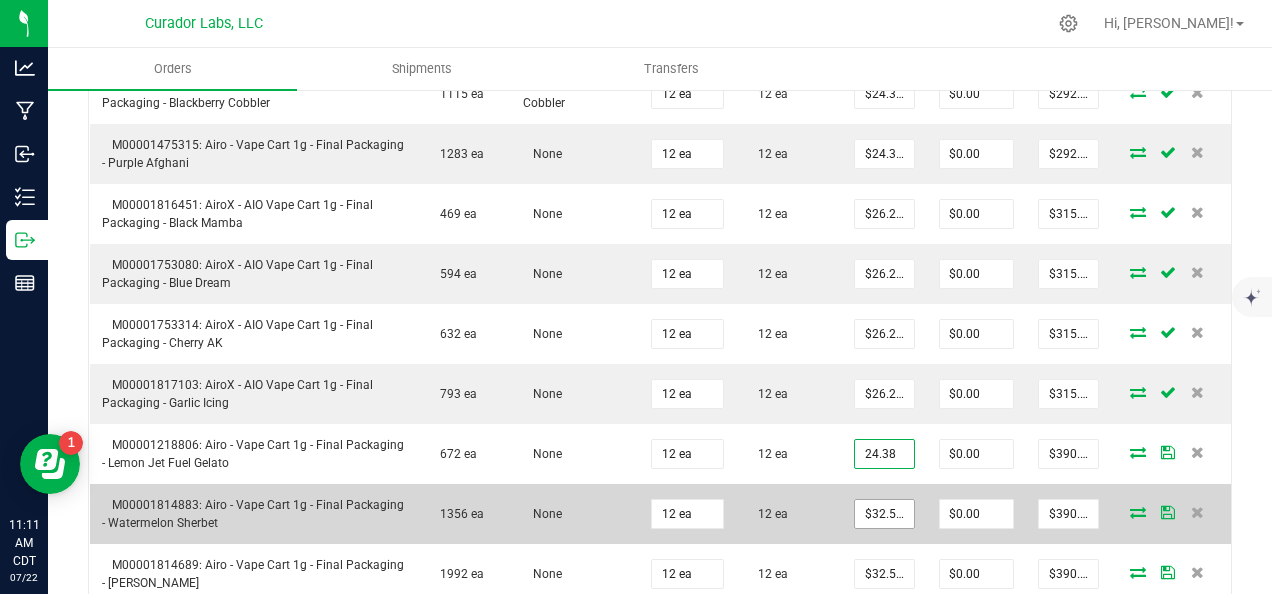 type on "$24.38000" 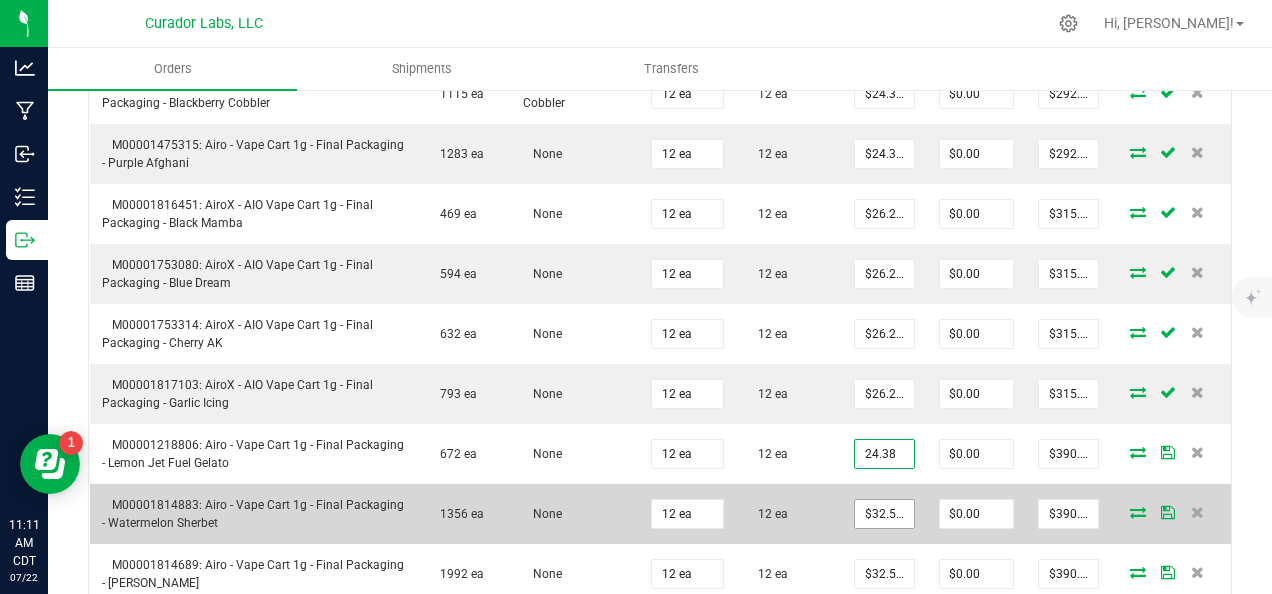 type on "$292.56" 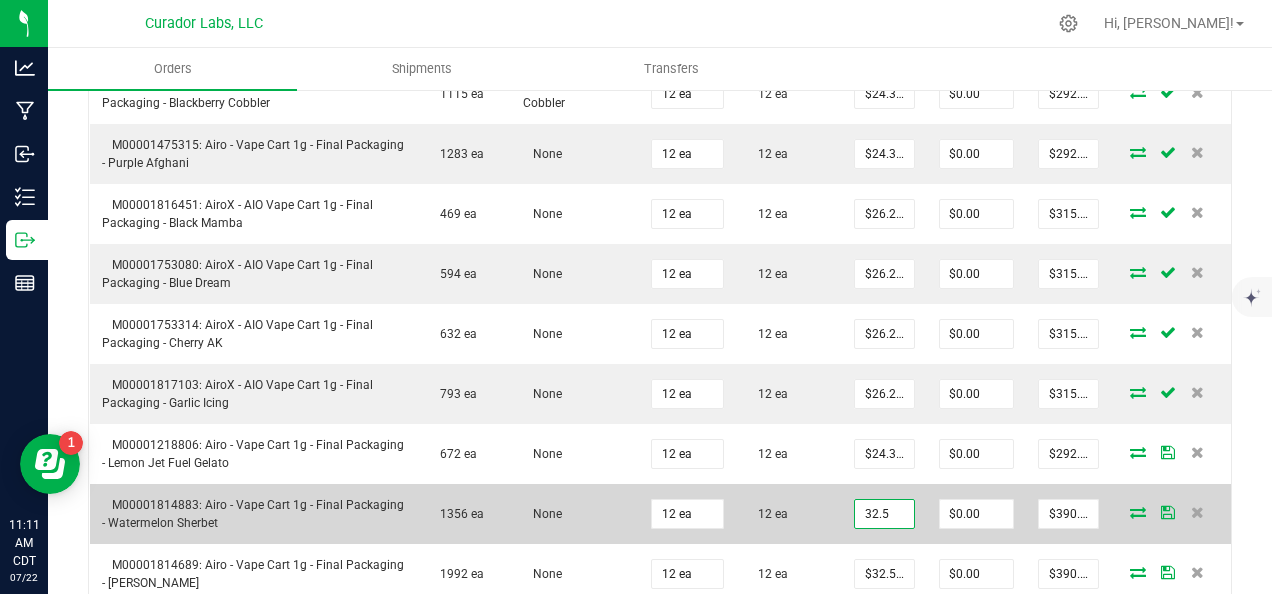 click on "32.5" at bounding box center (884, 514) 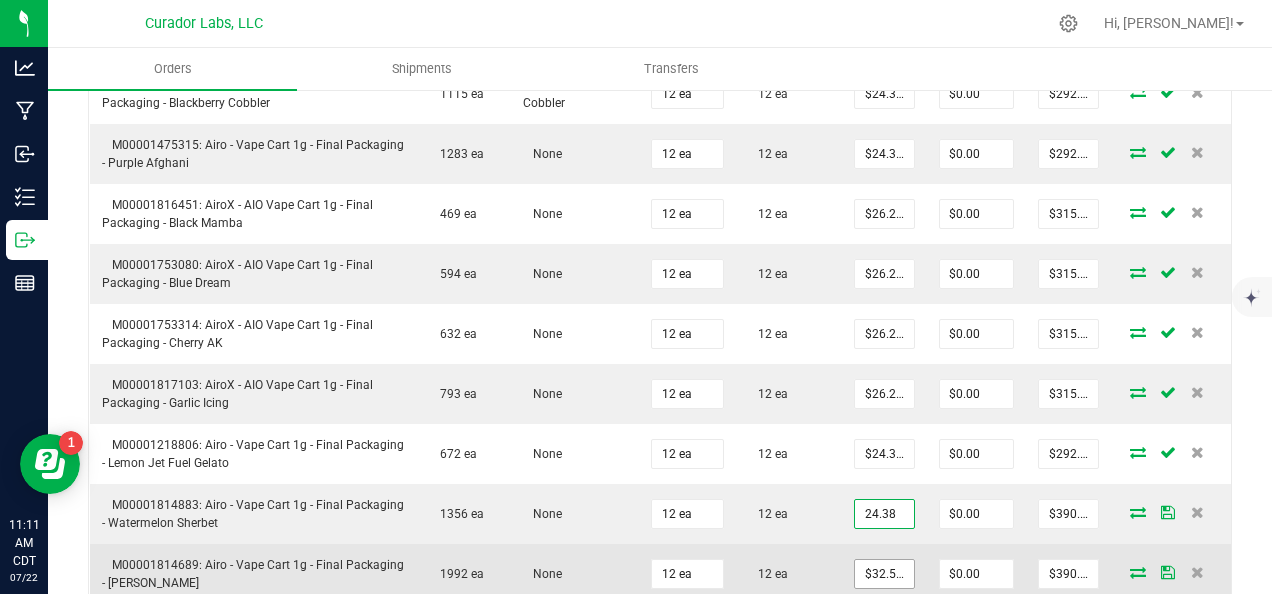type on "$24.38000" 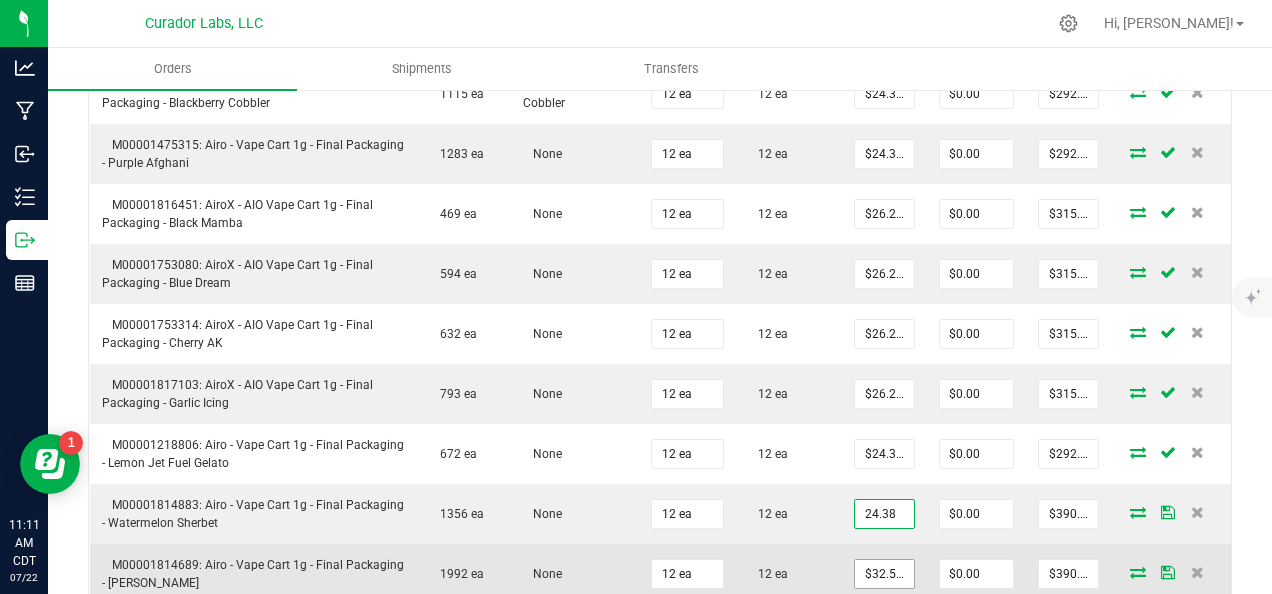 type on "$292.56" 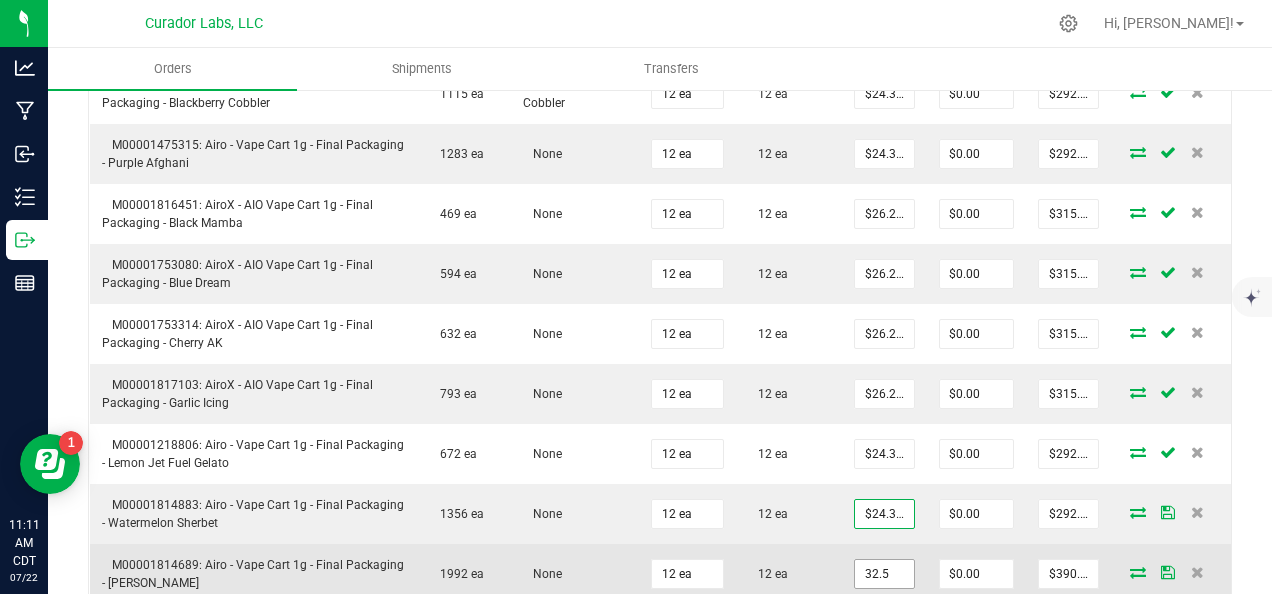click on "32.5" at bounding box center [884, 574] 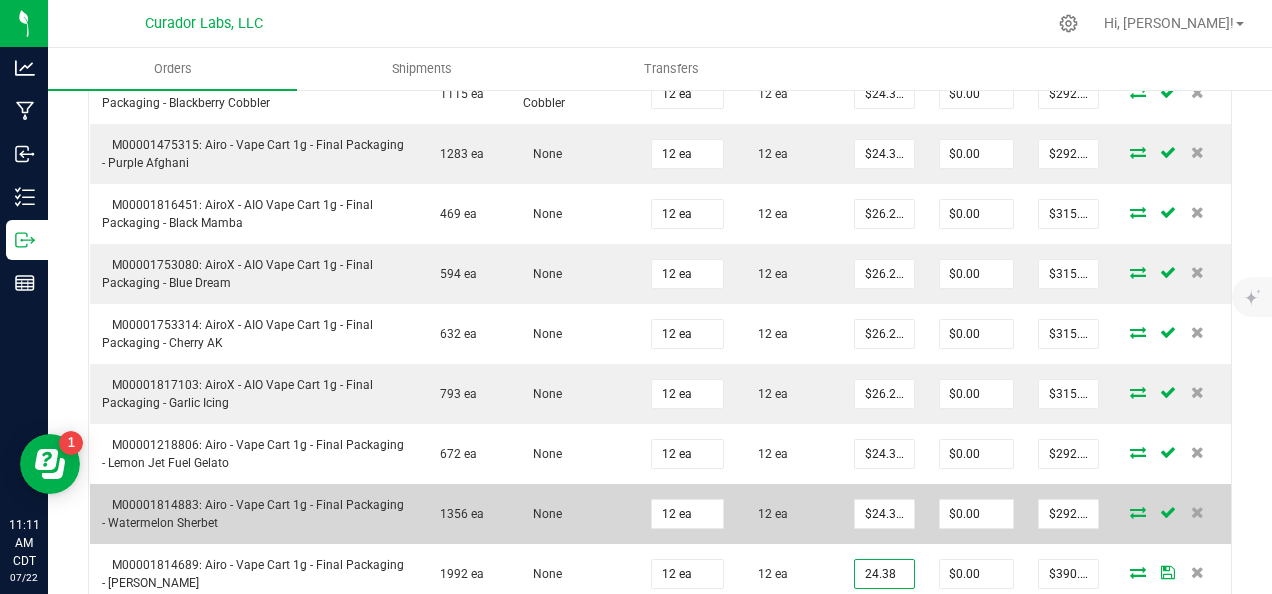 type on "$24.38000" 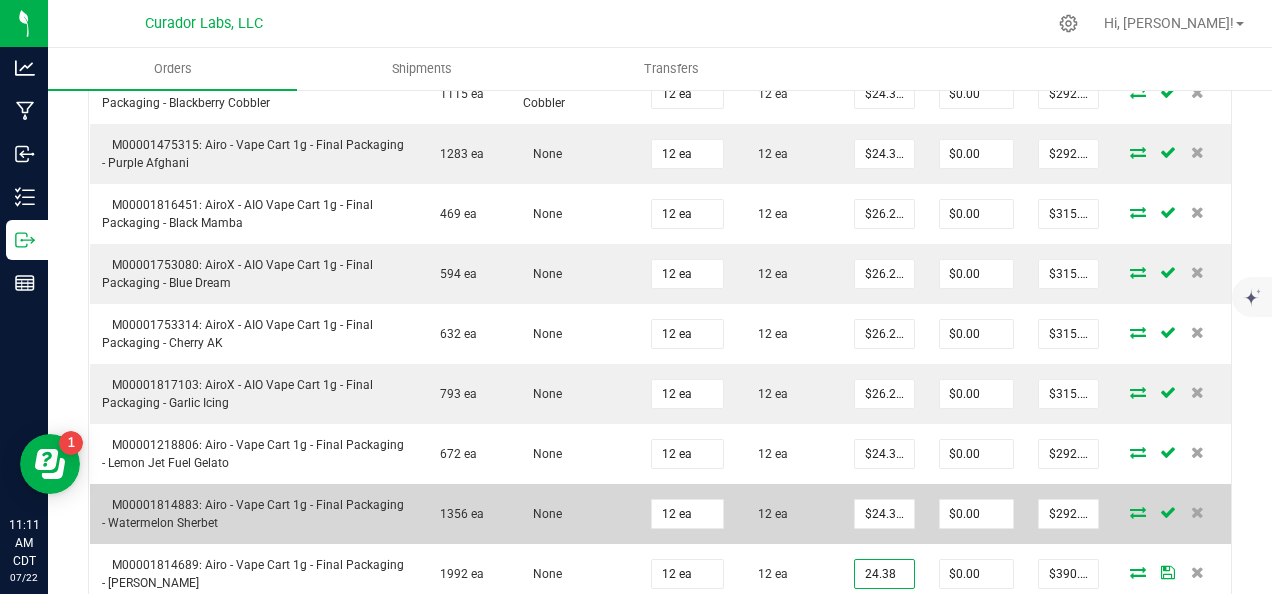 type on "$292.56" 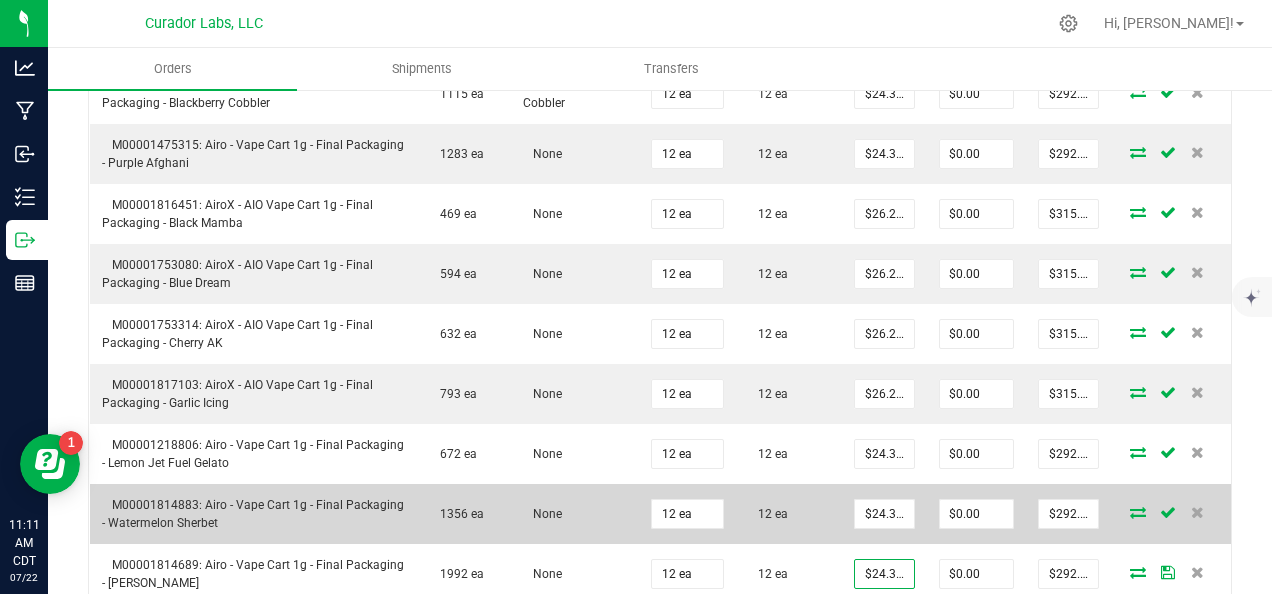 click on "$24.38000" at bounding box center (884, 514) 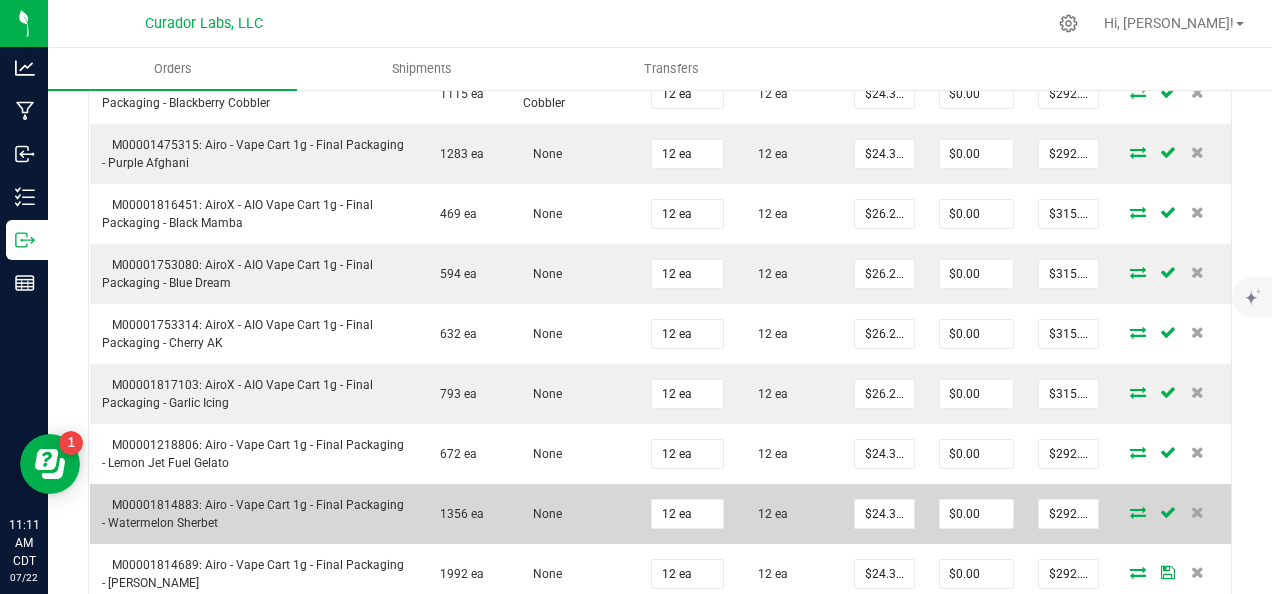 scroll, scrollTop: 1300, scrollLeft: 0, axis: vertical 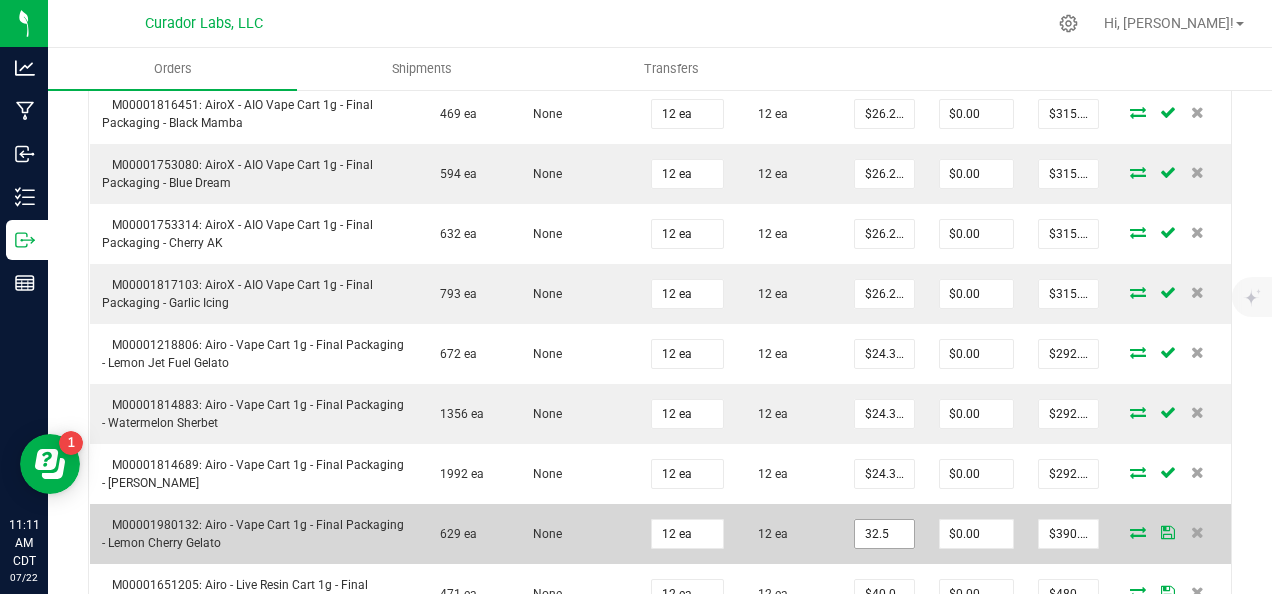 click on "32.5" at bounding box center (884, 534) 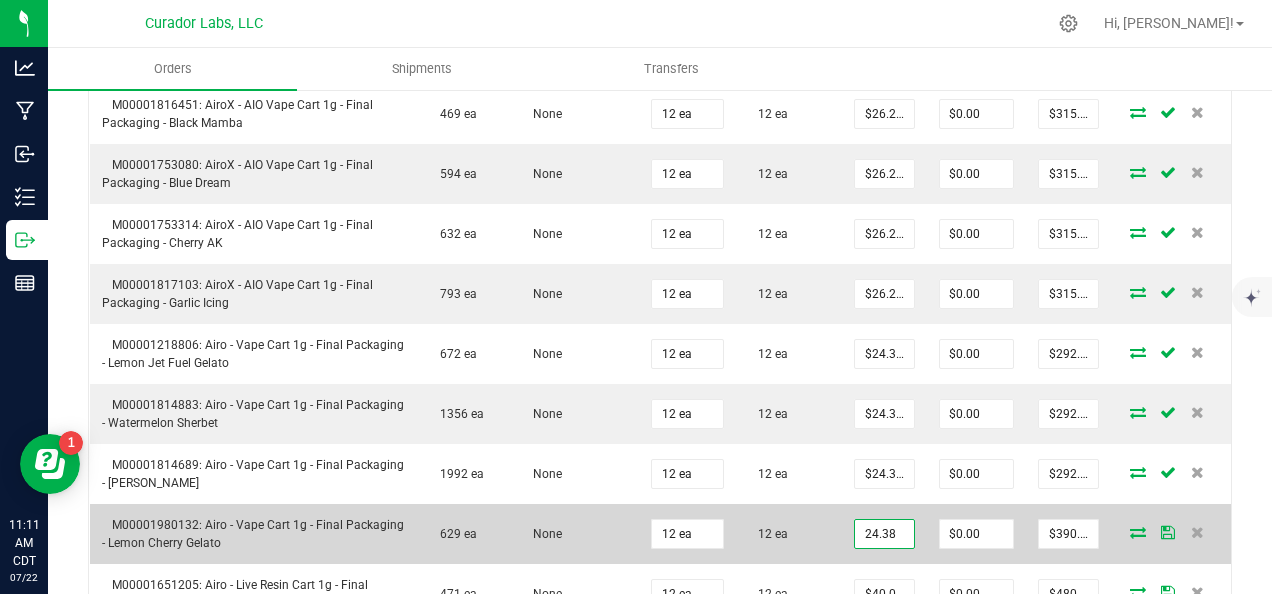 type on "$24.38000" 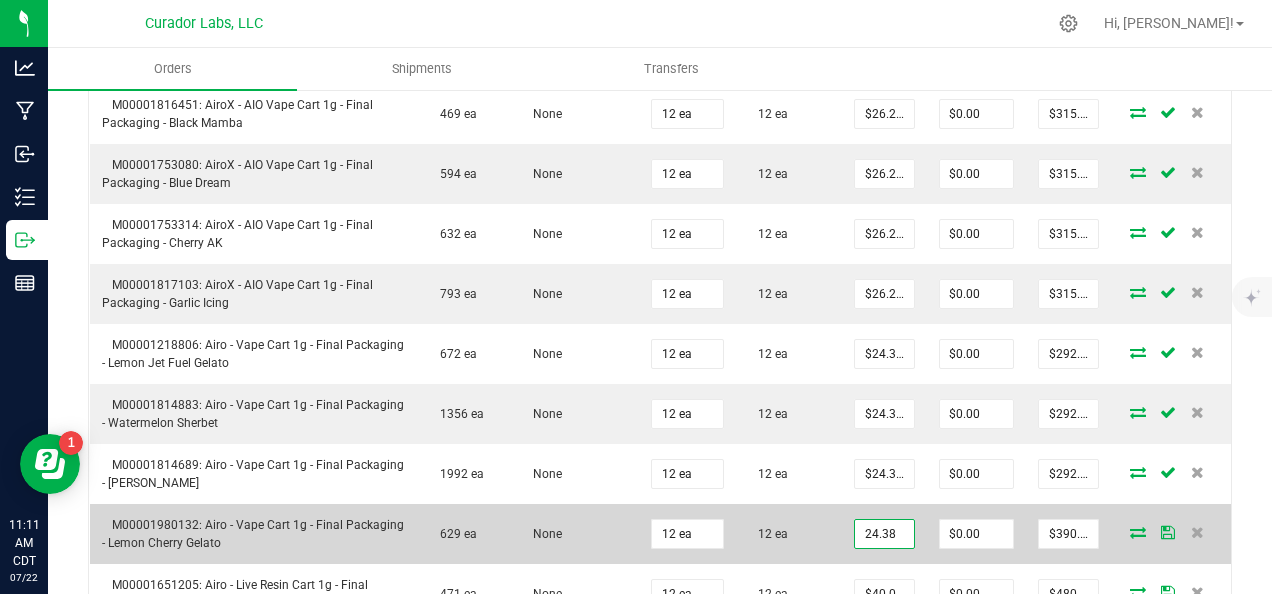 type on "$292.56" 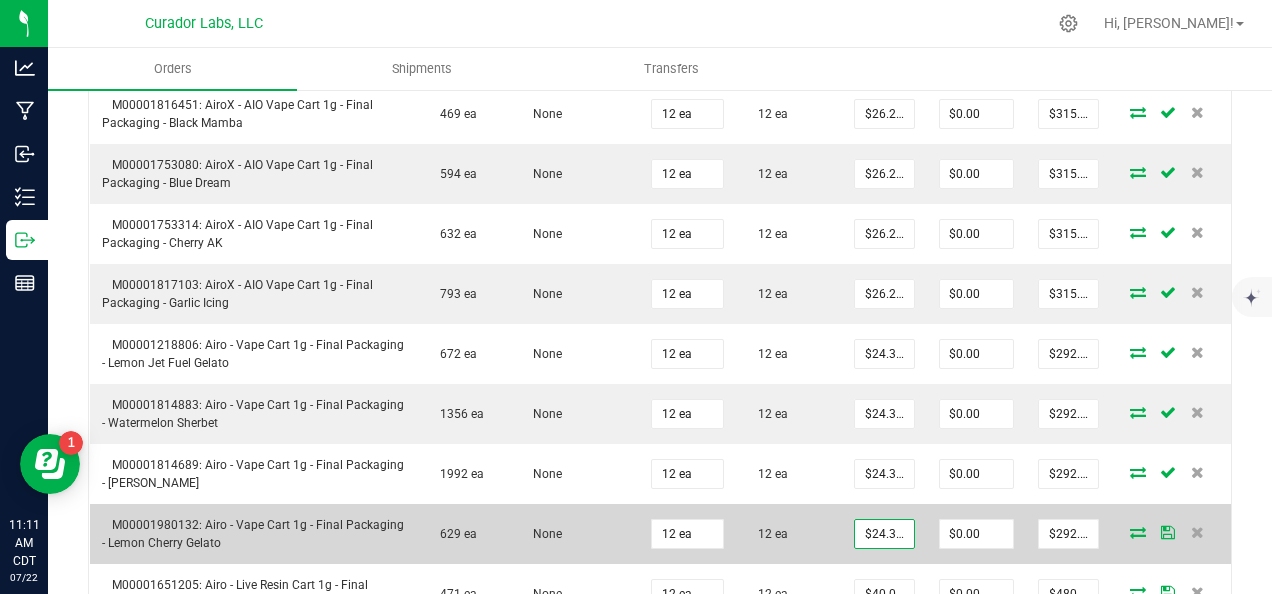 click on "12 ea" at bounding box center (789, 534) 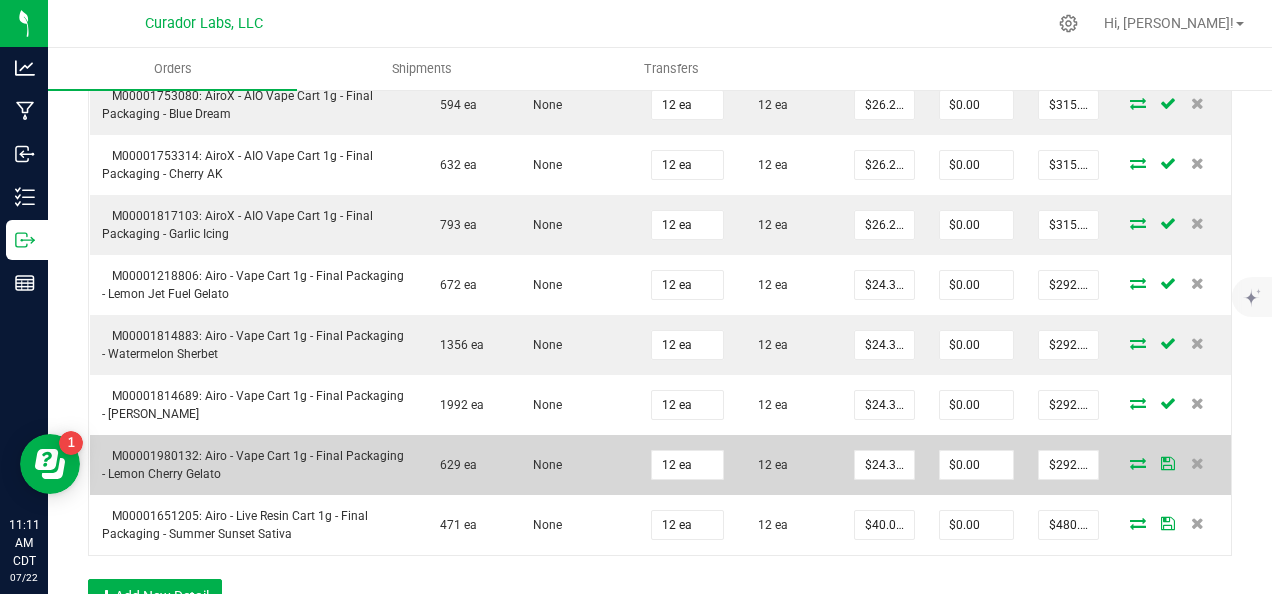 scroll, scrollTop: 1400, scrollLeft: 0, axis: vertical 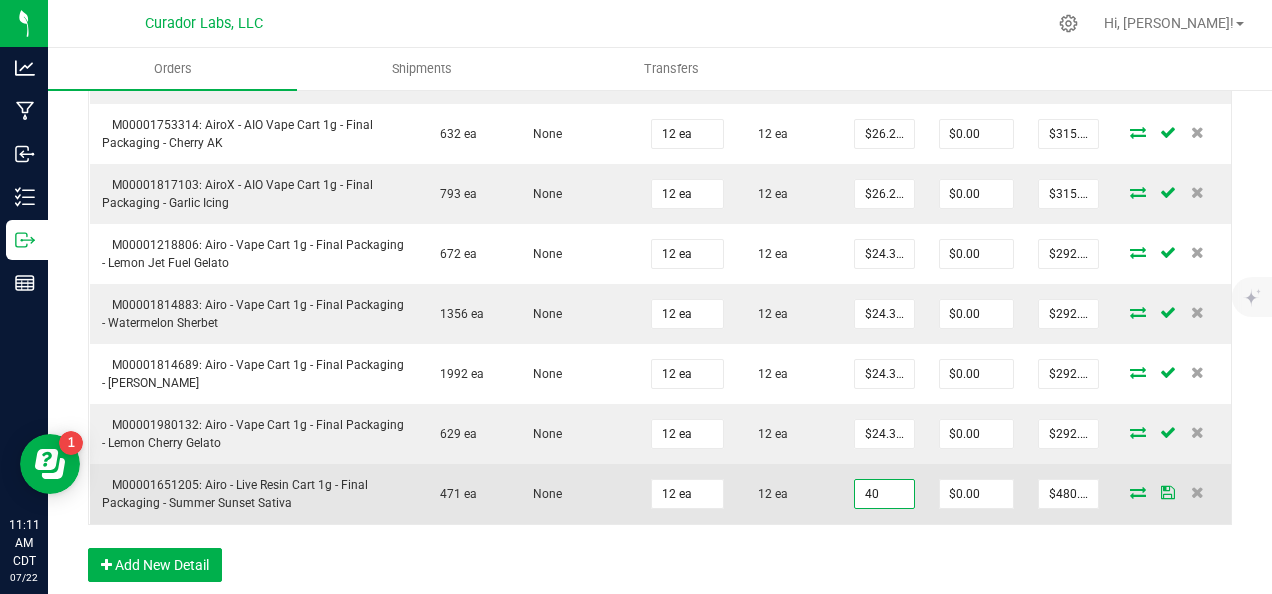 click on "40" at bounding box center (884, 494) 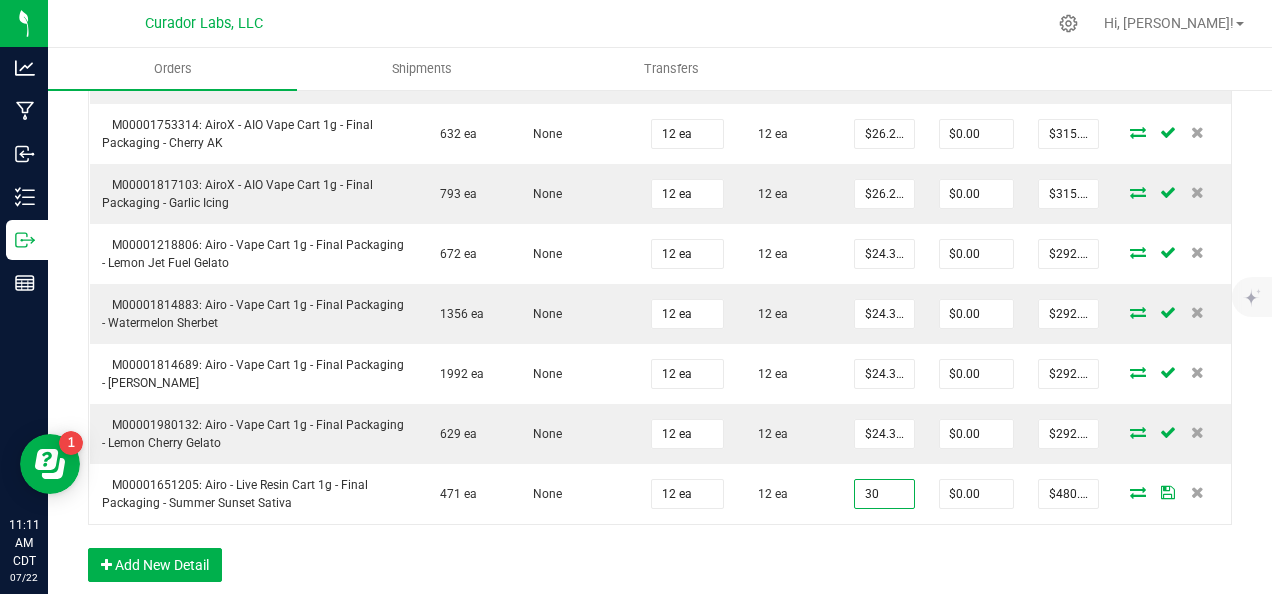 type on "$30.00000" 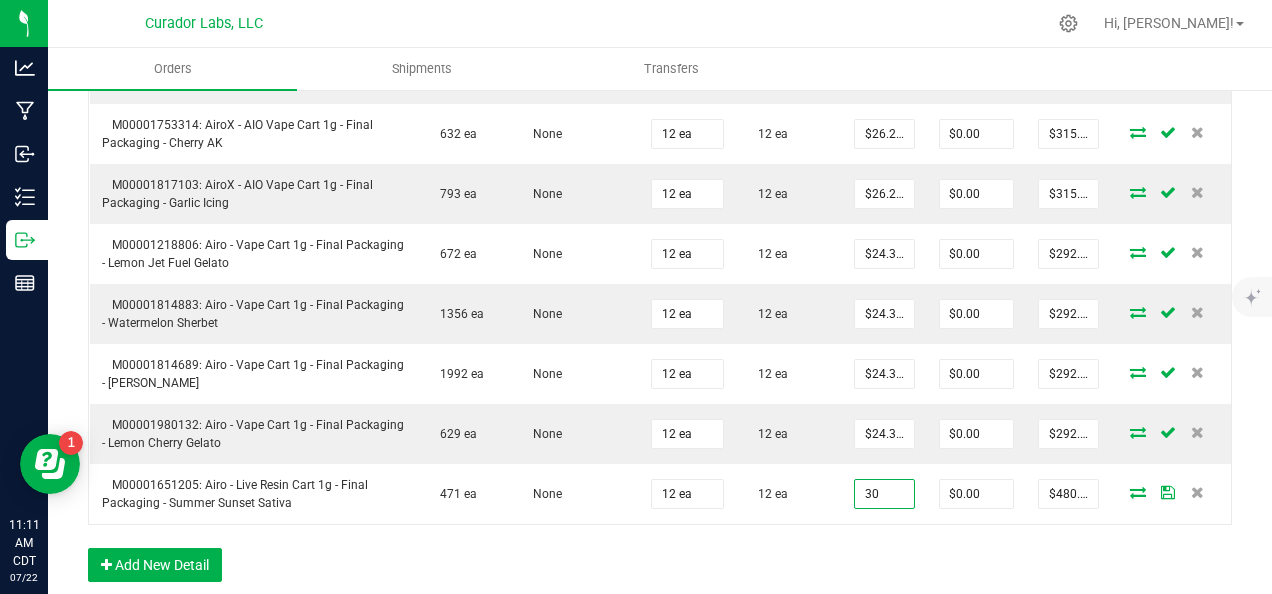 type on "$360.00" 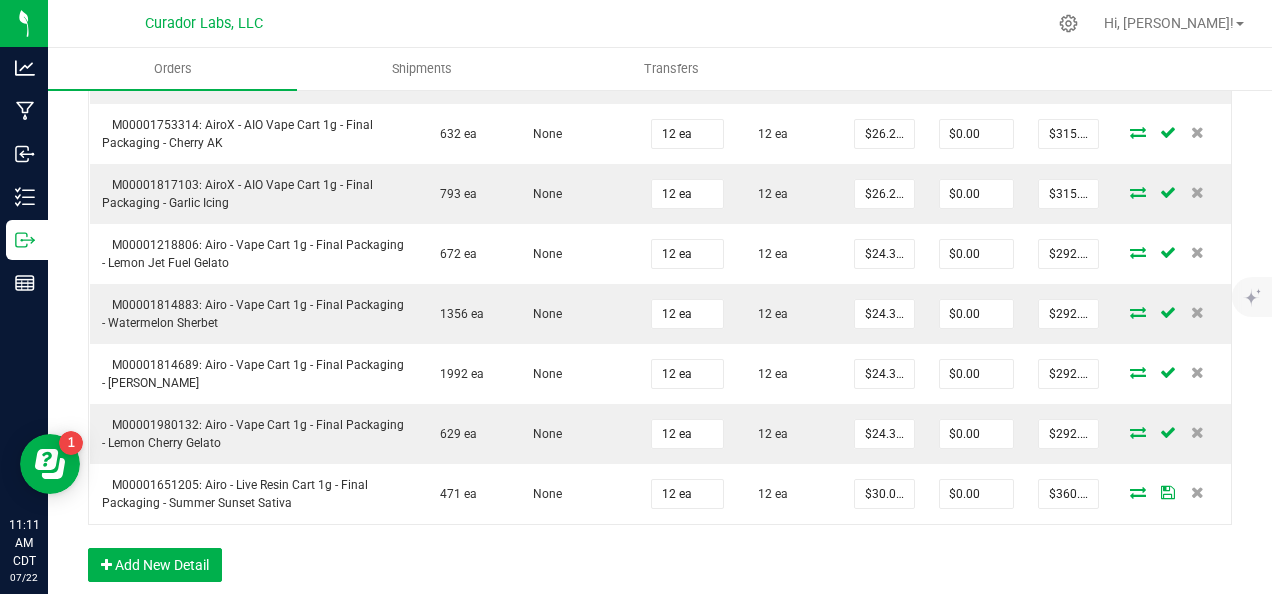 click on "Order Details Print All Labels Item  Sellable  Strain Qty Ordered Qty Allocated Unit Price Line Discount Total Actions  Battery - AIRO - Pro Slate   150 ea   None  10 ea  10 ea  $15.00000 $0.00 $150.00  Battery - AIRO - Pro Emerald   287 ea   None  10 ea  10 ea  $15.00000 $0.00 $150.00  Battery - AIRO - Pro Arctic   175 ea   None  10 ea  10 ea  $15.00000 $0.00 $150.00  Battery - AIRO - Sport Sunburst Orange   229 ea   None  10 ea  10 ea  $10.00000 $0.00 $100.00  Battery - AIRO - Sport Electric Green   264 ea   None  10 ea  10 ea  $10.00000 $0.00 $100.00  Battery - AIRO - Sport Cobalt Blue   437 ea   None  10 ea  10 ea  $10.00000 $0.00 $100.00  Battery - AIRO - Sport OG Indigo   173 ea   None  10 ea  10 ea  $10.00000 $0.00 $100.00  M00001170601: AIRO - Vape Cart 1g - Final Packaging - Cherry AK   1050 ea   Cherry AK  12 ea  12 ea  $24.38000 $0.00 $292.56  M00001244502: AIRO - Vape Cart 1g - Final Packaging - Blackberry Cobbler   1115 ea   Blackberry Cobbler  12 ea  12 ea" at bounding box center (660, -39) 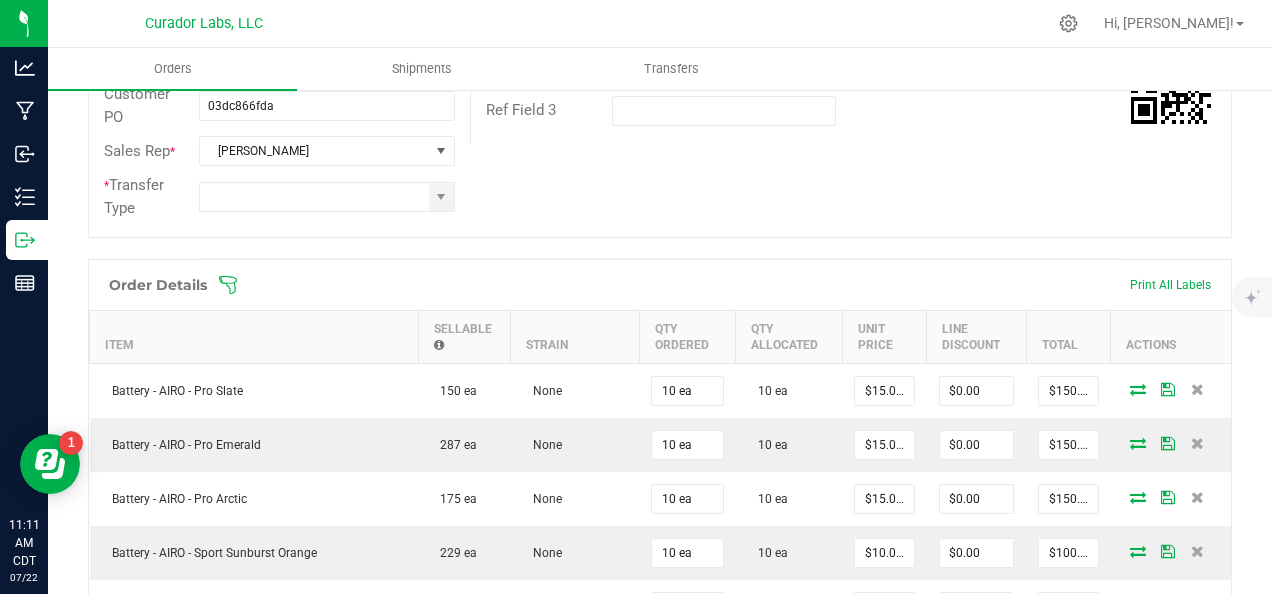 scroll, scrollTop: 0, scrollLeft: 0, axis: both 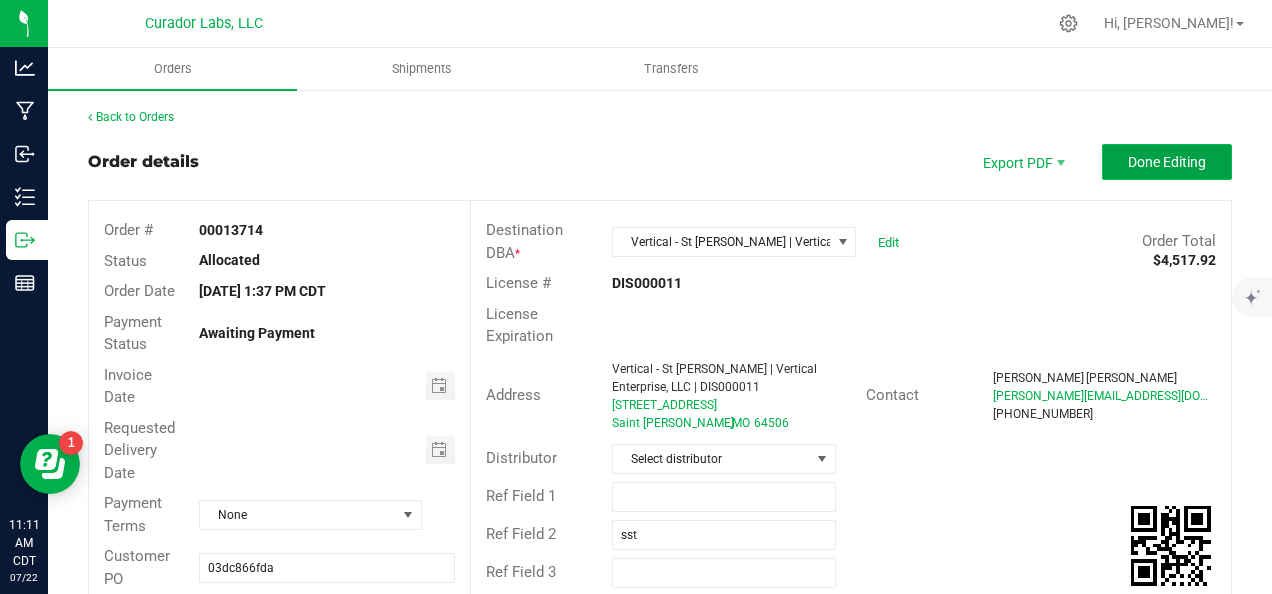 click on "Done Editing" at bounding box center (1167, 162) 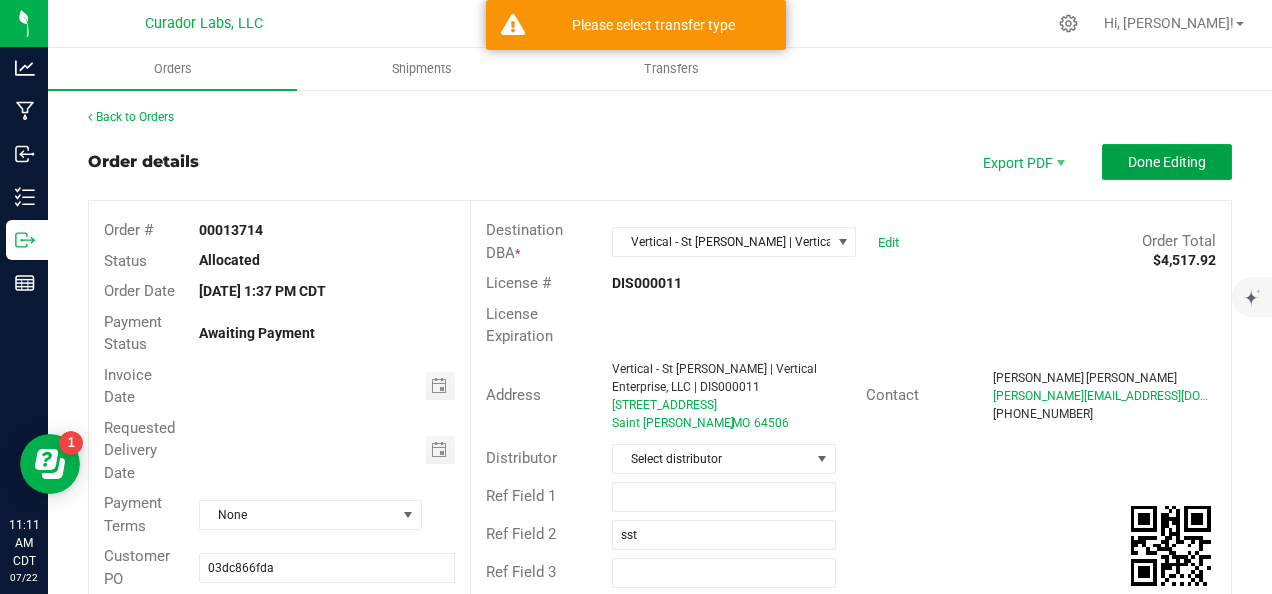 scroll, scrollTop: 200, scrollLeft: 0, axis: vertical 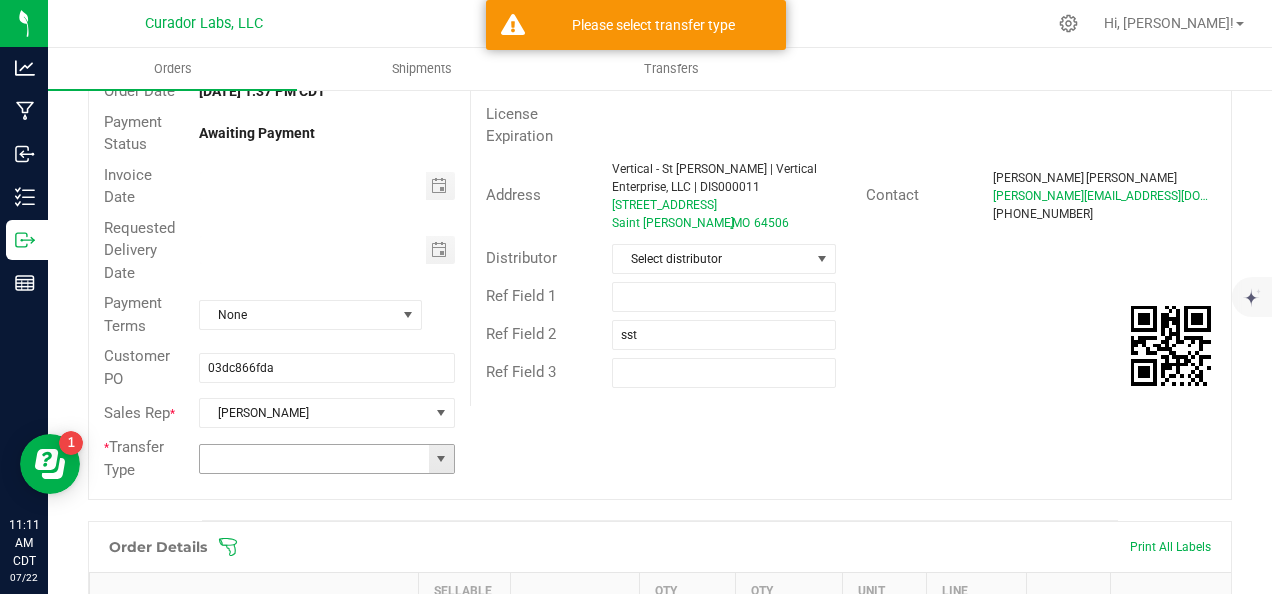 click at bounding box center [441, 459] 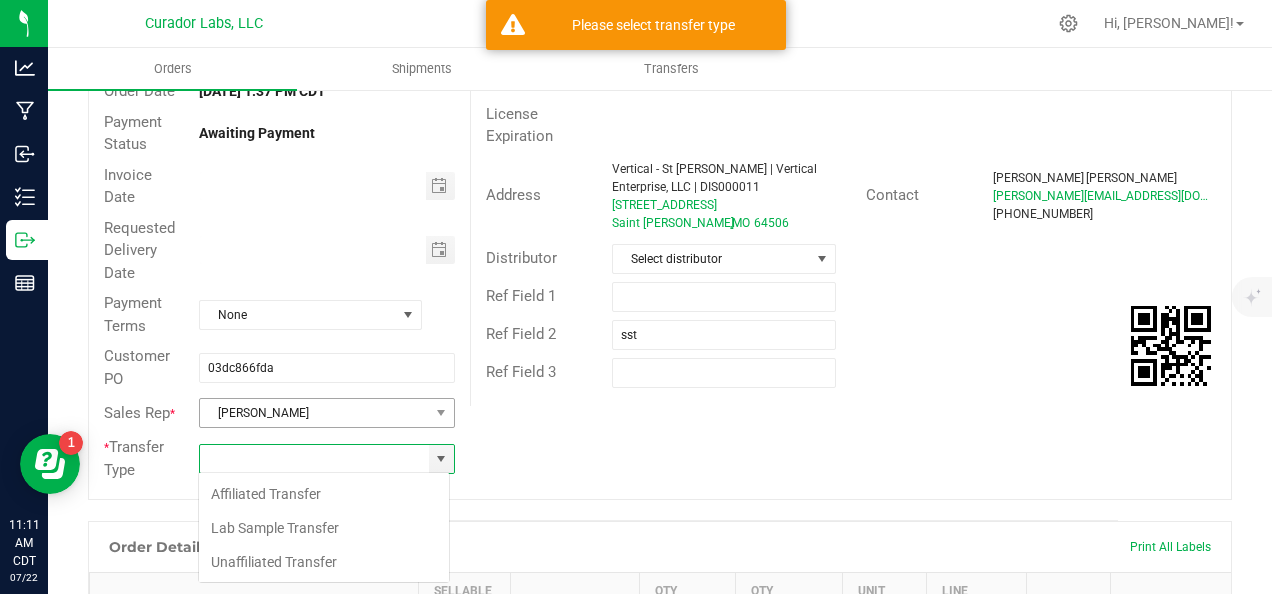 scroll, scrollTop: 99970, scrollLeft: 99748, axis: both 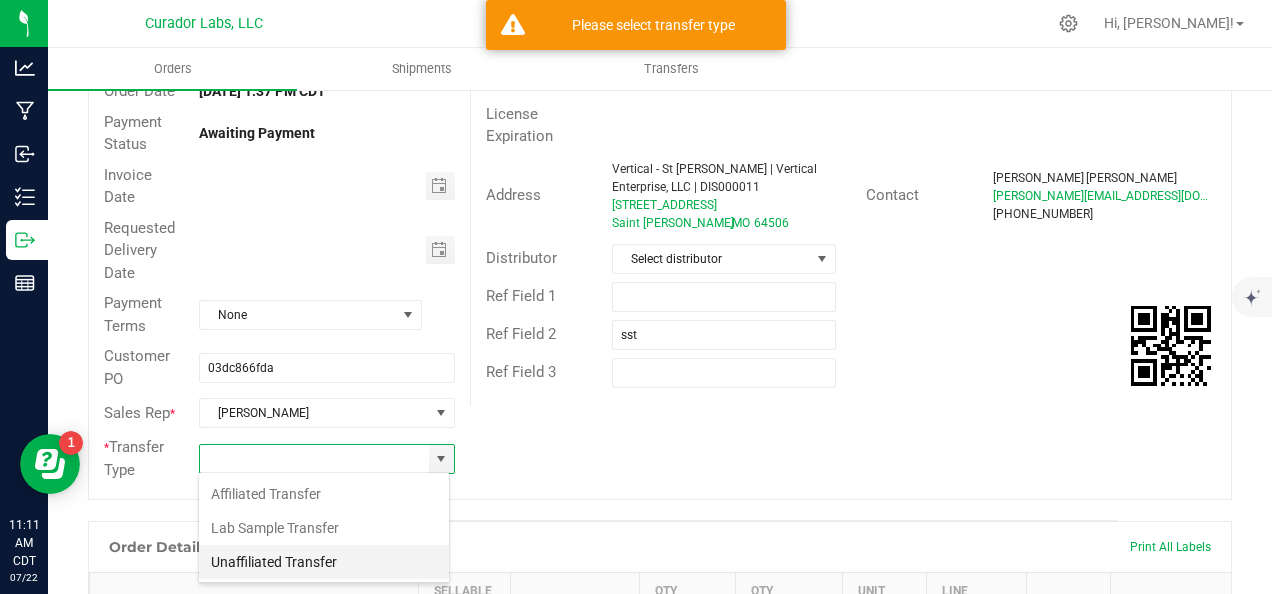 click on "Unaffiliated Transfer" at bounding box center [324, 562] 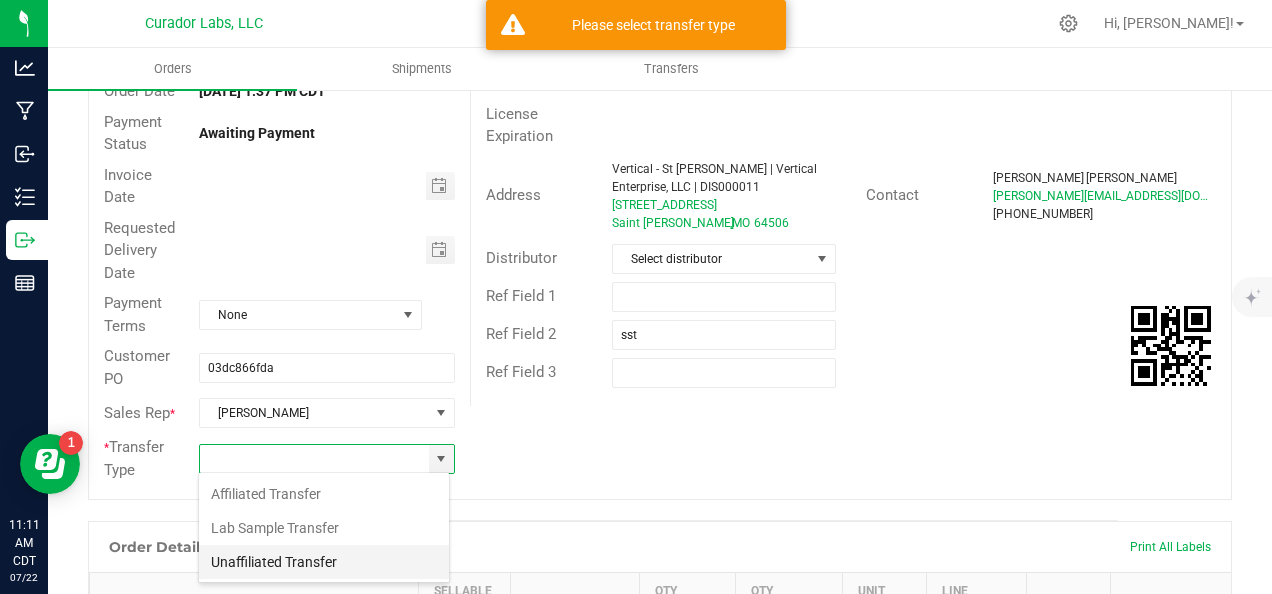 type on "Unaffiliated Transfer" 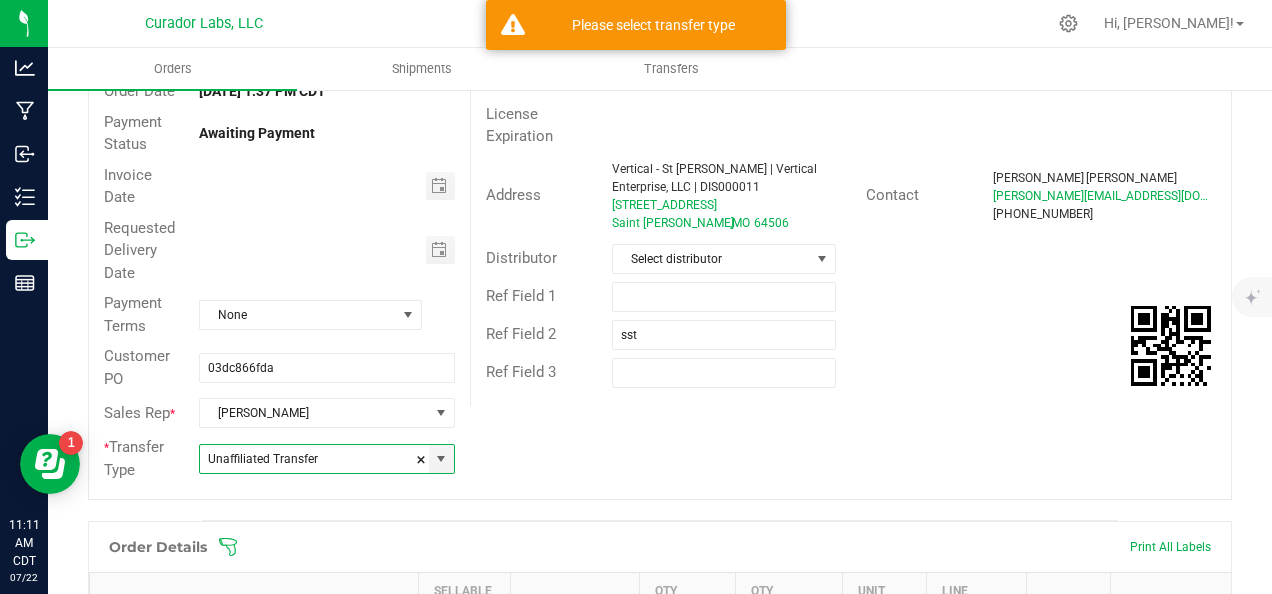 click on "Order #   00013714   Status   Allocated   Order Date   Jul 21, 2025 1:37 PM CDT   Payment Status   Awaiting Payment   Invoice Date   Requested Delivery Date   Payment Terms  None  Customer PO  03dc866fda  Sales Rep   *  Nate Christo *  Transfer Type  Unaffiliated Transfer  Destination DBA  * Vertical - St Joseph | Vertical Enterprise, LLC | DIS000011  Edit   Order Total   $4,517.92   License #   DIS000011   License Expiration   Address  Vertical - St Joseph | Vertical Enterprise, LLC | DIS000011 908 North Belt Highway Saint Joseph  ,  MO 64506  Contact  Brian Williams b.williams@vertical.care  (785) 317-1750   Distributor  Select distributor  Ref Field 1   Ref Field 2  sst  Ref Field 3" at bounding box center [660, 250] 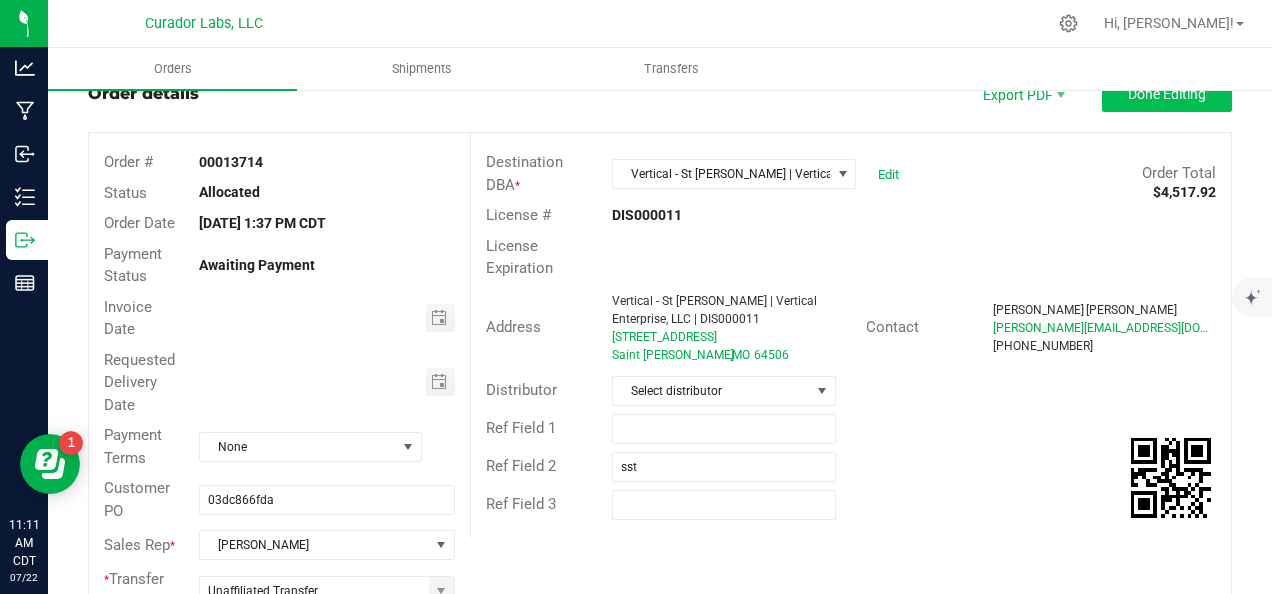 scroll, scrollTop: 0, scrollLeft: 0, axis: both 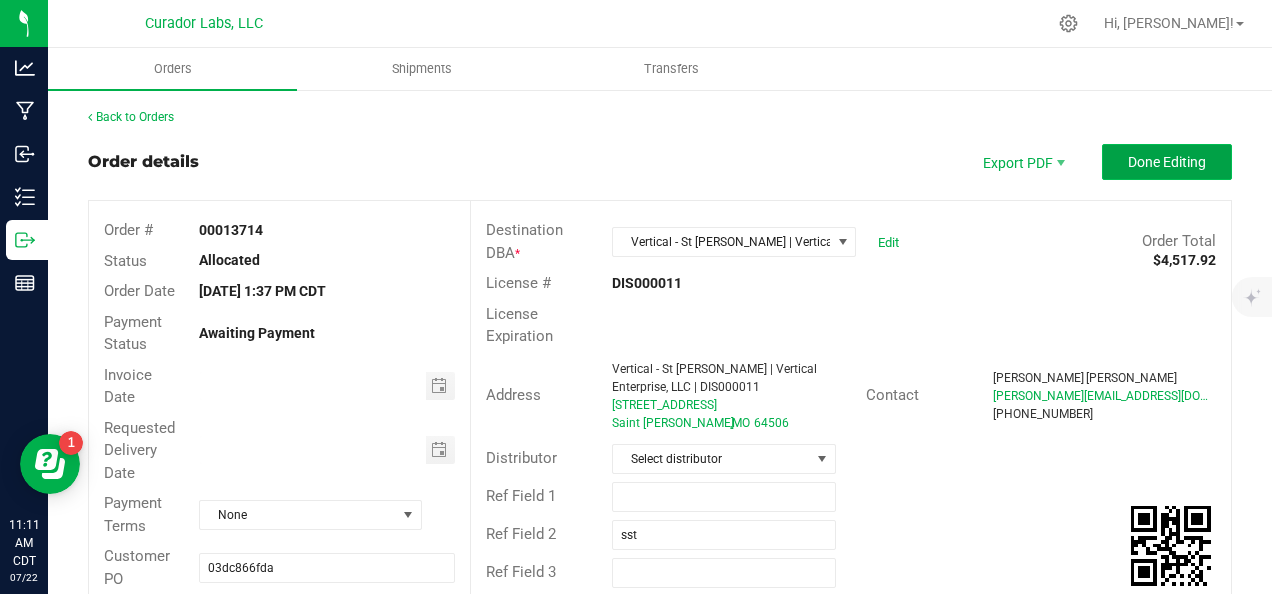 click on "Done Editing" at bounding box center (1167, 162) 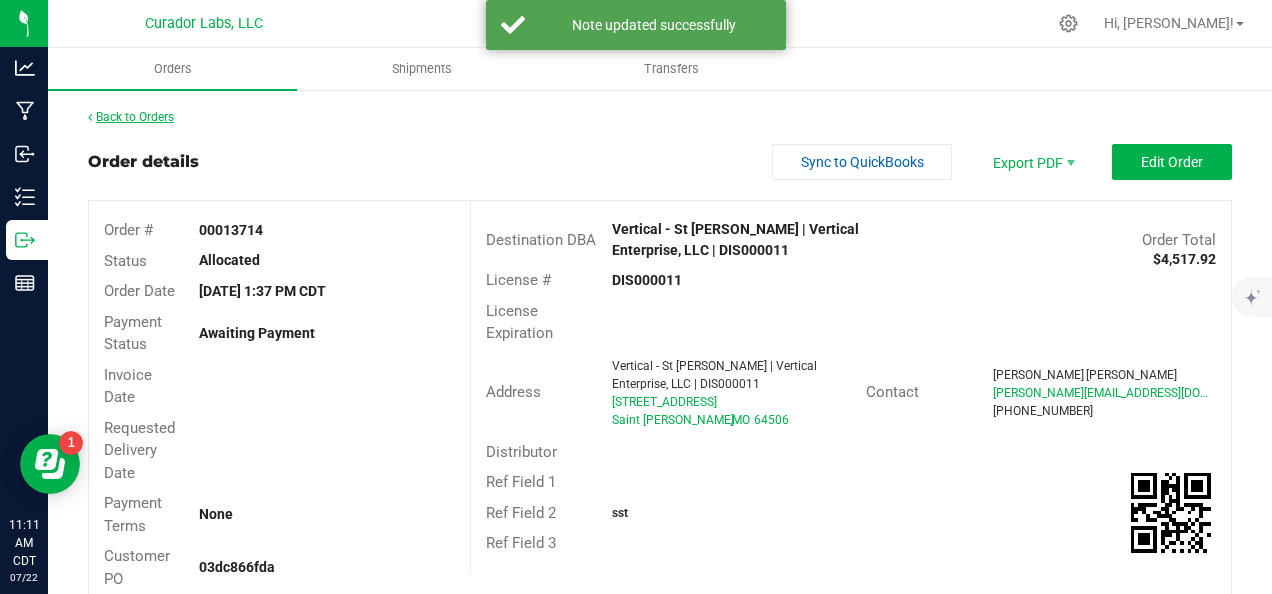 click on "Back to Orders" at bounding box center (131, 117) 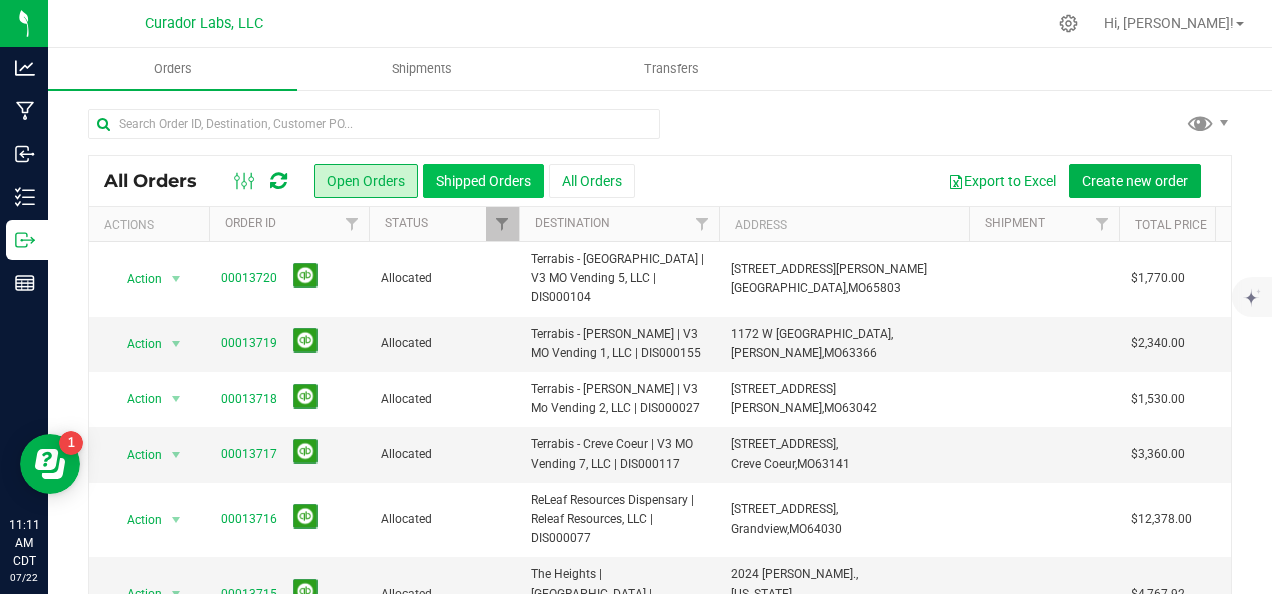 click on "Shipped Orders" at bounding box center (483, 181) 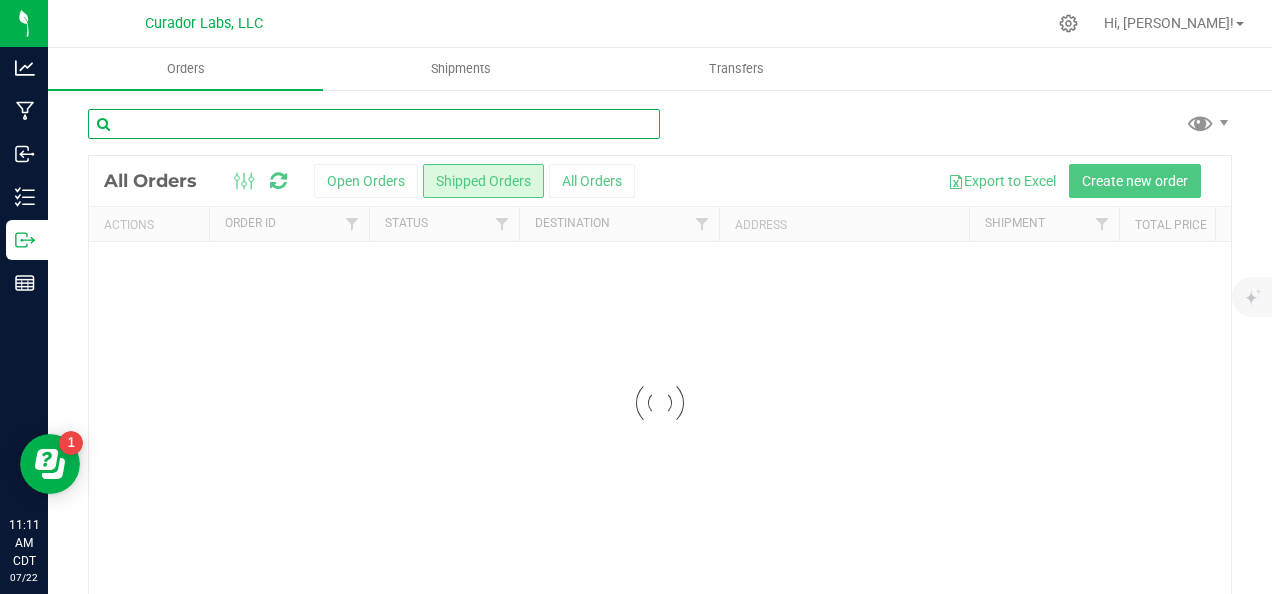 click at bounding box center (374, 124) 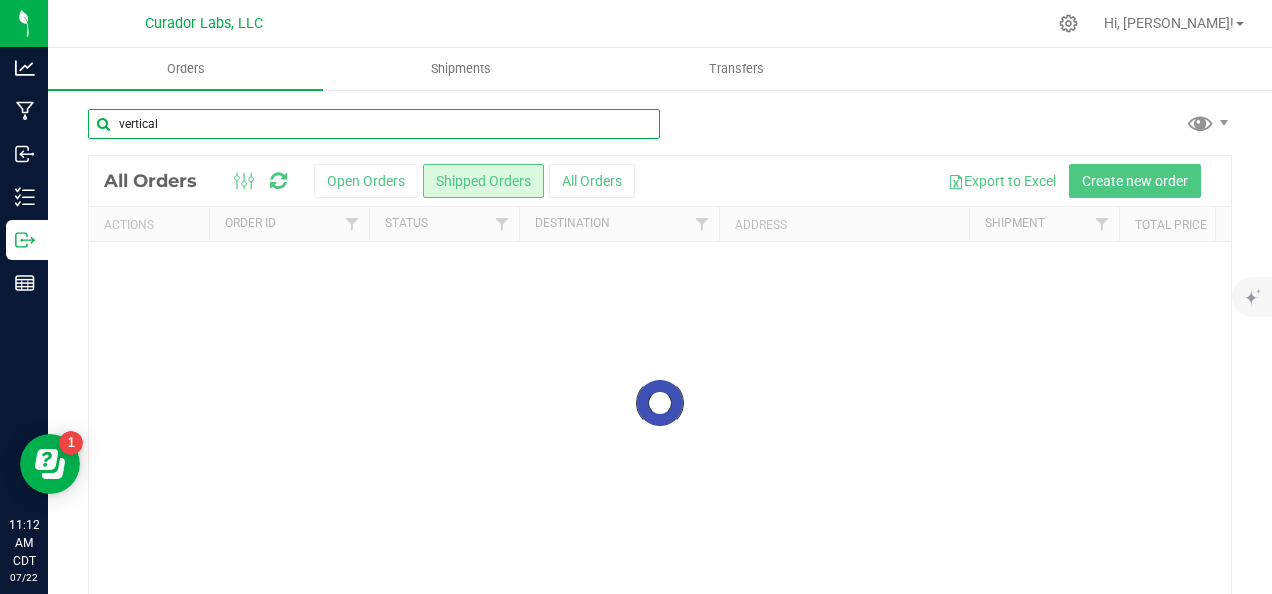 type on "vertical" 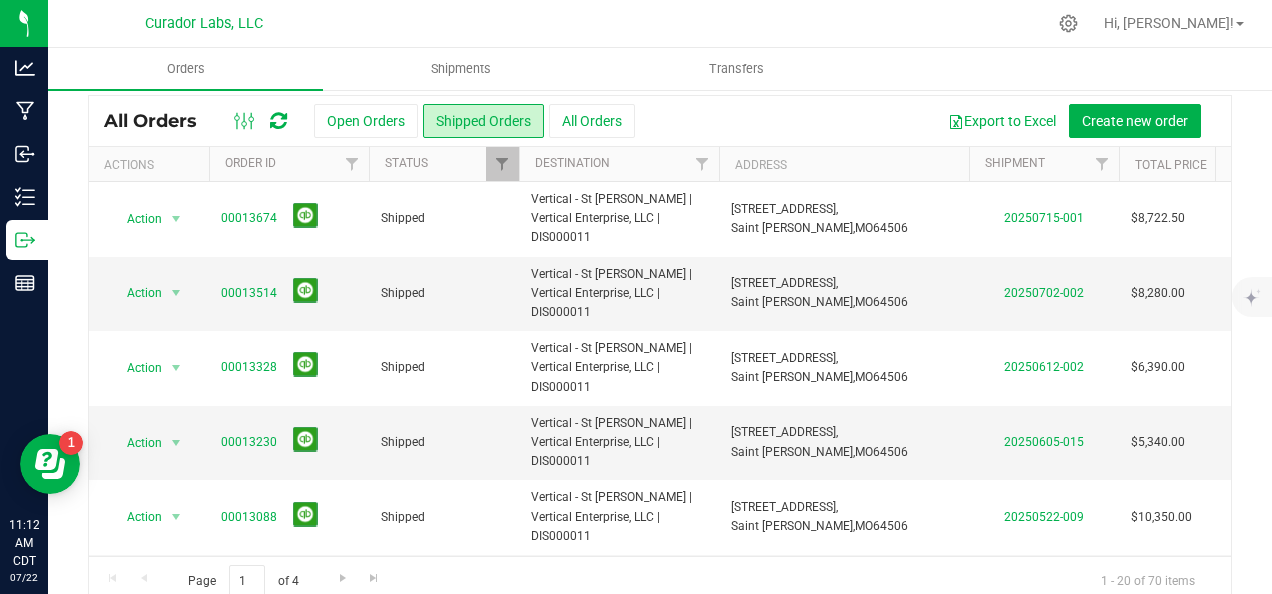 scroll, scrollTop: 89, scrollLeft: 0, axis: vertical 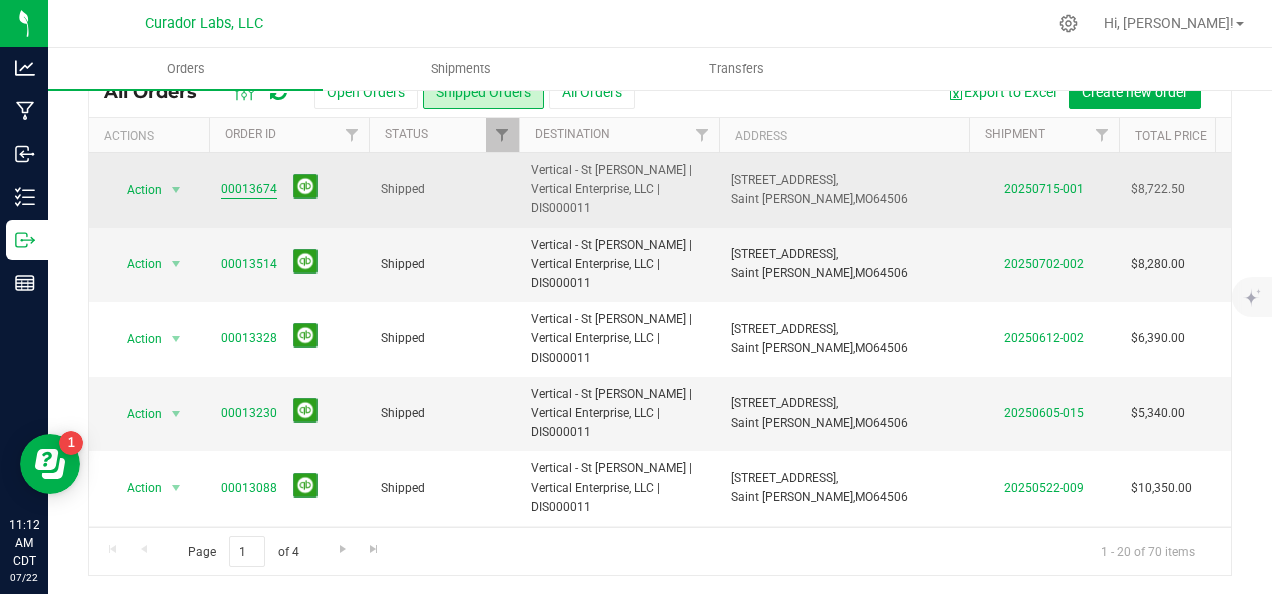 click on "00013674" at bounding box center [249, 189] 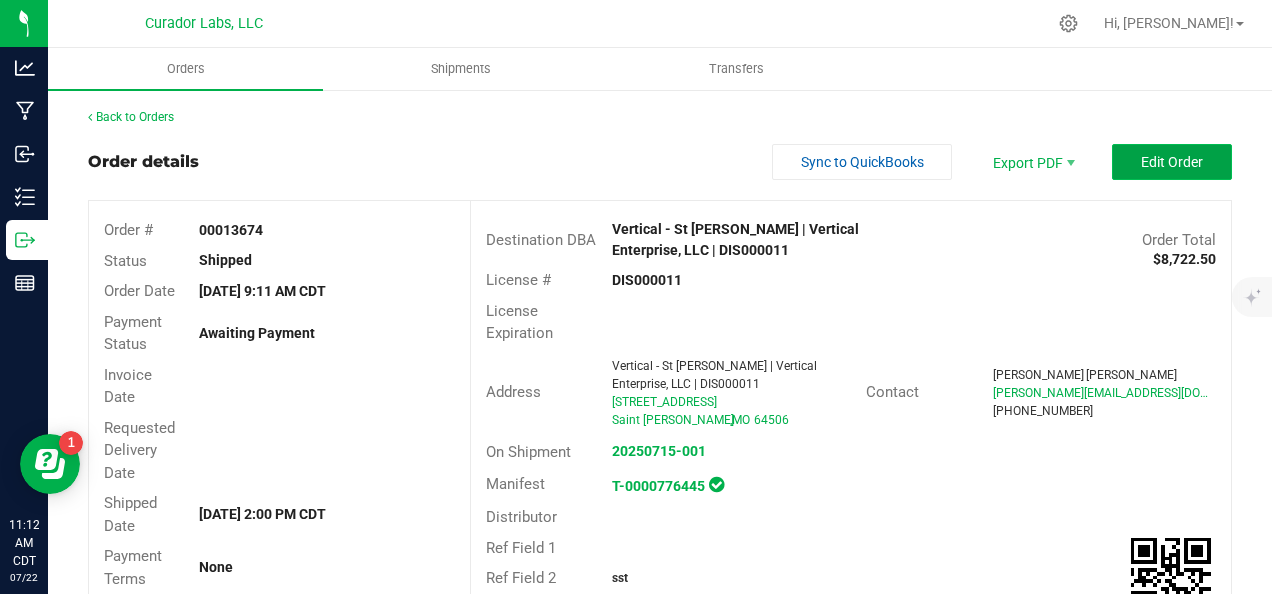 click on "Edit Order" at bounding box center (1172, 162) 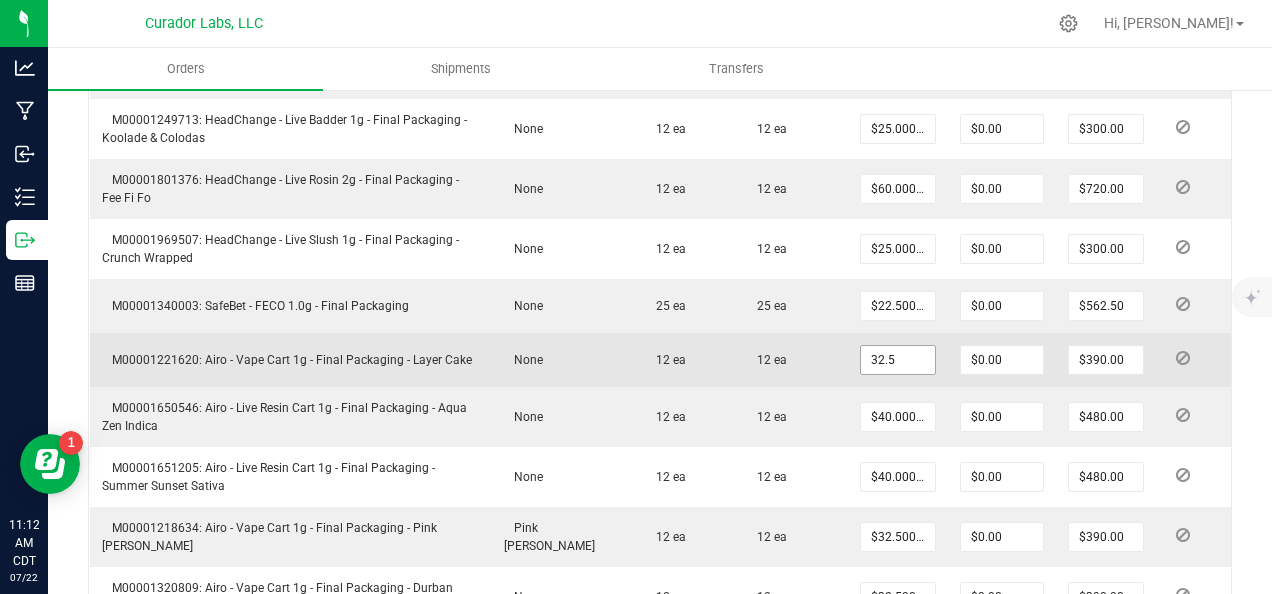 click on "32.5" at bounding box center (898, 360) 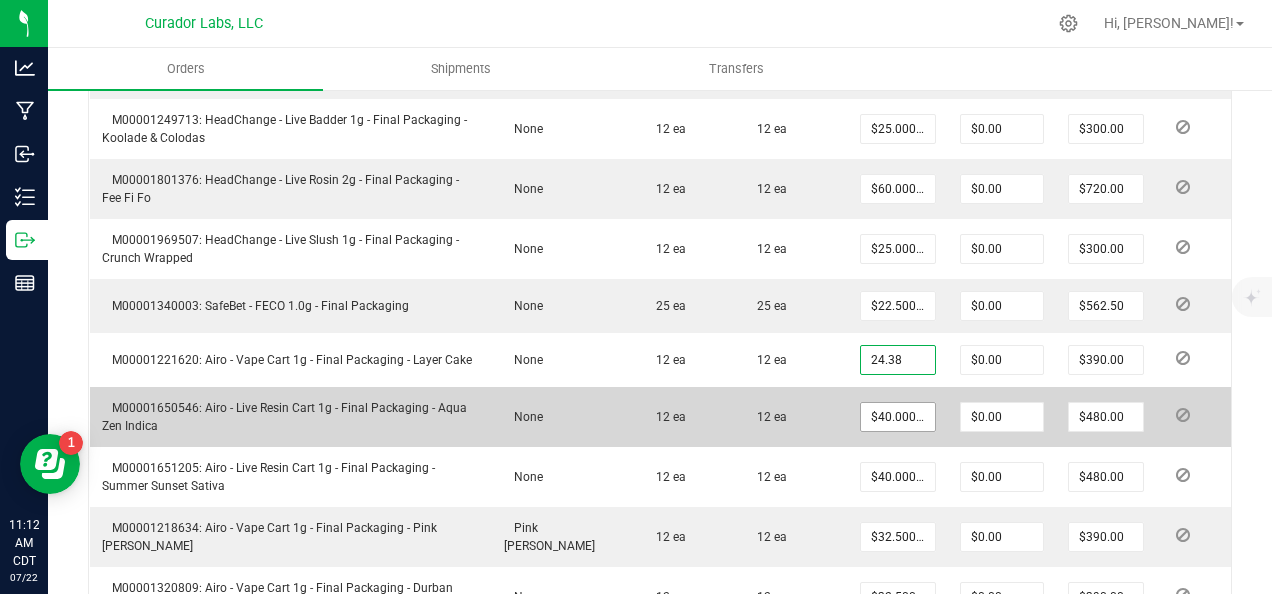 type on "$24.38000" 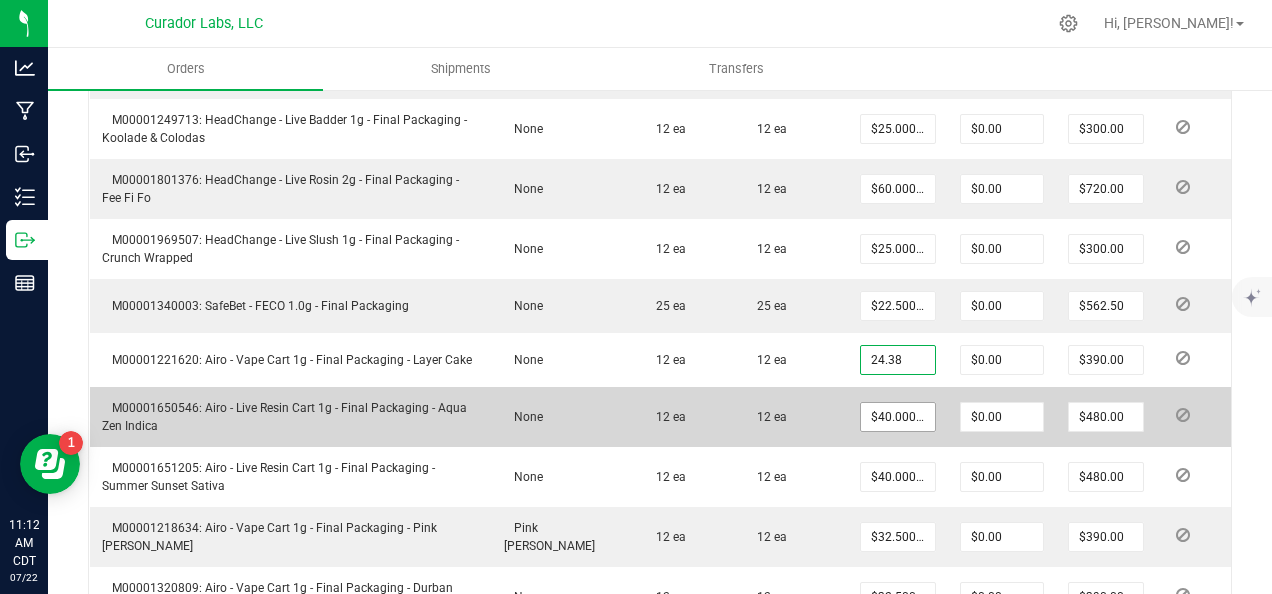 type on "$292.56" 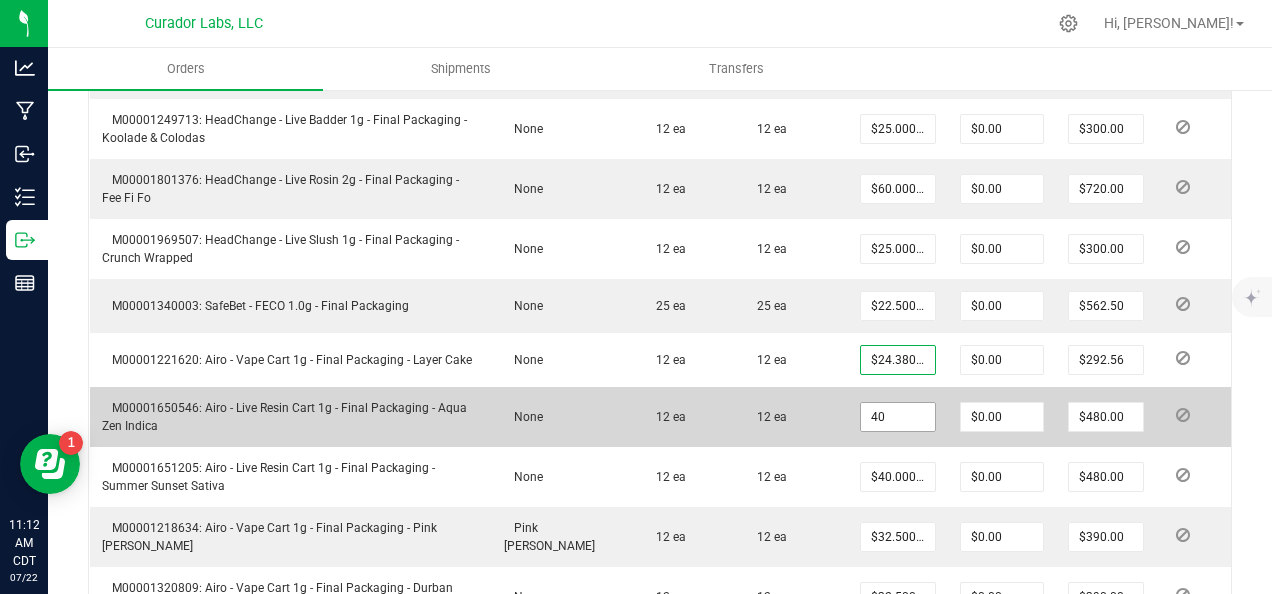 click on "40" at bounding box center [898, 417] 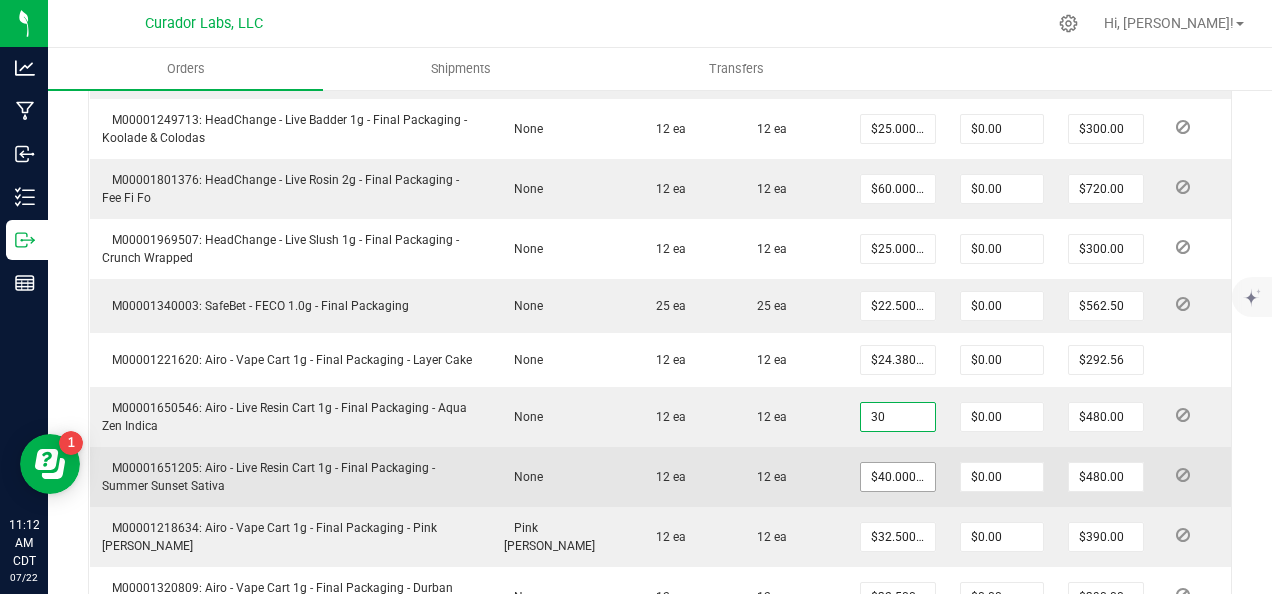 type on "$30.00000" 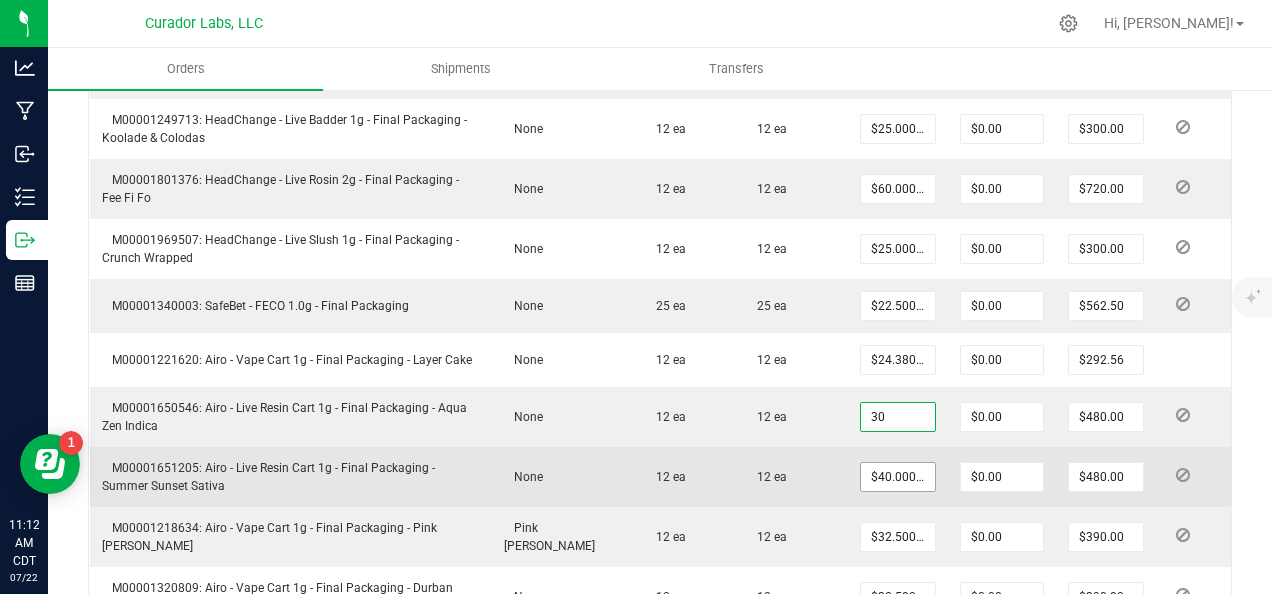 type on "$360.00" 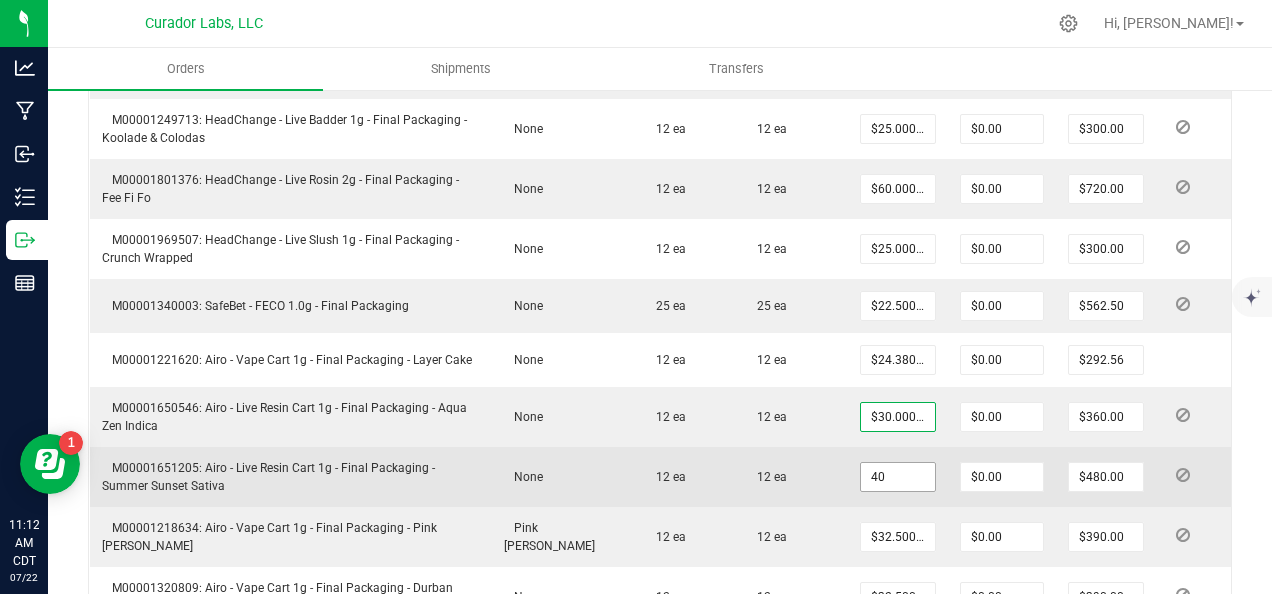 click on "40" at bounding box center [898, 477] 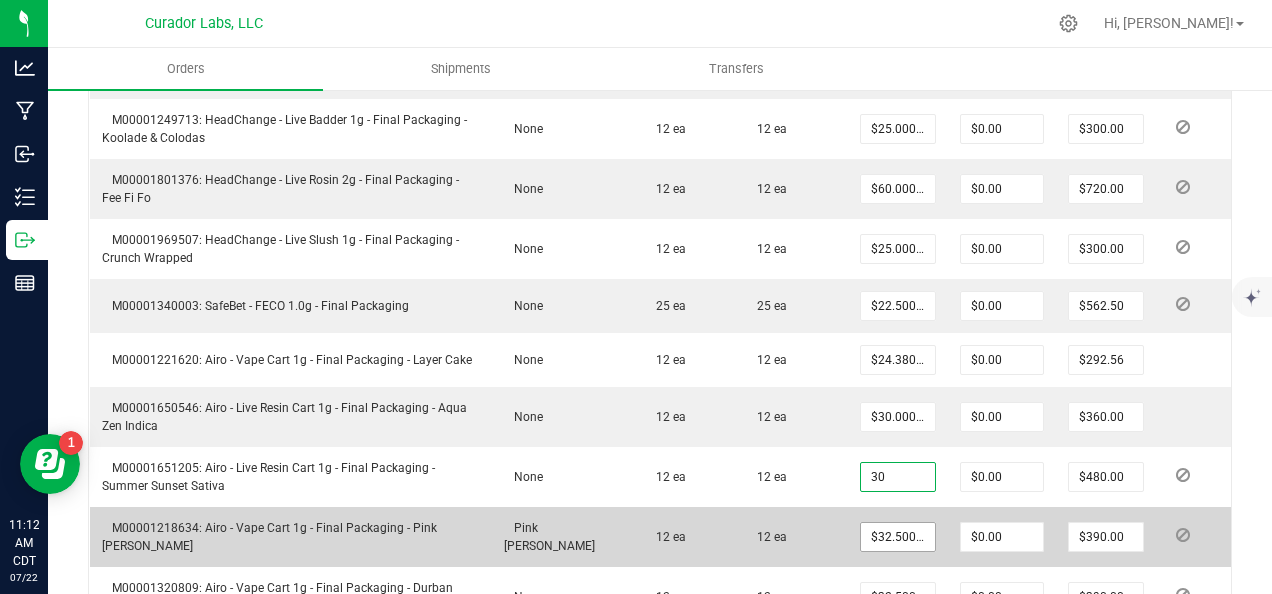 type on "$30.00000" 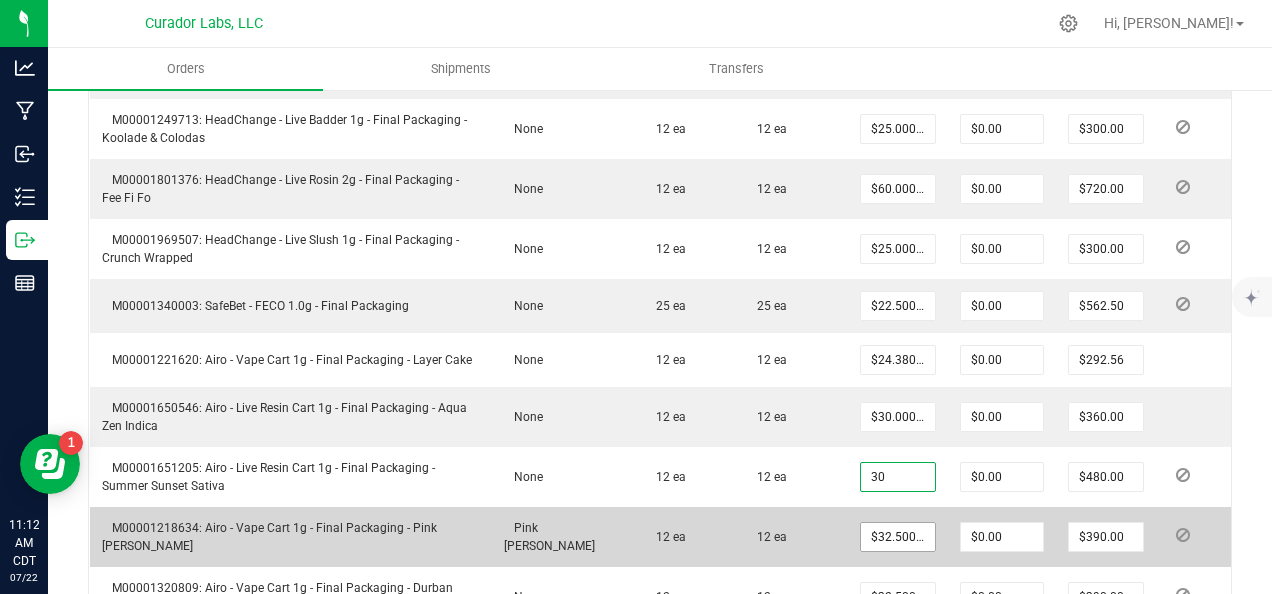 type on "$360.00" 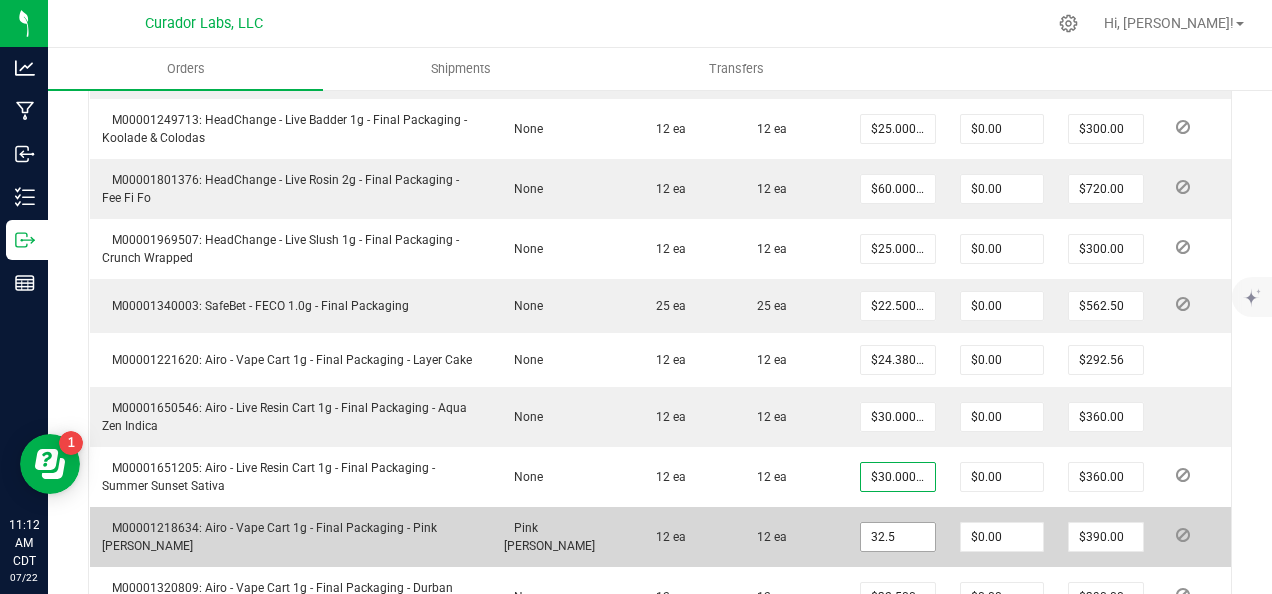 click on "32.5" at bounding box center (898, 537) 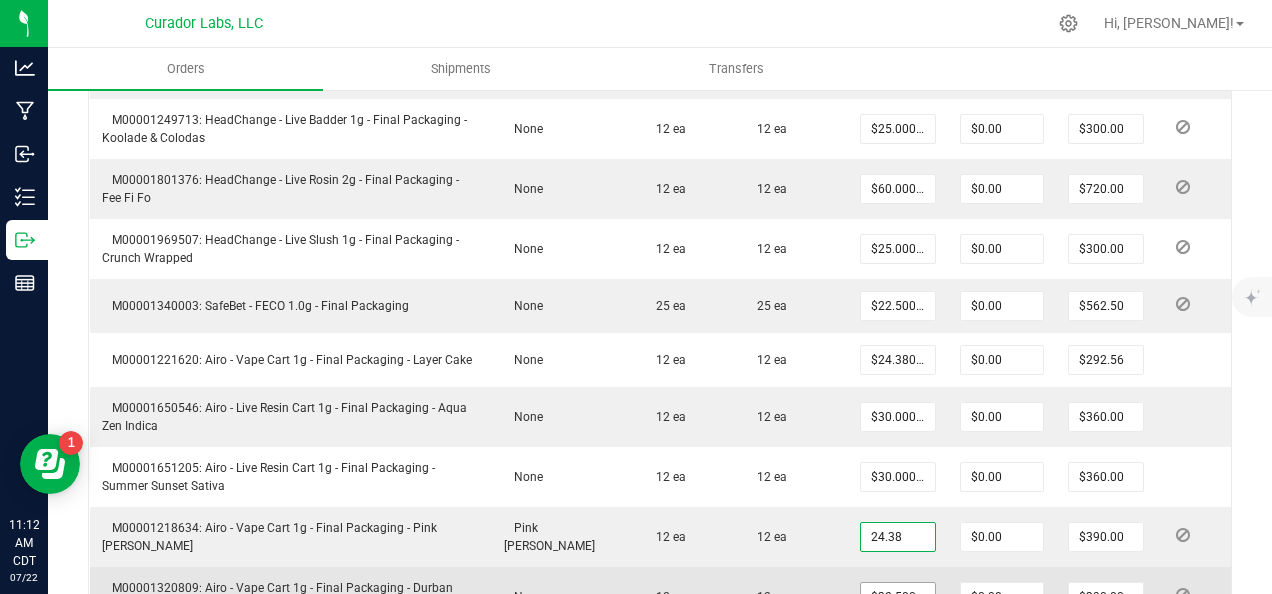 type on "$24.38000" 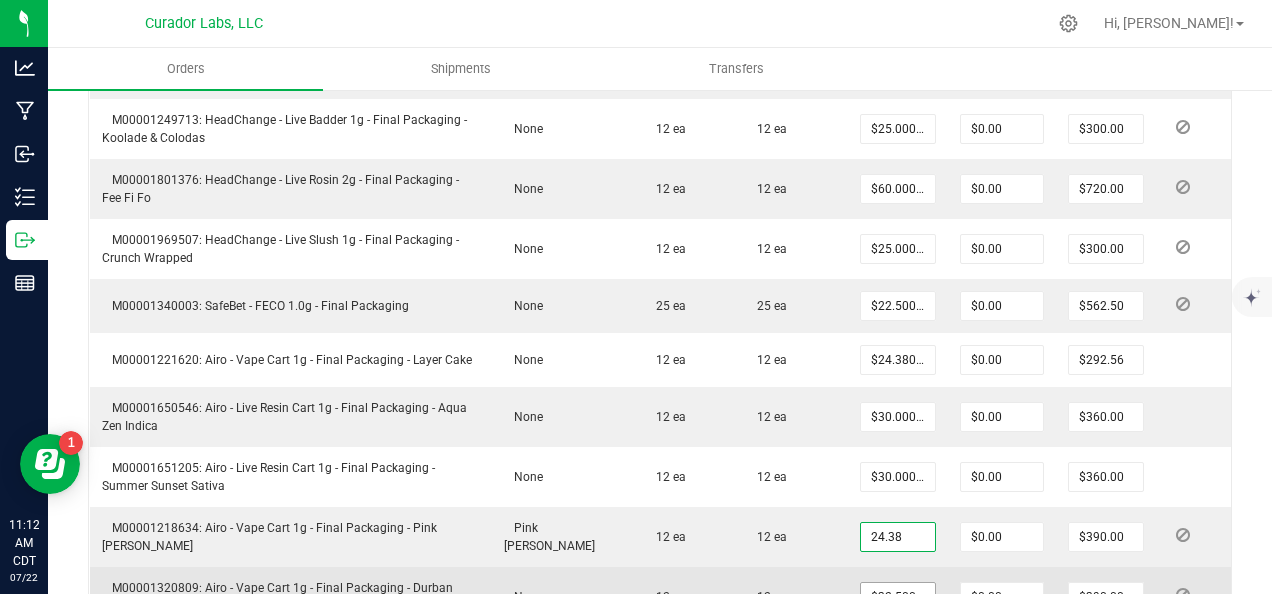 type on "$292.56" 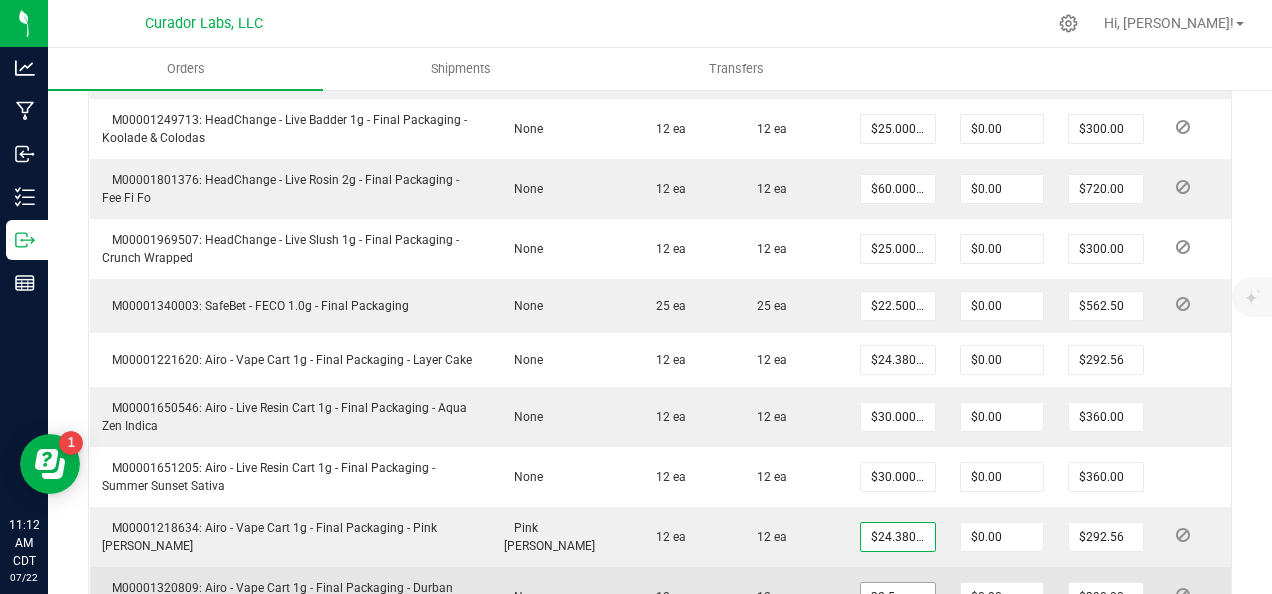 click on "32.5" at bounding box center [898, 597] 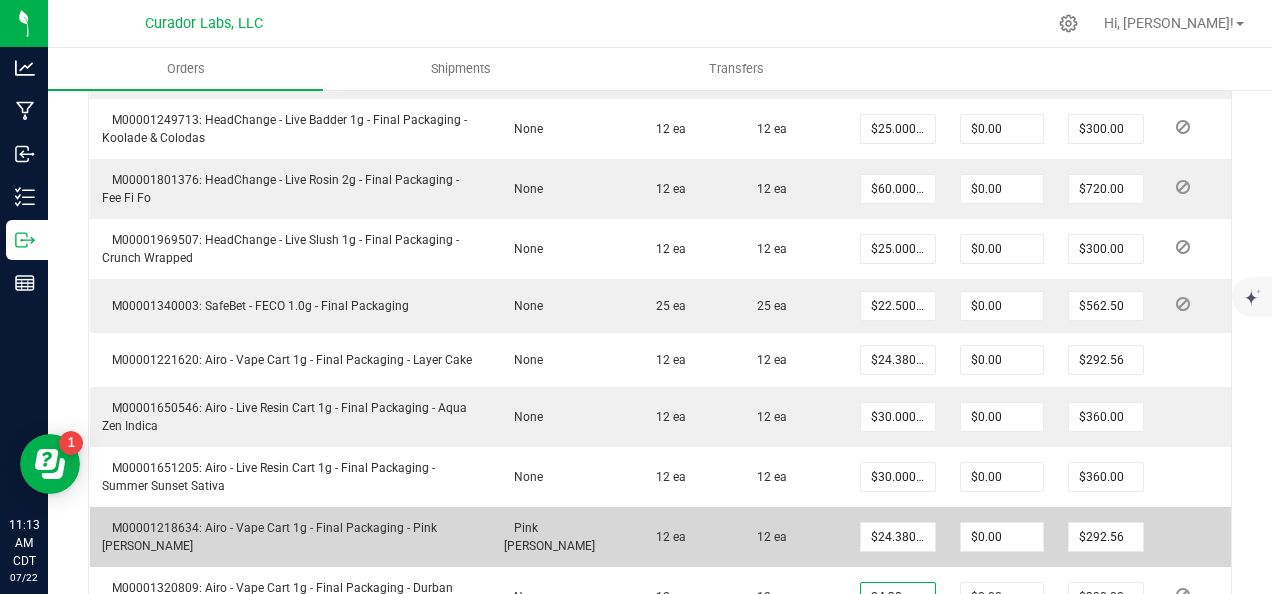 type on "$24.38000" 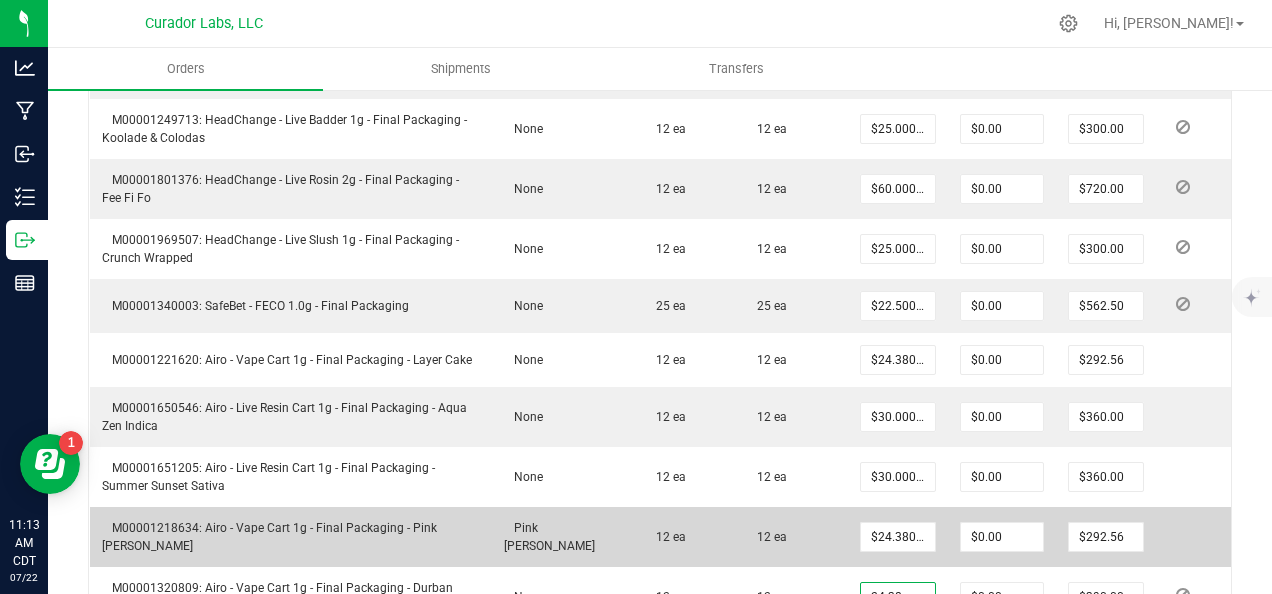 type on "$292.56" 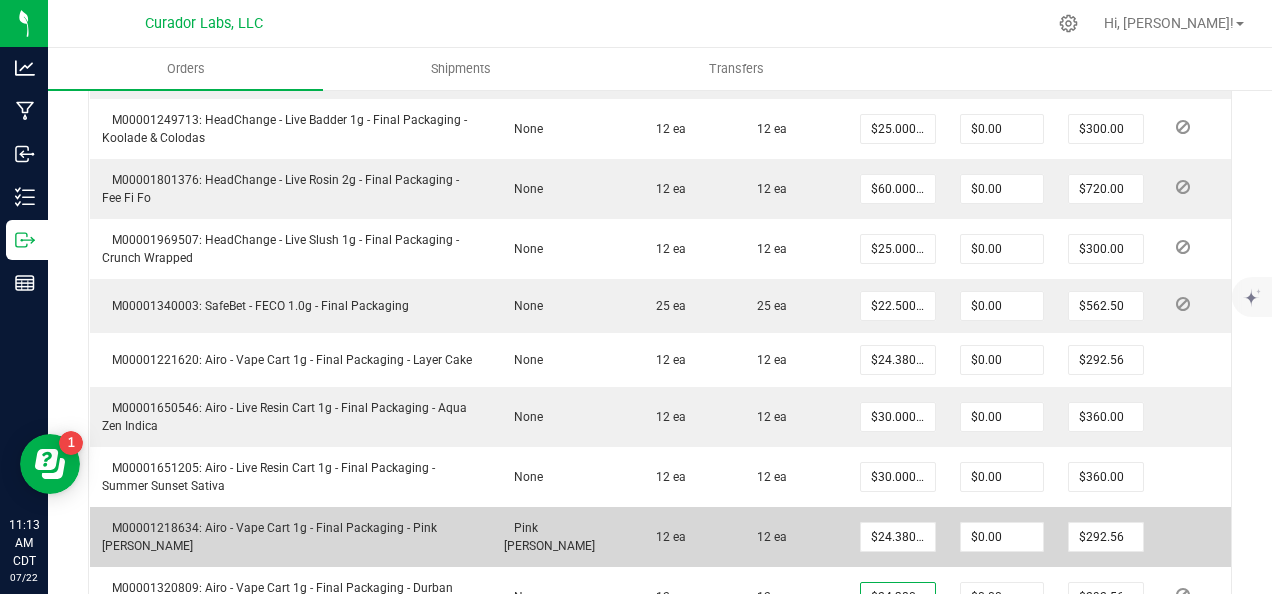 click on "12 ea" at bounding box center (792, 537) 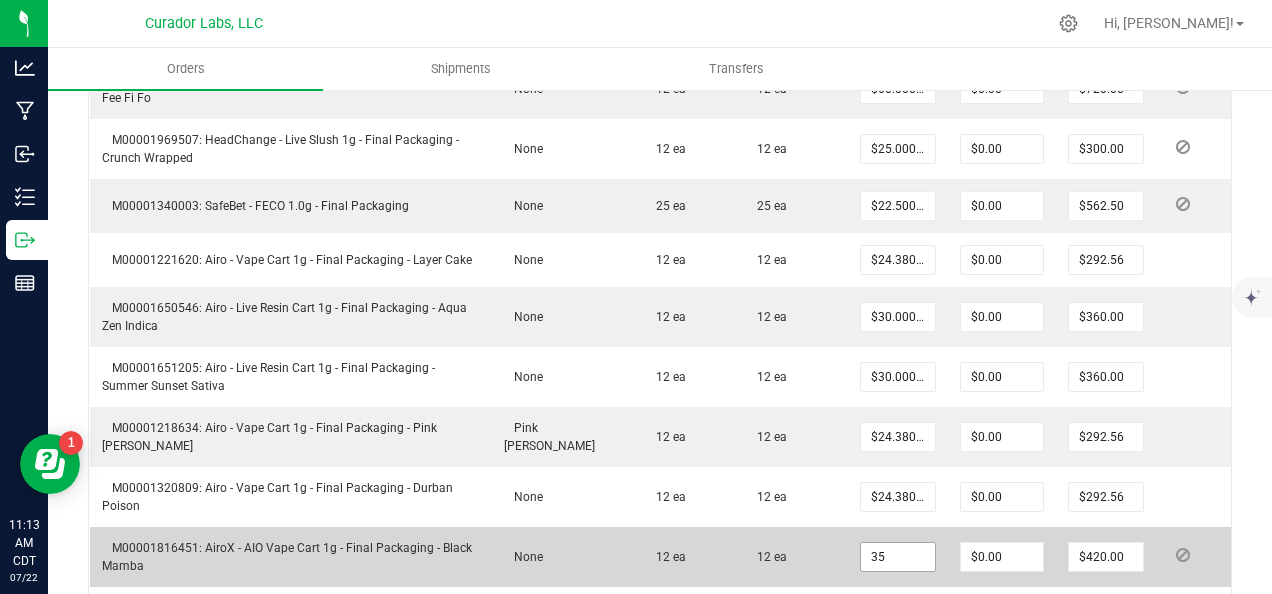 click on "35" at bounding box center [898, 557] 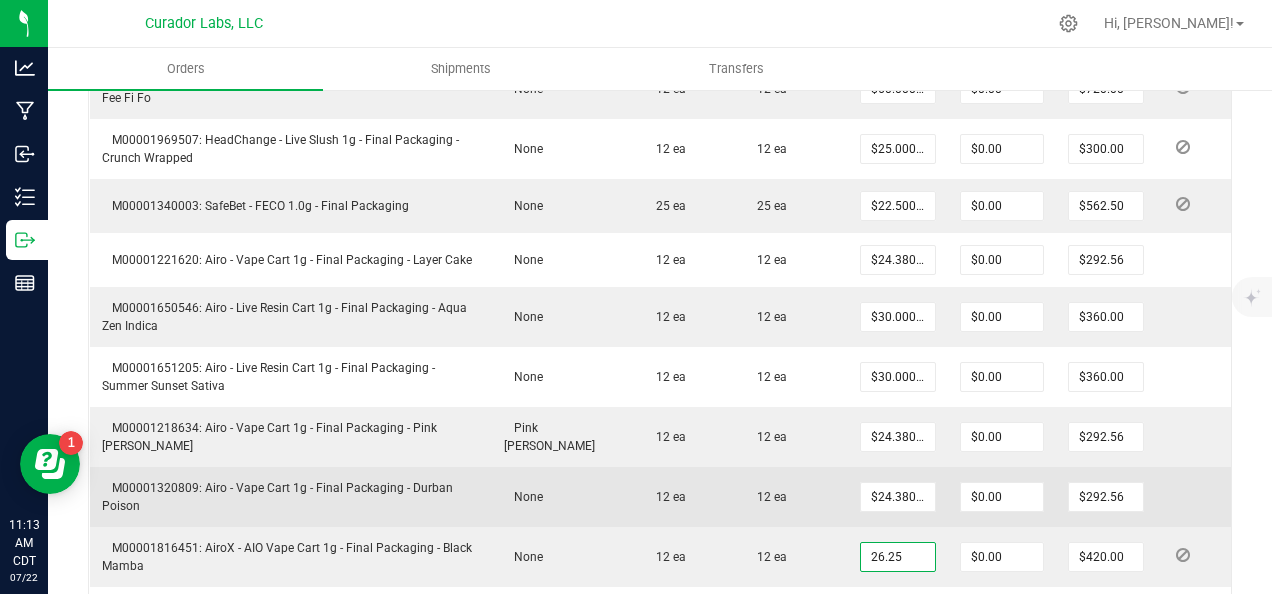 type on "$26.25000" 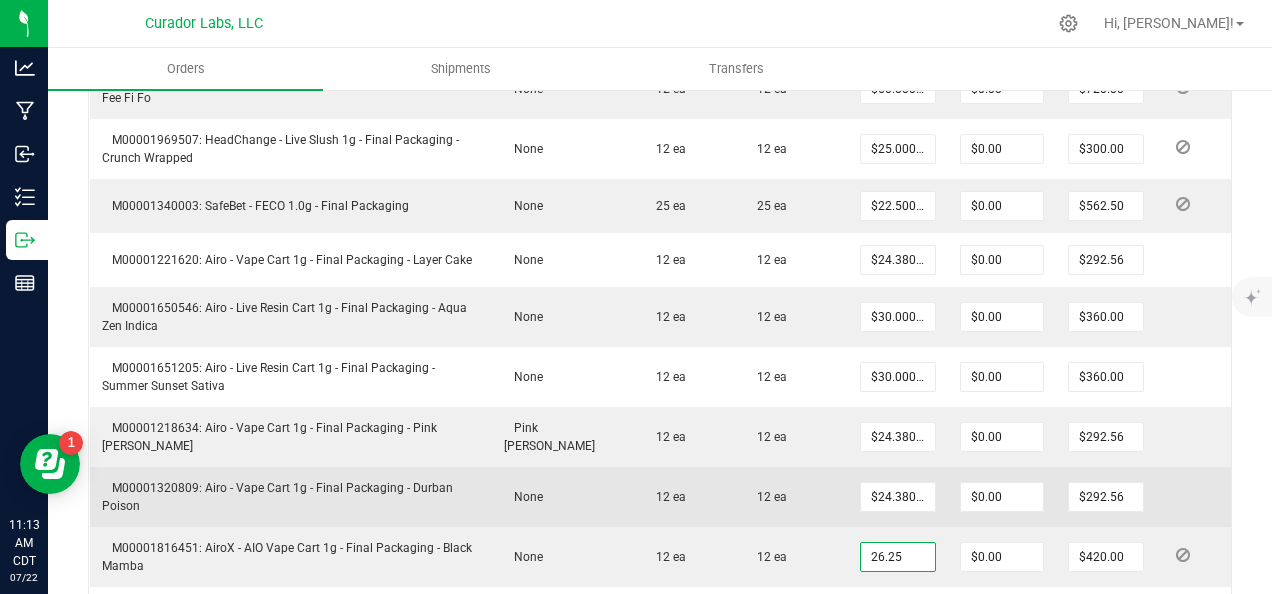 type on "$315.00" 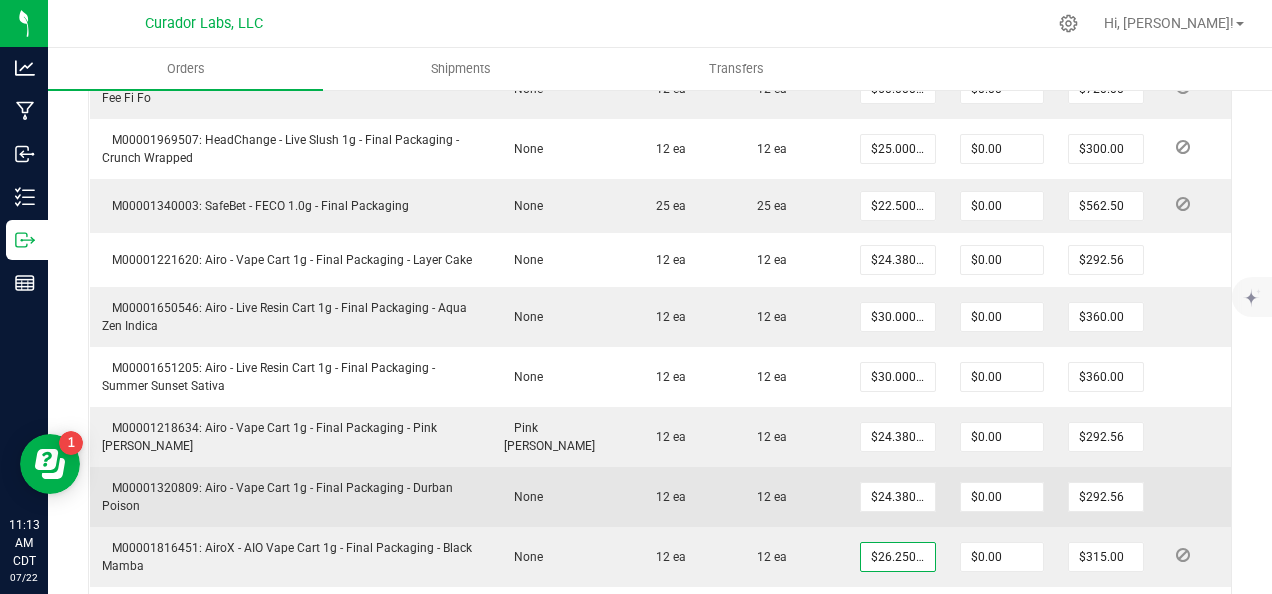 click on "12 ea" at bounding box center [792, 497] 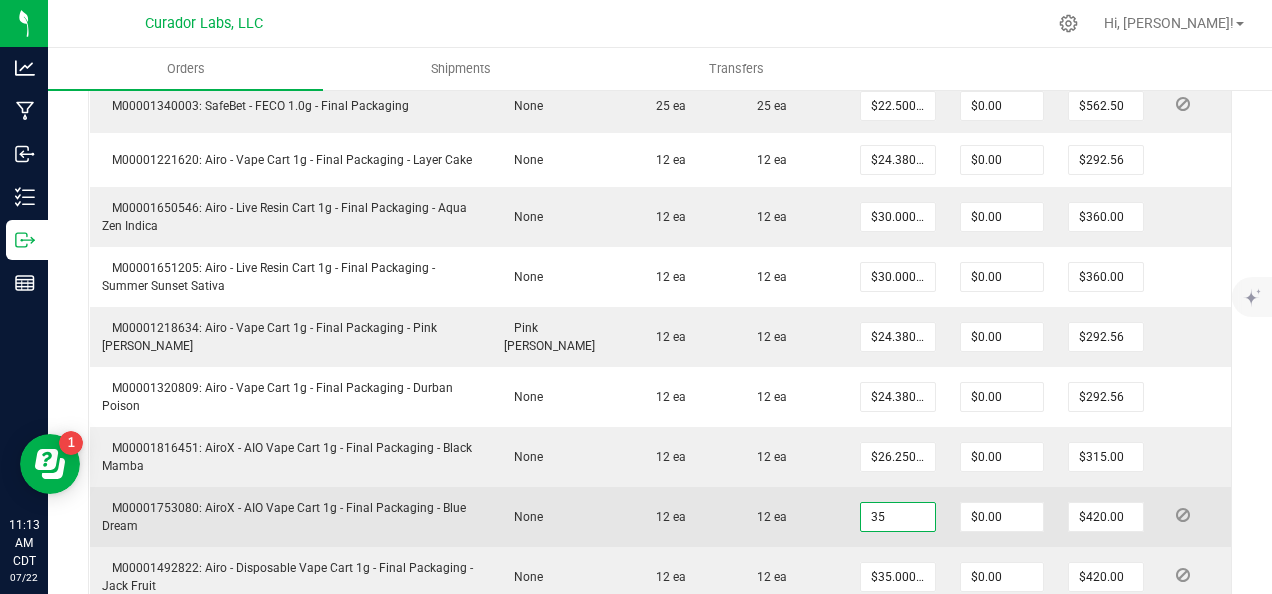 click on "35" at bounding box center (898, 517) 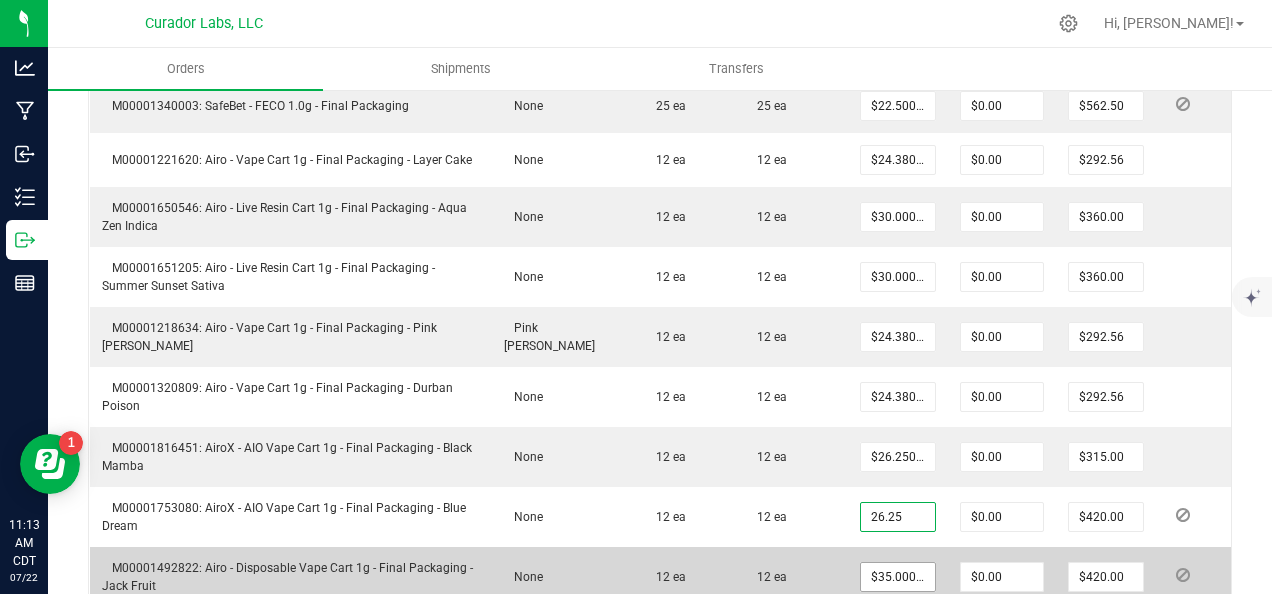 type on "$26.25000" 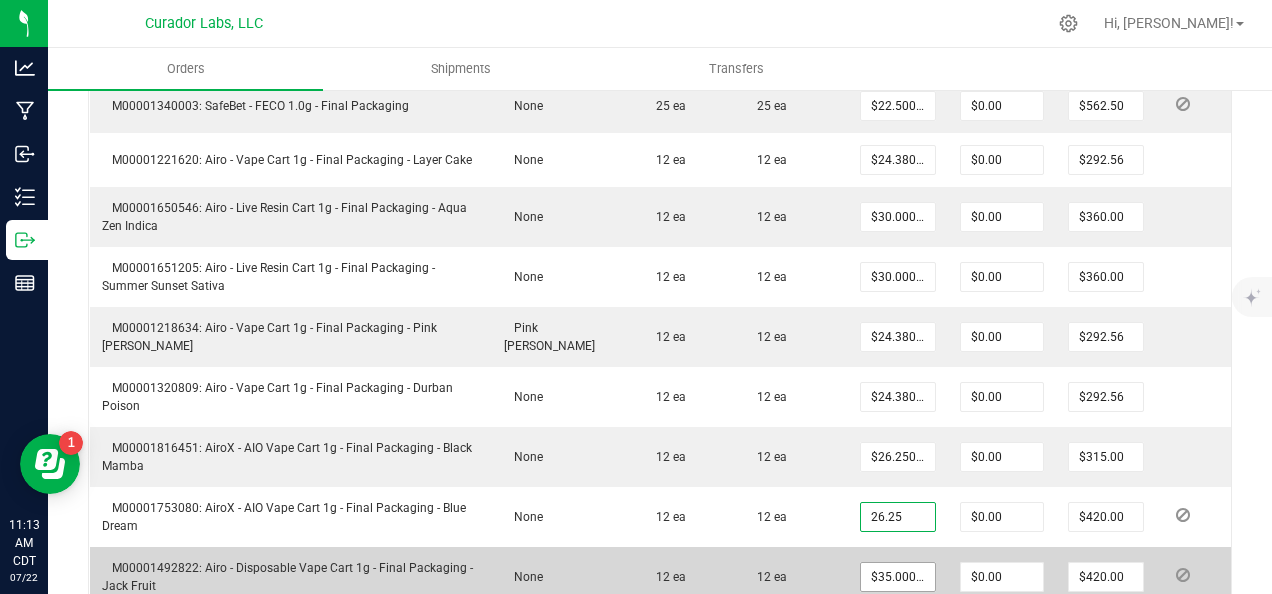 type on "$315.00" 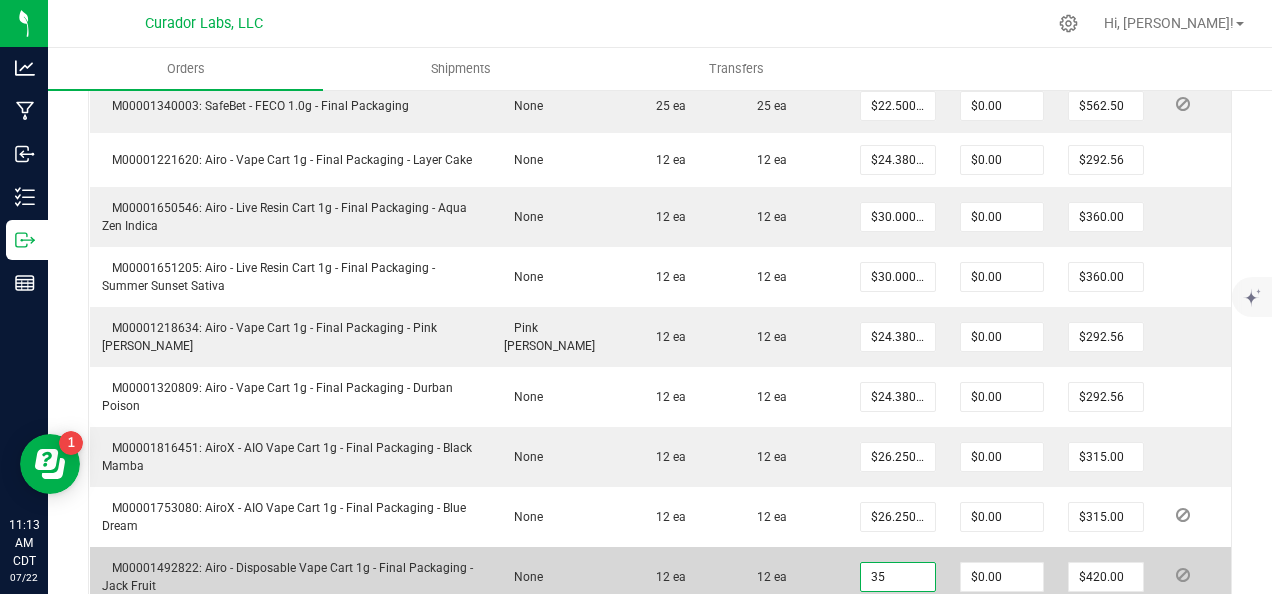 click on "35" at bounding box center (898, 577) 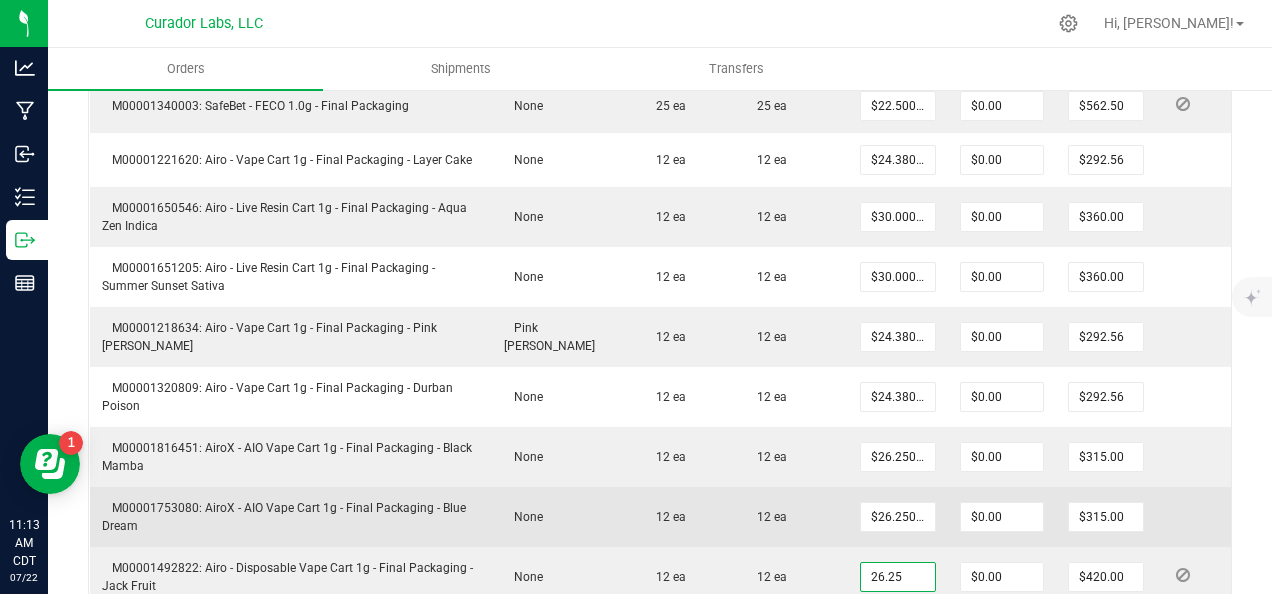 type on "$26.25000" 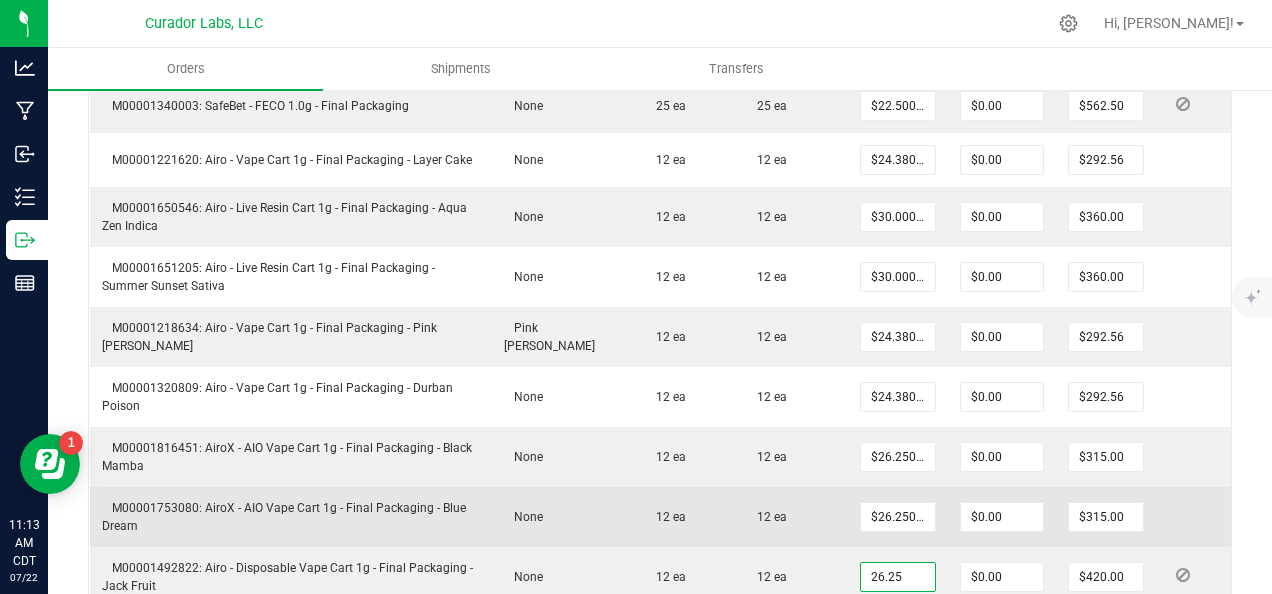 type on "$315.00" 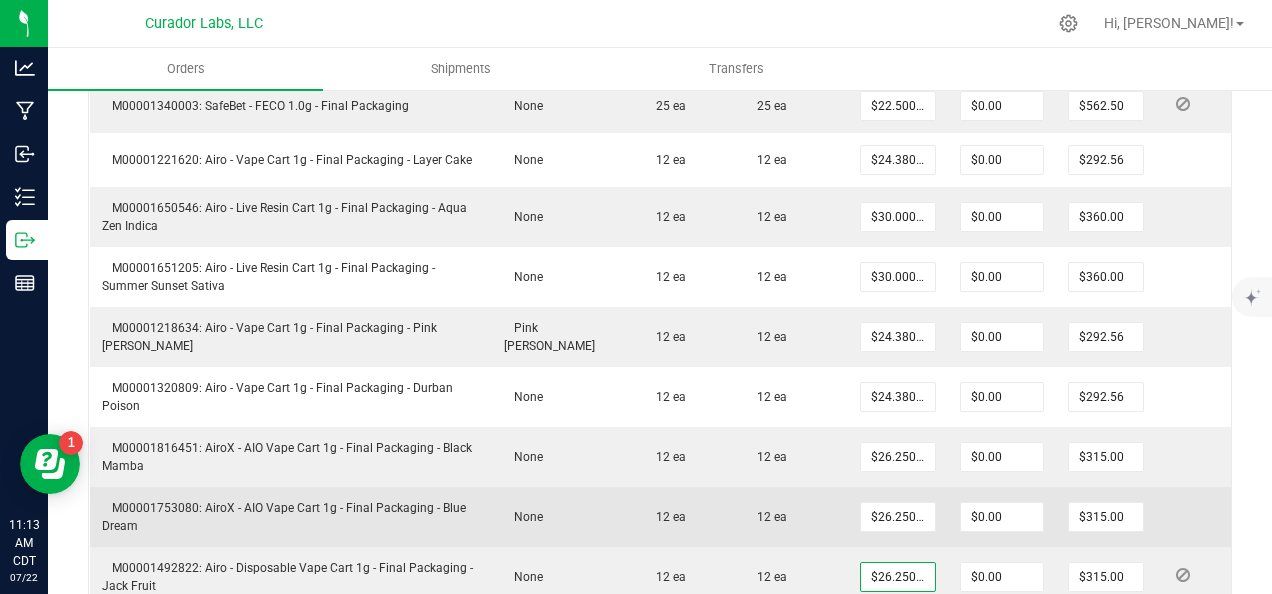 click on "$26.25000" at bounding box center [898, 517] 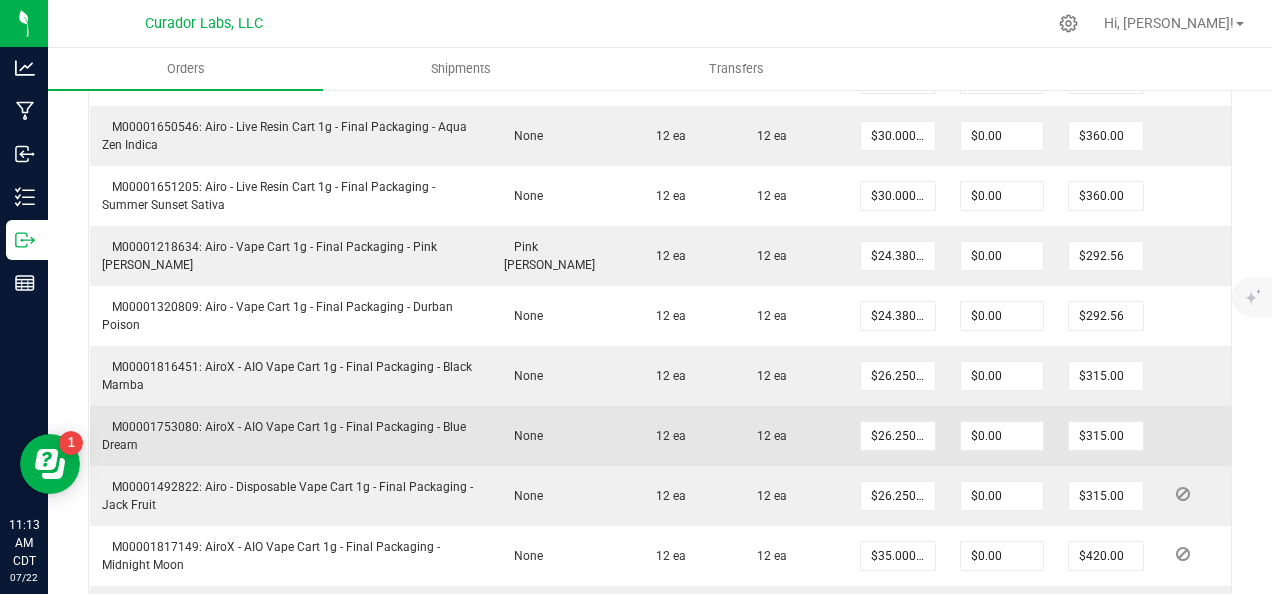 scroll, scrollTop: 1300, scrollLeft: 0, axis: vertical 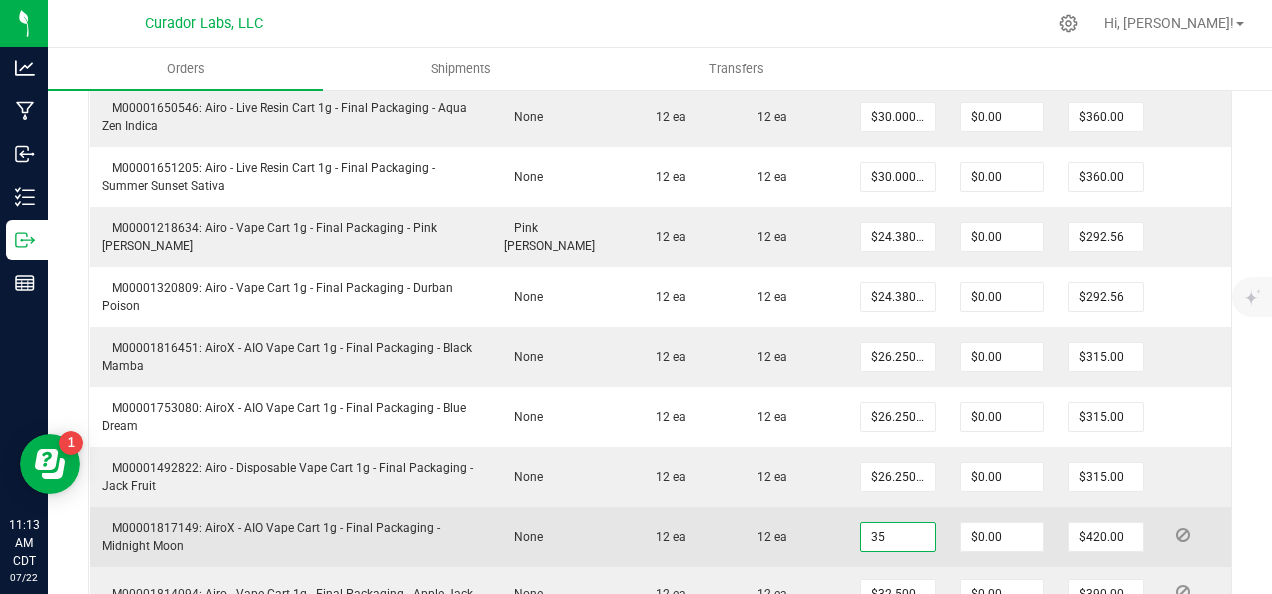 click on "35" at bounding box center [898, 537] 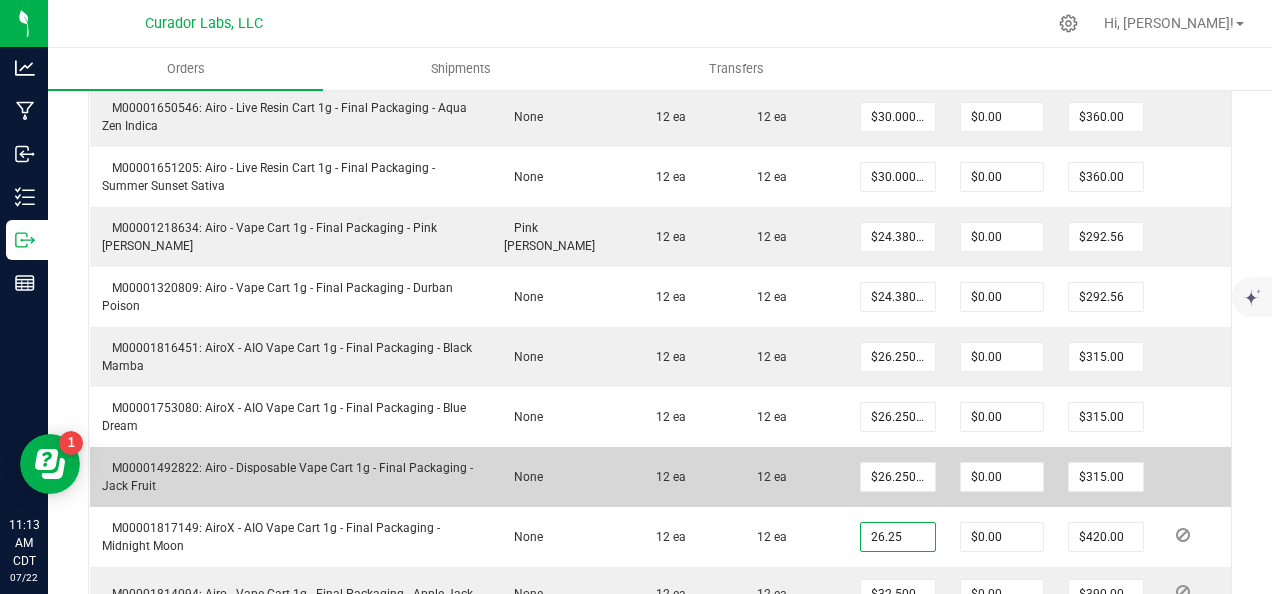 type on "$26.25000" 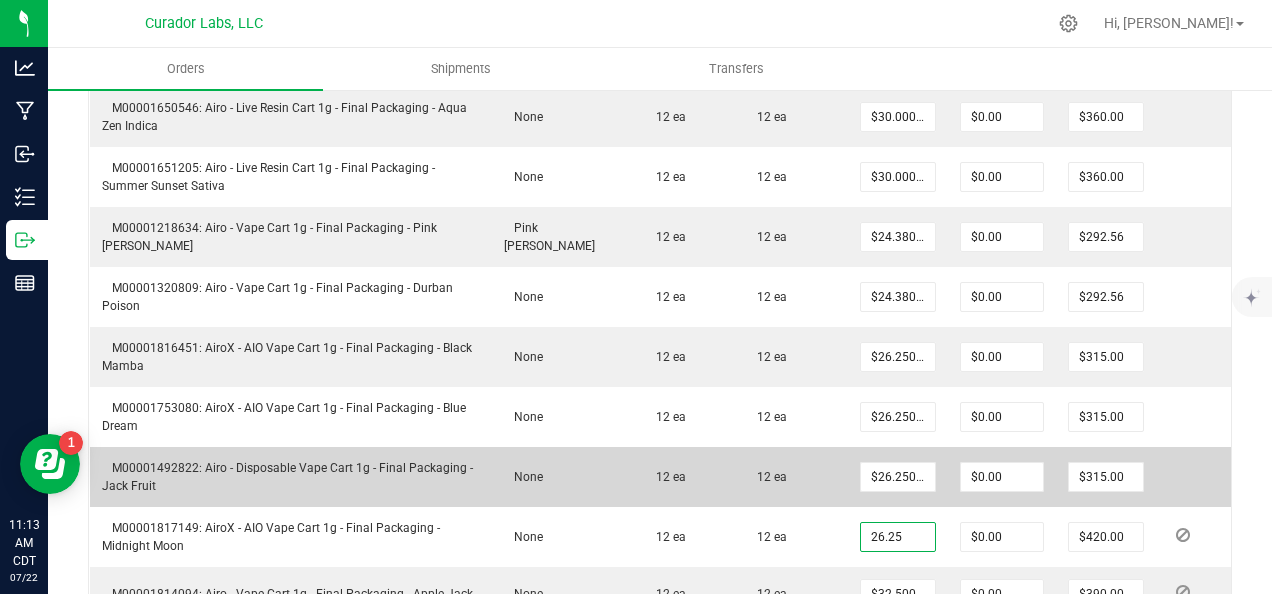 type on "$315.00" 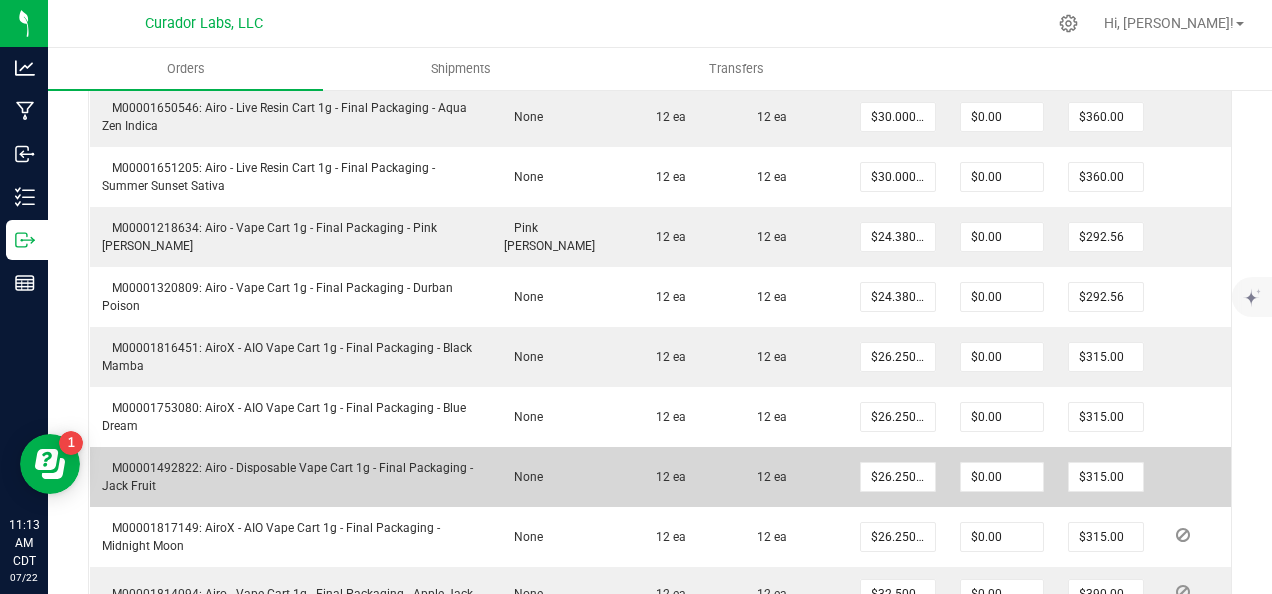 click on "12 ea" at bounding box center [792, 477] 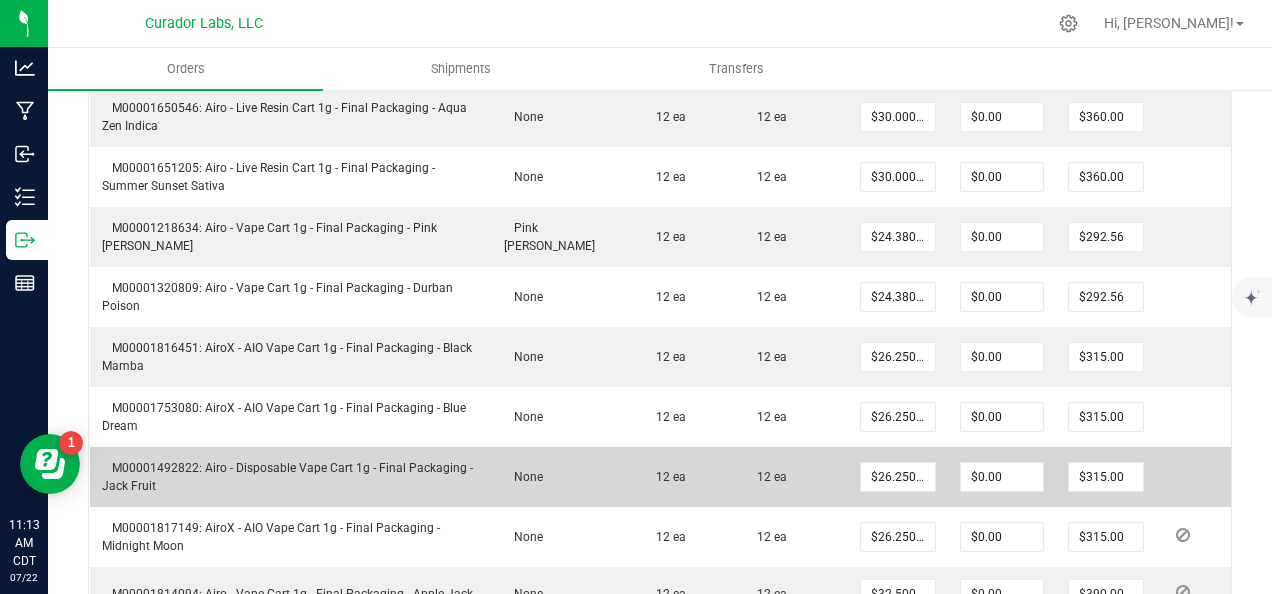 scroll, scrollTop: 1400, scrollLeft: 0, axis: vertical 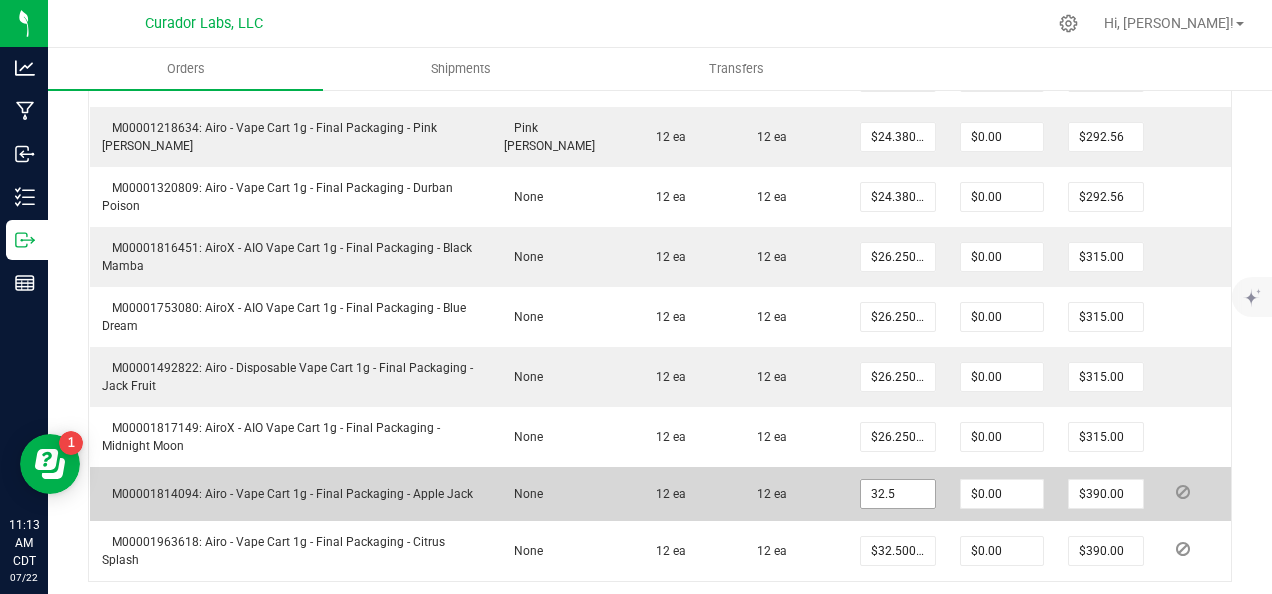 click on "32.5" at bounding box center (898, 494) 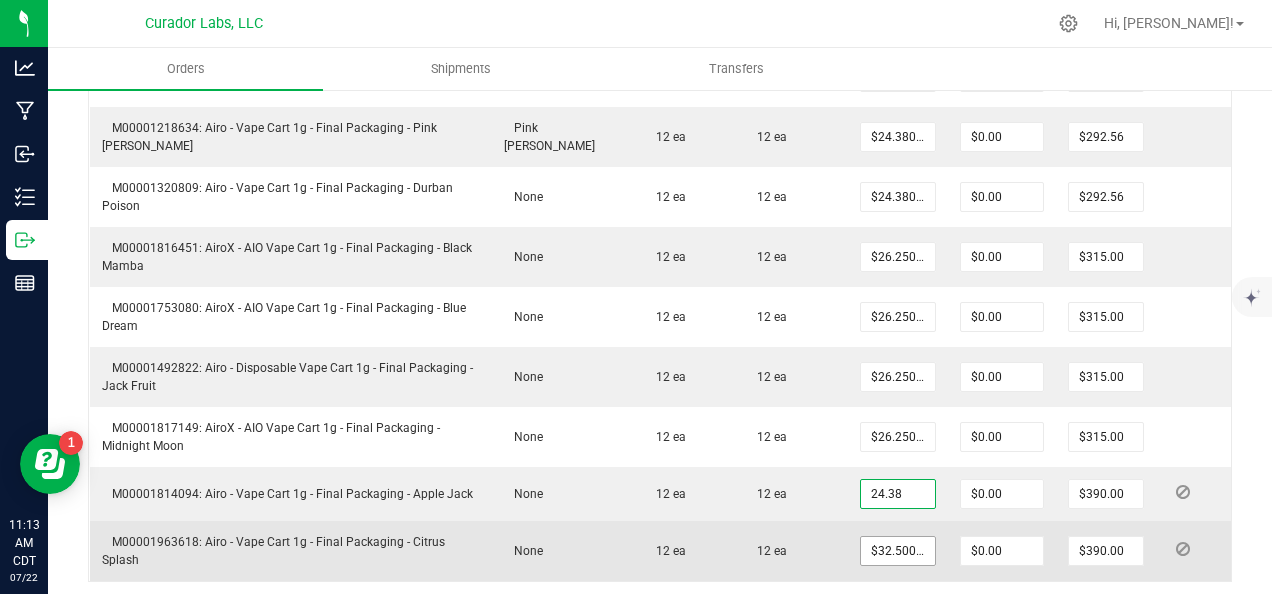type on "$24.38000" 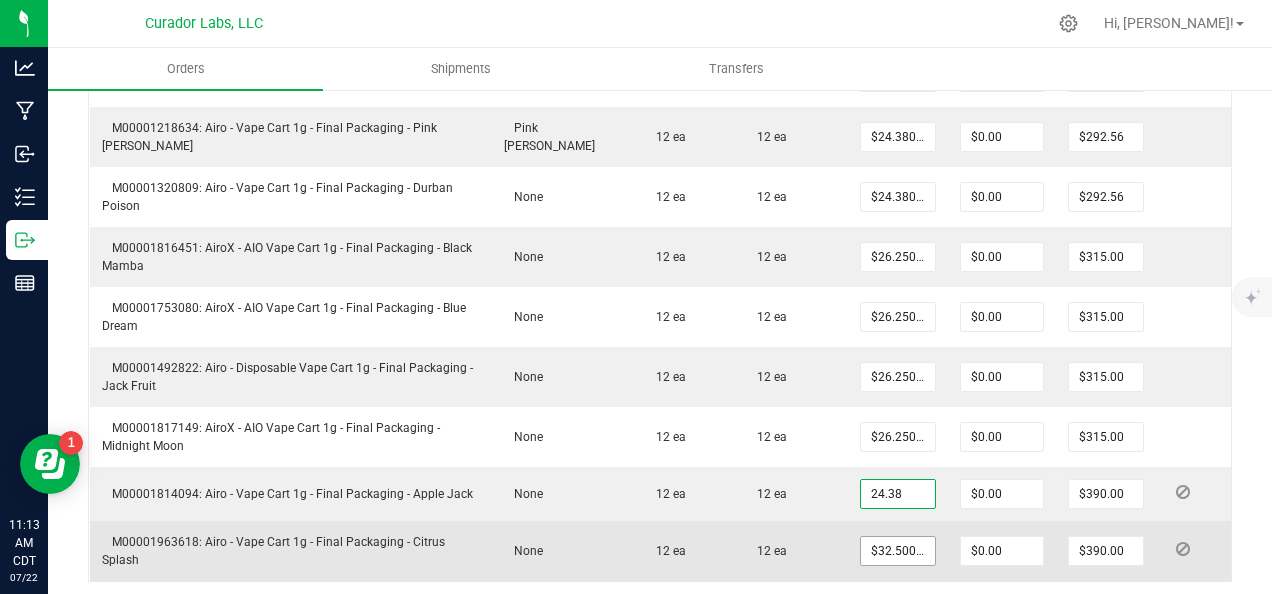 type on "$292.56" 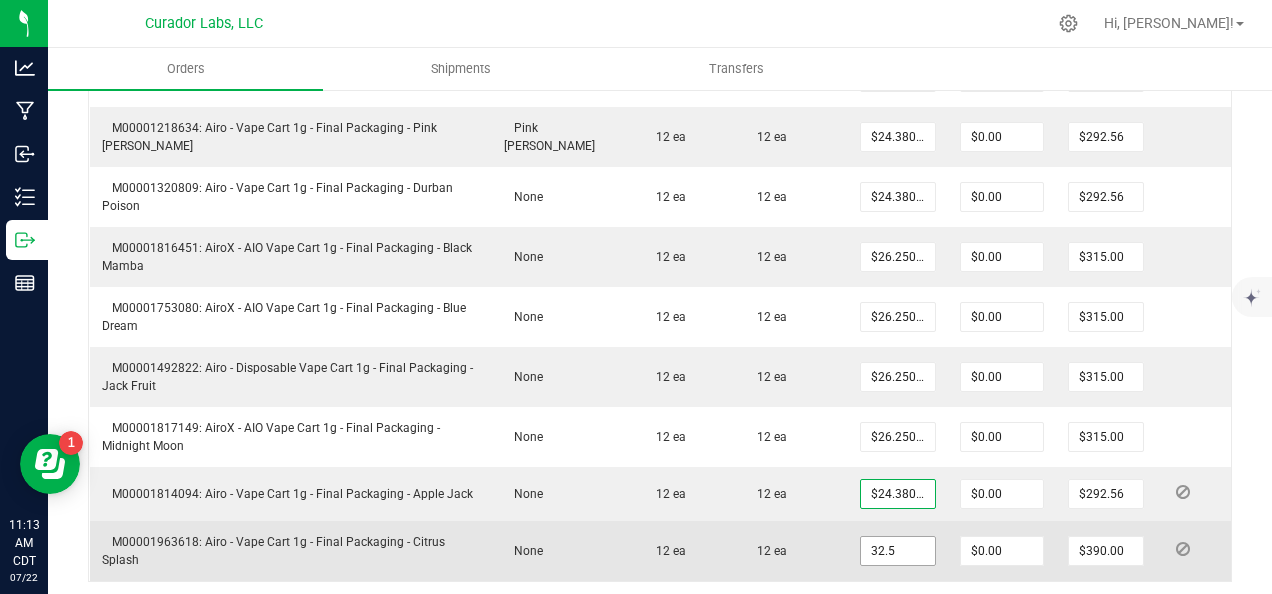 click on "32.5" at bounding box center (898, 551) 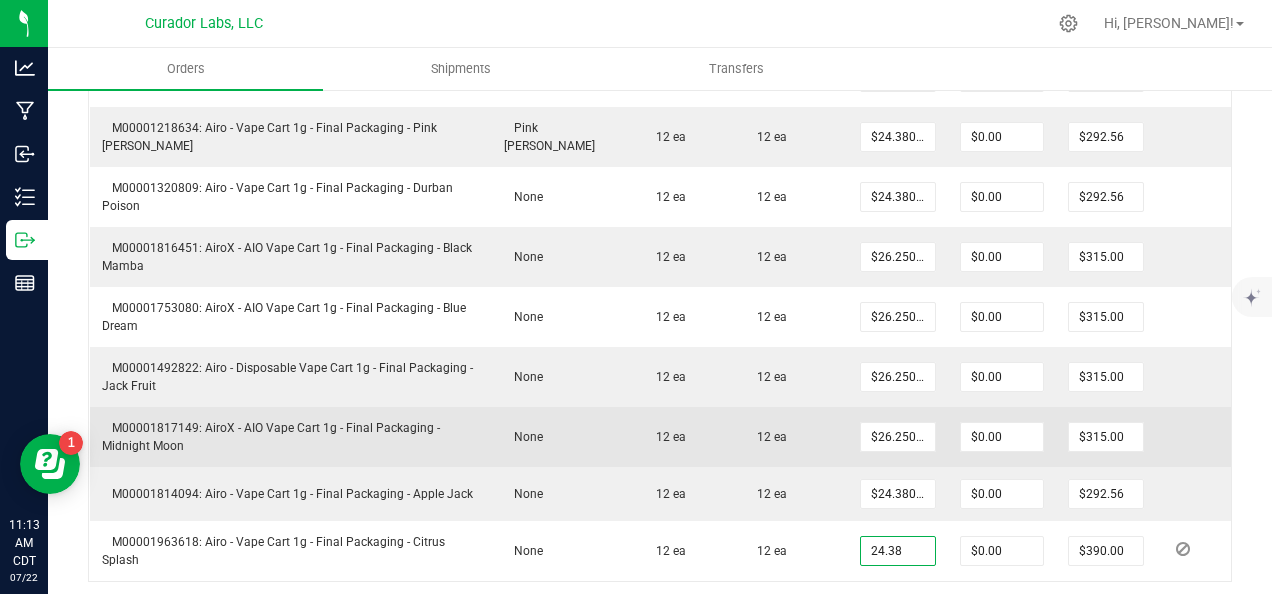 type on "$24.38000" 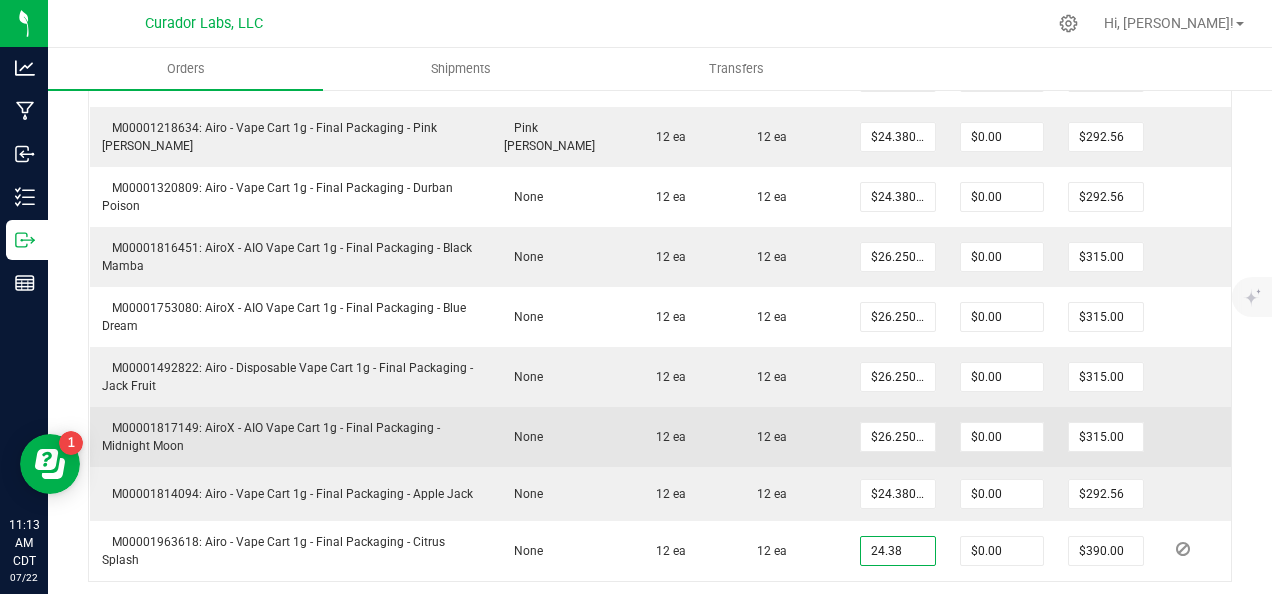 type on "$292.56" 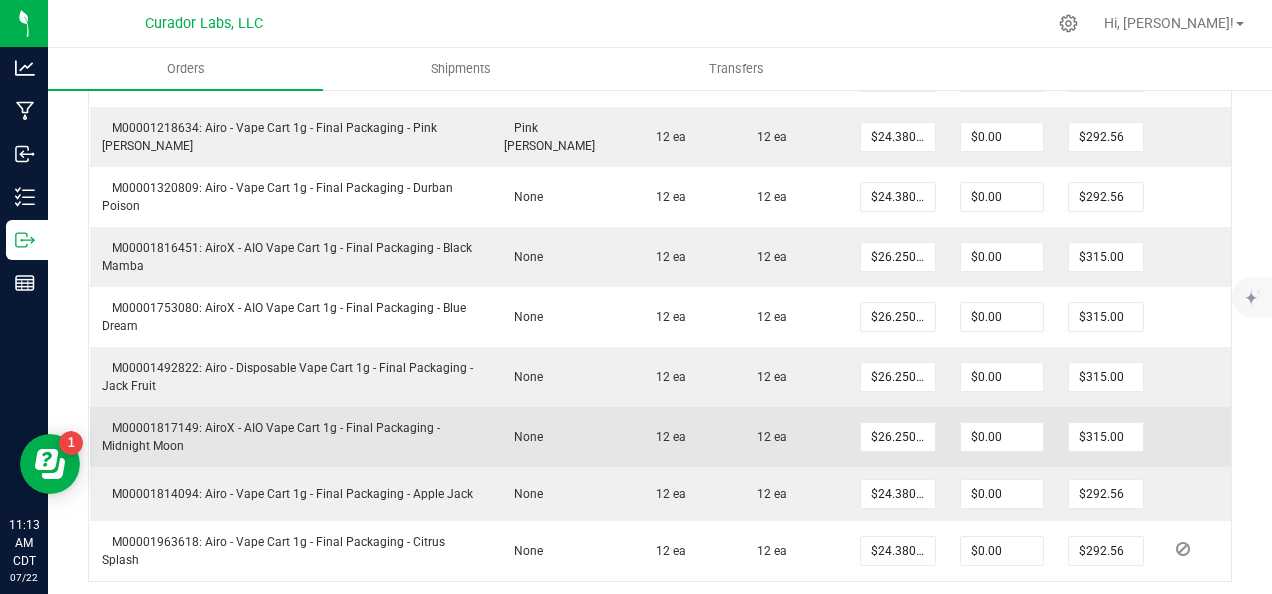 click on "12 ea" at bounding box center (792, 437) 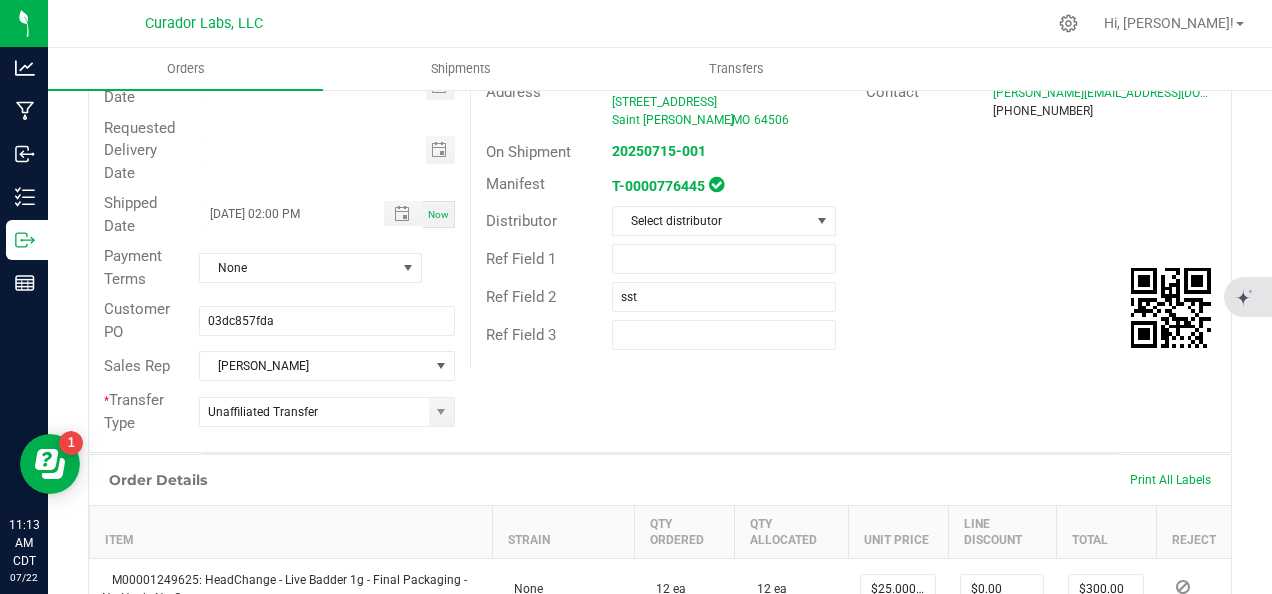 scroll, scrollTop: 0, scrollLeft: 0, axis: both 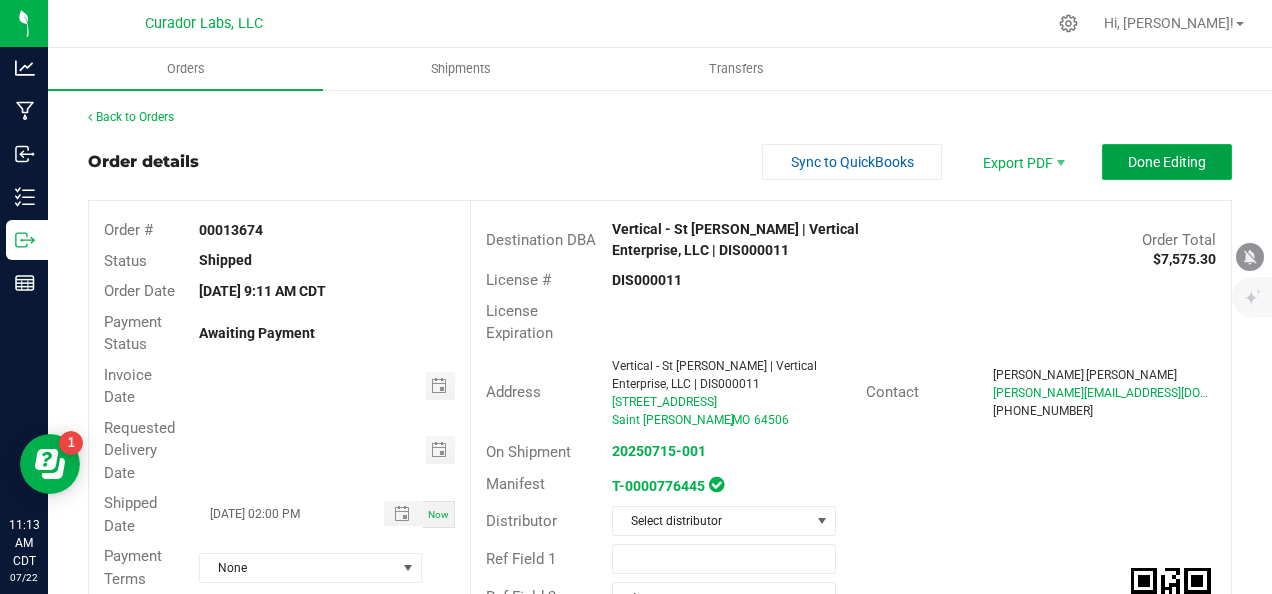 click on "Done Editing" at bounding box center (1167, 162) 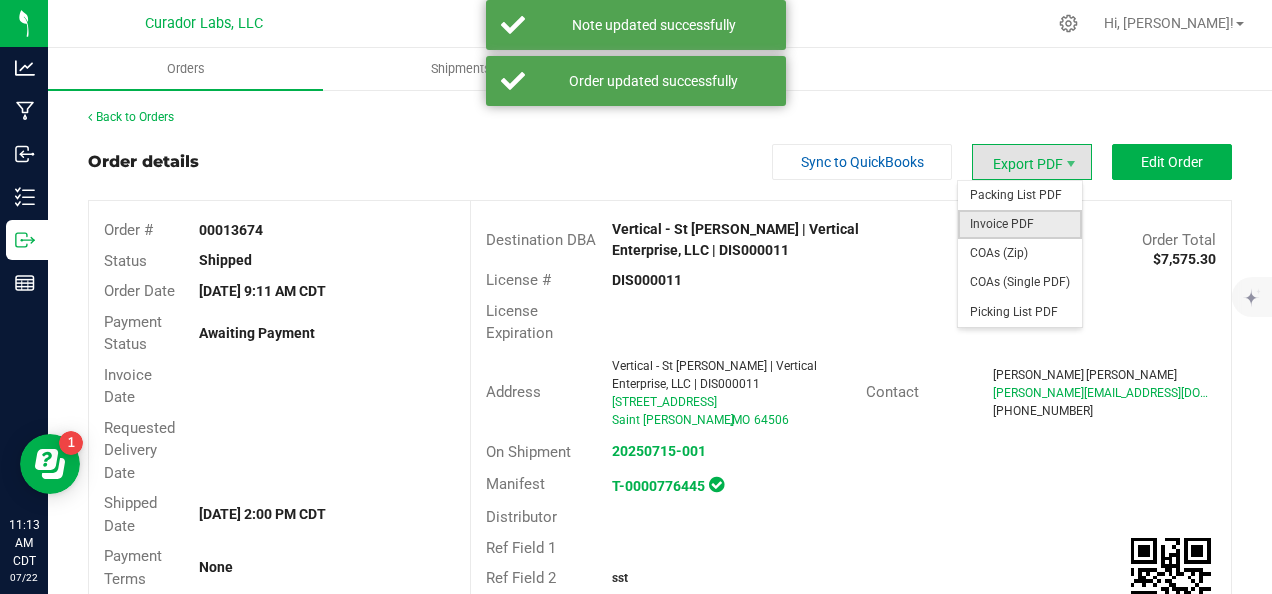 click on "Invoice PDF" at bounding box center [1020, 224] 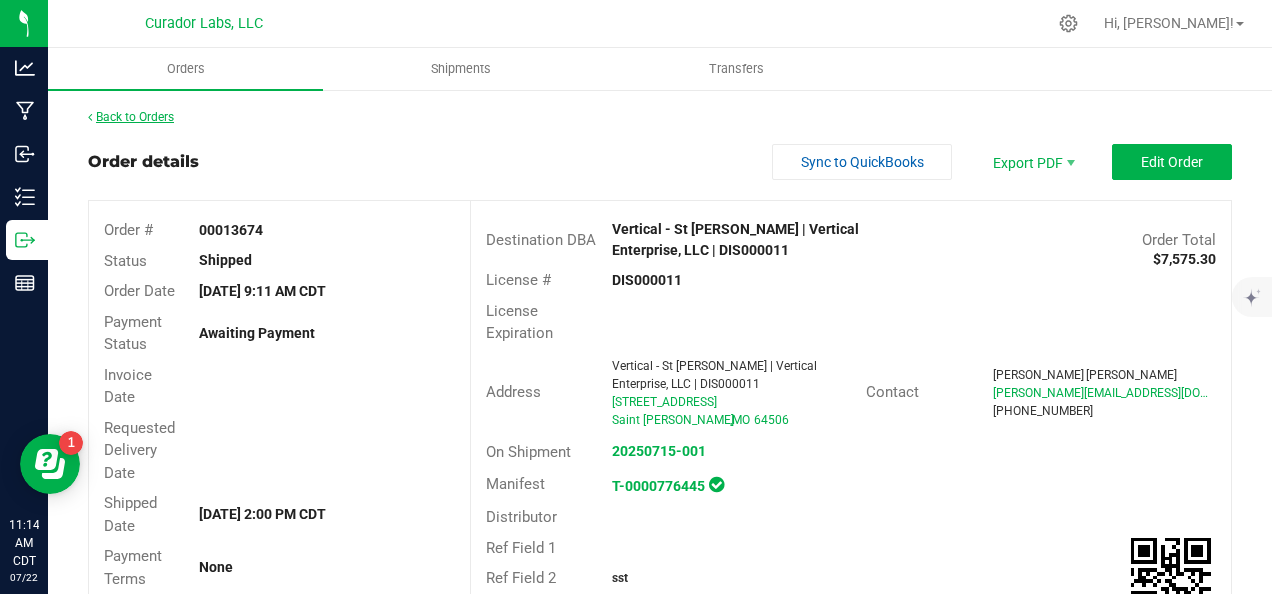 click on "Back to Orders" at bounding box center [131, 117] 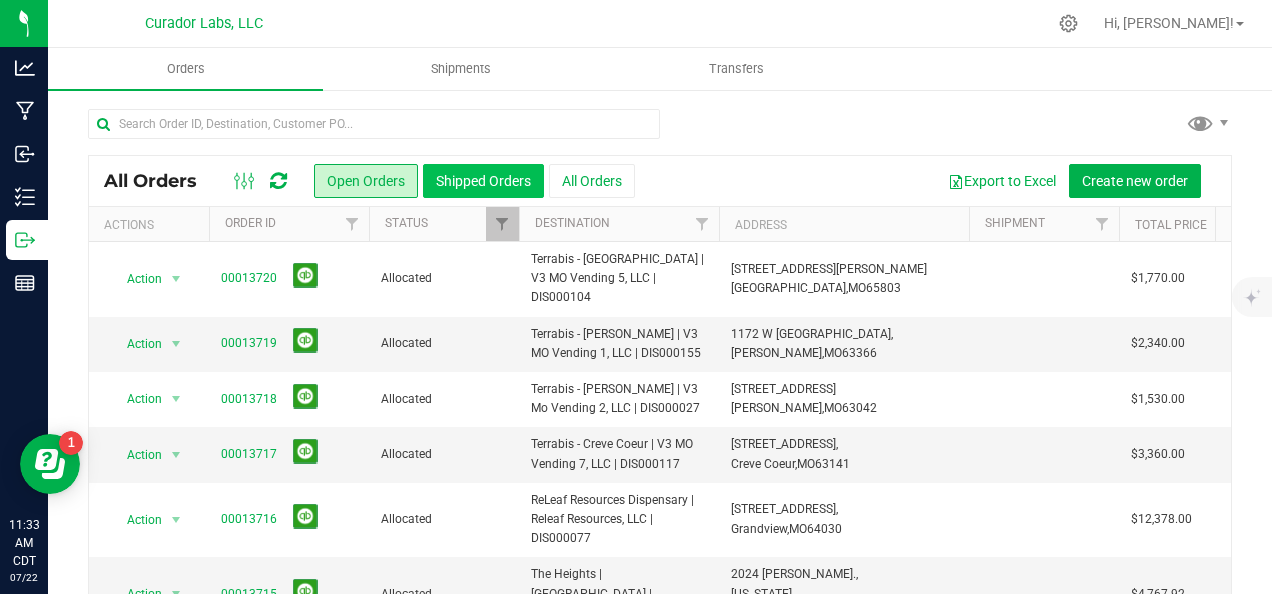 click on "Shipped Orders" at bounding box center (483, 181) 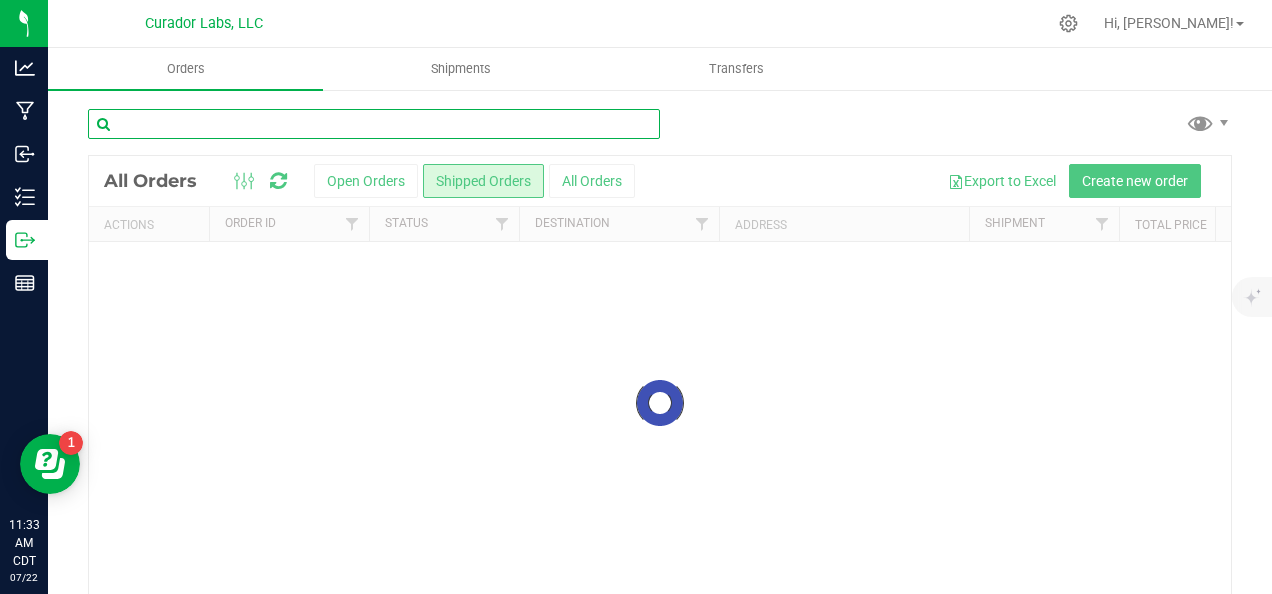 click at bounding box center [374, 124] 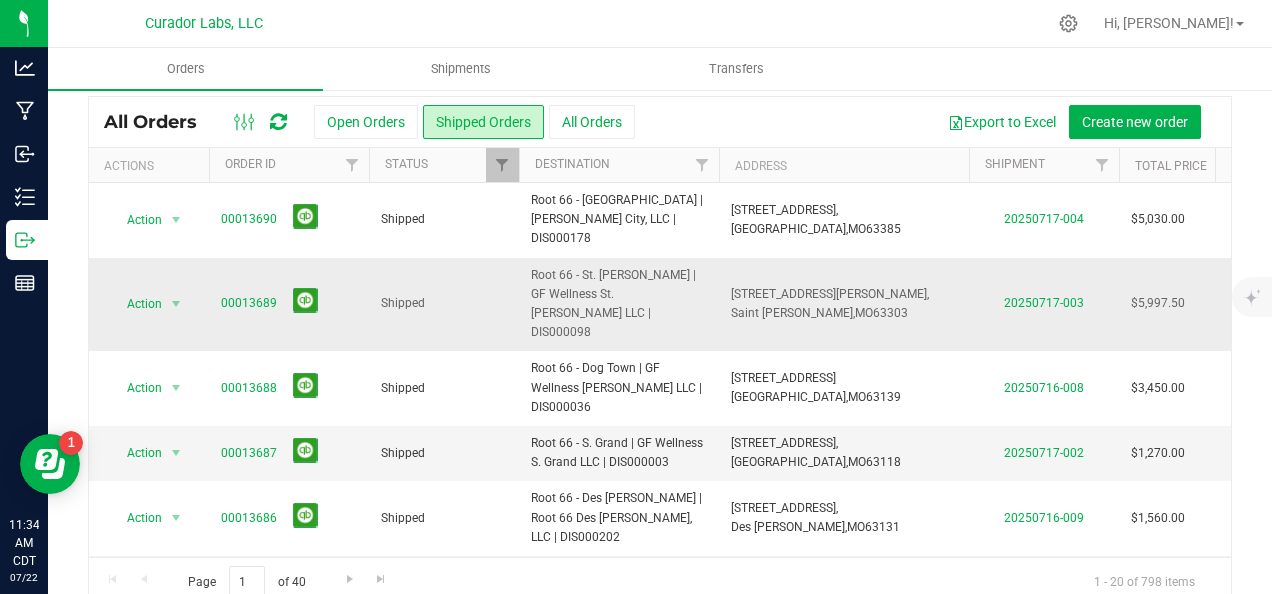 scroll, scrollTop: 89, scrollLeft: 0, axis: vertical 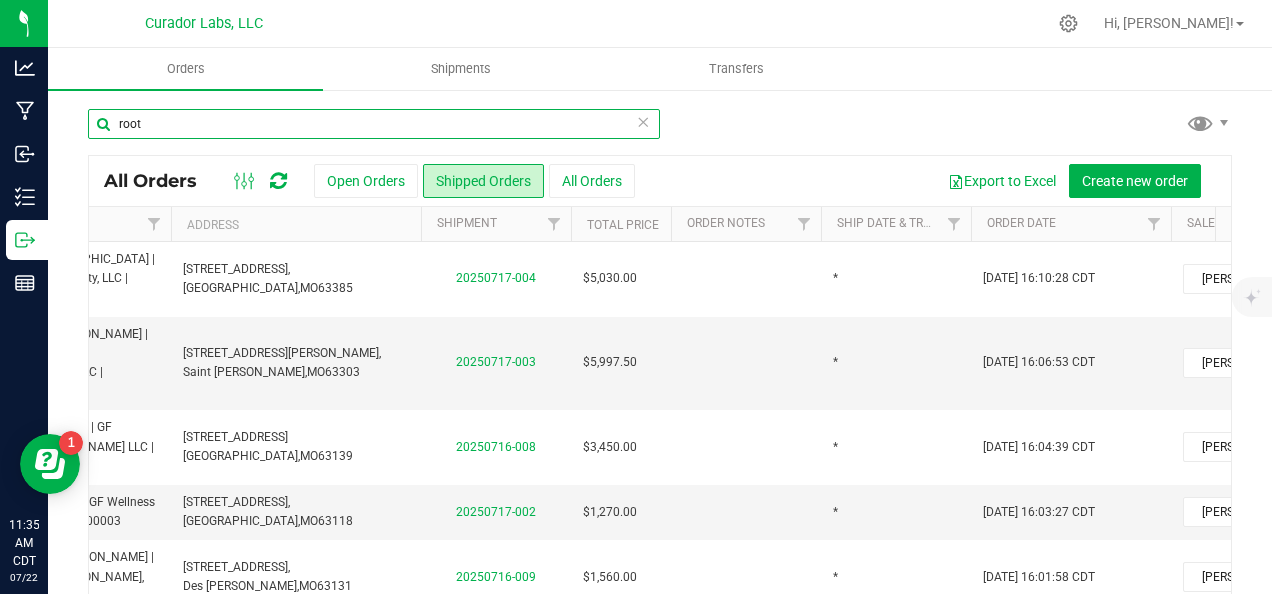 type on "root" 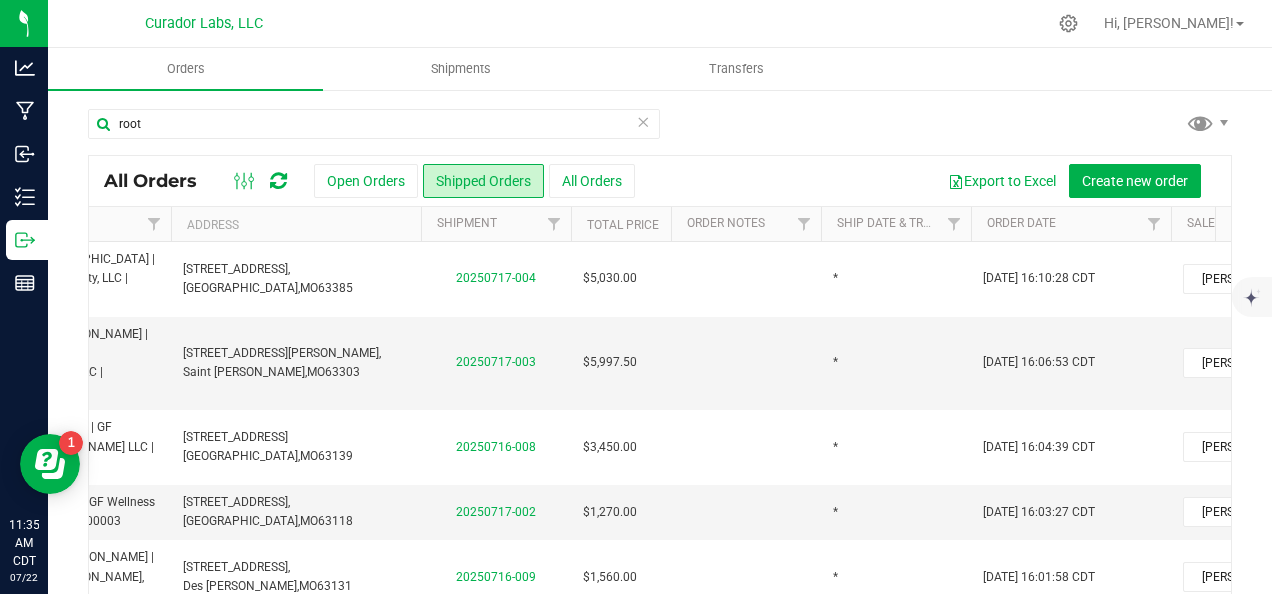 click at bounding box center [643, 121] 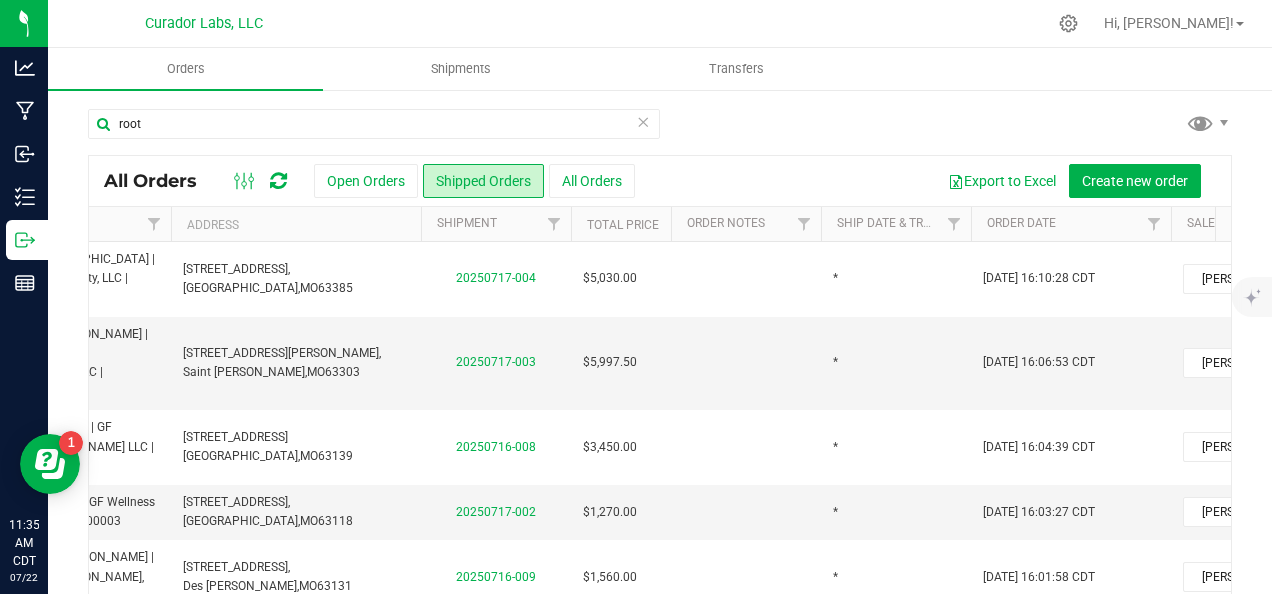 type 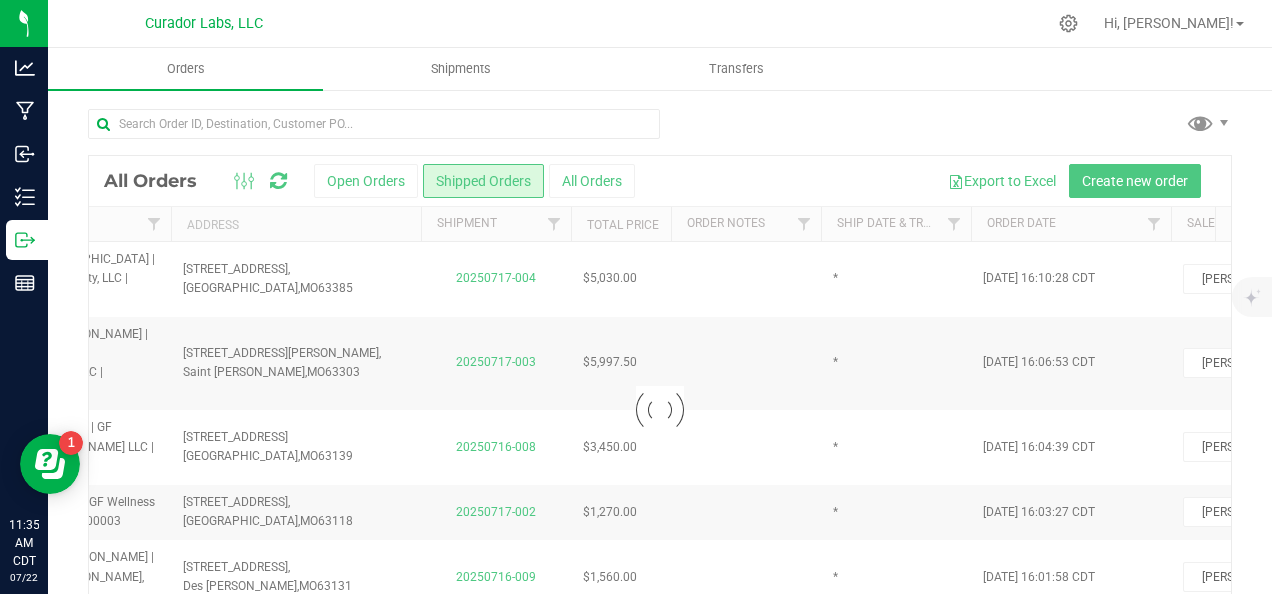 click at bounding box center (660, 410) 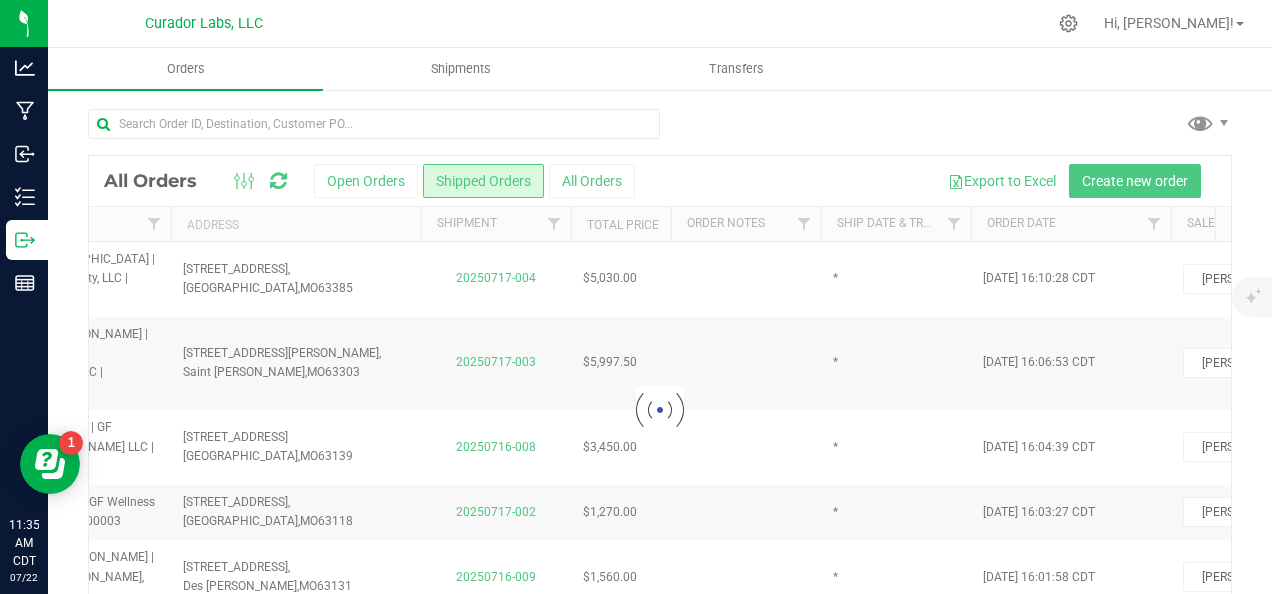 click at bounding box center [660, 410] 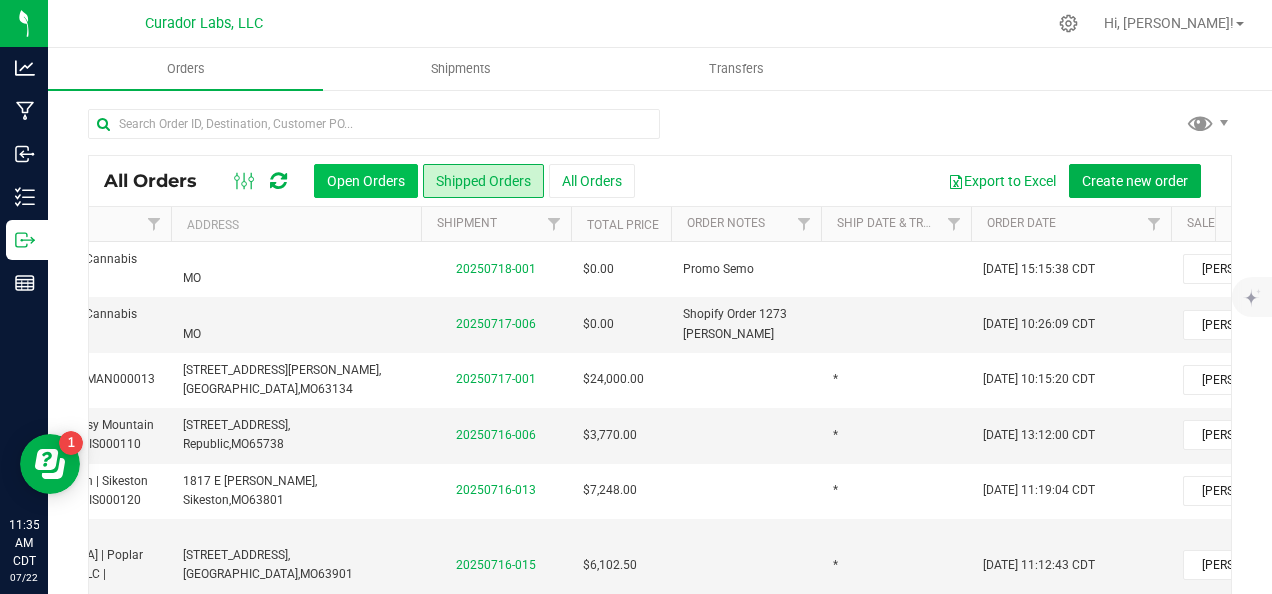 click on "Open Orders" at bounding box center [366, 181] 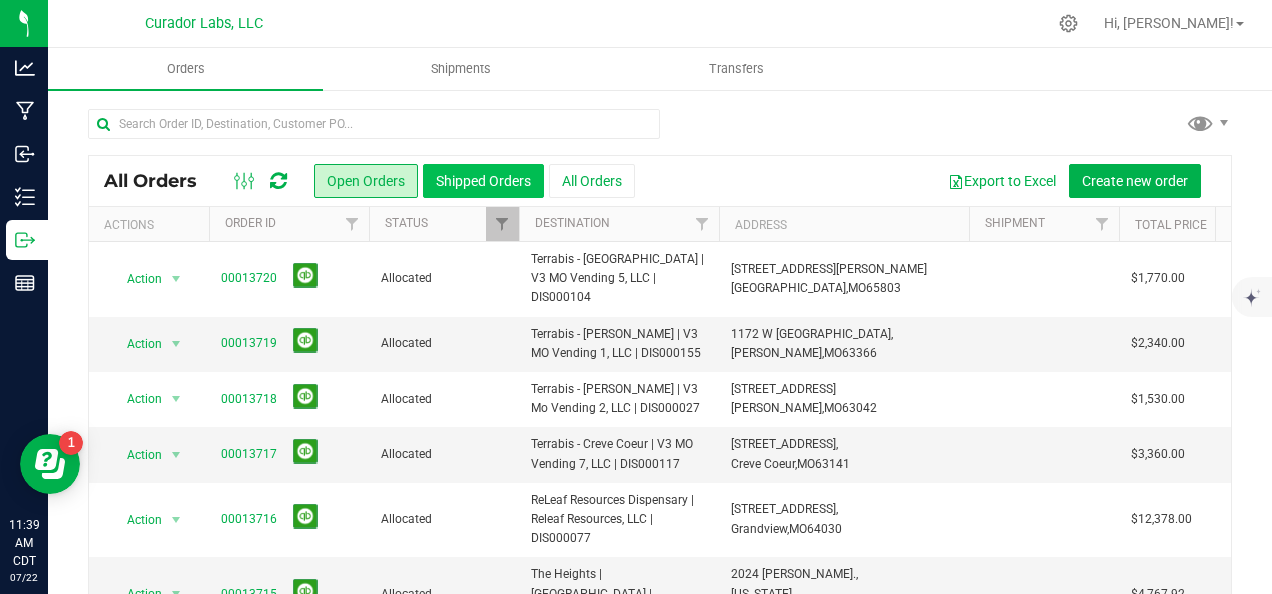 click on "Shipped Orders" at bounding box center (483, 181) 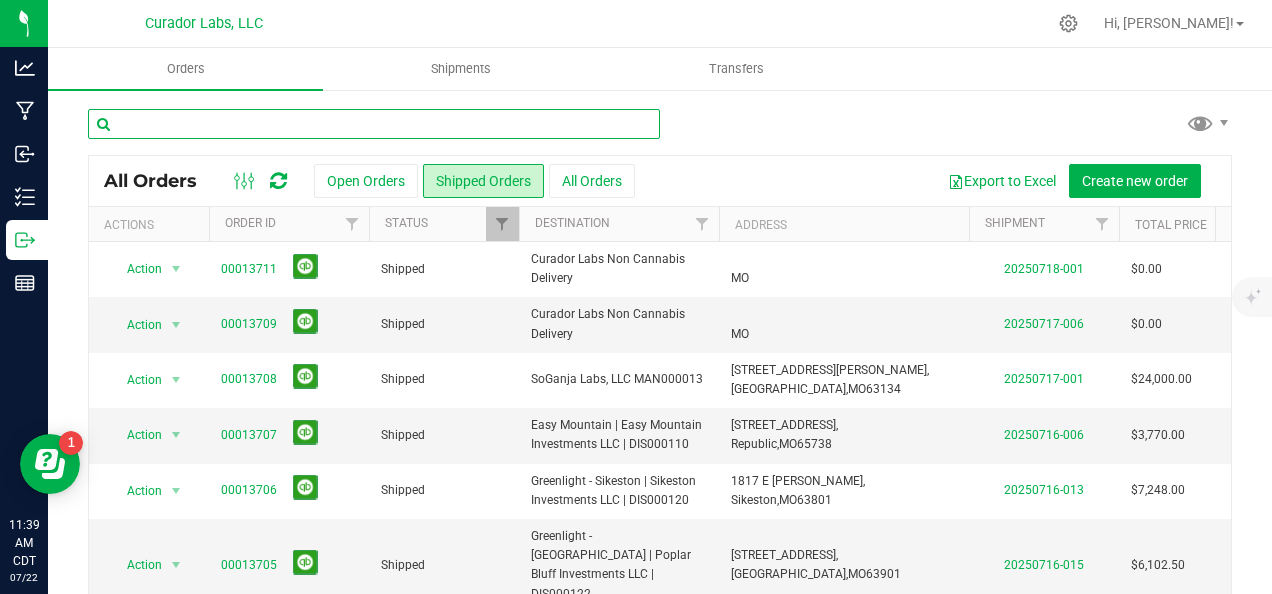 click at bounding box center (374, 124) 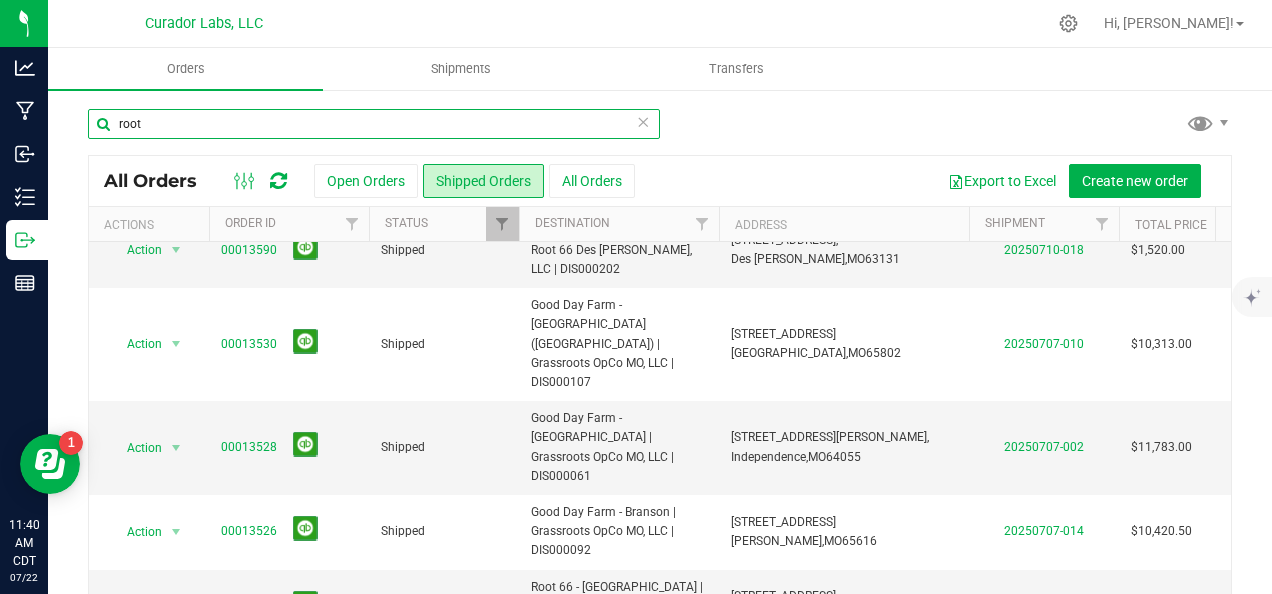 scroll, scrollTop: 934, scrollLeft: 0, axis: vertical 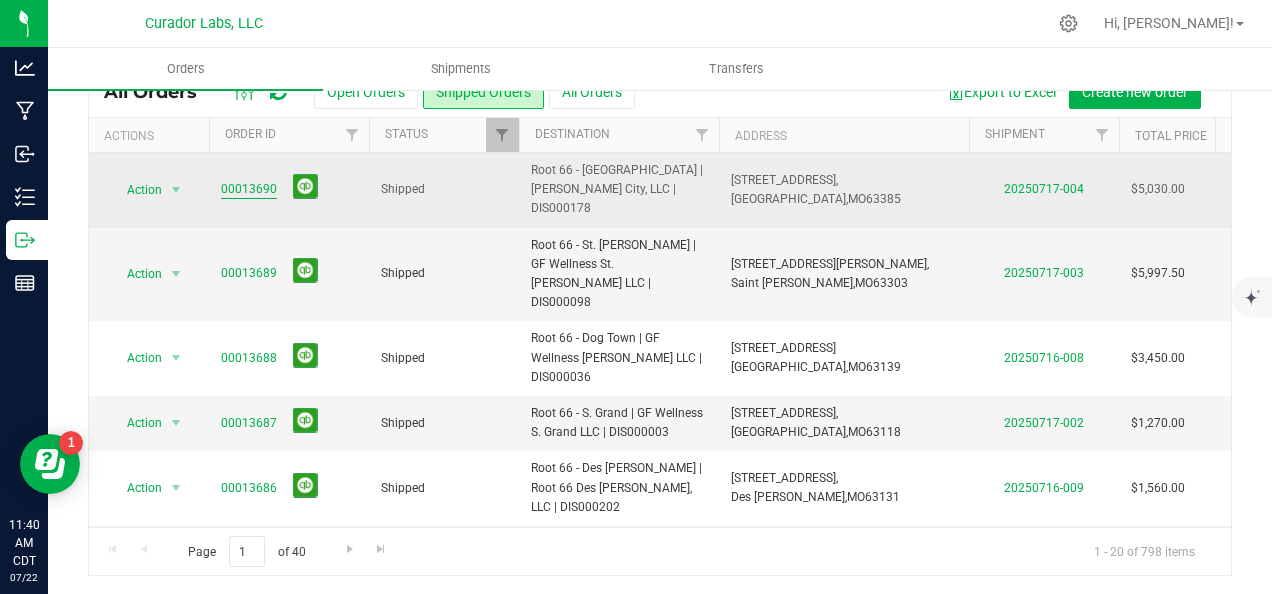 type on "root" 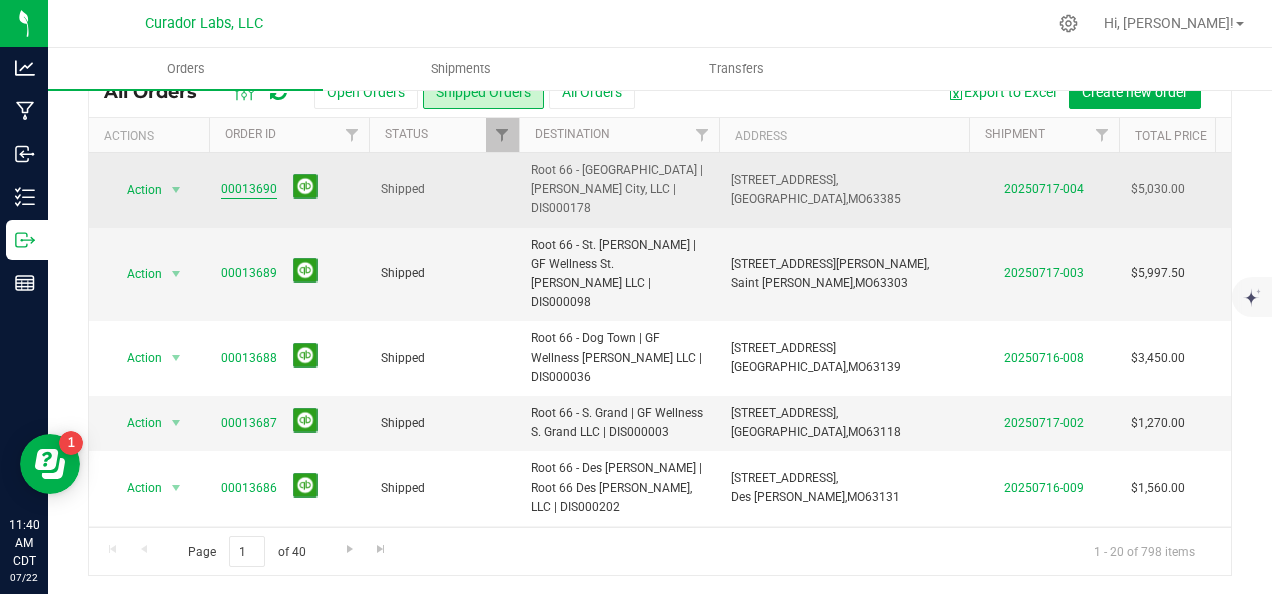 click on "00013690" at bounding box center [249, 189] 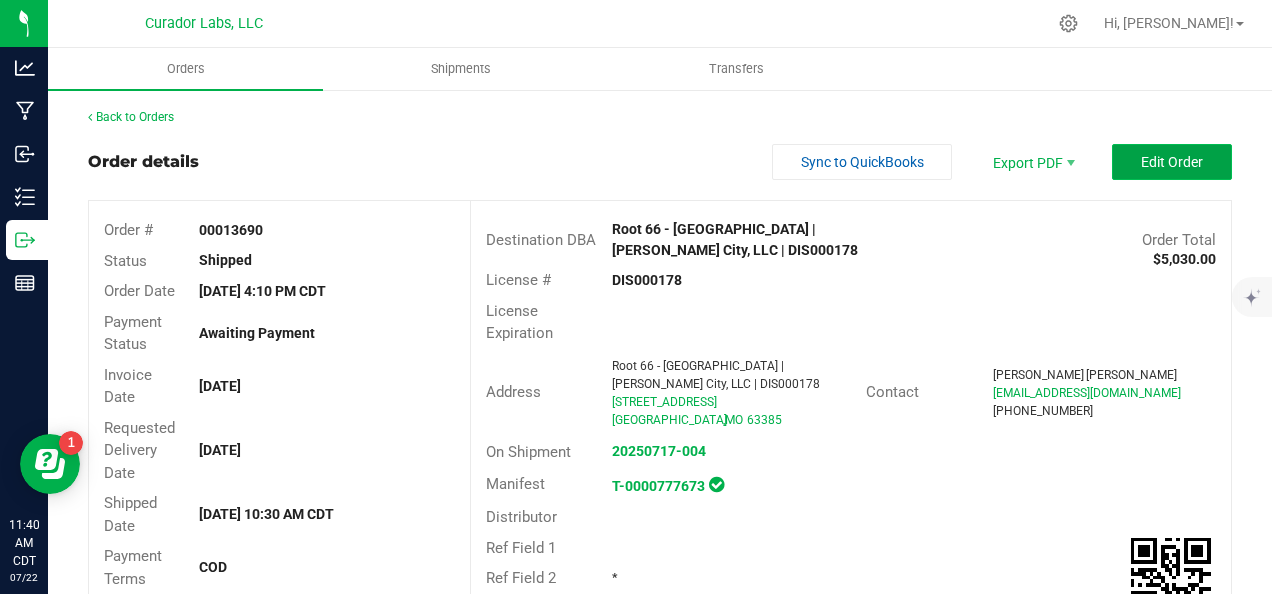 click on "Edit Order" at bounding box center (1172, 162) 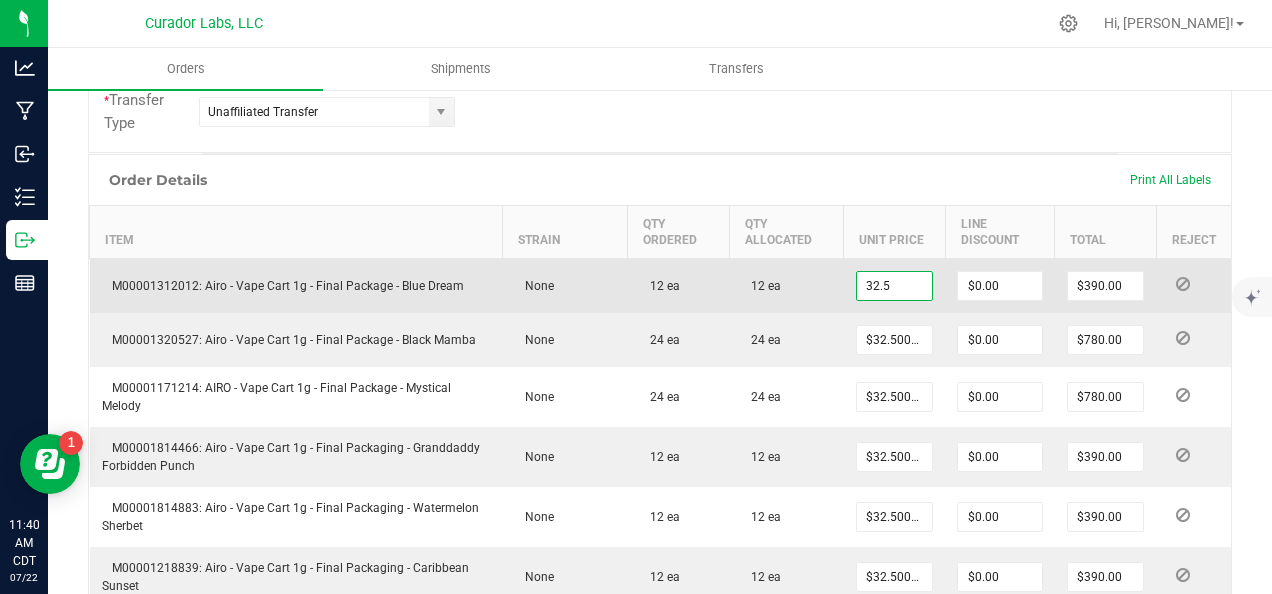 click on "32.5" at bounding box center (895, 286) 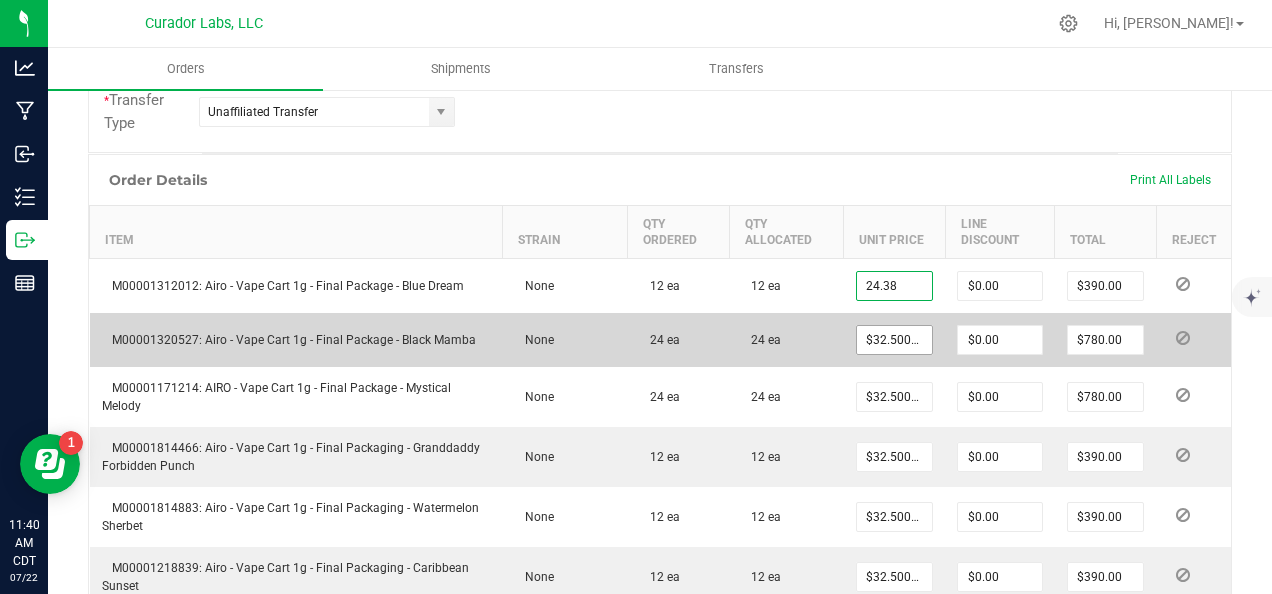 type on "$24.38000" 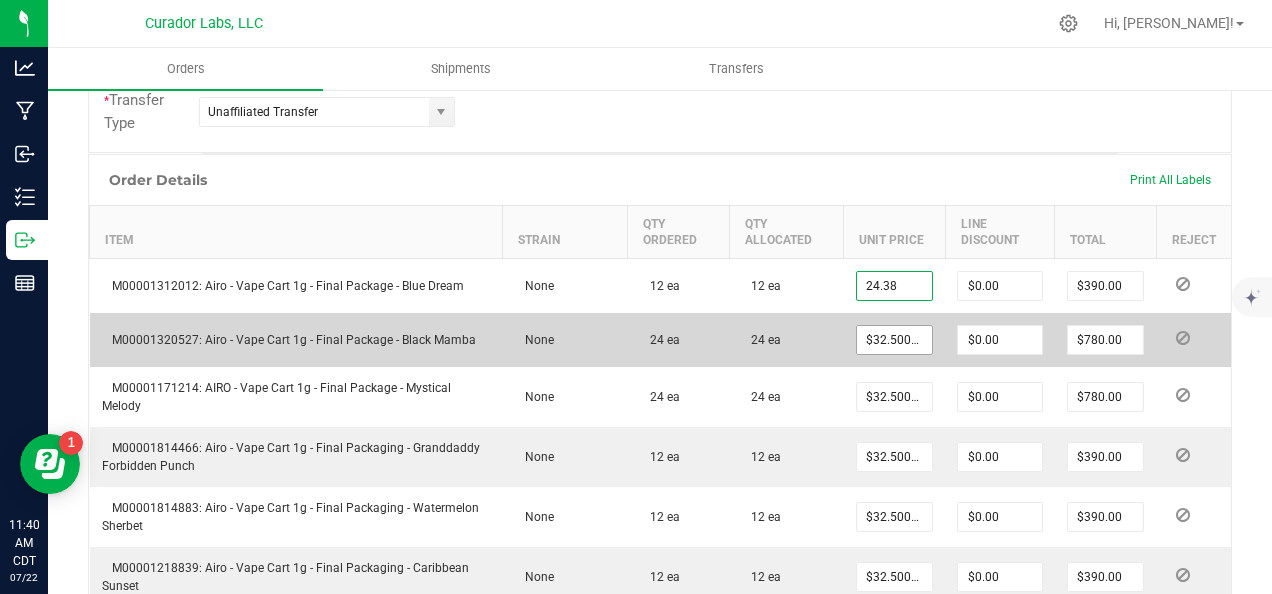 type on "$292.56" 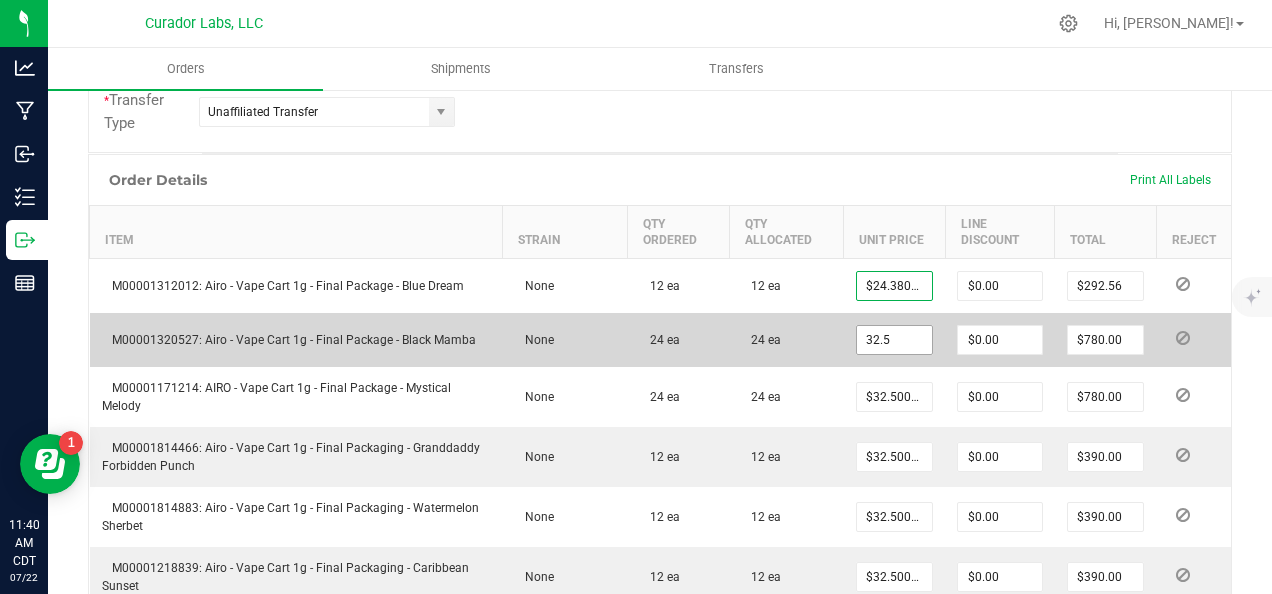 click on "32.5" at bounding box center [895, 340] 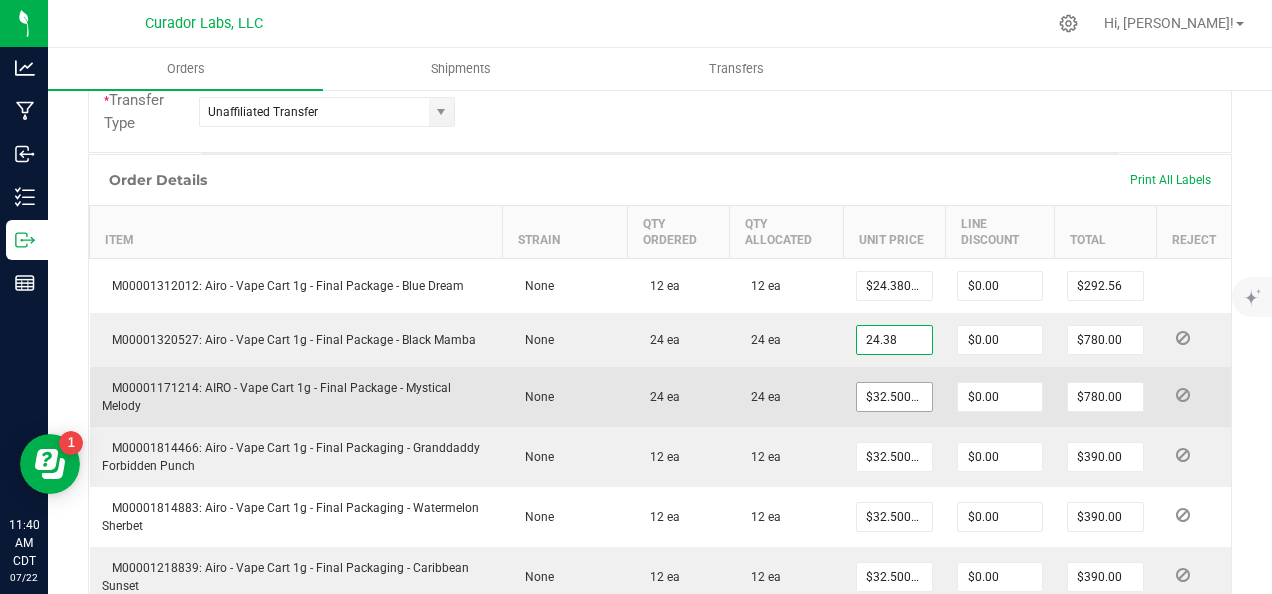 type on "$24.38000" 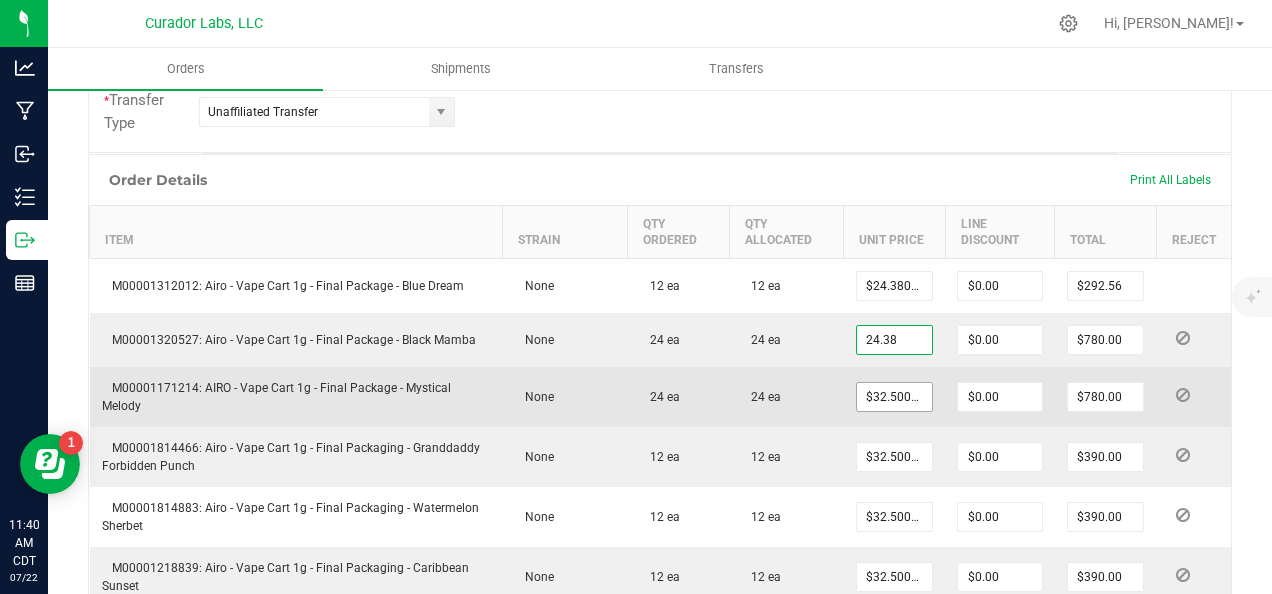 type on "$585.12" 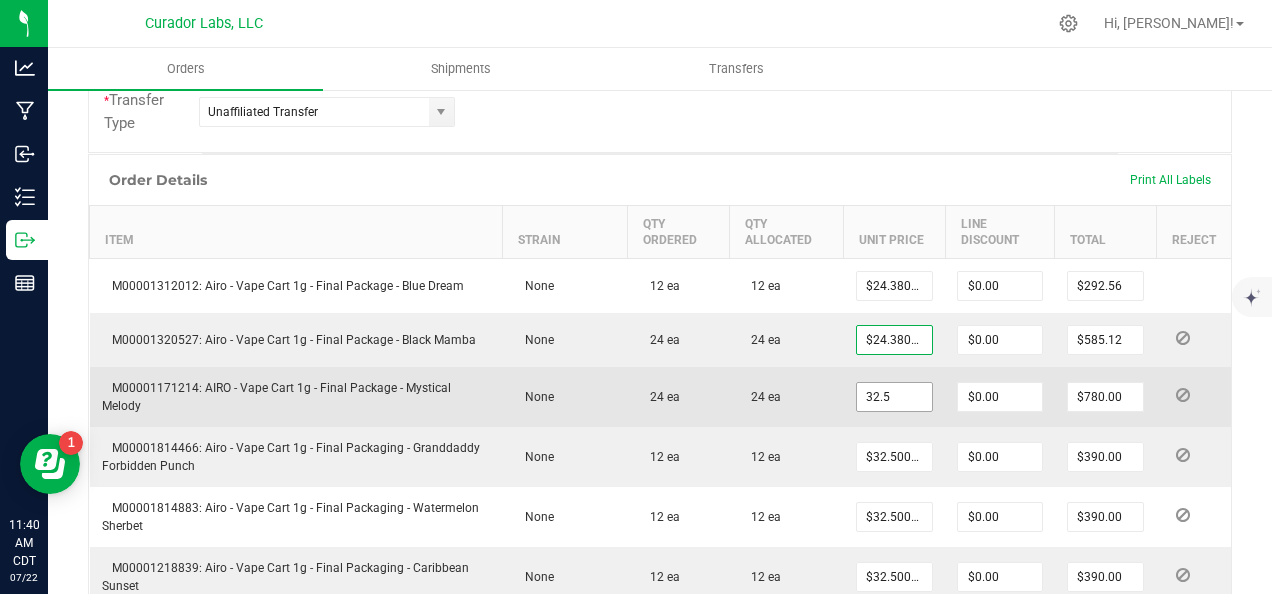 click on "32.5" at bounding box center [895, 397] 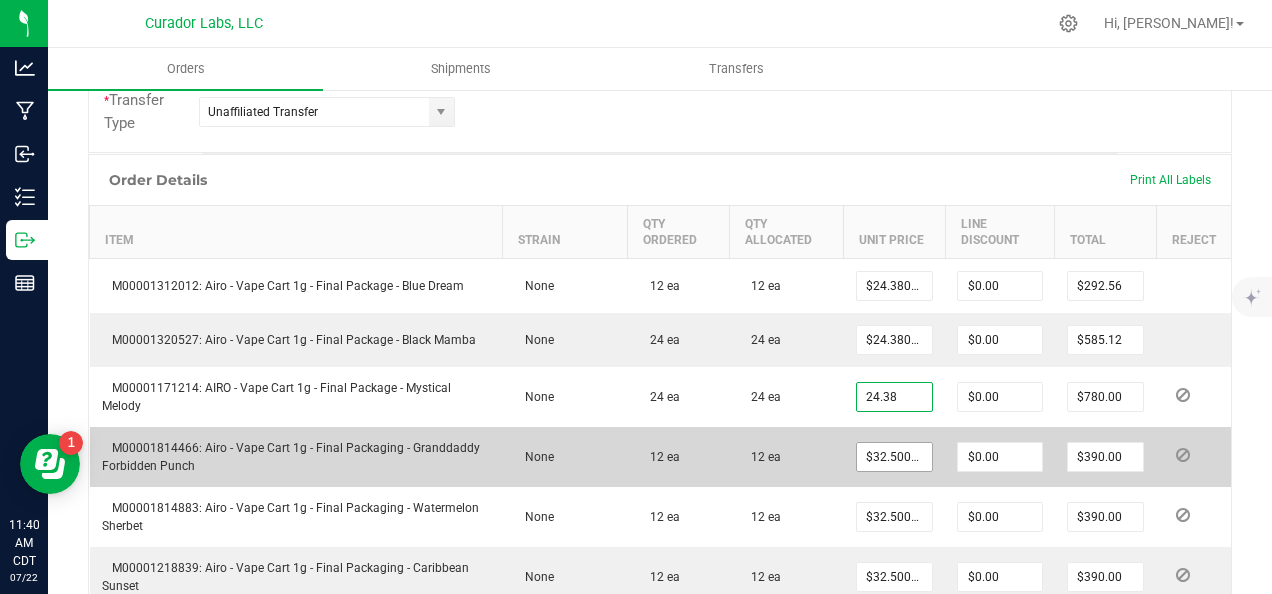 type on "$24.38000" 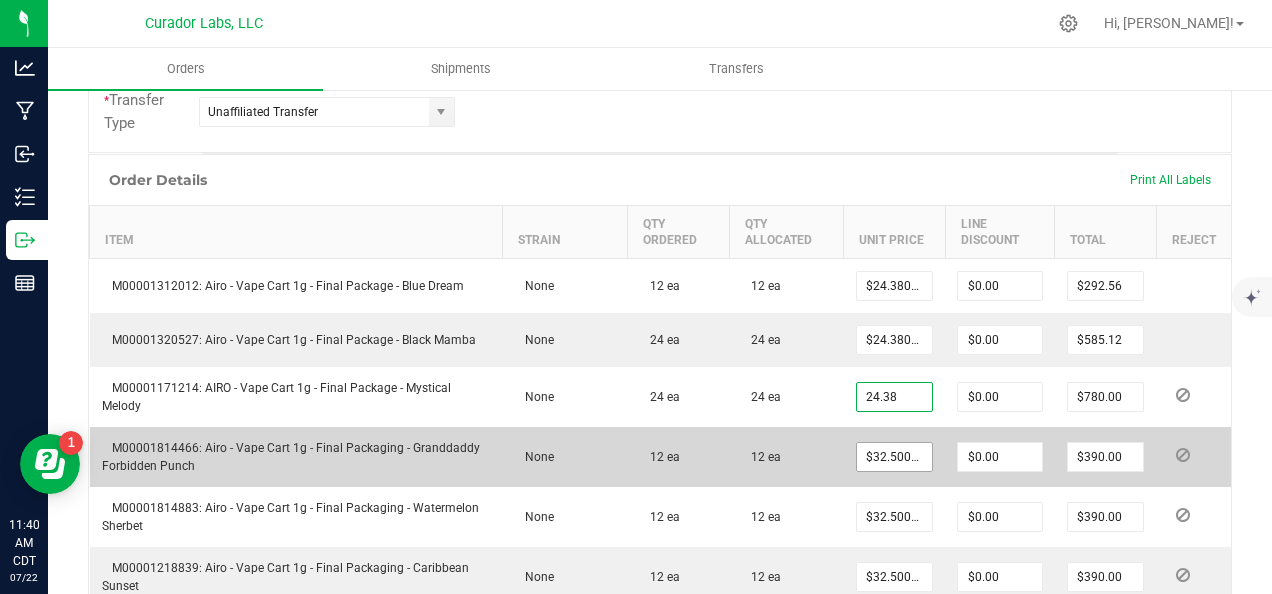 type on "$585.12" 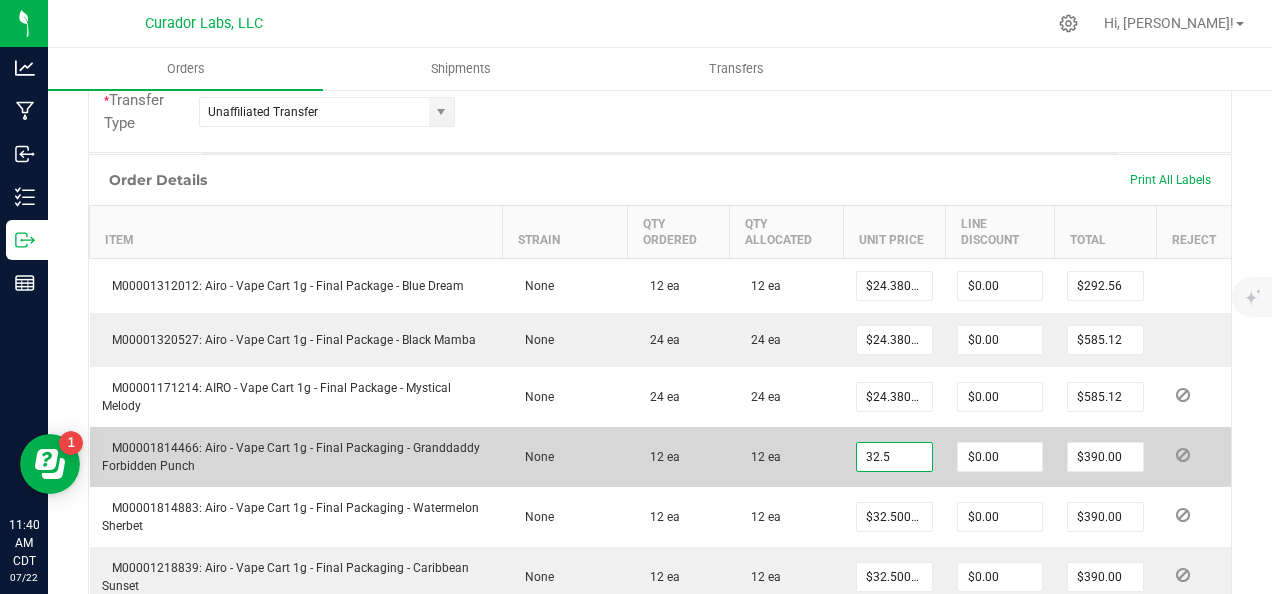 click on "32.5" at bounding box center (895, 457) 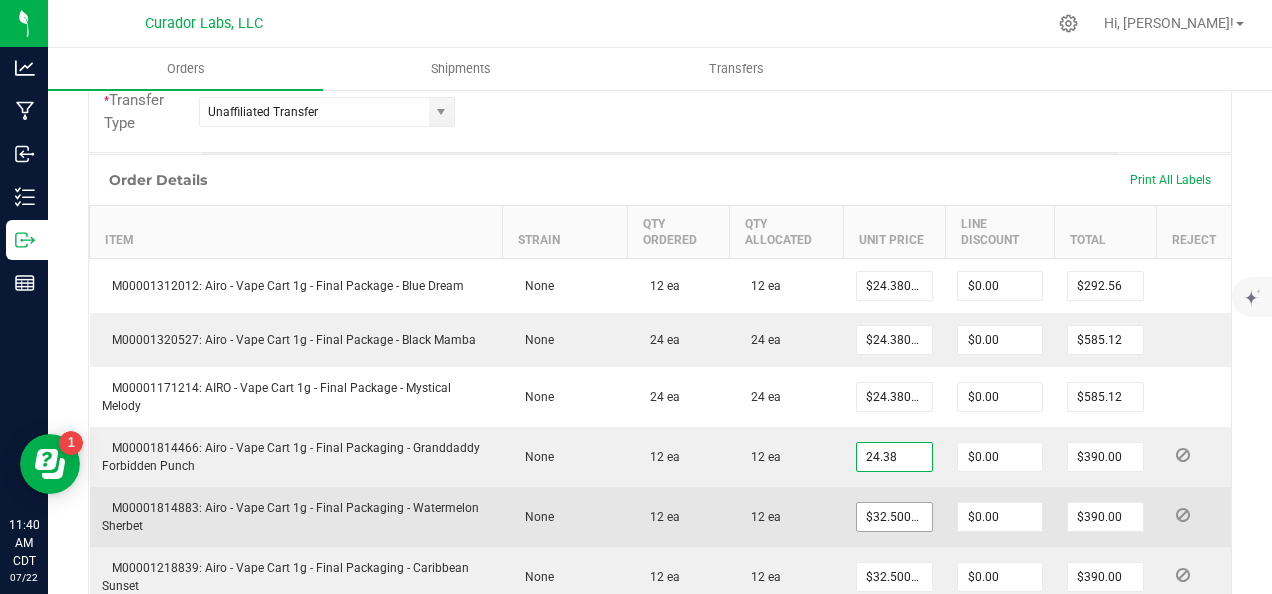 type on "$24.38000" 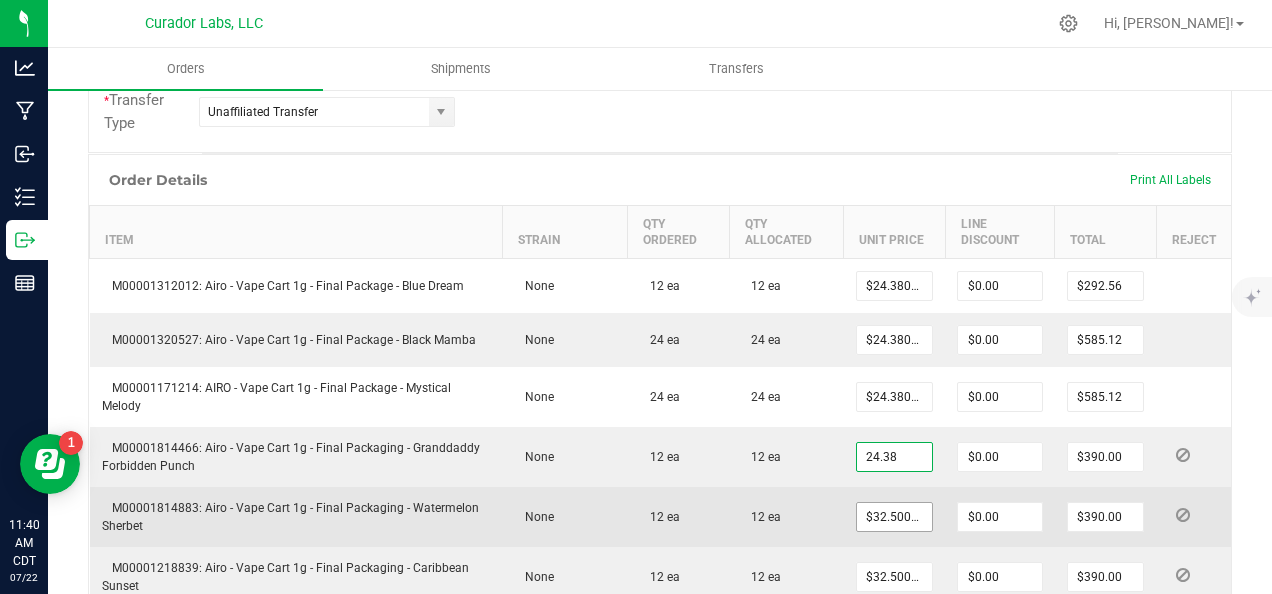 type on "$292.56" 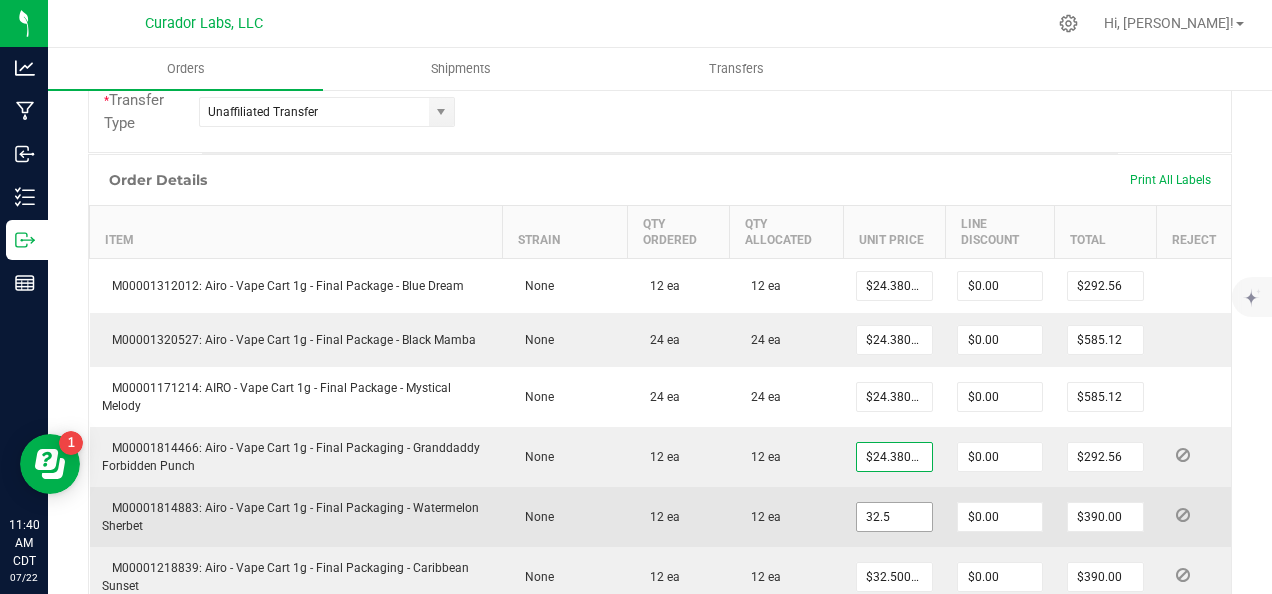 click on "32.5" at bounding box center [895, 517] 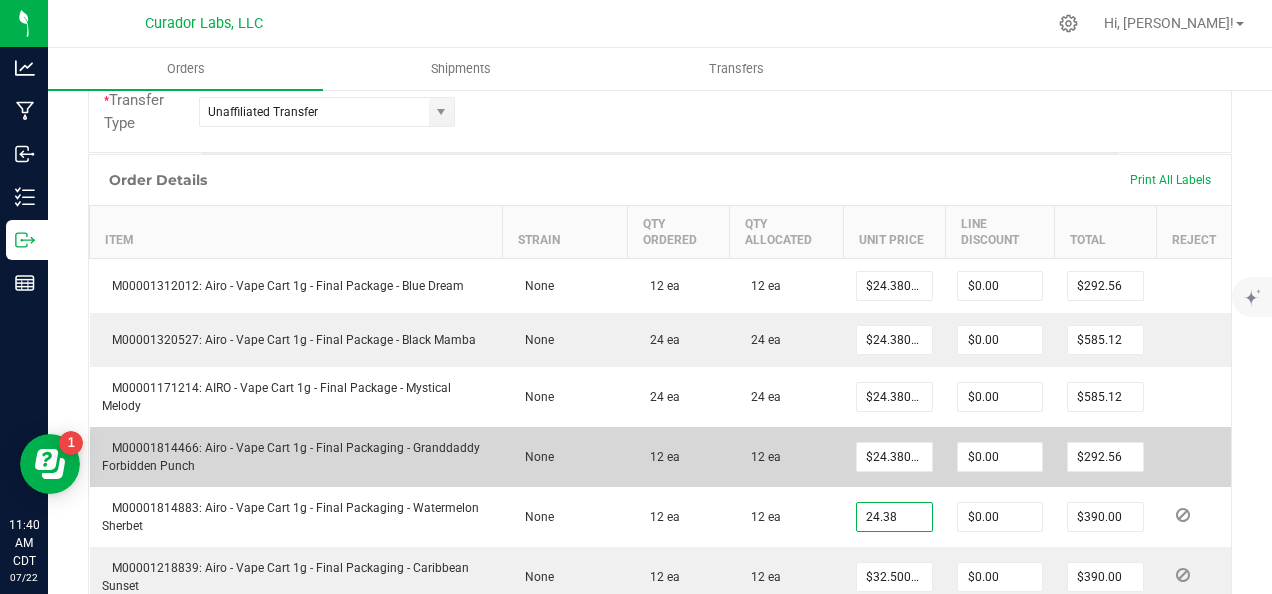 type on "$24.38000" 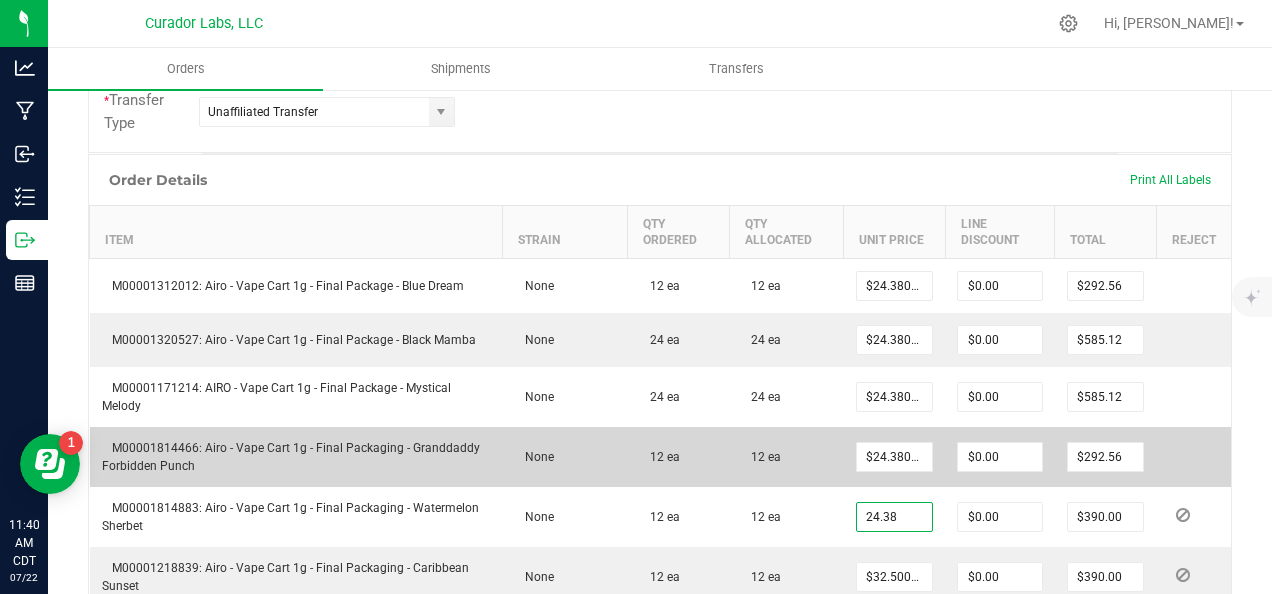 type on "$292.56" 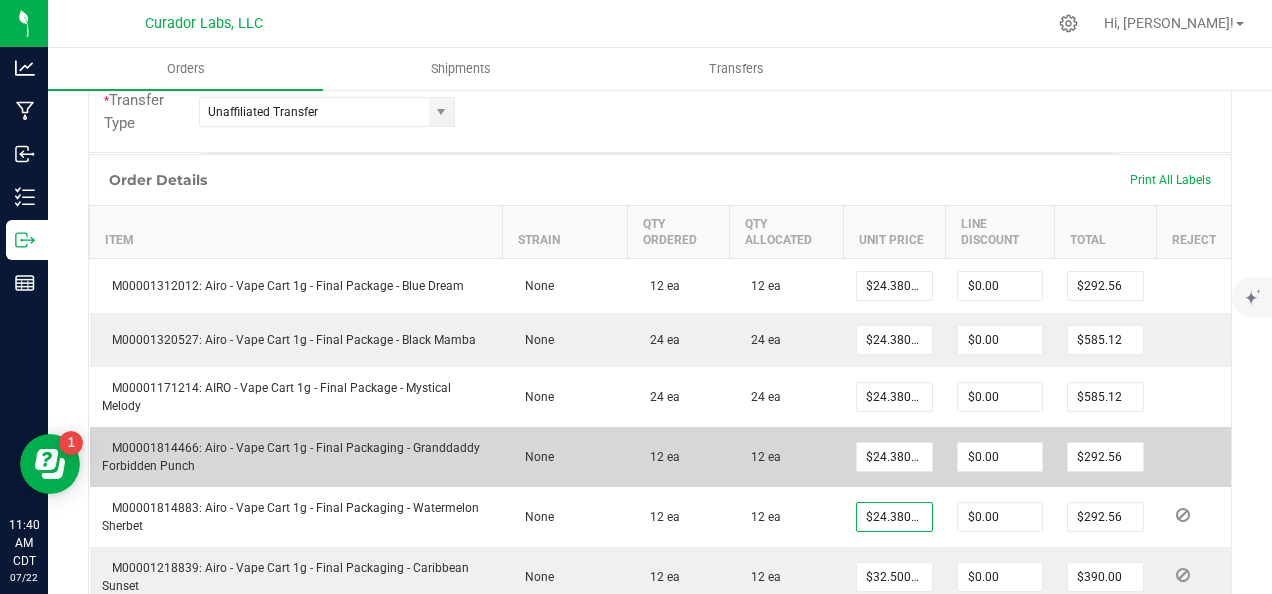 click on "12 ea" at bounding box center (786, 457) 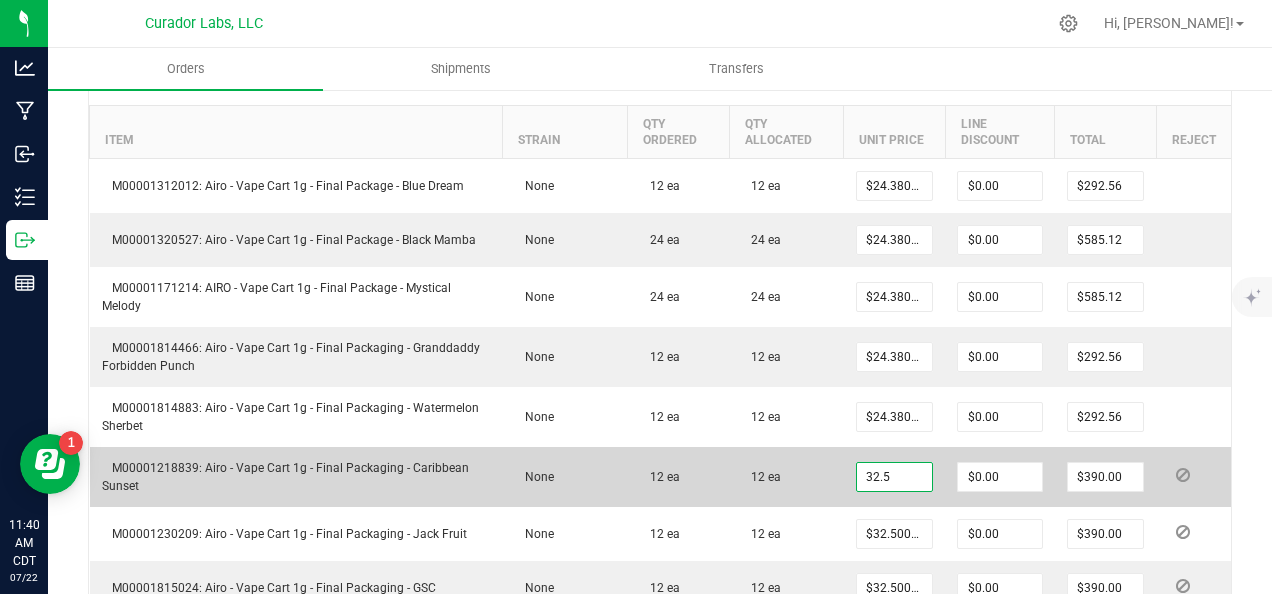 click on "32.5" at bounding box center (895, 477) 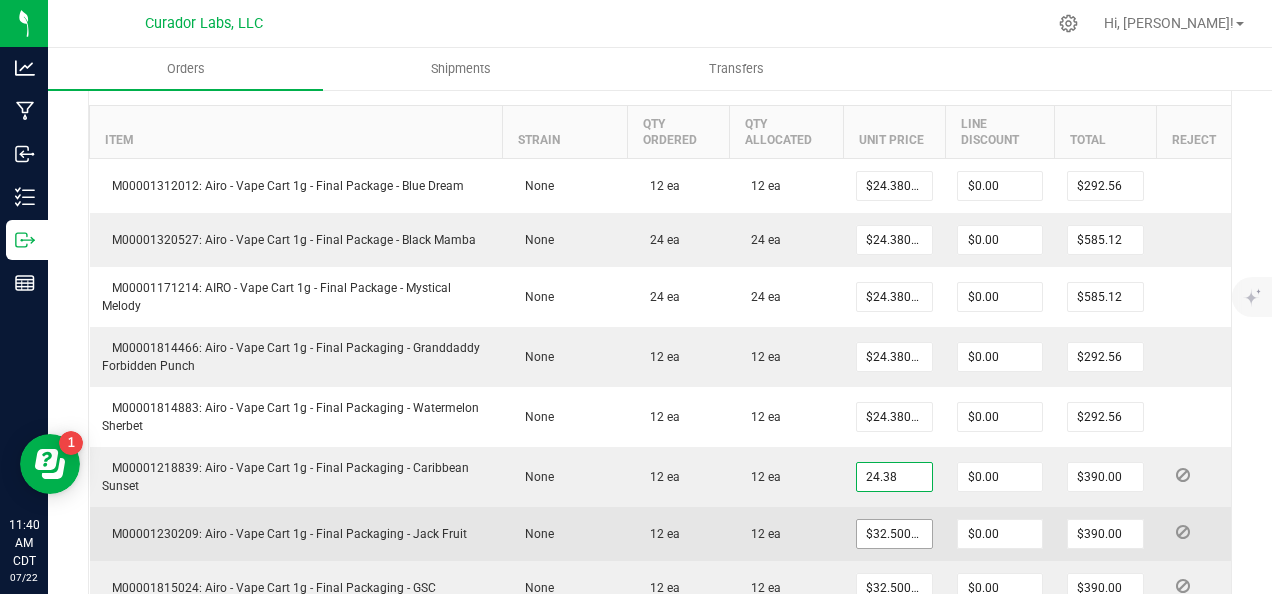 type on "$24.38000" 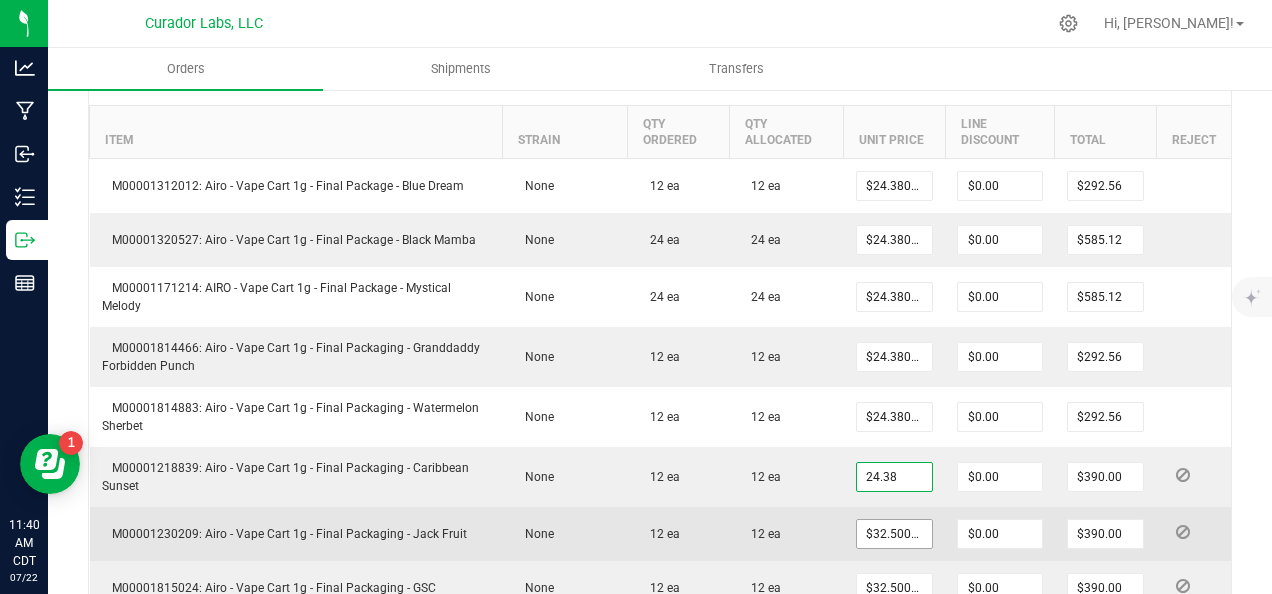 type on "$292.56" 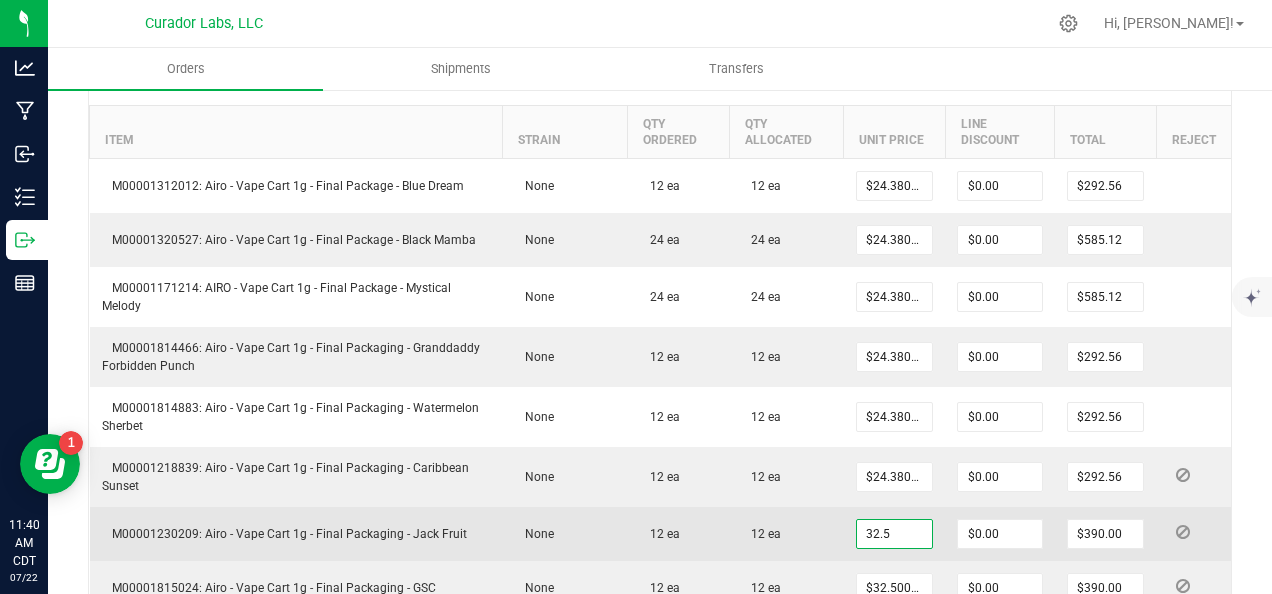 click on "32.5" at bounding box center (895, 534) 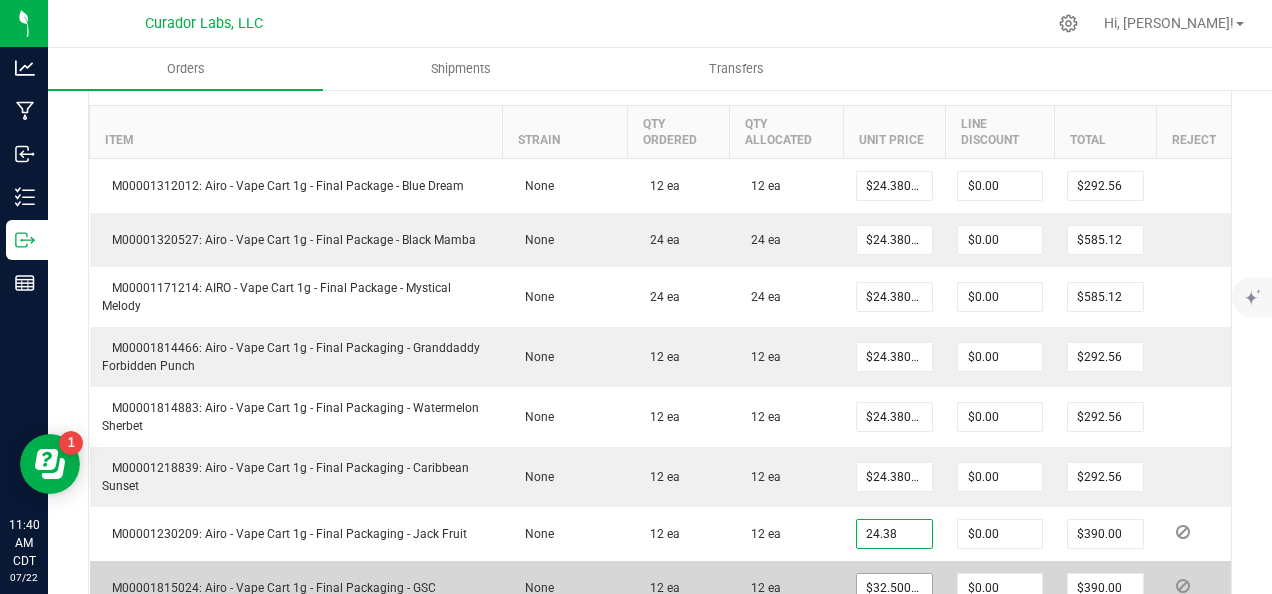 type on "$24.38000" 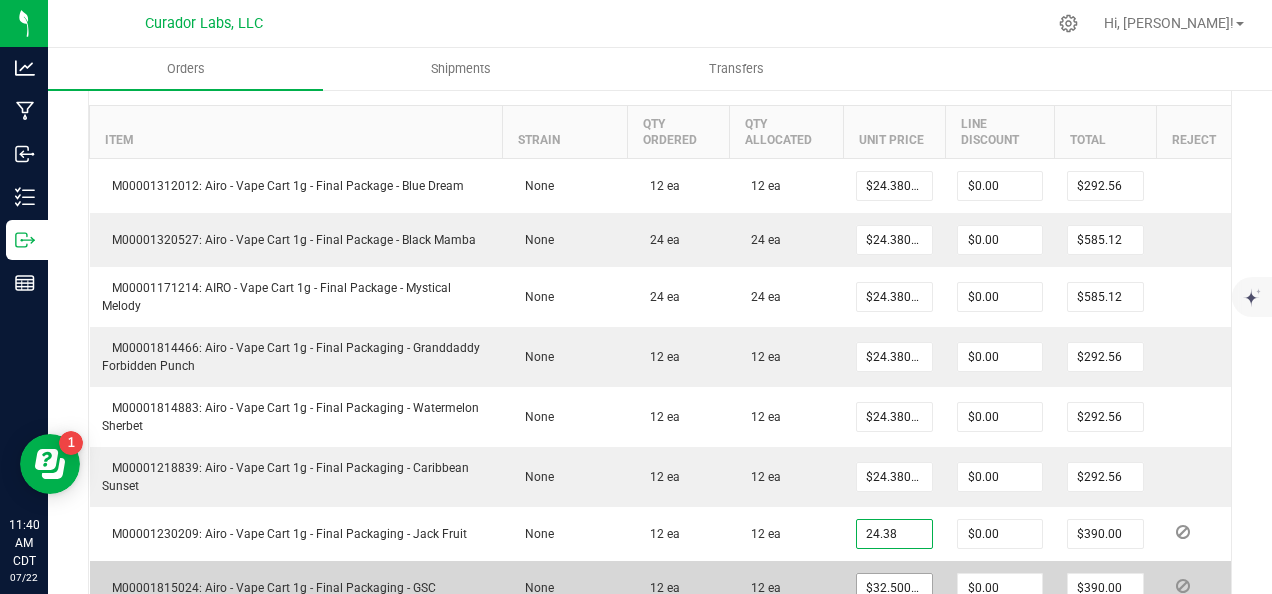 type on "$292.56" 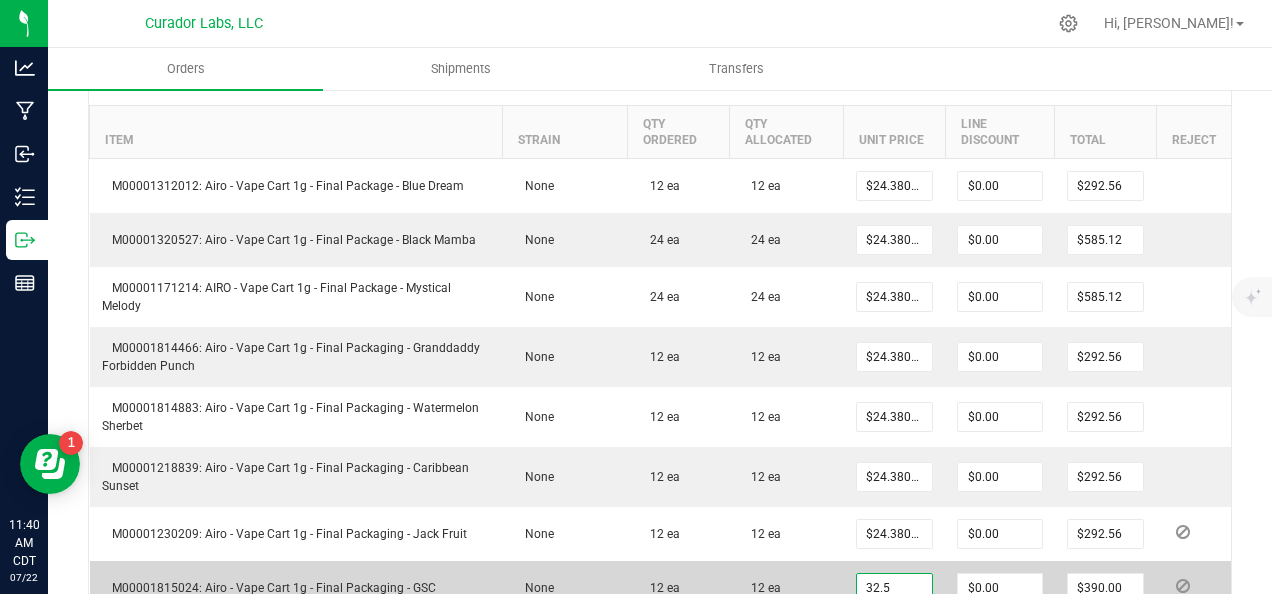 click on "32.5" at bounding box center [895, 588] 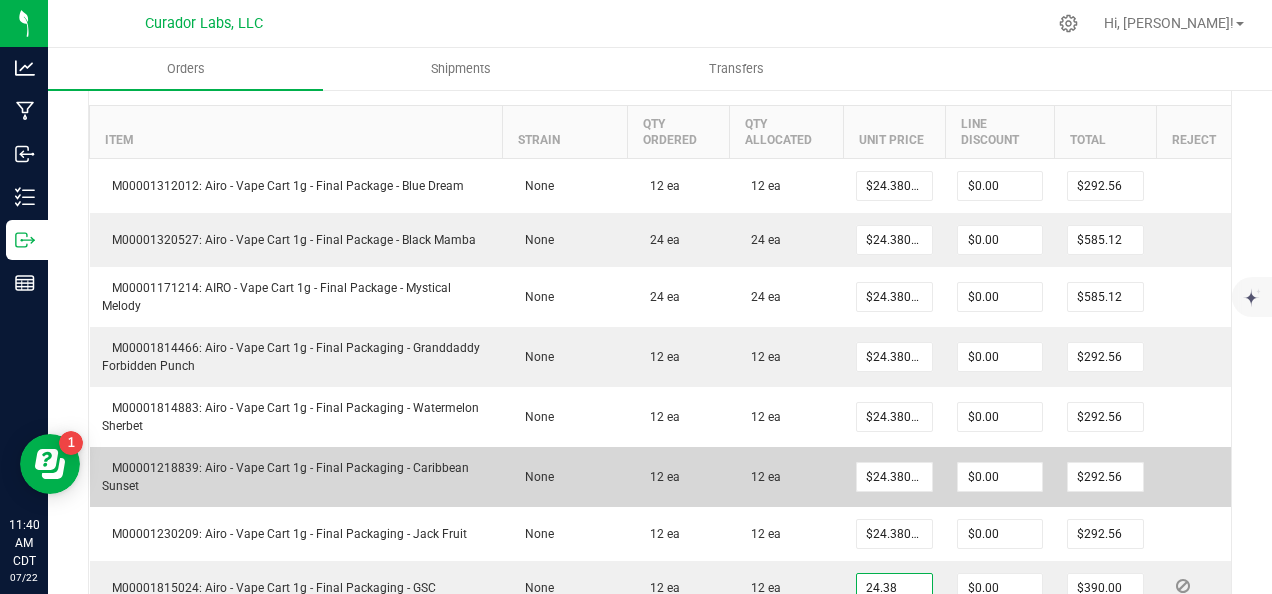 type on "$24.38000" 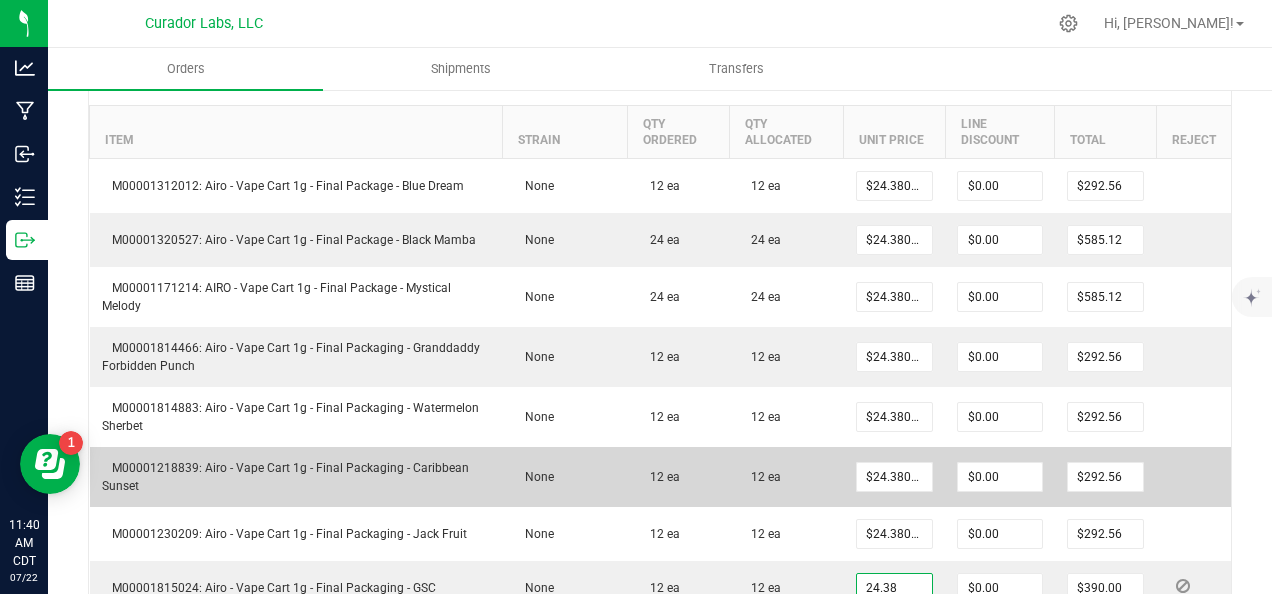 type on "$292.56" 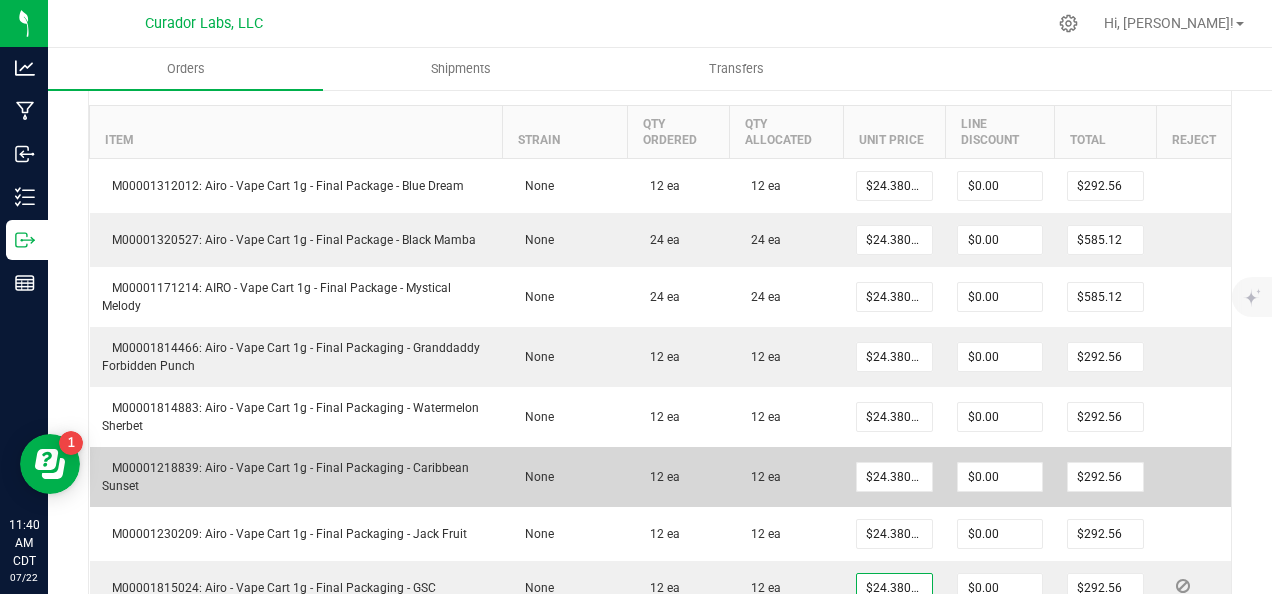 click on "12 ea" at bounding box center (786, 477) 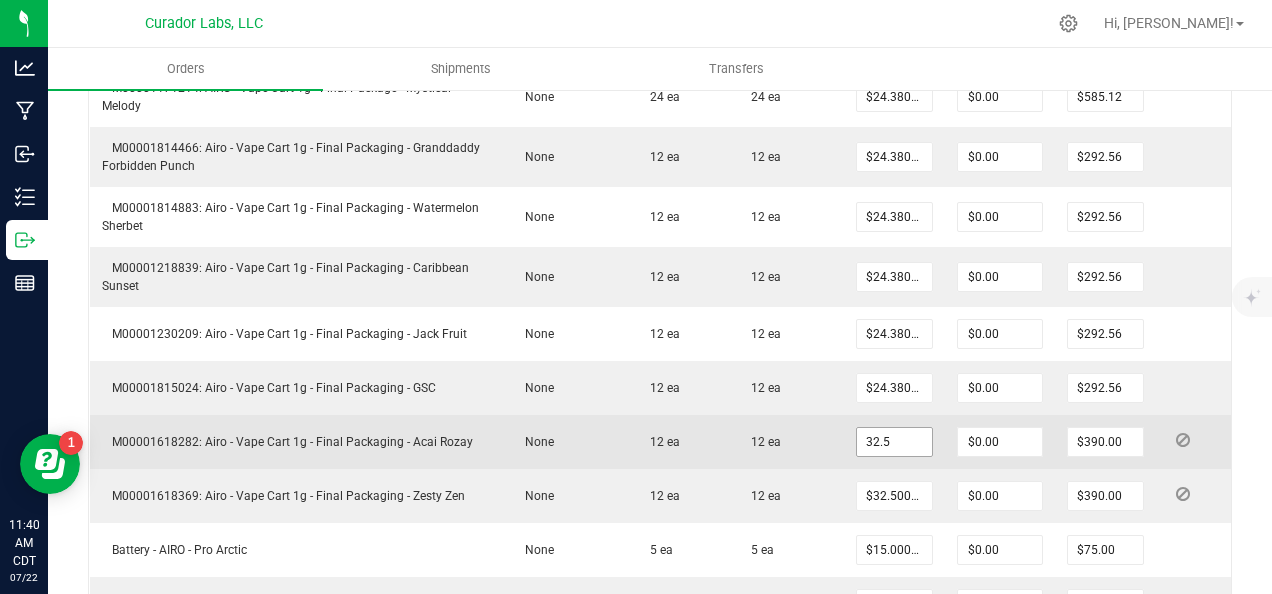 click on "32.5" at bounding box center [895, 442] 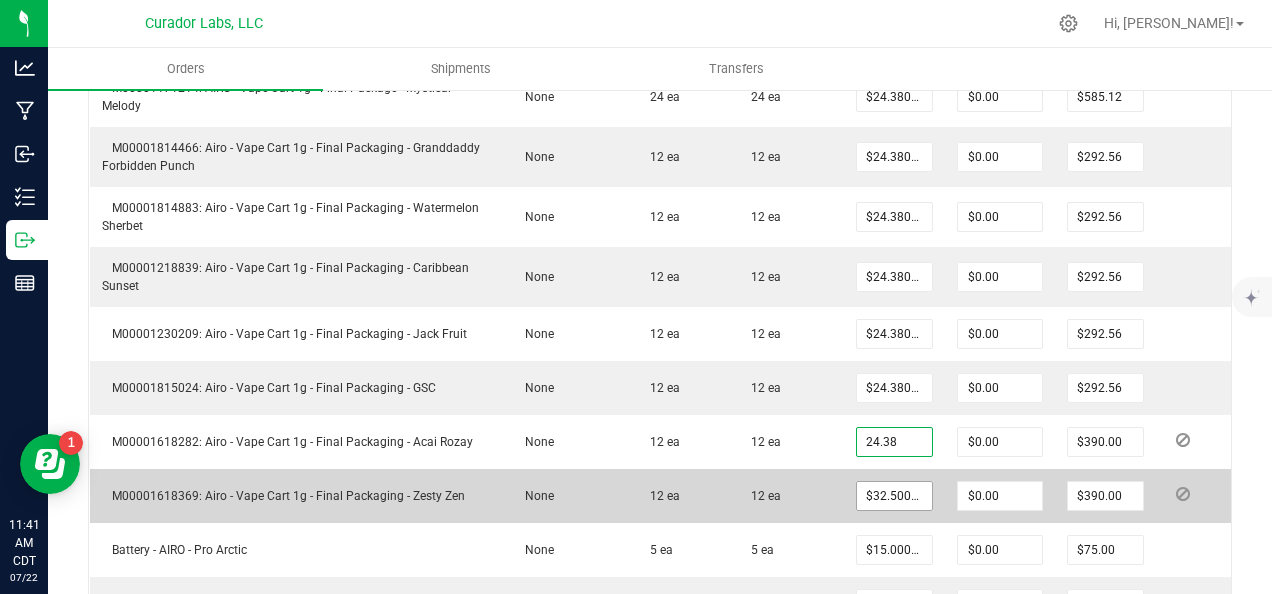 type on "$24.38000" 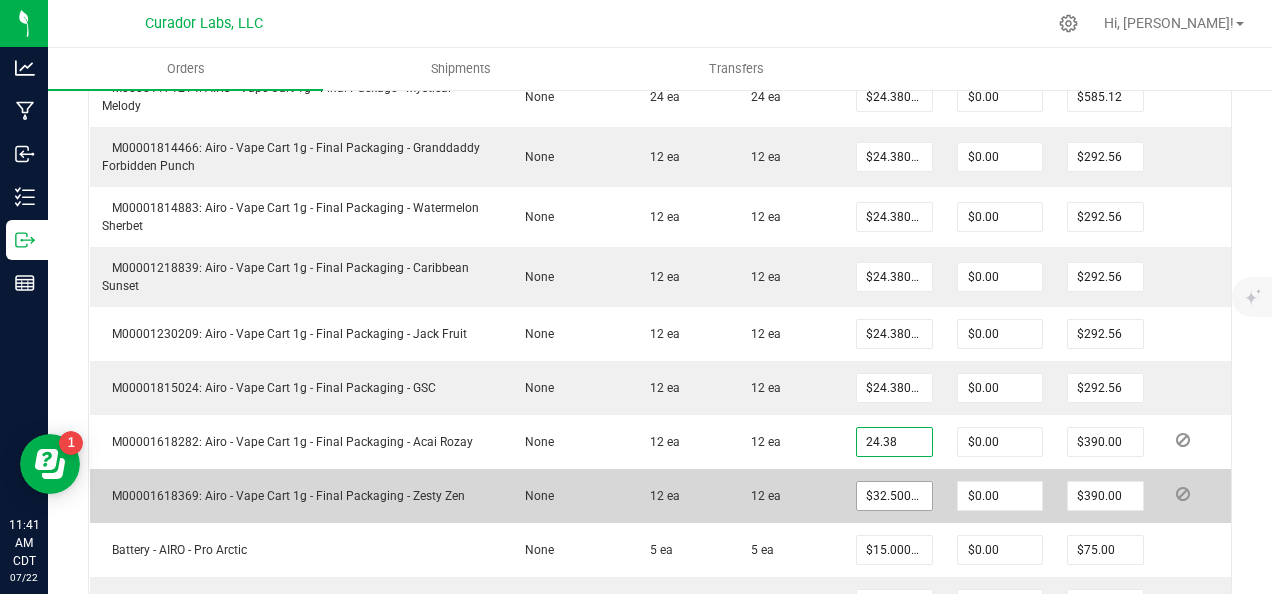 type on "$292.56" 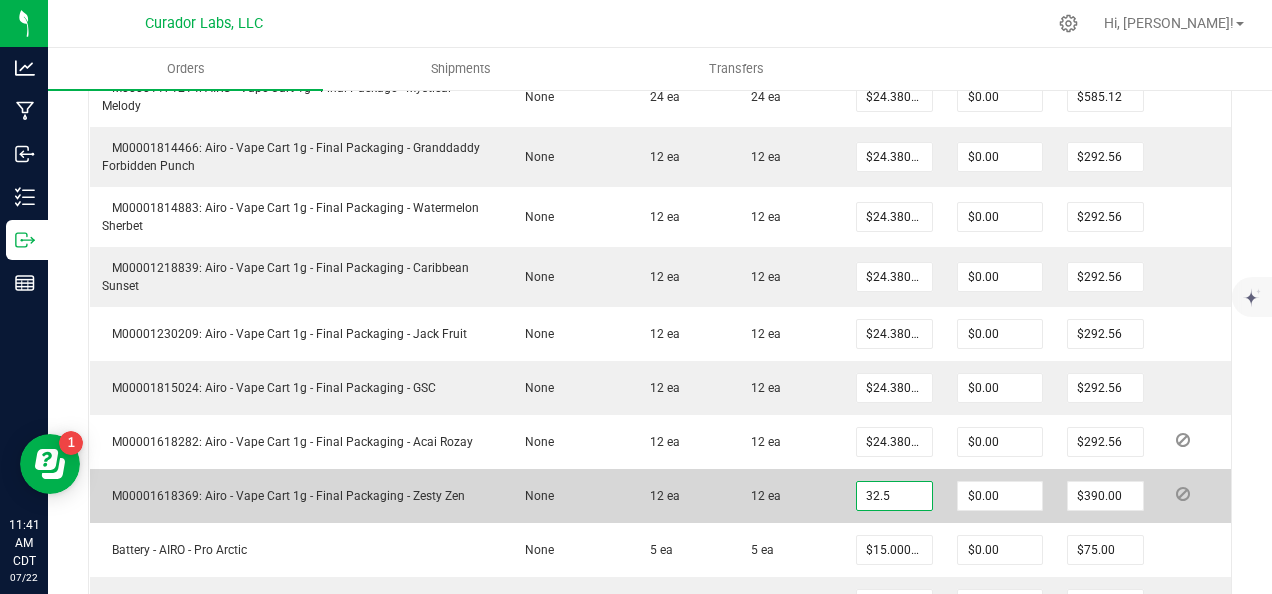 click on "32.5" at bounding box center [895, 496] 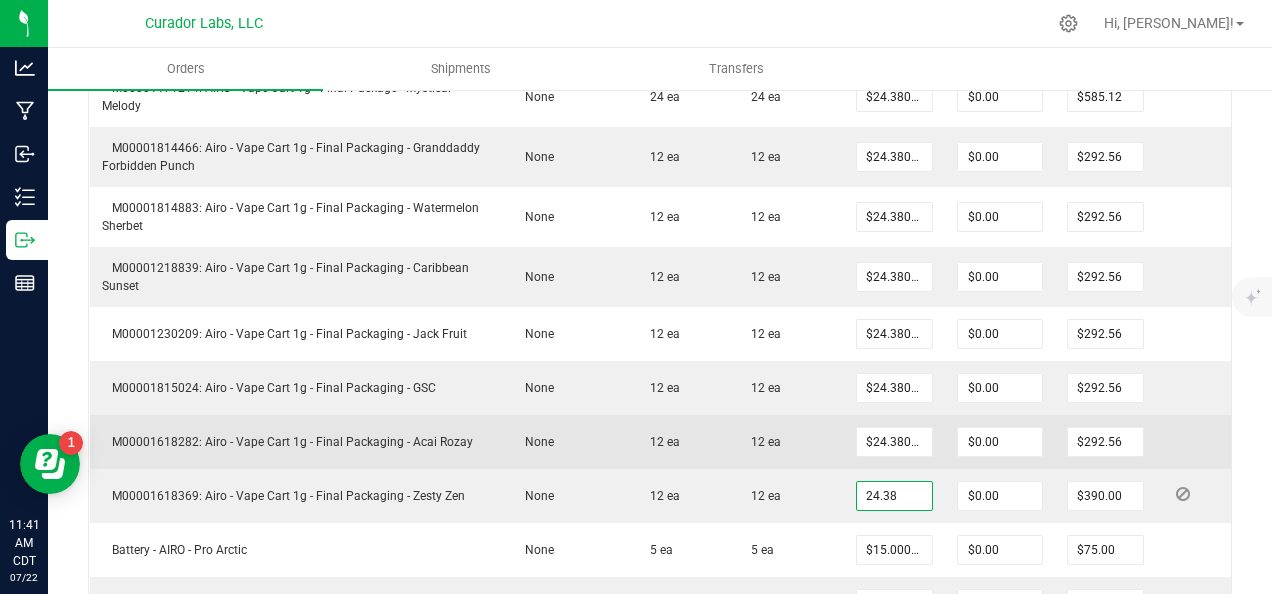 type on "$24.38000" 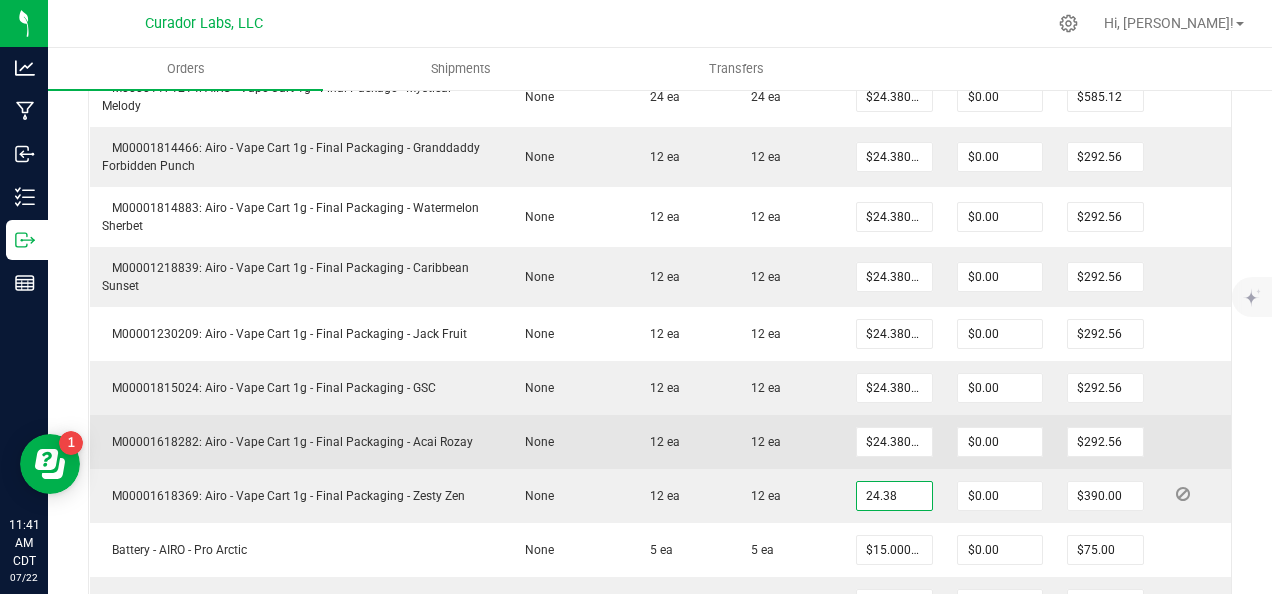 type on "$292.56" 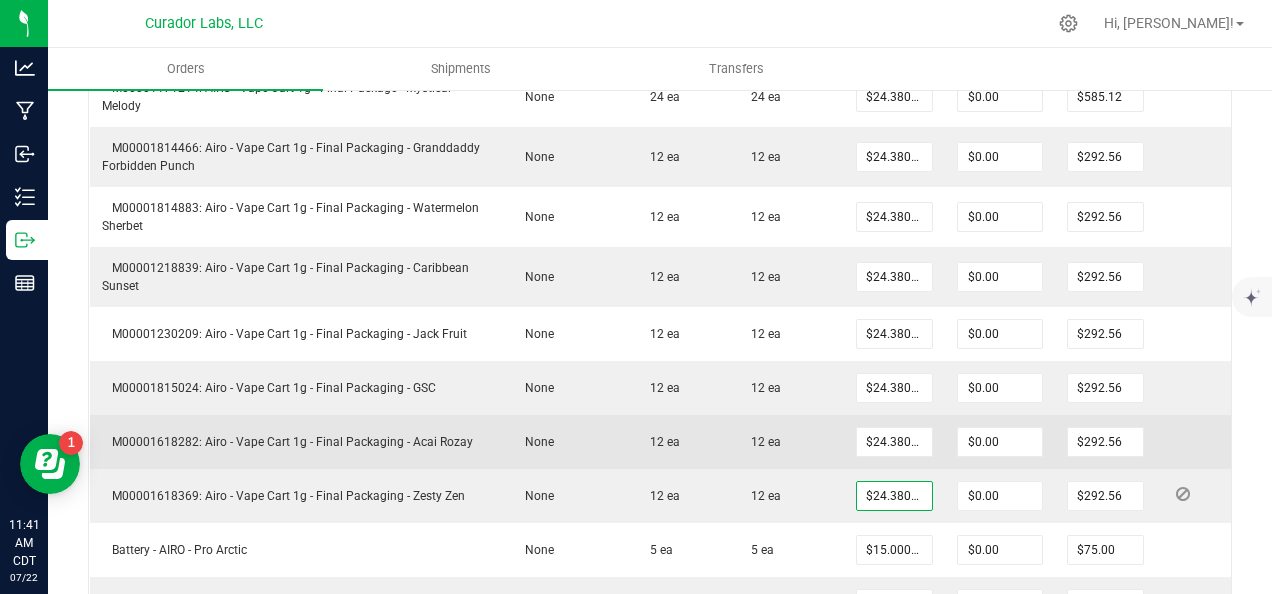 click on "12 ea" at bounding box center [786, 442] 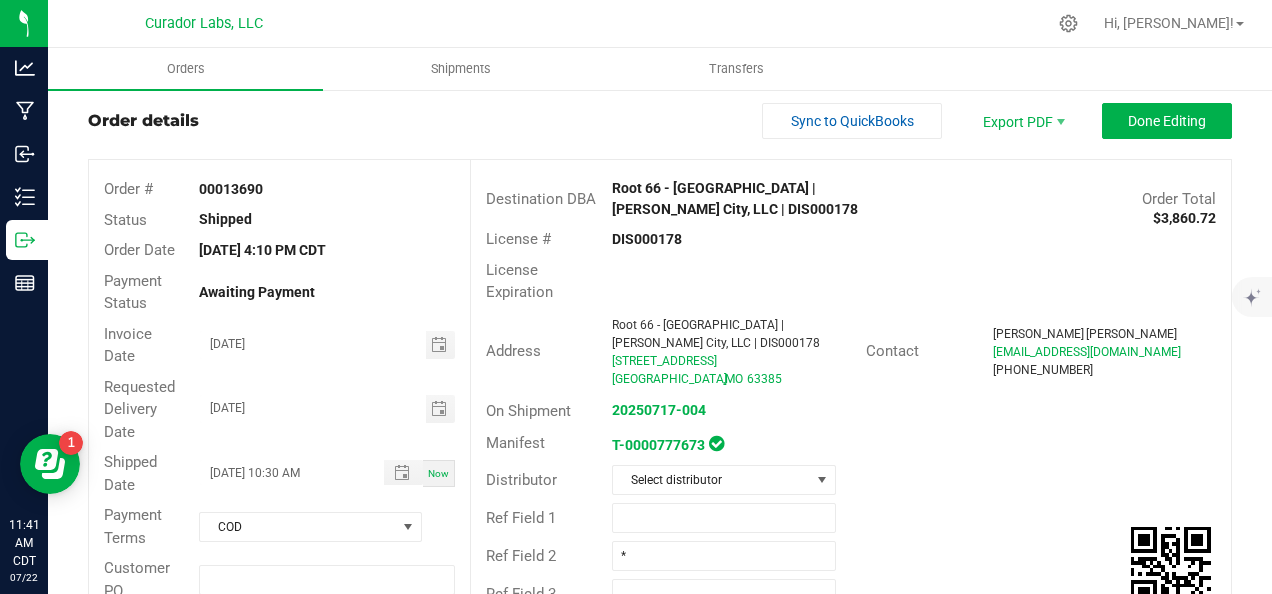 scroll, scrollTop: 0, scrollLeft: 0, axis: both 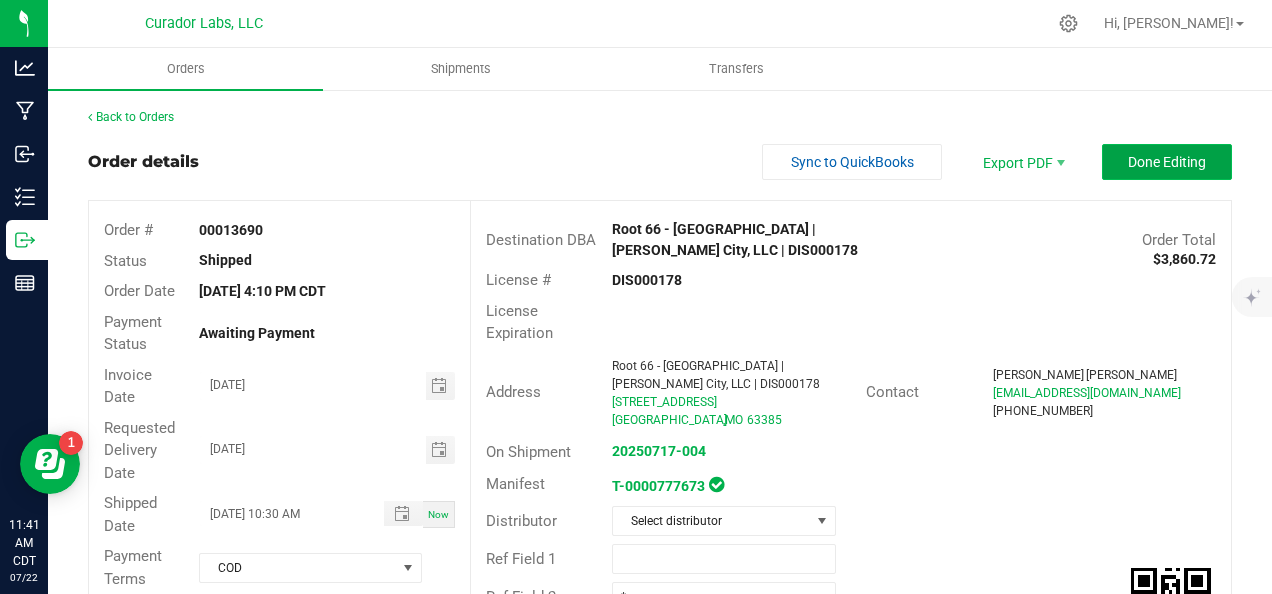 click on "Done Editing" at bounding box center [1167, 162] 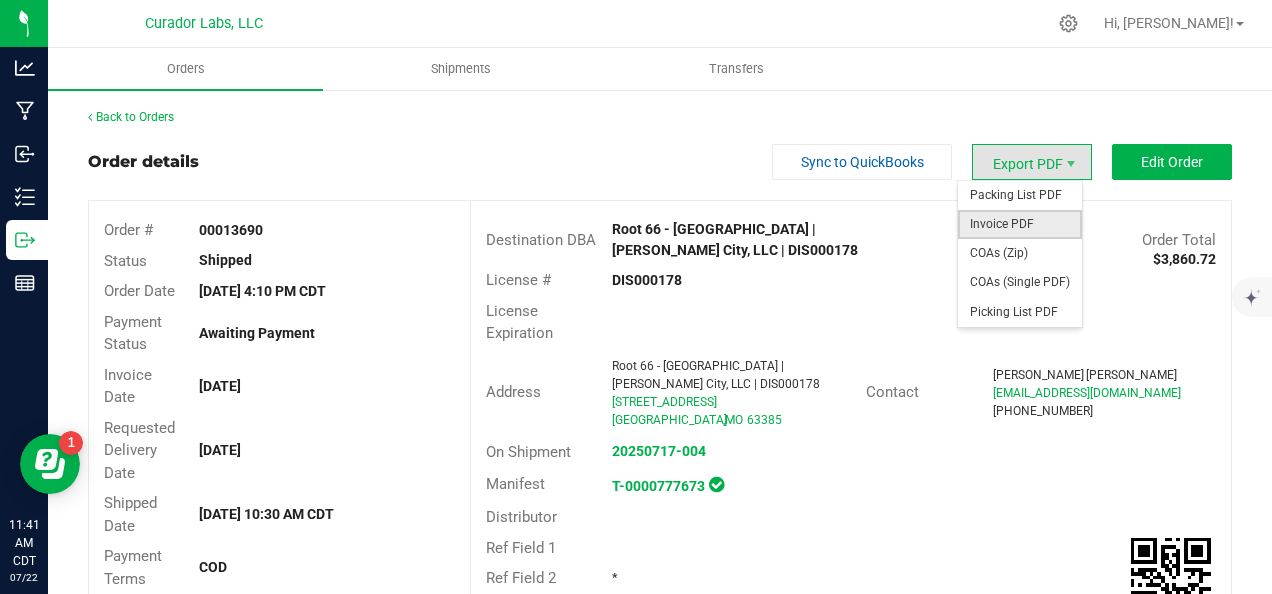 click on "Invoice PDF" at bounding box center [1020, 224] 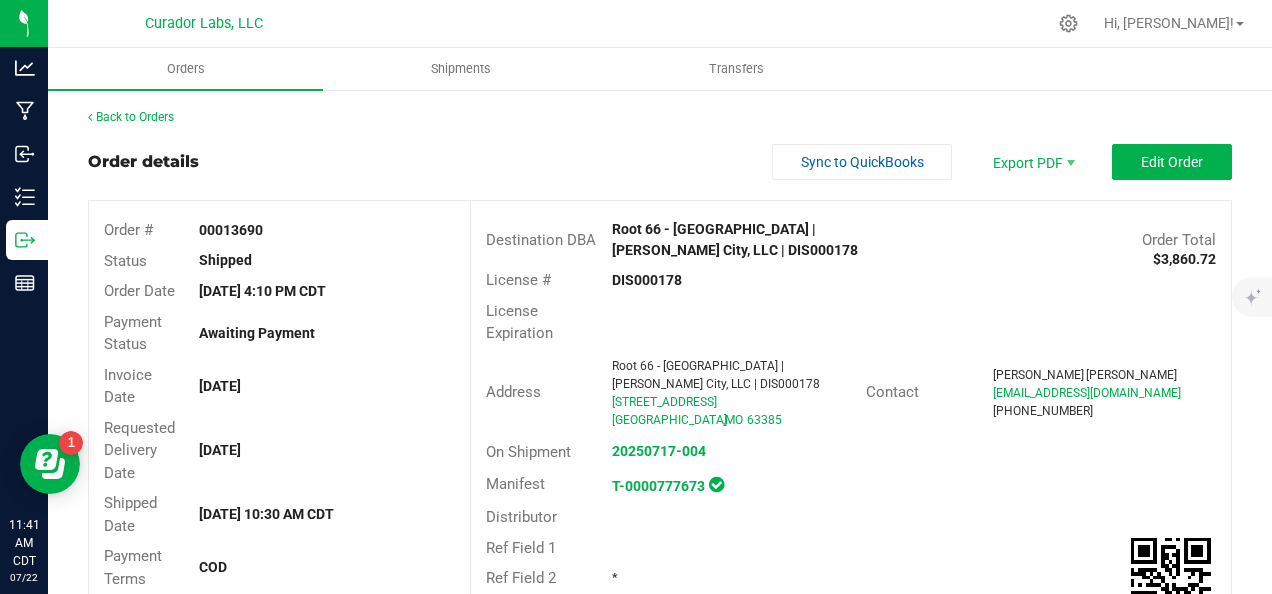 click on "Back to Orders
Order details   Sync to QuickBooks   Export PDF   Edit Order   Order #   00013690   Status   Shipped   Order Date   Jul 15, 2025 4:10 PM CDT   Payment Status   Awaiting Payment   Invoice Date   Jul 15, 2025   Requested Delivery Date   Jul 16, 2025   Shipped Date   Jul 18, 2025 10:30 AM CDT   Payment Terms   COD   Customer PO      Sales Rep   Nate Christo  *  Transfer Type   Unaffiliated Transfer   Destination DBA   Root 66 - Wentzville | GF Wright City, LLC | DIS000178   Order Total   $3,860.72   License #   DIS000178   License Expiration   Address  Root 66 - Wentzville | GF Wright City, LLC | DIS000178 1163 Wentzville Parkway Wentzville  ,  MO 63385  Contact  Wesley Greene wgreene@greenefox.com  (314) 881-3994   On Shipment   20250717-004   Manifest   T-0000777673
Distributor      Ref Field 1      Ref Field 2   *   Ref Field 3
Item" at bounding box center (660, 998) 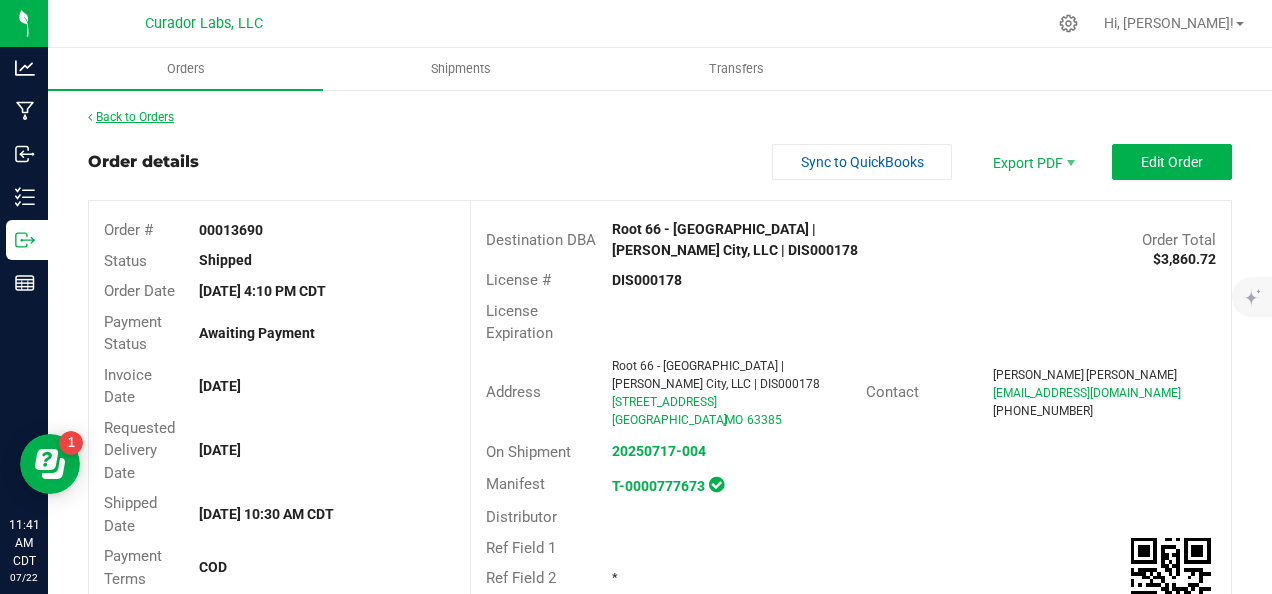 click on "Back to Orders" at bounding box center [131, 117] 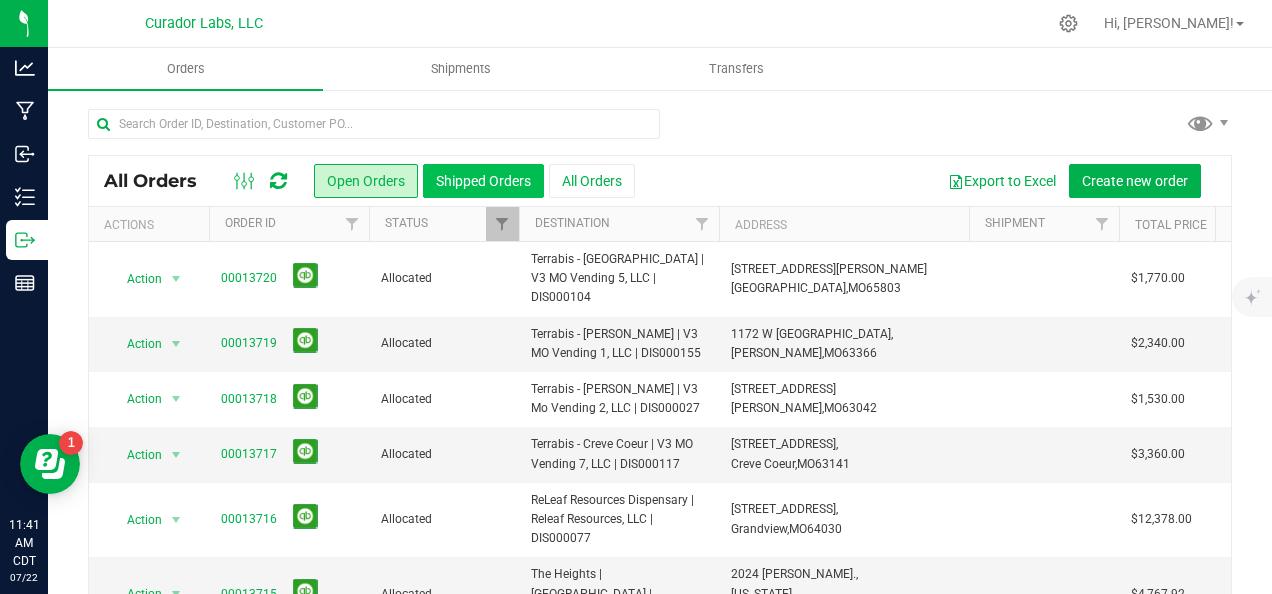 click on "Shipped Orders" at bounding box center (483, 181) 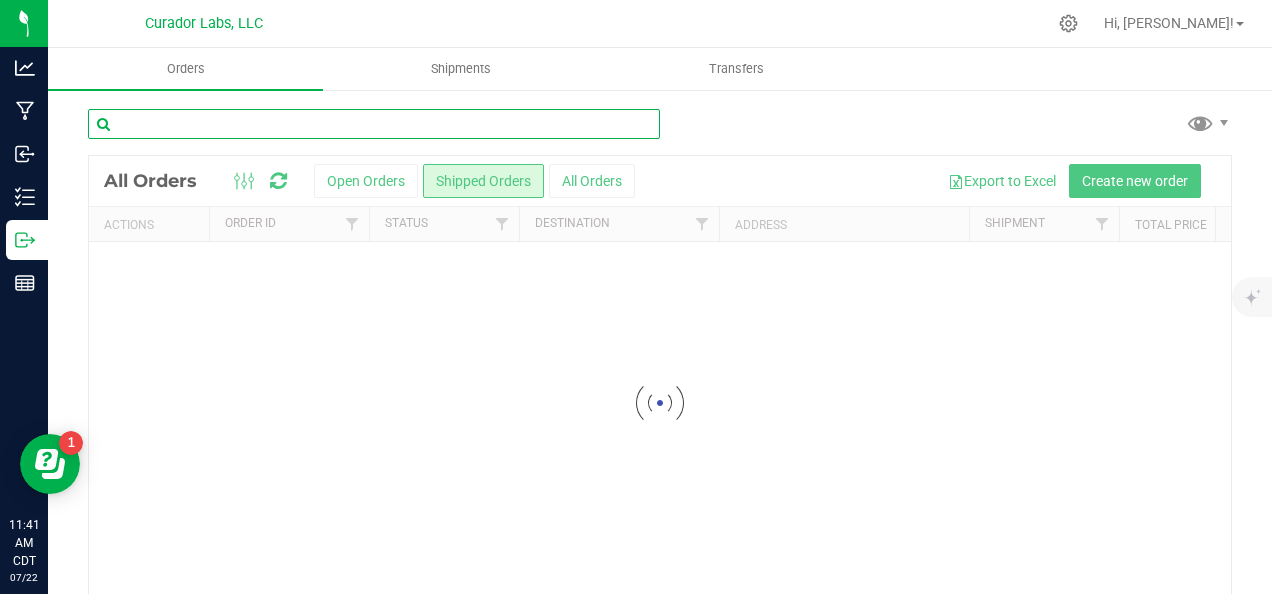 click at bounding box center [374, 124] 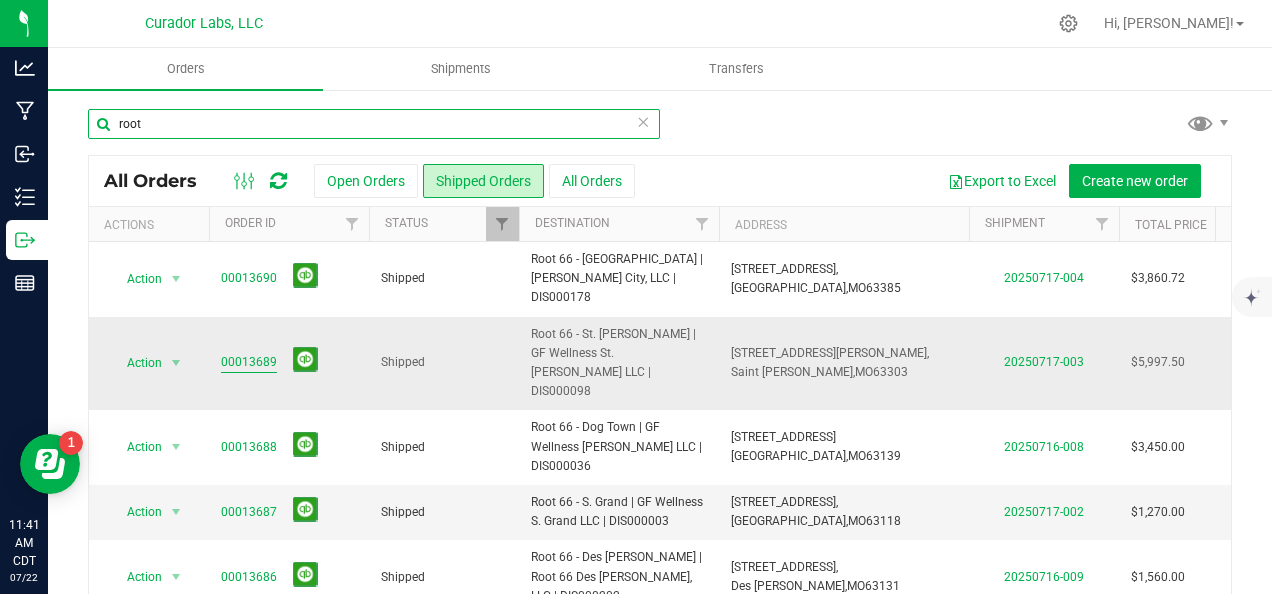 type on "root" 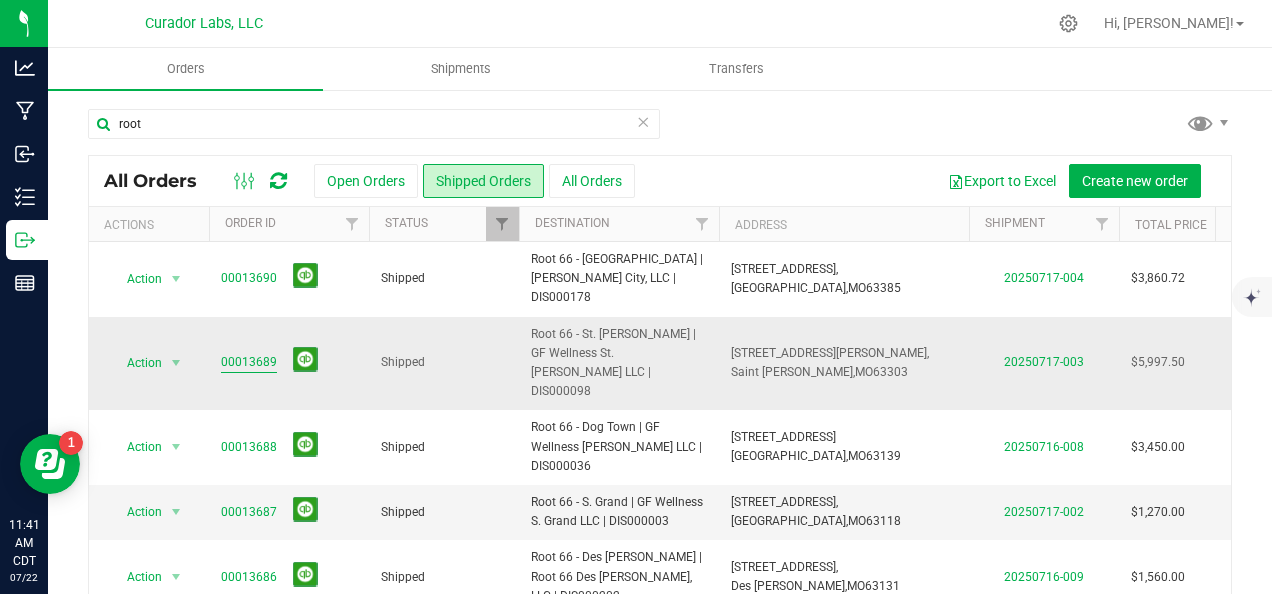 click on "00013689" at bounding box center [249, 362] 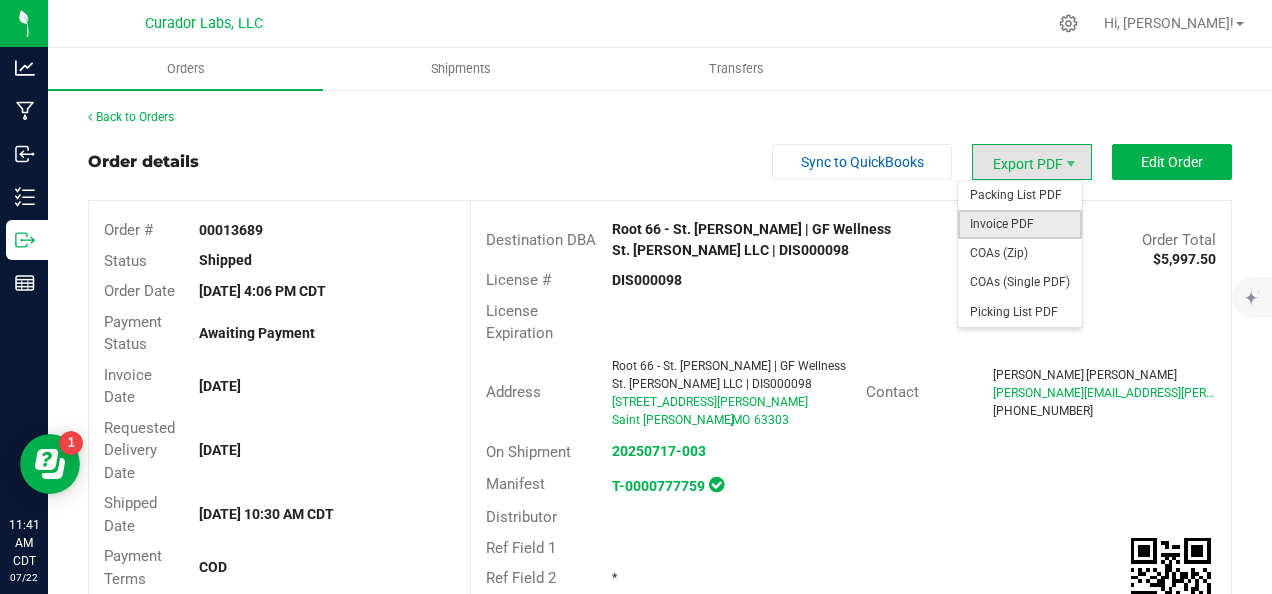 click on "Invoice PDF" at bounding box center (1020, 224) 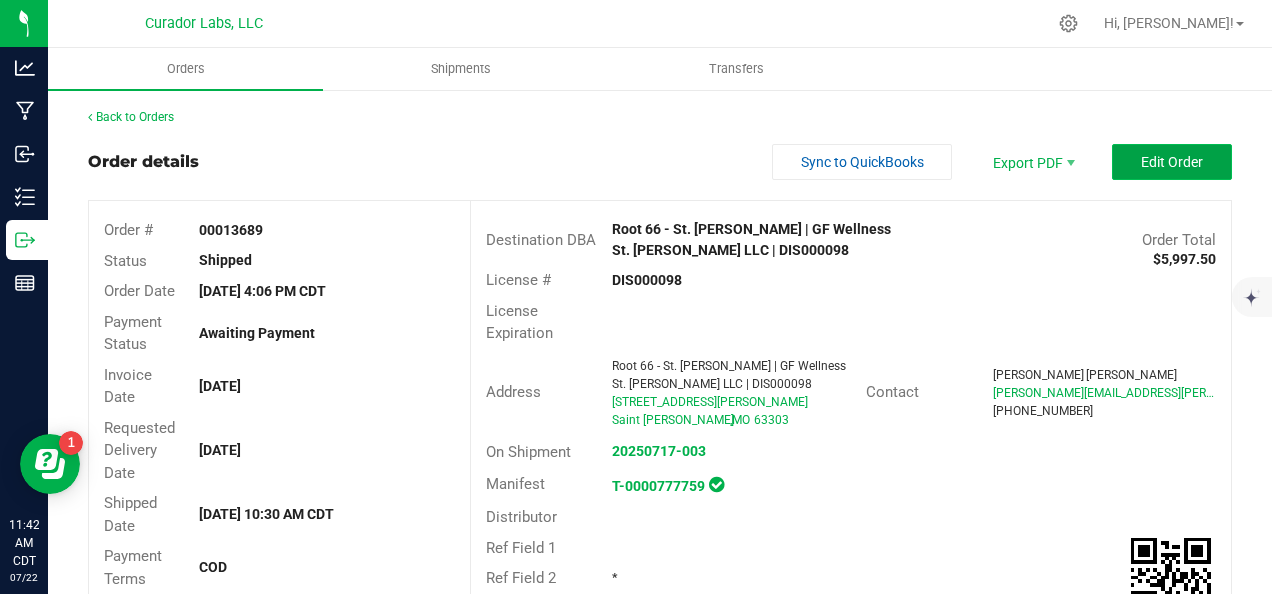 click on "Edit Order" at bounding box center [1172, 162] 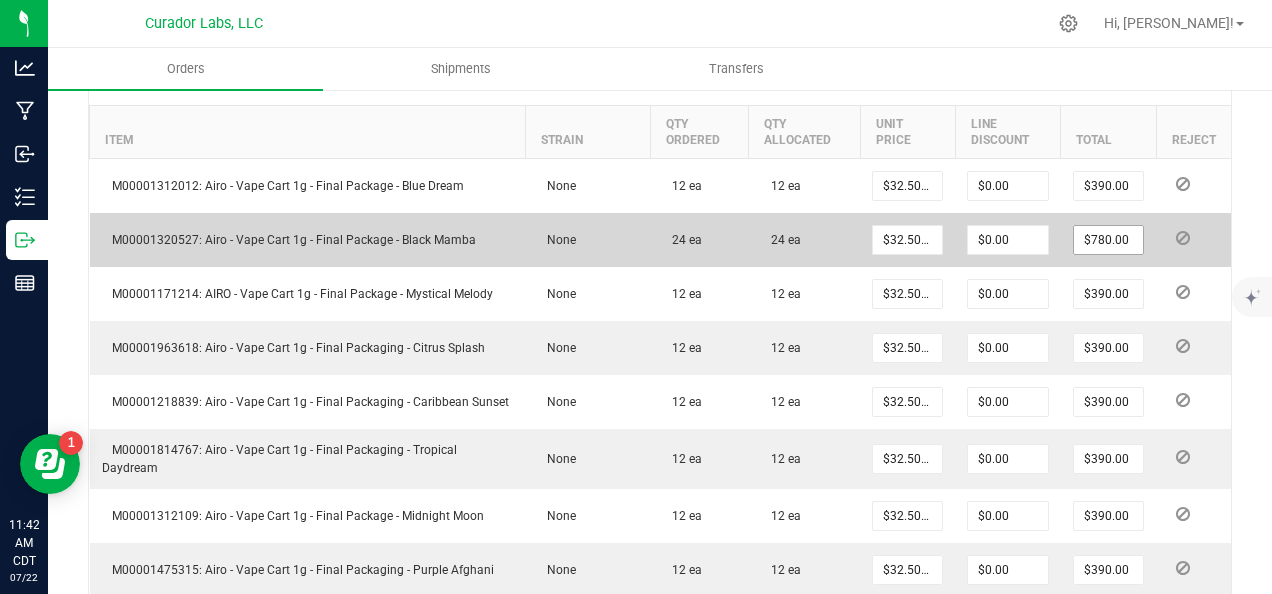 scroll, scrollTop: 600, scrollLeft: 0, axis: vertical 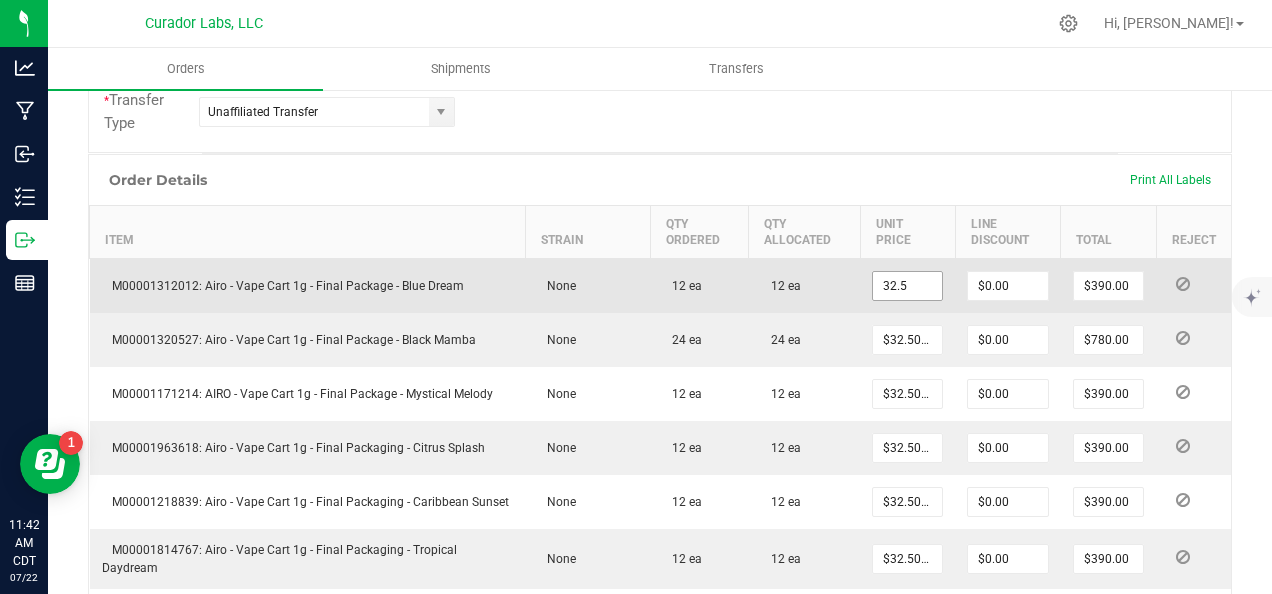 click on "32.5" at bounding box center (907, 286) 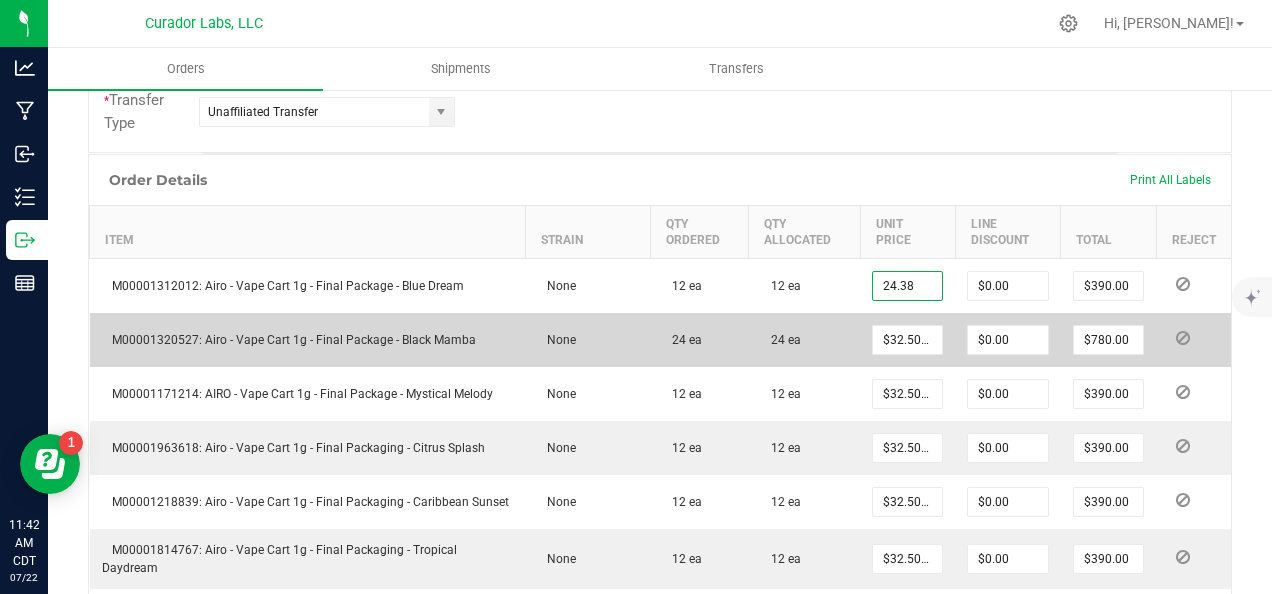 type on "$24.38000" 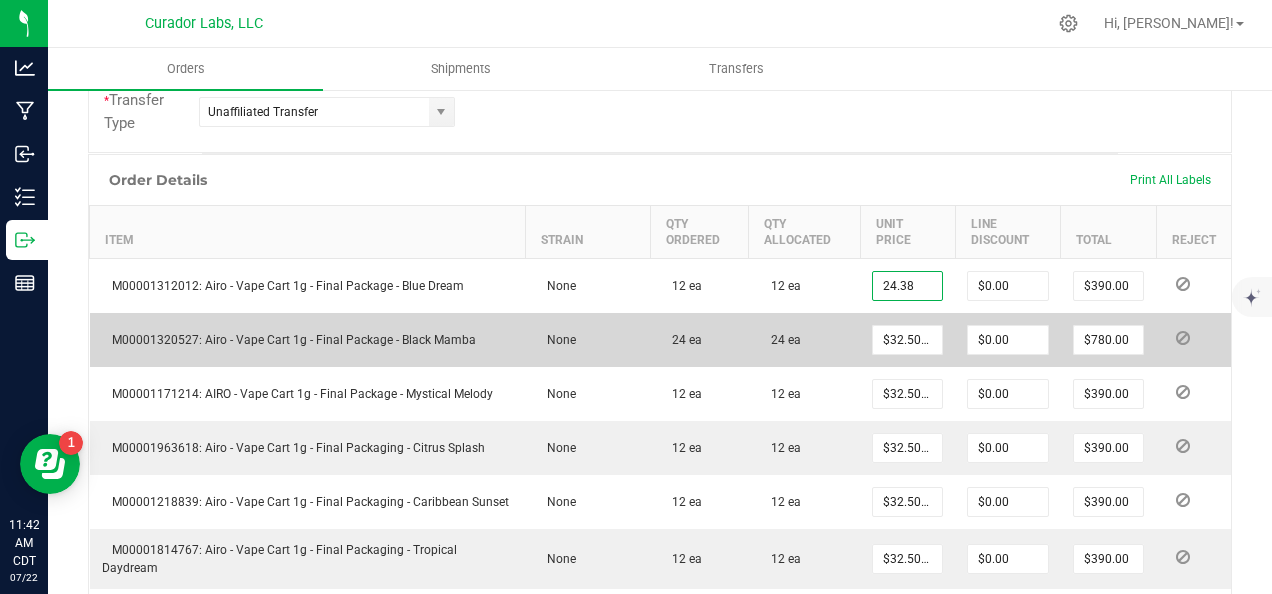 type on "$292.56" 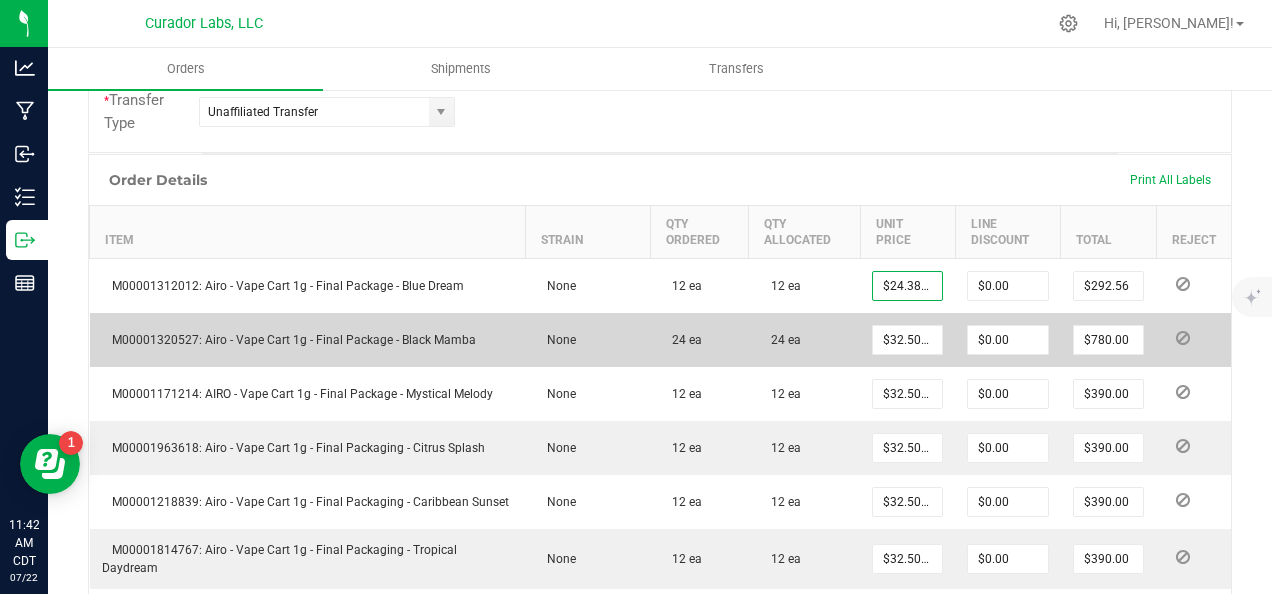 click on "$32.50000" at bounding box center (907, 340) 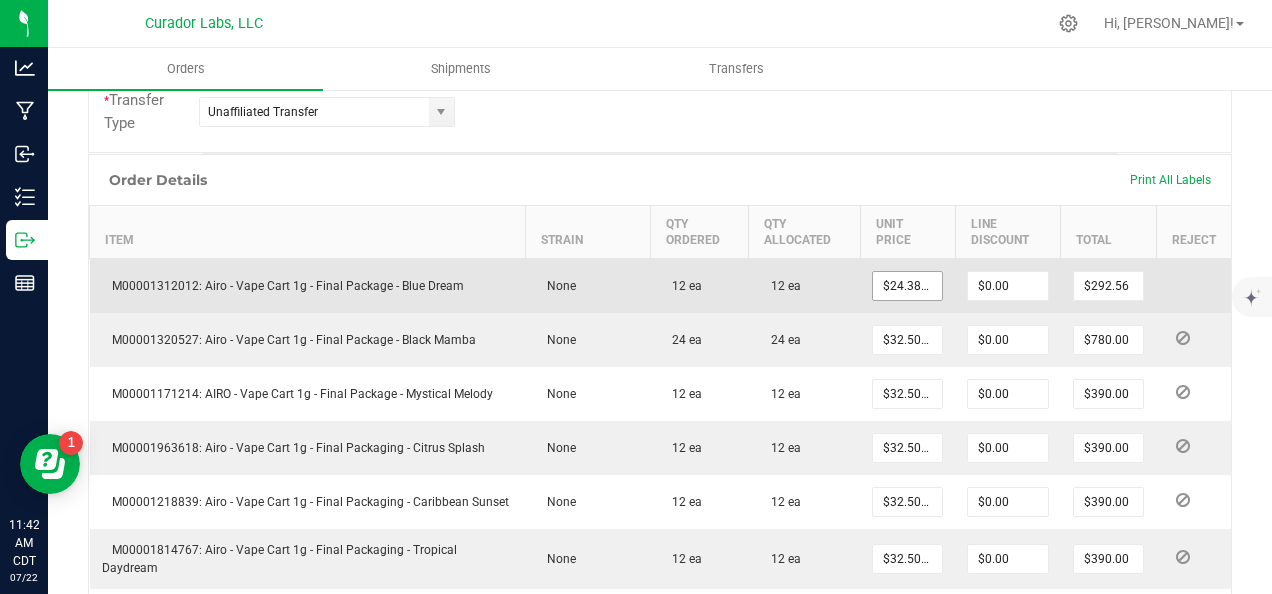 type on "24.38" 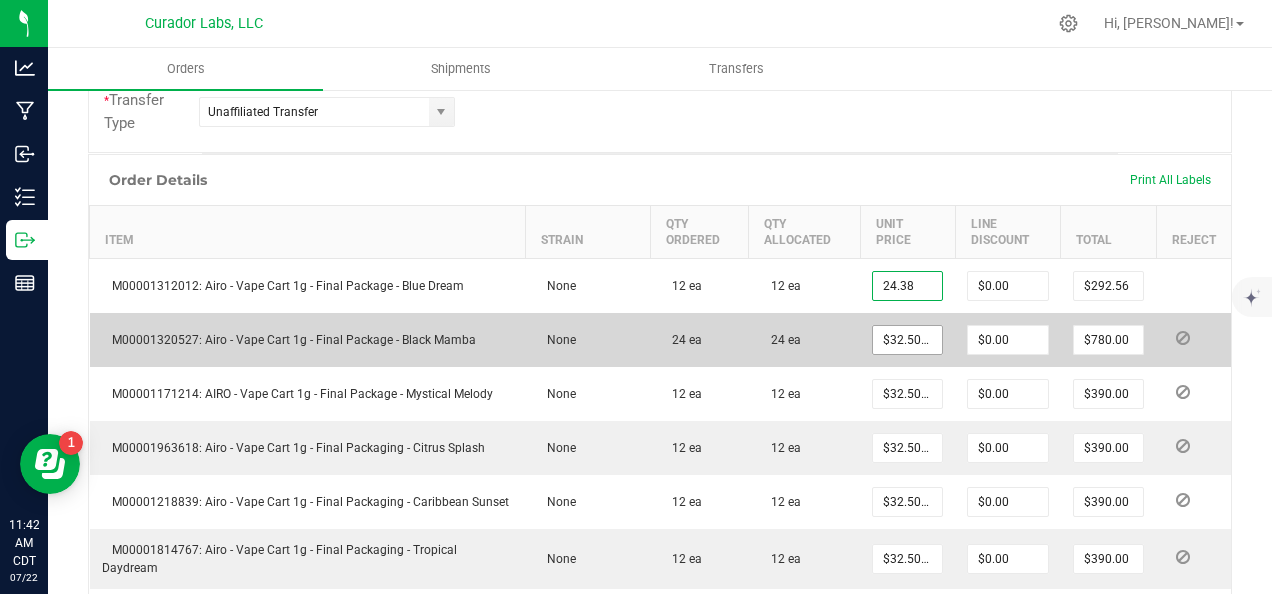 type on "32.5" 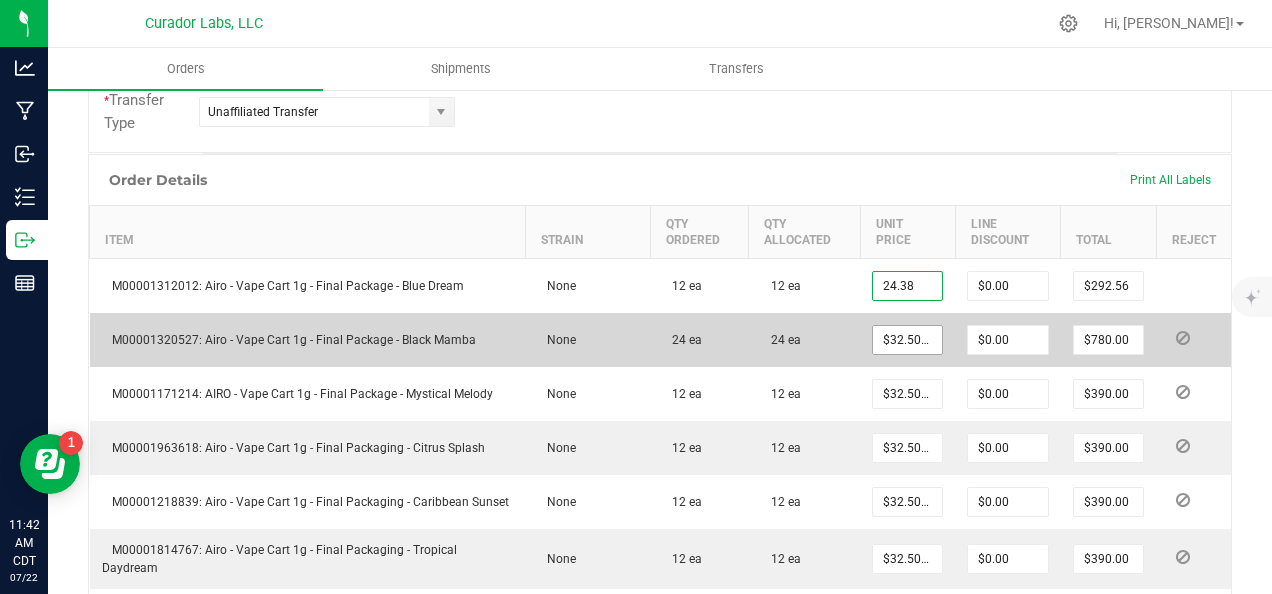 type on "$24.38000" 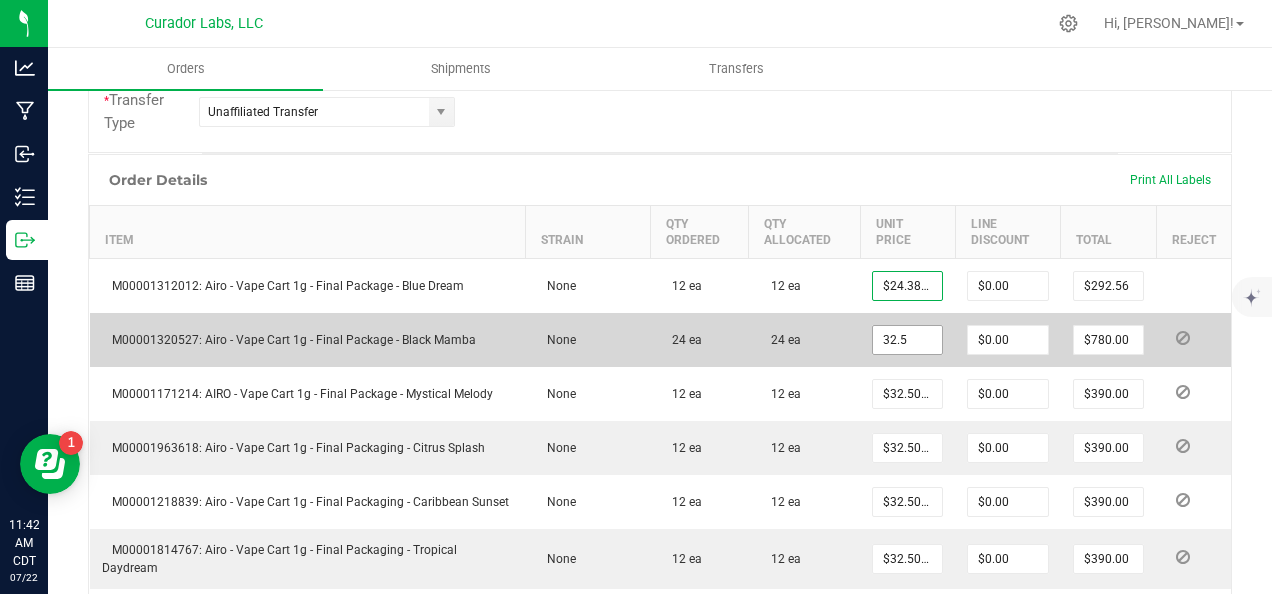 click on "32.5" at bounding box center (907, 340) 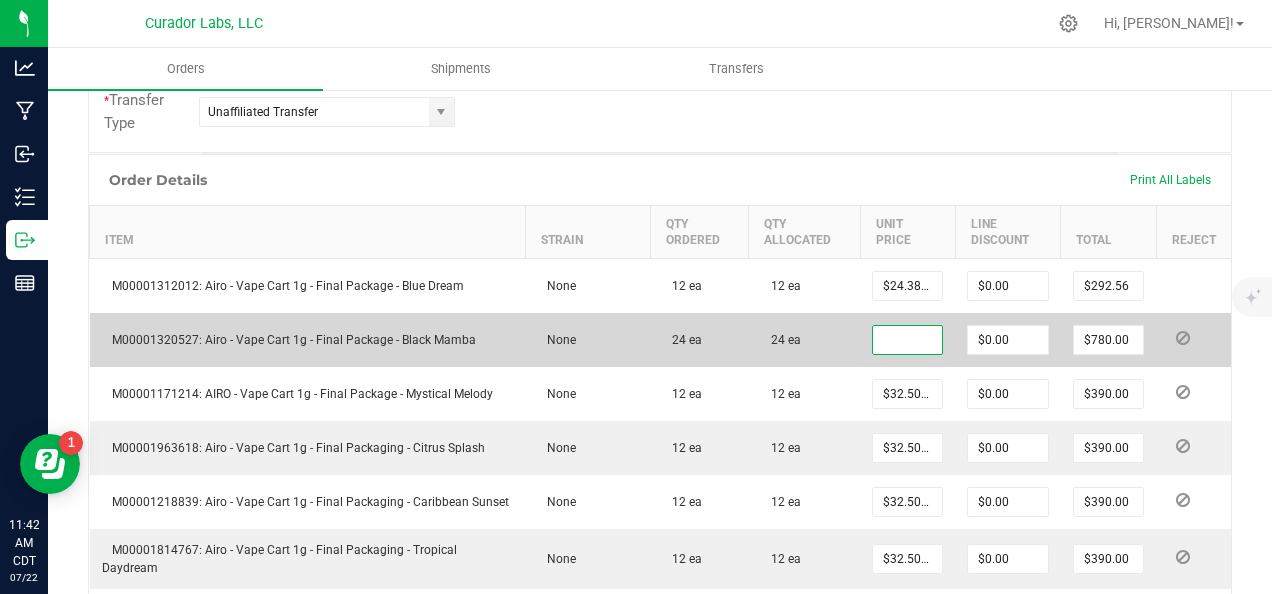 paste on "24.38" 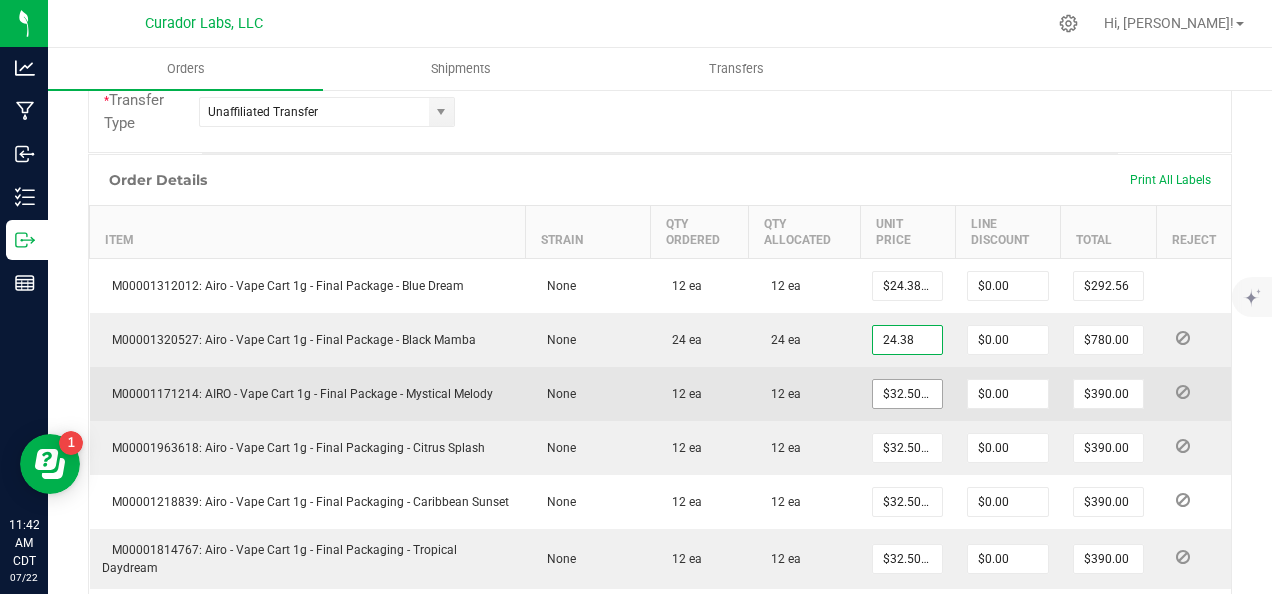 type on "$24.38000" 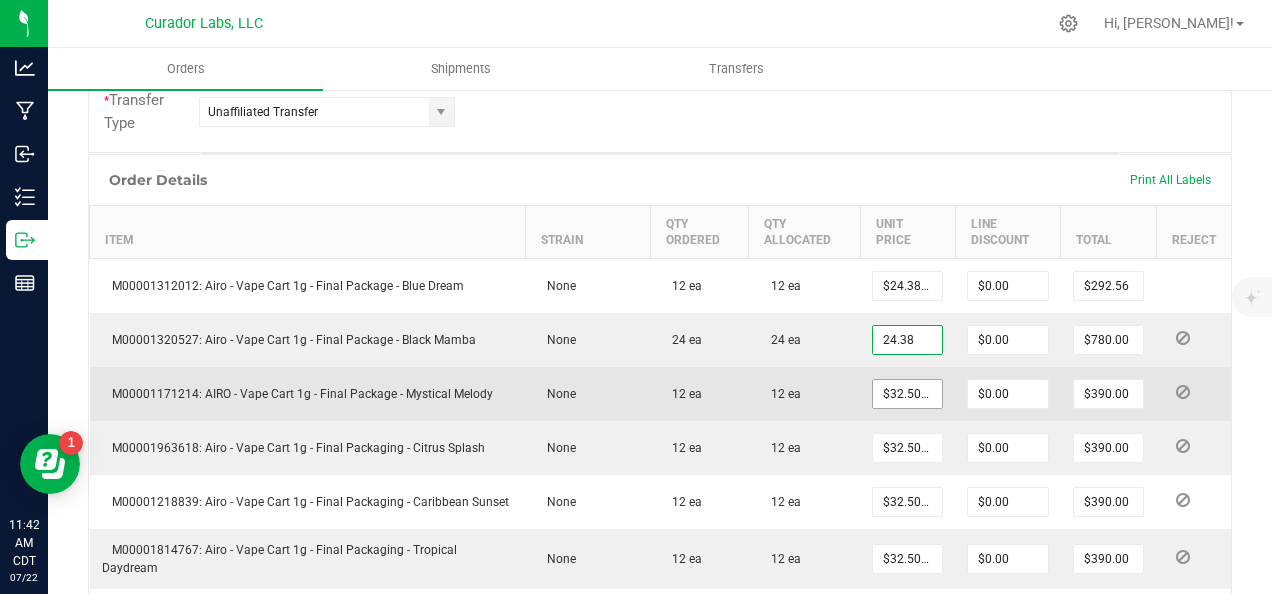 type on "$585.12" 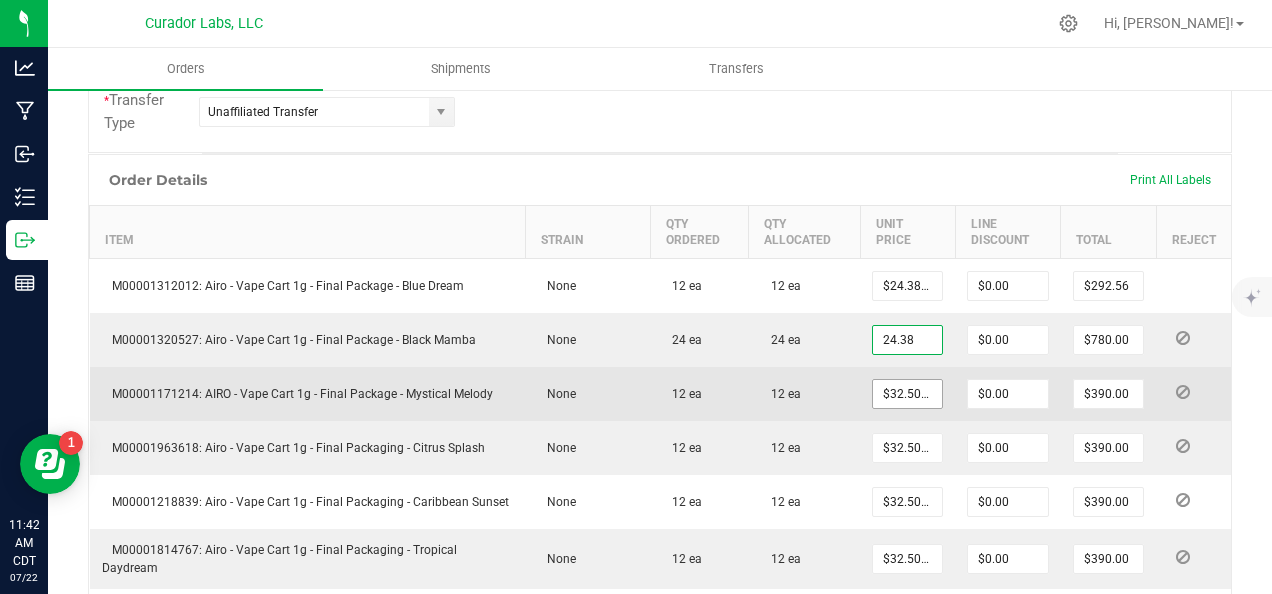 type on "32.5" 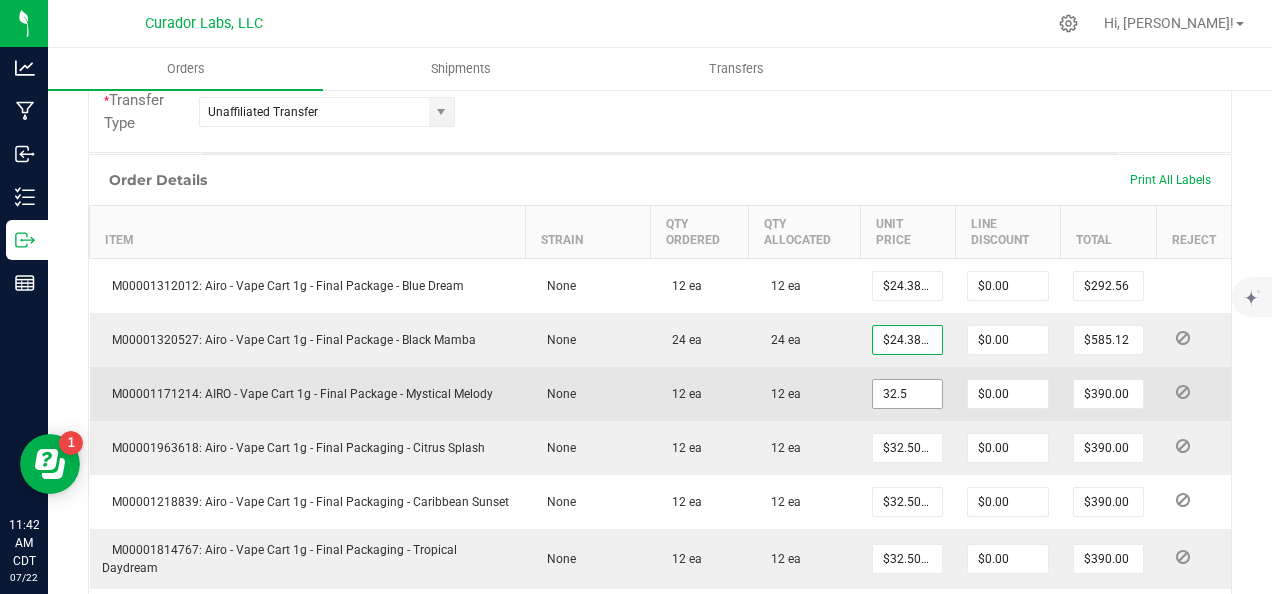 click on "32.5" at bounding box center [907, 394] 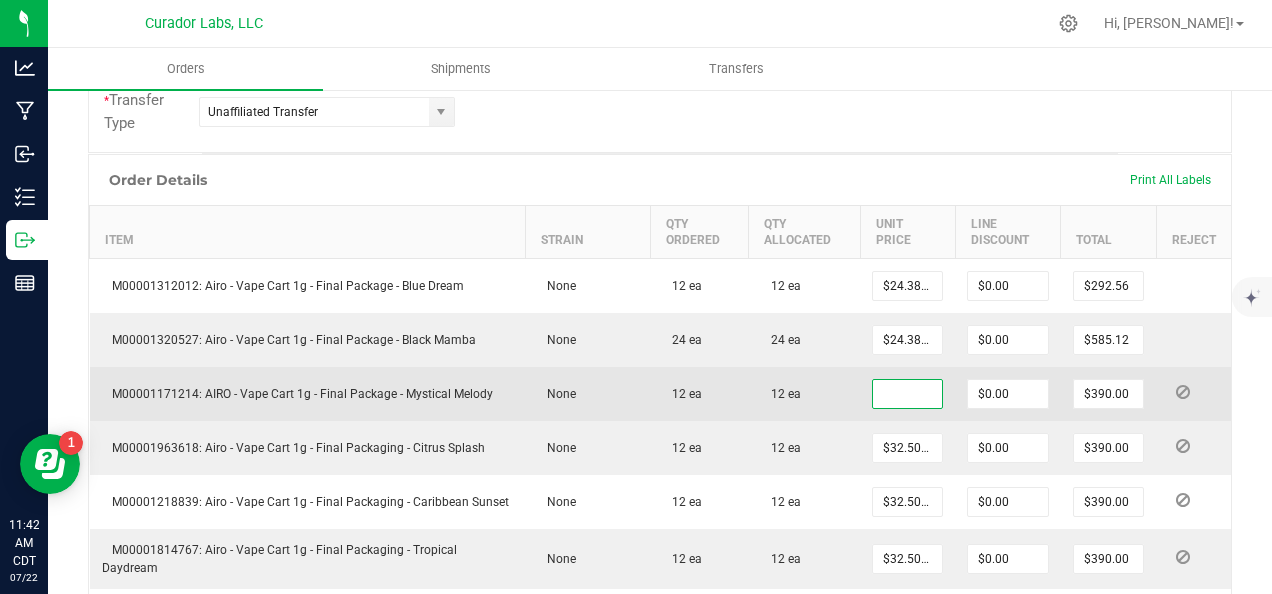 paste on "24.38" 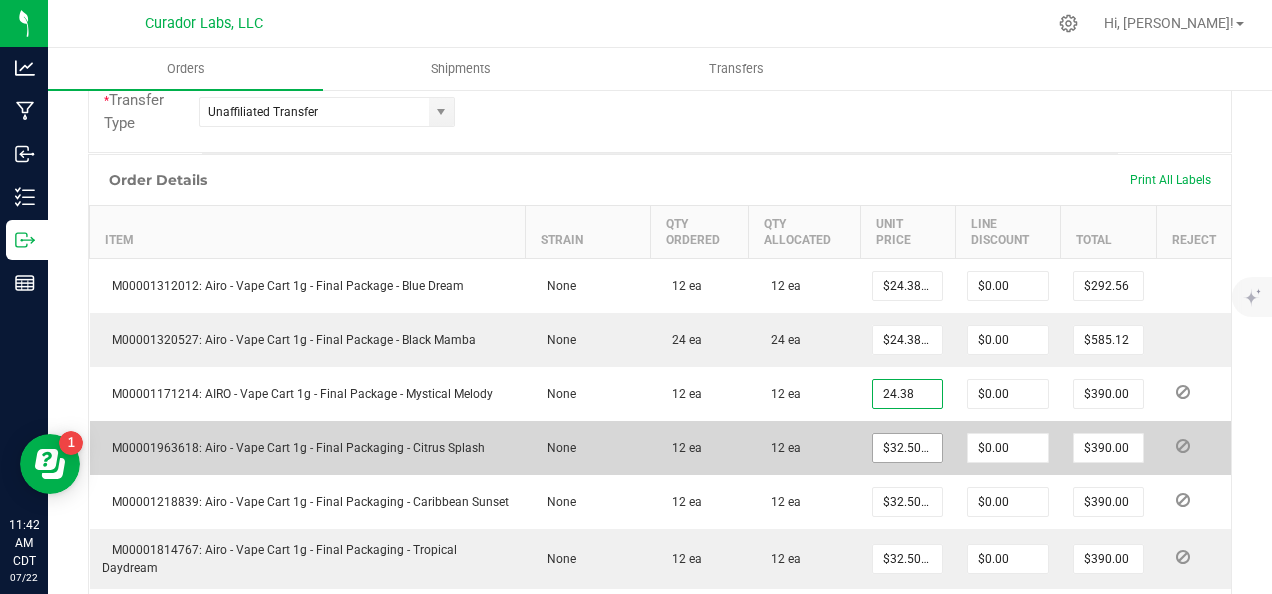 type on "$24.38000" 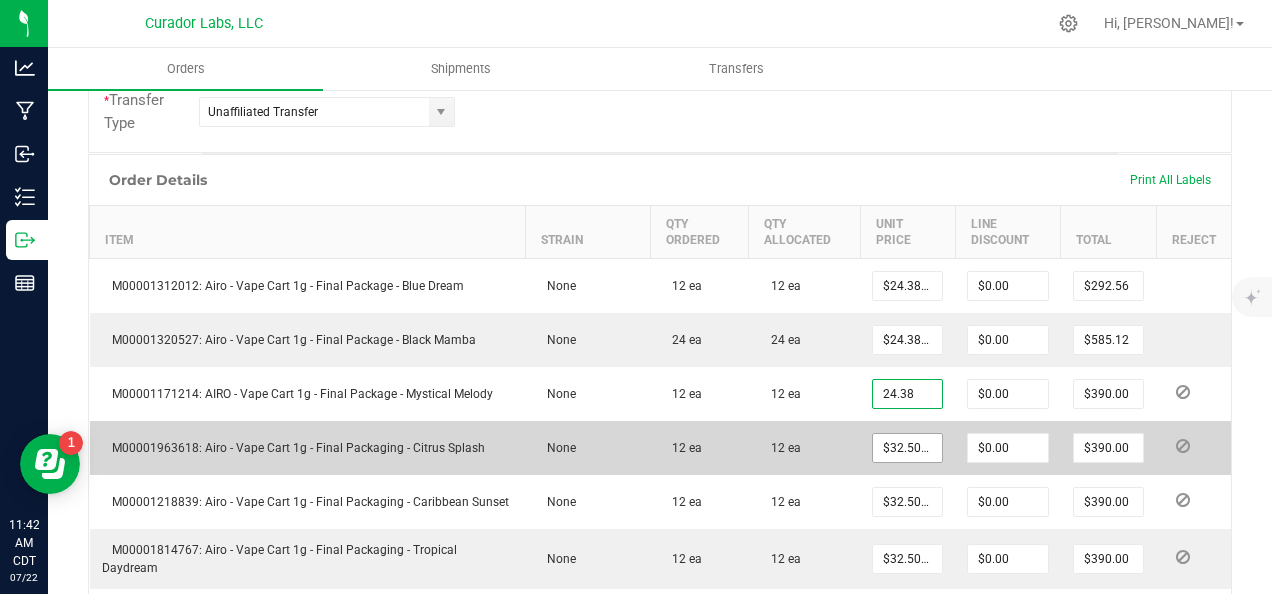 type on "$292.56" 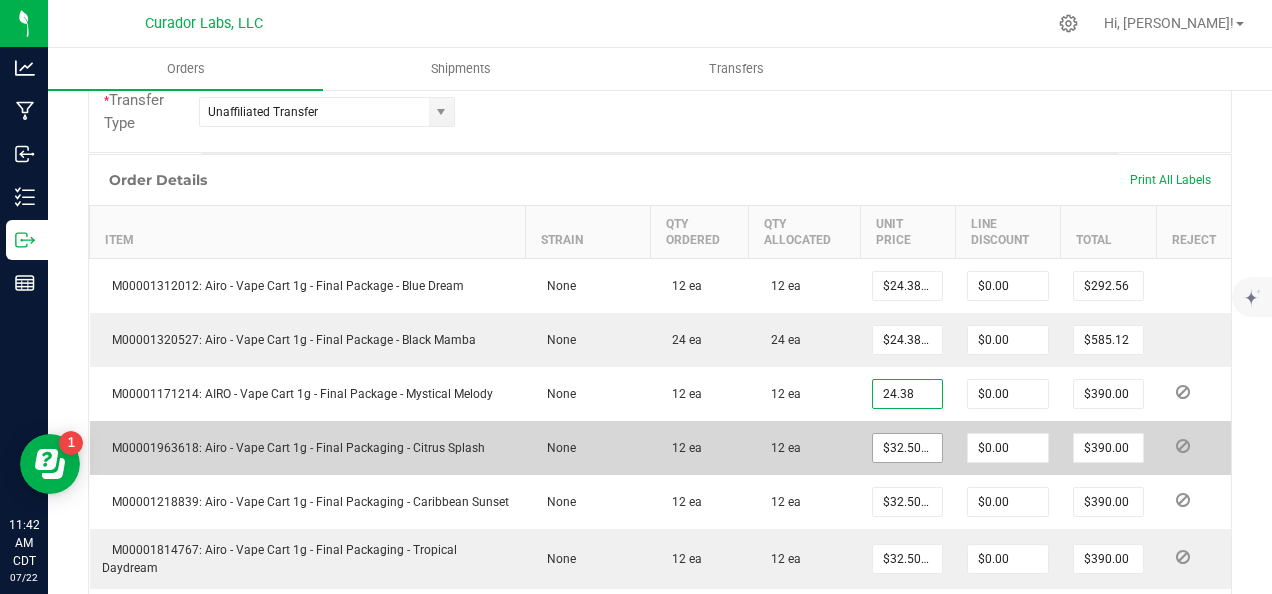 type on "32.5" 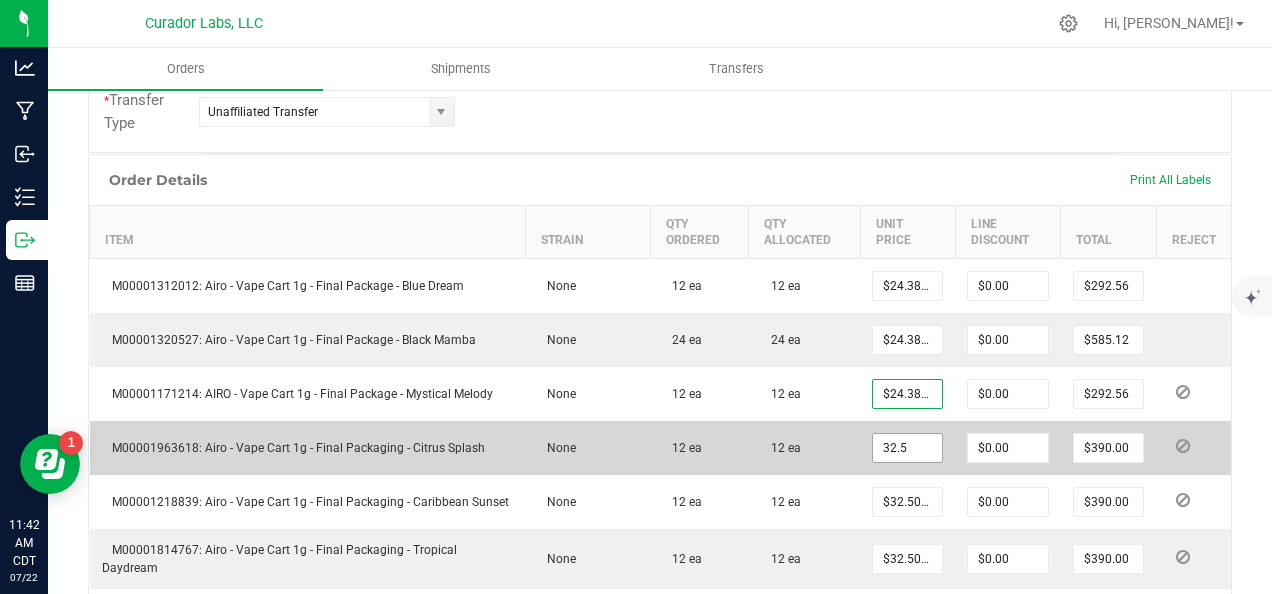 click on "32.5" at bounding box center (907, 448) 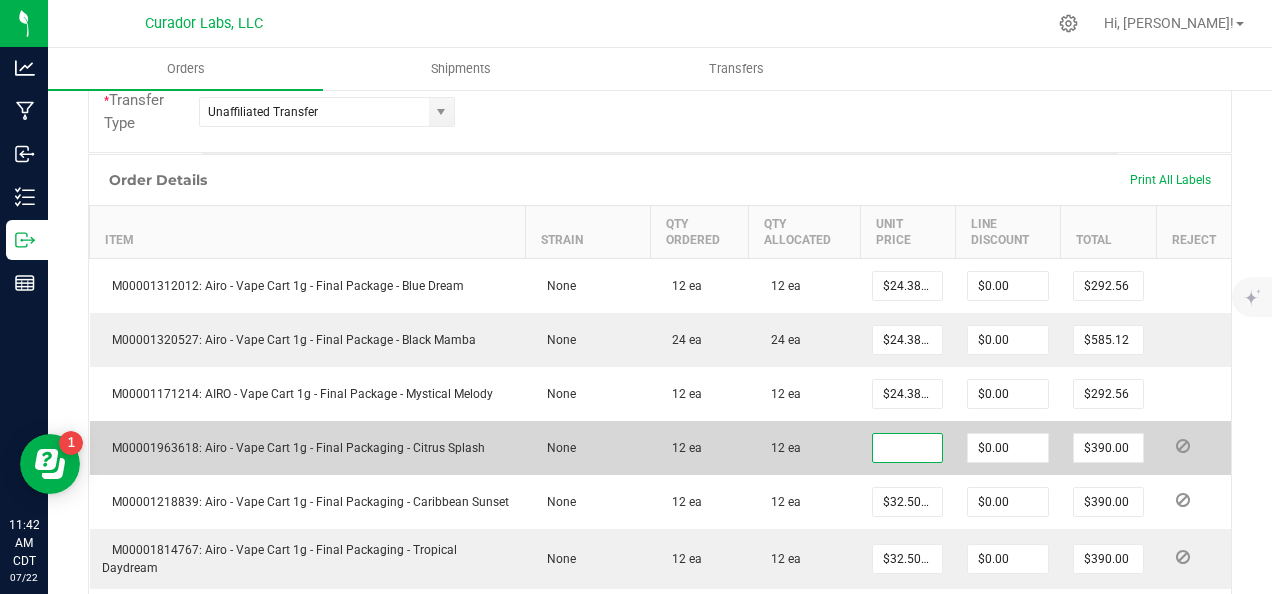 paste on "24.38" 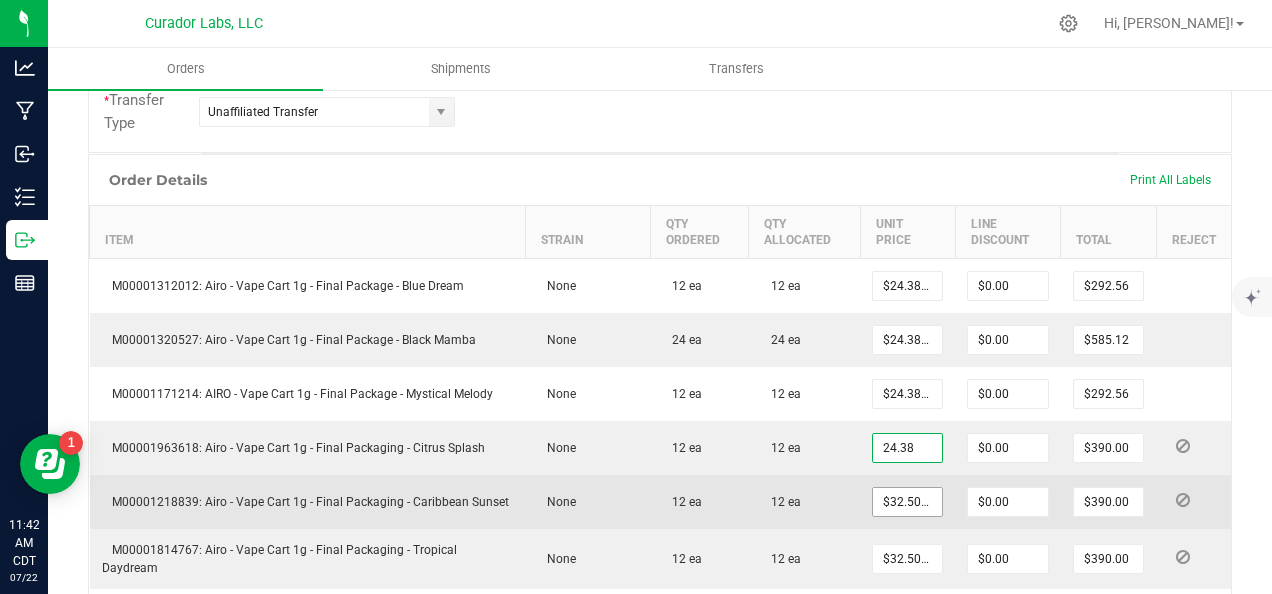 type on "$24.38000" 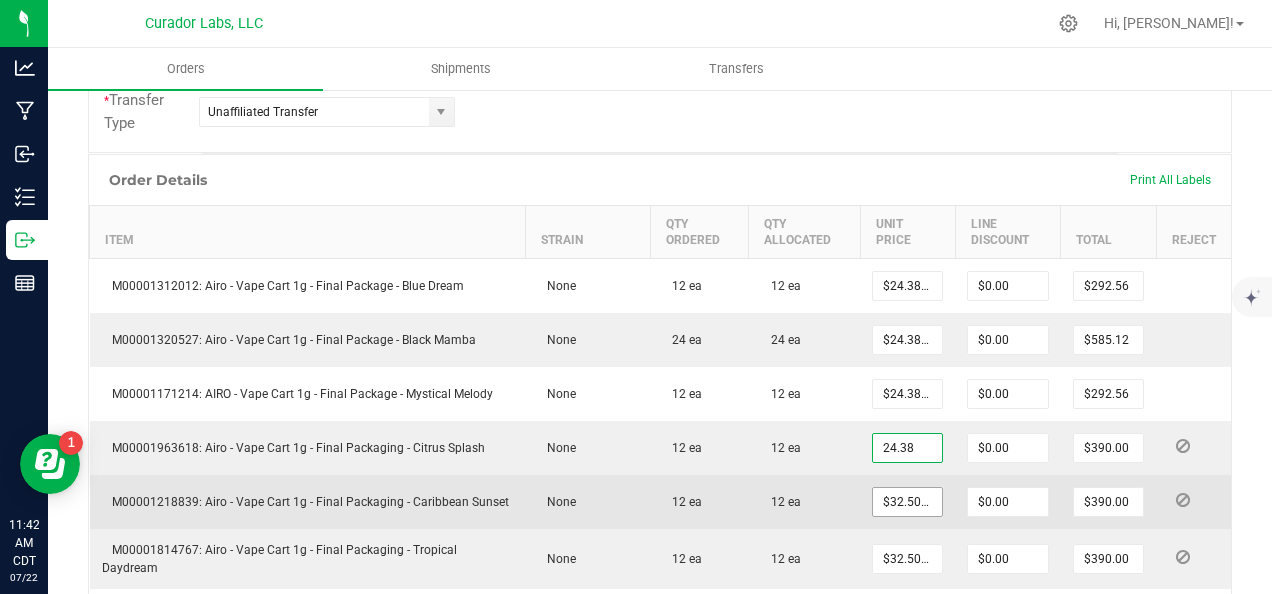 type on "$292.56" 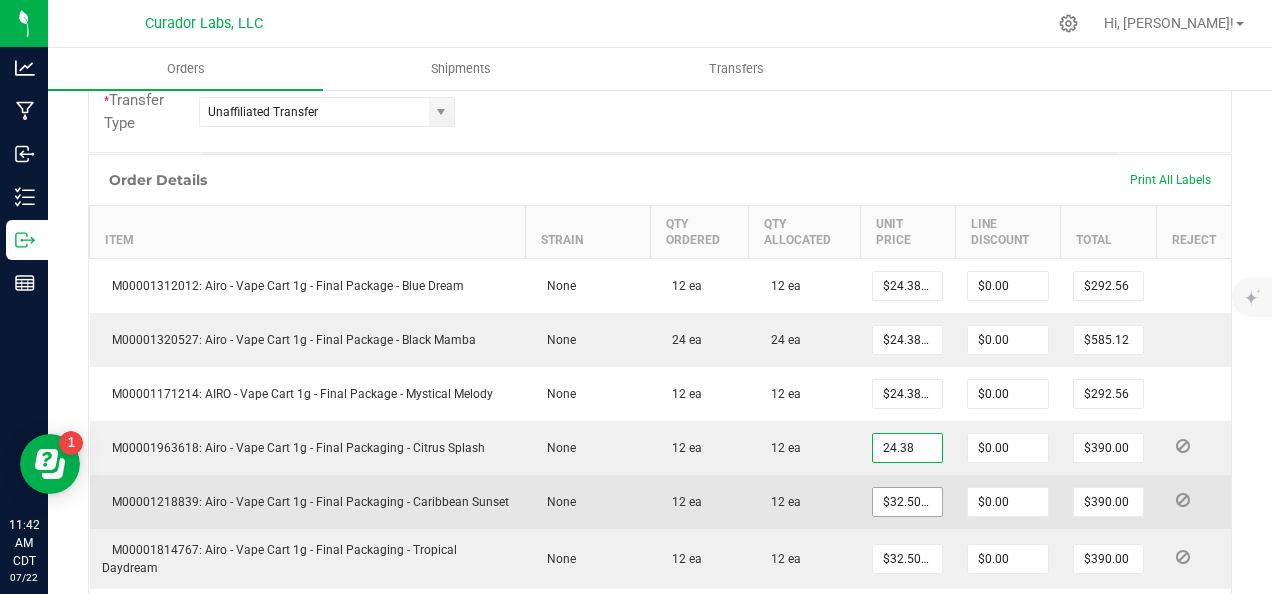 type on "32.5" 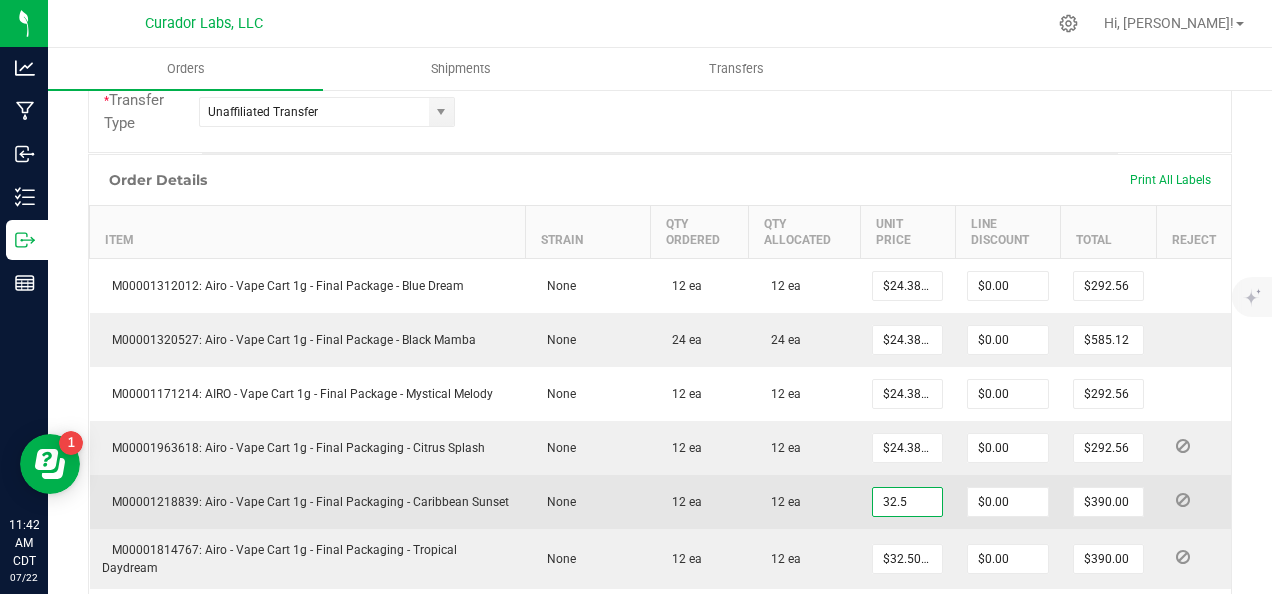 click on "32.5" at bounding box center (907, 502) 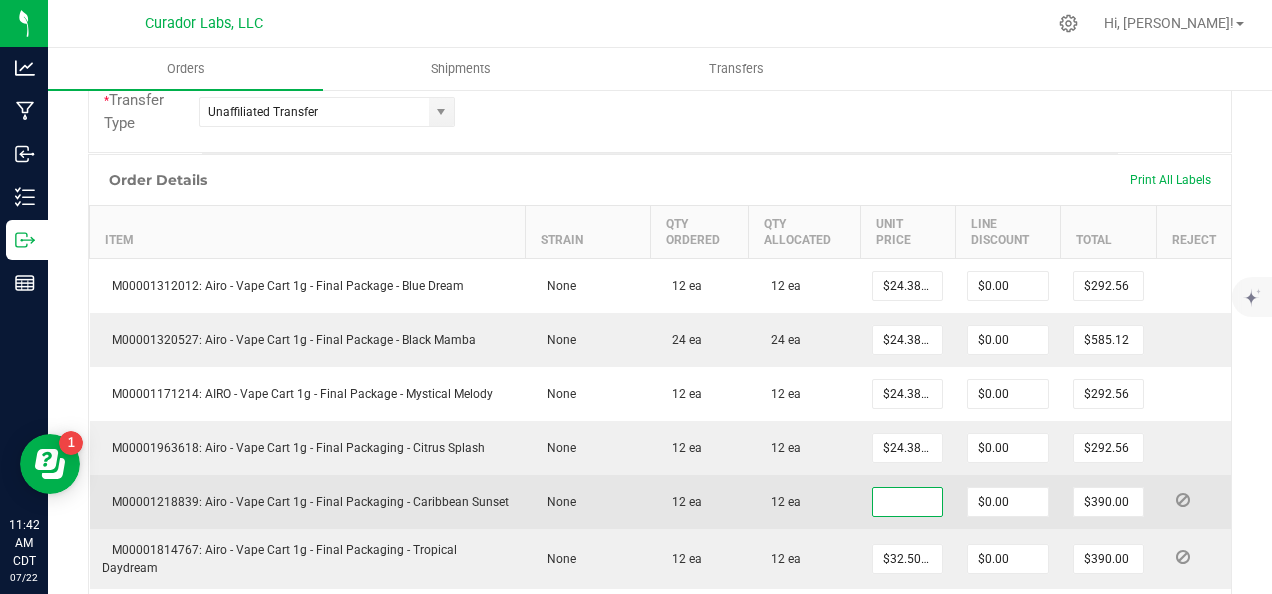 paste on "24.38" 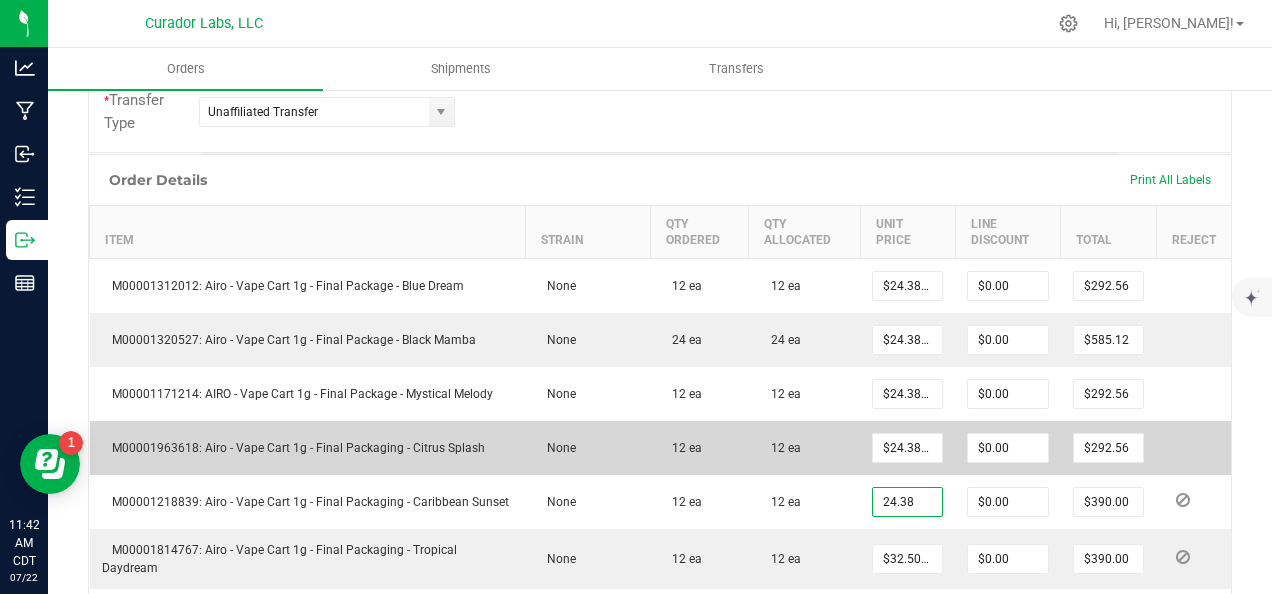 type on "$24.38000" 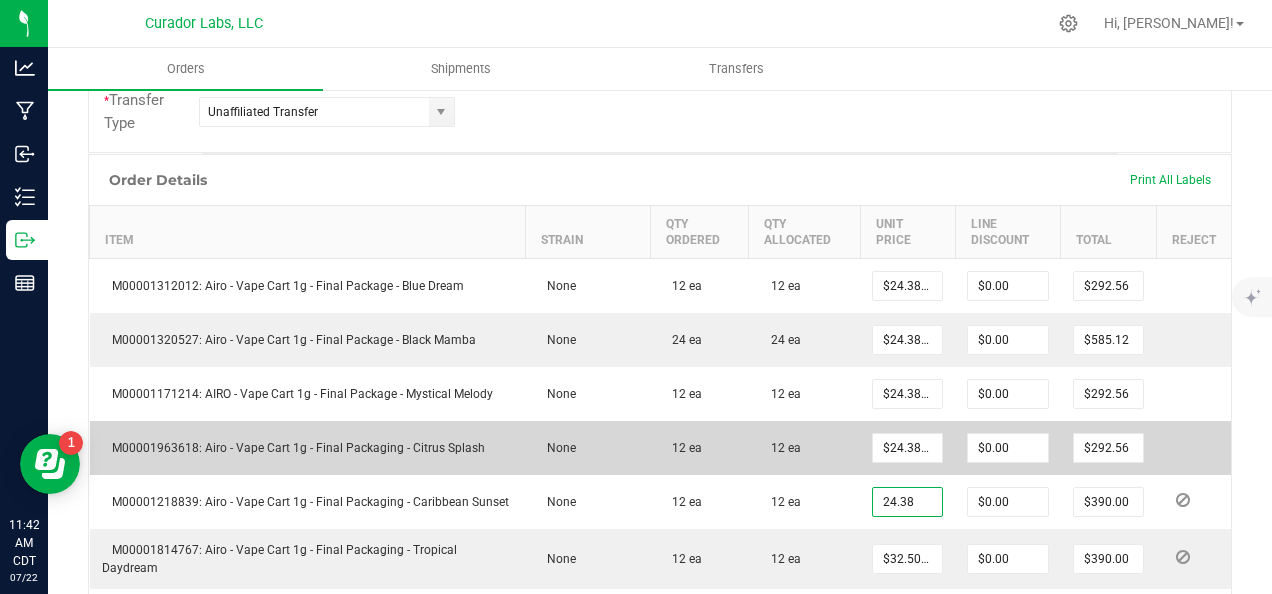 type on "$292.56" 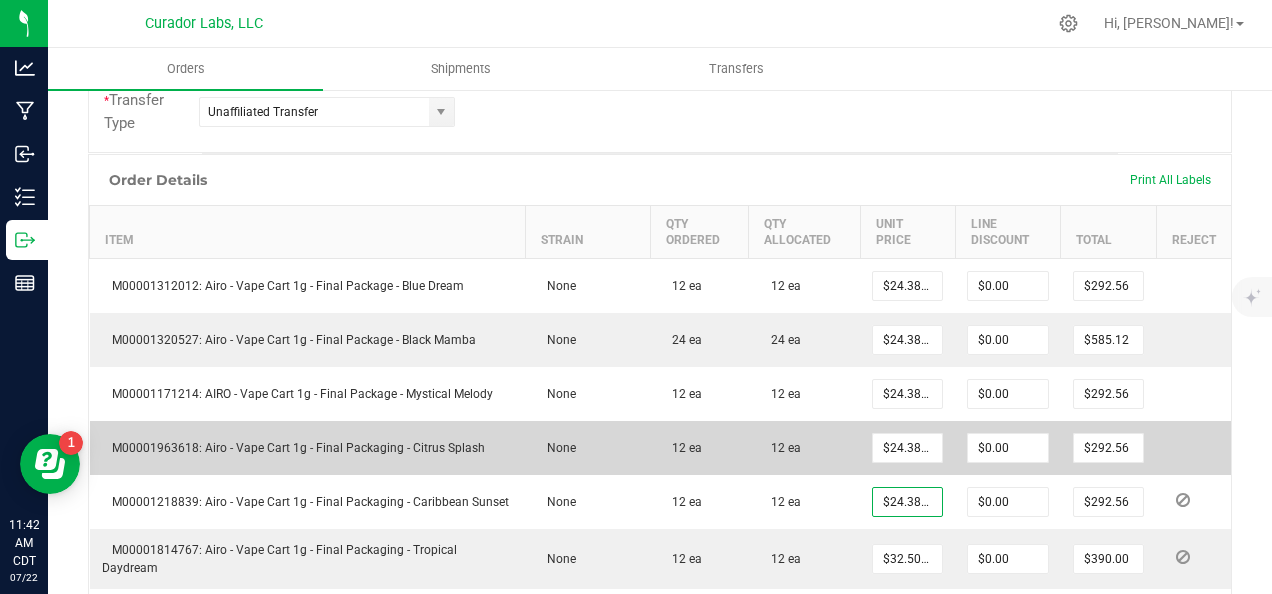 drag, startPoint x: 948, startPoint y: 452, endPoint x: 938, endPoint y: 446, distance: 11.661903 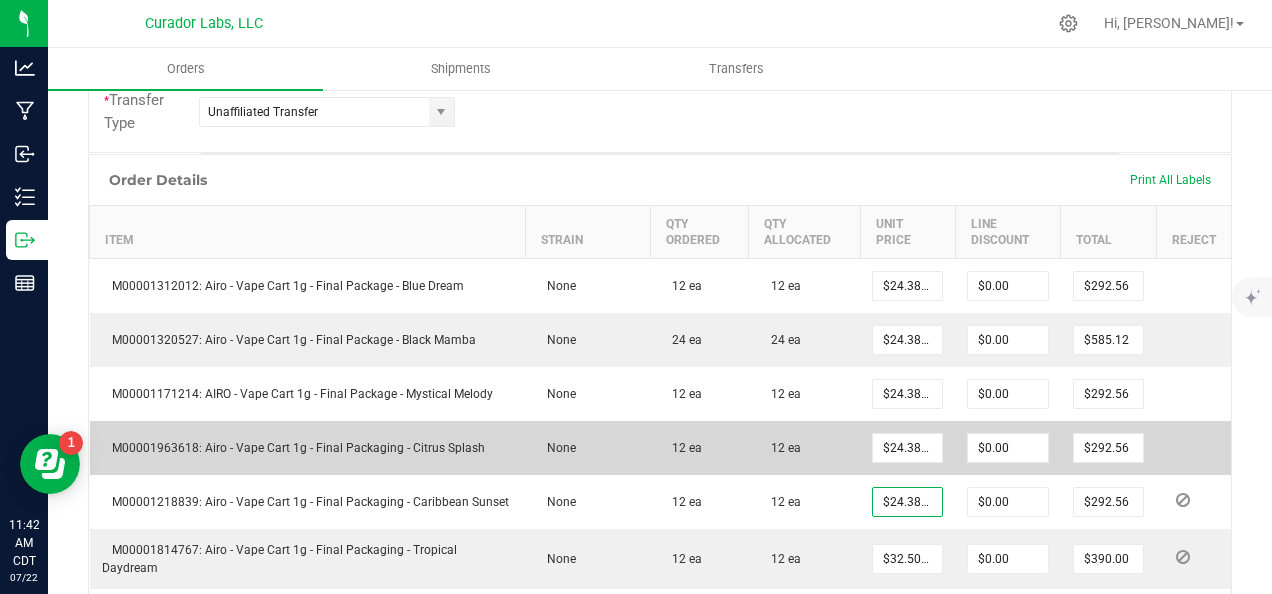 click on "$0.00" at bounding box center [1008, 448] 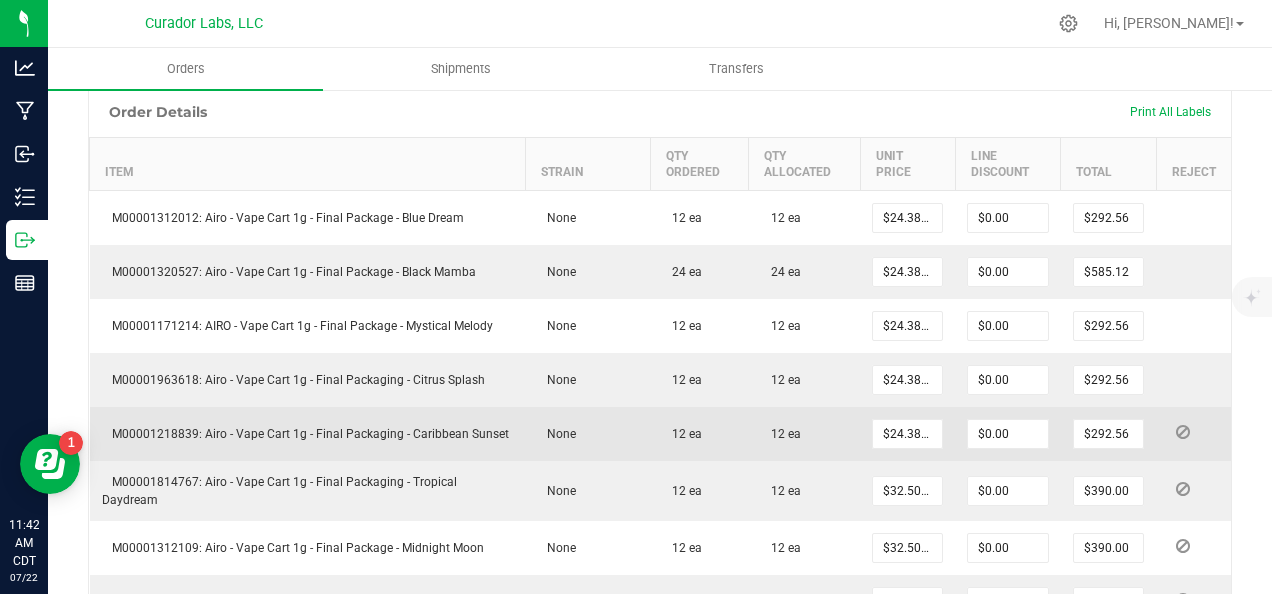 scroll, scrollTop: 700, scrollLeft: 0, axis: vertical 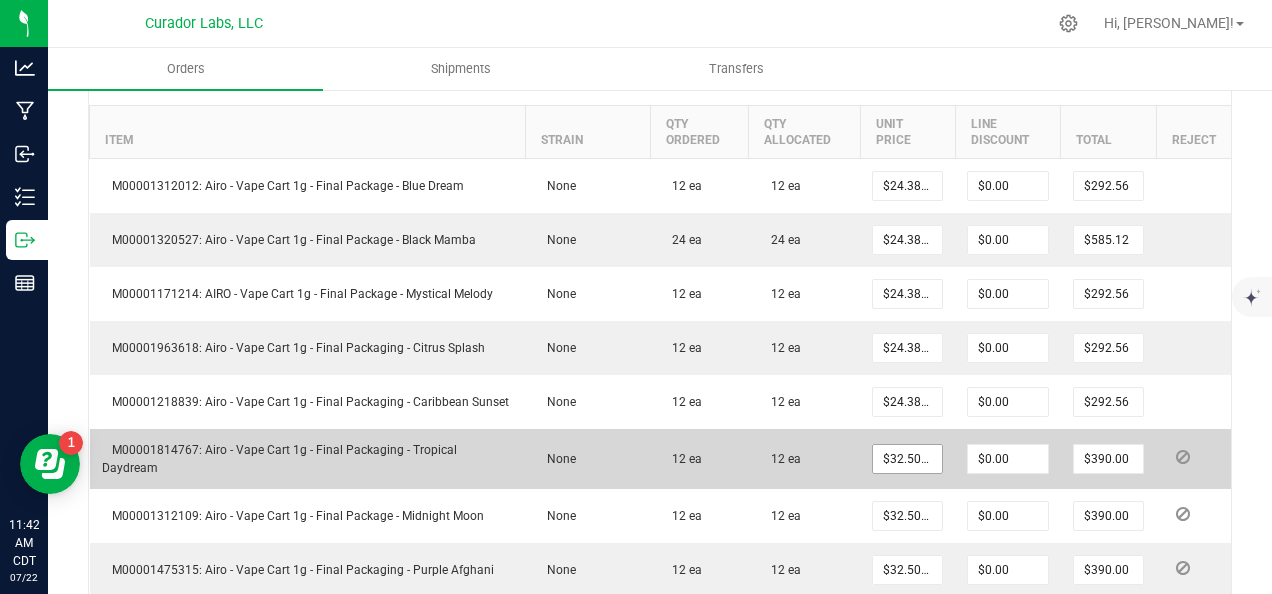 type on "32.5" 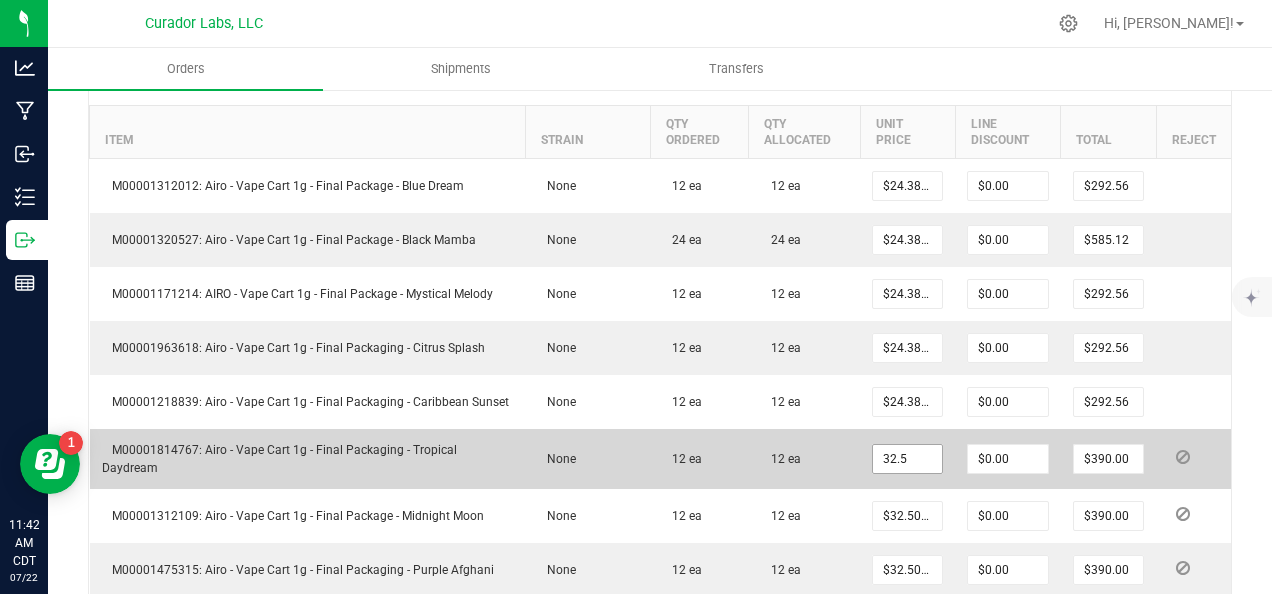 click on "32.5" at bounding box center (907, 459) 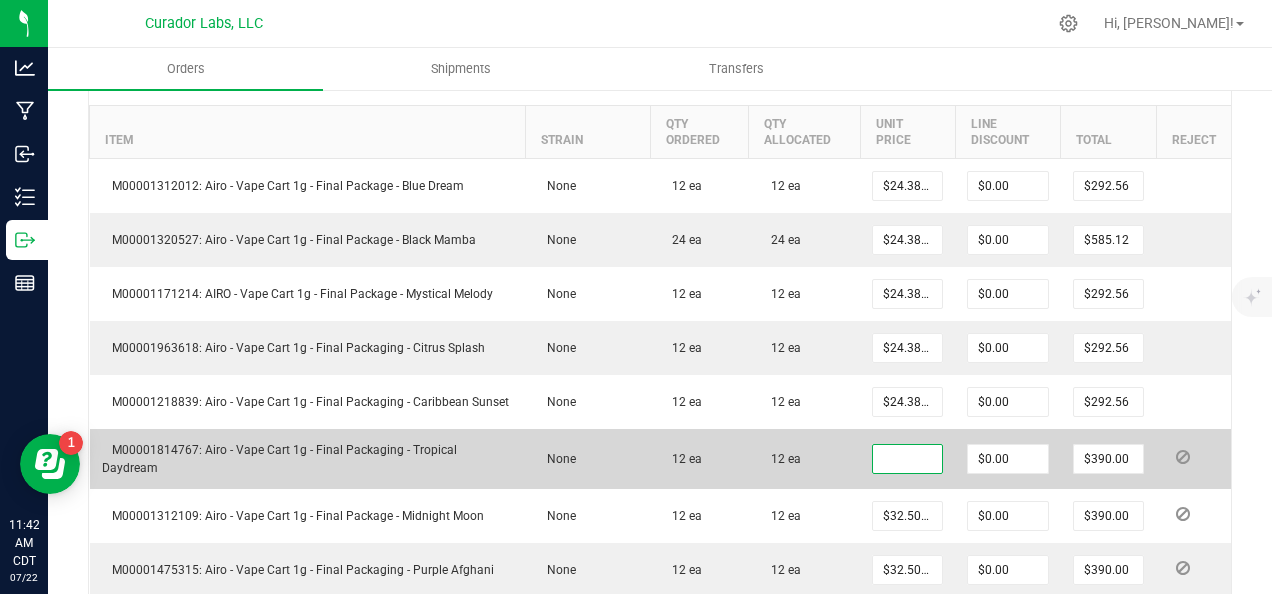 paste on "24.38" 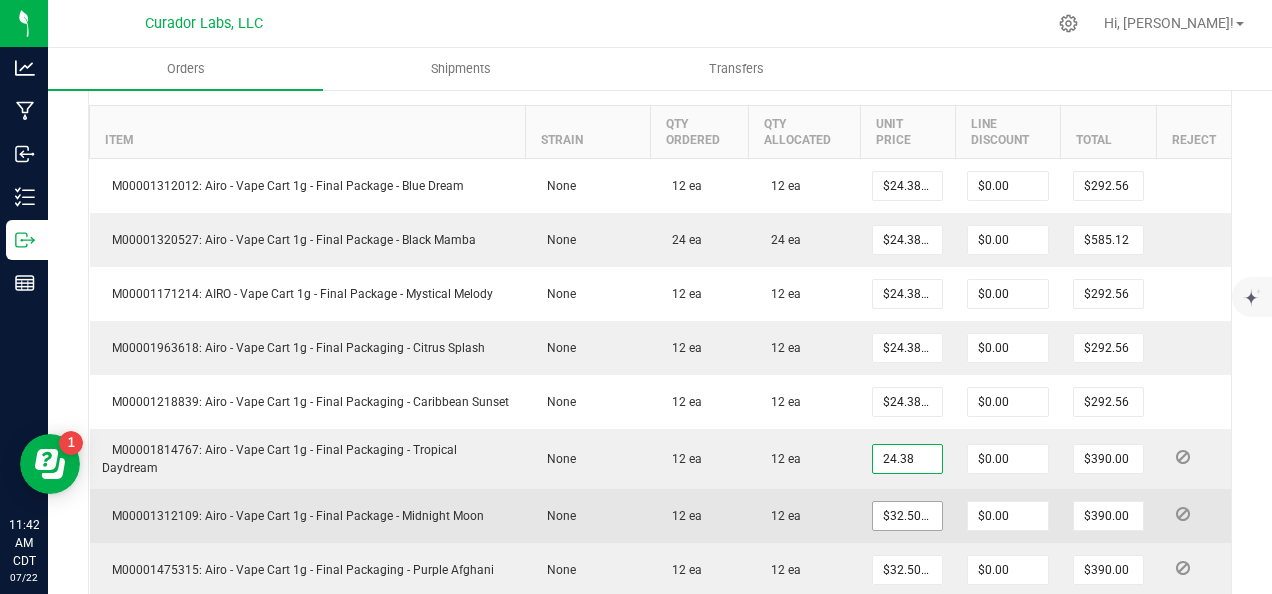 type on "$24.38000" 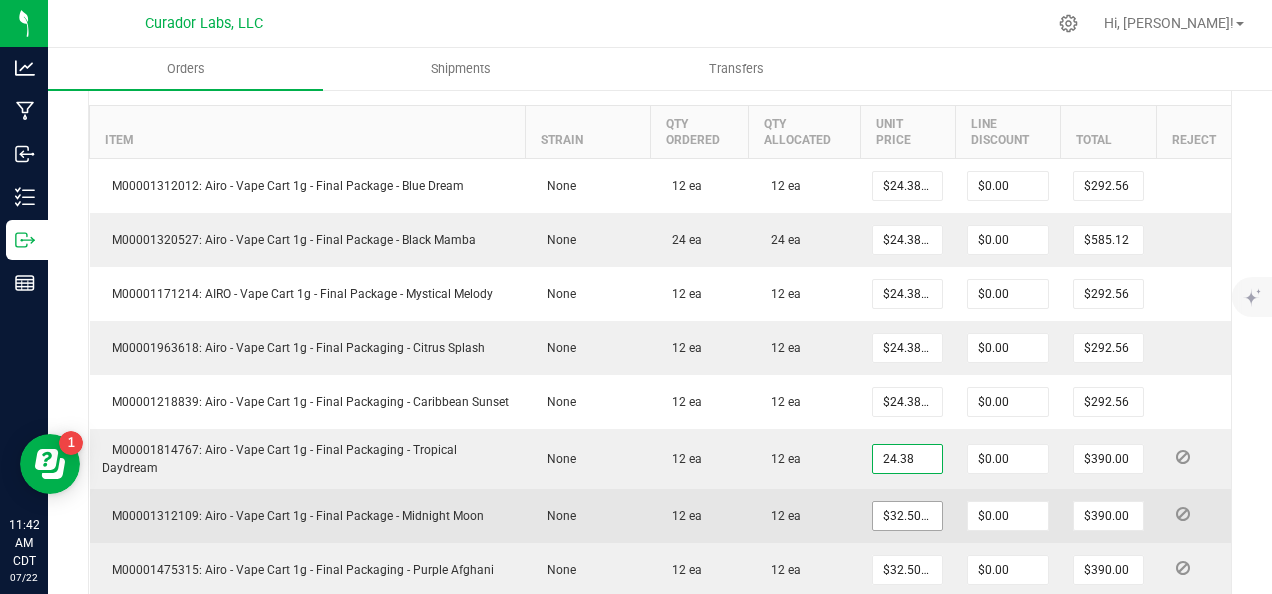 type on "$292.56" 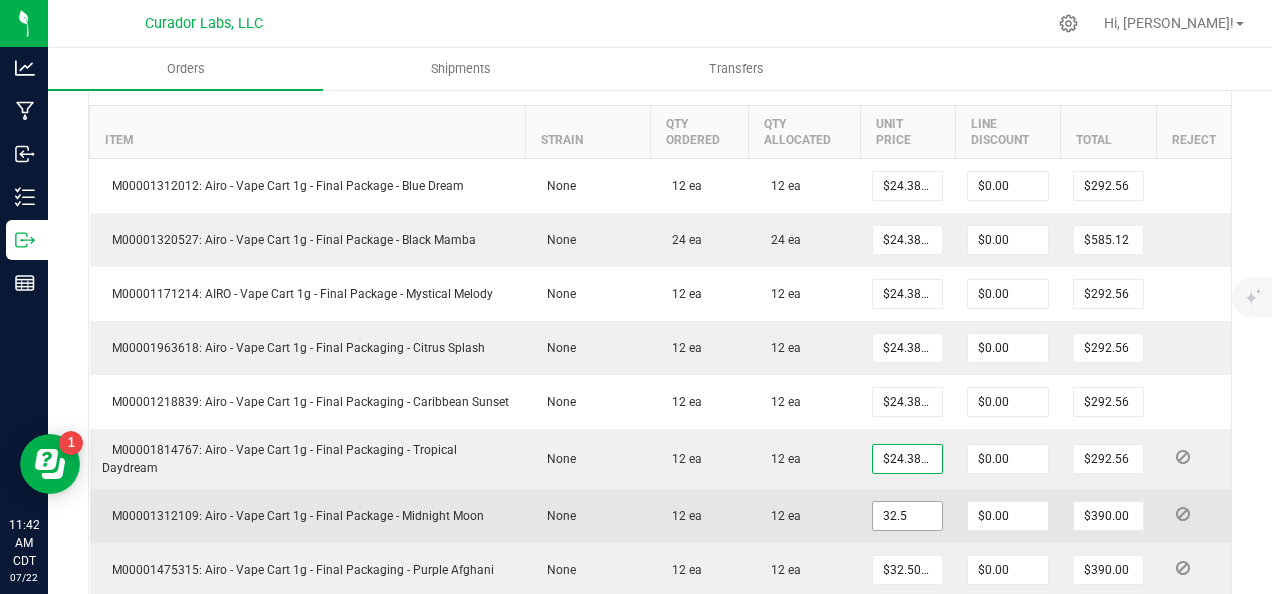 click on "32.5" at bounding box center (907, 516) 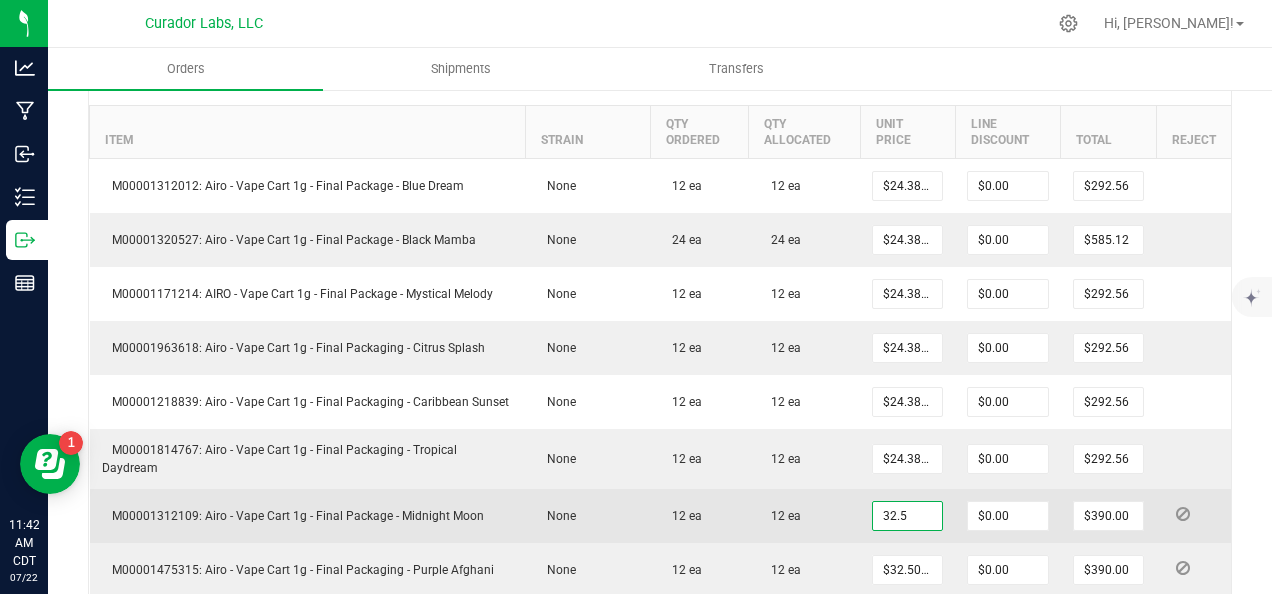 paste on "24.38" 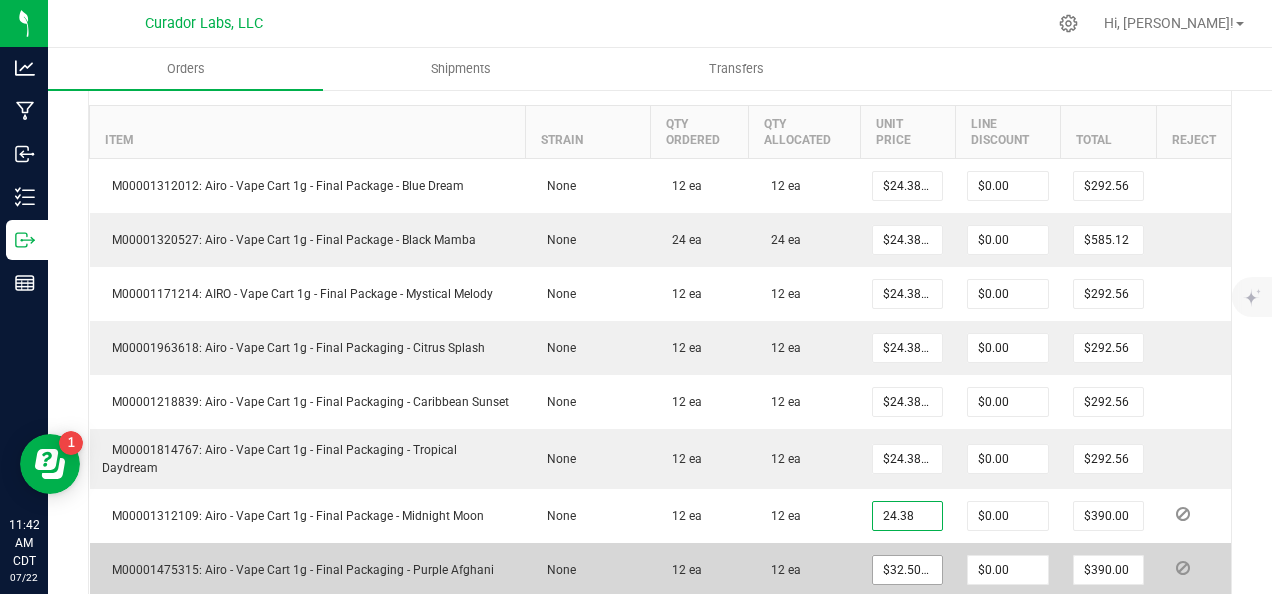 type on "$24.38000" 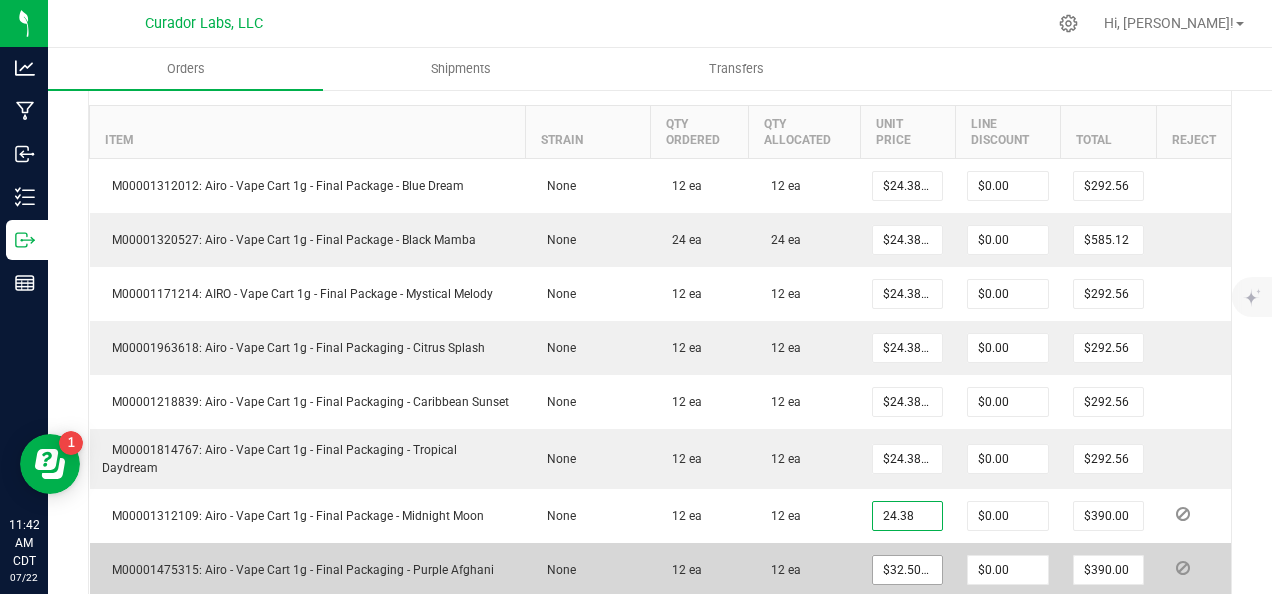 type on "$292.56" 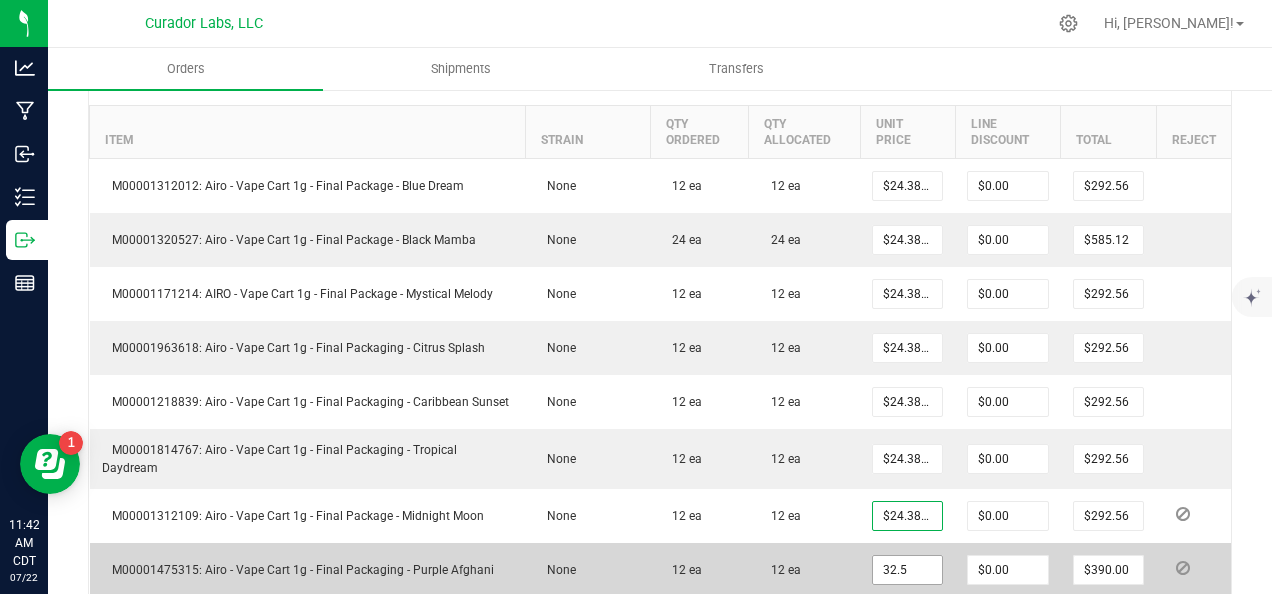 click on "32.5" at bounding box center [907, 570] 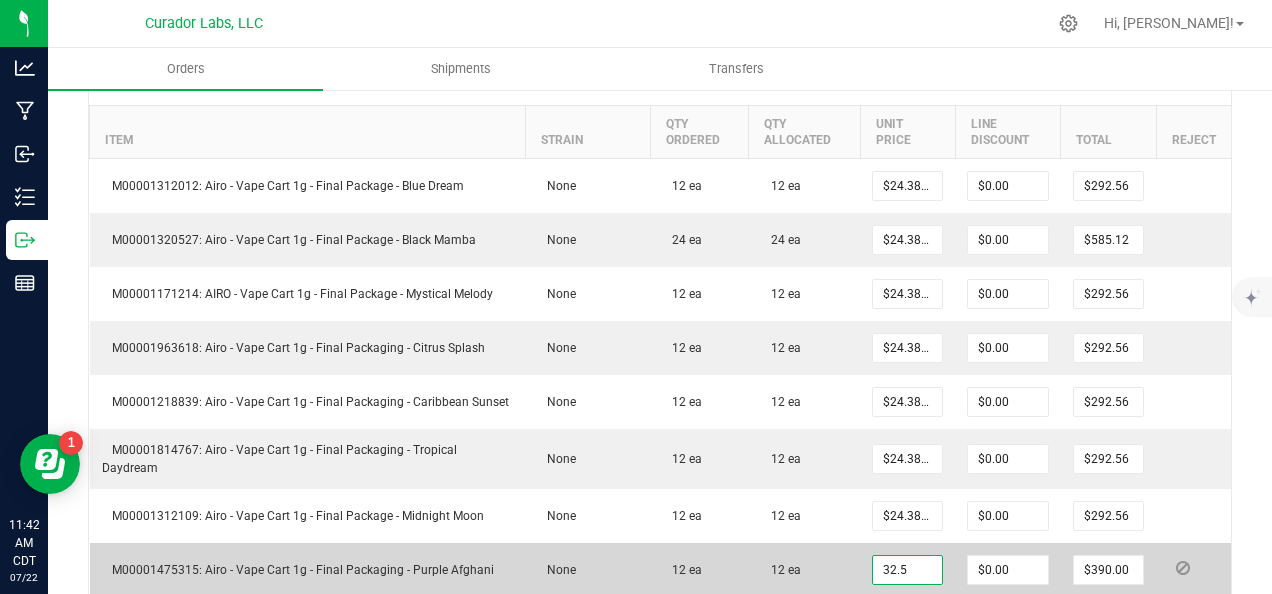 paste on "24.38" 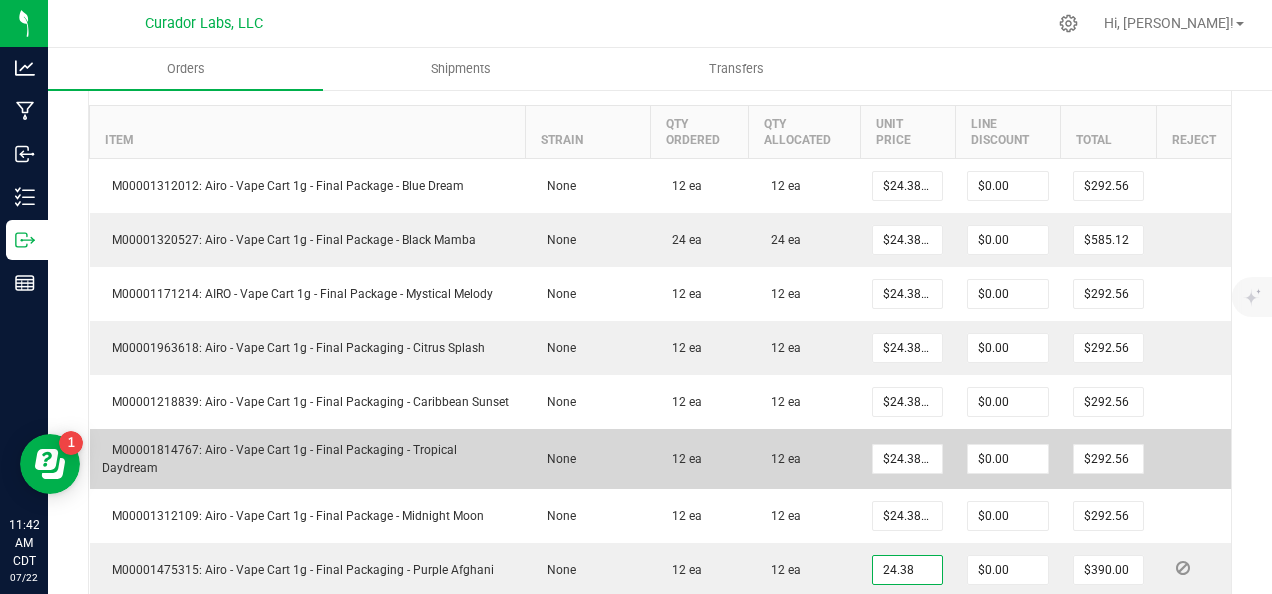 type on "$24.38000" 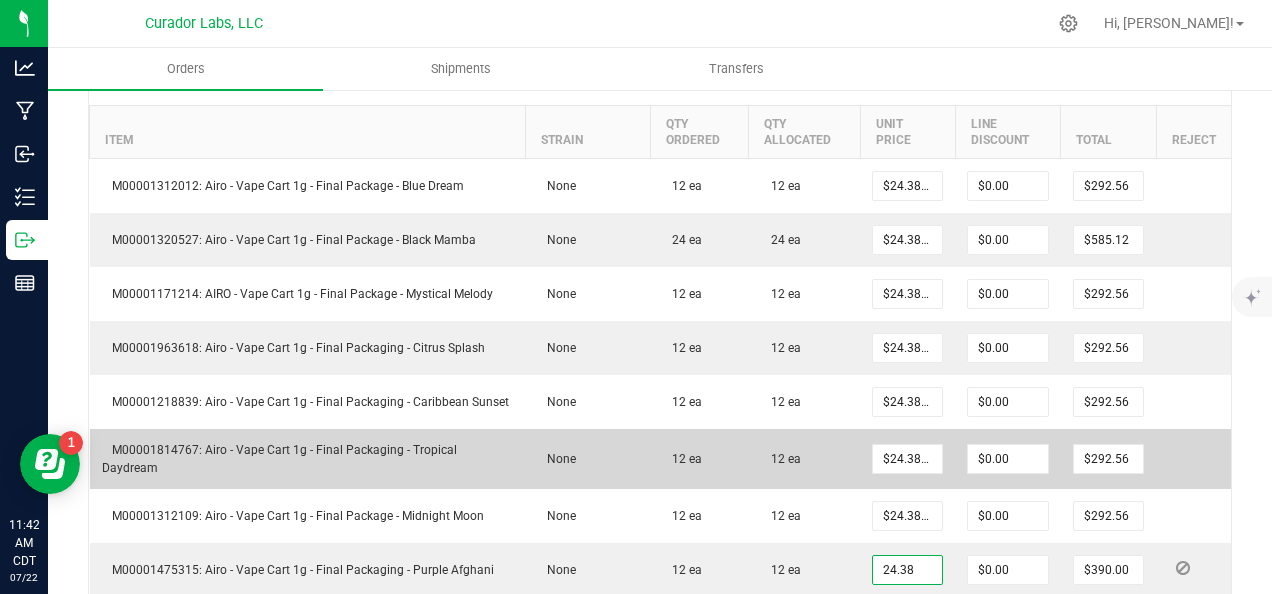 type on "$292.56" 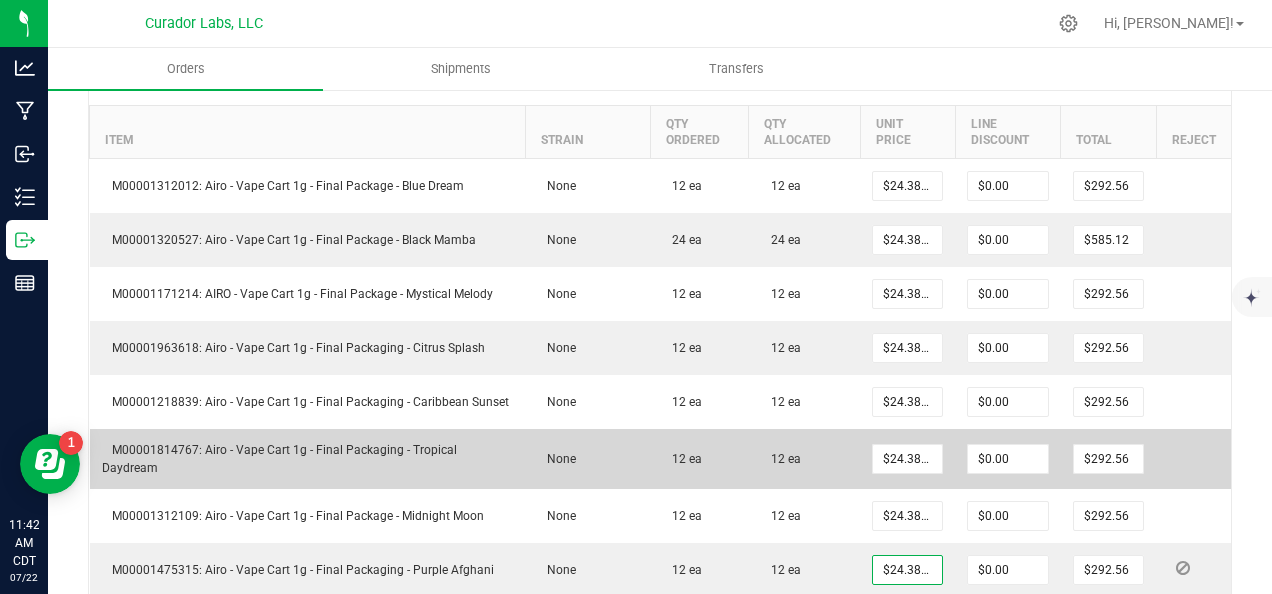 click on "$24.38000" at bounding box center [907, 459] 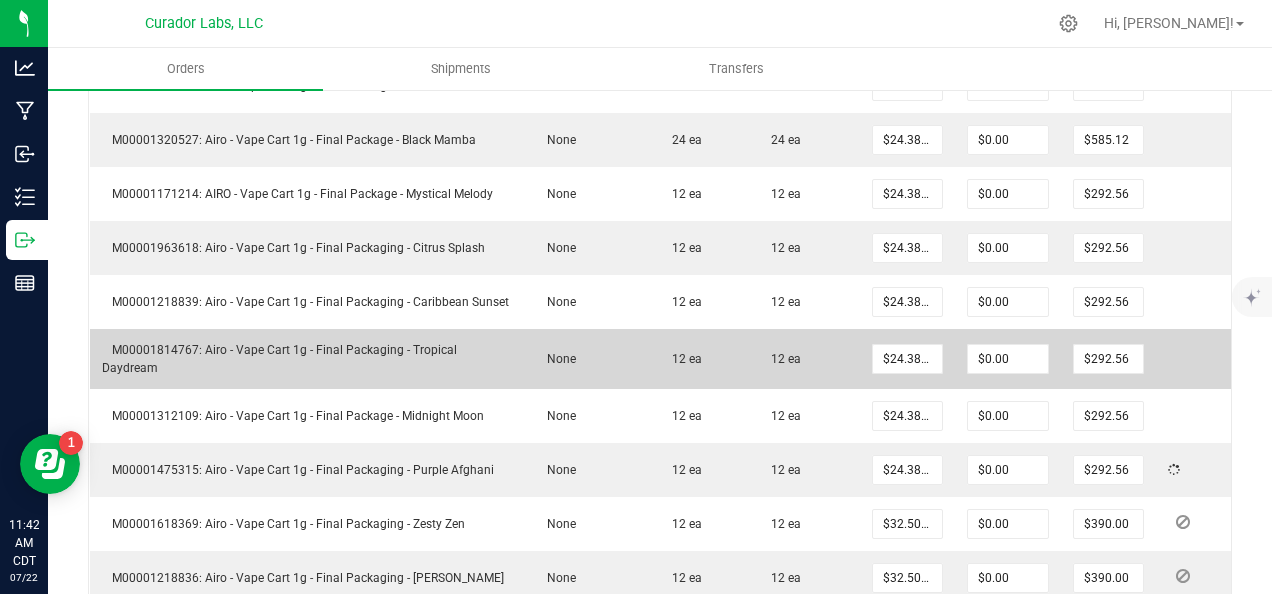 scroll, scrollTop: 900, scrollLeft: 0, axis: vertical 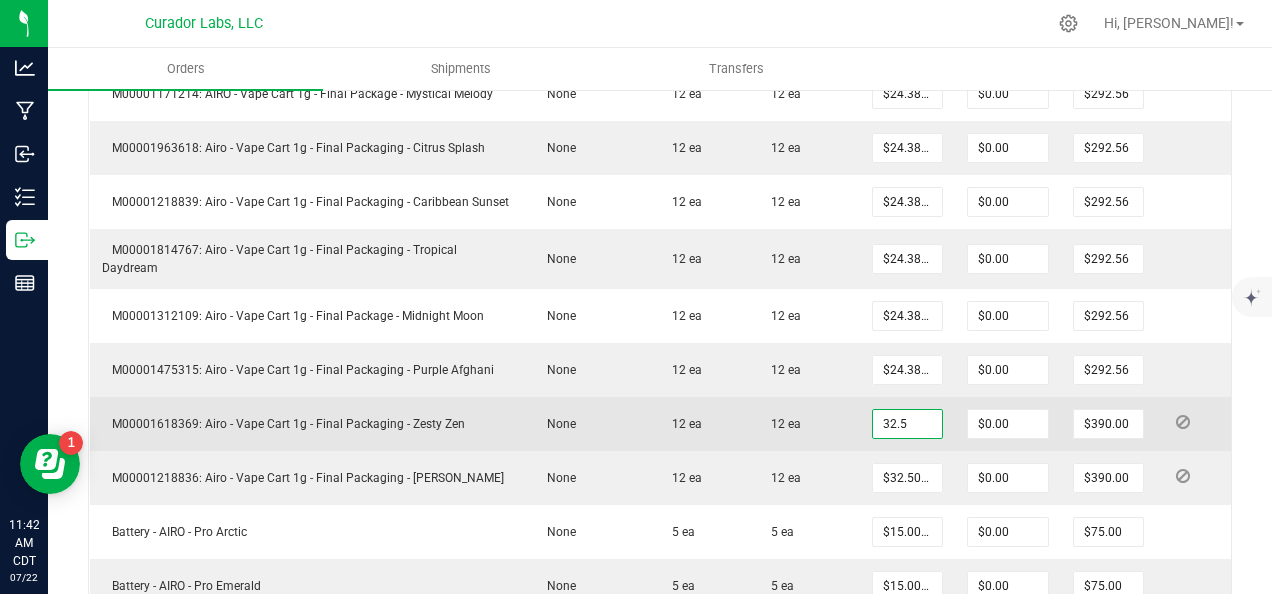 paste on "24.38" 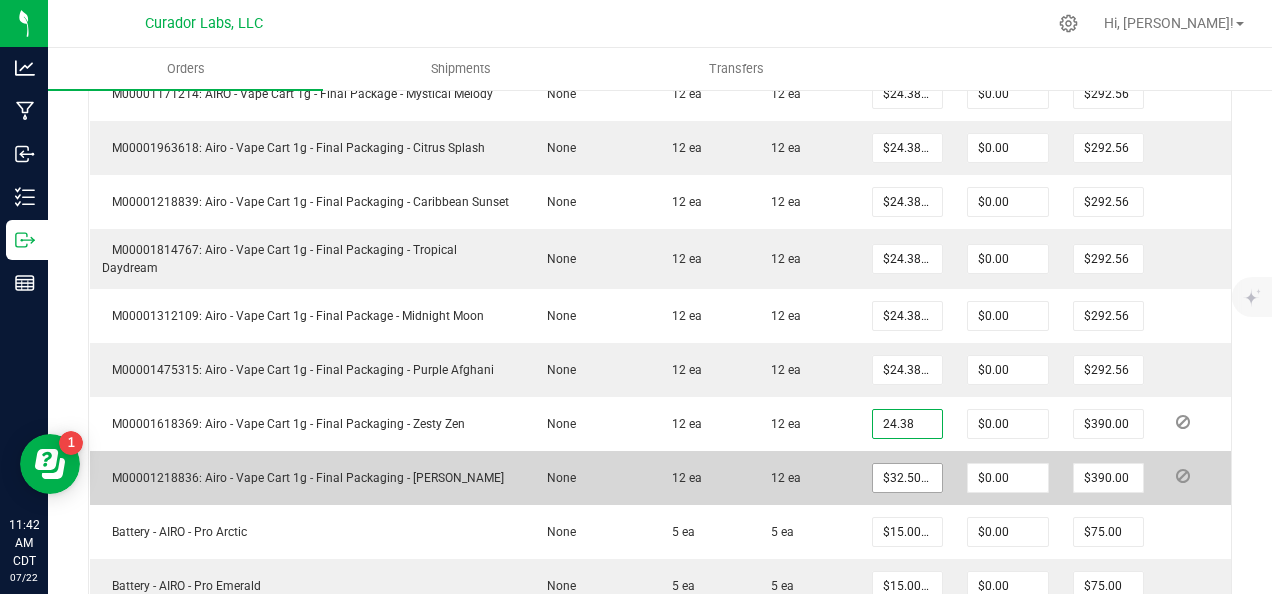 type on "$24.38000" 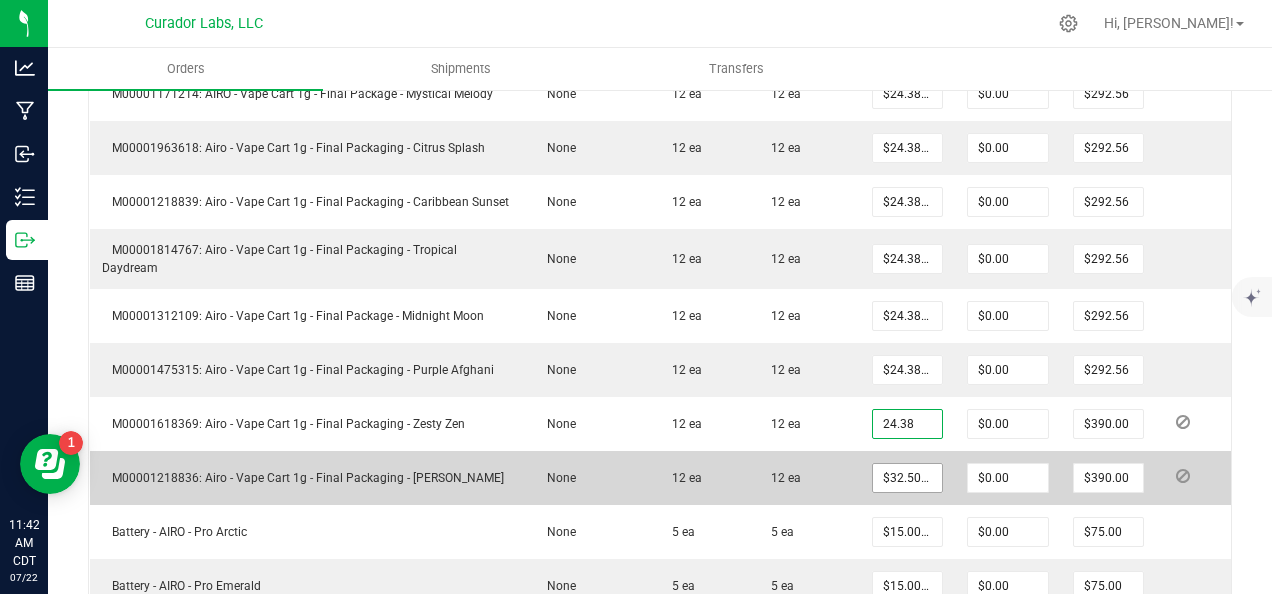 type on "$292.56" 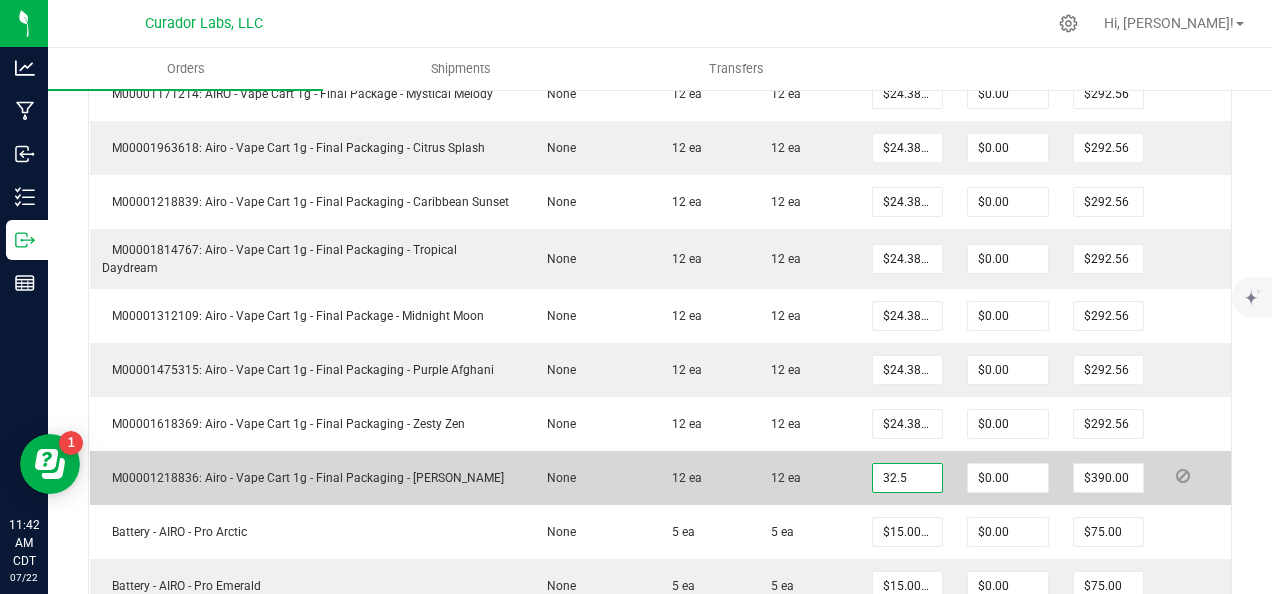 paste on "24.38" 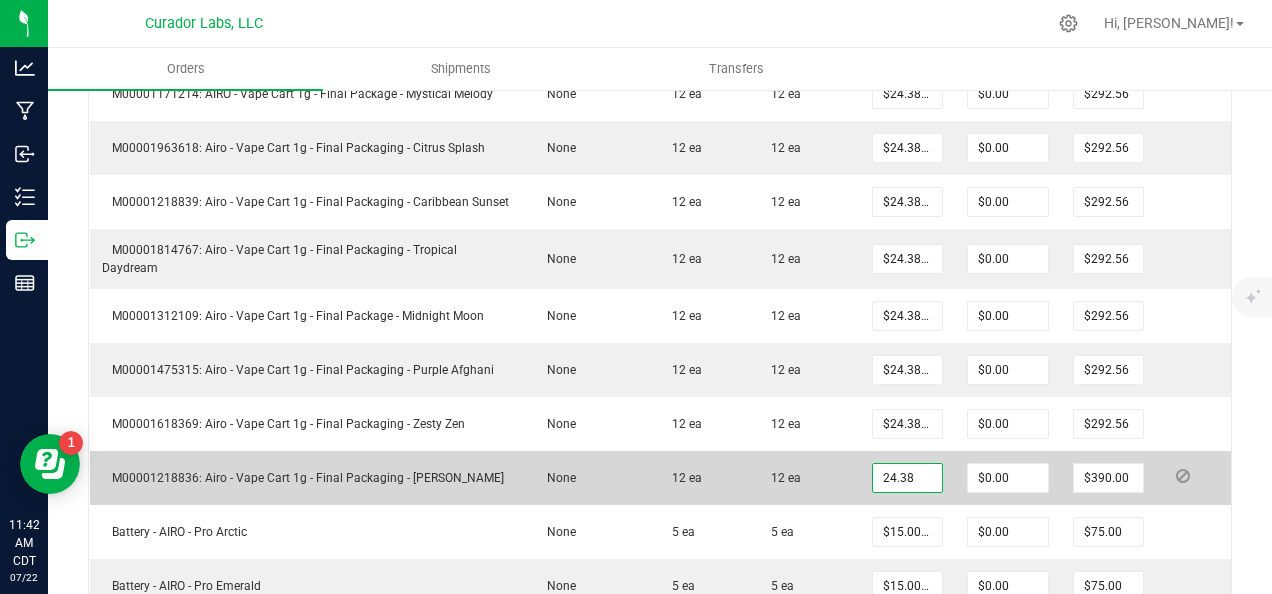 type on "$24.38000" 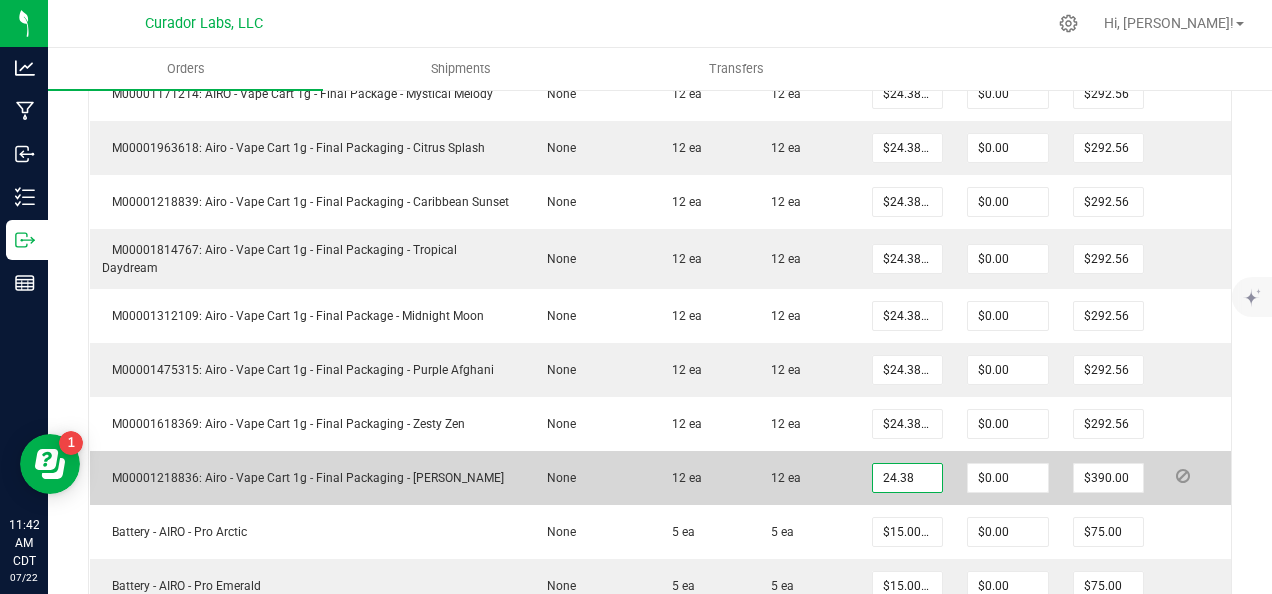 type on "$292.56" 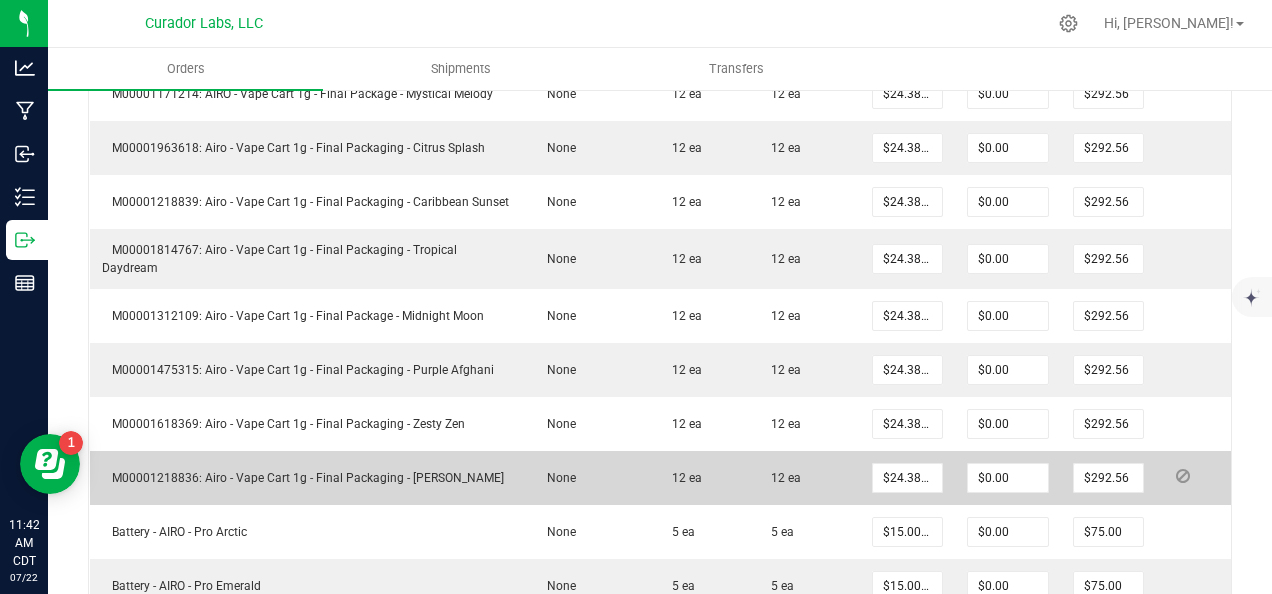 click on "$24.38000" at bounding box center [907, 478] 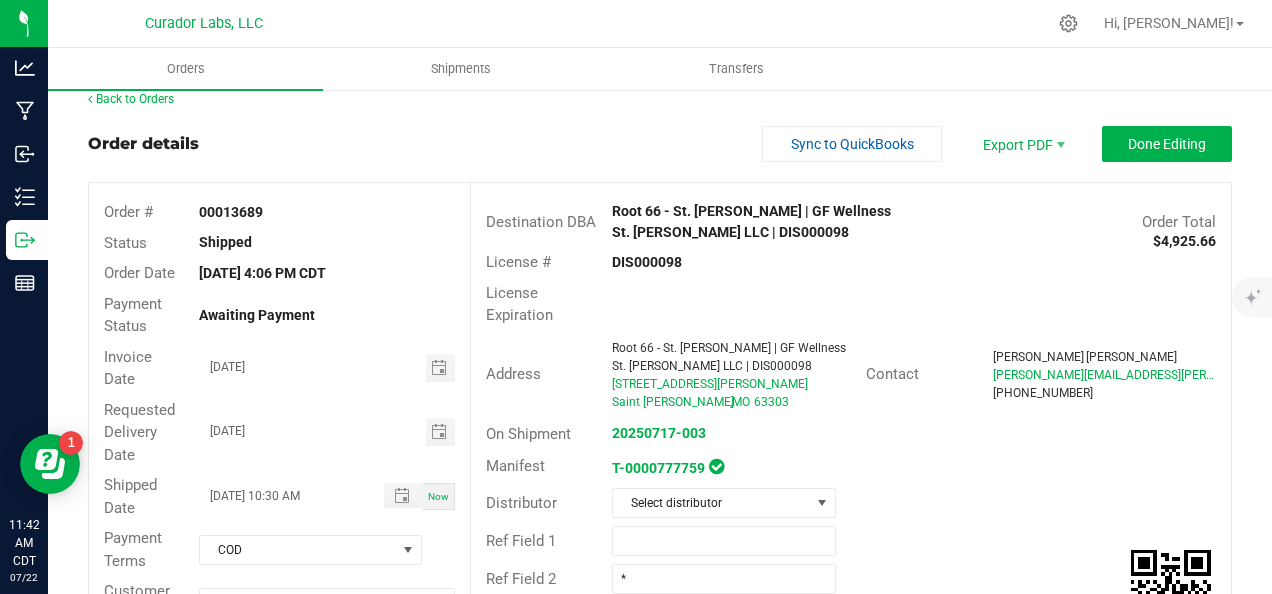 scroll, scrollTop: 0, scrollLeft: 0, axis: both 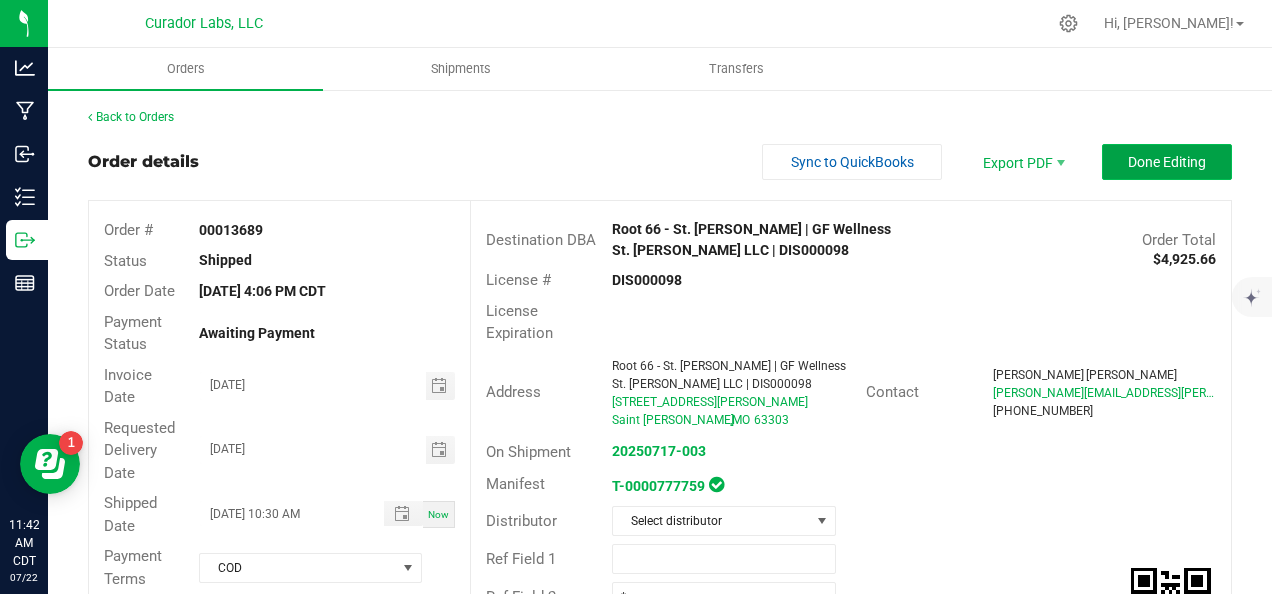 click on "Done Editing" at bounding box center (1167, 162) 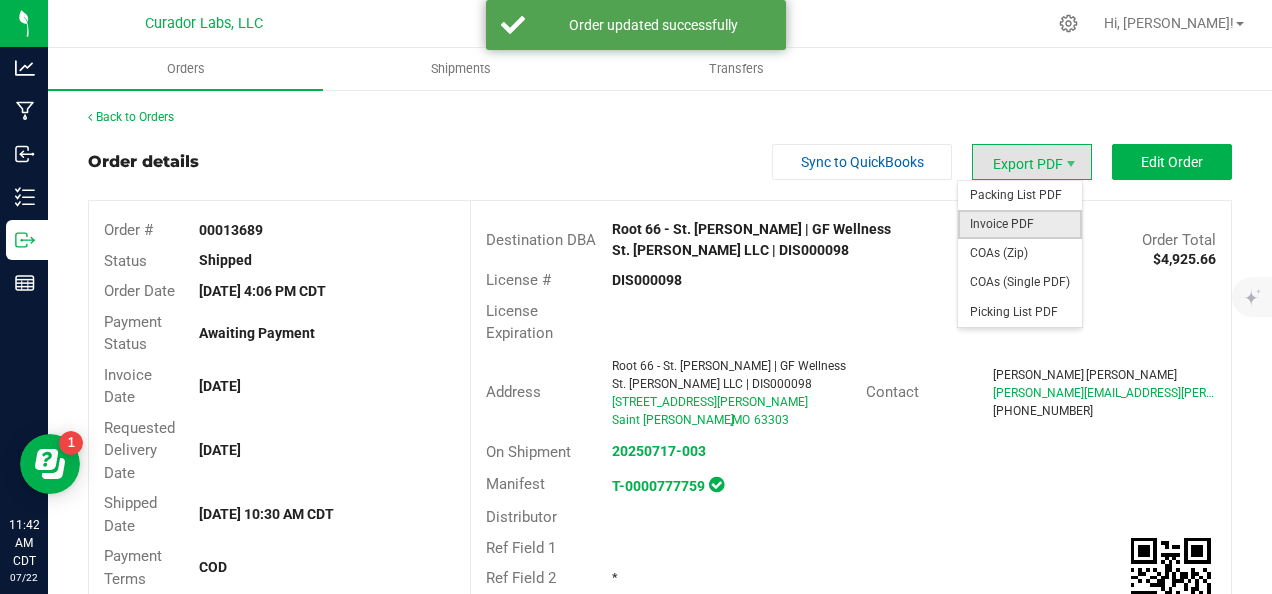 click on "Invoice PDF" at bounding box center [1020, 224] 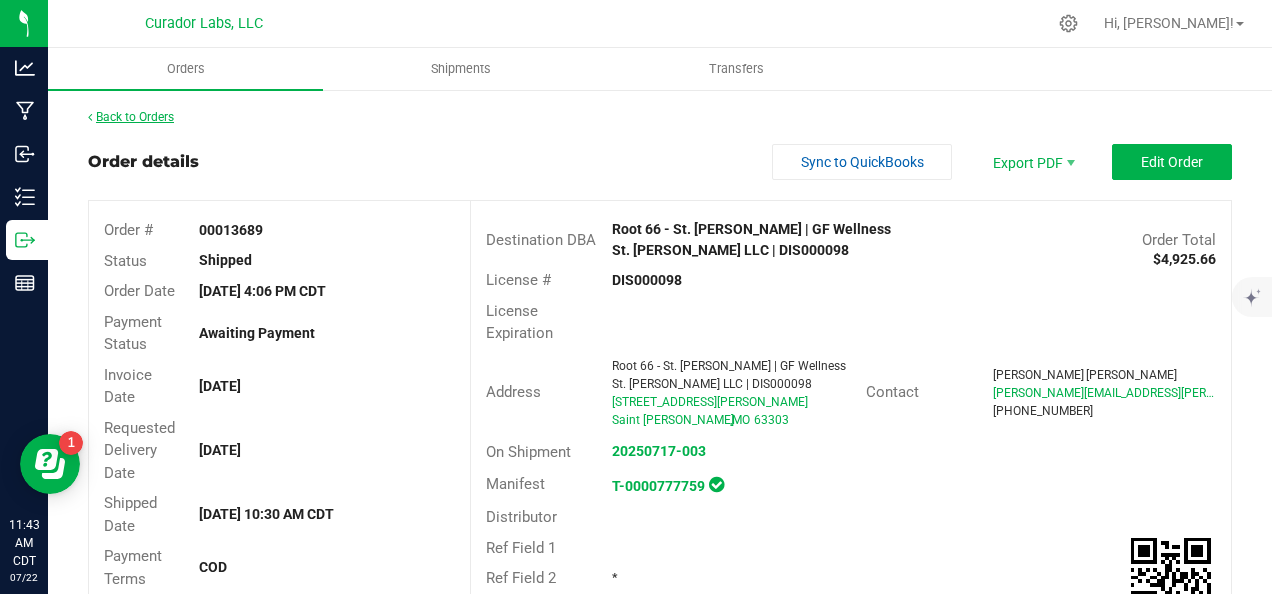 click on "Back to Orders" at bounding box center [131, 117] 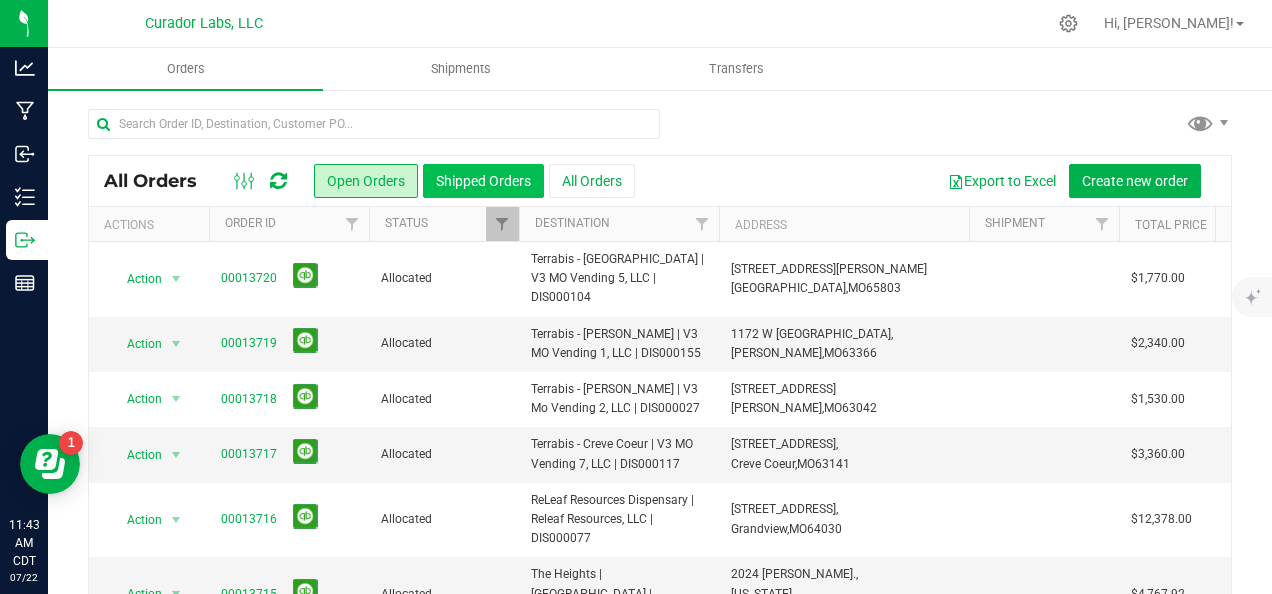 click on "Shipped Orders" at bounding box center [483, 181] 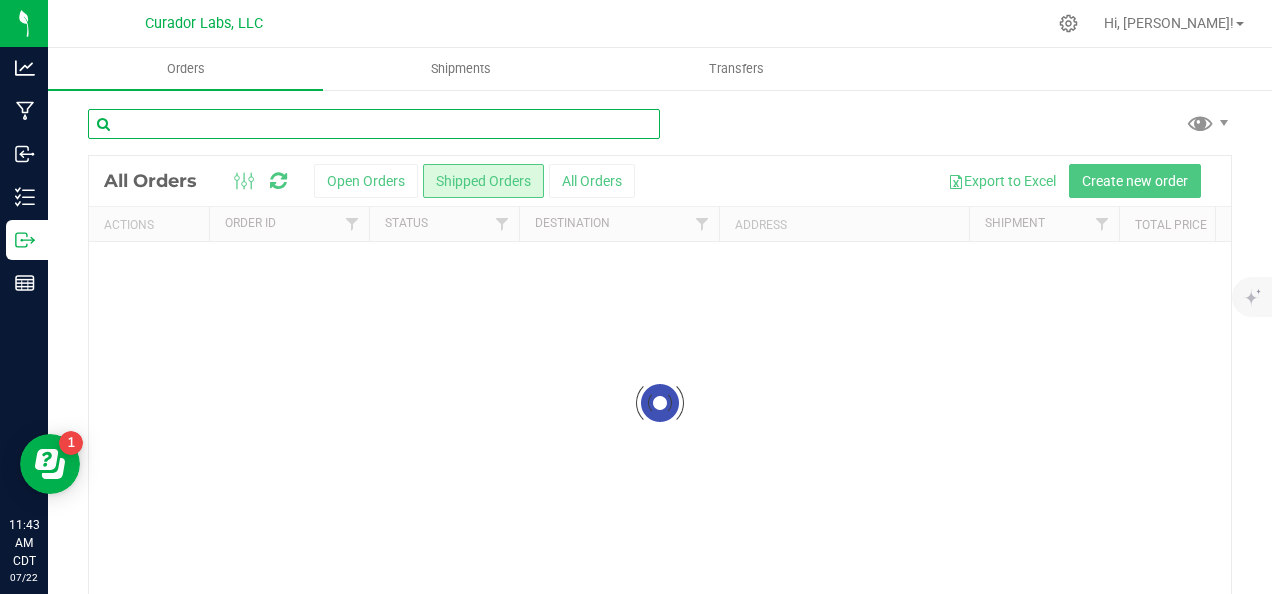 click at bounding box center [374, 124] 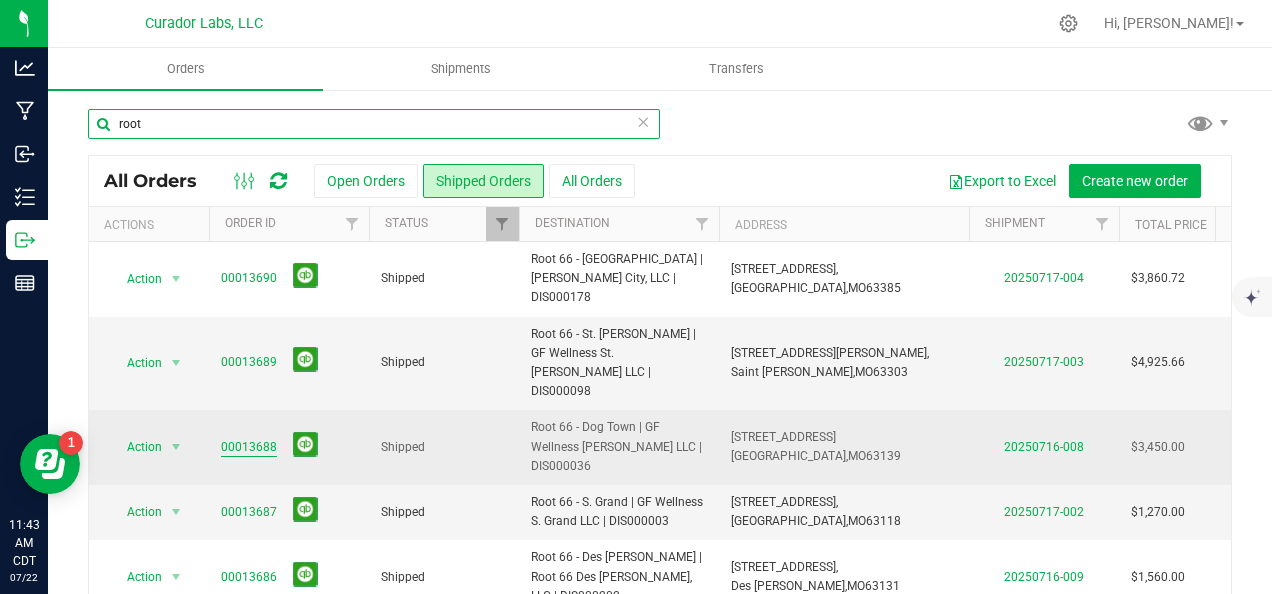 type on "root" 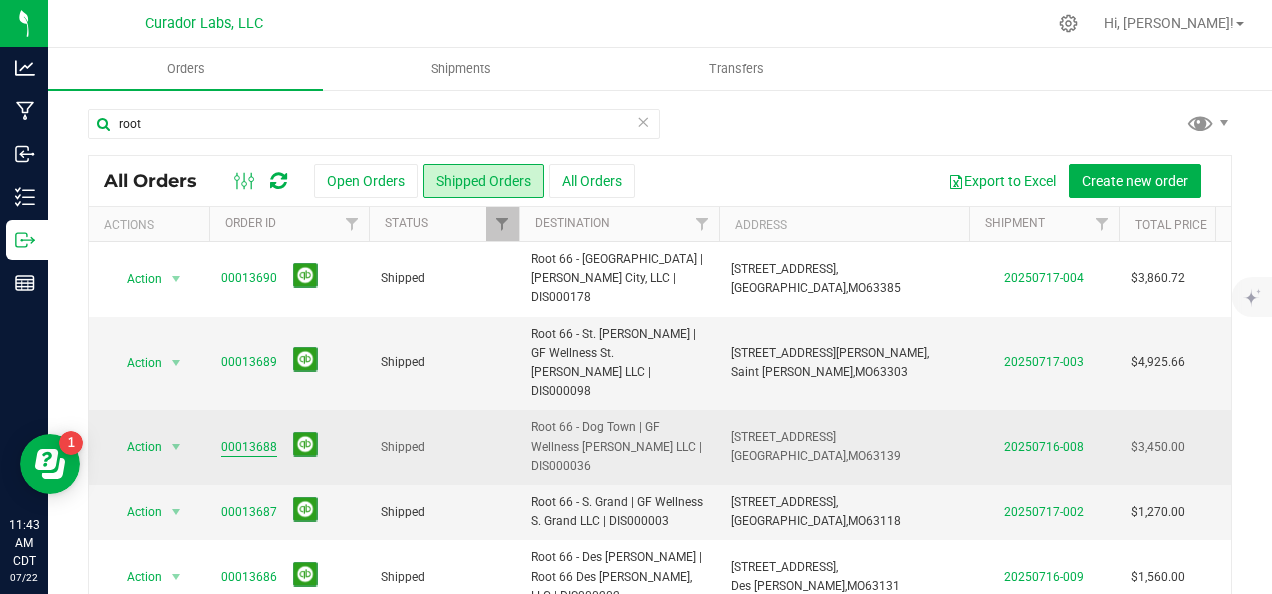 click on "00013688" at bounding box center [249, 447] 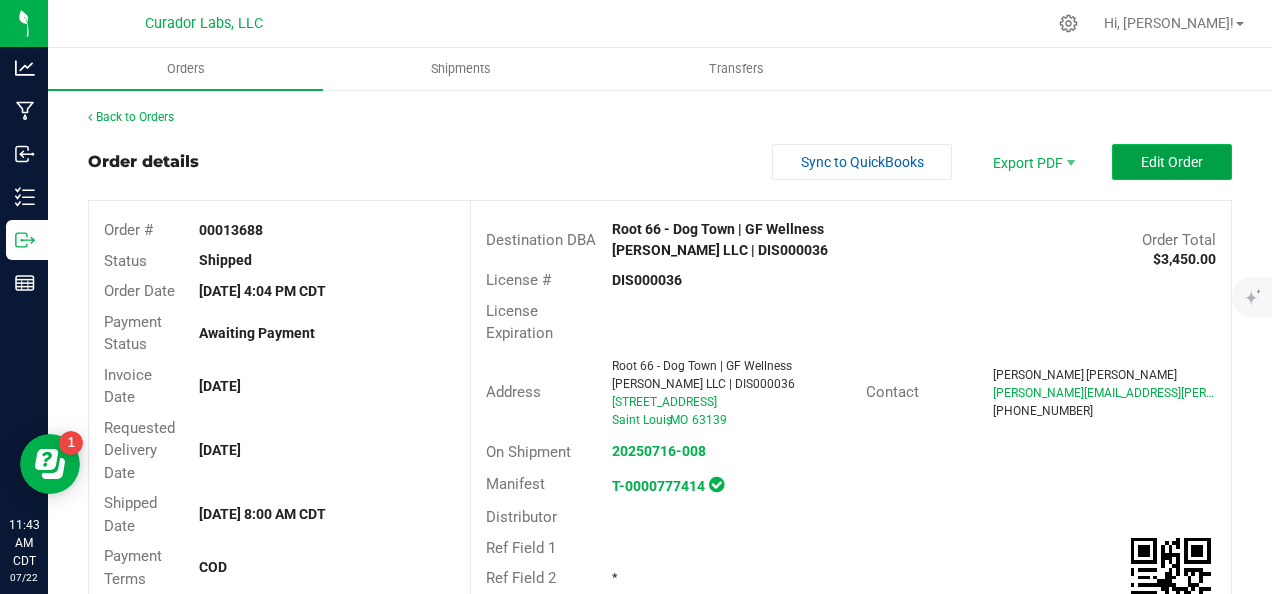 click on "Edit Order" at bounding box center [1172, 162] 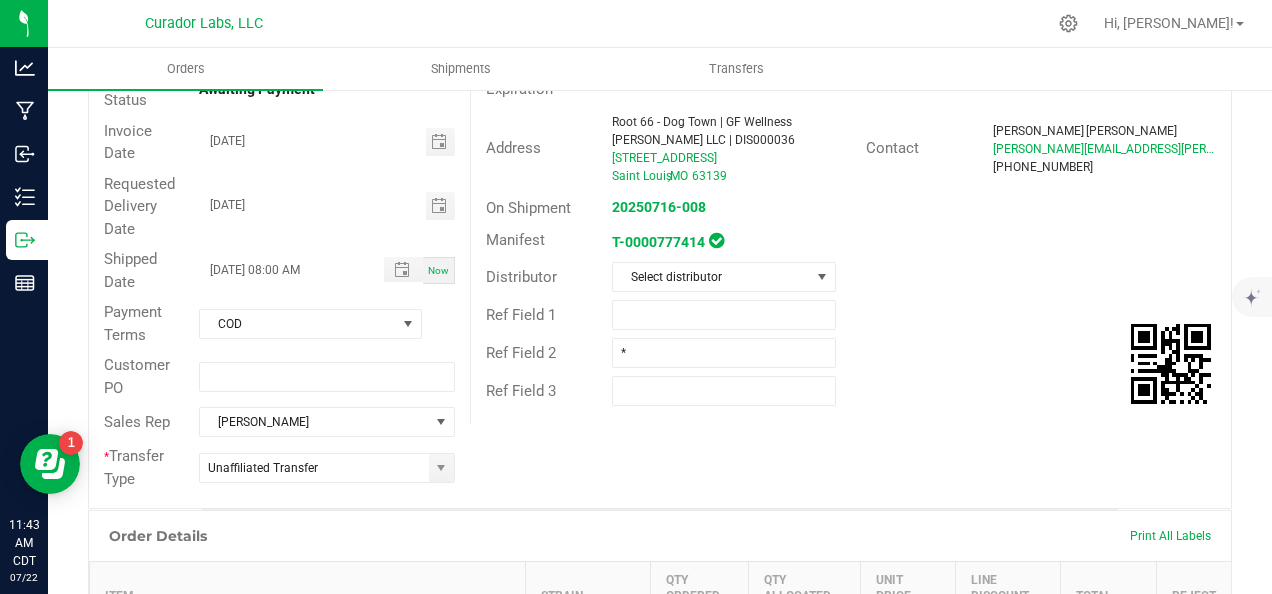 scroll, scrollTop: 500, scrollLeft: 0, axis: vertical 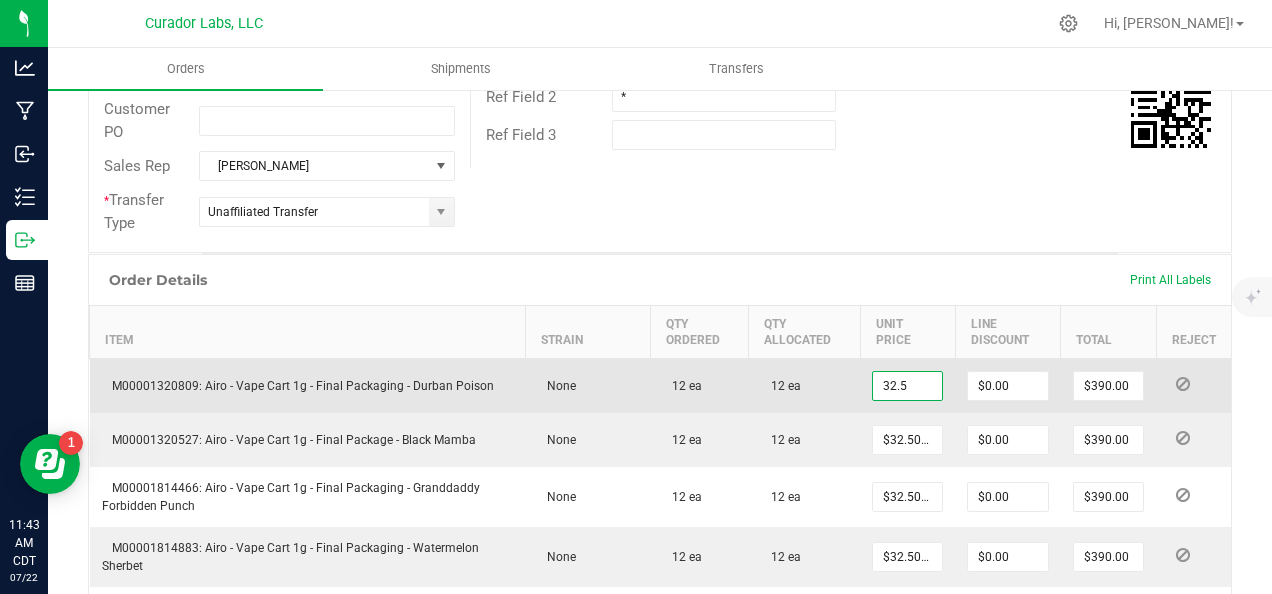 click on "32.5" at bounding box center [907, 386] 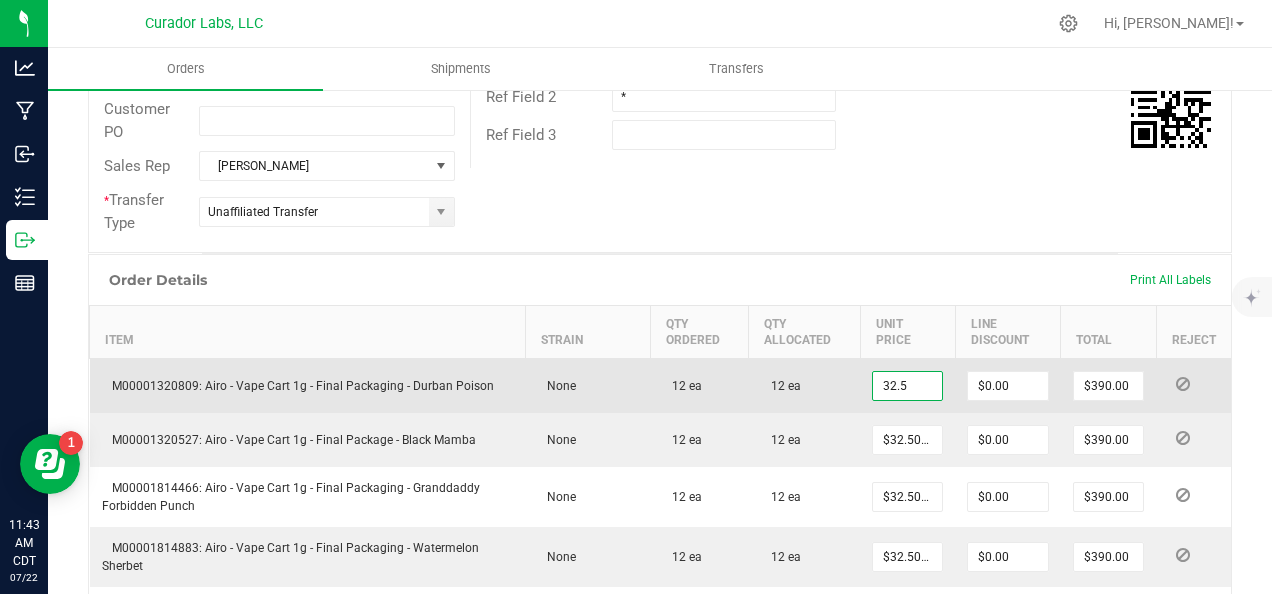 paste on "24.38" 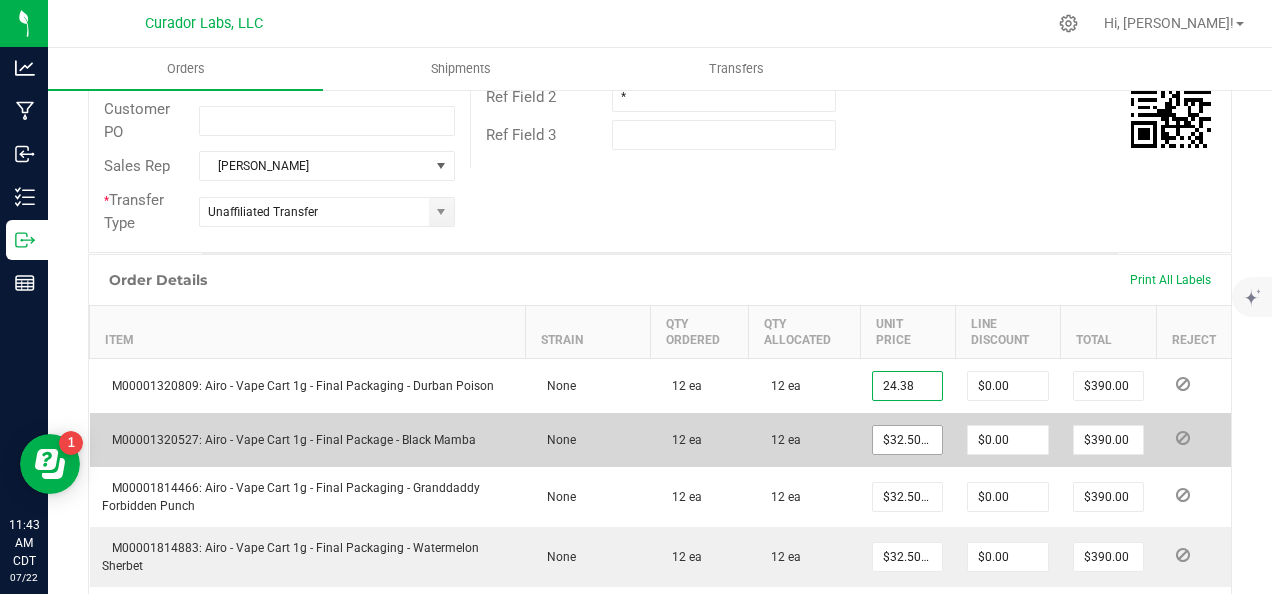 type on "$24.38000" 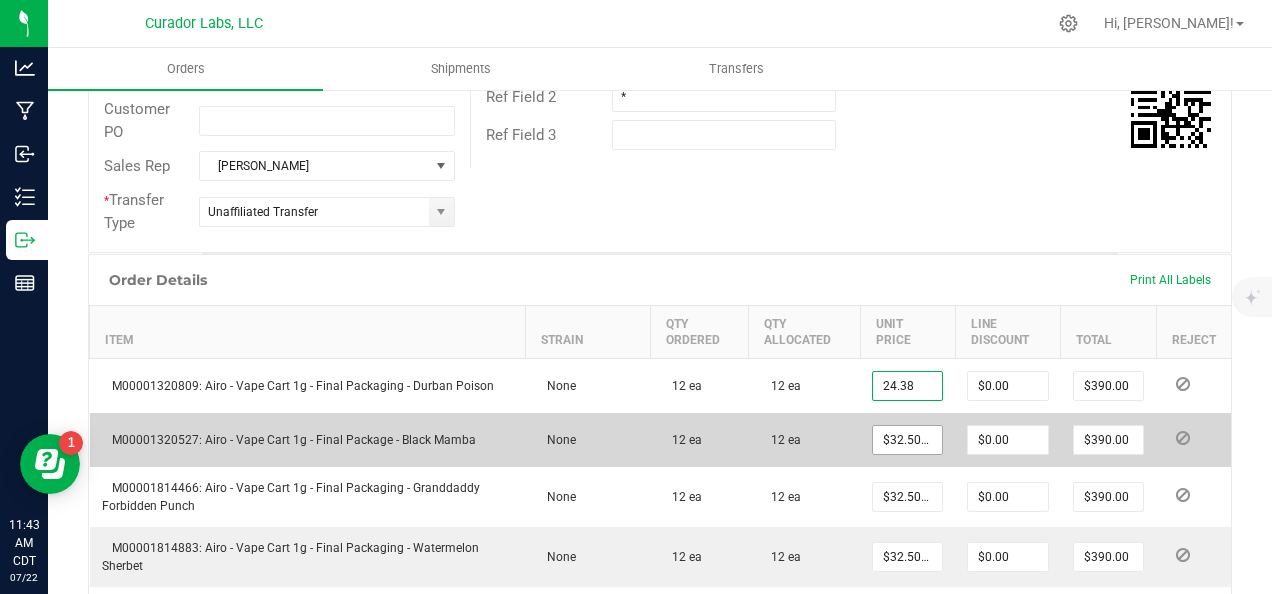 type on "$292.56" 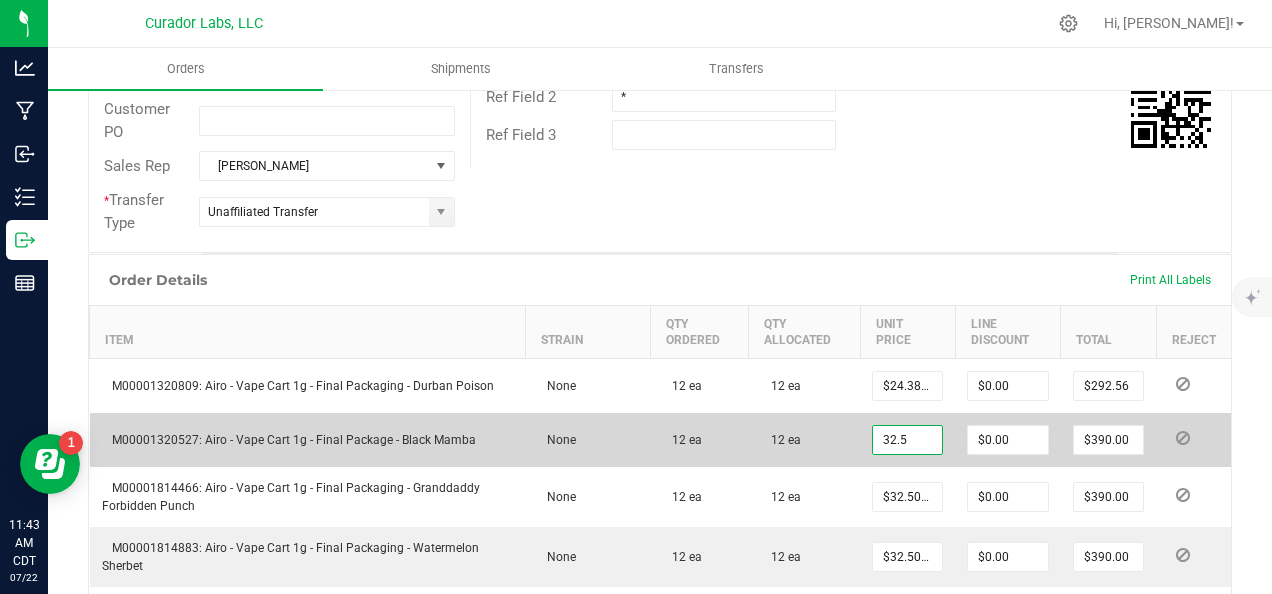 click on "32.5" at bounding box center [907, 440] 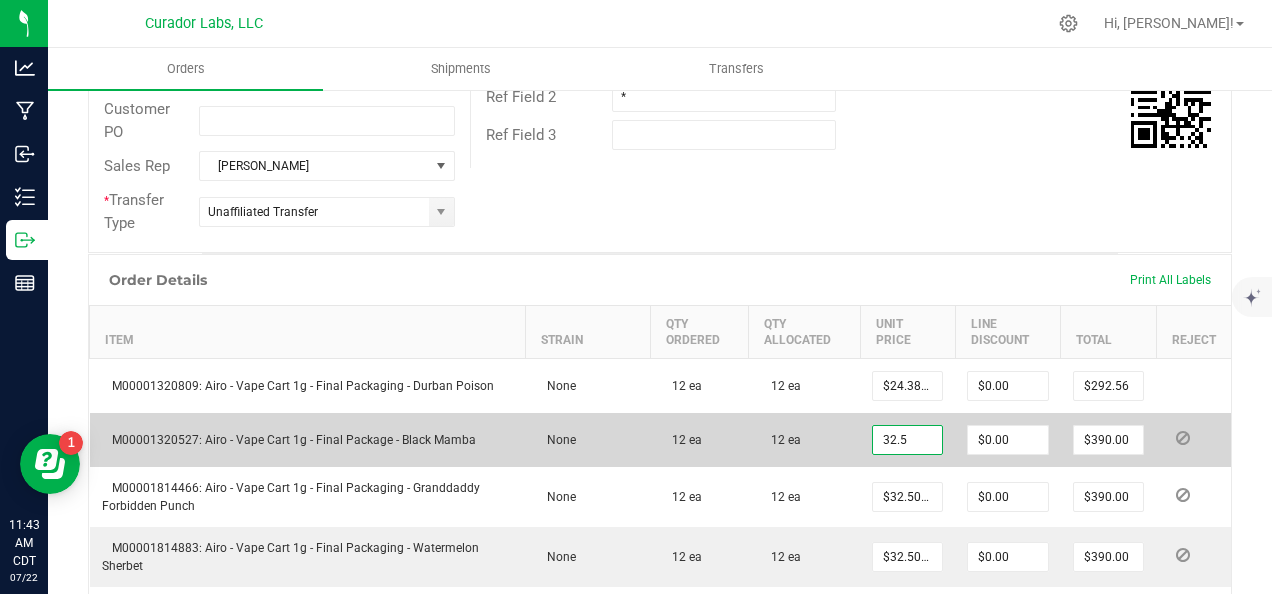 paste on "24.38" 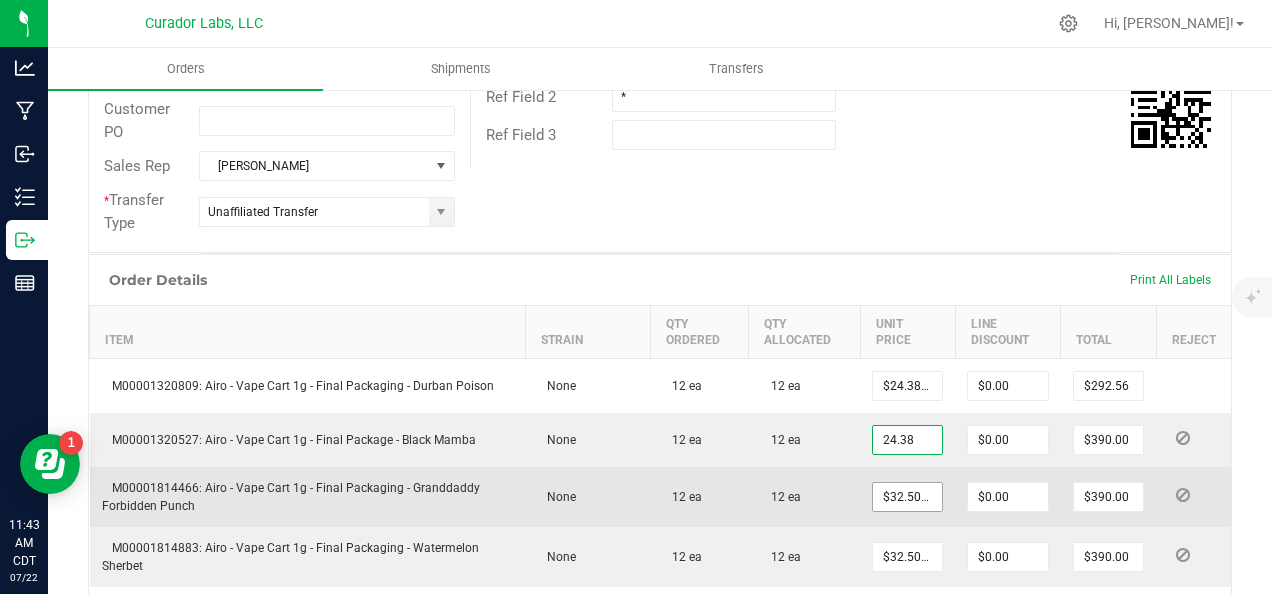 type on "$24.38000" 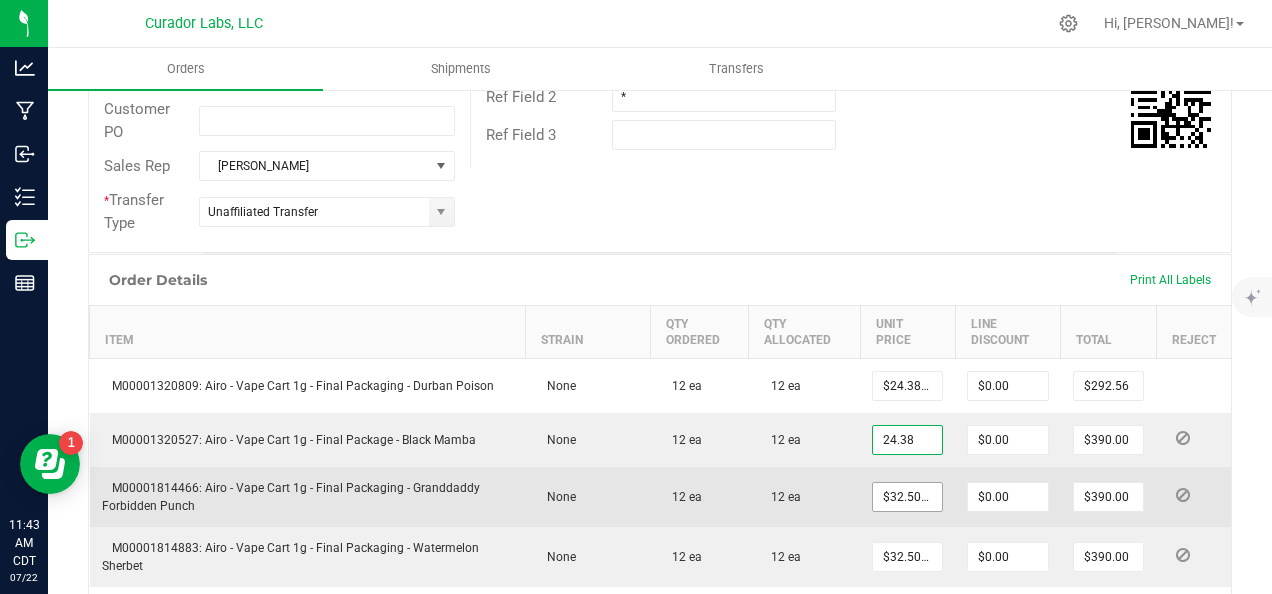 type on "$292.56" 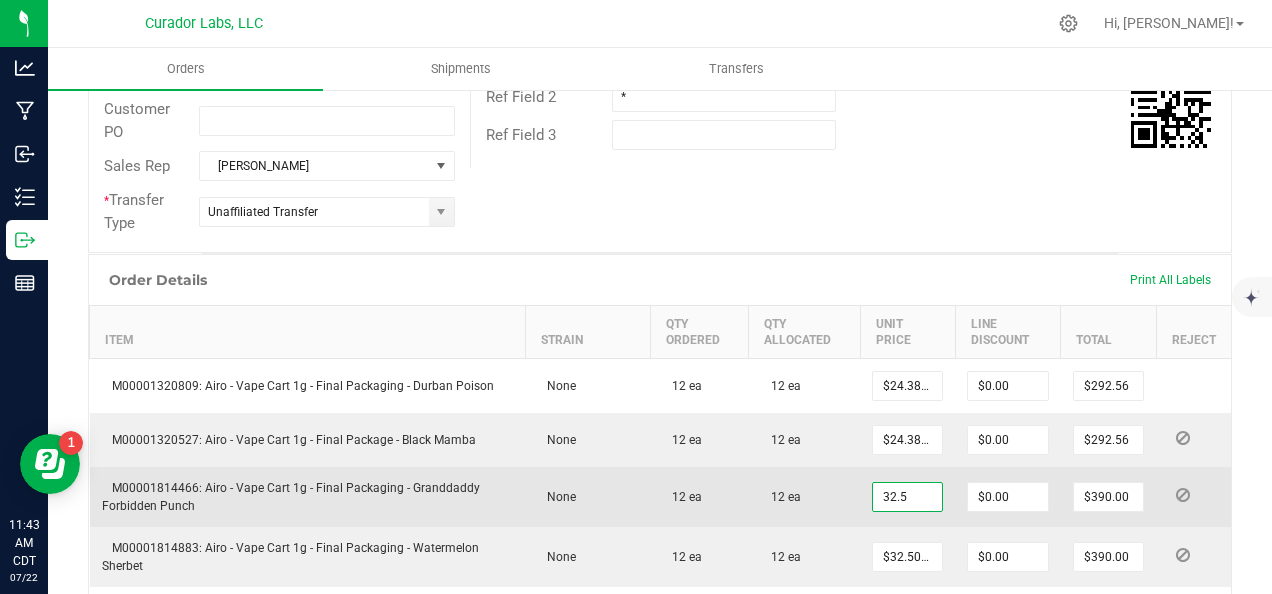 click on "32.5" at bounding box center (907, 497) 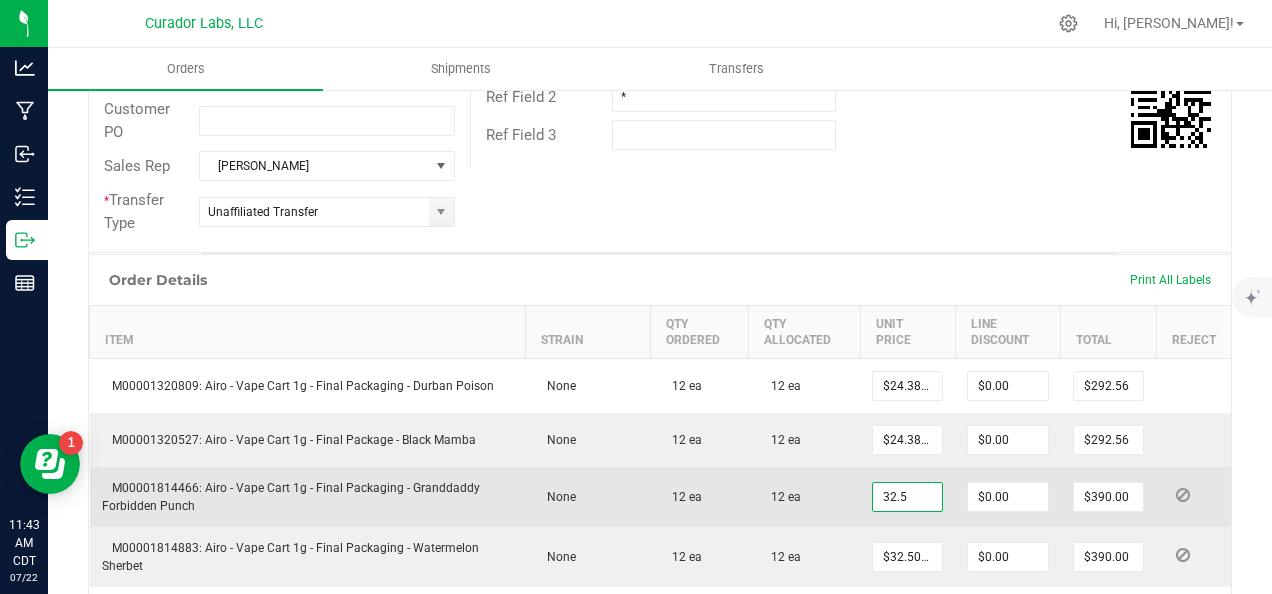 paste on "24.38" 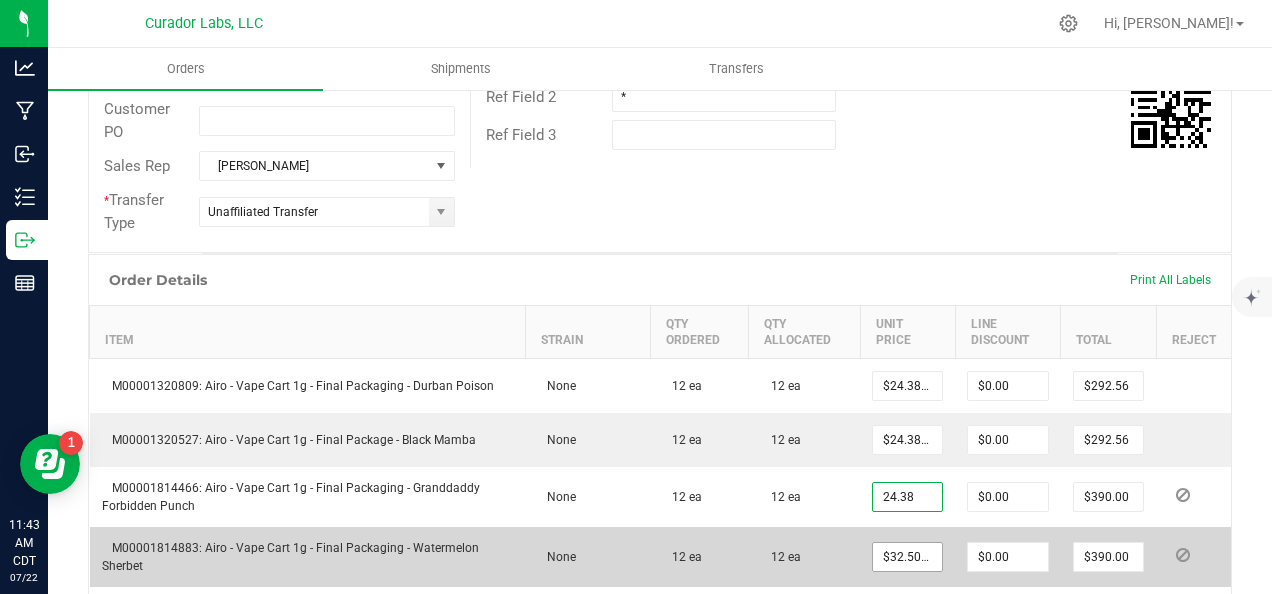 type on "$24.38000" 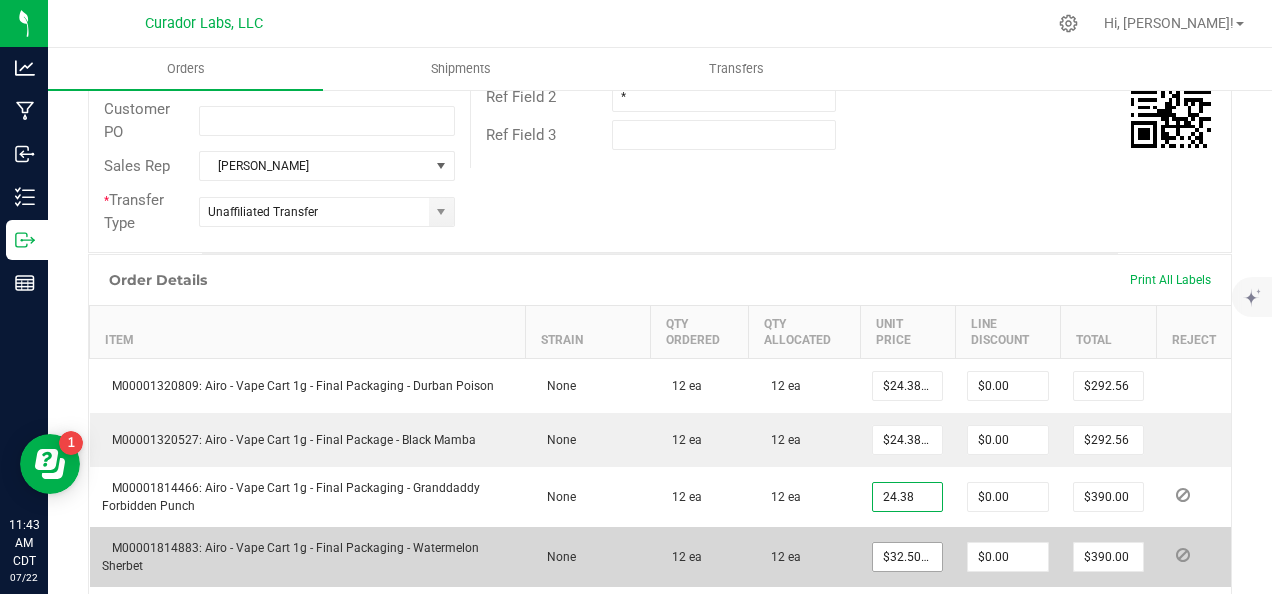 type on "$292.56" 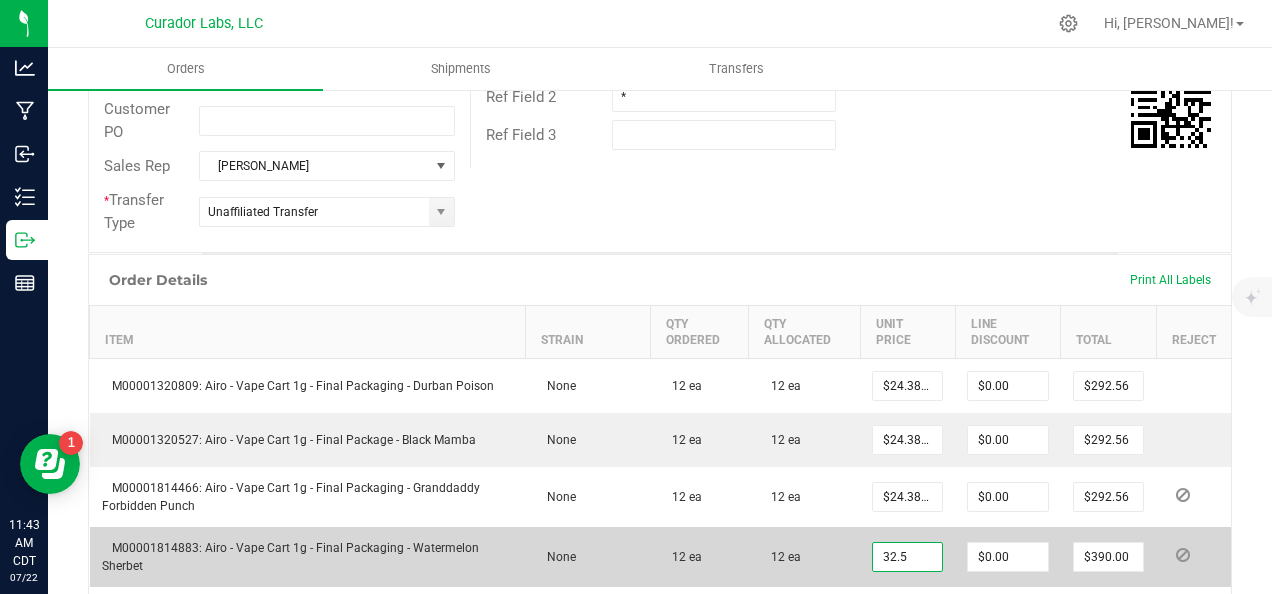 click on "32.5" at bounding box center (907, 557) 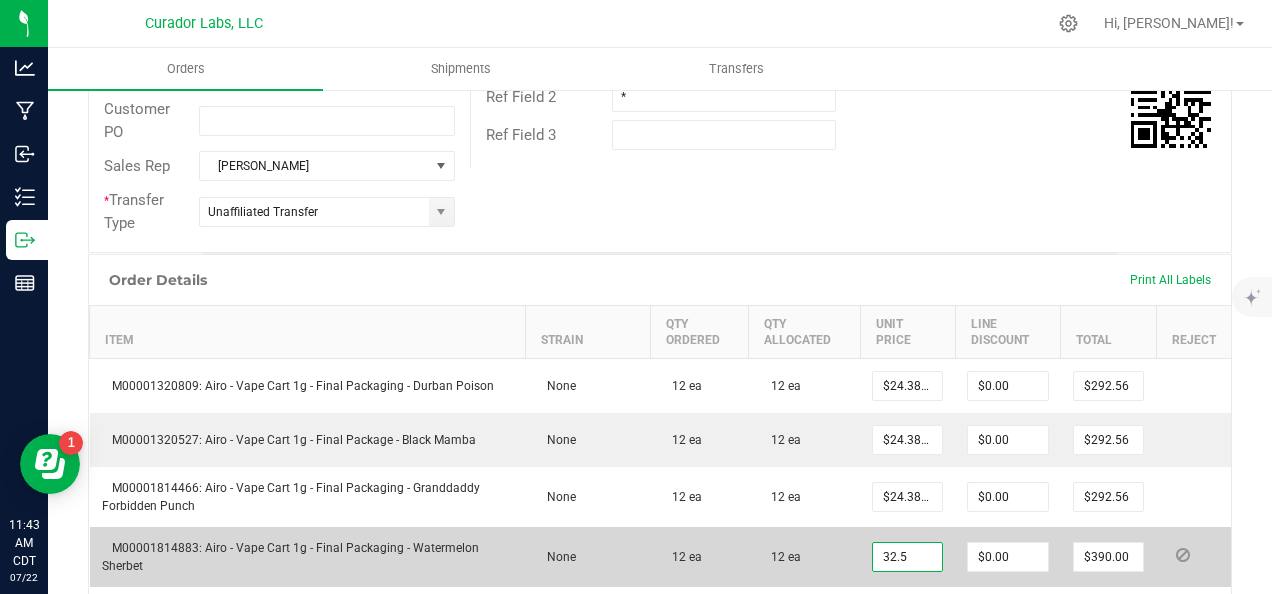 paste on "24.38" 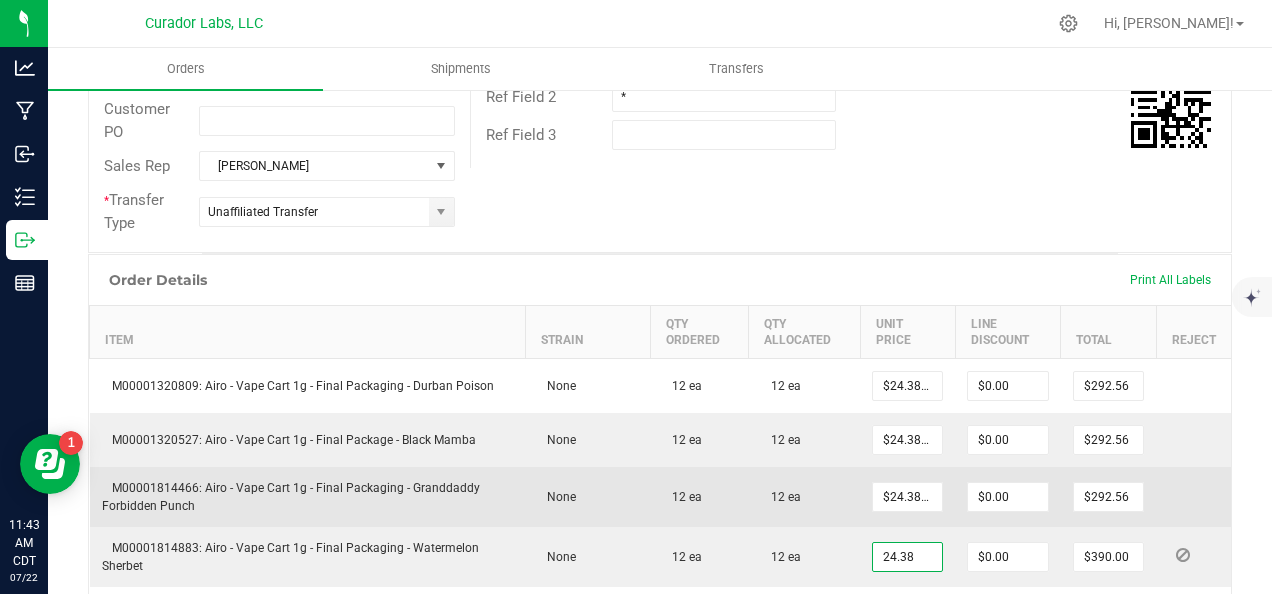 type on "$24.38000" 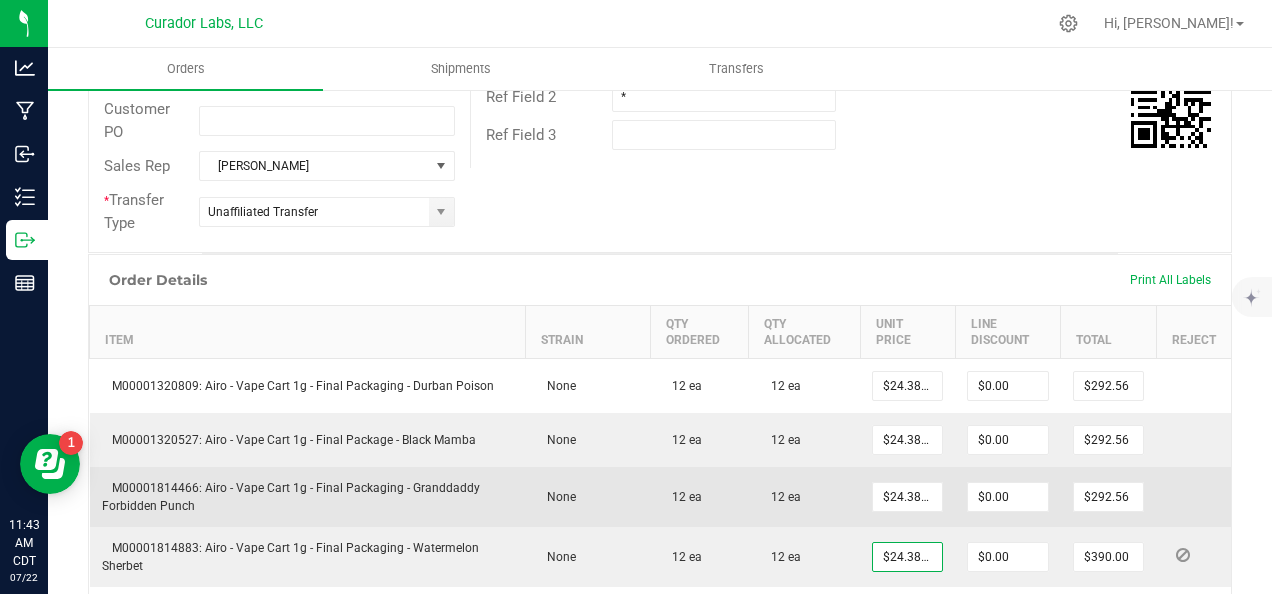 type on "$292.56" 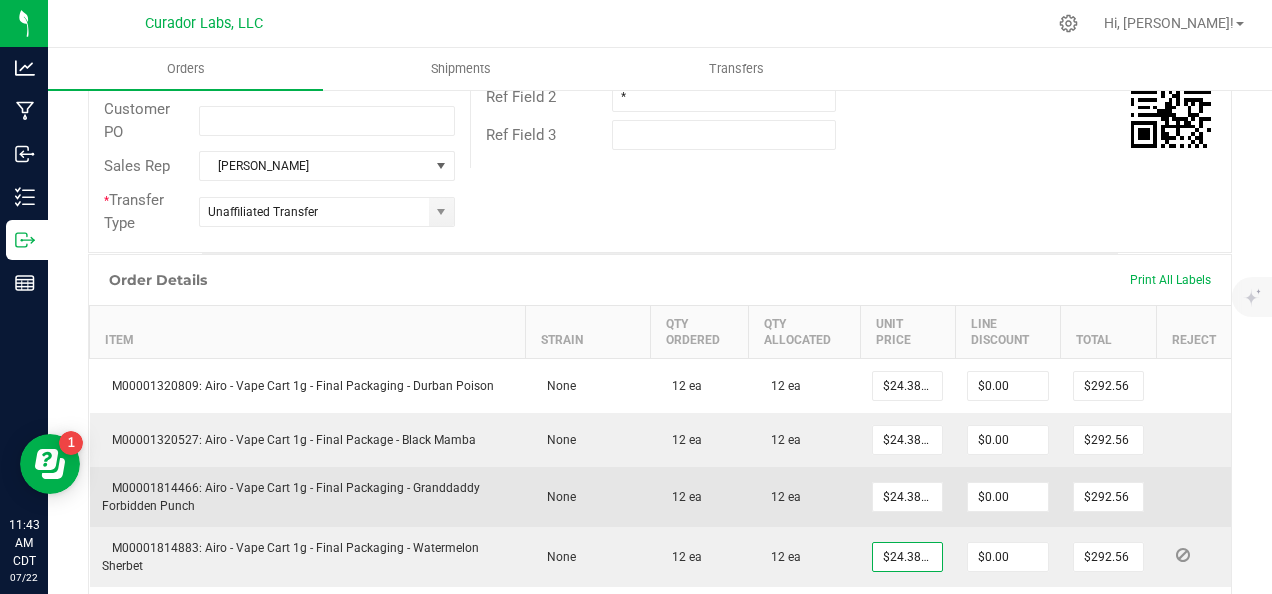 click on "$0.00" at bounding box center [1008, 497] 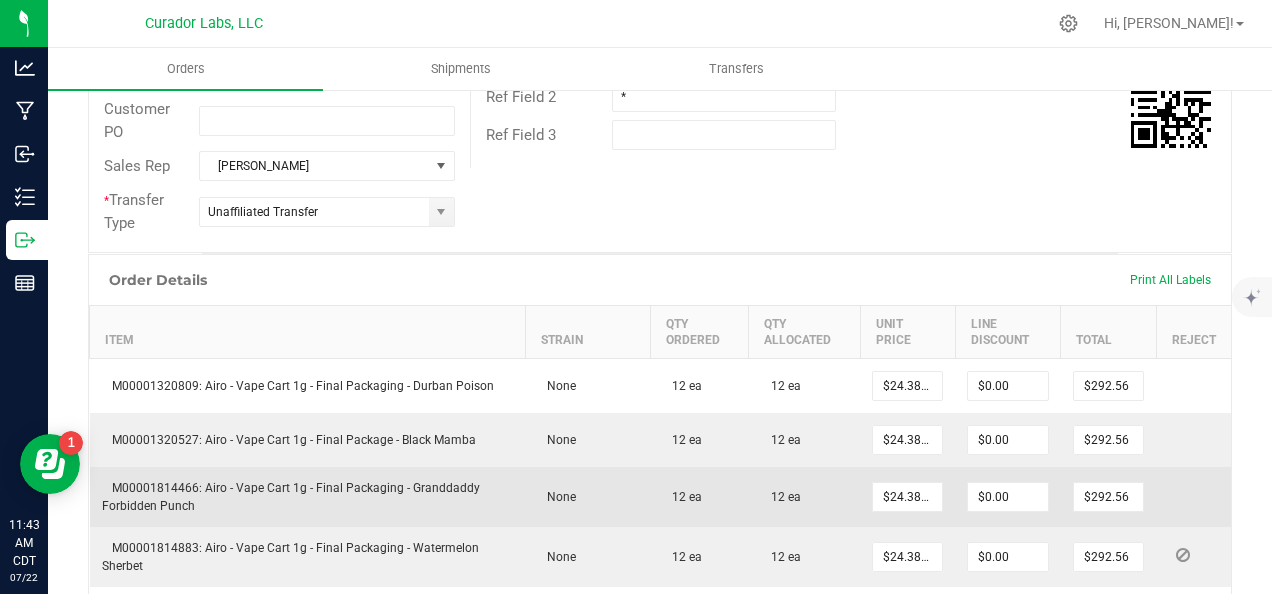 scroll, scrollTop: 600, scrollLeft: 0, axis: vertical 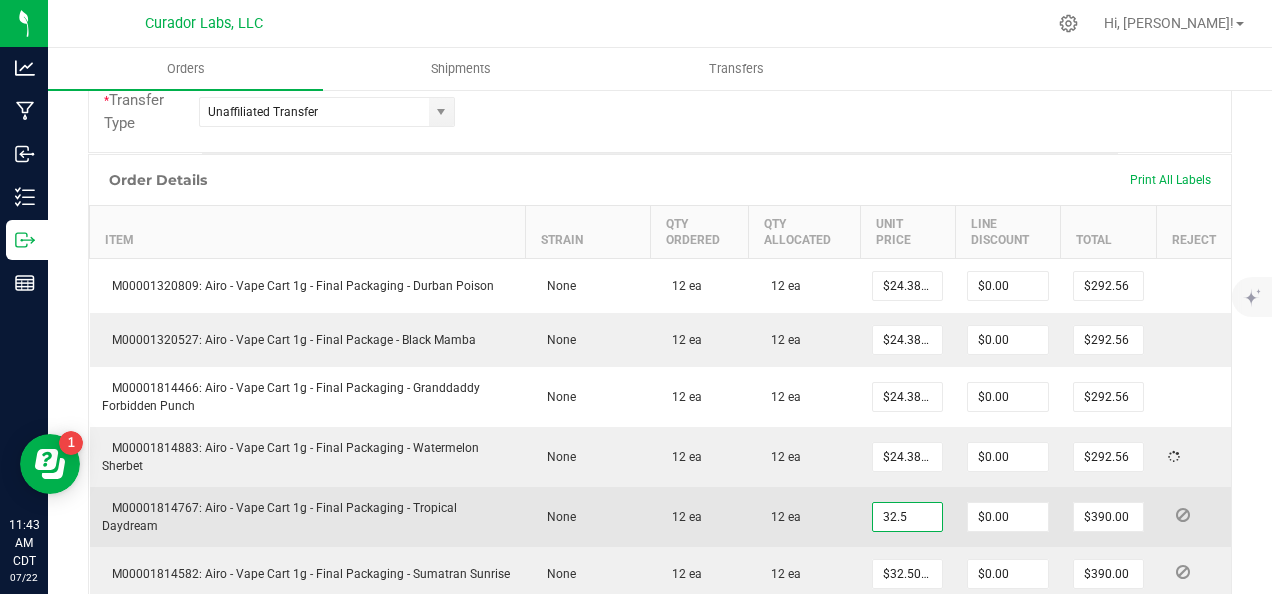 click on "32.5" at bounding box center [907, 517] 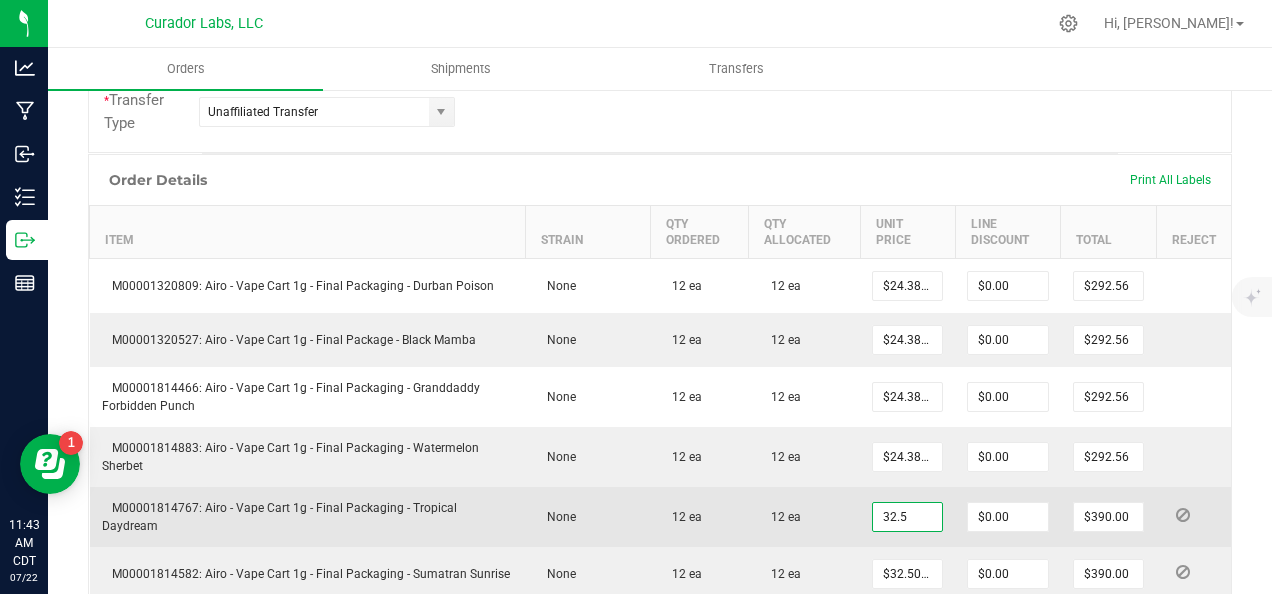 paste on "24.38" 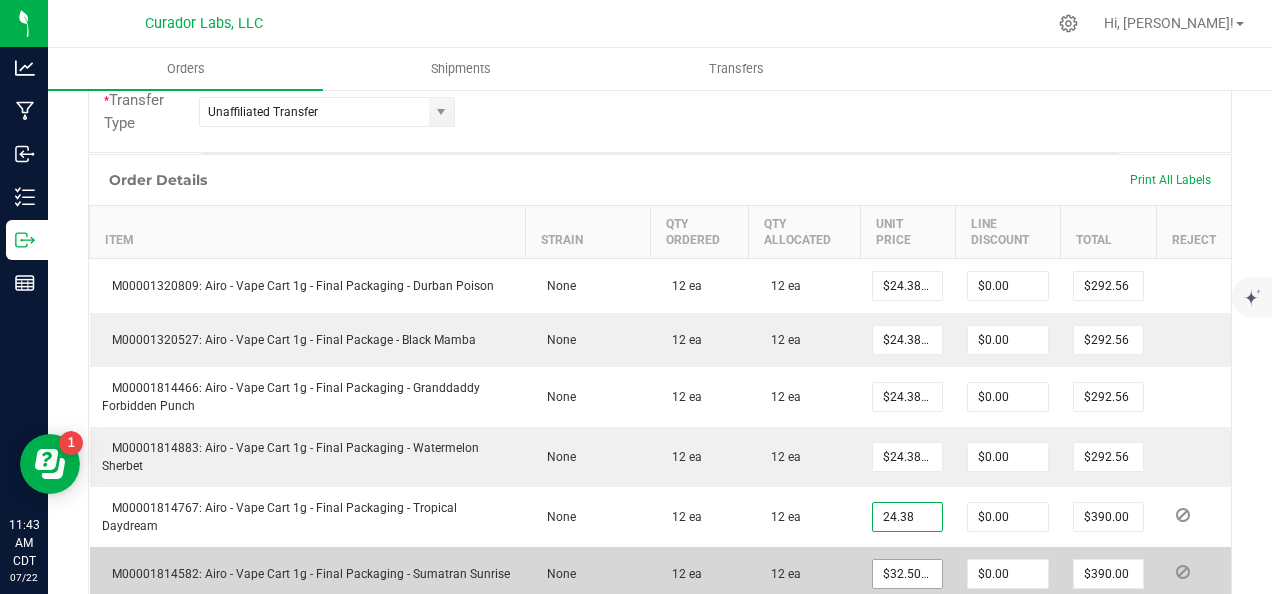 type on "$24.38000" 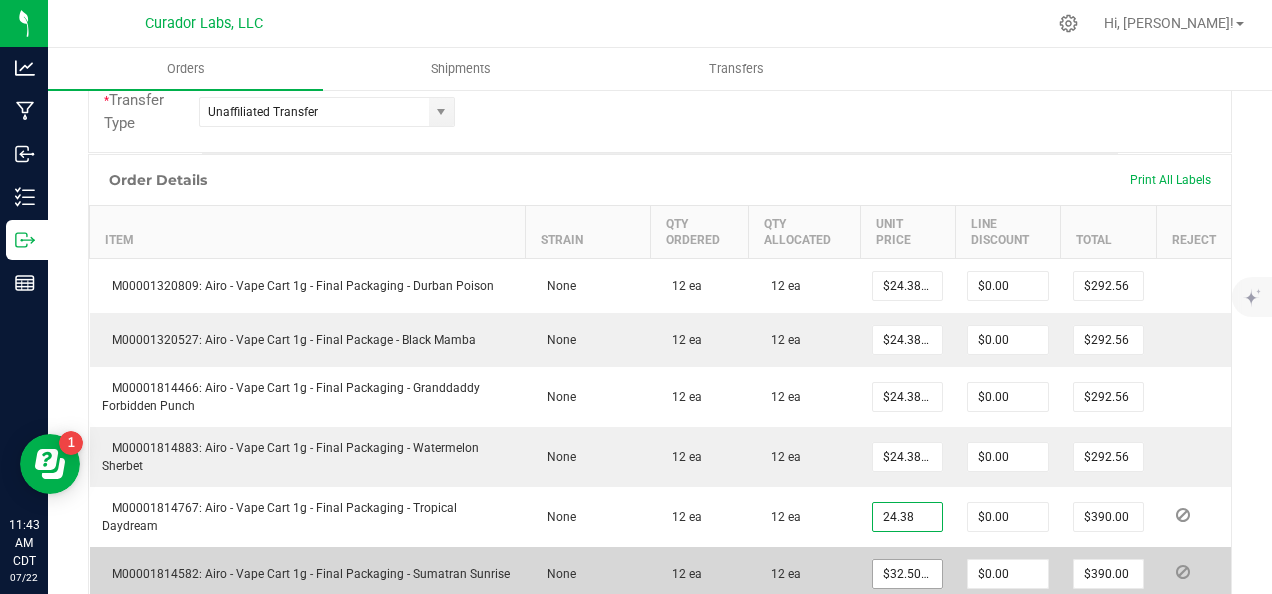 type on "$292.56" 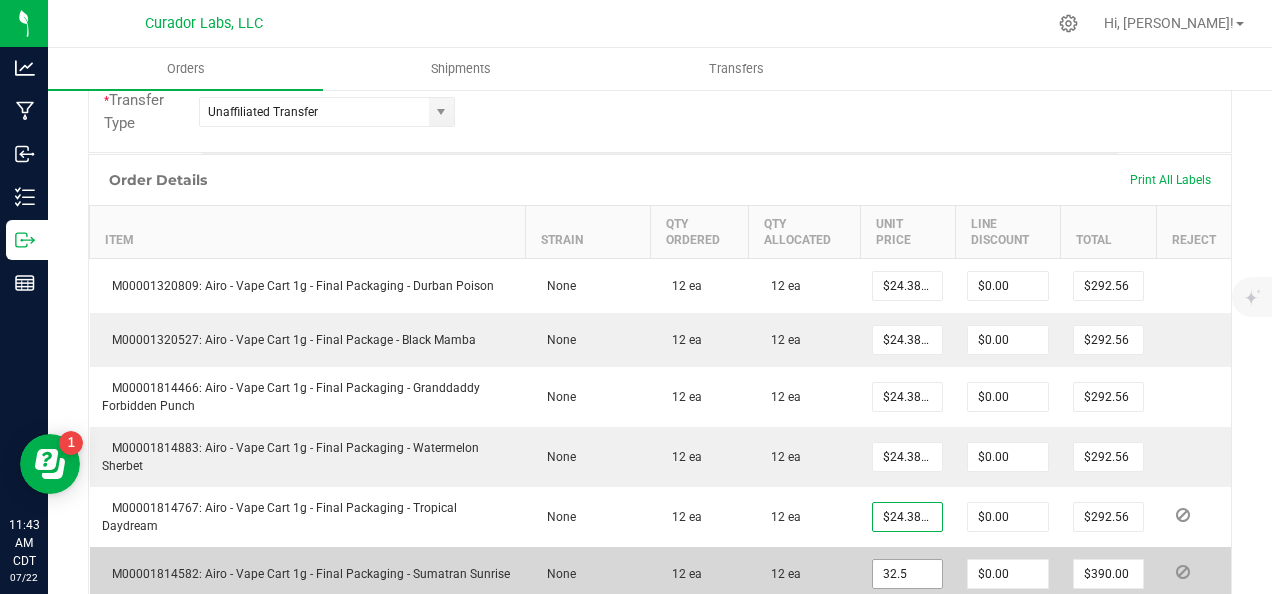 click on "32.5" at bounding box center [907, 574] 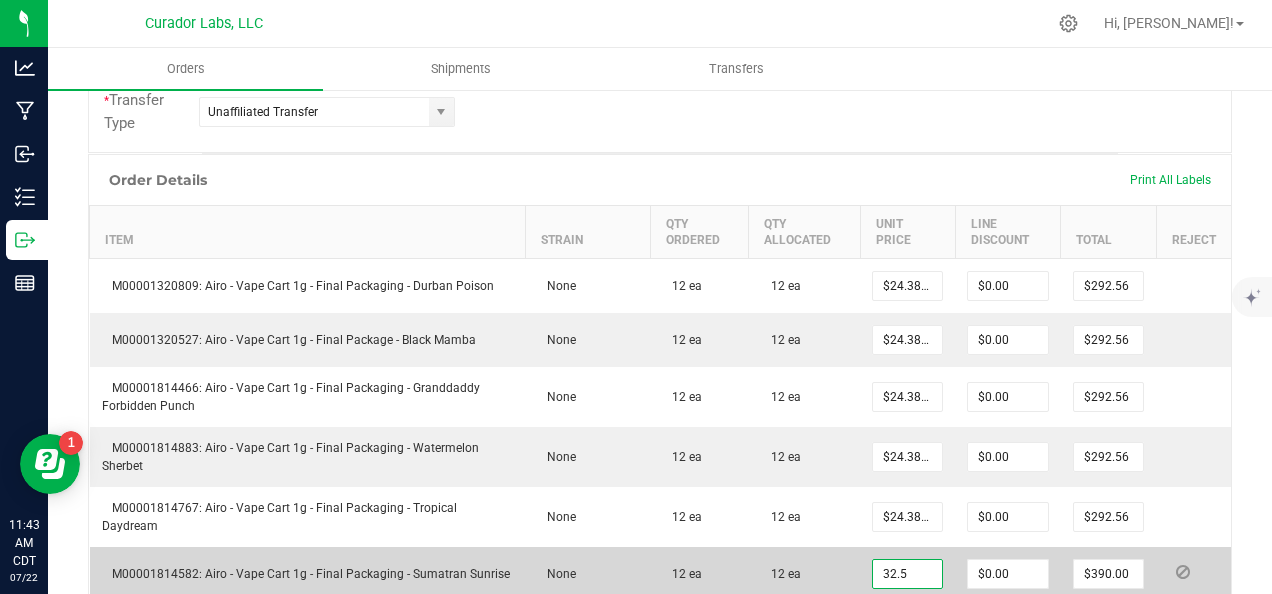 paste on "24.38" 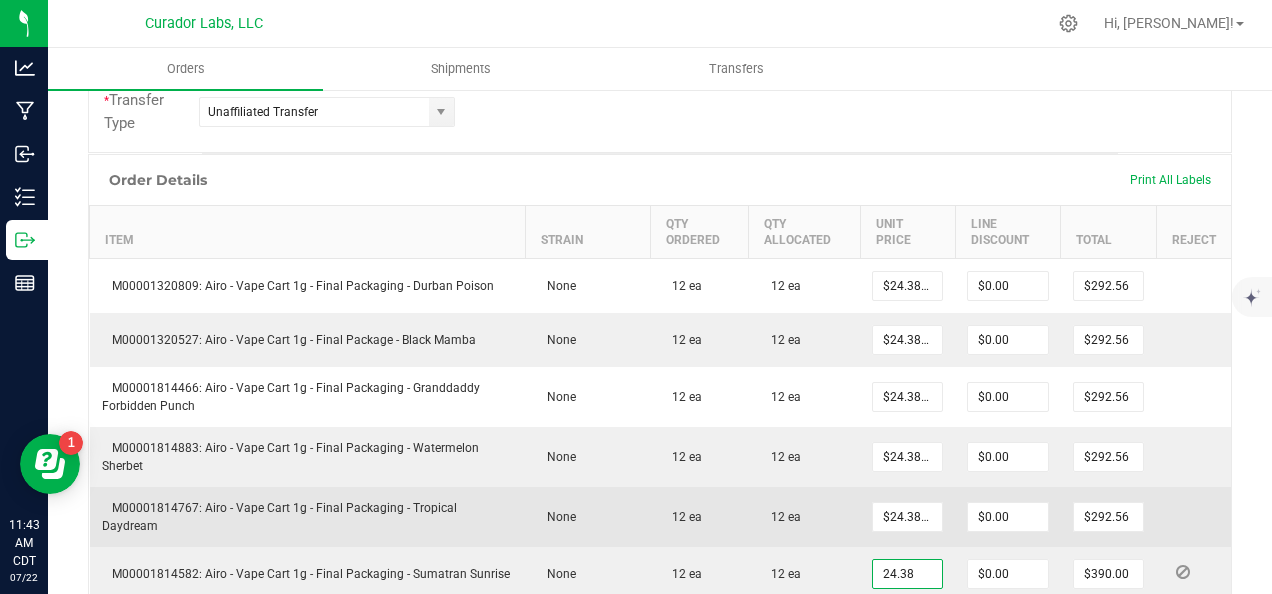 type on "$24.38000" 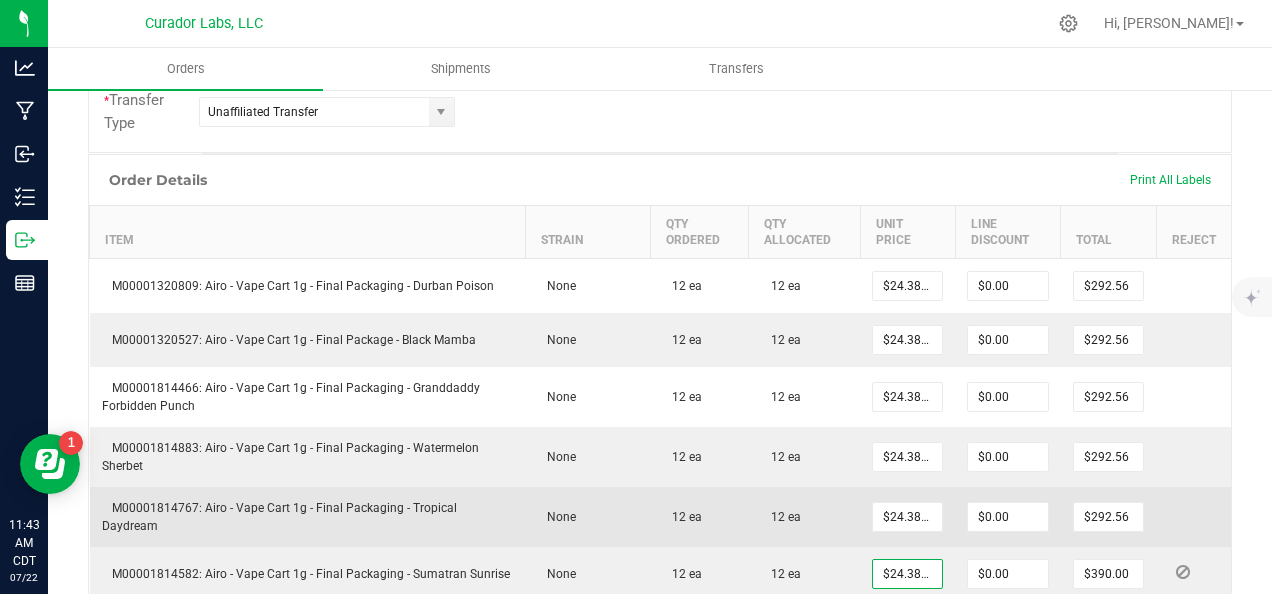type on "$292.56" 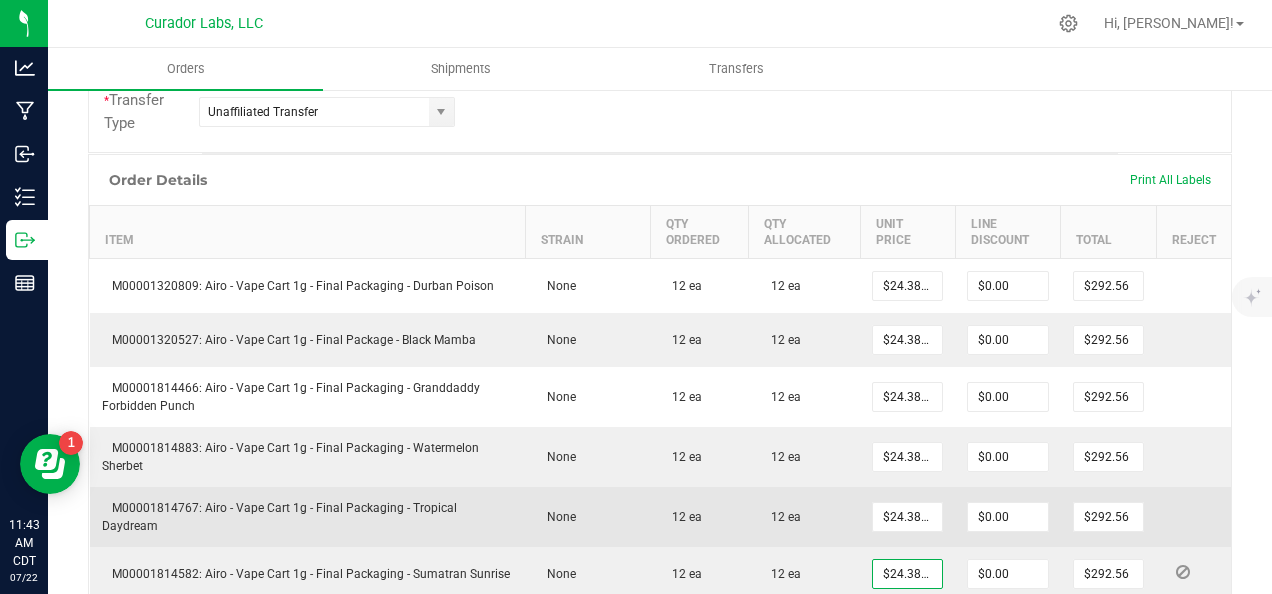 click on "$0.00" at bounding box center (1008, 517) 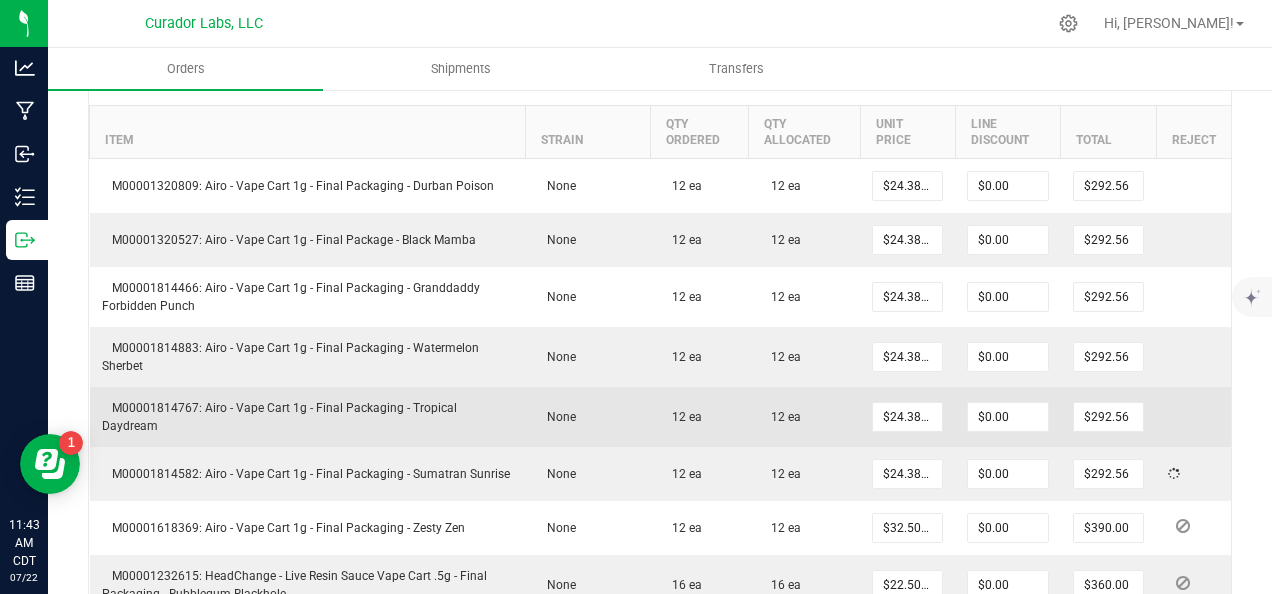 scroll, scrollTop: 800, scrollLeft: 0, axis: vertical 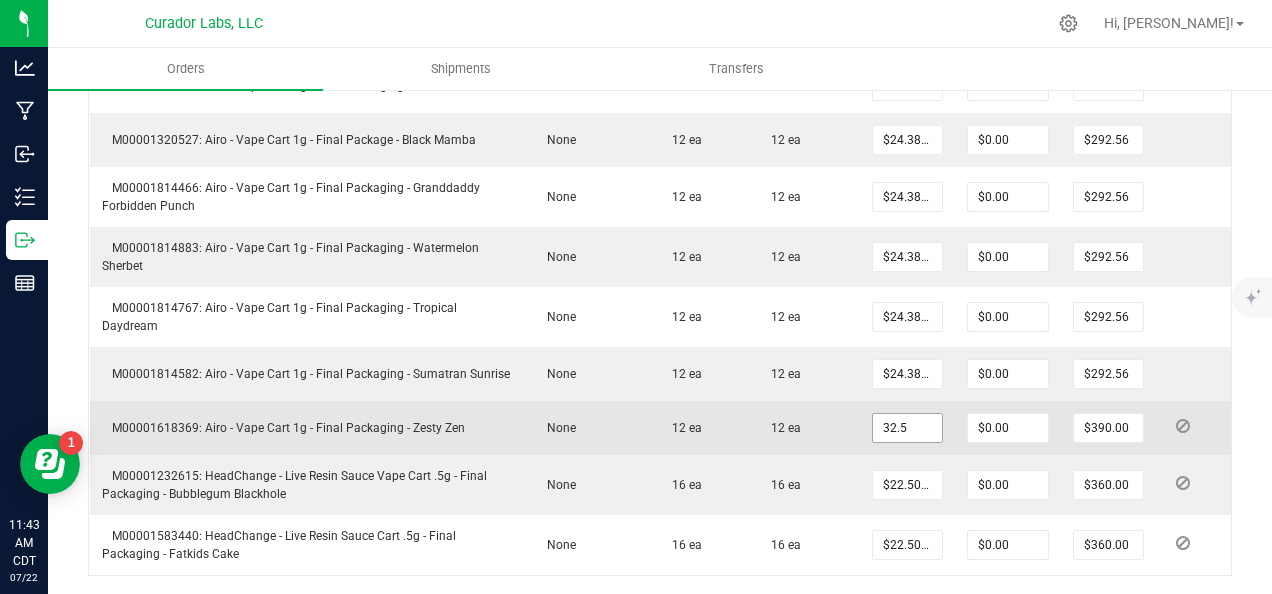 click on "32.5" at bounding box center (907, 428) 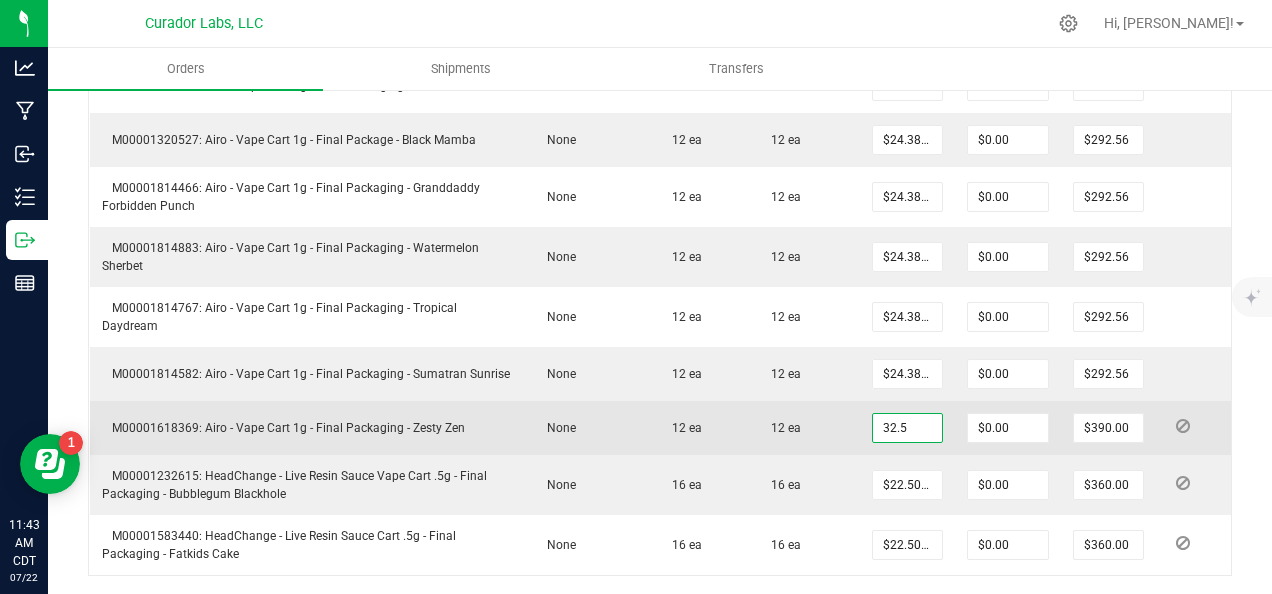 paste on "24.38" 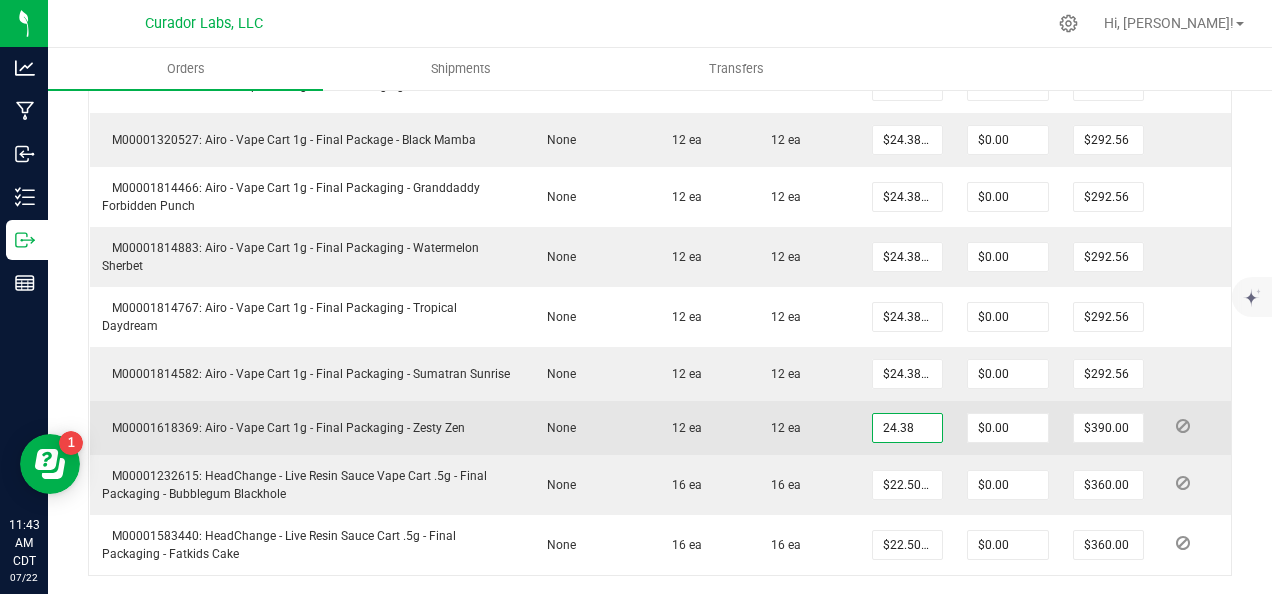 type on "$24.38000" 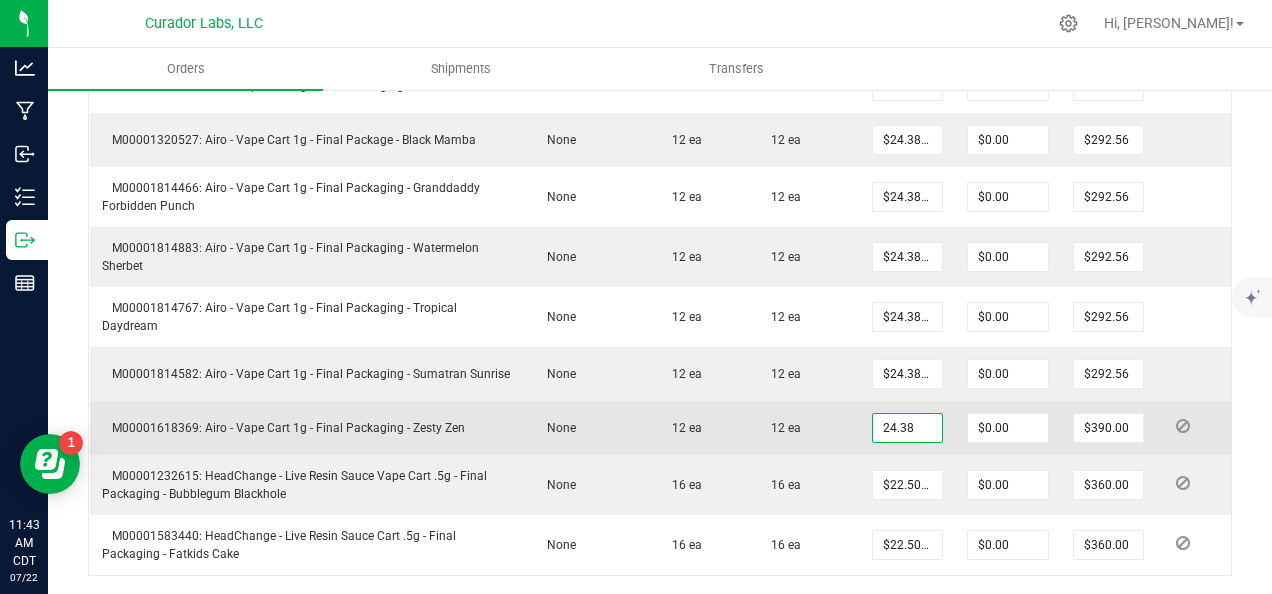 type on "$292.56" 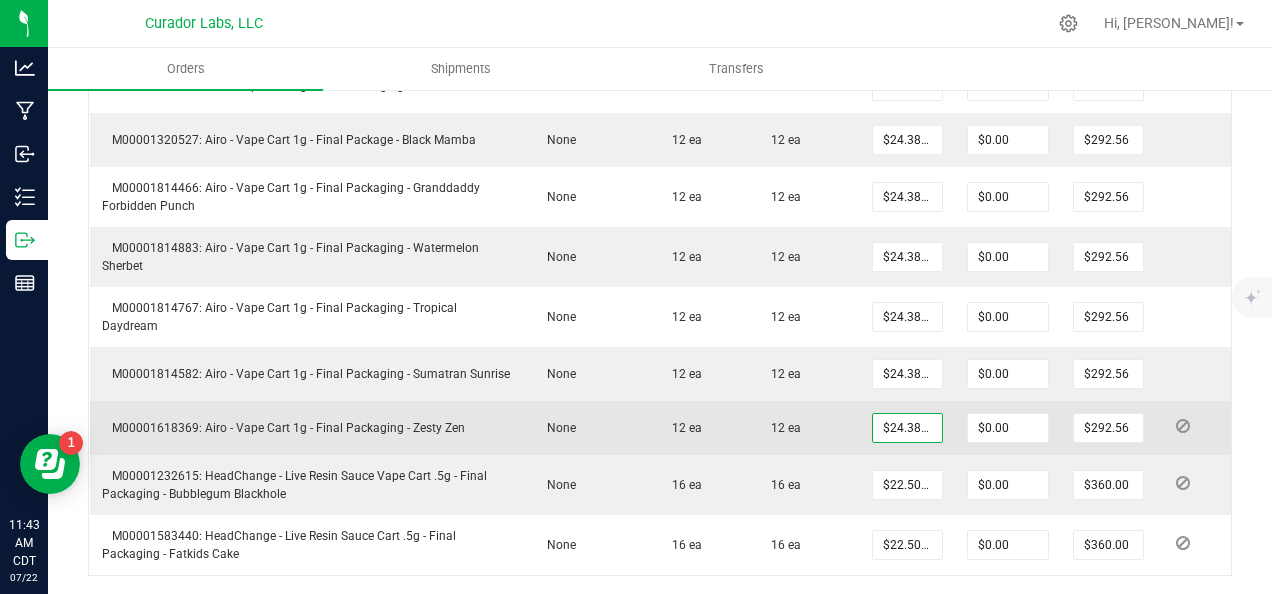click on "$0.00" at bounding box center (1008, 428) 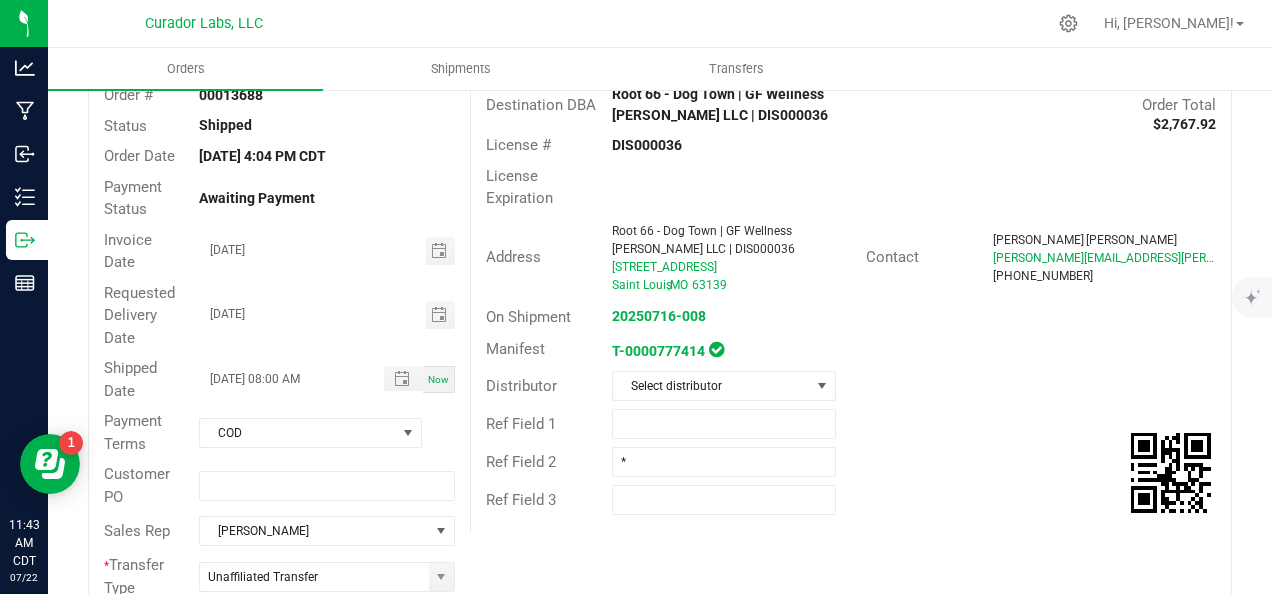 scroll, scrollTop: 0, scrollLeft: 0, axis: both 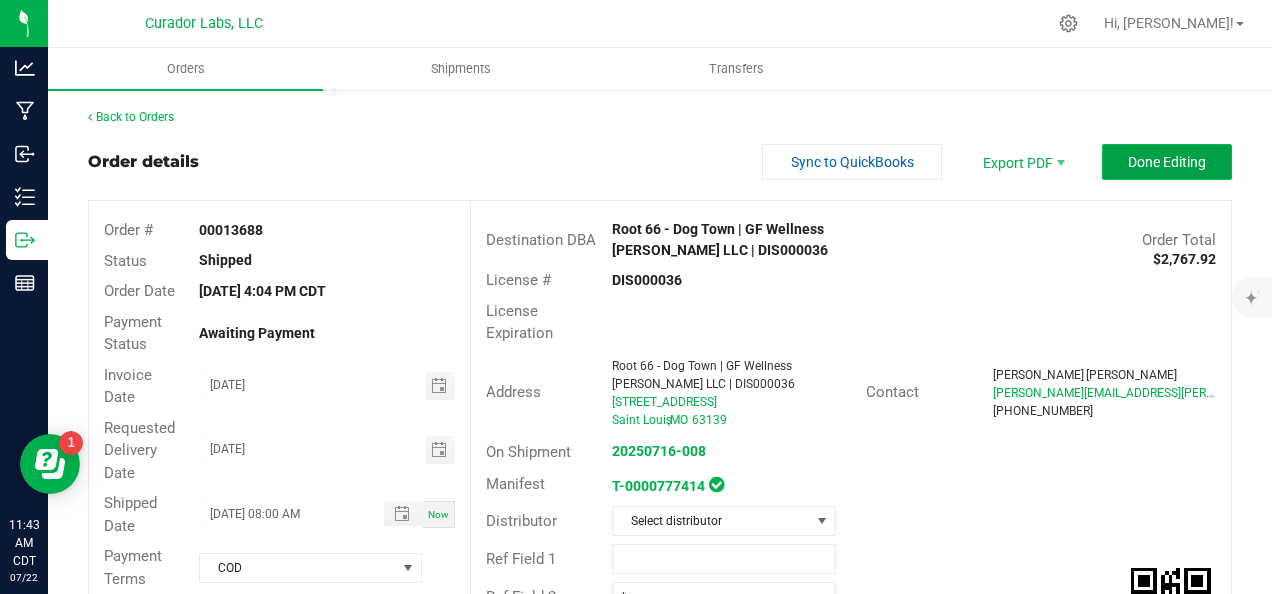 click on "Done Editing" at bounding box center (1167, 162) 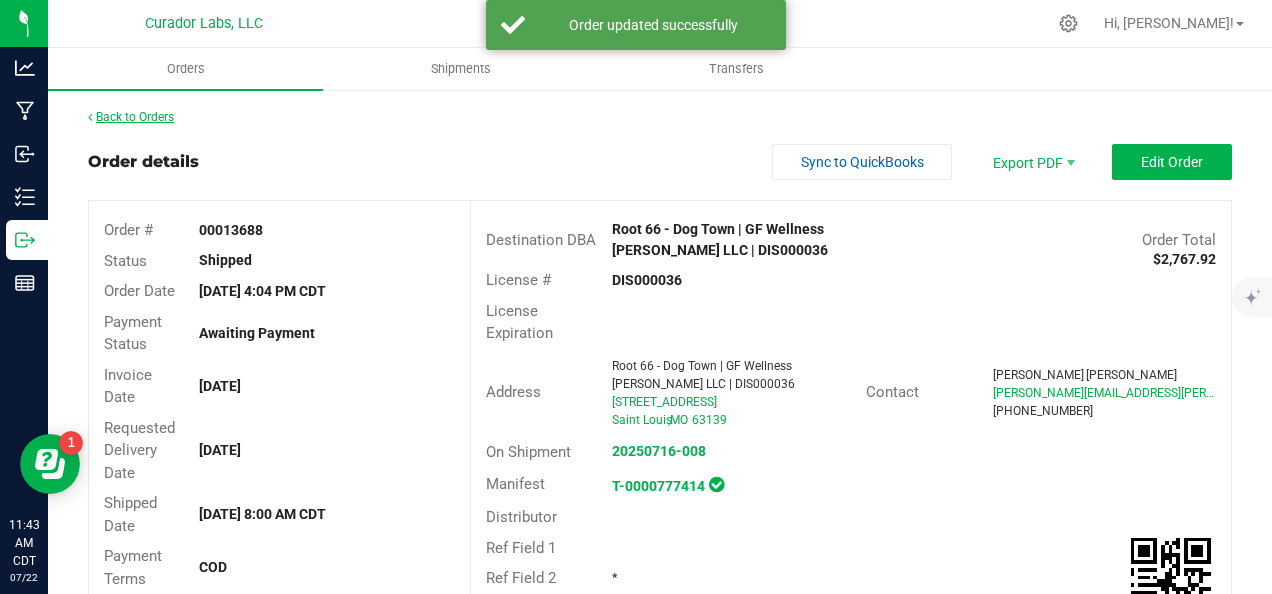 click on "Back to Orders" at bounding box center (131, 117) 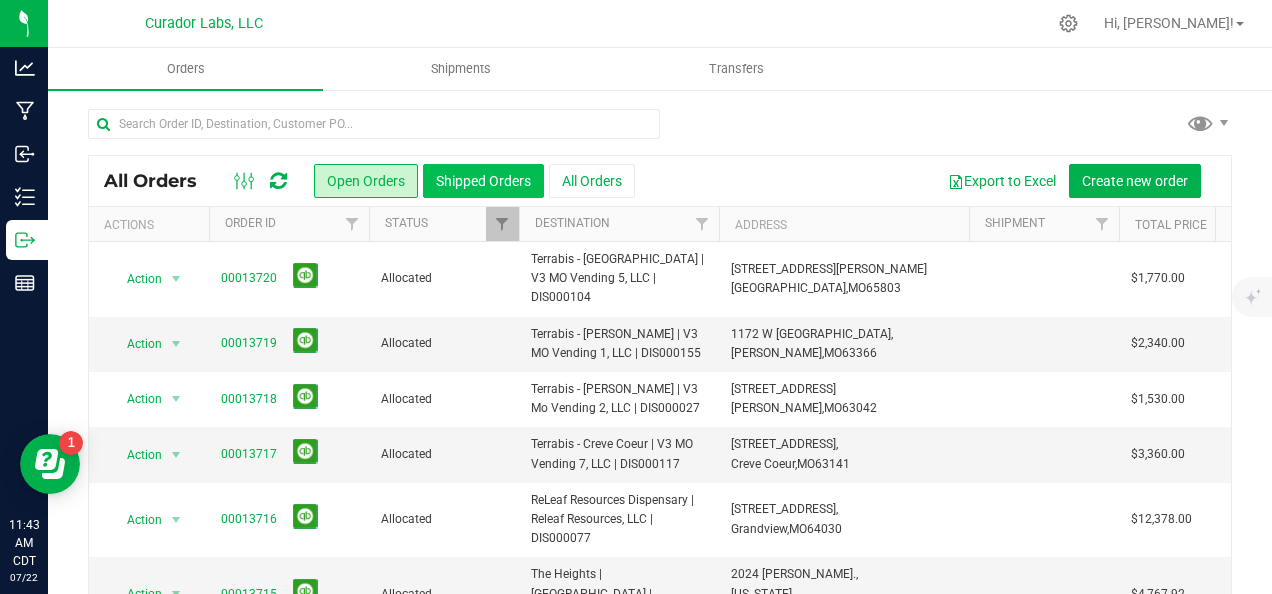 click on "Shipped Orders" at bounding box center (483, 181) 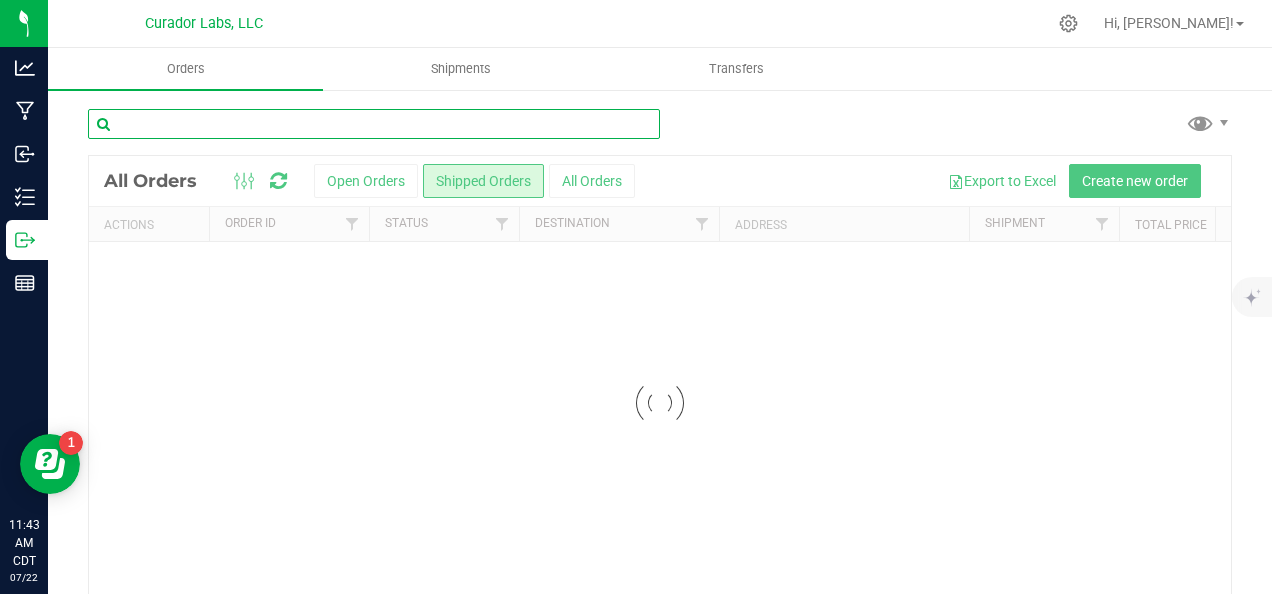 click at bounding box center [374, 124] 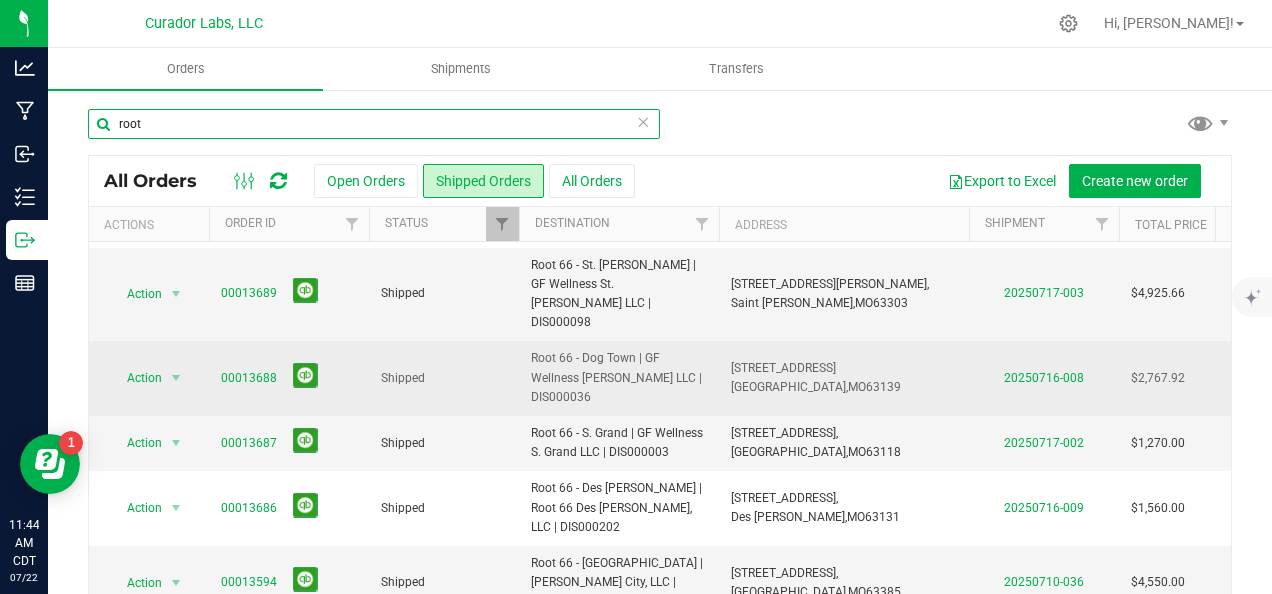 scroll, scrollTop: 100, scrollLeft: 0, axis: vertical 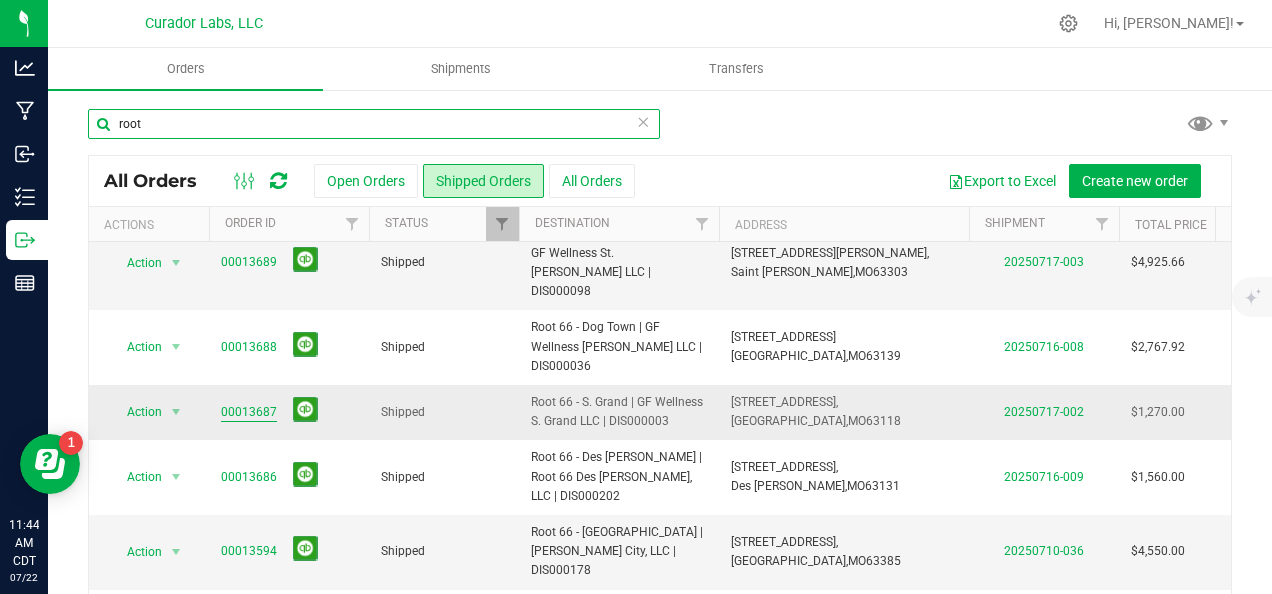 type on "root" 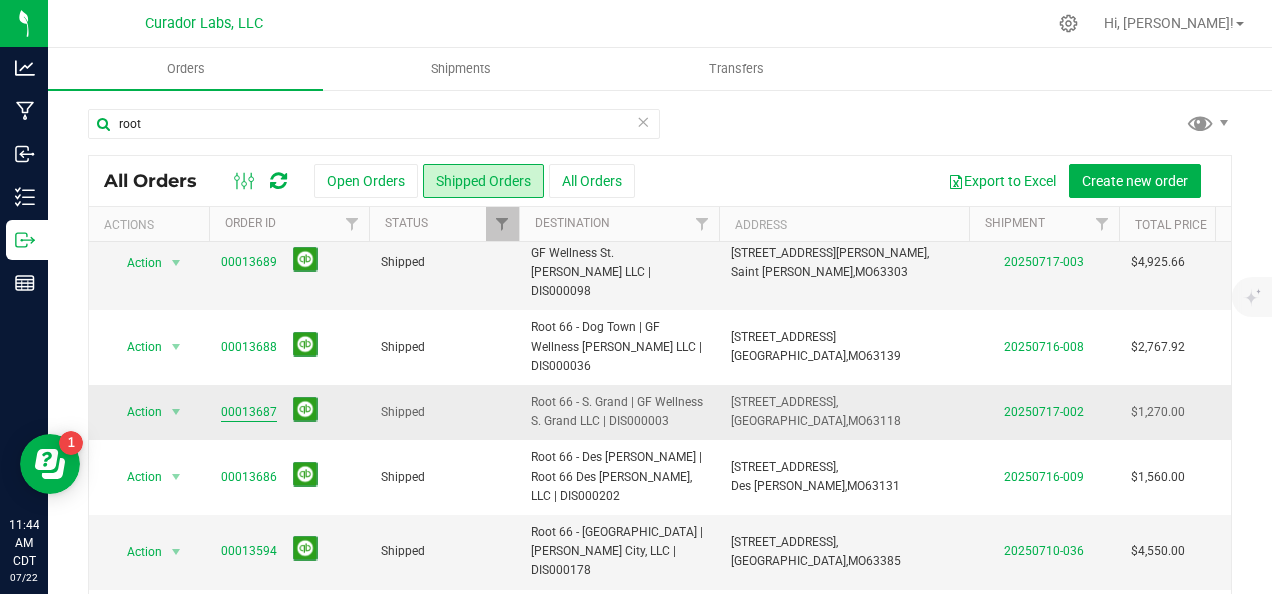 click on "00013687" at bounding box center (249, 412) 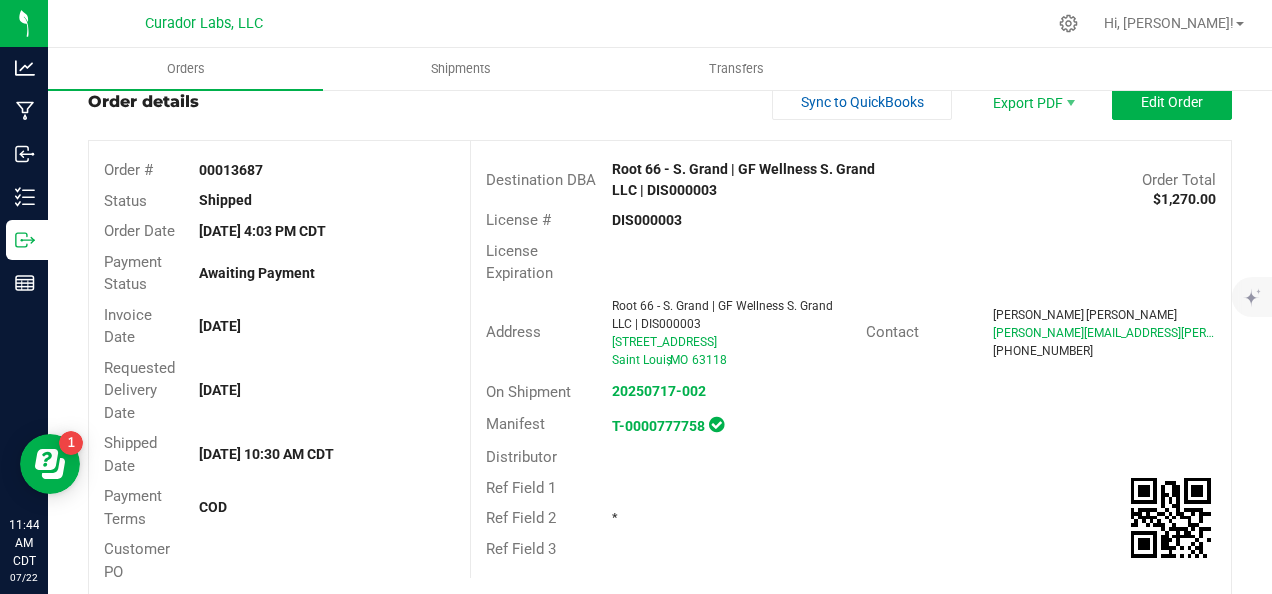 scroll, scrollTop: 0, scrollLeft: 0, axis: both 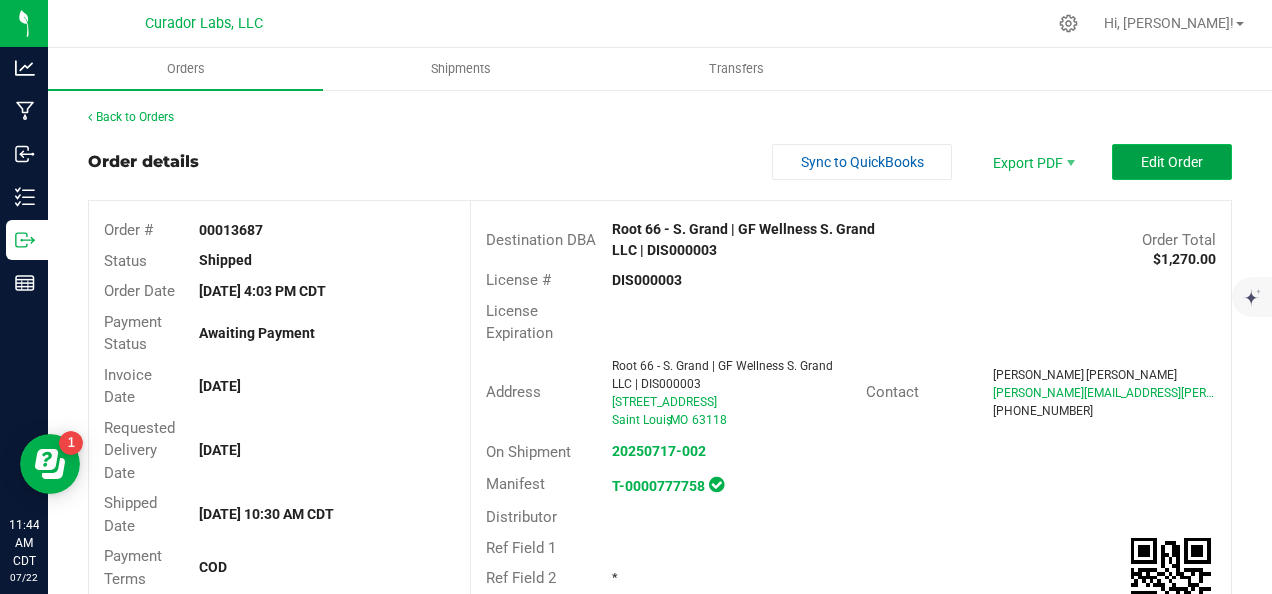 click on "Edit Order" at bounding box center (1172, 162) 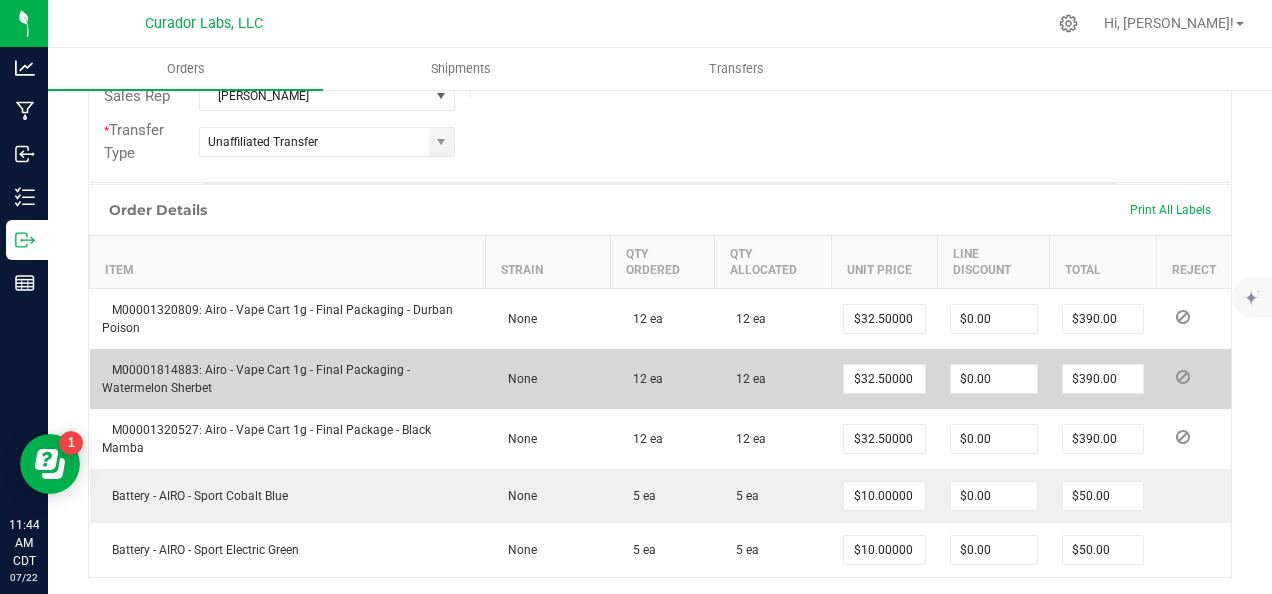 scroll, scrollTop: 600, scrollLeft: 0, axis: vertical 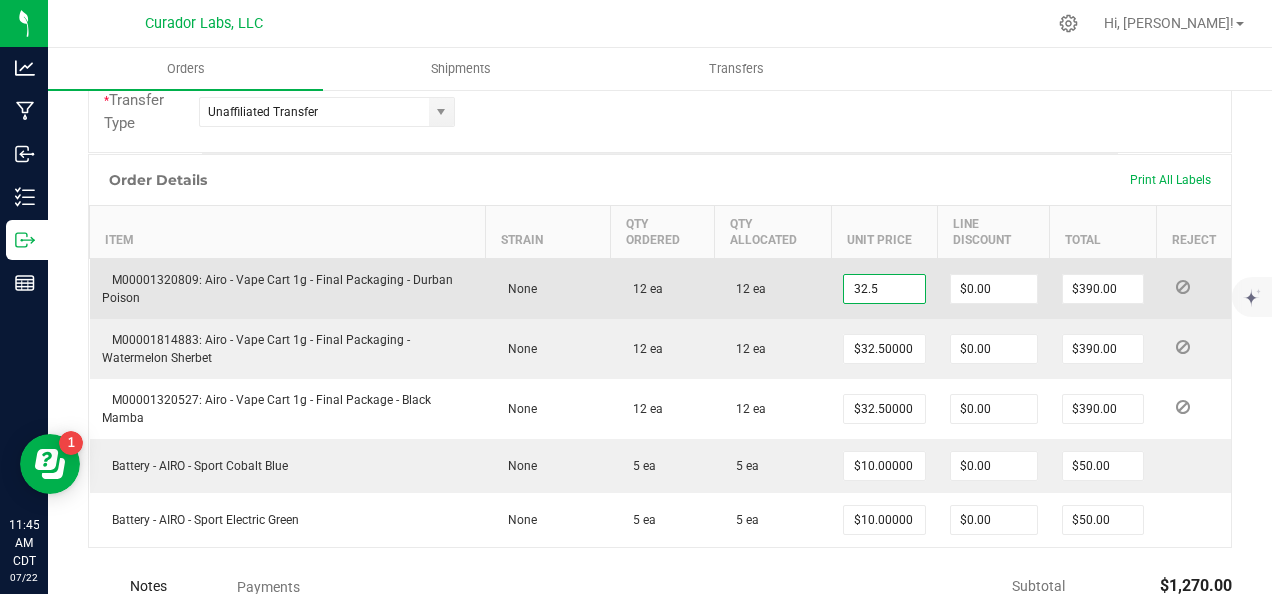 click on "32.5" at bounding box center (884, 289) 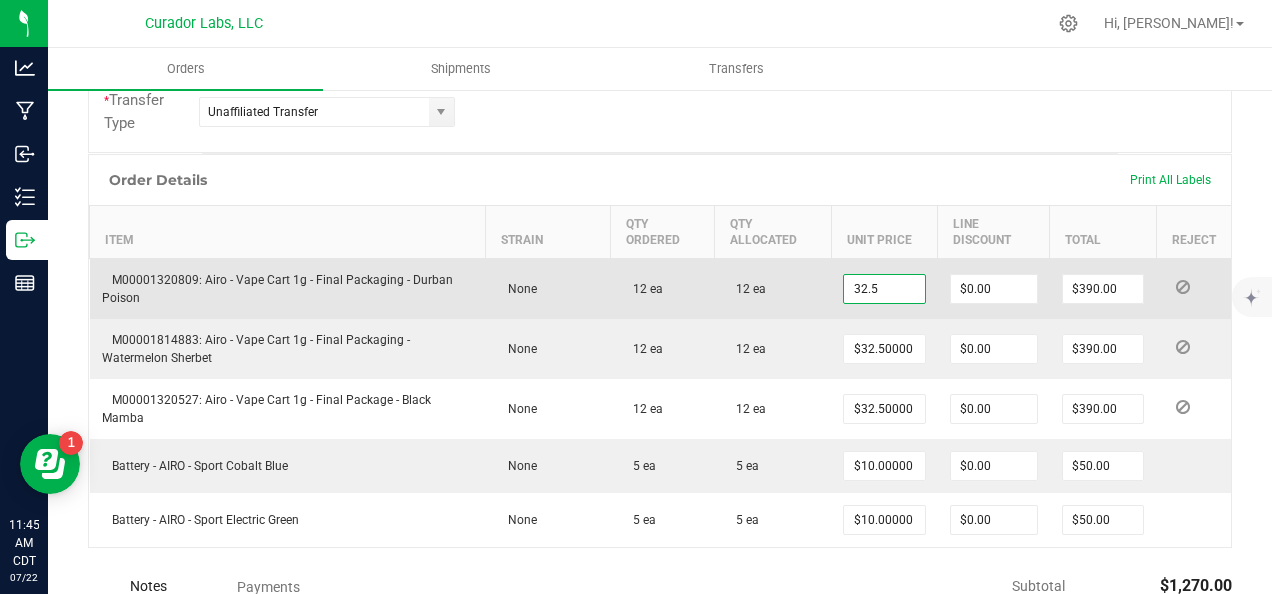 paste on "24.38" 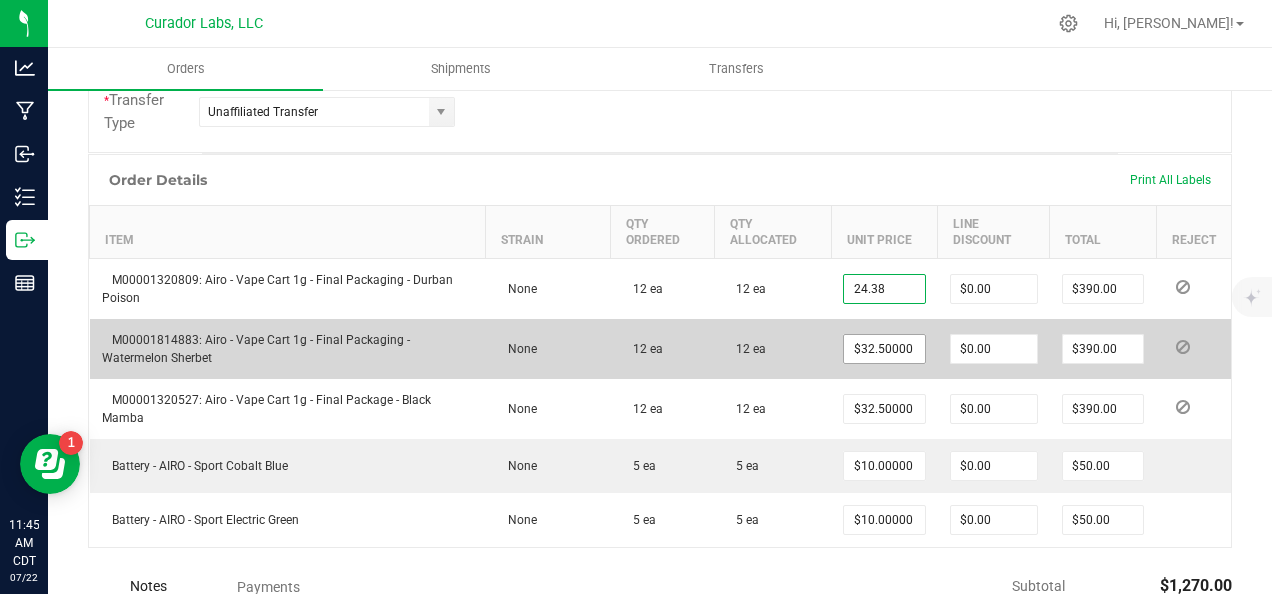 type on "$24.38000" 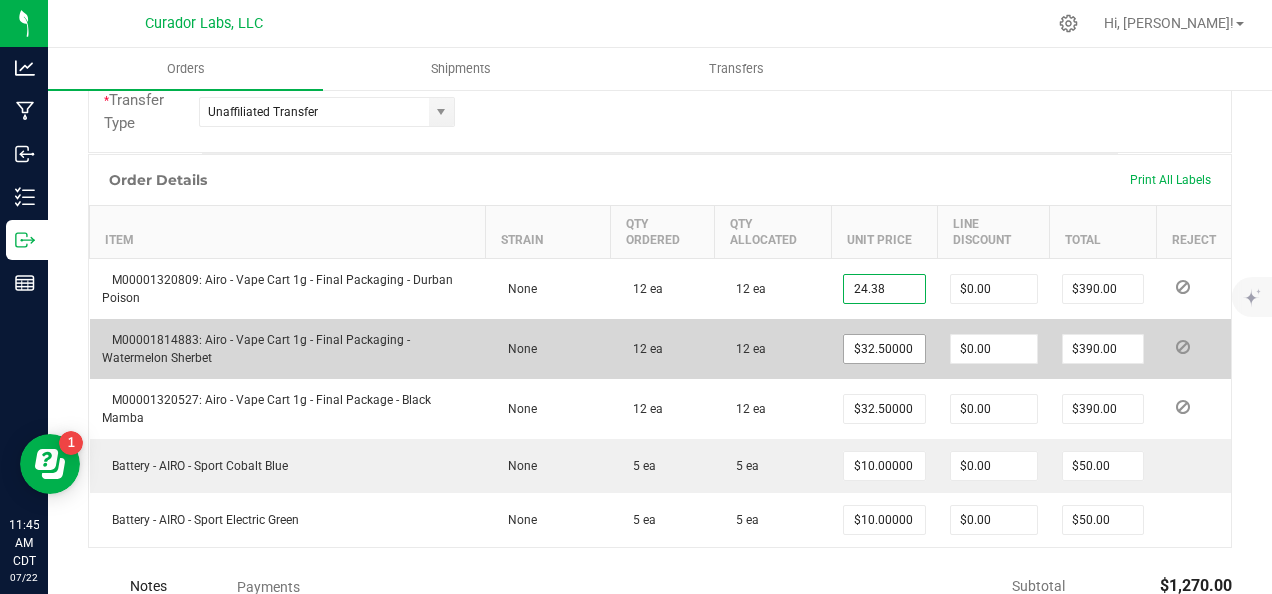 type on "$292.56" 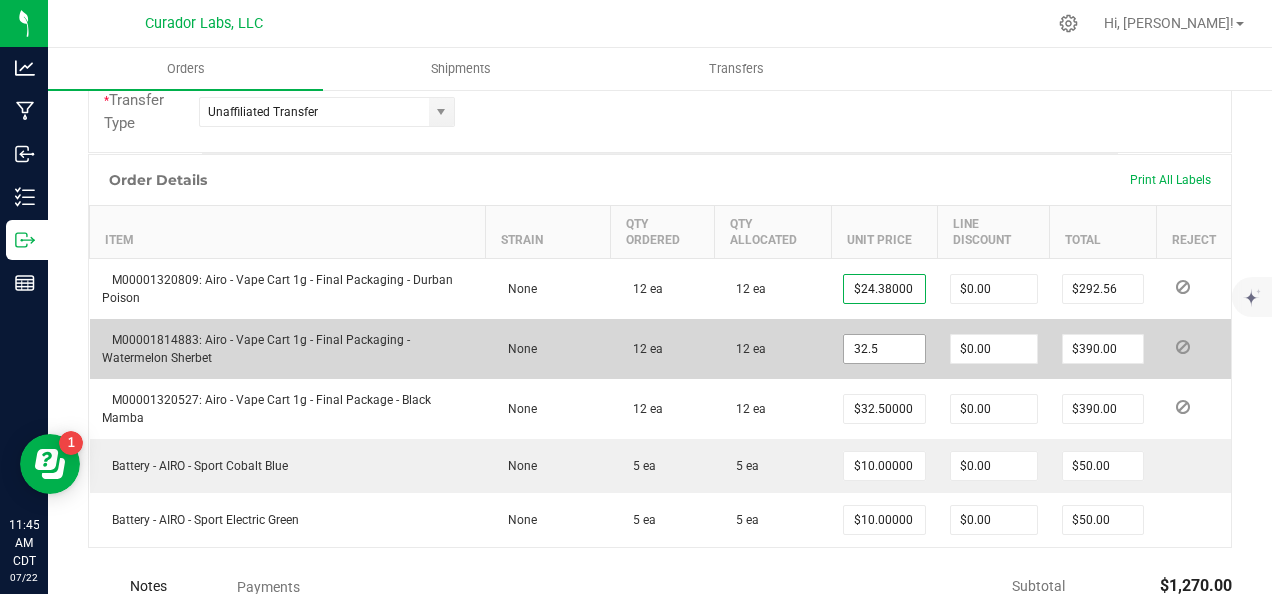 click on "32.5" at bounding box center [884, 349] 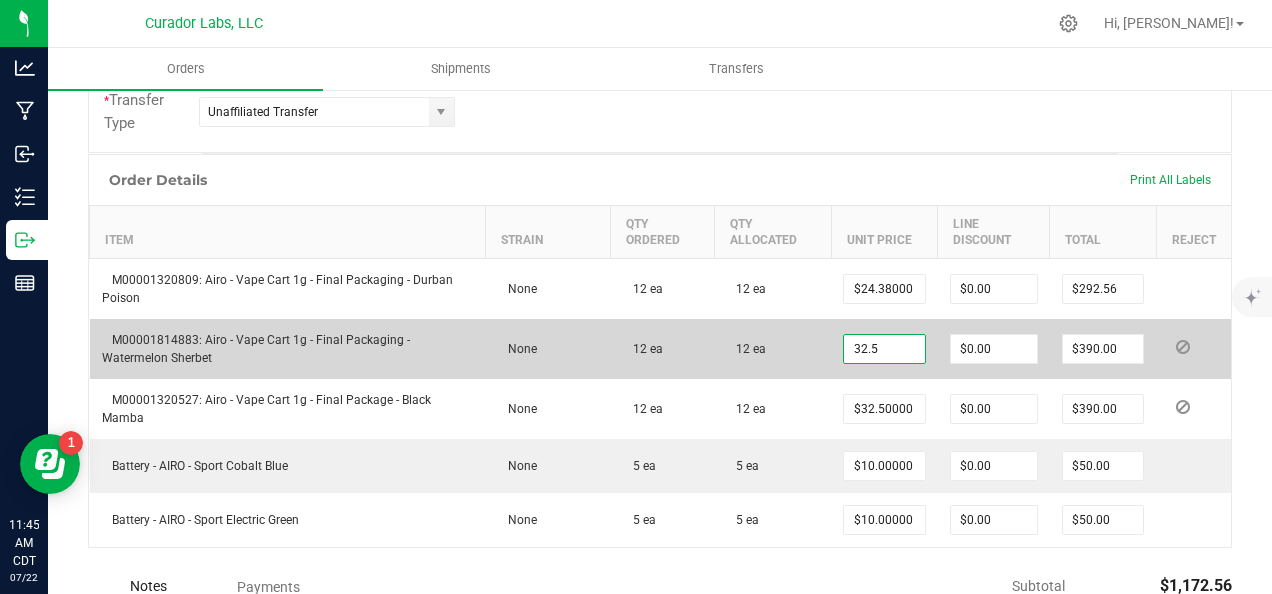 paste on "24.38" 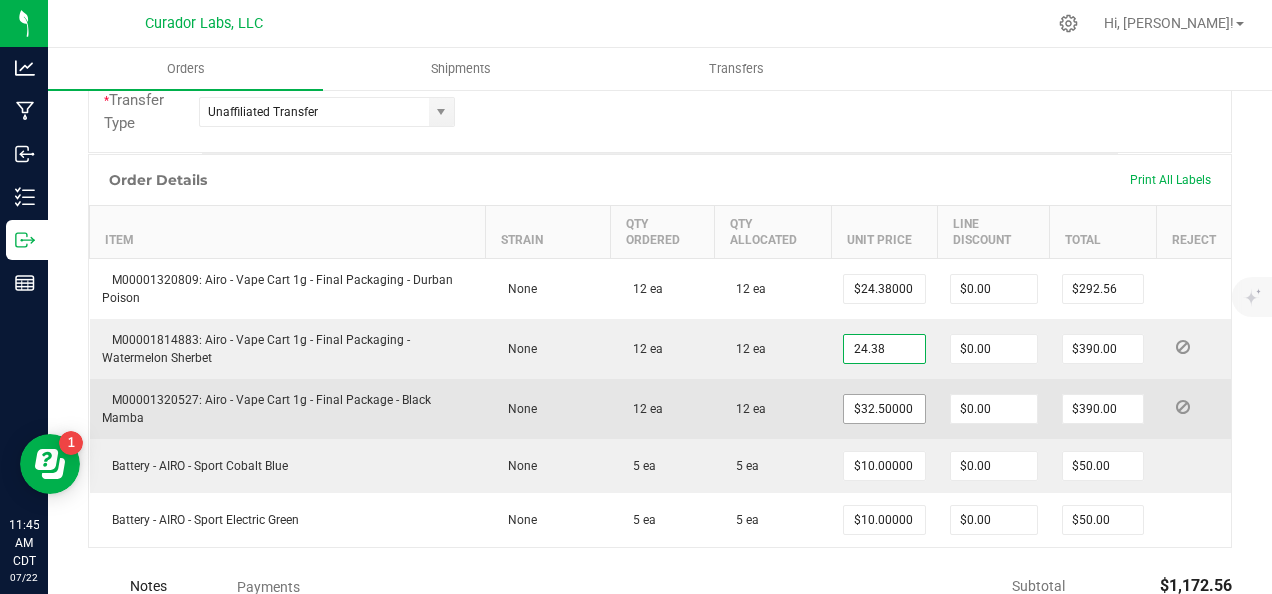 type on "$24.38000" 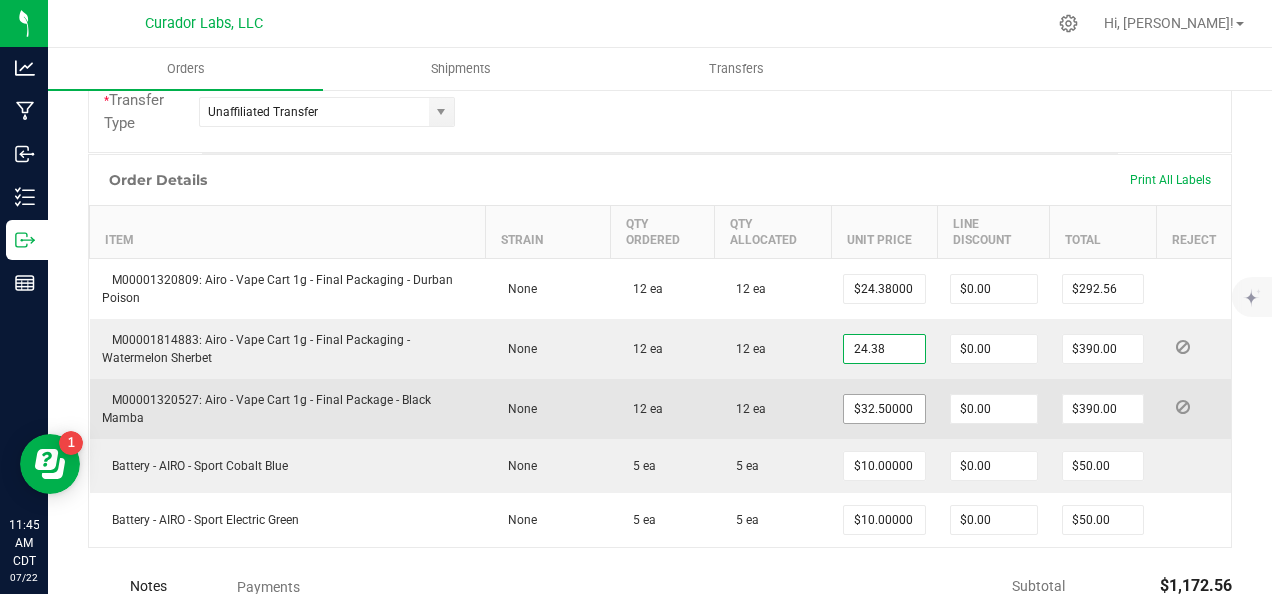 type on "$292.56" 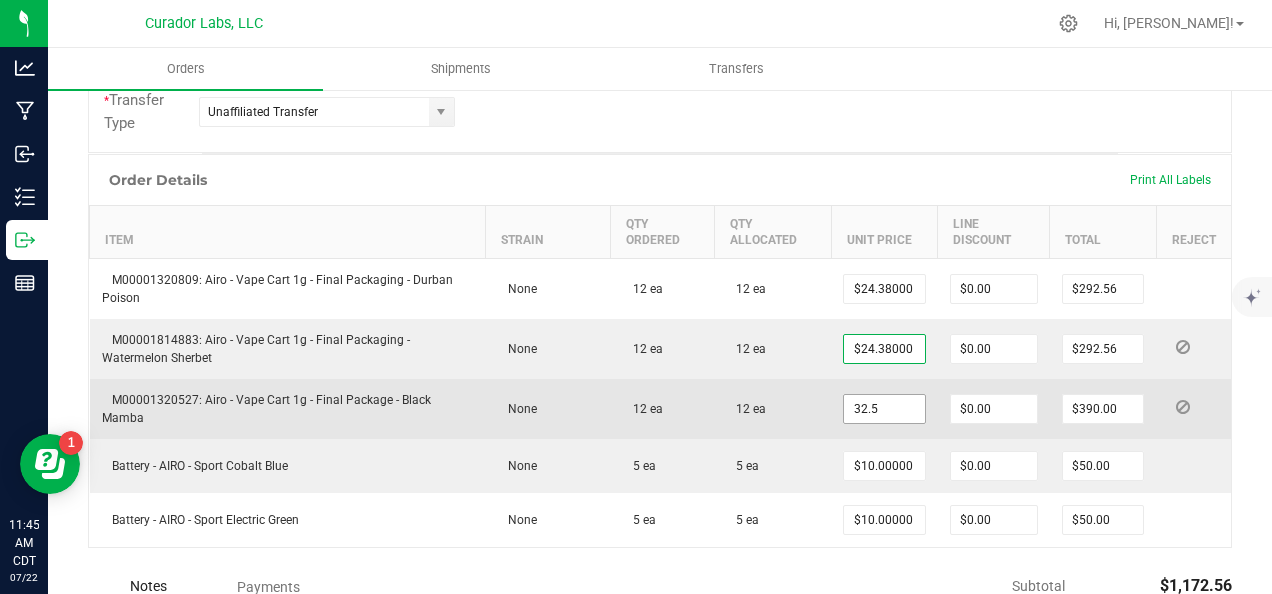 click on "32.5" at bounding box center (884, 409) 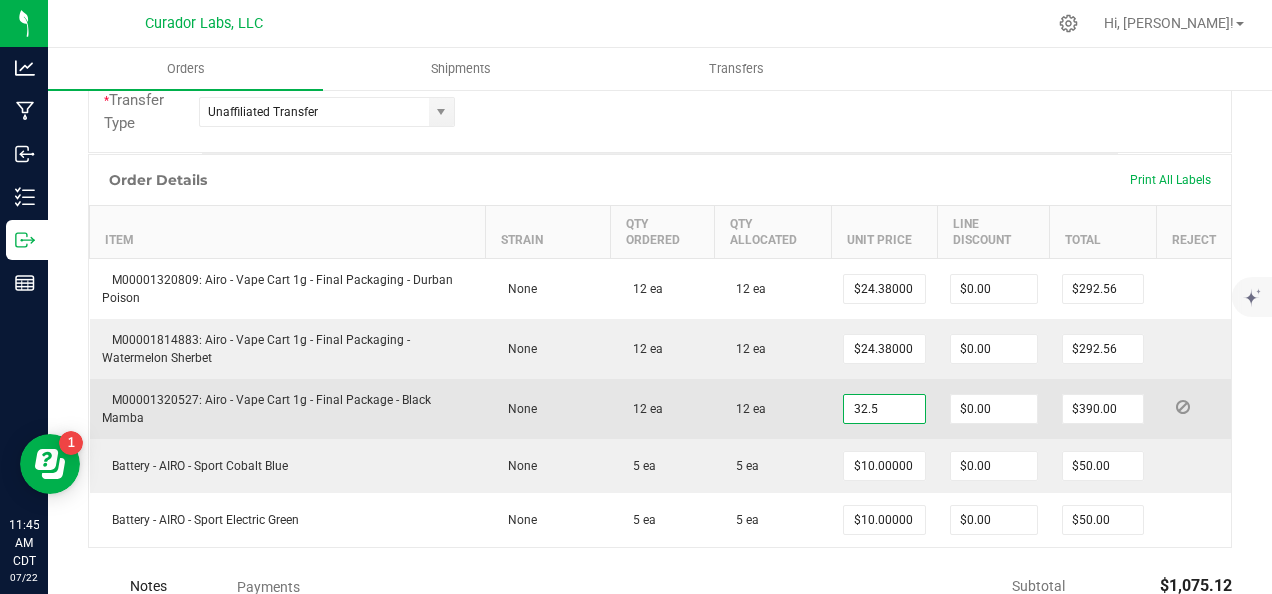 paste on "24.38" 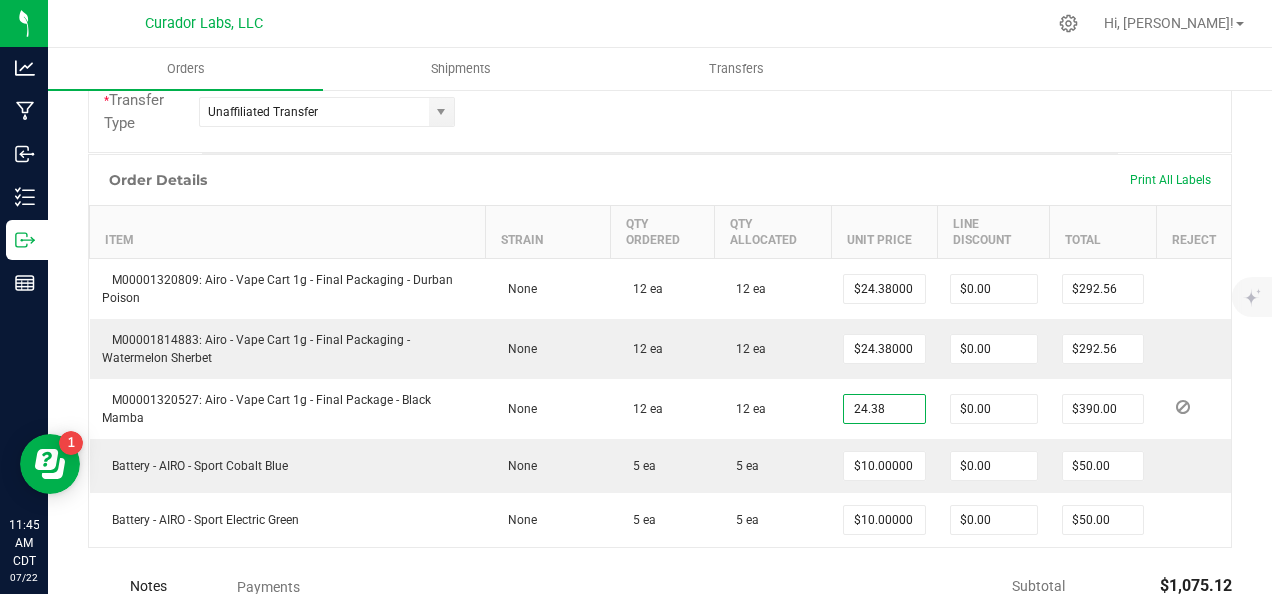 type on "$24.38000" 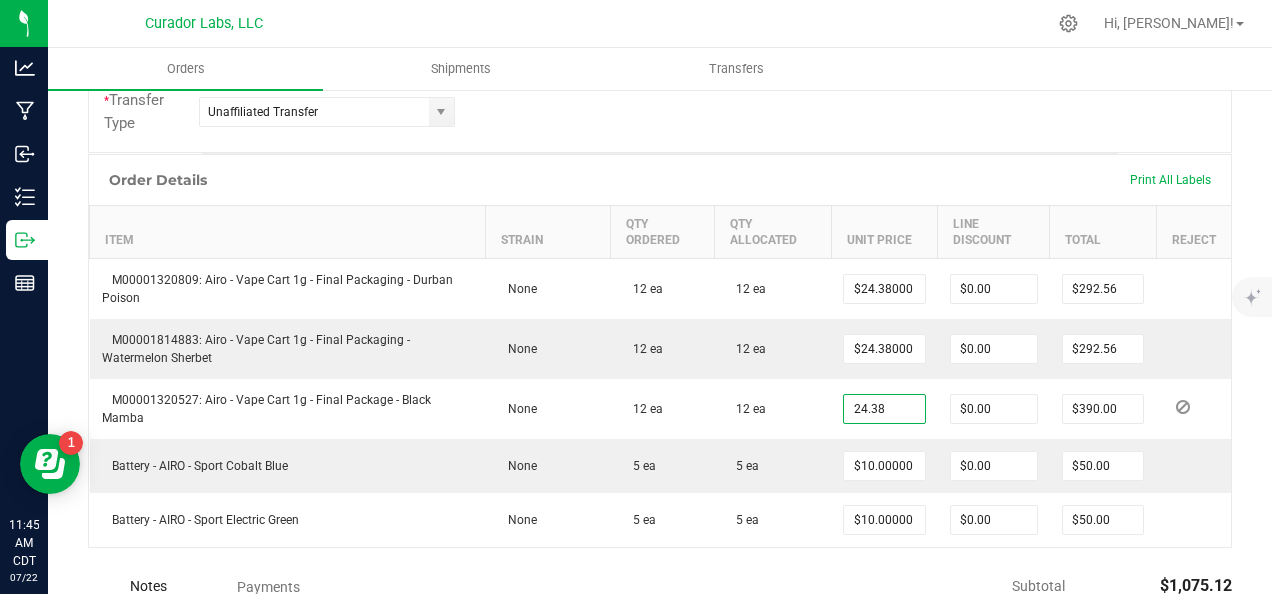 type on "$292.56" 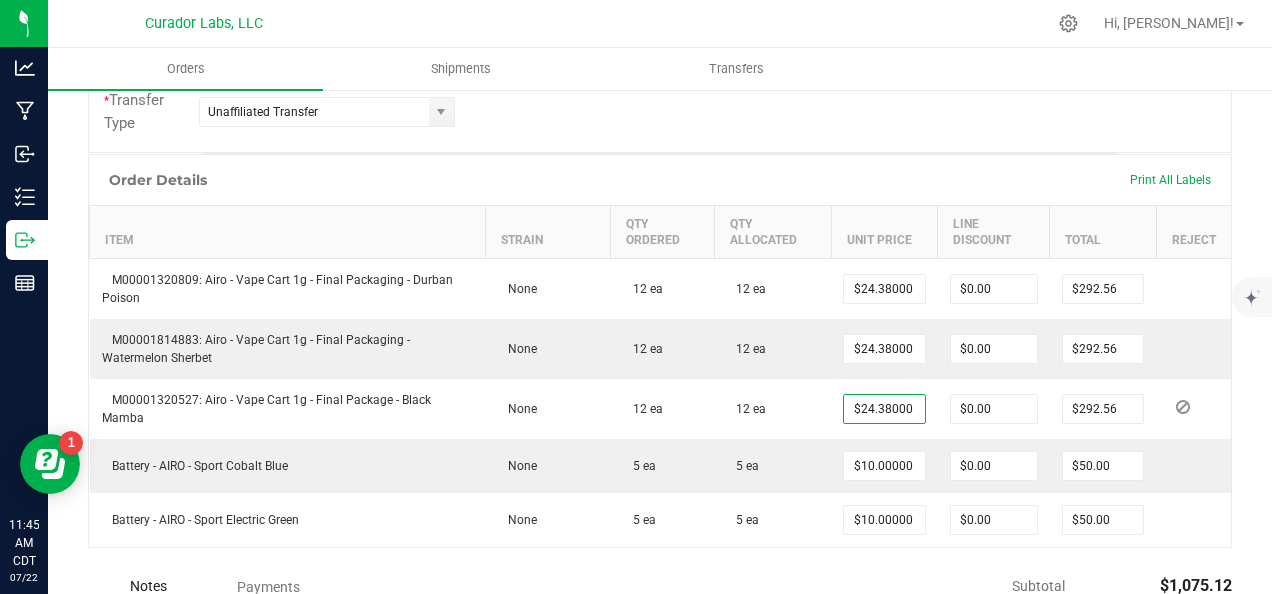 click on "Order Details Print All Labels" at bounding box center [660, 180] 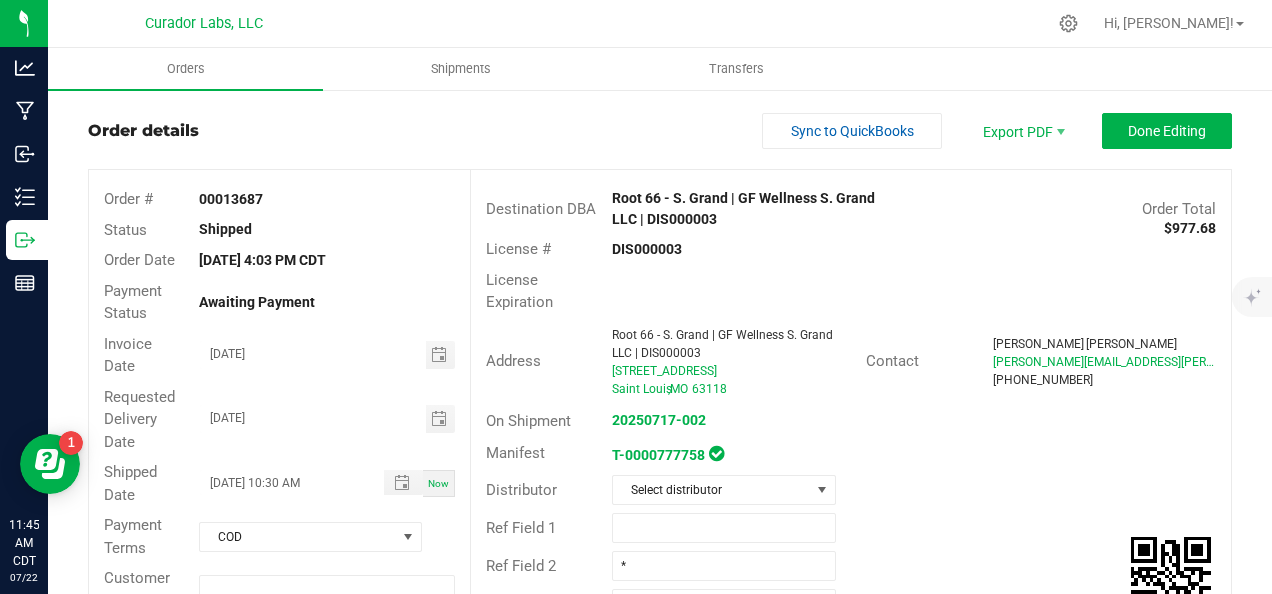 scroll, scrollTop: 0, scrollLeft: 0, axis: both 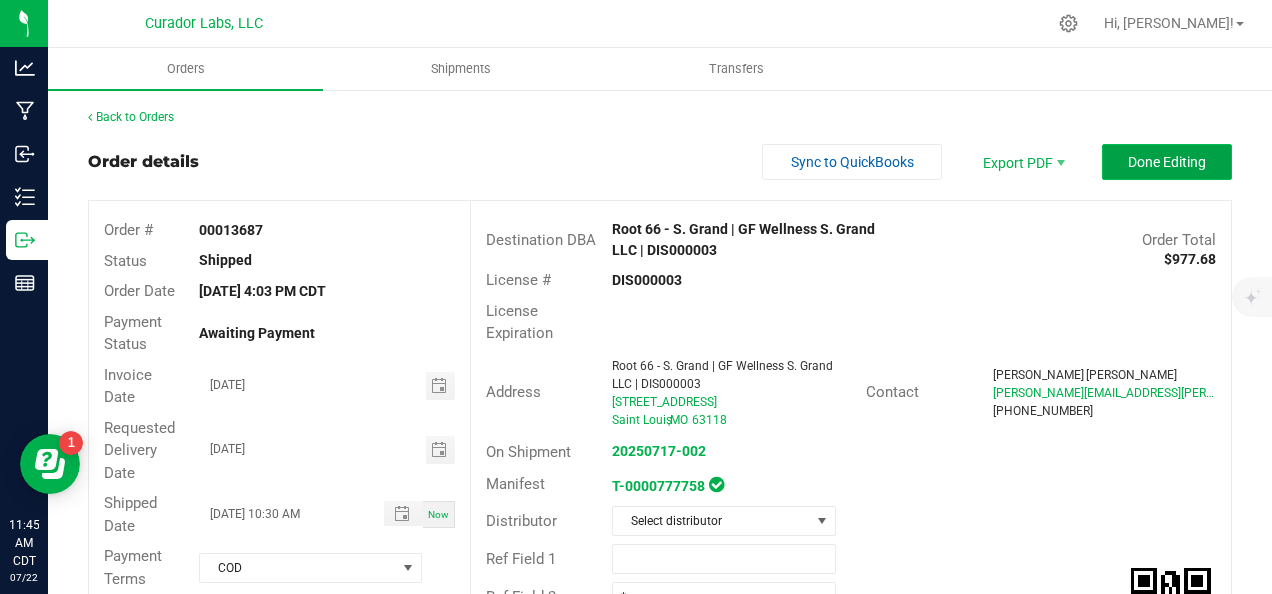 click on "Done Editing" at bounding box center (1167, 162) 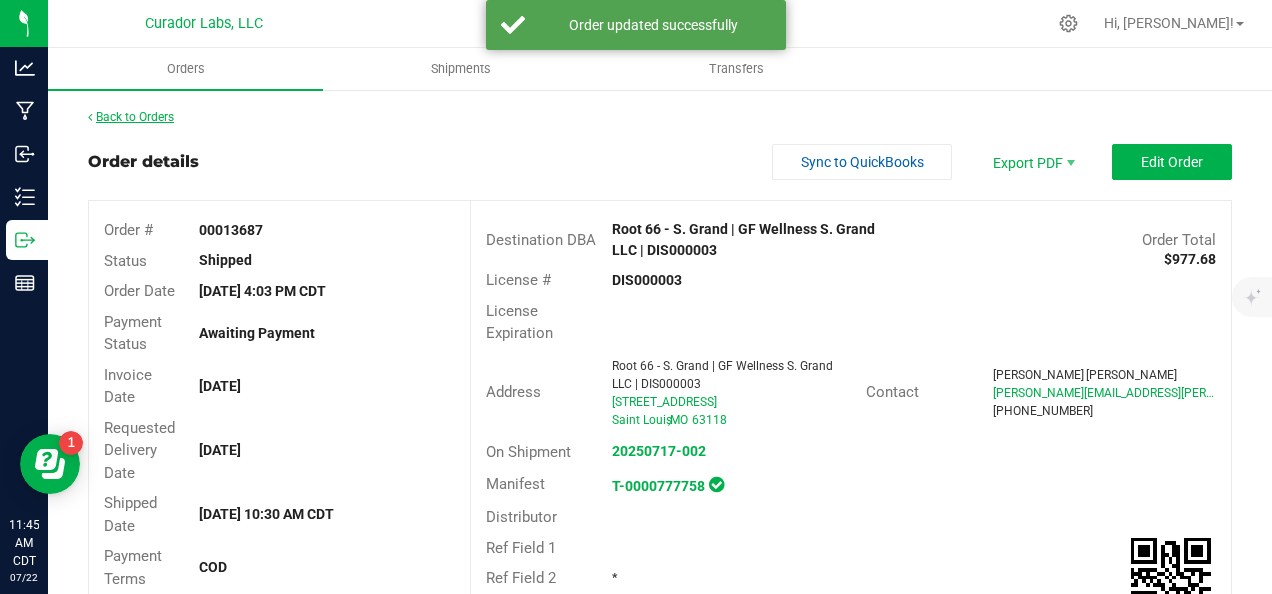 click on "Back to Orders" at bounding box center [131, 117] 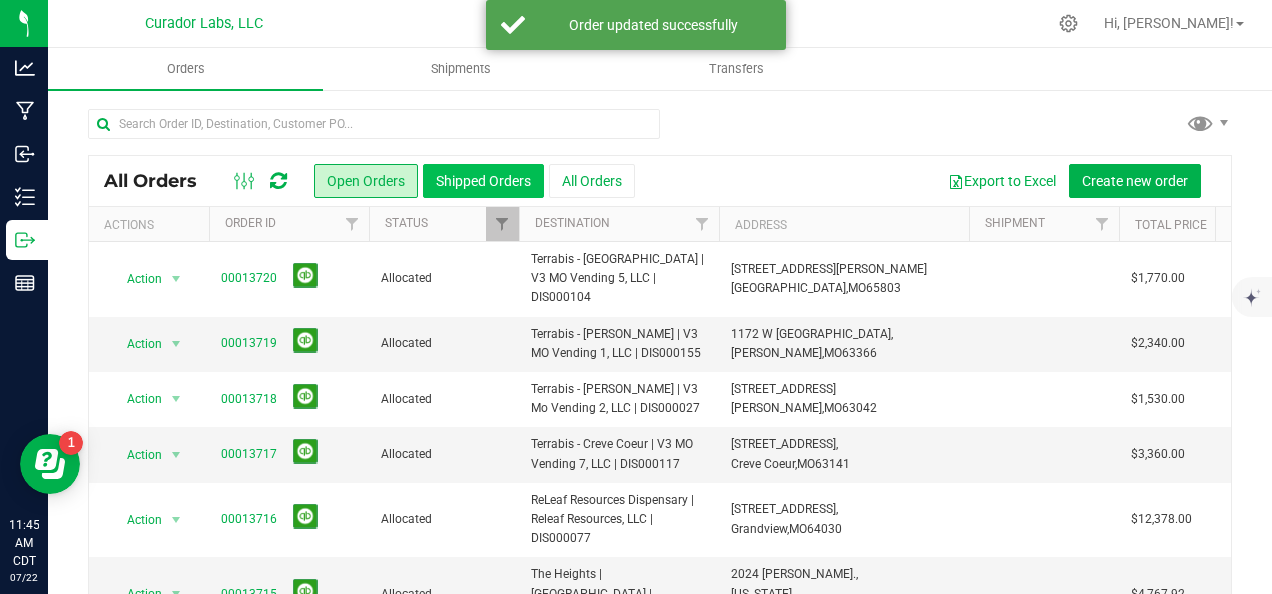 click on "Shipped Orders" at bounding box center [483, 181] 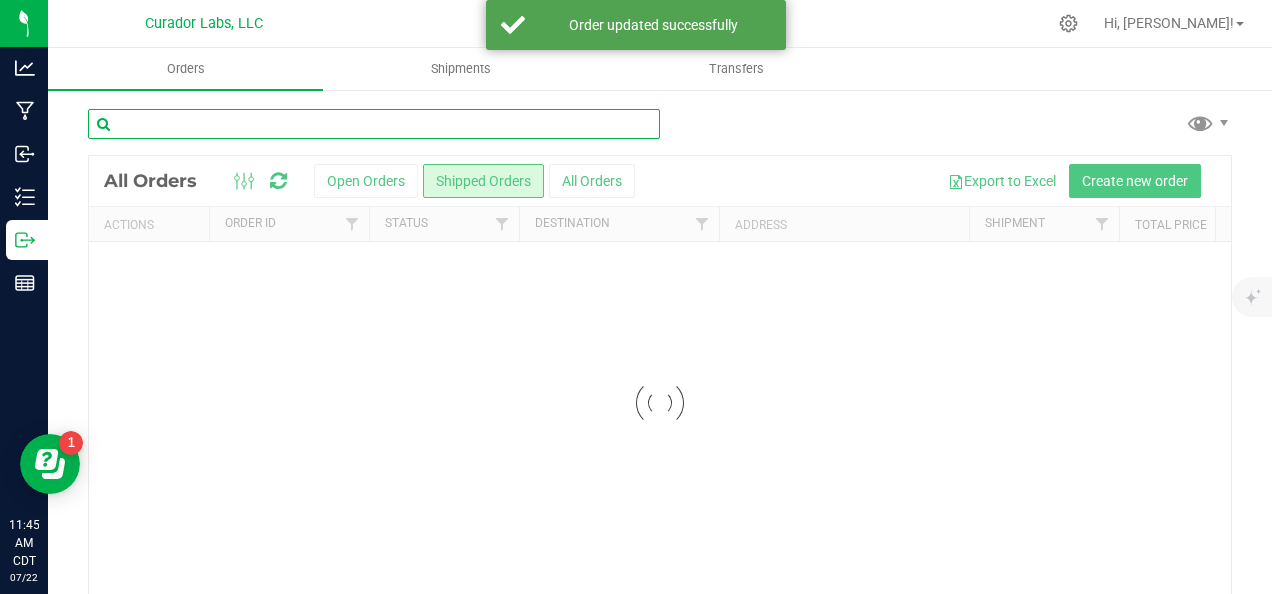 click at bounding box center (374, 124) 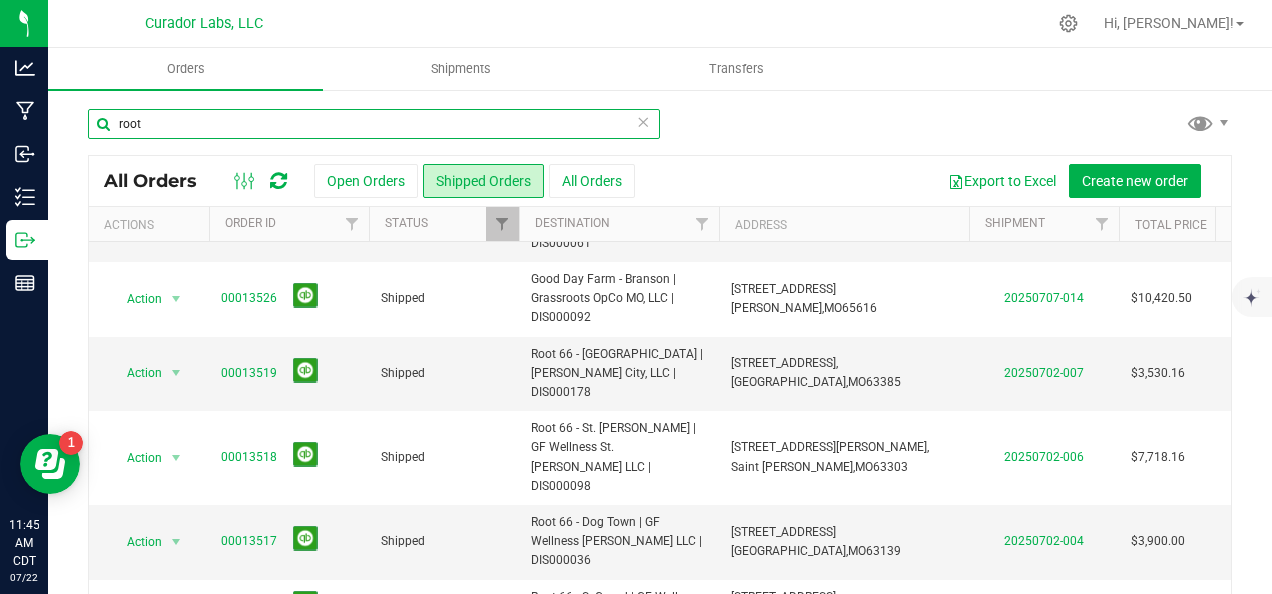 scroll, scrollTop: 934, scrollLeft: 0, axis: vertical 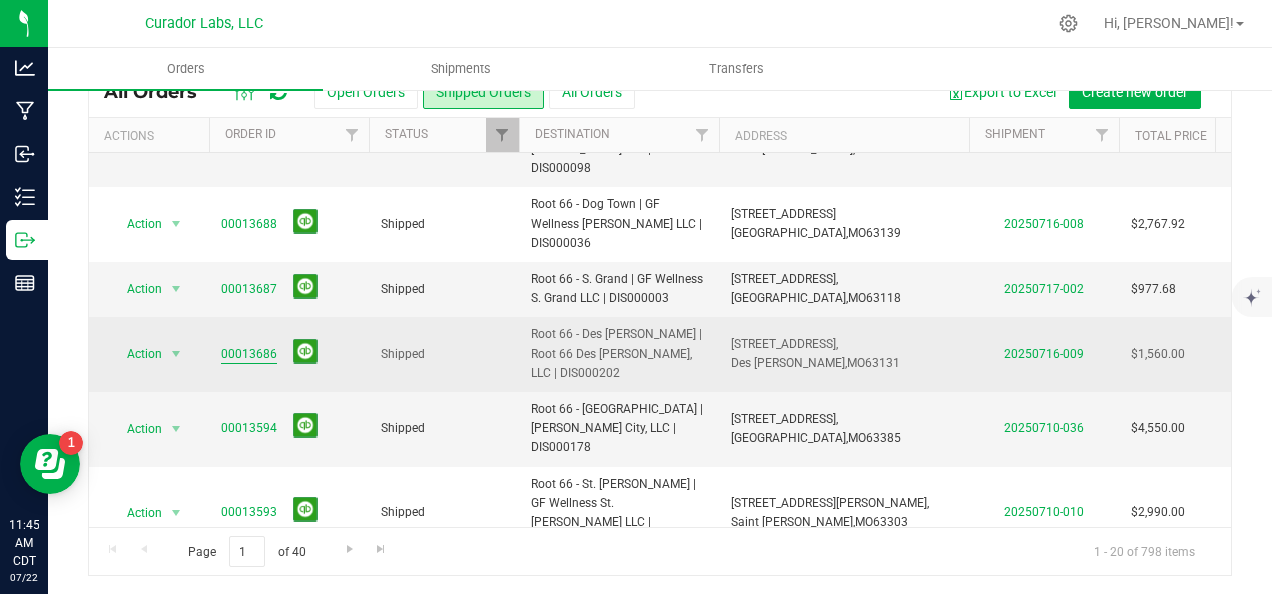 type on "root" 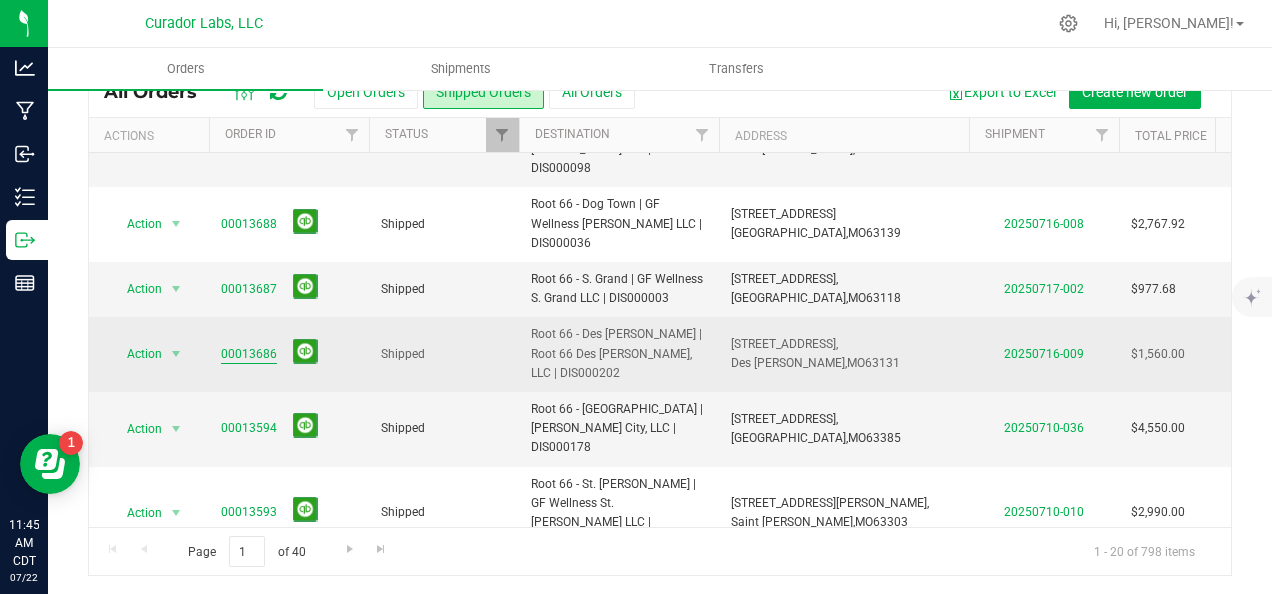 click on "00013686" at bounding box center [249, 354] 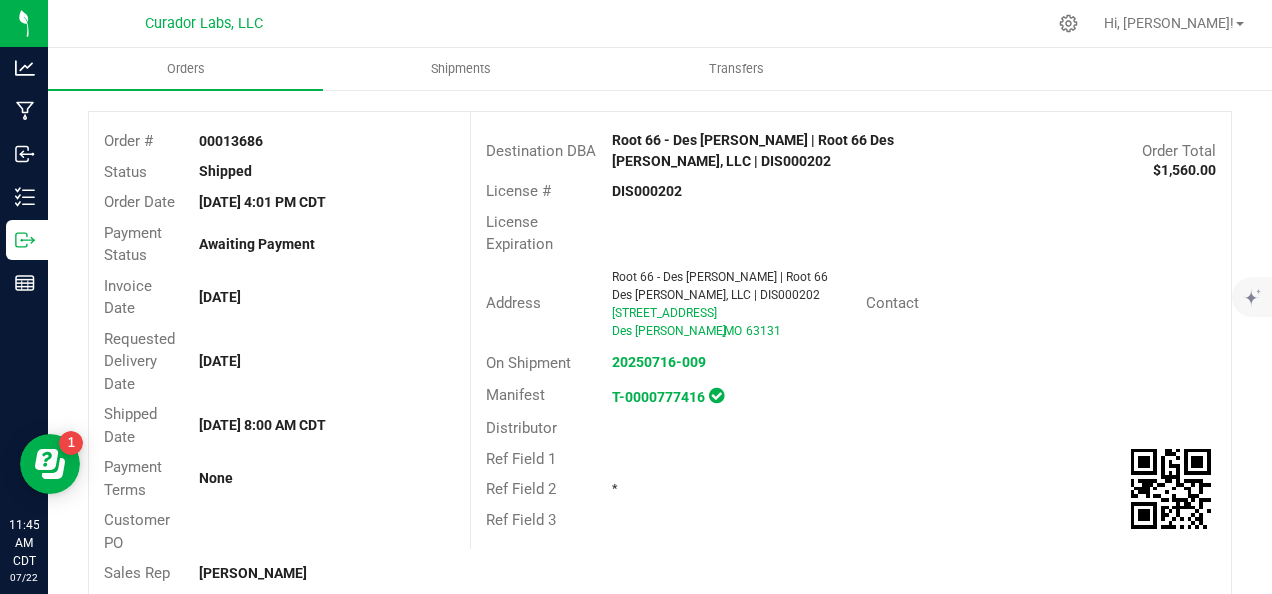 scroll, scrollTop: 0, scrollLeft: 0, axis: both 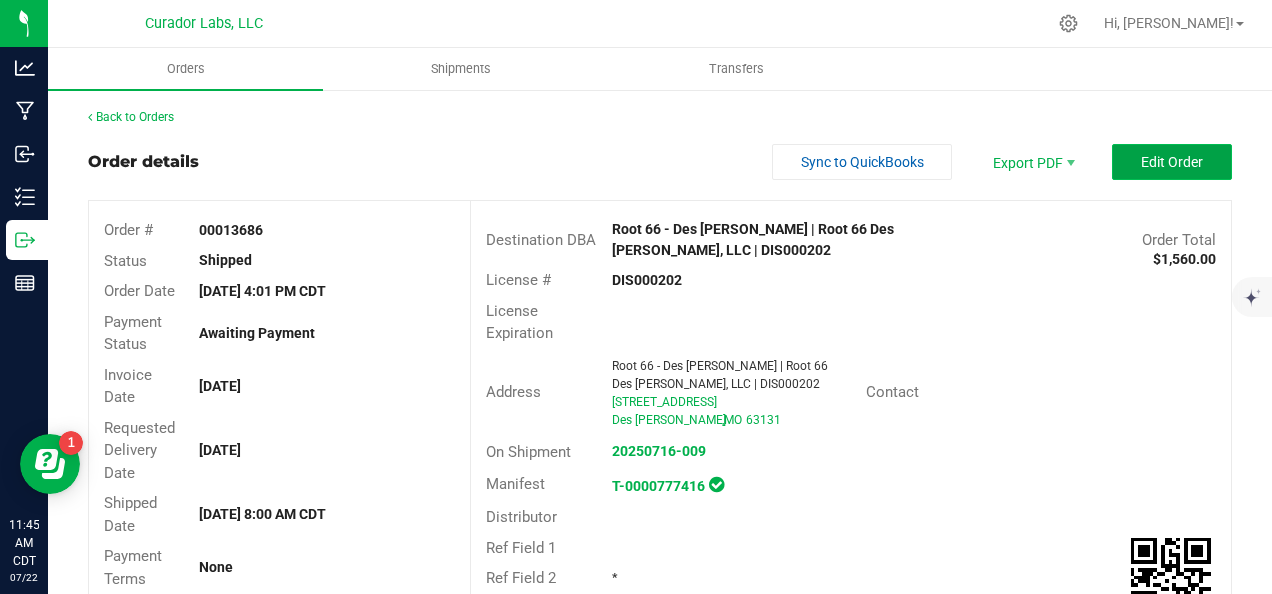 click on "Edit Order" at bounding box center (1172, 162) 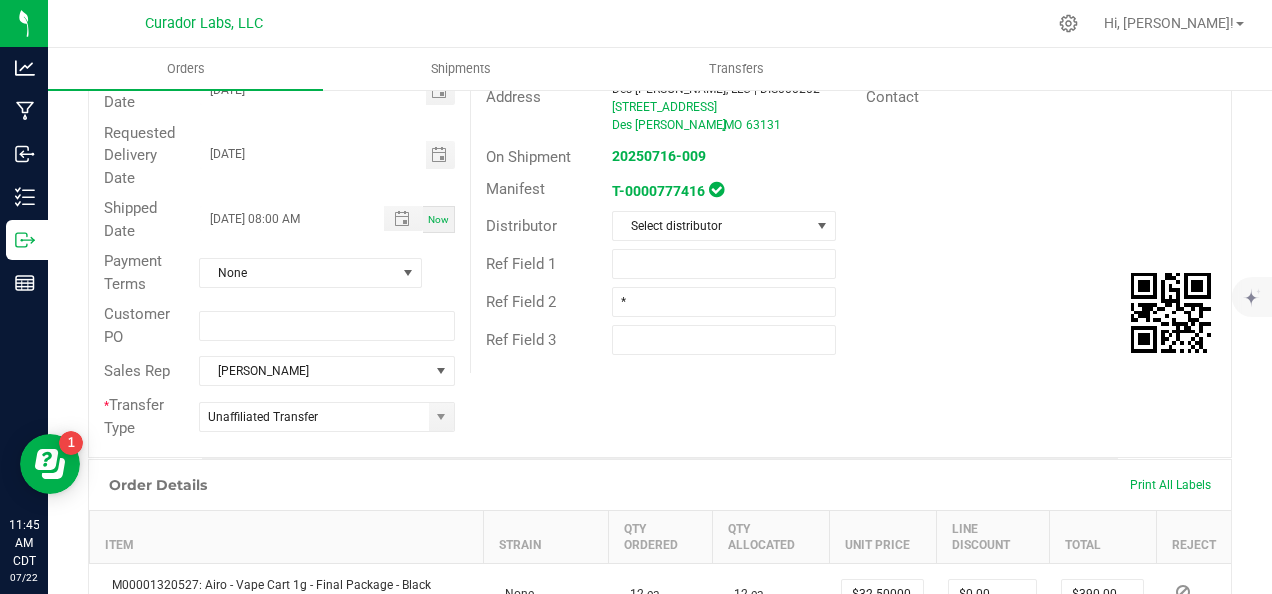 scroll, scrollTop: 600, scrollLeft: 0, axis: vertical 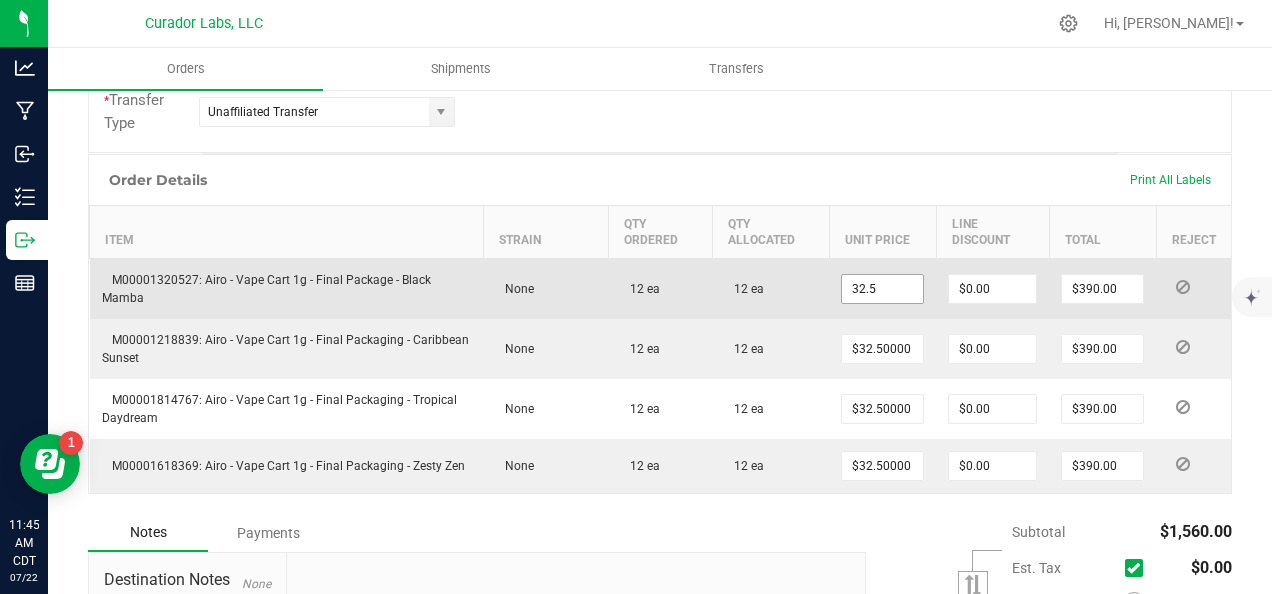 click on "32.5" at bounding box center [882, 289] 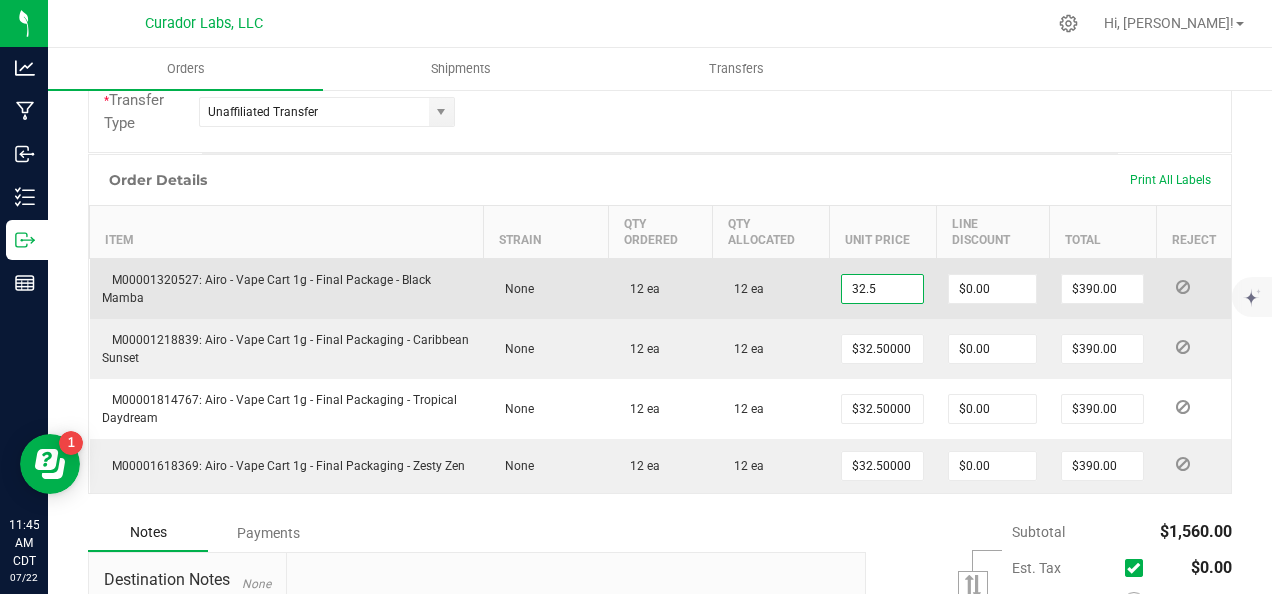 paste on "24.38" 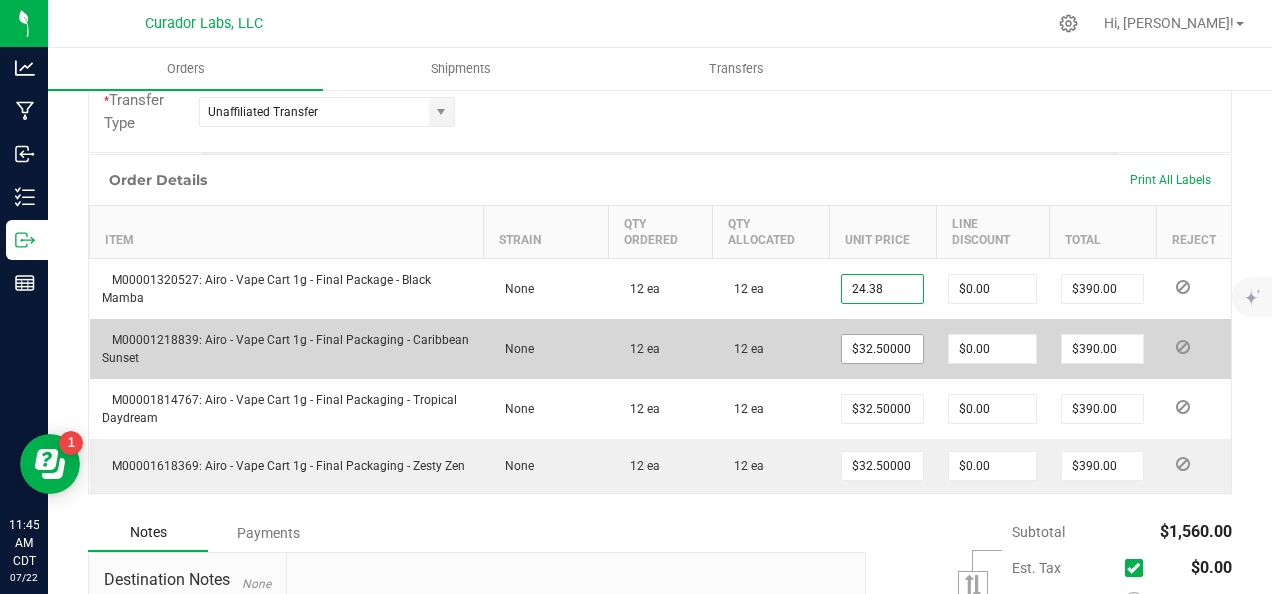 type on "$24.38000" 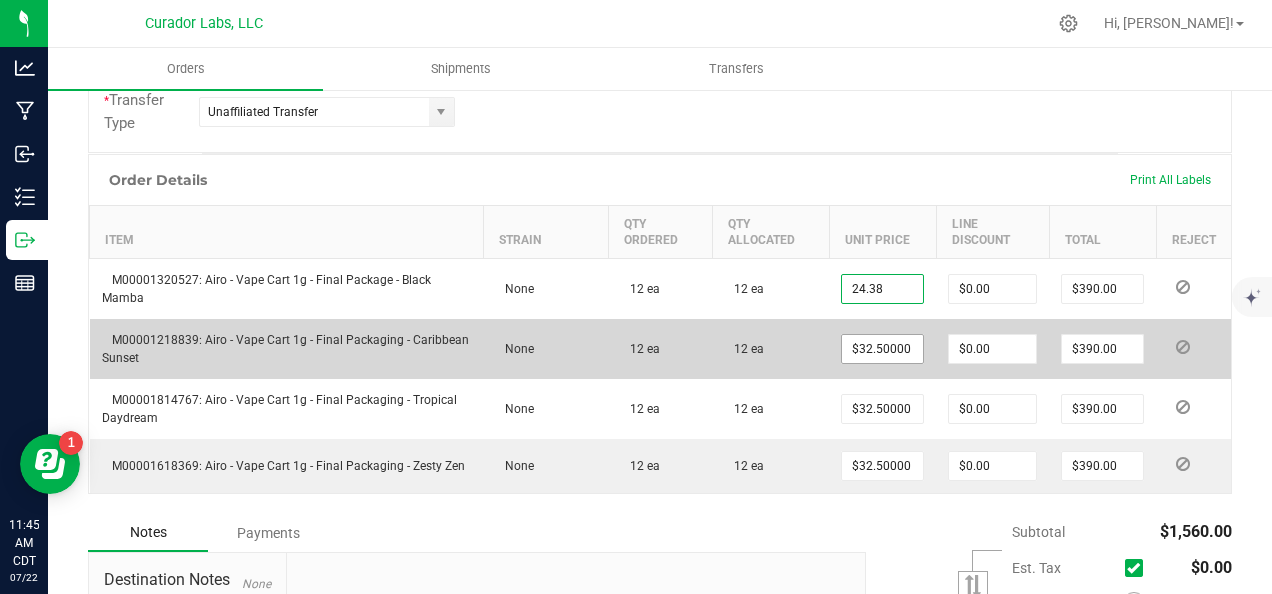 type on "$292.56" 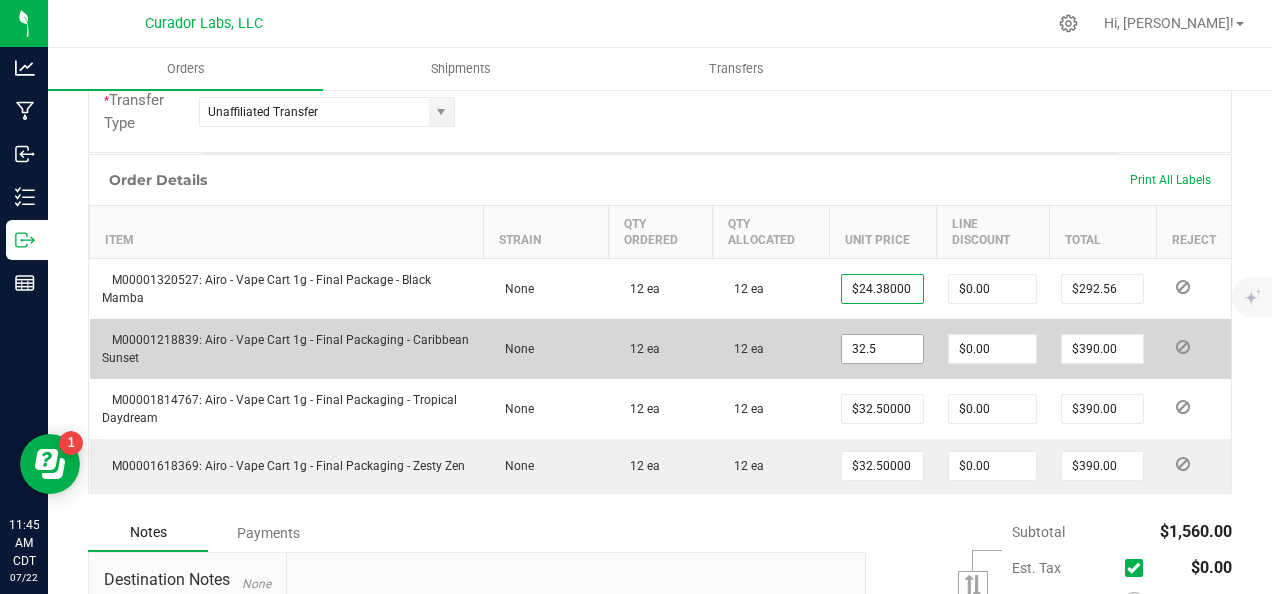 click on "32.5" at bounding box center (882, 349) 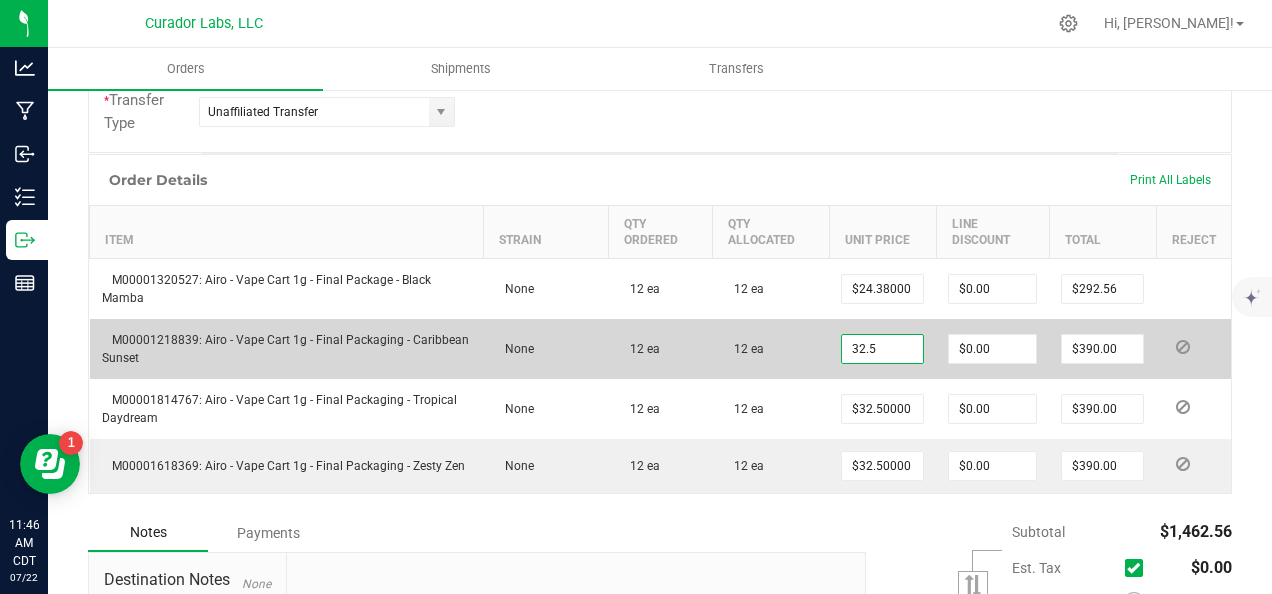 paste on "24.38" 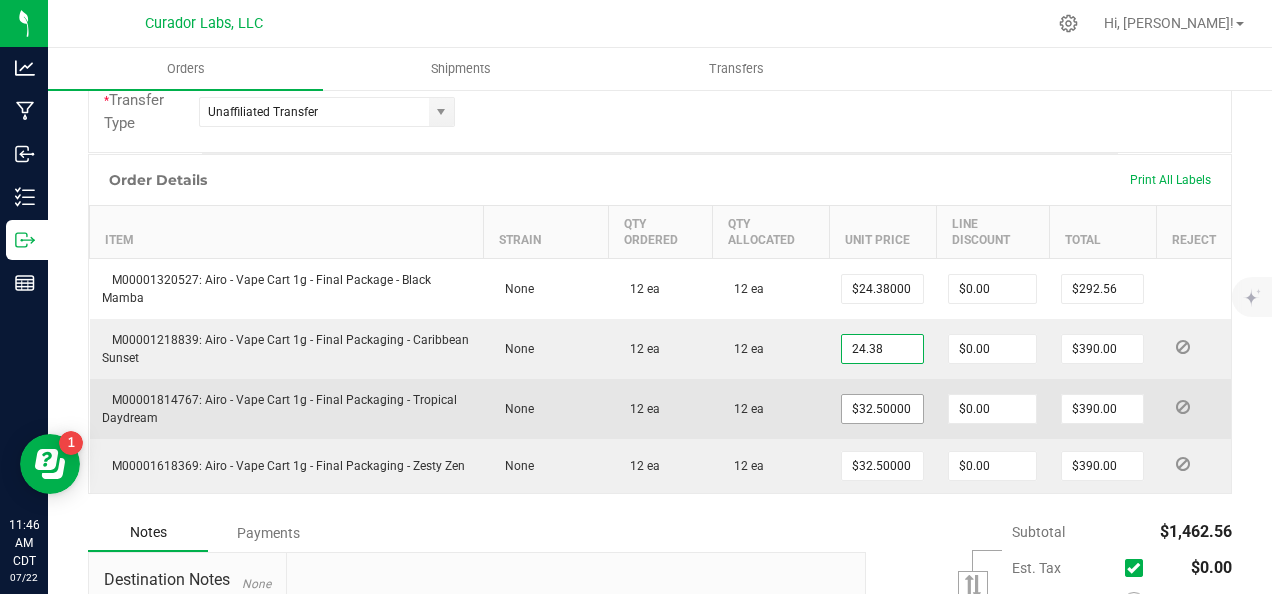 type on "$24.38000" 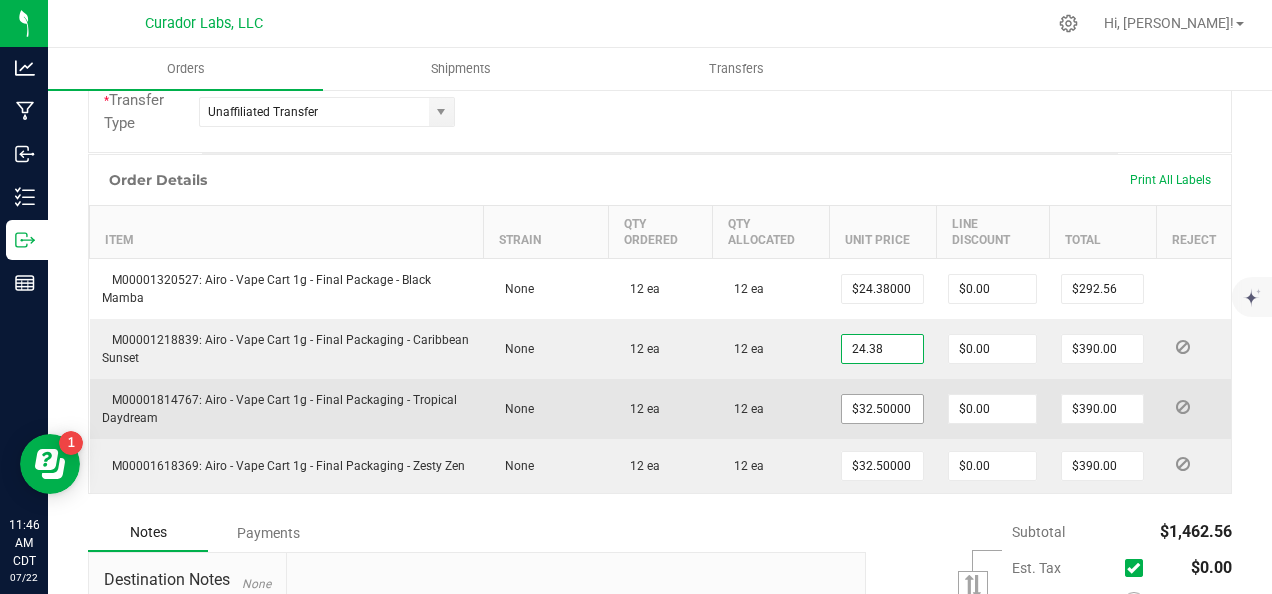 type on "$292.56" 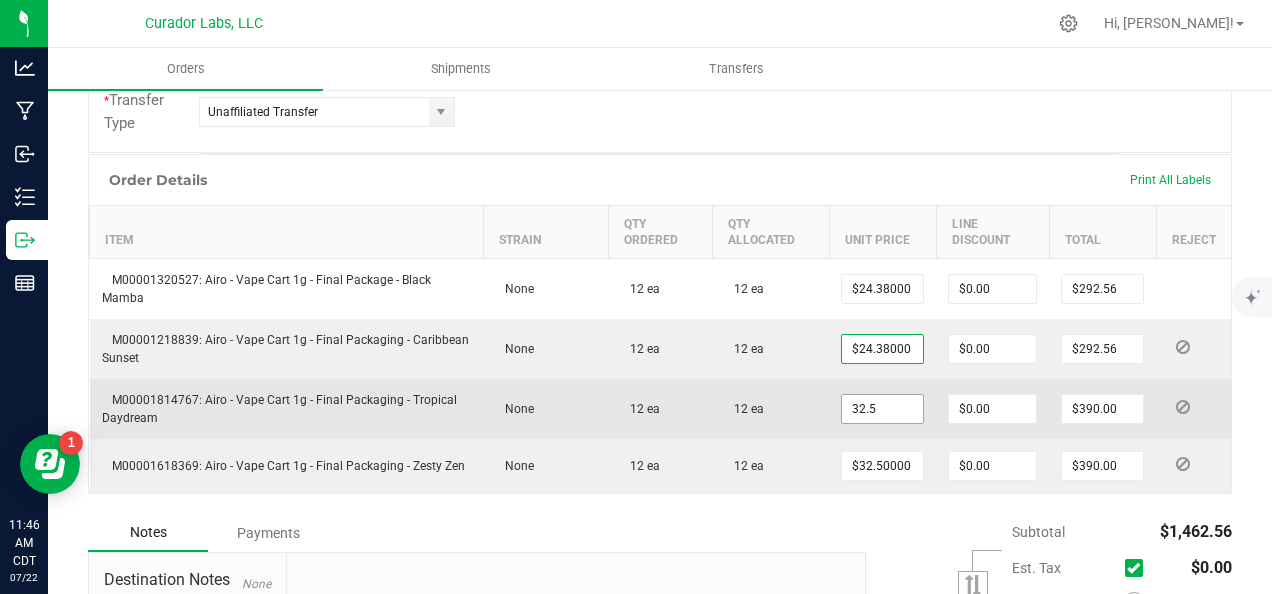 click on "32.5" at bounding box center [882, 409] 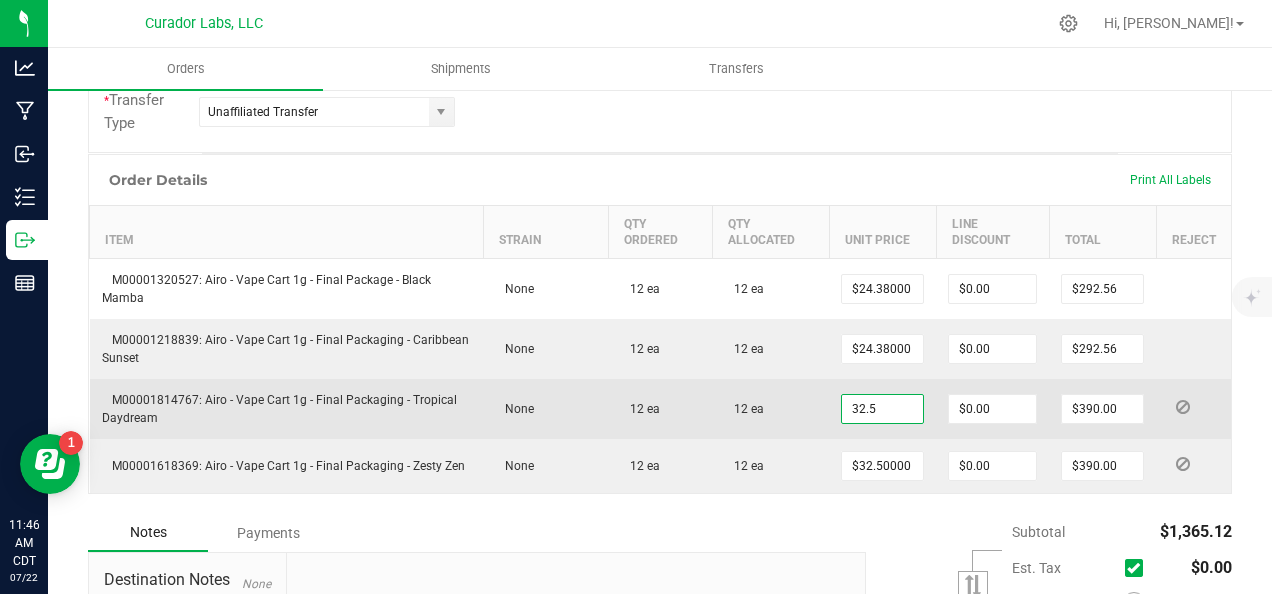 paste on "24.38" 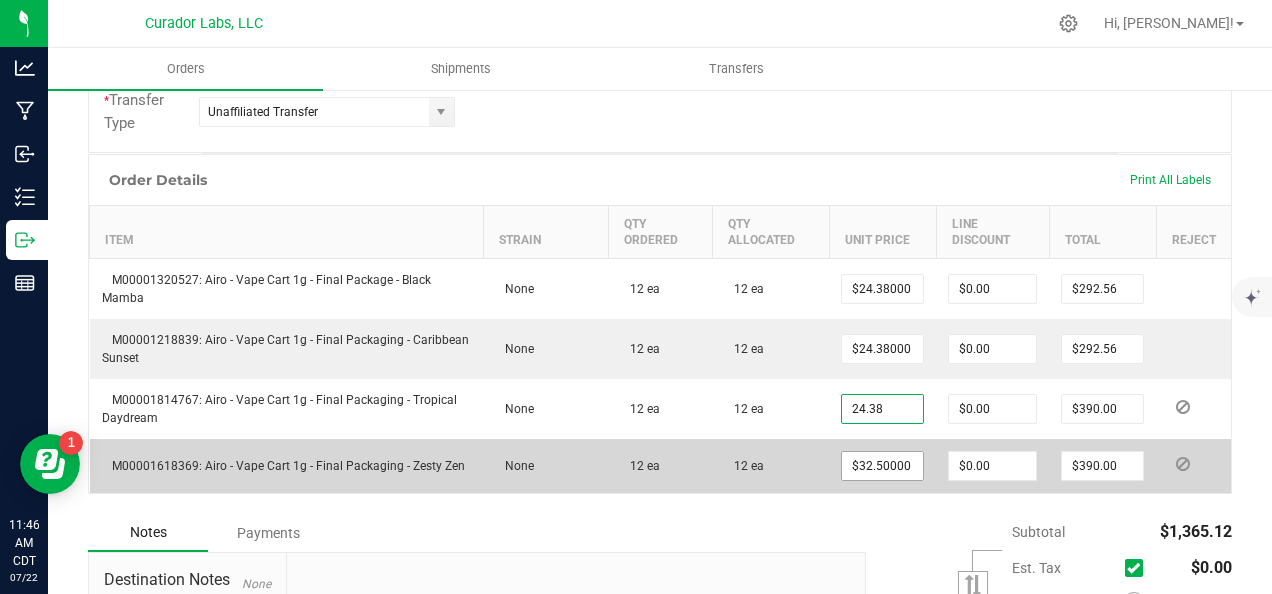 type on "$24.38000" 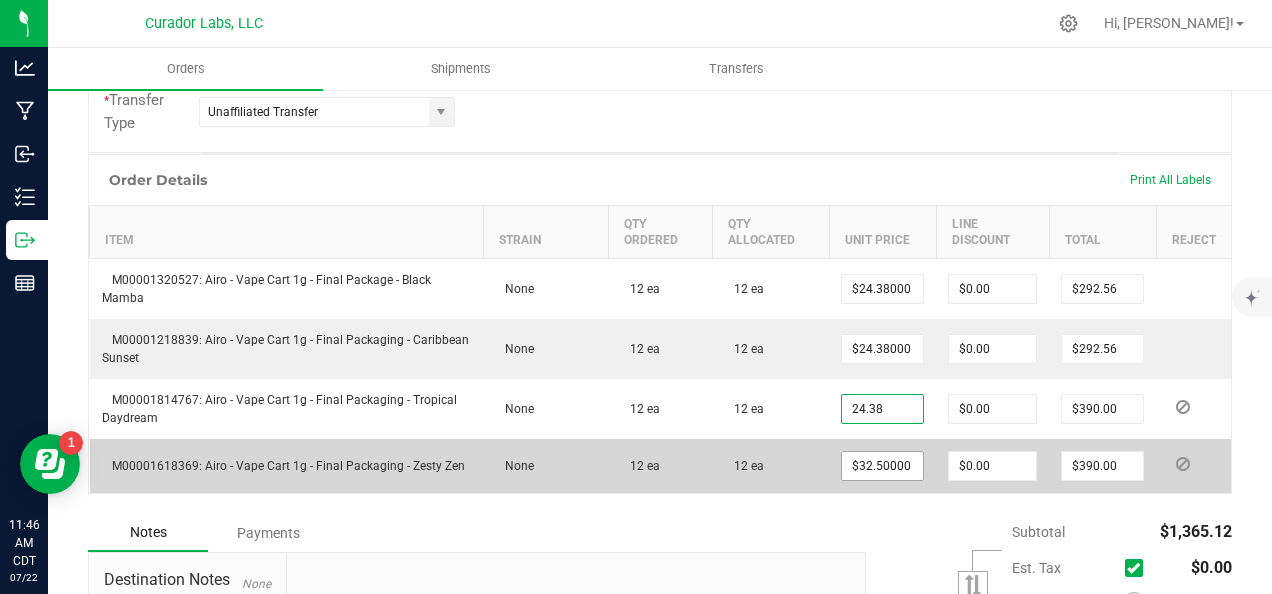 type on "$292.56" 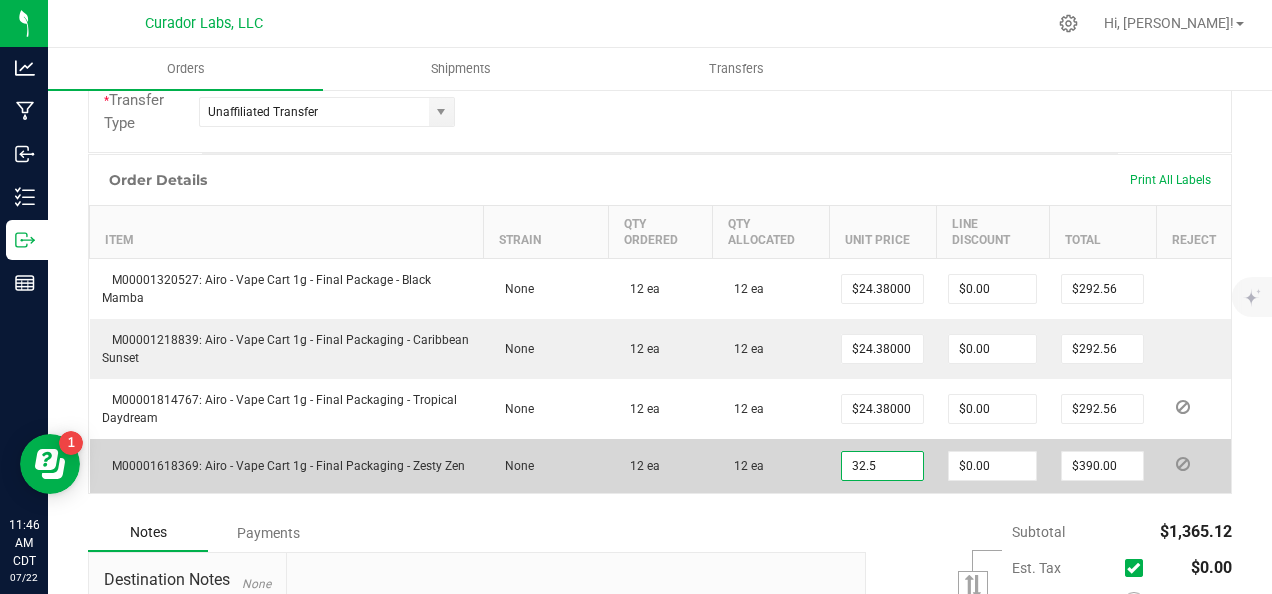 click on "32.5" at bounding box center [882, 466] 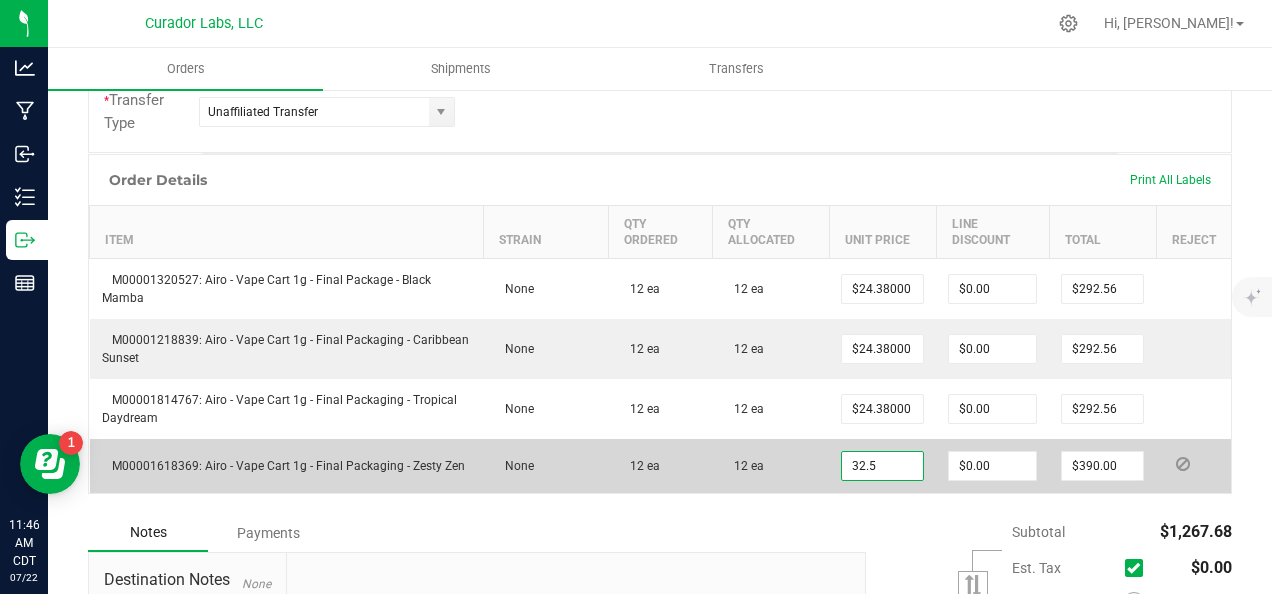 paste on "24.38" 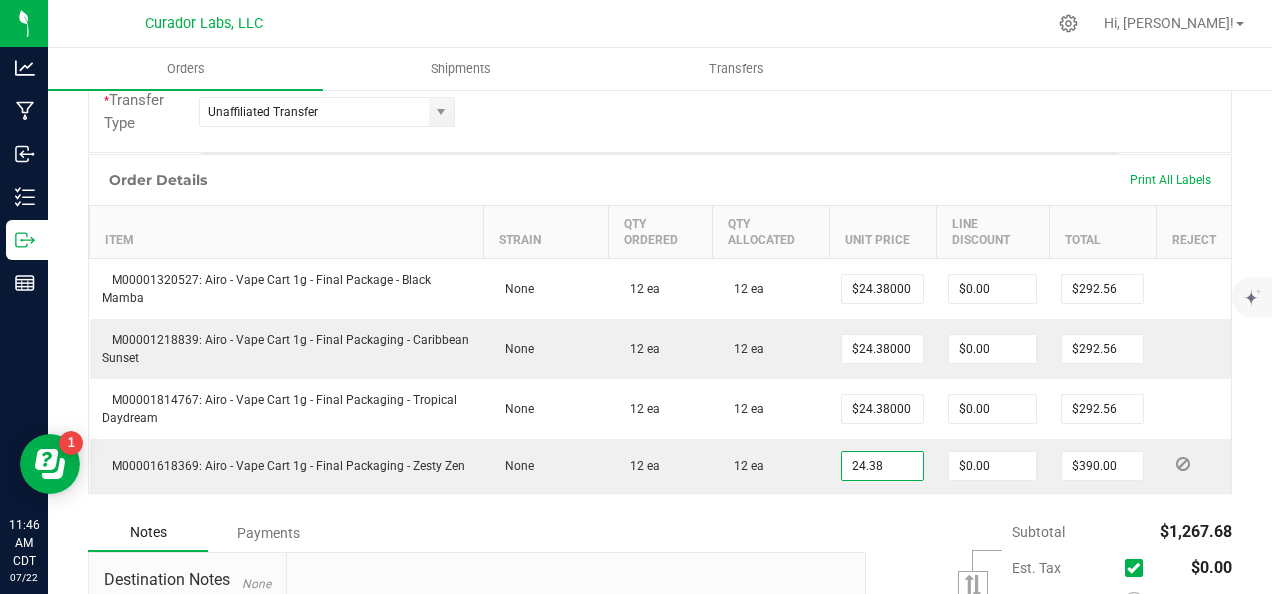 type on "$24.38000" 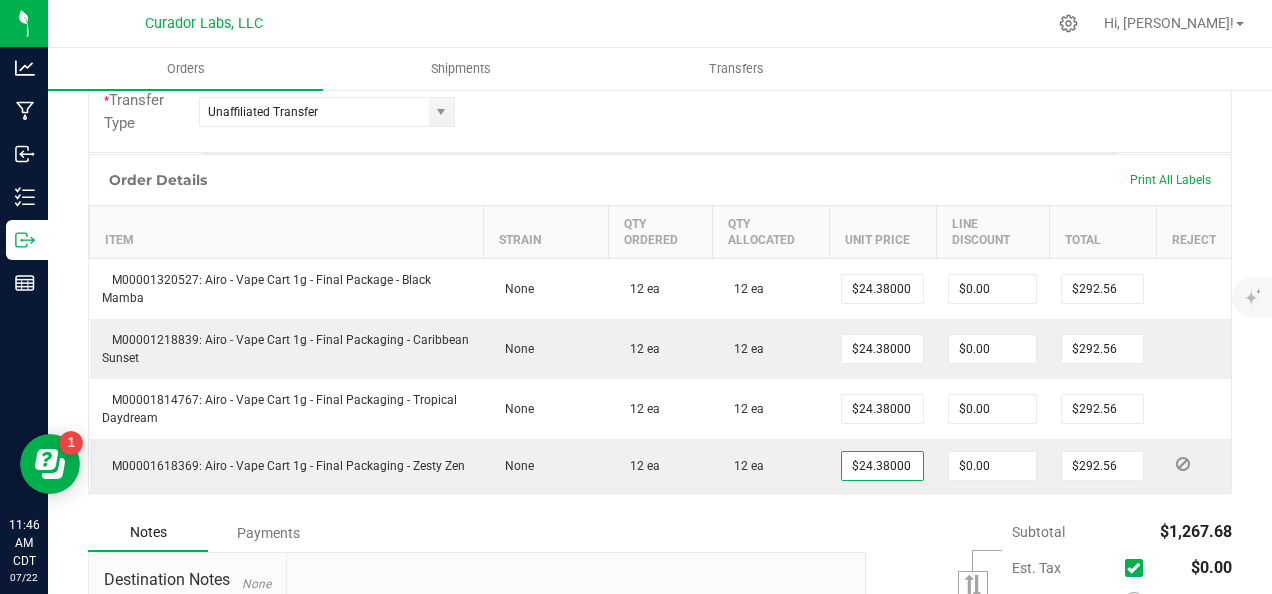 click on "Subtotal
$1,267.68
Est.  Tax" at bounding box center (1041, 640) 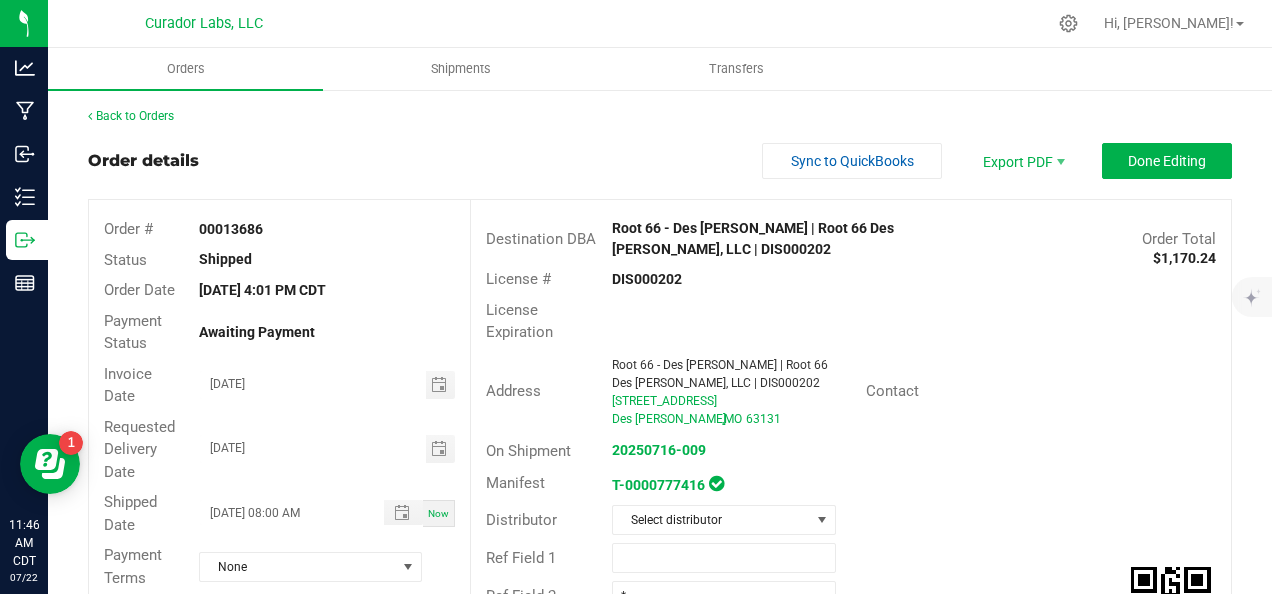 scroll, scrollTop: 0, scrollLeft: 0, axis: both 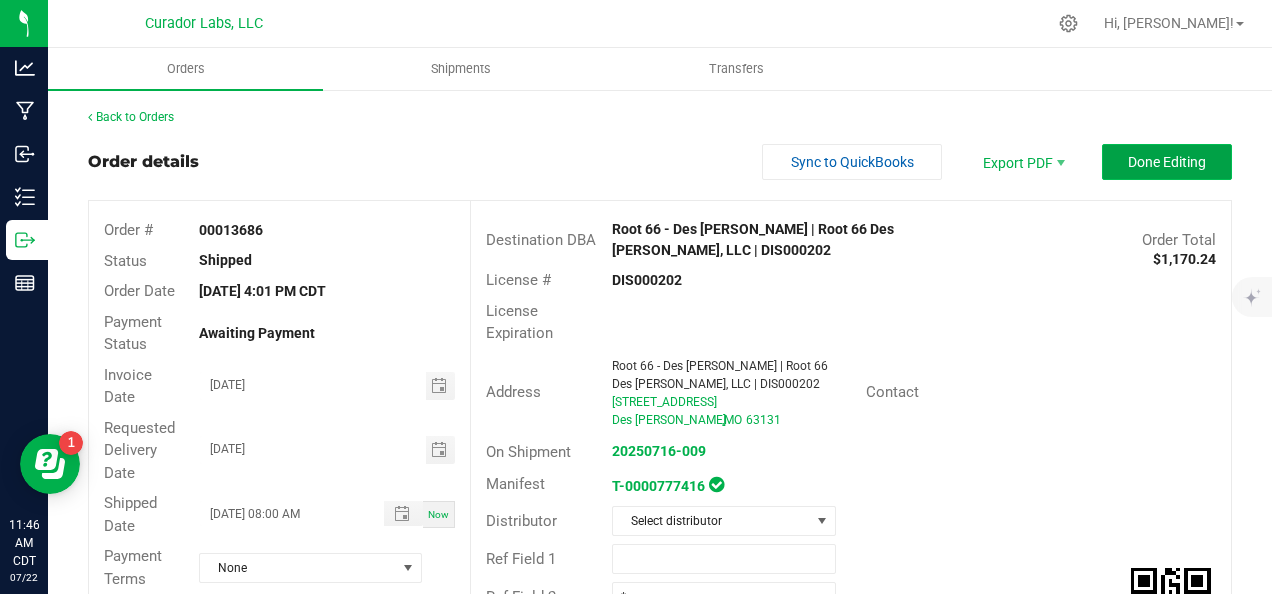 click on "Done Editing" at bounding box center [1167, 162] 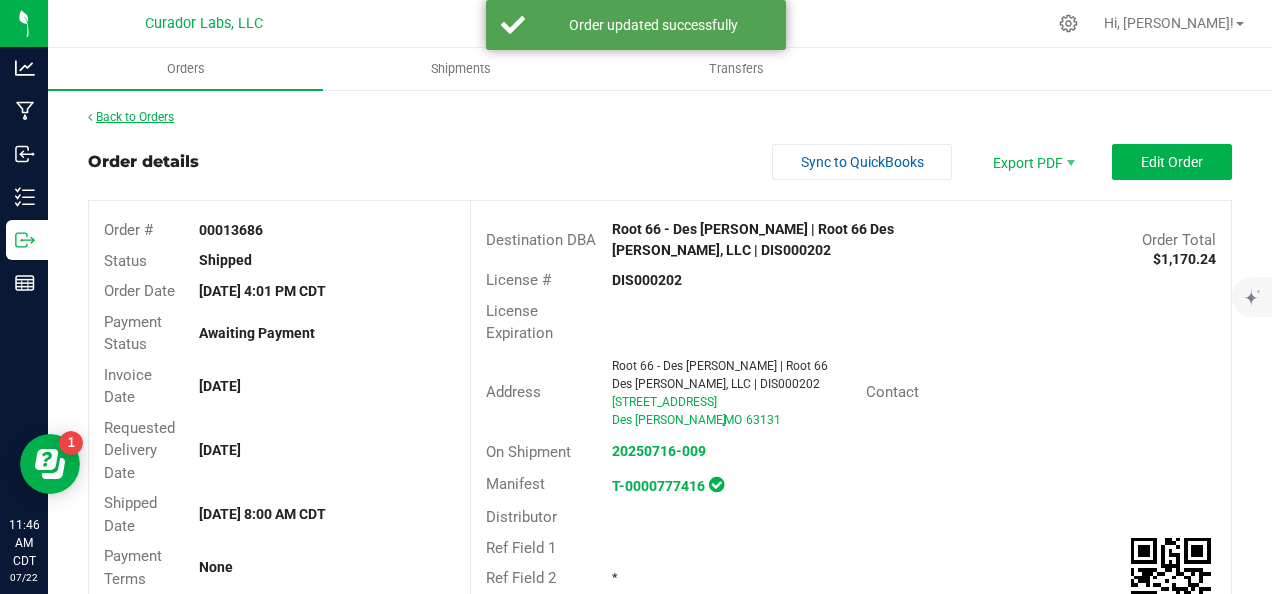 click on "Back to Orders" at bounding box center (131, 117) 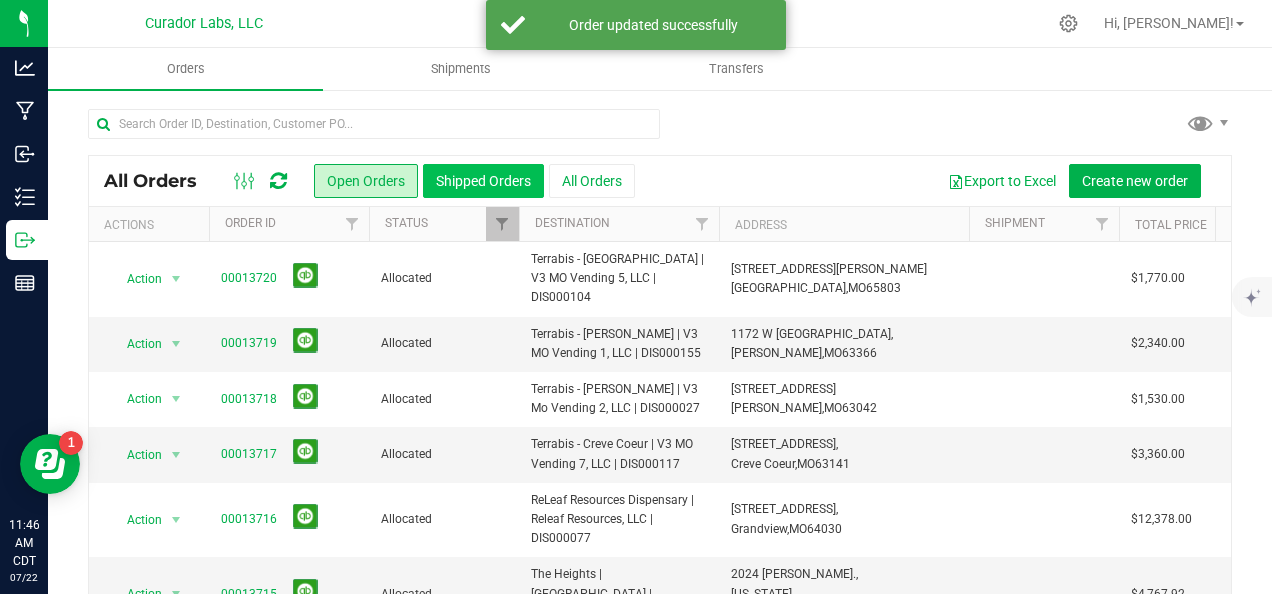 click on "Shipped Orders" at bounding box center [483, 181] 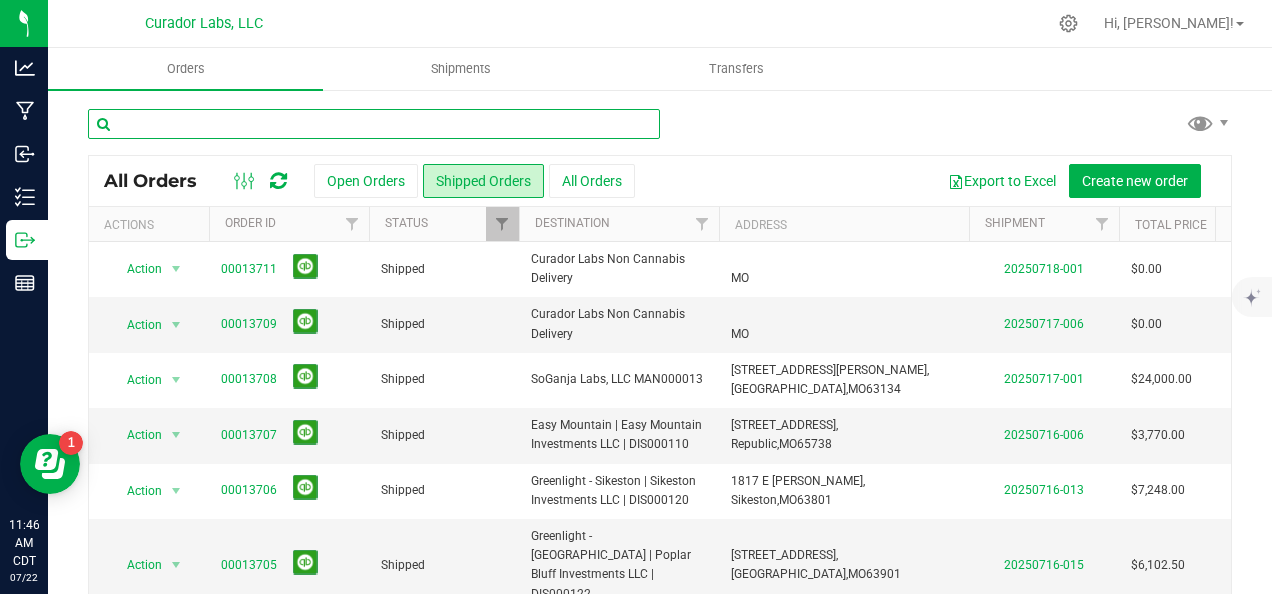 click at bounding box center [374, 124] 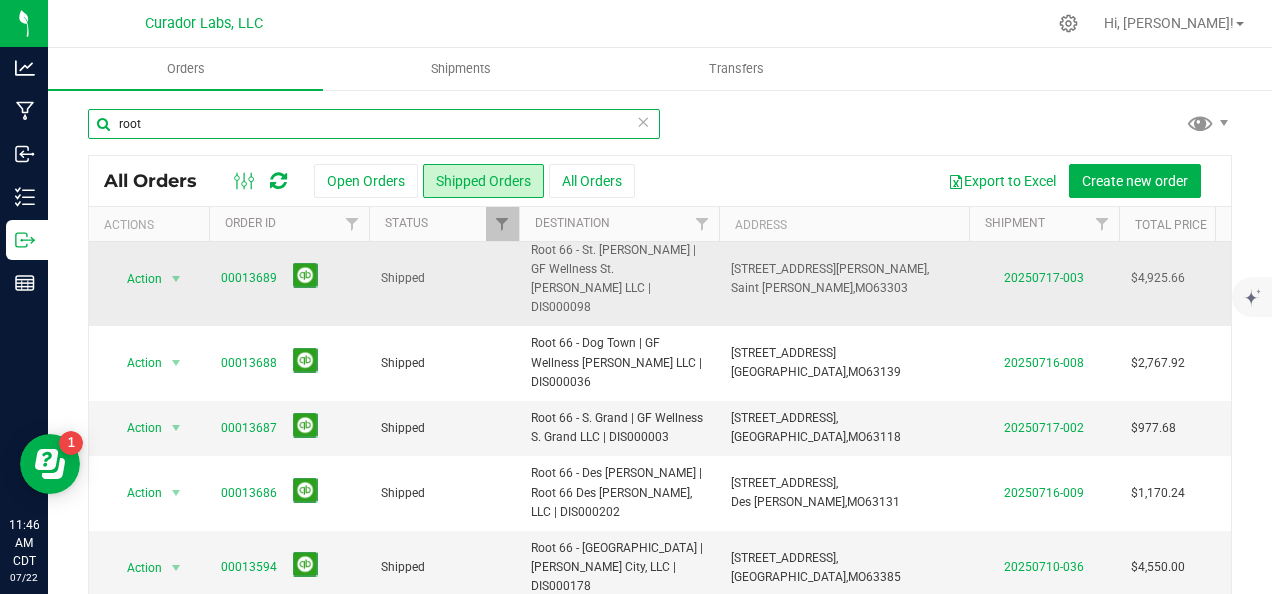 scroll, scrollTop: 200, scrollLeft: 0, axis: vertical 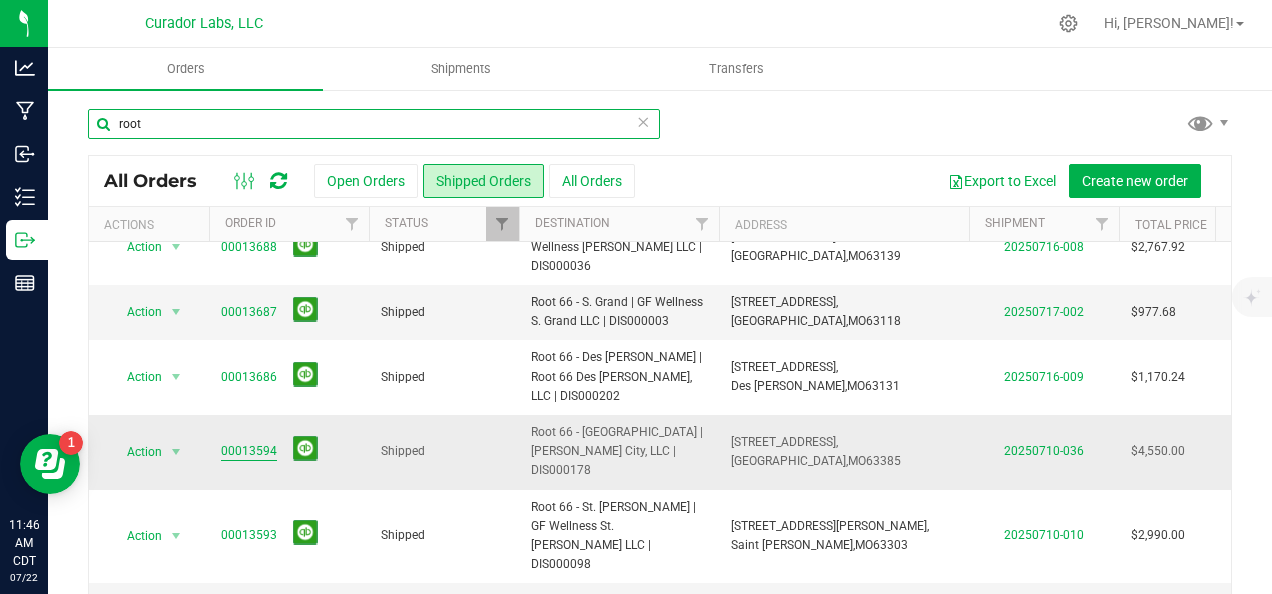 type on "root" 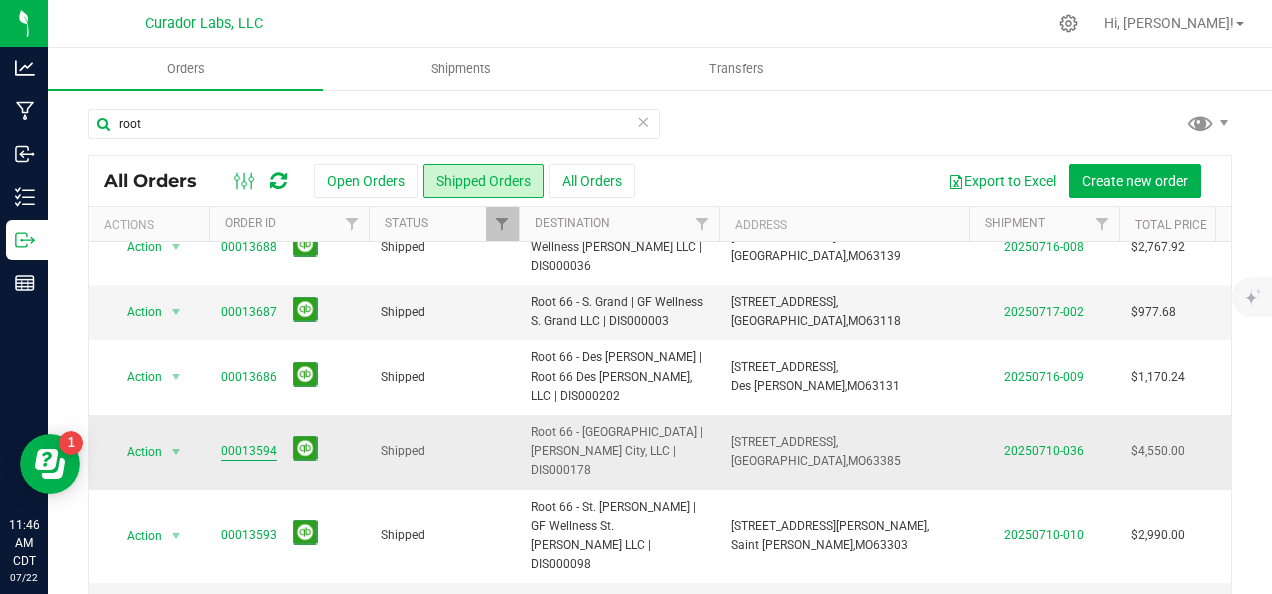 click on "00013594" at bounding box center [249, 451] 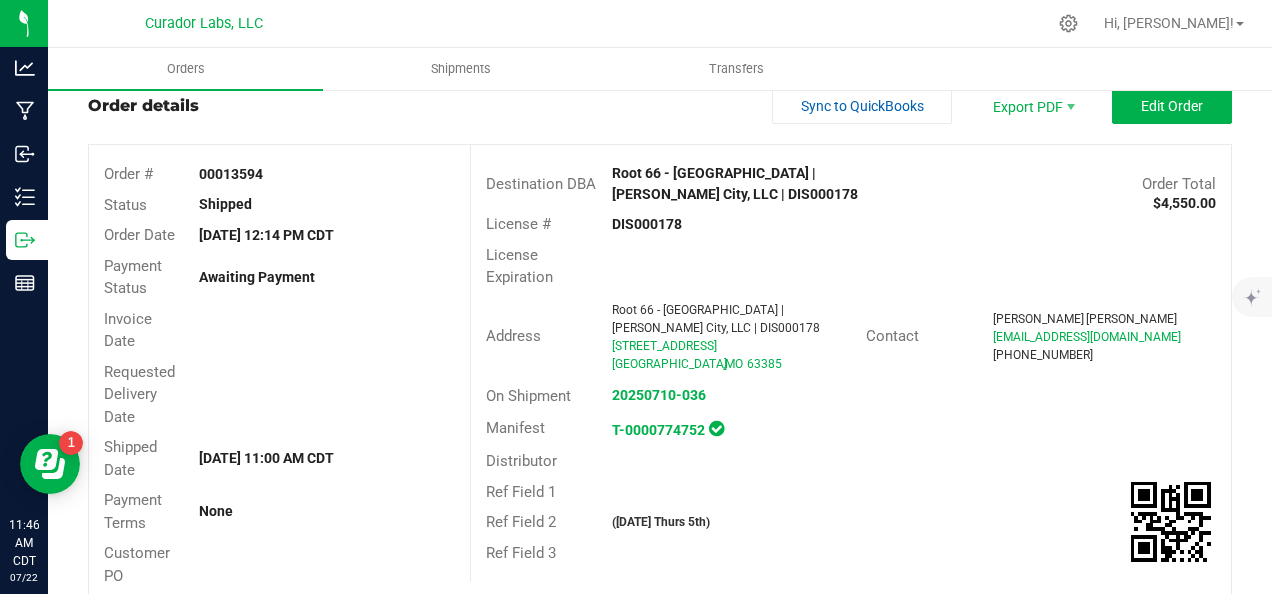 scroll, scrollTop: 0, scrollLeft: 0, axis: both 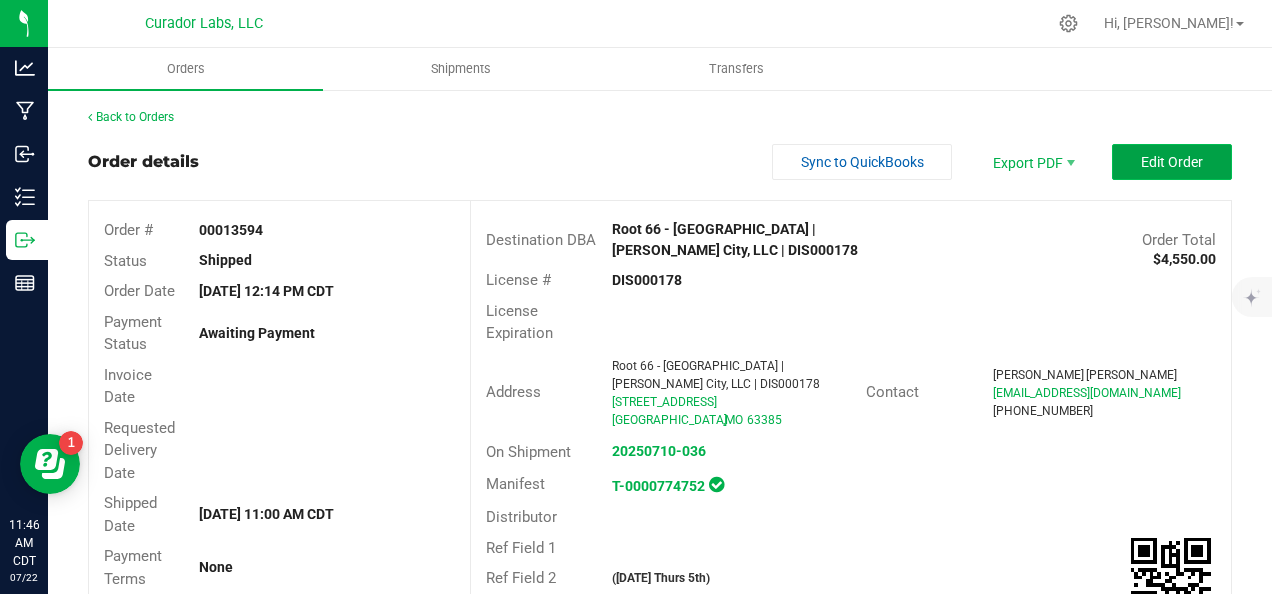 click on "Edit Order" at bounding box center (1172, 162) 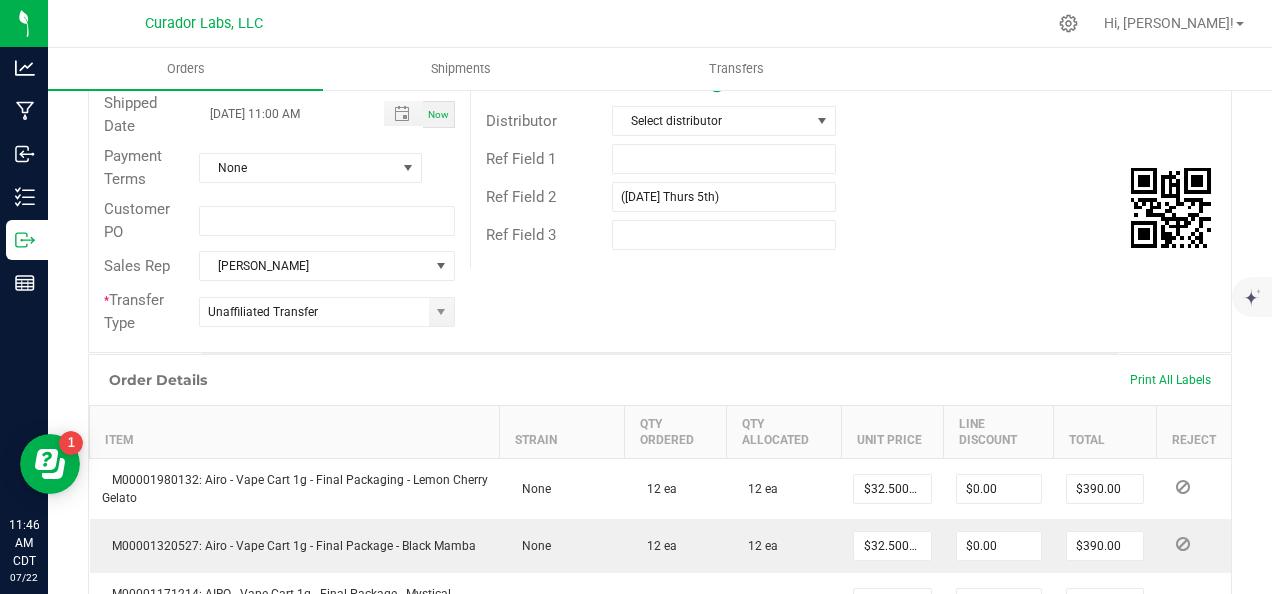 scroll, scrollTop: 600, scrollLeft: 0, axis: vertical 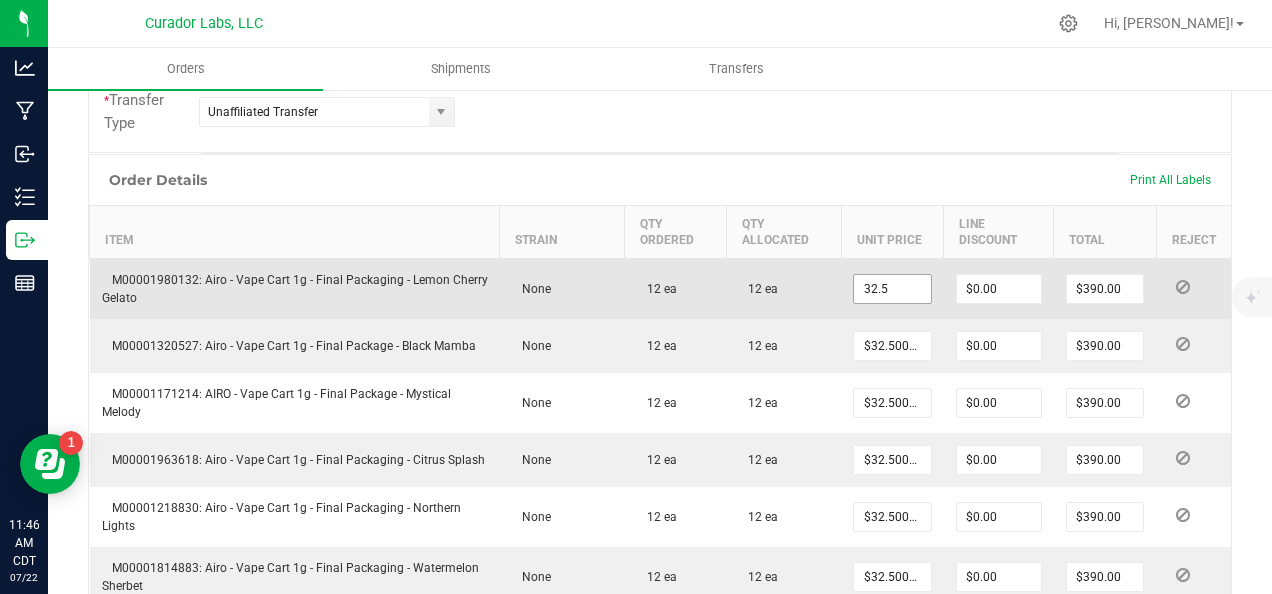click on "32.5" at bounding box center (892, 289) 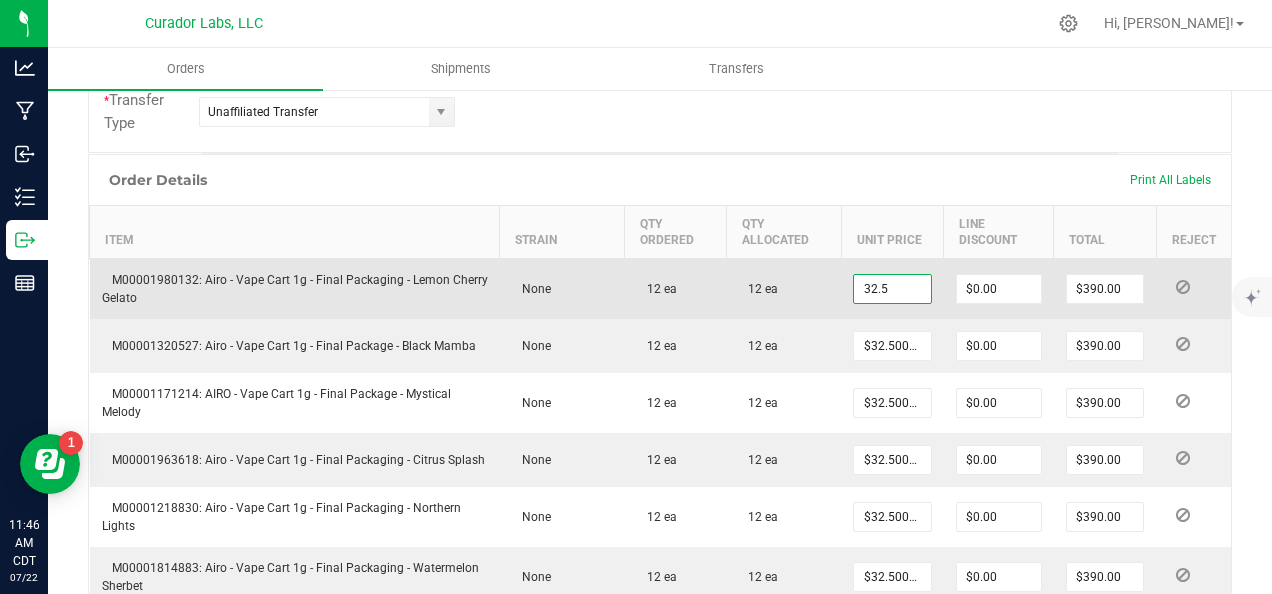 paste on "24.38" 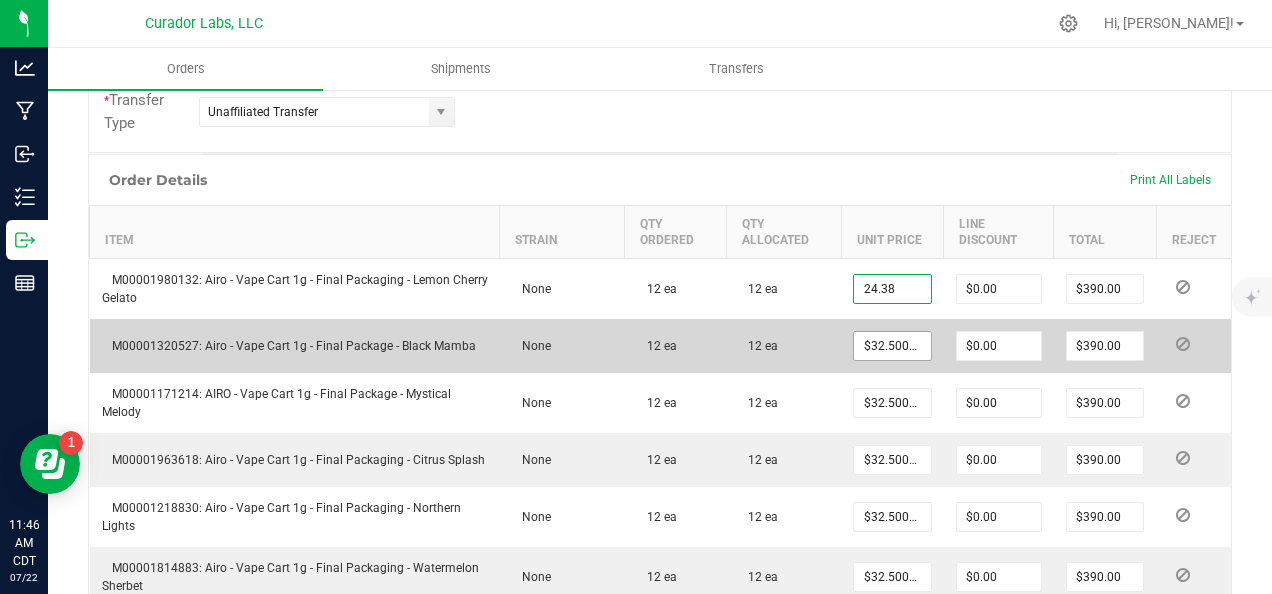 type on "$24.38000" 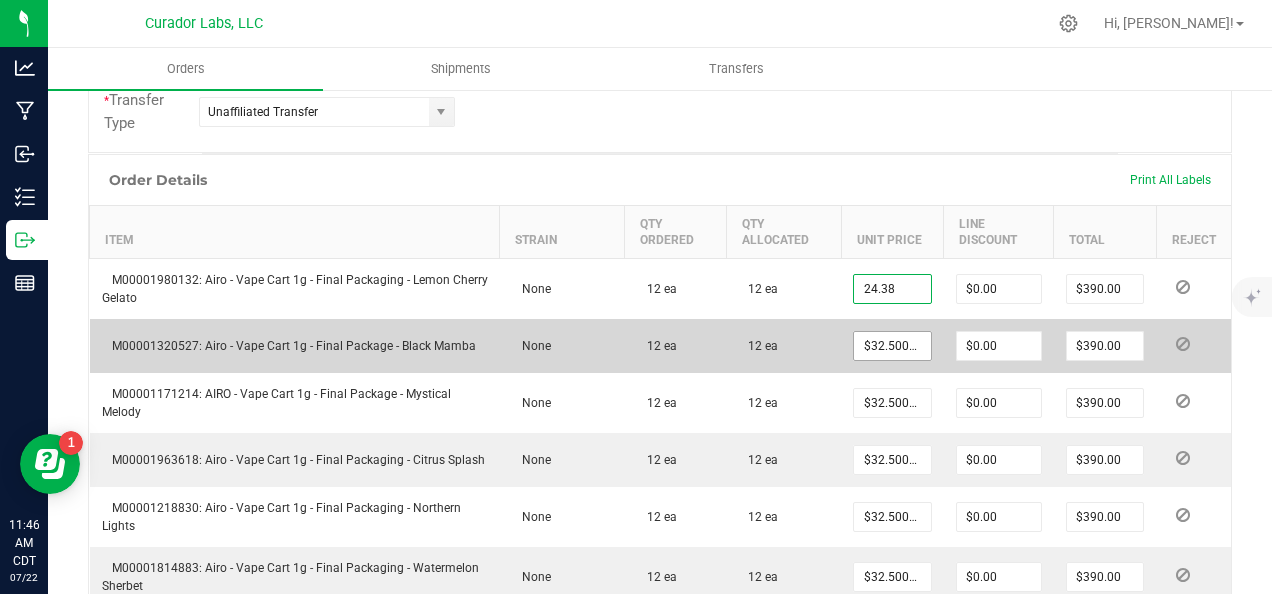 type on "$292.56" 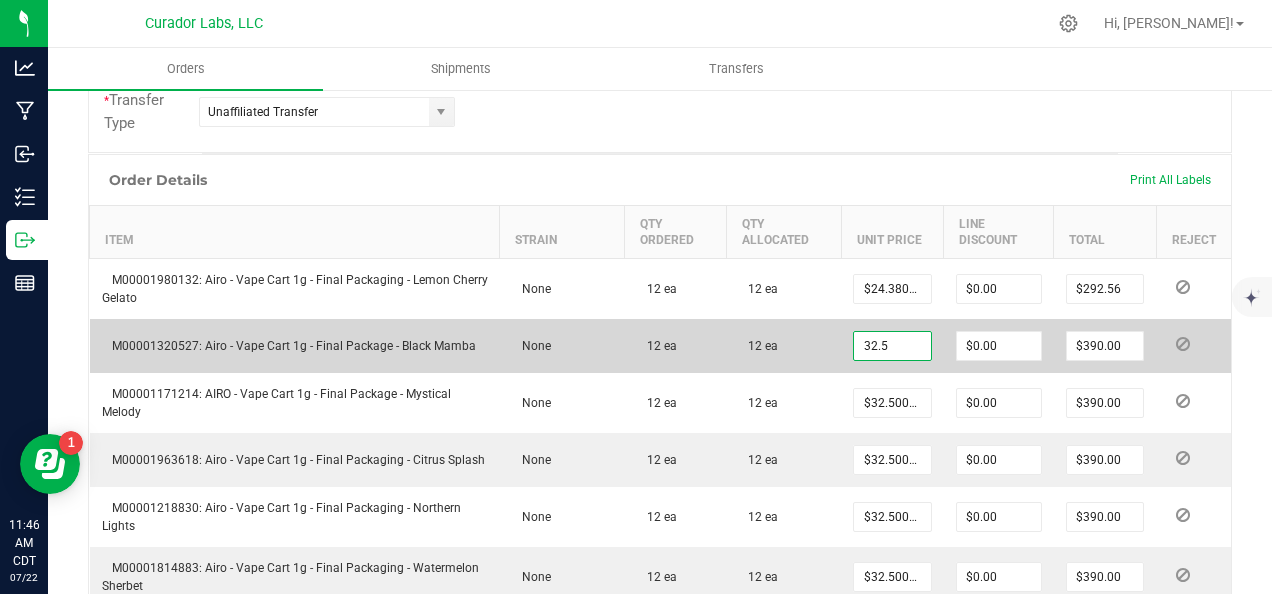 click on "32.5" at bounding box center [892, 346] 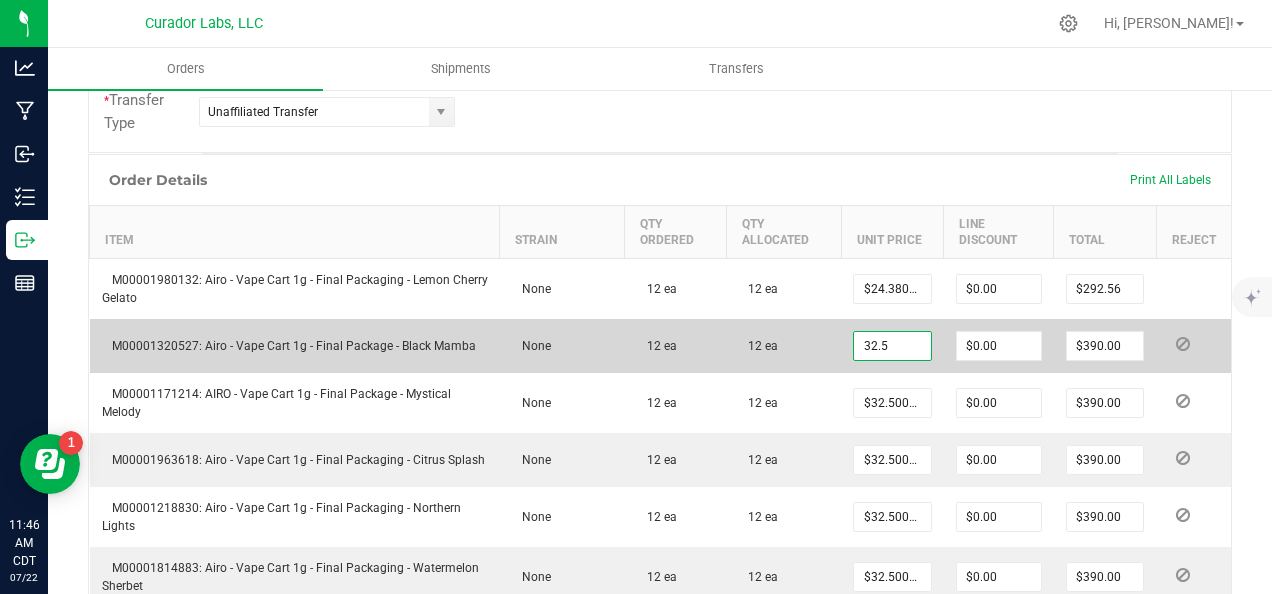 paste on "24.38" 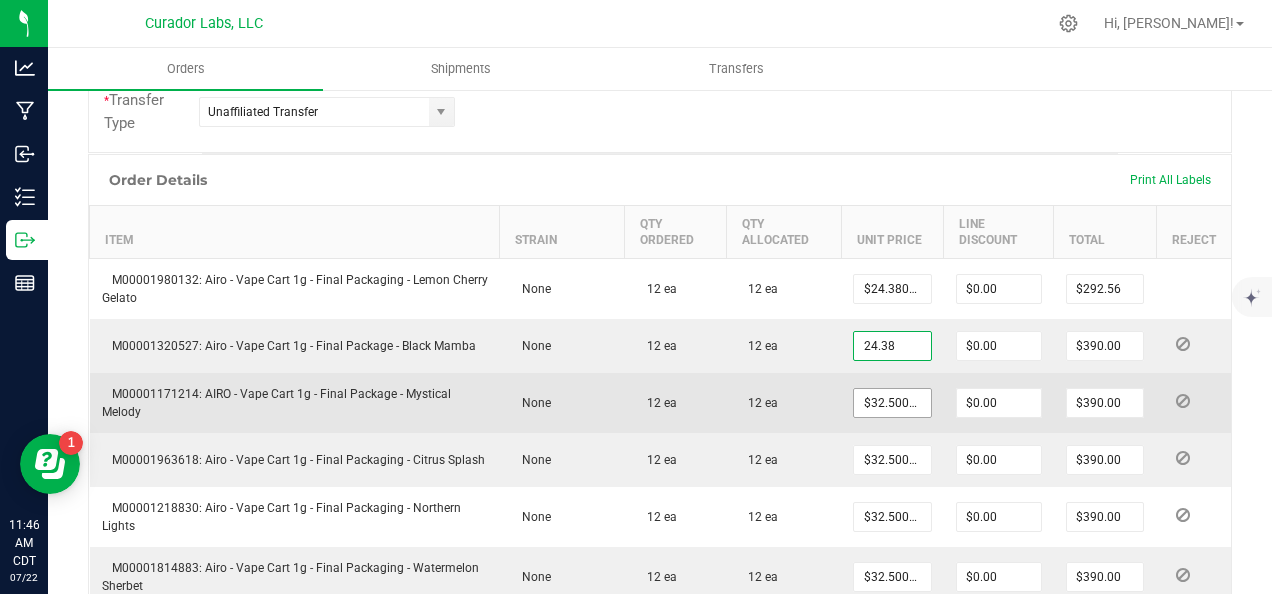 type on "$24.38000" 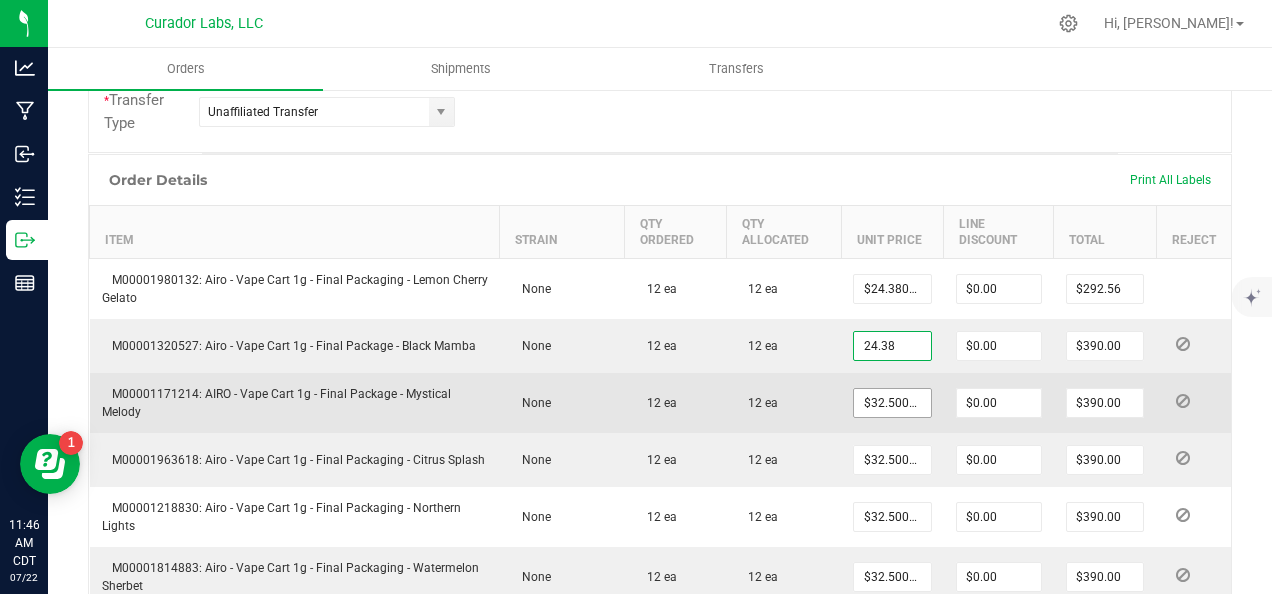 type on "$292.56" 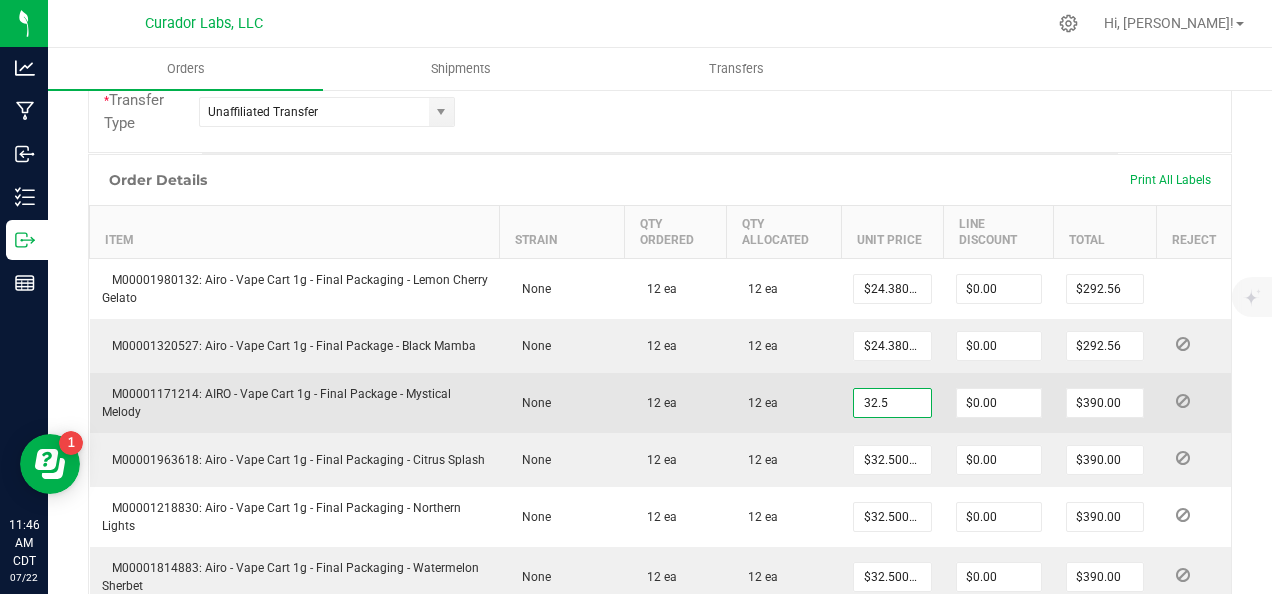 click on "32.5" at bounding box center [892, 403] 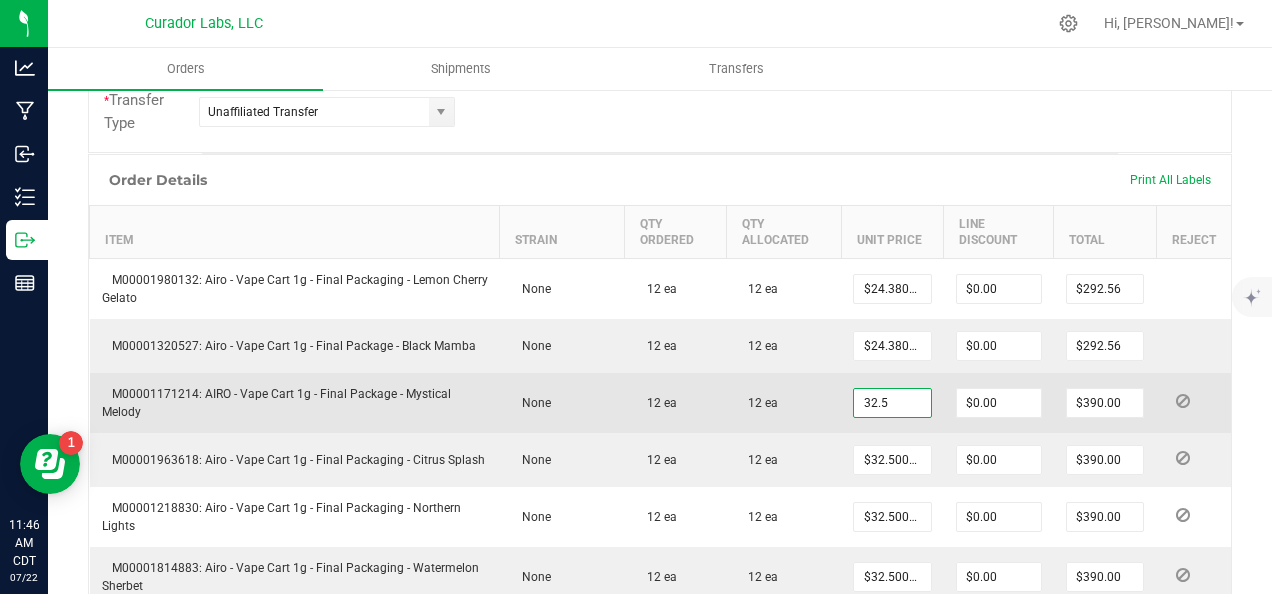 paste on "24.38" 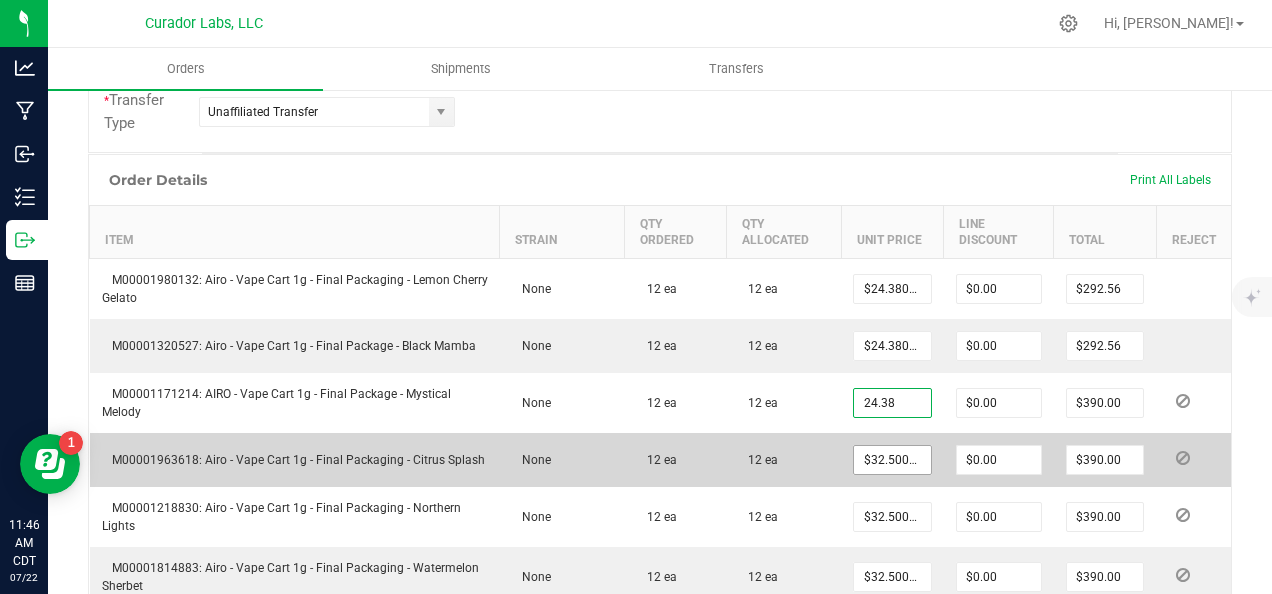 type on "$24.38000" 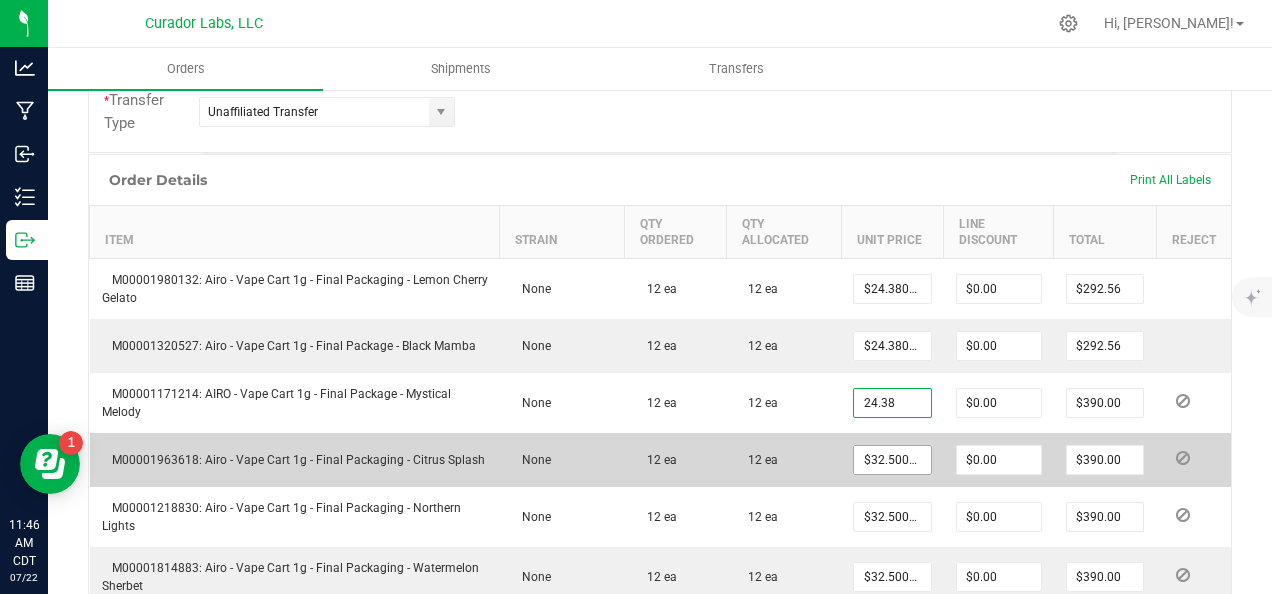 type on "$292.56" 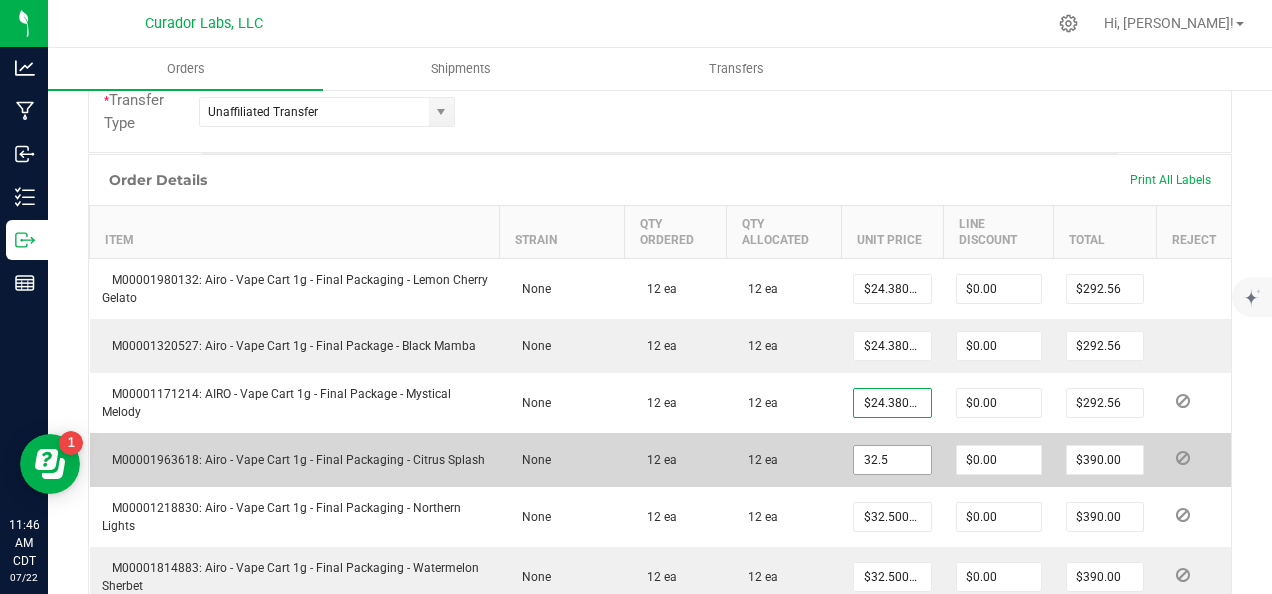 click on "32.5" at bounding box center (892, 460) 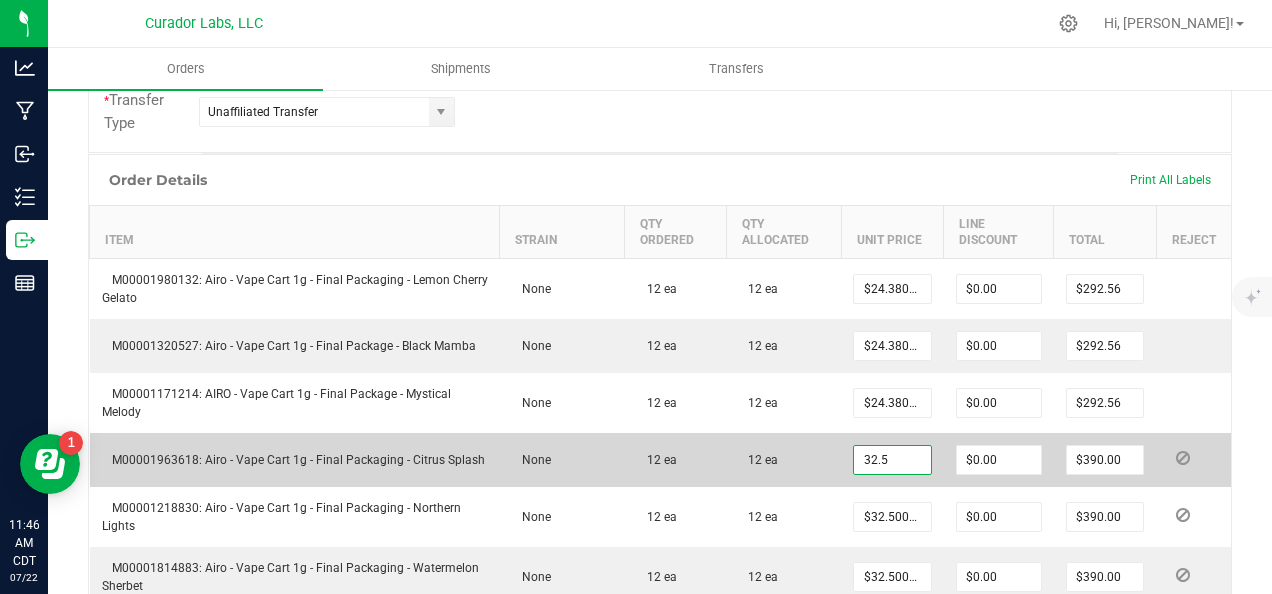 paste on "24.38" 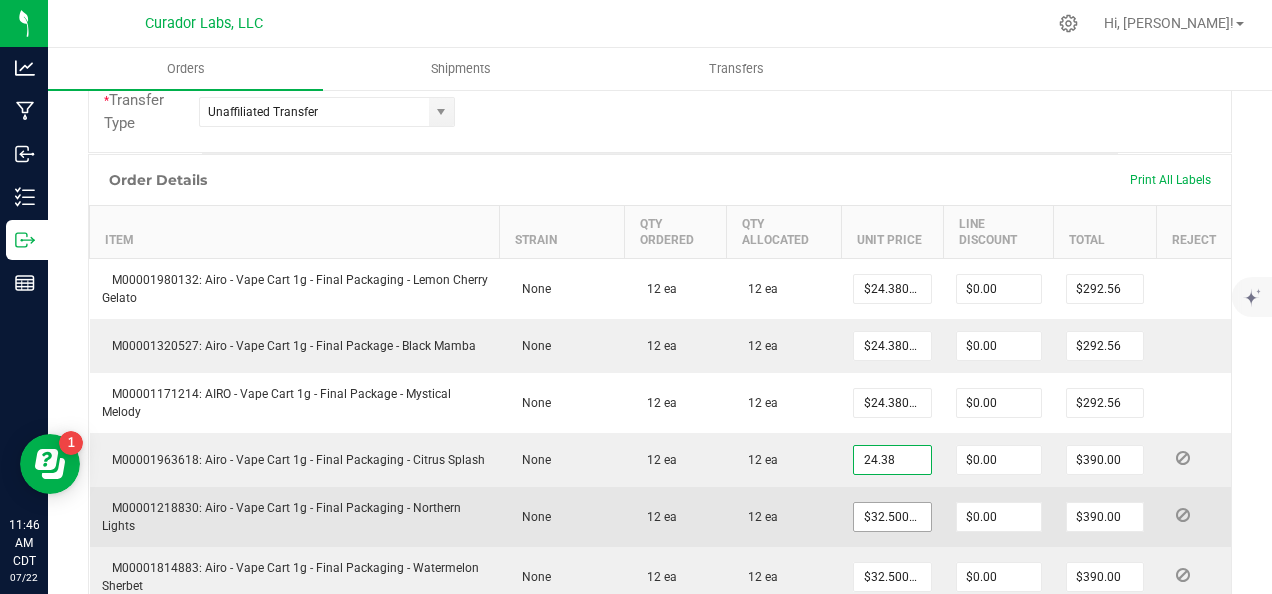 type on "$24.38000" 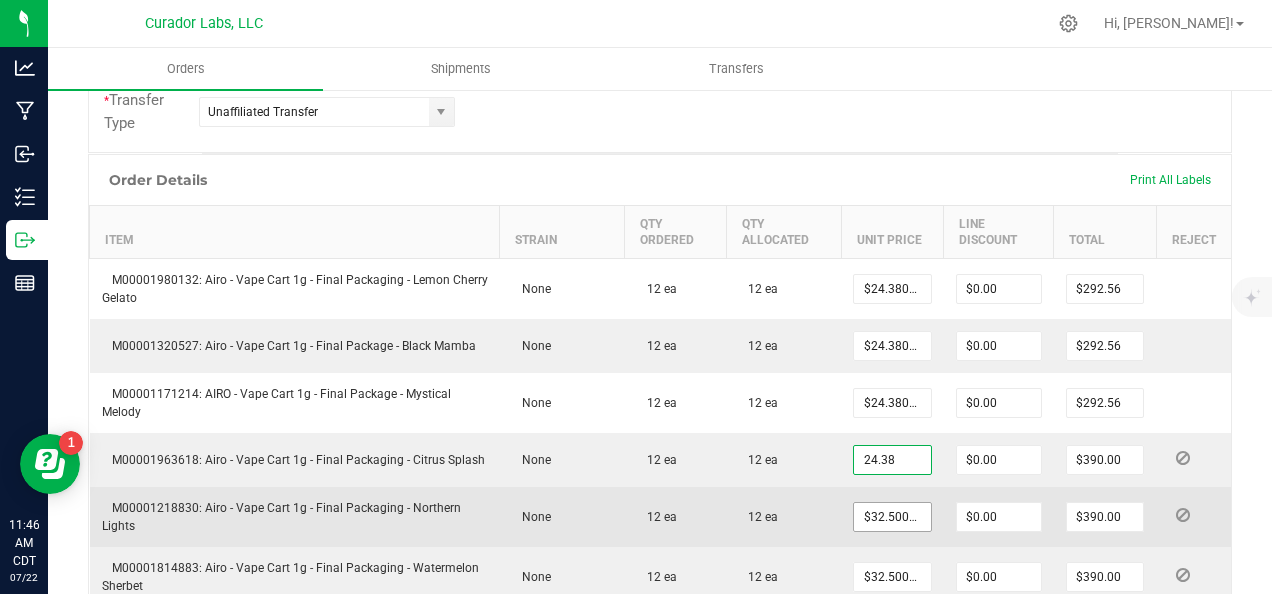 type on "$292.56" 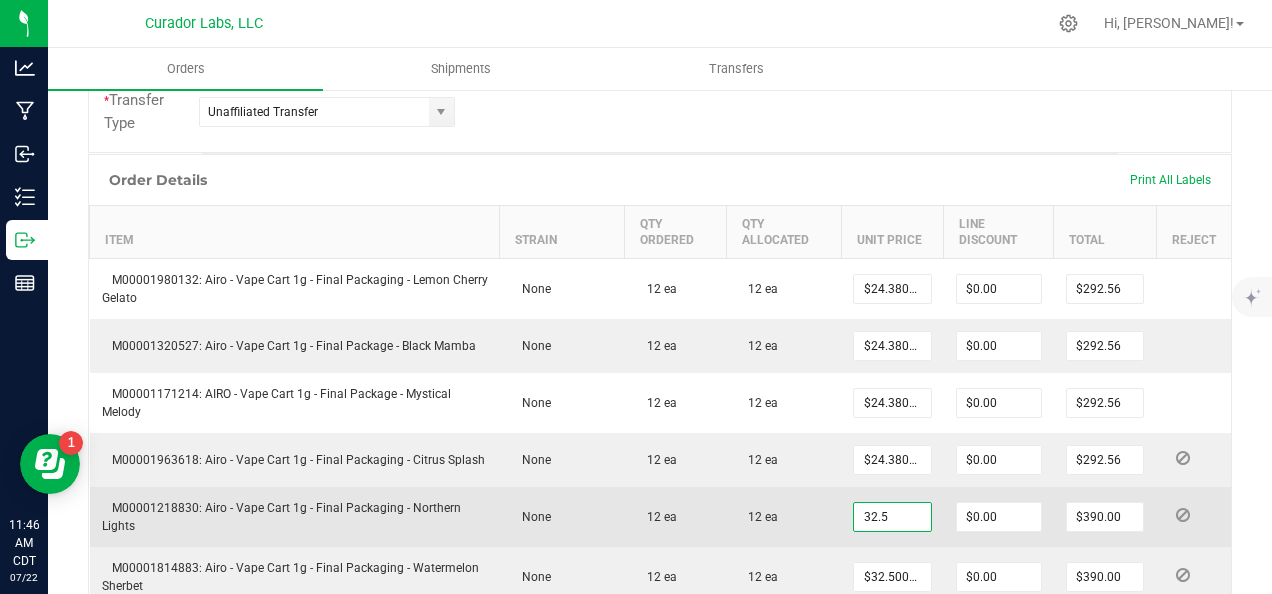 click on "32.5" at bounding box center (892, 517) 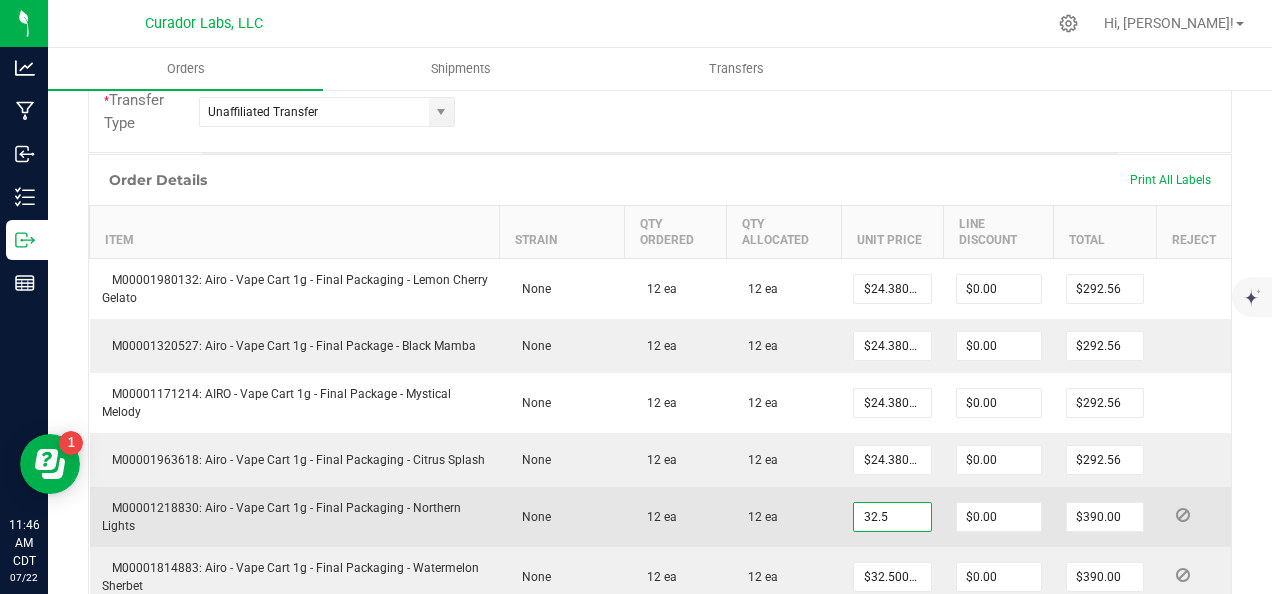 paste on "24.38" 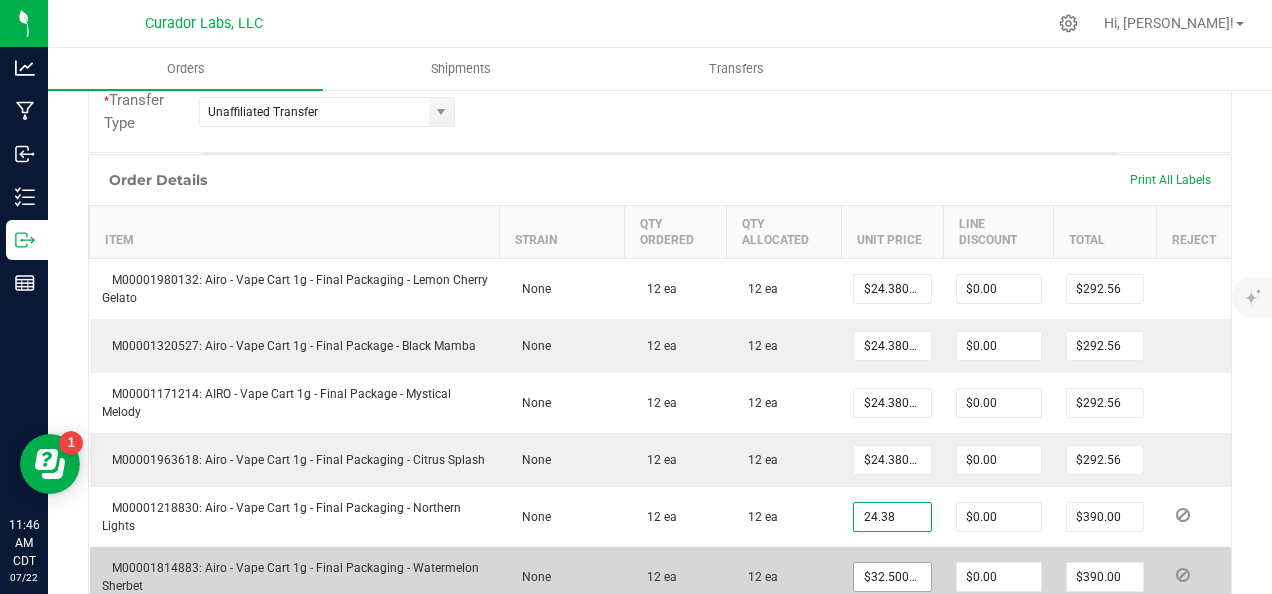 type on "$24.38000" 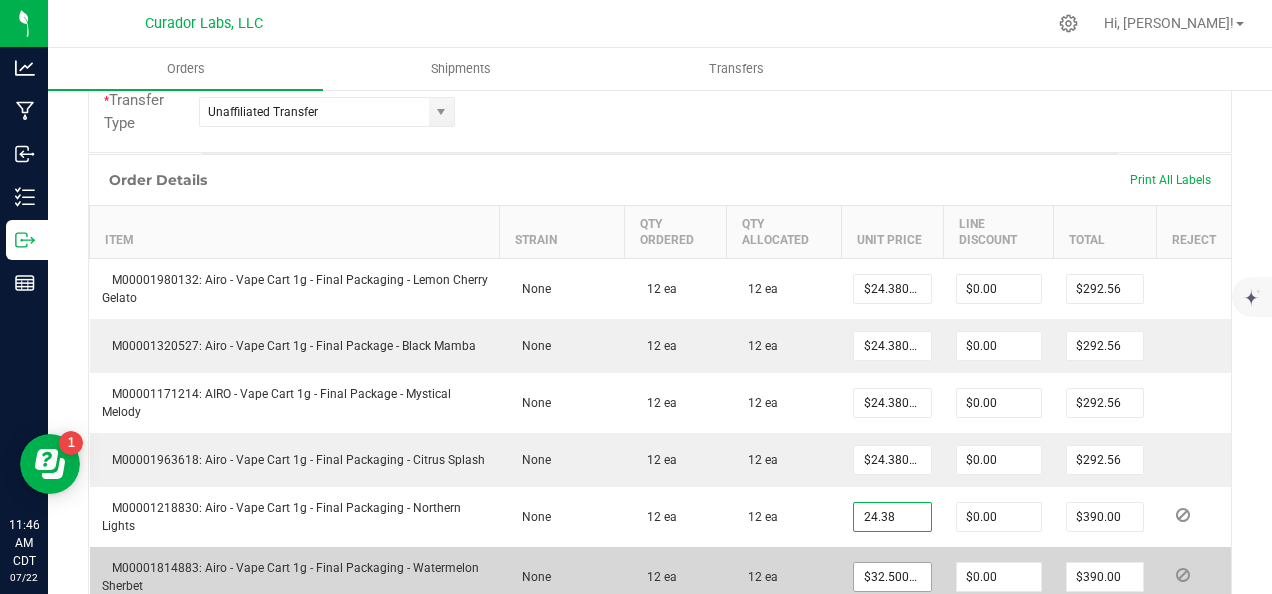 type on "$292.56" 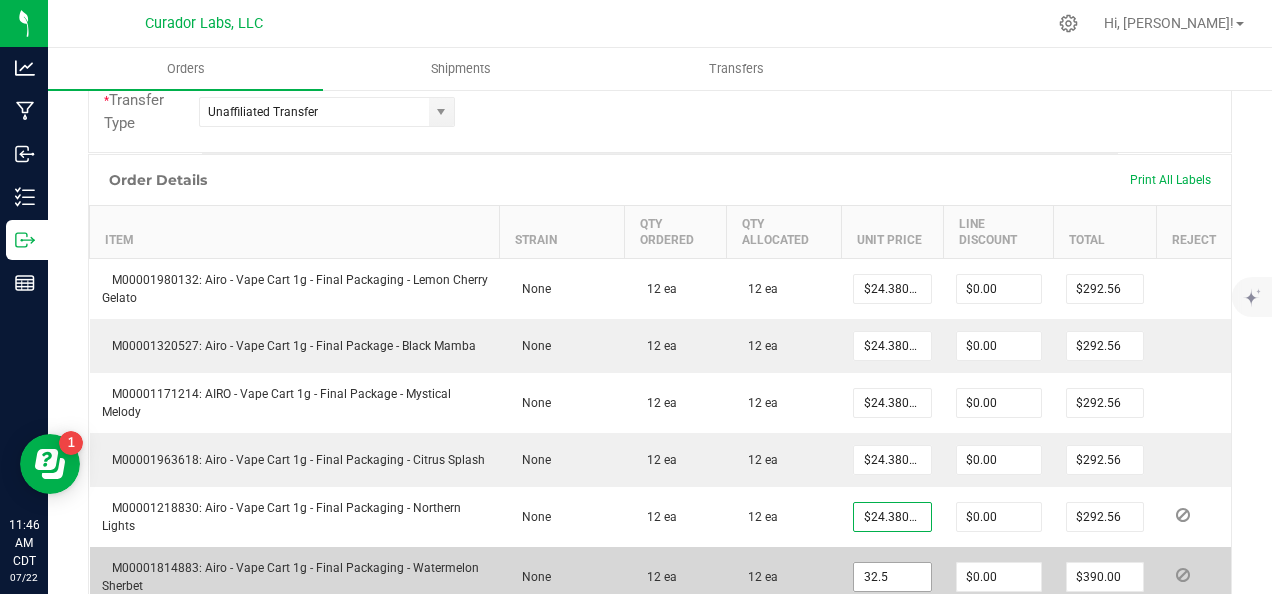 click on "32.5" at bounding box center (892, 577) 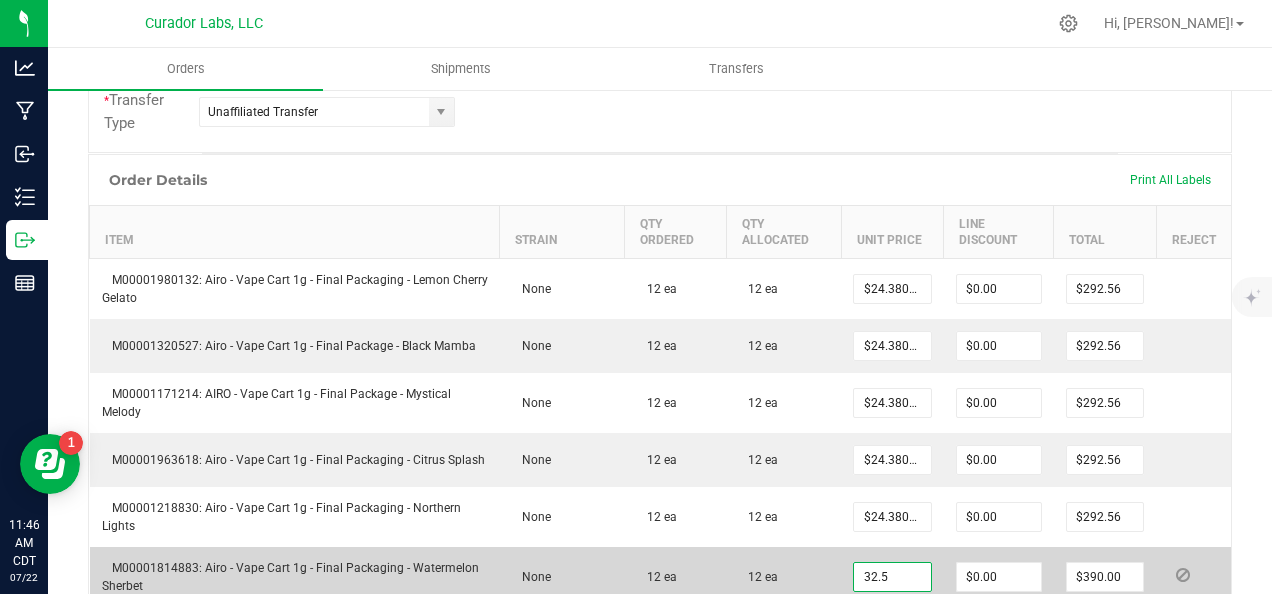 paste on "24.38" 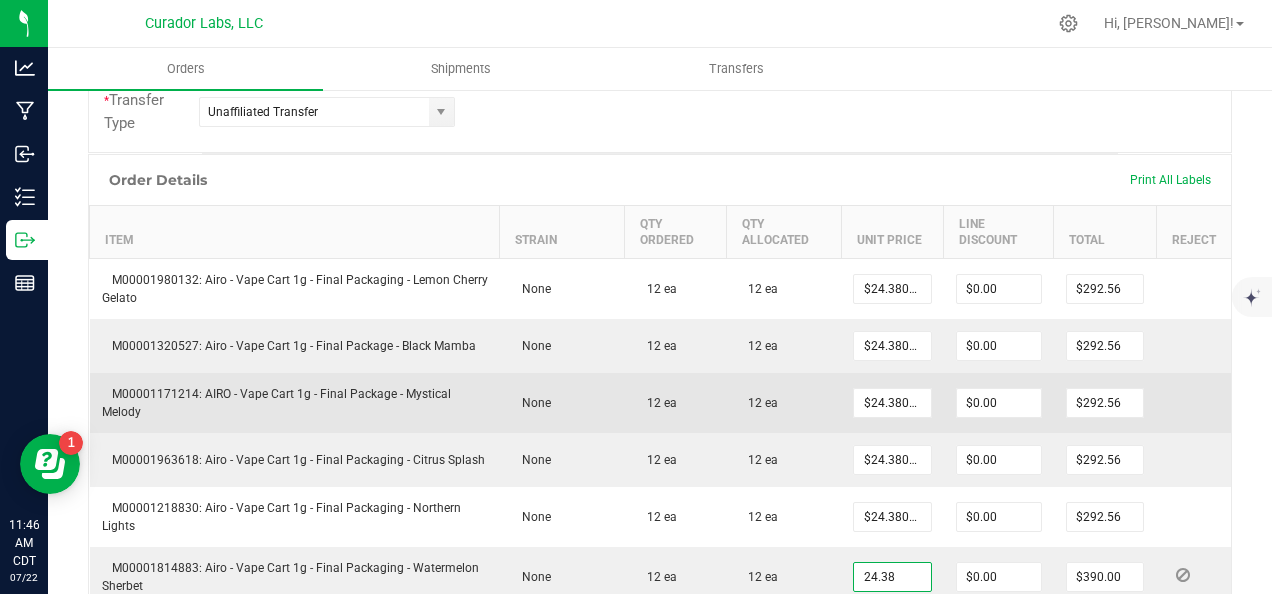 type on "$24.38000" 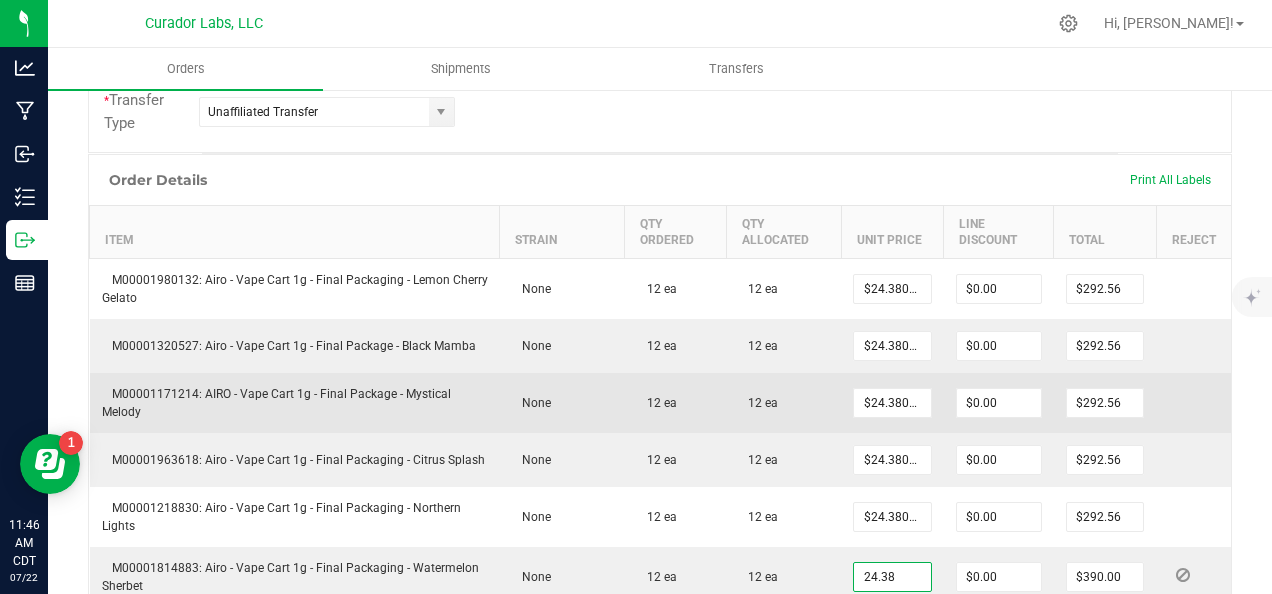 type on "$292.56" 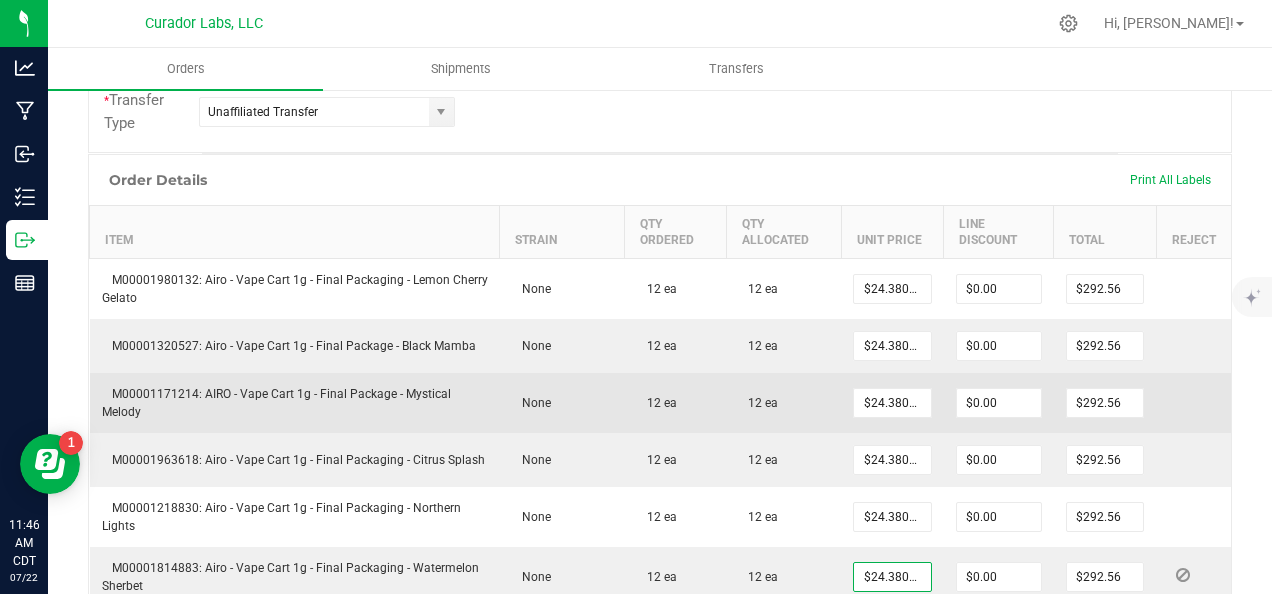 click on "$24.38000" at bounding box center [892, 403] 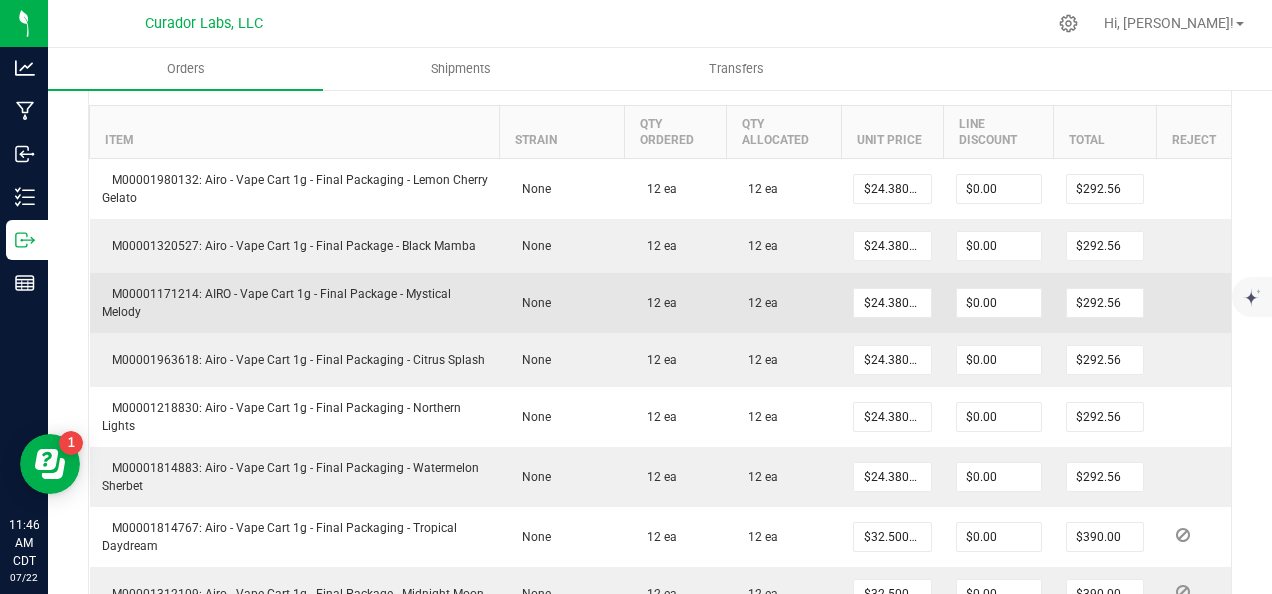 scroll, scrollTop: 800, scrollLeft: 0, axis: vertical 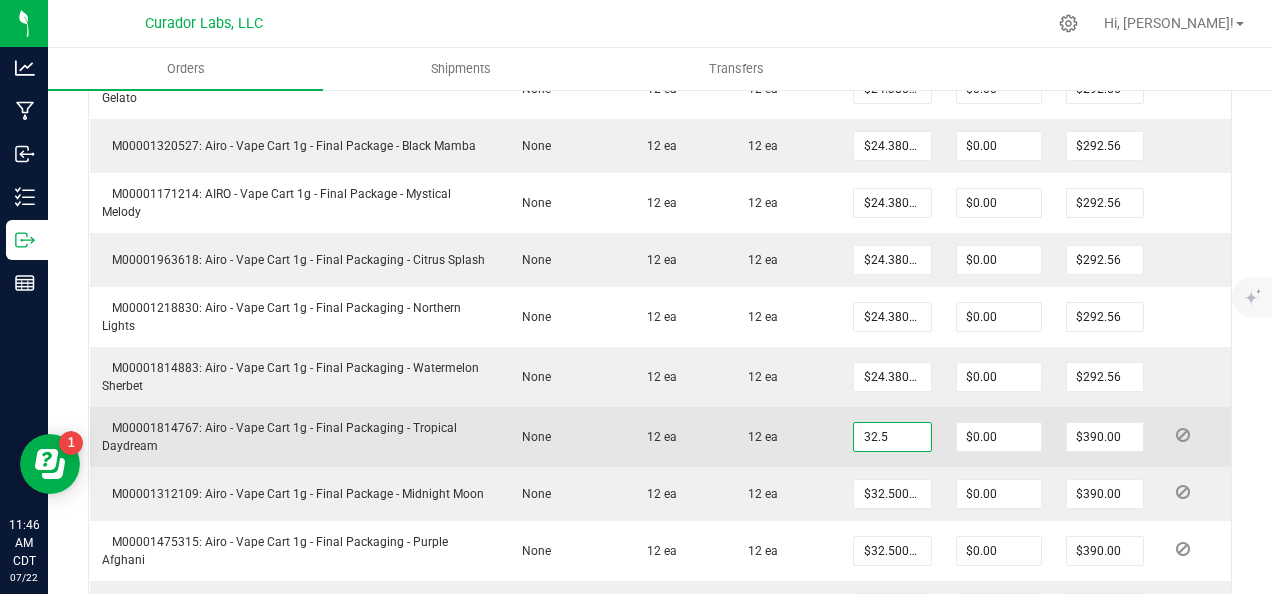 click on "32.5" at bounding box center (892, 437) 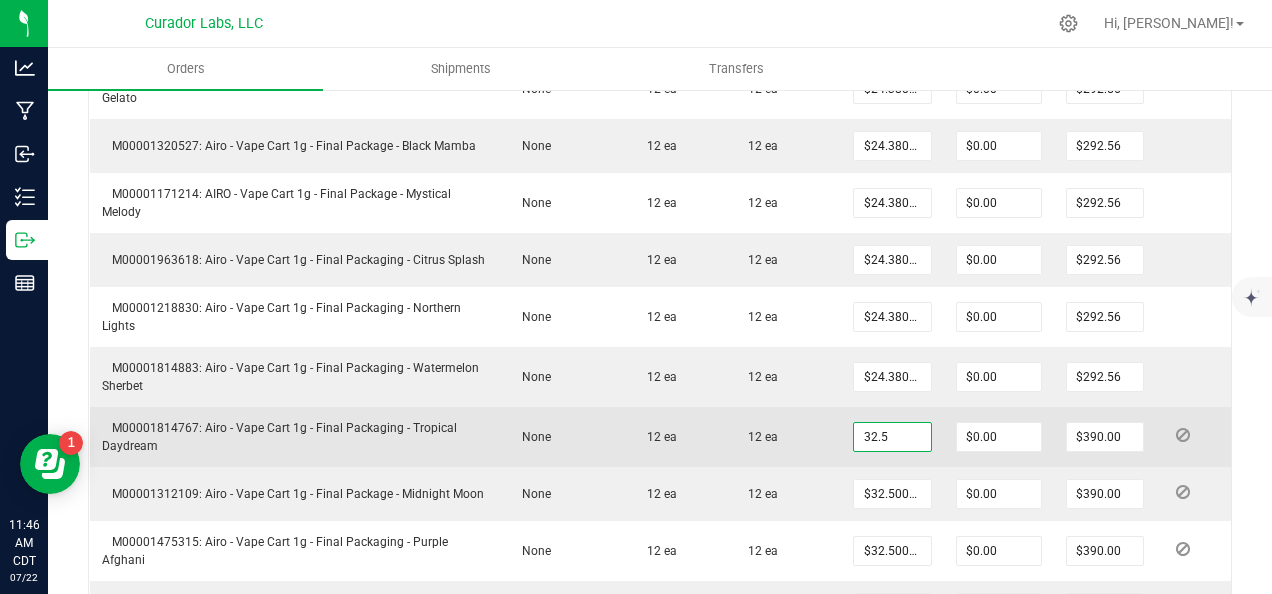 paste on "24.38" 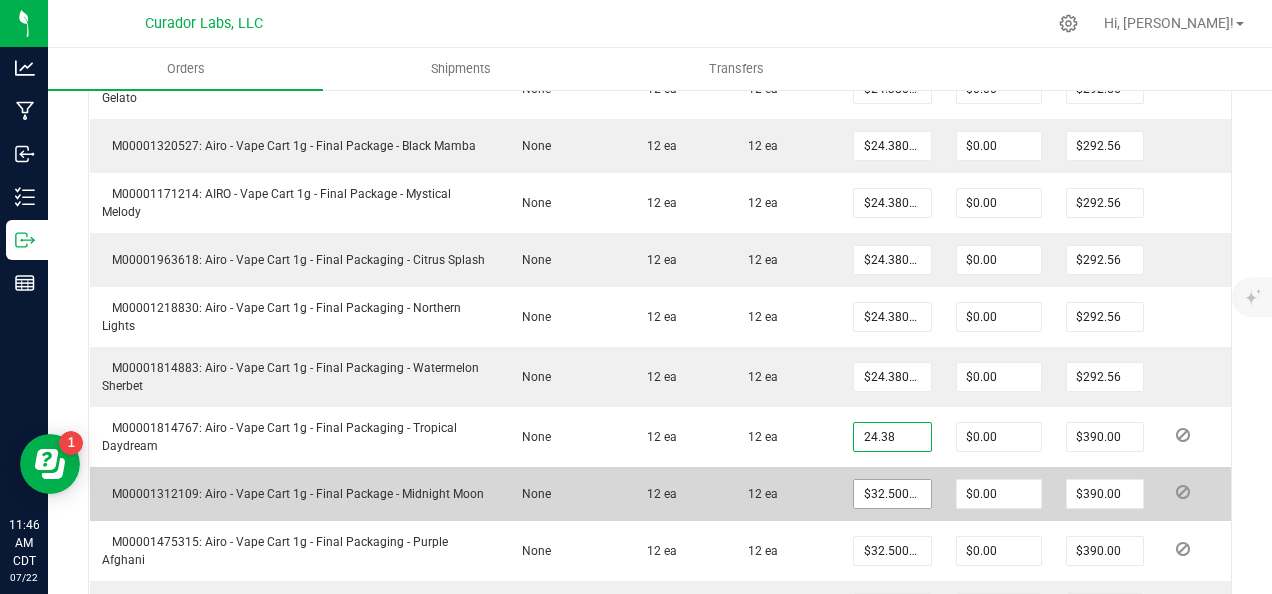 type on "$24.38000" 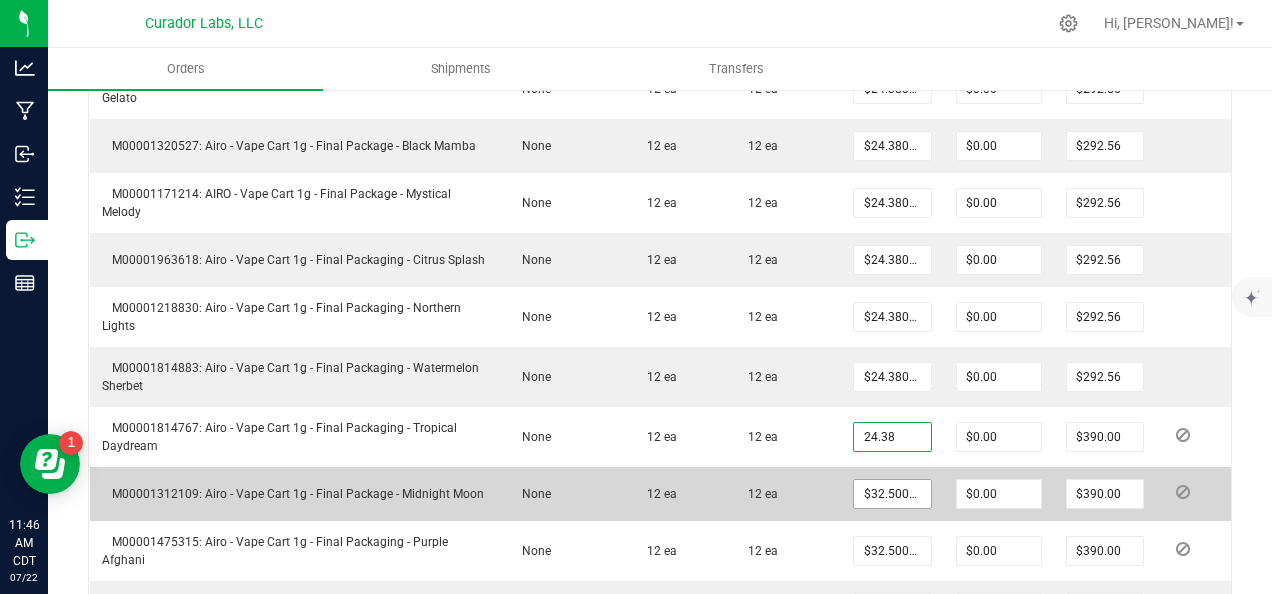 type on "$292.56" 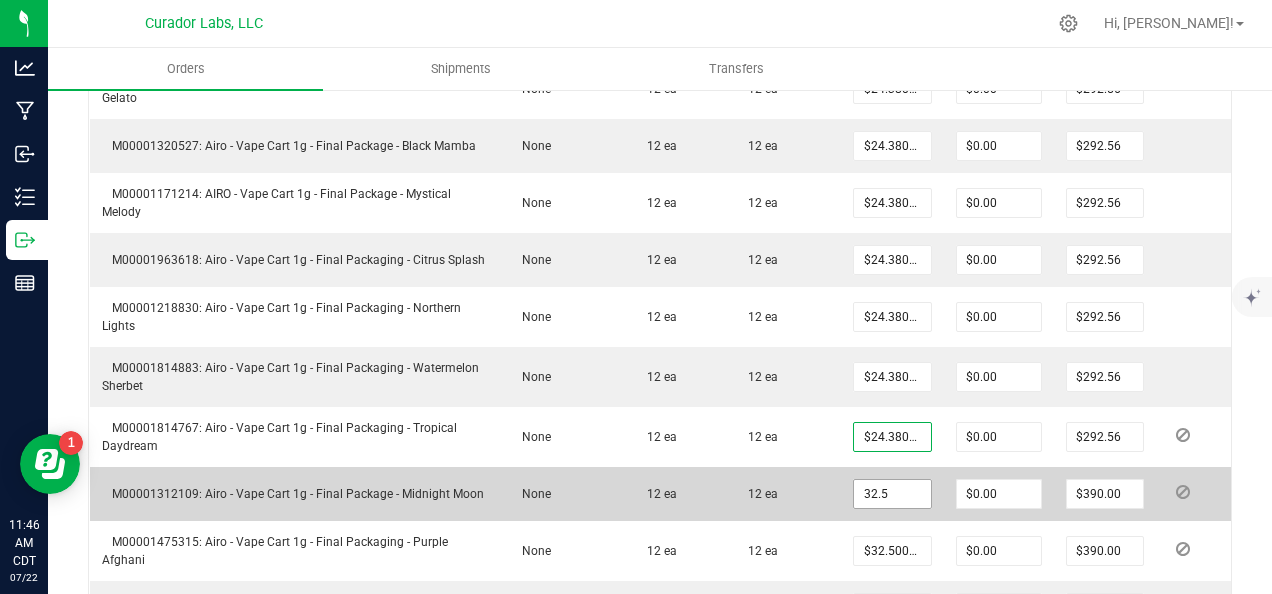 click on "32.5" at bounding box center [892, 494] 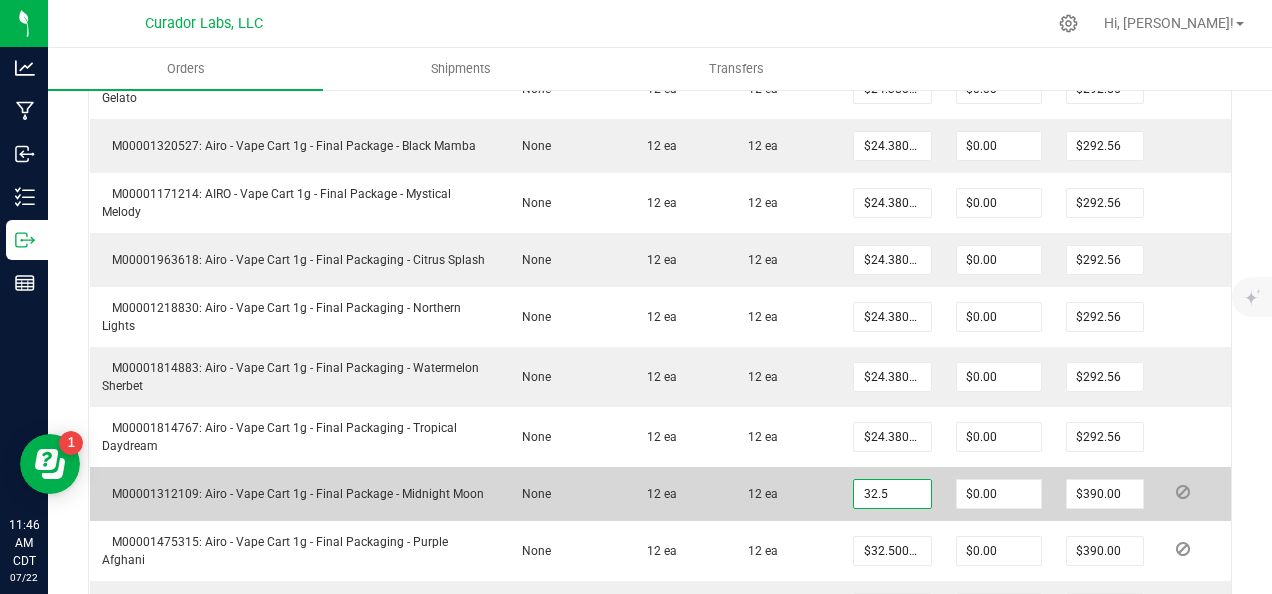 paste on "24.38" 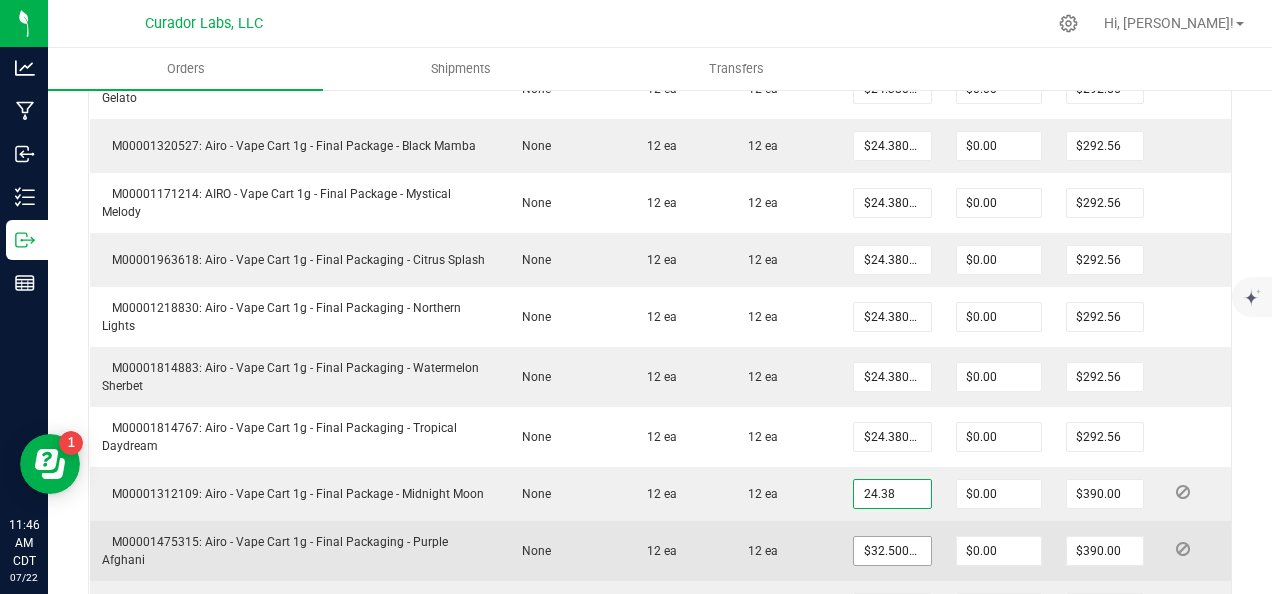 type on "$24.38000" 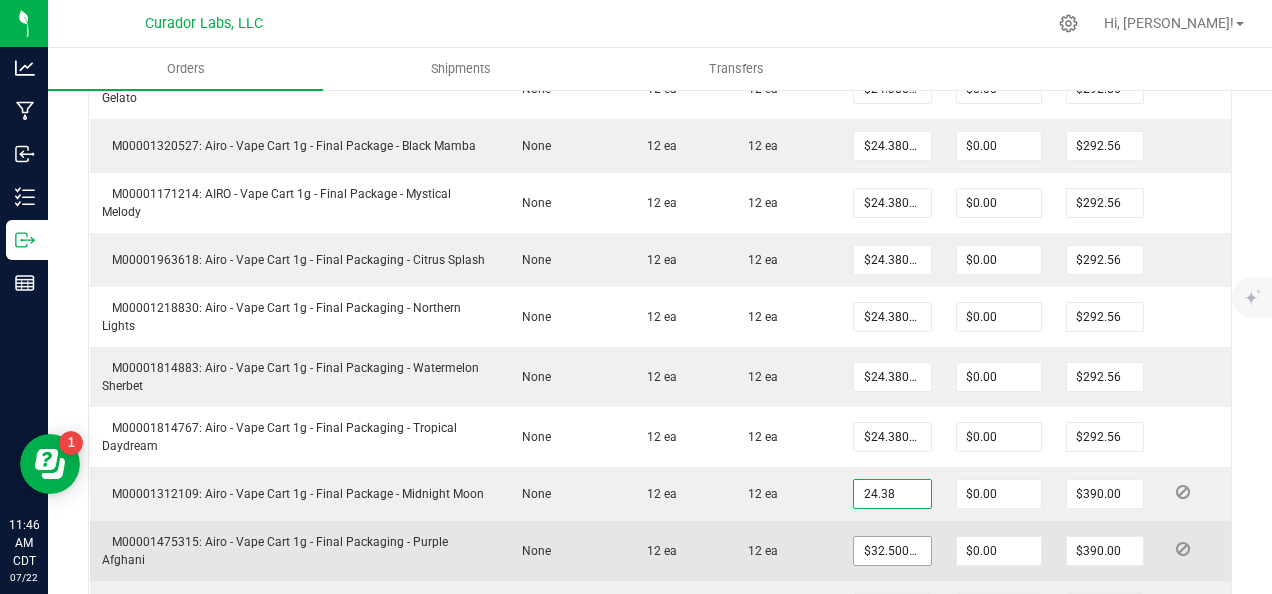 type on "$292.56" 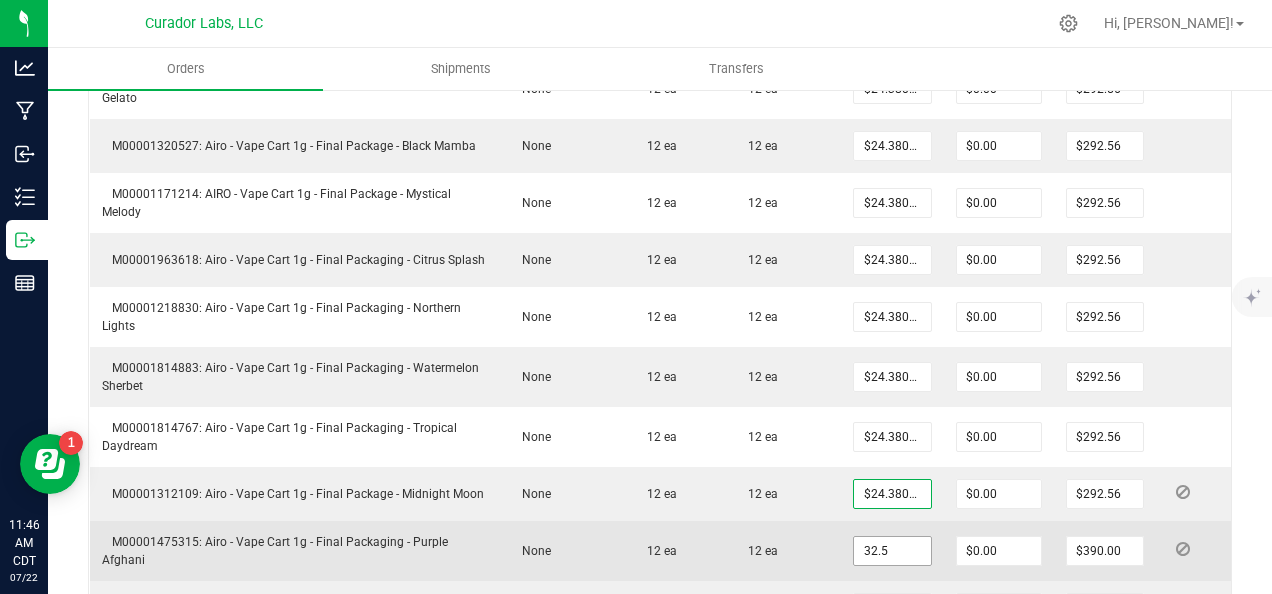click on "32.5" at bounding box center [892, 551] 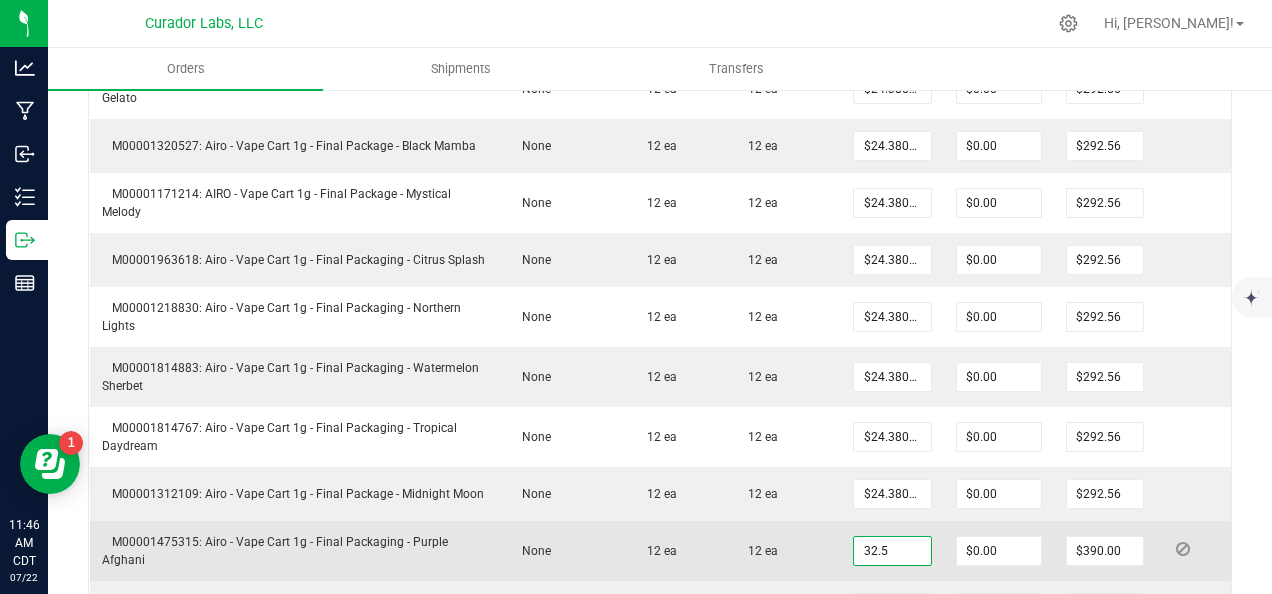 paste on "24.38" 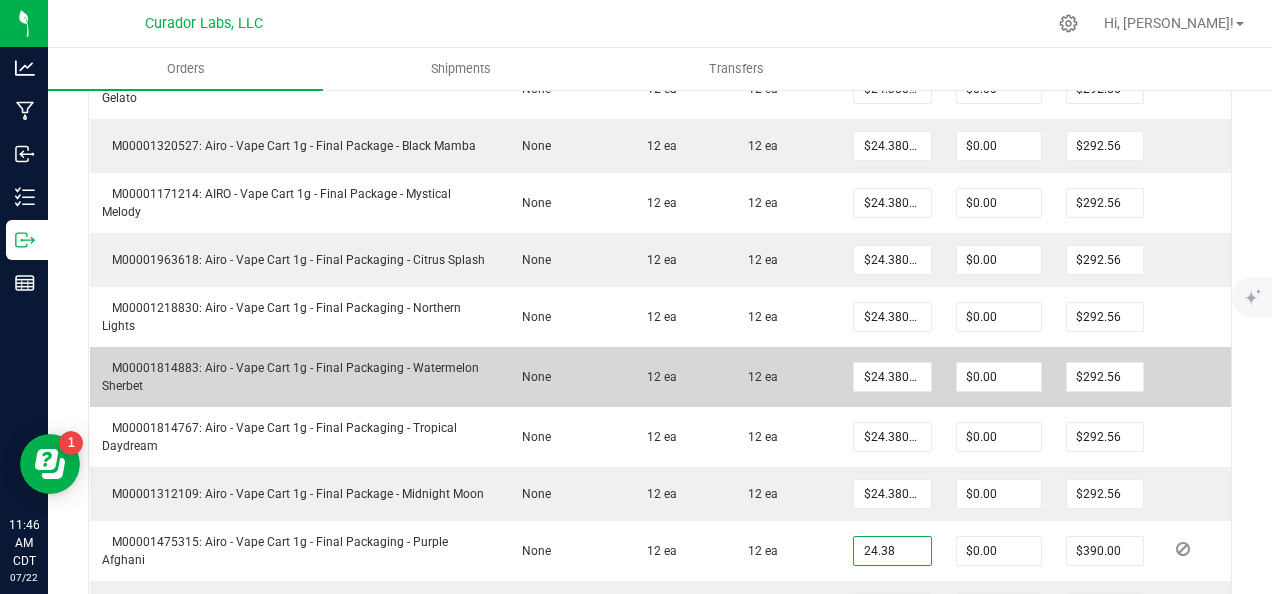 type on "$24.38000" 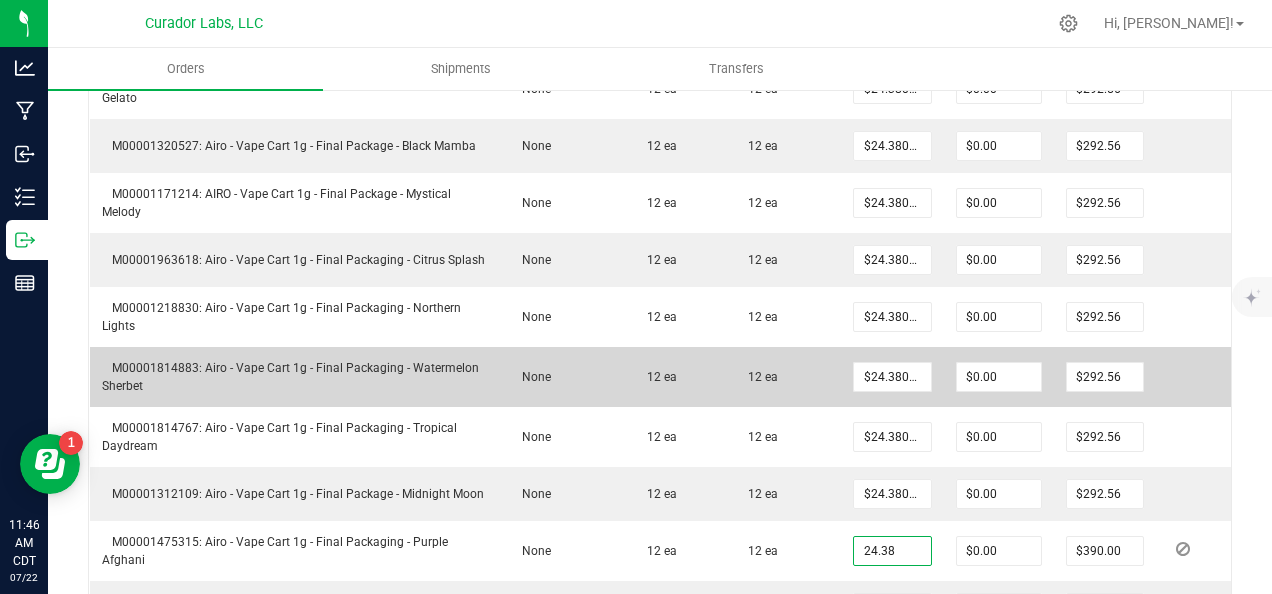 type on "$292.56" 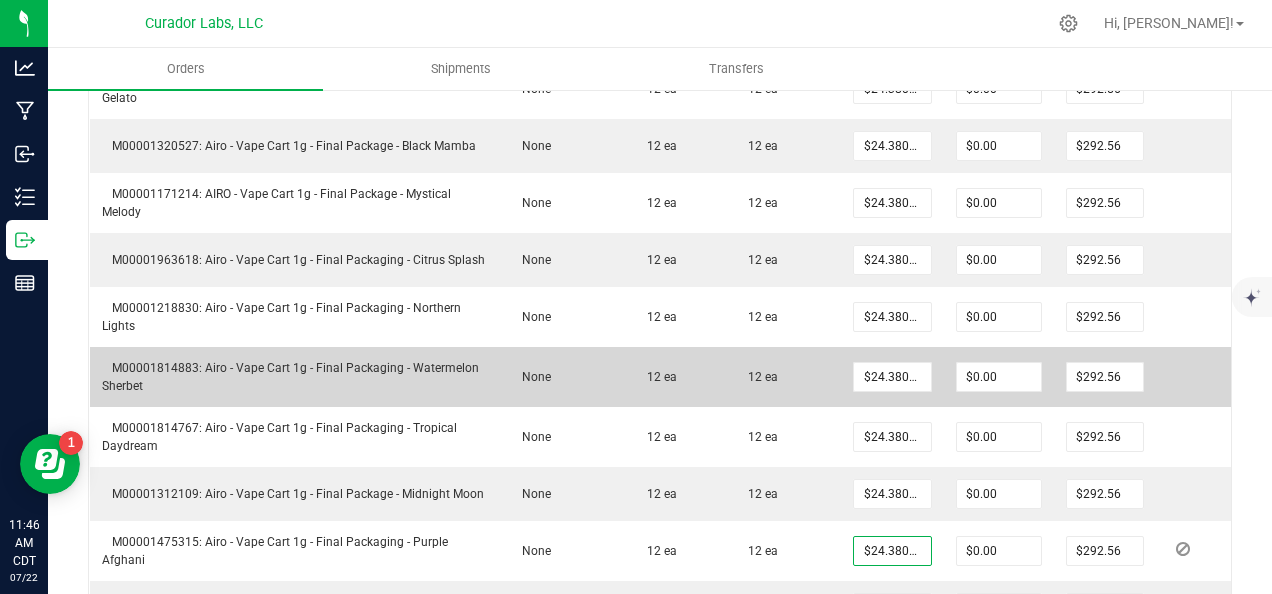 click on "12 ea" at bounding box center [783, 377] 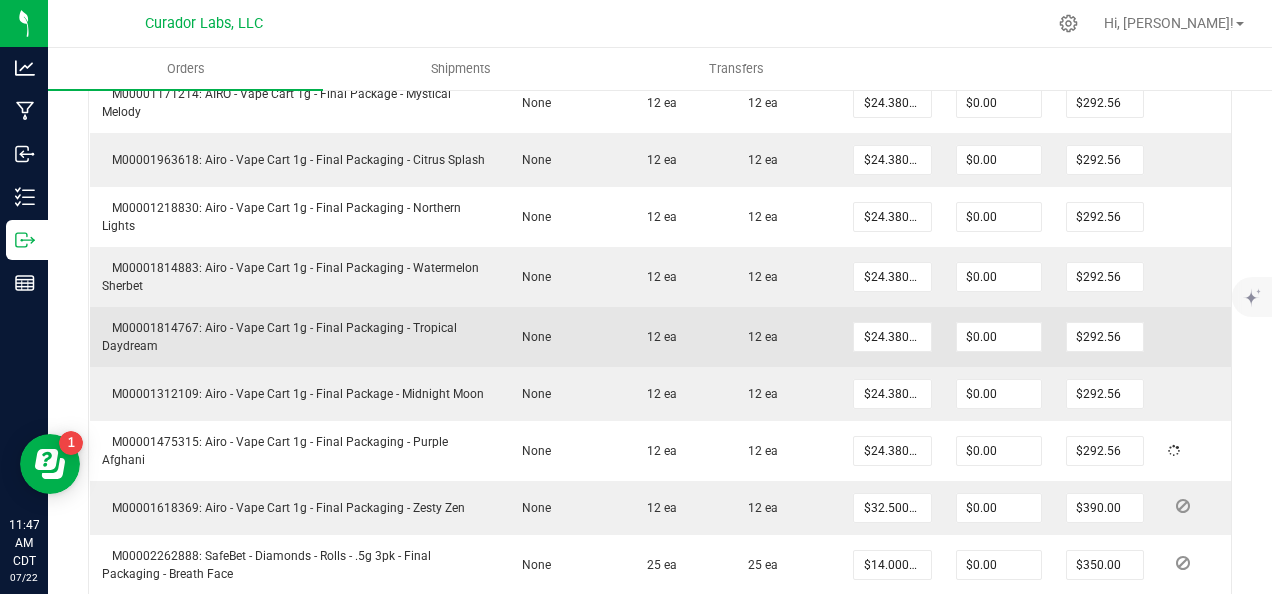 scroll, scrollTop: 1000, scrollLeft: 0, axis: vertical 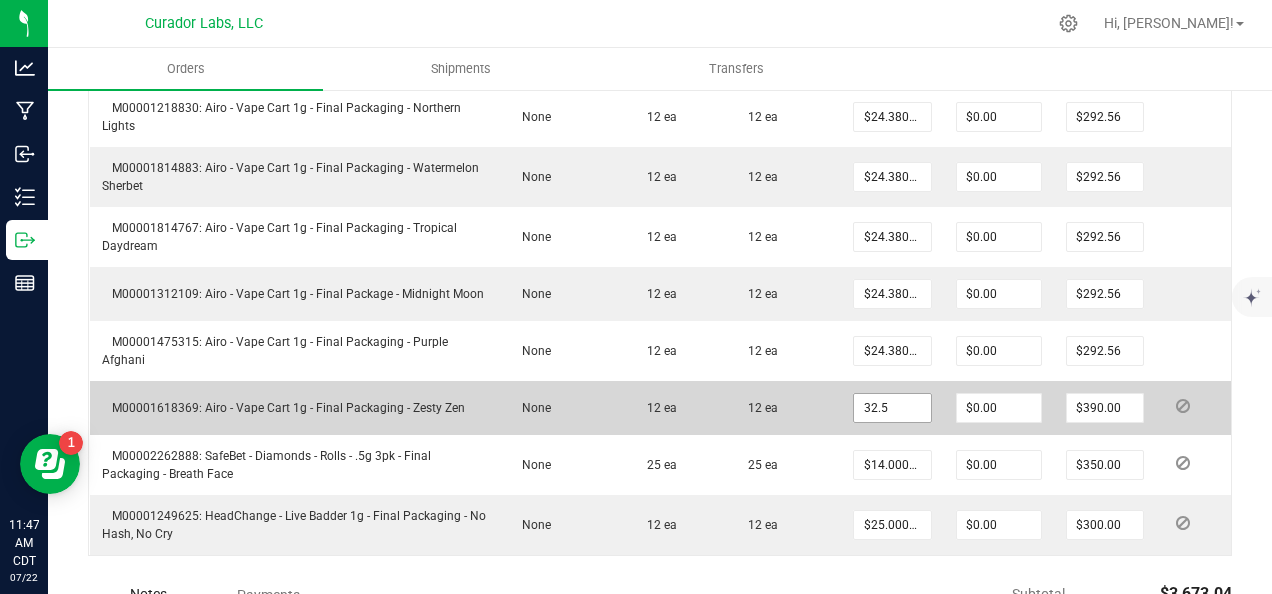 click on "32.5" at bounding box center [892, 408] 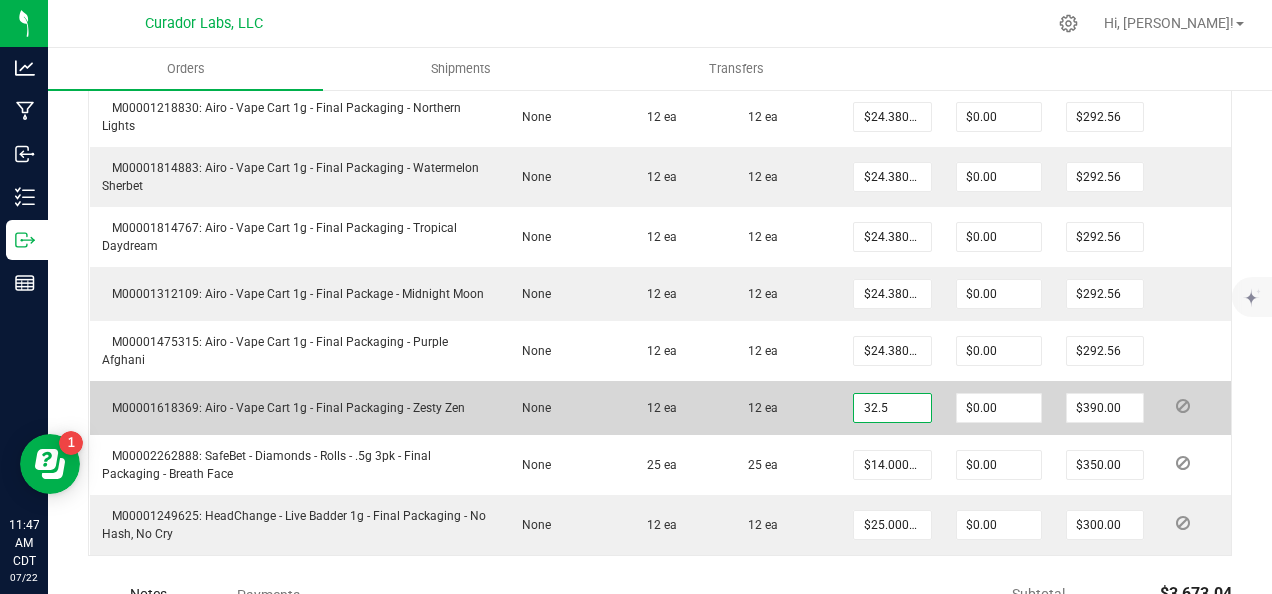 paste on "24.38" 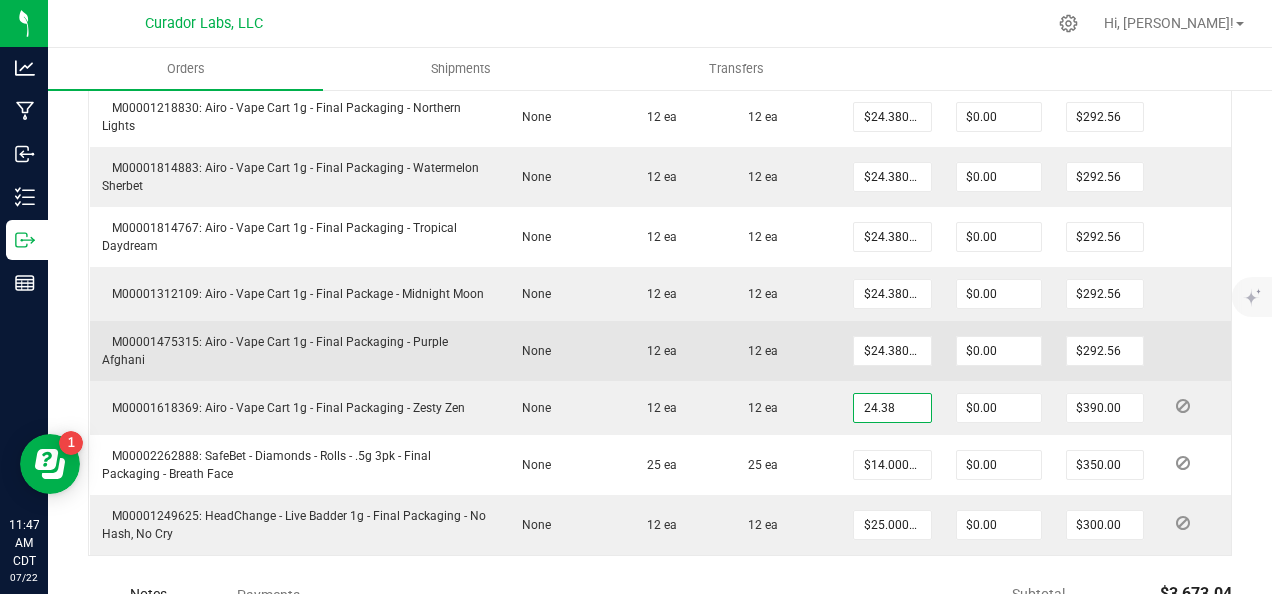 type on "$24.38000" 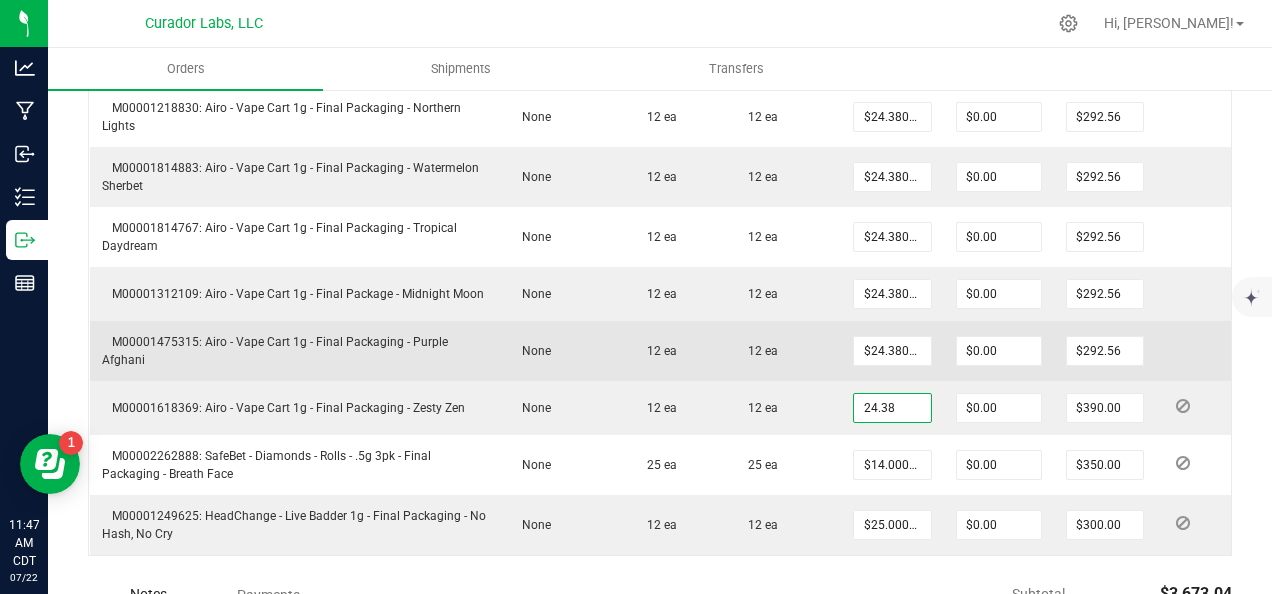 type on "$292.56" 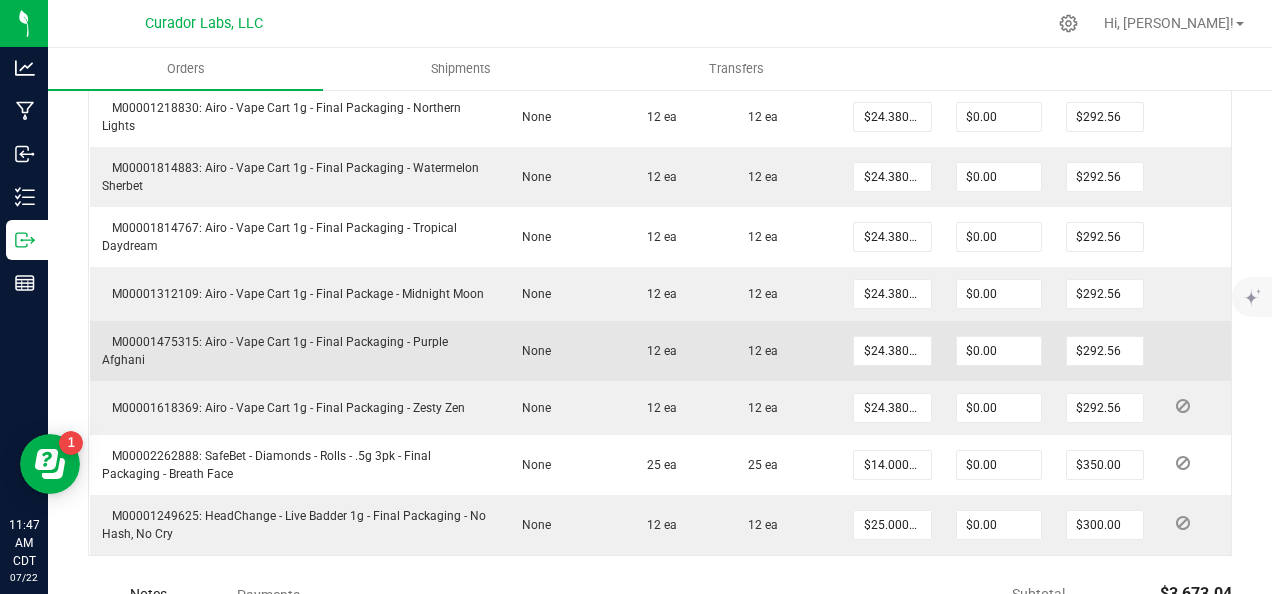 click on "12 ea" at bounding box center [783, 351] 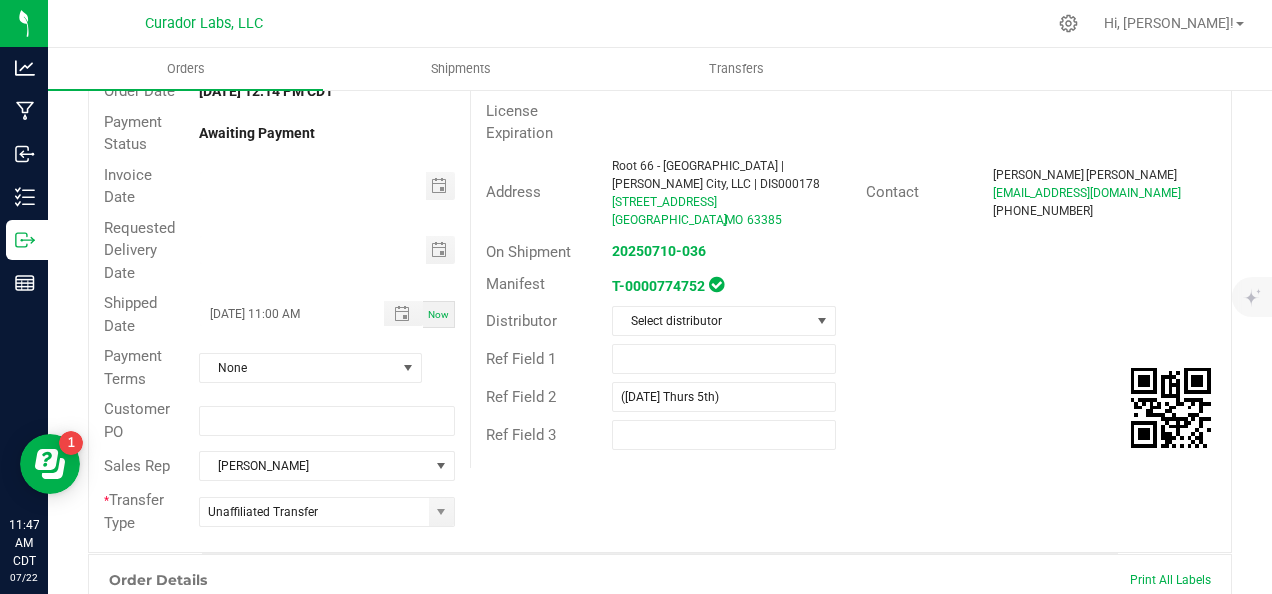 scroll, scrollTop: 0, scrollLeft: 0, axis: both 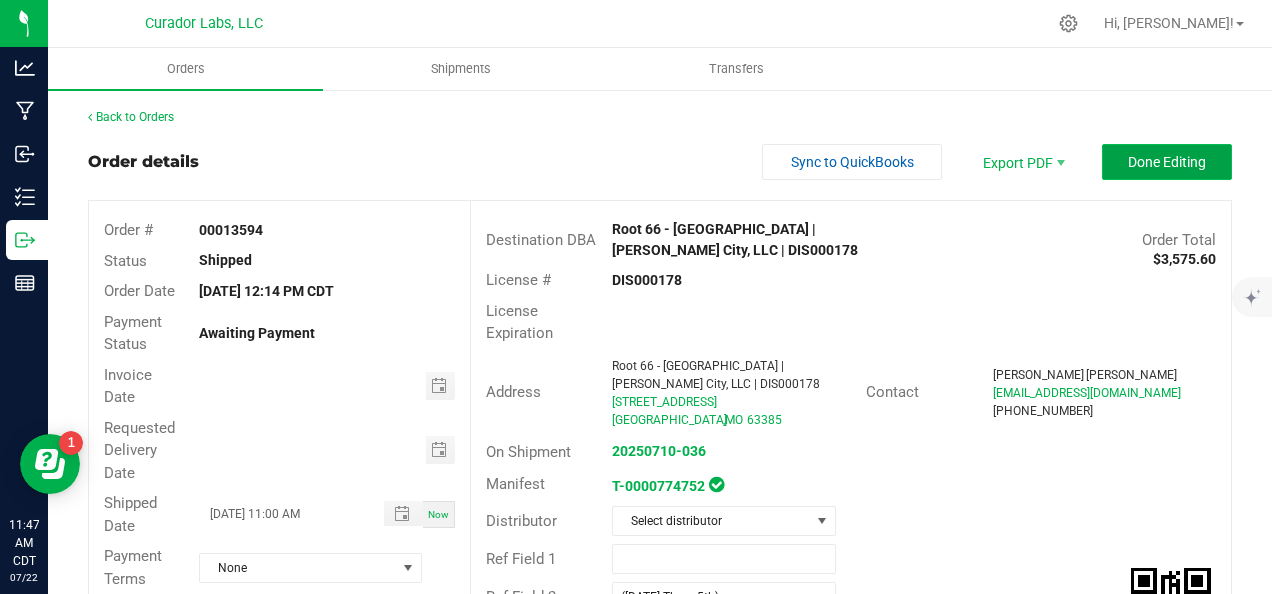 click on "Done Editing" at bounding box center [1167, 162] 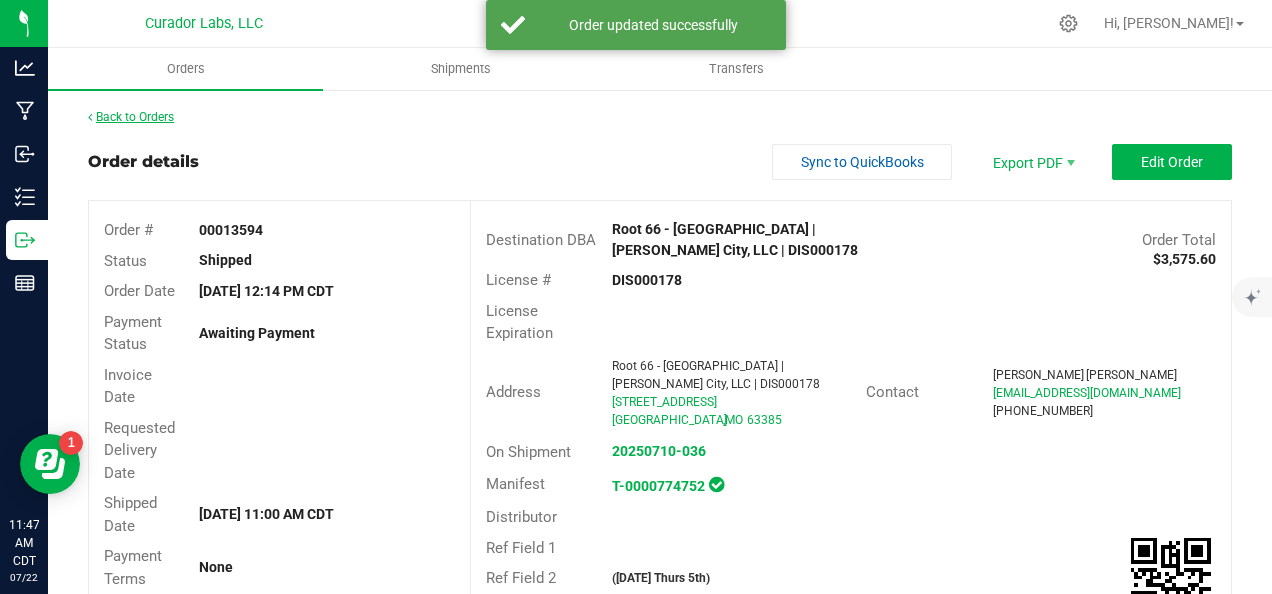 click on "Back to Orders" at bounding box center [131, 117] 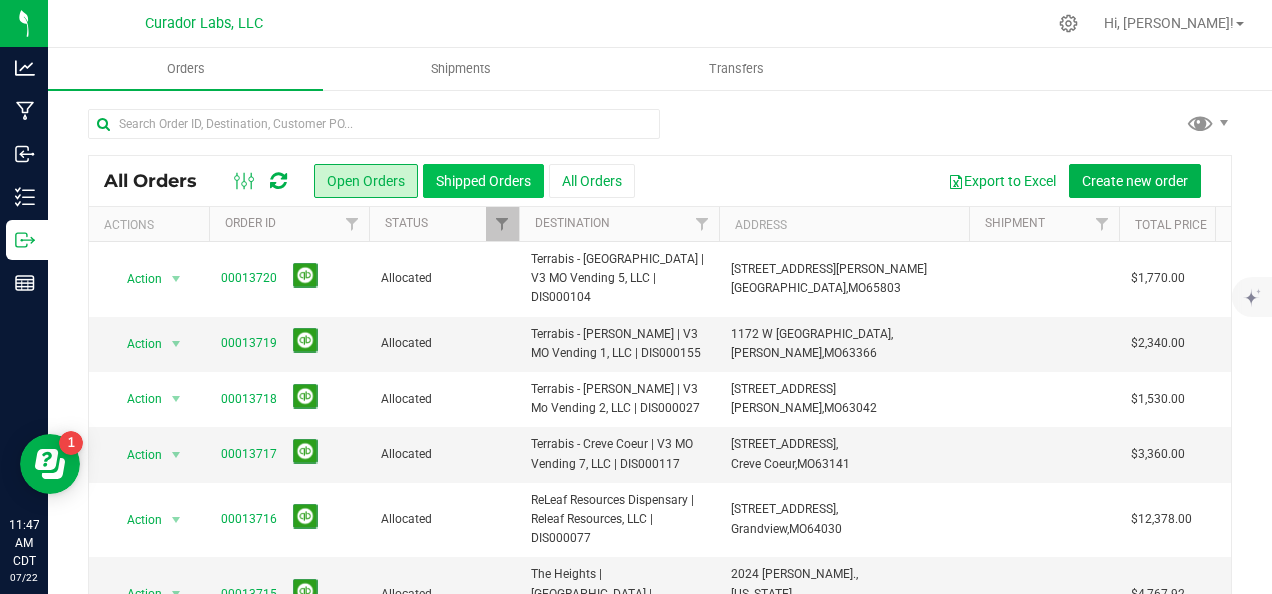click on "Shipped Orders" at bounding box center [483, 181] 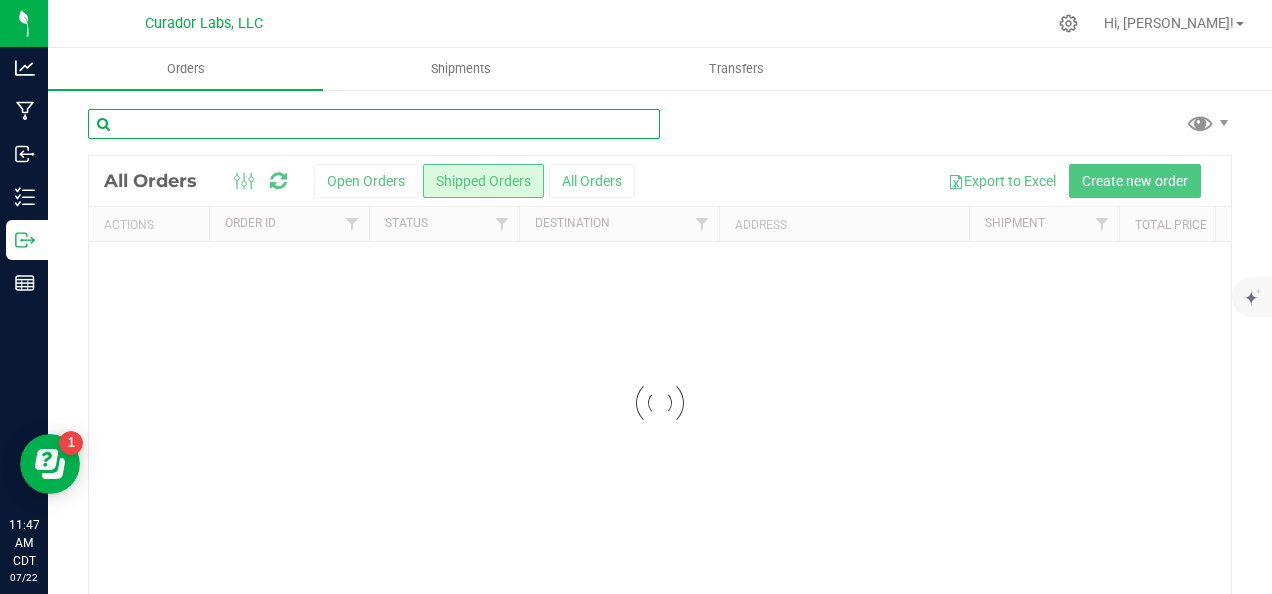 click at bounding box center (374, 124) 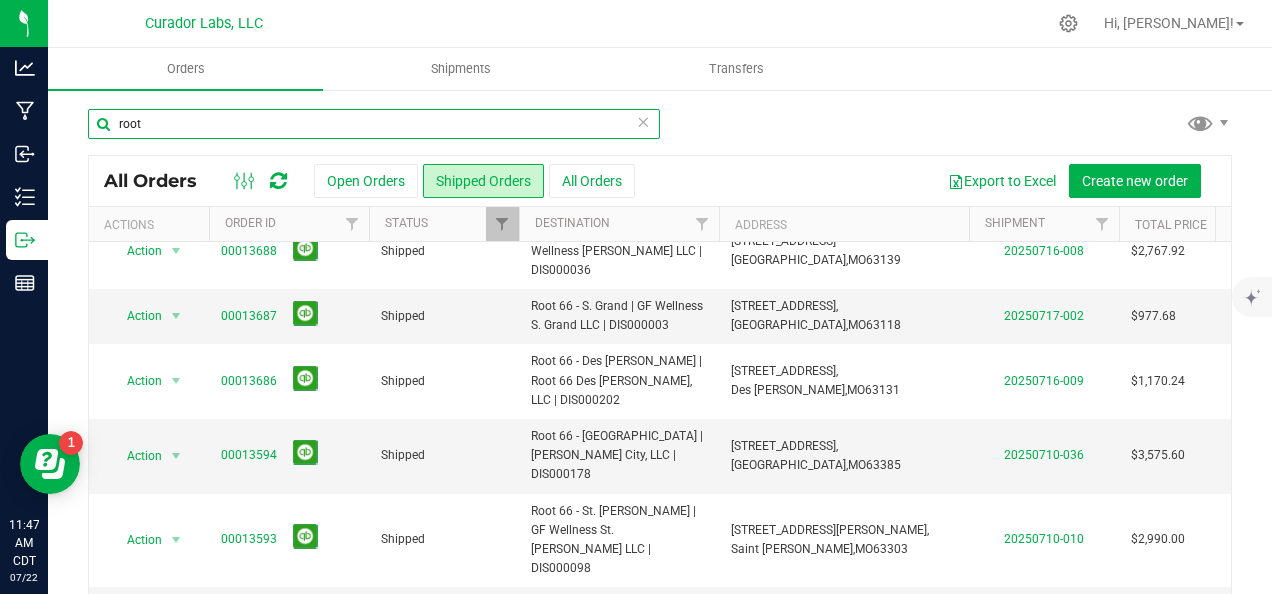 scroll, scrollTop: 200, scrollLeft: 0, axis: vertical 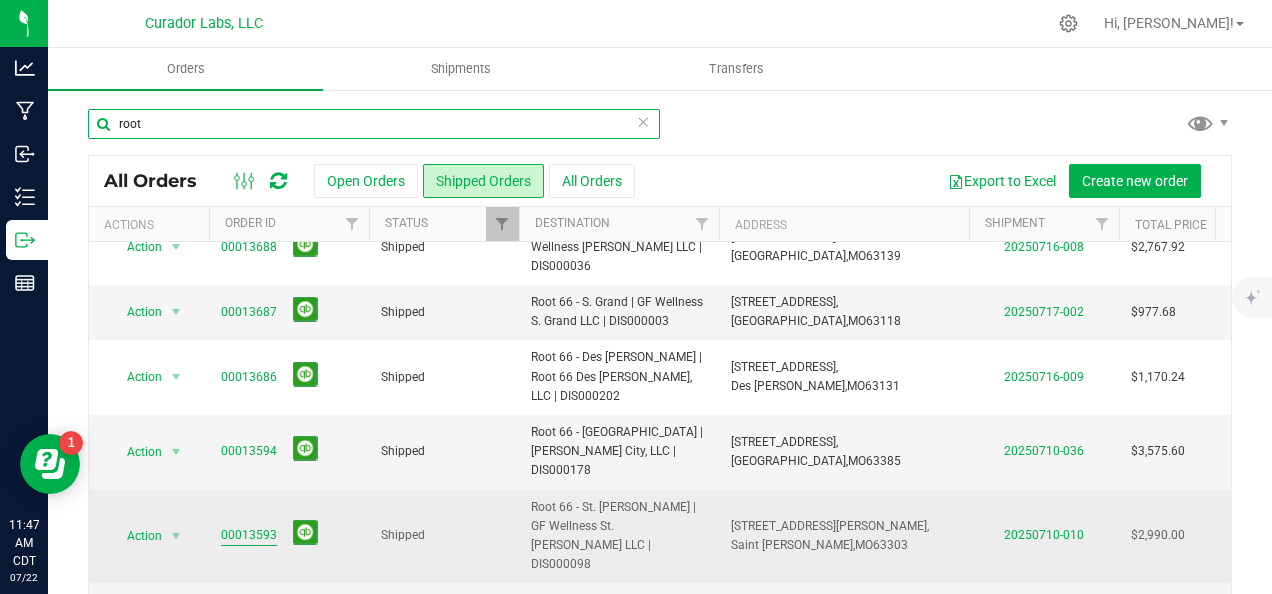 type on "root" 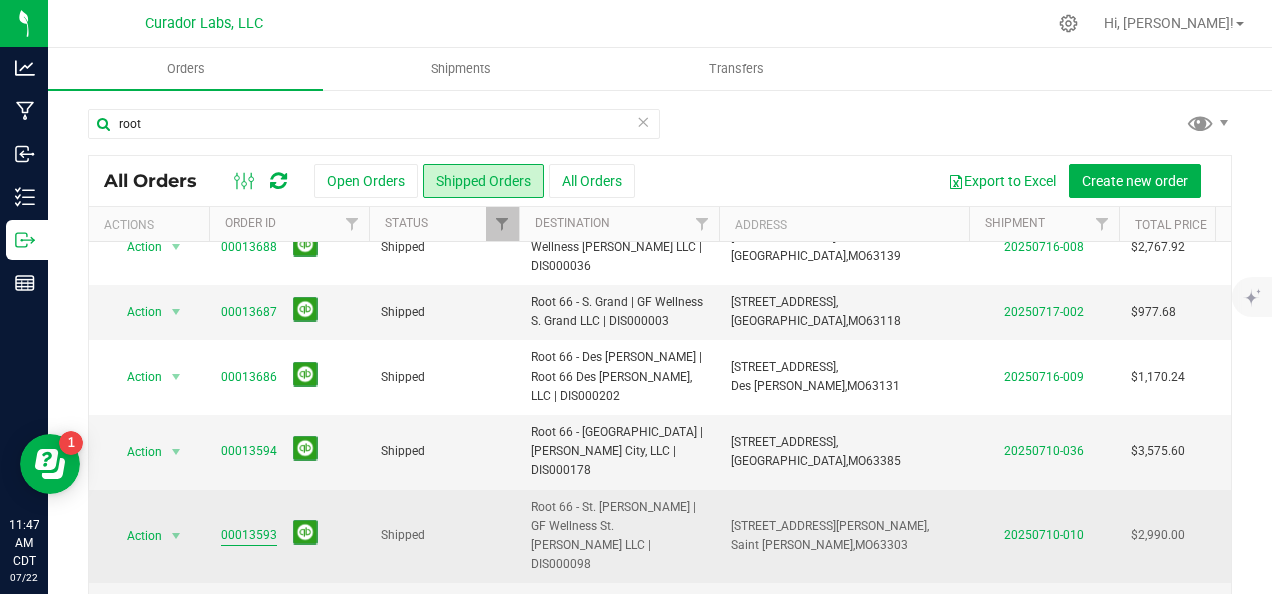 click on "00013593" at bounding box center (249, 535) 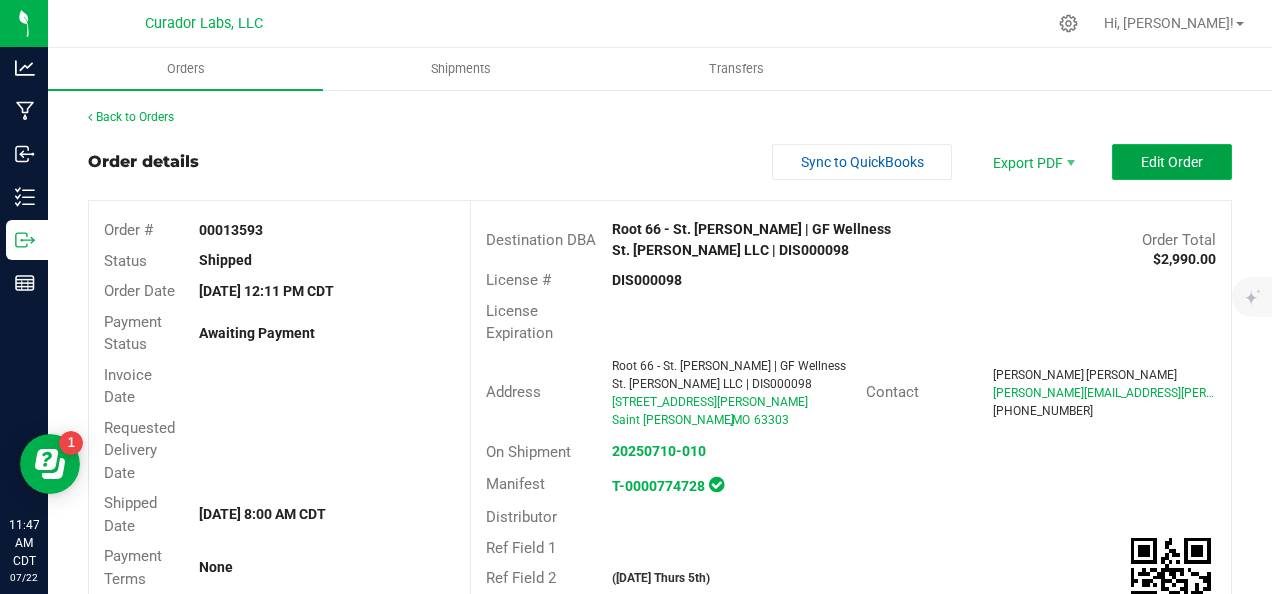 click on "Edit Order" at bounding box center (1172, 162) 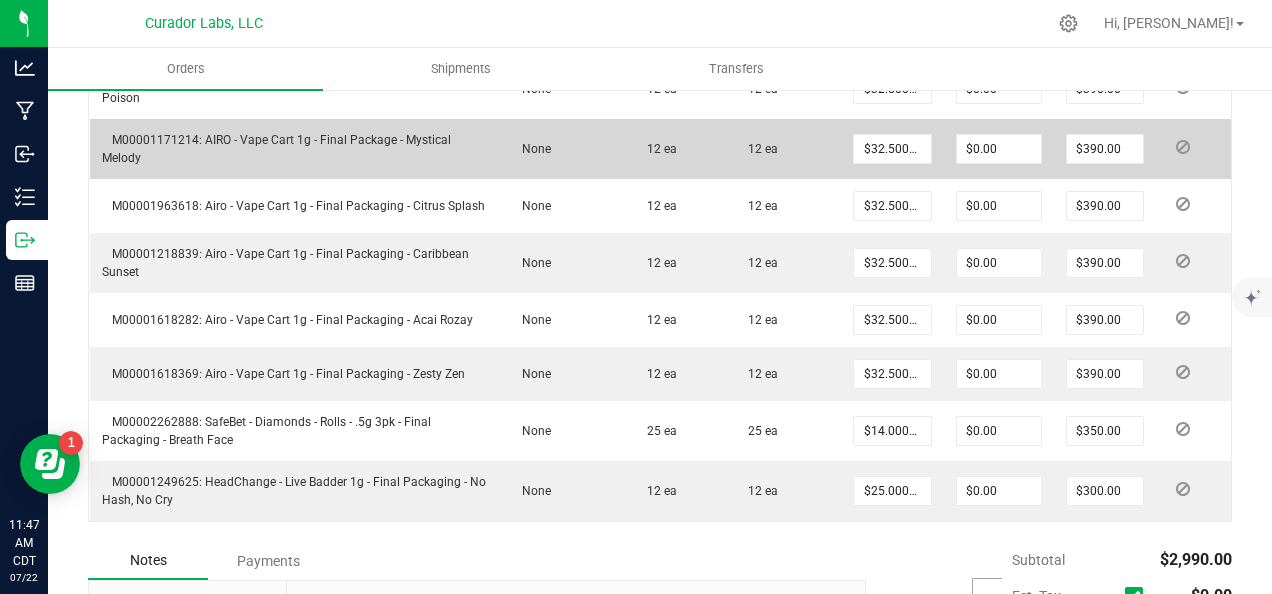 scroll, scrollTop: 700, scrollLeft: 0, axis: vertical 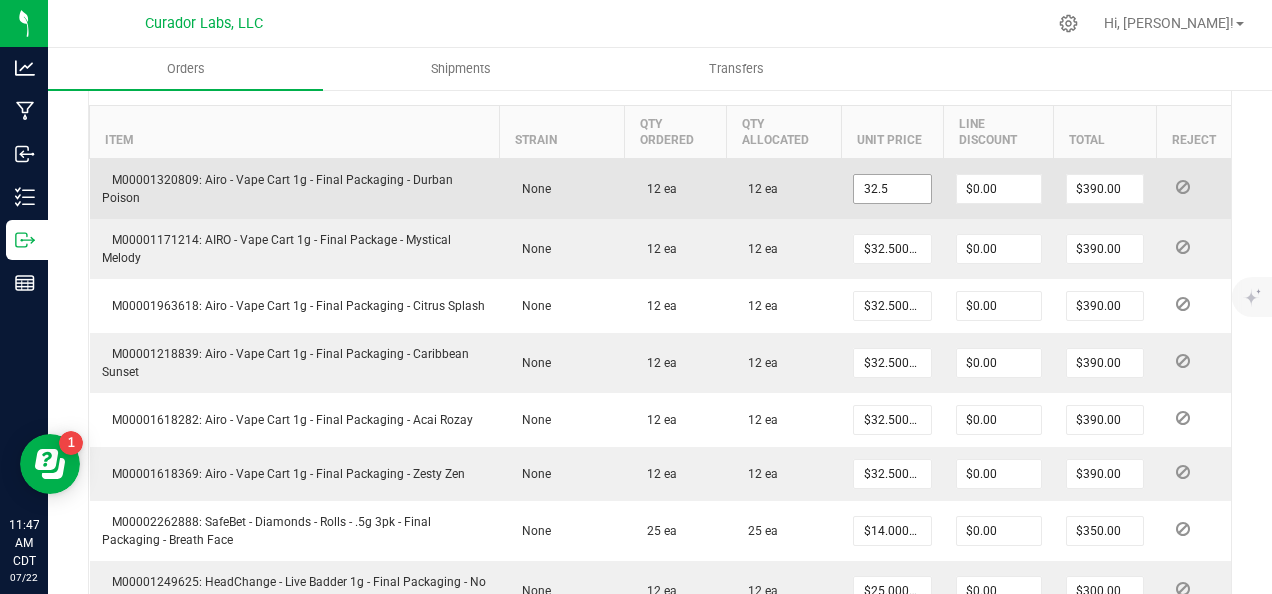 click on "32.5" at bounding box center [892, 189] 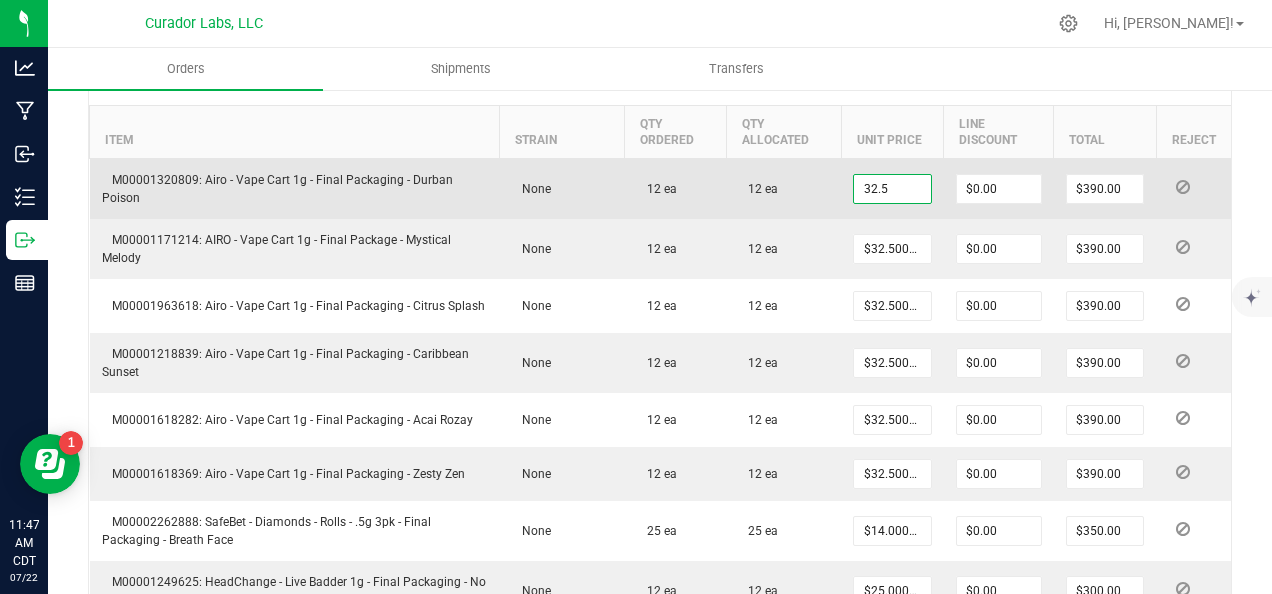 paste on "24.38" 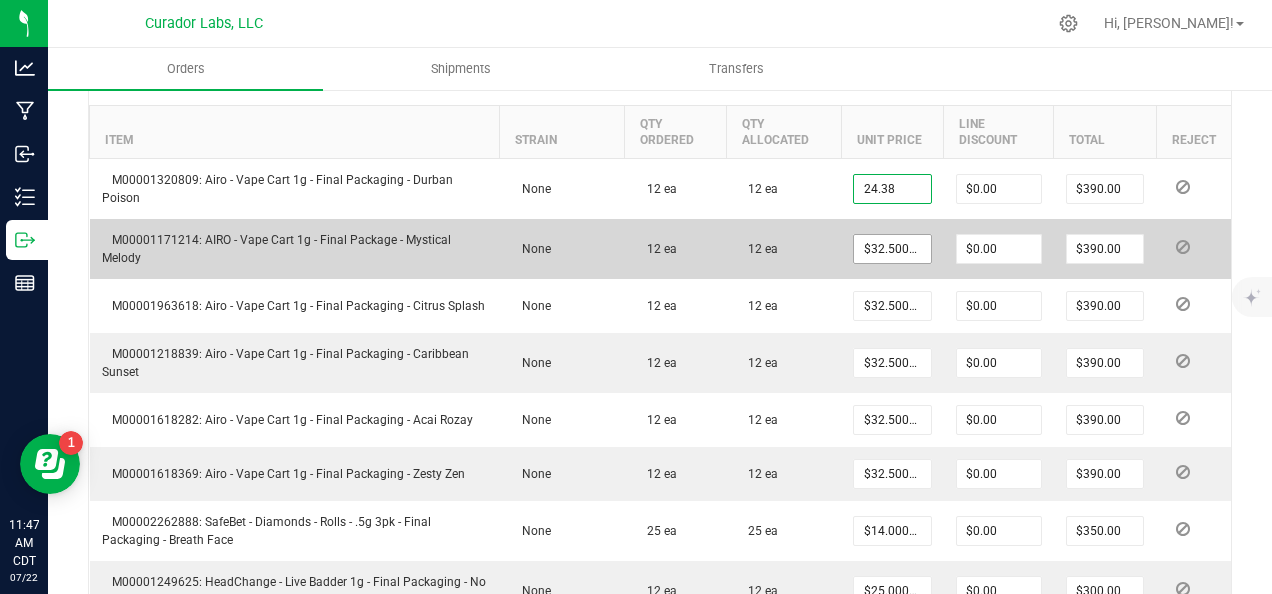 type on "$24.38000" 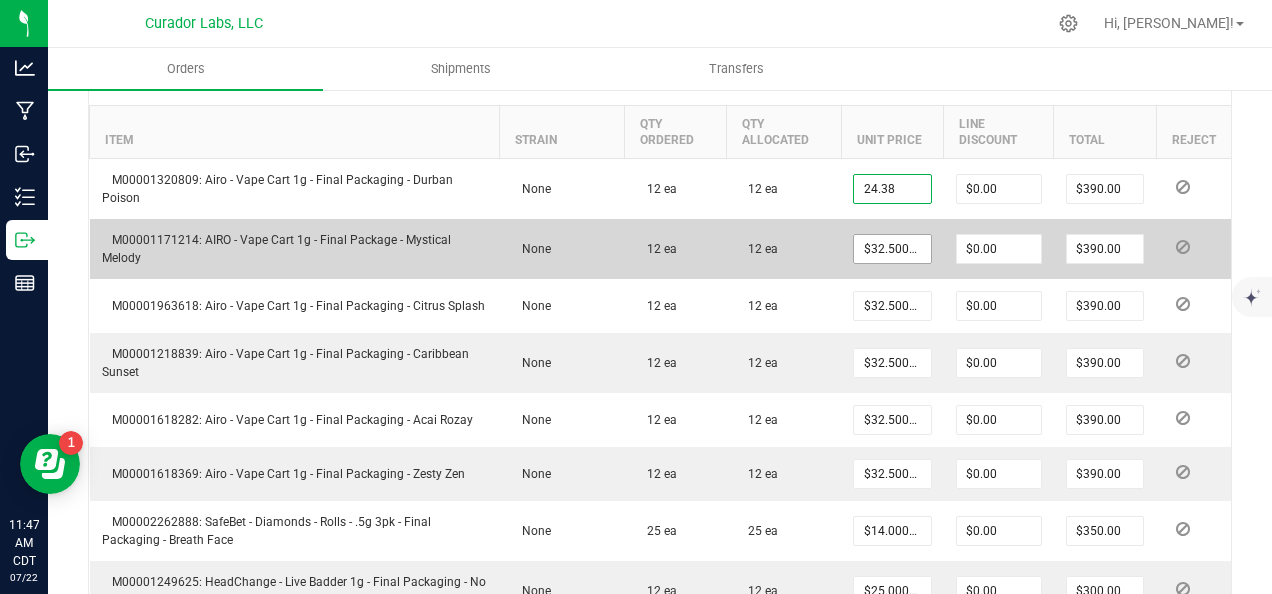 type on "$292.56" 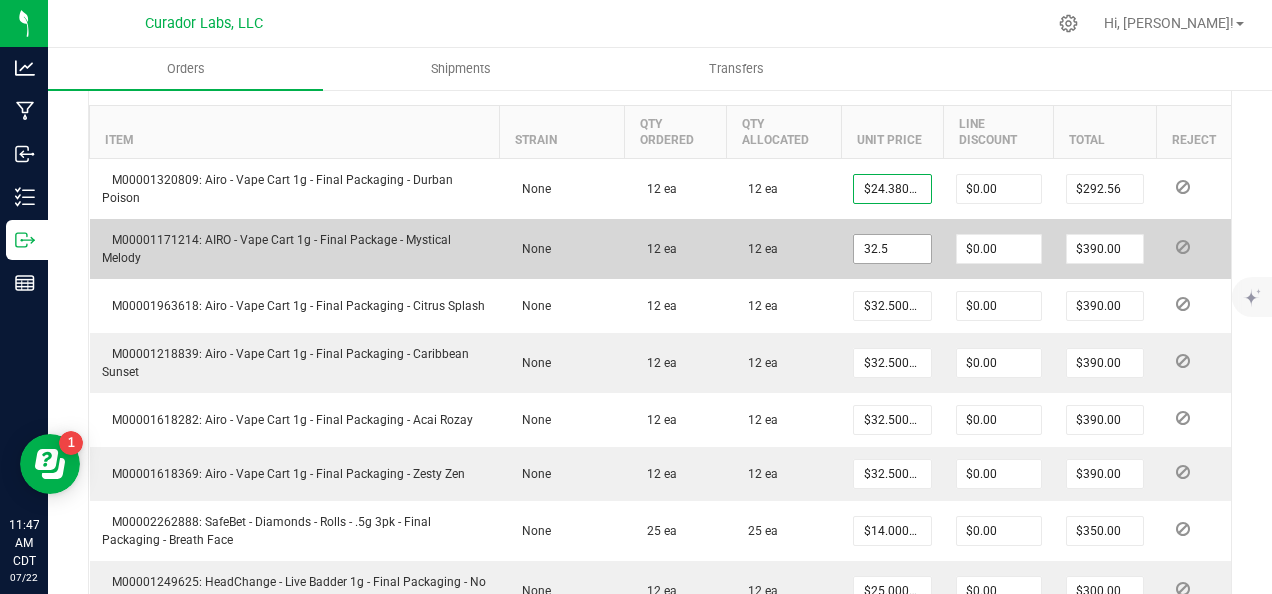 click on "32.5" at bounding box center (892, 249) 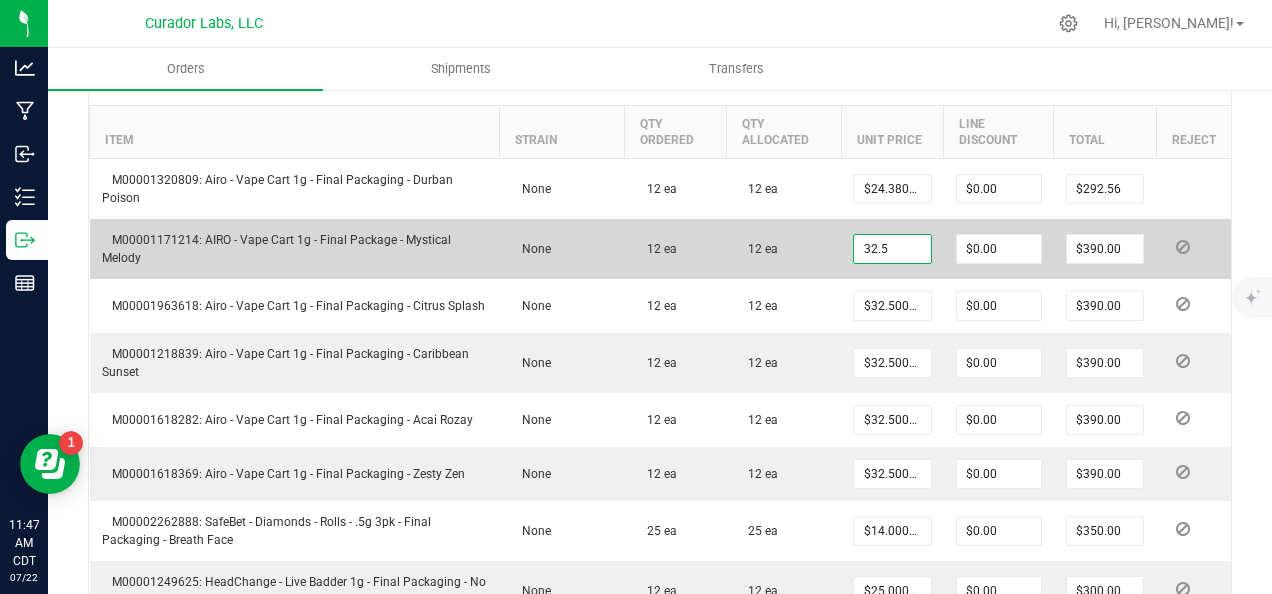 paste on "24.38" 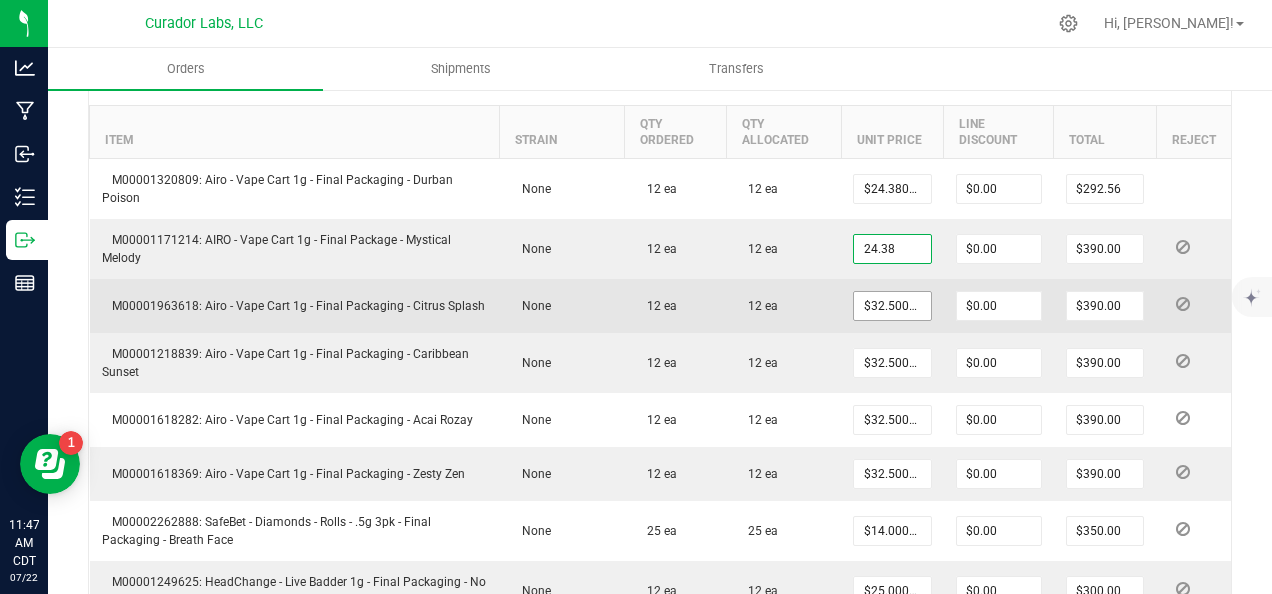 type on "$24.38000" 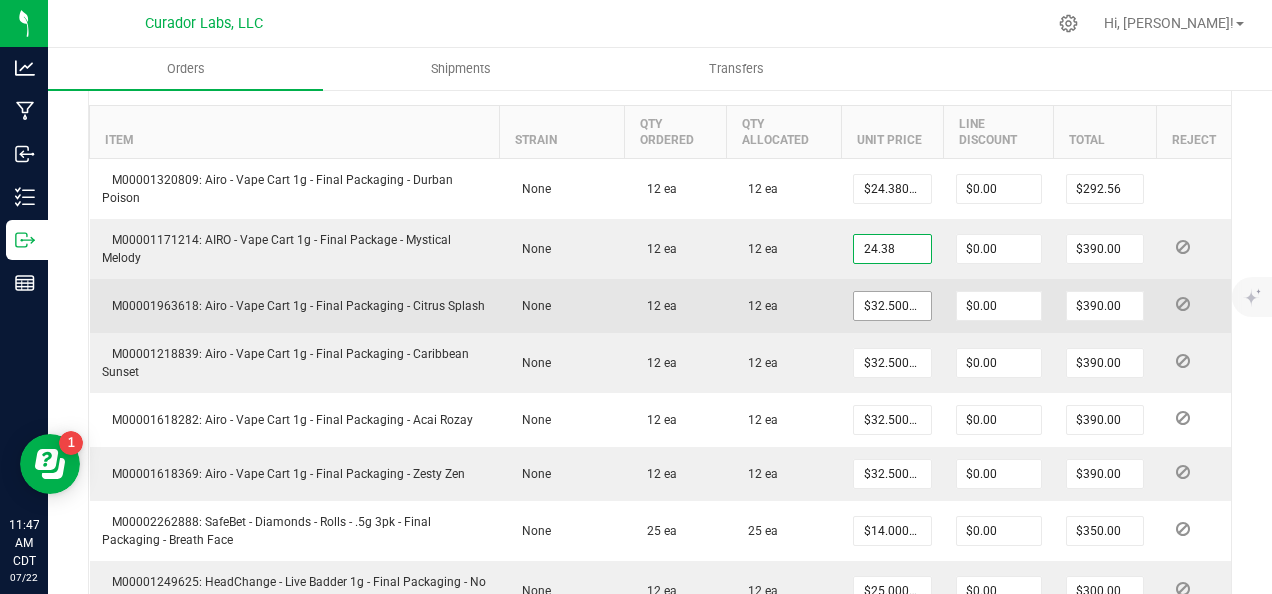 type on "$292.56" 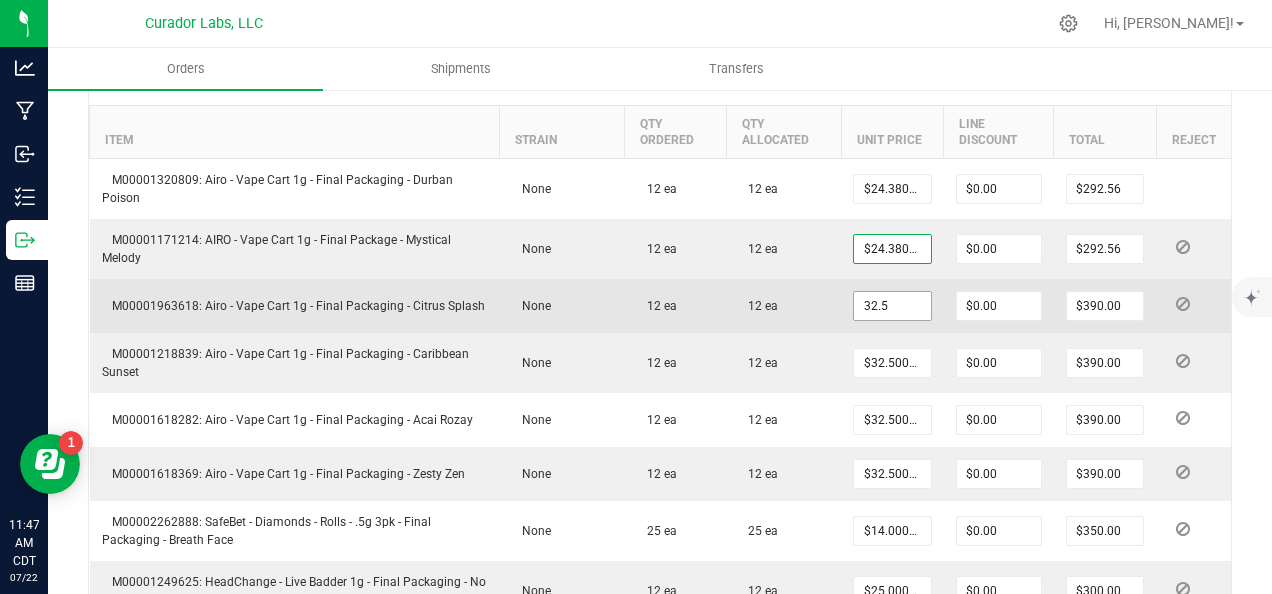 click on "32.5" at bounding box center (892, 306) 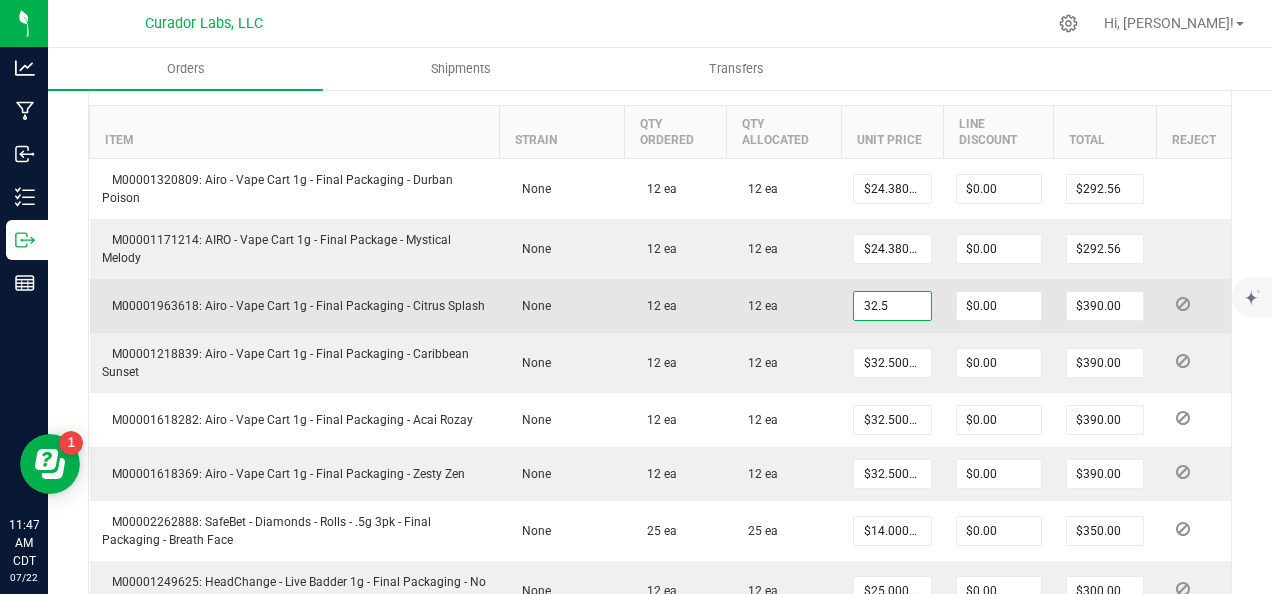 paste on "24.38" 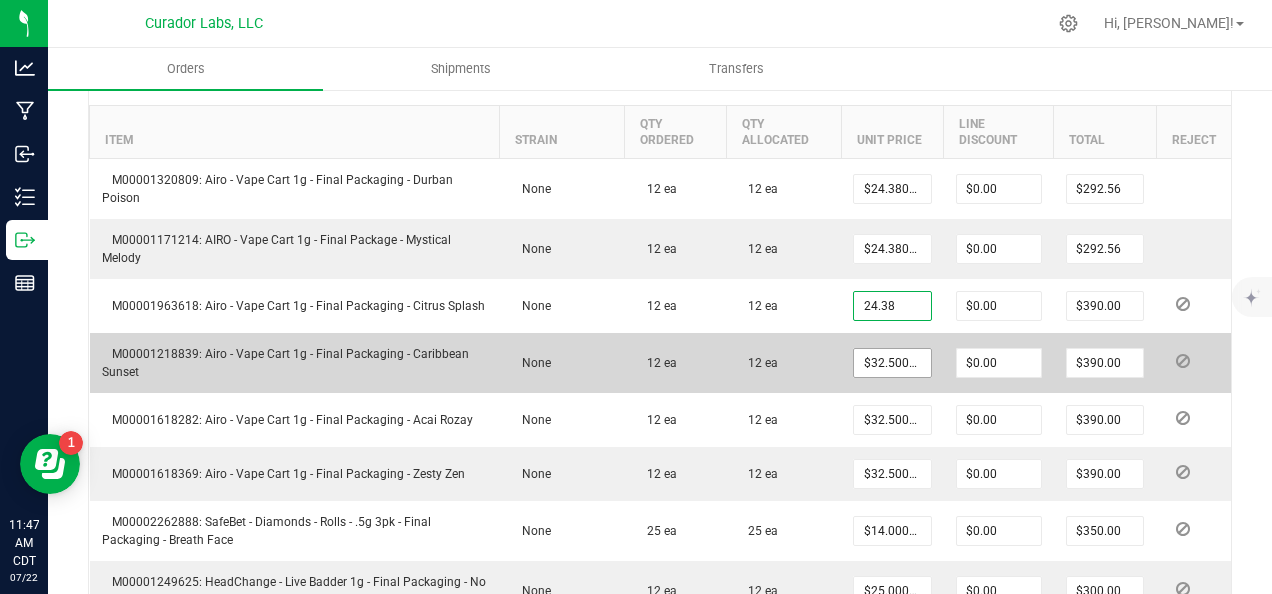 type on "$24.38000" 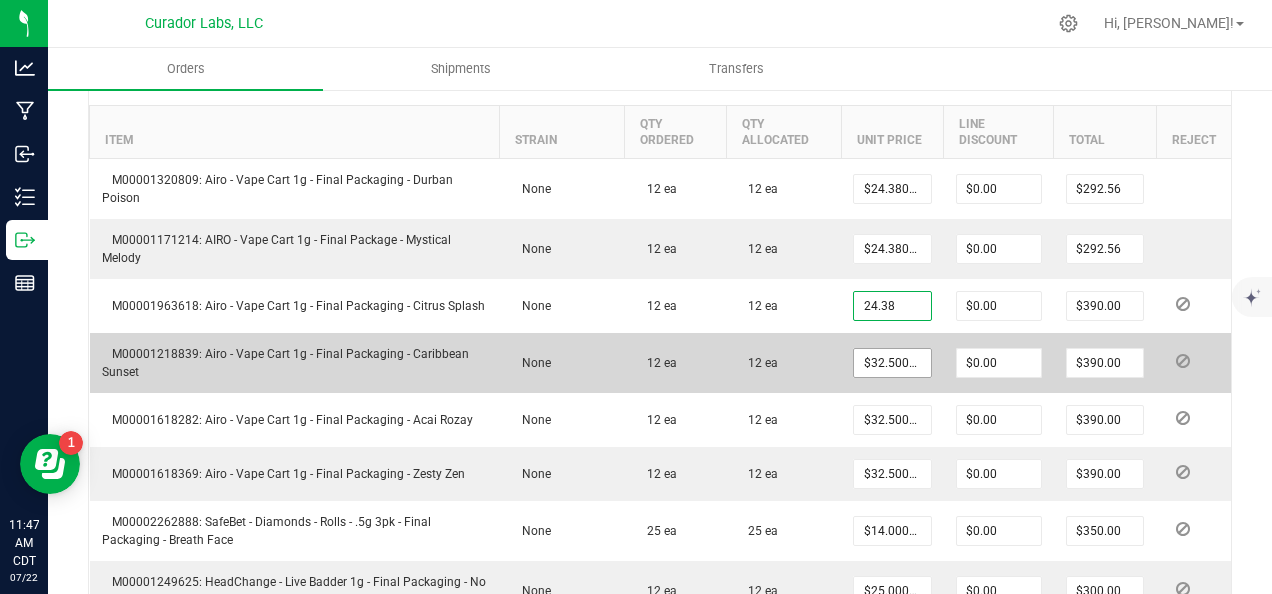 type on "$292.56" 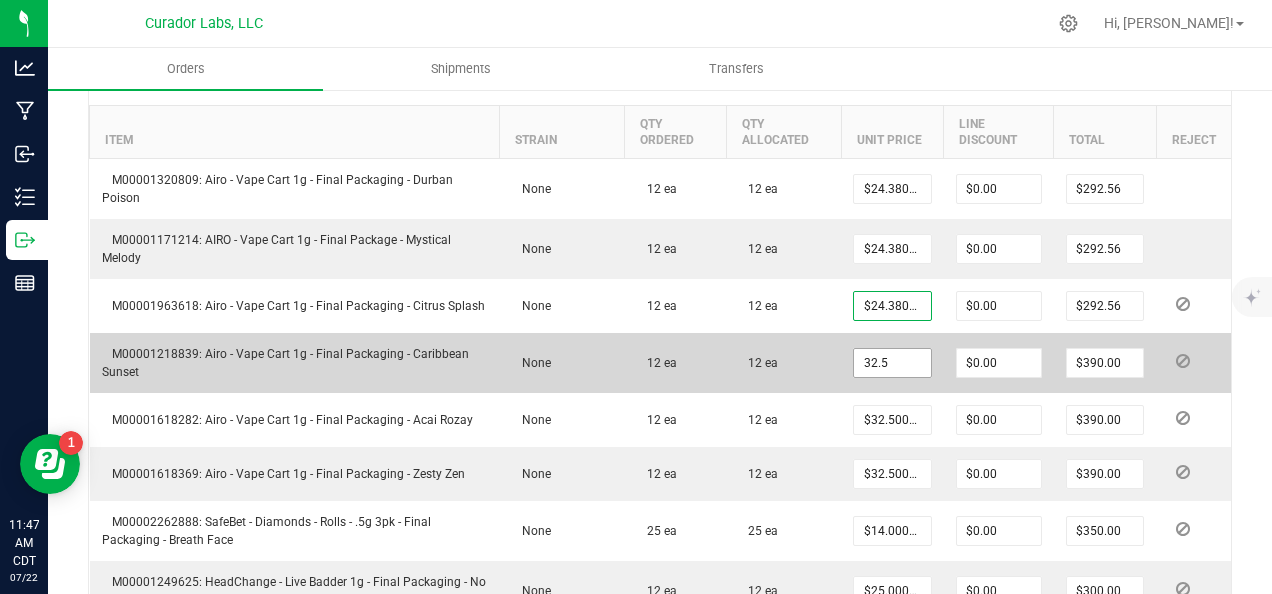 click on "32.5" at bounding box center (892, 363) 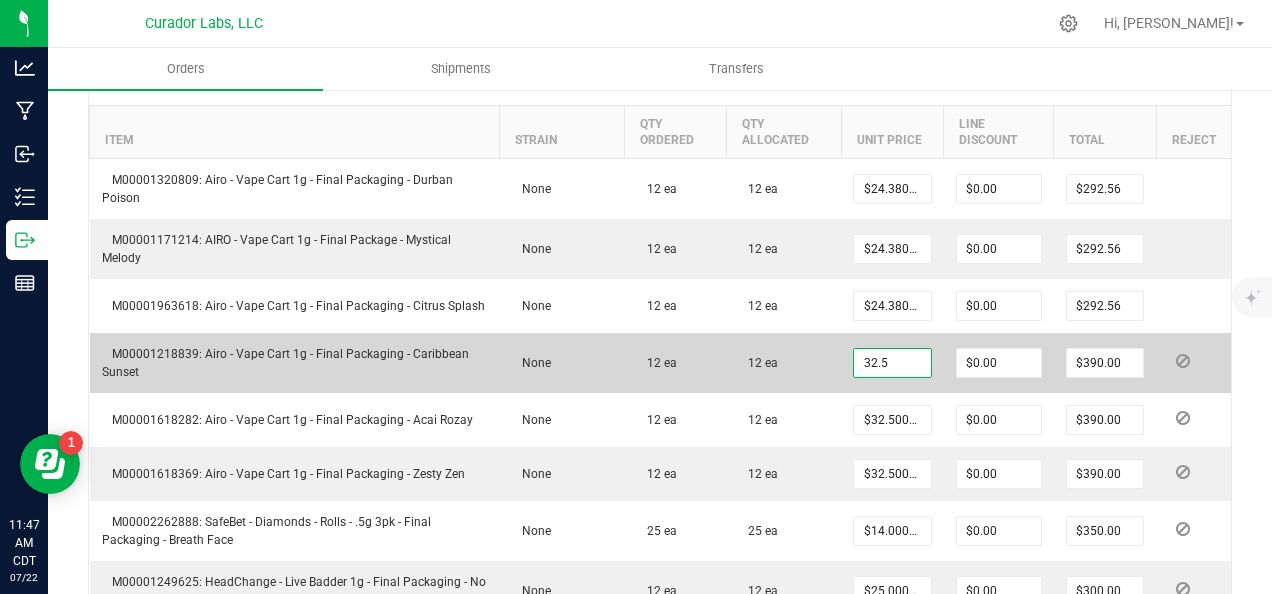 paste on "24.38" 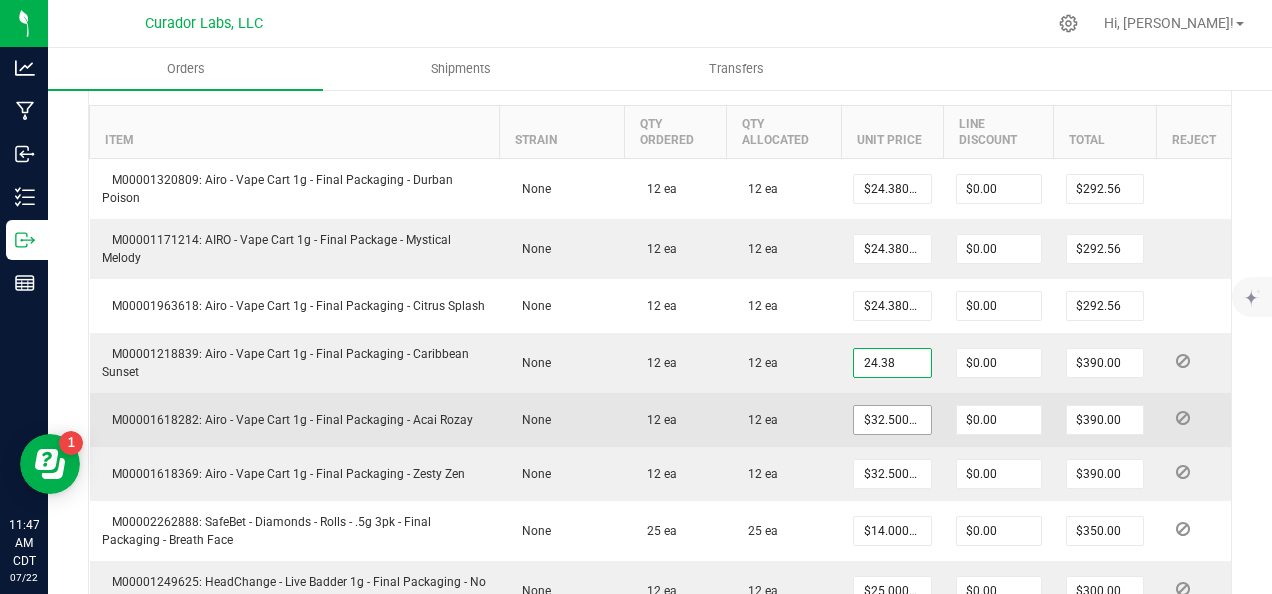 type on "$24.38000" 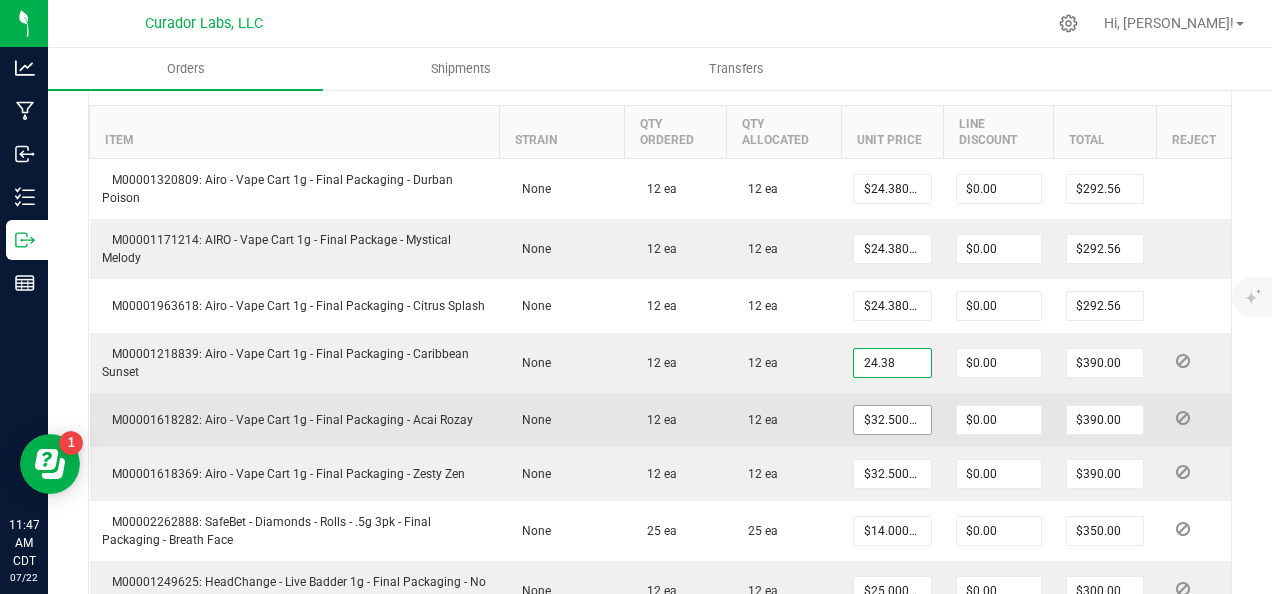 type on "$292.56" 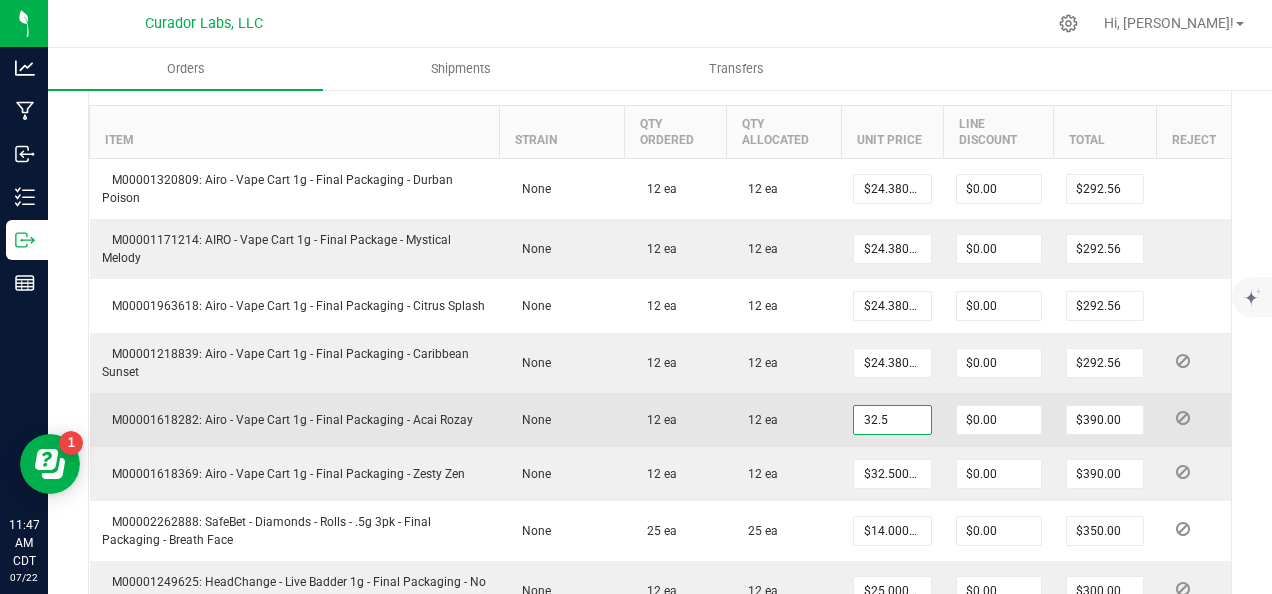 click on "32.5" at bounding box center (892, 420) 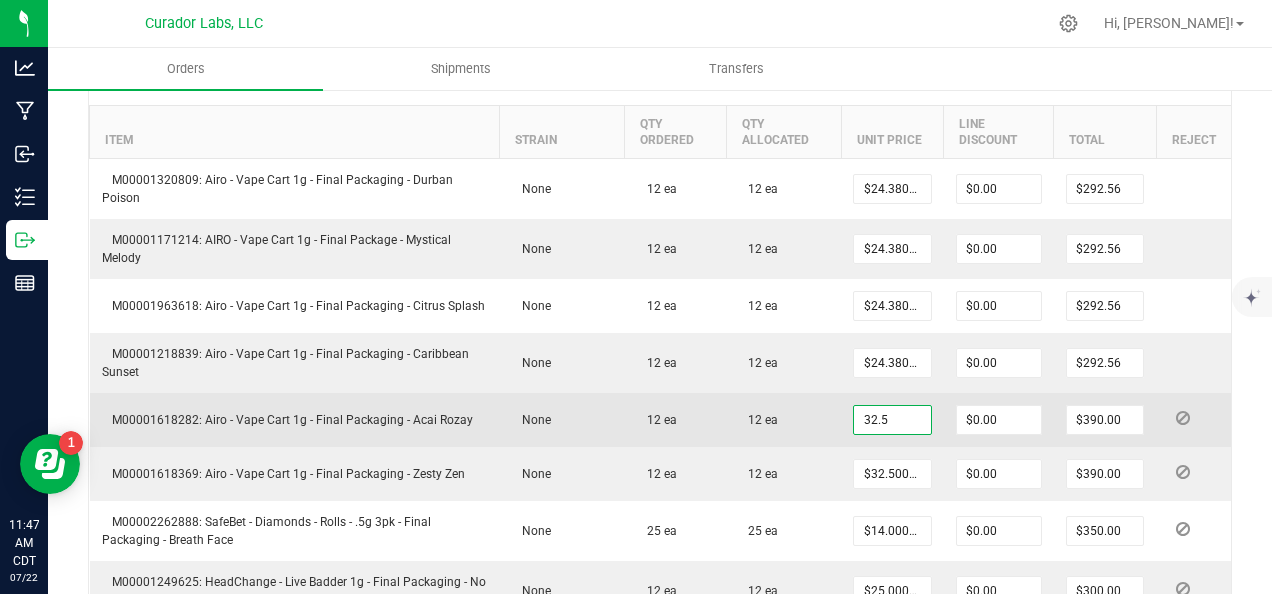 paste on "24.38" 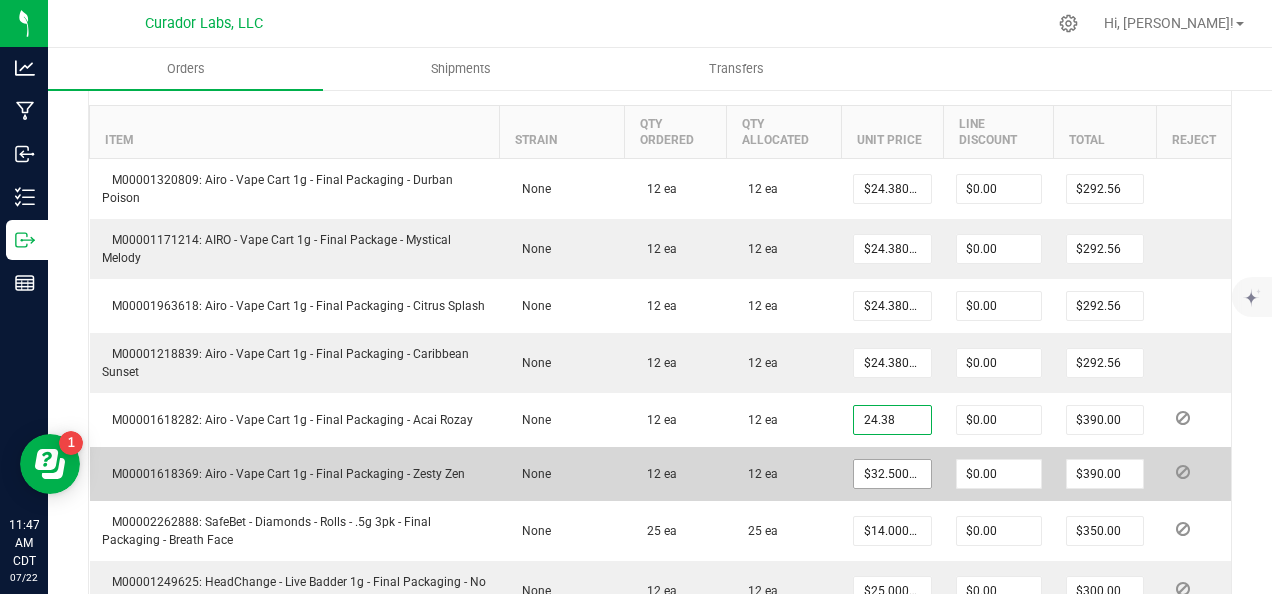 type on "$24.38000" 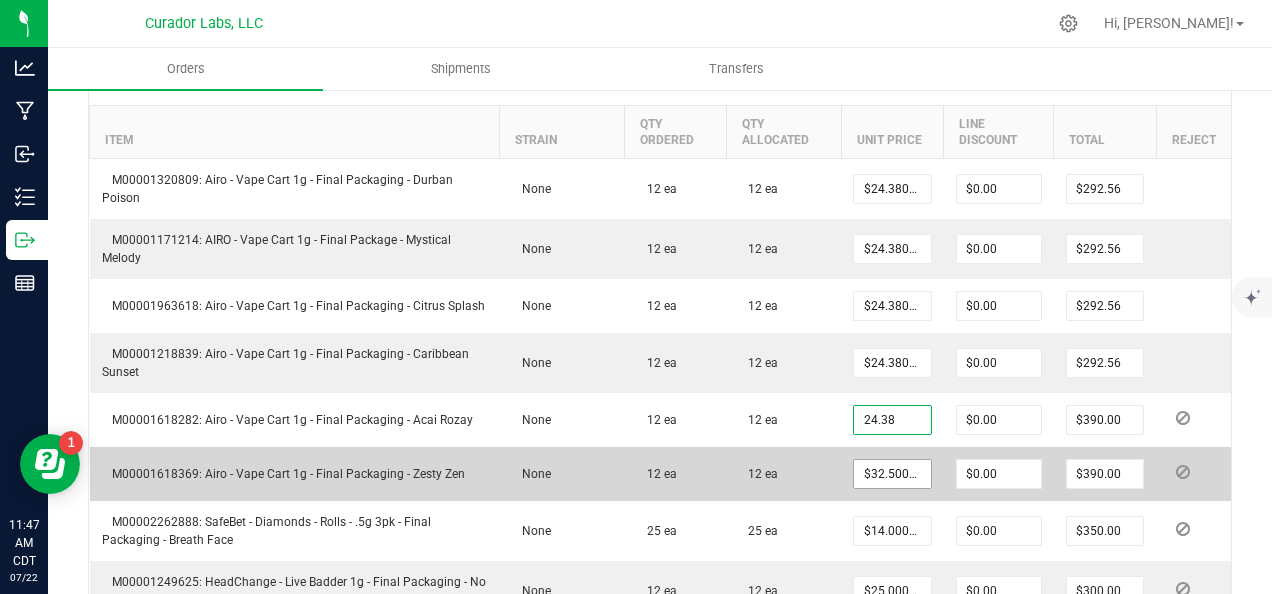 type on "$292.56" 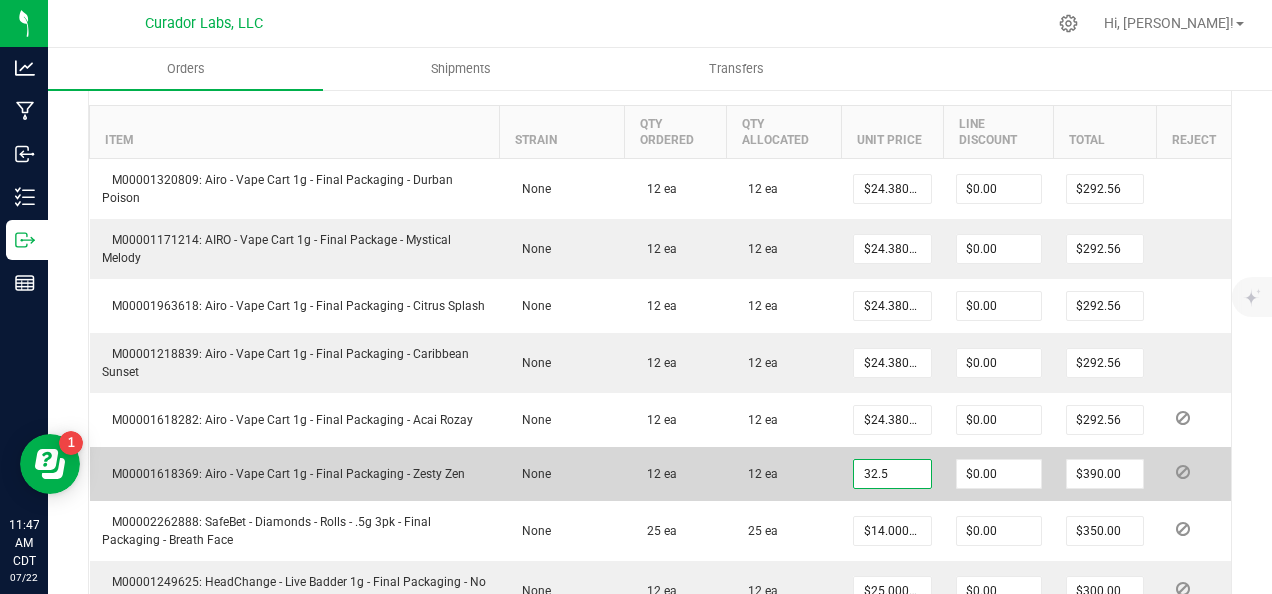 click on "32.5" at bounding box center [892, 474] 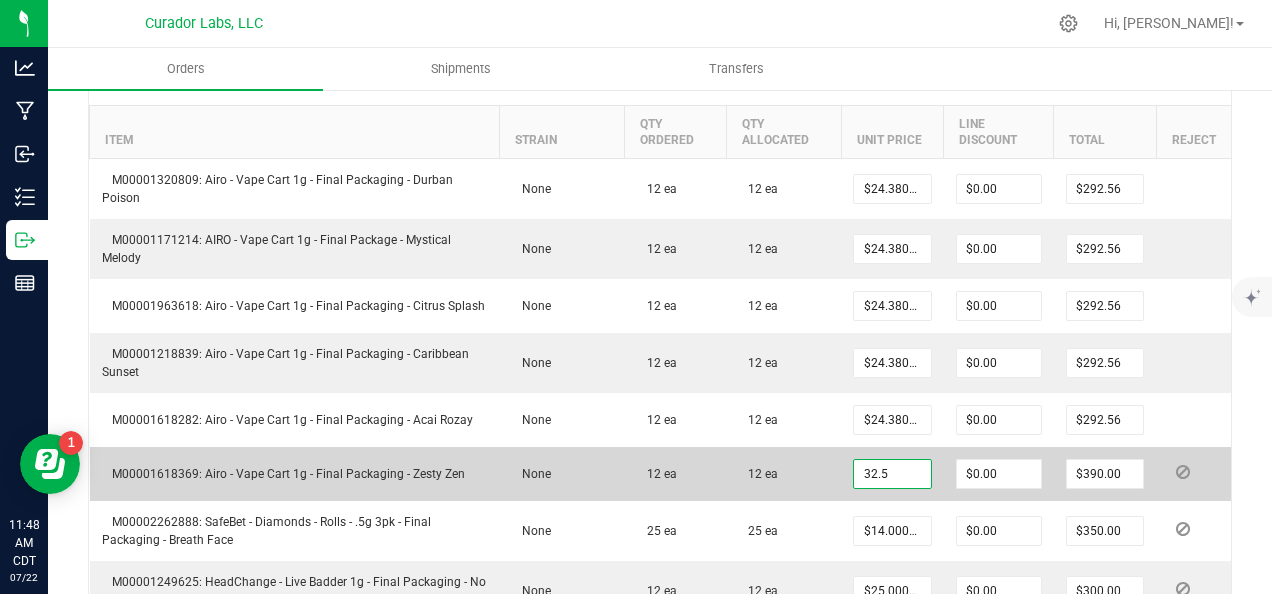 paste on "24.38" 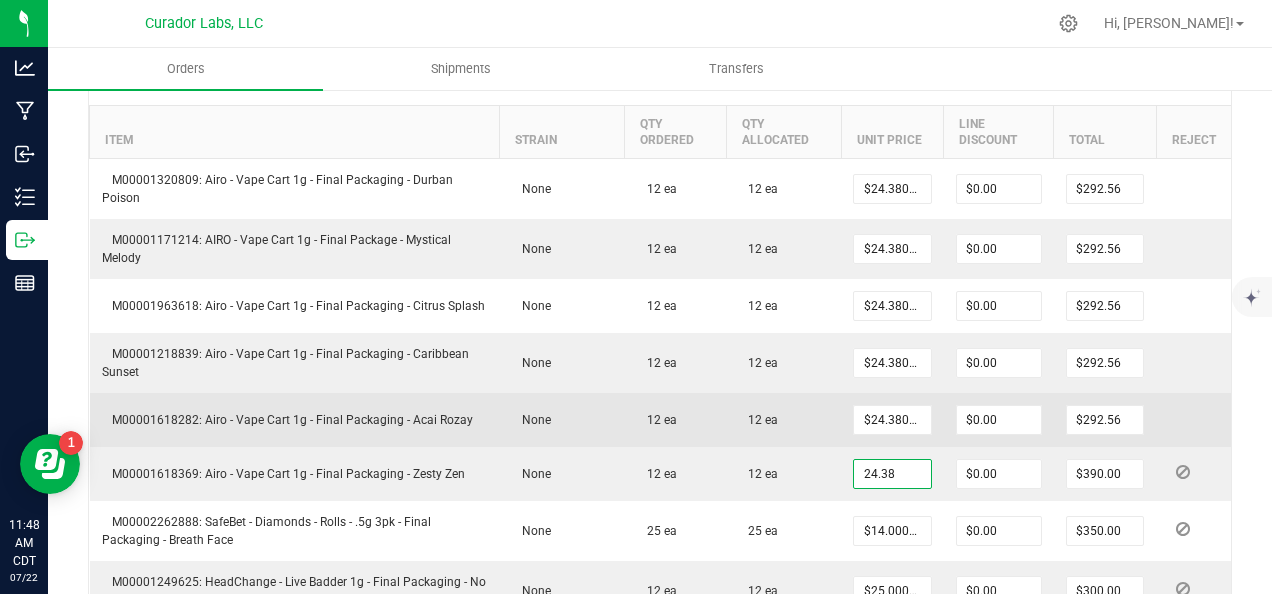 type on "$24.38000" 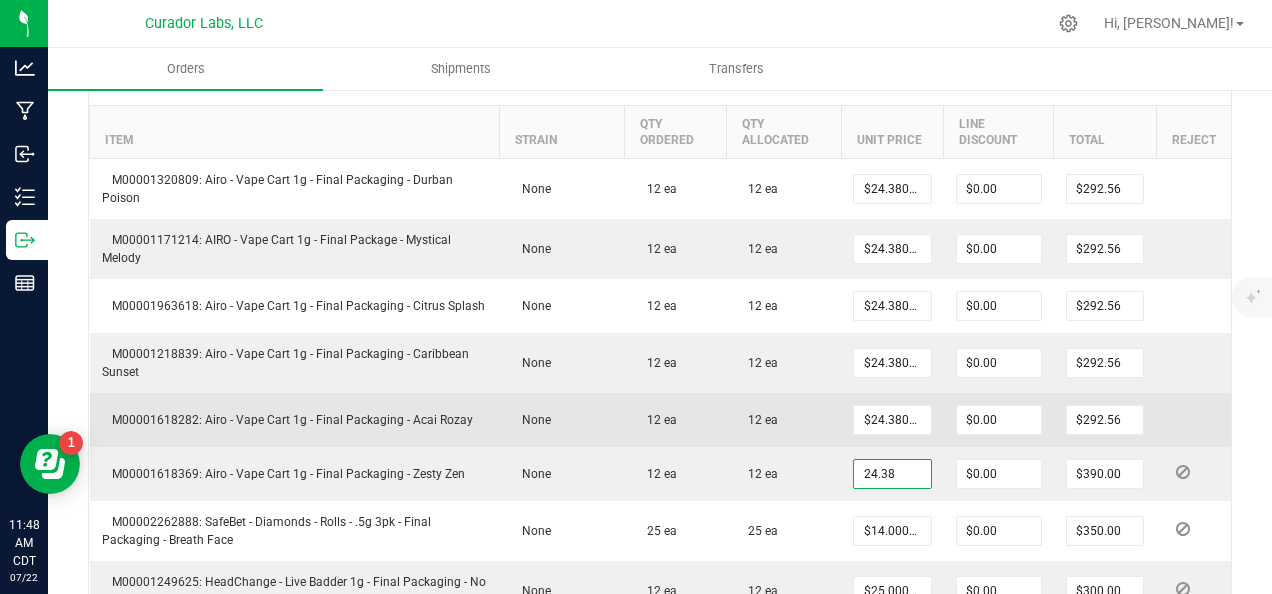 type on "$292.56" 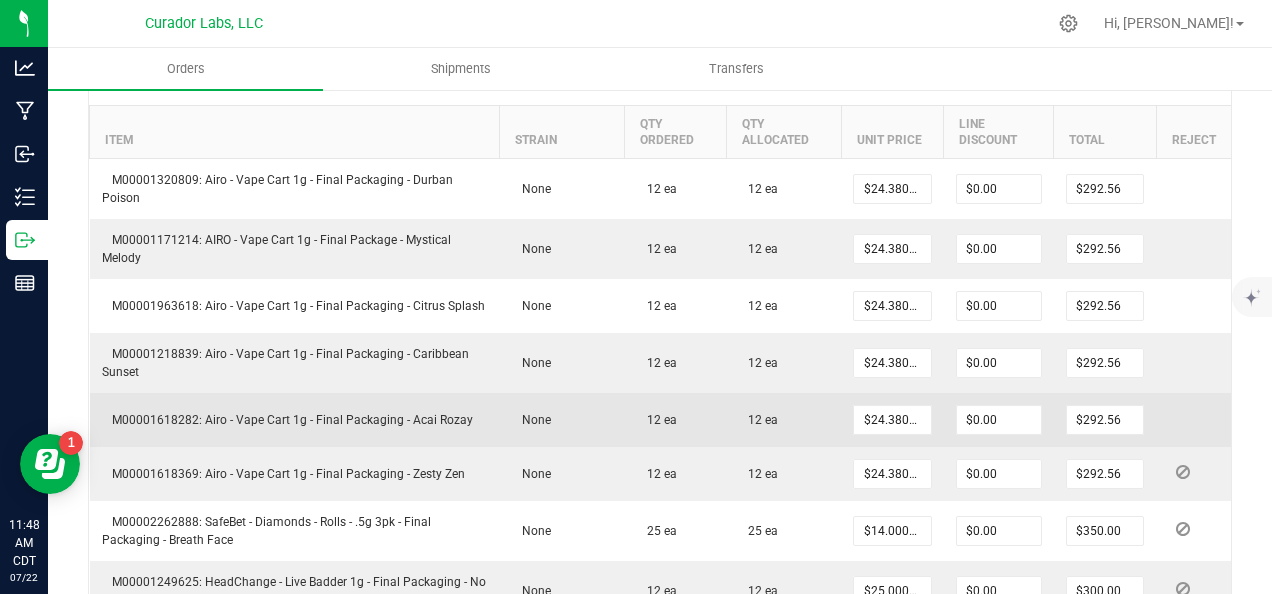 click on "12 ea" at bounding box center (783, 420) 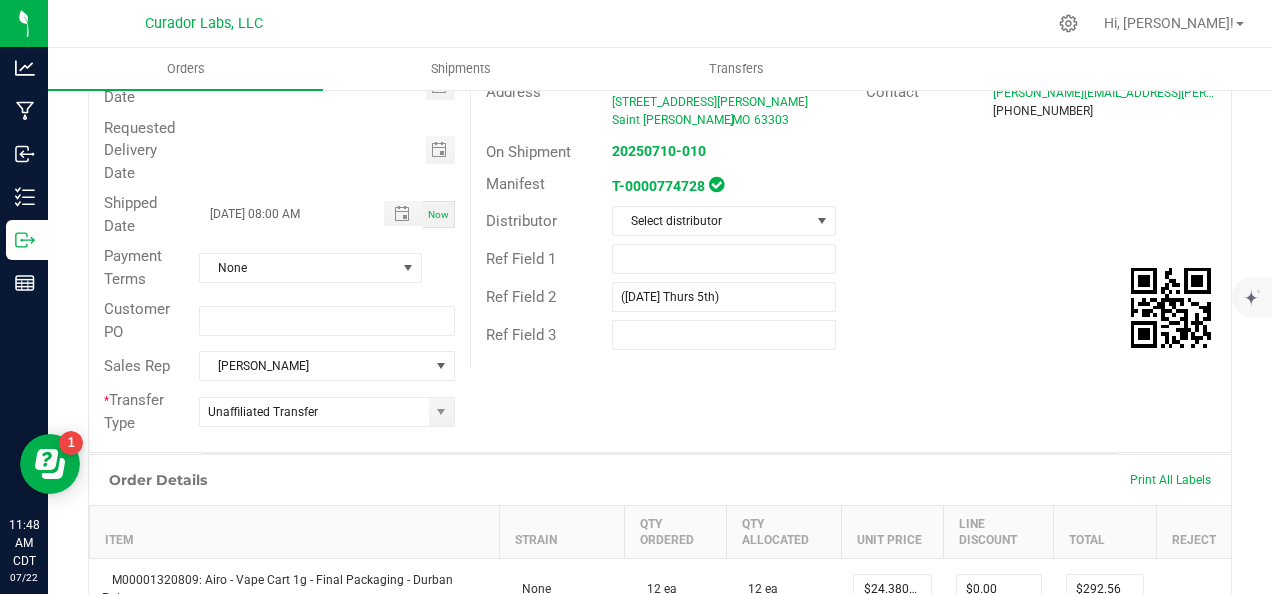 scroll, scrollTop: 0, scrollLeft: 0, axis: both 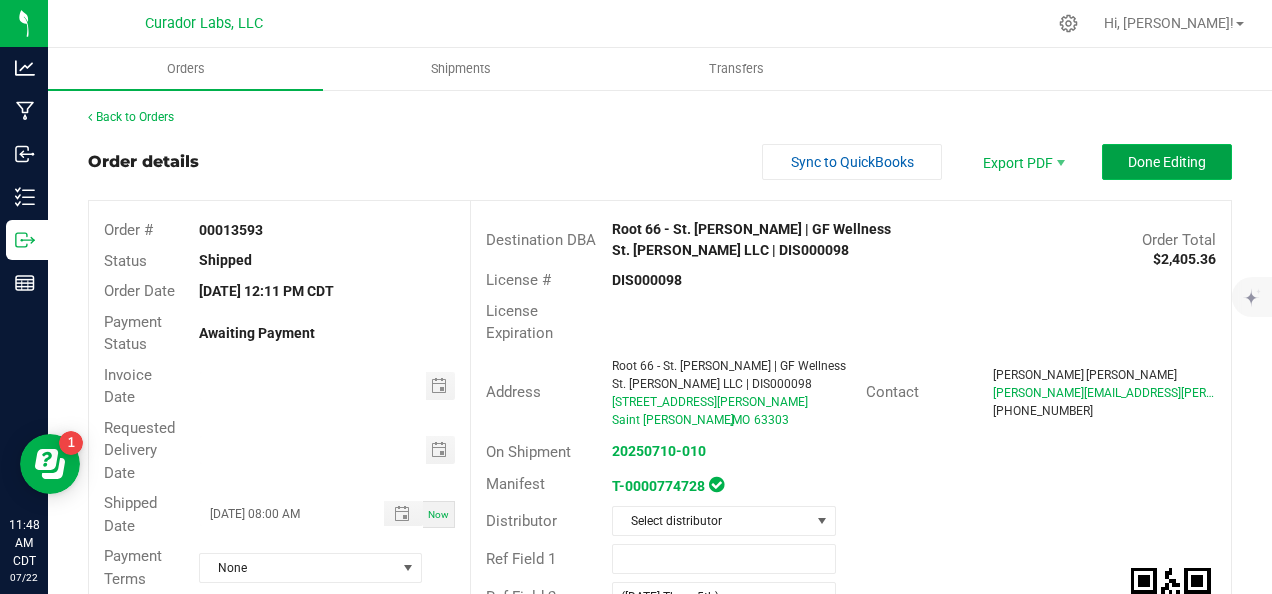 click on "Done Editing" at bounding box center [1167, 162] 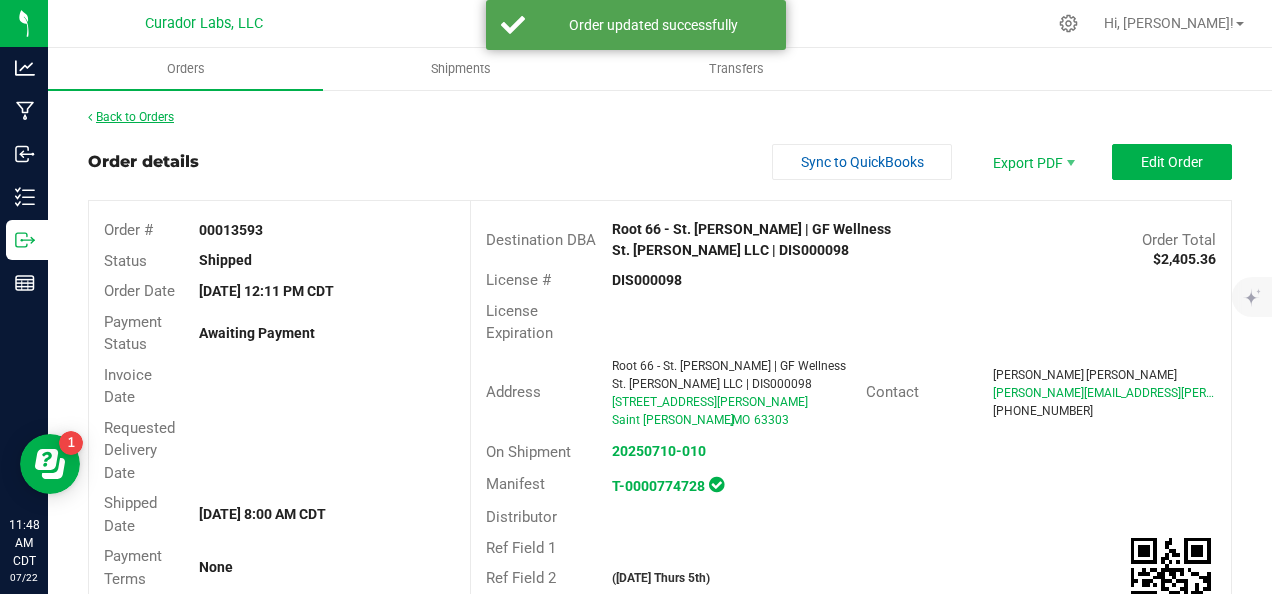 click on "Back to Orders" at bounding box center (131, 117) 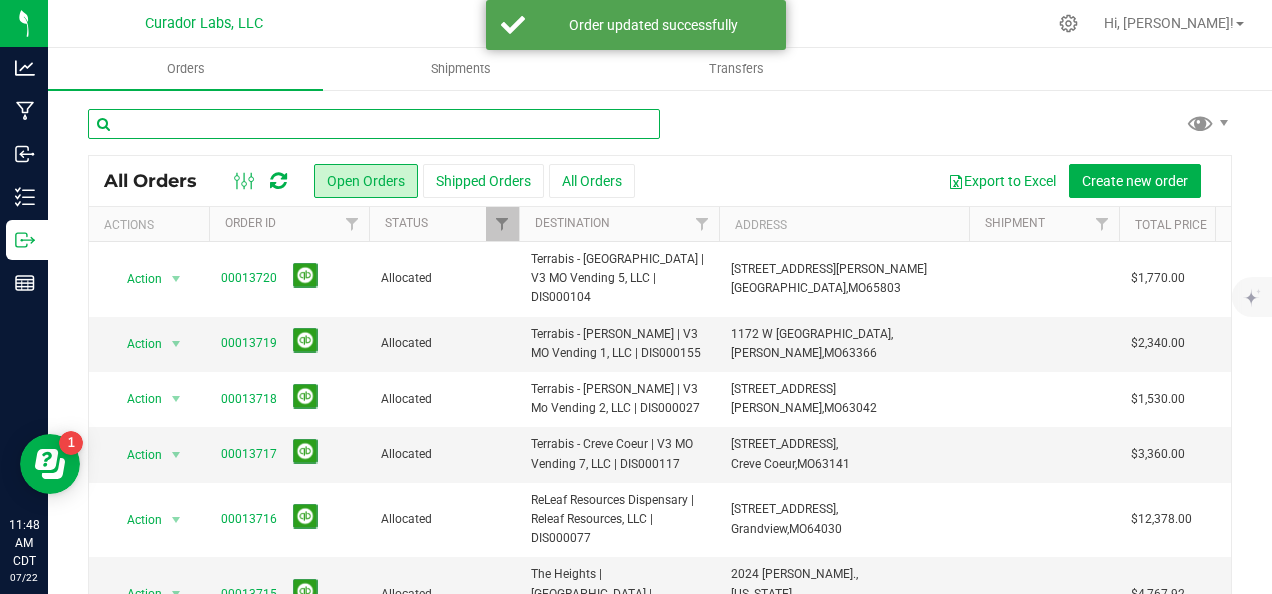click at bounding box center [374, 124] 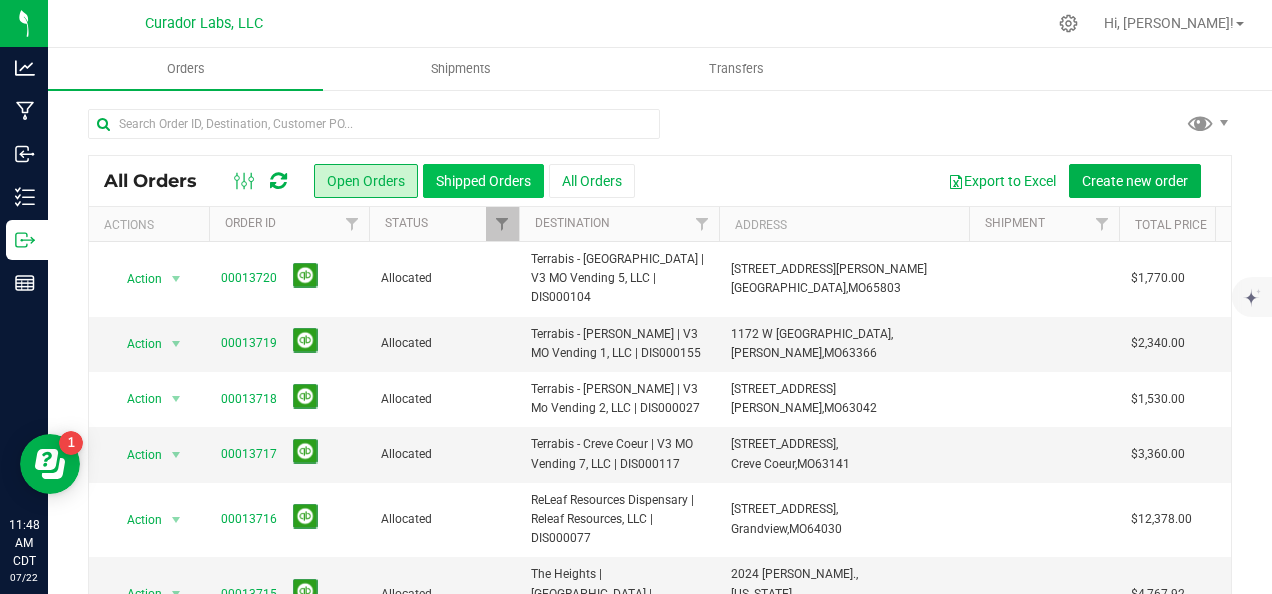 click on "Shipped Orders" at bounding box center [483, 181] 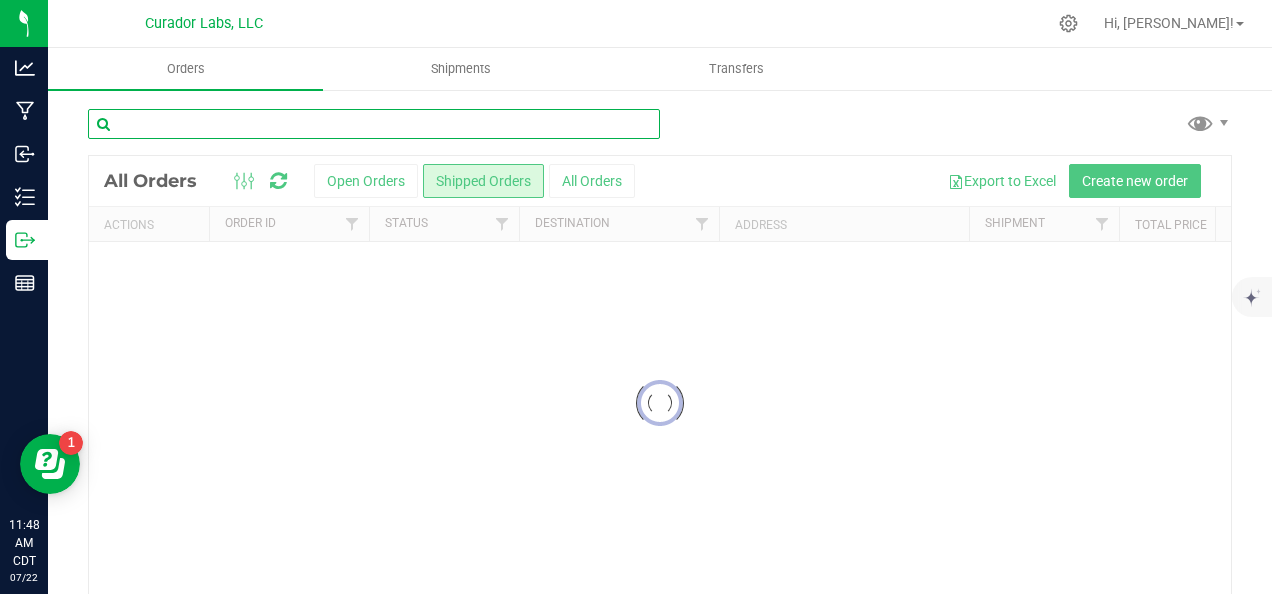click at bounding box center [374, 124] 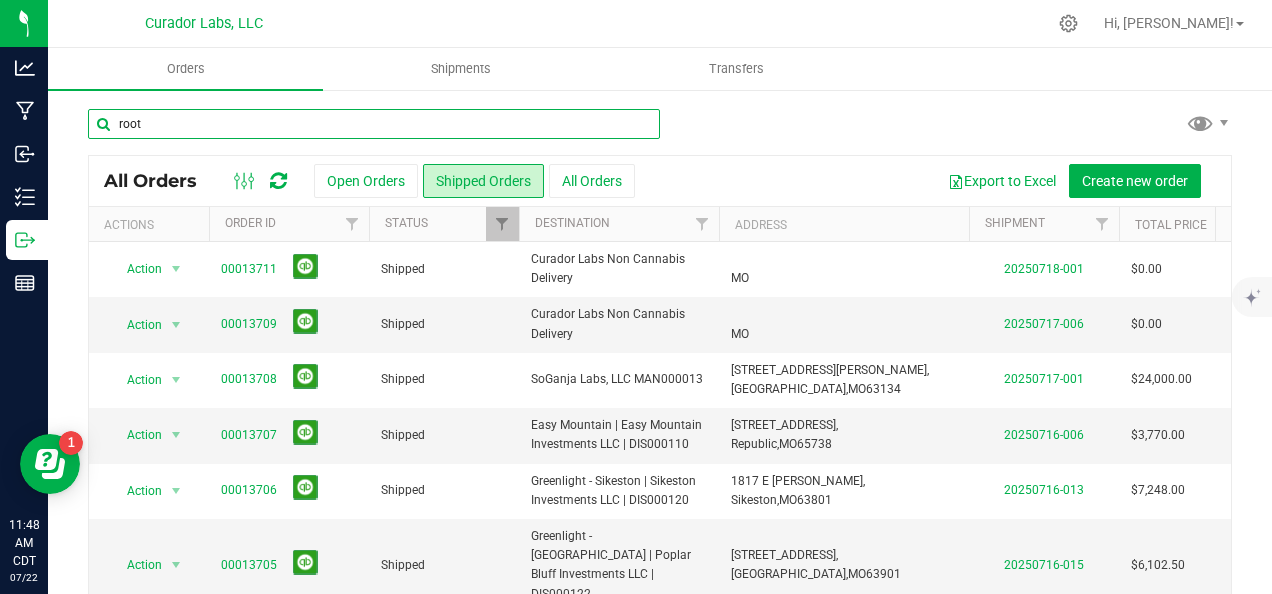 type on "root" 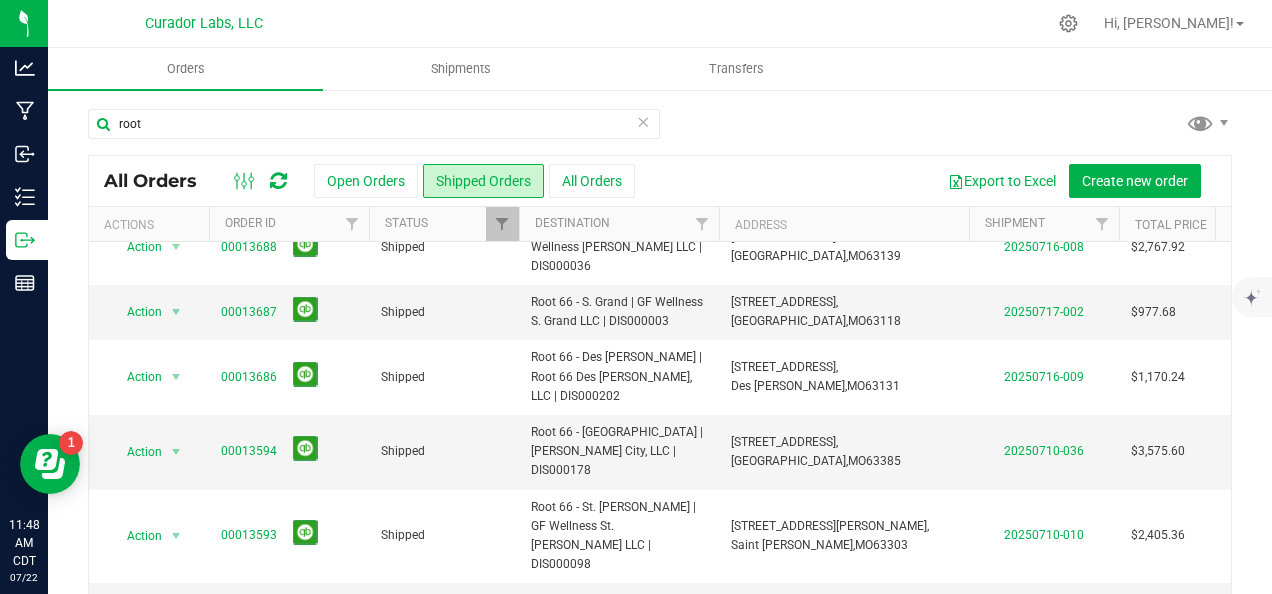 scroll, scrollTop: 300, scrollLeft: 0, axis: vertical 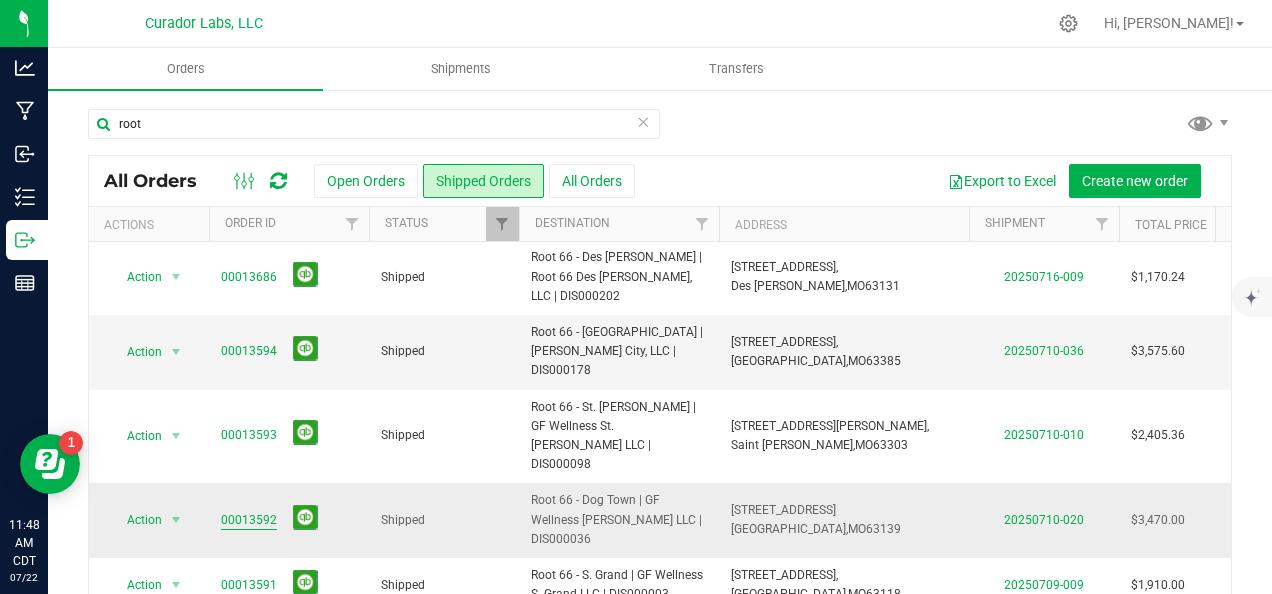 click on "00013592" at bounding box center (249, 520) 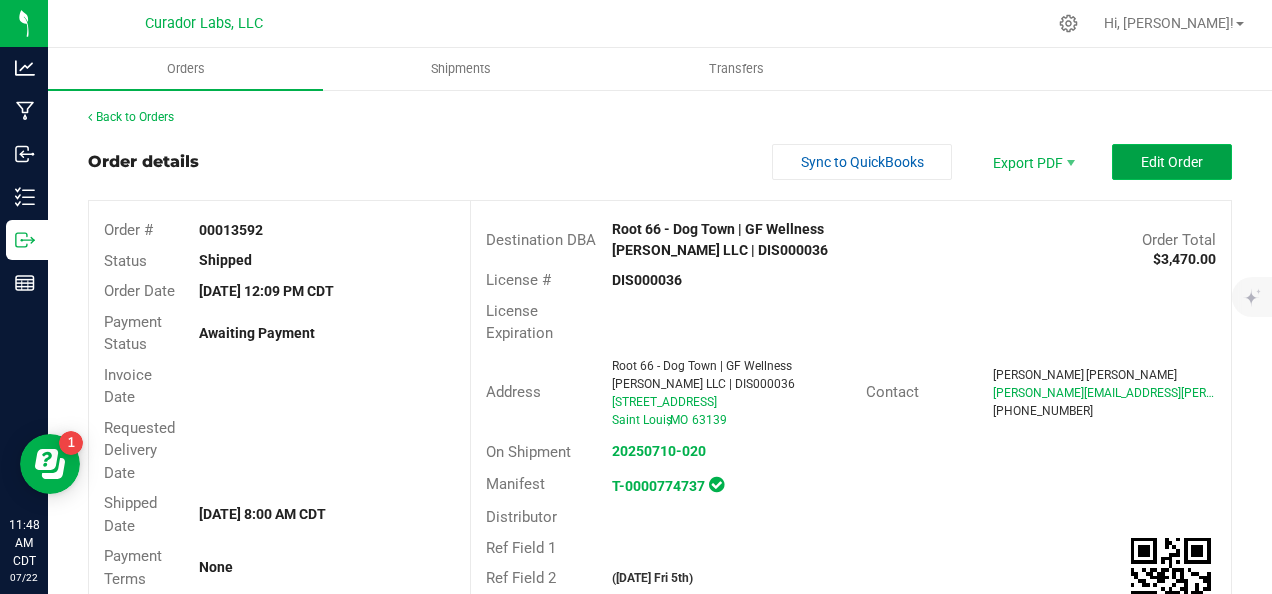 click on "Edit Order" at bounding box center [1172, 162] 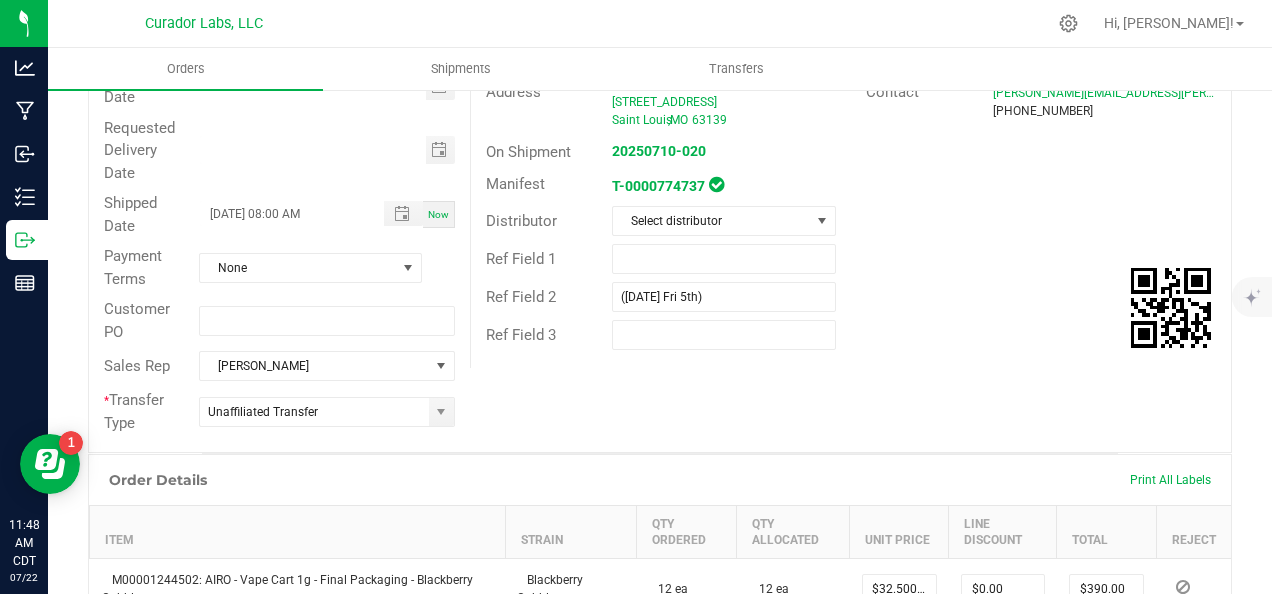 scroll, scrollTop: 600, scrollLeft: 0, axis: vertical 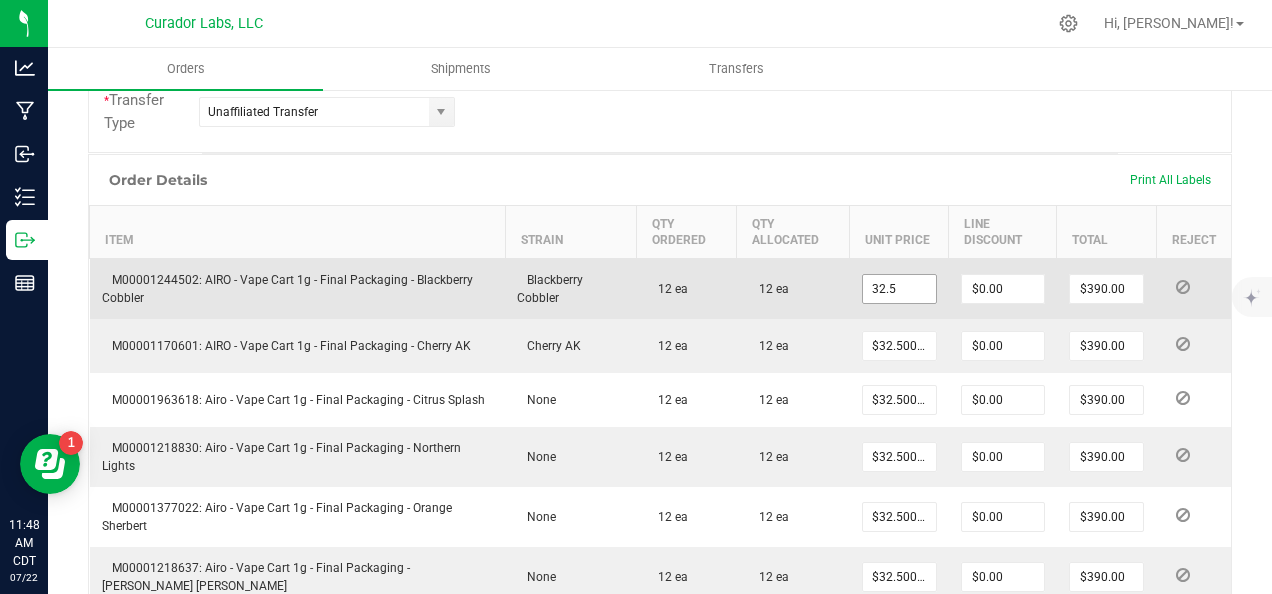 click on "32.5" at bounding box center (899, 289) 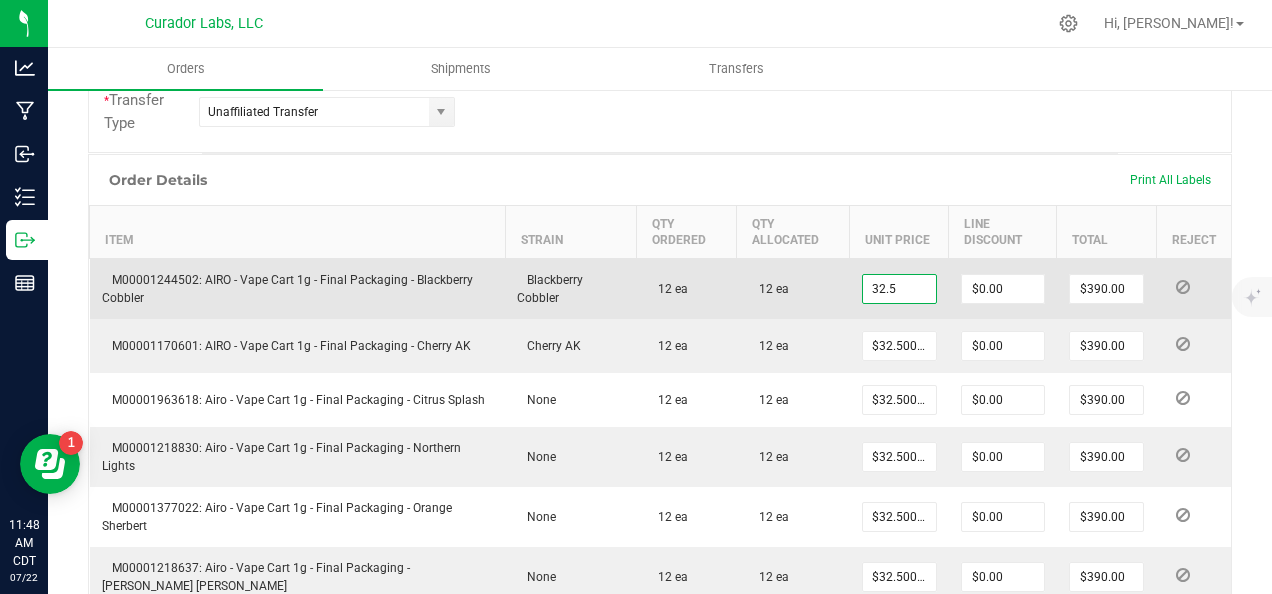 paste on "24.38" 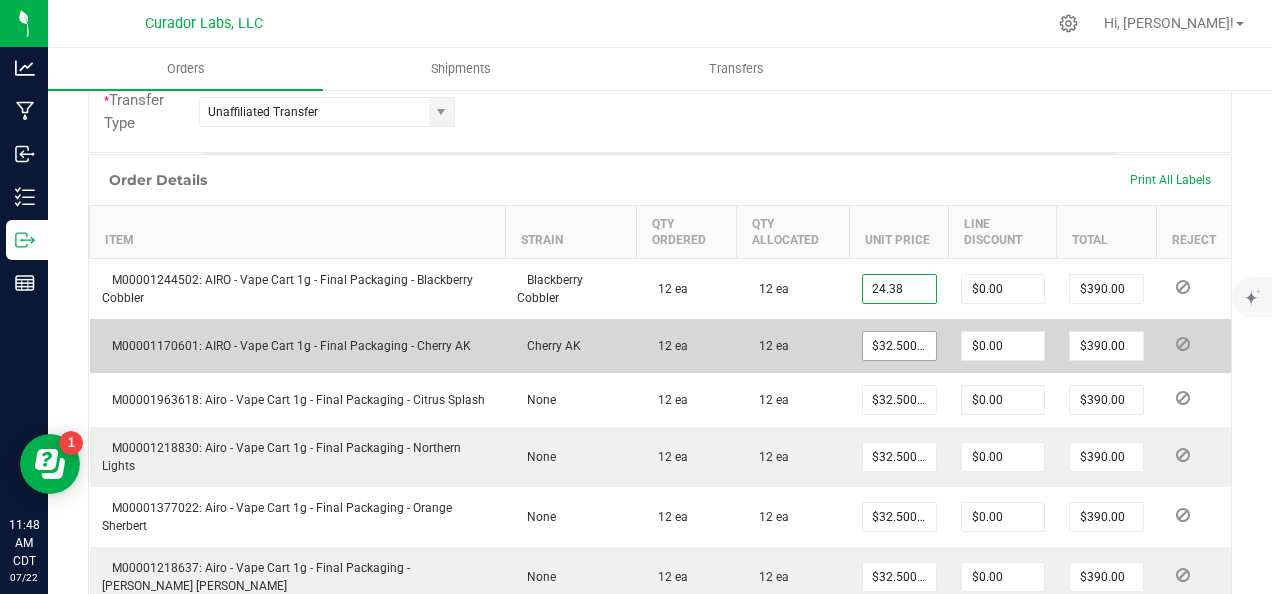 type on "$24.38000" 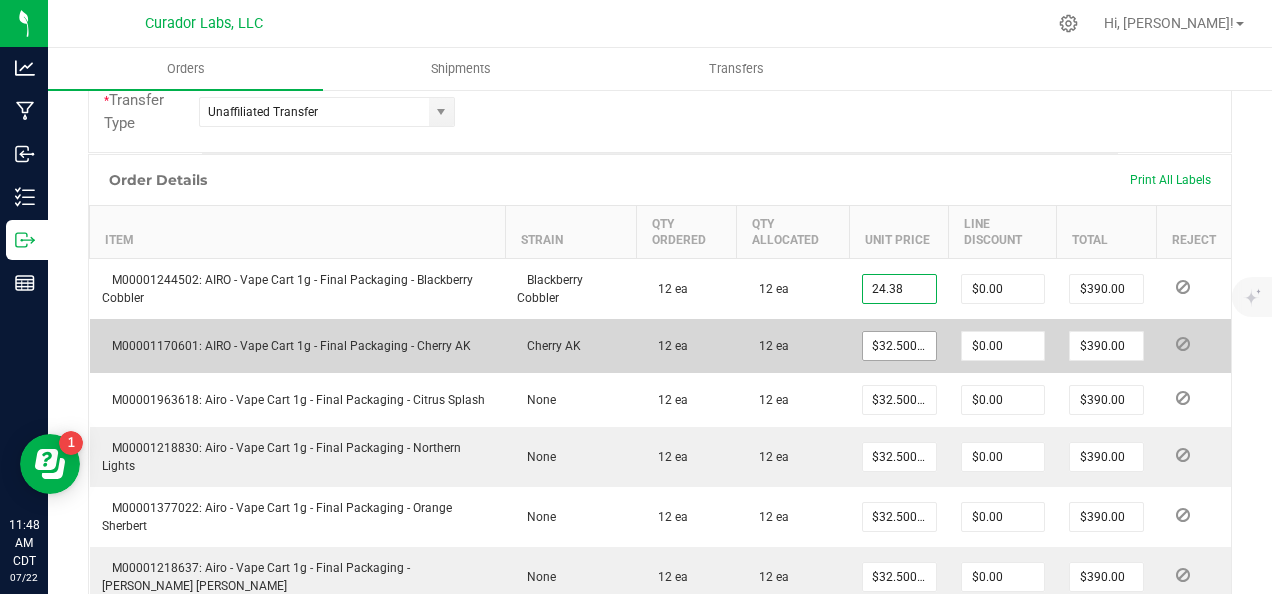 type on "$292.56" 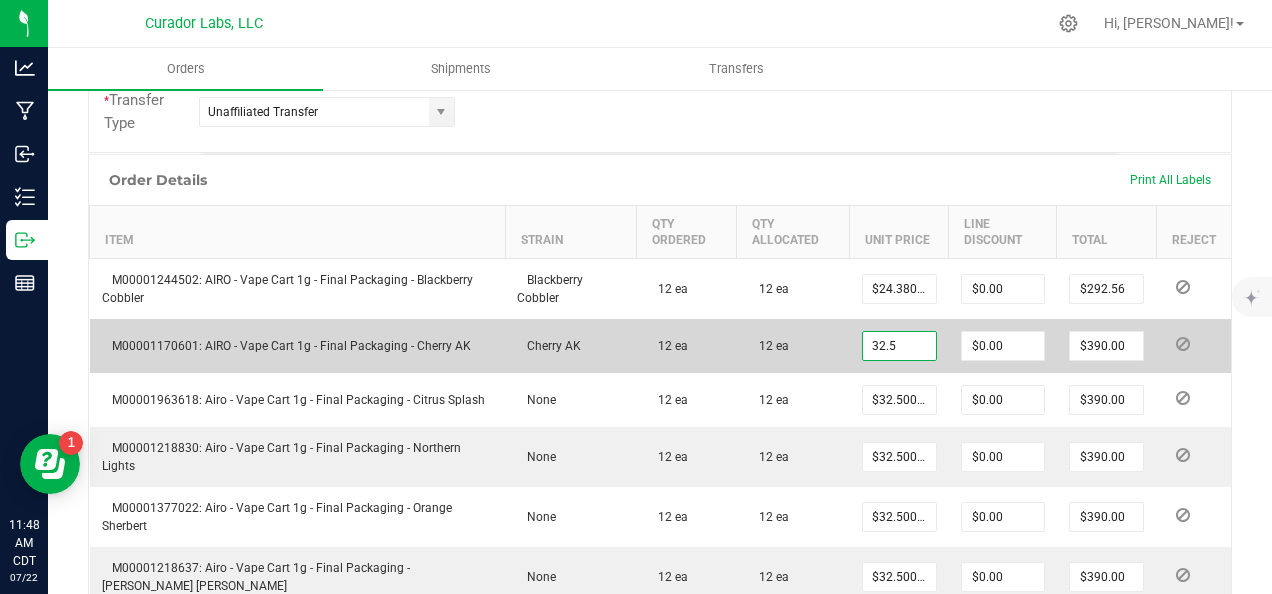 click on "32.5" at bounding box center [899, 346] 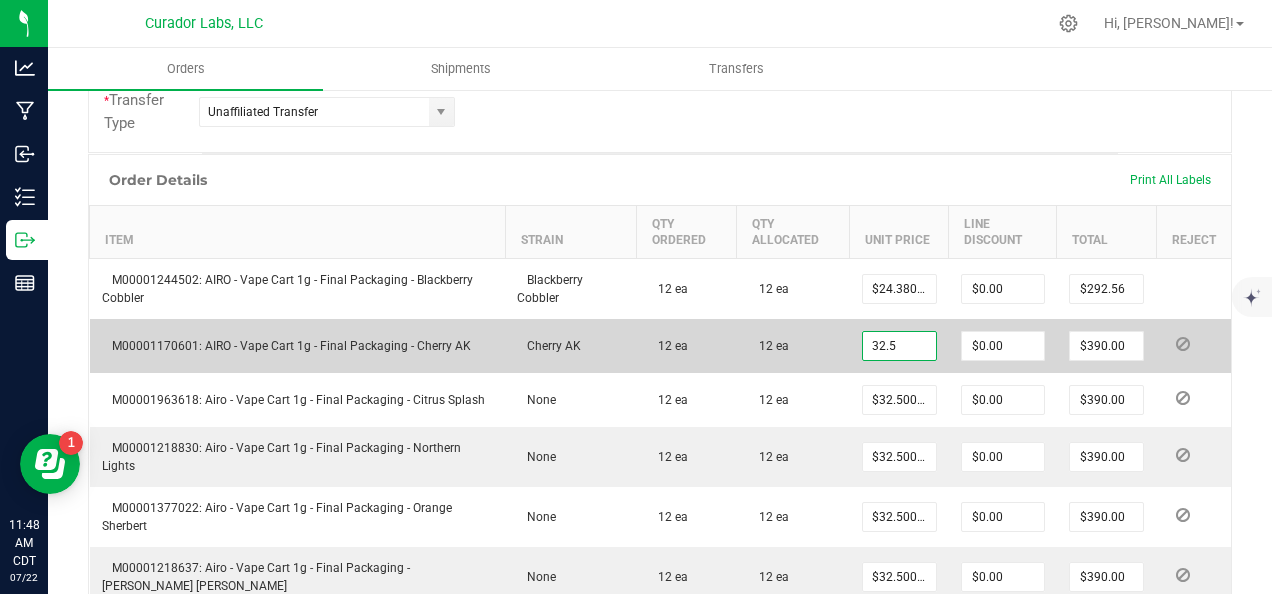 paste on "24.38" 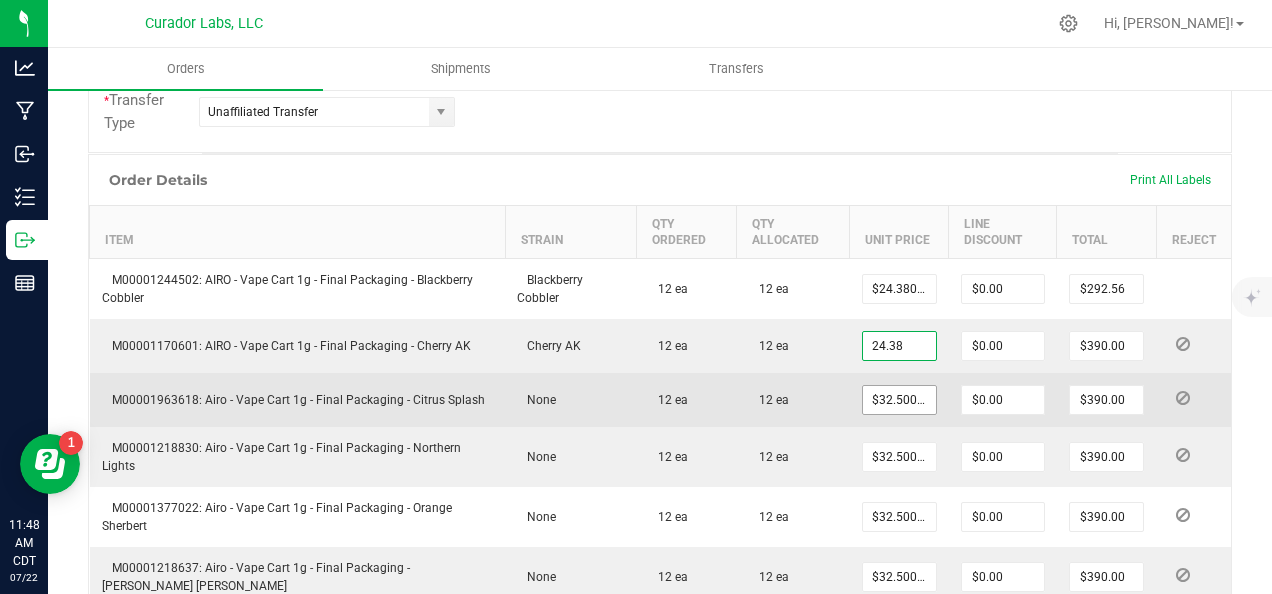 type on "$24.38000" 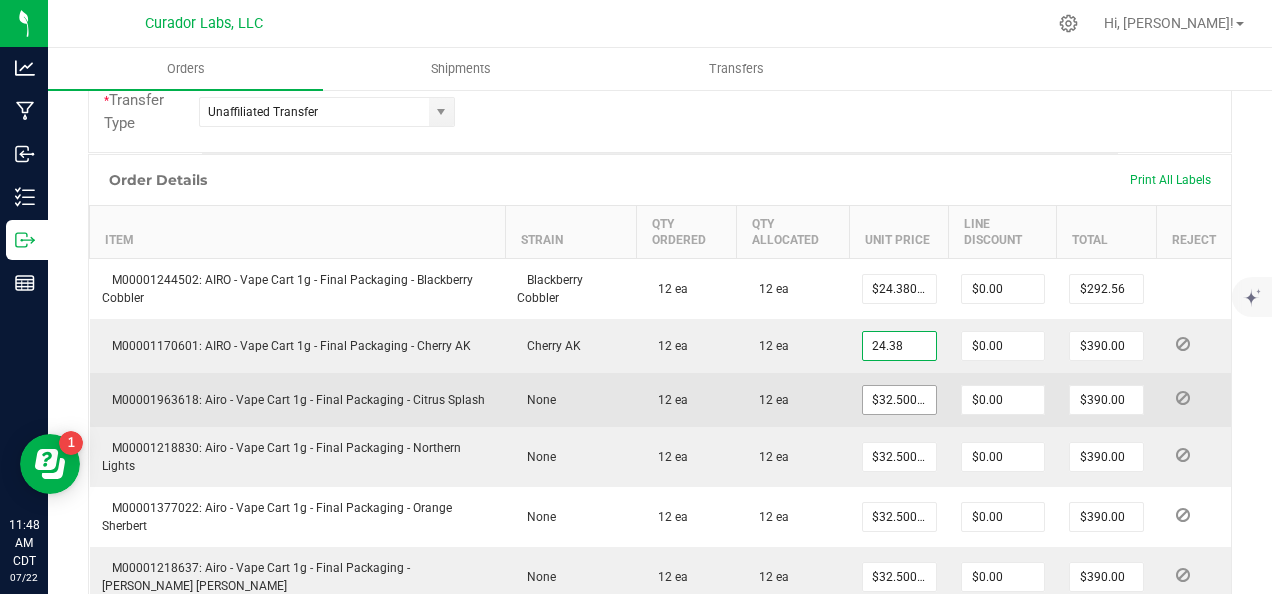 type on "$292.56" 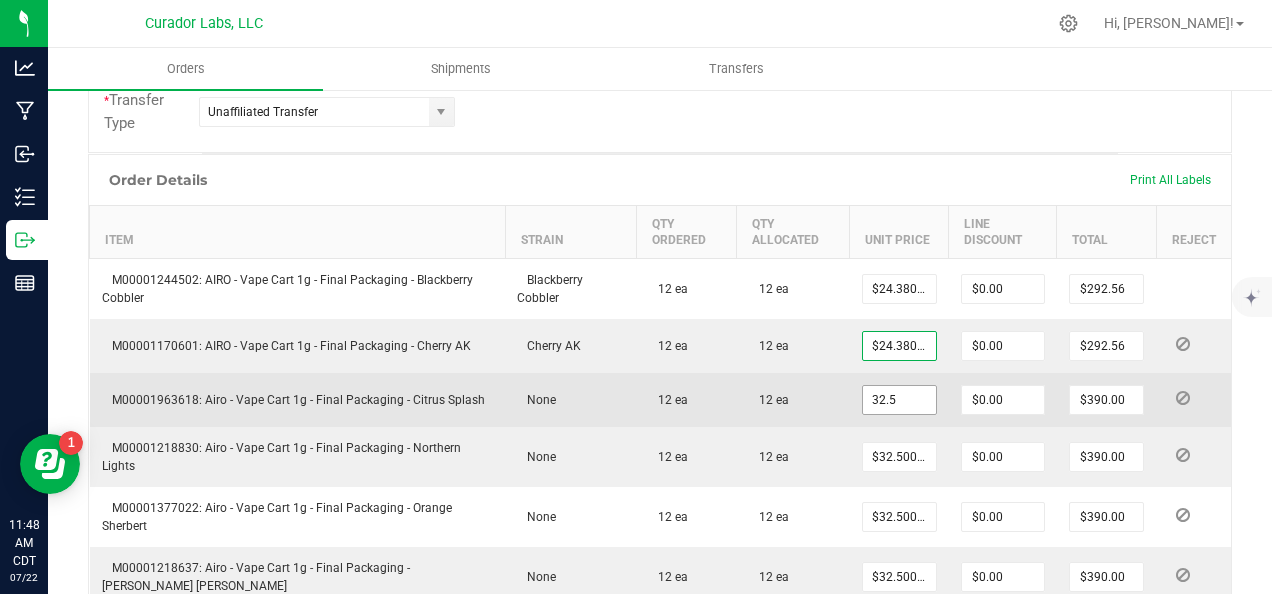 click on "32.5" at bounding box center [899, 400] 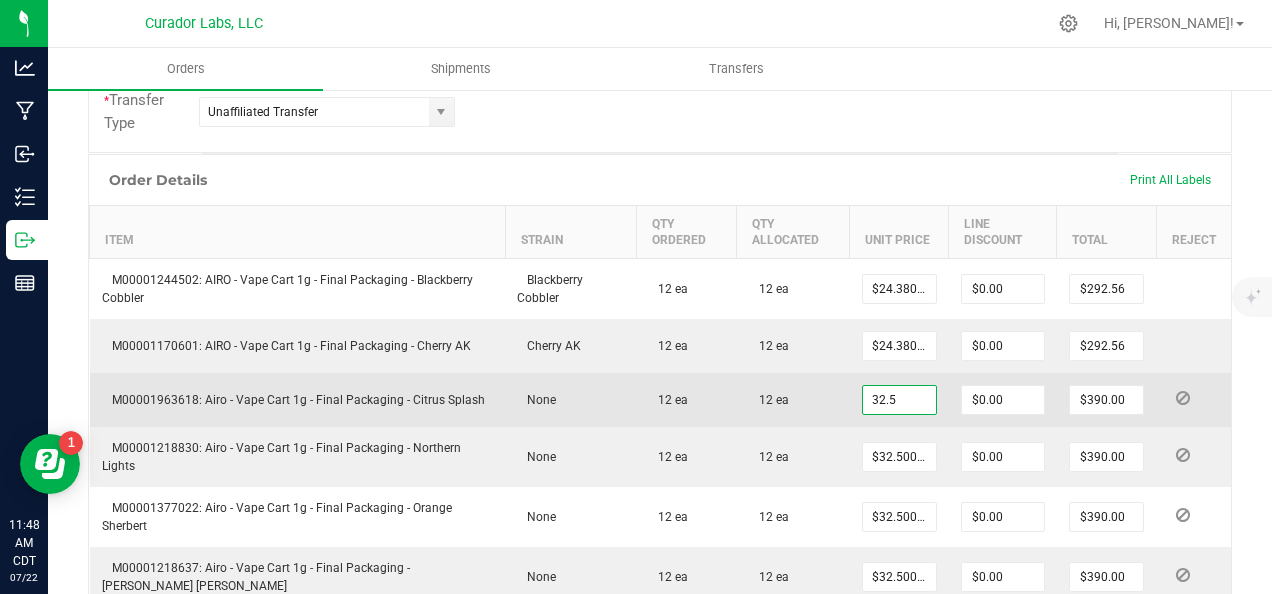 paste on "24.38" 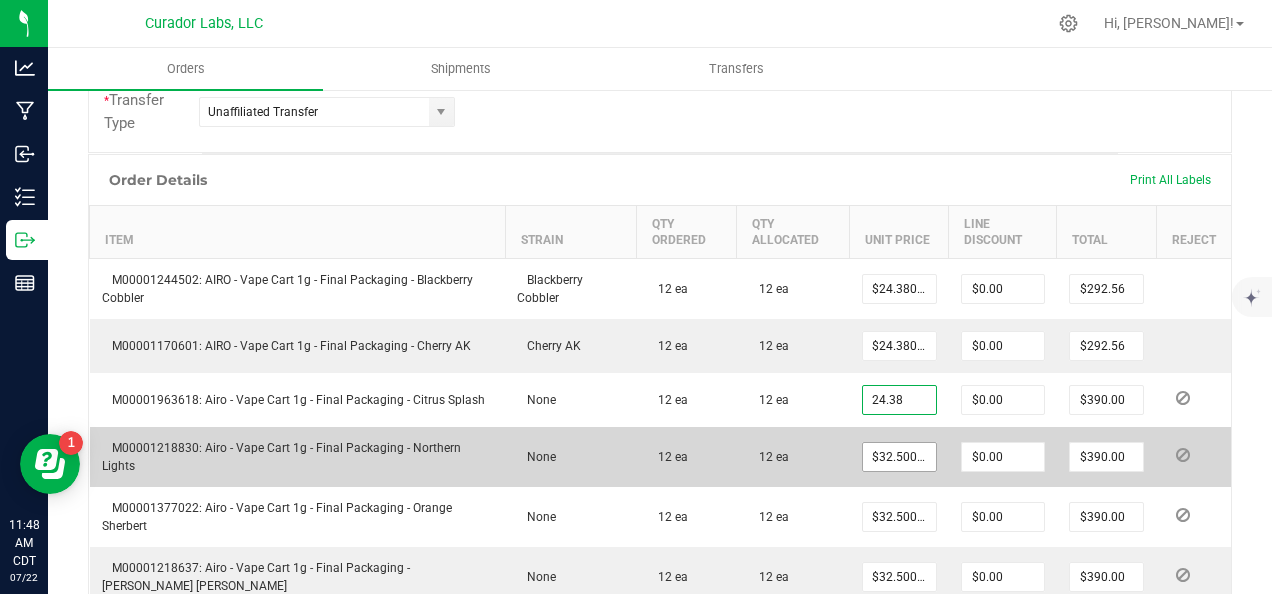 type on "$24.38000" 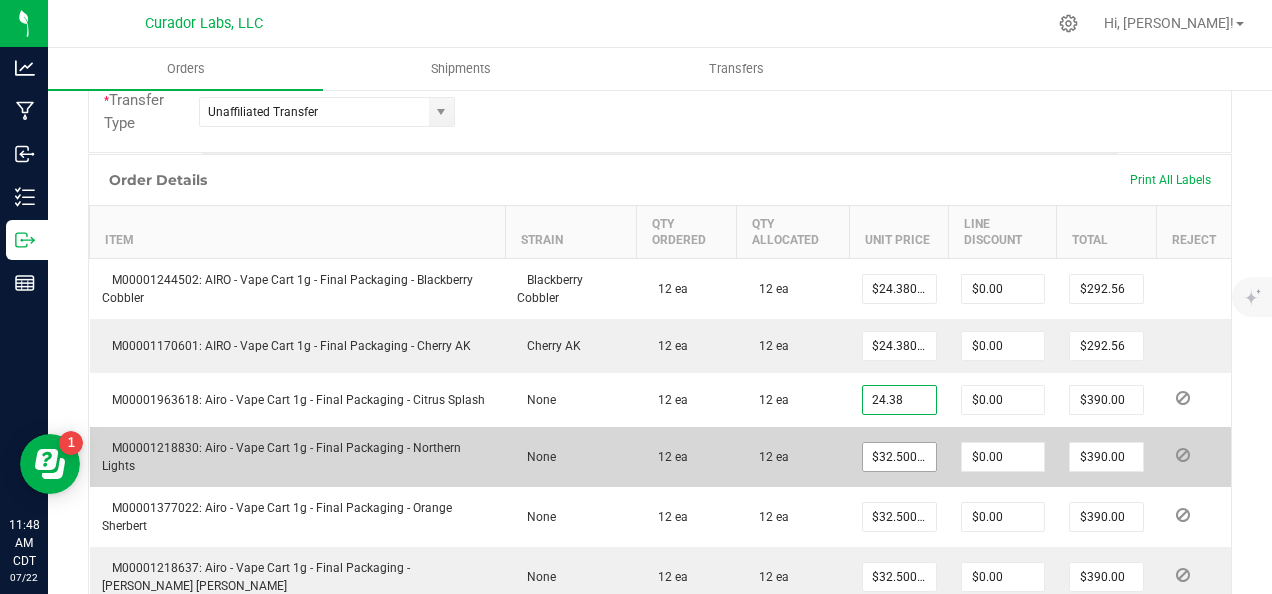 type on "$292.56" 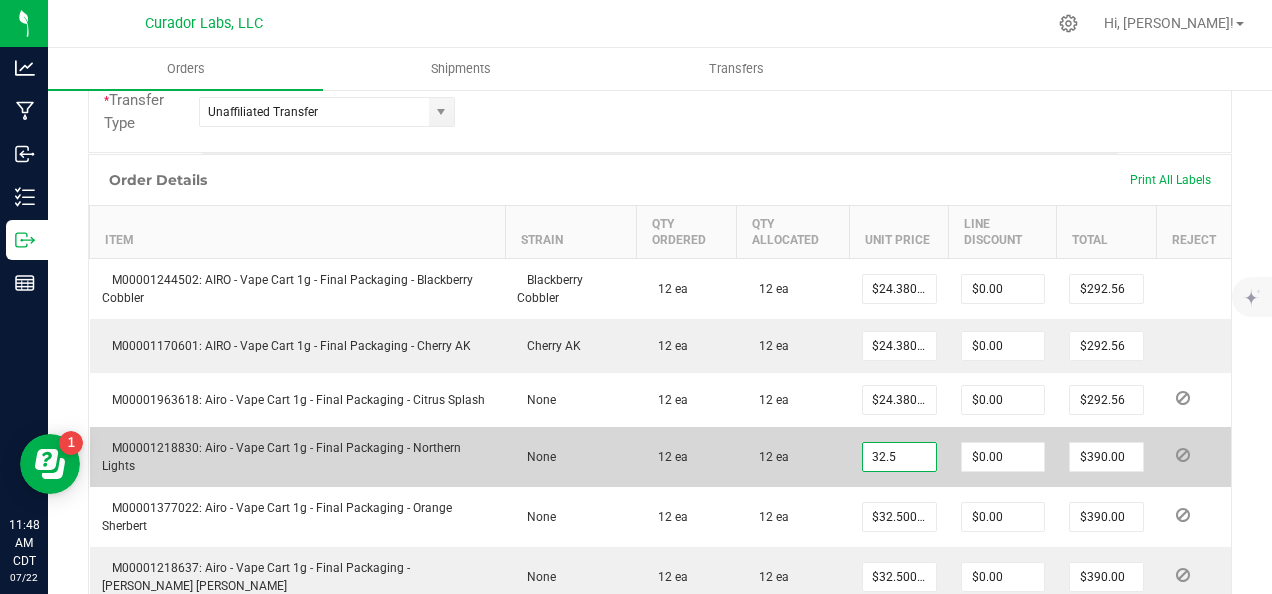 click on "32.5" at bounding box center (899, 457) 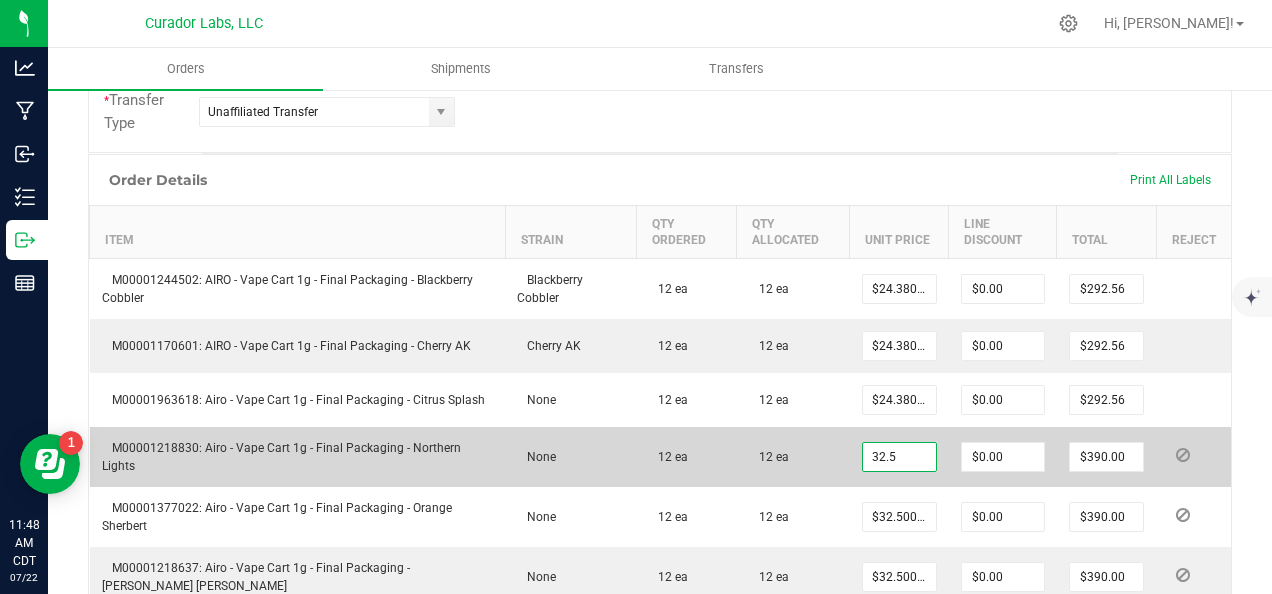 paste on "24.38" 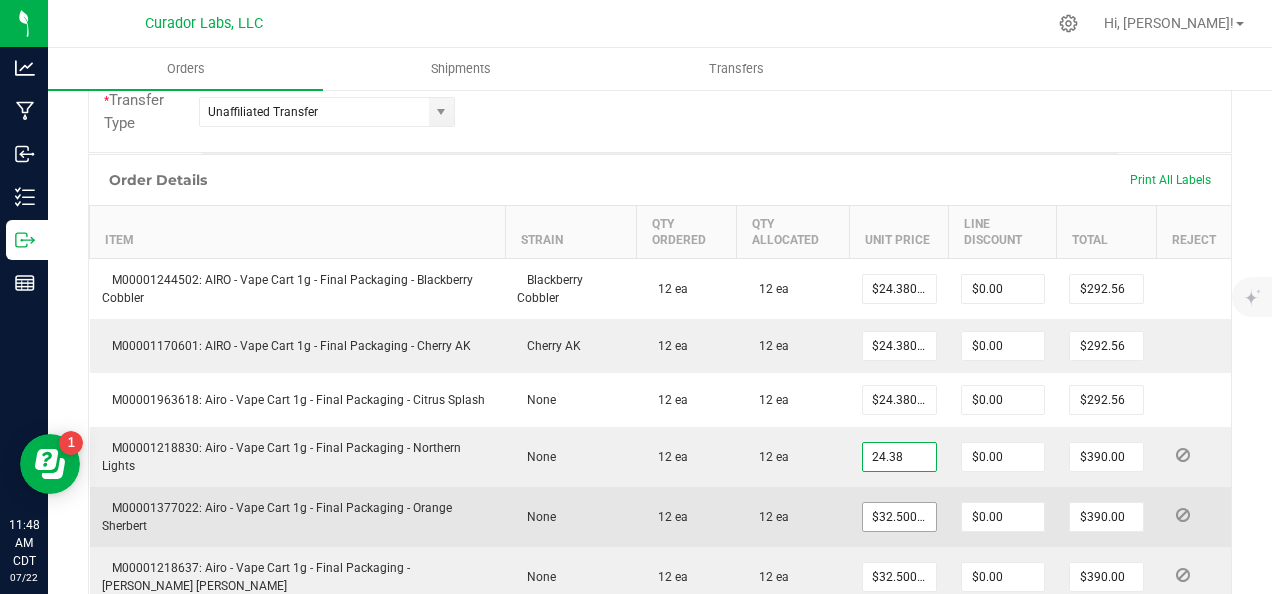 type on "$24.38000" 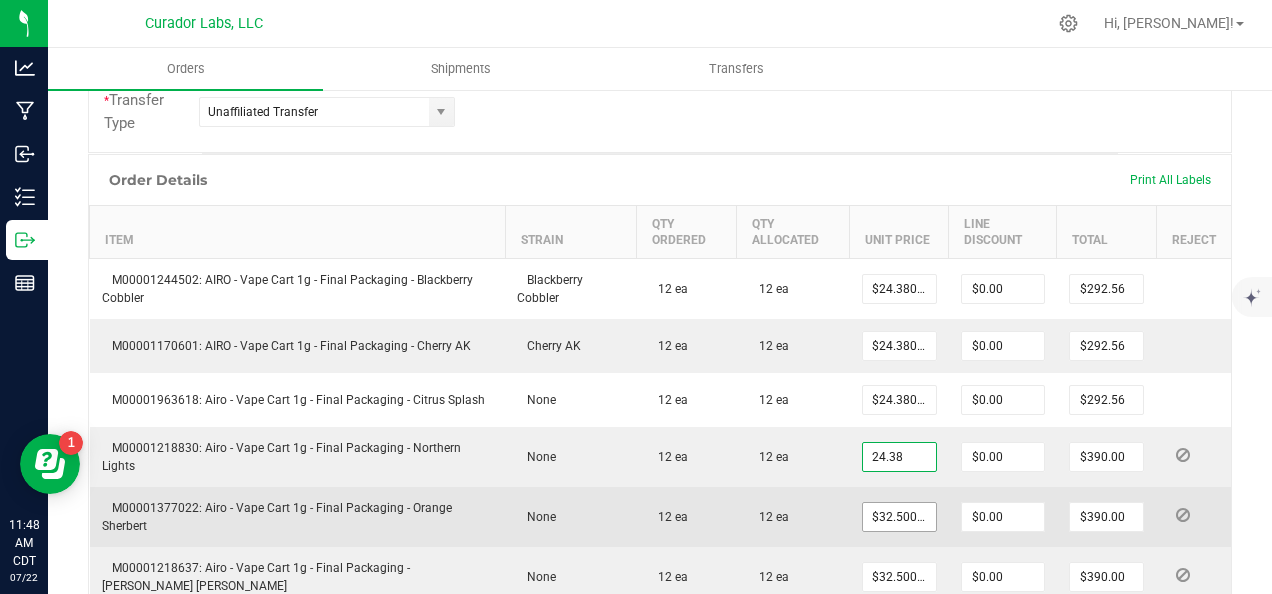 type on "$292.56" 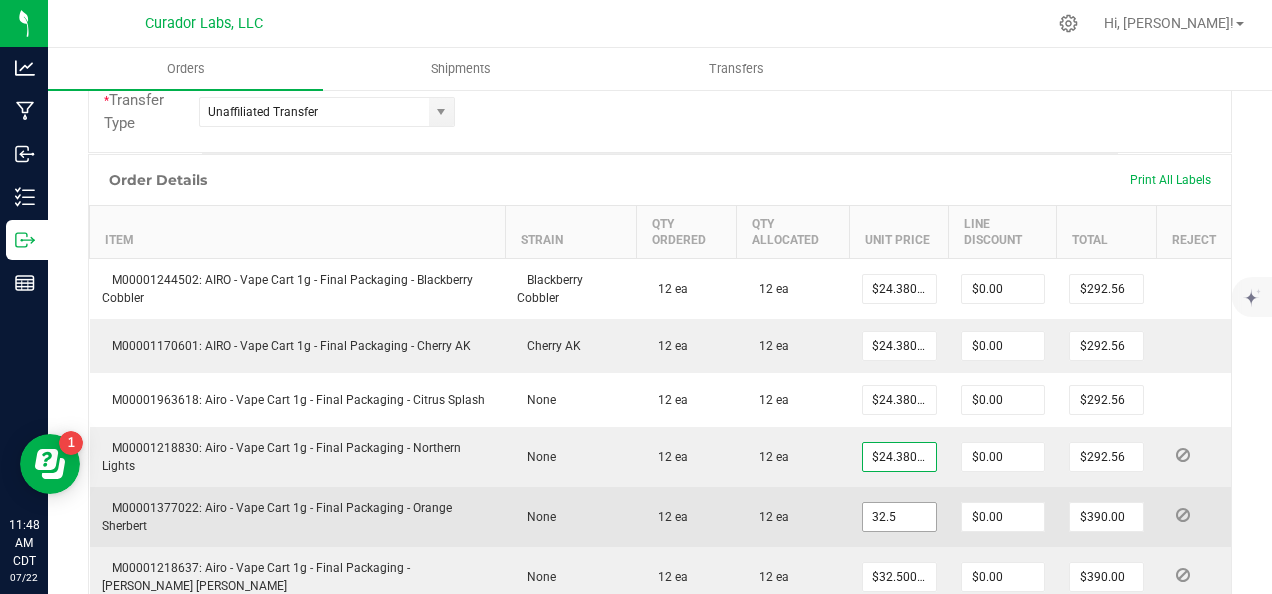 click on "32.5" at bounding box center (899, 517) 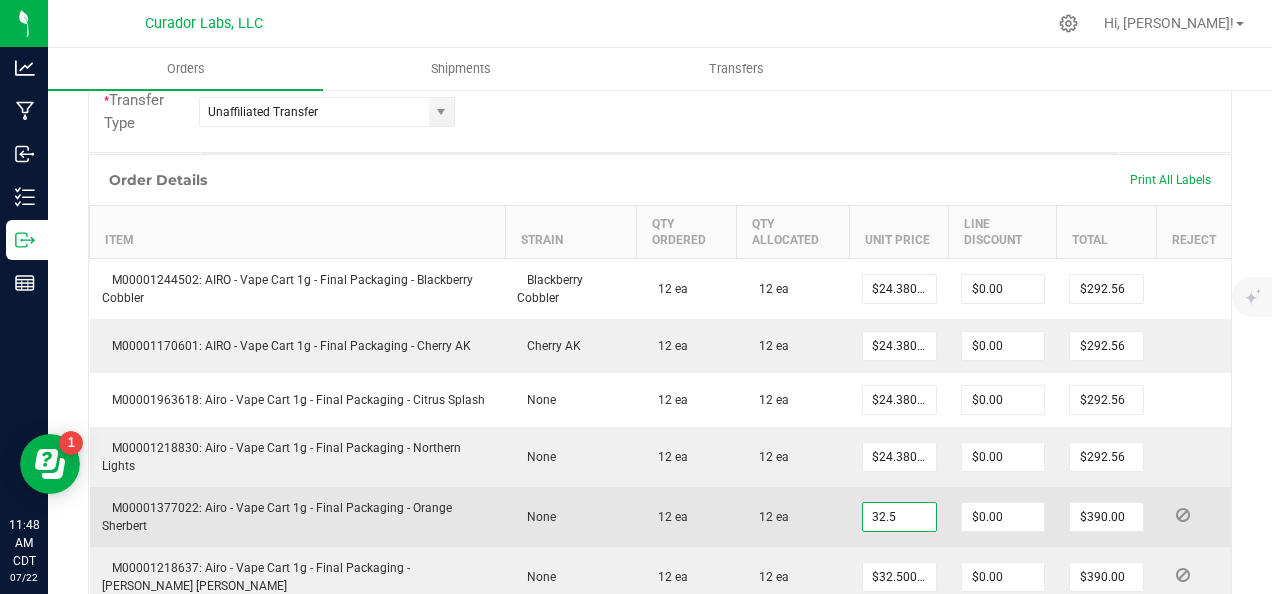 paste on "24.38" 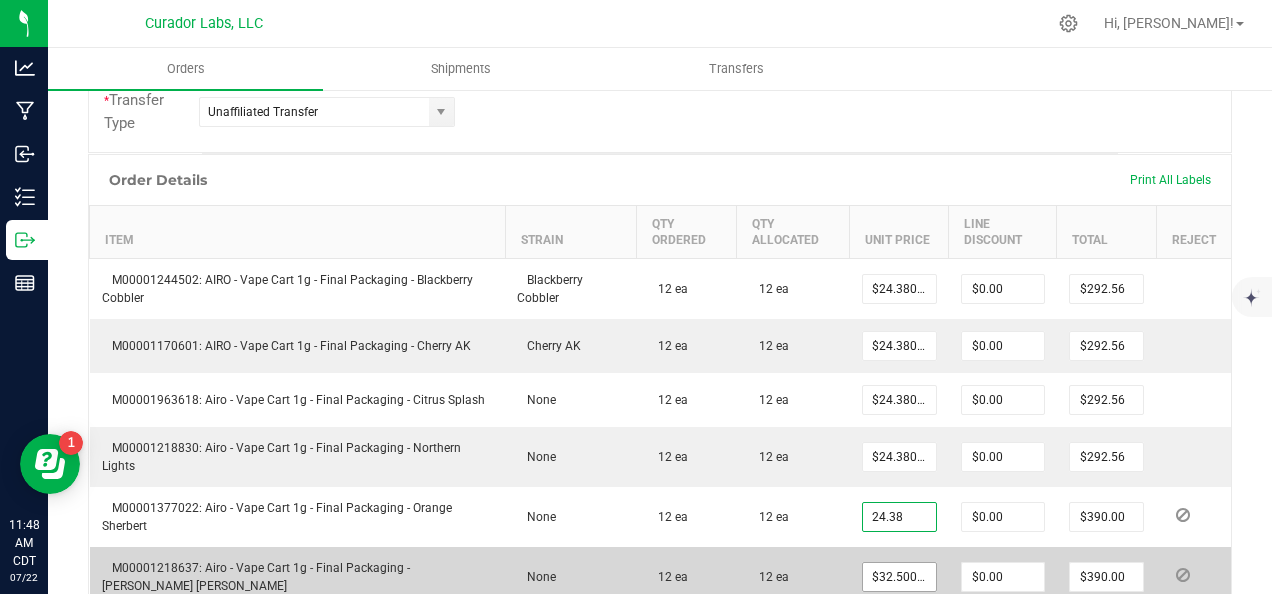 type on "$24.38000" 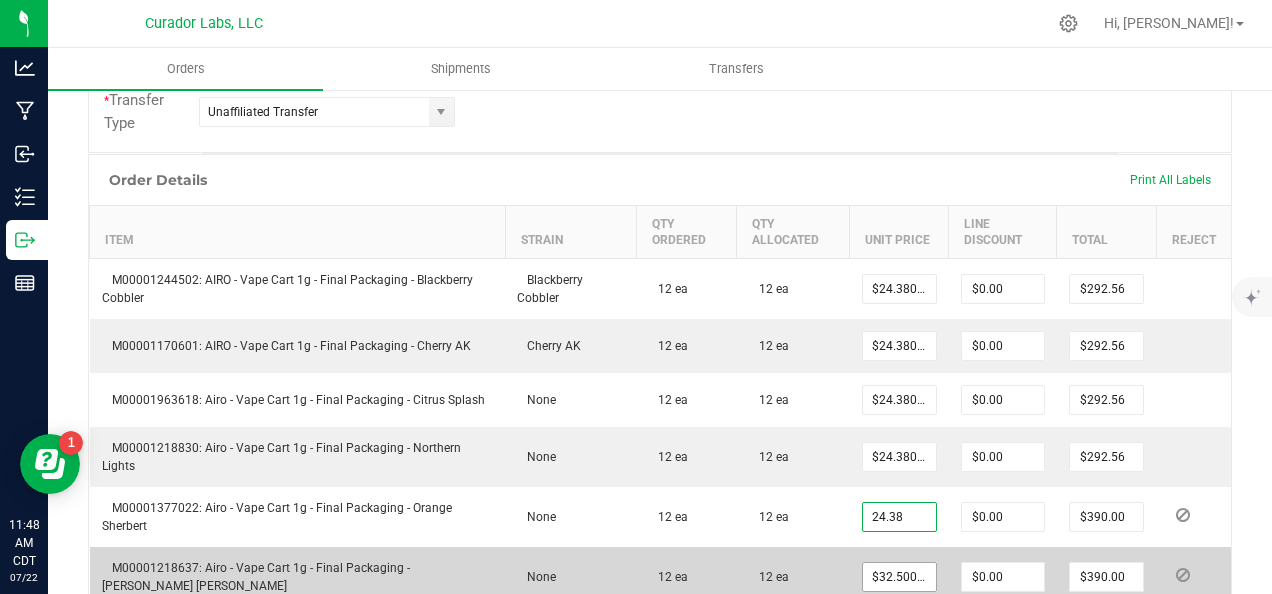 type on "$292.56" 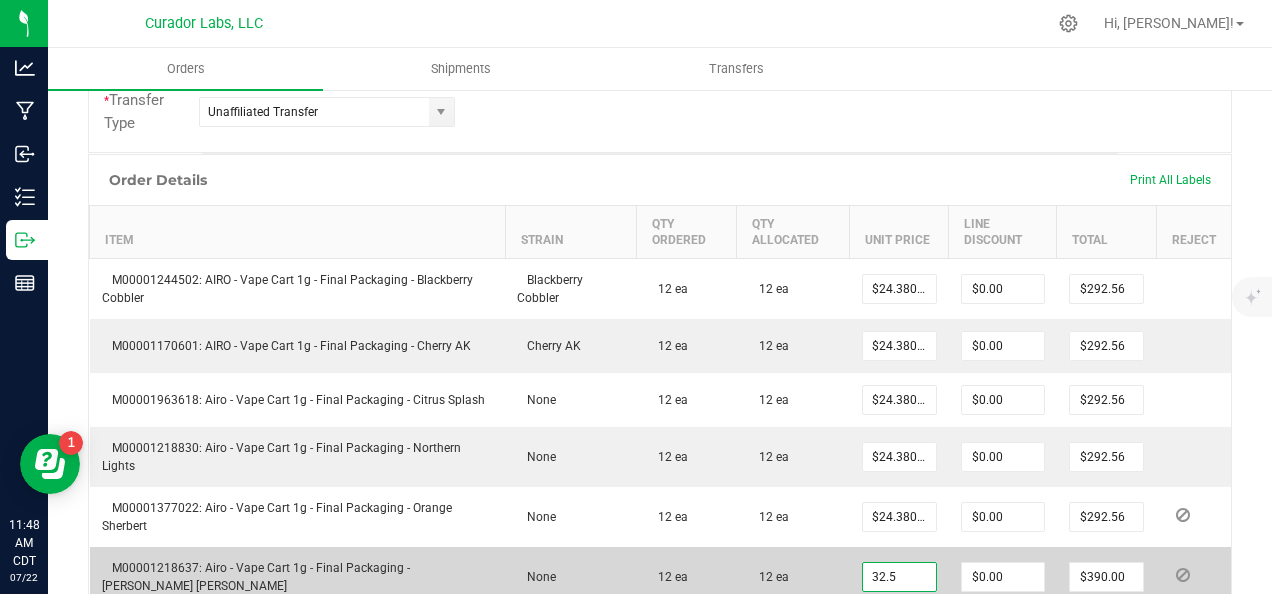 click on "32.5" at bounding box center [899, 577] 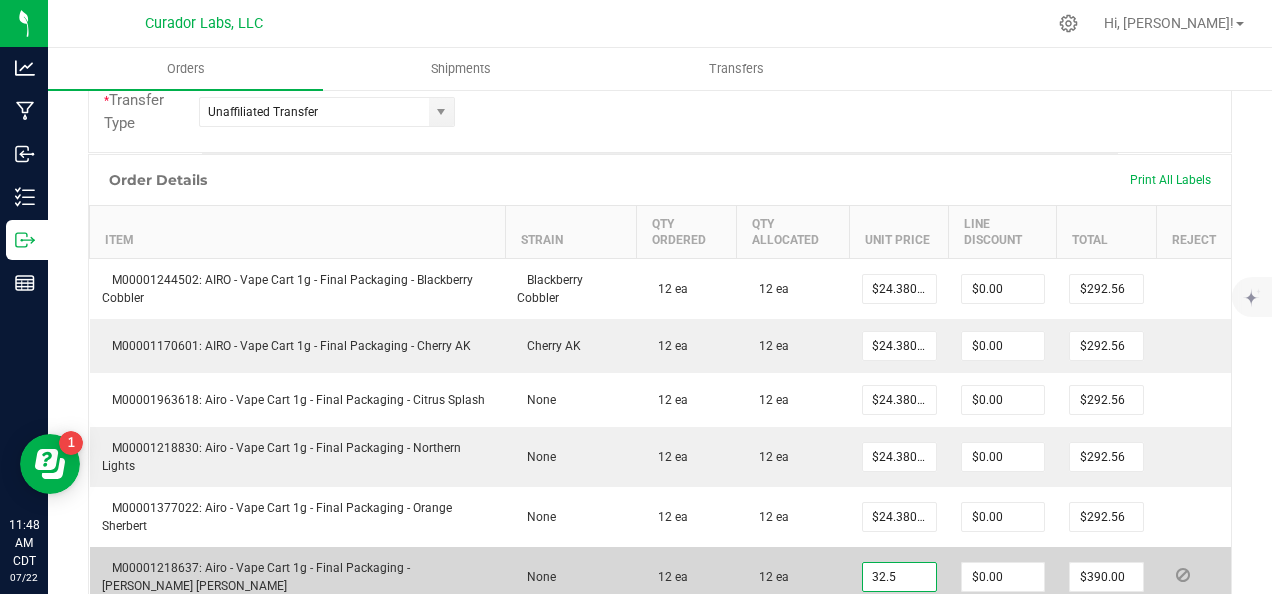 paste on "24.38" 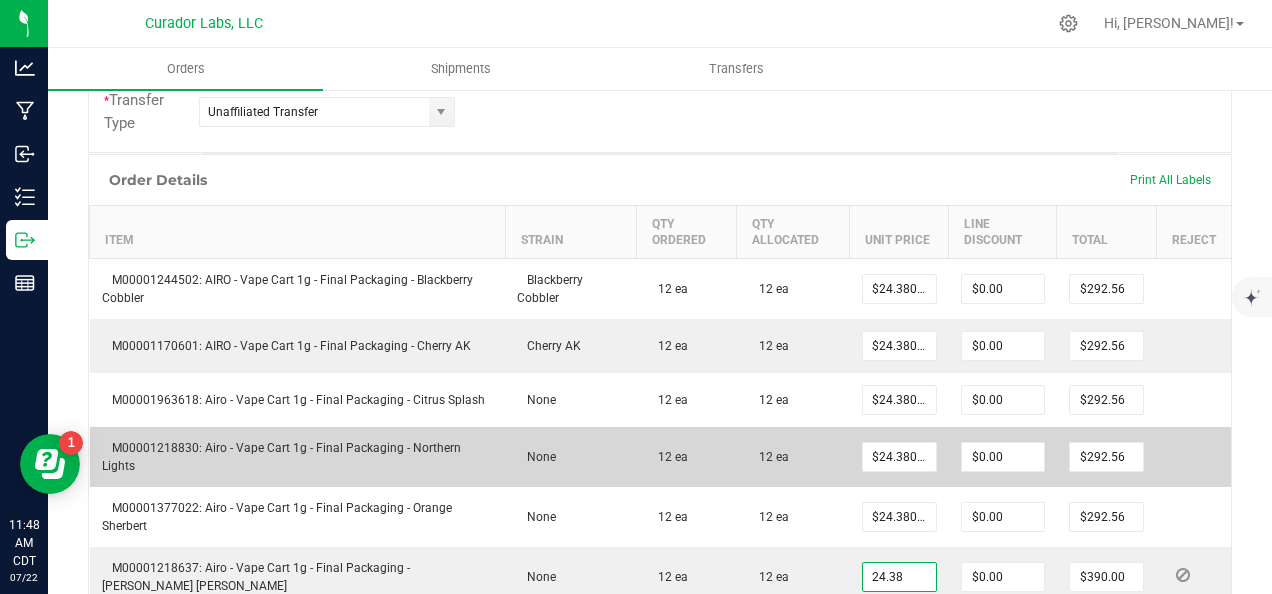 type on "$24.38000" 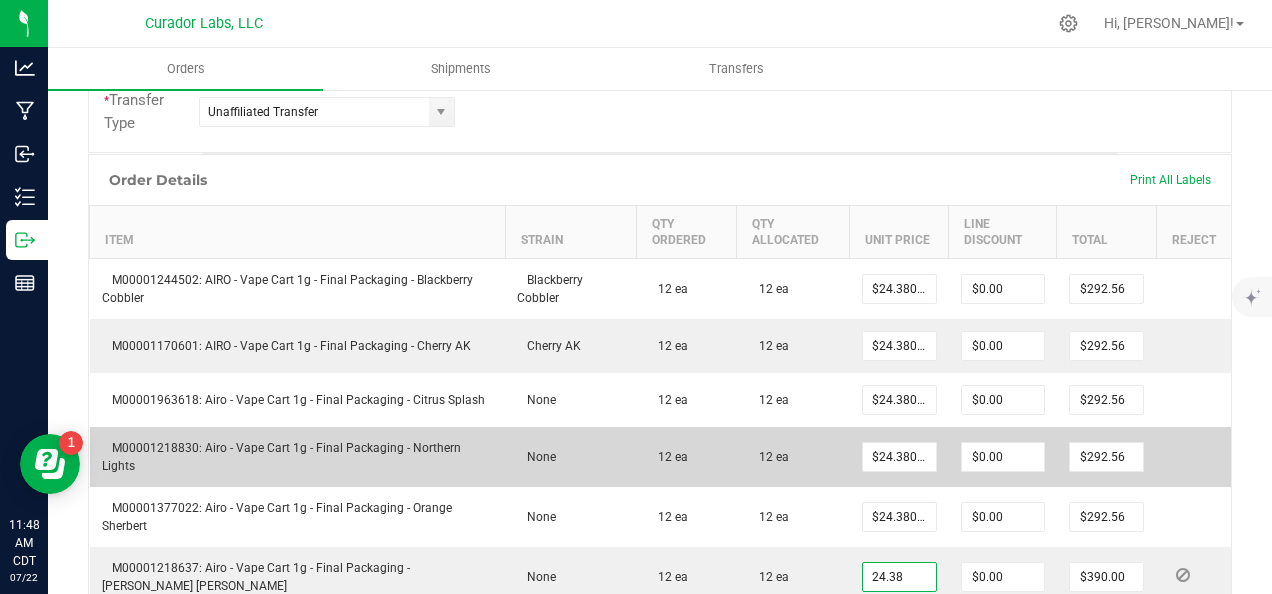 type on "$292.56" 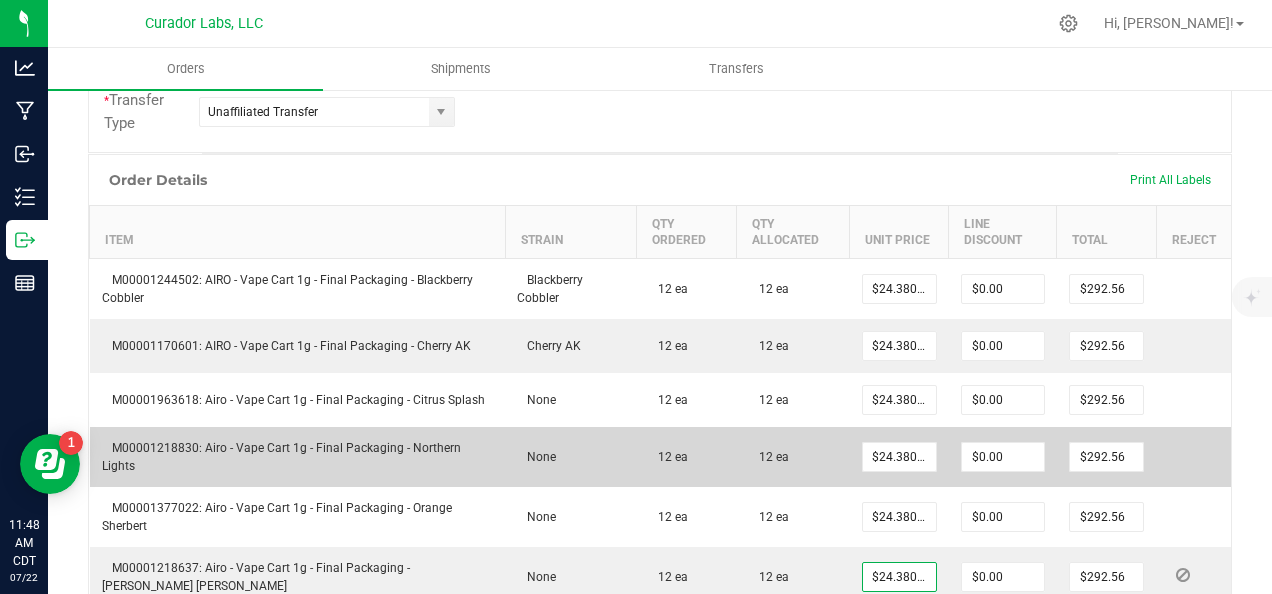 click on "12 ea" at bounding box center (793, 457) 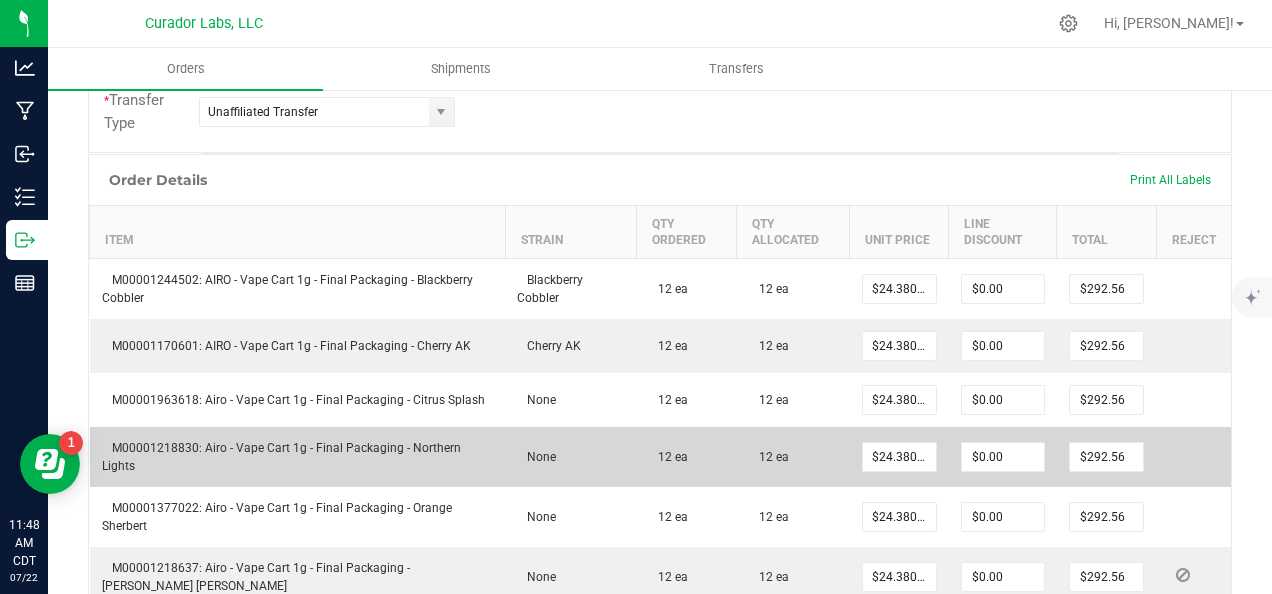 scroll, scrollTop: 700, scrollLeft: 0, axis: vertical 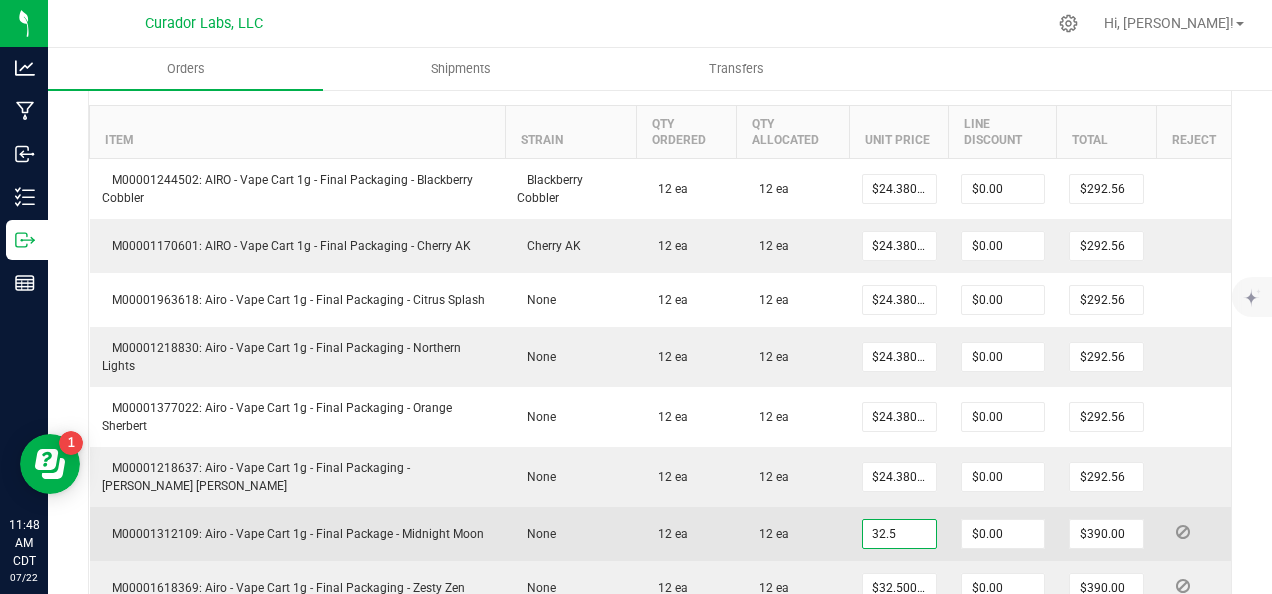 click on "32.5" at bounding box center (899, 534) 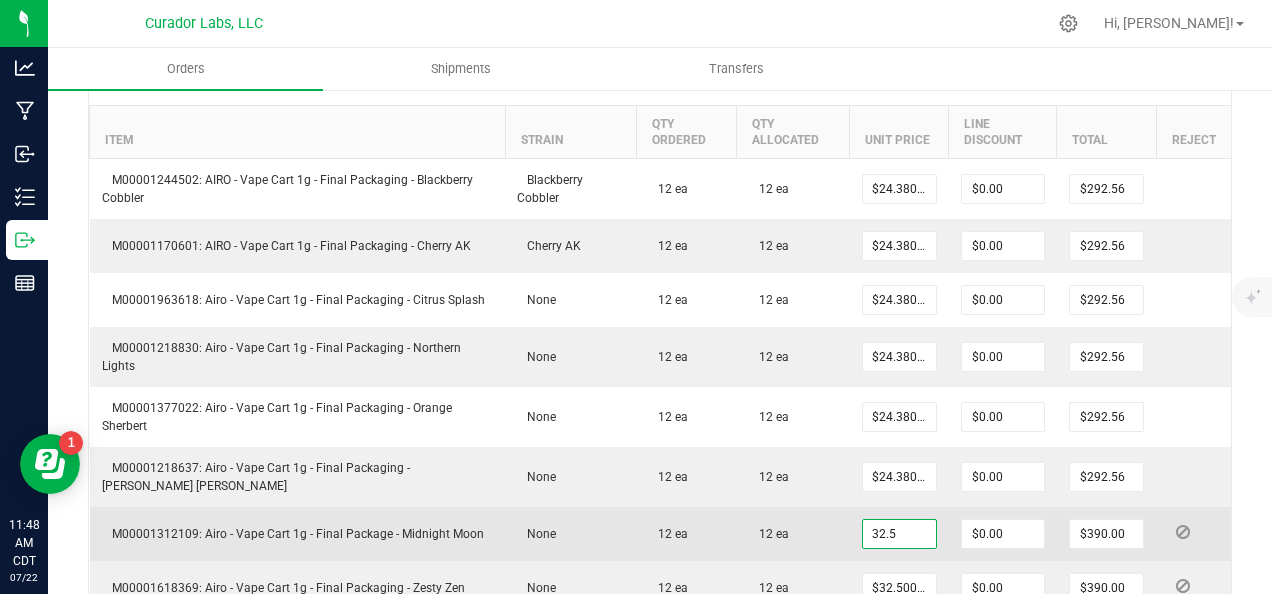 paste on "24.38" 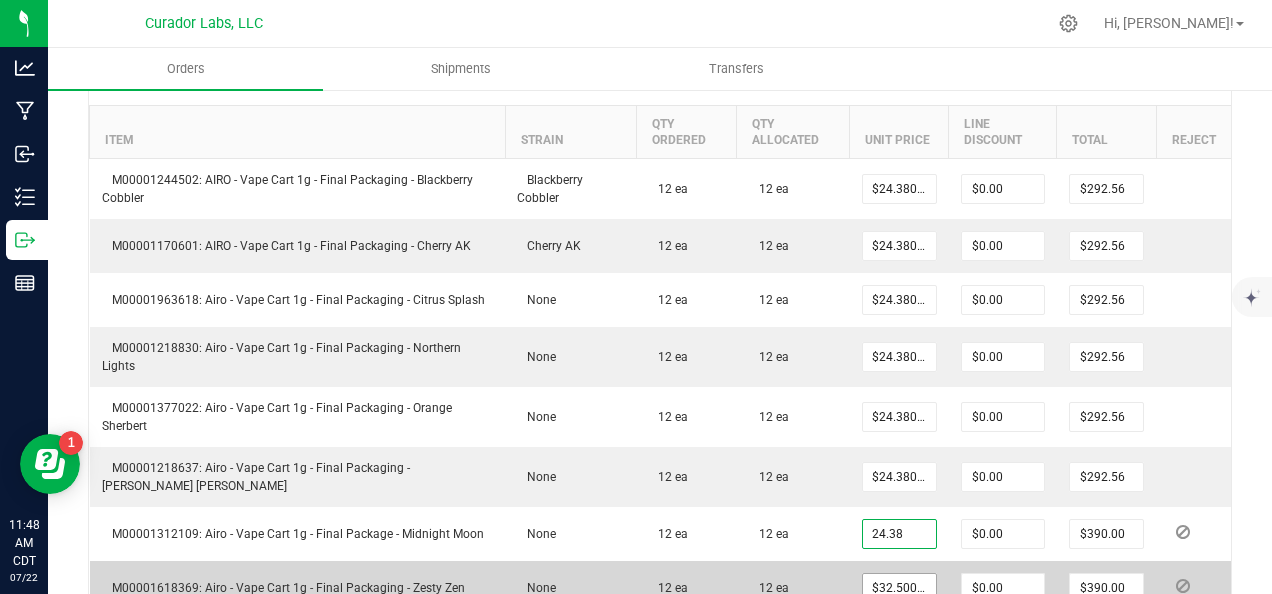 type on "$24.38000" 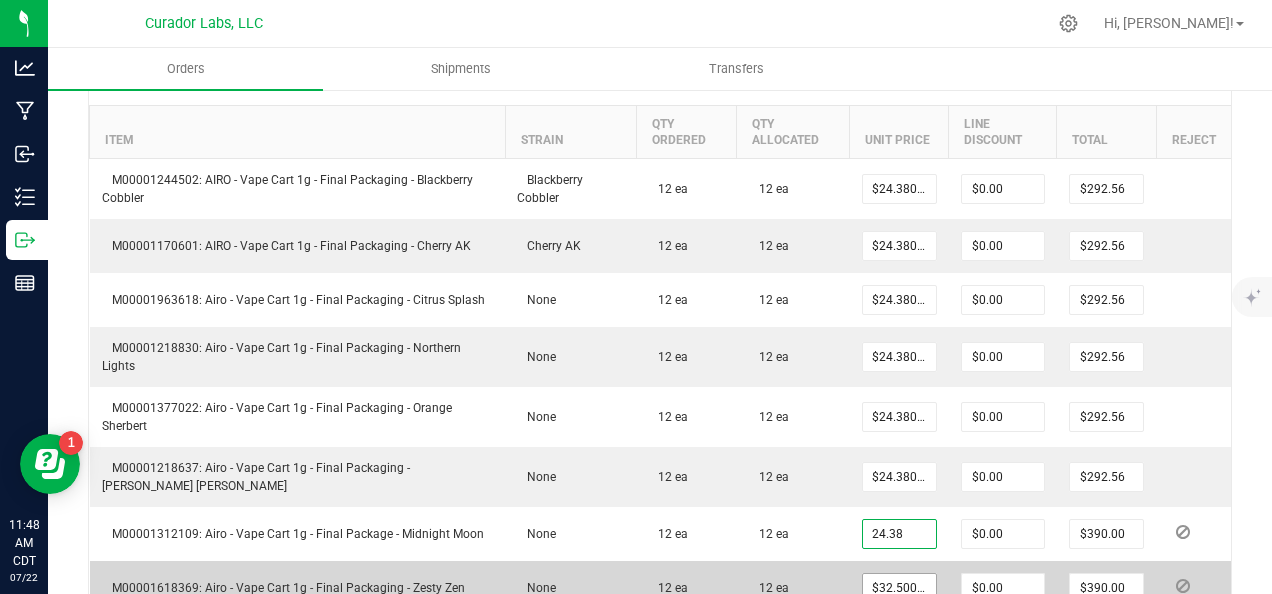 type on "$292.56" 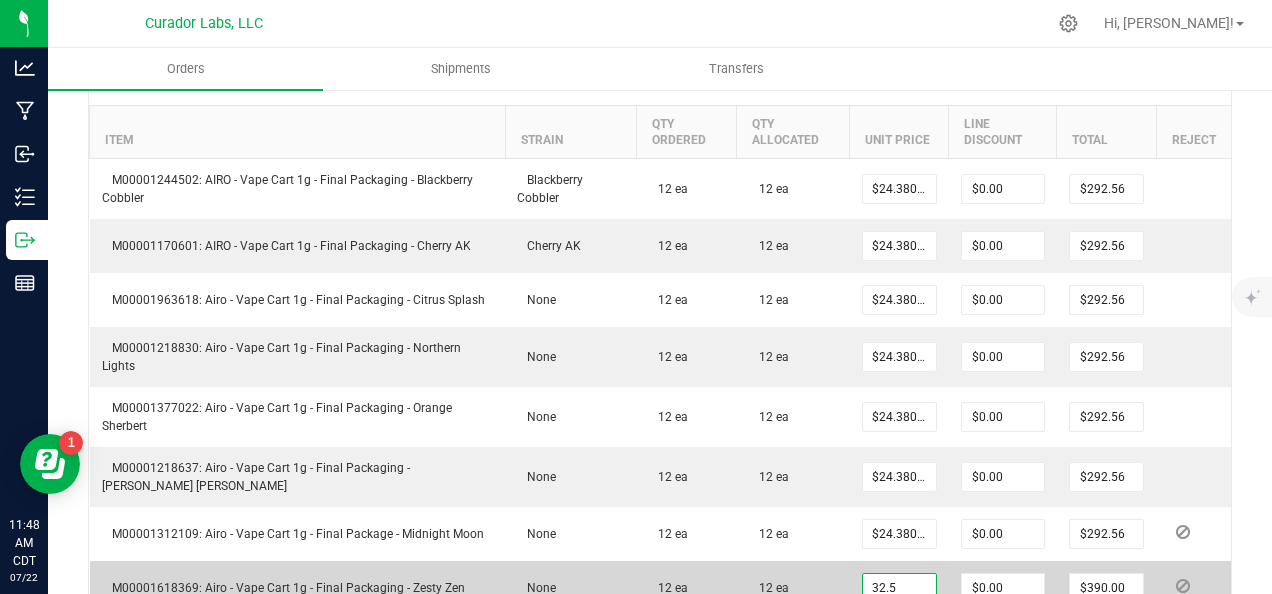 click on "32.5" at bounding box center (899, 588) 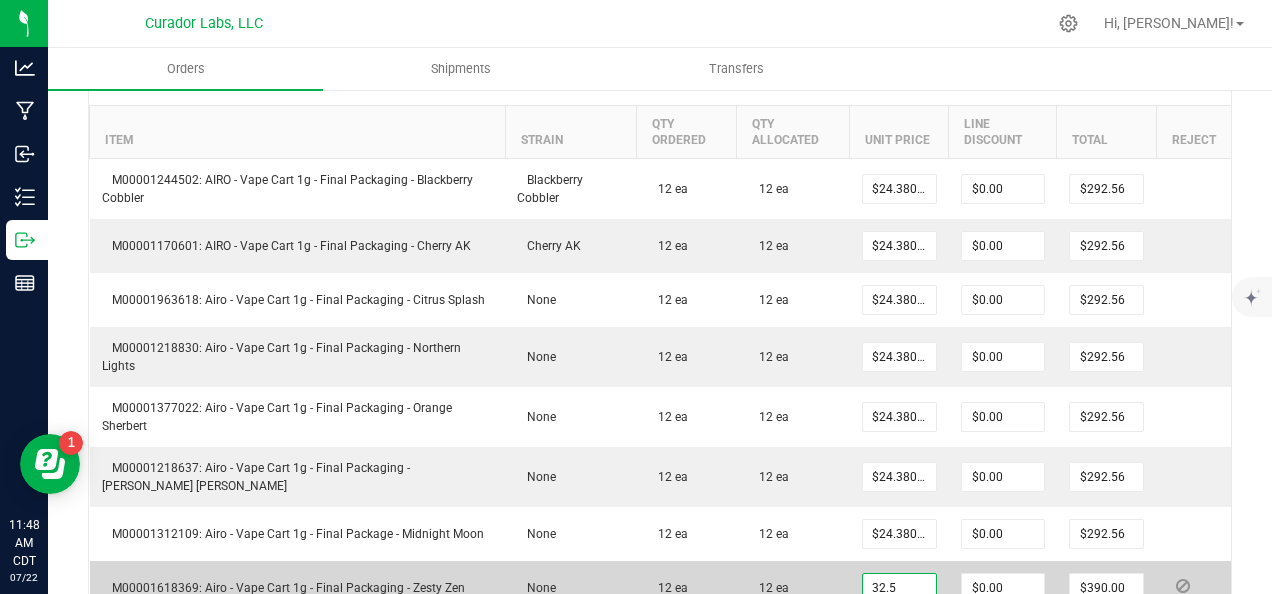 paste on "24.38" 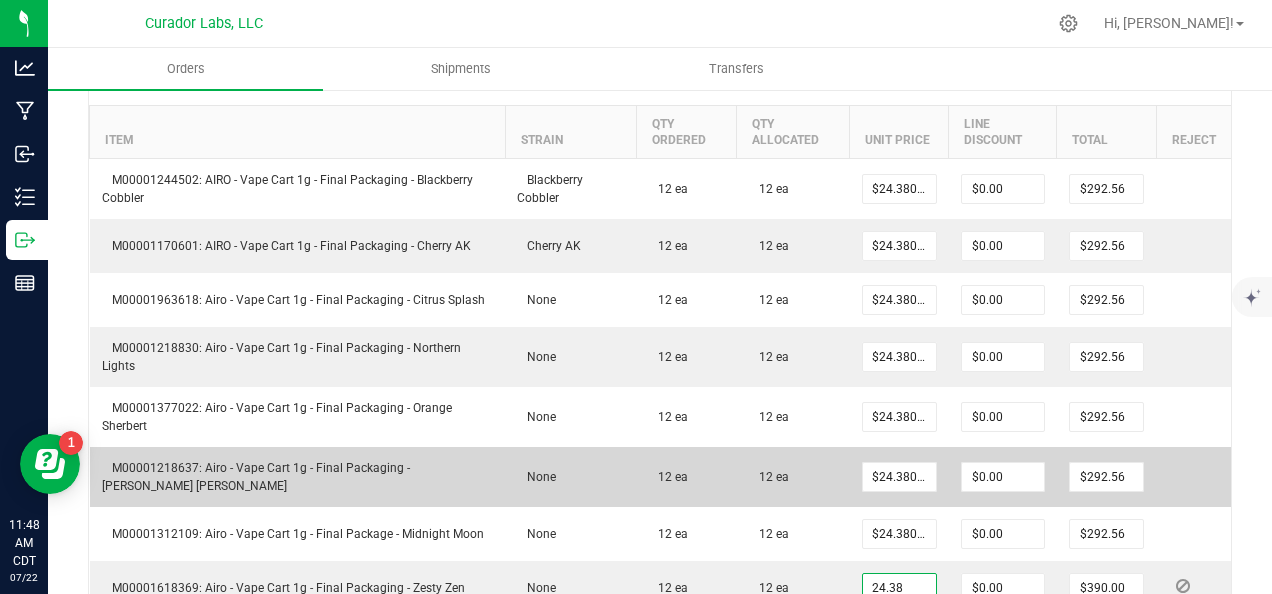 type on "$24.38000" 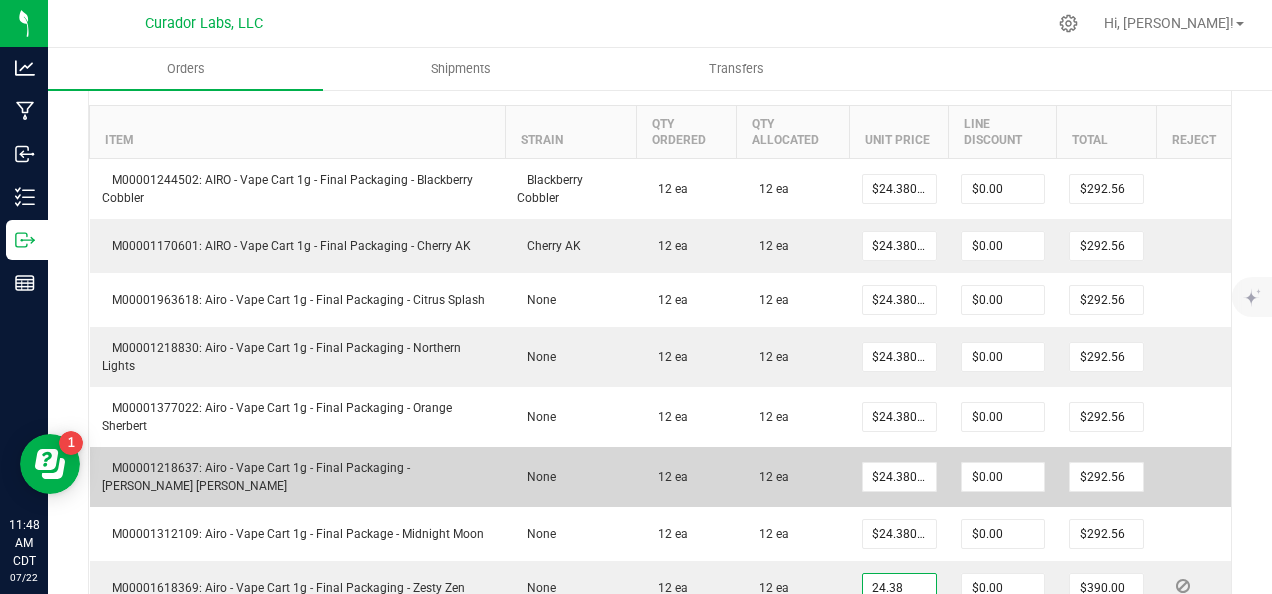 type on "$292.56" 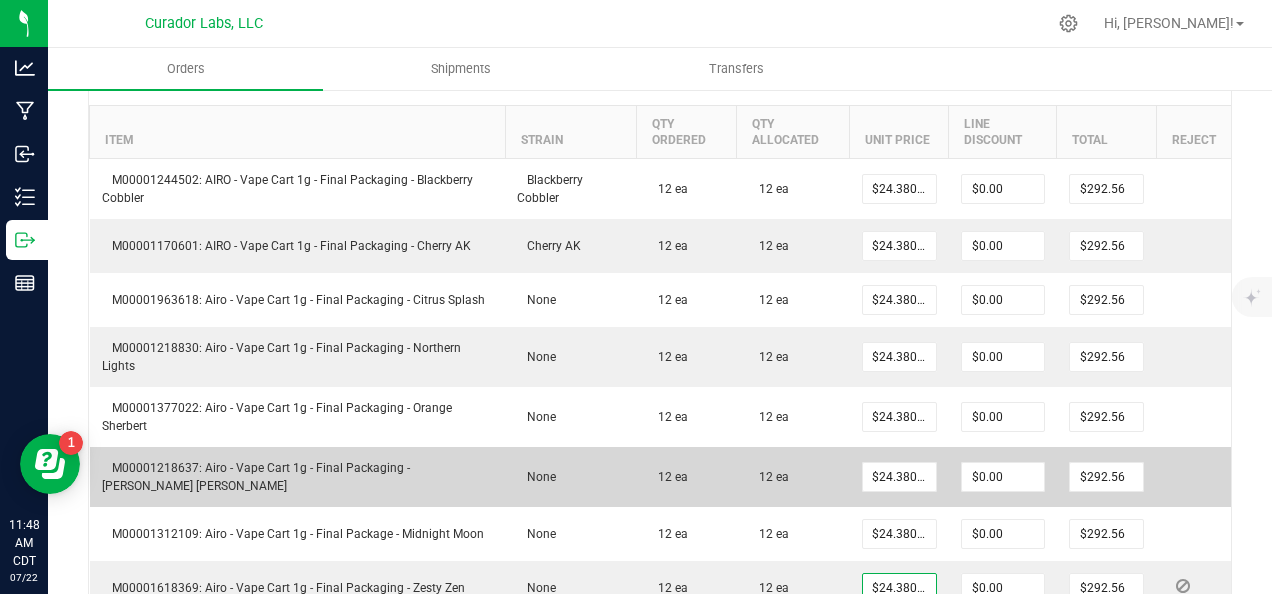 click on "$24.38000" at bounding box center (899, 477) 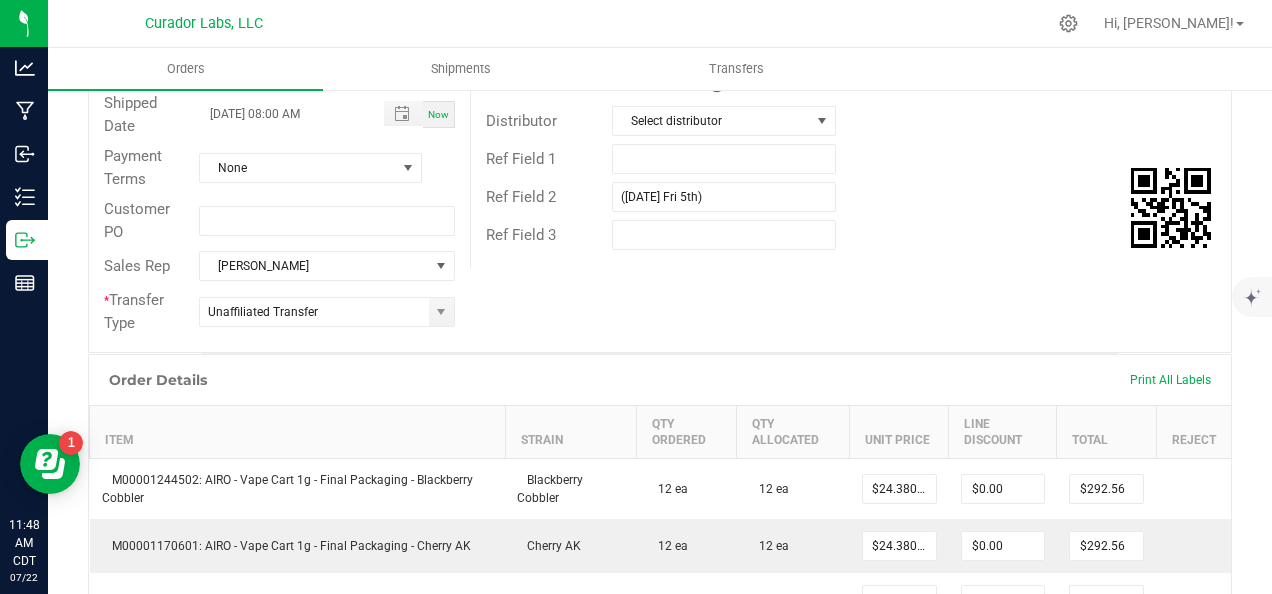 scroll, scrollTop: 0, scrollLeft: 0, axis: both 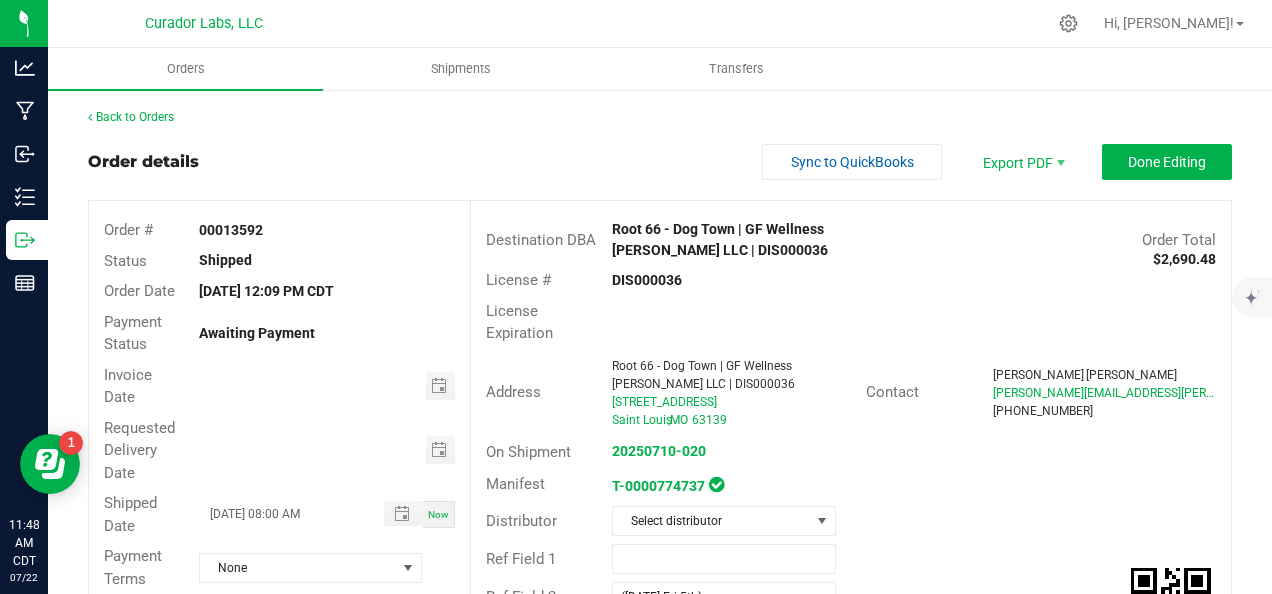 click on "Back to Orders
Order details   Sync to QuickBooks   Export PDF   Done Editing   Order #   00013592   Status   Shipped   Order Date   Jul 8, 2025 12:09 PM CDT   Payment Status   Awaiting Payment   Invoice Date   Requested Delivery Date   Shipped Date  07/11/2025 08:00 AM Now  Payment Terms  None  Customer PO   Sales Rep  Nate Christo *  Transfer Type  Unaffiliated Transfer  Destination DBA   Root 66 - Dog Town | GF Wellness Franz Park LLC | DIS000036   Order Total   $2,690.48   License #   DIS000036   License Expiration   Address  Root 66 - Dog Town | GF Wellness Franz Park LLC | DIS000036 6660 Manchester Ave Saint Louis  ,  MO 63139  Contact  Joseph Delia joe.delia@uscannacm.com  (636) 262-4163   On Shipment   20250710-020   Manifest   T-0000774737
Distributor  Select distributor  Ref Field 1   Ref Field 2  (7-11-25 Fri 5th)  Ref Field 3" at bounding box center [660, 906] 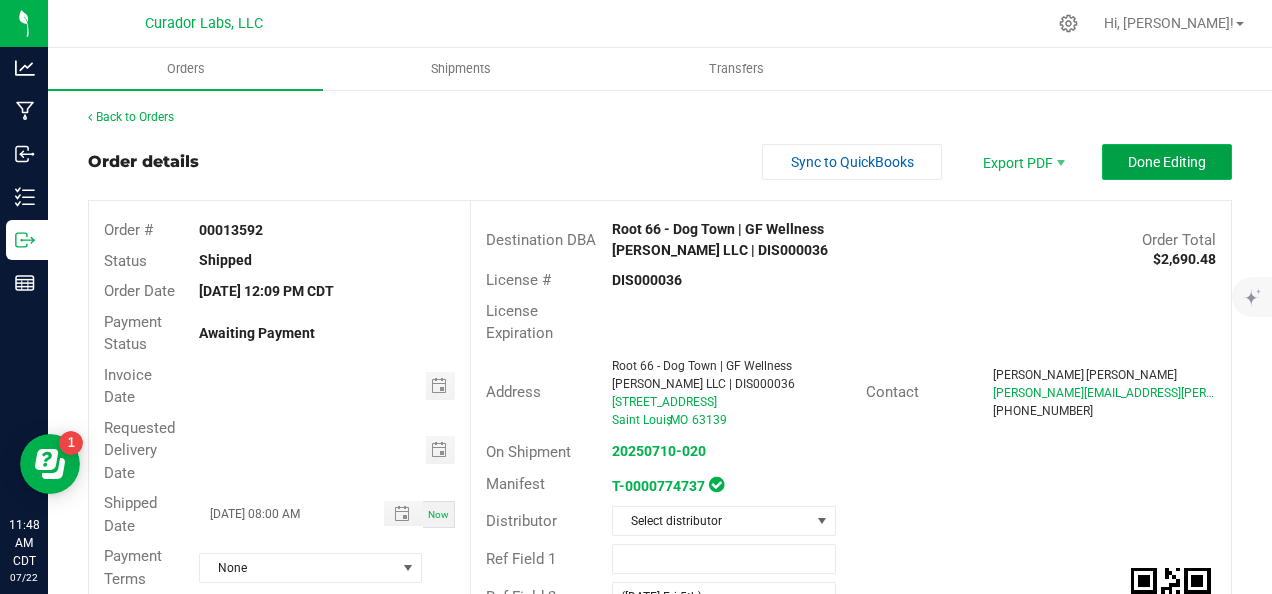 click on "Done Editing" at bounding box center [1167, 162] 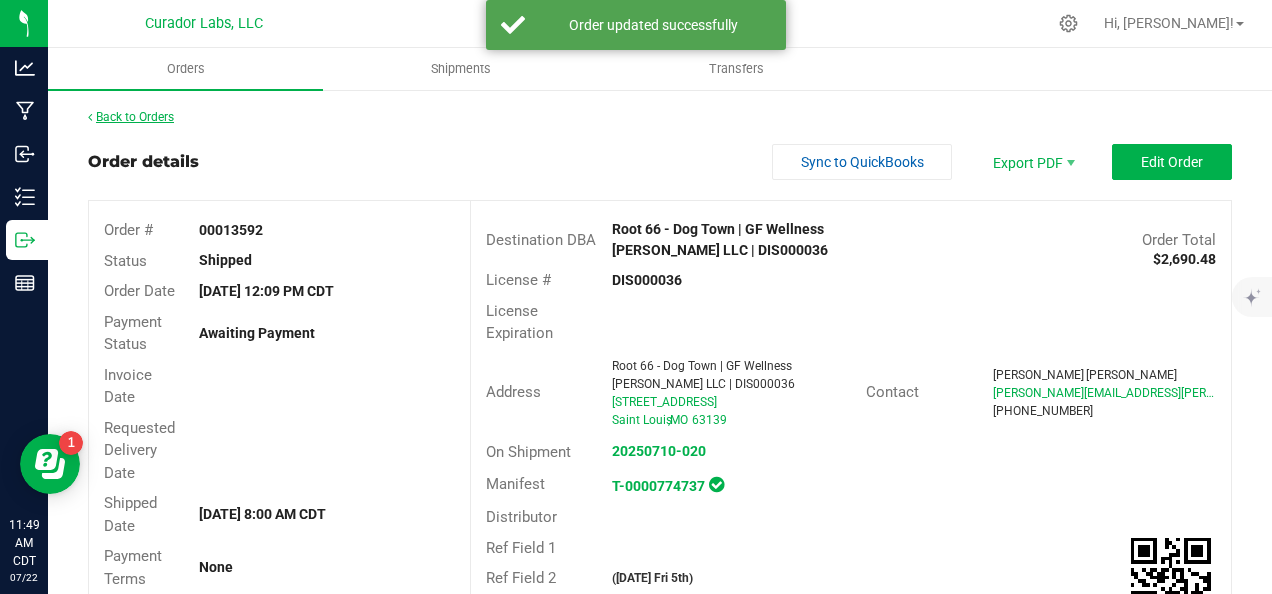 click on "Back to Orders" at bounding box center [131, 117] 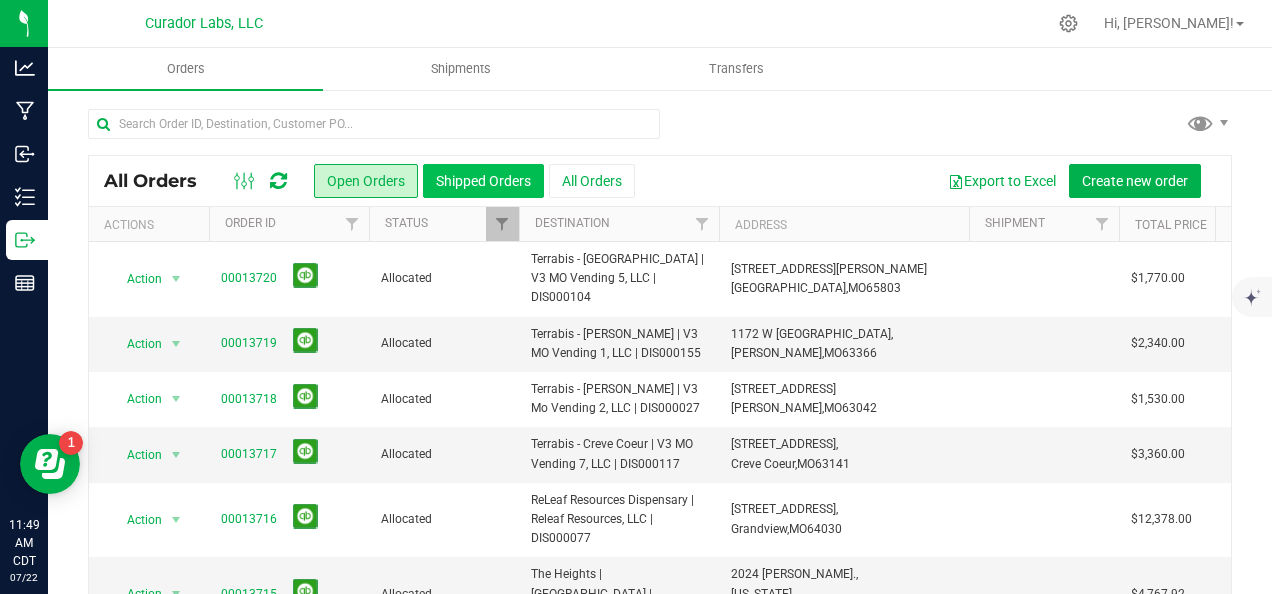 click on "Shipped Orders" at bounding box center (483, 181) 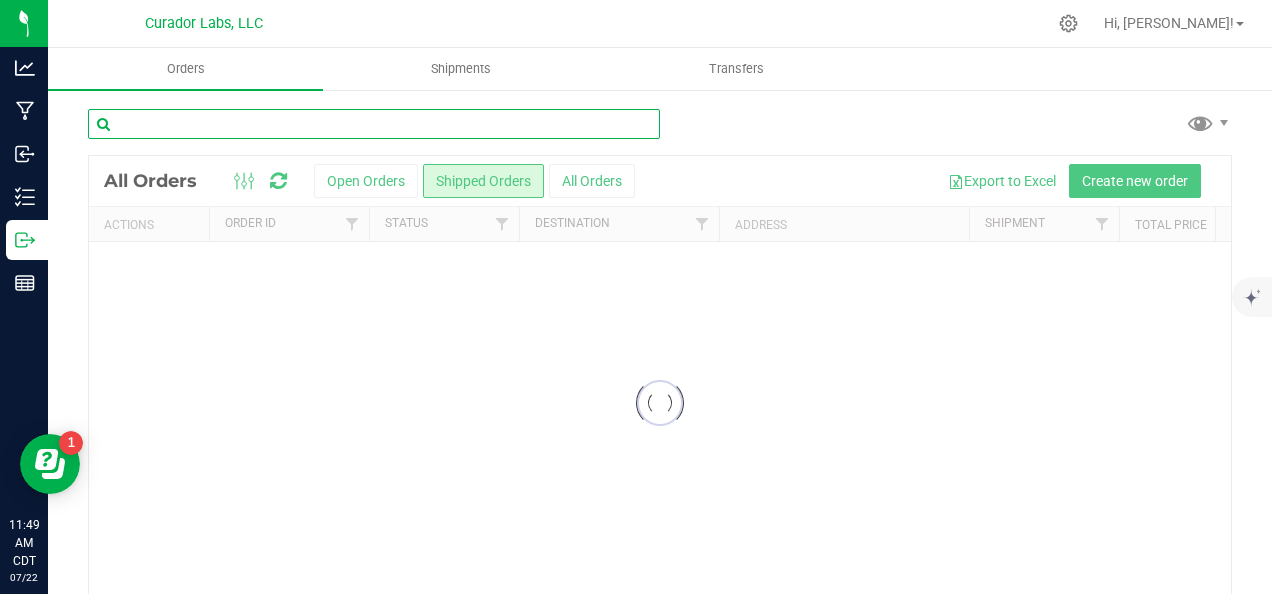 click at bounding box center [374, 124] 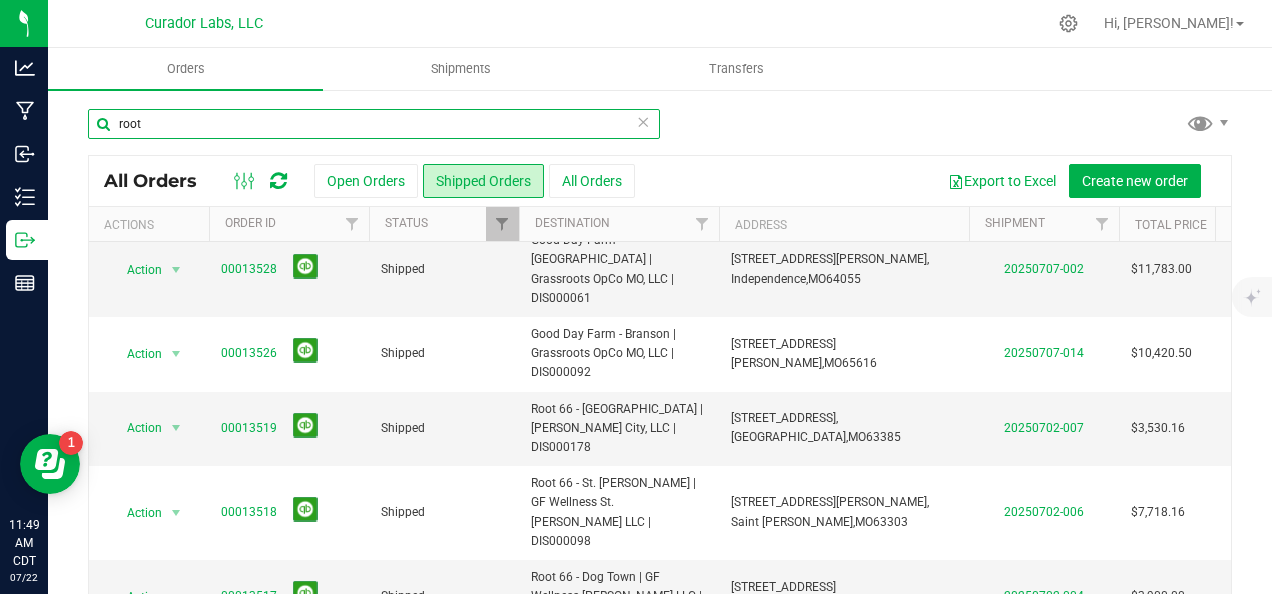 scroll, scrollTop: 934, scrollLeft: 0, axis: vertical 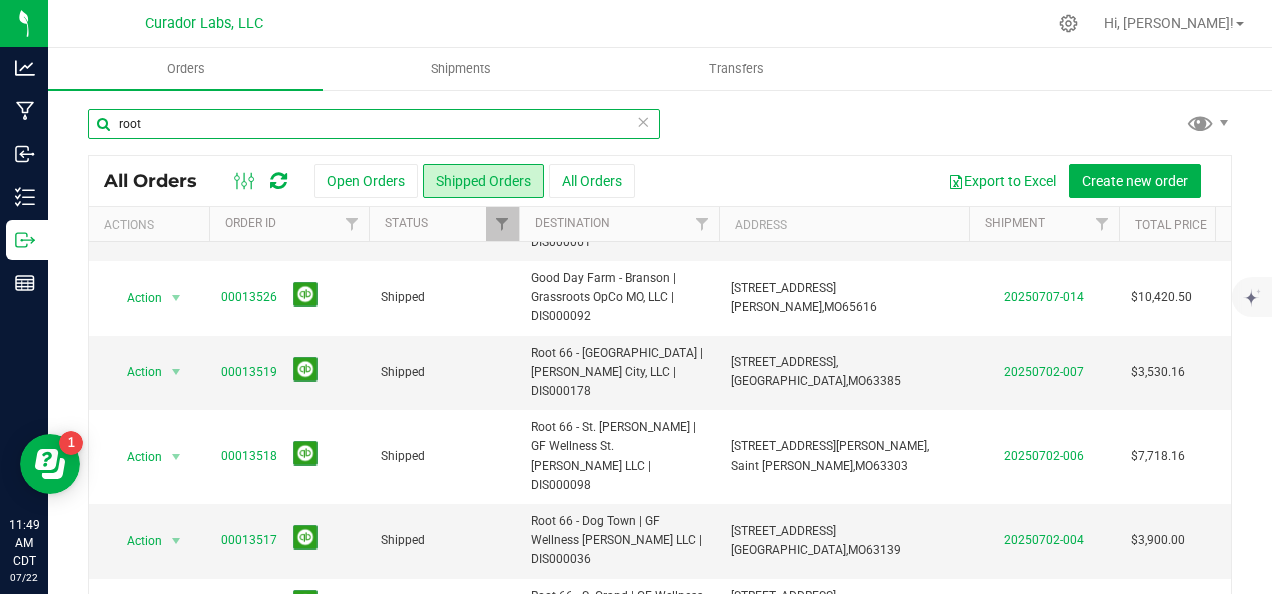 type on "root" 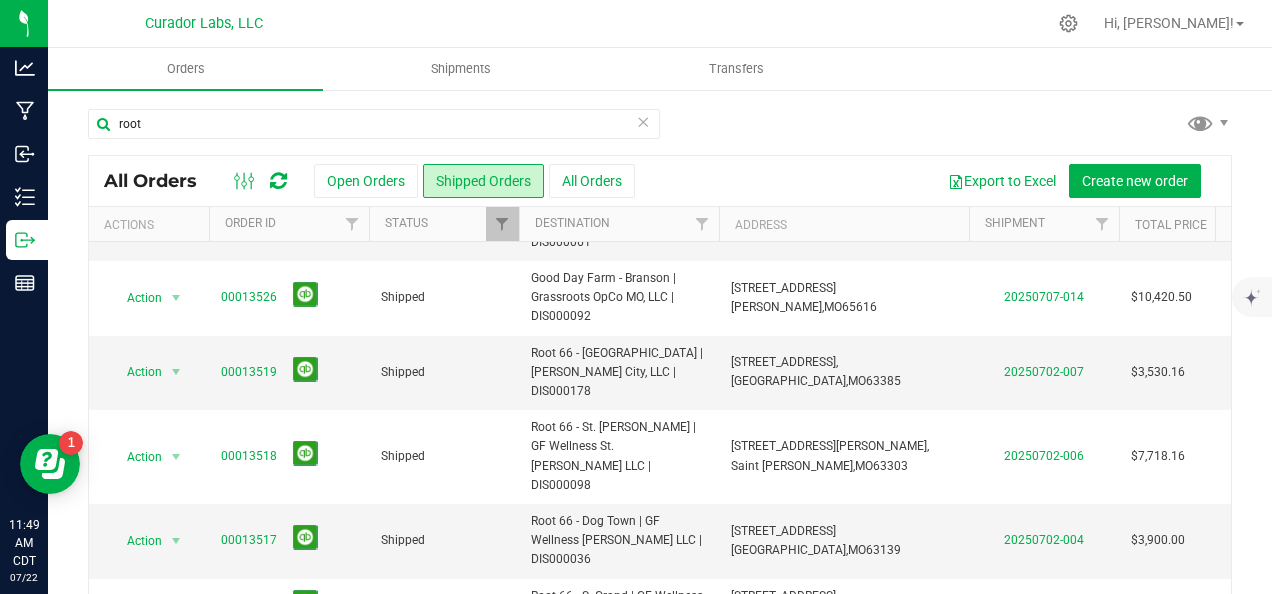 click on "00013515" at bounding box center [249, 670] 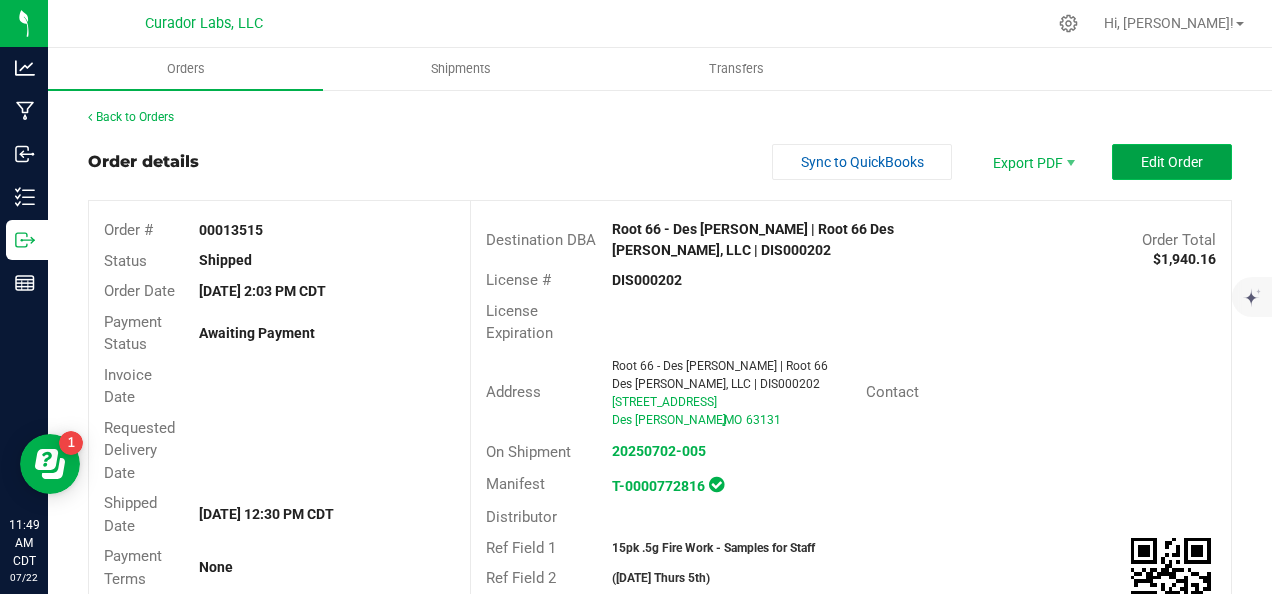 click on "Edit Order" at bounding box center (1172, 162) 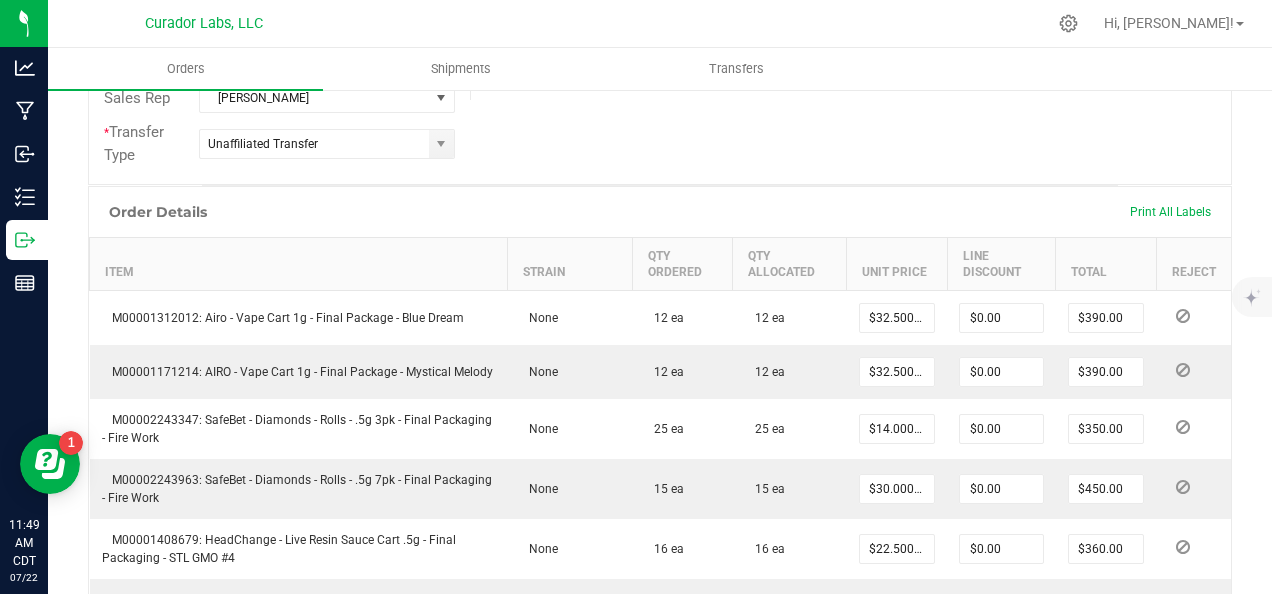 scroll, scrollTop: 600, scrollLeft: 0, axis: vertical 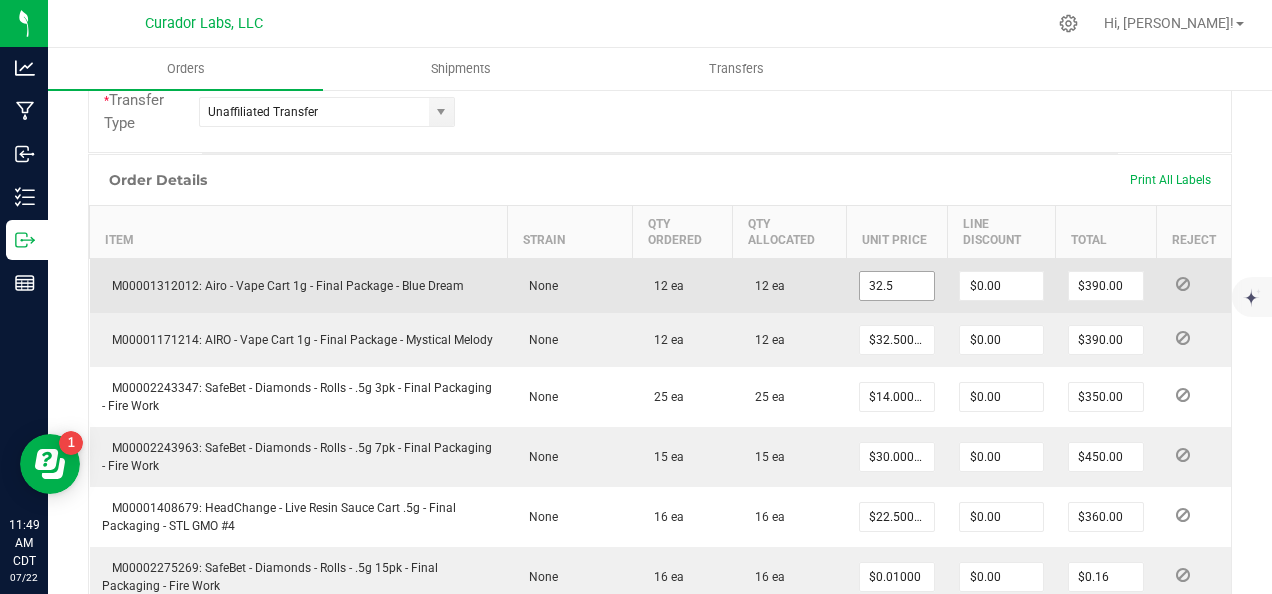click on "32.5" at bounding box center (897, 286) 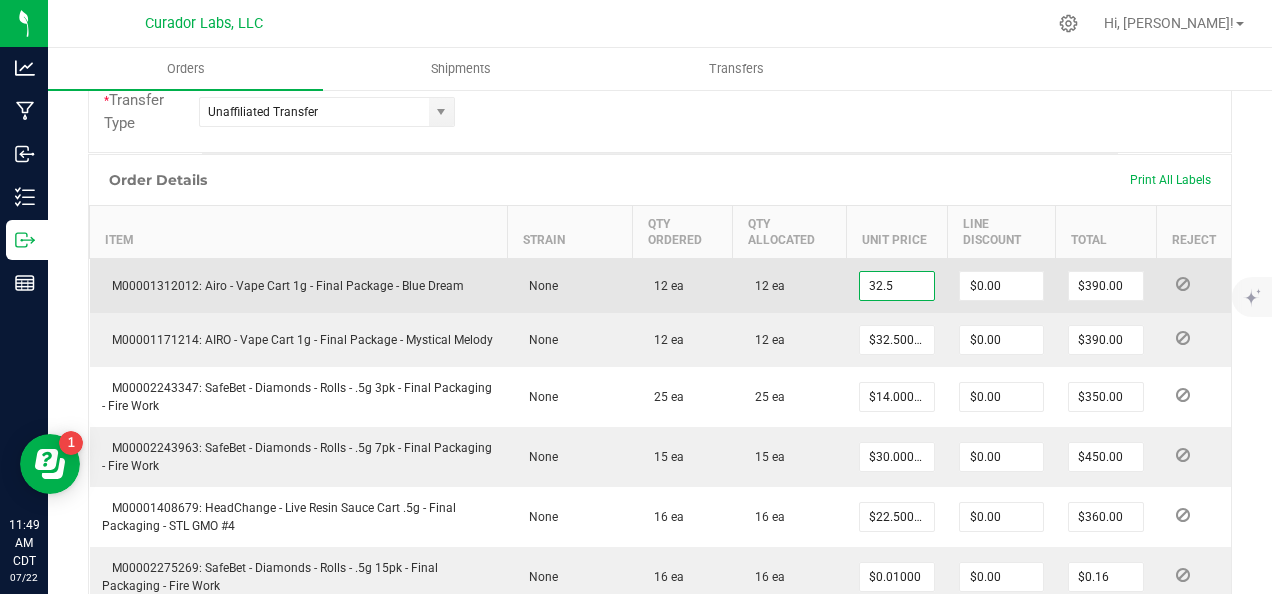 paste on "24.38" 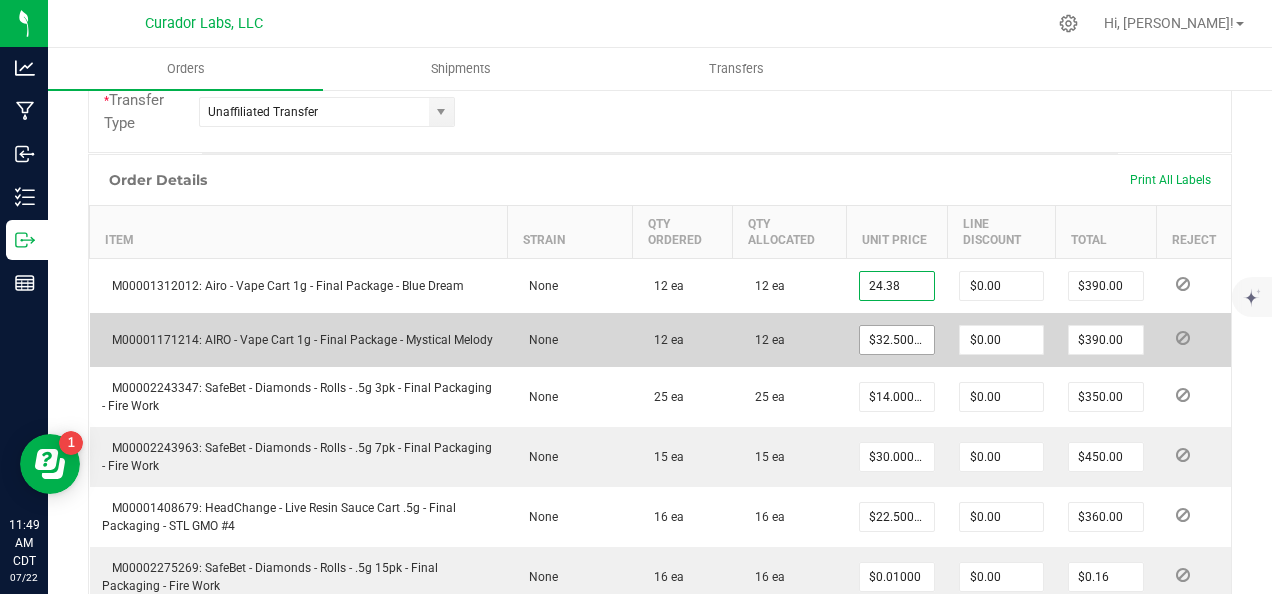 type on "$24.38000" 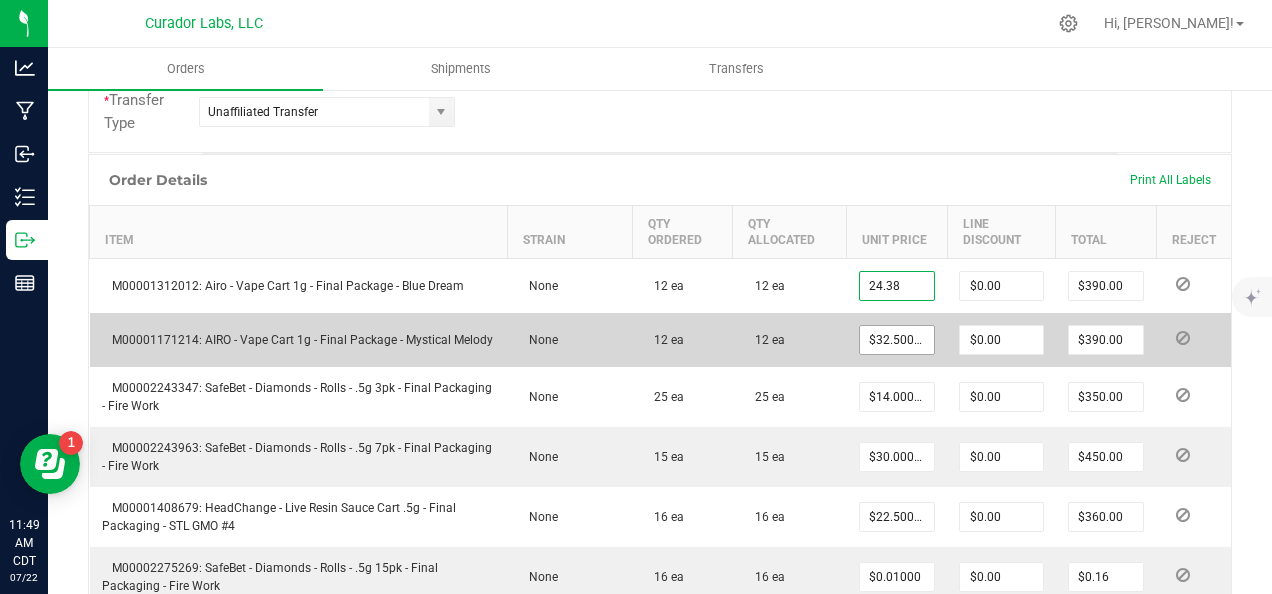 type on "$292.56" 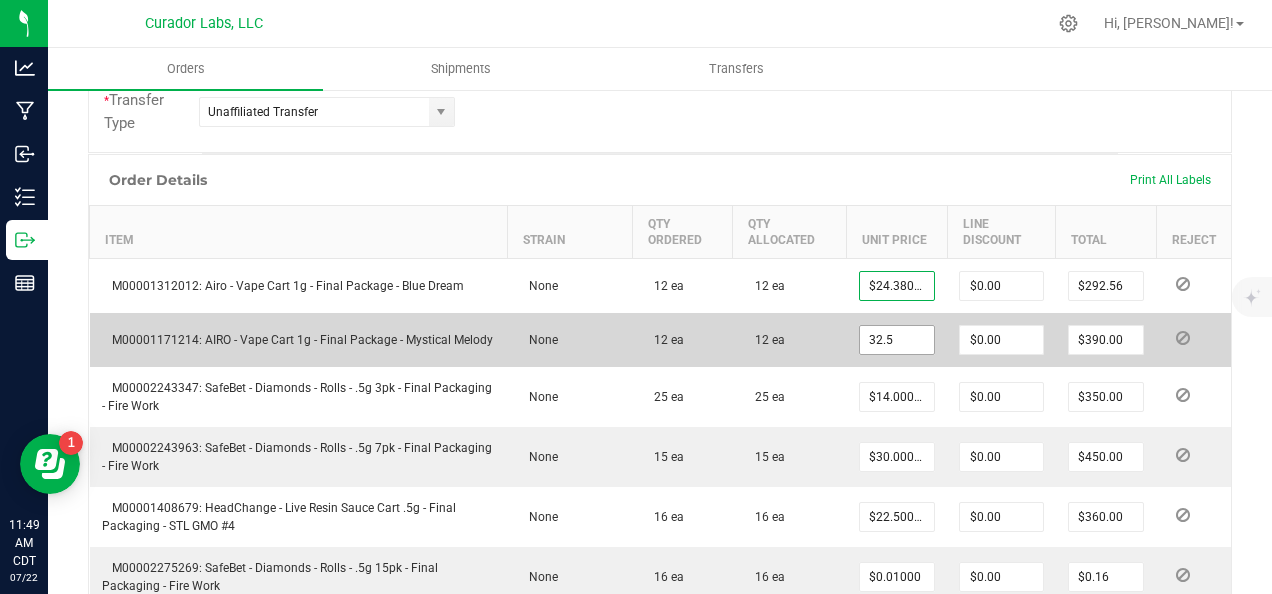 click on "32.5" at bounding box center [897, 340] 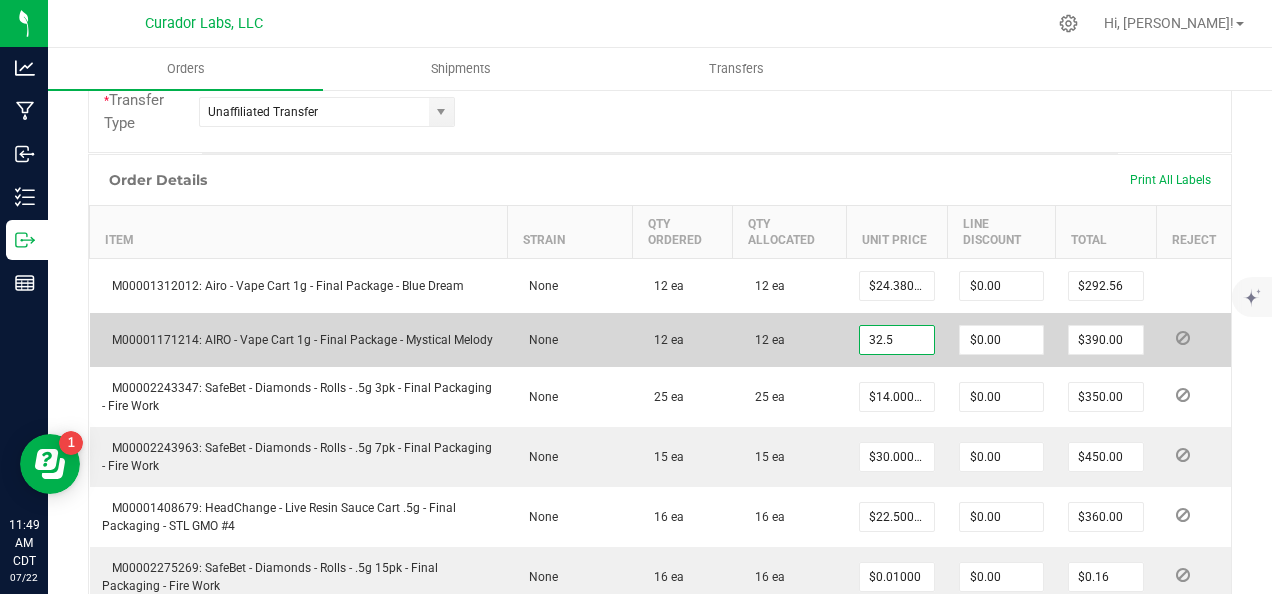 paste on "24.38" 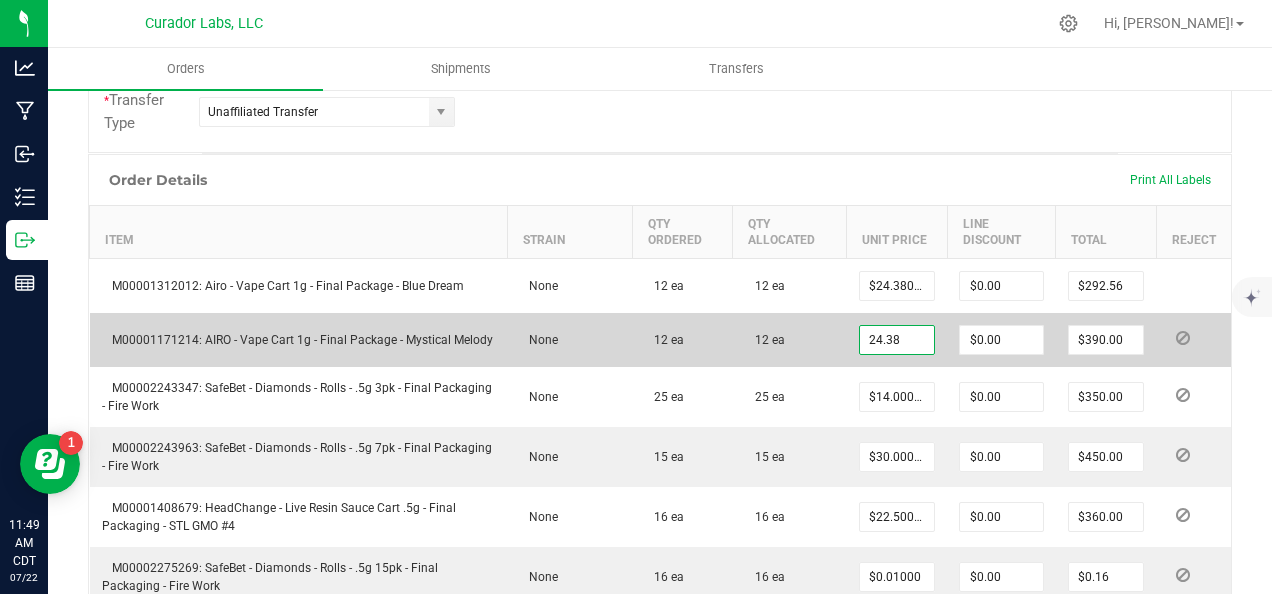 type on "$24.38000" 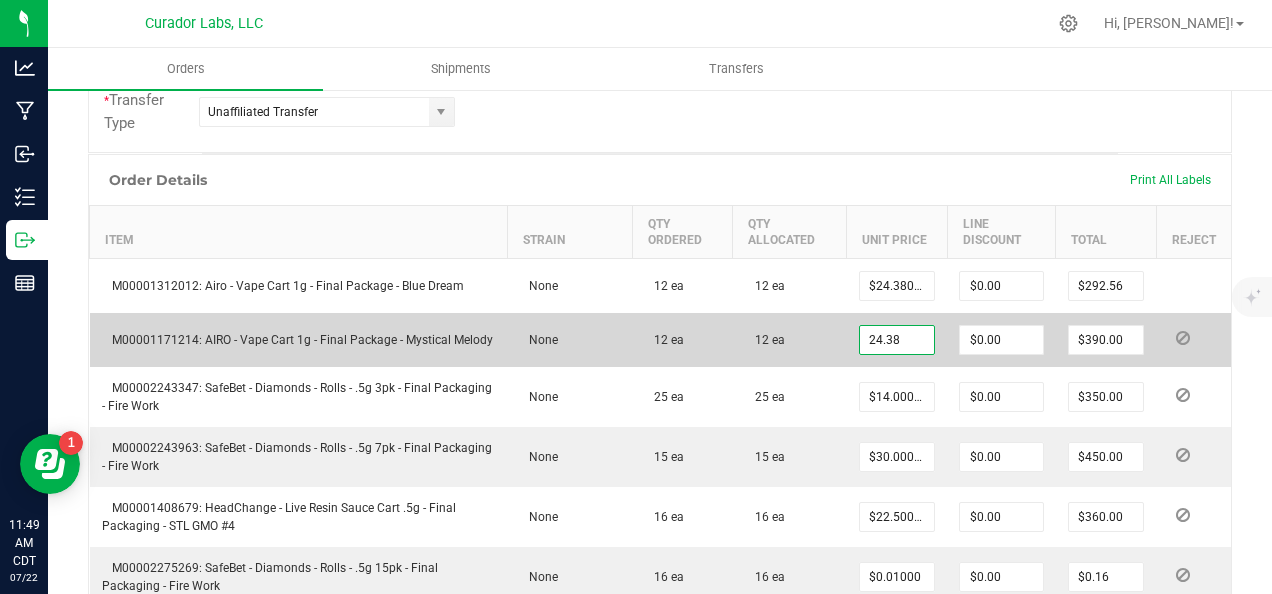 type on "$292.56" 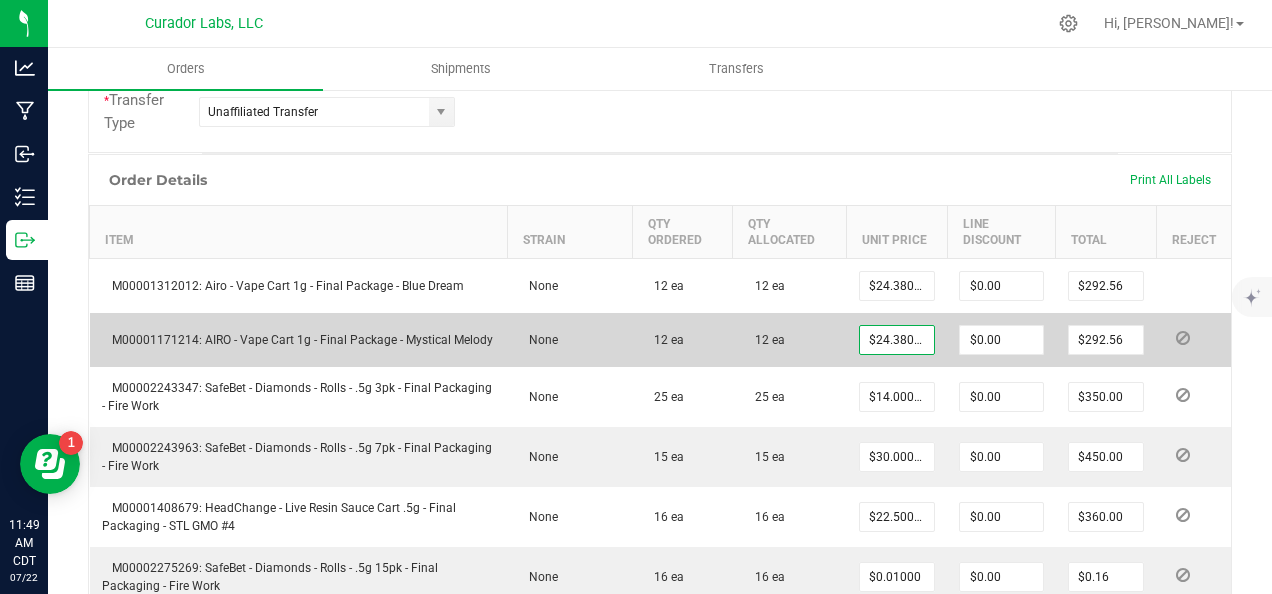 click on "12 ea" at bounding box center [790, 340] 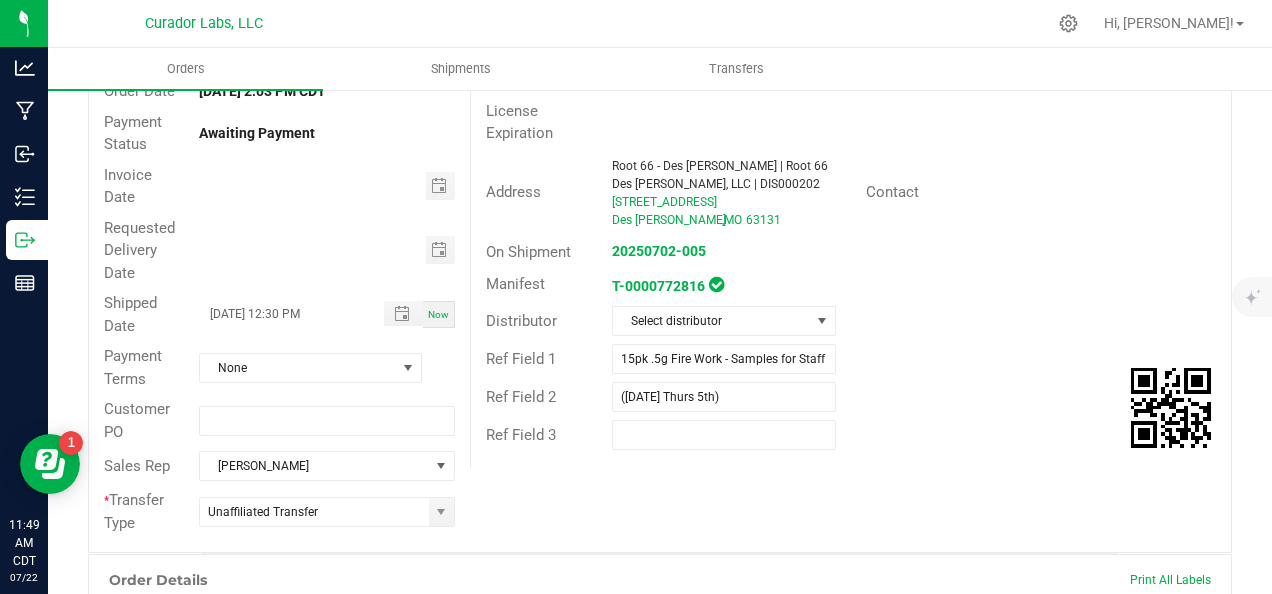 scroll, scrollTop: 0, scrollLeft: 0, axis: both 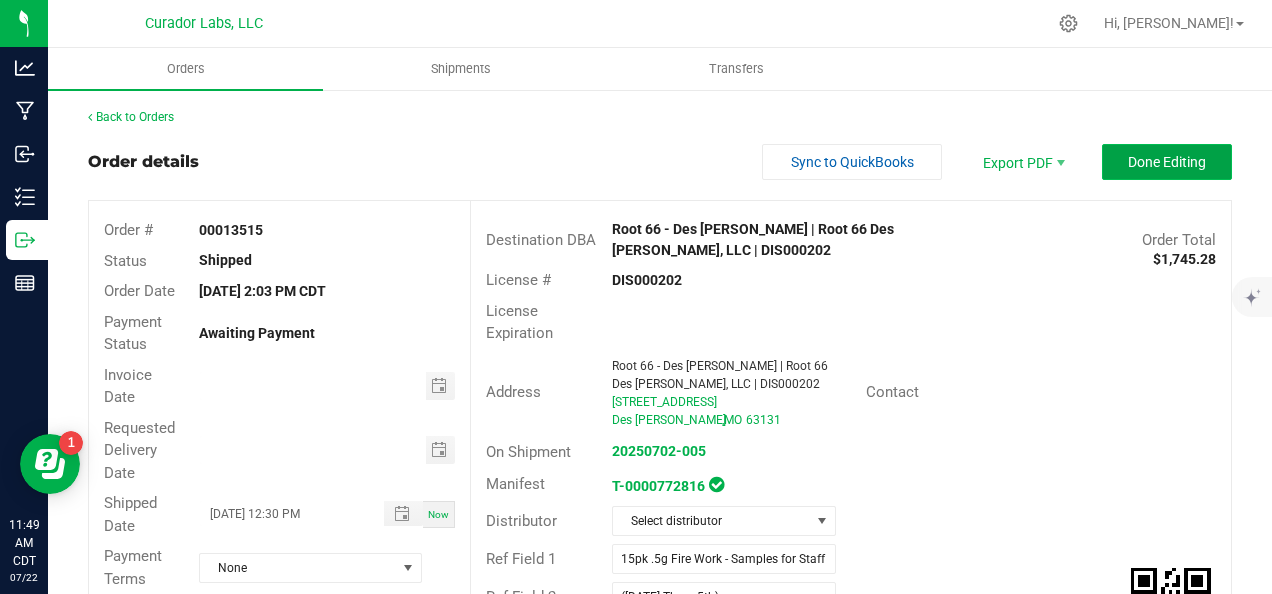 click on "Done Editing" at bounding box center (1167, 162) 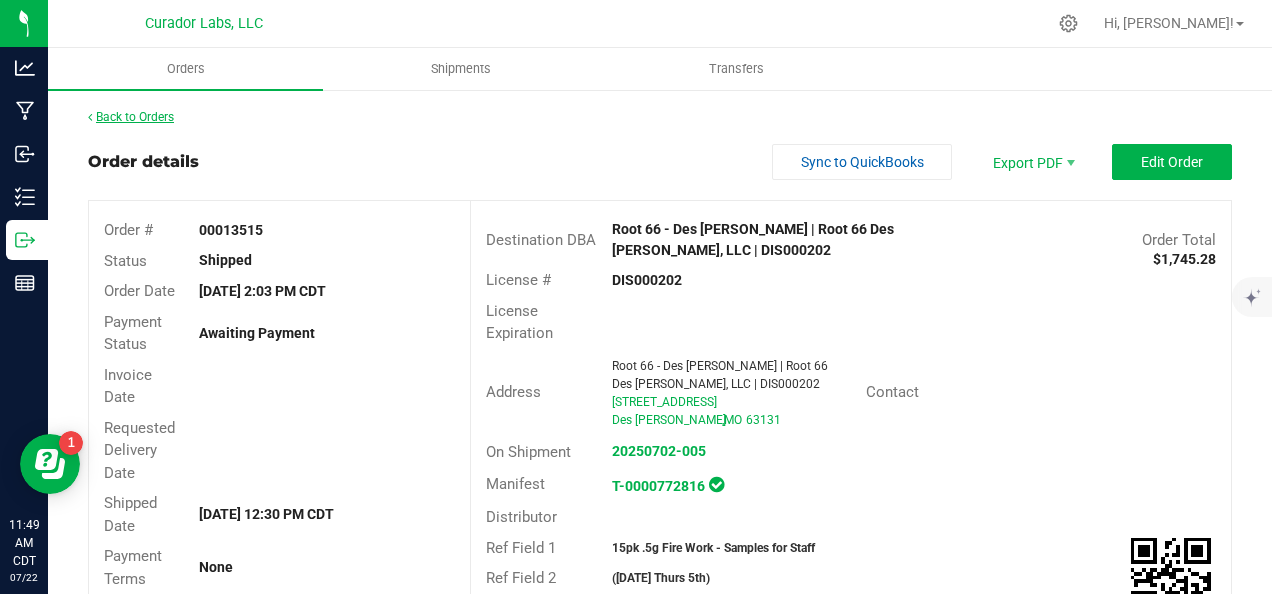 click on "Back to Orders" at bounding box center (131, 117) 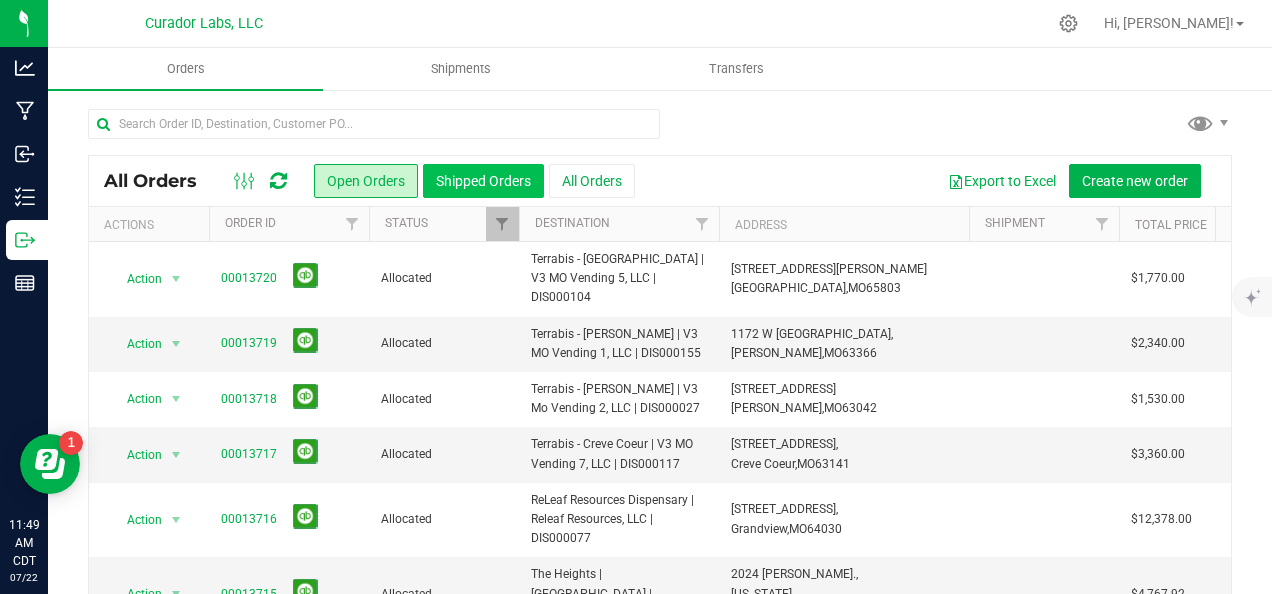 click on "Shipped Orders" at bounding box center [483, 181] 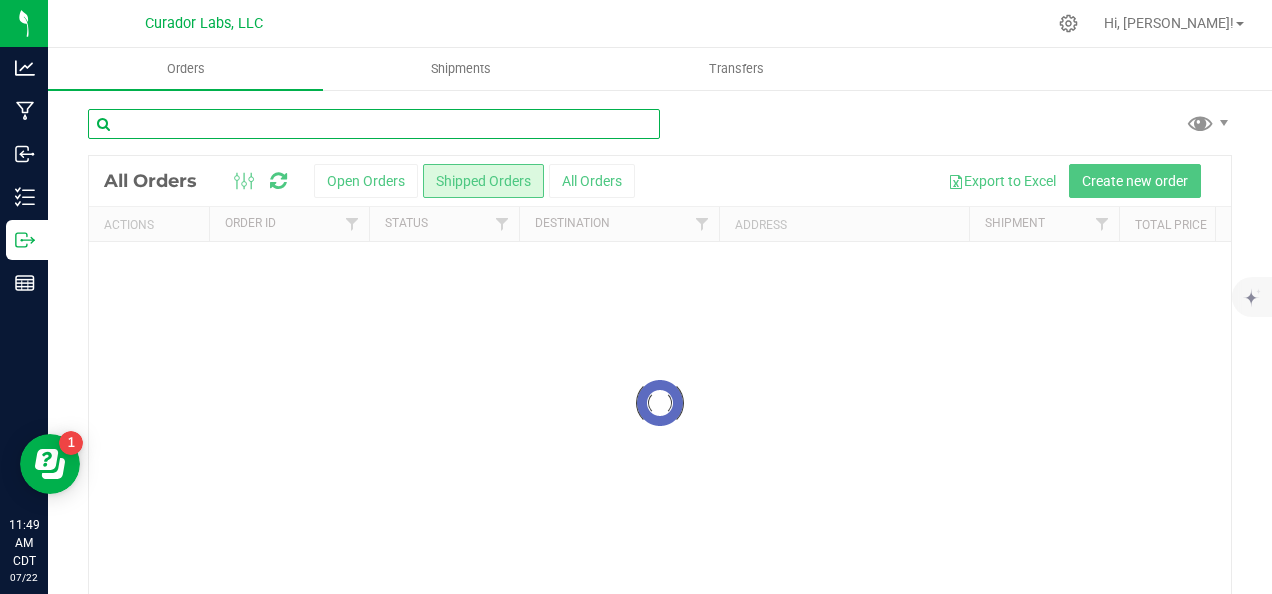 click at bounding box center [374, 124] 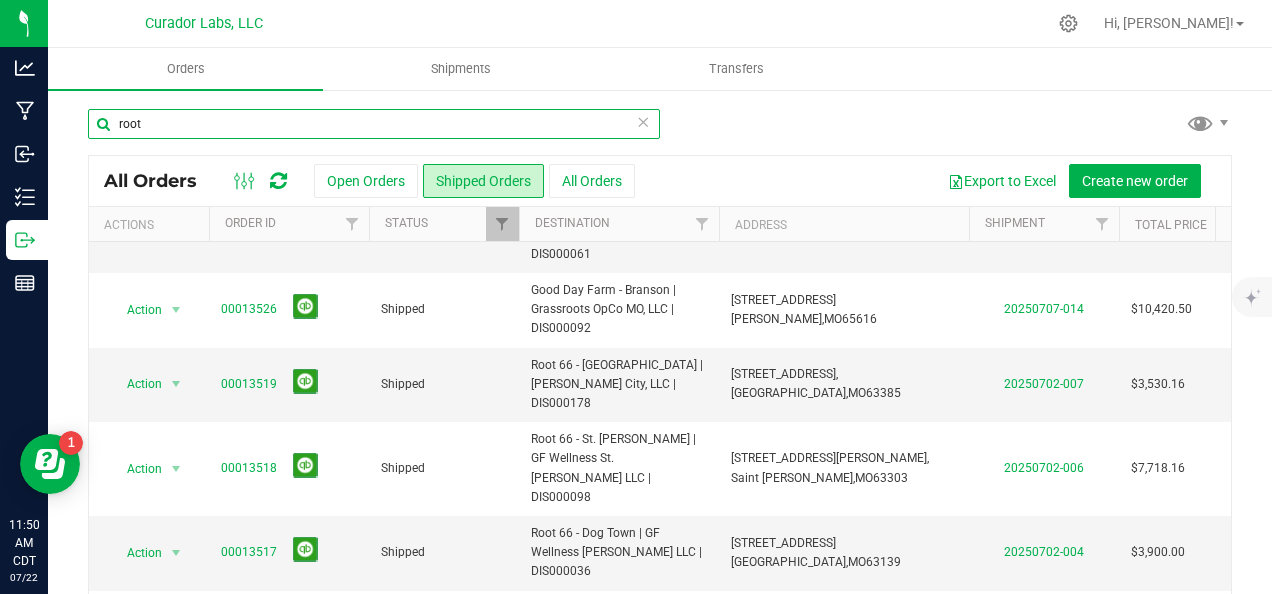 scroll, scrollTop: 934, scrollLeft: 0, axis: vertical 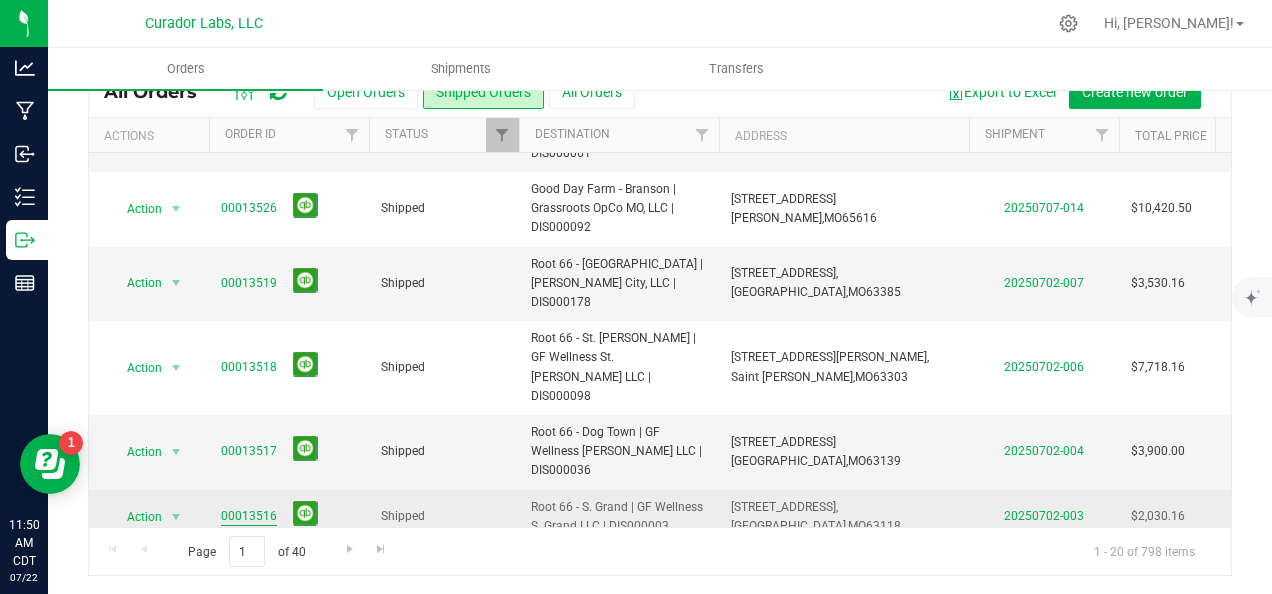 type on "root" 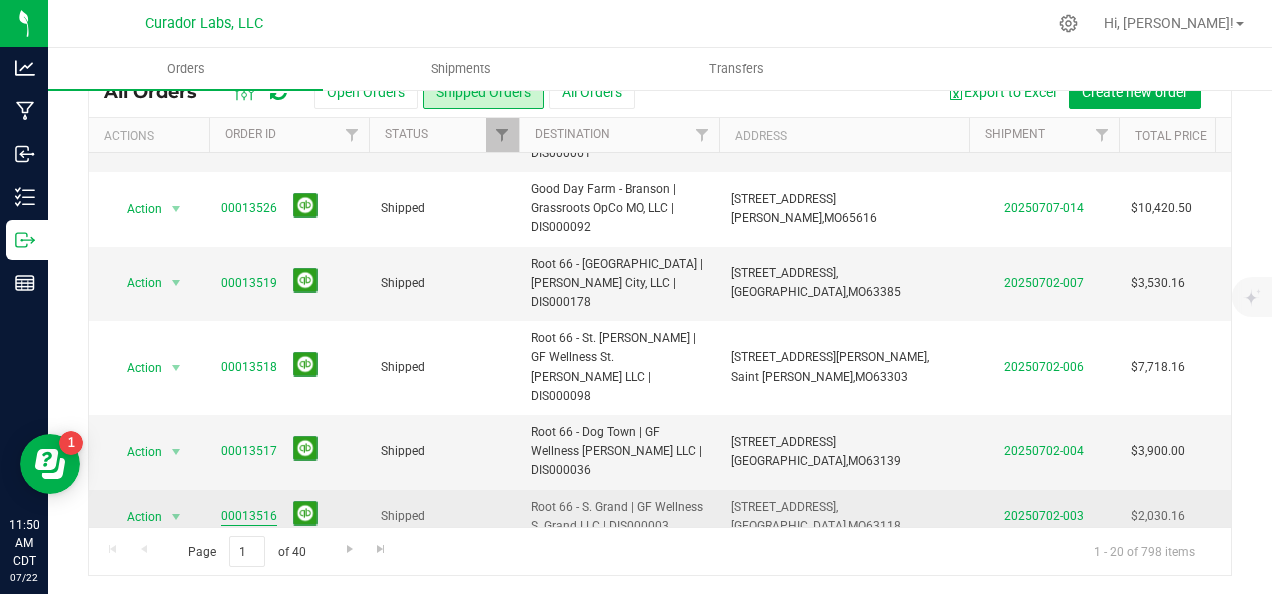 click on "00013516" at bounding box center (249, 516) 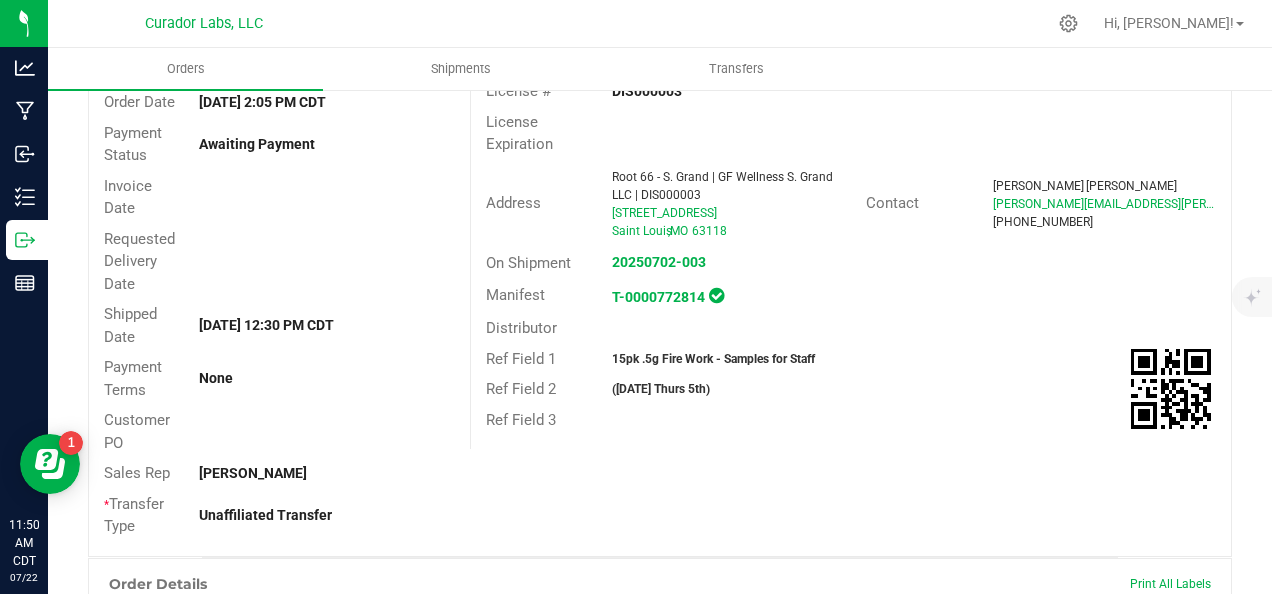 scroll, scrollTop: 0, scrollLeft: 0, axis: both 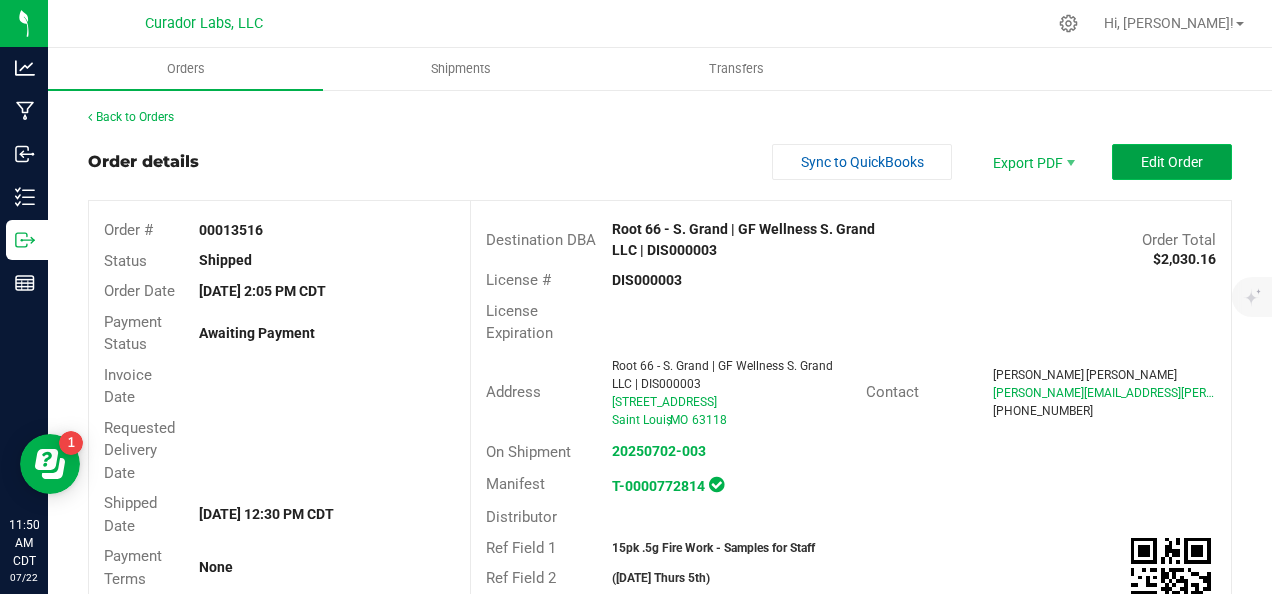 click on "Edit Order" at bounding box center (1172, 162) 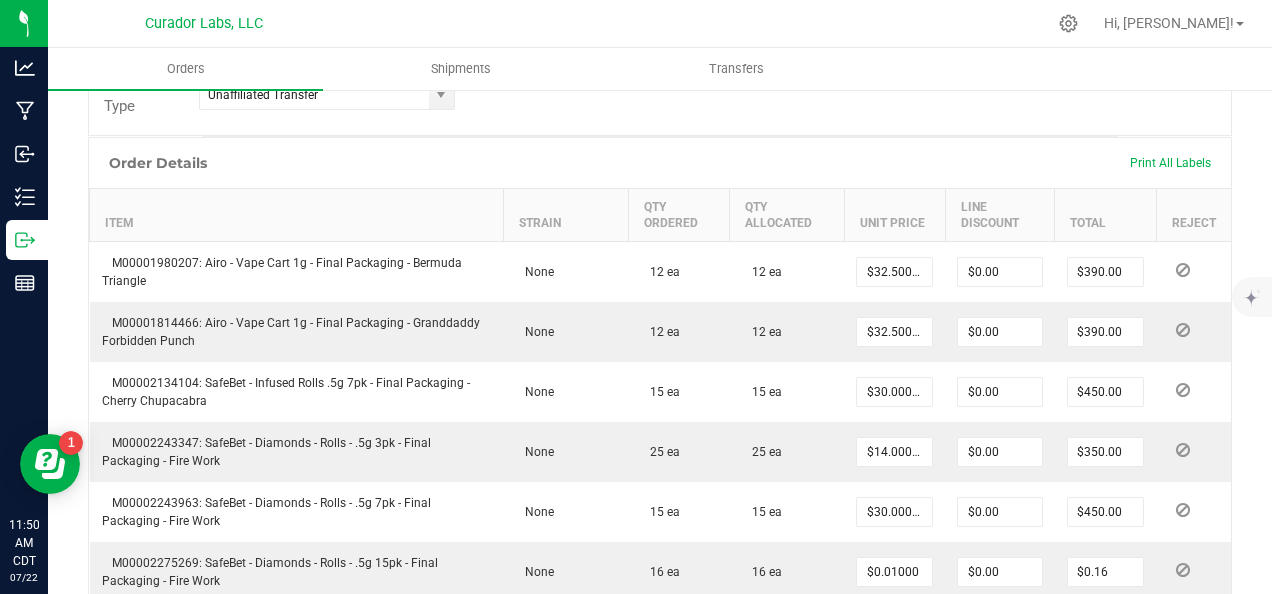 scroll, scrollTop: 700, scrollLeft: 0, axis: vertical 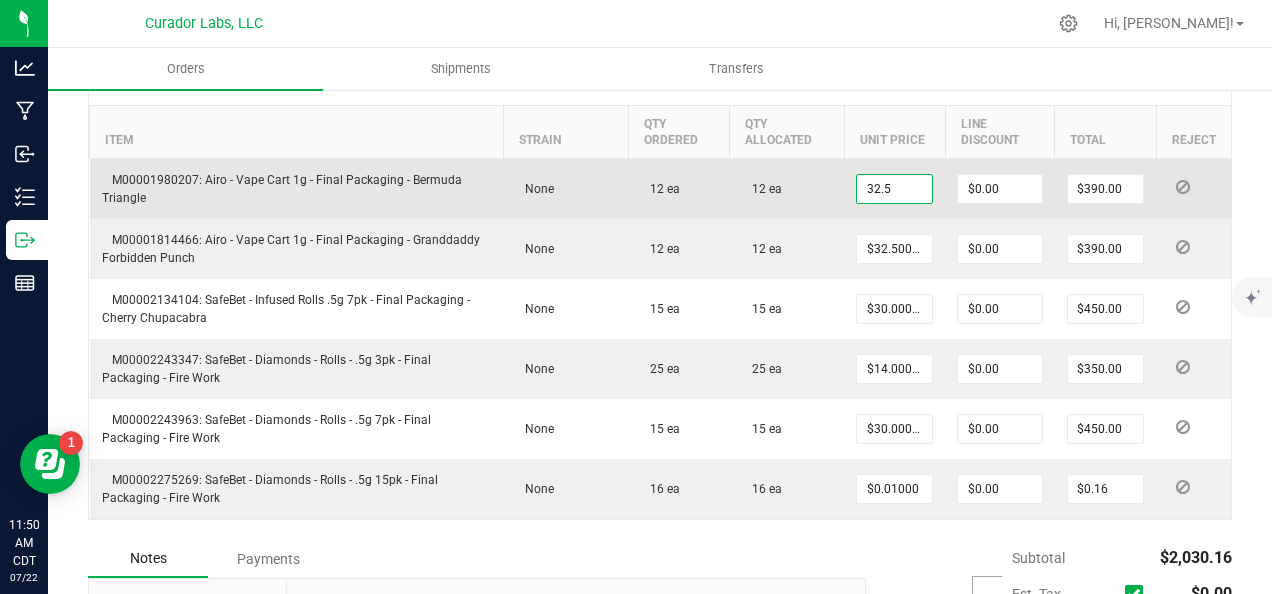 click on "32.5" at bounding box center [894, 189] 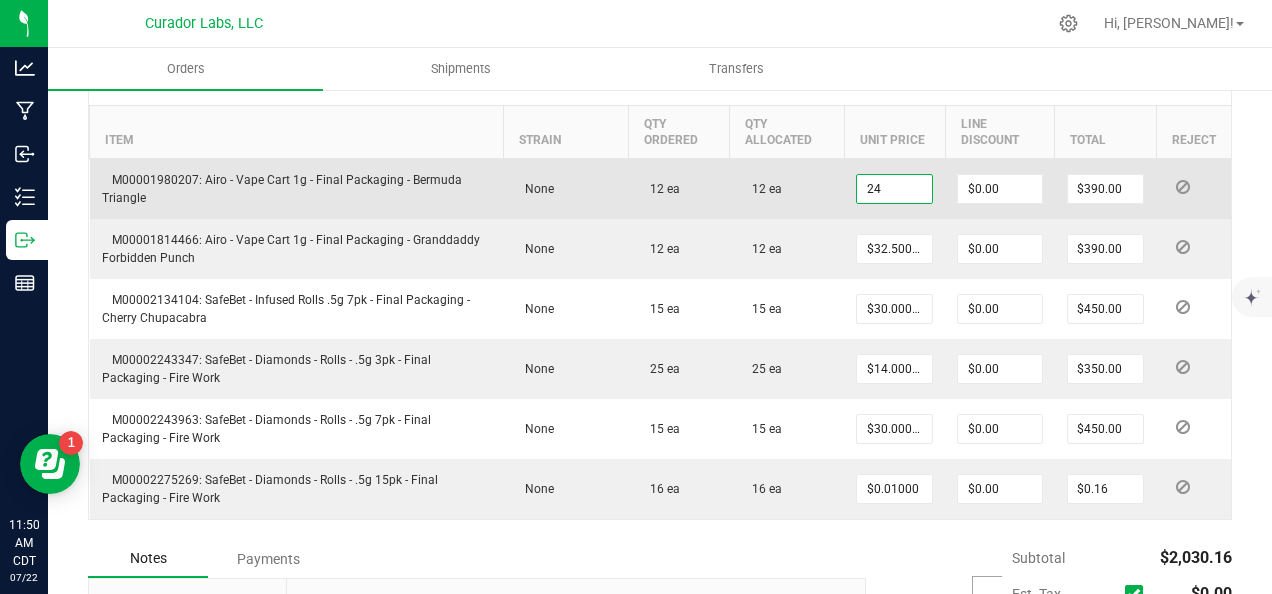 type on "2" 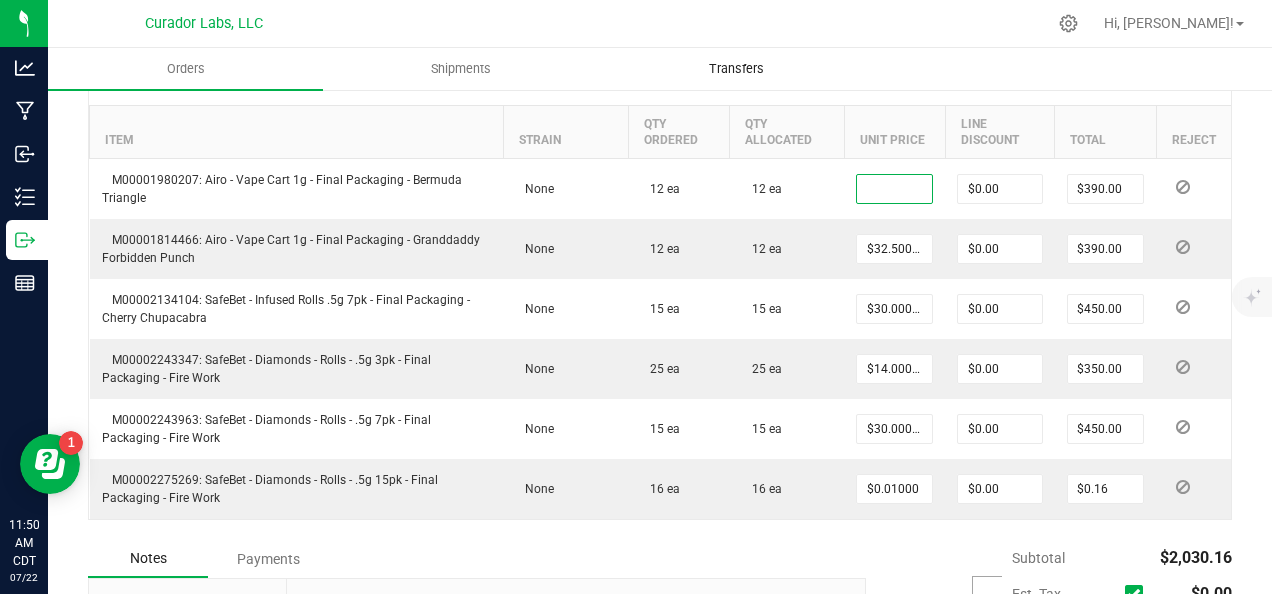 type 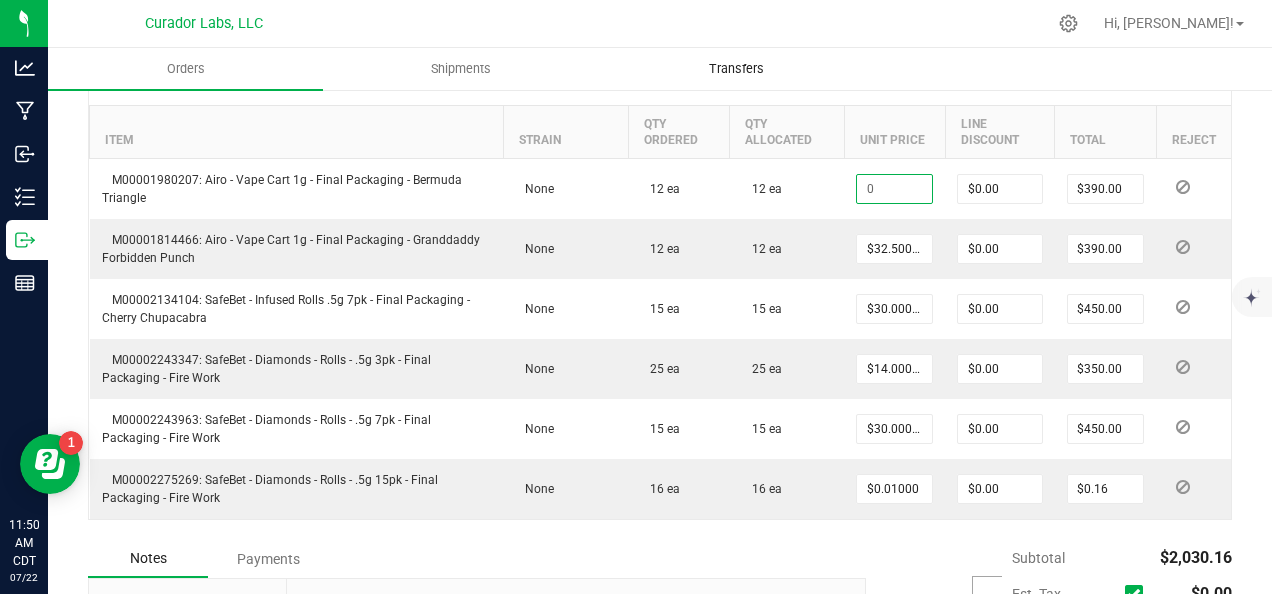 type on "$0.00" 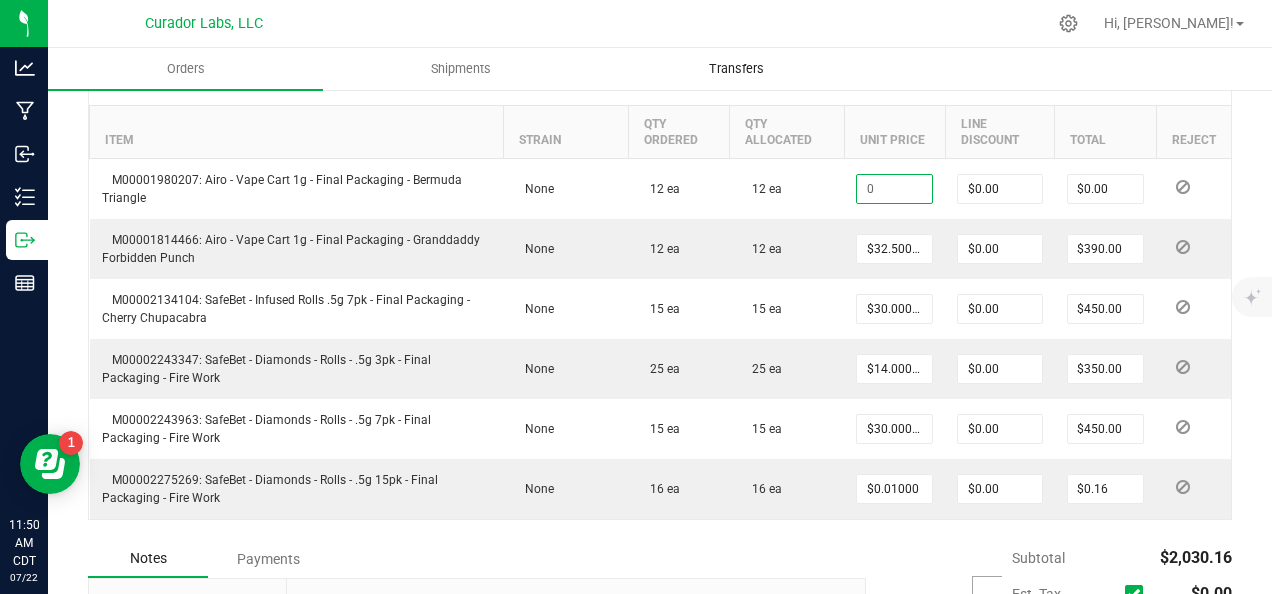 click on "Transfers" at bounding box center [736, 69] 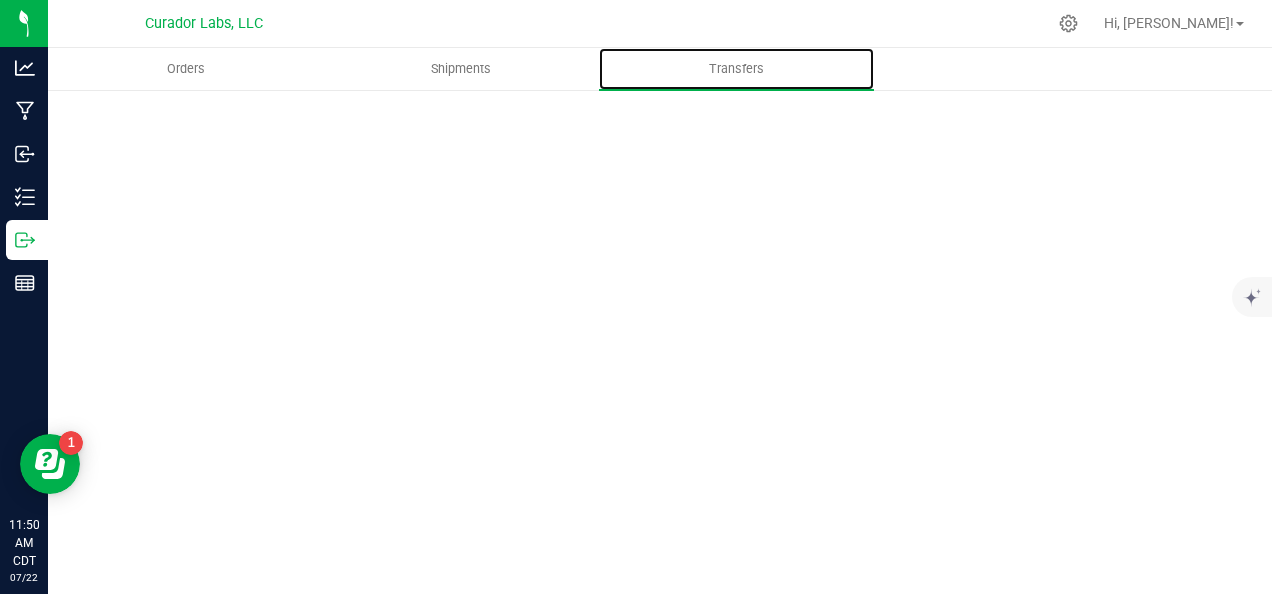 scroll, scrollTop: 0, scrollLeft: 0, axis: both 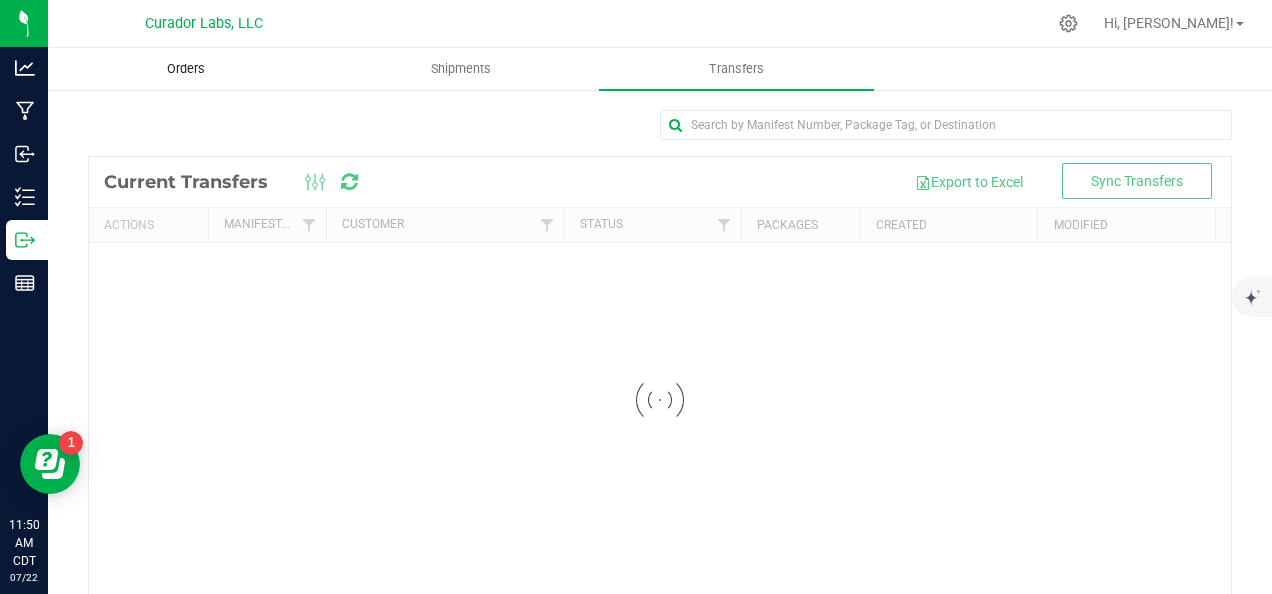 click on "Orders" at bounding box center [185, 69] 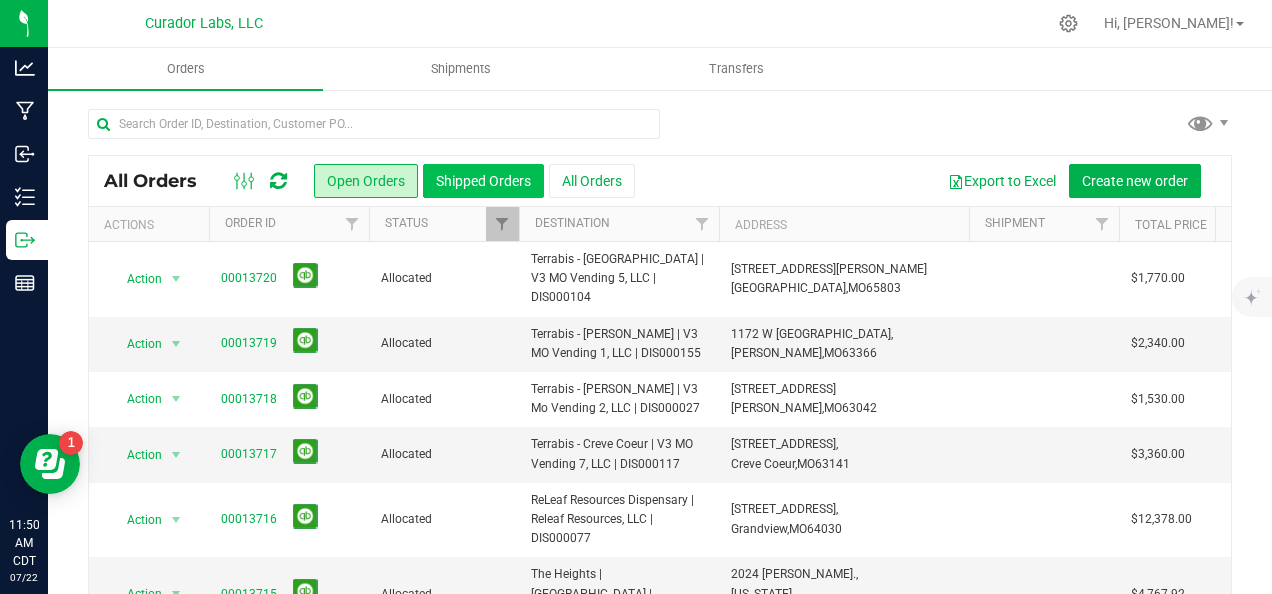 click on "Shipped Orders" at bounding box center (483, 181) 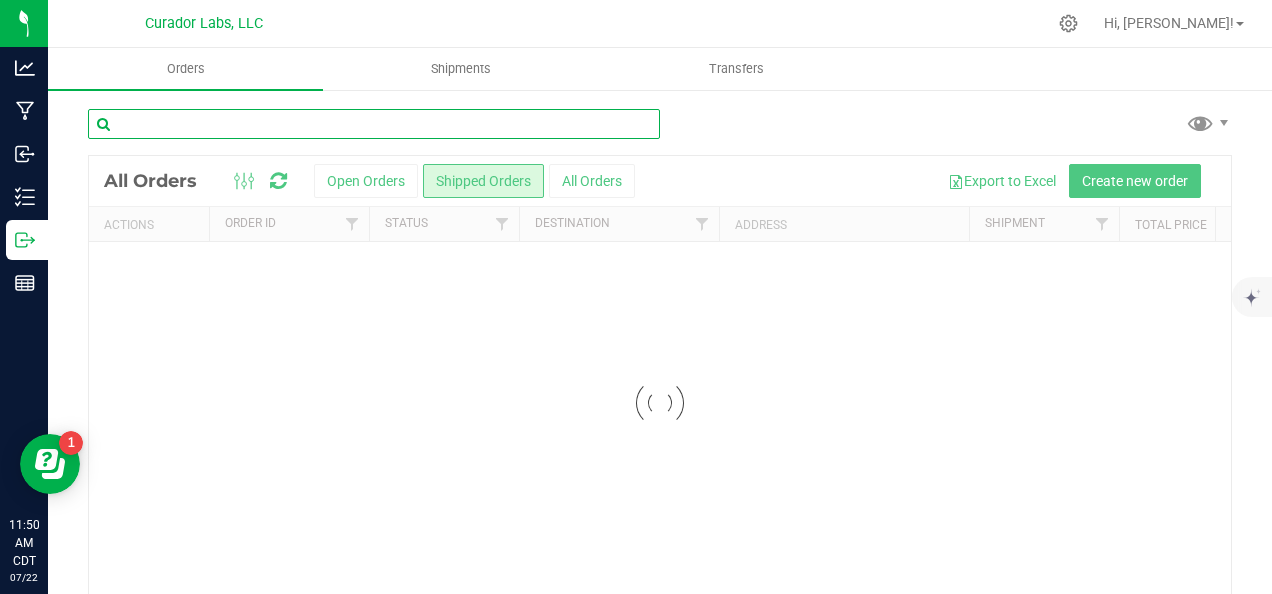 click at bounding box center [374, 124] 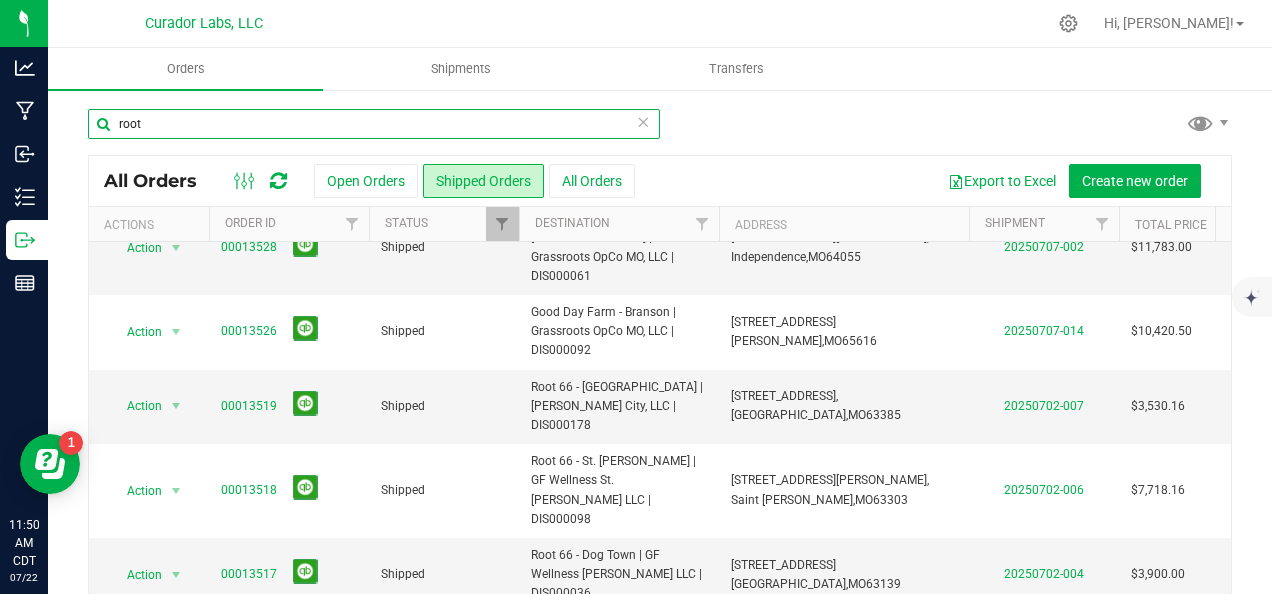 scroll, scrollTop: 934, scrollLeft: 0, axis: vertical 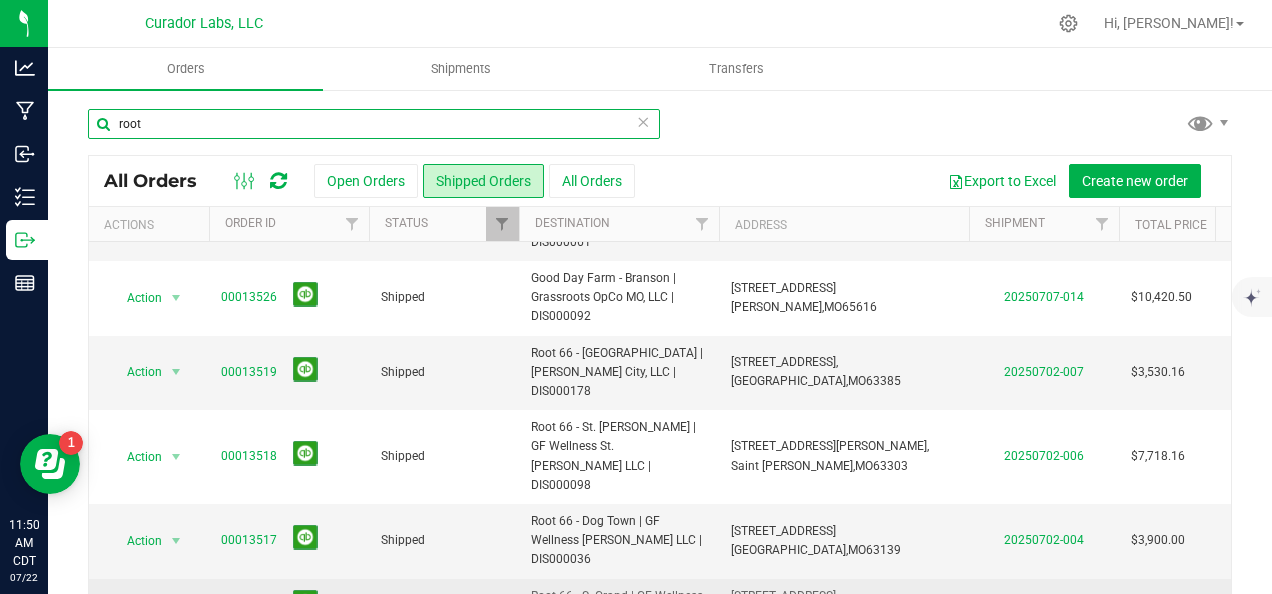 type on "root" 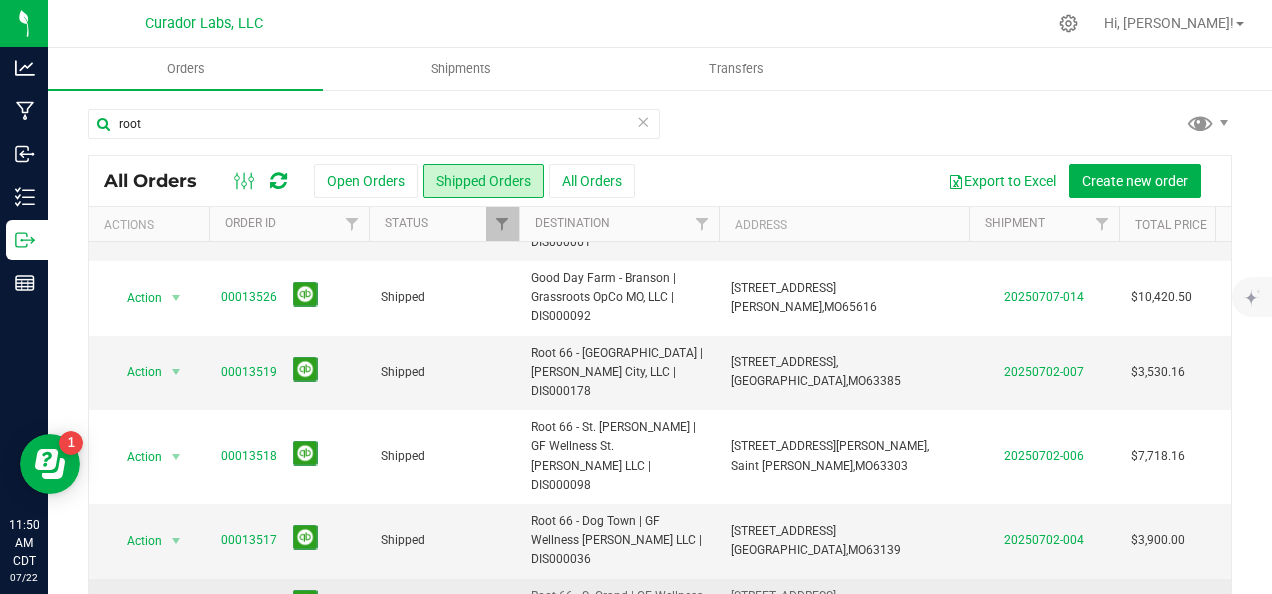 click on "00013516" at bounding box center [249, 605] 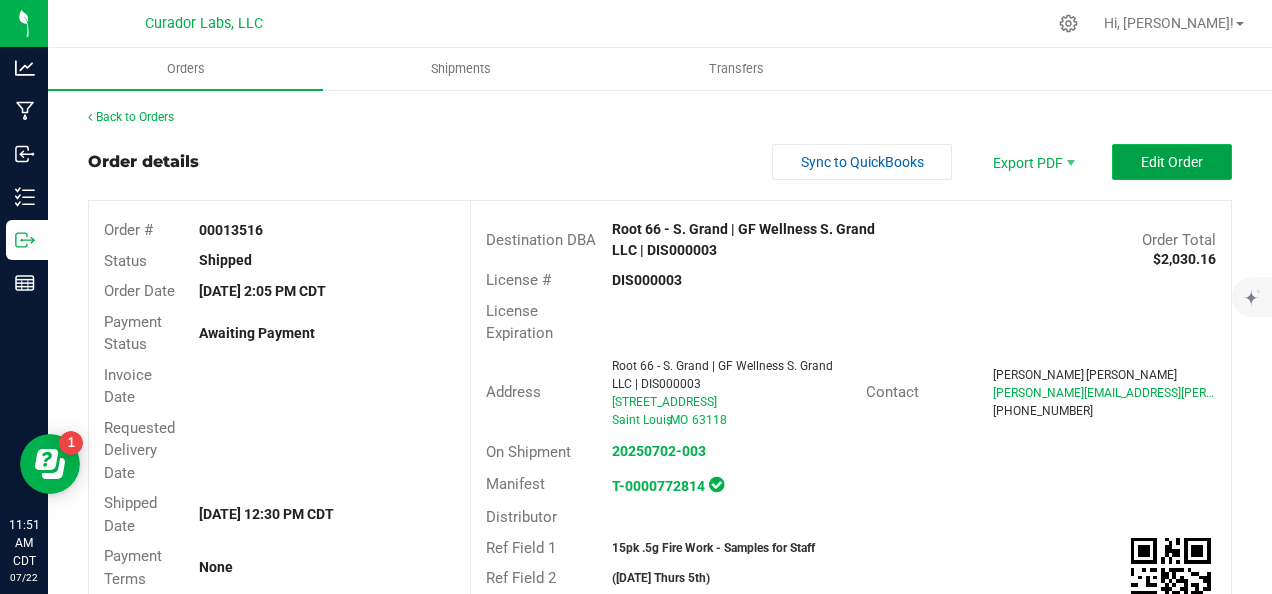 click on "Edit Order" at bounding box center [1172, 162] 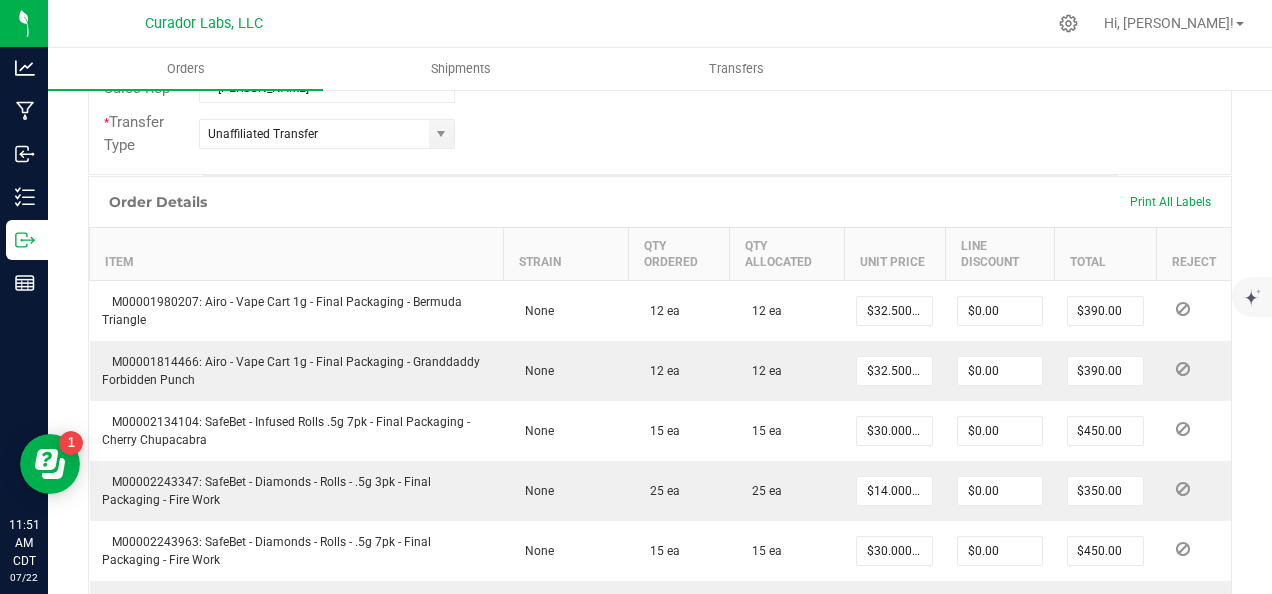 scroll, scrollTop: 700, scrollLeft: 0, axis: vertical 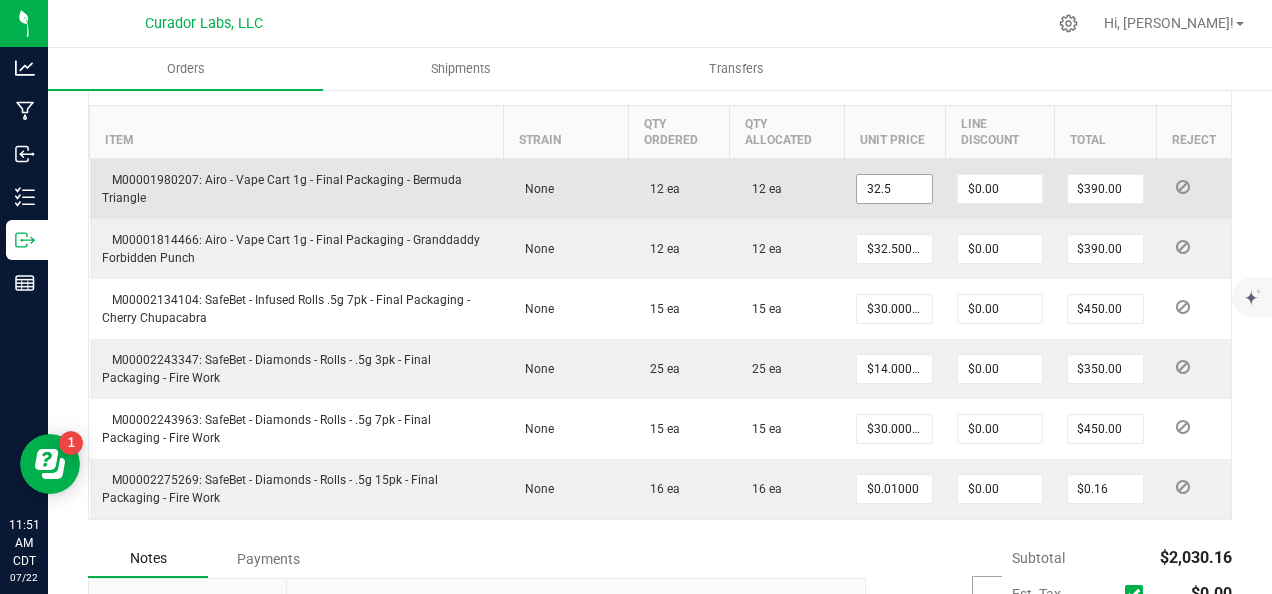 click on "32.5" at bounding box center [894, 189] 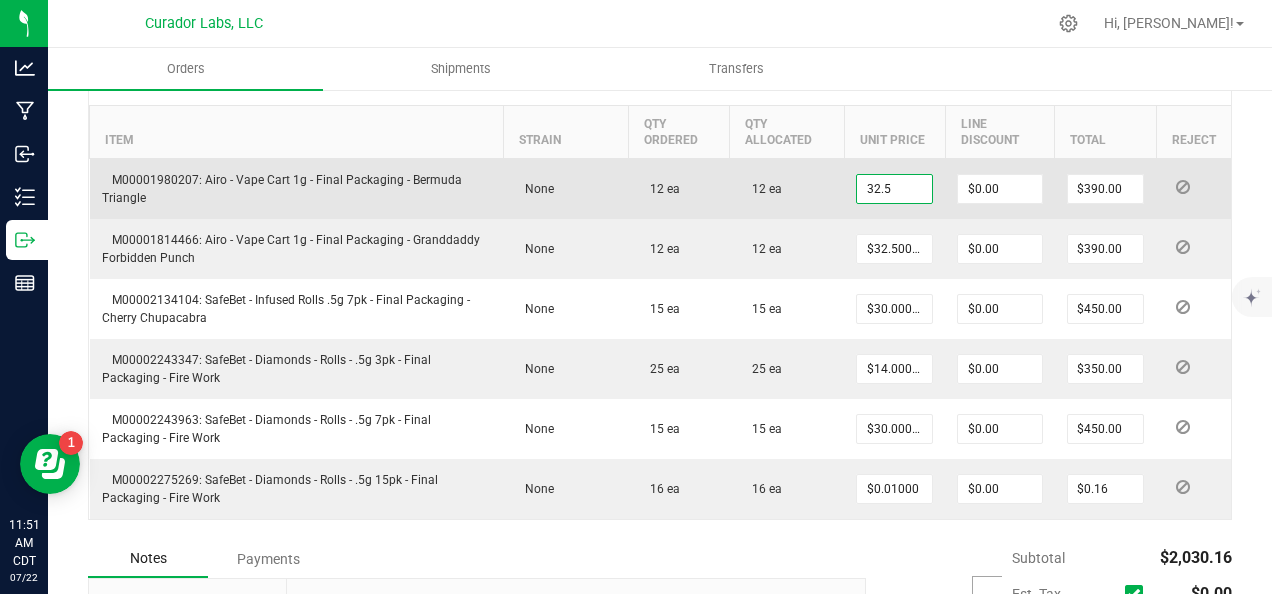 paste on "24.38" 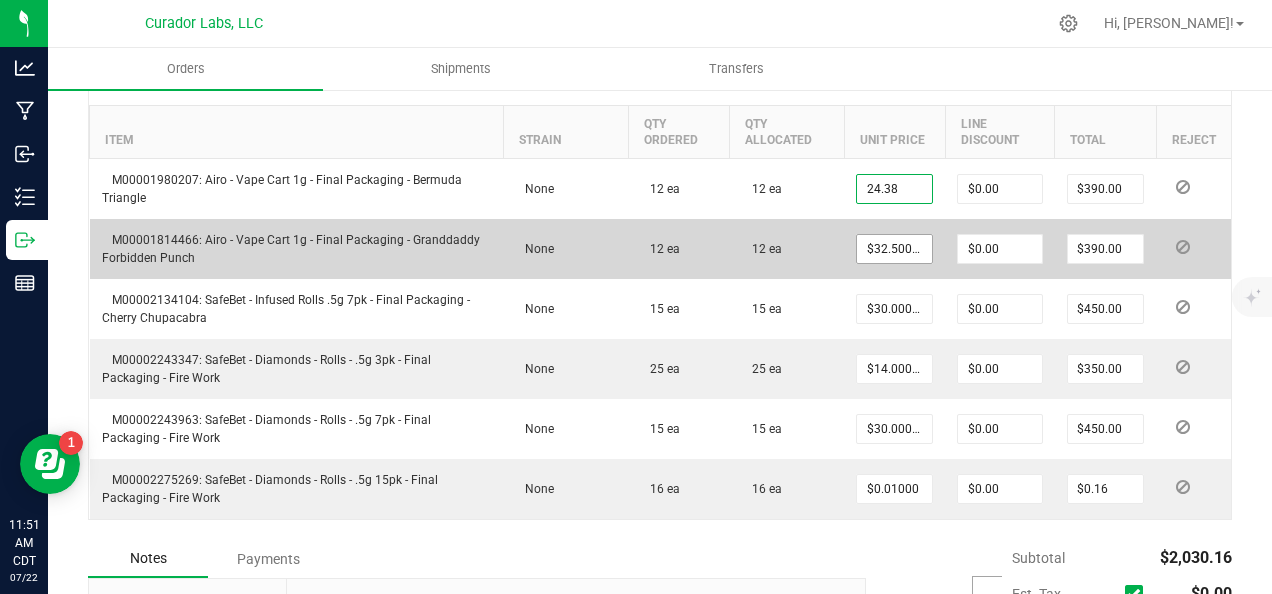 type on "$24.38000" 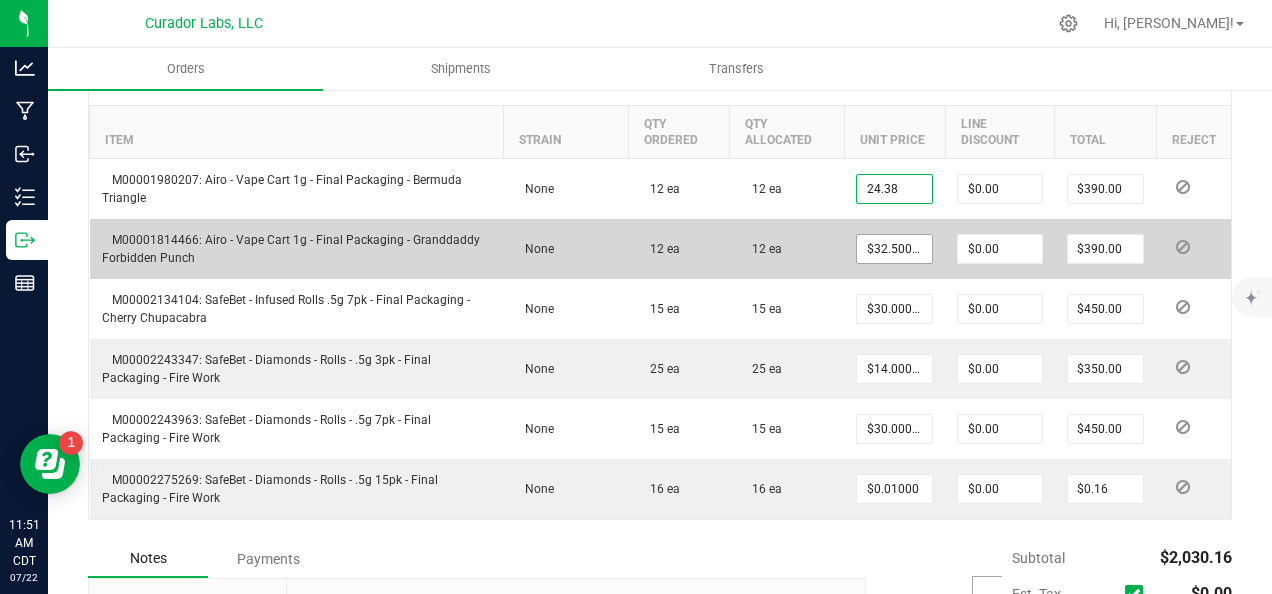 type on "$292.56" 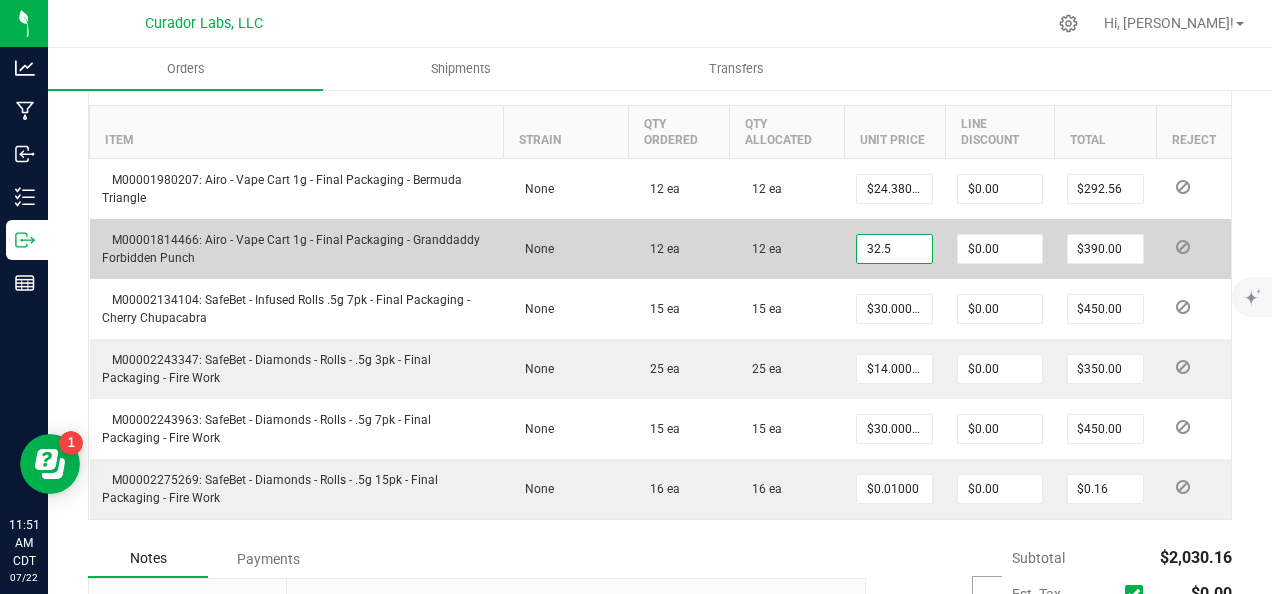 click on "32.5" at bounding box center [894, 249] 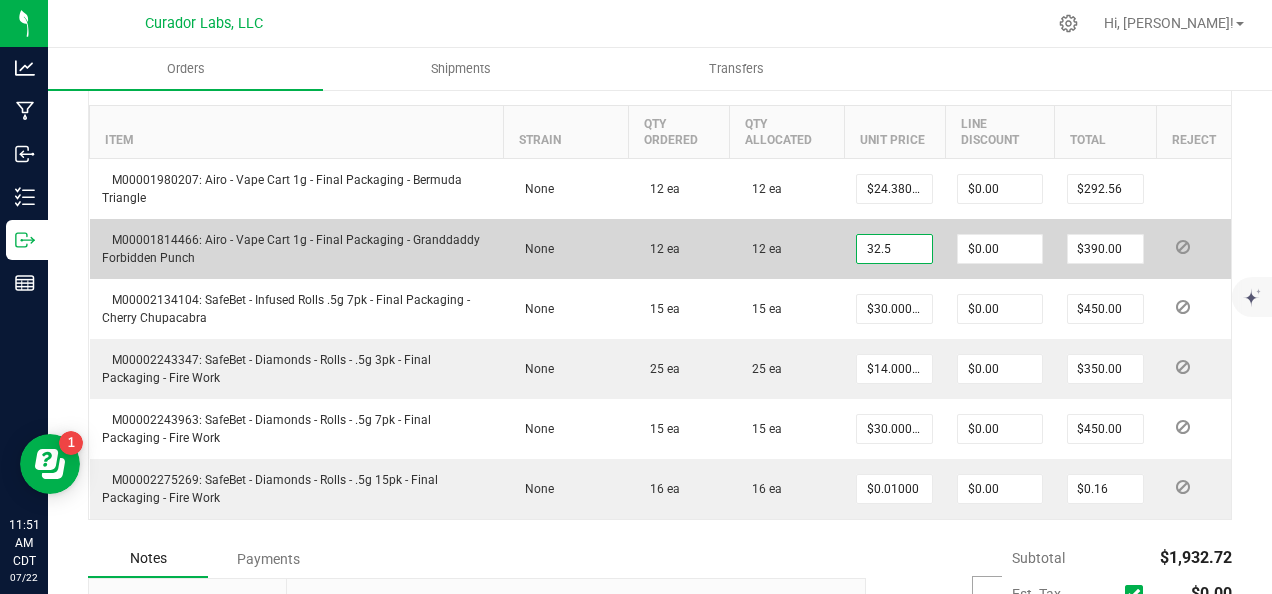 paste on "24.38" 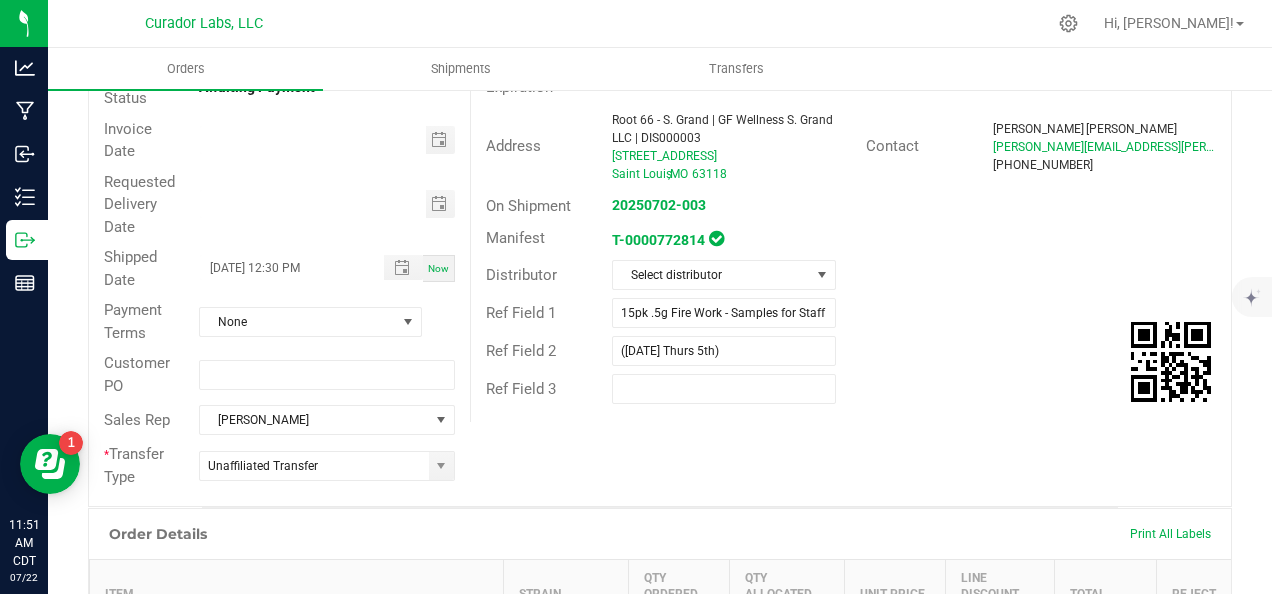 scroll, scrollTop: 0, scrollLeft: 0, axis: both 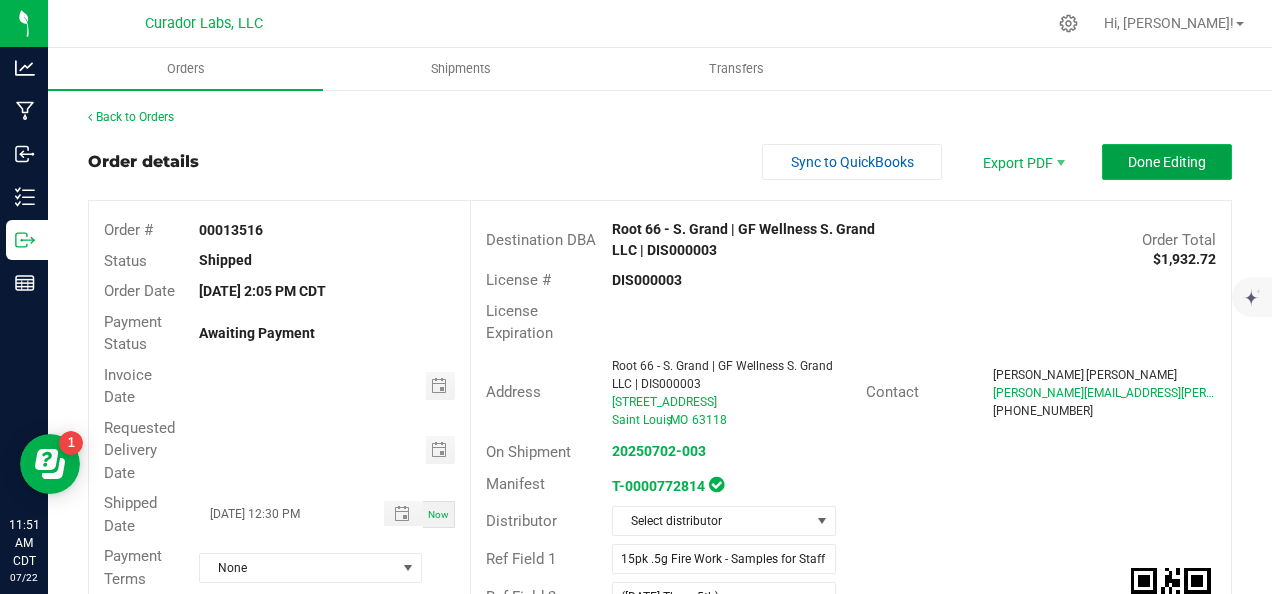 type on "$24.38000" 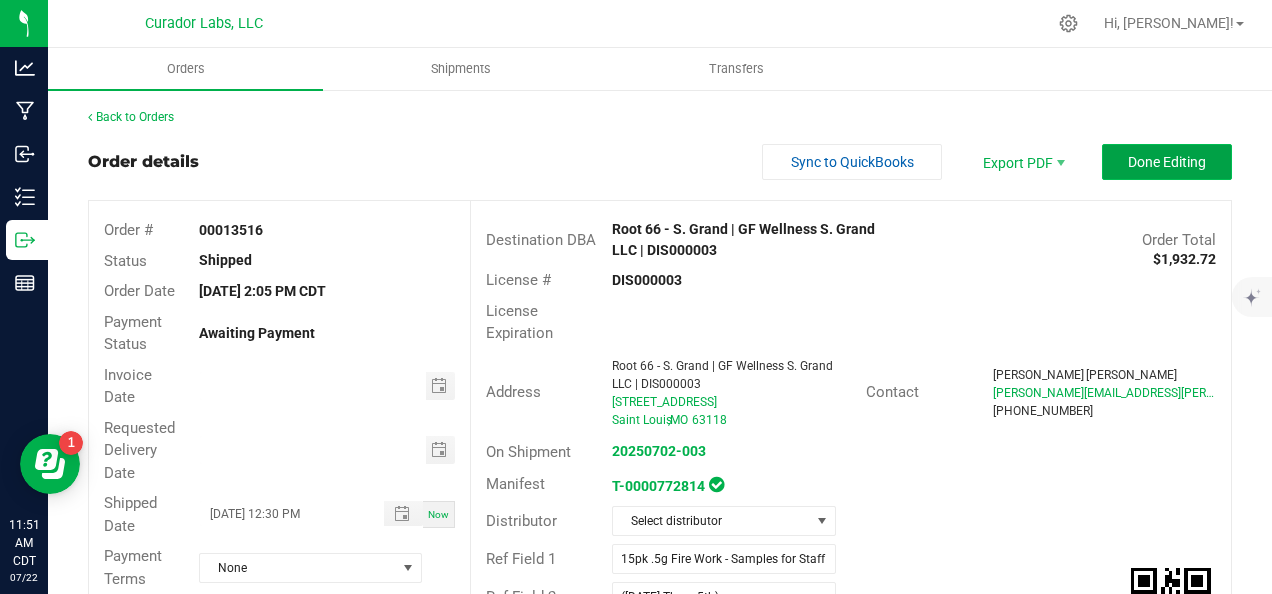 type on "$292.56" 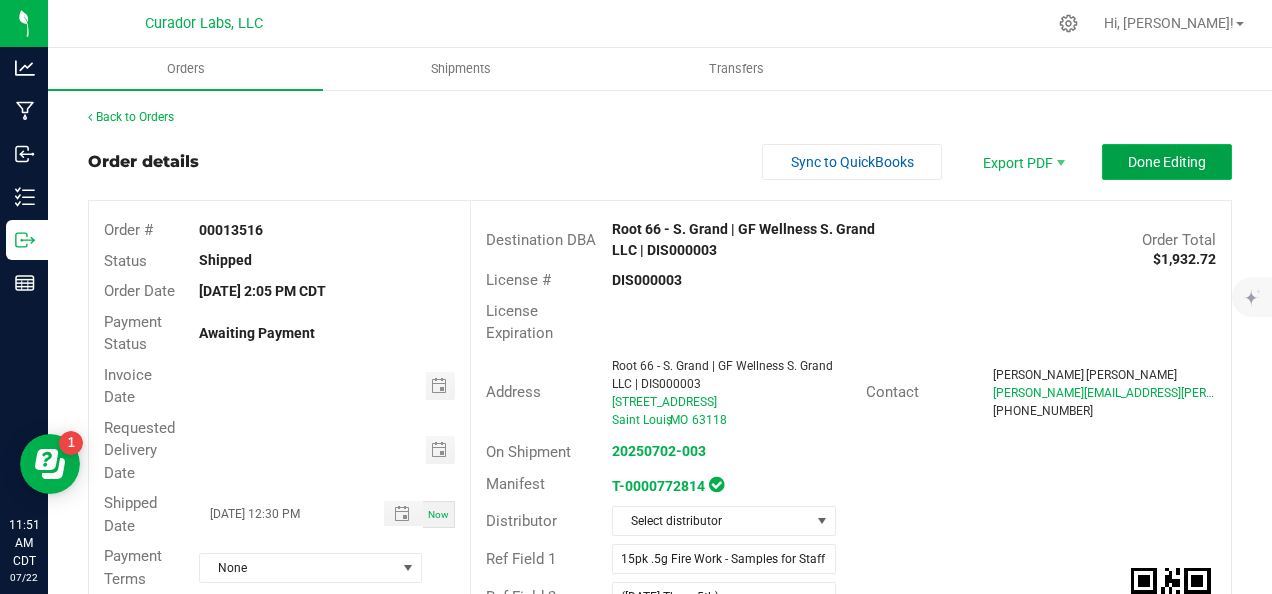 click on "Done Editing" at bounding box center [1167, 162] 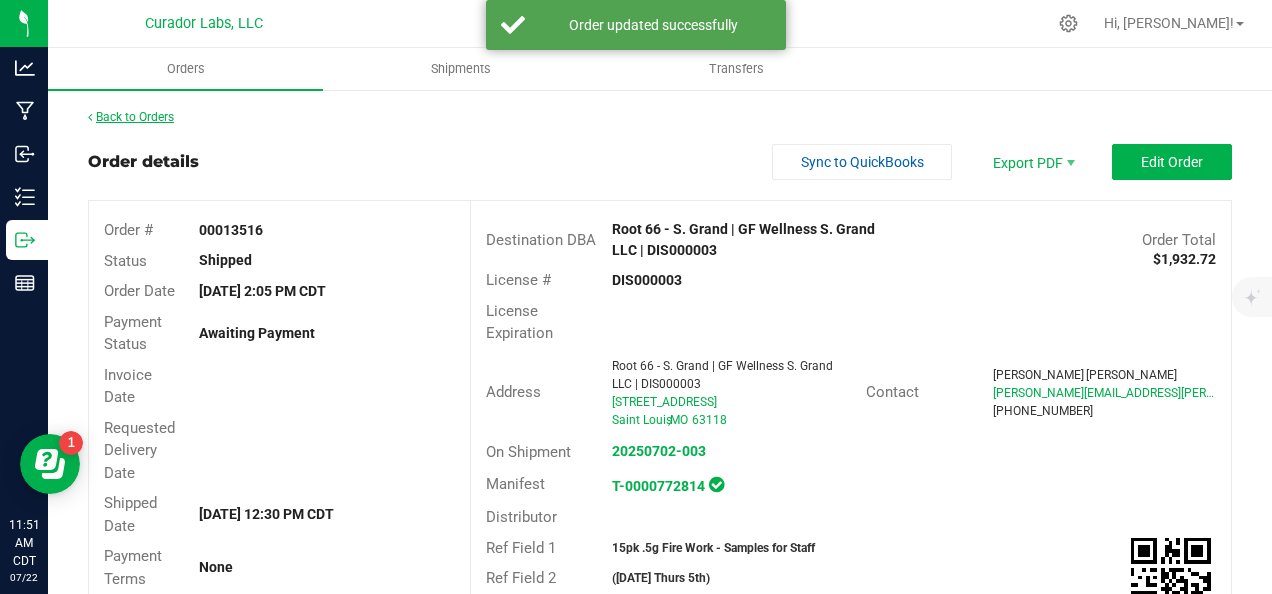 click on "Back to Orders" at bounding box center [131, 117] 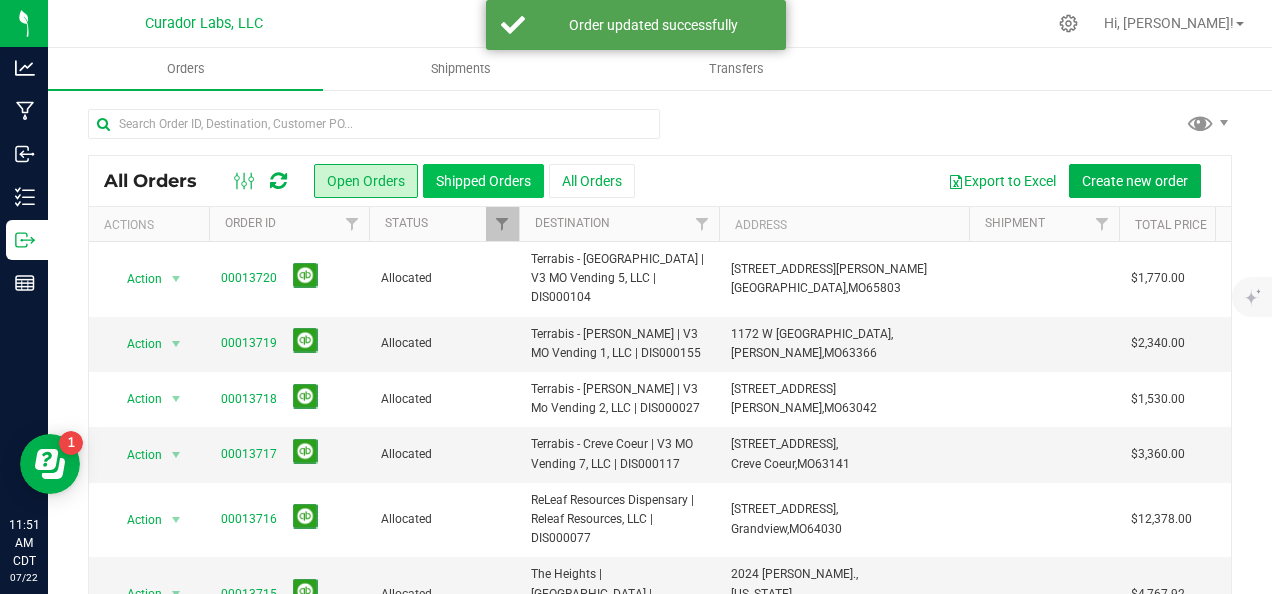click on "Shipped Orders" at bounding box center (483, 181) 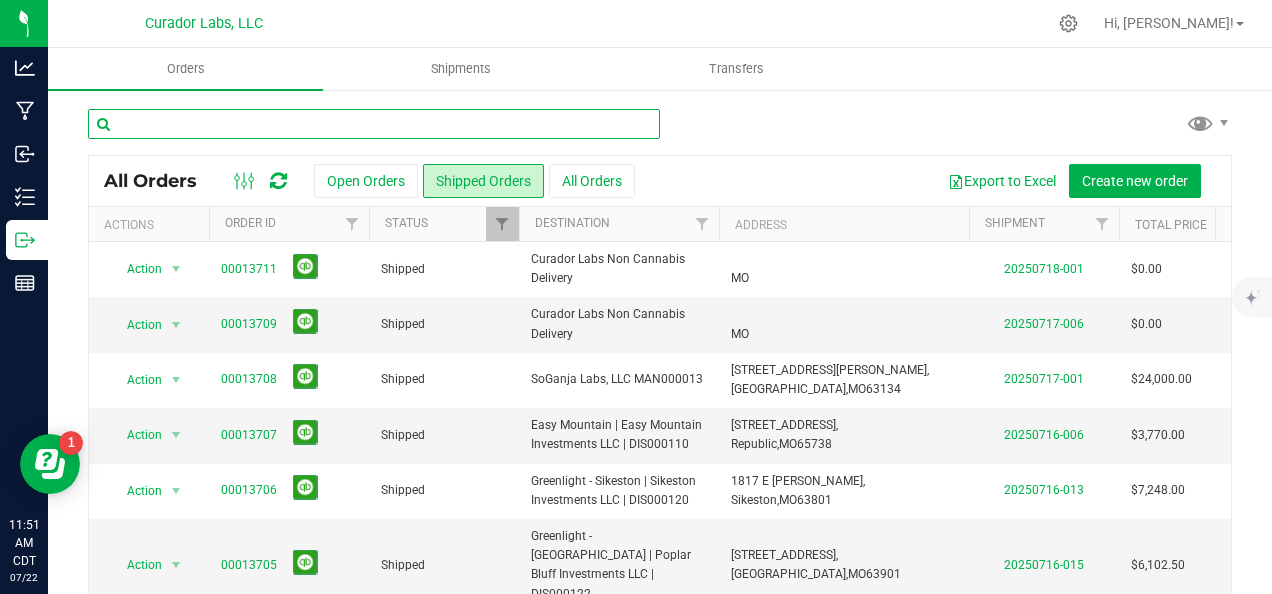 click at bounding box center [374, 124] 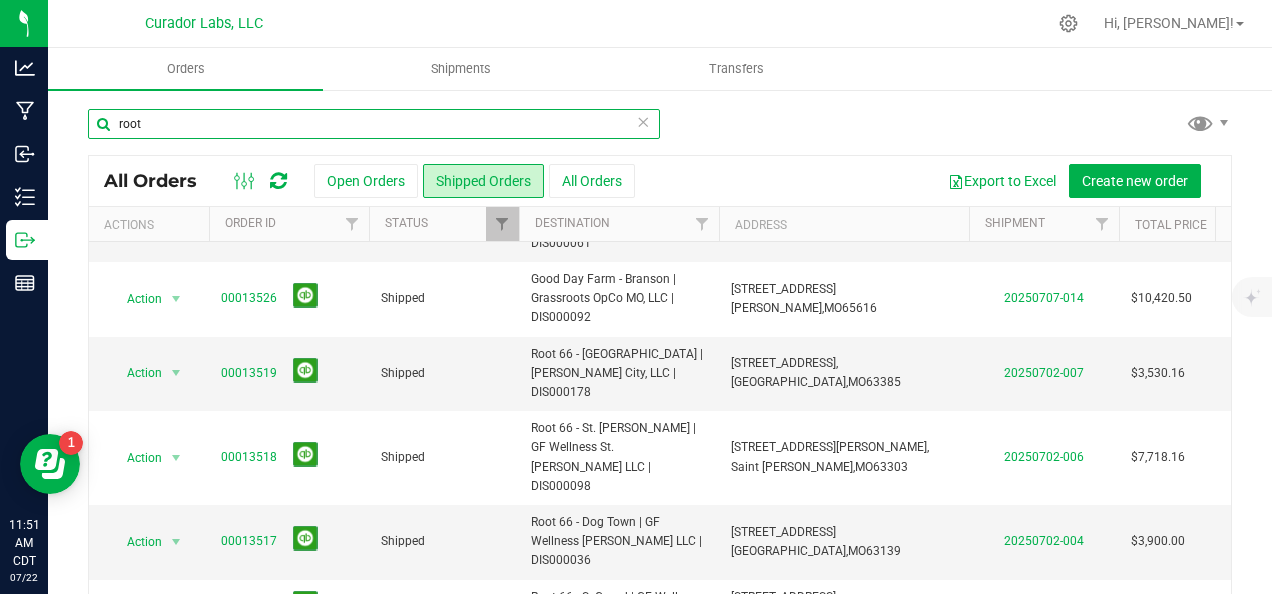 scroll, scrollTop: 934, scrollLeft: 0, axis: vertical 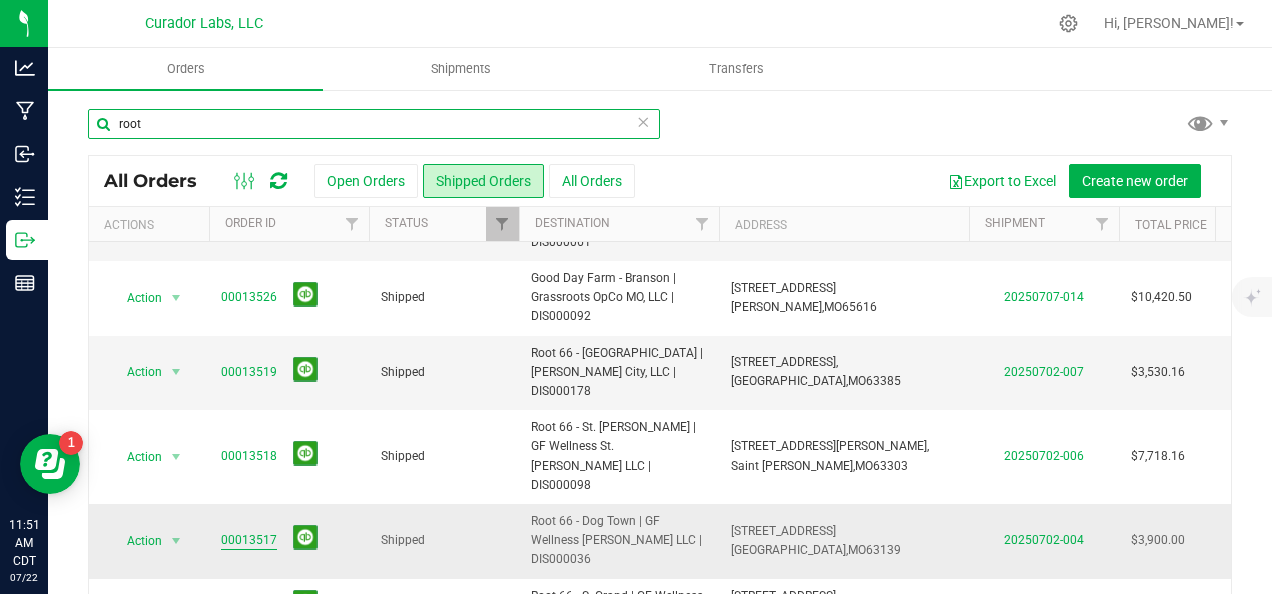 type on "root" 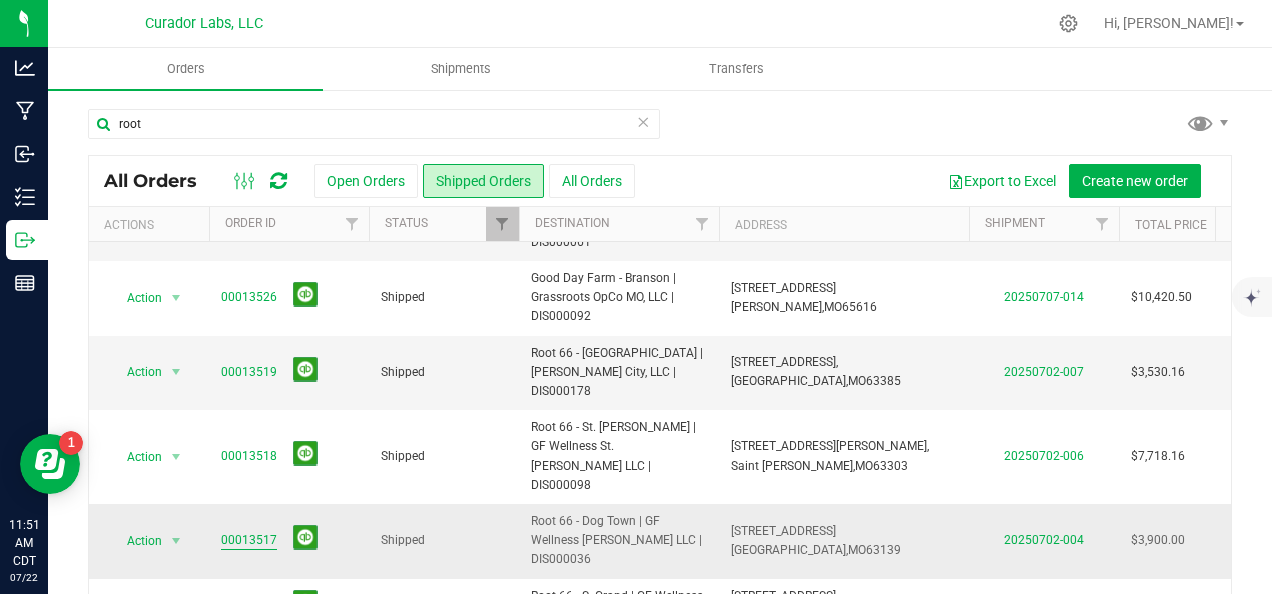 click on "00013517" at bounding box center (249, 540) 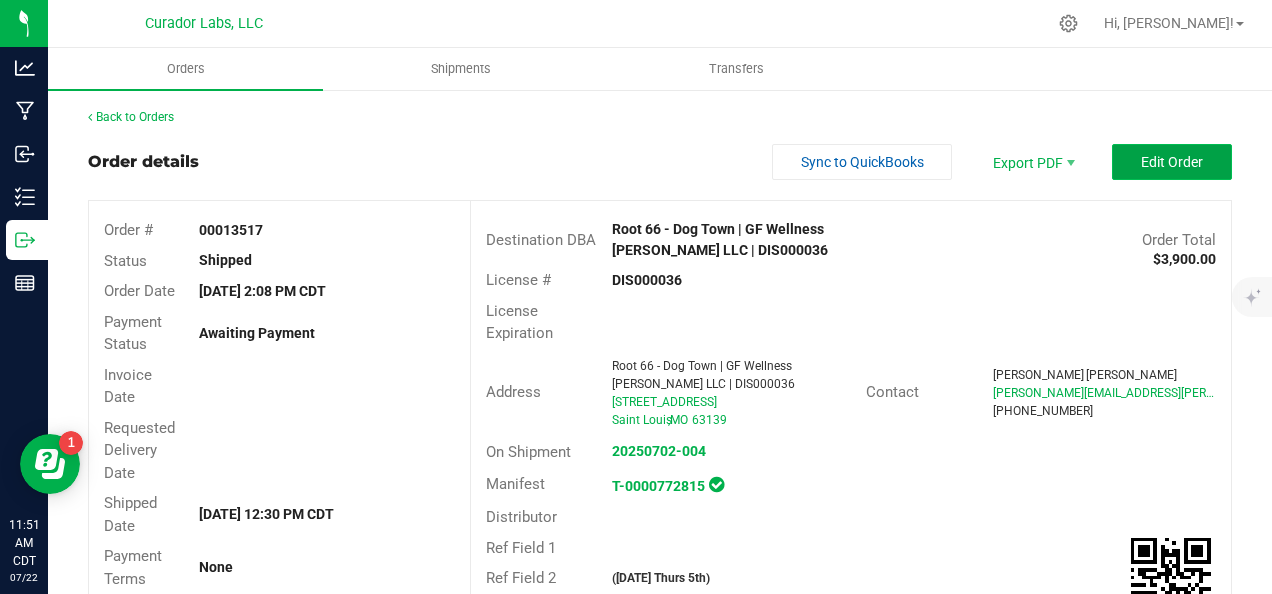click on "Edit Order" at bounding box center [1172, 162] 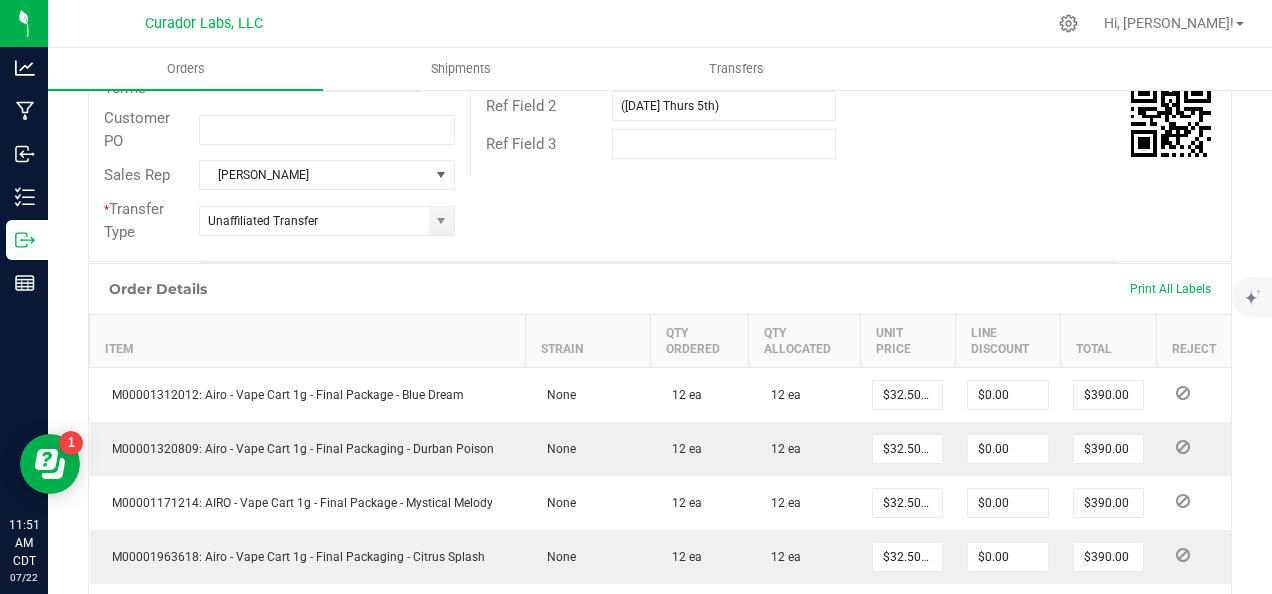 scroll, scrollTop: 600, scrollLeft: 0, axis: vertical 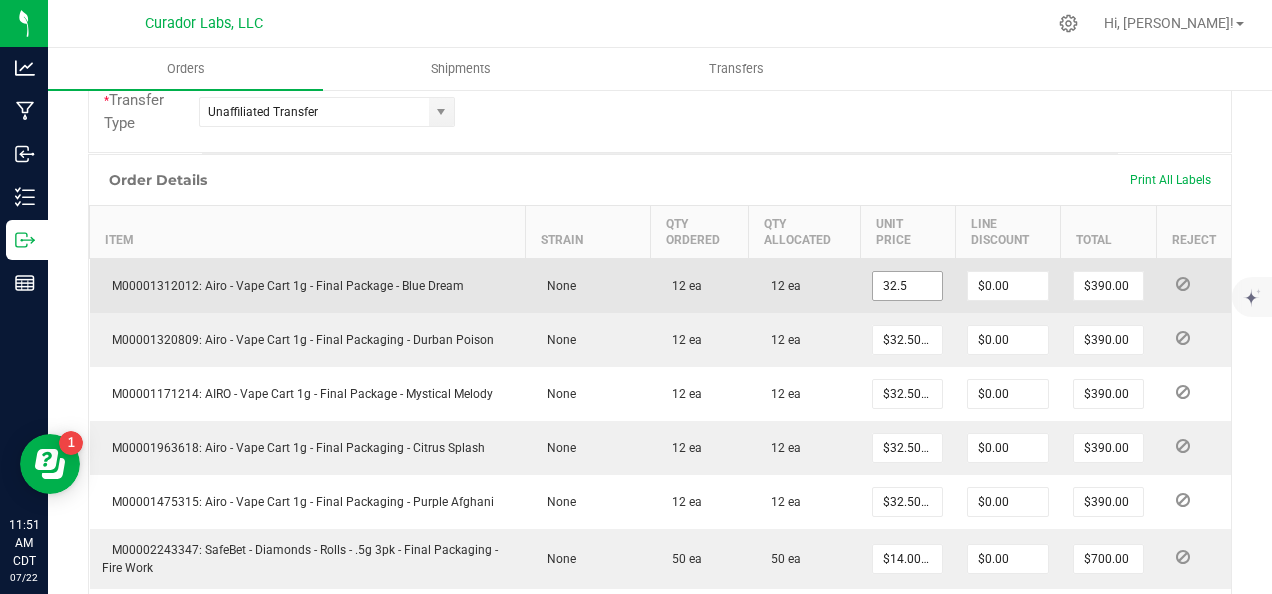 click on "32.5" at bounding box center (907, 286) 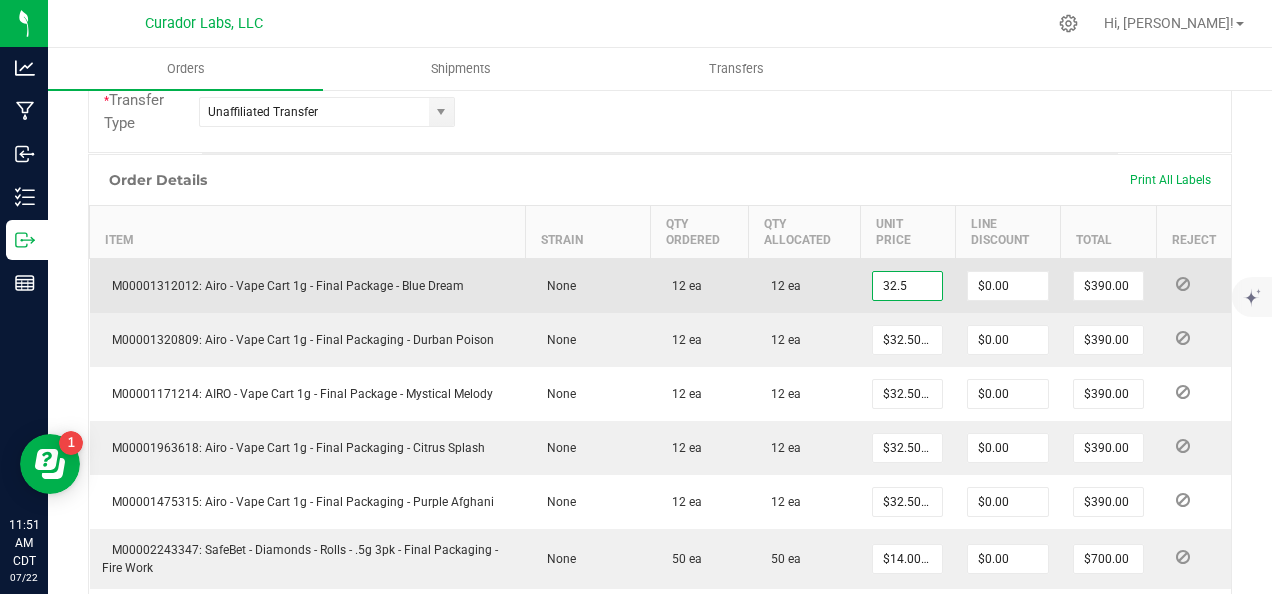 paste on "24.38" 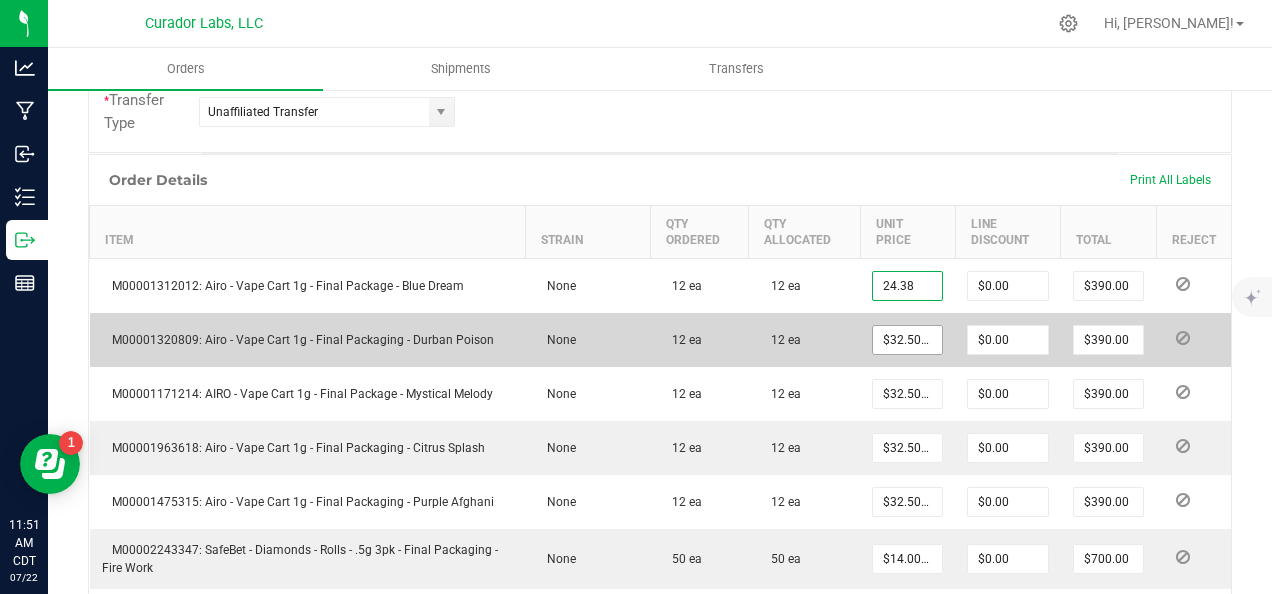 type on "$24.38000" 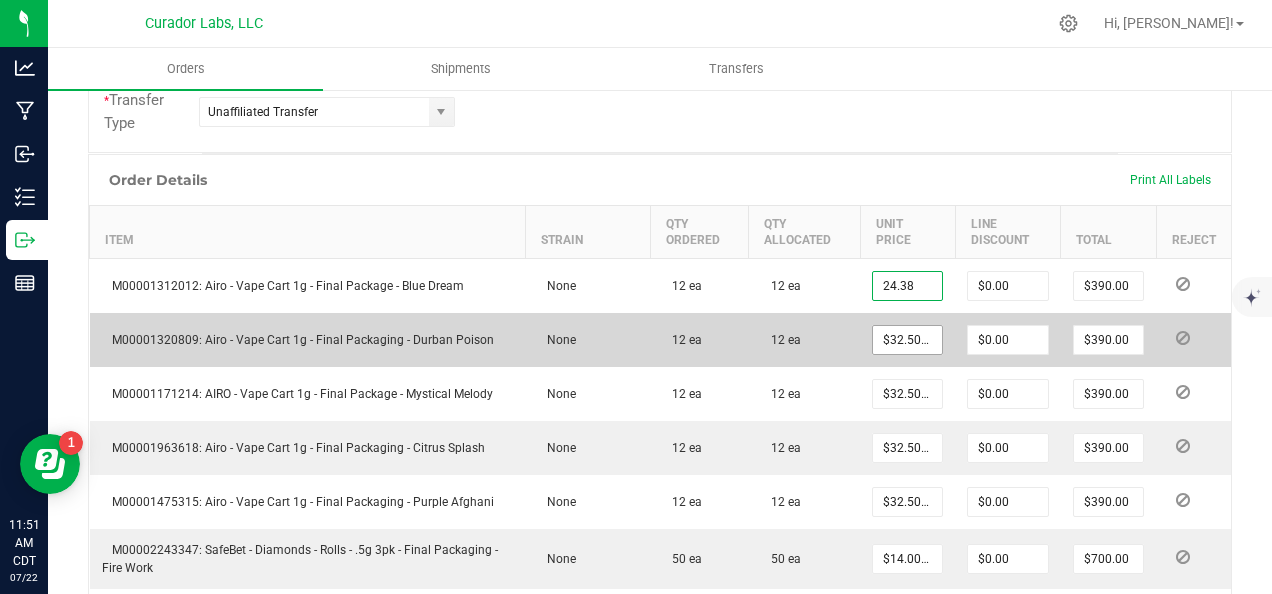 type on "$292.56" 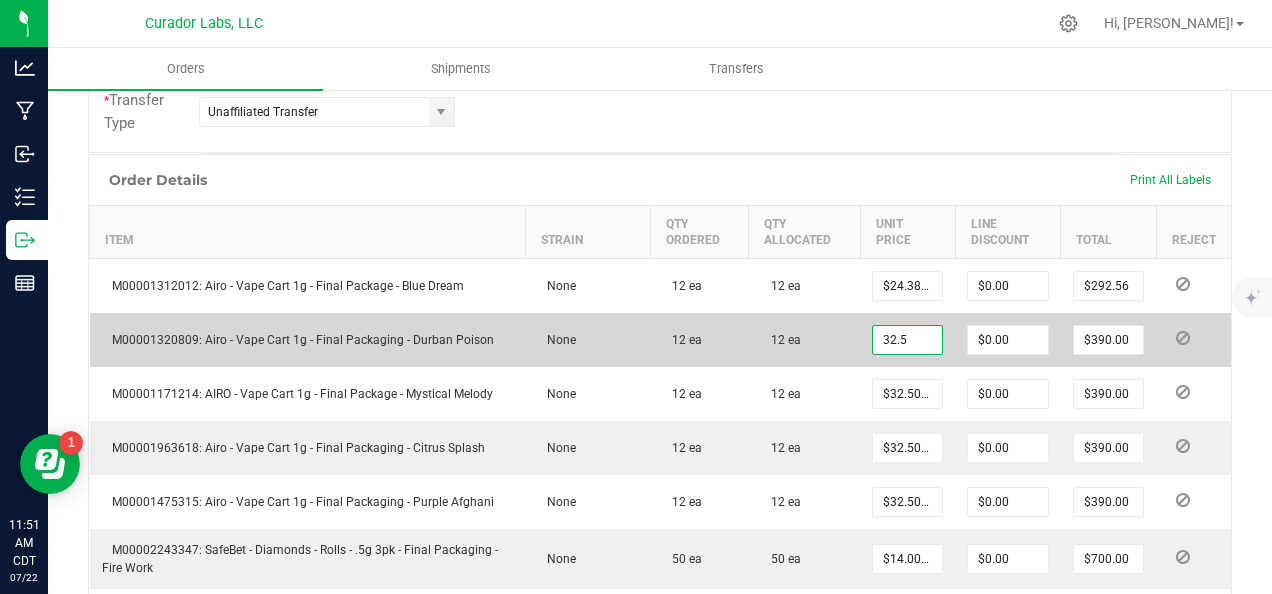 click on "32.5" at bounding box center [907, 340] 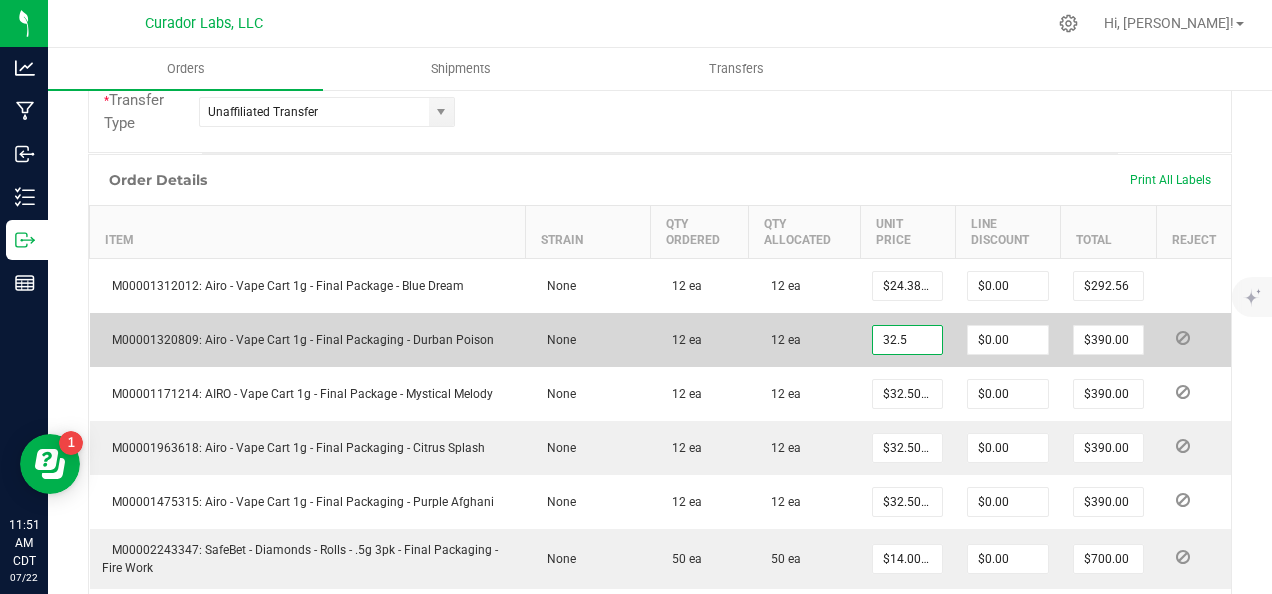 paste on "24.38" 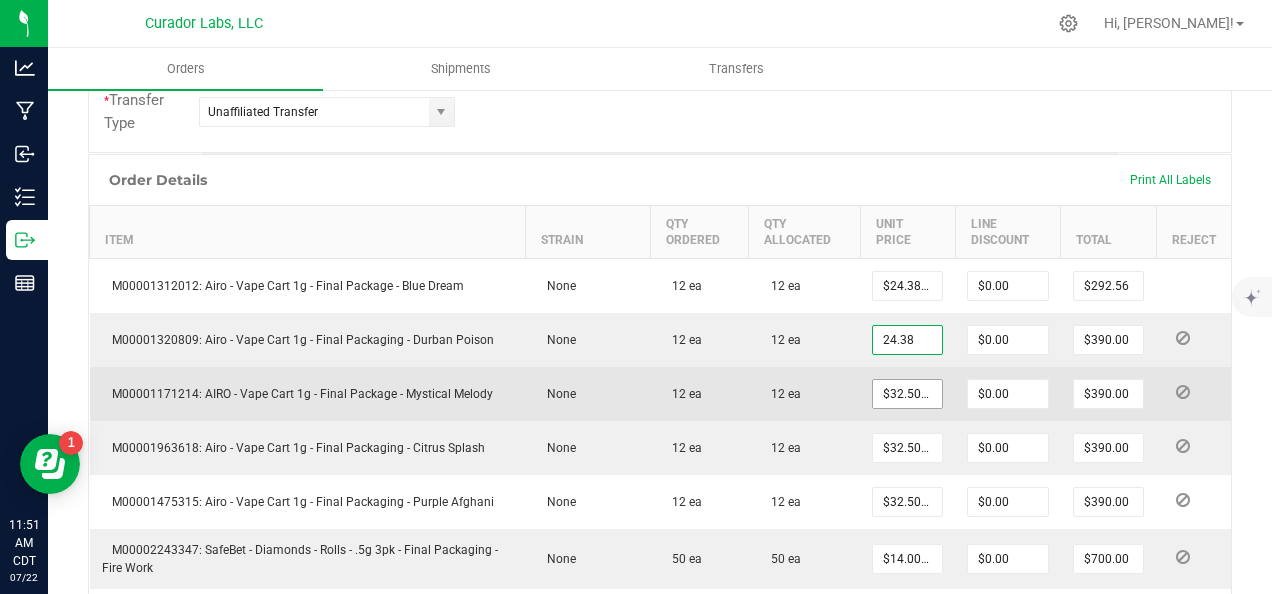 type 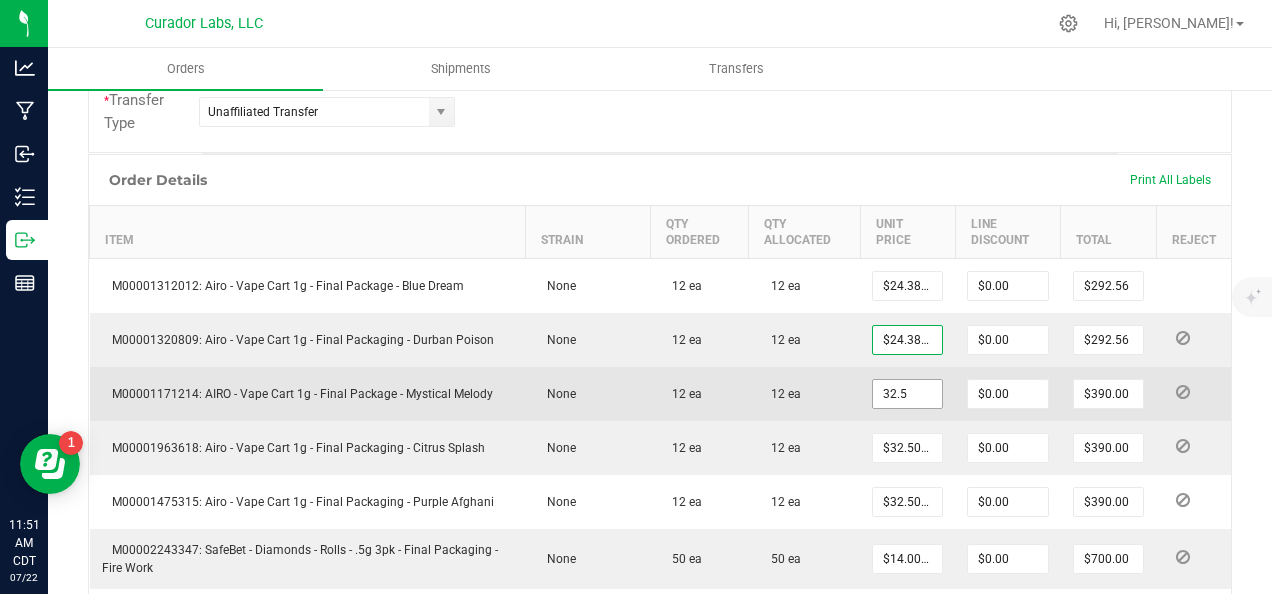click on "32.5" at bounding box center (907, 394) 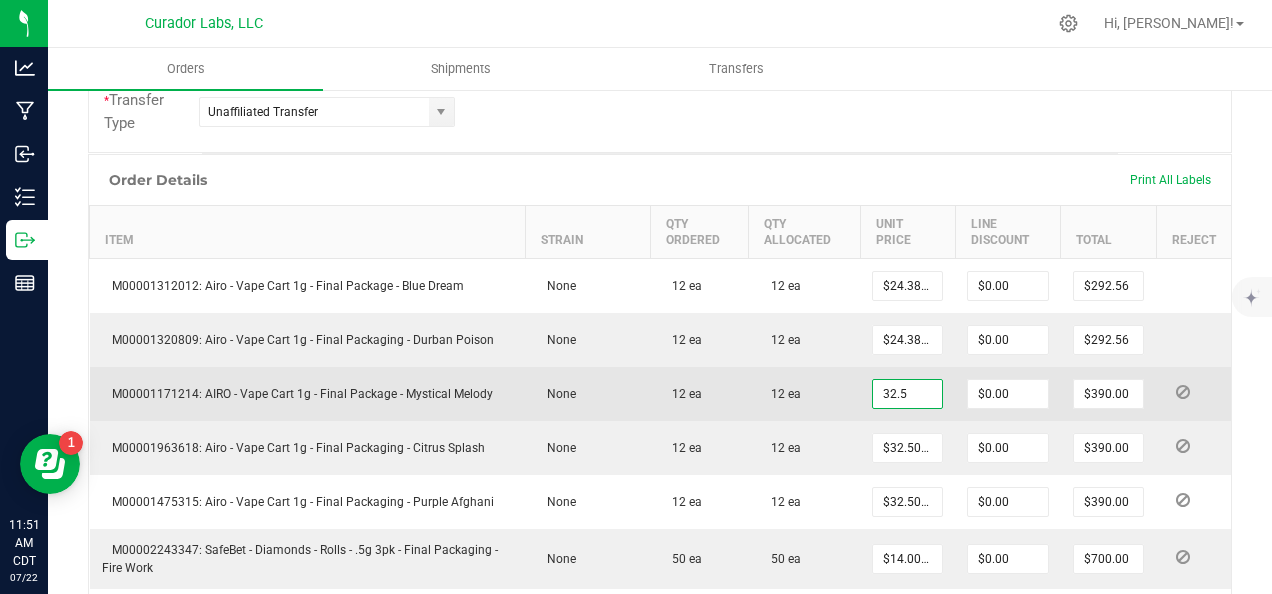 paste on "24.38" 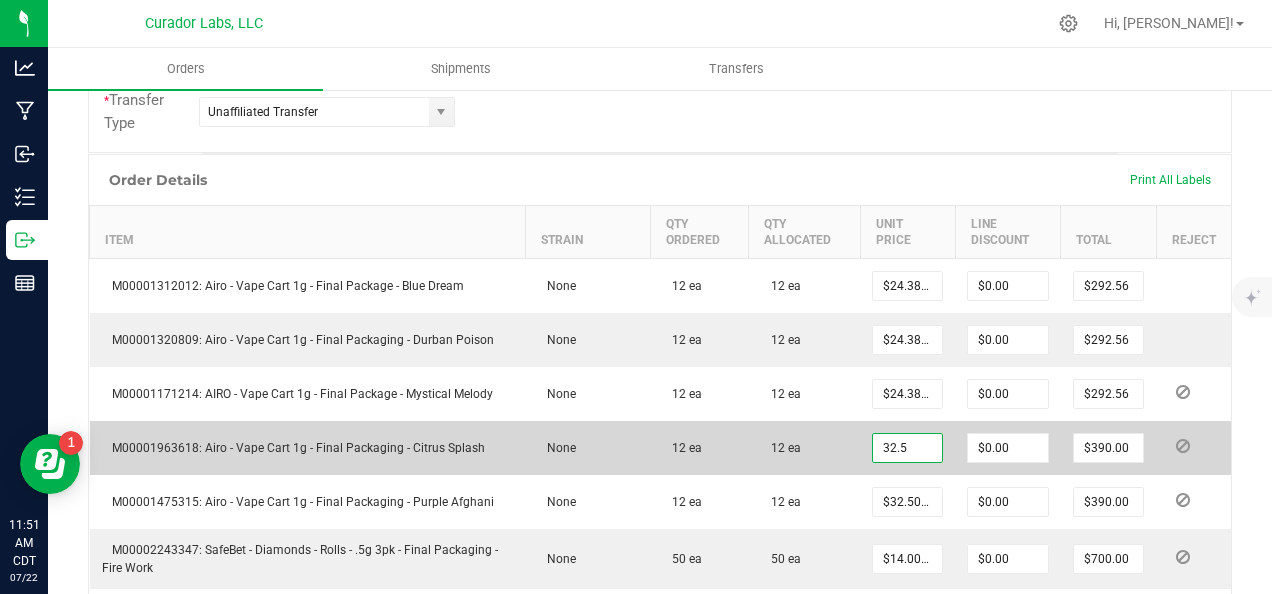 click on "32.5" at bounding box center (907, 448) 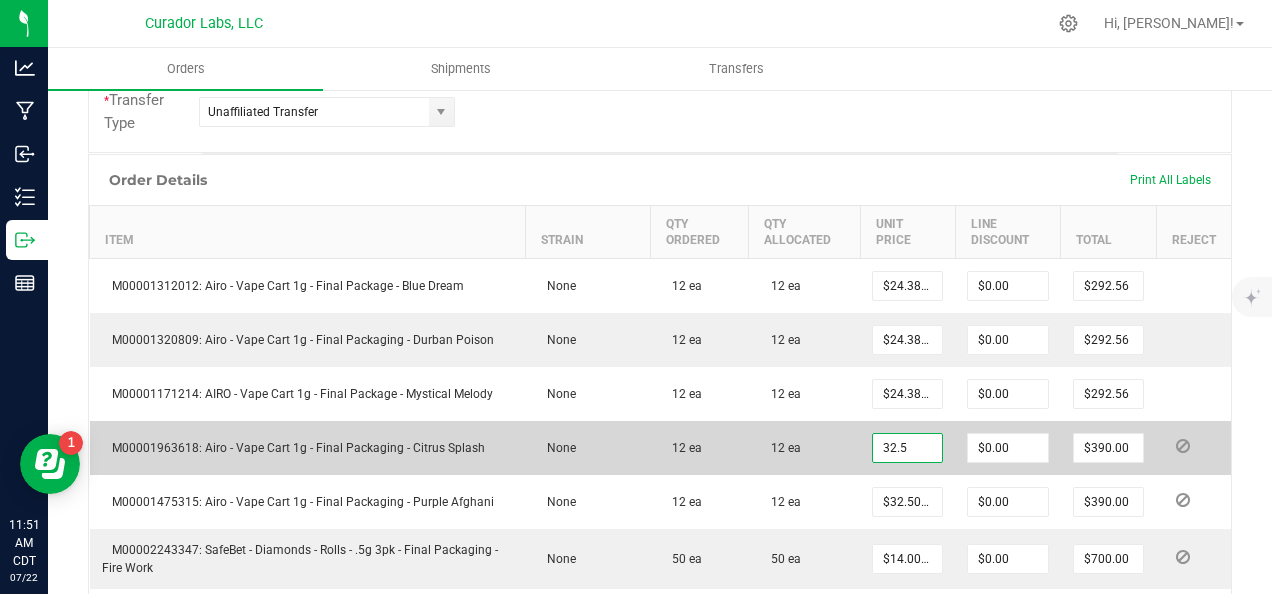 paste on "24.38" 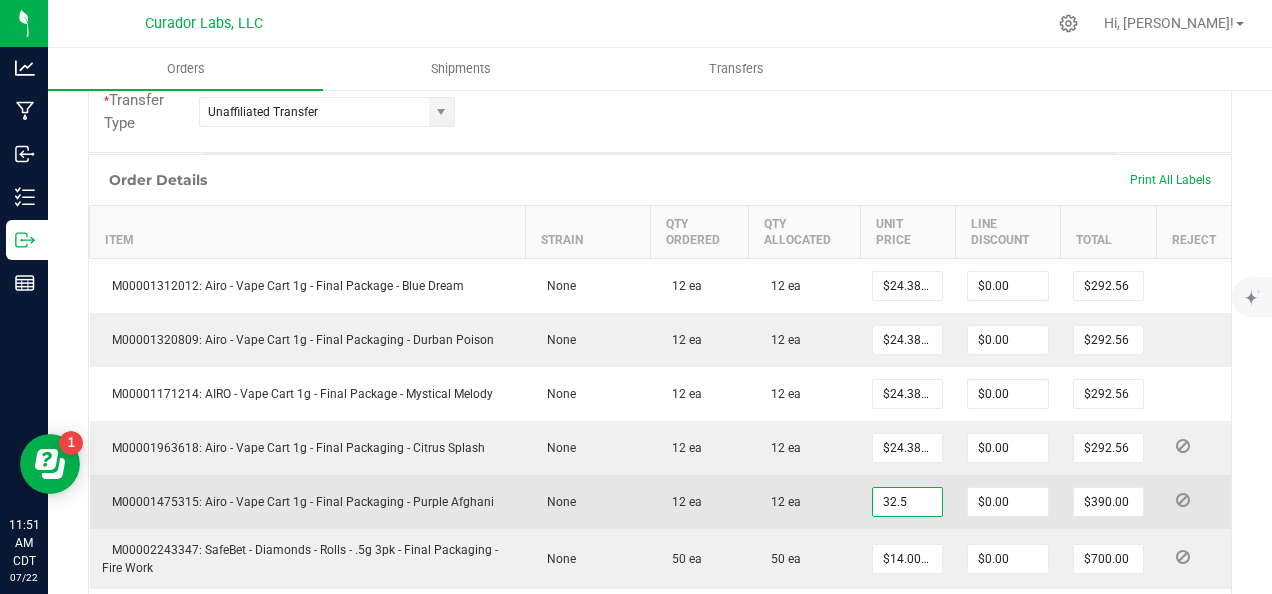 click on "32.5" at bounding box center [907, 502] 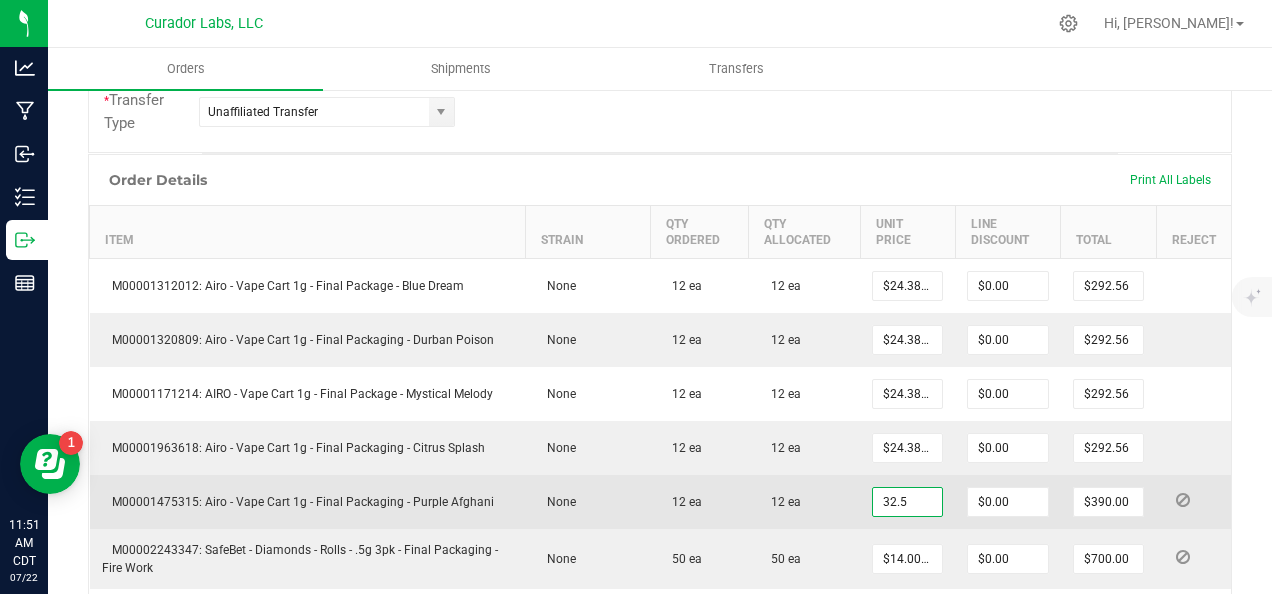 paste on "24.38" 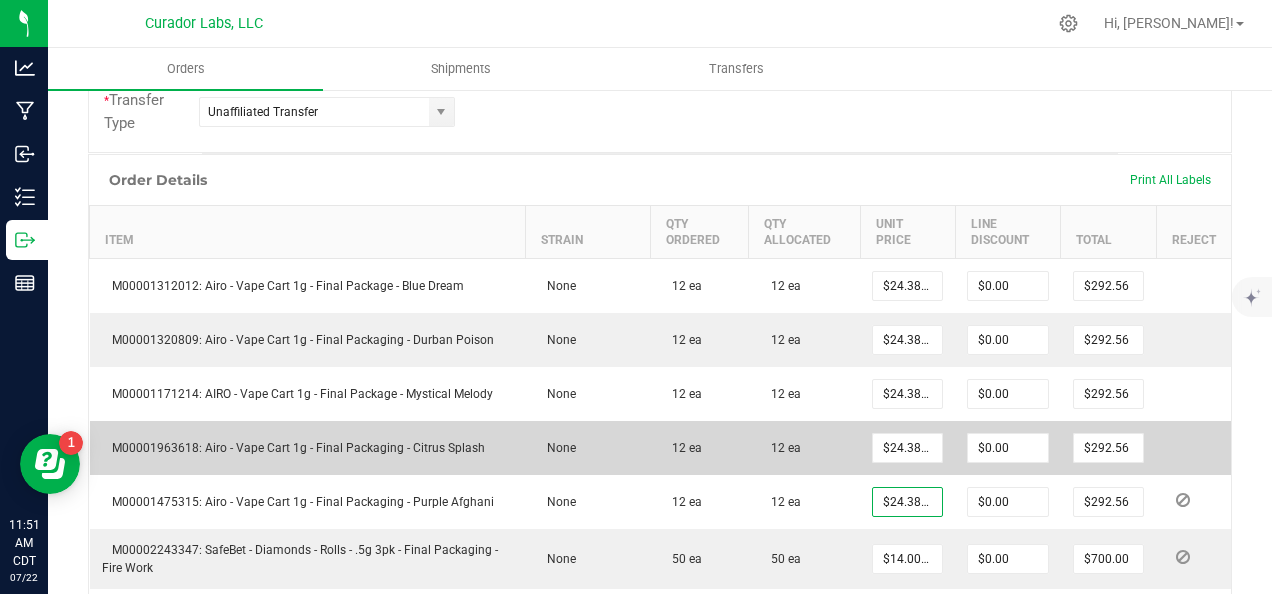 click on "12 ea" at bounding box center (804, 448) 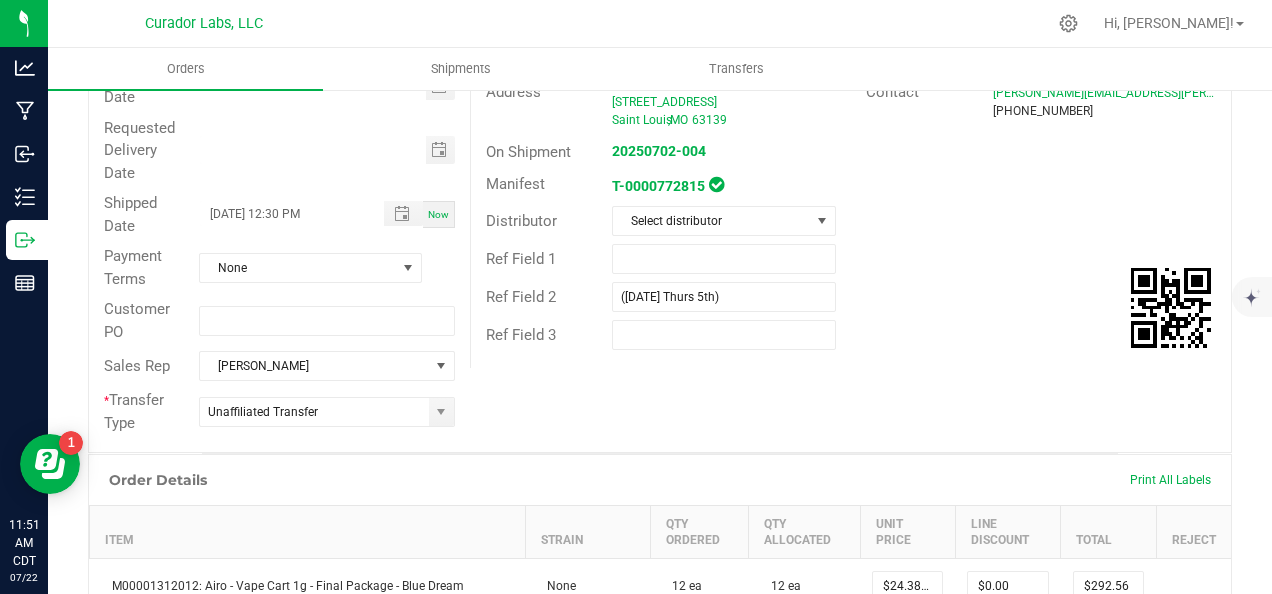 scroll, scrollTop: 0, scrollLeft: 0, axis: both 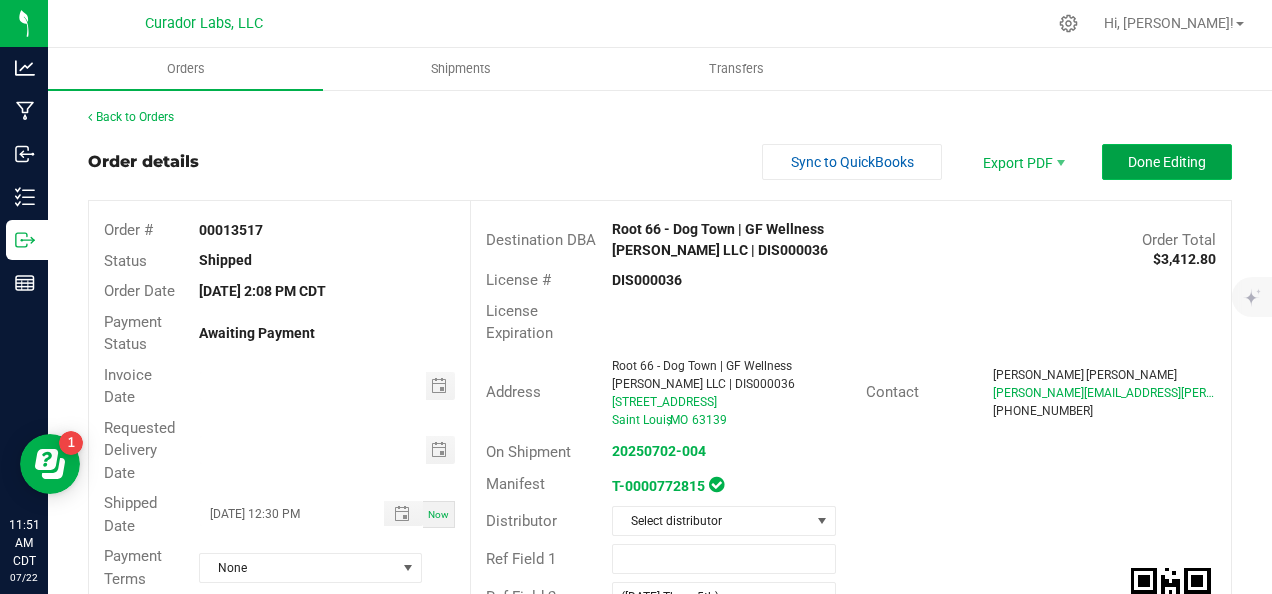 click on "Done Editing" at bounding box center (1167, 162) 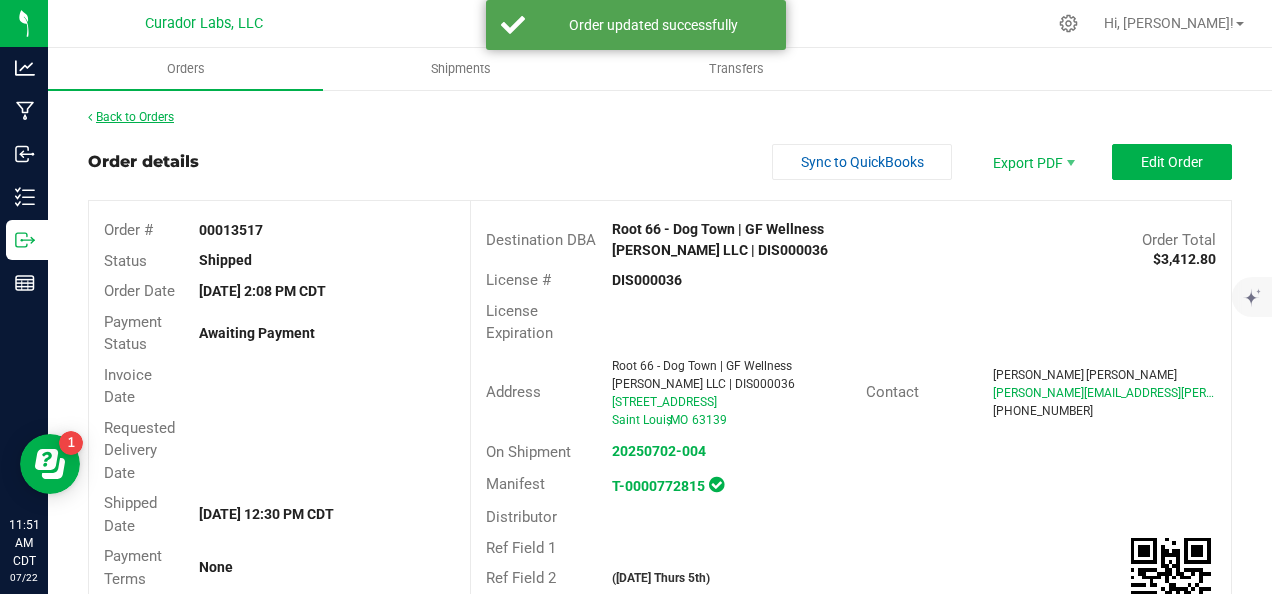 click on "Back to Orders" at bounding box center (131, 117) 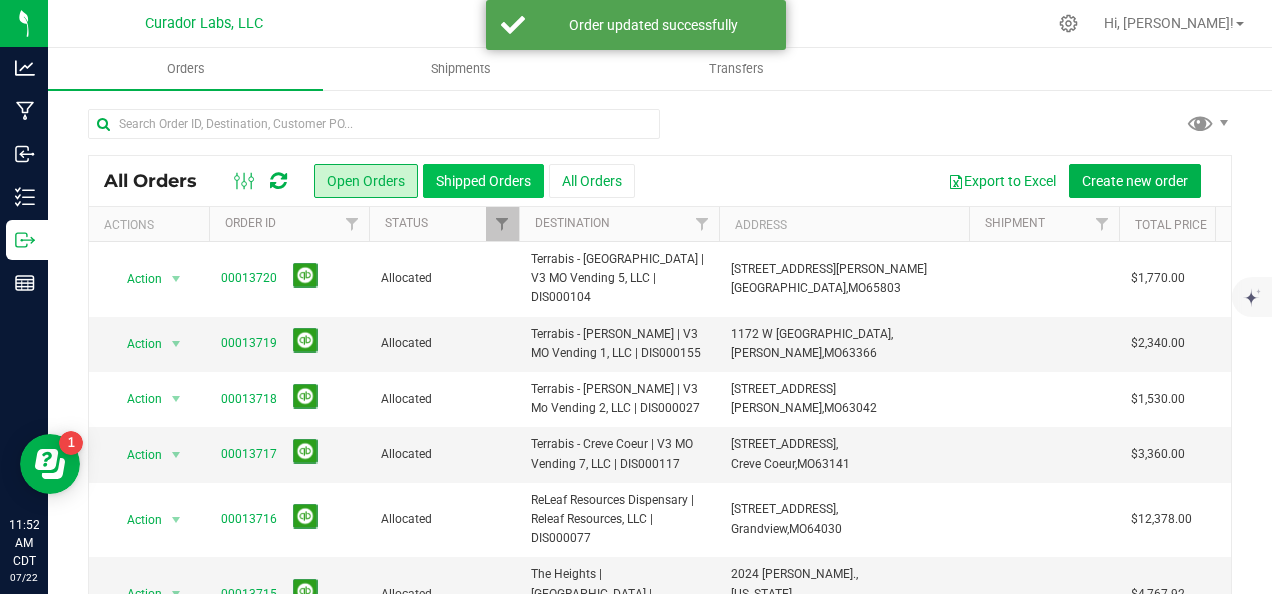 click on "Shipped Orders" at bounding box center (483, 181) 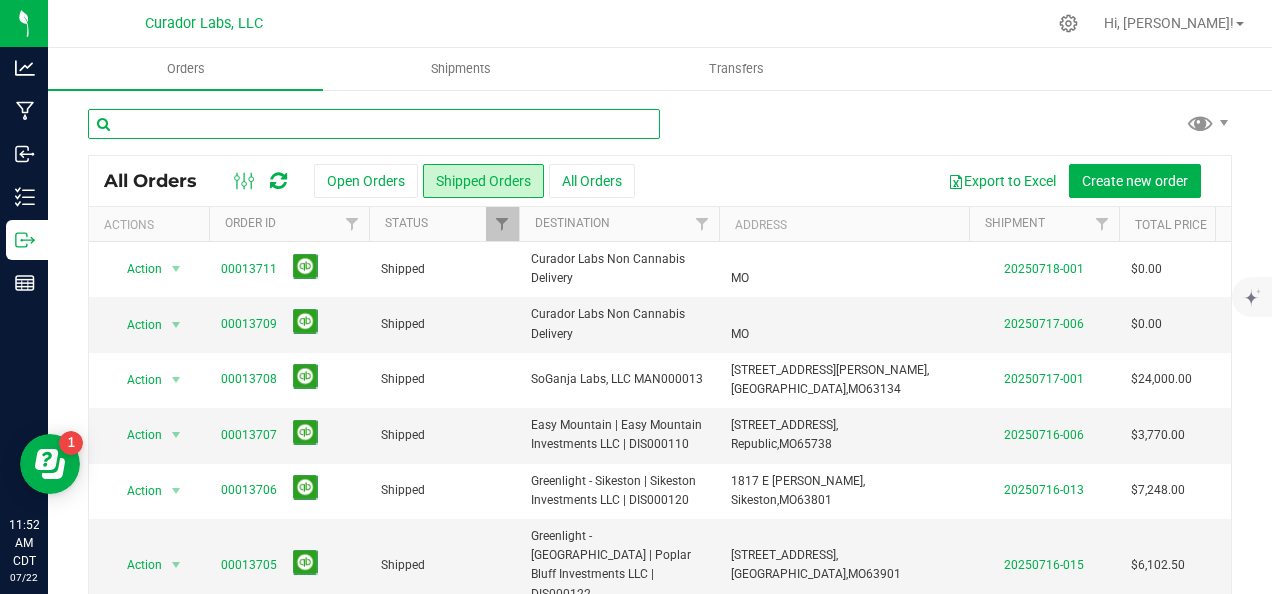click at bounding box center (374, 124) 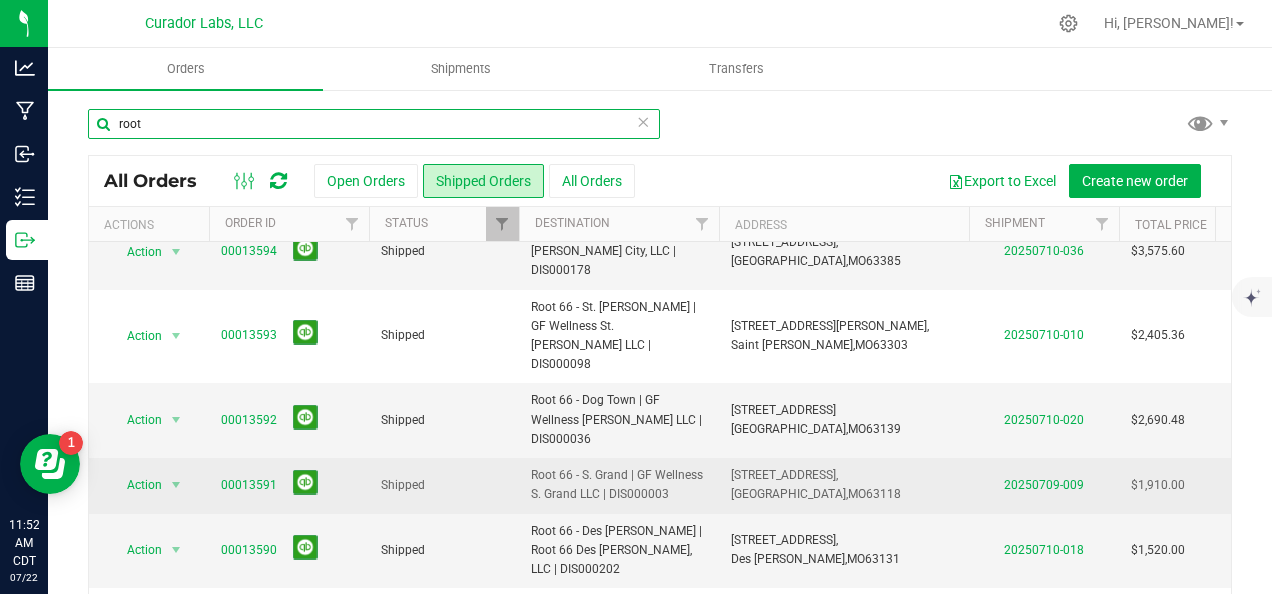 scroll, scrollTop: 934, scrollLeft: 0, axis: vertical 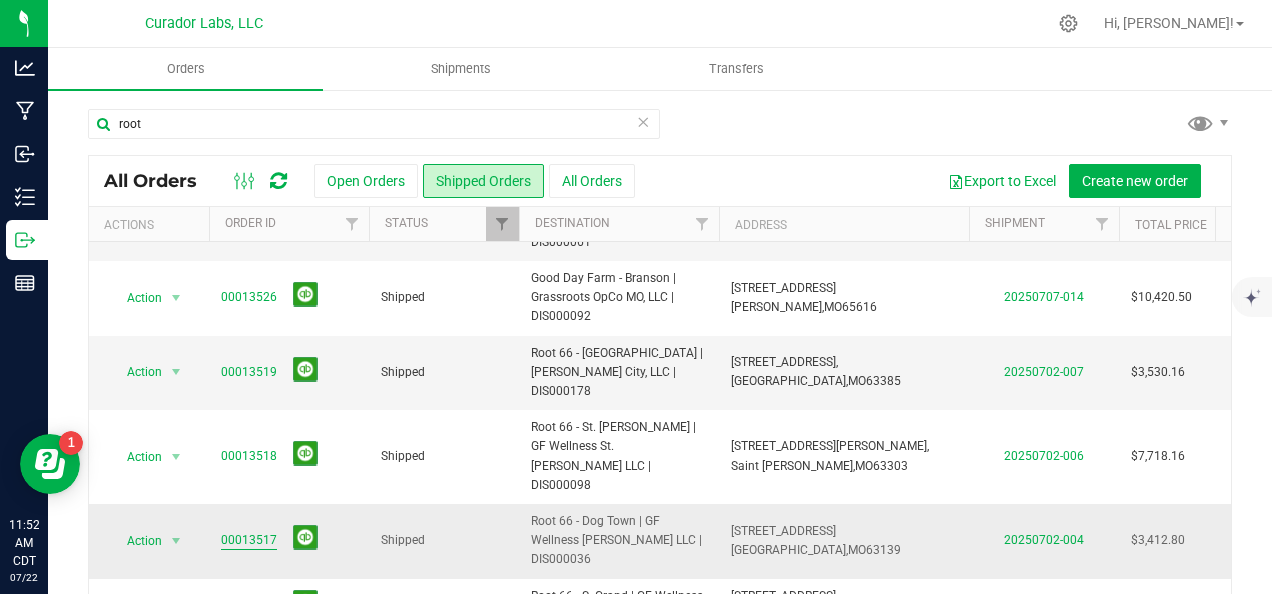 click on "00013517" at bounding box center [249, 540] 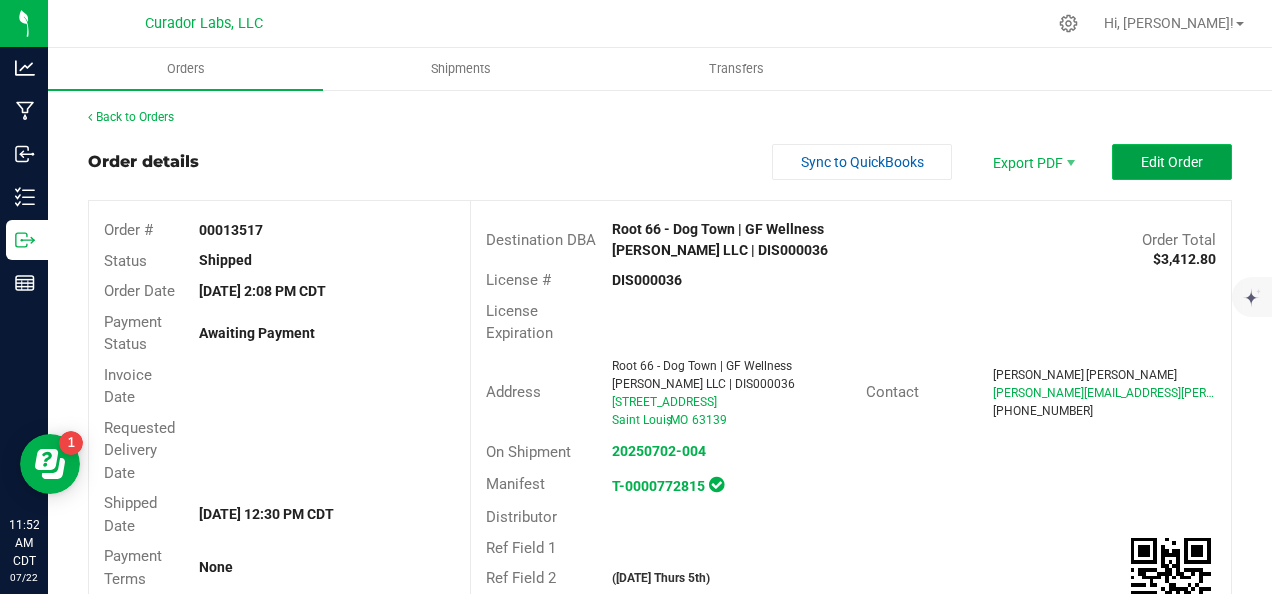 click on "Edit Order" at bounding box center (1172, 162) 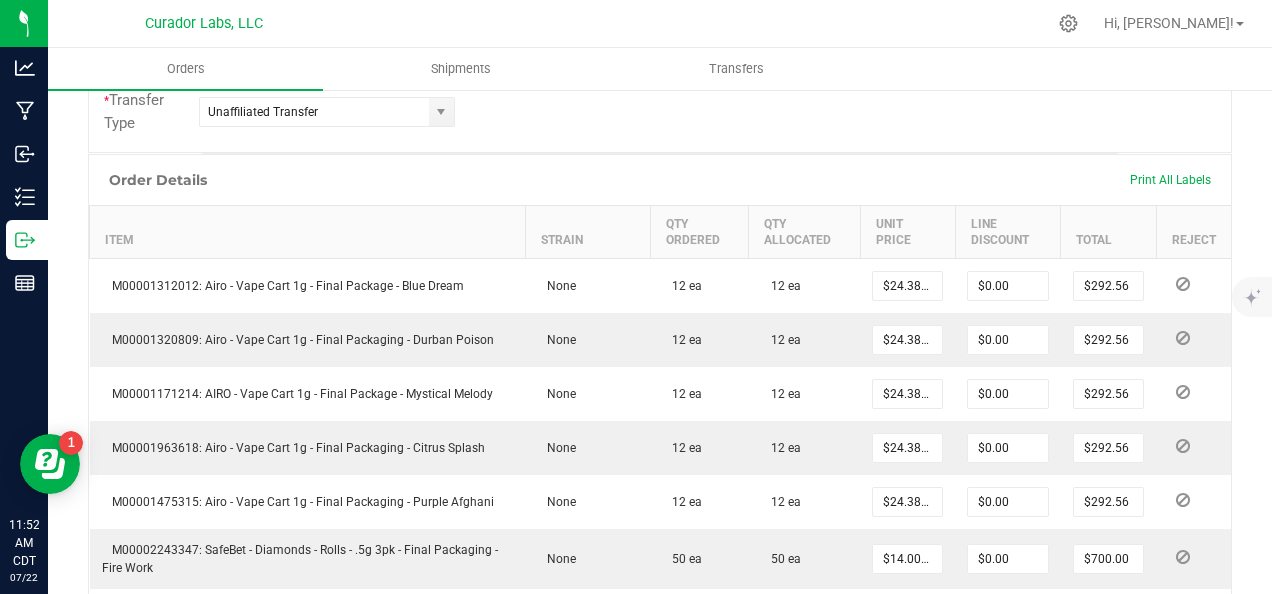 scroll, scrollTop: 0, scrollLeft: 0, axis: both 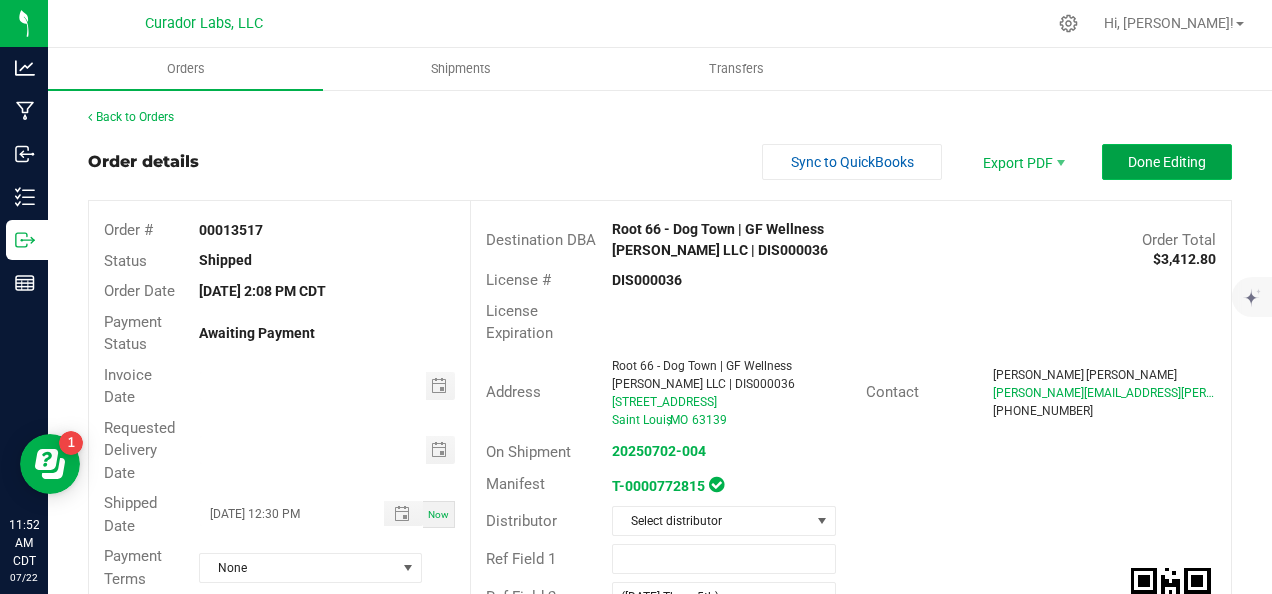 click on "Done Editing" at bounding box center (1167, 162) 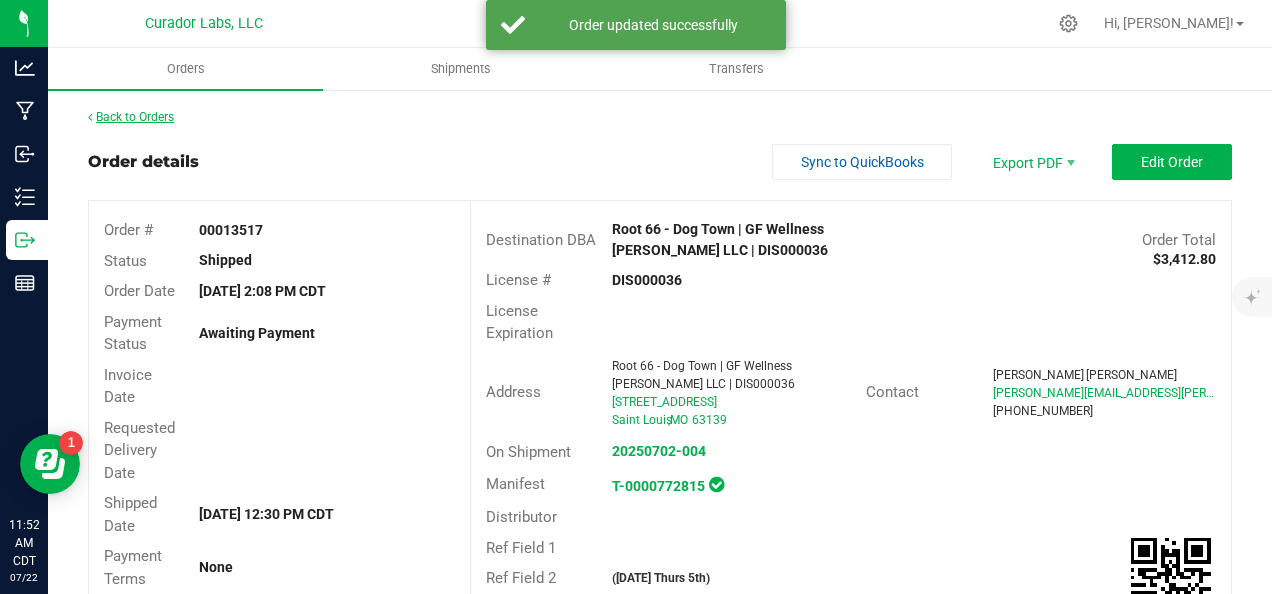 click on "Back to Orders" at bounding box center [131, 117] 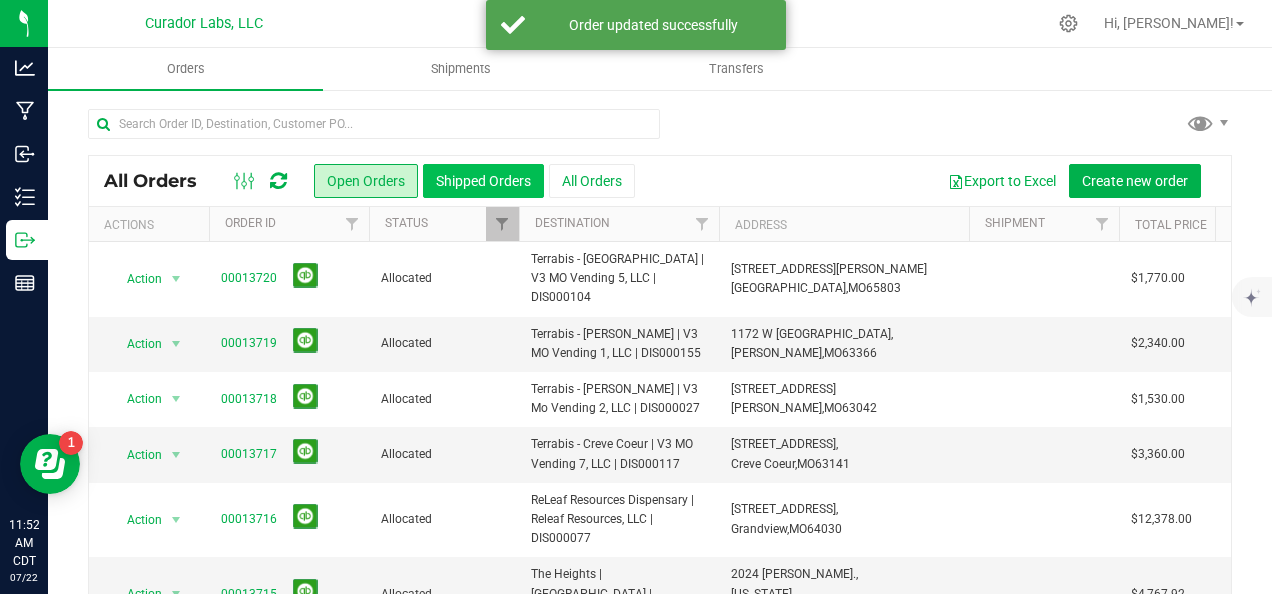 click on "Shipped Orders" at bounding box center [483, 181] 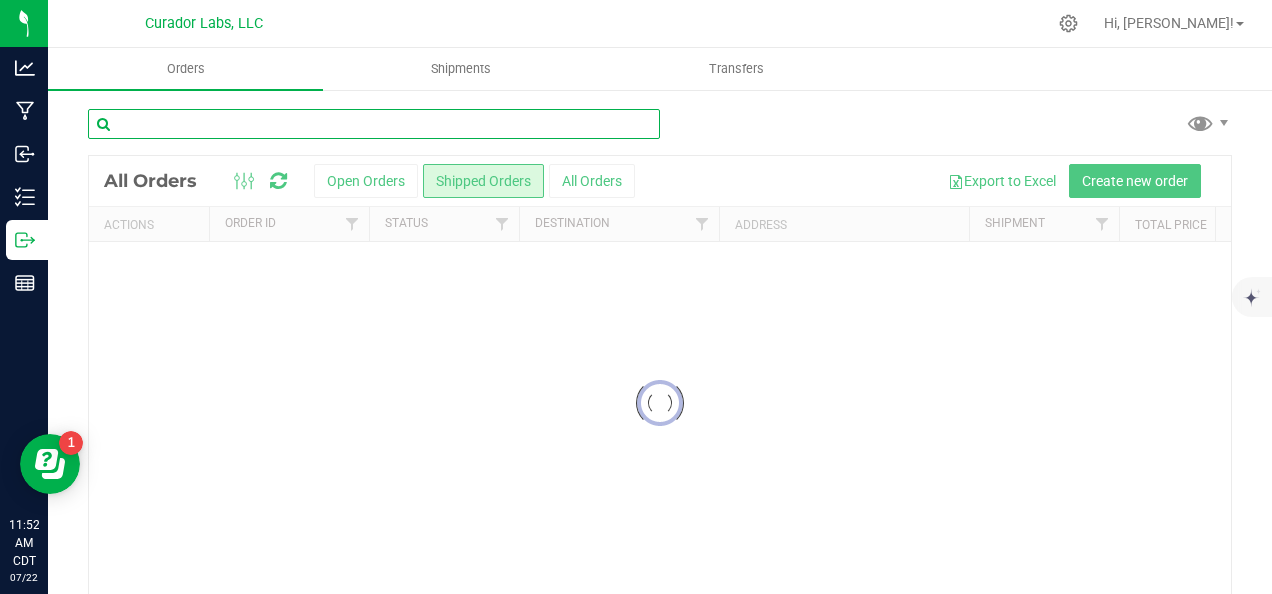 click at bounding box center [374, 124] 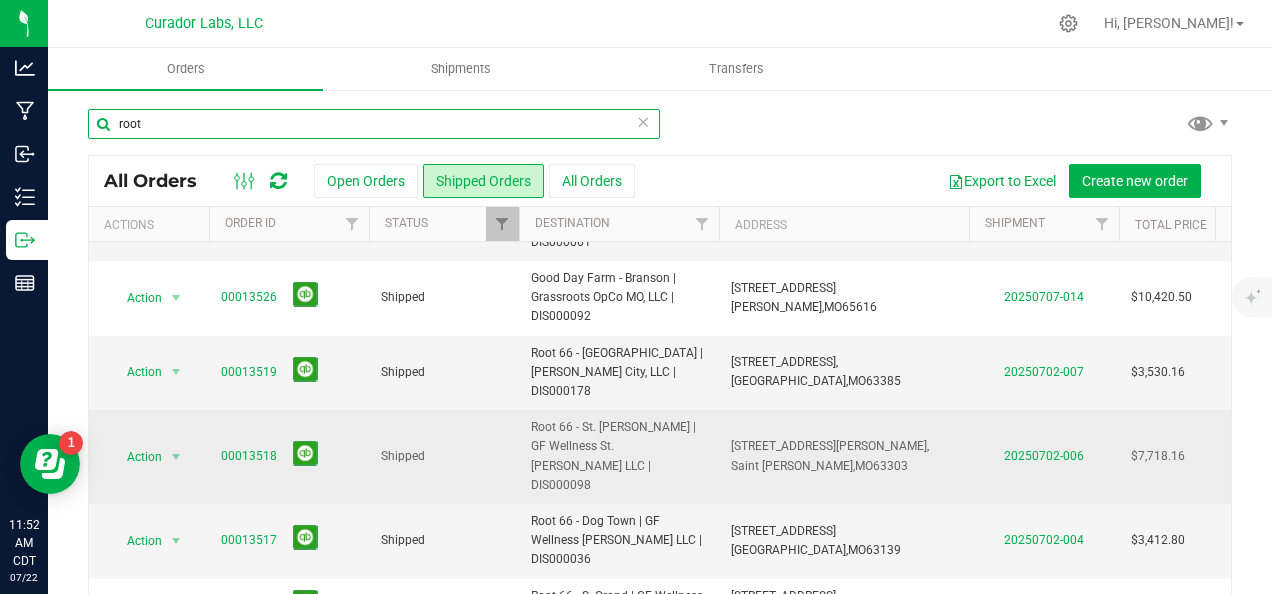 scroll, scrollTop: 834, scrollLeft: 0, axis: vertical 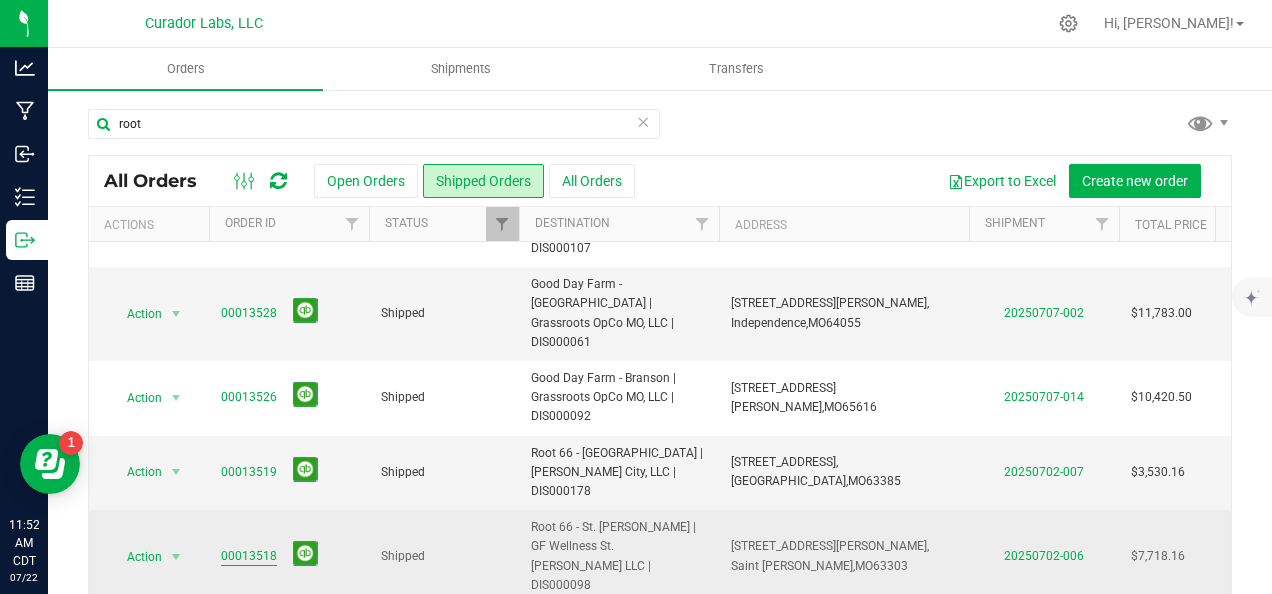 click on "00013518" at bounding box center [249, 556] 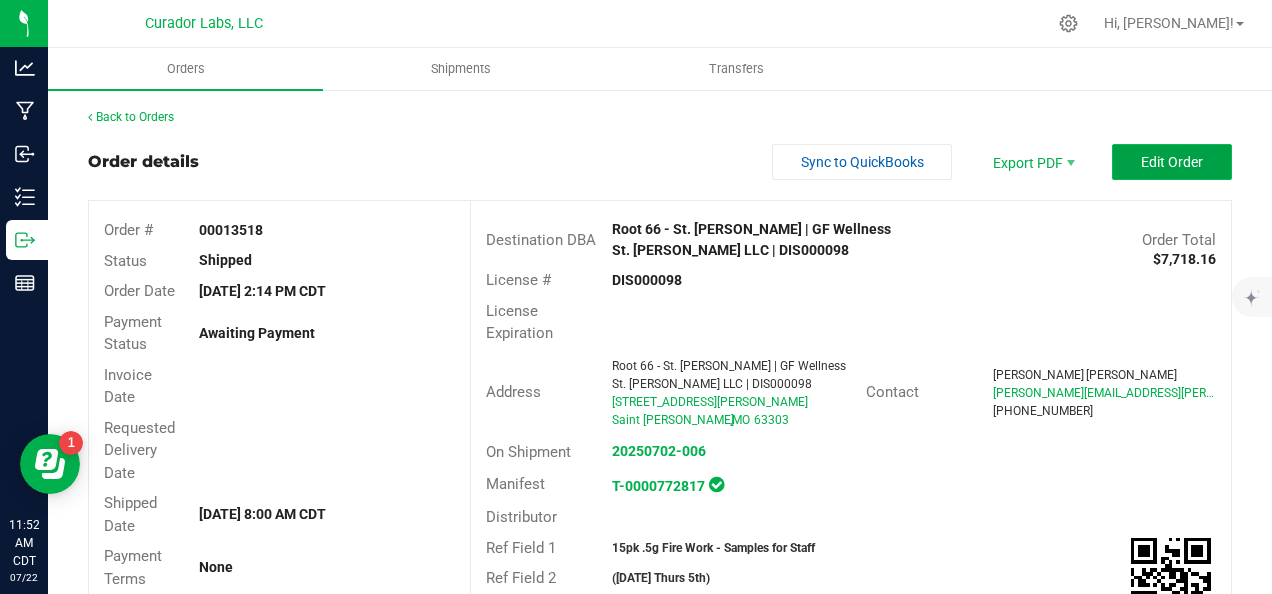 click on "Edit Order" at bounding box center [1172, 162] 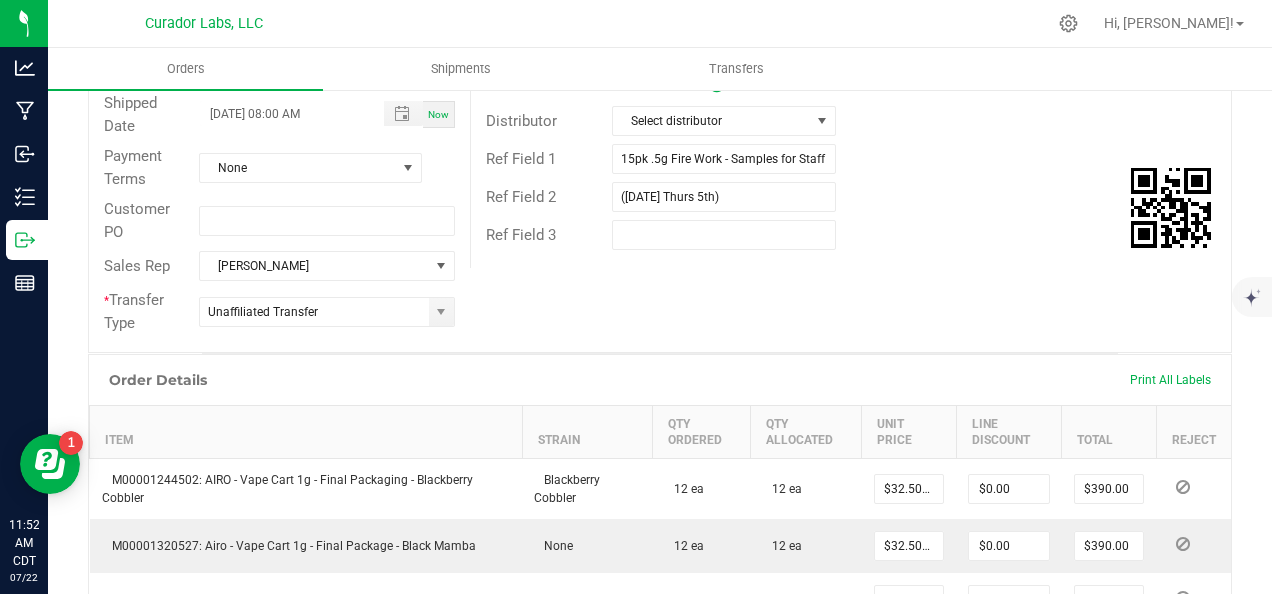 scroll, scrollTop: 600, scrollLeft: 0, axis: vertical 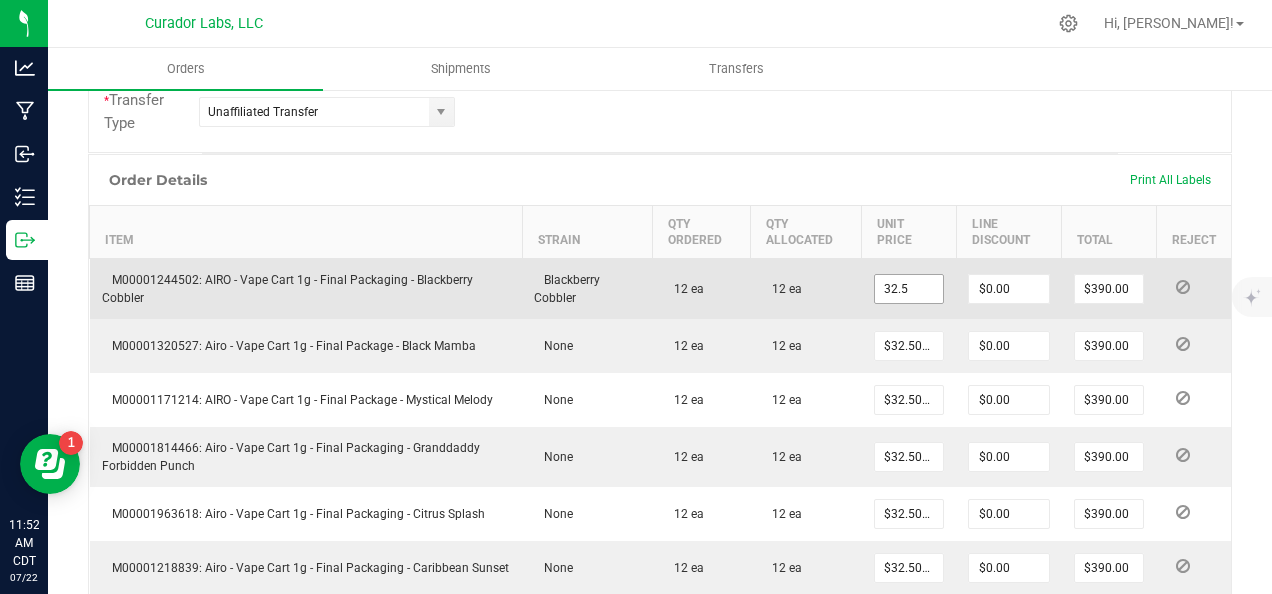 click on "32.5" at bounding box center (909, 289) 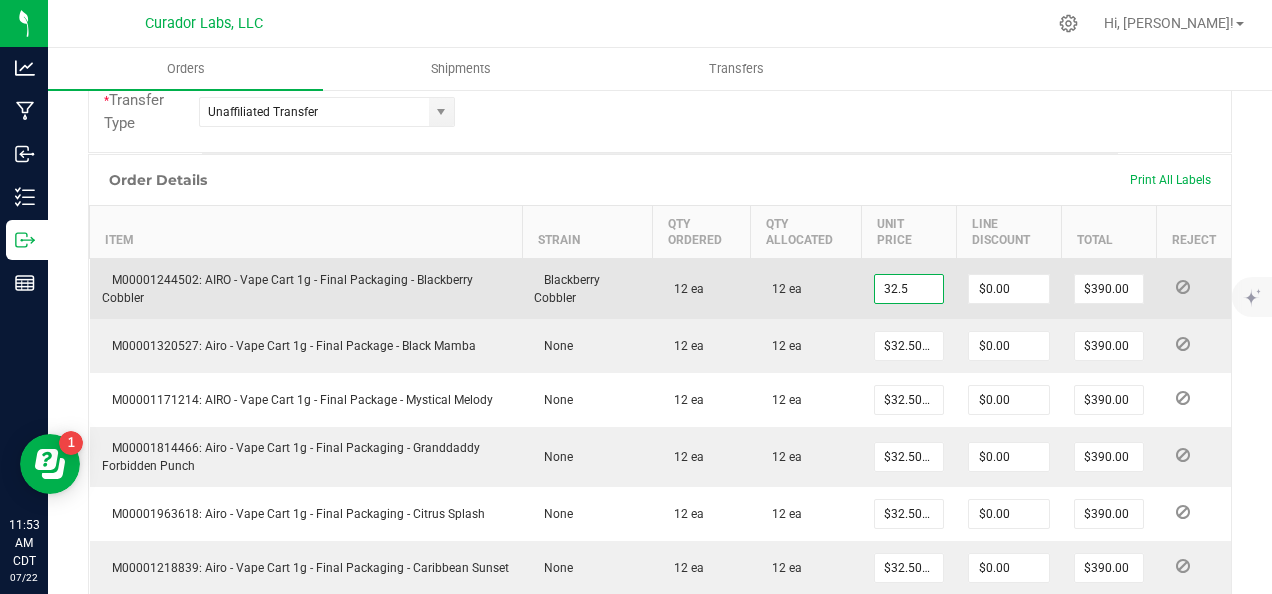paste on "24.38" 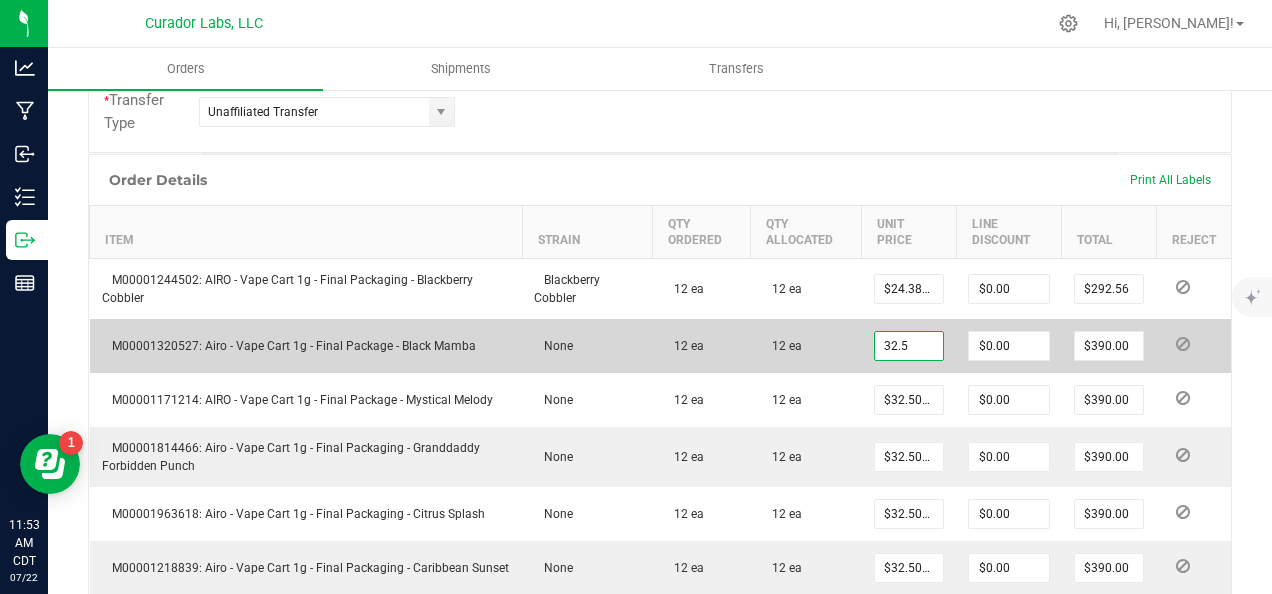 click on "32.5" at bounding box center [909, 346] 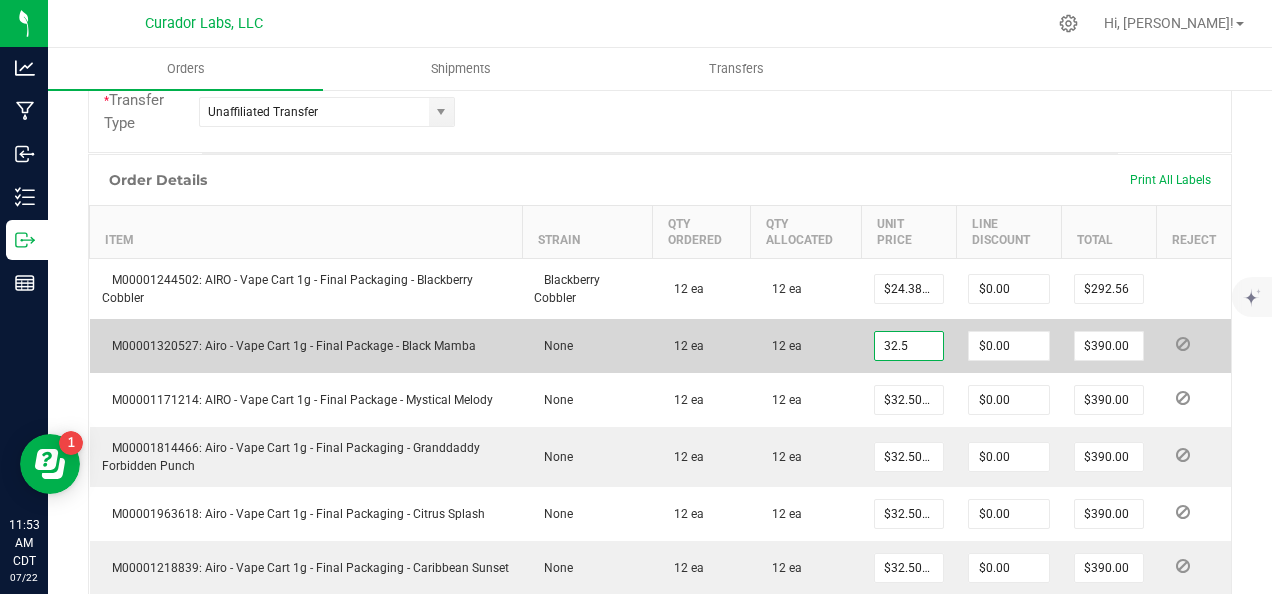 paste on "24.38" 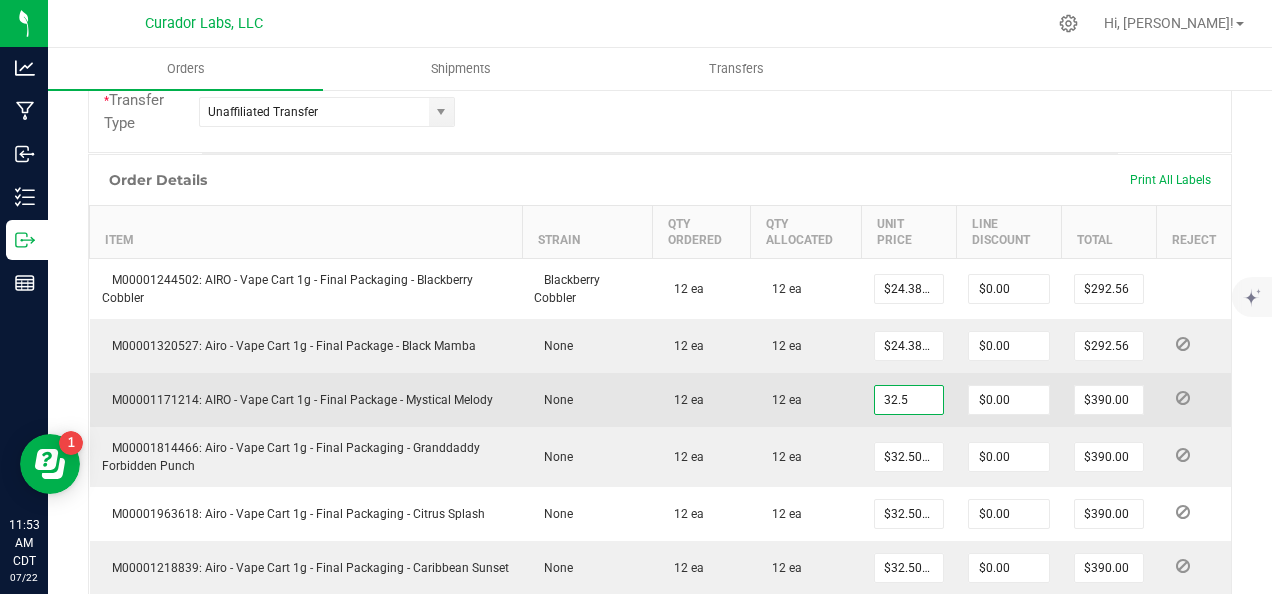 click on "32.5" at bounding box center (909, 400) 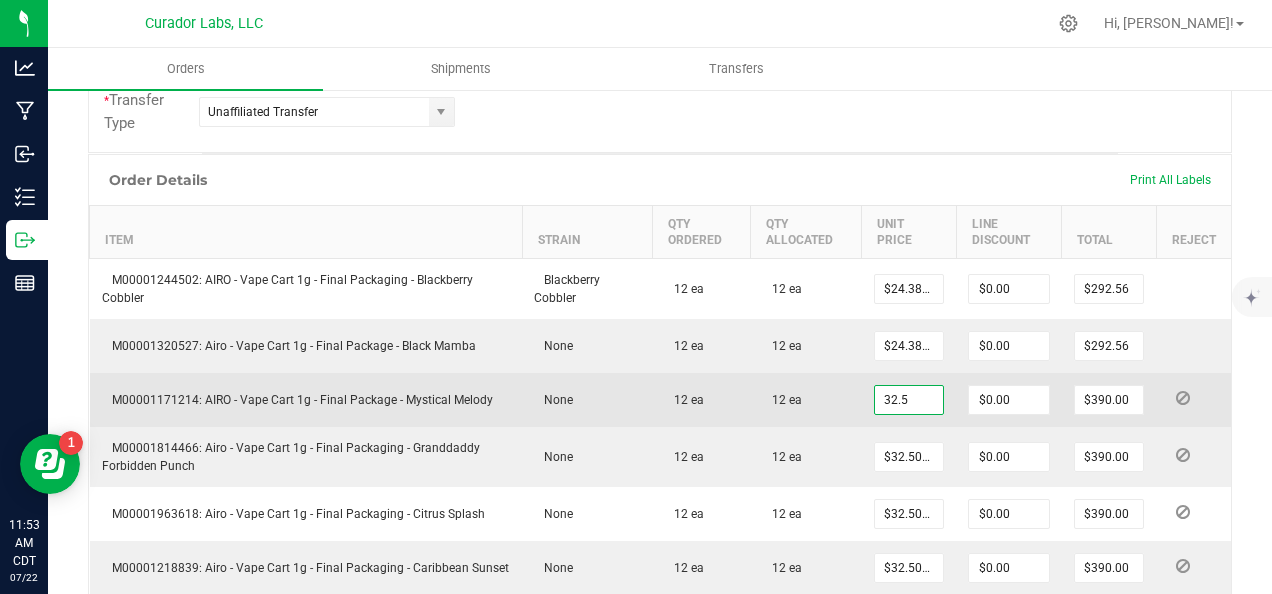 paste on "24.38" 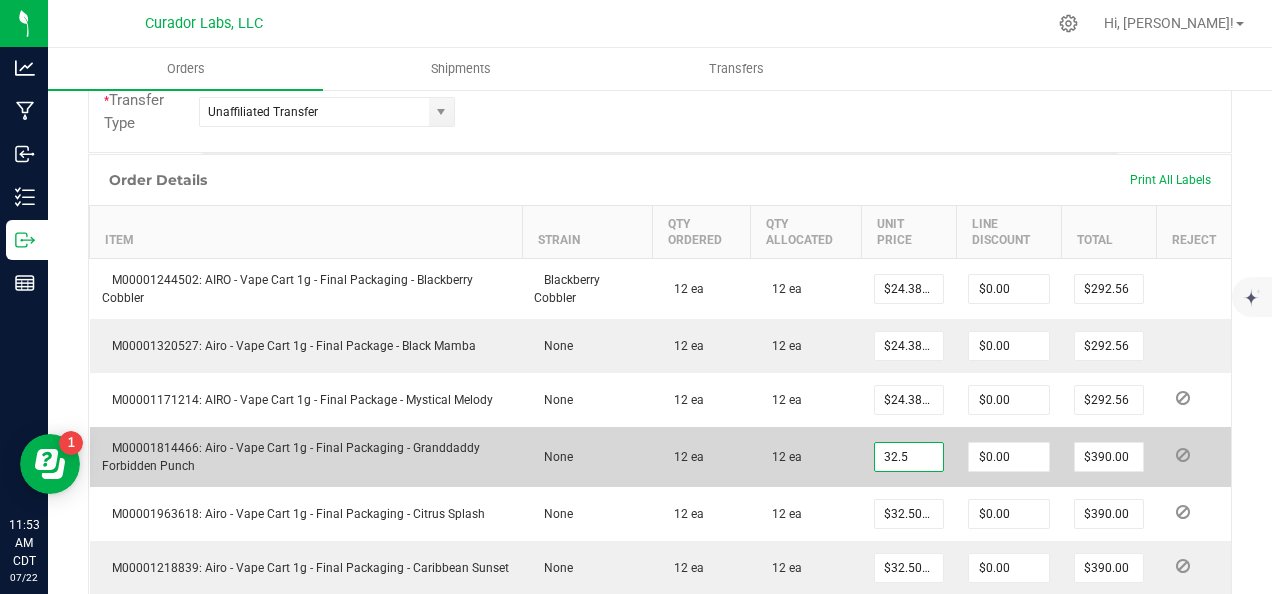 click on "32.5" at bounding box center [909, 457] 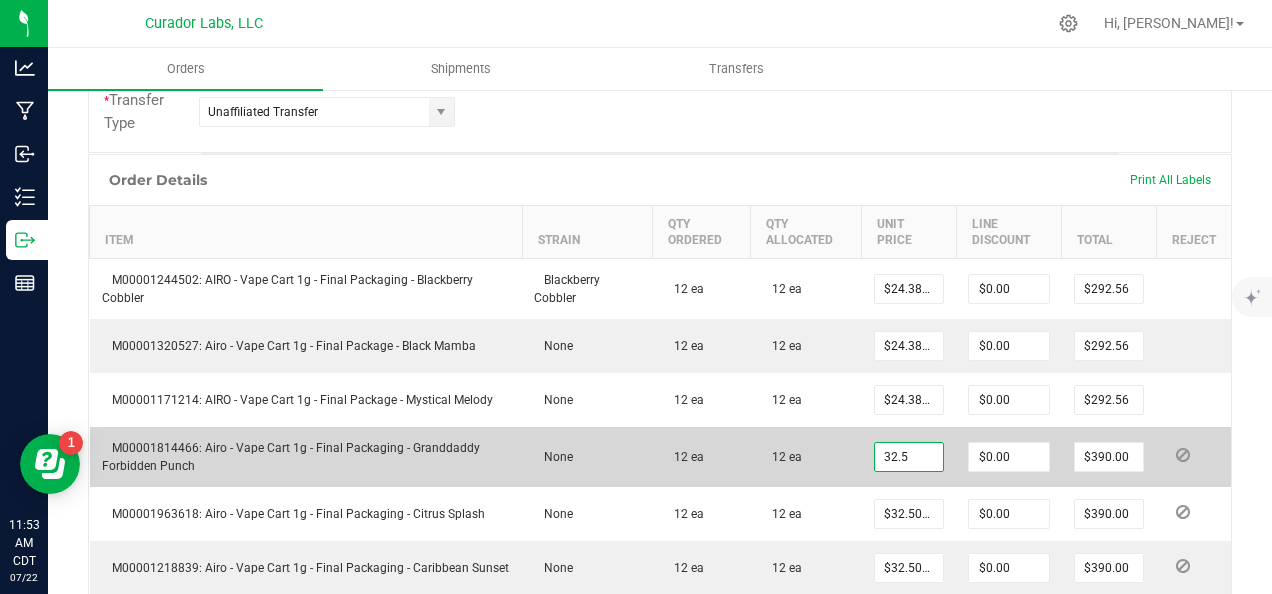 paste on "24.38" 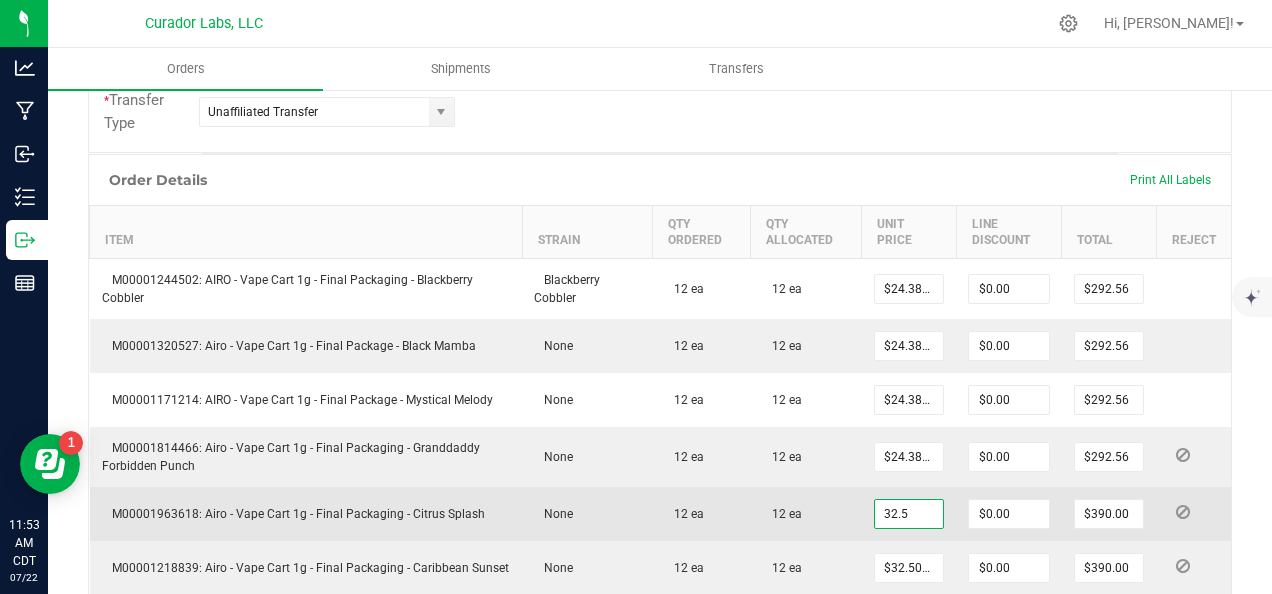 click on "32.5" at bounding box center (909, 514) 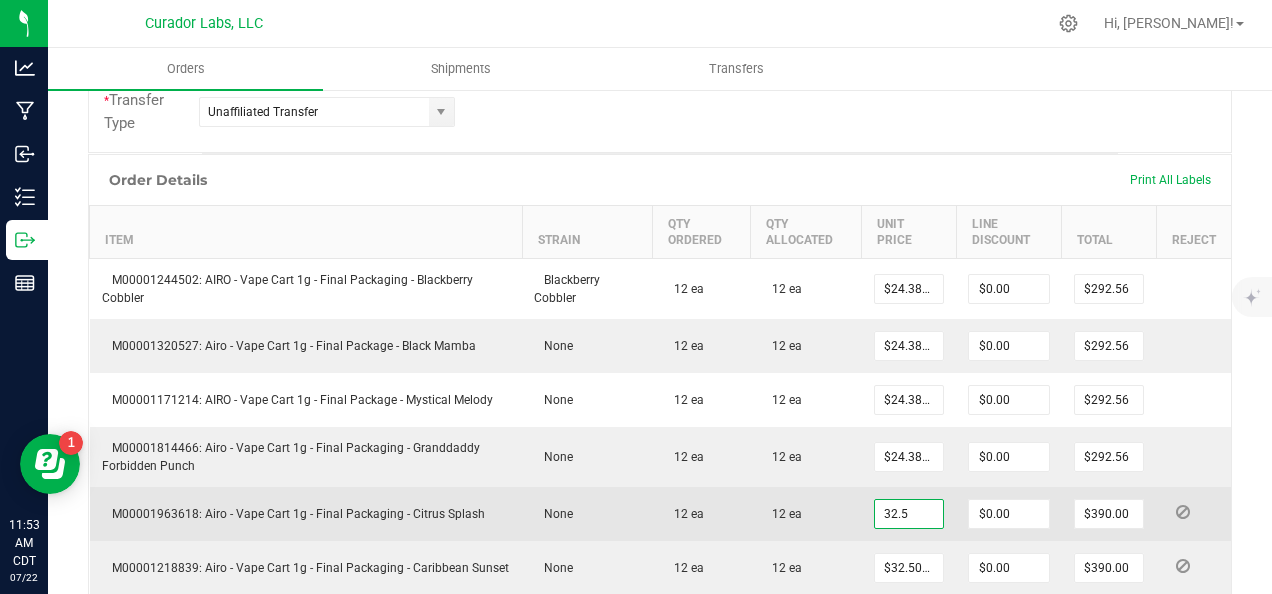 paste on "24.38" 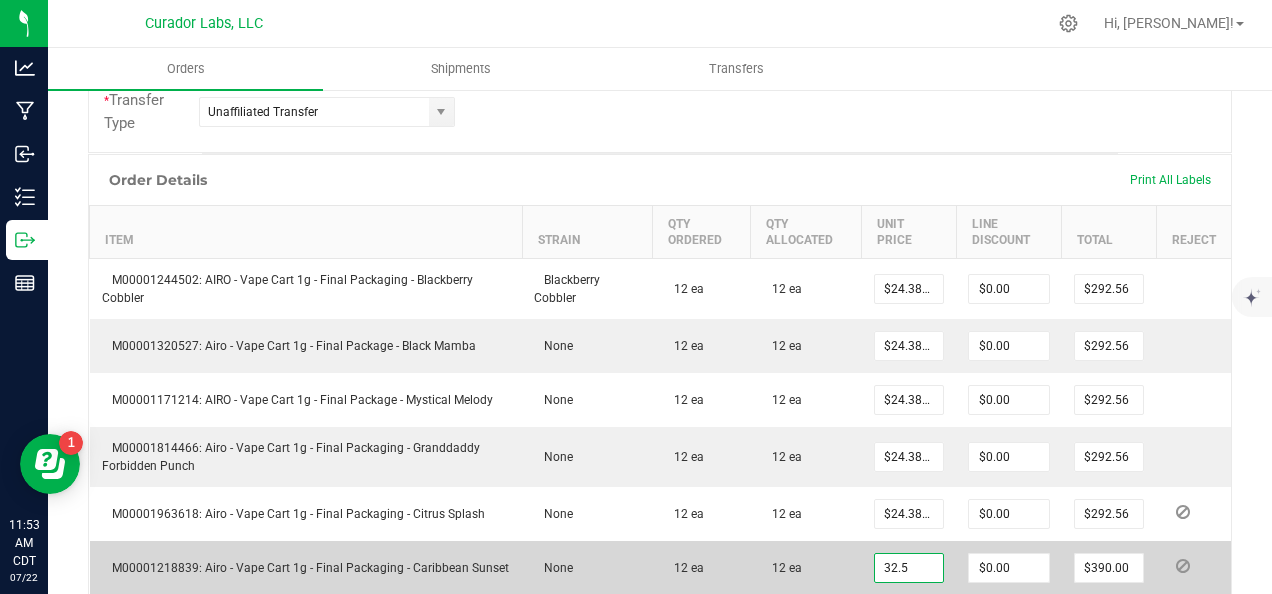 click on "32.5" at bounding box center (909, 568) 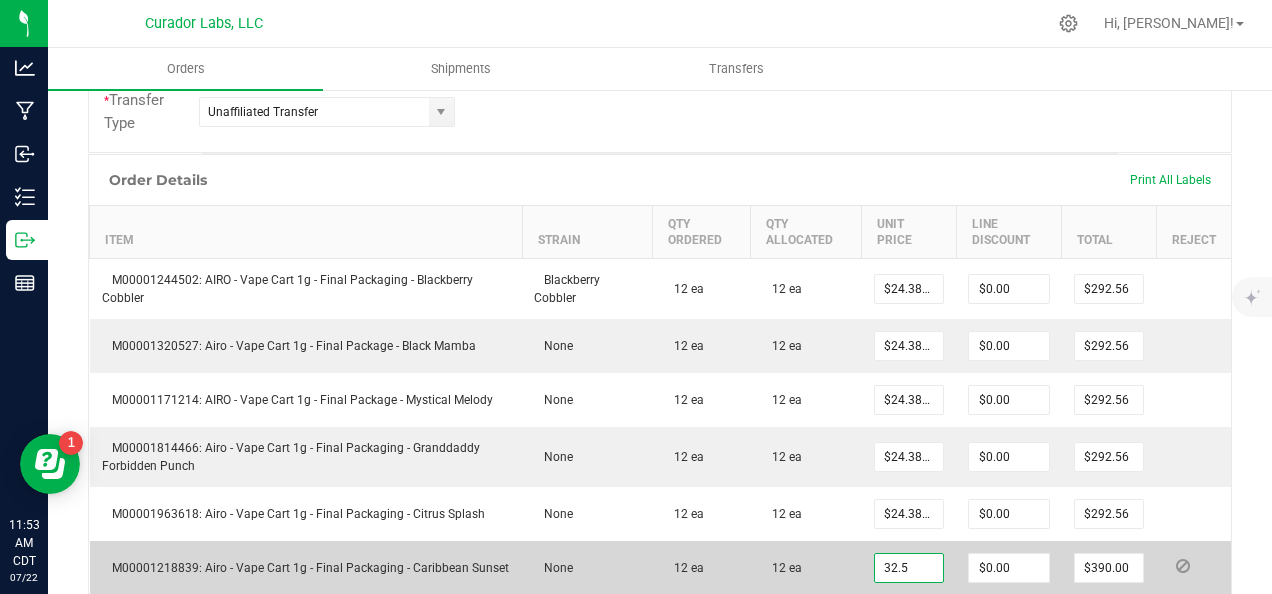 paste on "24.38" 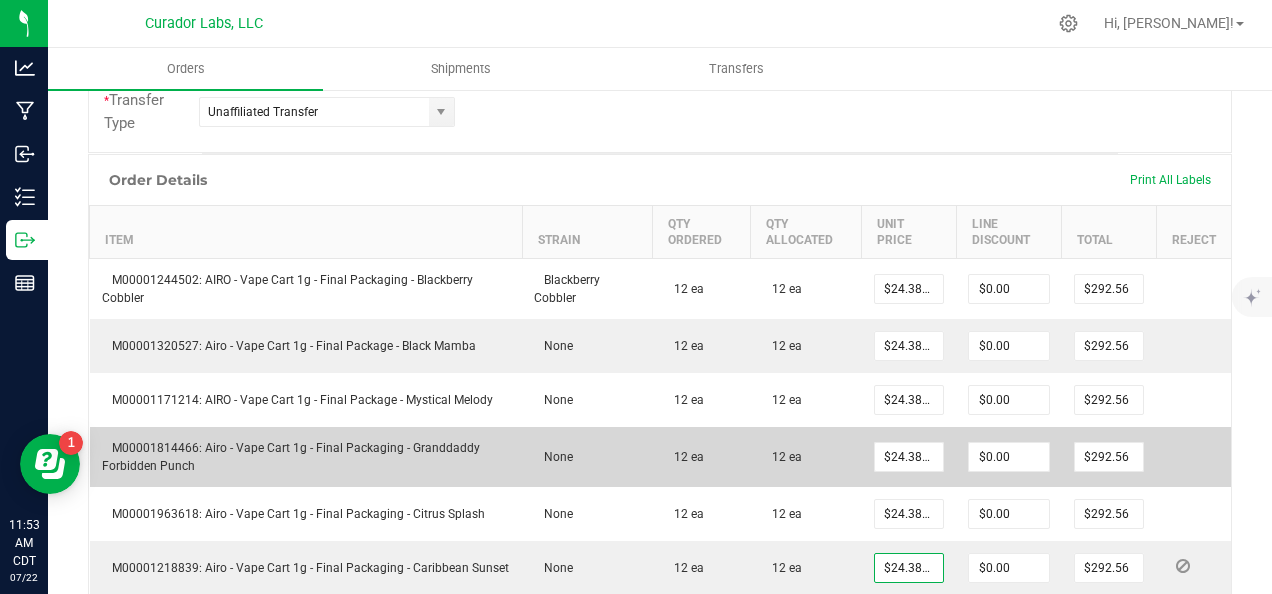 click on "12 ea" at bounding box center (805, 457) 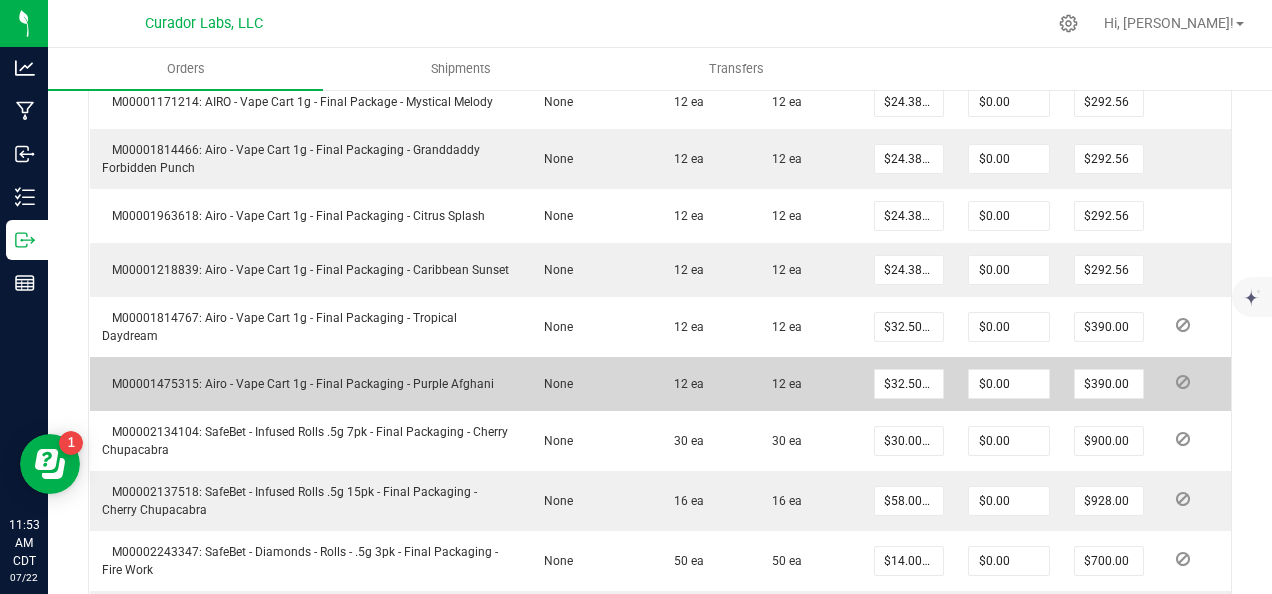 scroll, scrollTop: 900, scrollLeft: 0, axis: vertical 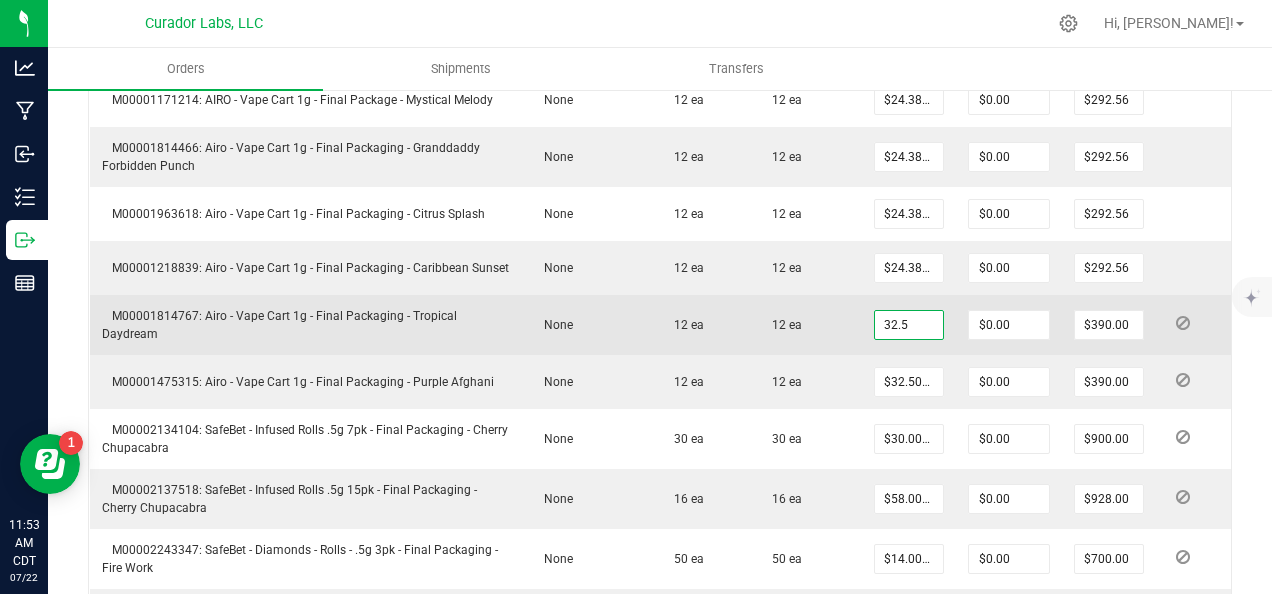 click on "32.5" at bounding box center (909, 325) 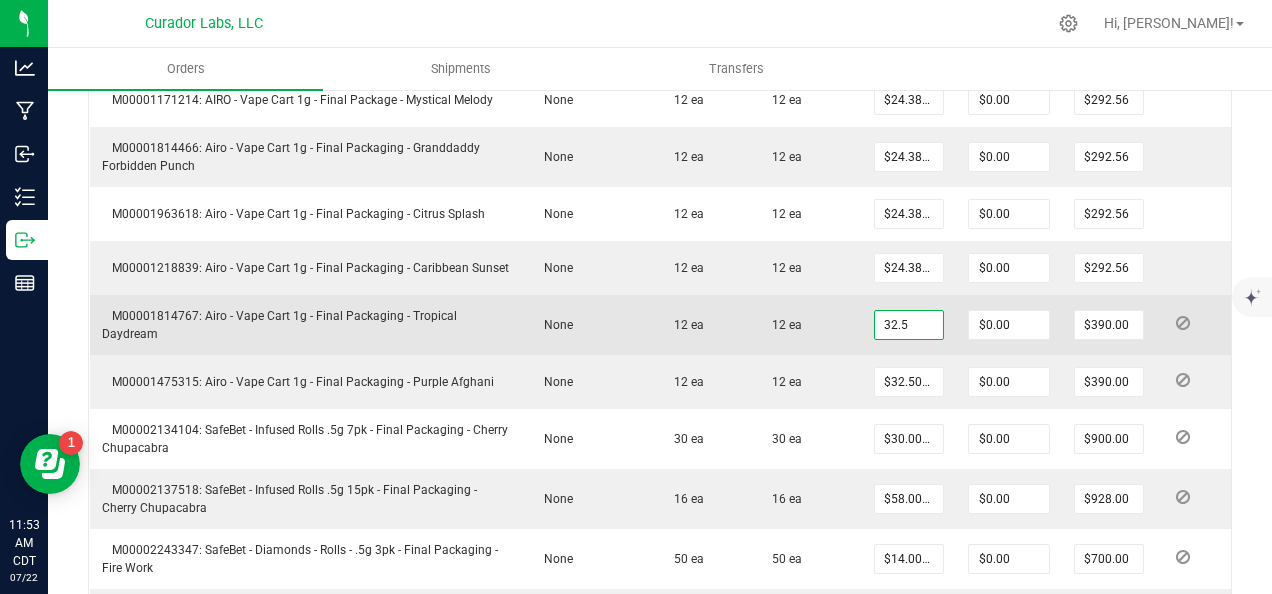 paste on "24.38" 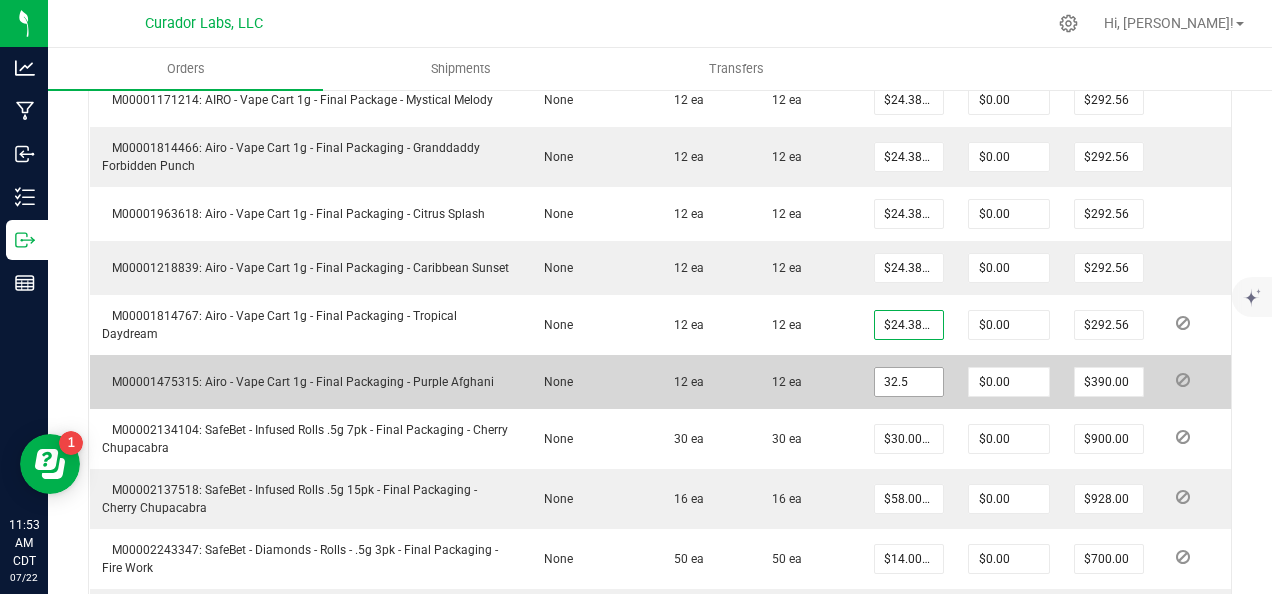 click on "32.5" at bounding box center [909, 382] 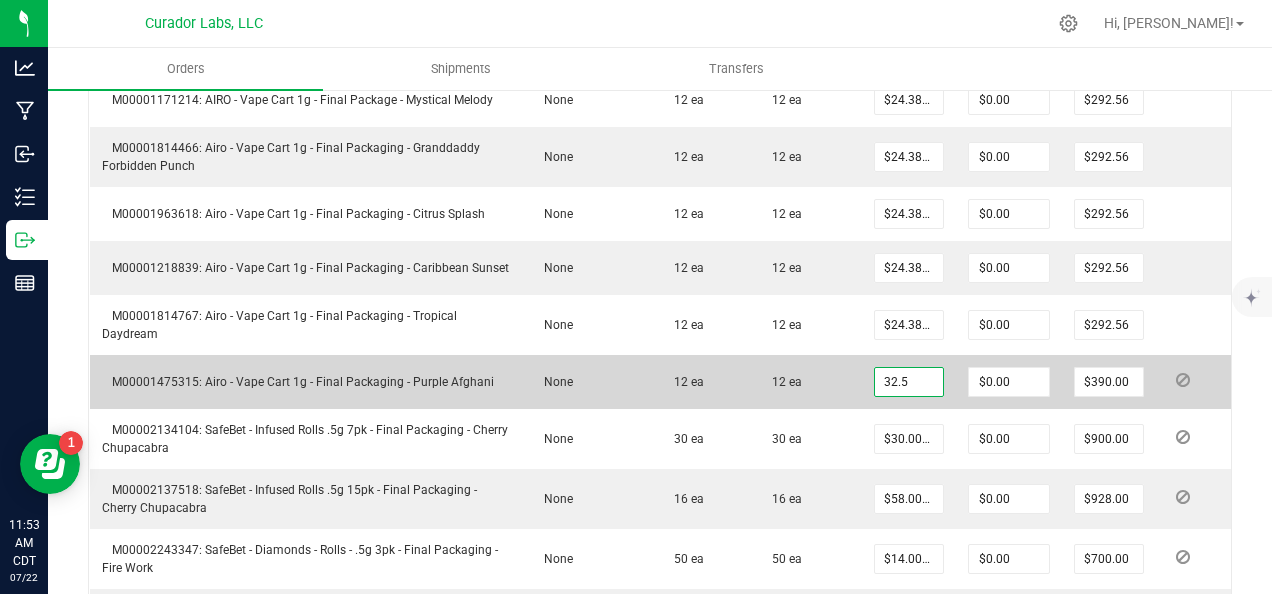 paste on "24.38" 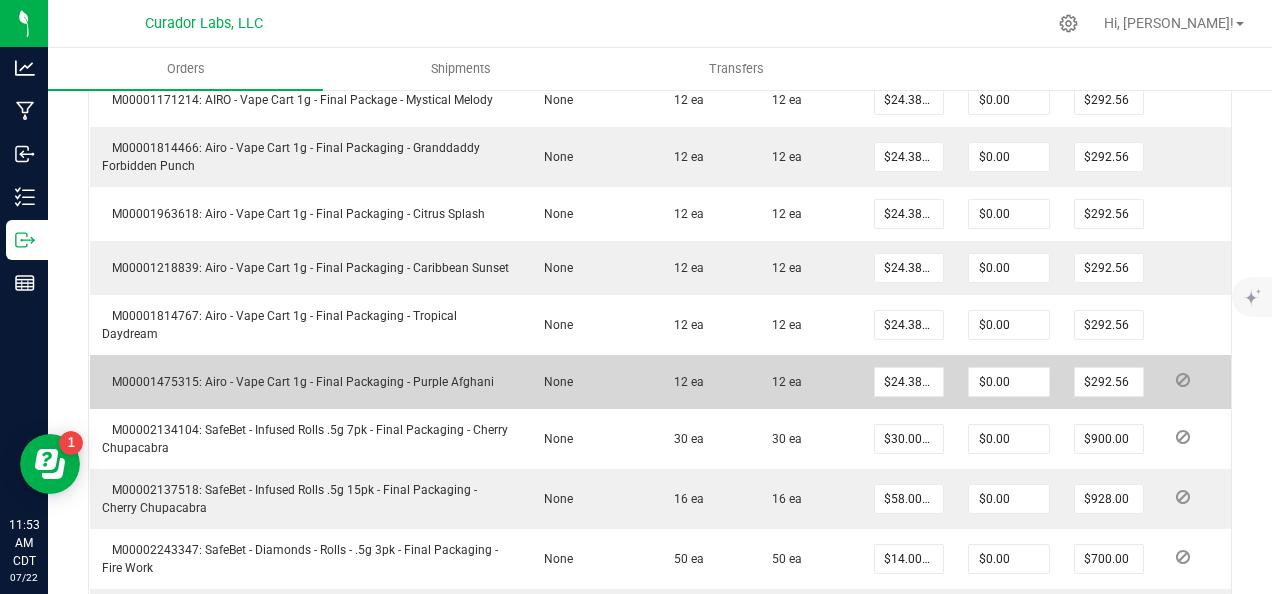 click on "12 ea" at bounding box center [805, 382] 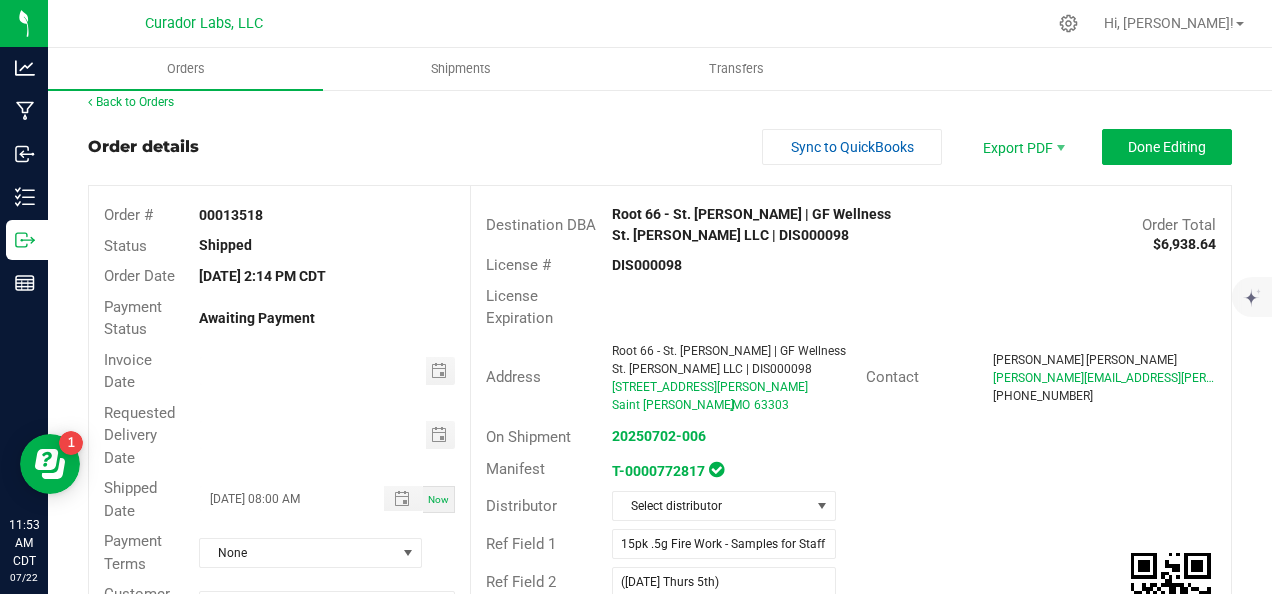 scroll, scrollTop: 0, scrollLeft: 0, axis: both 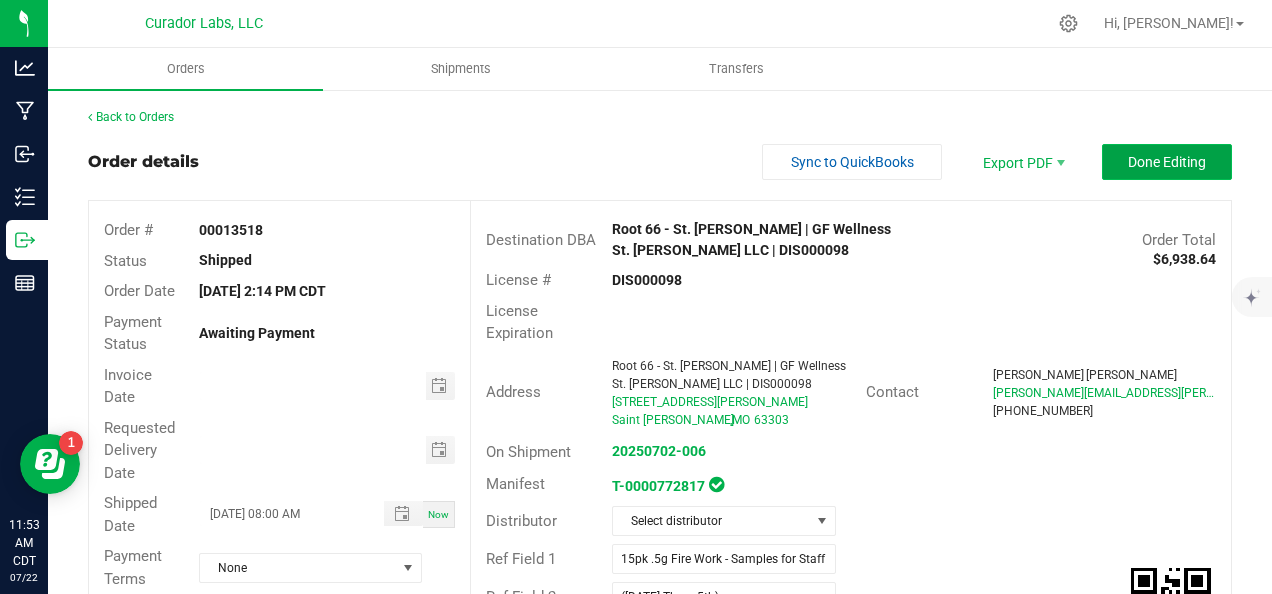 click on "Done Editing" at bounding box center [1167, 162] 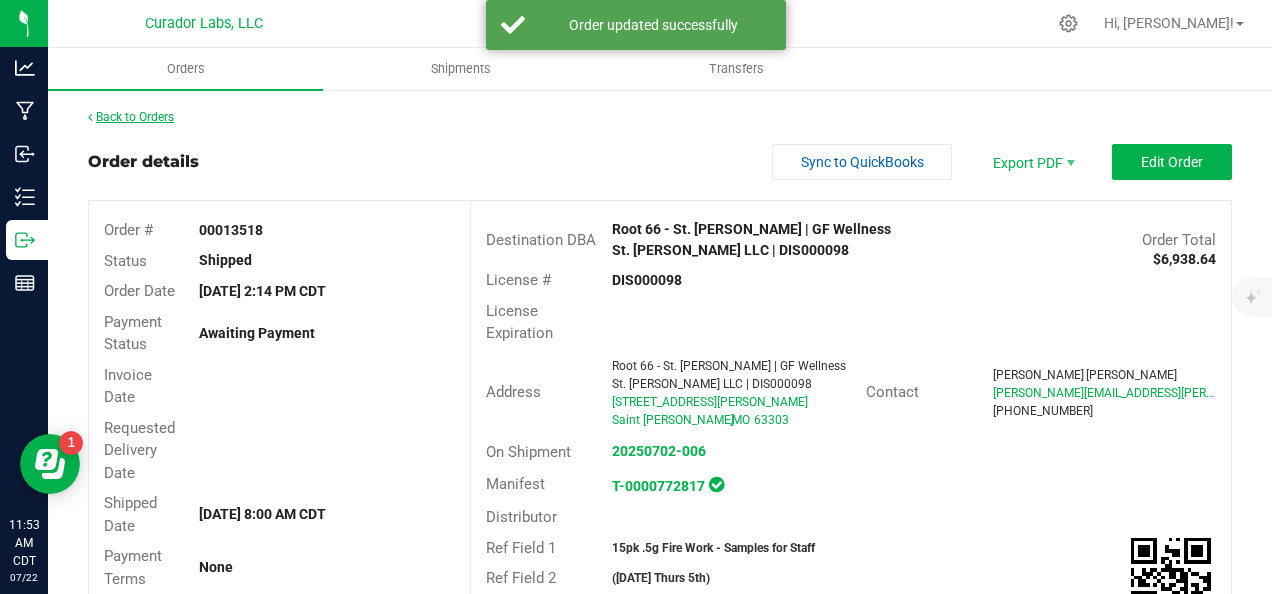 click on "Back to Orders" at bounding box center [131, 117] 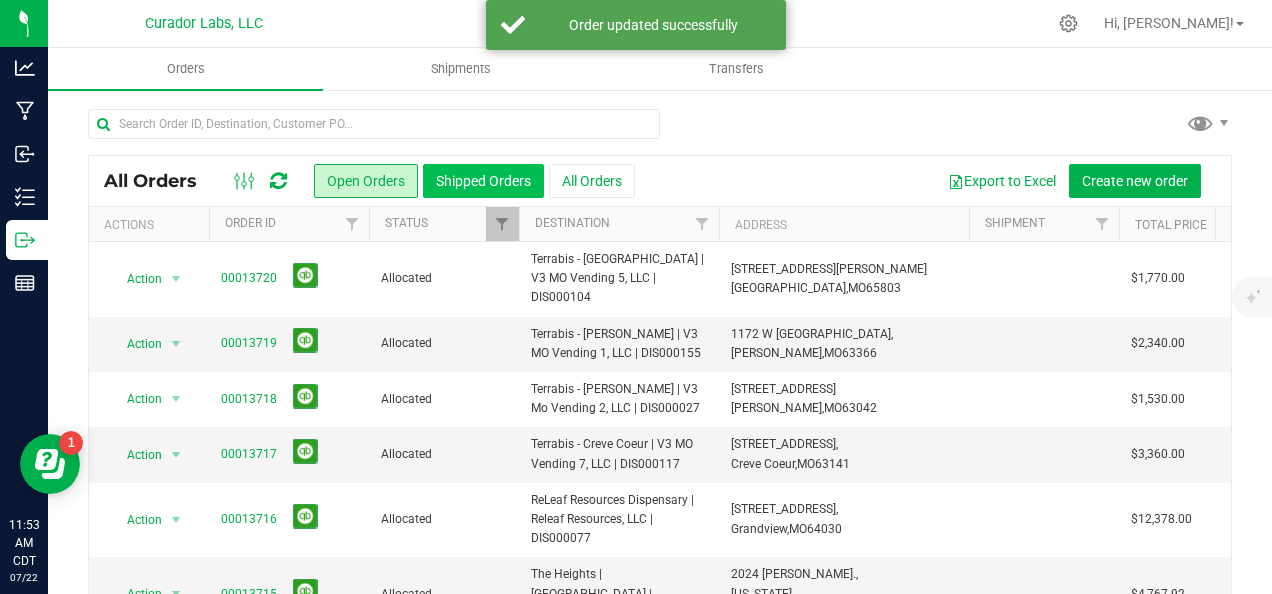 click on "Shipped Orders" at bounding box center [483, 181] 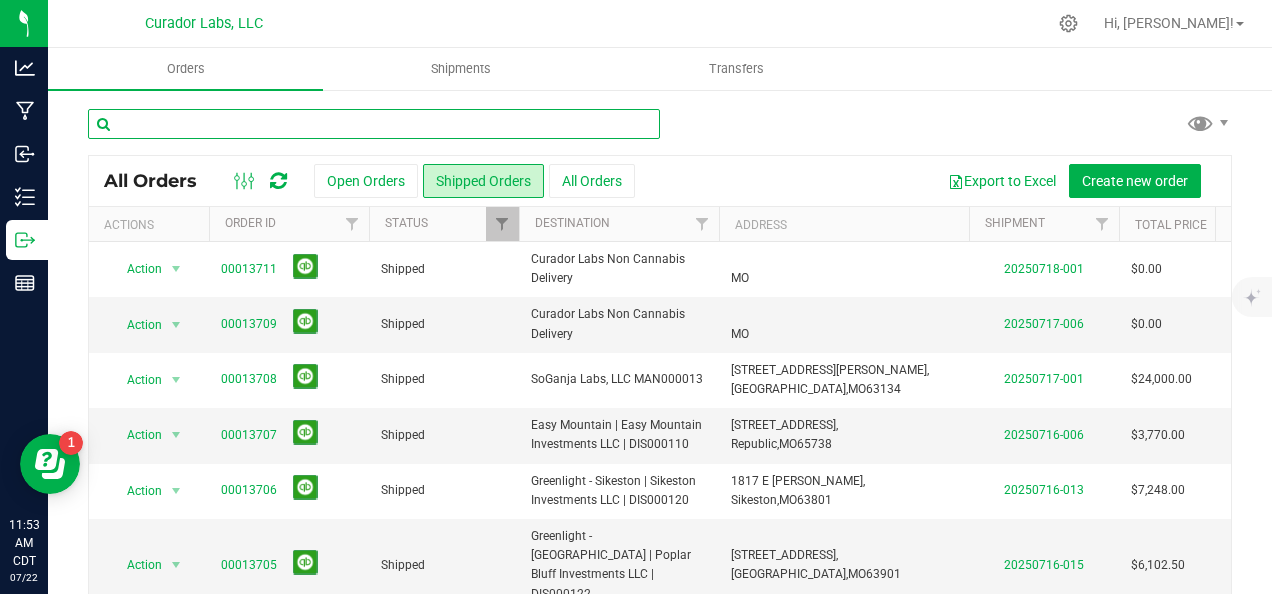 click at bounding box center (374, 124) 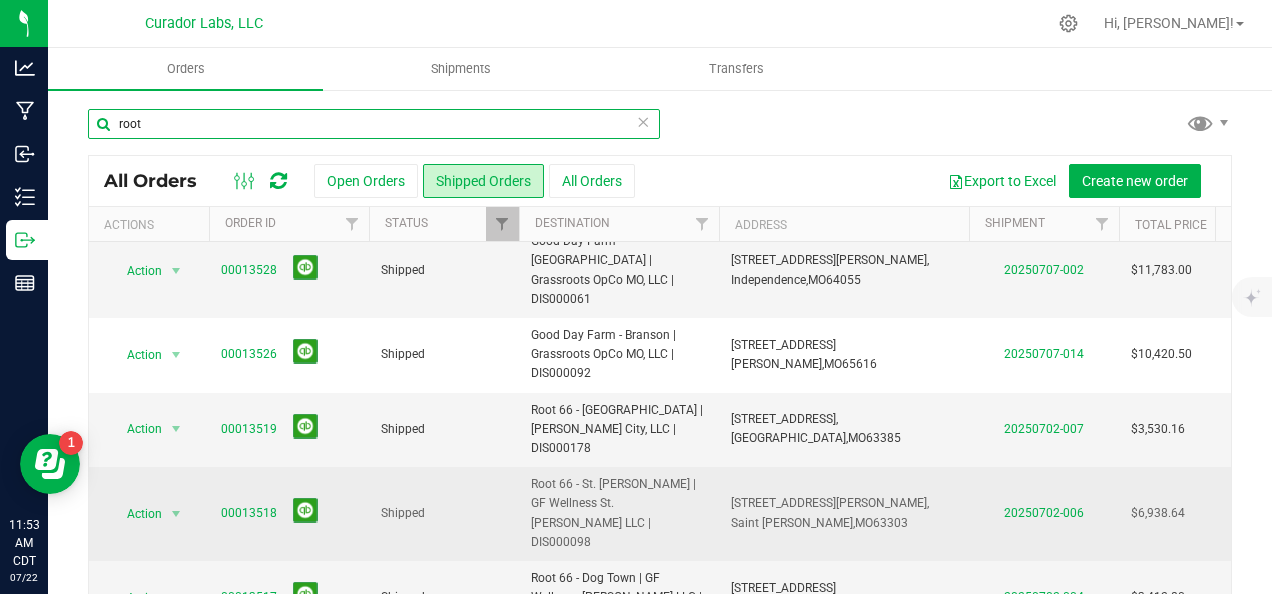 scroll, scrollTop: 934, scrollLeft: 0, axis: vertical 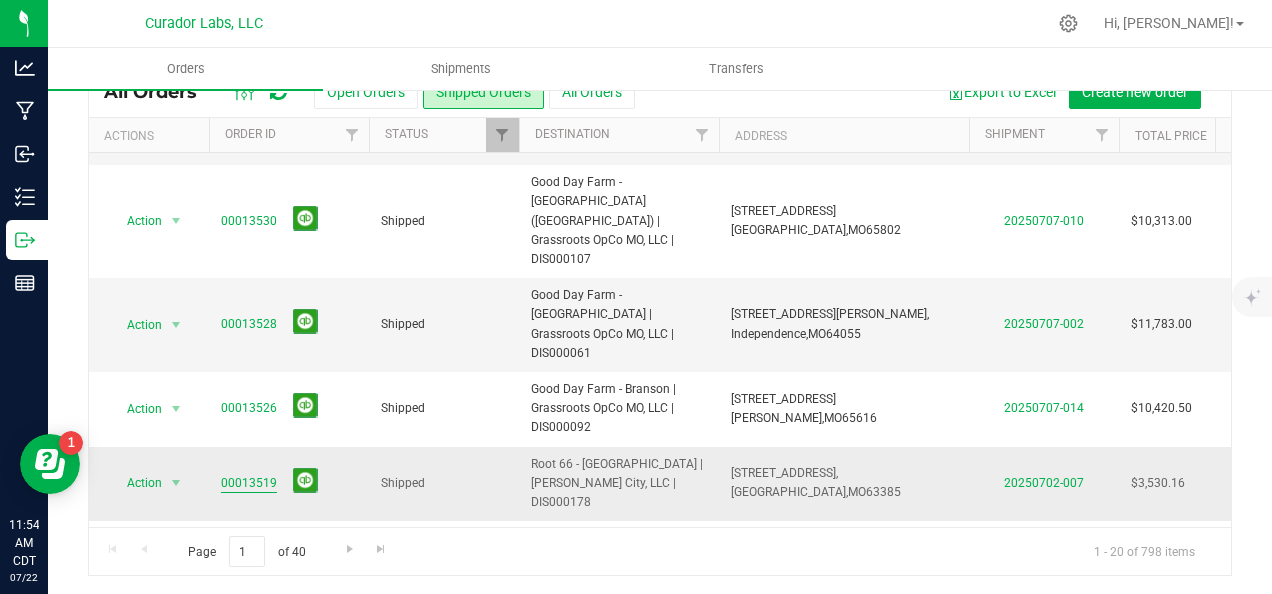 click on "00013519" at bounding box center [249, 483] 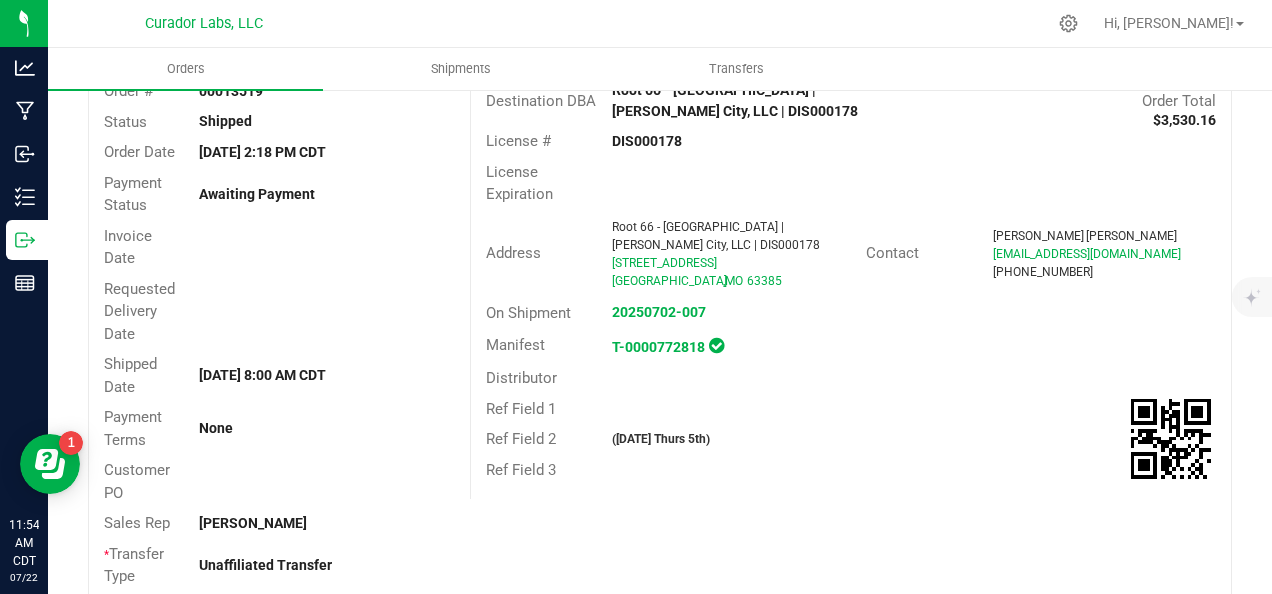 scroll, scrollTop: 0, scrollLeft: 0, axis: both 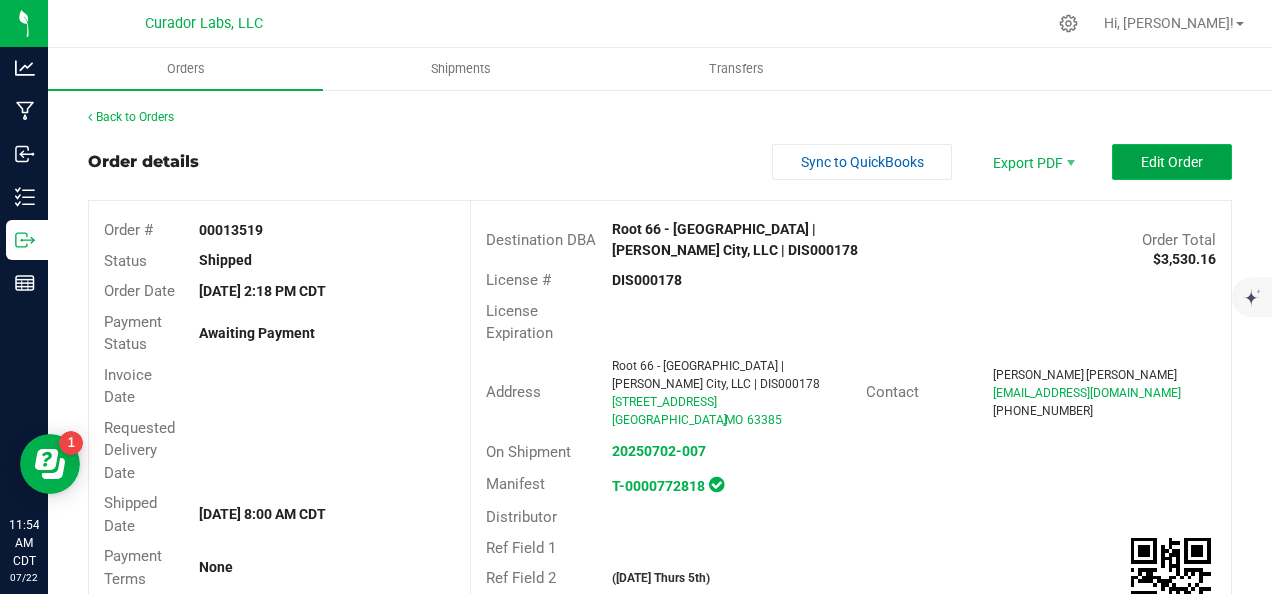 click on "Edit Order" at bounding box center [1172, 162] 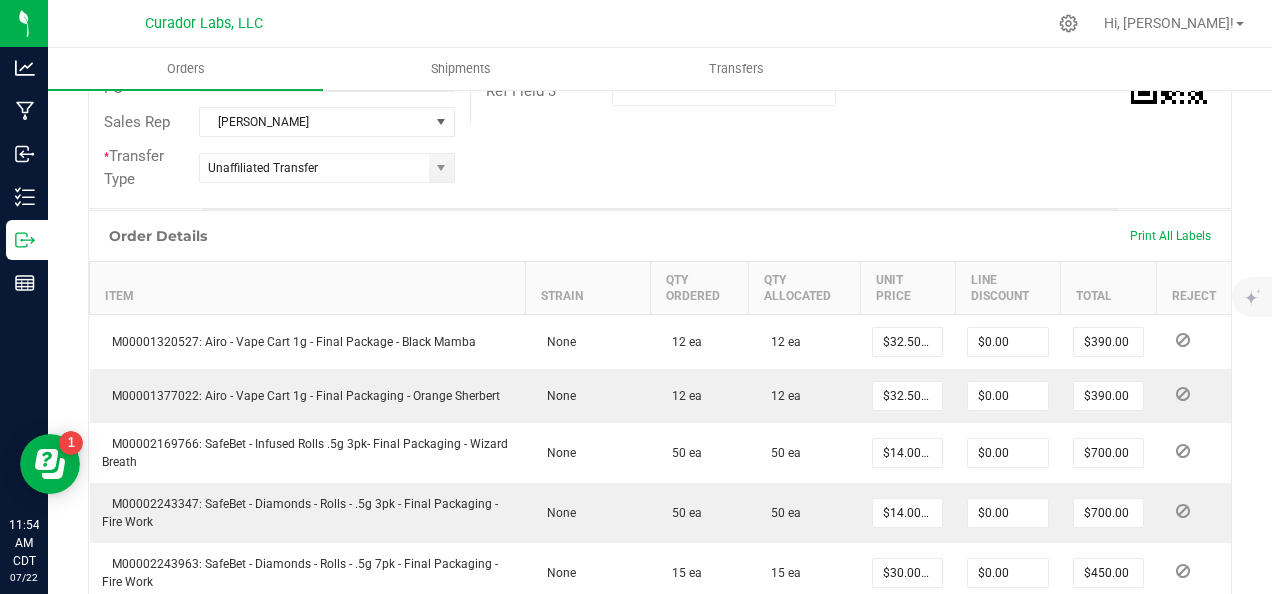 scroll, scrollTop: 600, scrollLeft: 0, axis: vertical 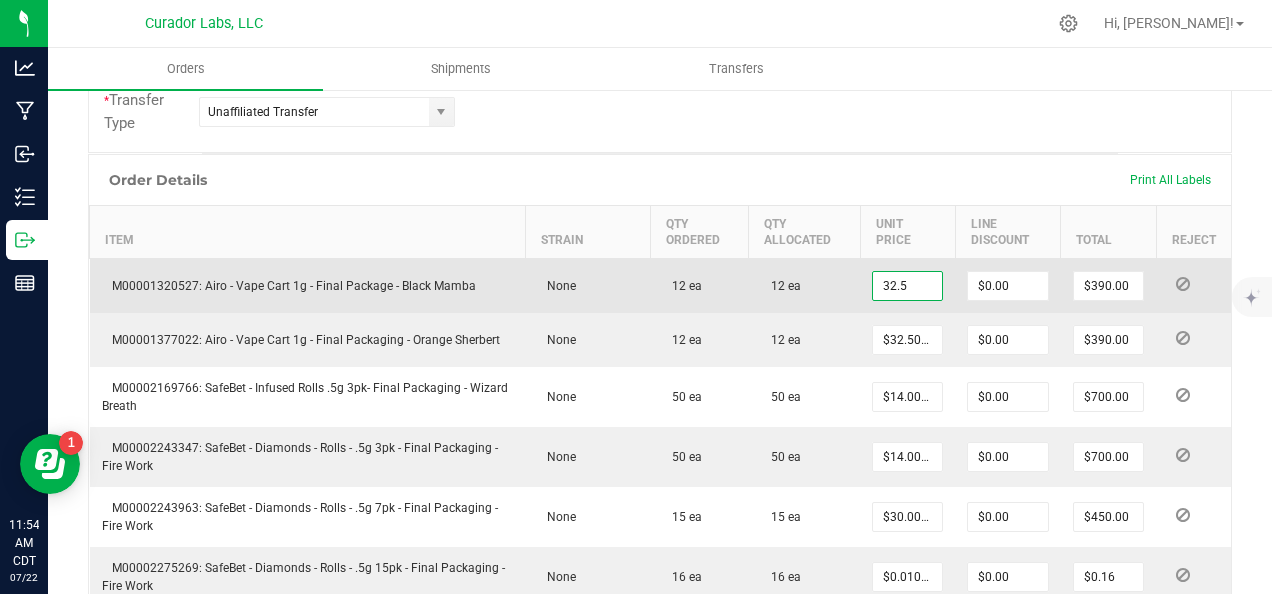 click on "32.5" at bounding box center [907, 286] 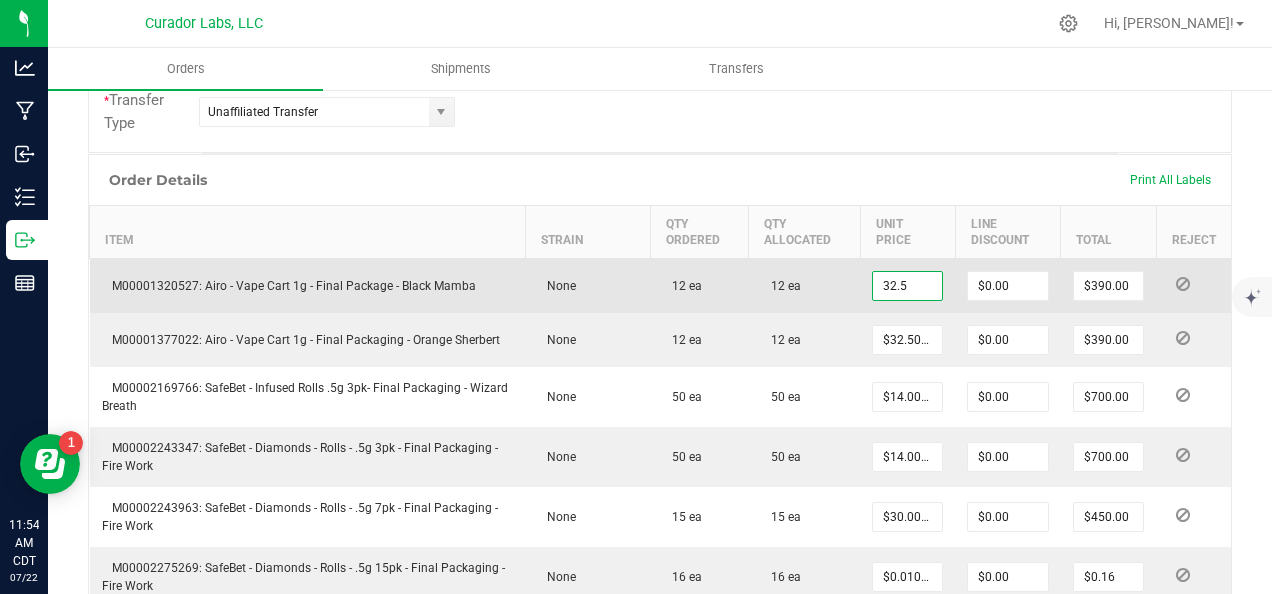paste on "24.38" 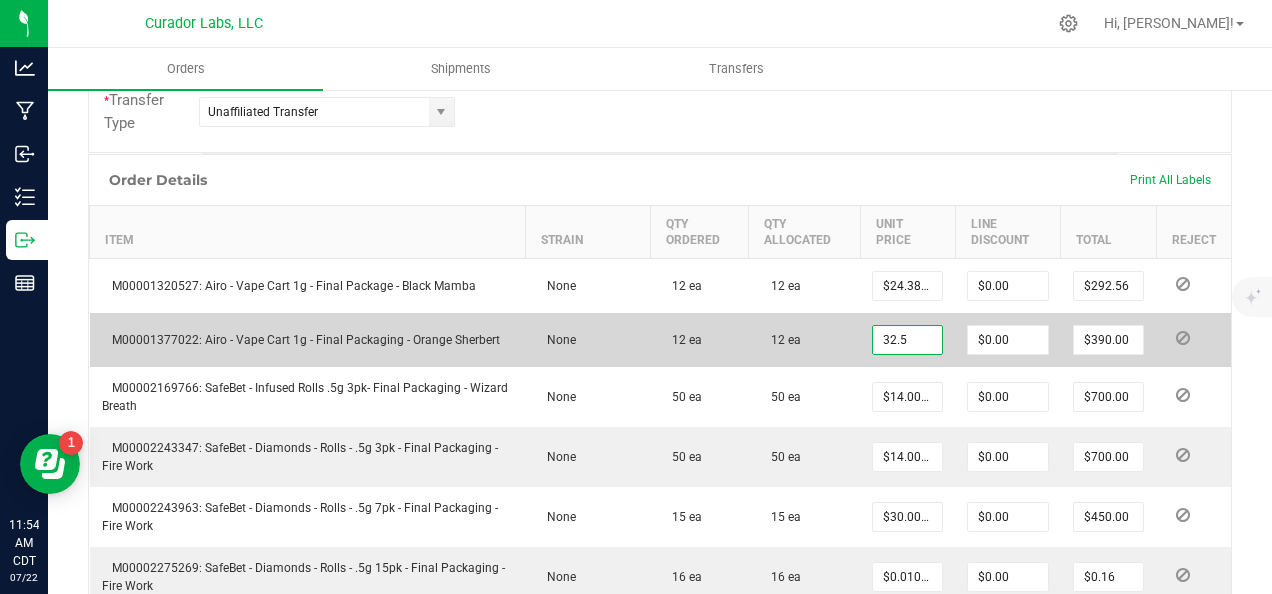 click on "32.5" at bounding box center (907, 340) 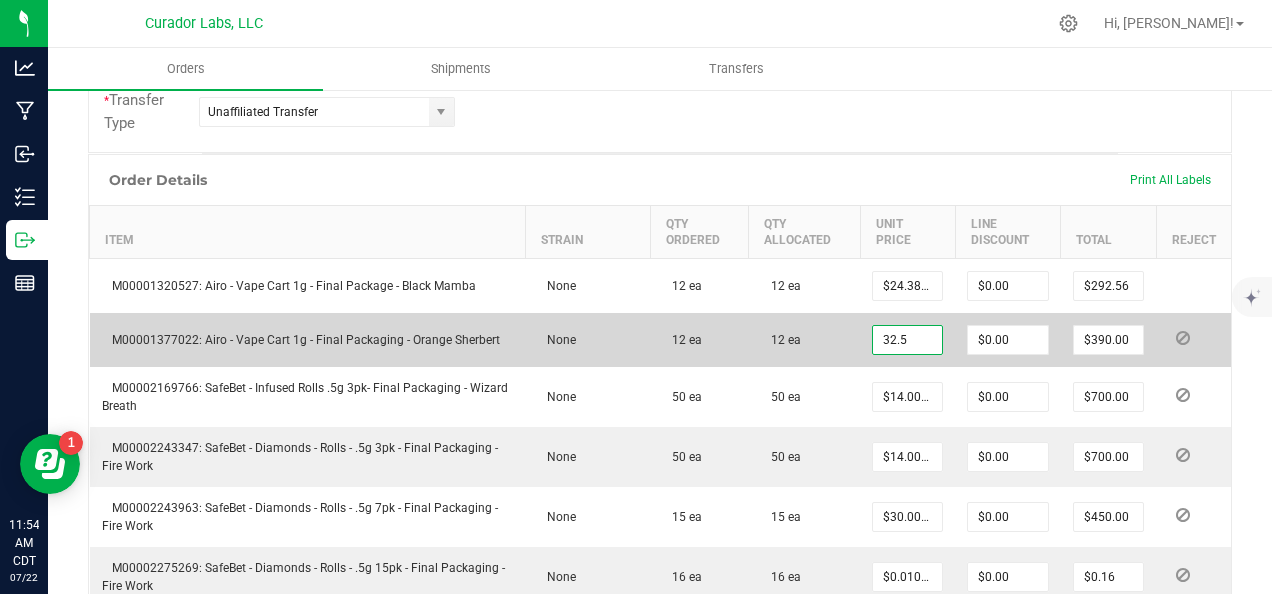 paste on "24.38" 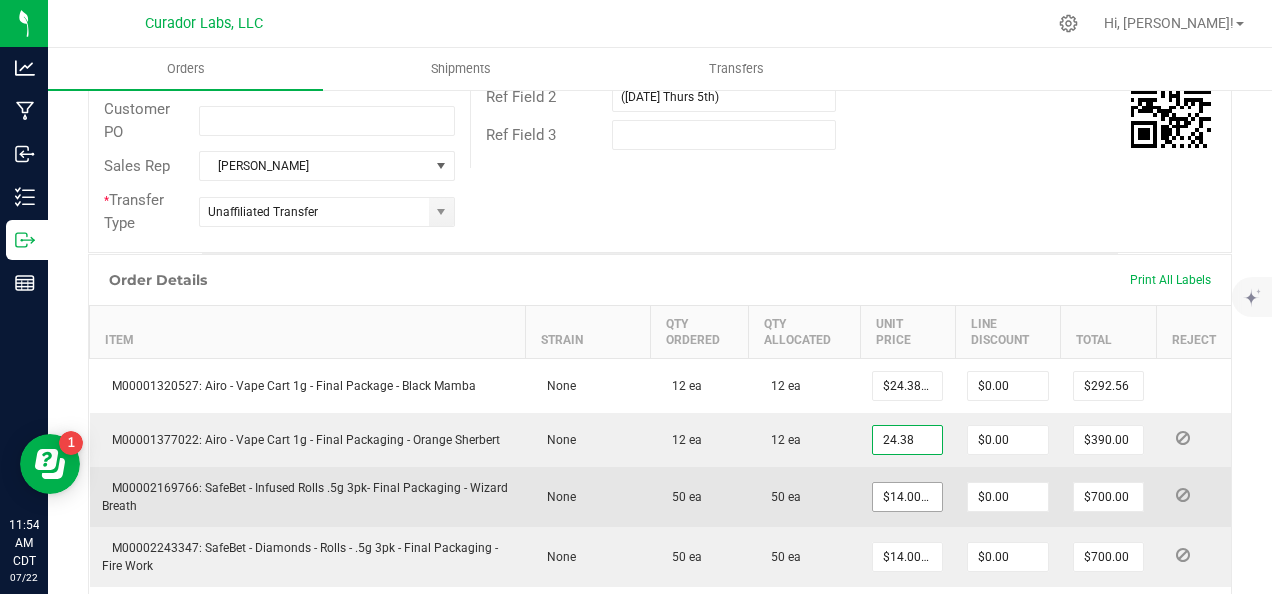 scroll, scrollTop: 0, scrollLeft: 0, axis: both 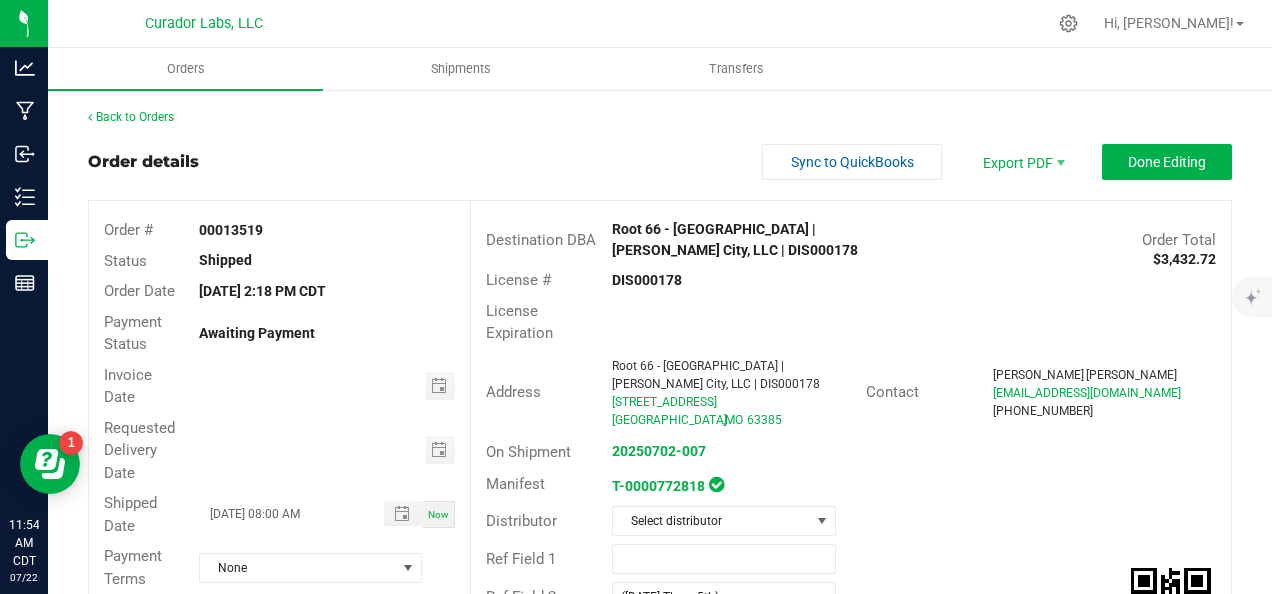 click on "License #   DIS000178" at bounding box center [851, 280] 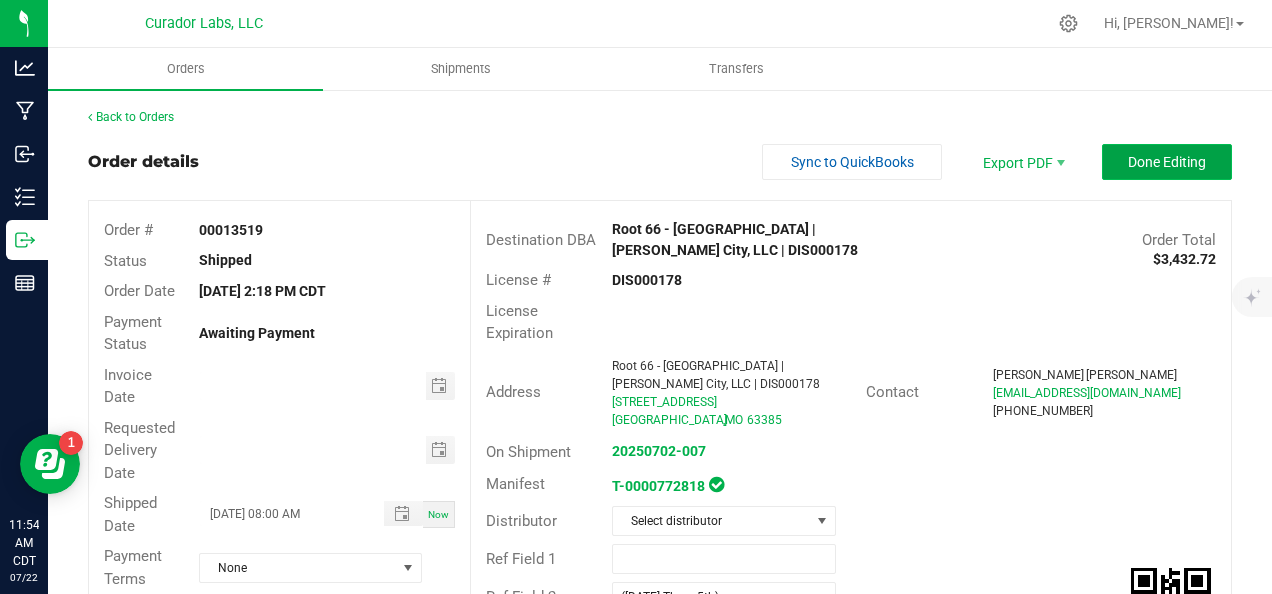 click on "Done Editing" at bounding box center (1167, 162) 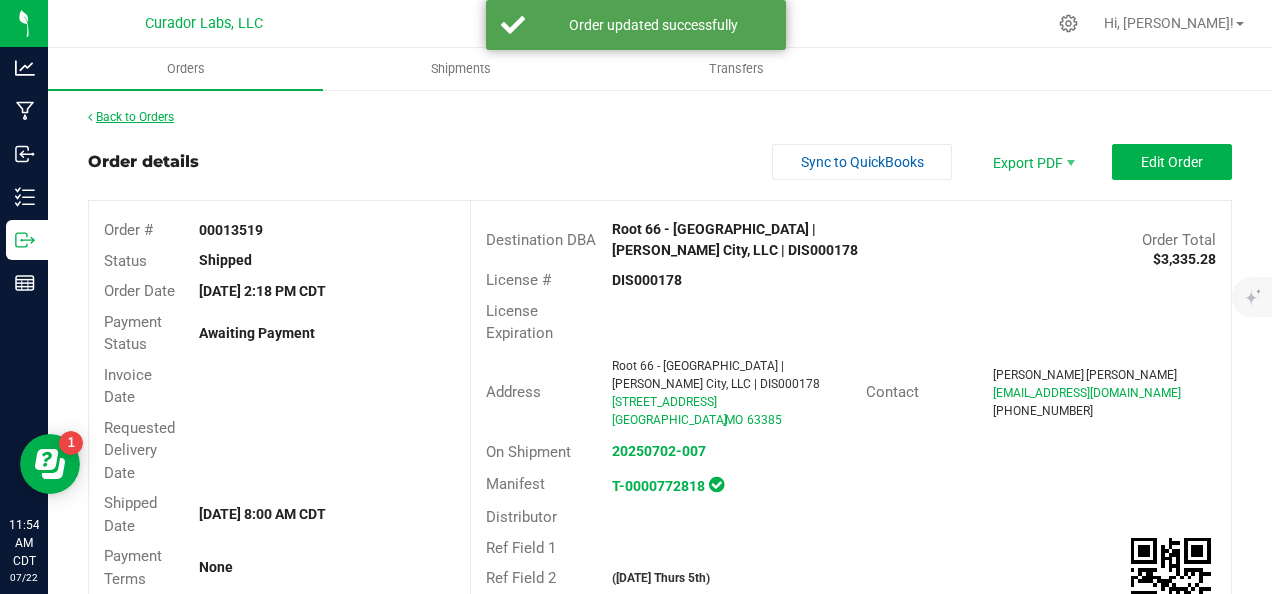 click on "Back to Orders" at bounding box center (131, 117) 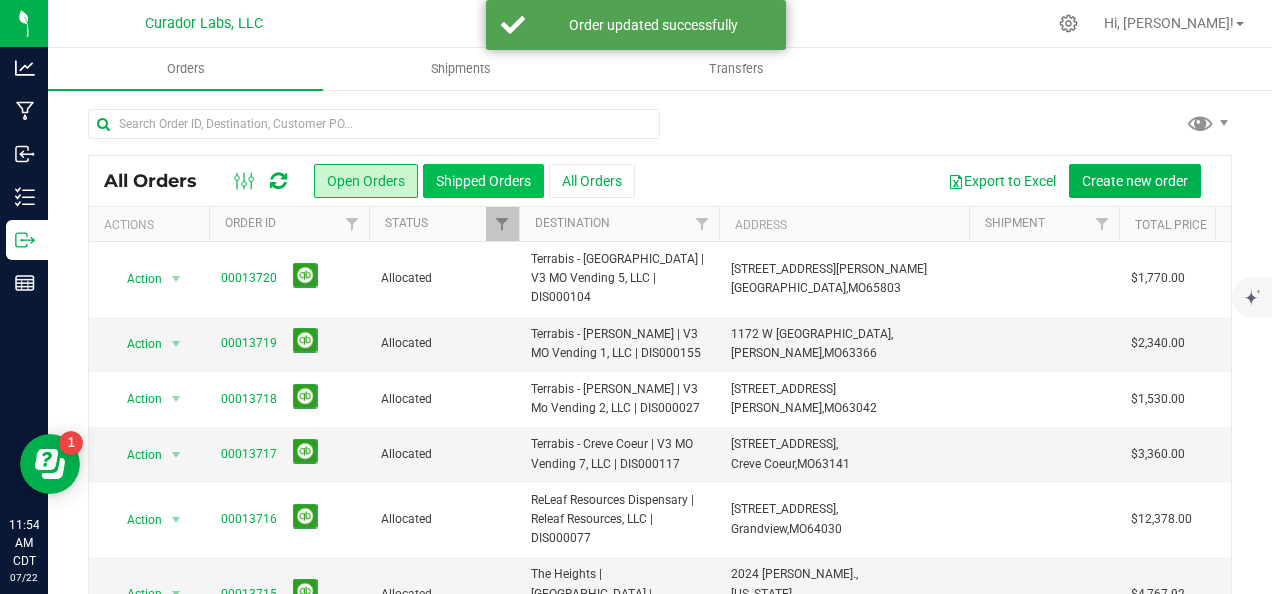 click on "Shipped Orders" at bounding box center (483, 181) 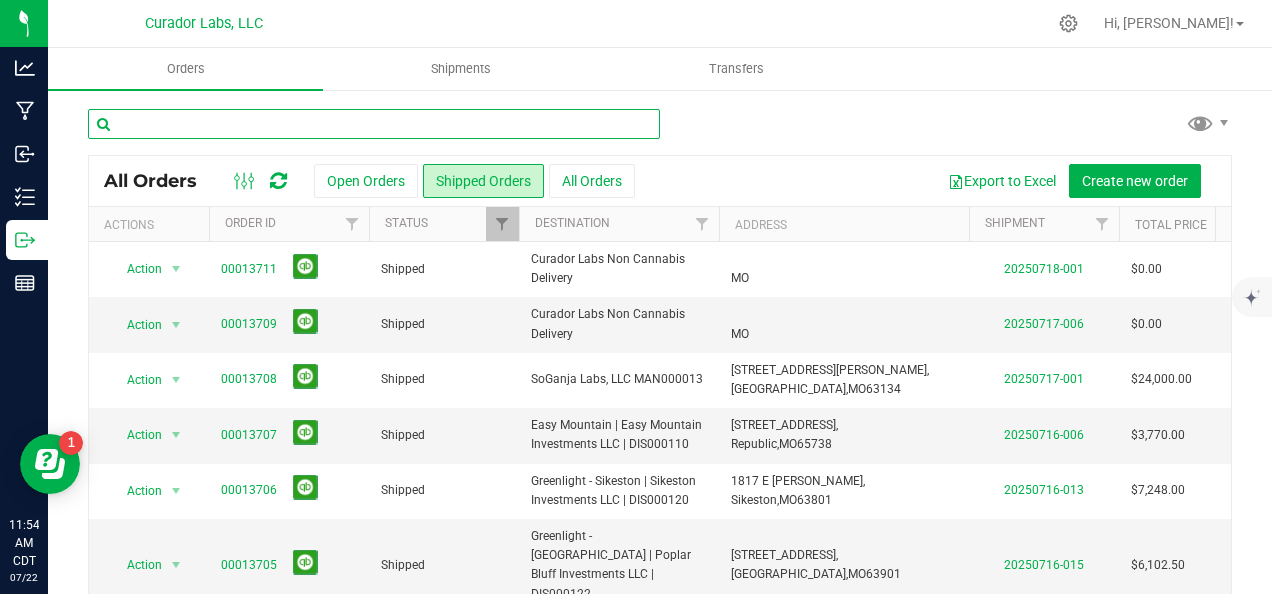 click at bounding box center (374, 124) 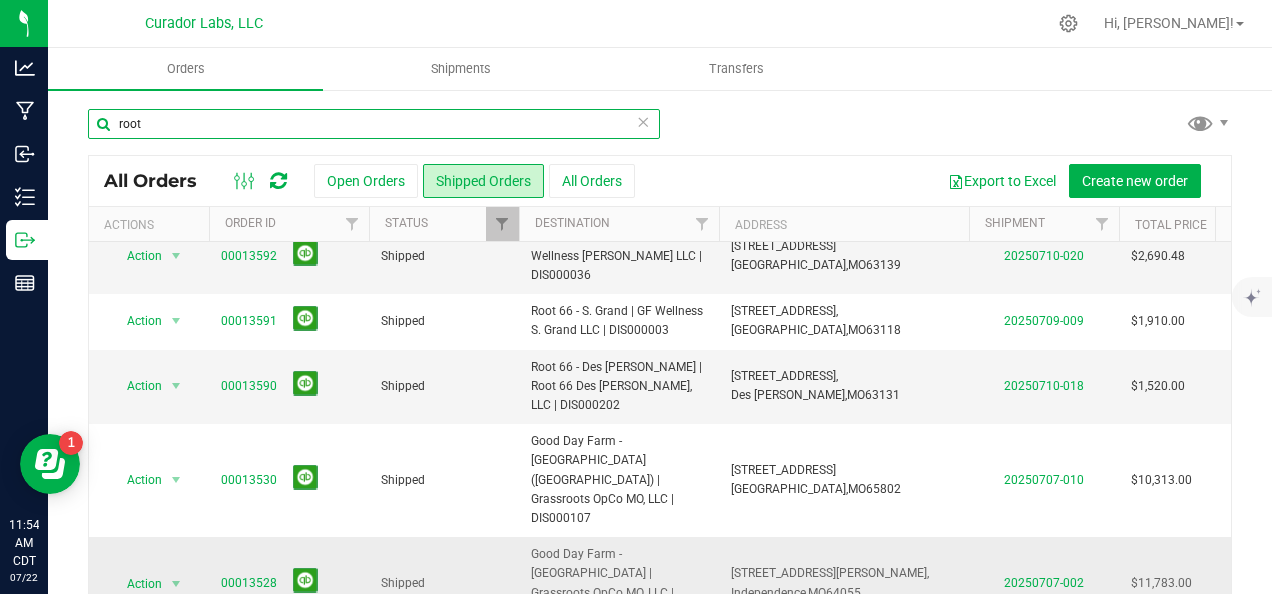 scroll, scrollTop: 534, scrollLeft: 0, axis: vertical 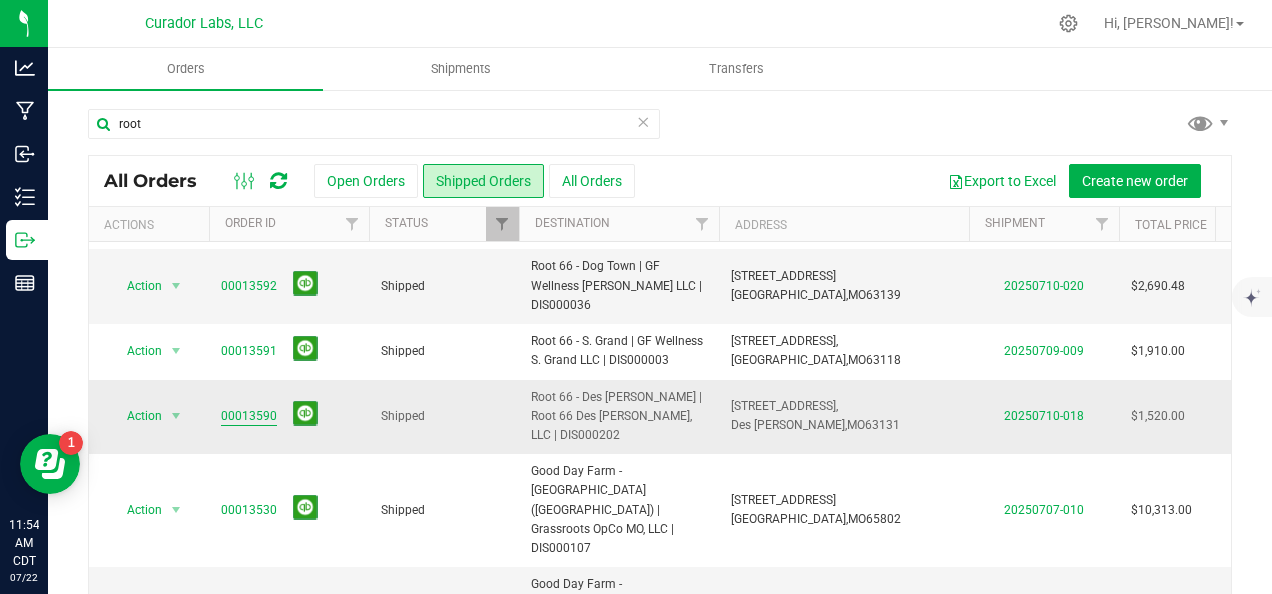 click on "00013590" at bounding box center [249, 416] 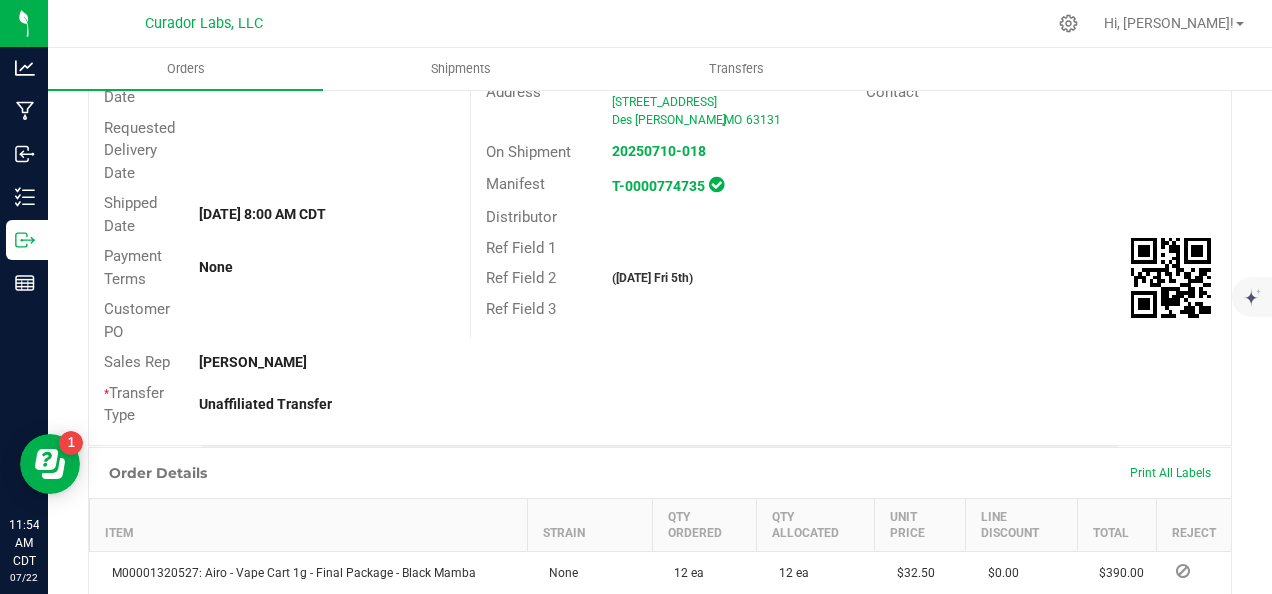 scroll, scrollTop: 0, scrollLeft: 0, axis: both 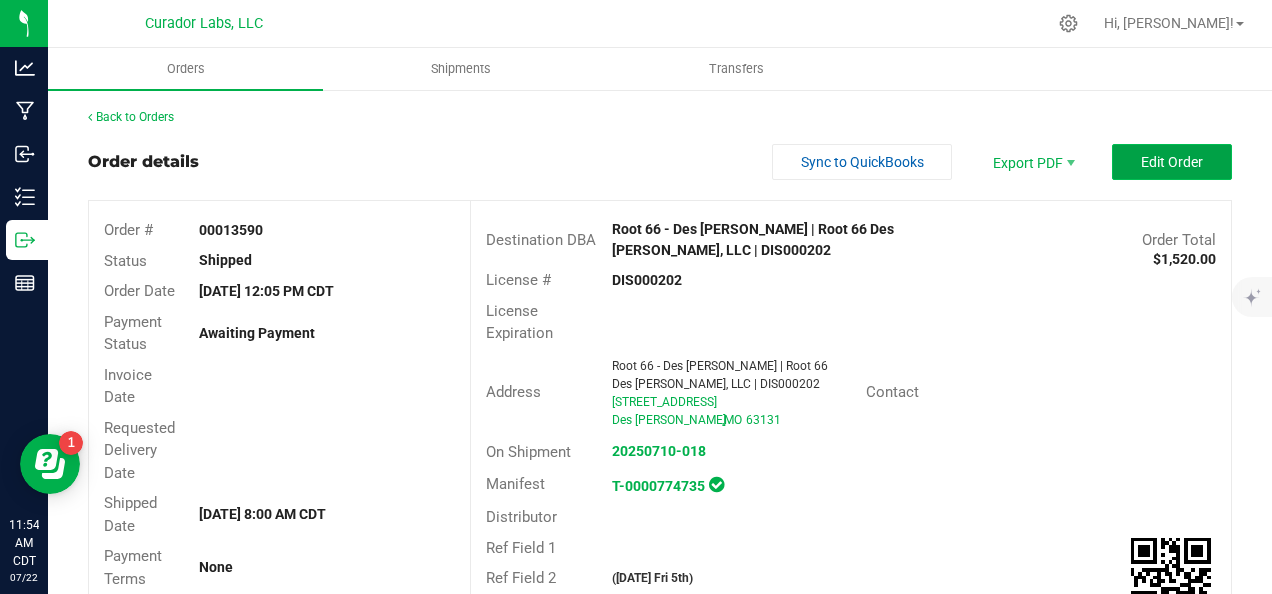 click on "Edit Order" at bounding box center [1172, 162] 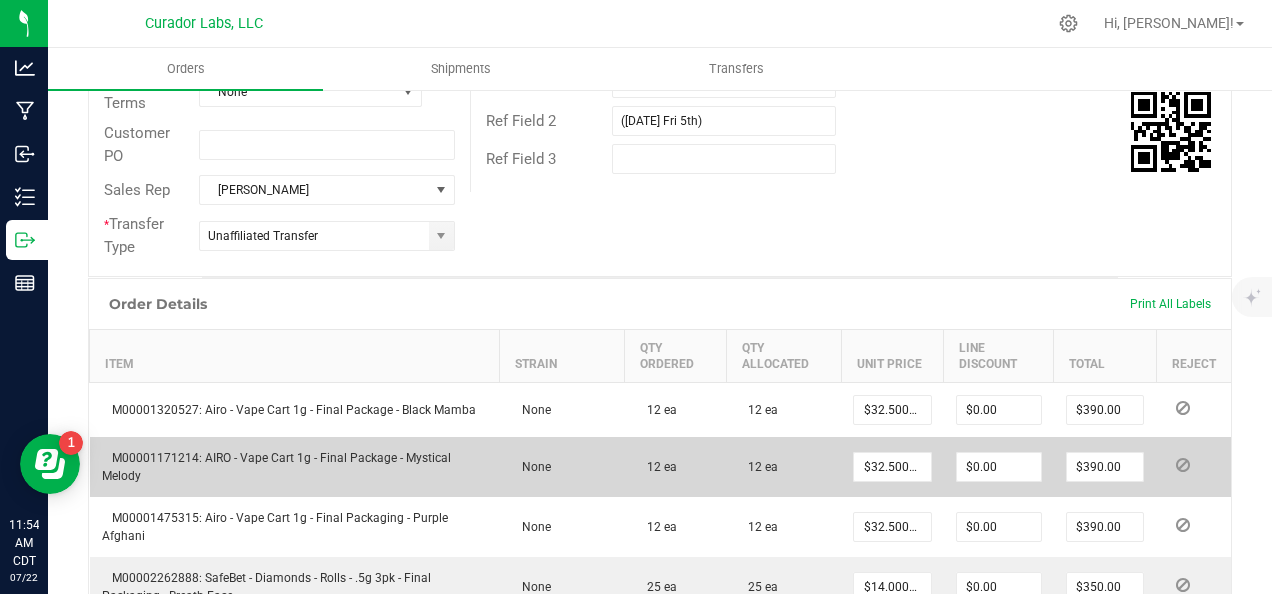 scroll, scrollTop: 600, scrollLeft: 0, axis: vertical 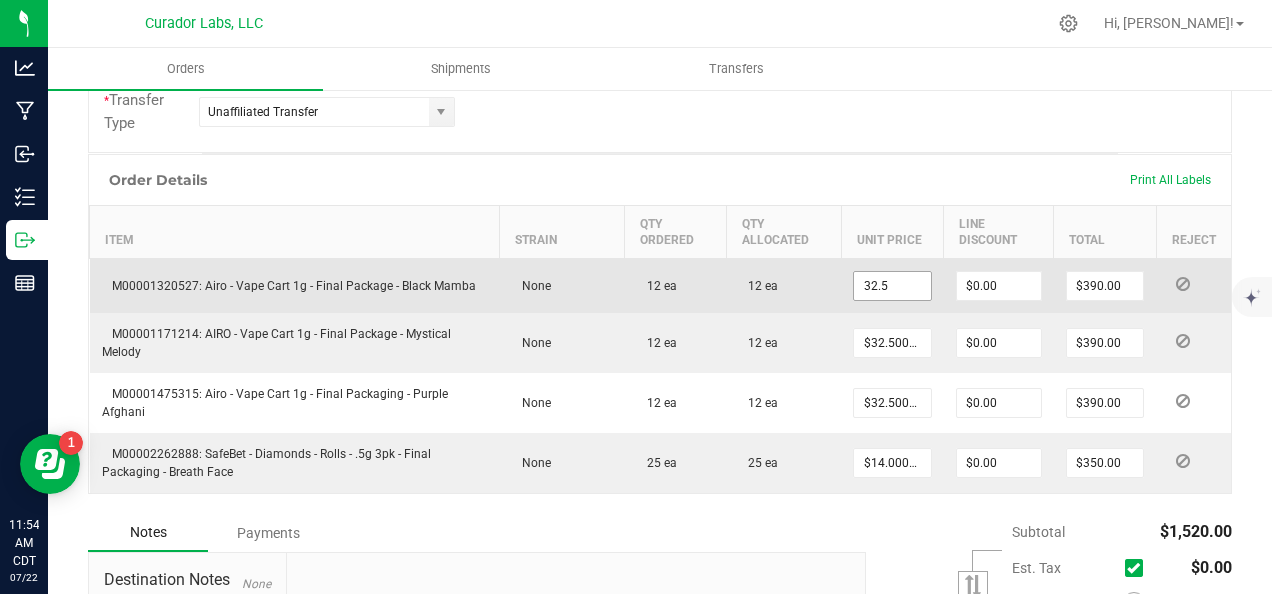 click on "32.5" at bounding box center [892, 286] 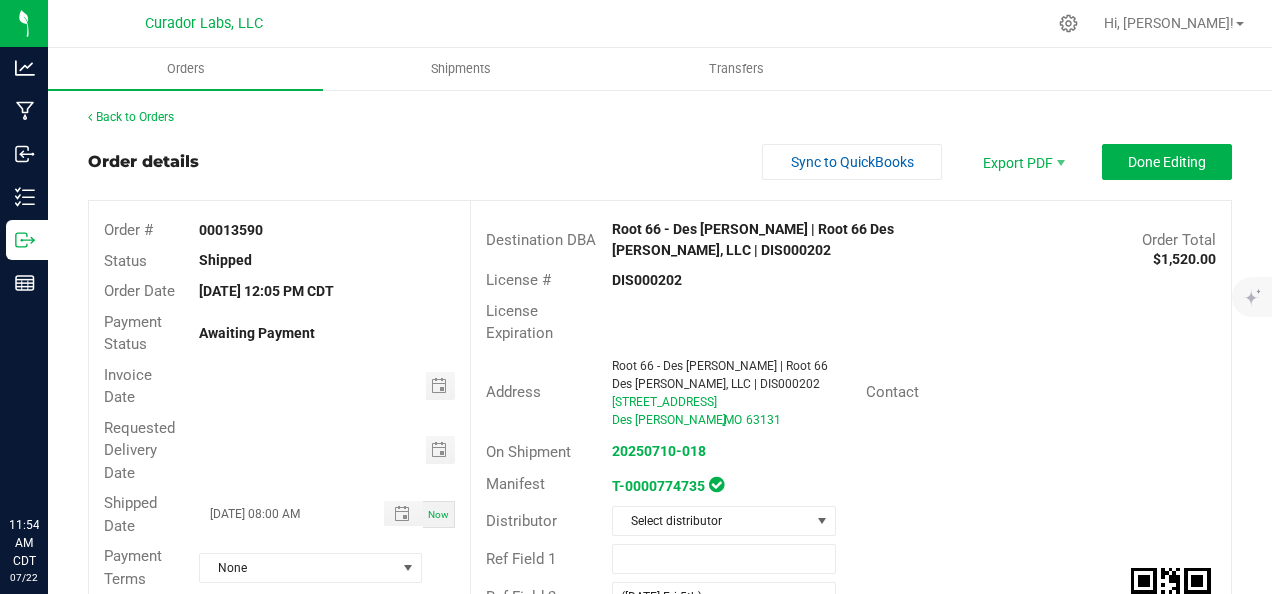 scroll, scrollTop: 0, scrollLeft: 0, axis: both 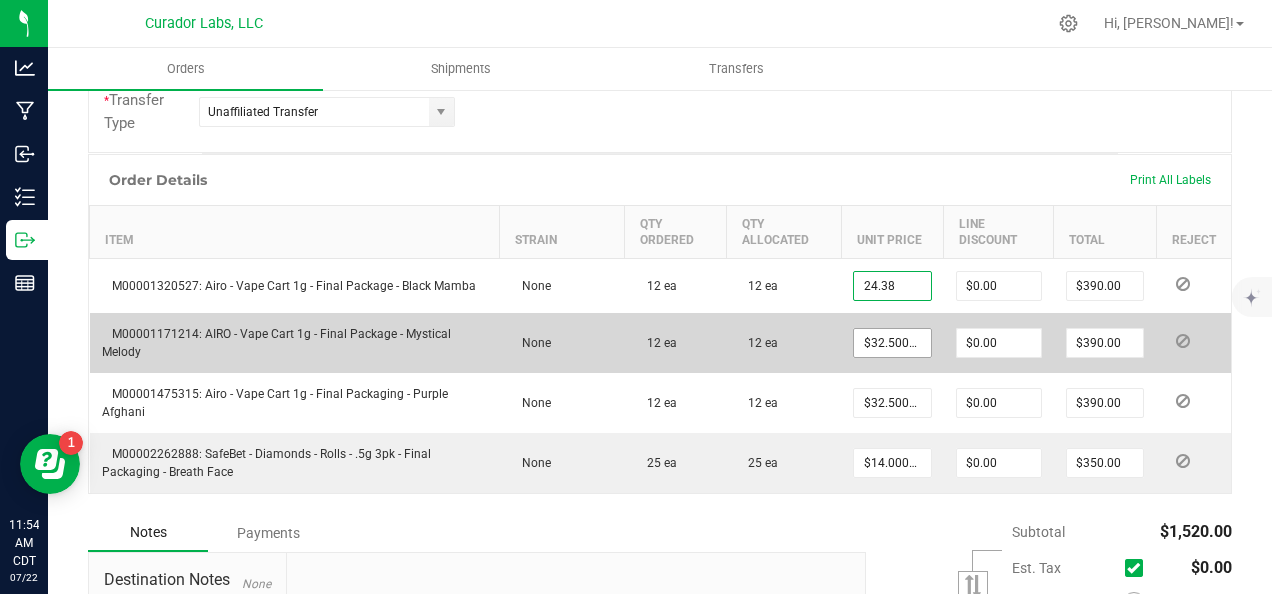 type on "$24.38000" 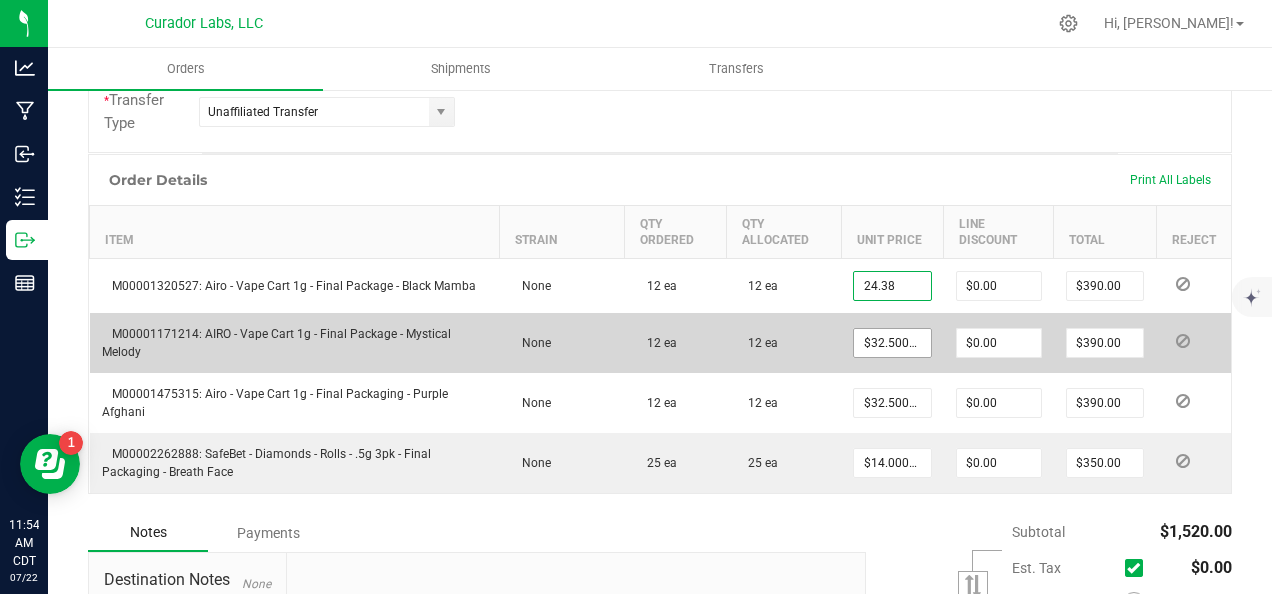 type on "$292.56" 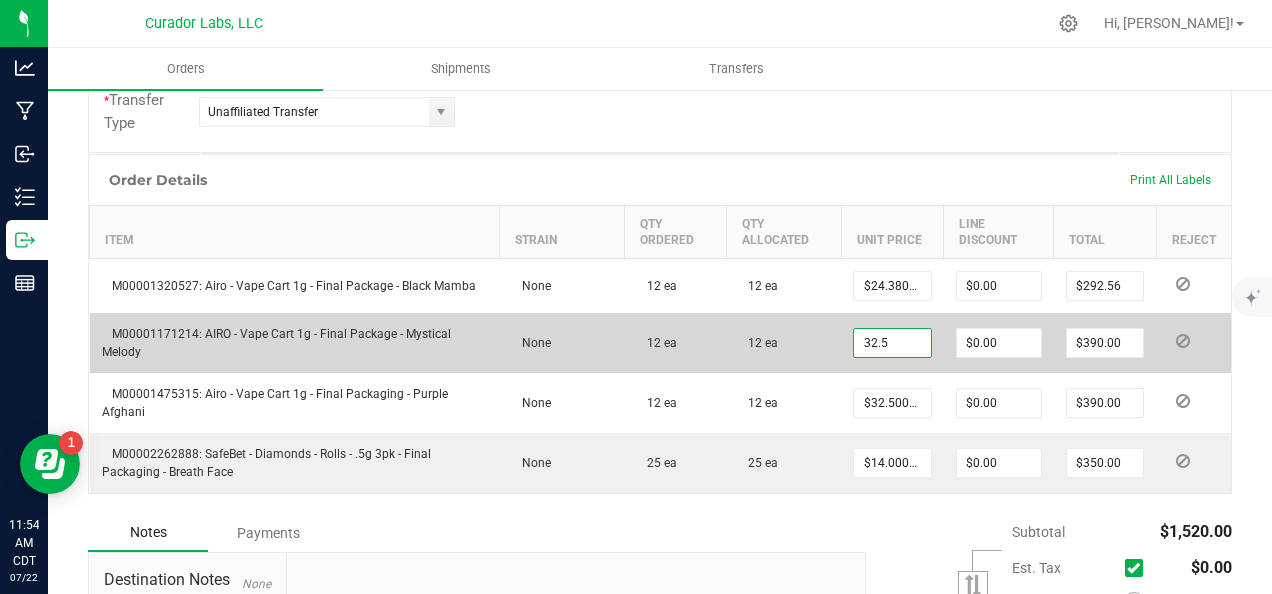 click on "32.5" at bounding box center (892, 343) 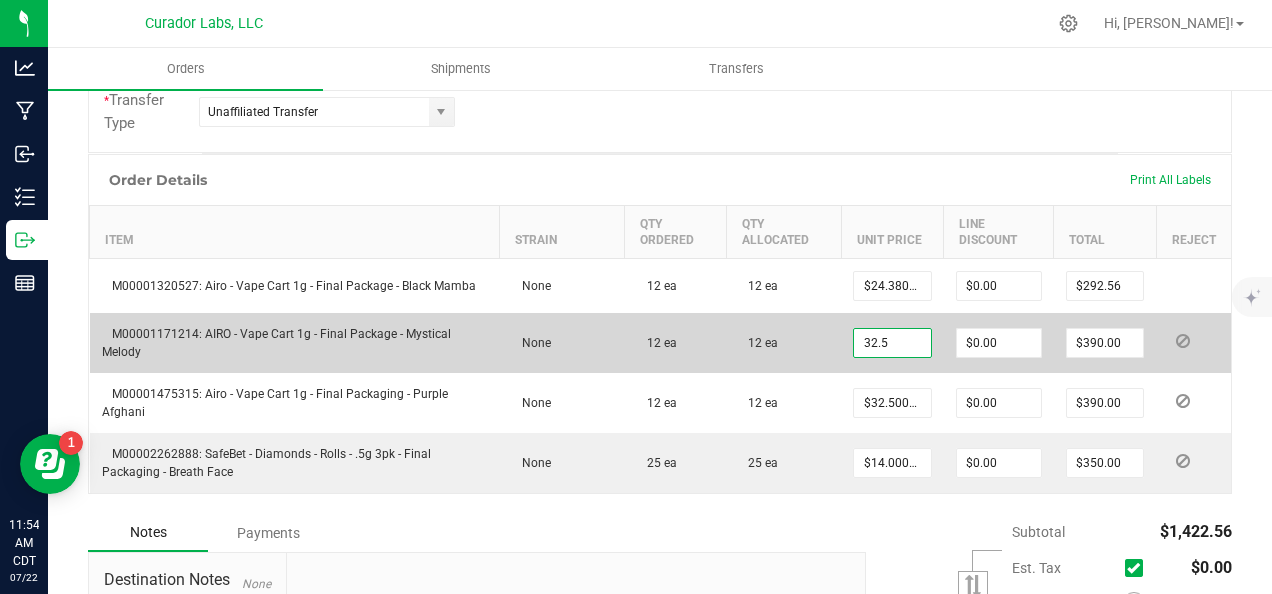 paste on "24.38" 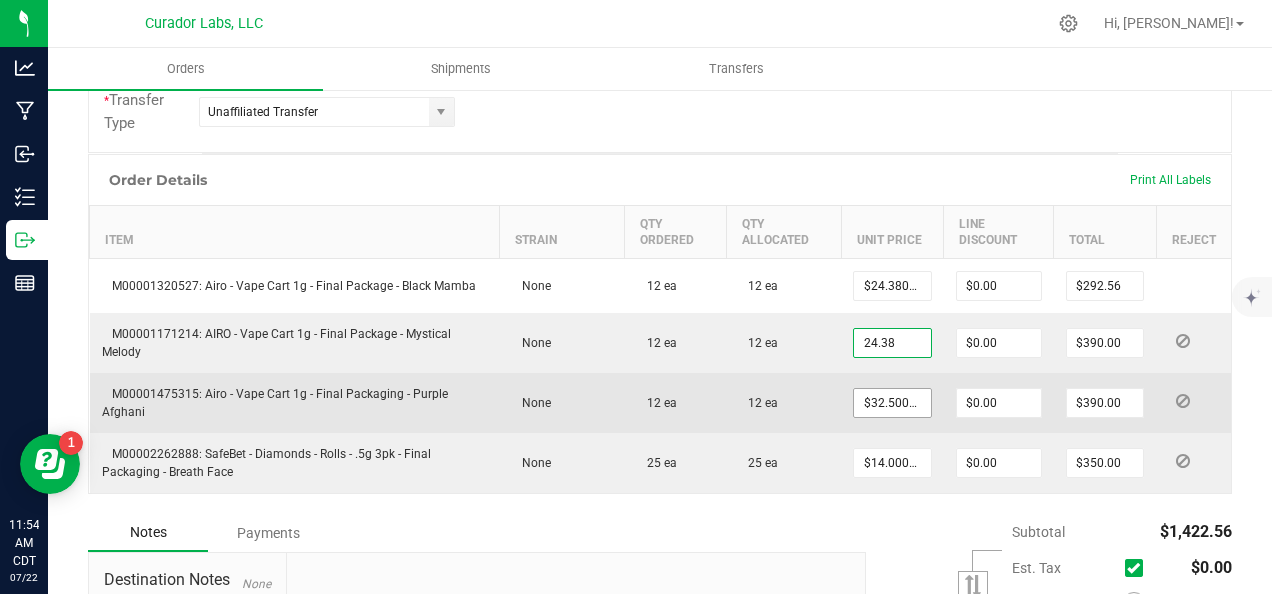 type on "$24.38000" 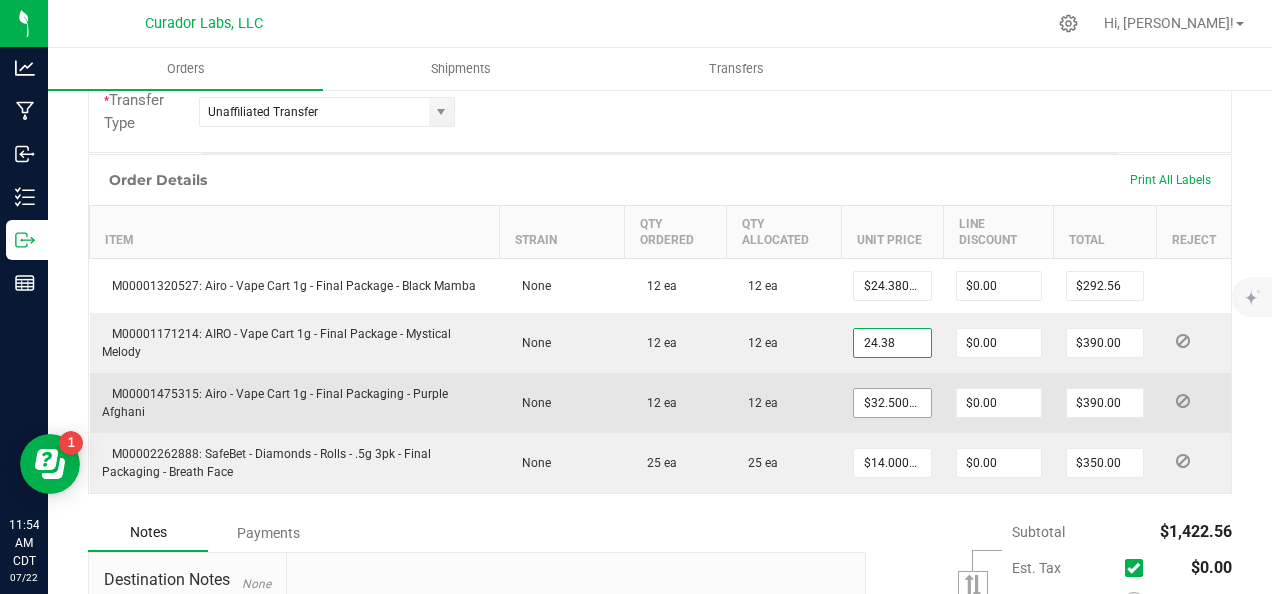 type on "$292.56" 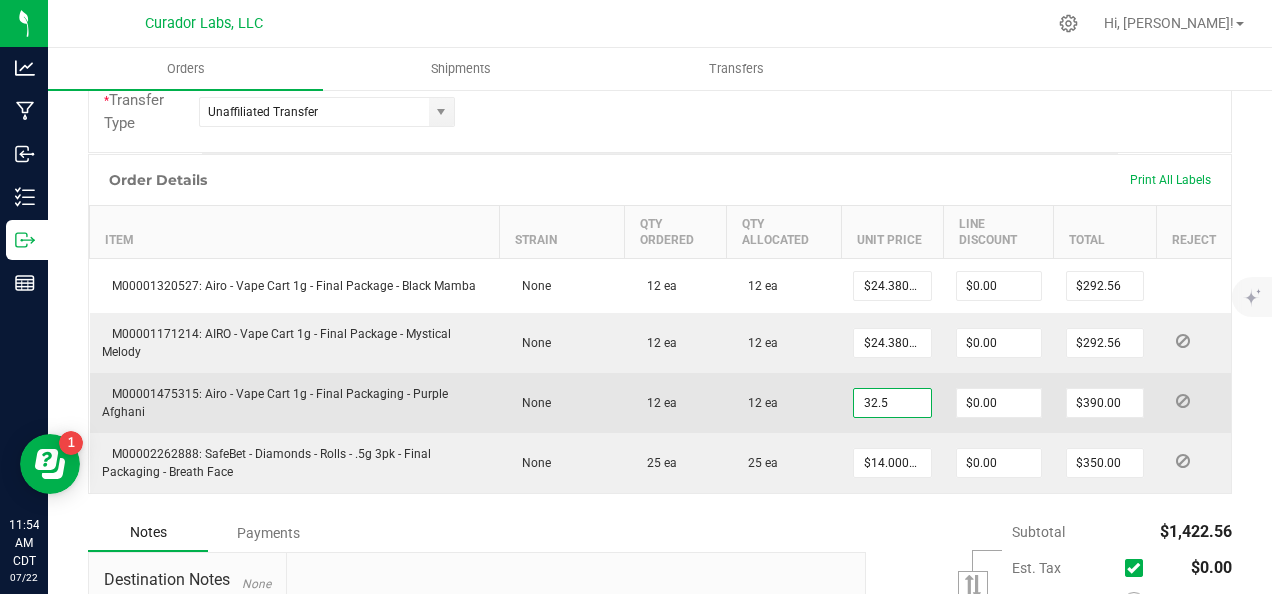 click on "32.5" at bounding box center (892, 403) 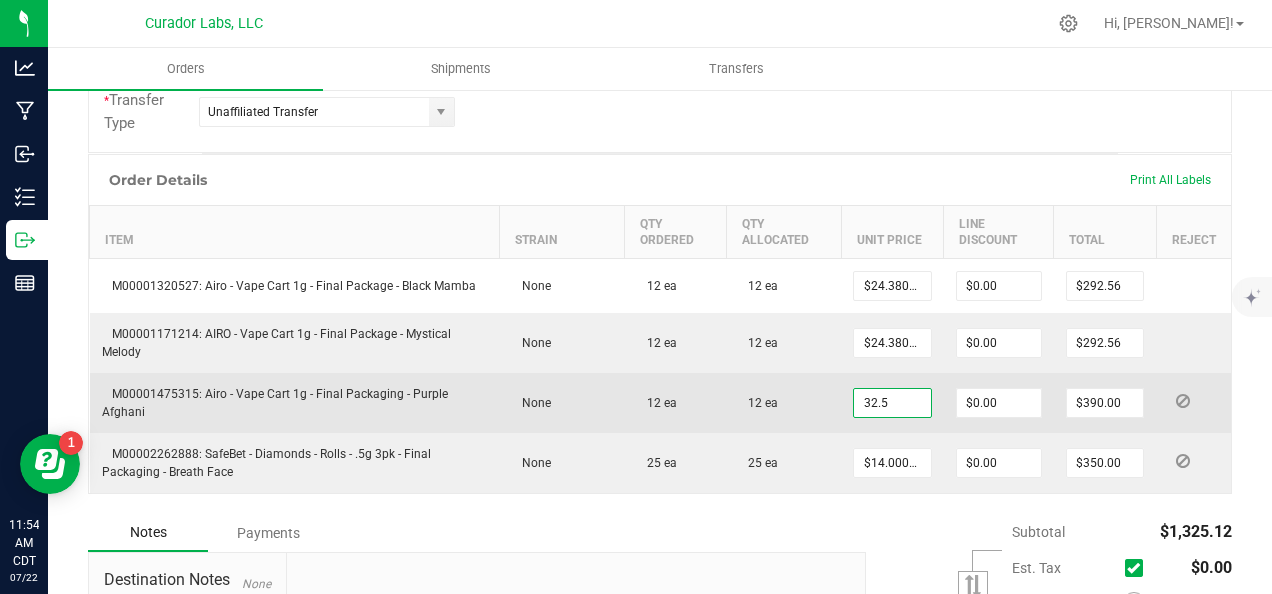paste on "24.38" 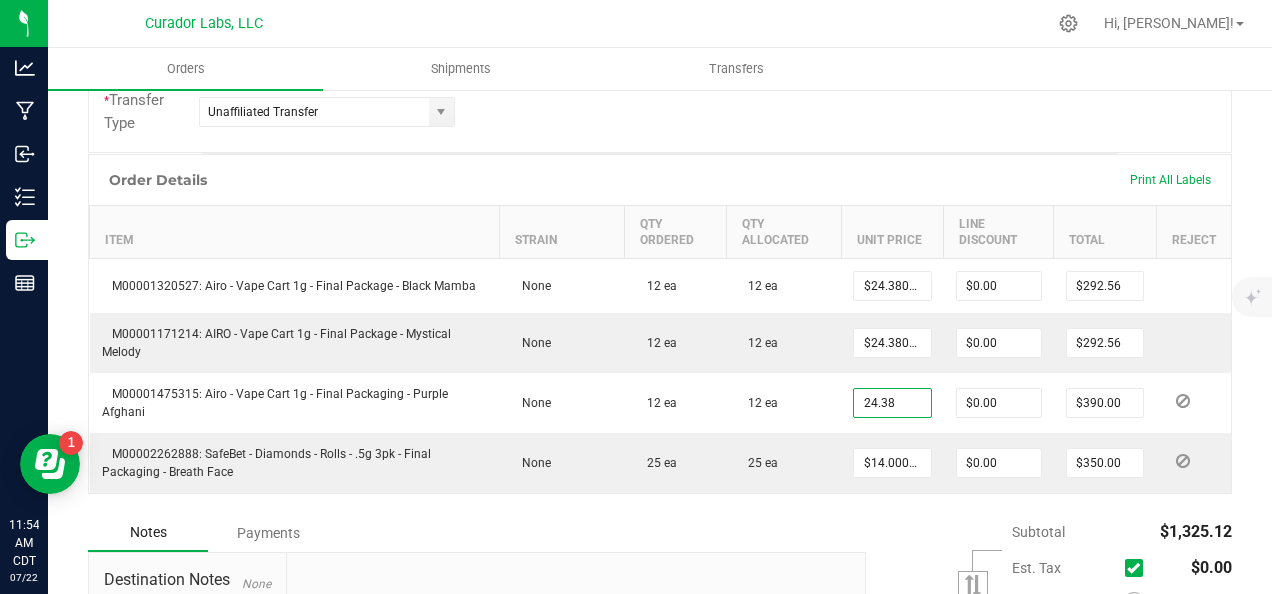 type on "$24.38000" 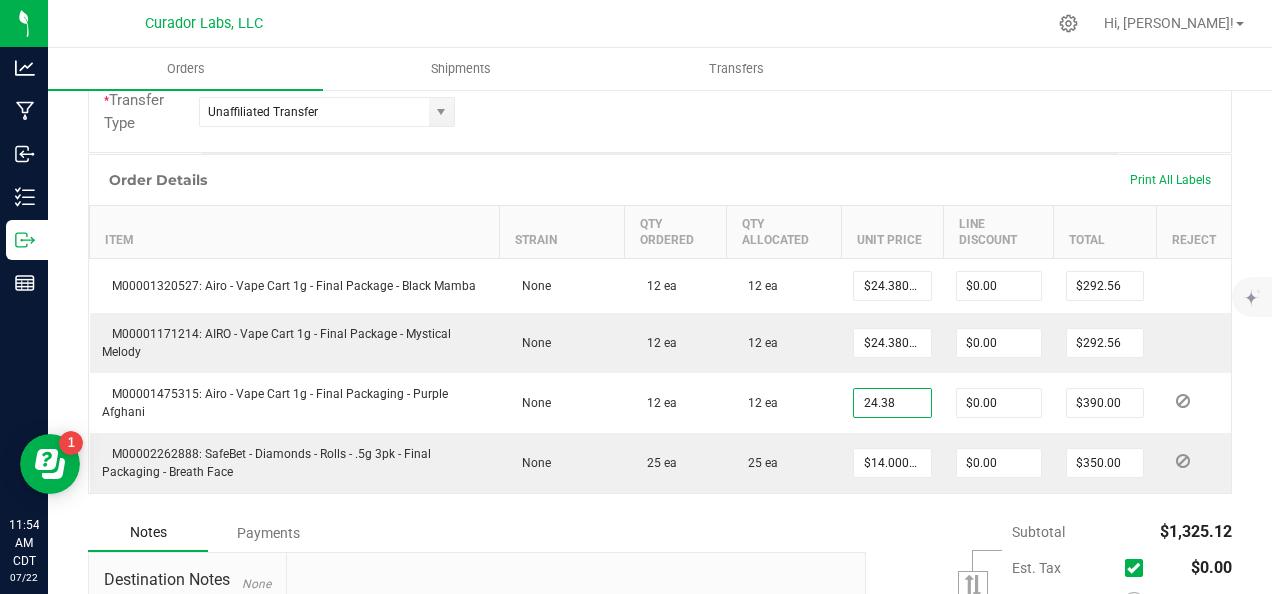 type on "$292.56" 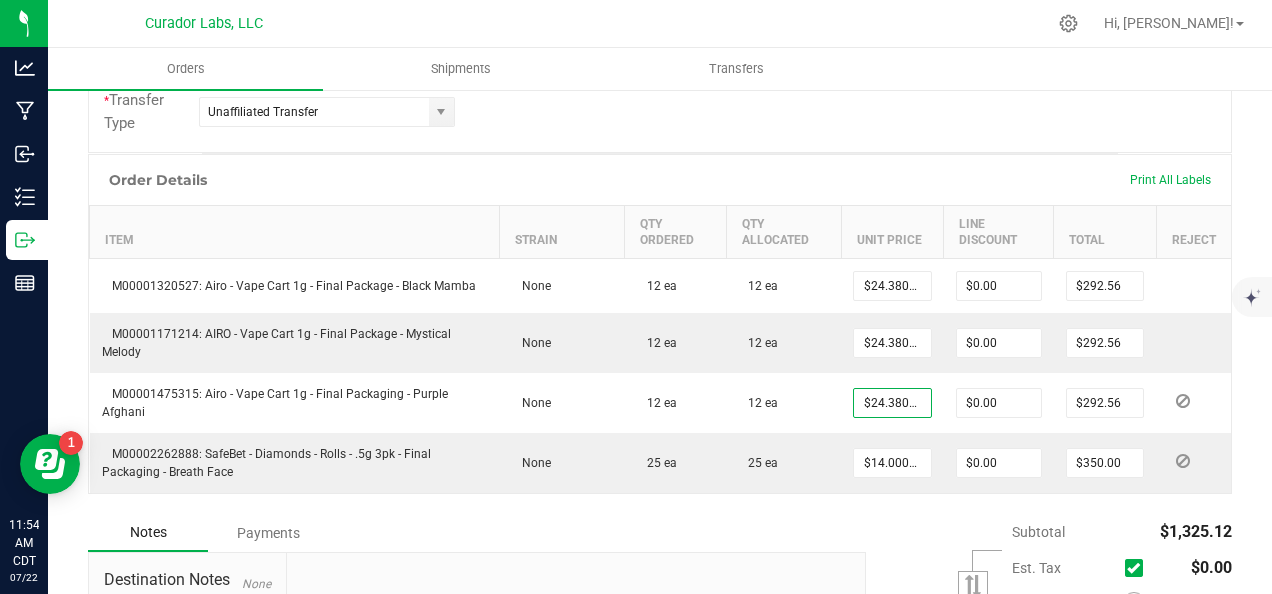 click on "Order Details Print All Labels" at bounding box center [660, 180] 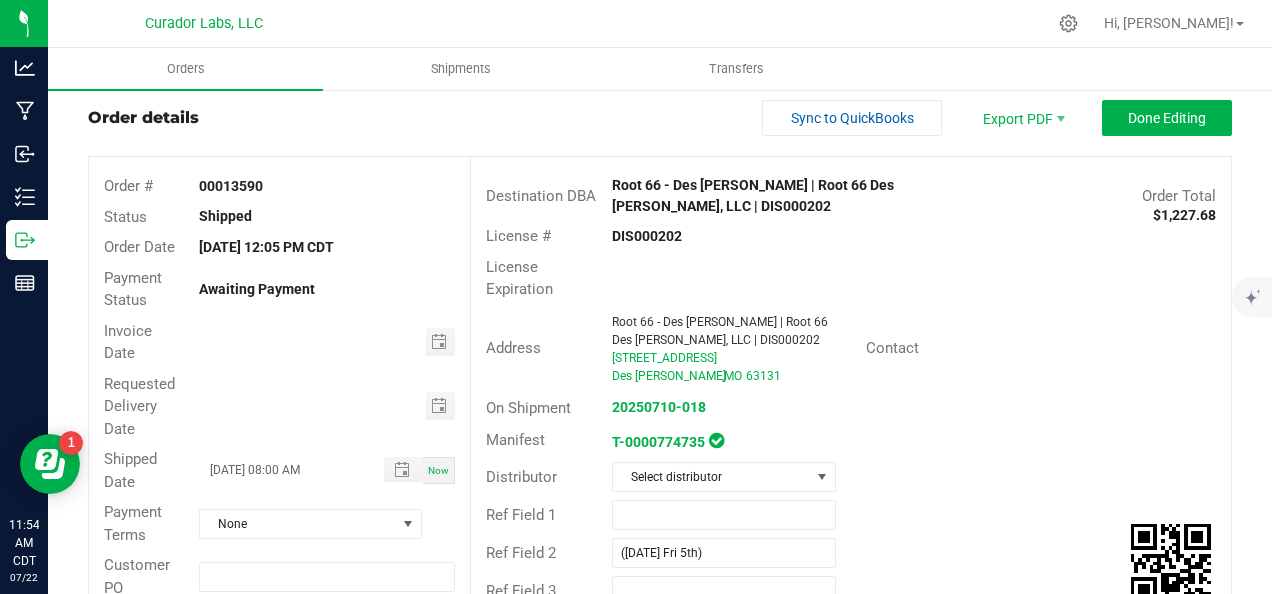scroll, scrollTop: 0, scrollLeft: 0, axis: both 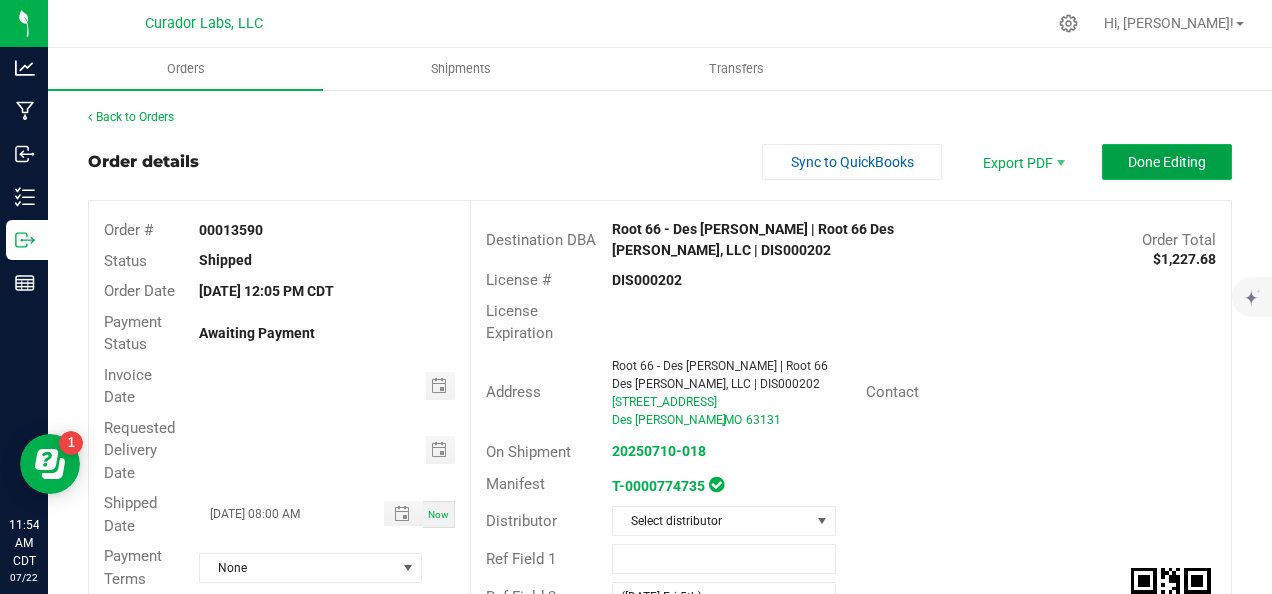 click on "Done Editing" at bounding box center (1167, 162) 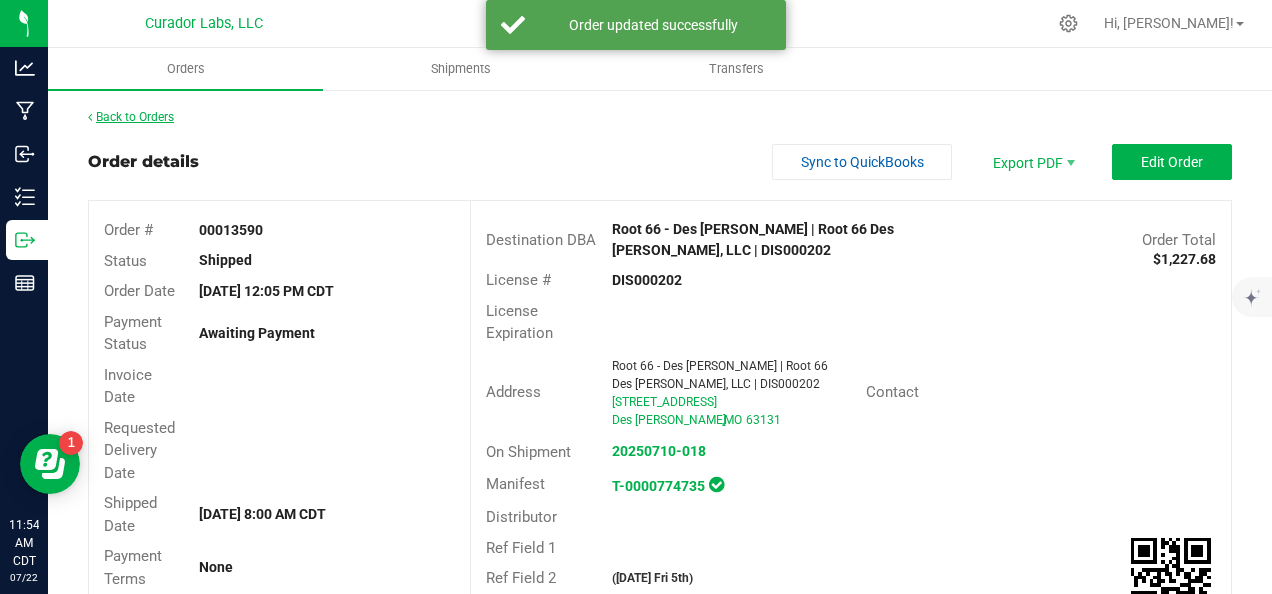 click on "Back to Orders" at bounding box center [131, 117] 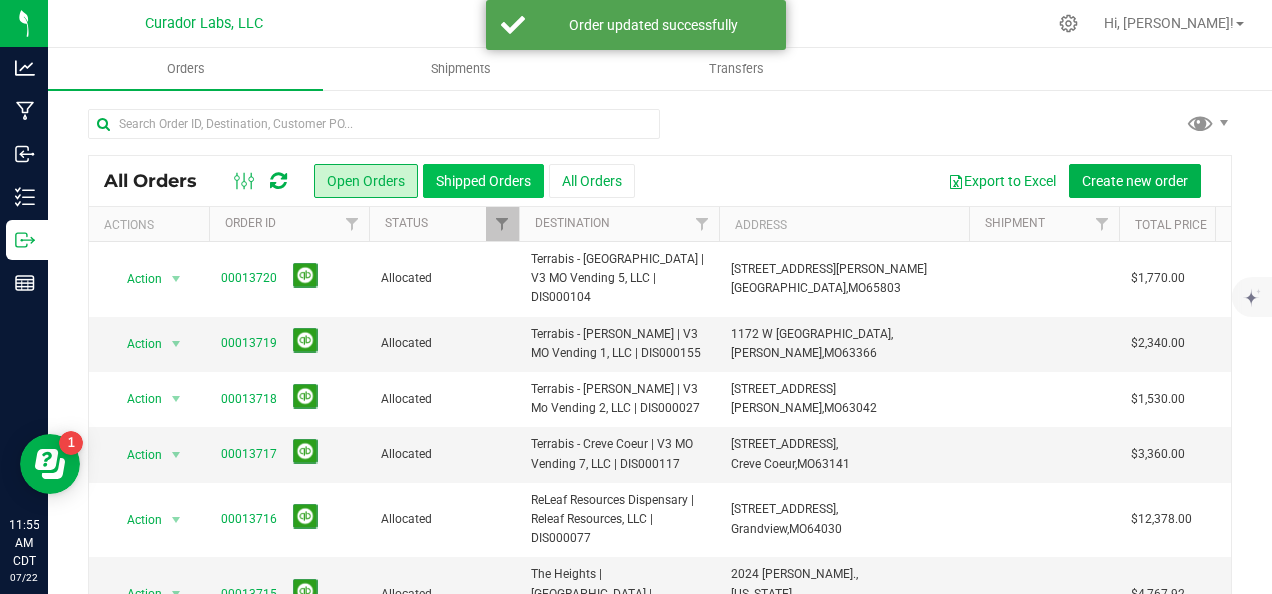 click on "Shipped Orders" at bounding box center (483, 181) 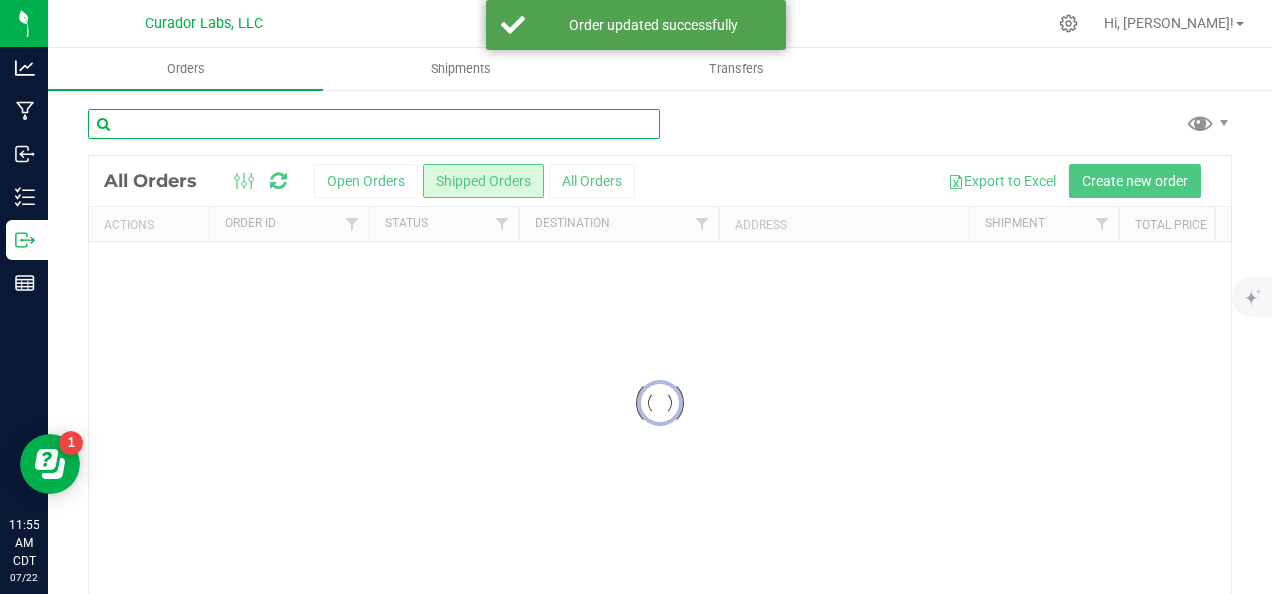 click at bounding box center (374, 124) 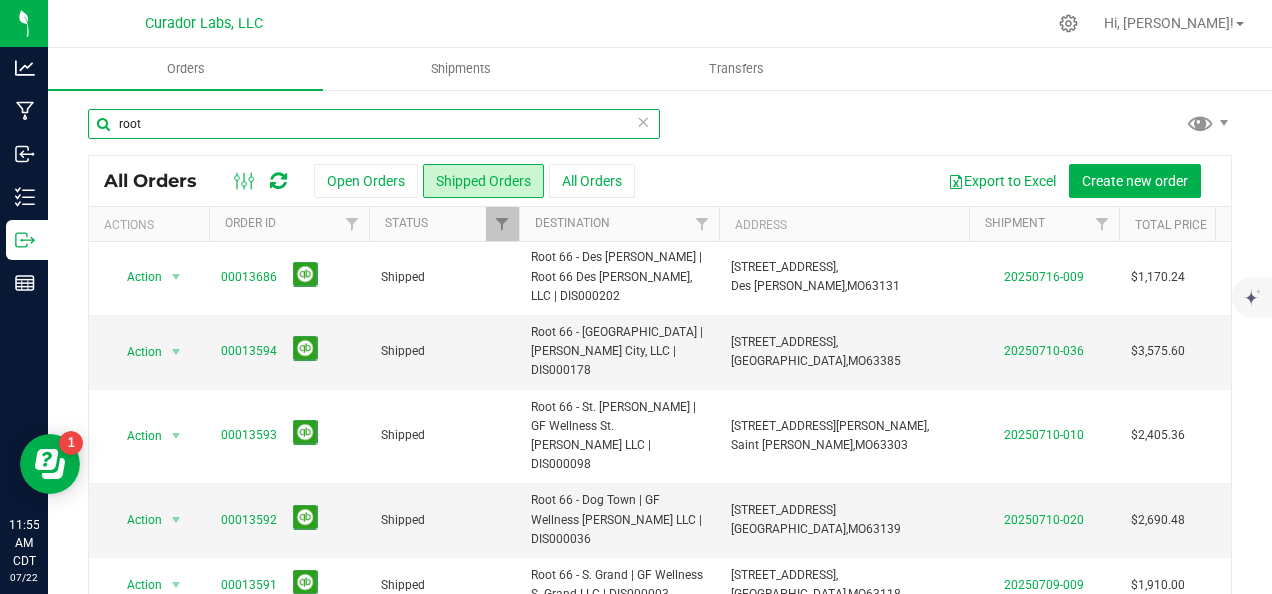scroll, scrollTop: 400, scrollLeft: 0, axis: vertical 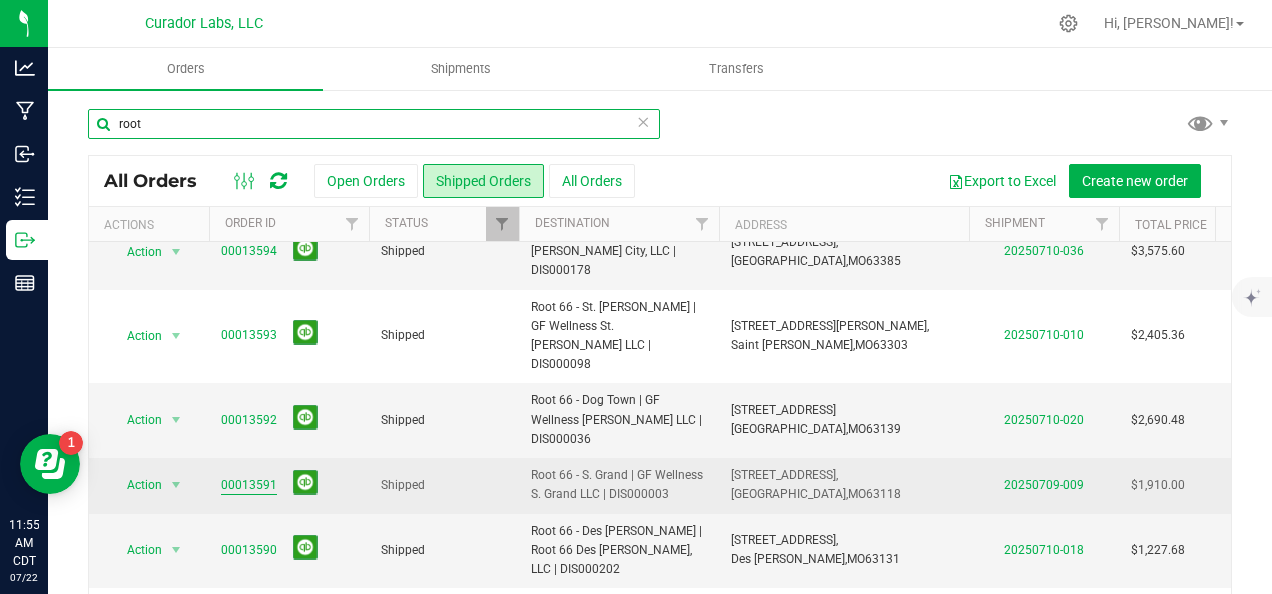 type on "root" 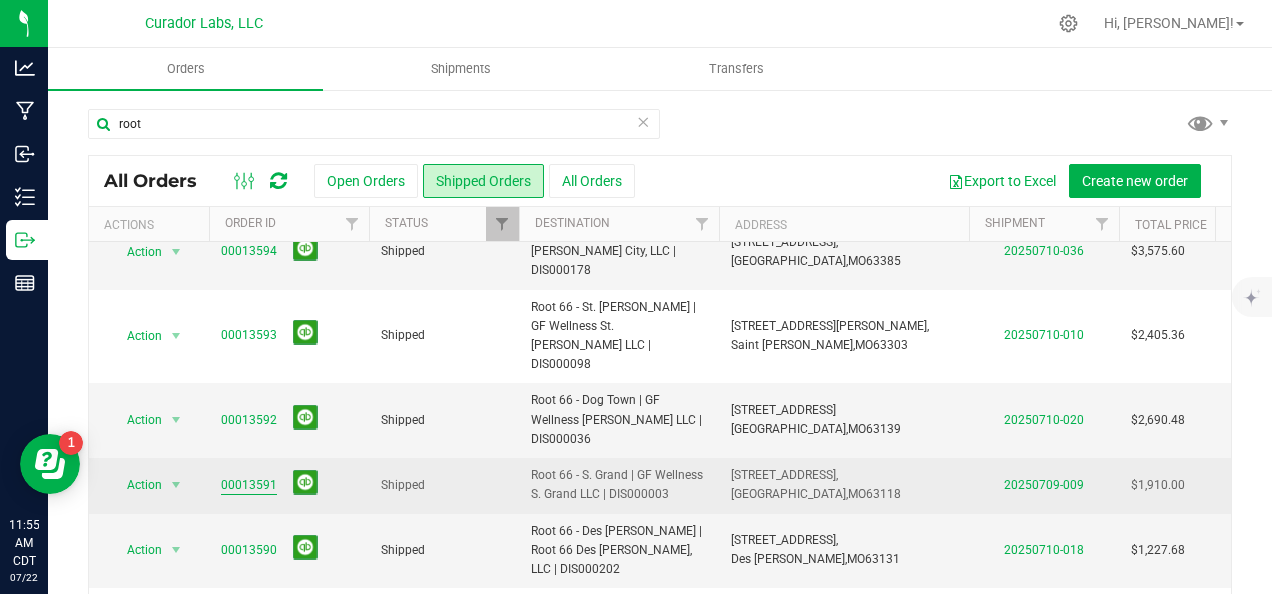 click on "00013591" at bounding box center [249, 485] 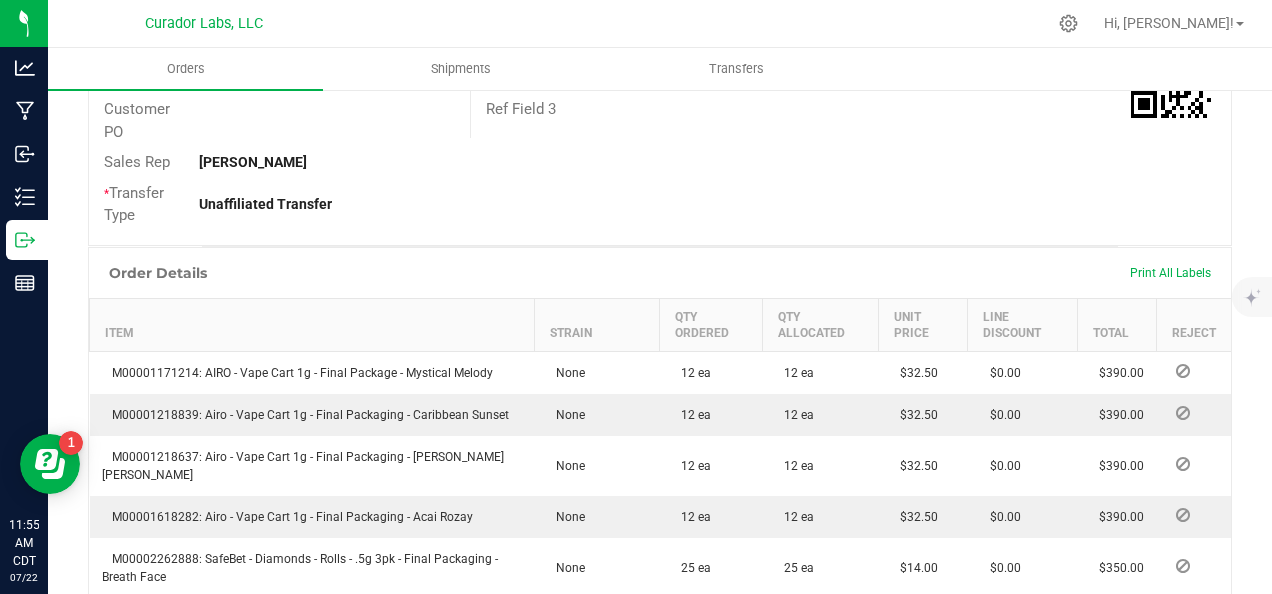 scroll, scrollTop: 0, scrollLeft: 0, axis: both 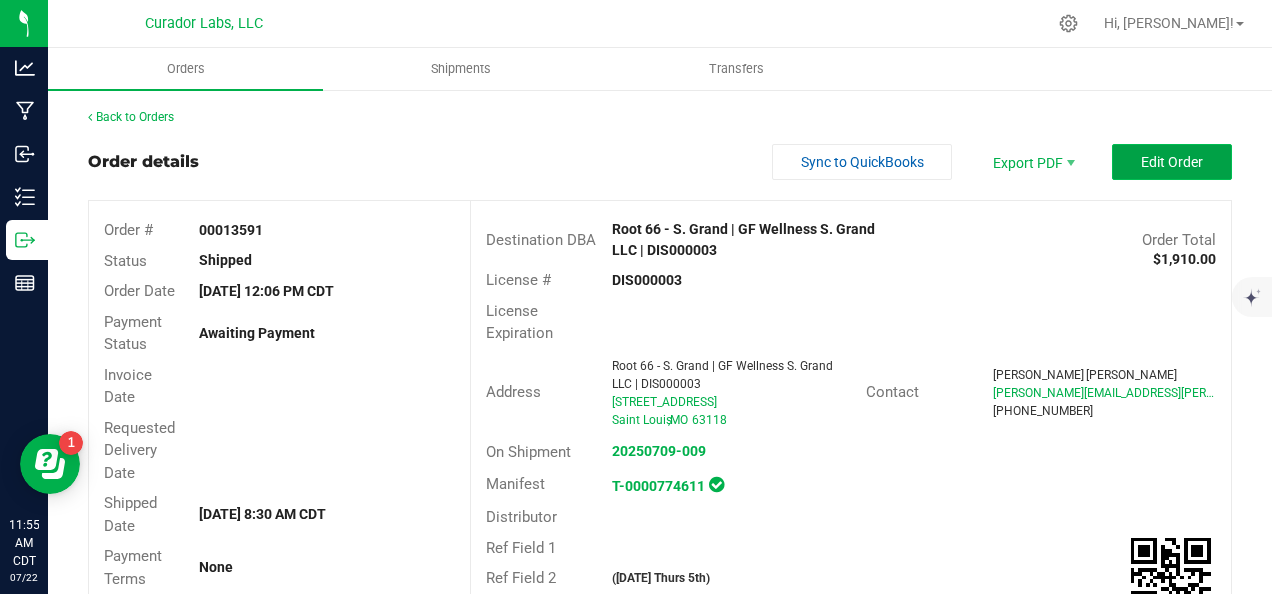 click on "Edit Order" at bounding box center (1172, 162) 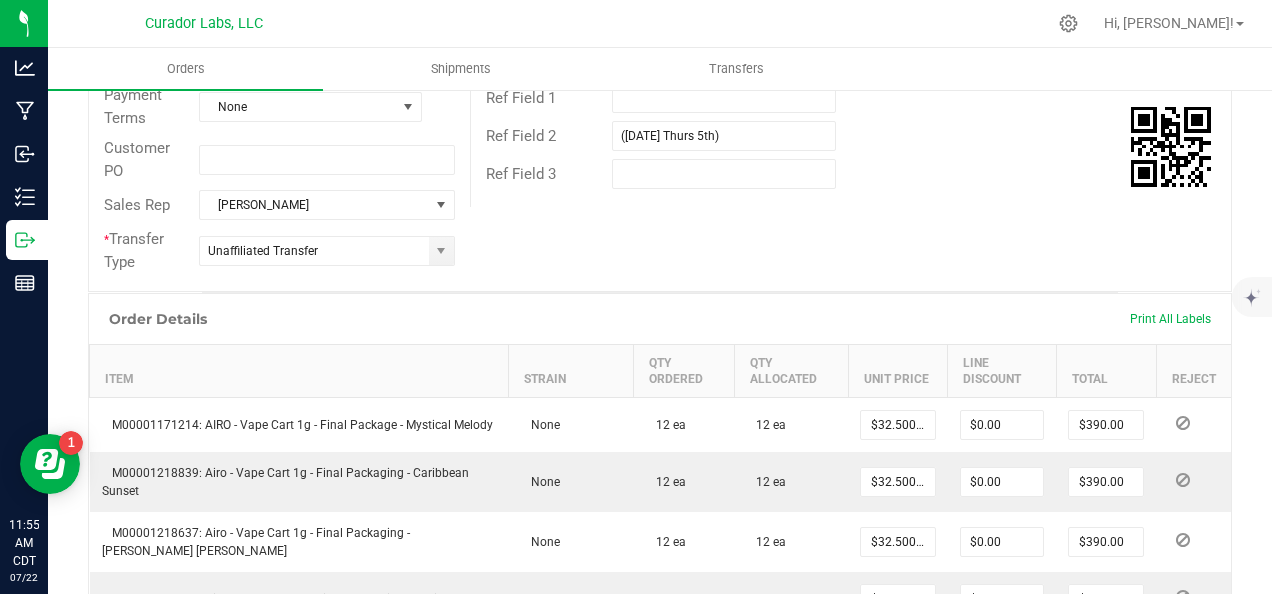 scroll, scrollTop: 600, scrollLeft: 0, axis: vertical 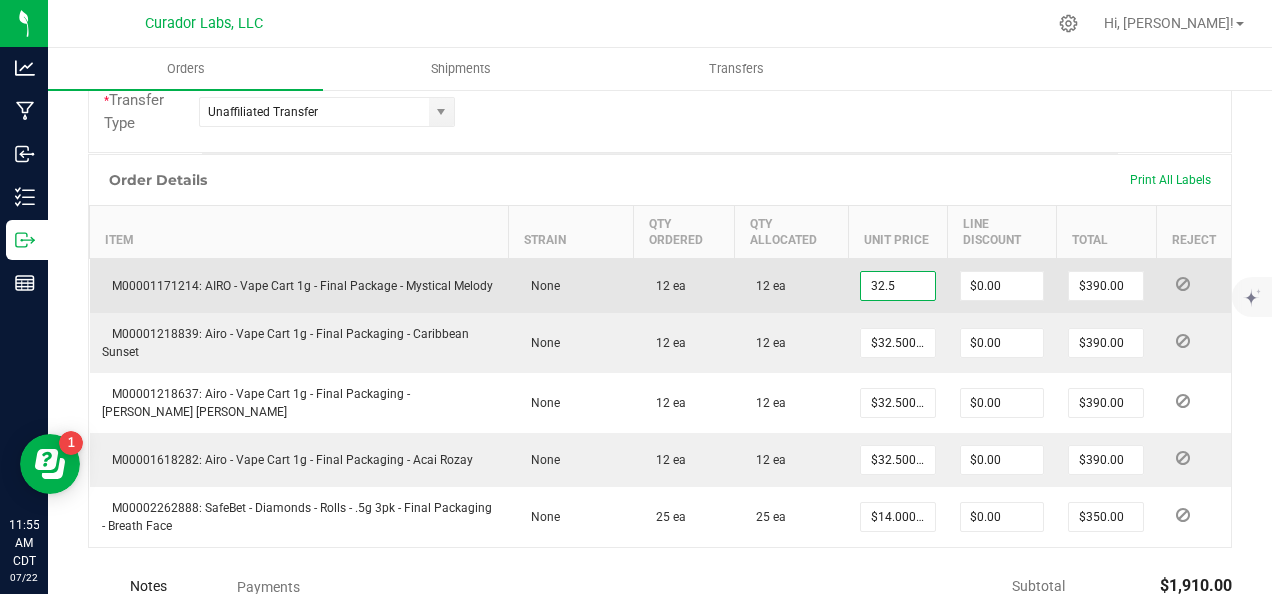 click on "32.5" at bounding box center [898, 286] 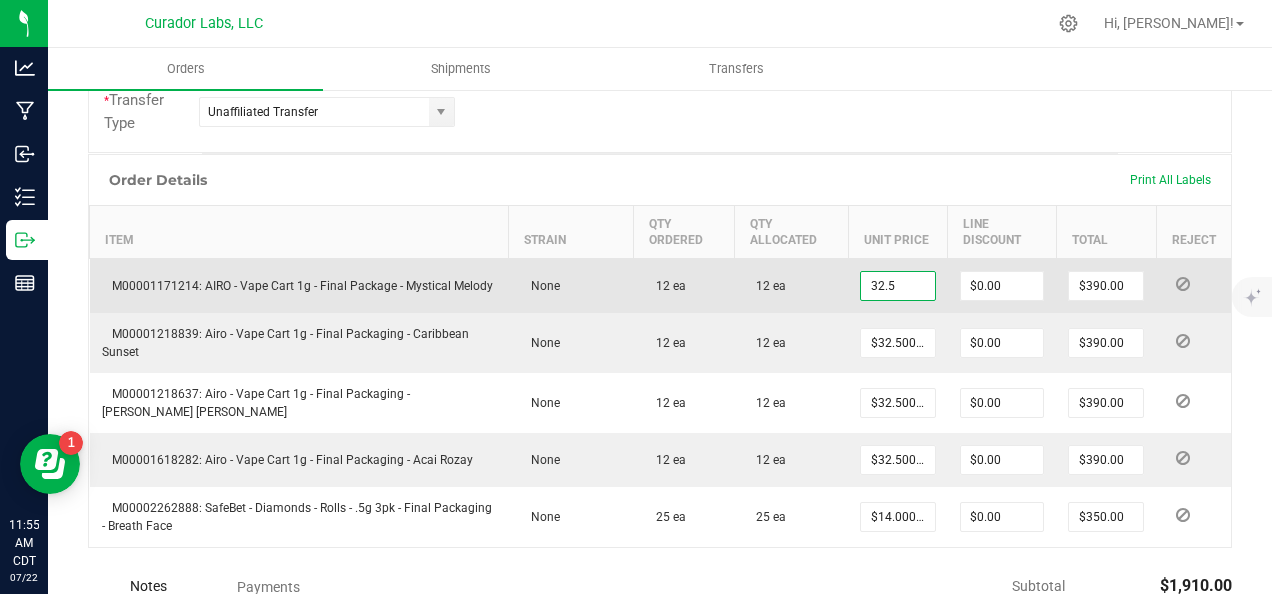 paste on "24.38" 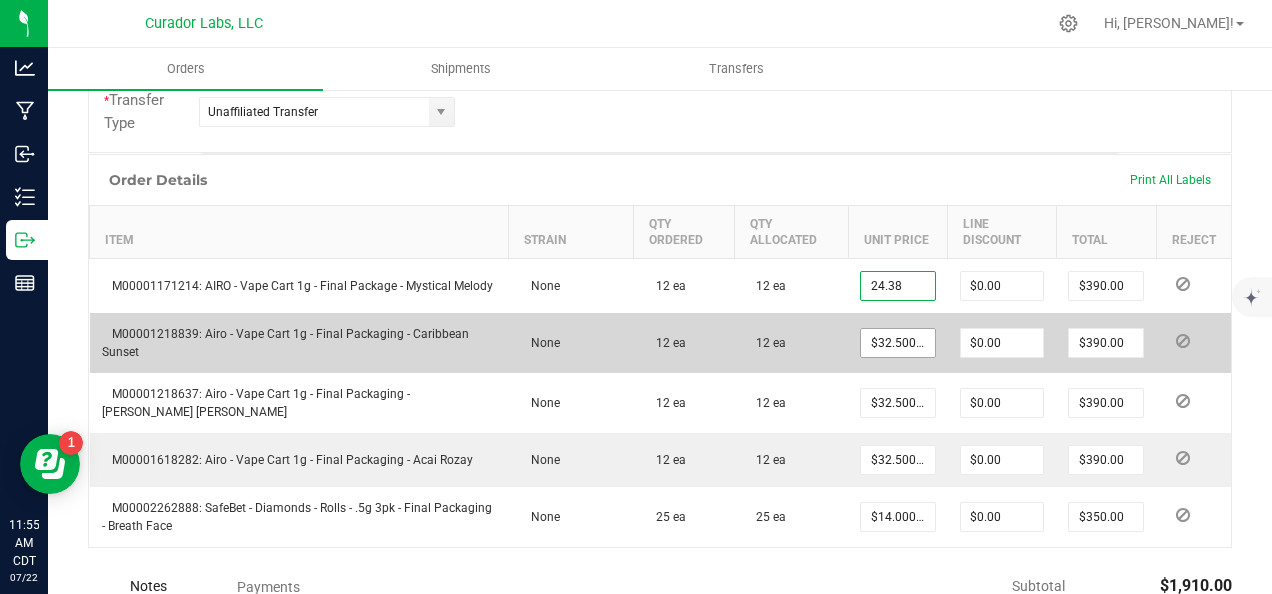 type on "$24.38000" 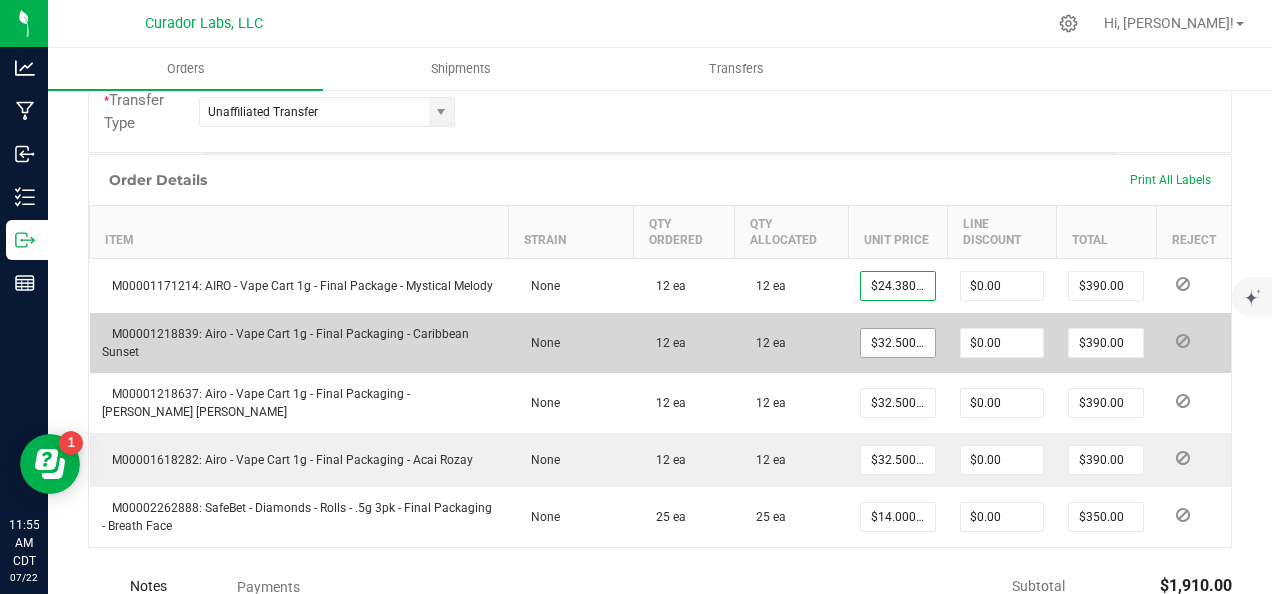 type on "$292.56" 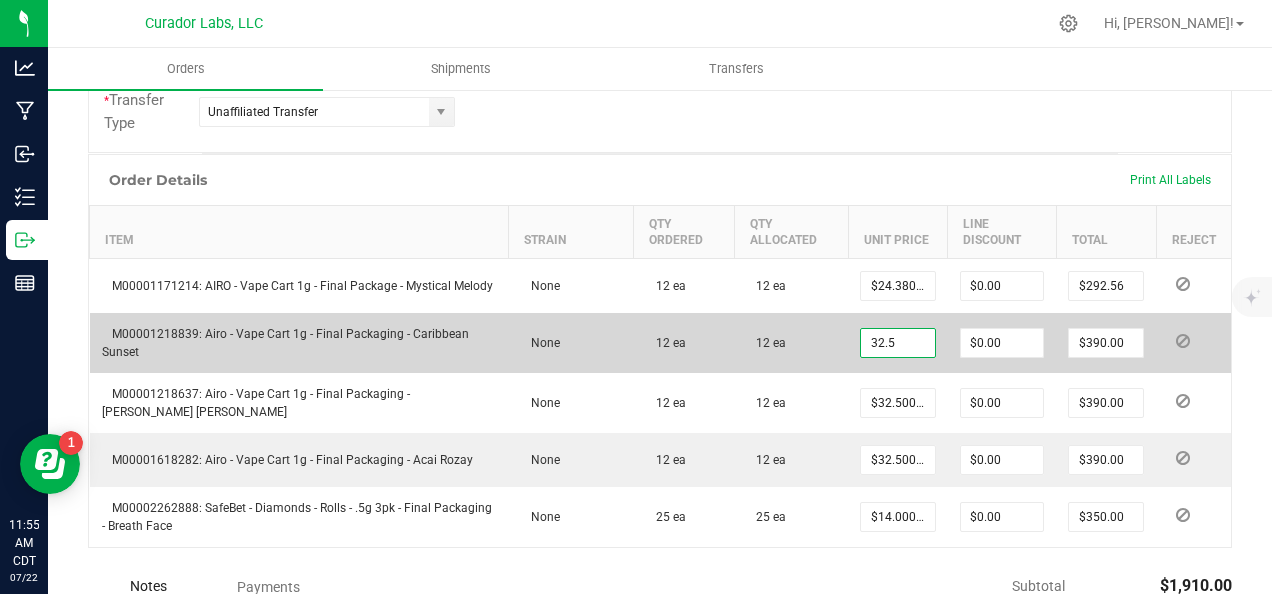 click on "32.5" at bounding box center (898, 343) 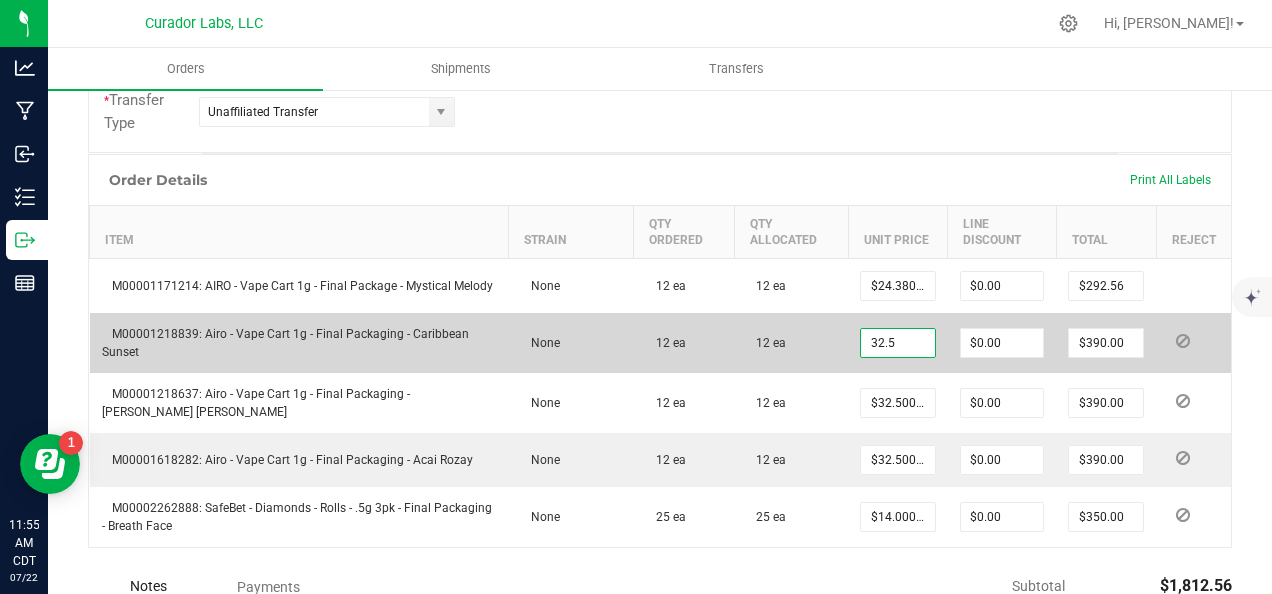 paste on "24.38" 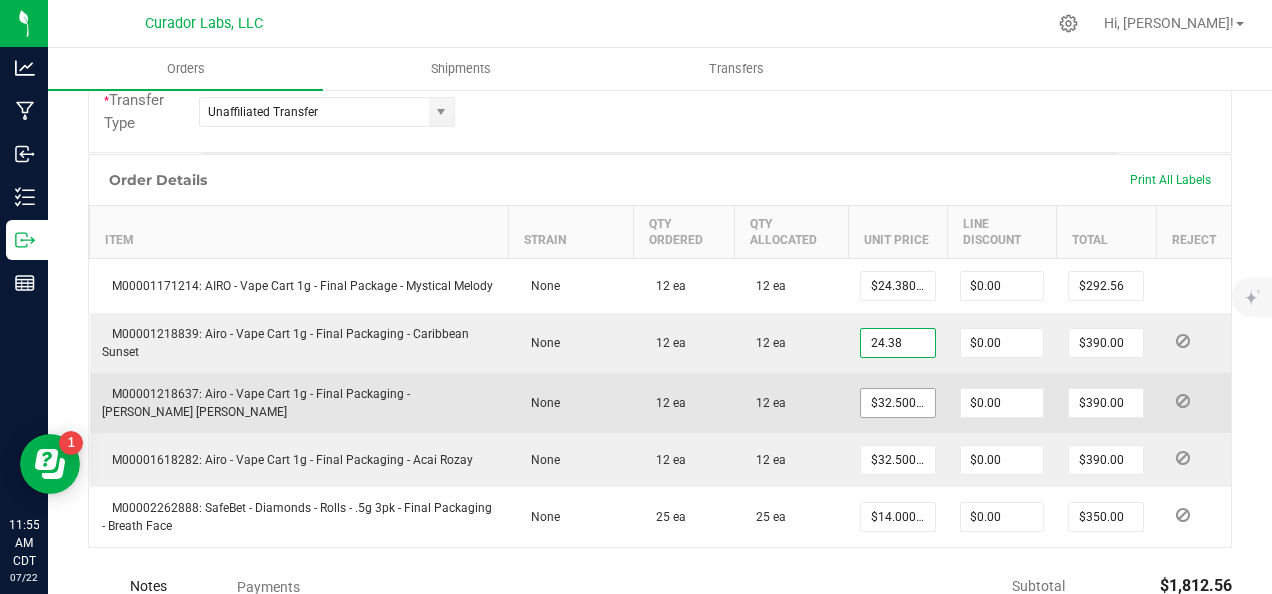 type on "$24.38000" 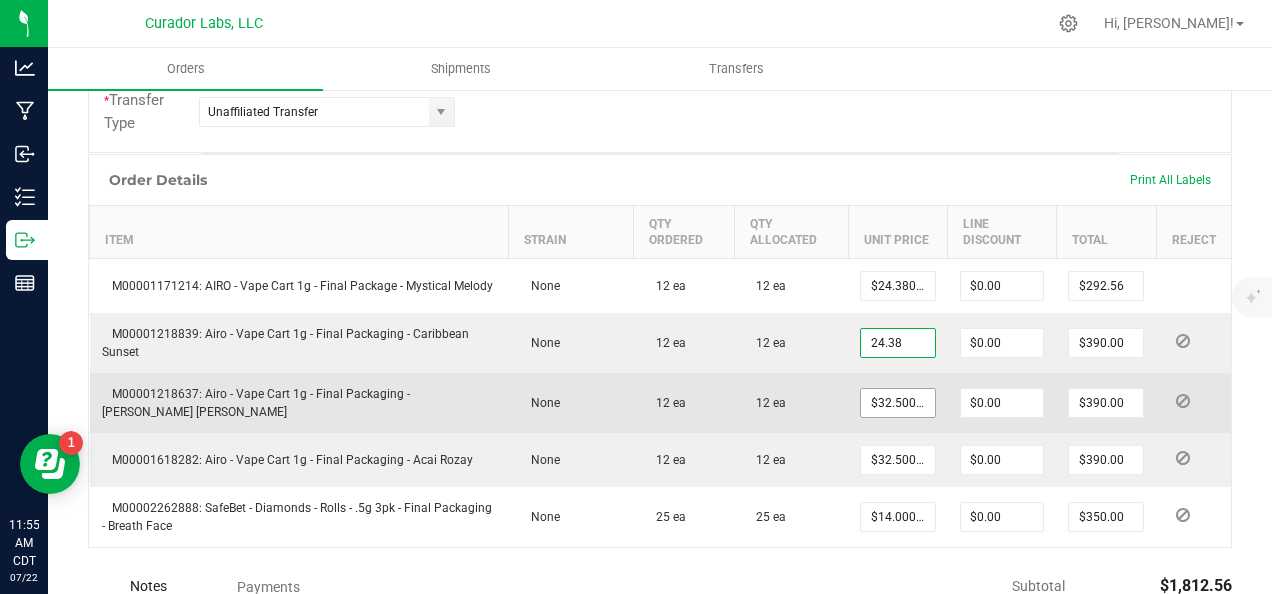 type on "$292.56" 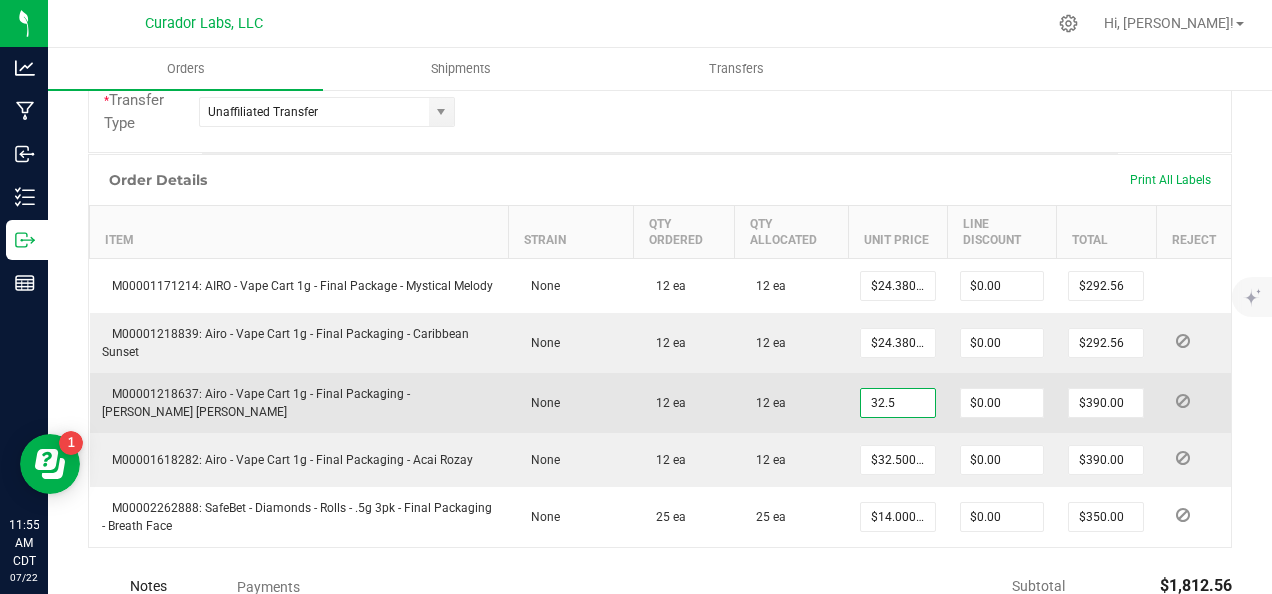 click on "32.5" at bounding box center [898, 403] 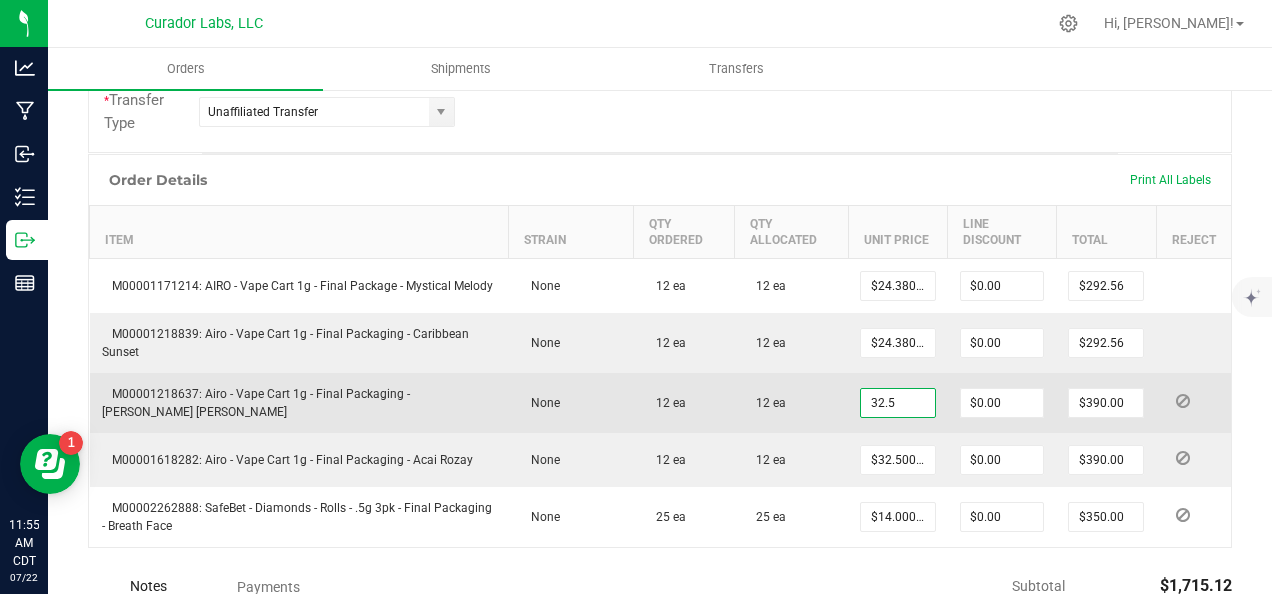 paste on "24.38" 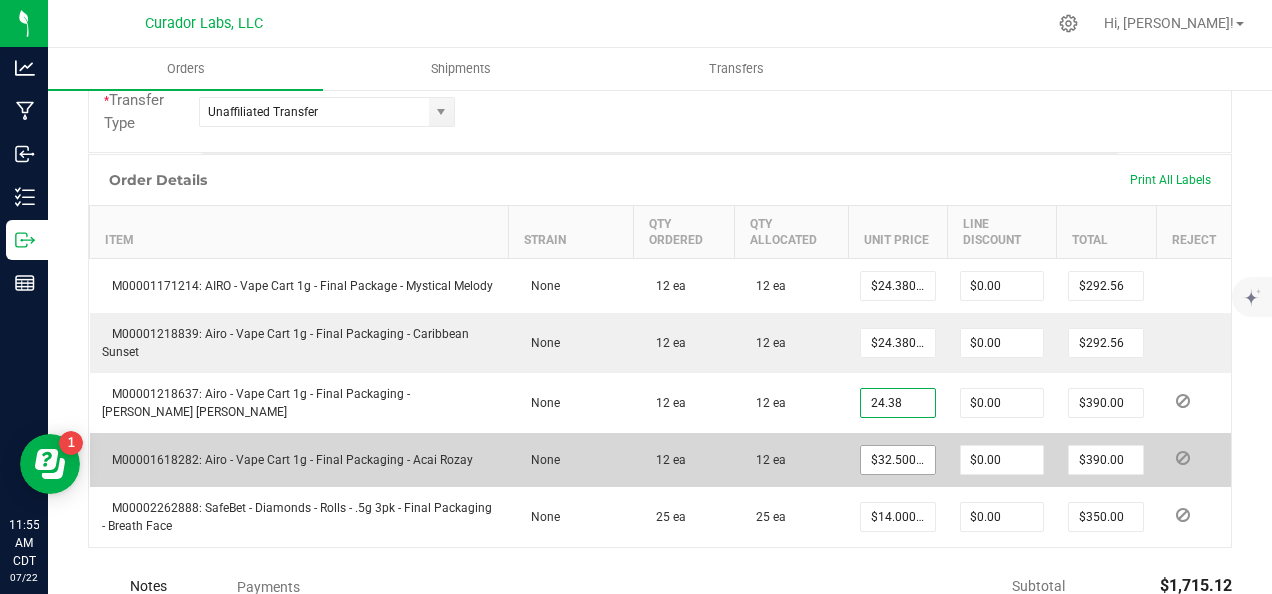 type on "$24.38000" 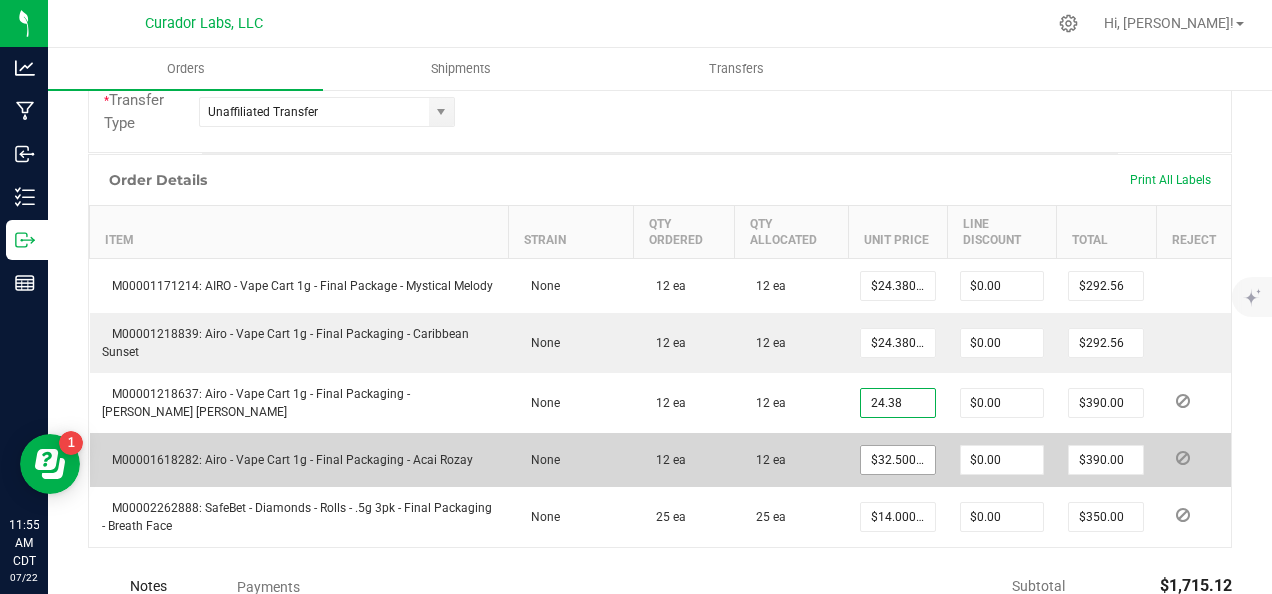 type on "$292.56" 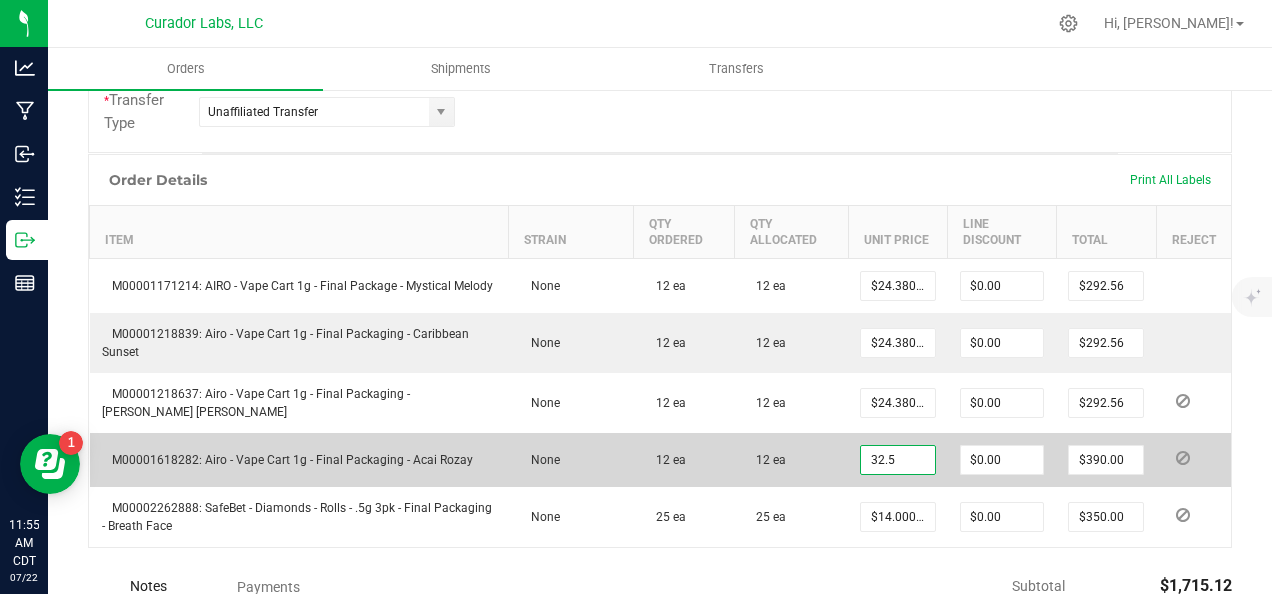 click on "32.5" at bounding box center (898, 460) 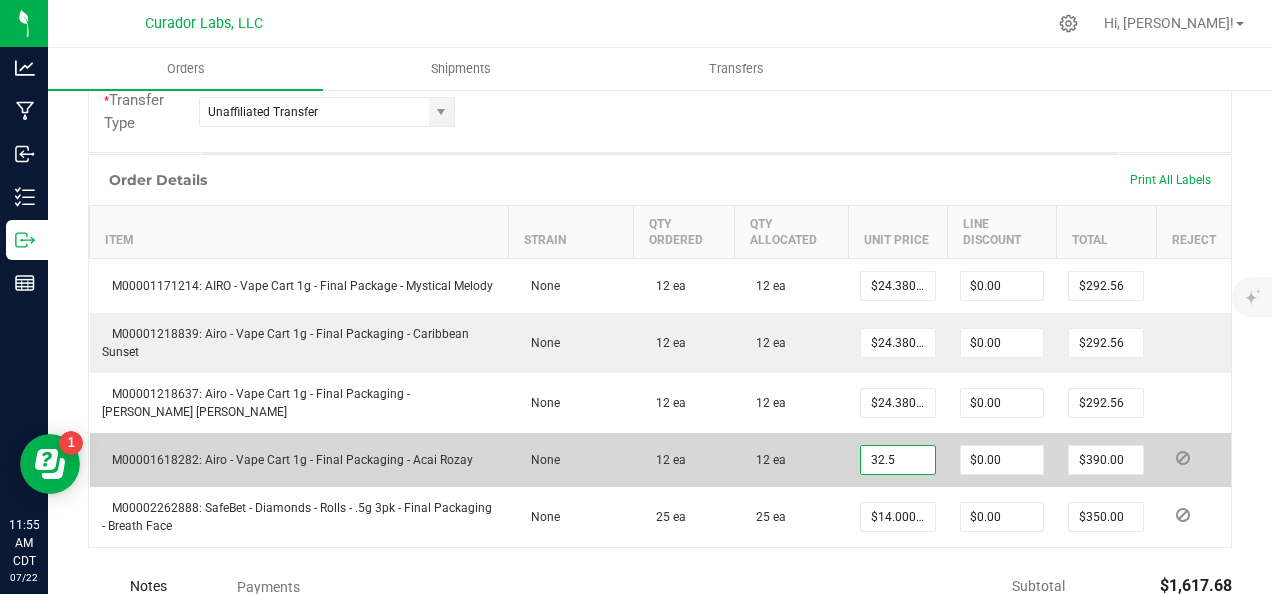 paste on "24.38" 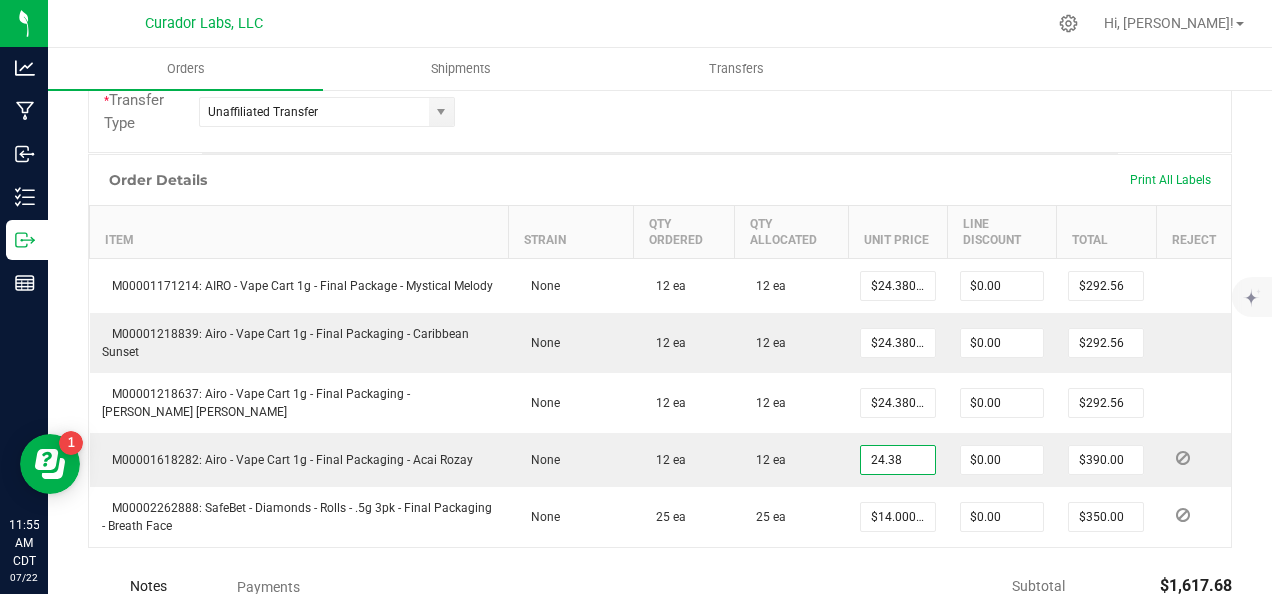 type on "$24.38000" 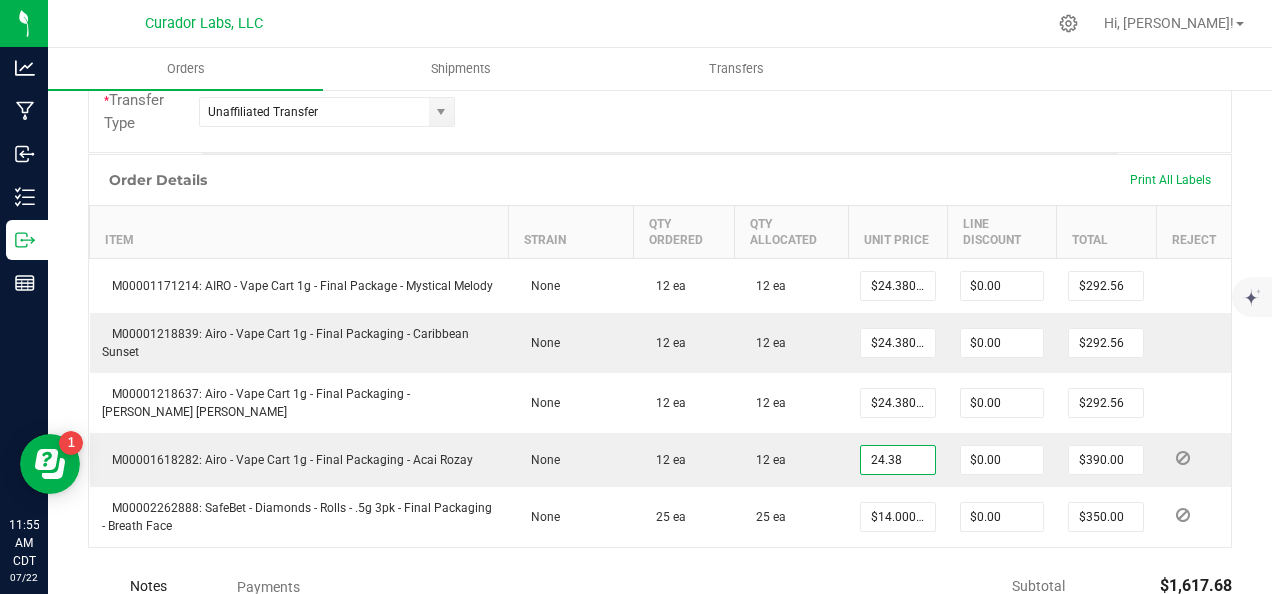type on "$292.56" 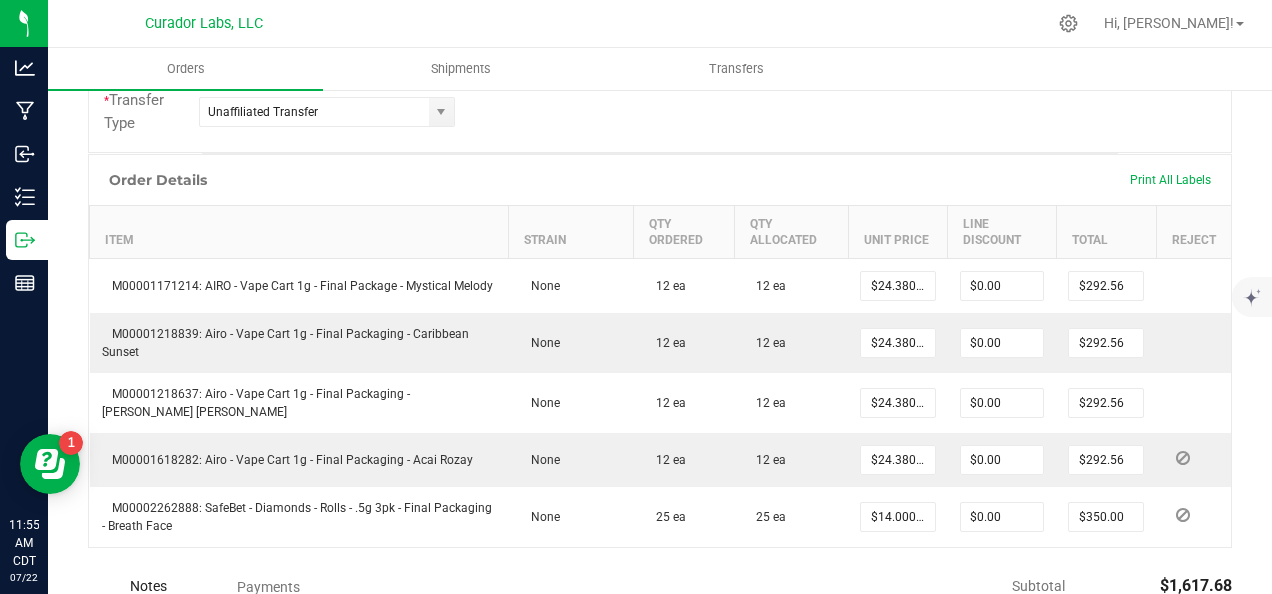 click on "Order Details Print All Labels" at bounding box center [660, 180] 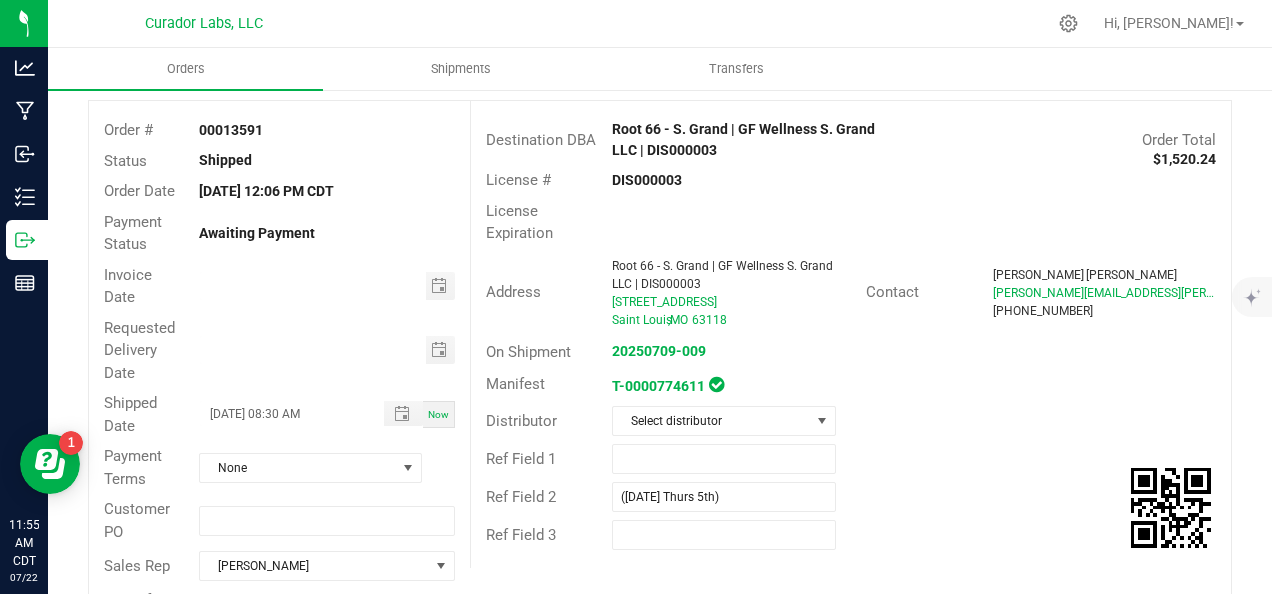 scroll, scrollTop: 0, scrollLeft: 0, axis: both 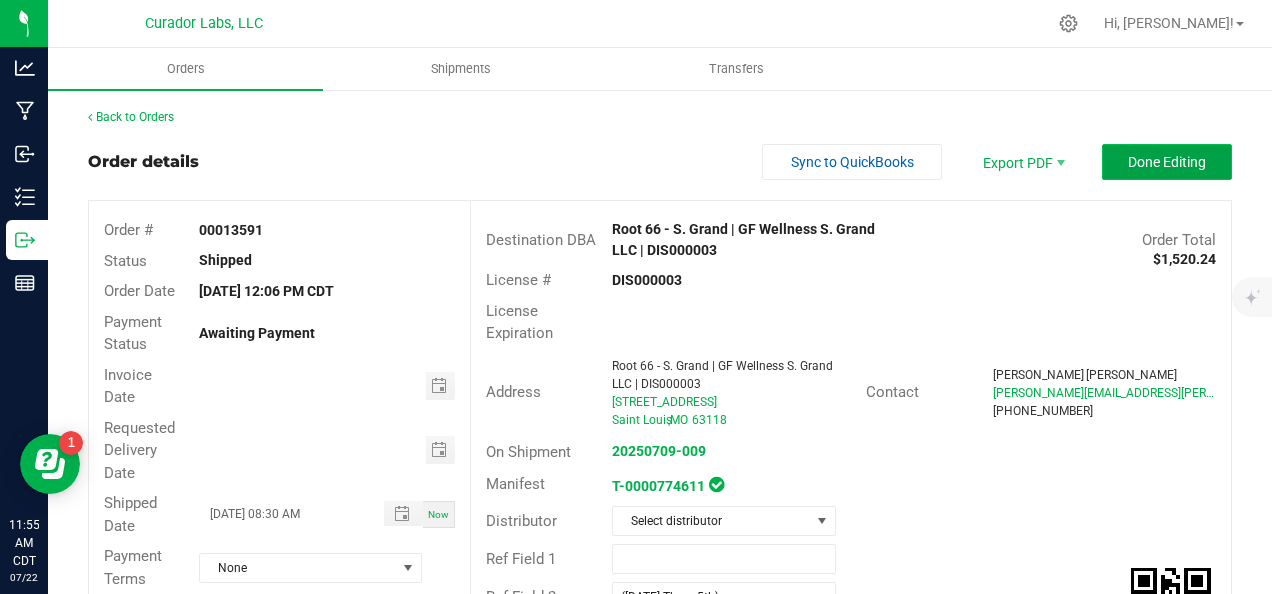 click on "Done Editing" at bounding box center [1167, 162] 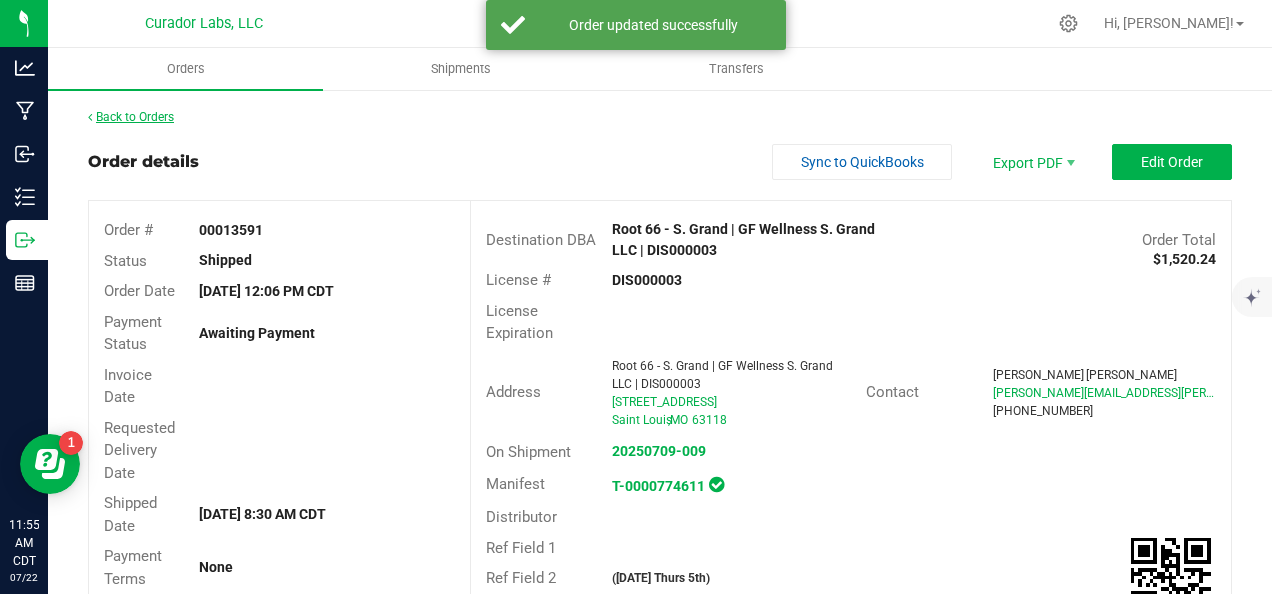 click on "Back to Orders" at bounding box center (131, 117) 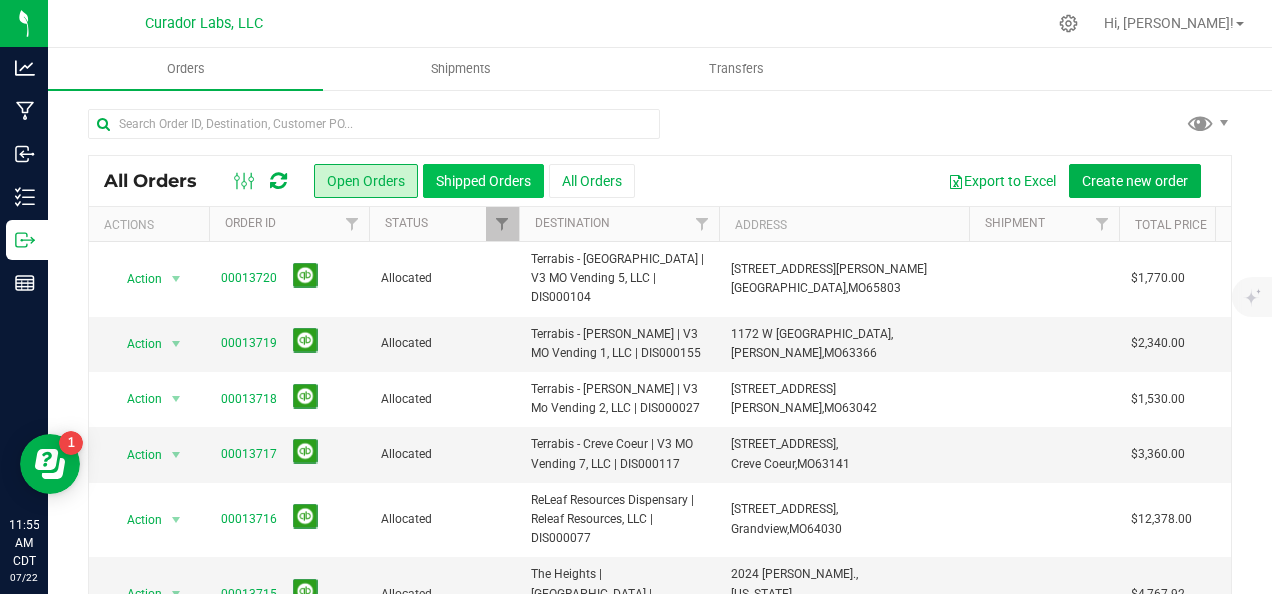 click on "Shipped Orders" at bounding box center (483, 181) 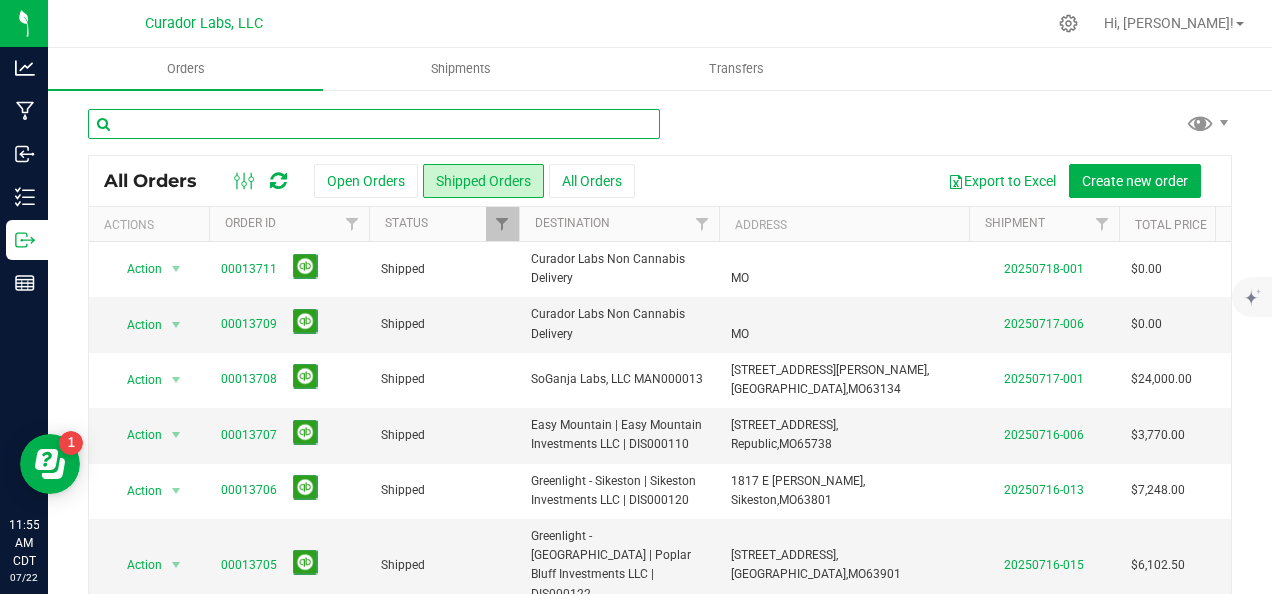 click at bounding box center [374, 124] 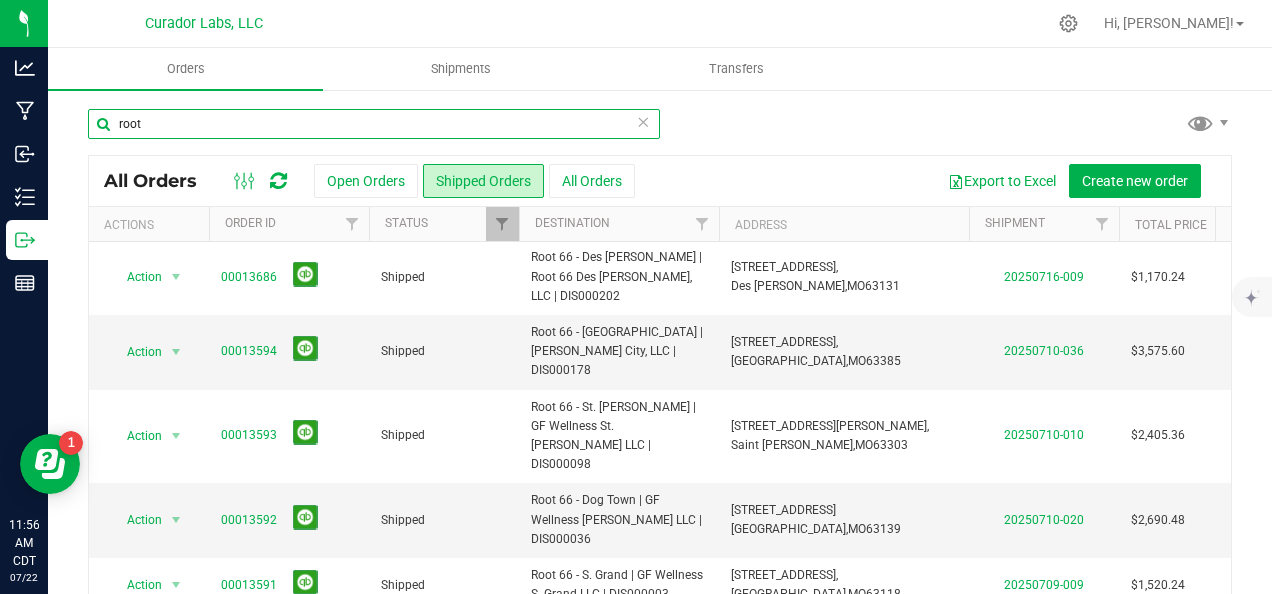 scroll, scrollTop: 400, scrollLeft: 0, axis: vertical 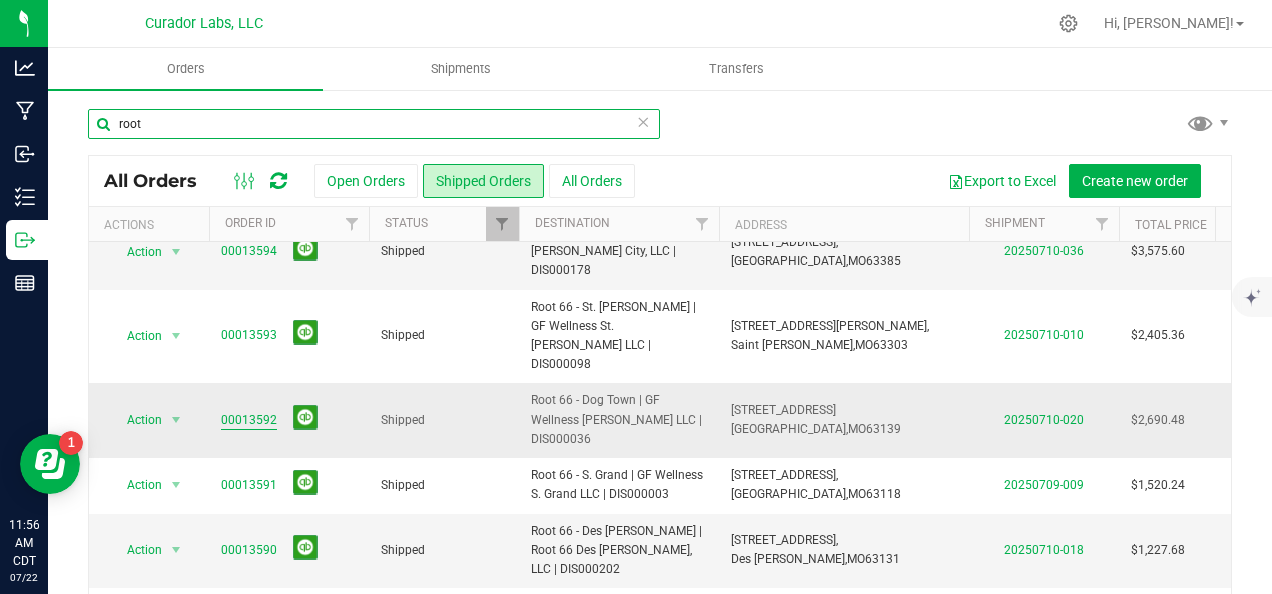 type on "root" 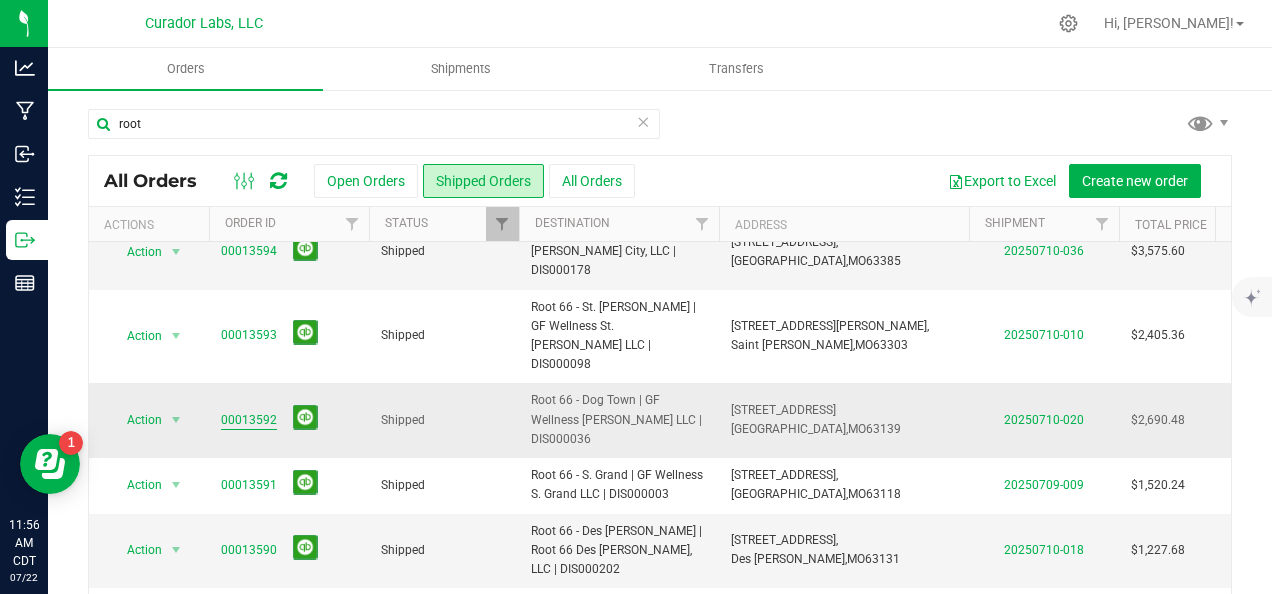 click on "00013592" at bounding box center (249, 420) 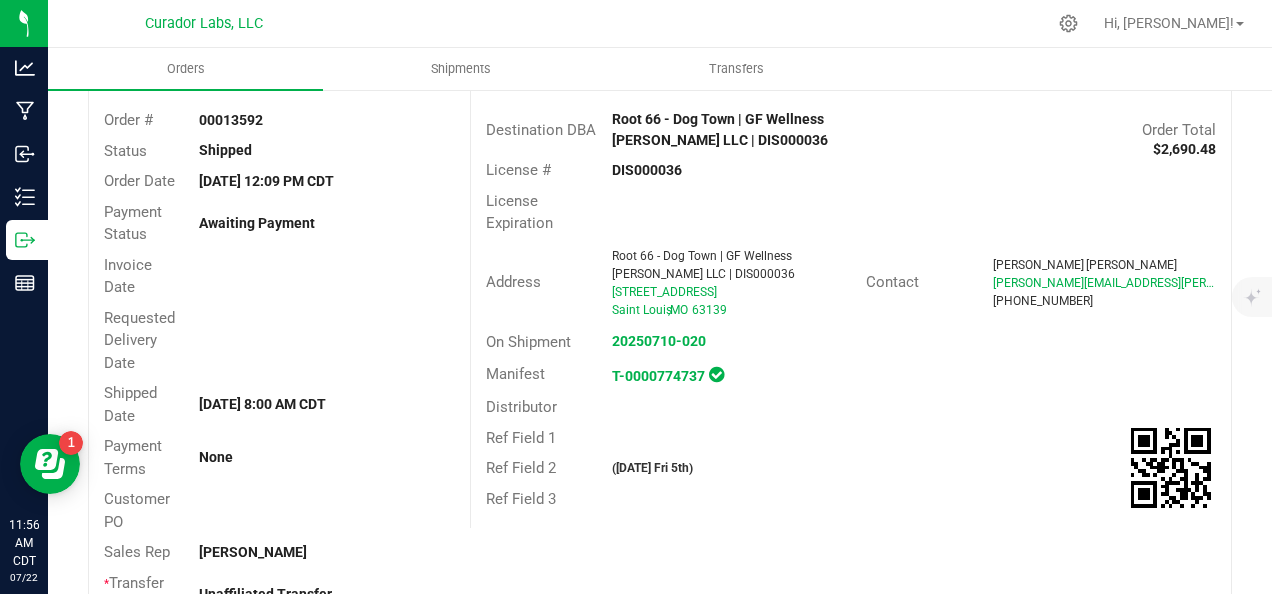 scroll, scrollTop: 0, scrollLeft: 0, axis: both 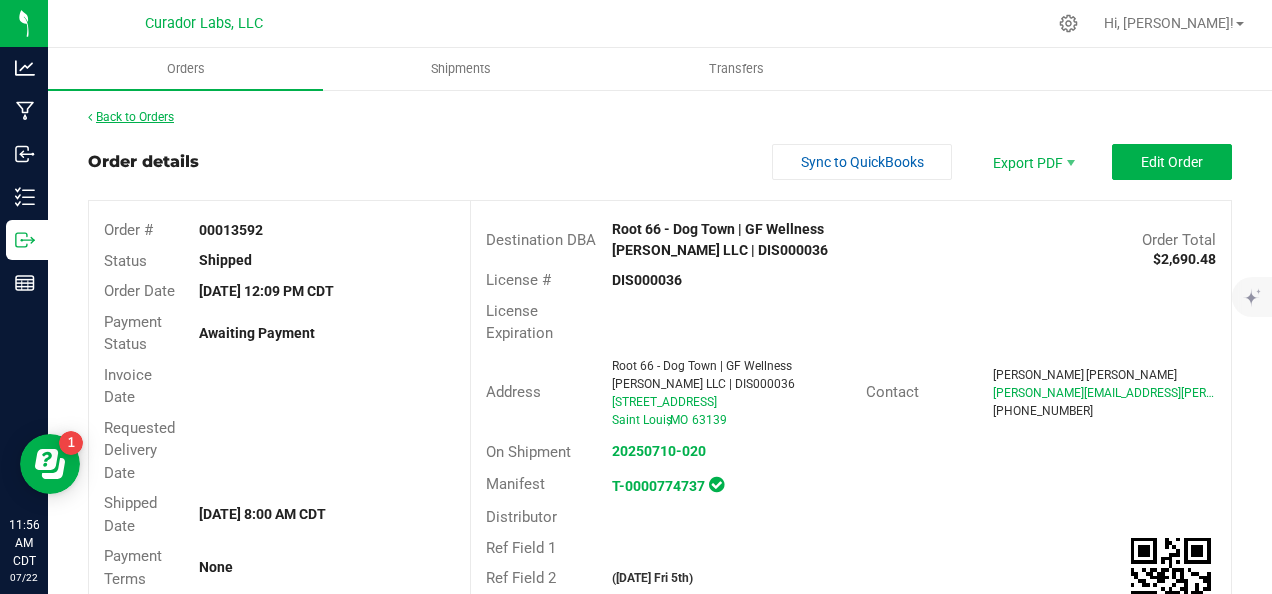 click on "Back to Orders" at bounding box center (131, 117) 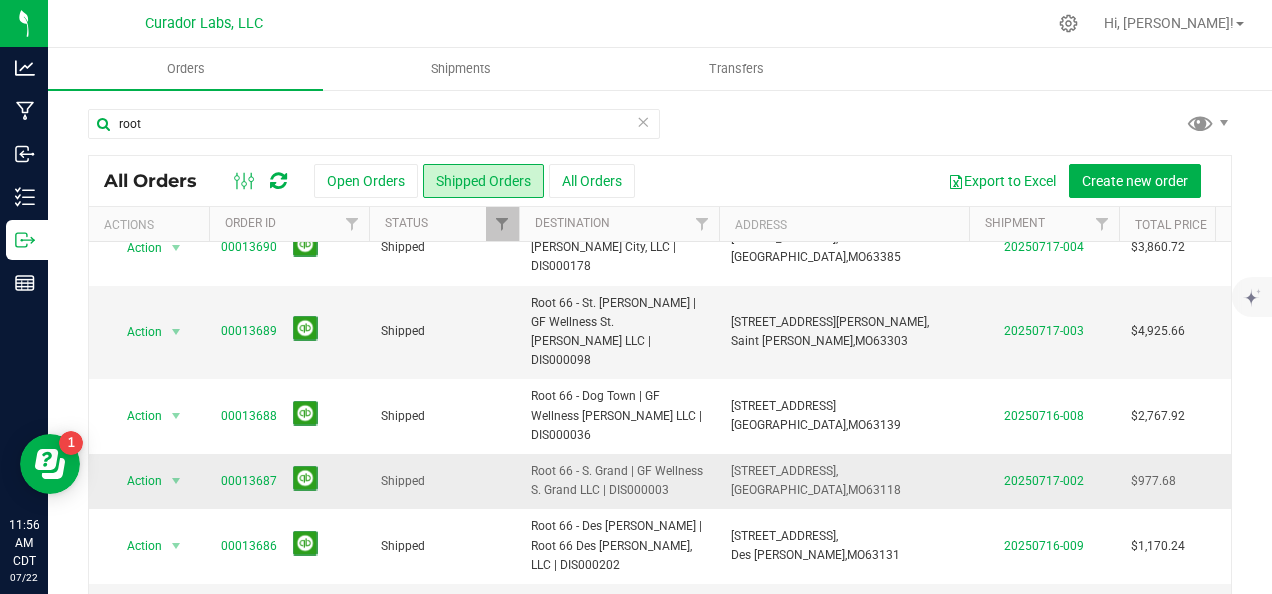 scroll, scrollTop: 0, scrollLeft: 0, axis: both 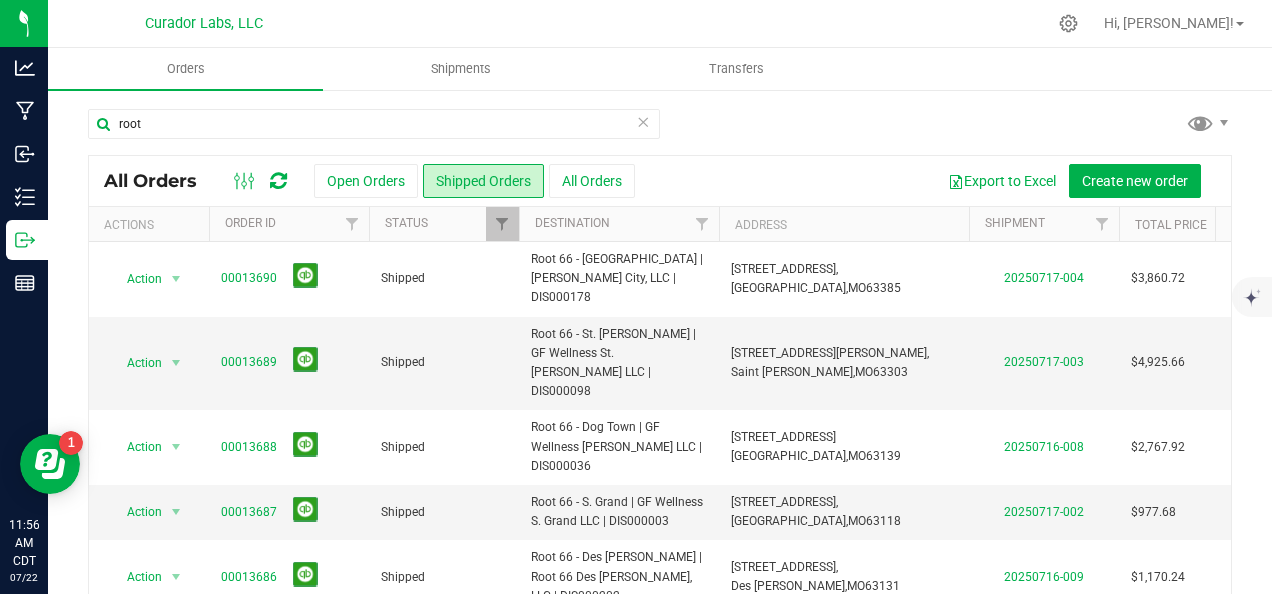 click at bounding box center [643, 121] 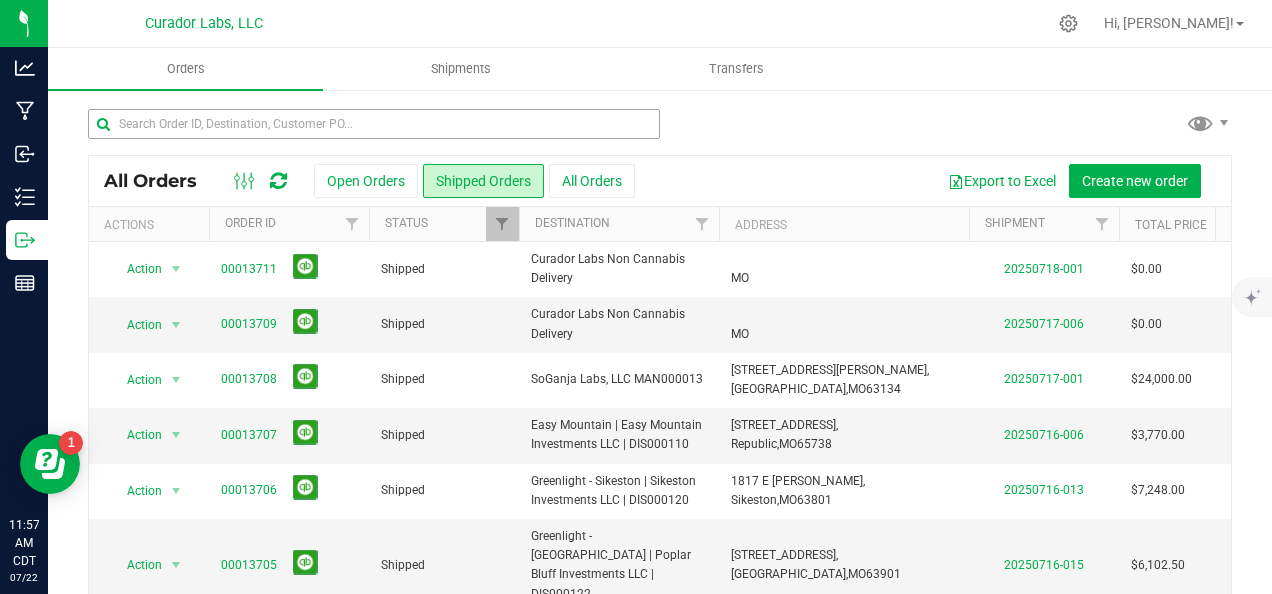 drag, startPoint x: 465, startPoint y: 139, endPoint x: 462, endPoint y: 129, distance: 10.440307 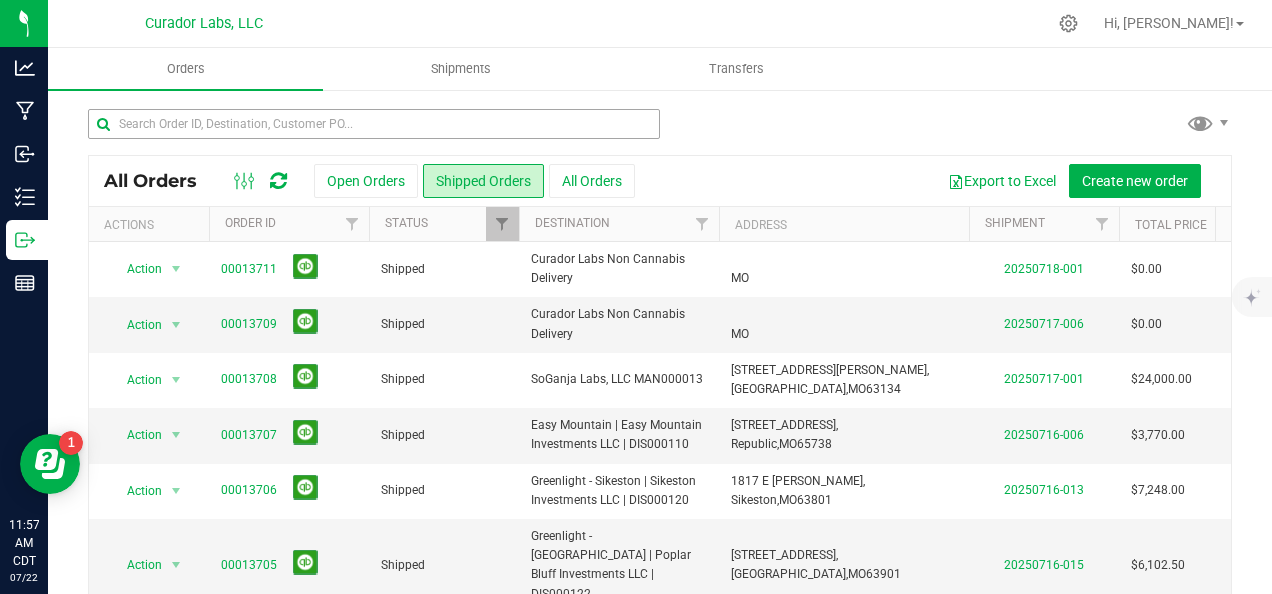click at bounding box center [374, 132] 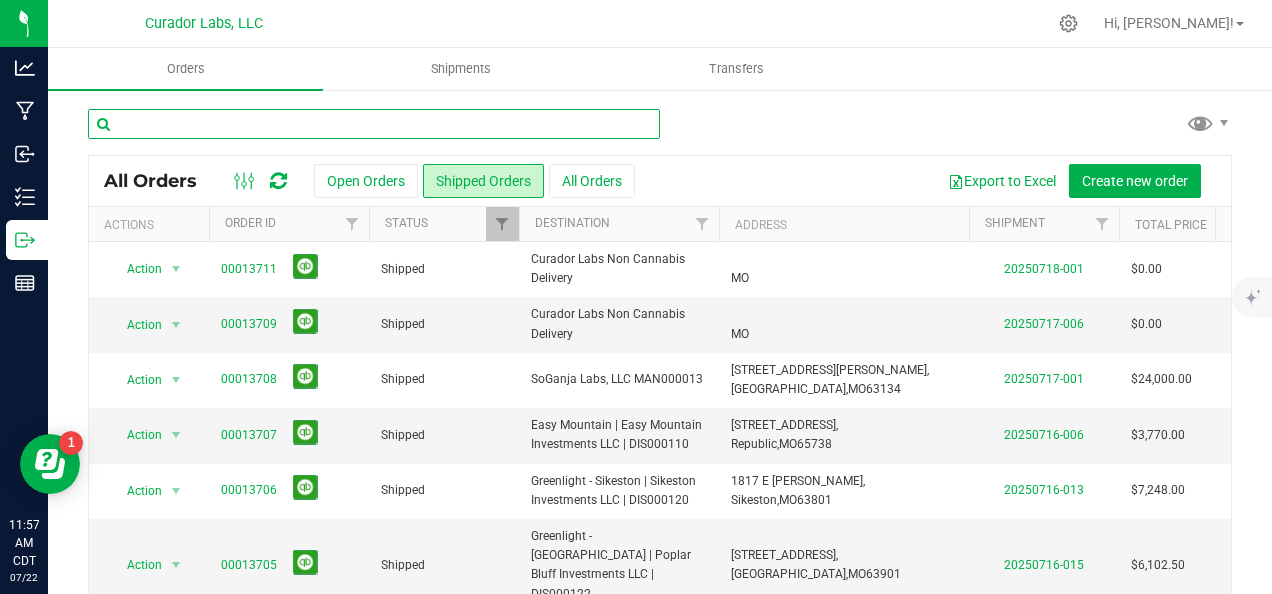 click at bounding box center [374, 124] 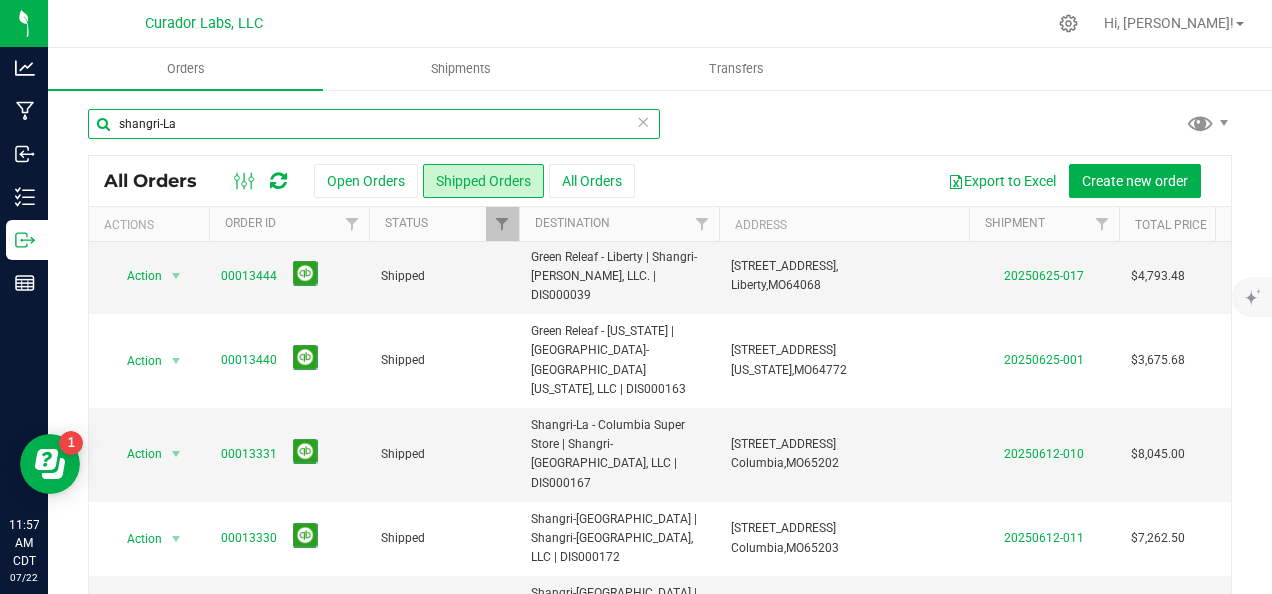 scroll, scrollTop: 1049, scrollLeft: 0, axis: vertical 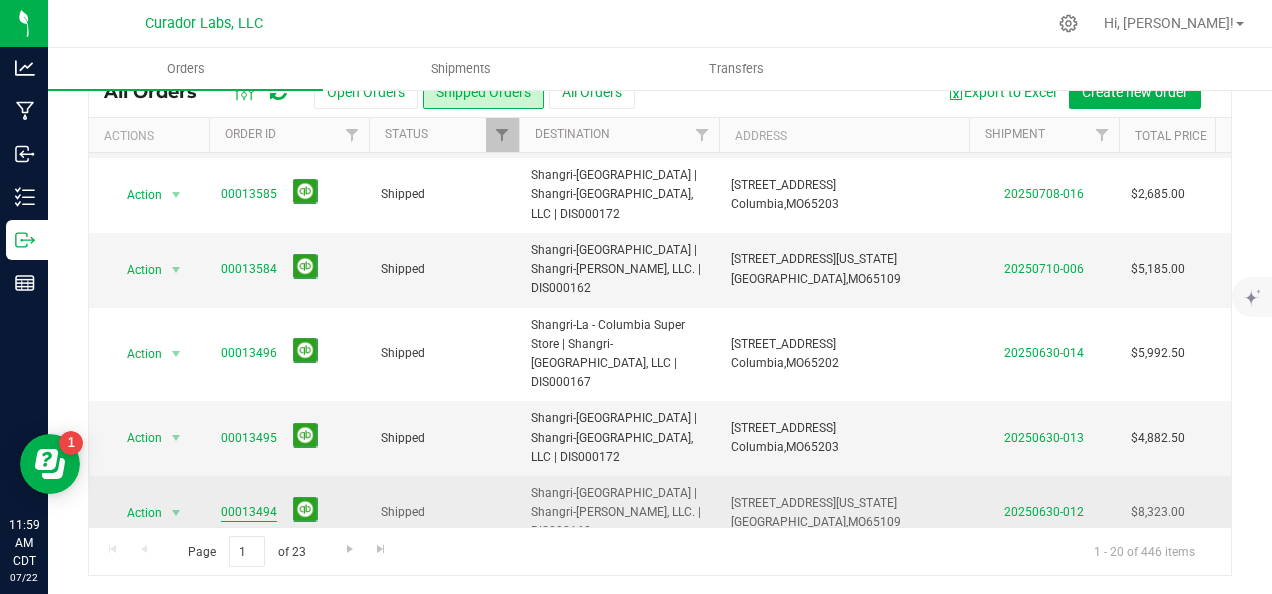 type on "shangri-La" 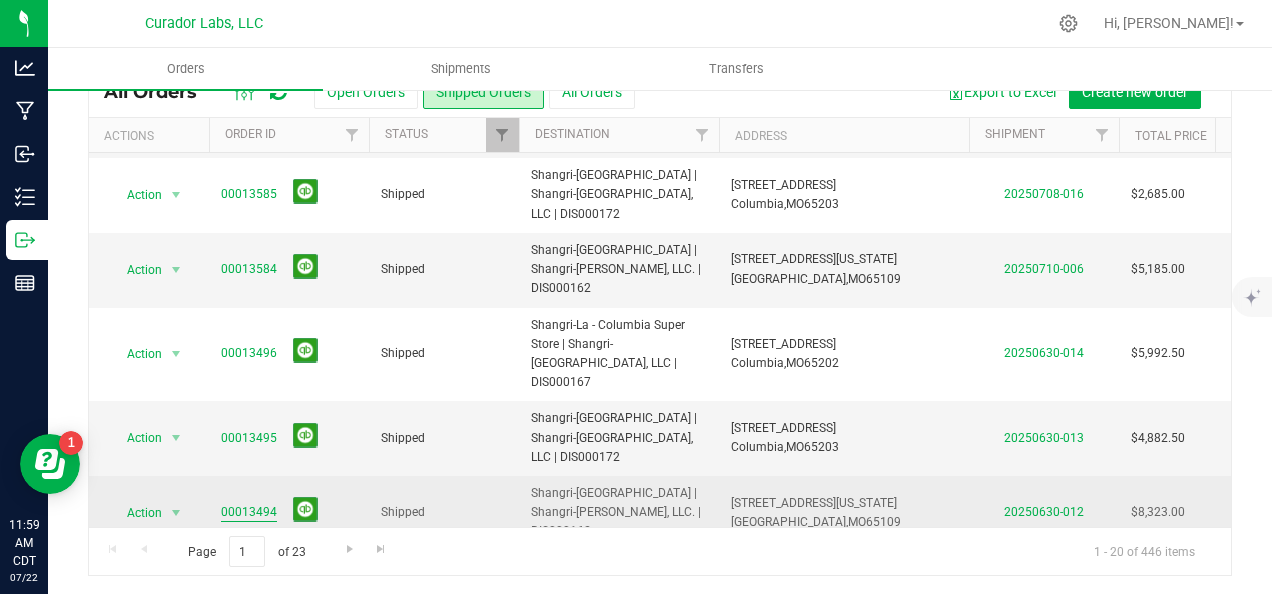 click on "00013494" at bounding box center [249, 512] 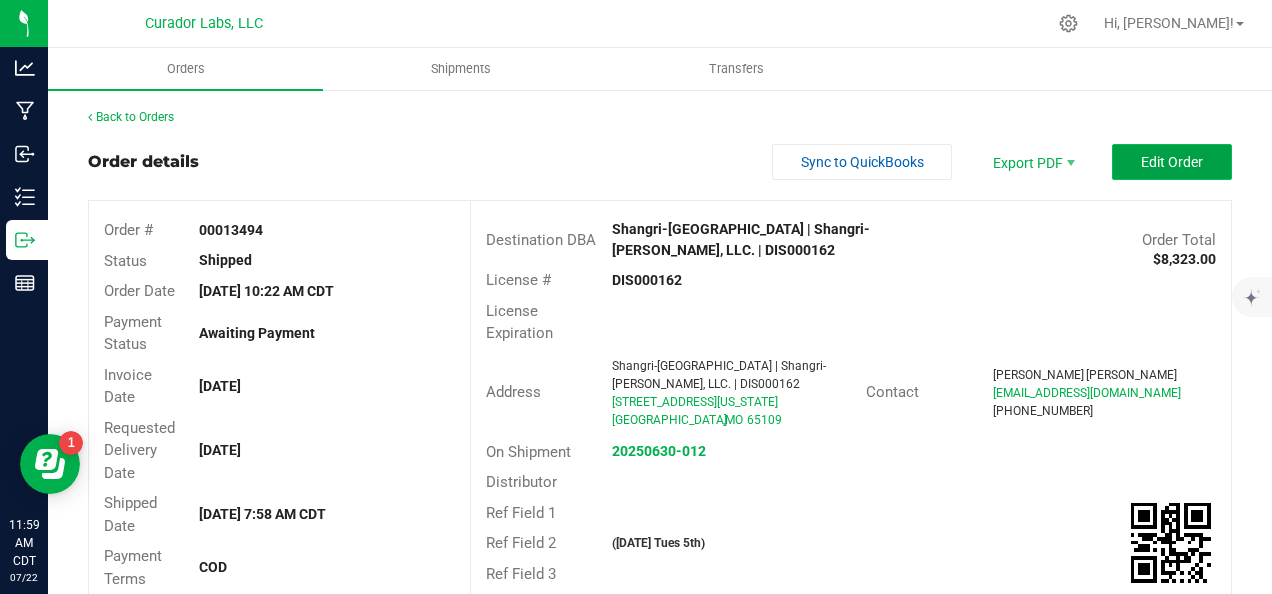 click on "Edit Order" at bounding box center (1172, 162) 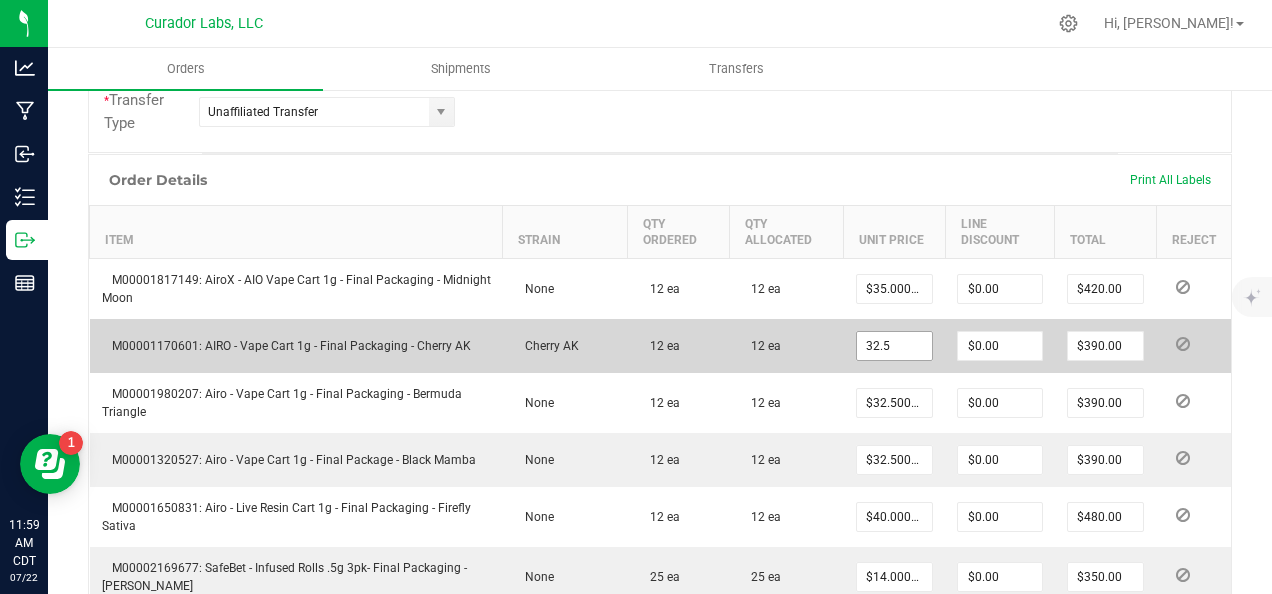 click on "32.5" at bounding box center [895, 346] 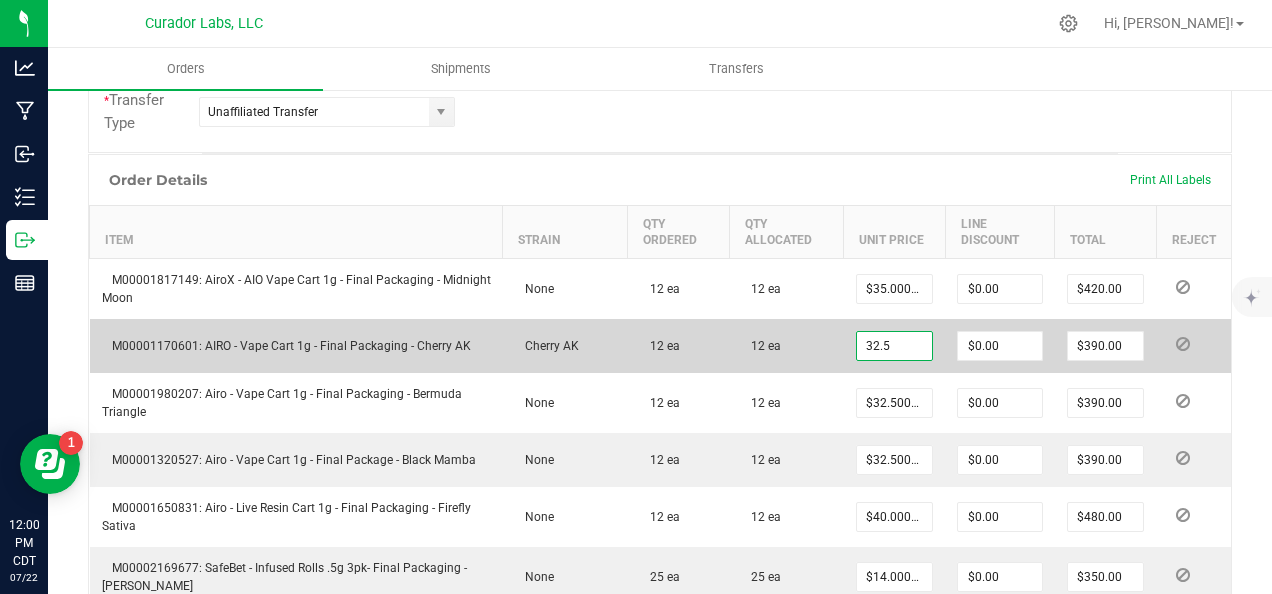 paste on "24.38" 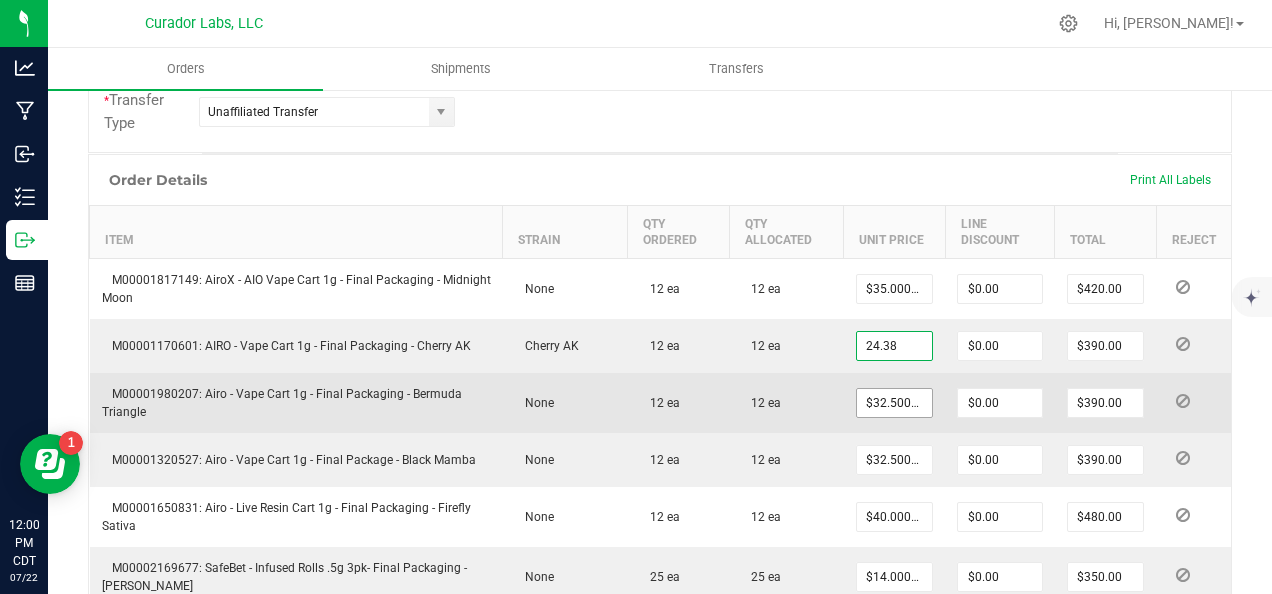 type on "$24.38000" 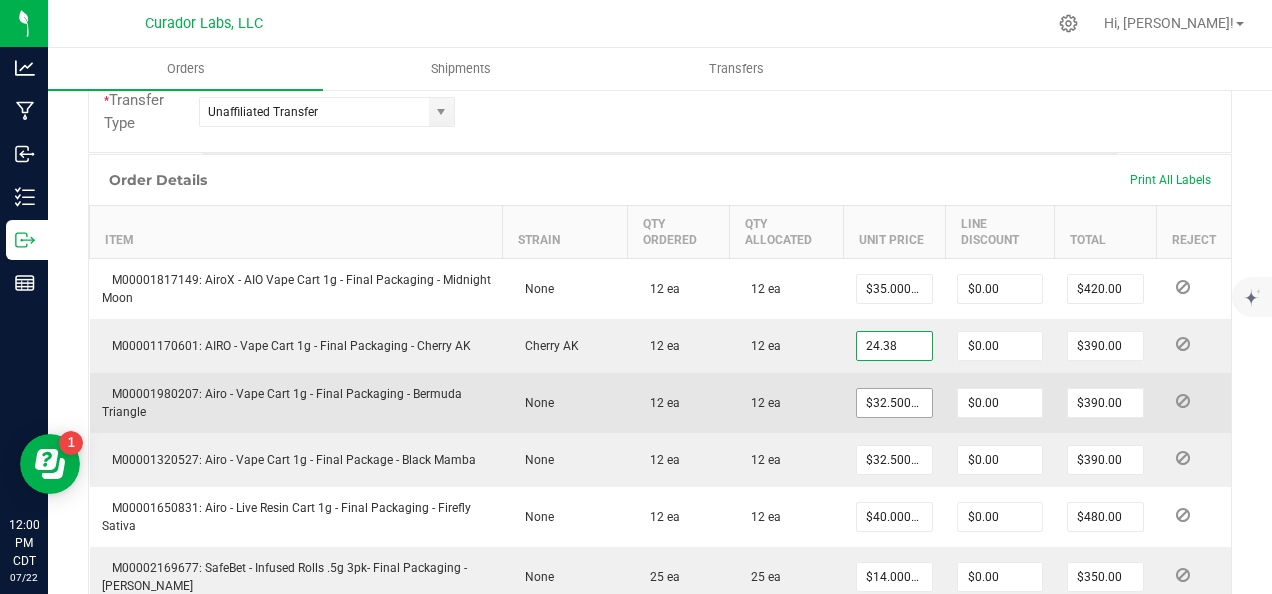 type on "$292.56" 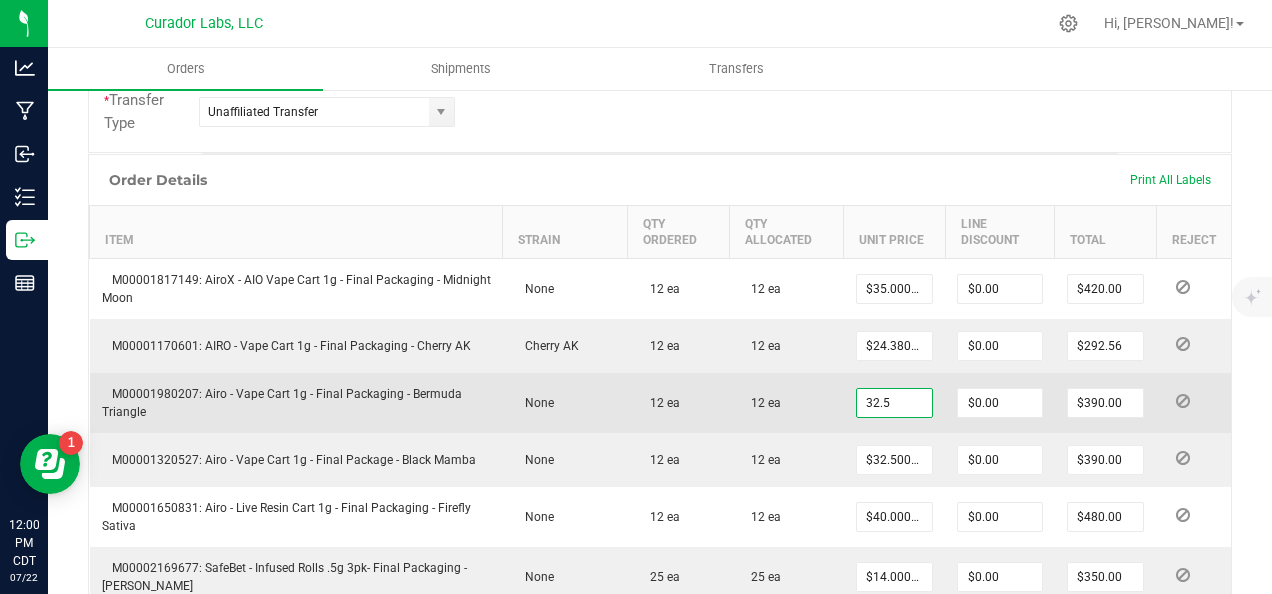 click on "32.5" at bounding box center (895, 403) 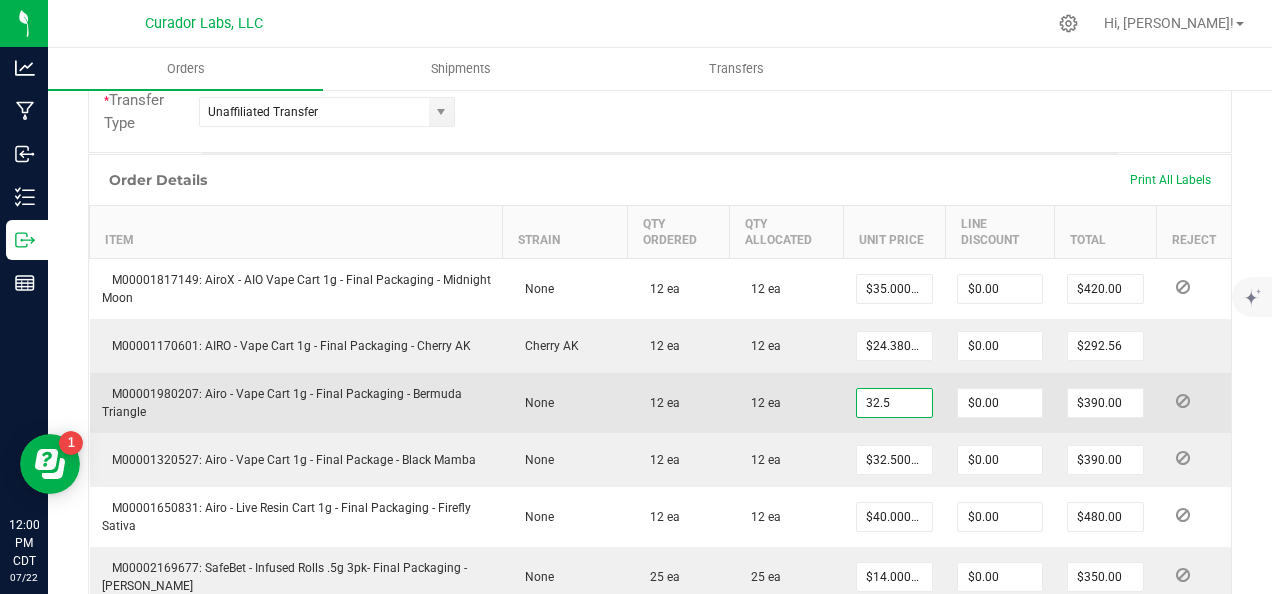 paste on "24.38" 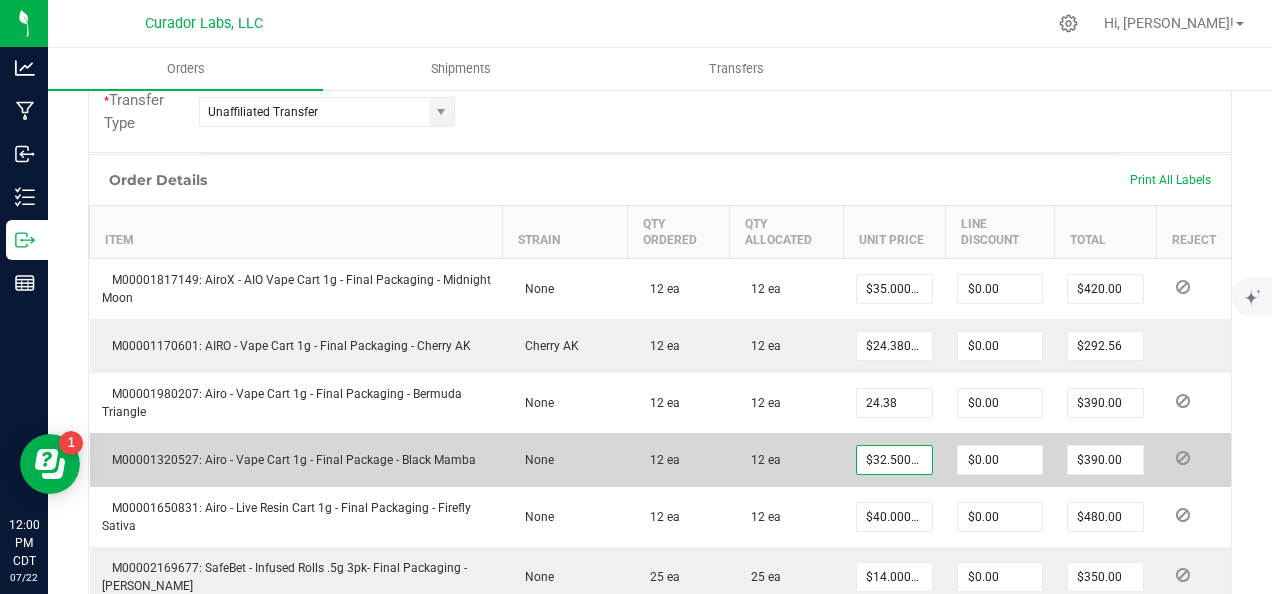 type on "$24.38000" 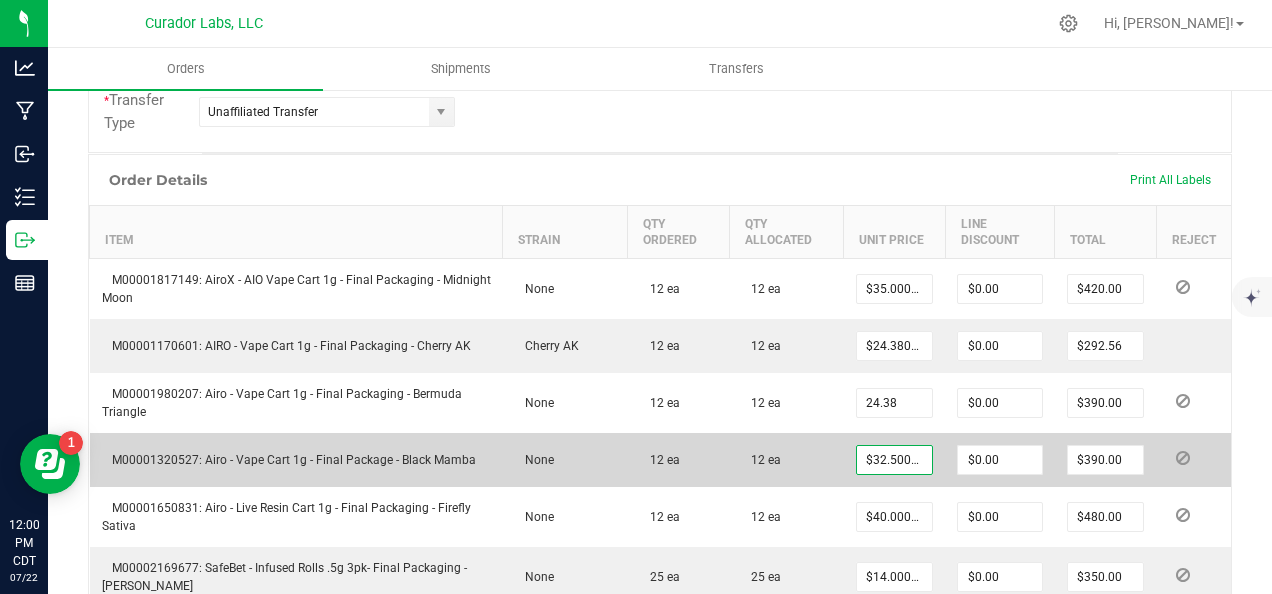 type on "$292.56" 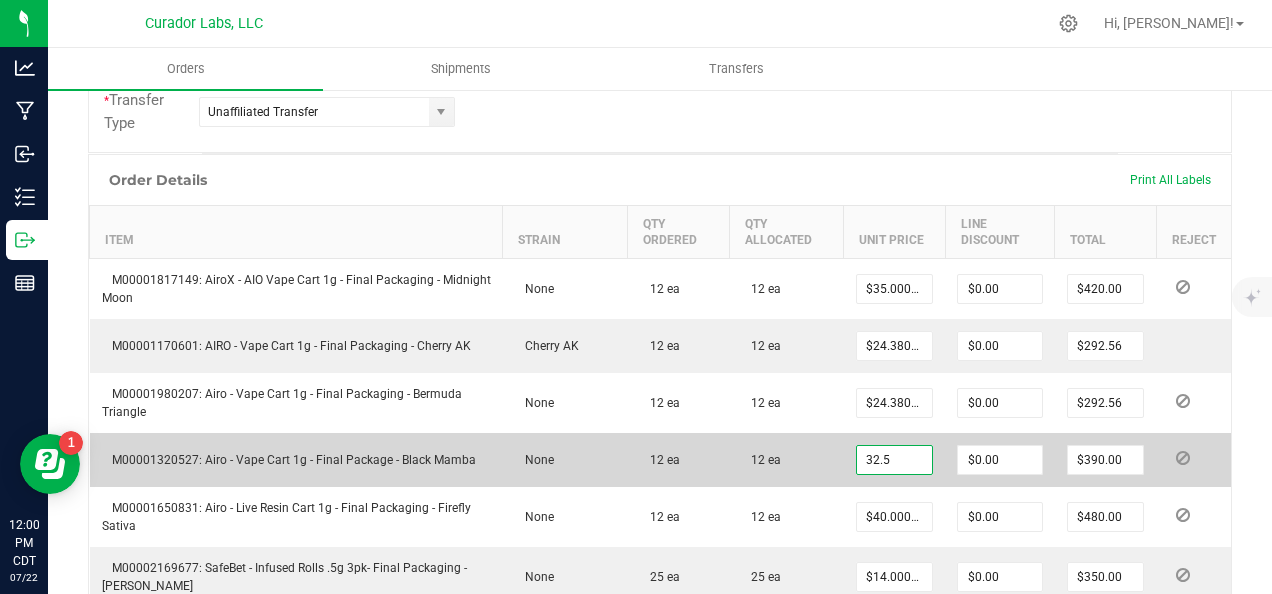 click on "32.5" at bounding box center (895, 460) 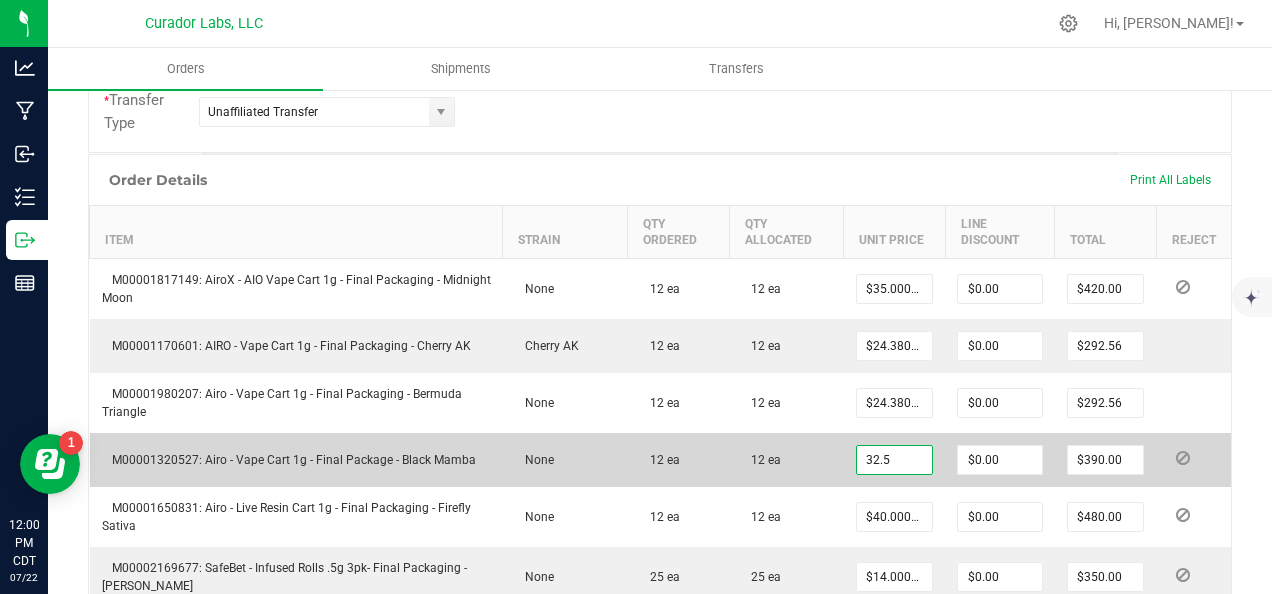 paste on "24.38" 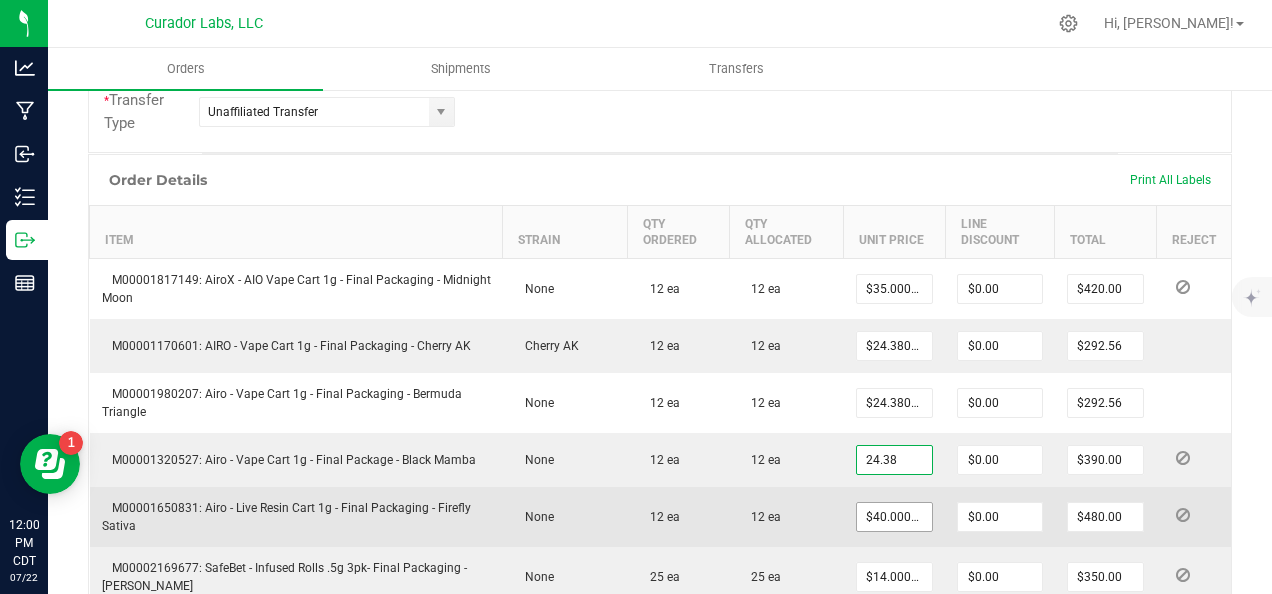 type on "$24.38000" 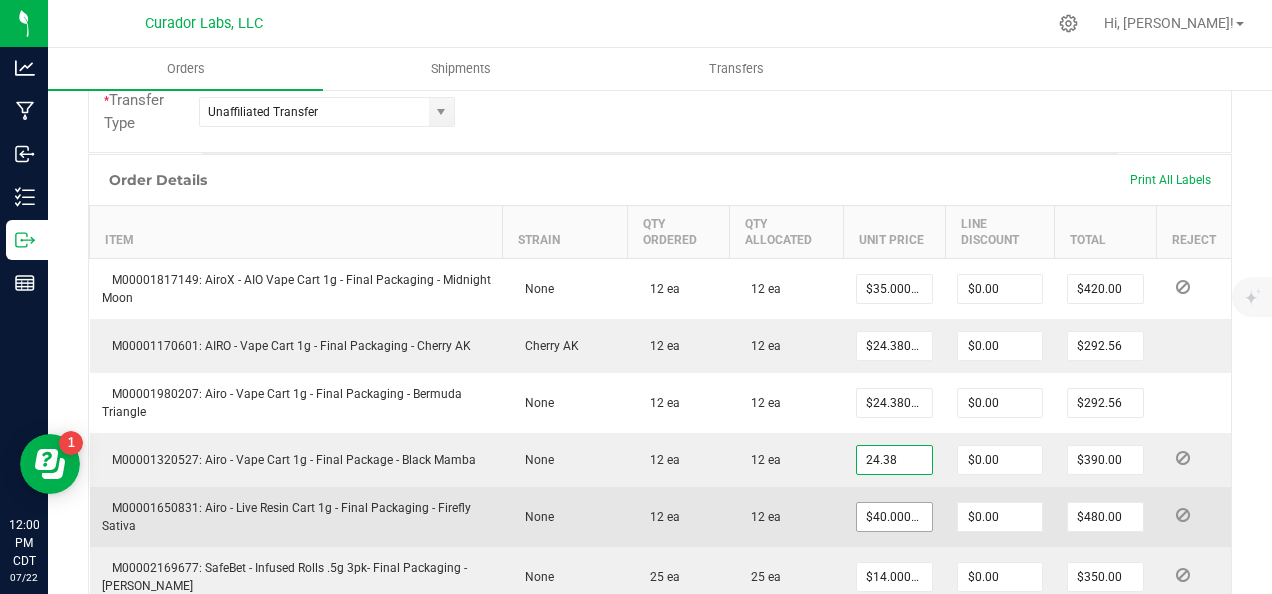 type on "$292.56" 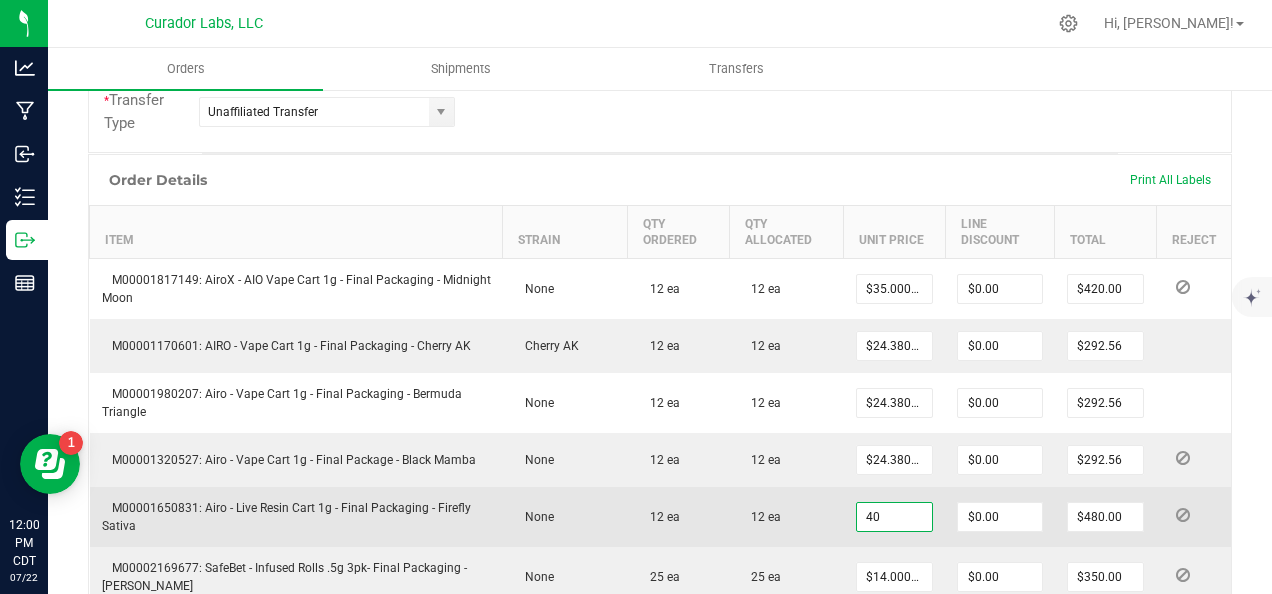 click on "40" at bounding box center (895, 517) 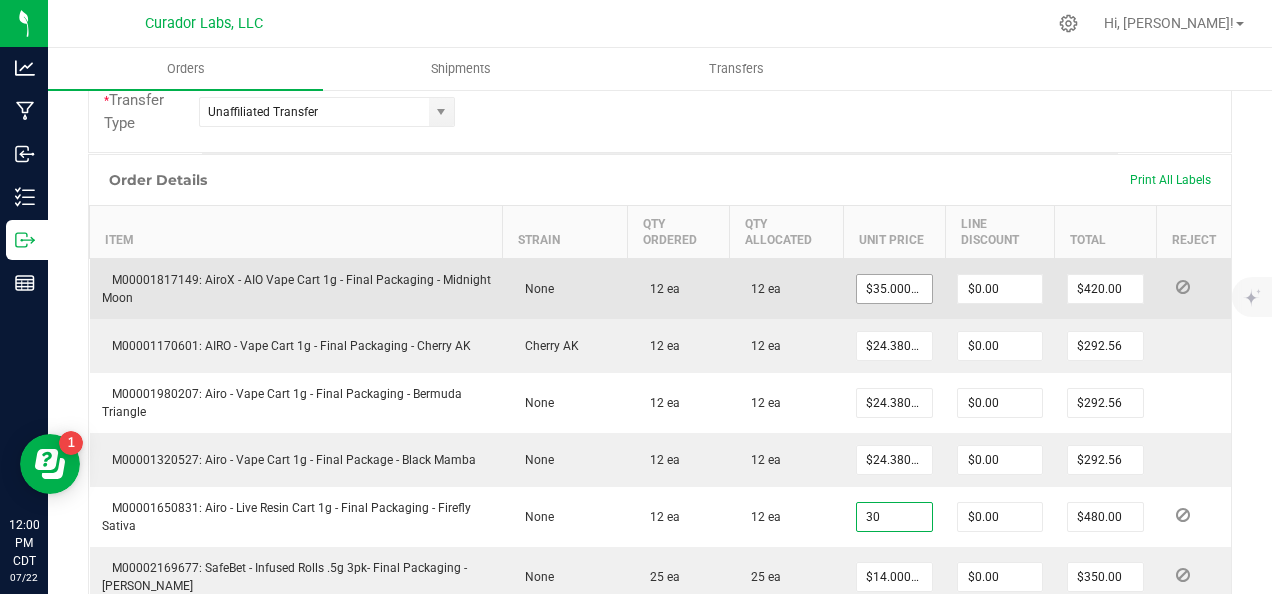 type on "30" 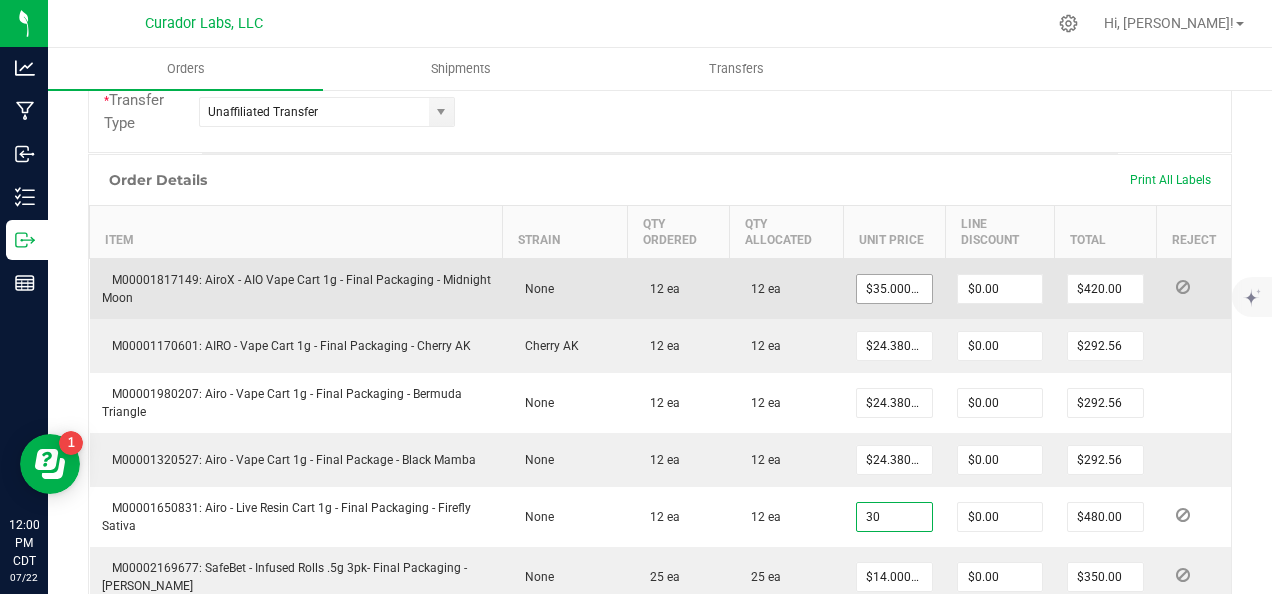 type on "35" 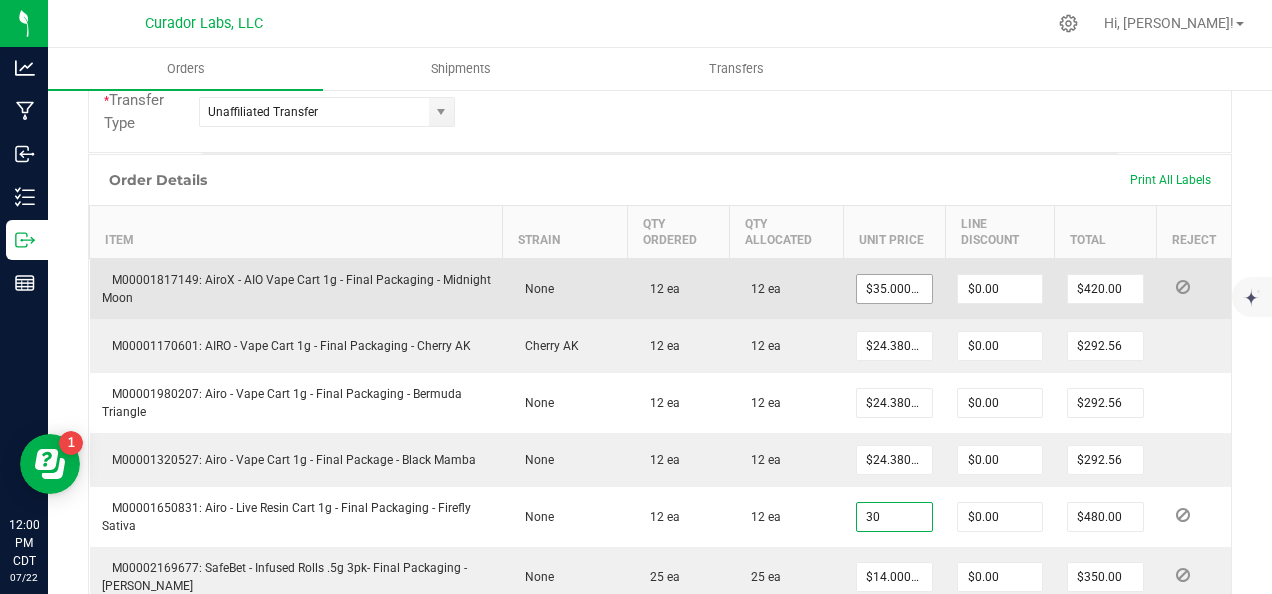 type on "$30.00000" 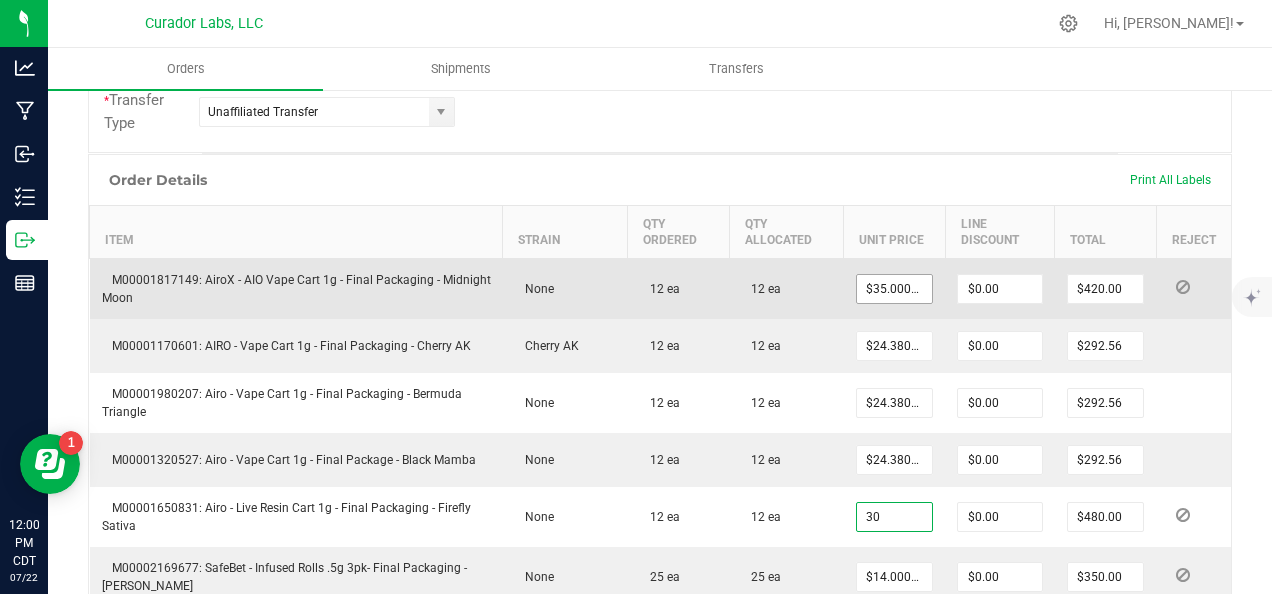 type on "$360.00" 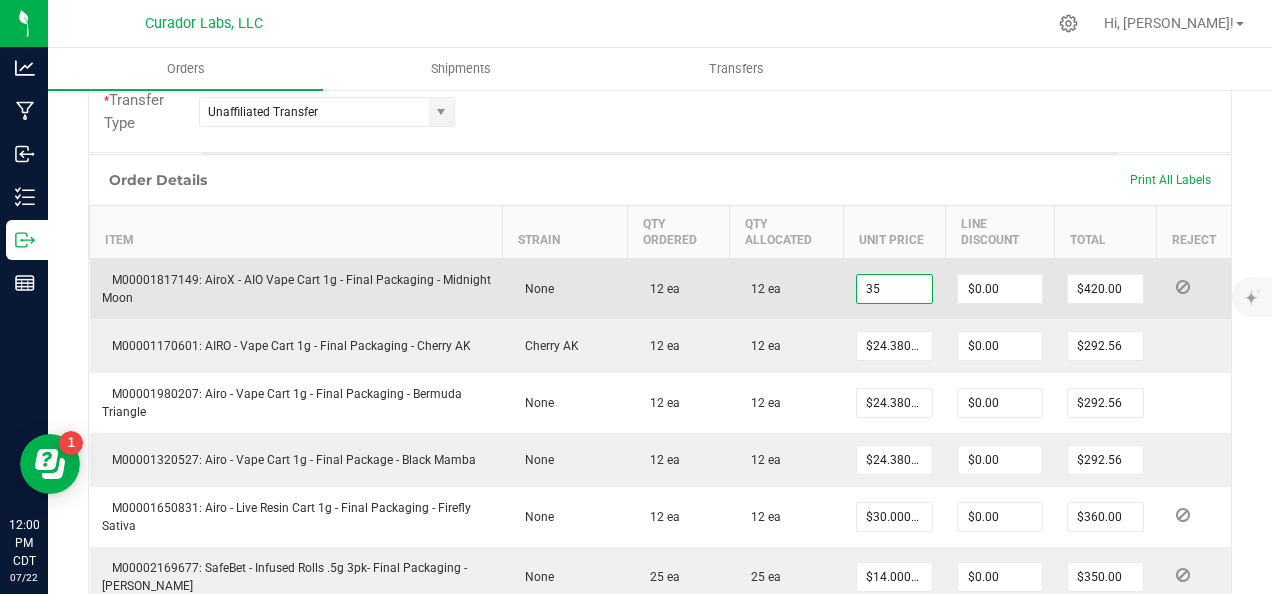 click on "35" at bounding box center (895, 289) 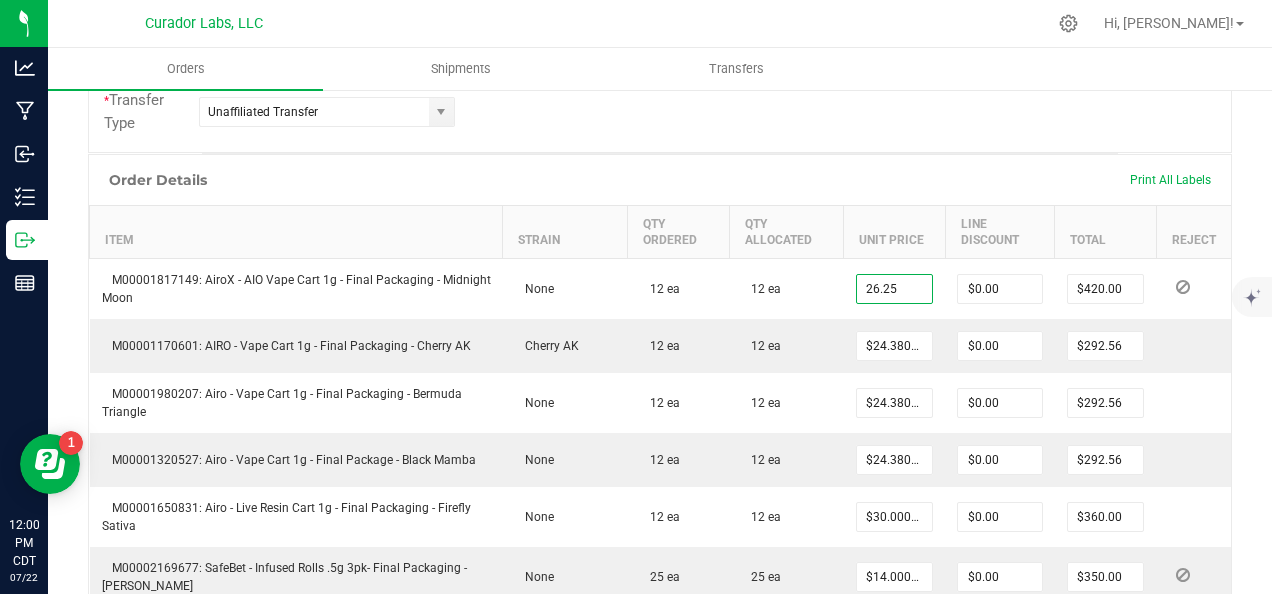 type on "$26.25000" 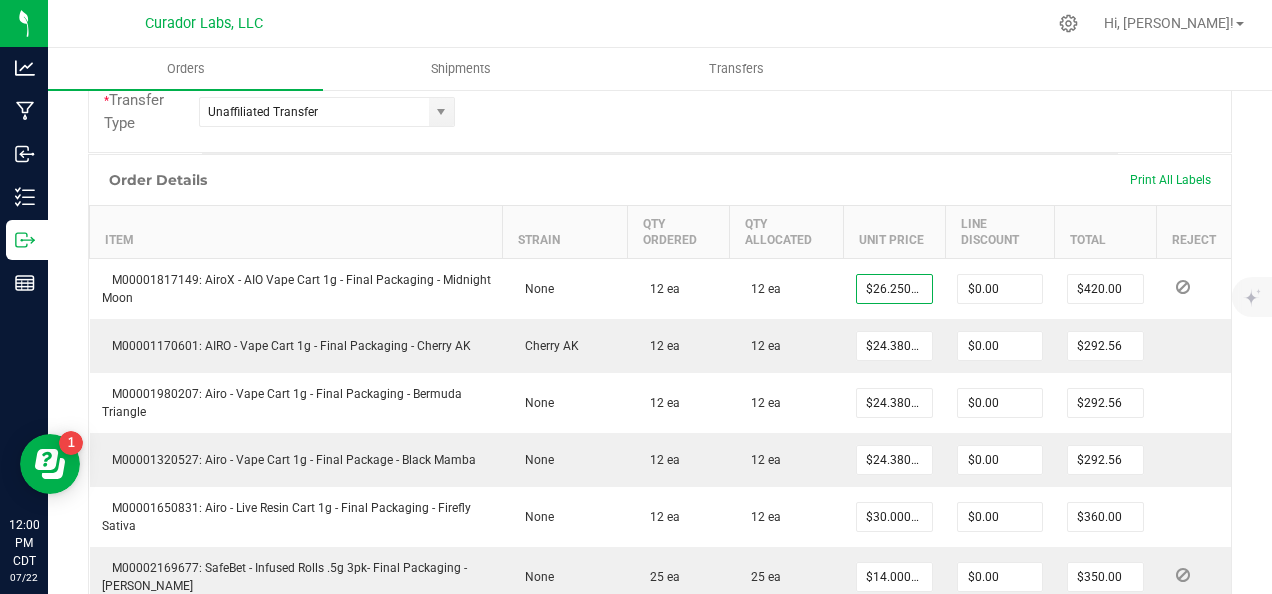 type on "$315.00" 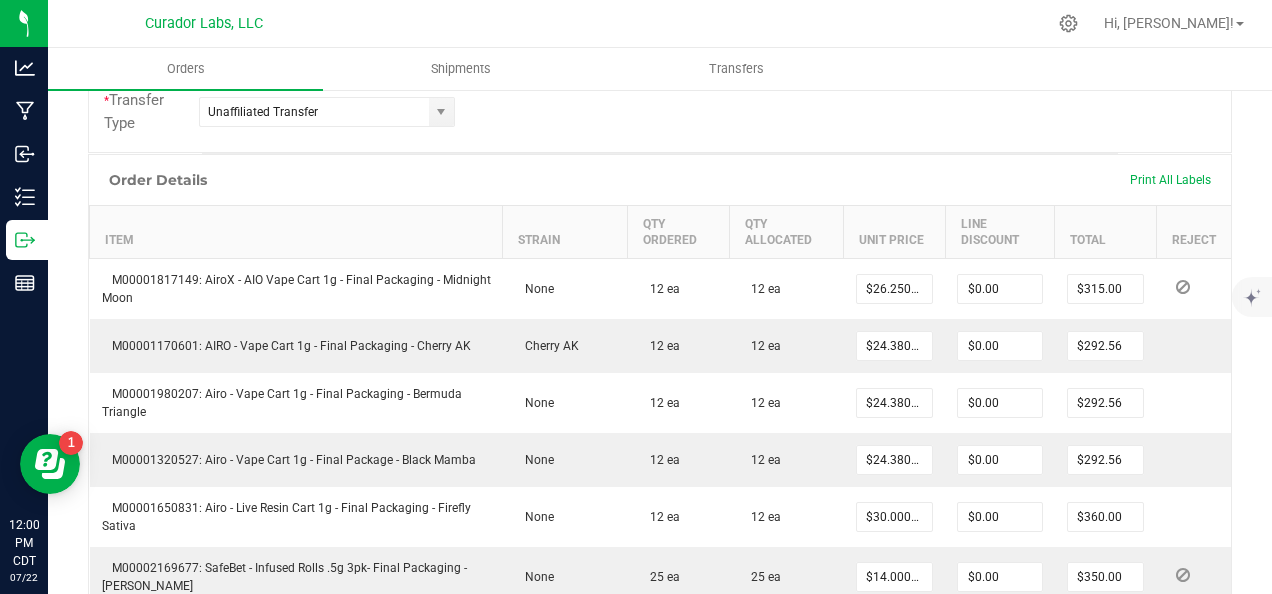 click on "Order Details Print All Labels" at bounding box center (660, 180) 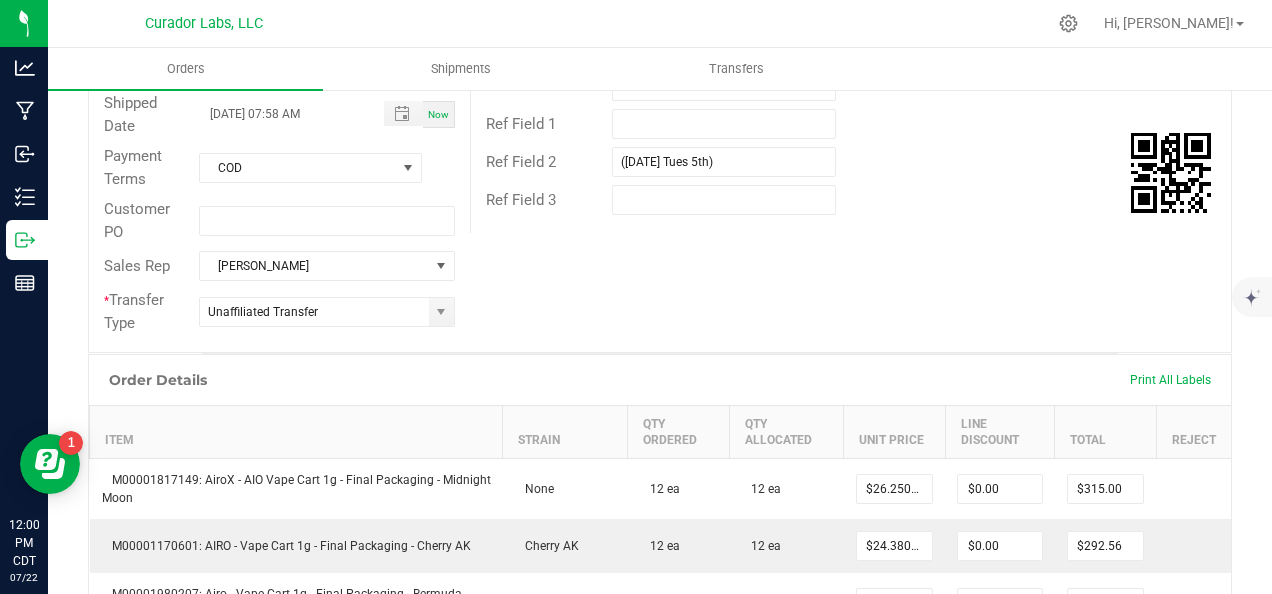 scroll, scrollTop: 88, scrollLeft: 0, axis: vertical 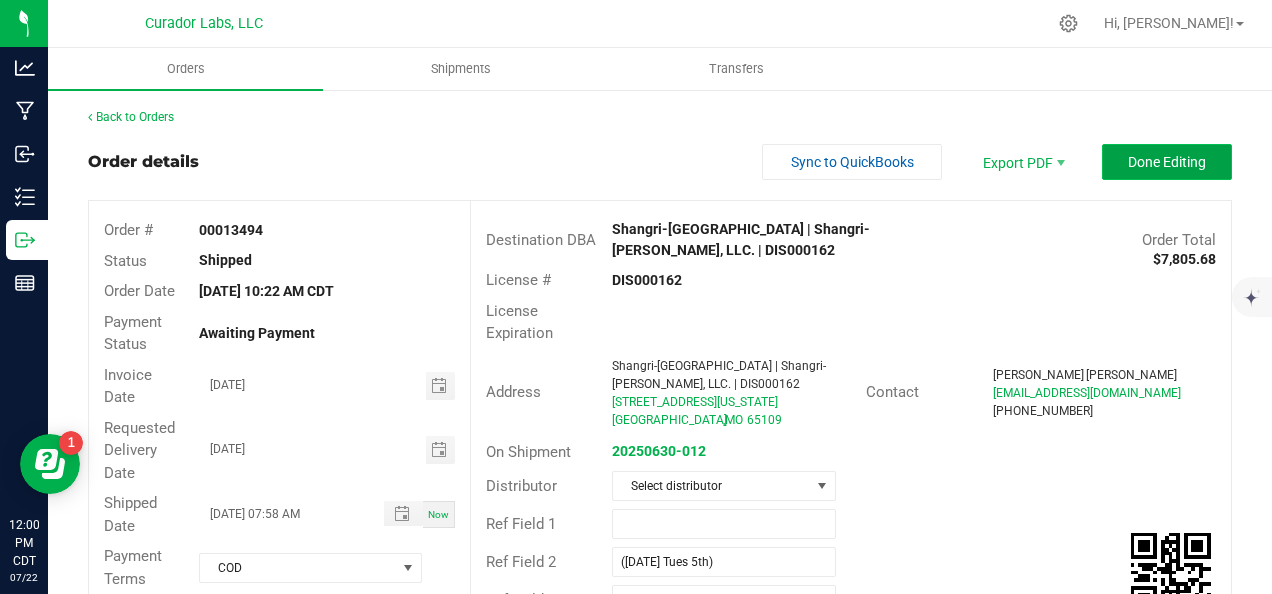 click on "Done Editing" at bounding box center [1167, 162] 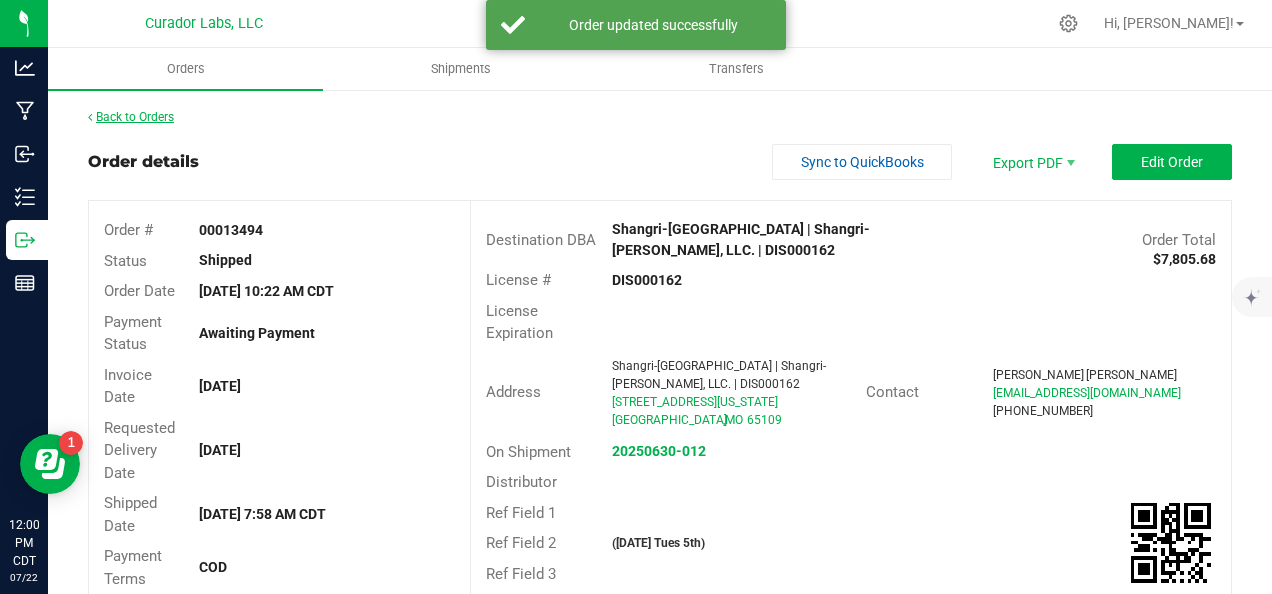 click on "Back to Orders" at bounding box center (131, 117) 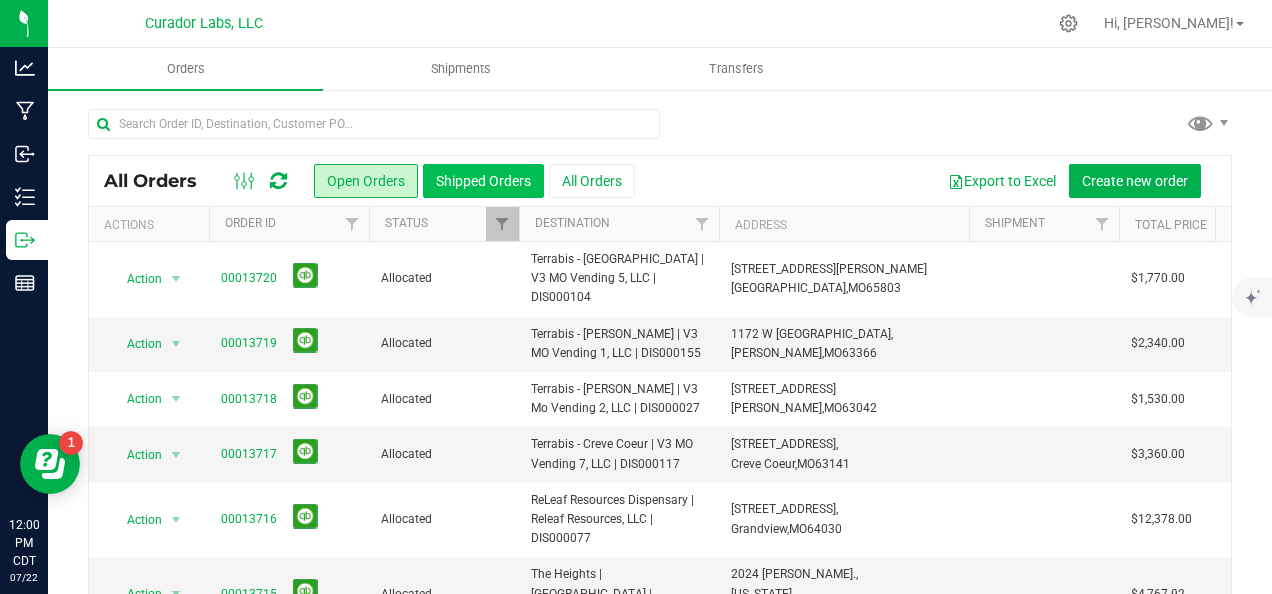 click on "Shipped Orders" at bounding box center [483, 181] 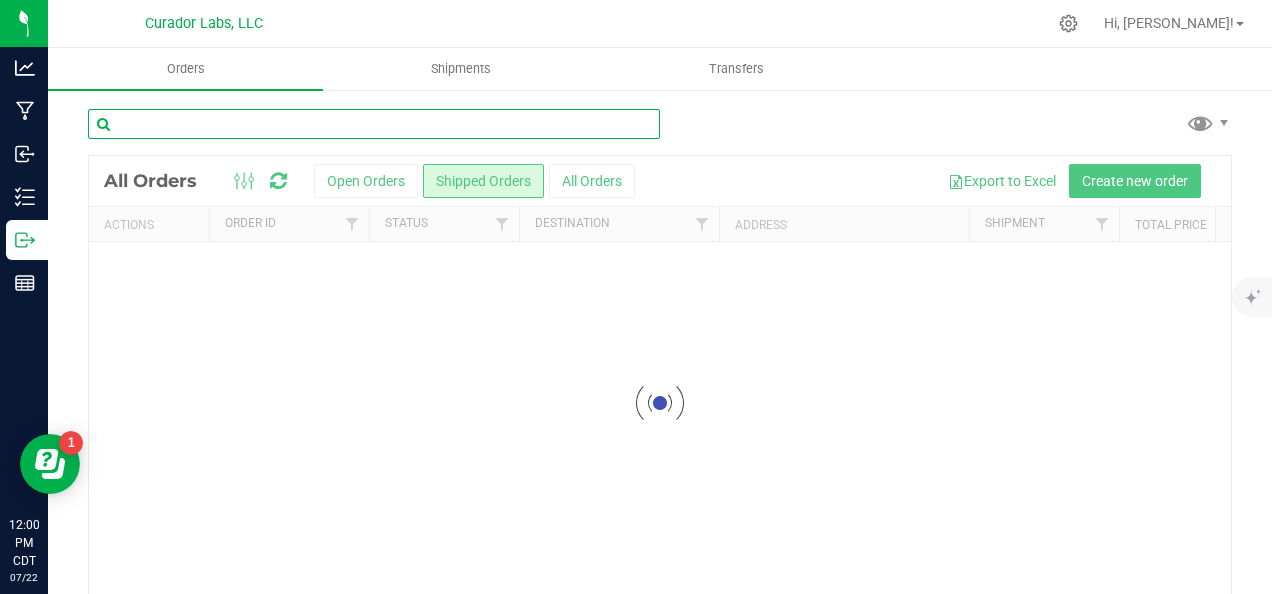 click at bounding box center [374, 124] 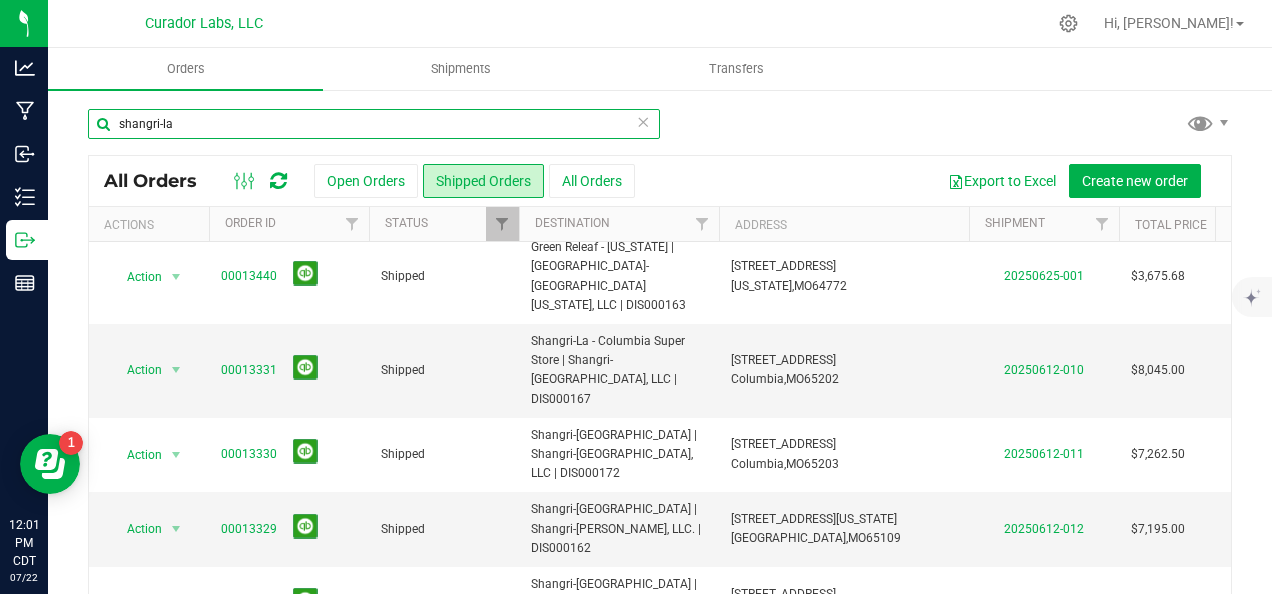scroll, scrollTop: 1049, scrollLeft: 0, axis: vertical 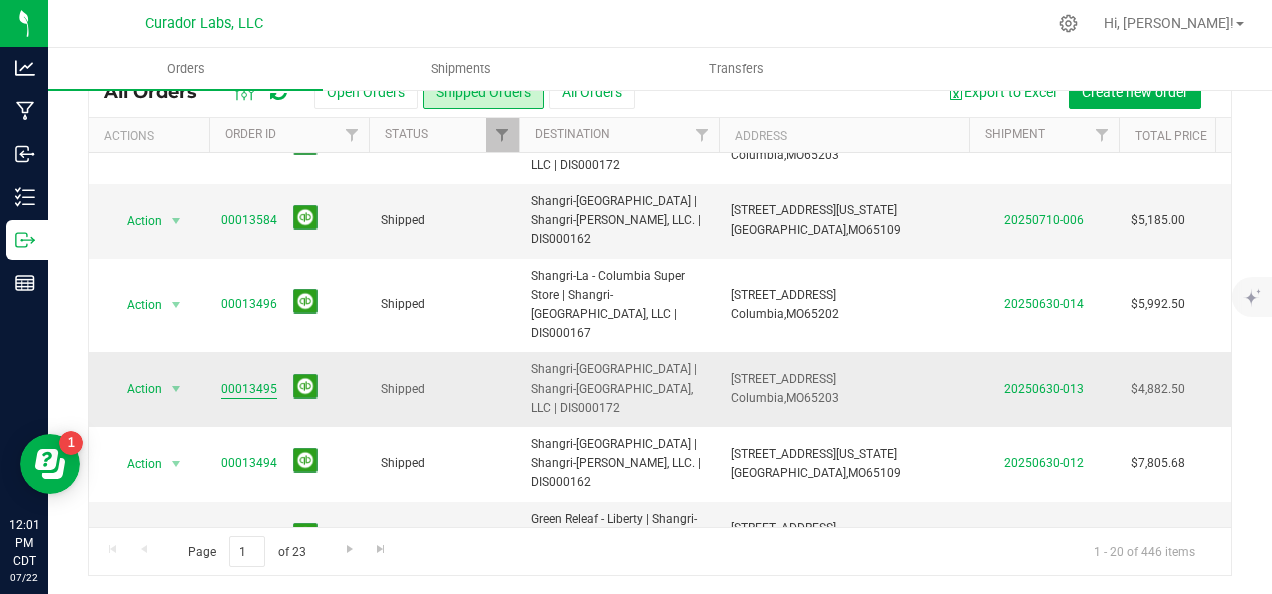 type on "shangri-la" 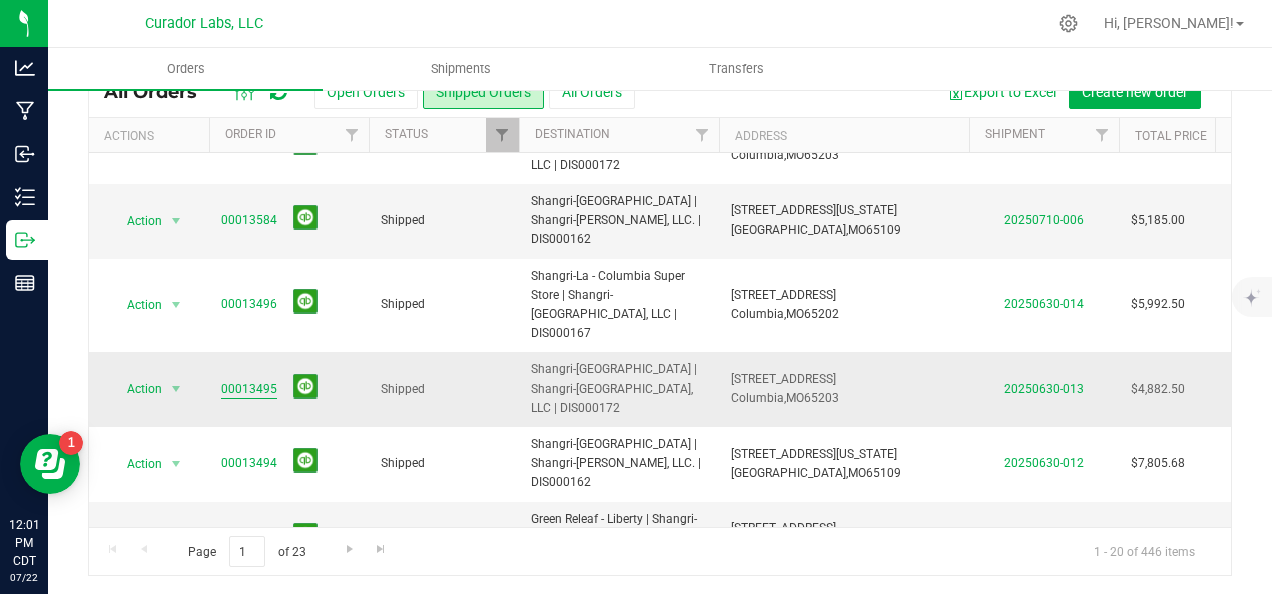 click on "00013495" at bounding box center [249, 389] 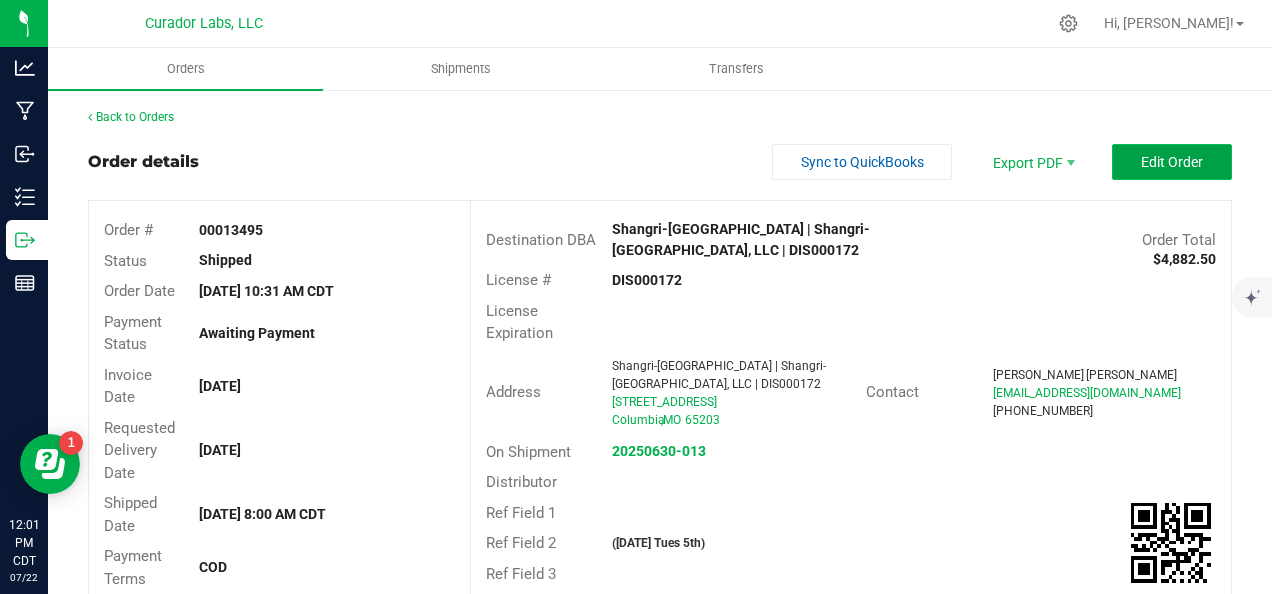 click on "Edit Order" at bounding box center [1172, 162] 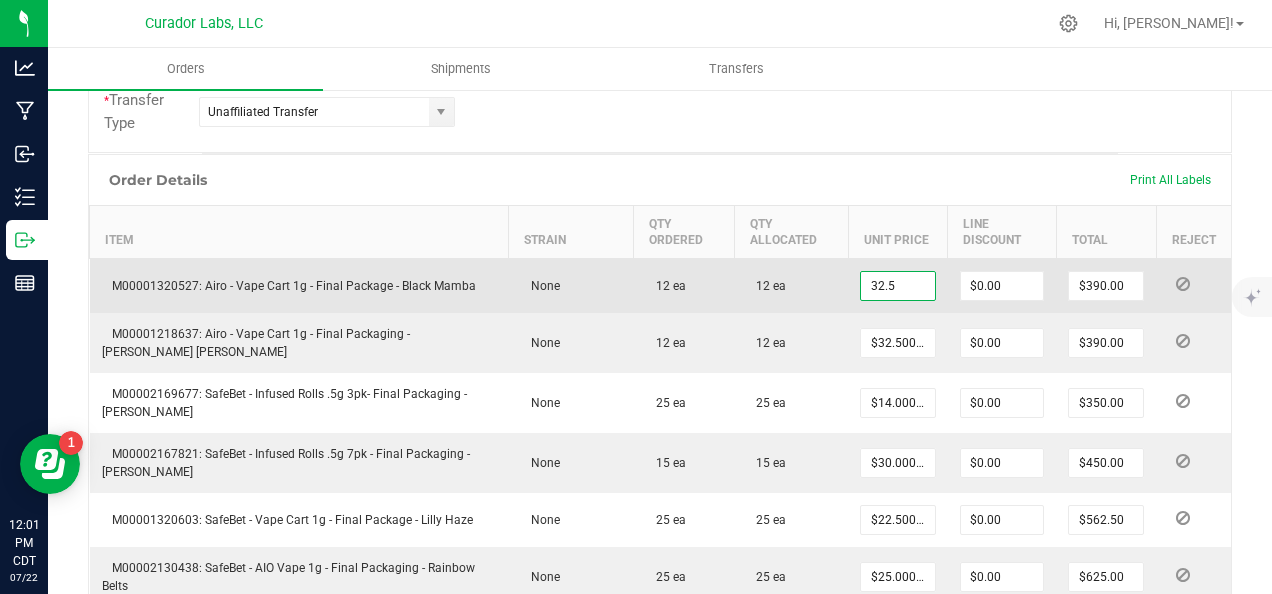 click on "32.5" at bounding box center [898, 286] 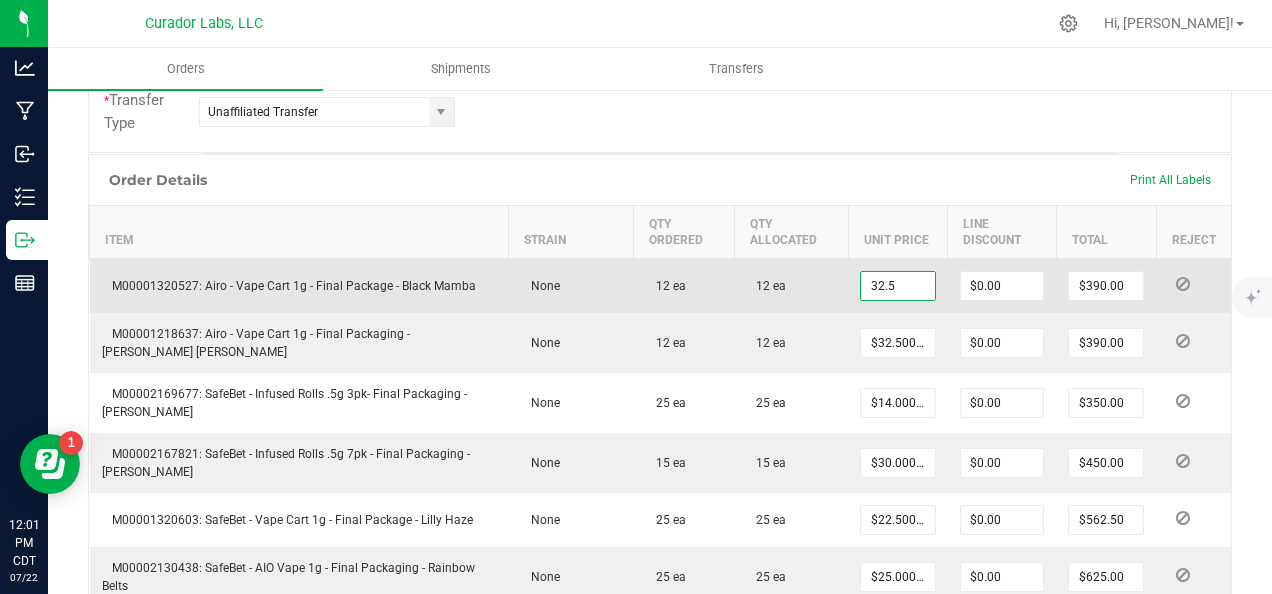 paste on "24.38" 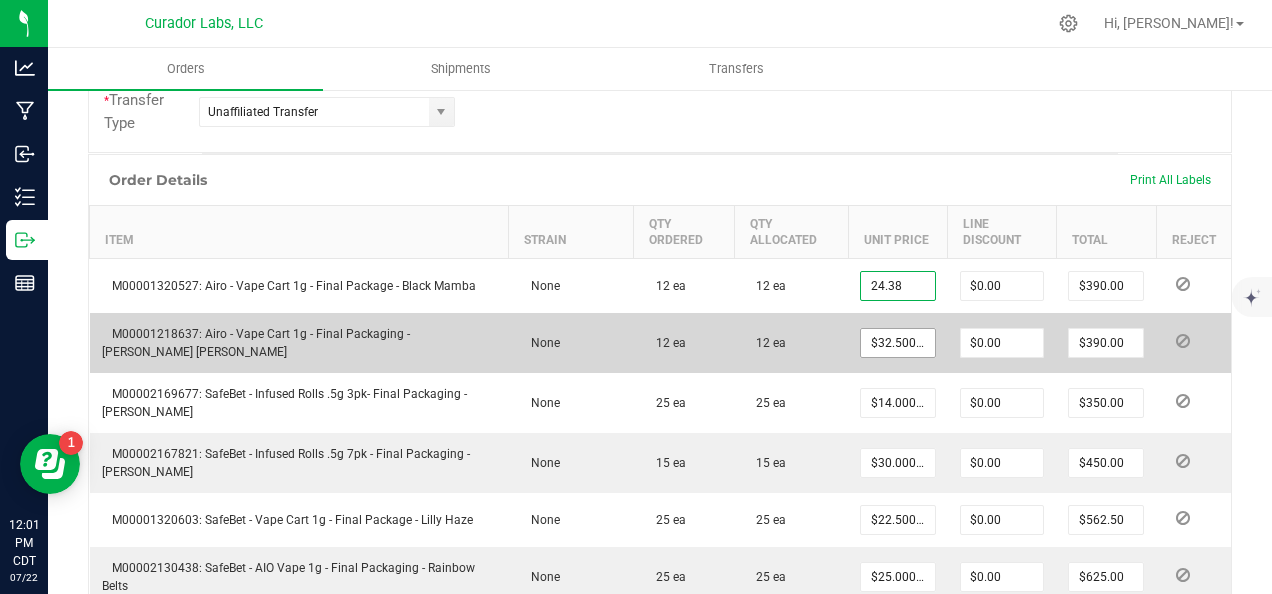 type on "$24.38000" 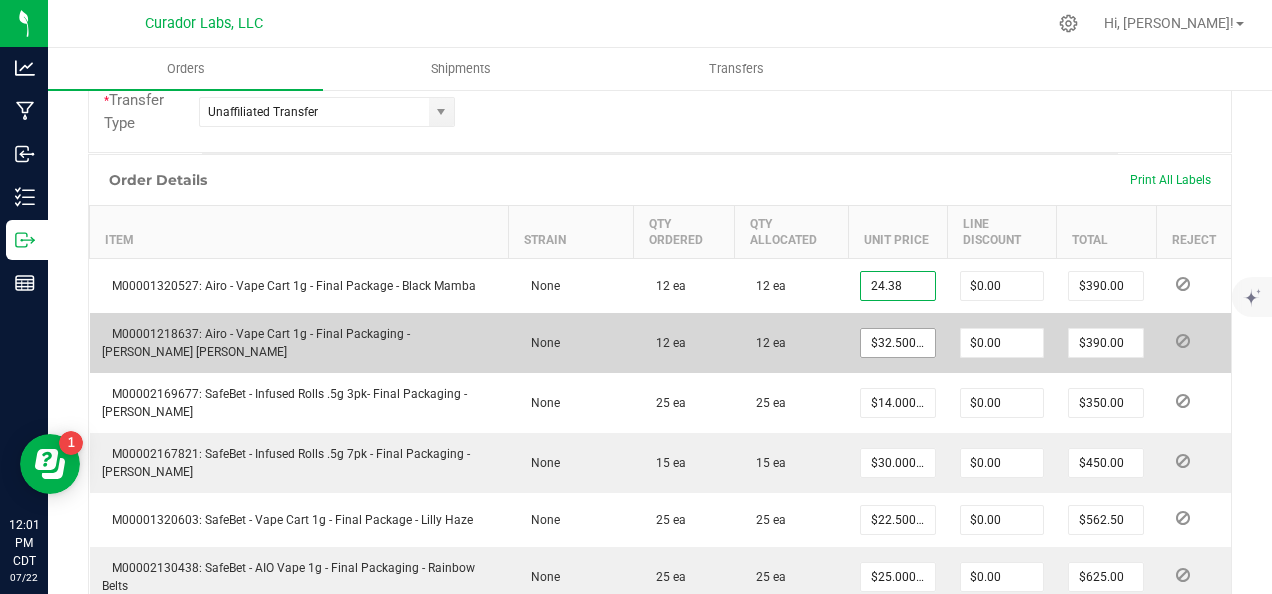 type on "$292.56" 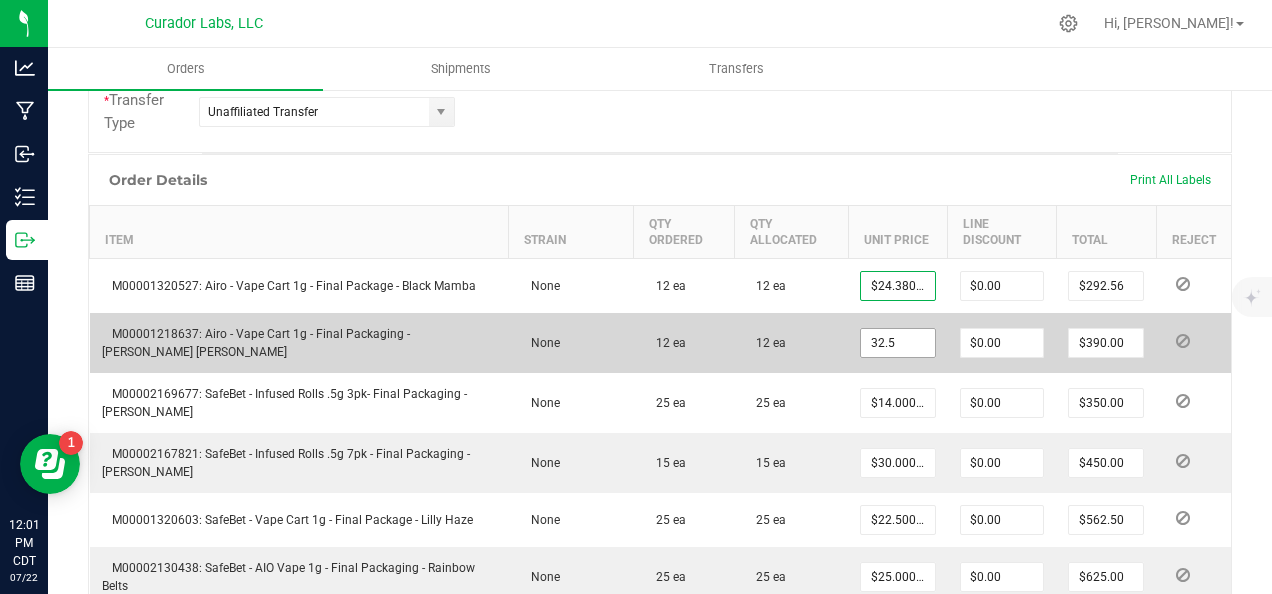 click on "32.5" at bounding box center (898, 343) 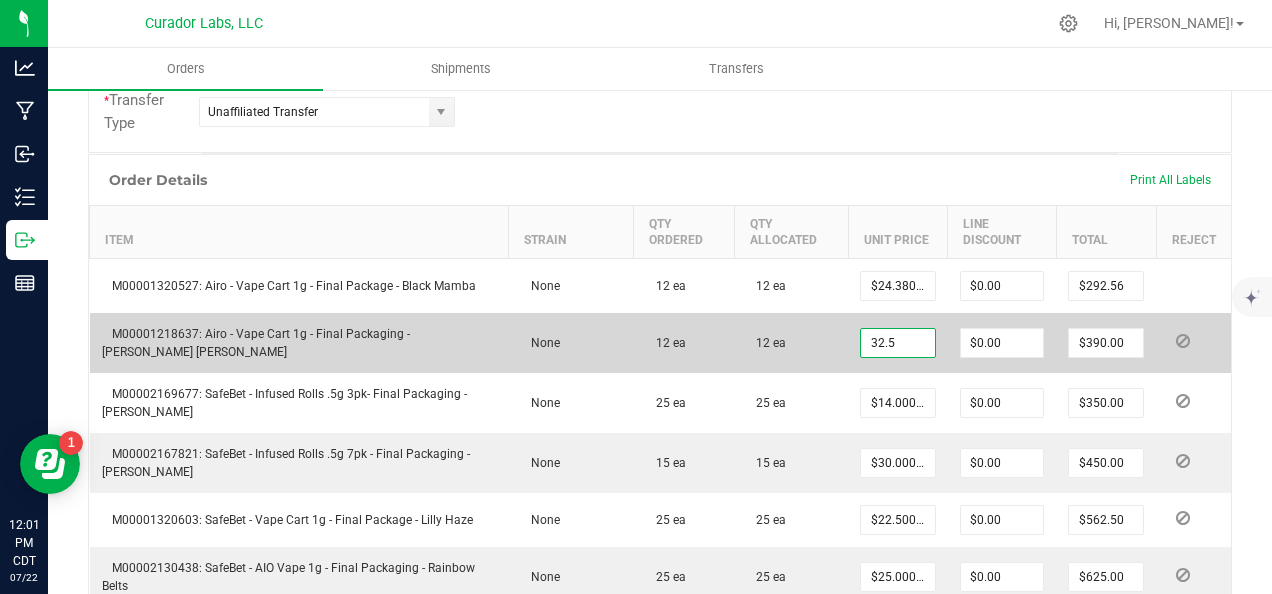 paste on "24.38" 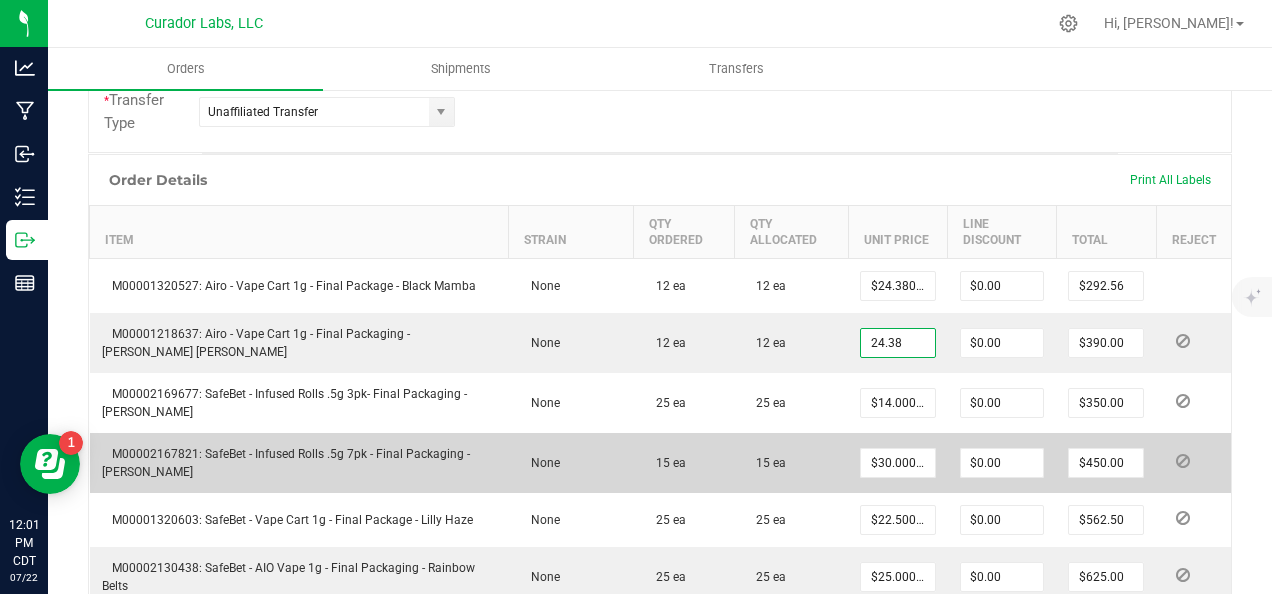 type on "$24.38000" 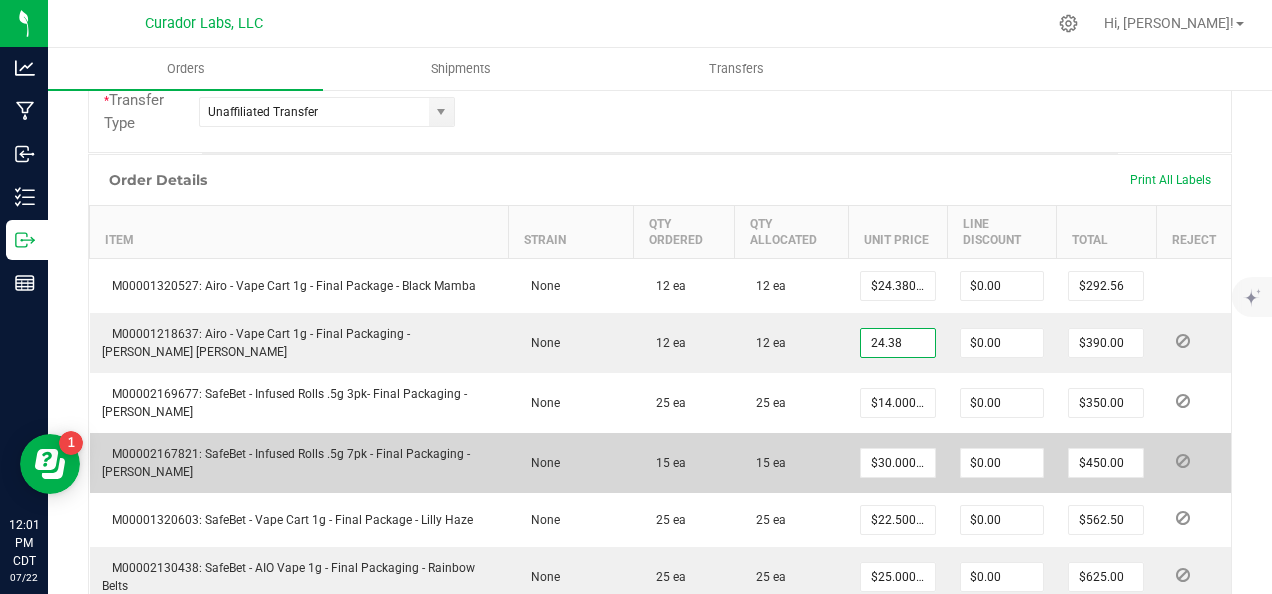 type on "$292.56" 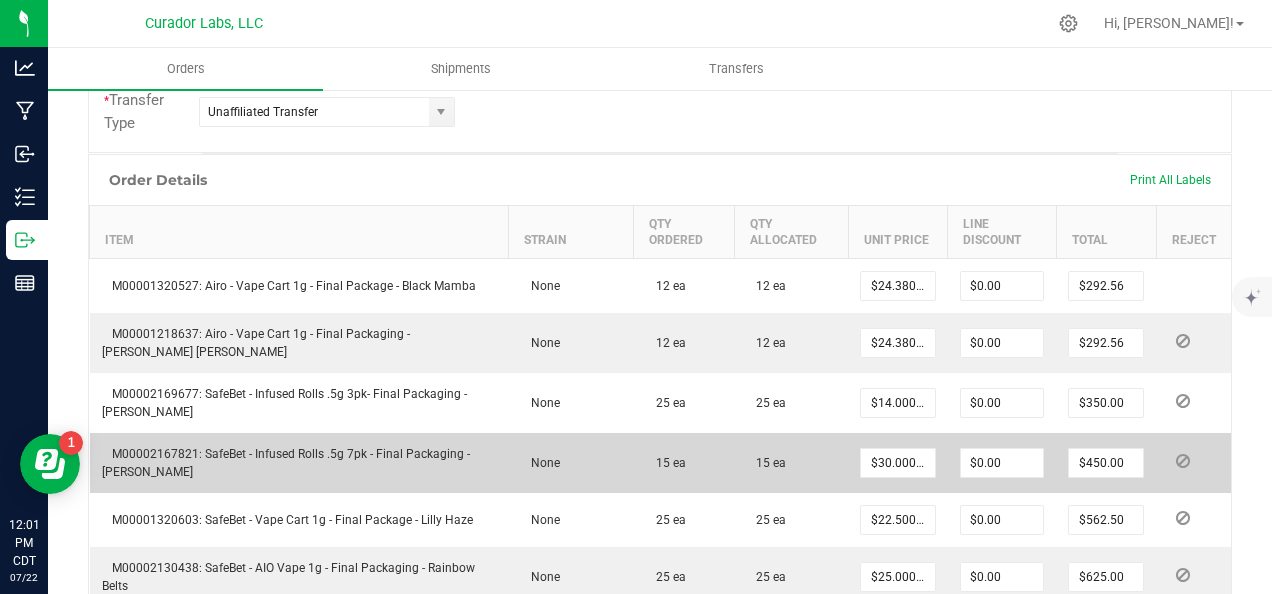 click on "15 ea" at bounding box center [791, 463] 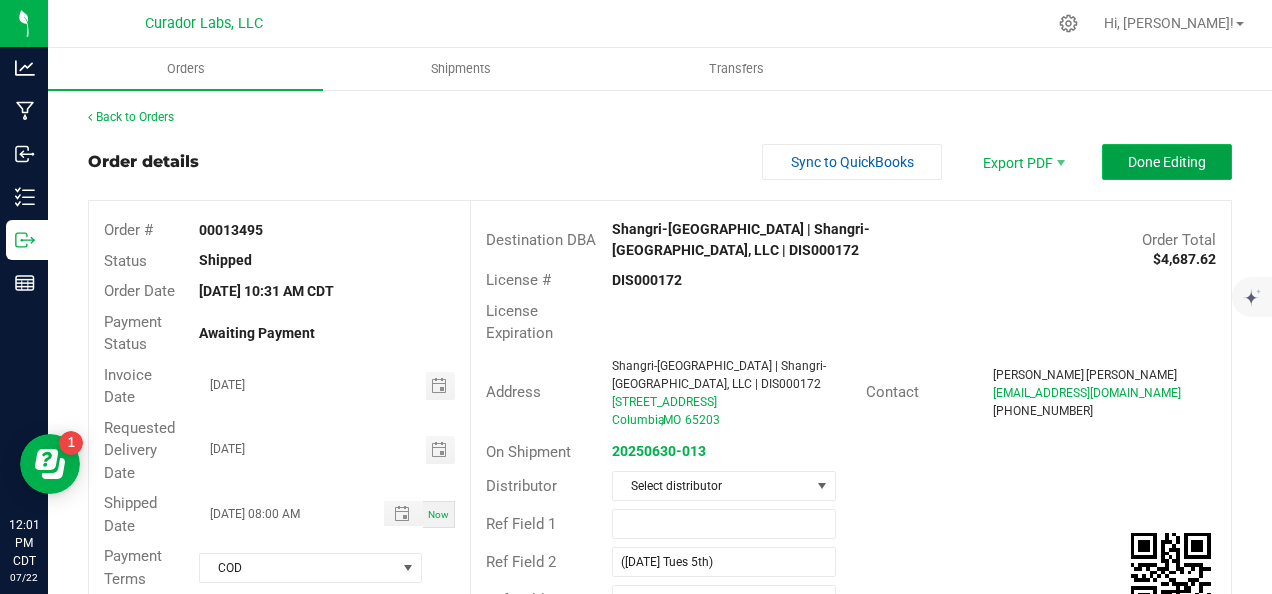 click on "Done Editing" at bounding box center (1167, 162) 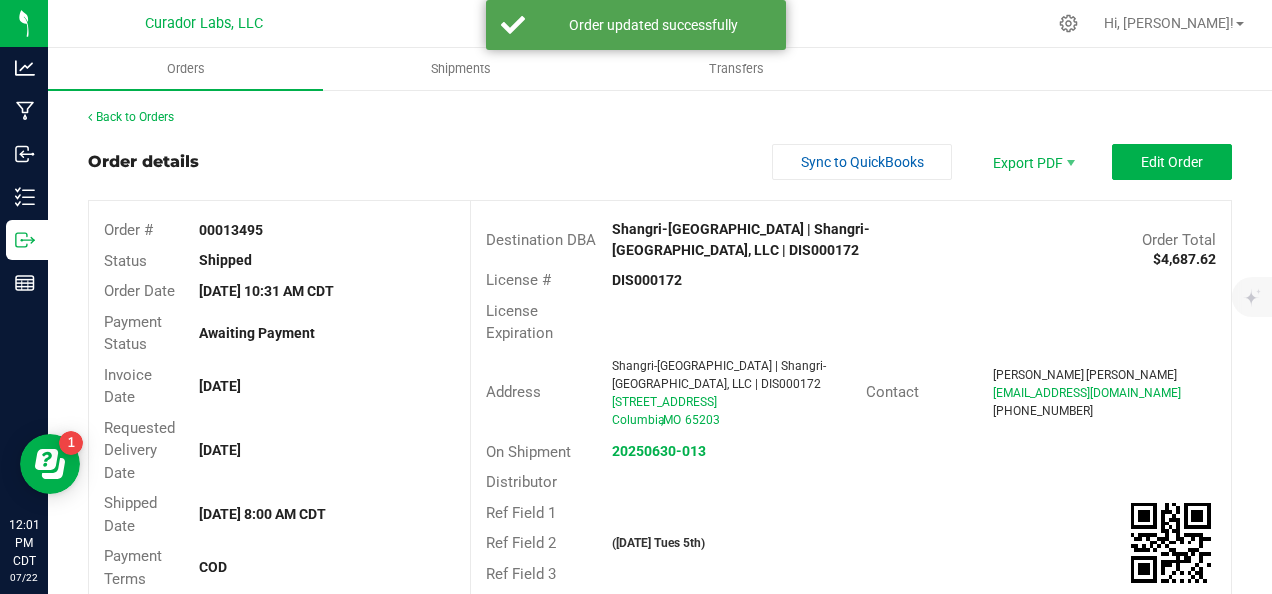 click on "Back to Orders" at bounding box center [660, 117] 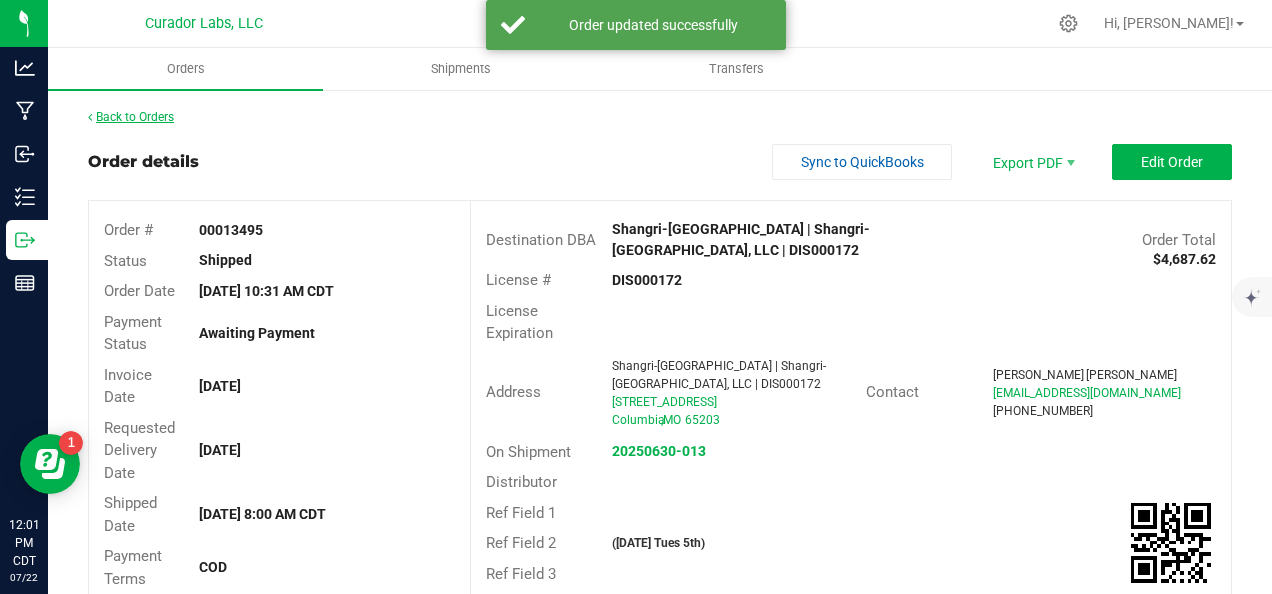 click on "Back to Orders" at bounding box center (131, 117) 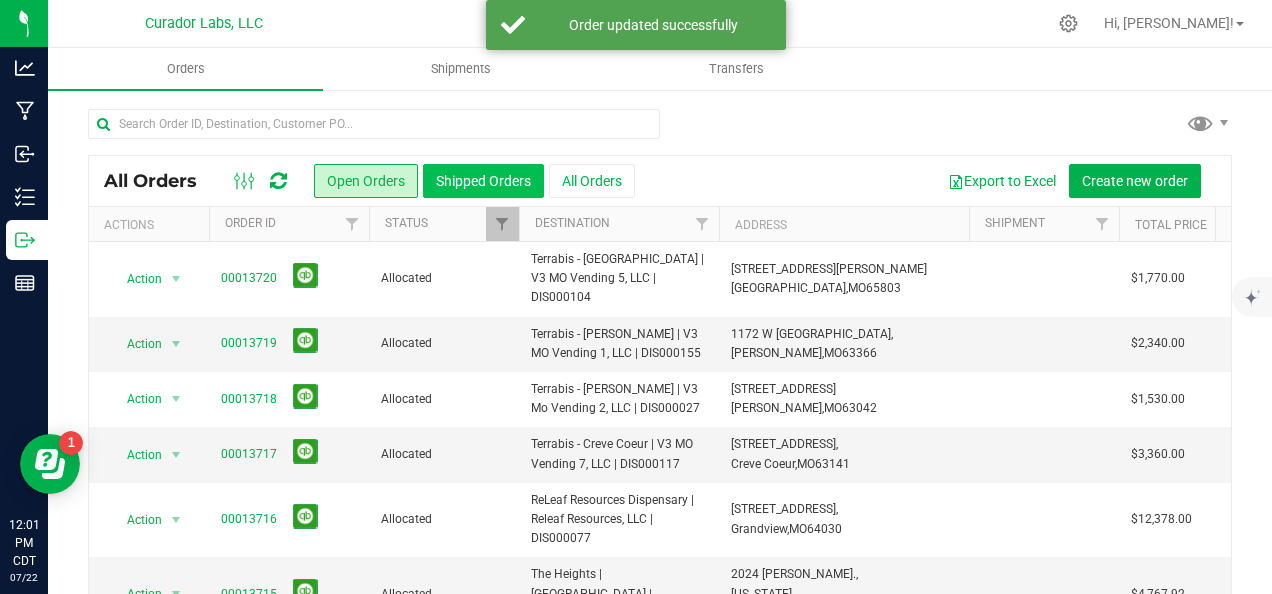 click on "Shipped Orders" at bounding box center (483, 181) 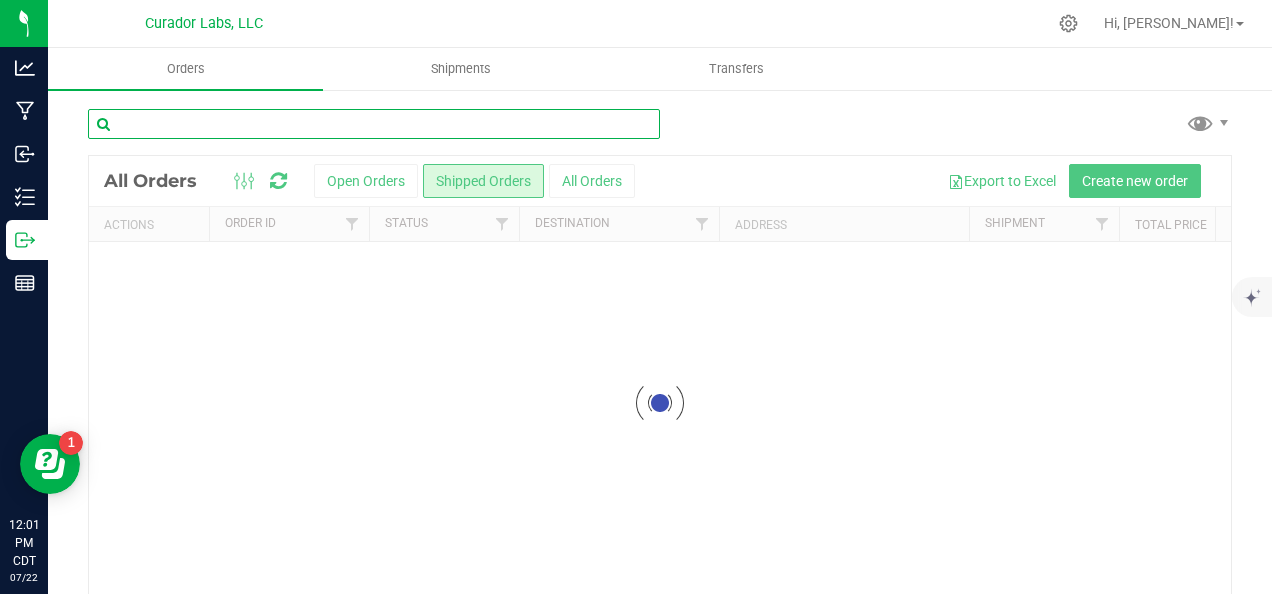 click at bounding box center [374, 124] 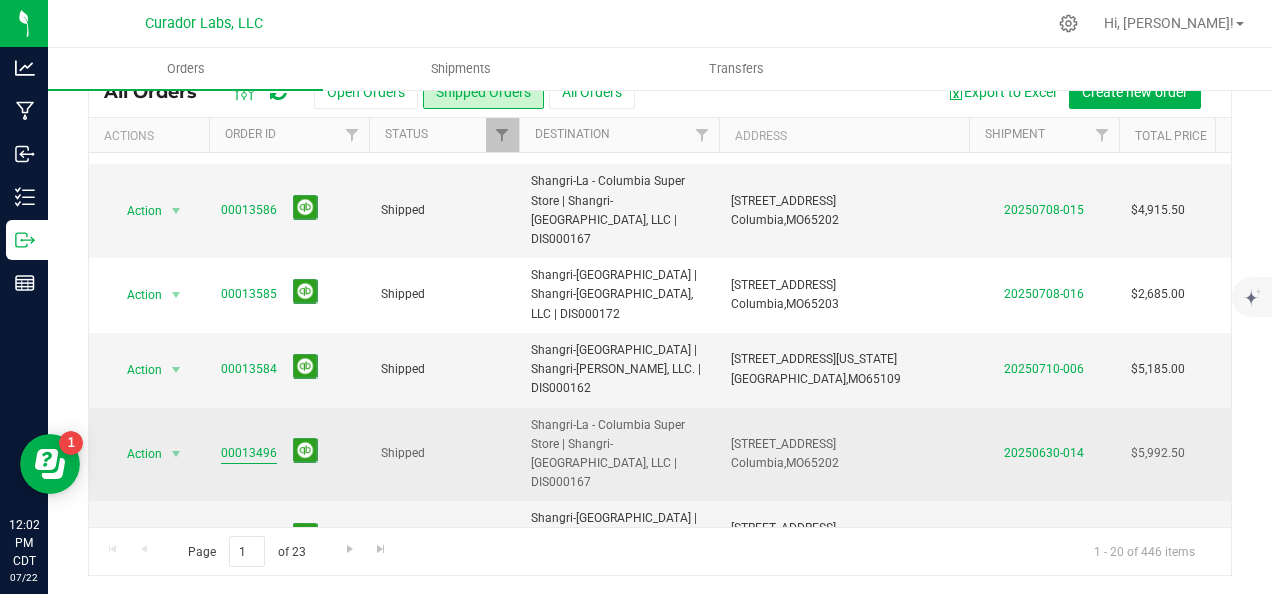 type on "shangri" 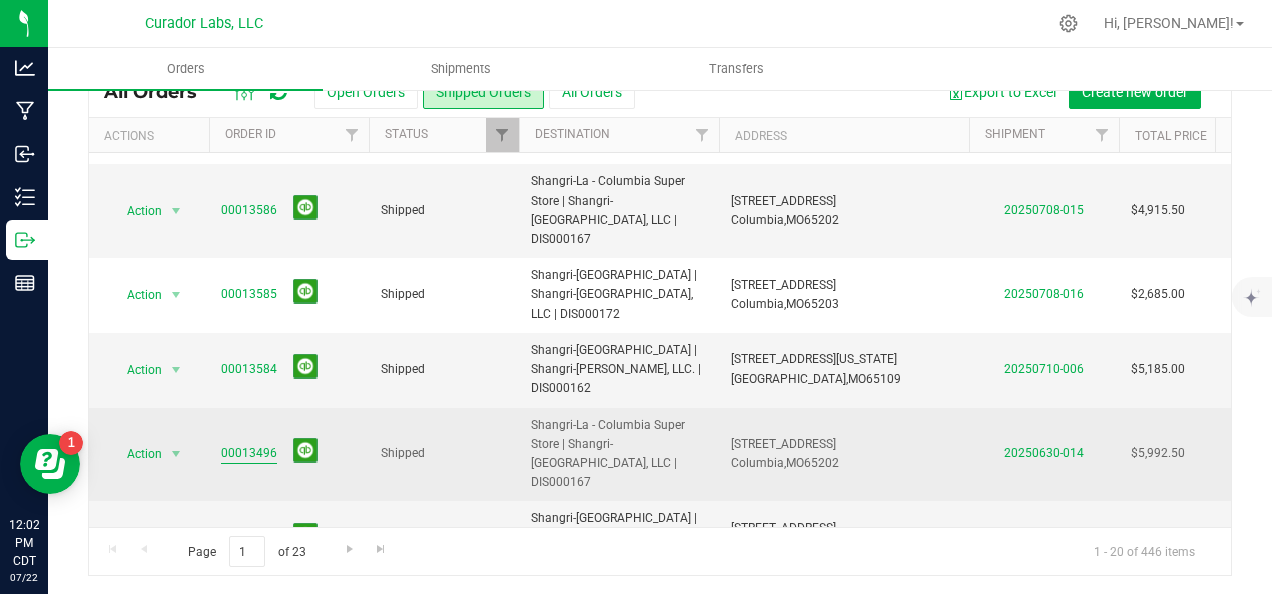click on "00013496" at bounding box center [249, 453] 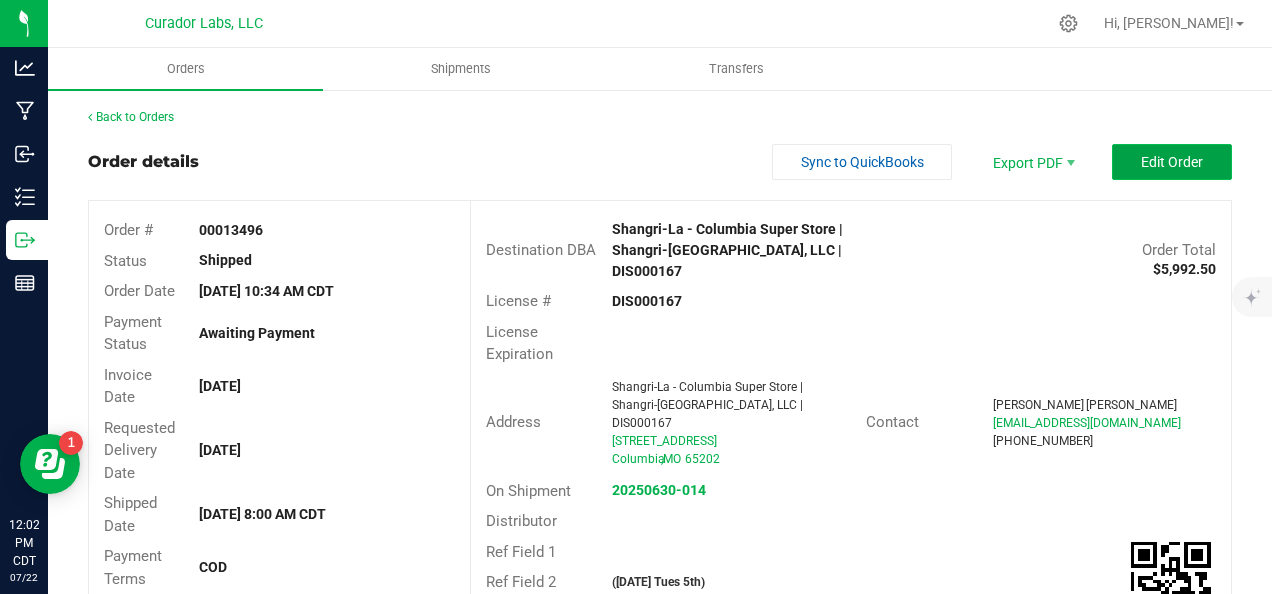 click on "Edit Order" at bounding box center (1172, 162) 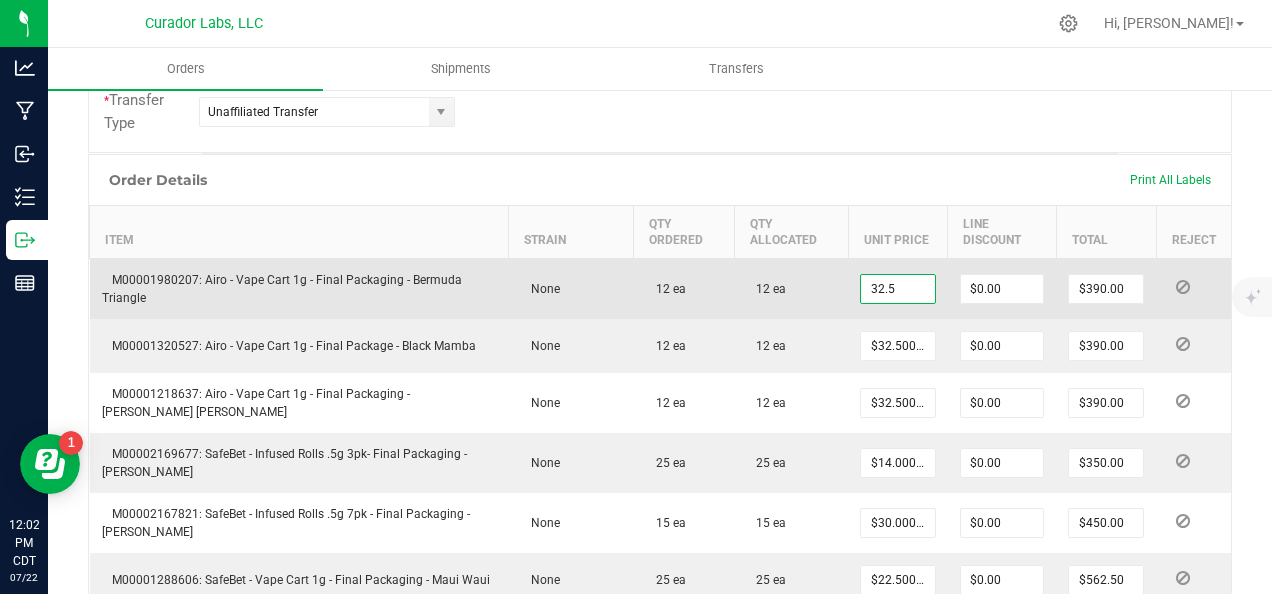 click on "32.5" at bounding box center [898, 289] 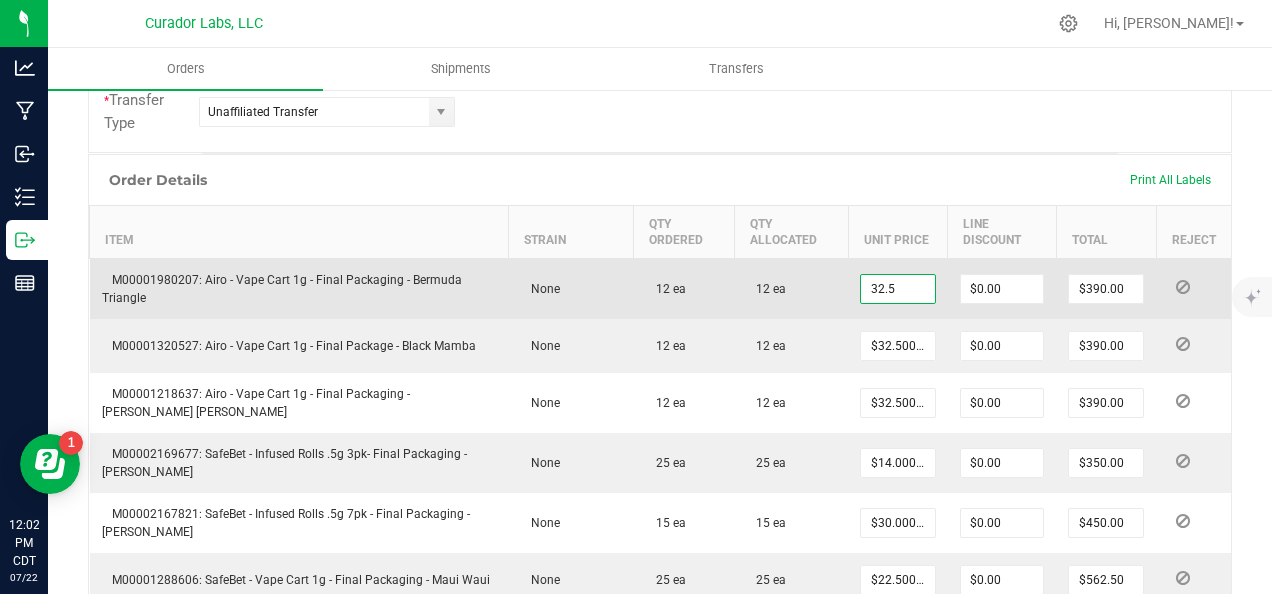 paste on "24.38" 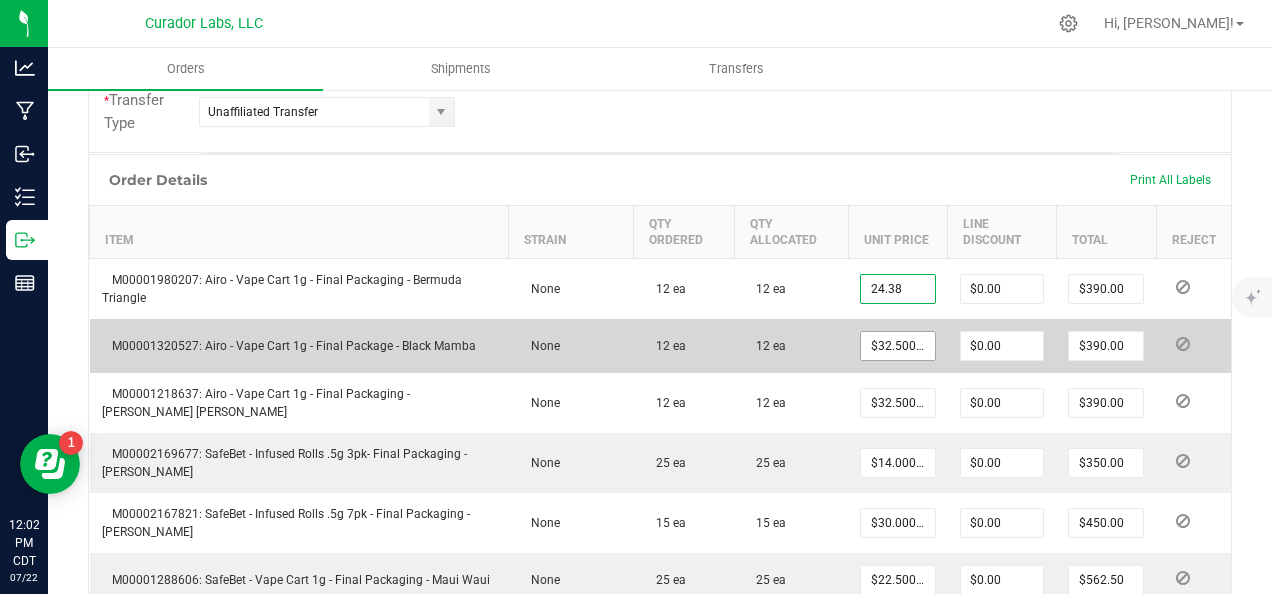 type on "$24.38000" 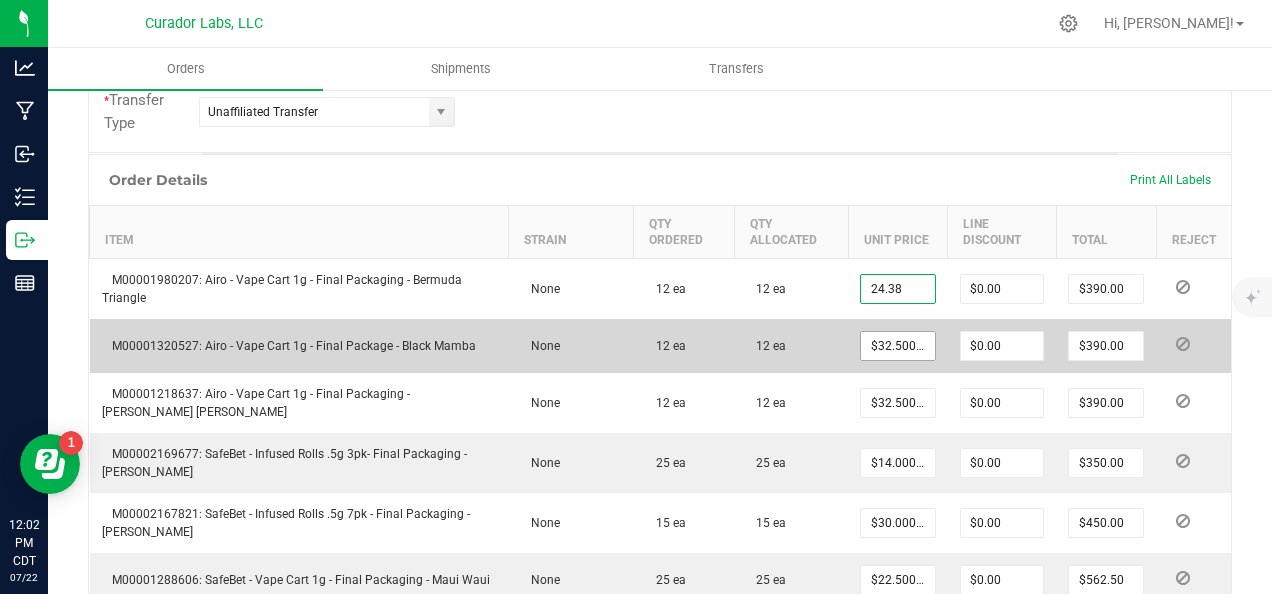 type on "$292.56" 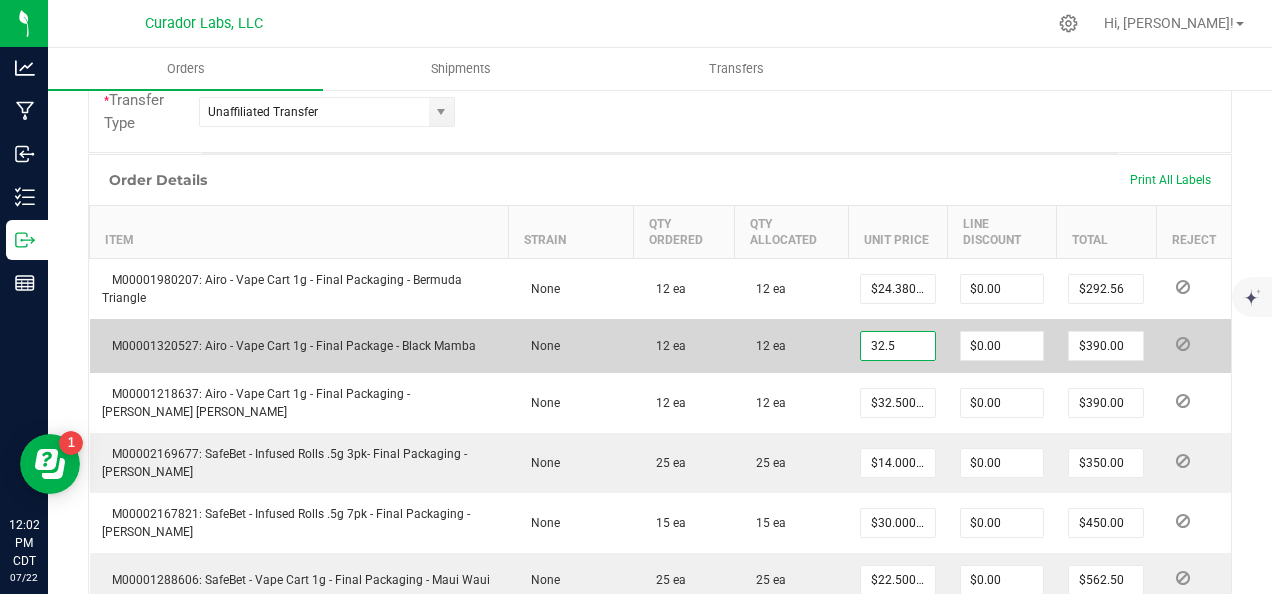 click on "32.5" at bounding box center [898, 346] 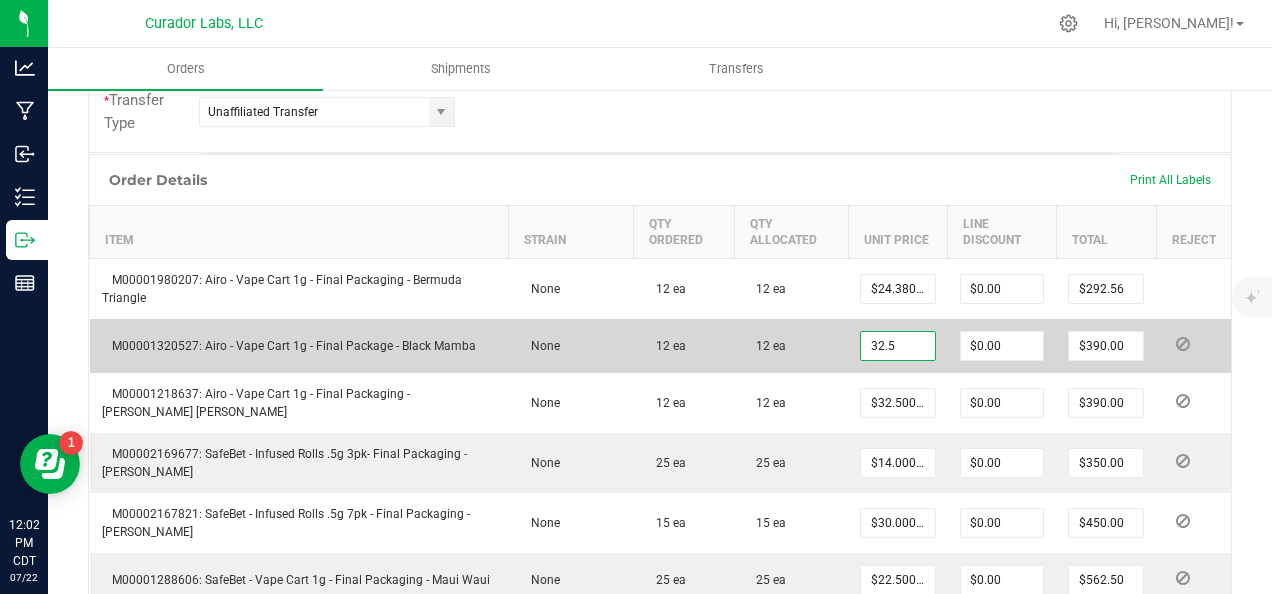 paste on "24.38" 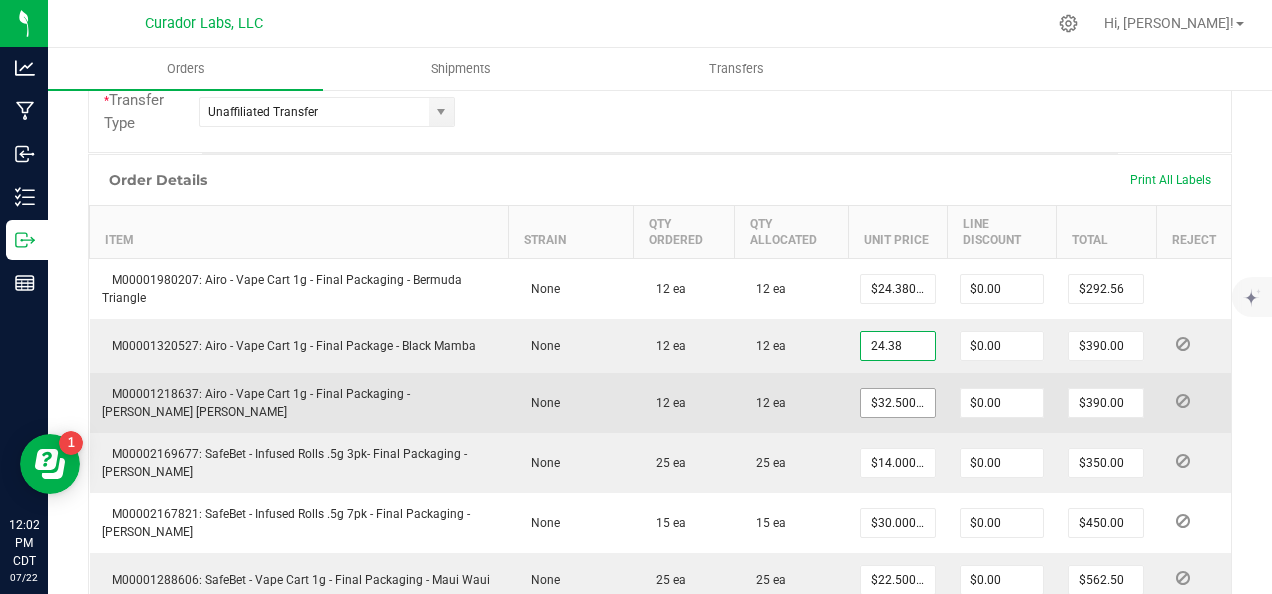 type on "$24.38000" 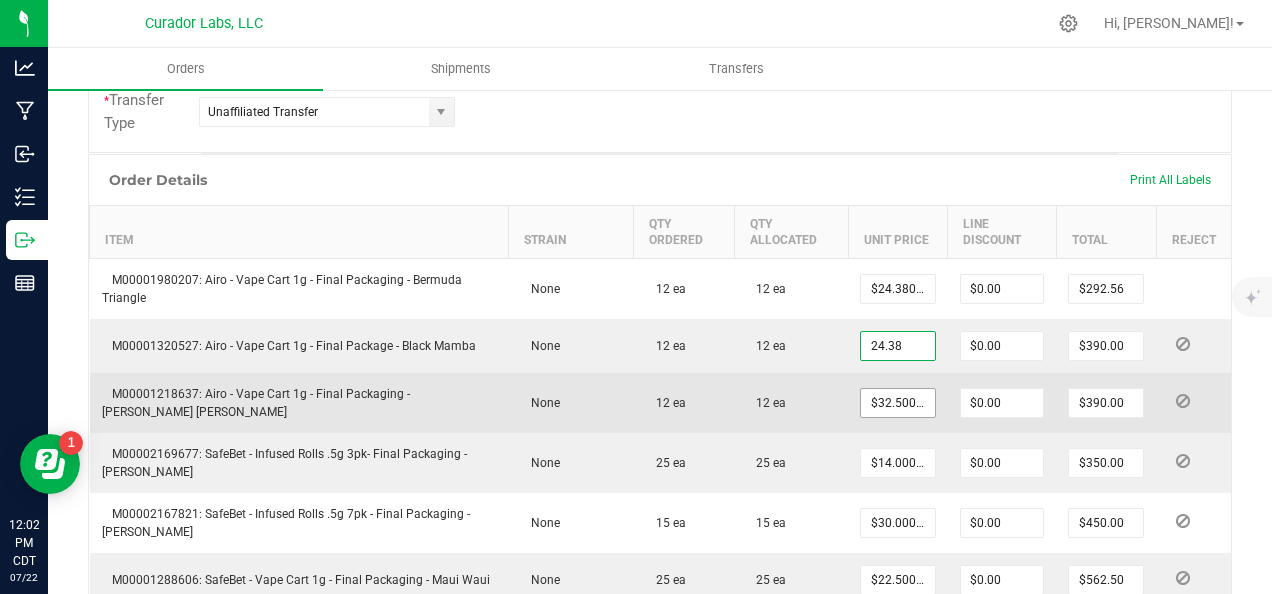 type on "$292.56" 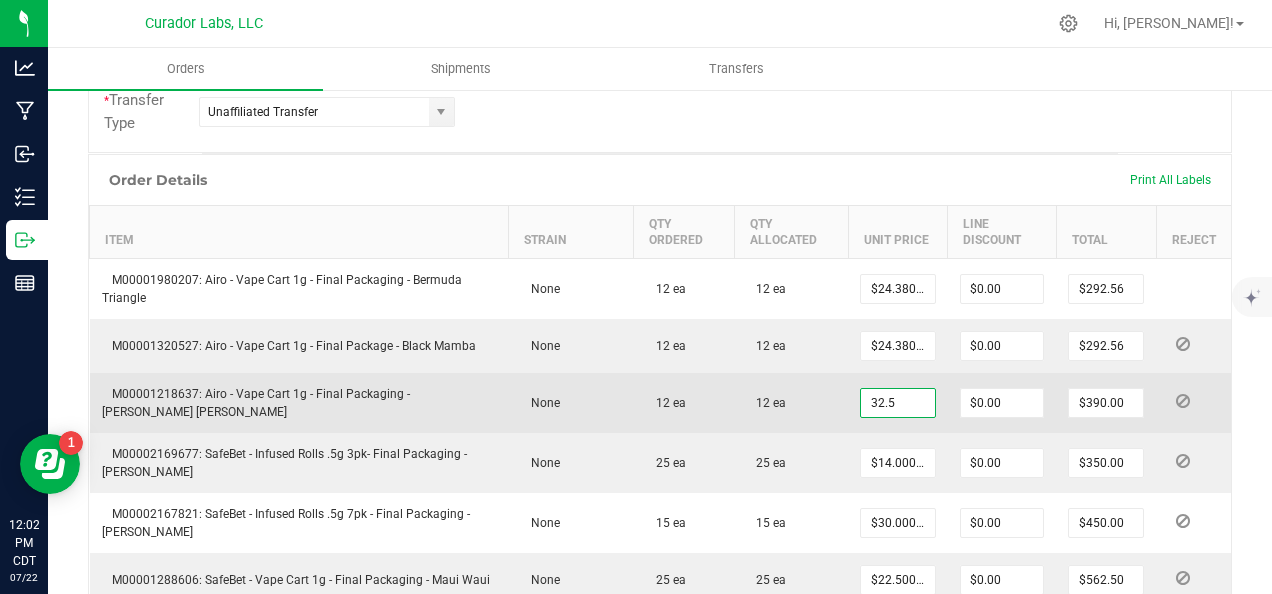 click on "32.5" at bounding box center (898, 403) 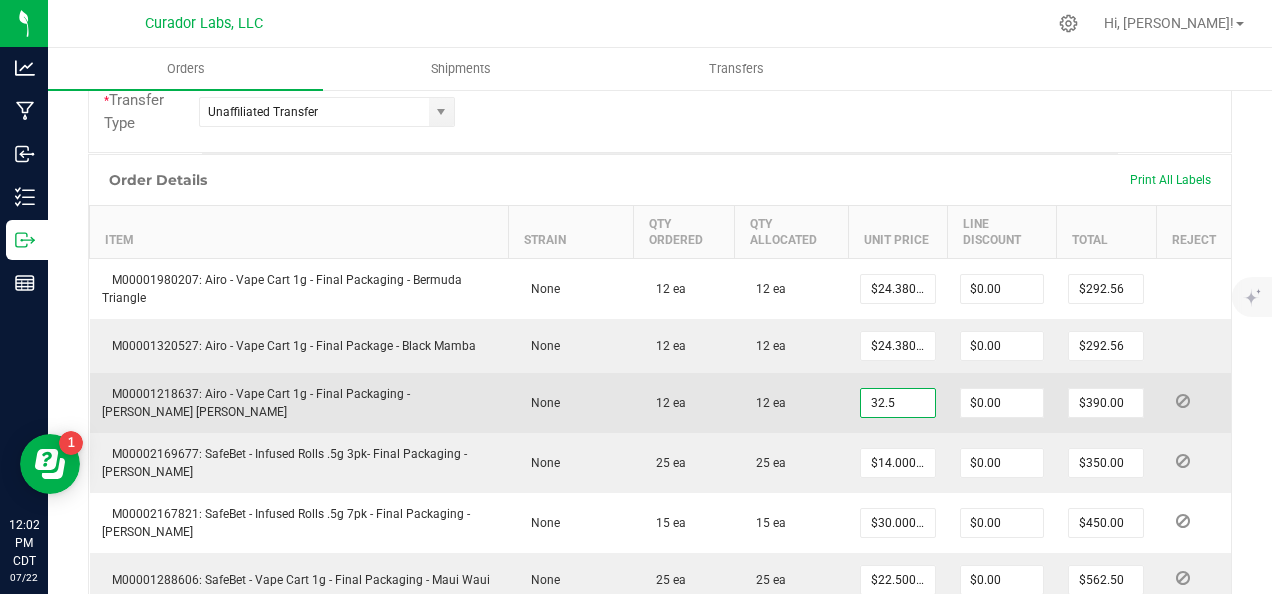 paste on "24.38" 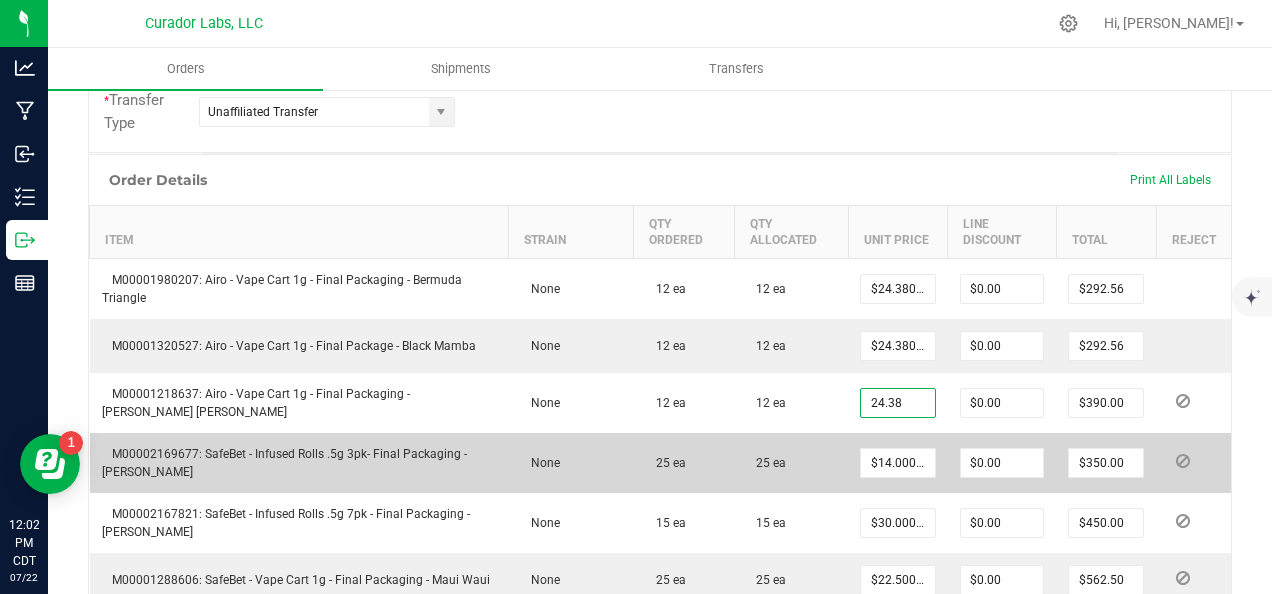 type on "$24.38000" 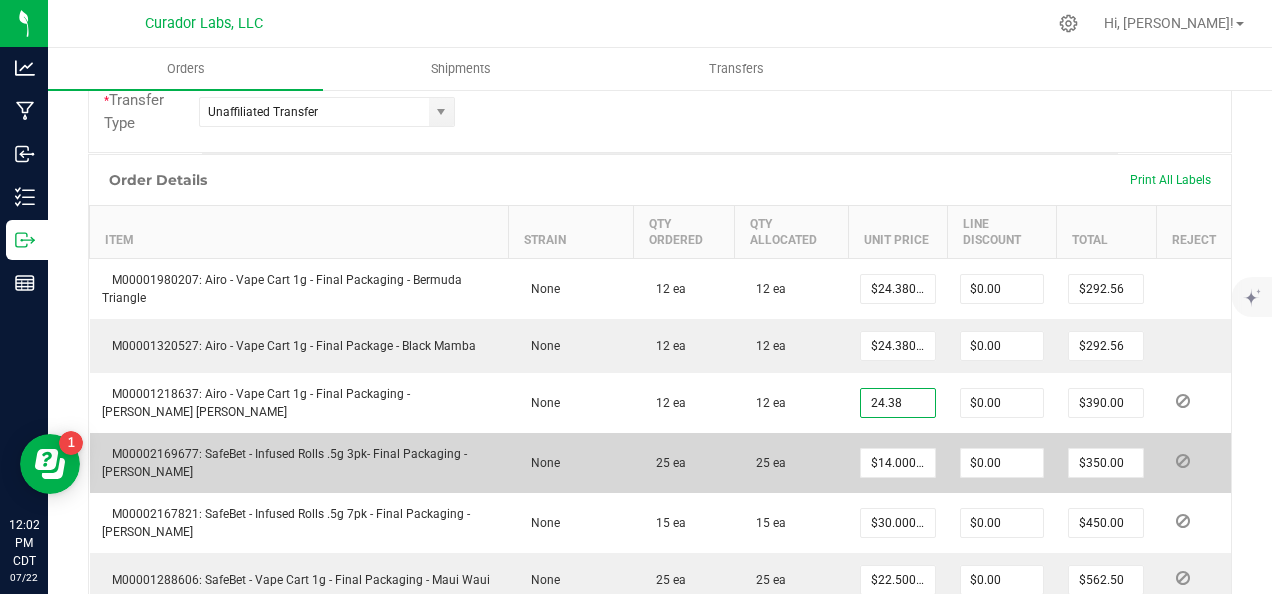 type on "$292.56" 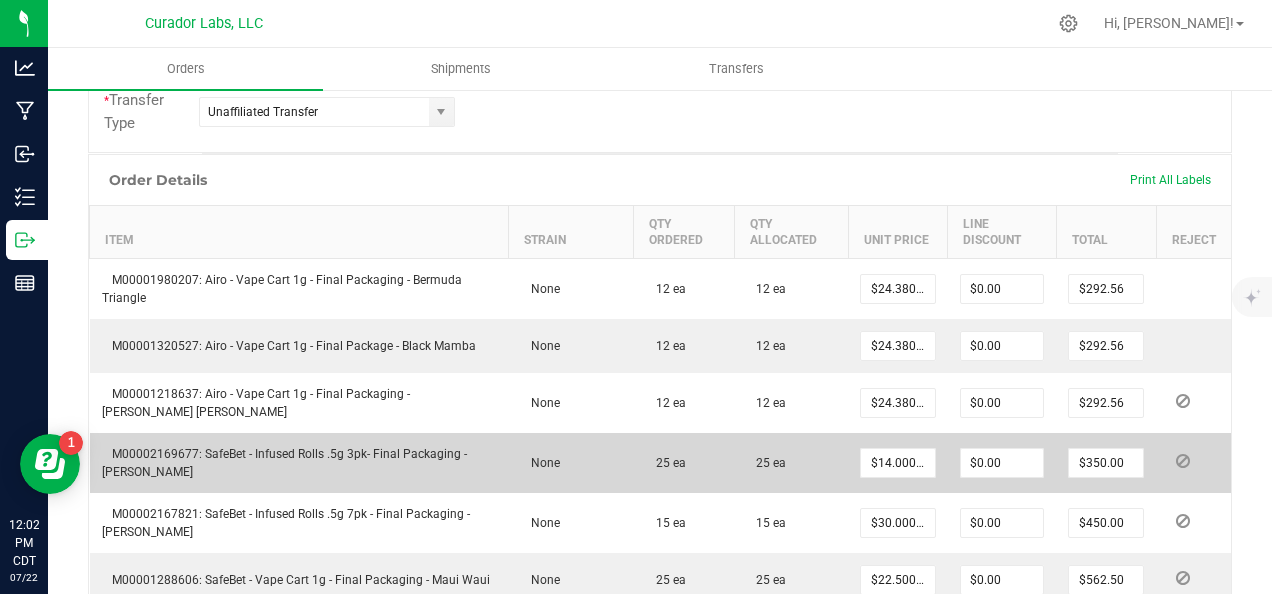 click on "$14.00000" at bounding box center (898, 463) 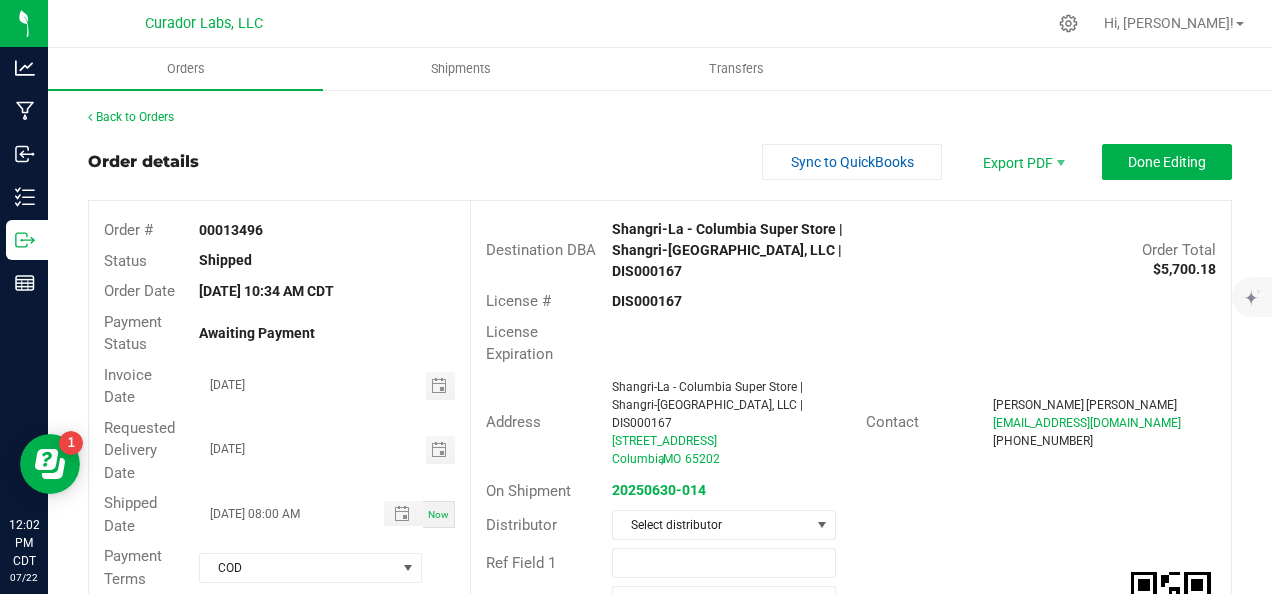 click on "License #   DIS000167" at bounding box center [851, 301] 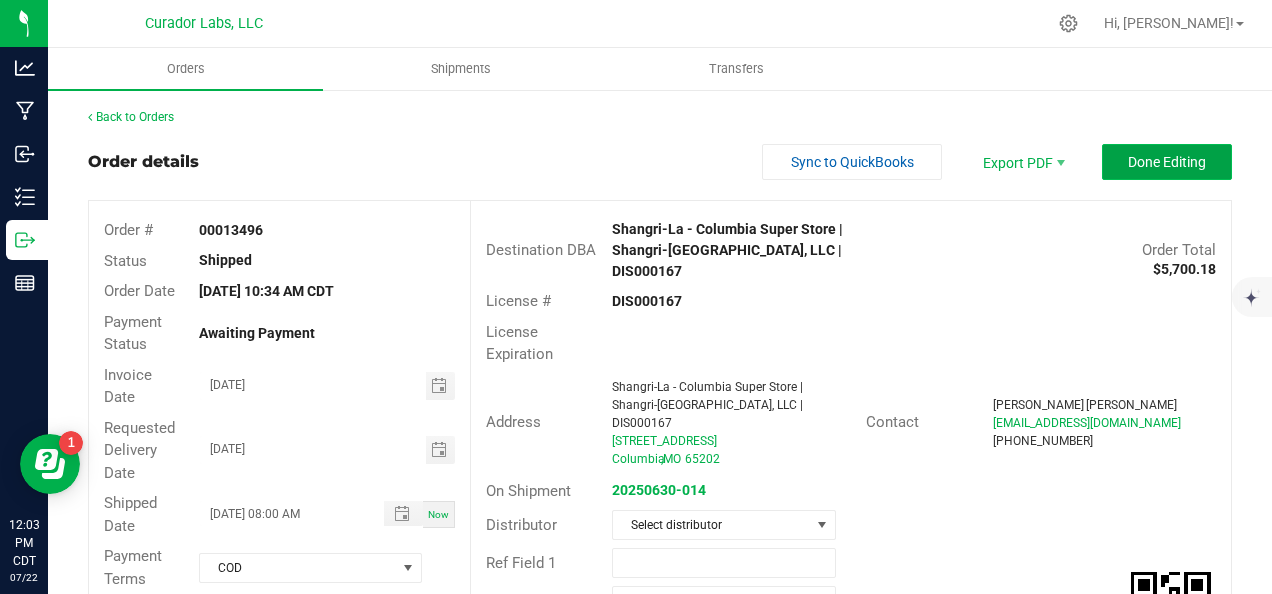 click on "Done Editing" at bounding box center [1167, 162] 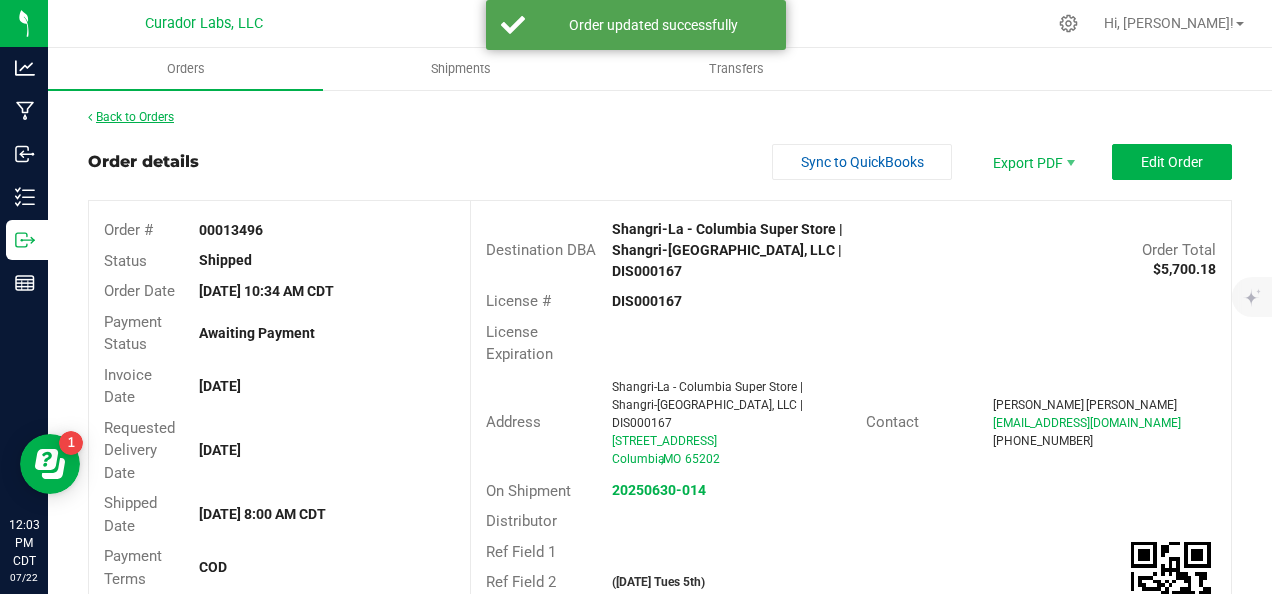 click on "Back to Orders" at bounding box center [131, 117] 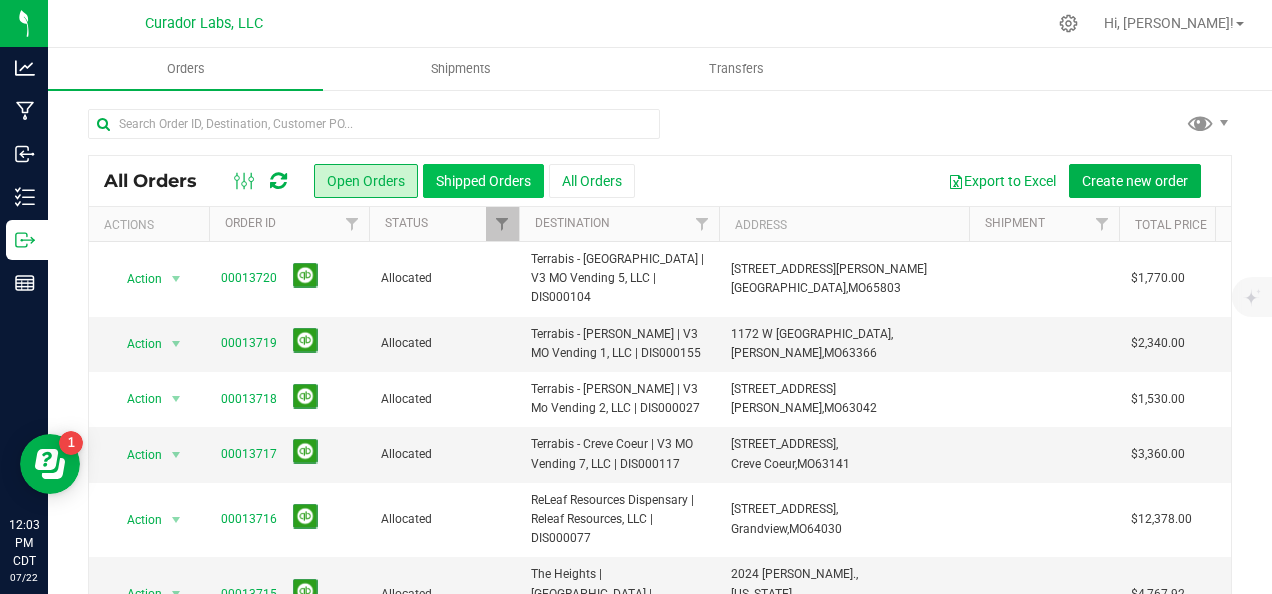 click on "Shipped Orders" at bounding box center [483, 181] 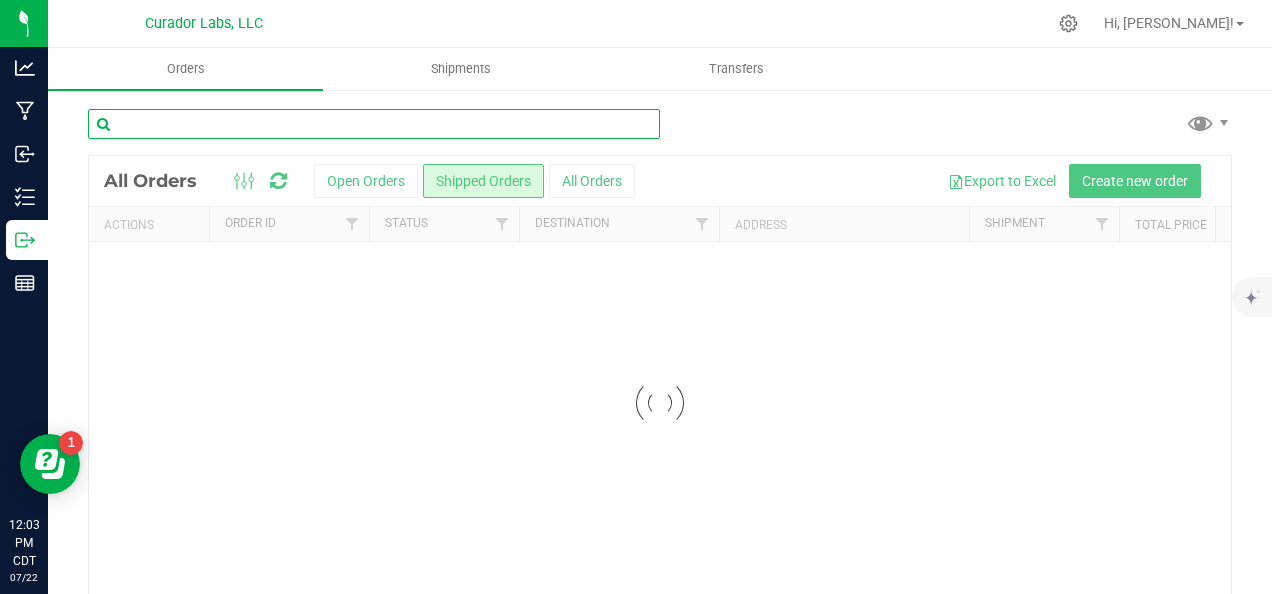 click at bounding box center (374, 124) 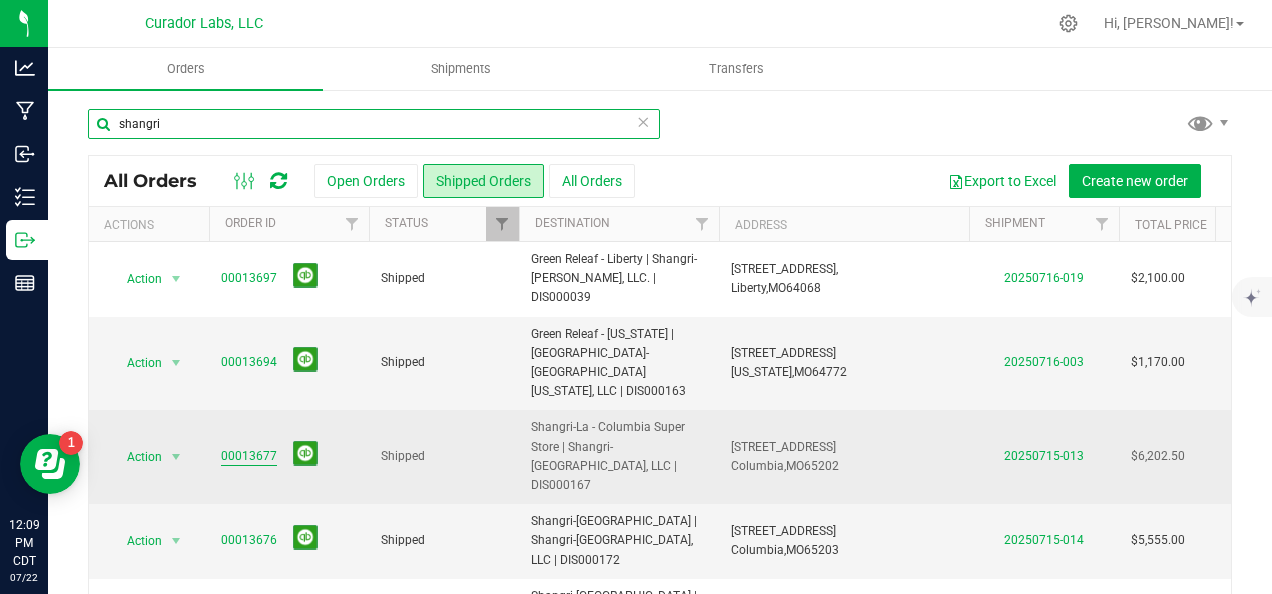 type on "shangri" 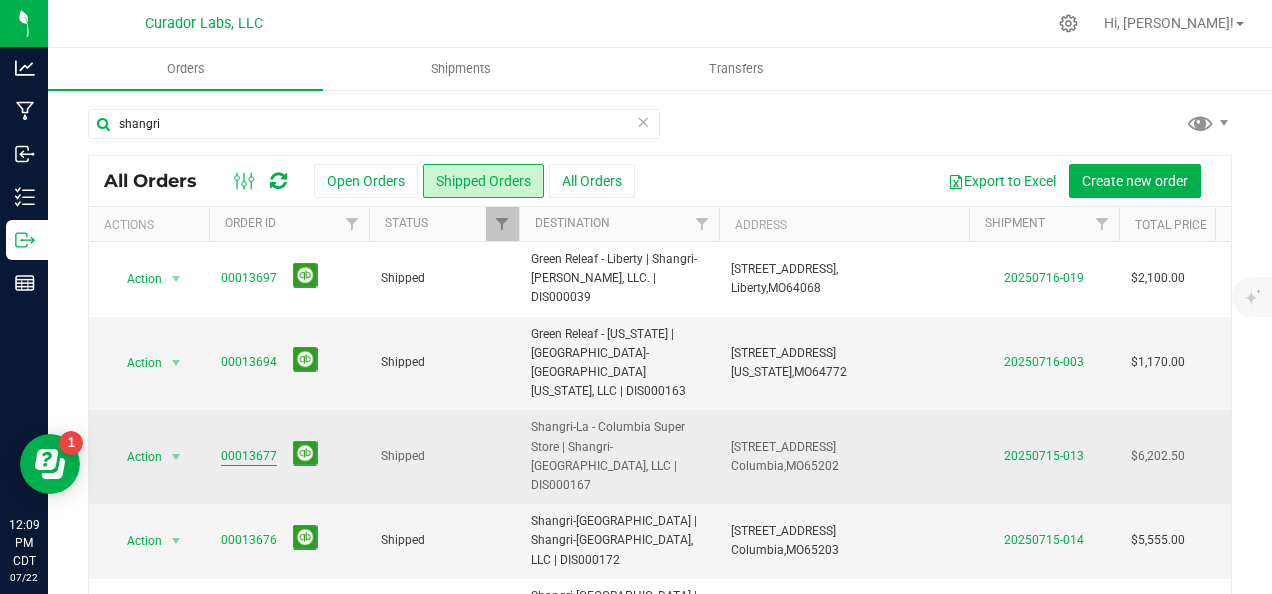 click on "00013677" at bounding box center (249, 456) 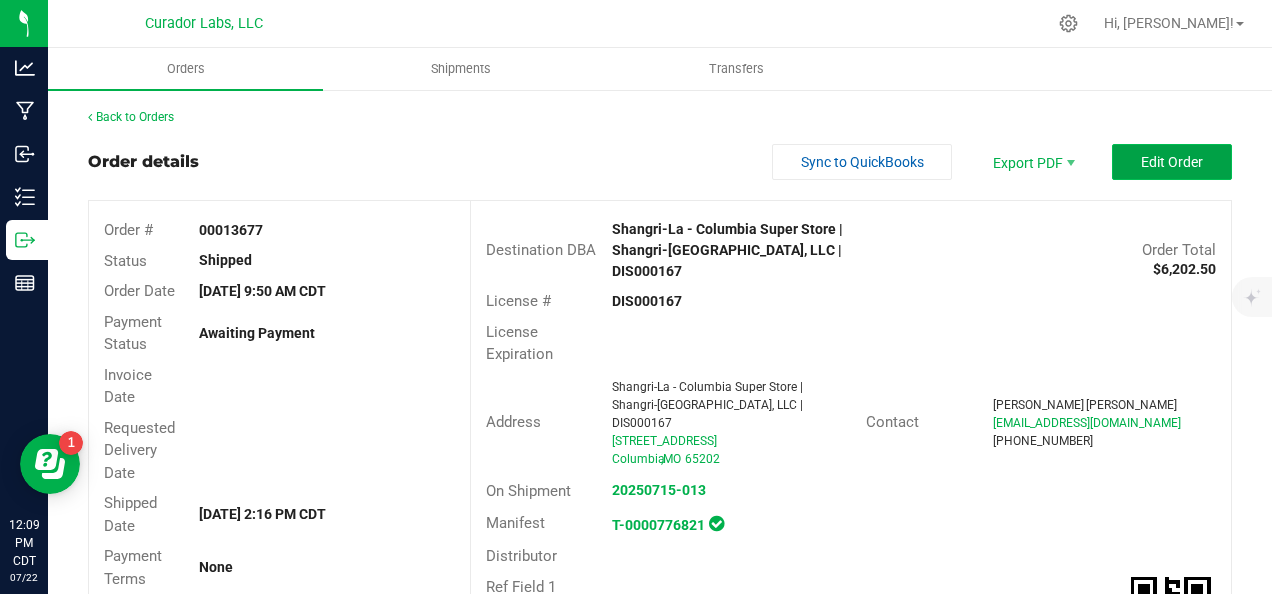 click on "Edit Order" at bounding box center [1172, 162] 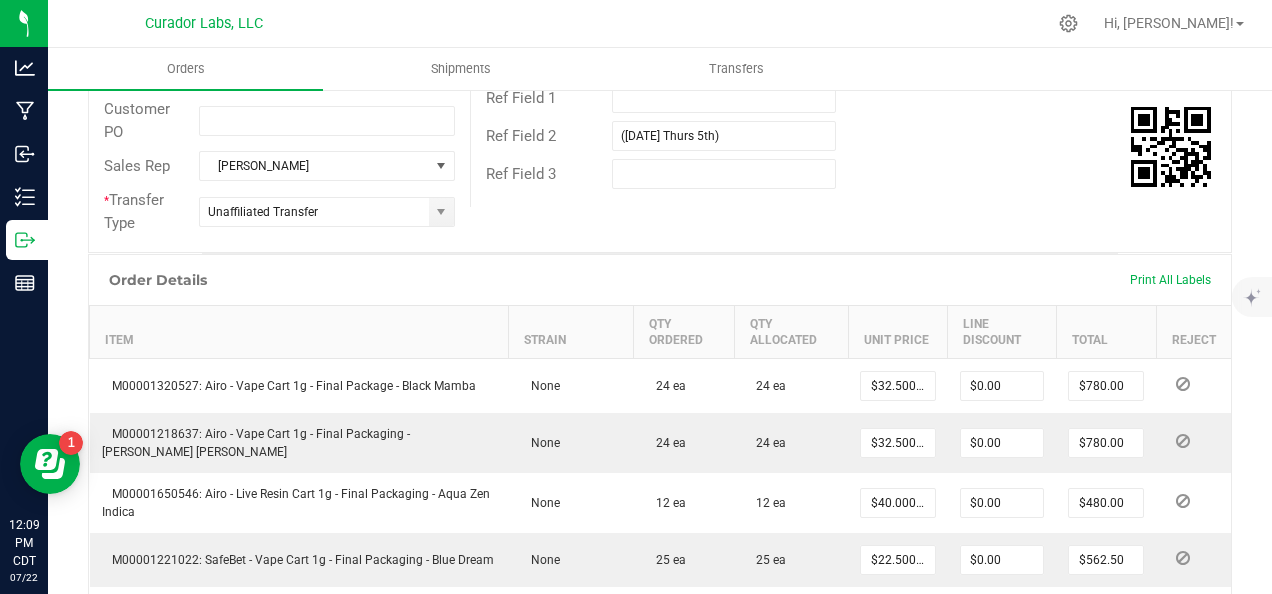 scroll, scrollTop: 600, scrollLeft: 0, axis: vertical 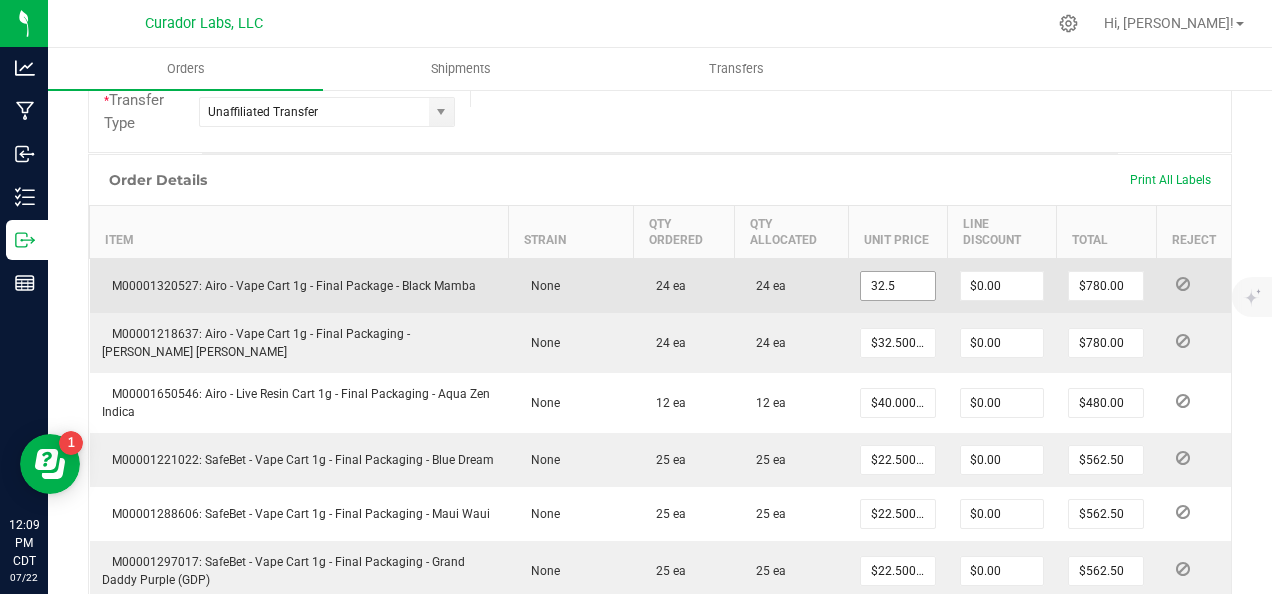 click on "32.5" at bounding box center (898, 286) 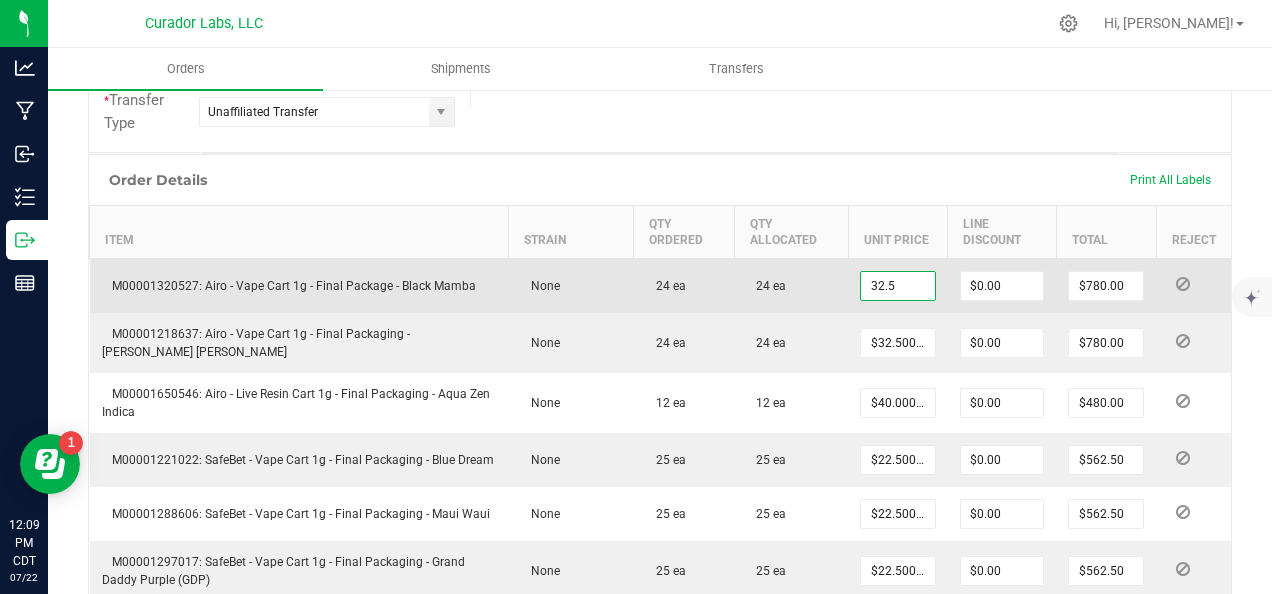 paste on "24.38" 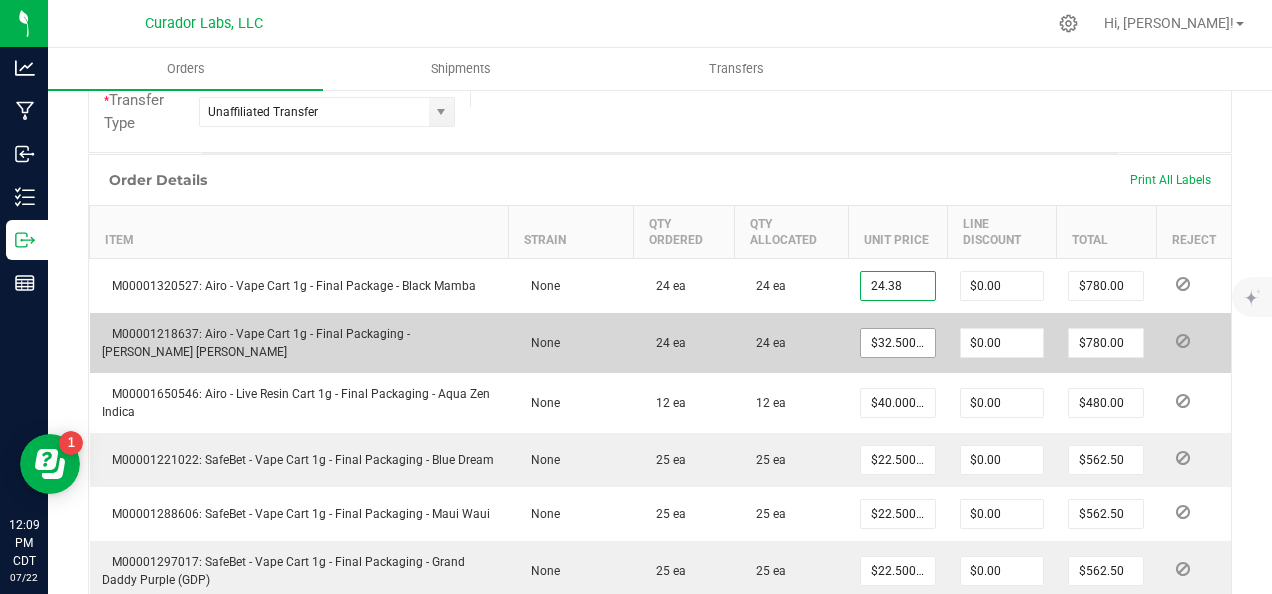 type on "$24.38000" 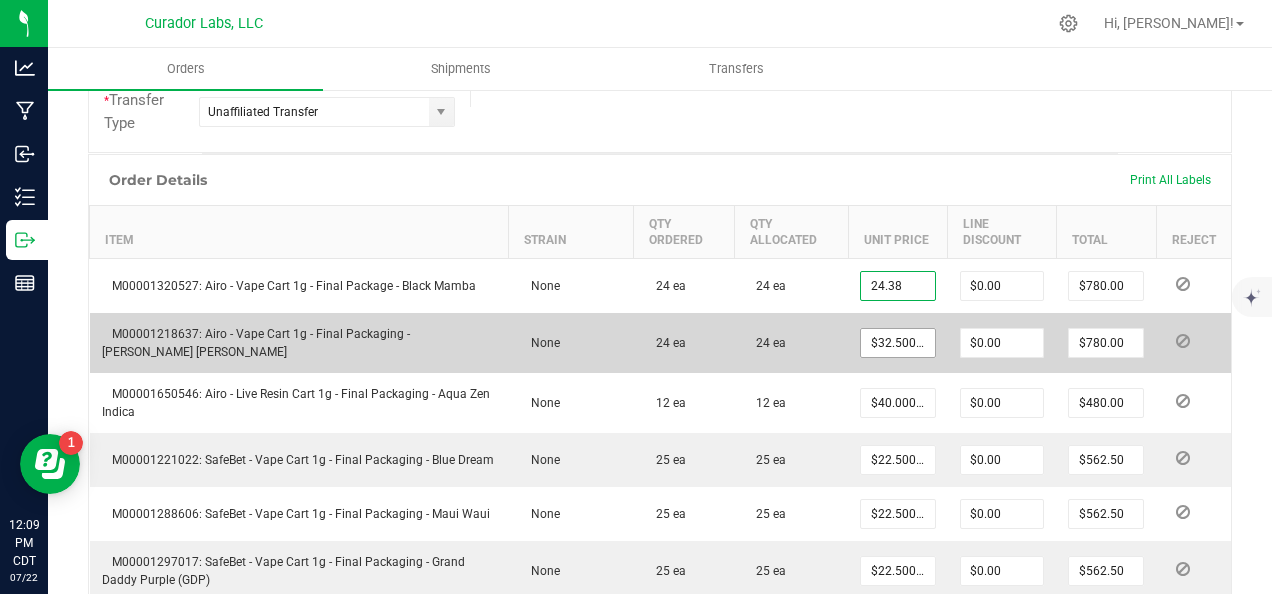 type on "$585.12" 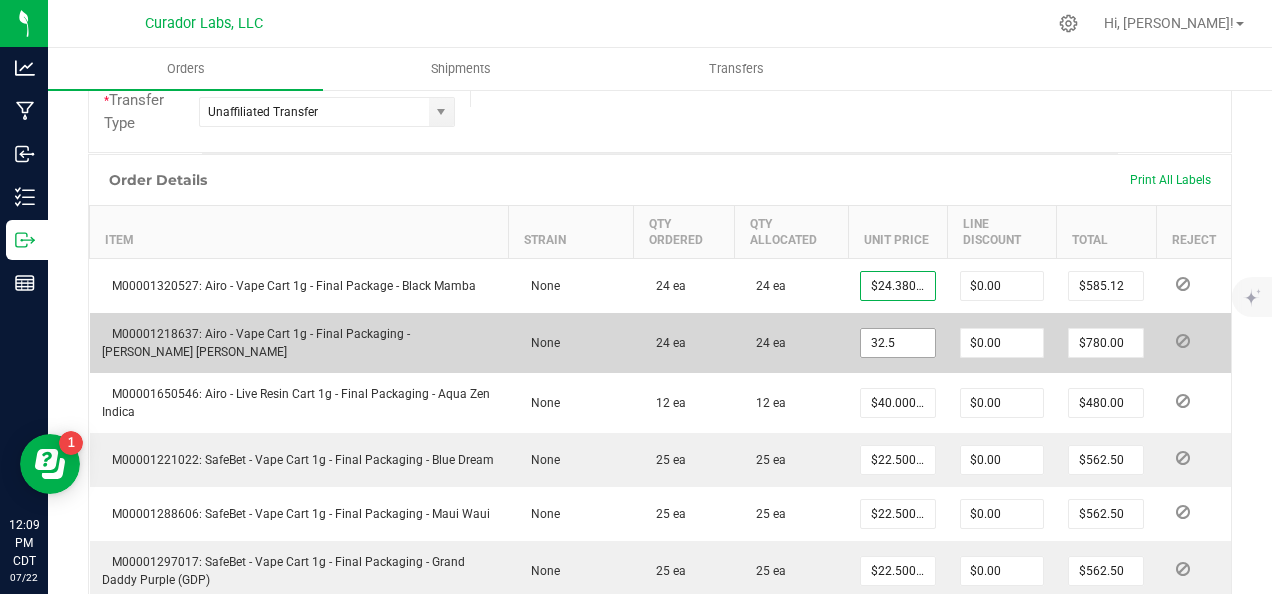 click on "32.5" at bounding box center [898, 343] 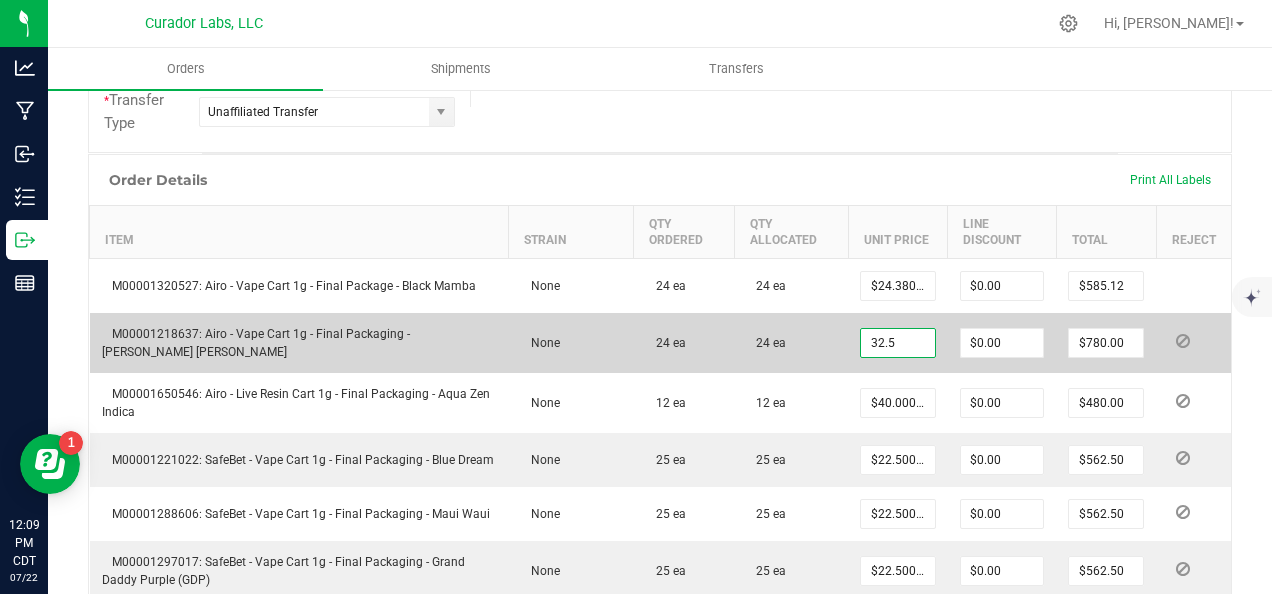 paste on "24.38" 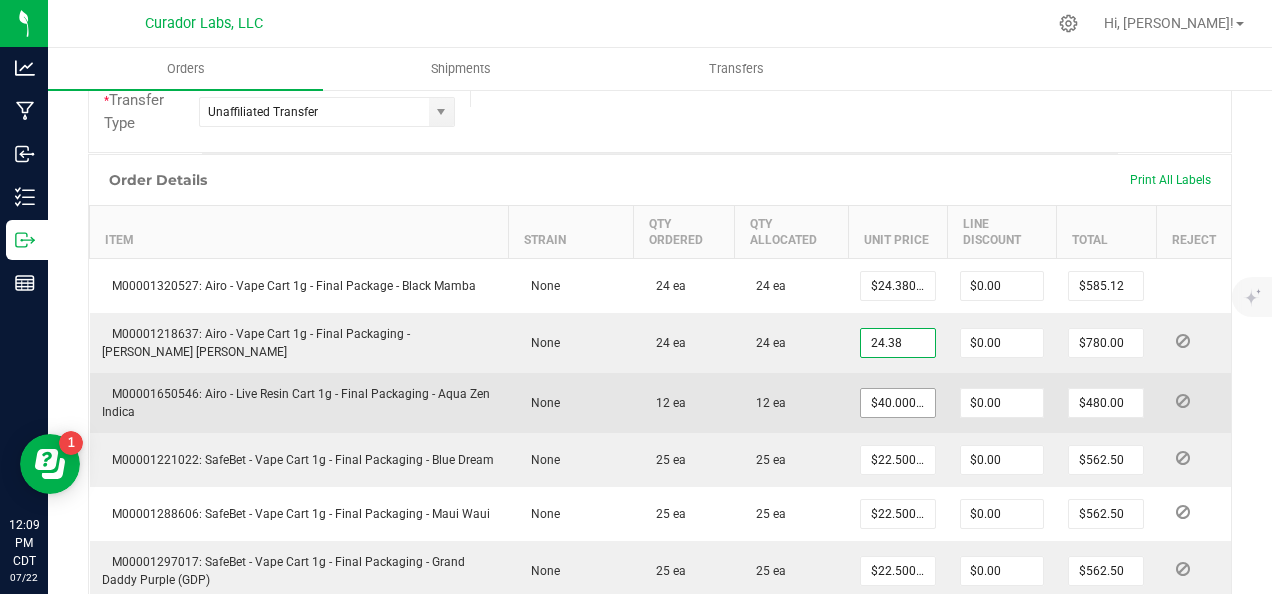 type on "$24.38000" 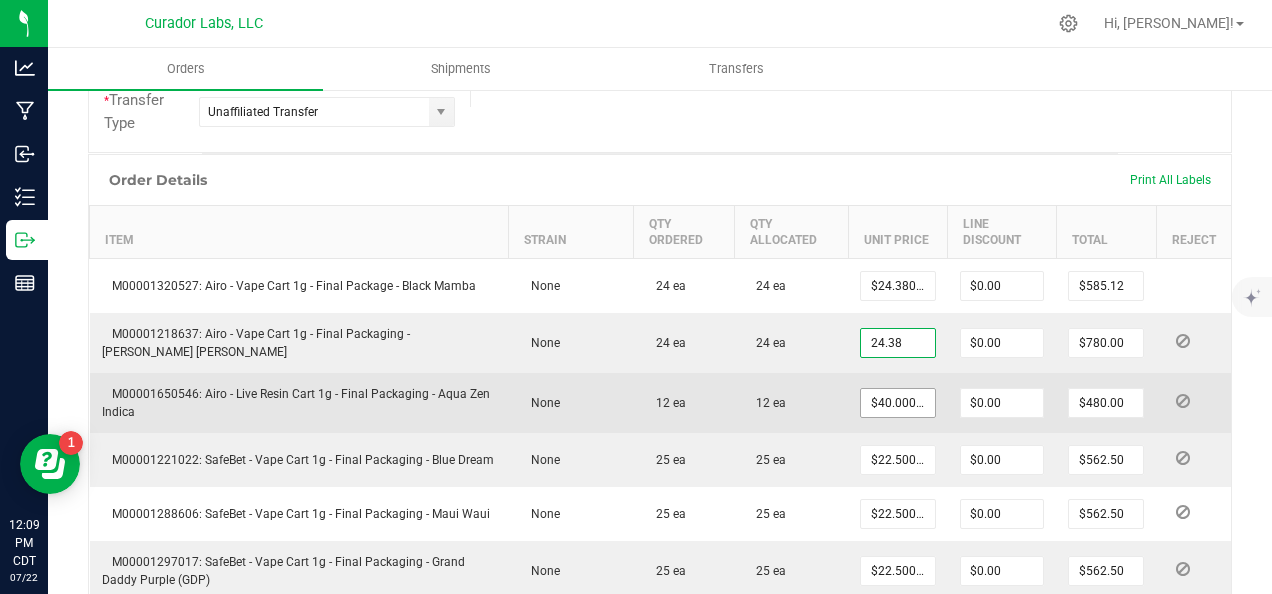 type on "$585.12" 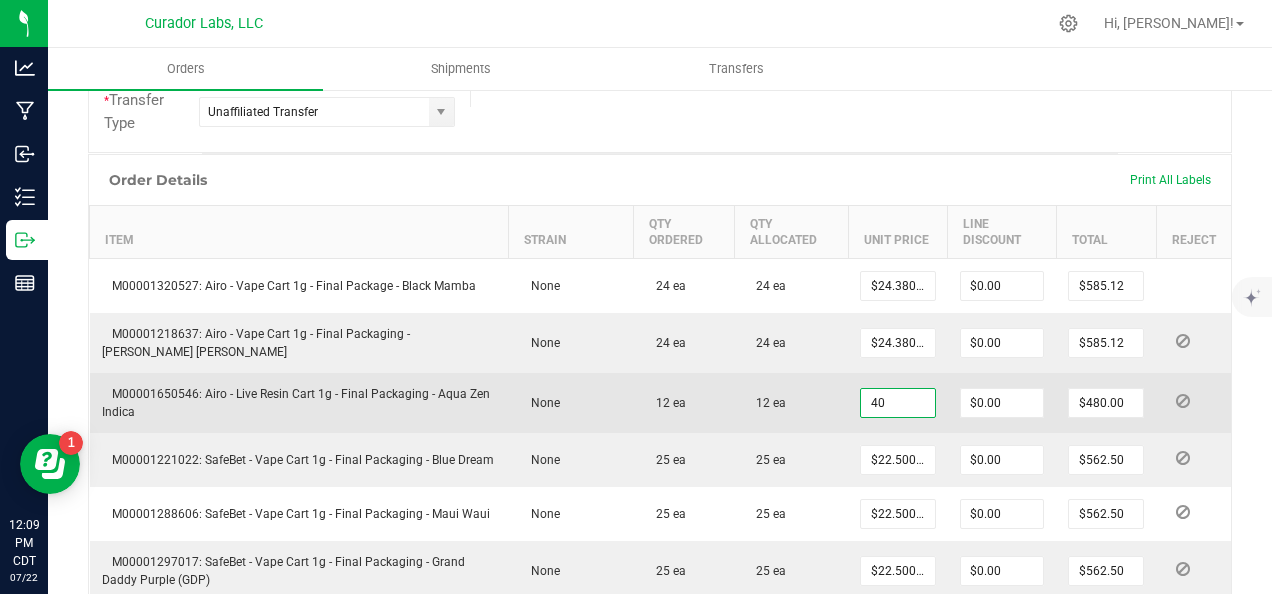 click on "40" at bounding box center (898, 403) 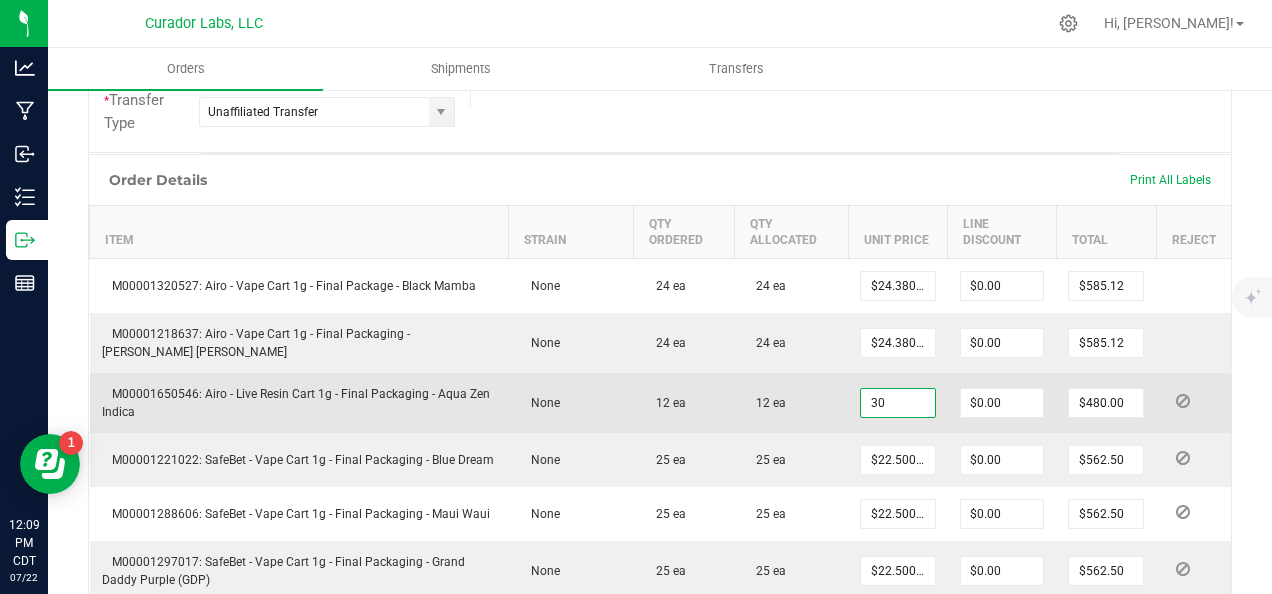 type on "$30.00000" 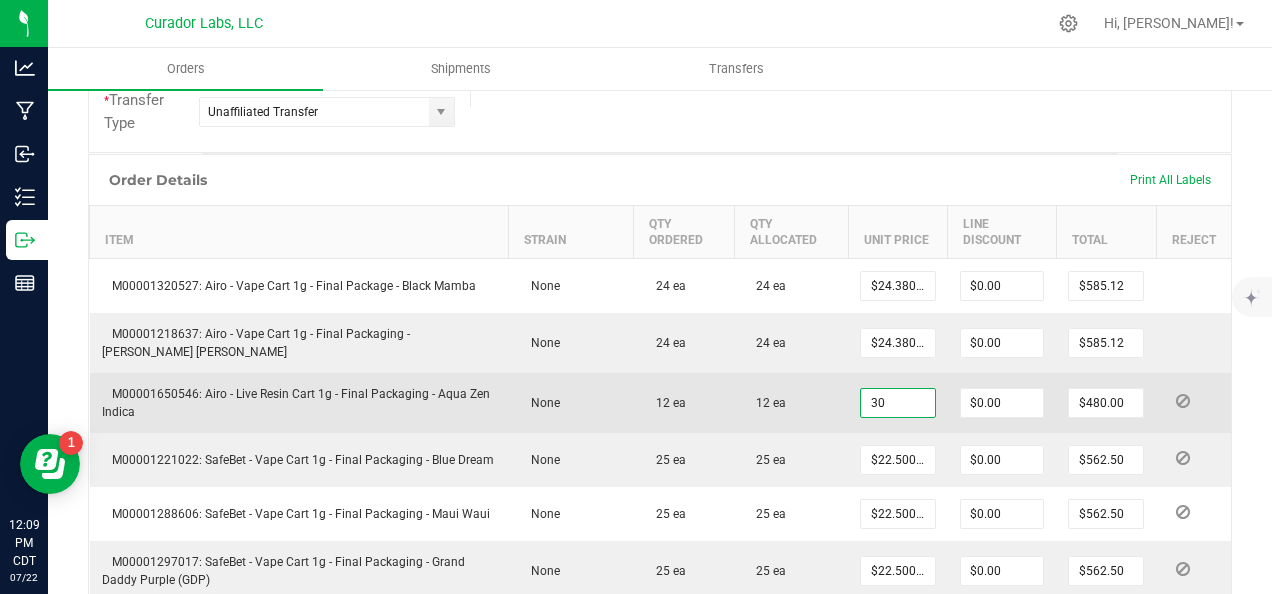 type on "$360.00" 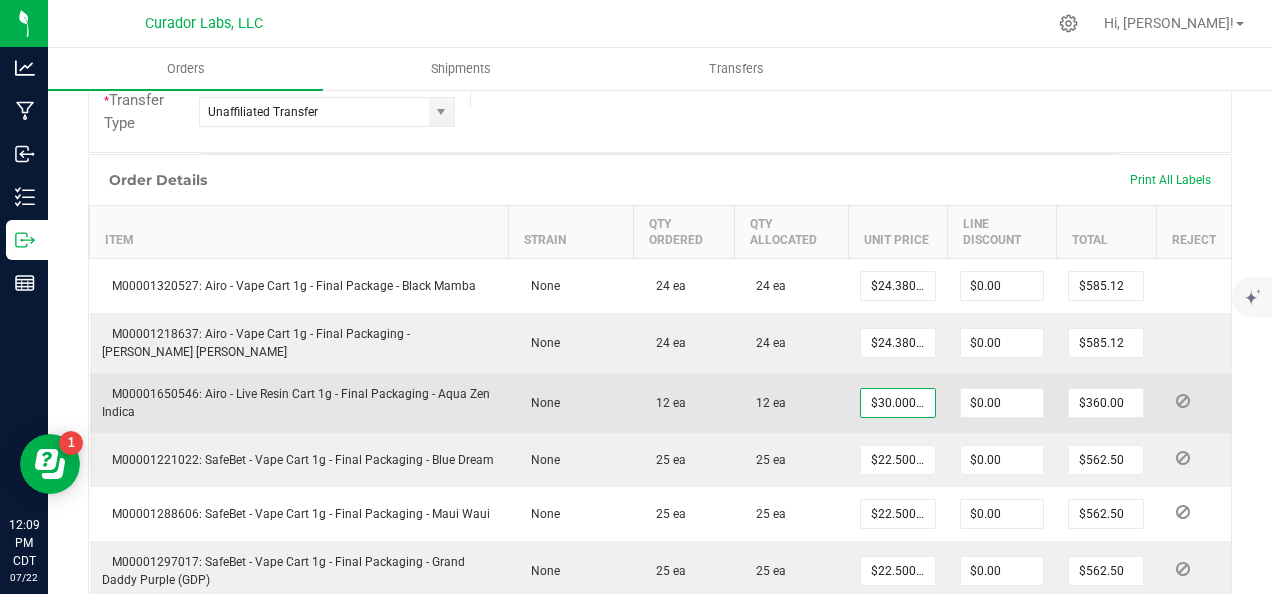 click on "12 ea" at bounding box center (791, 403) 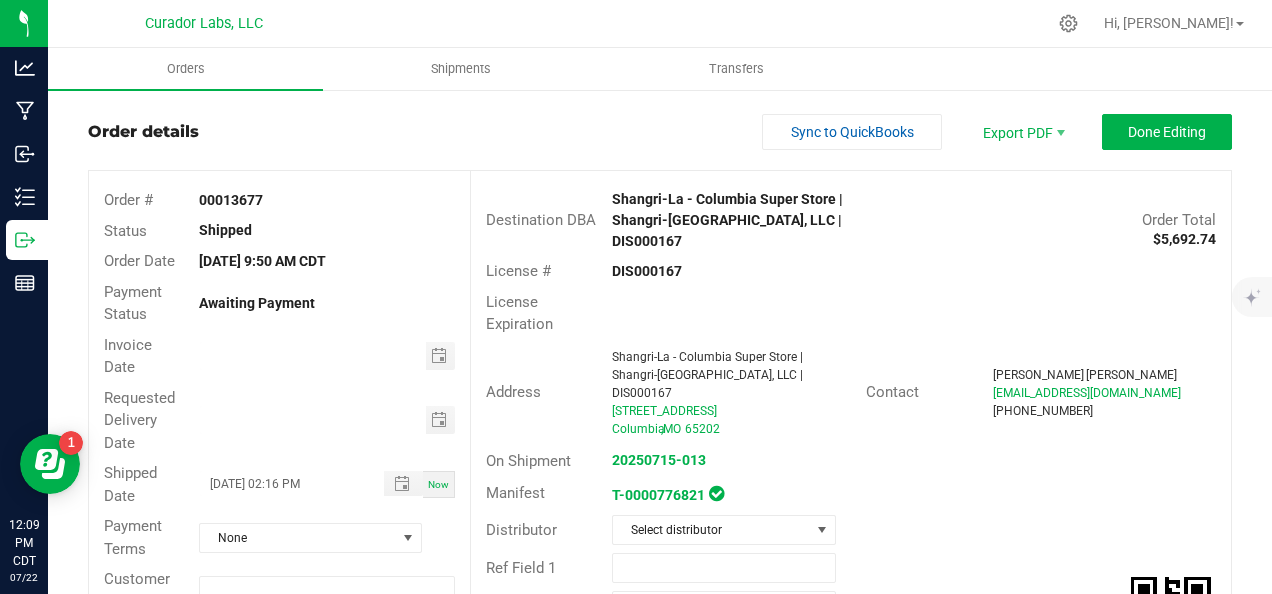 scroll, scrollTop: 0, scrollLeft: 0, axis: both 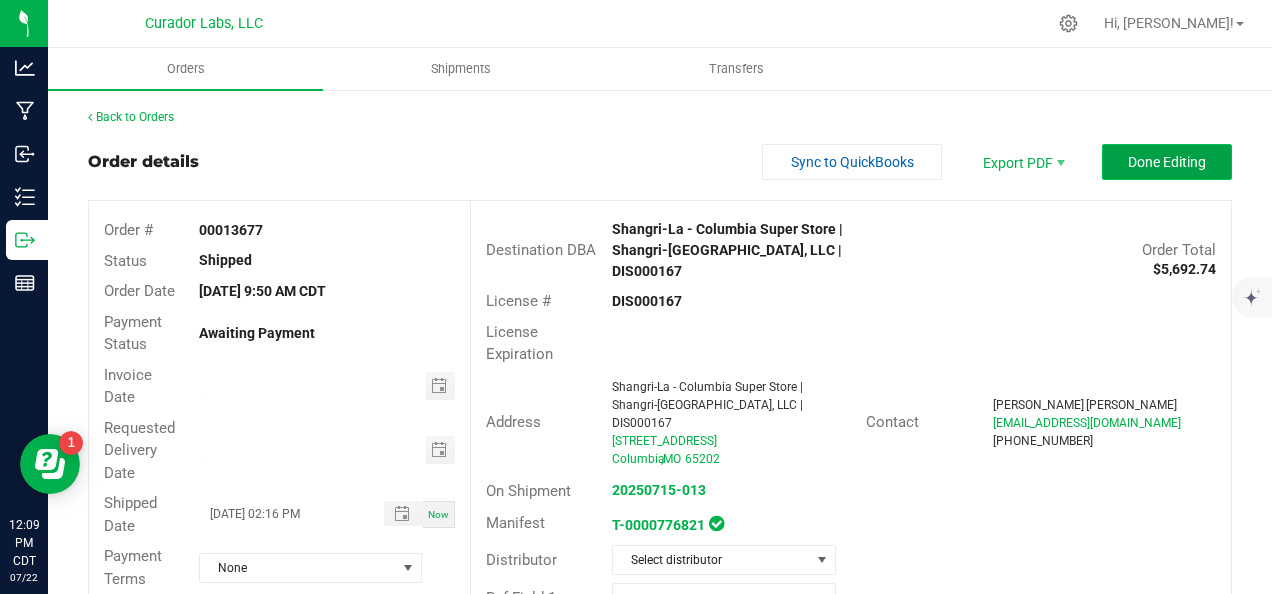 click on "Done Editing" at bounding box center [1167, 162] 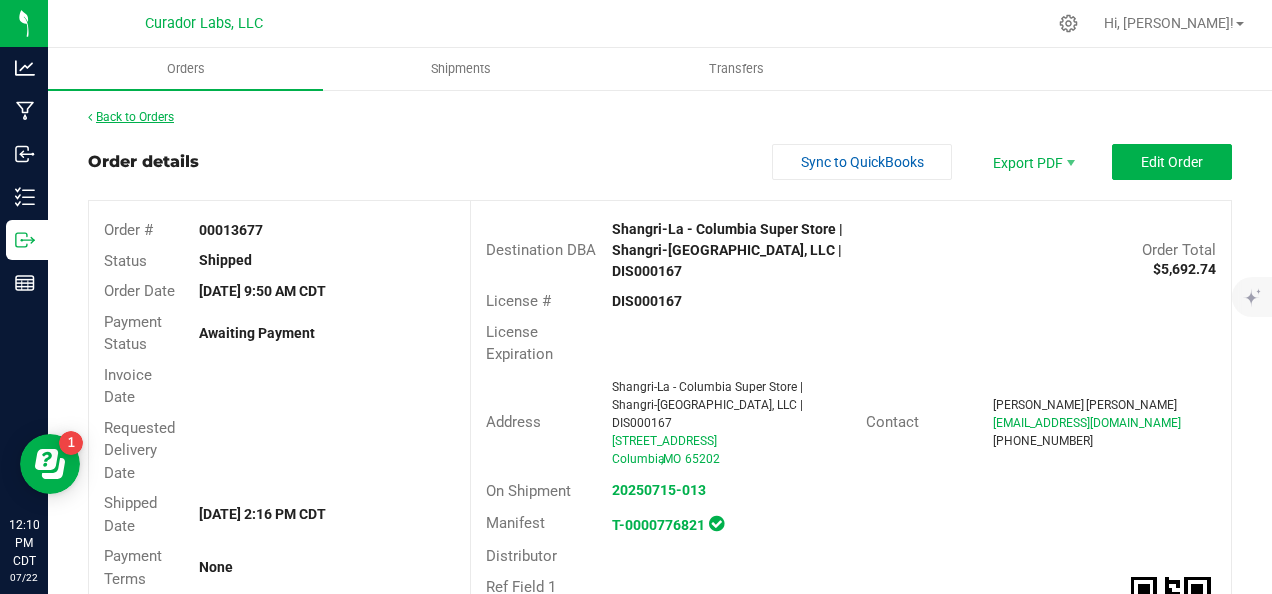 click on "Back to Orders" at bounding box center (131, 117) 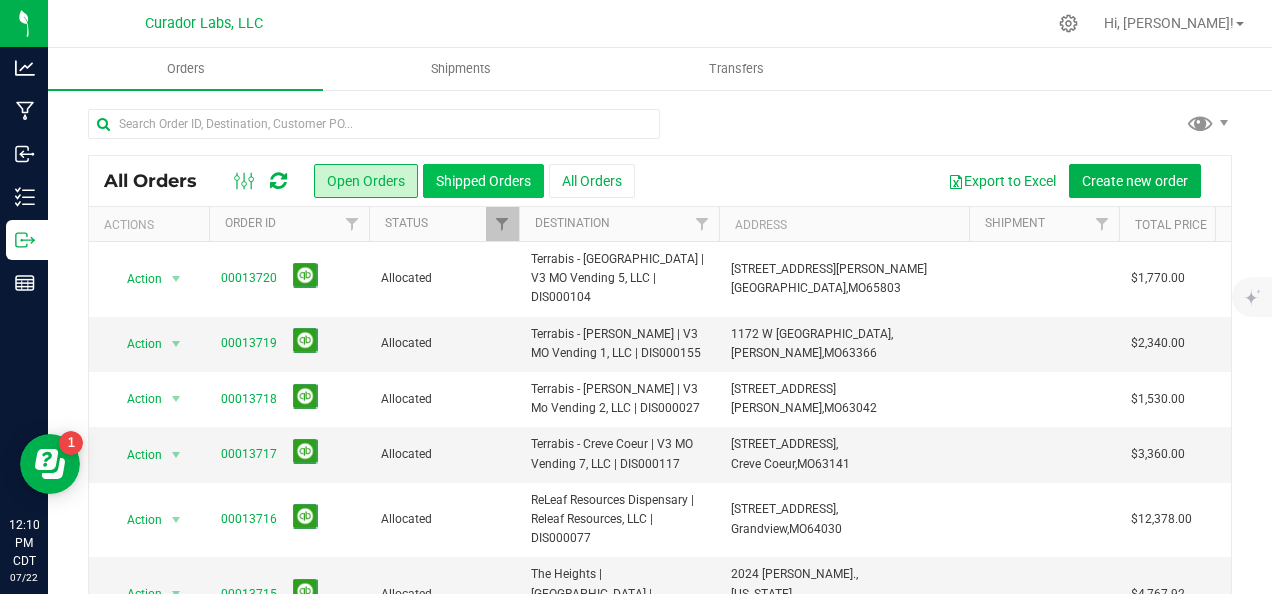 click on "Shipped Orders" at bounding box center (483, 181) 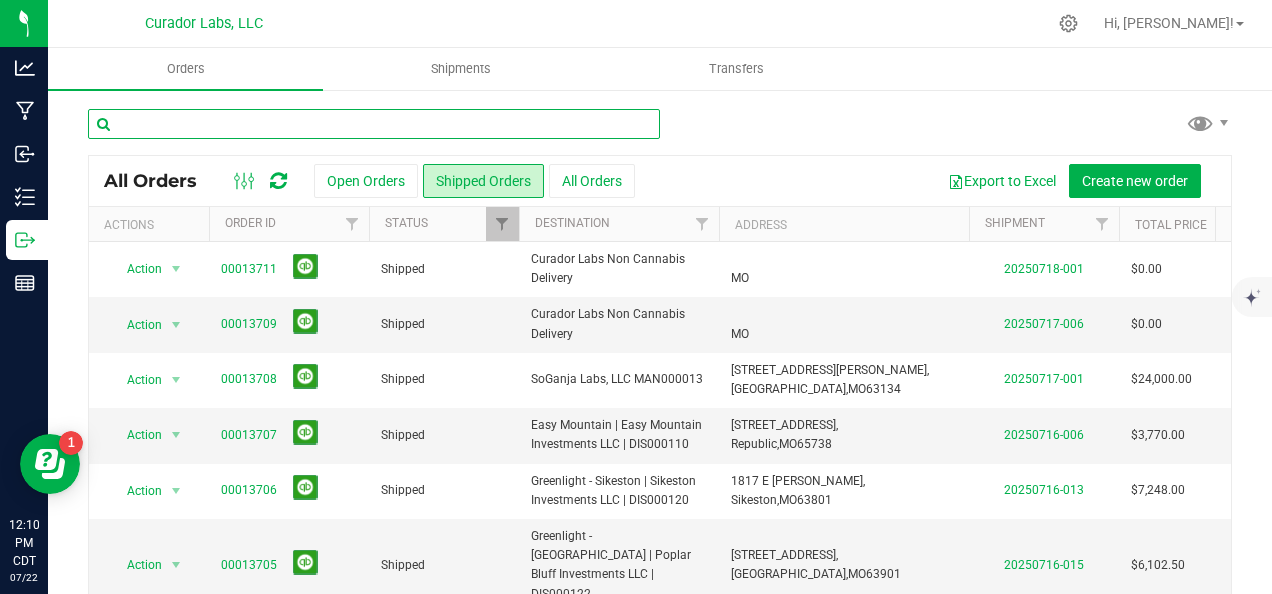 click at bounding box center [374, 124] 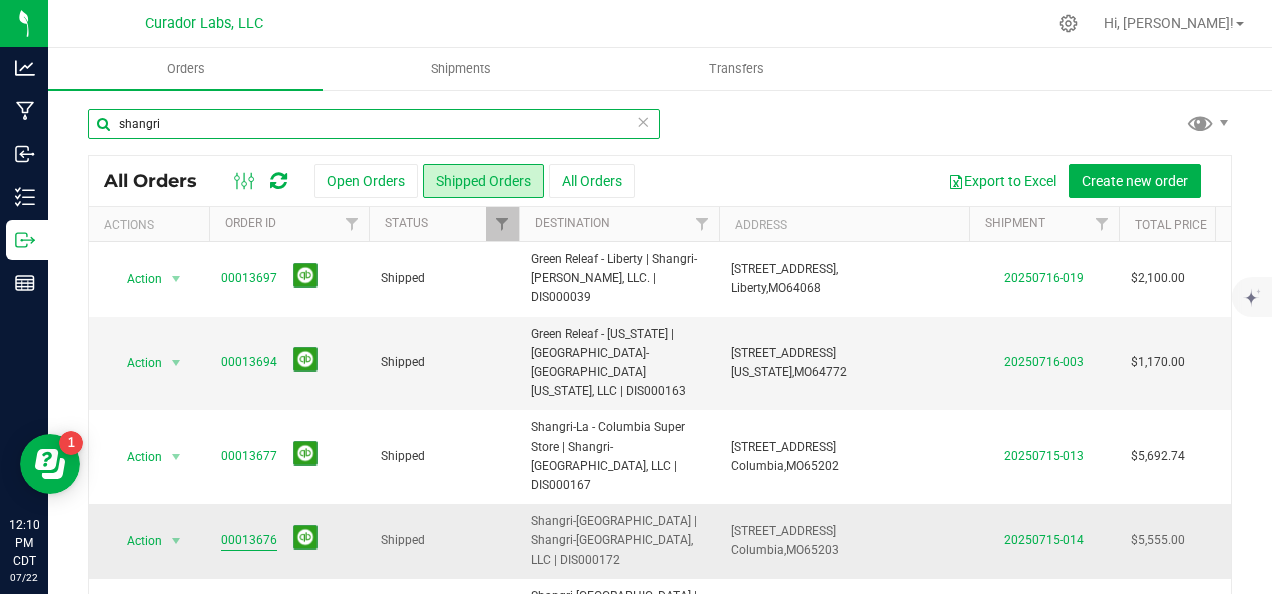 type on "shangri" 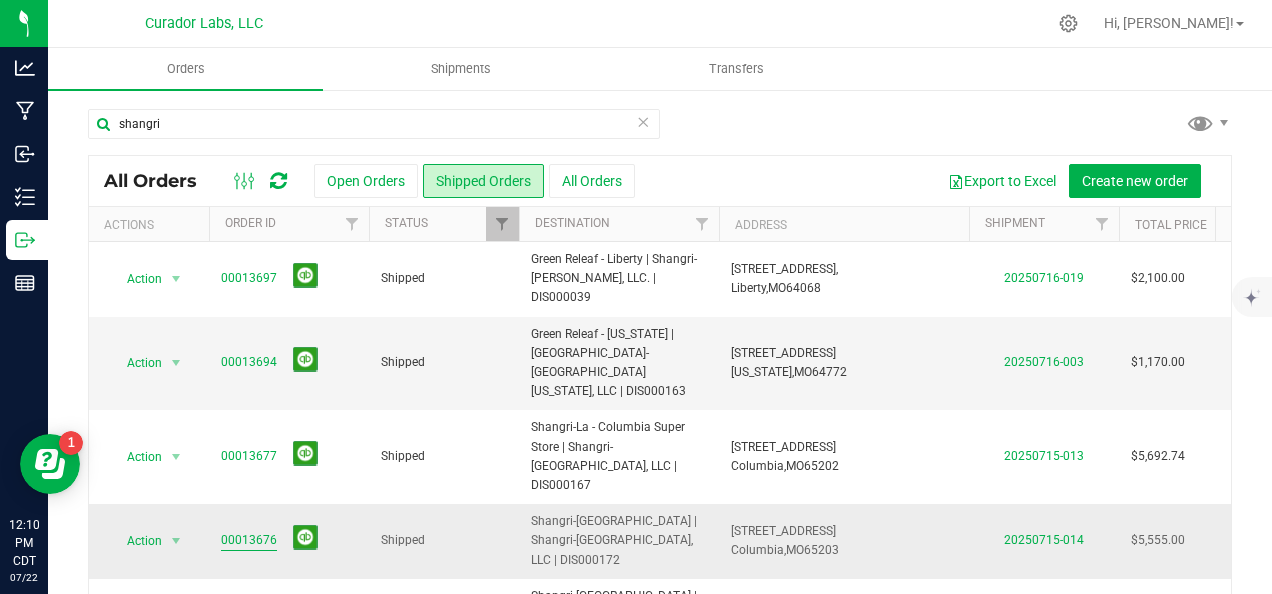 click on "00013676" at bounding box center [249, 540] 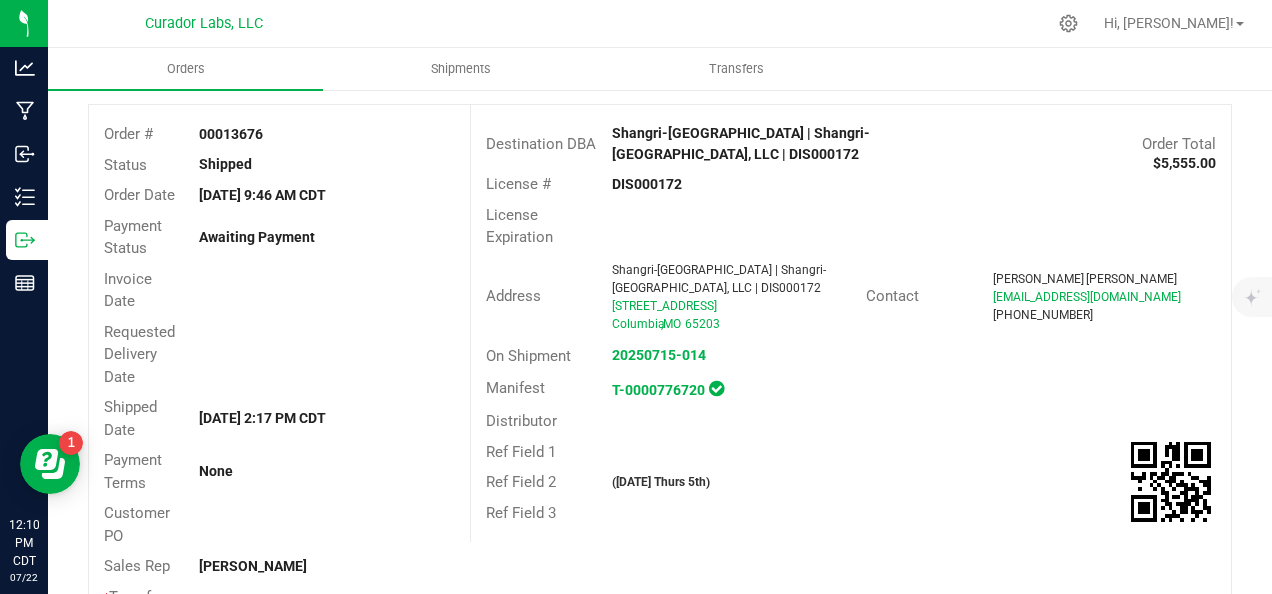 scroll, scrollTop: 0, scrollLeft: 0, axis: both 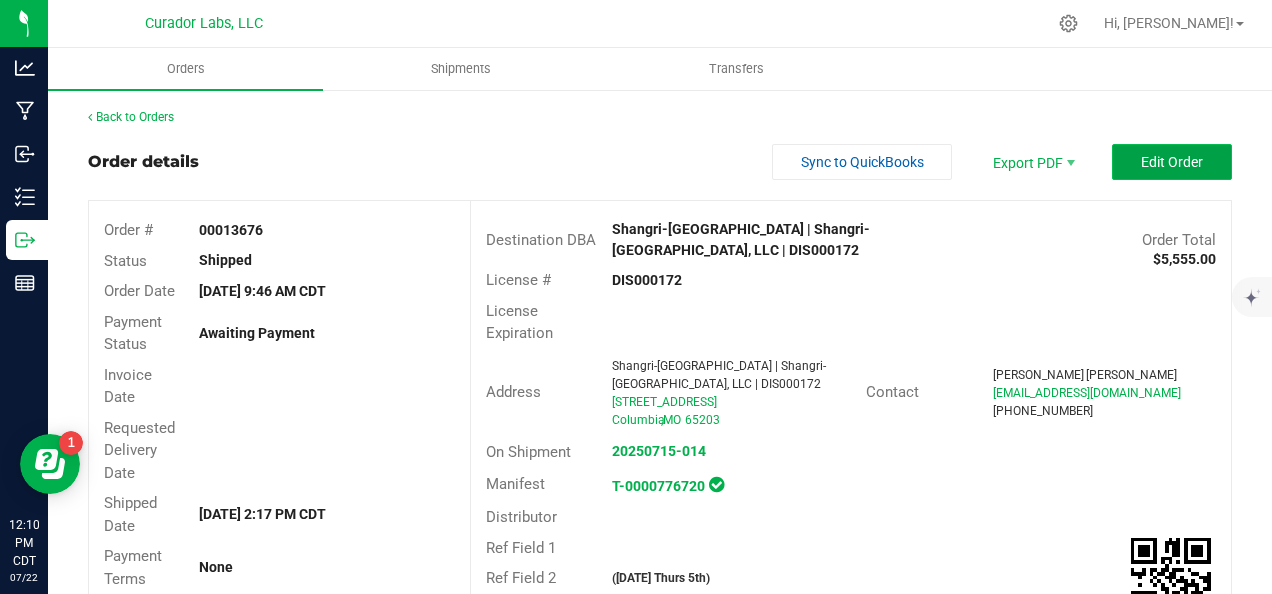 click on "Edit Order" at bounding box center (1172, 162) 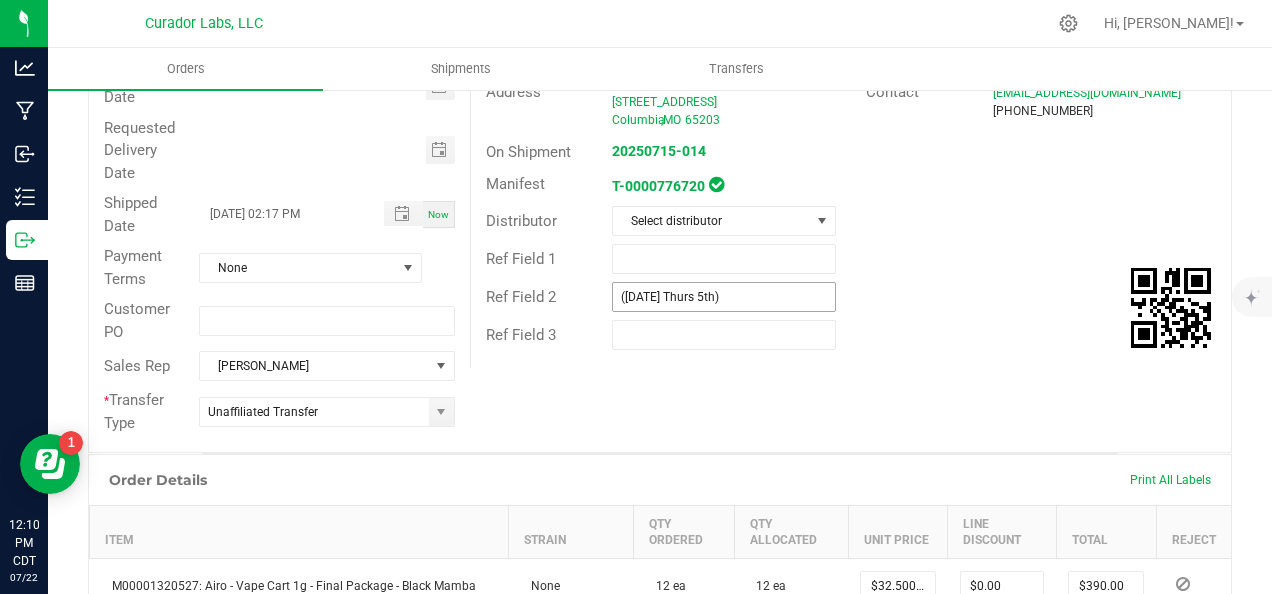 scroll, scrollTop: 600, scrollLeft: 0, axis: vertical 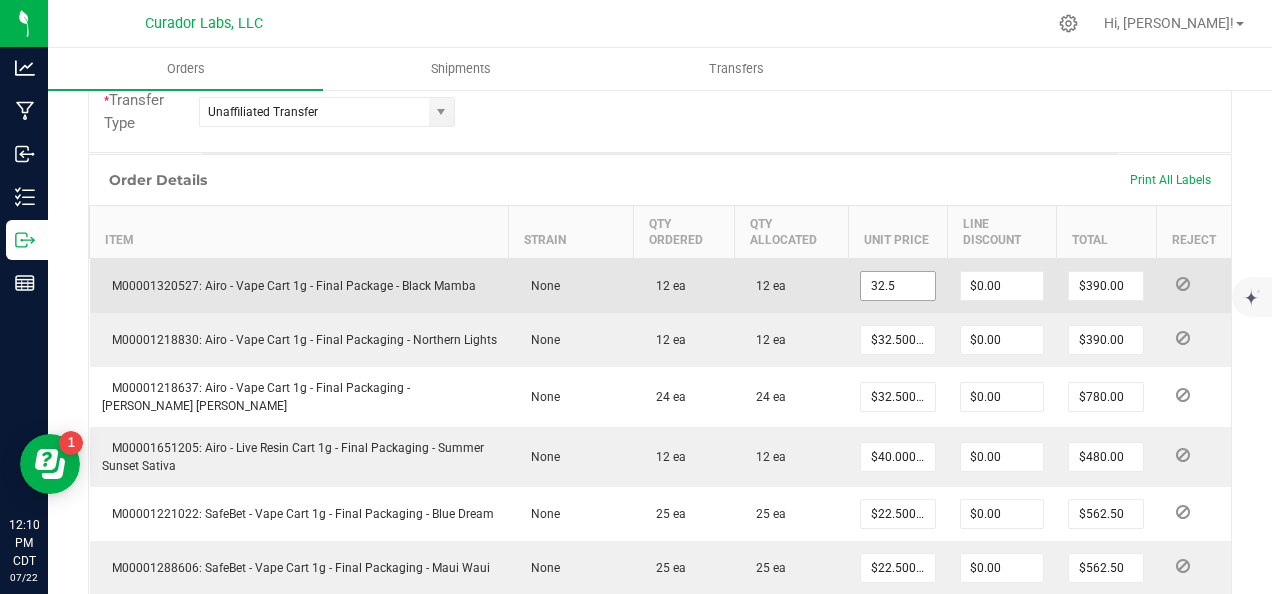 click on "32.5" at bounding box center [898, 286] 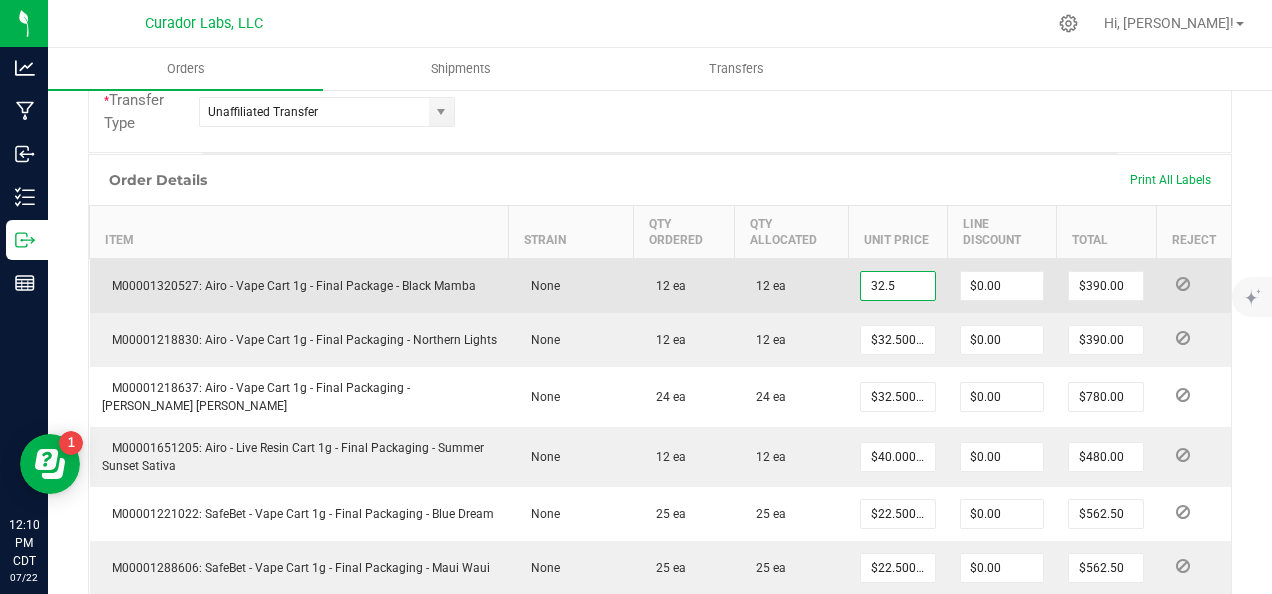 paste on "24.38" 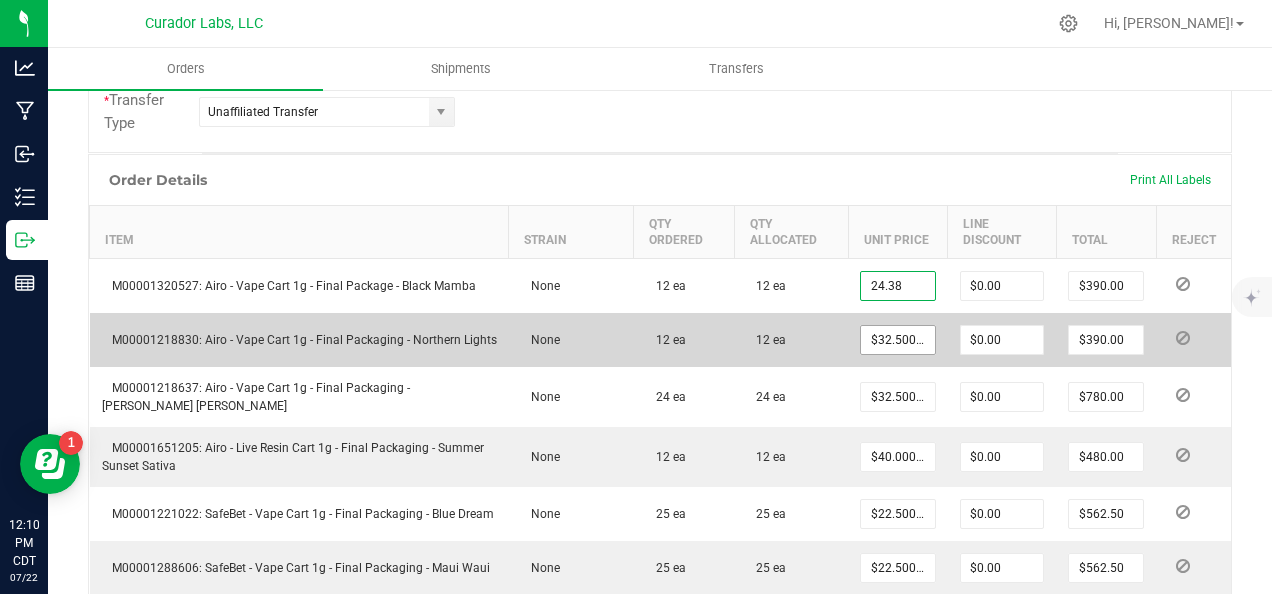 type on "$24.38000" 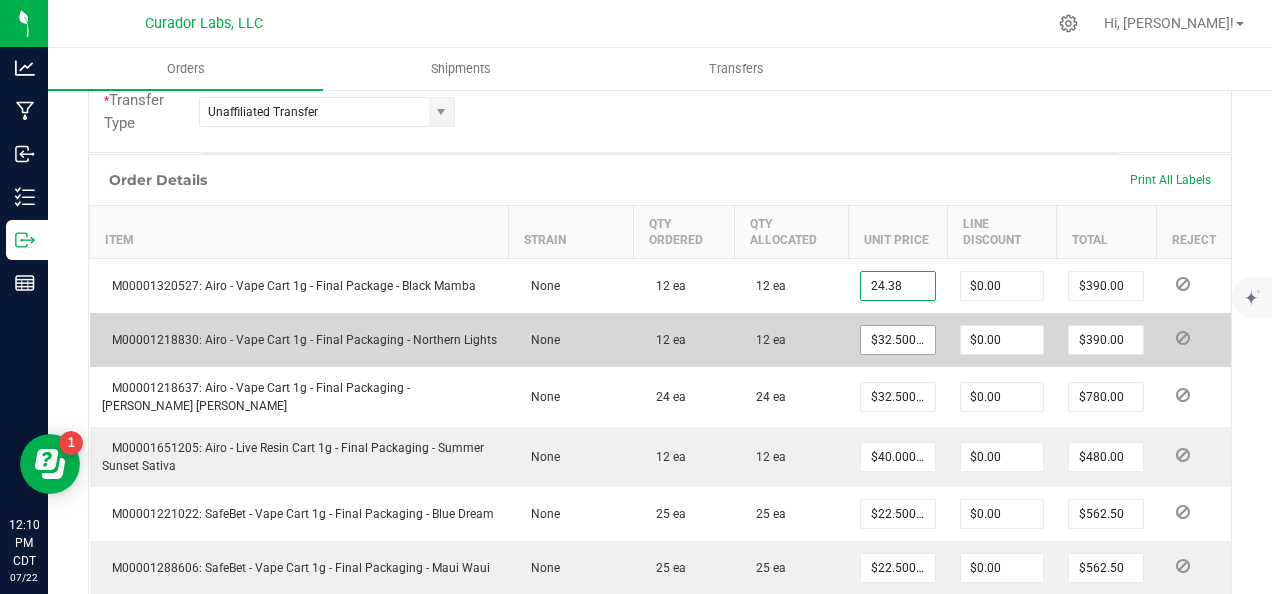 type on "$292.56" 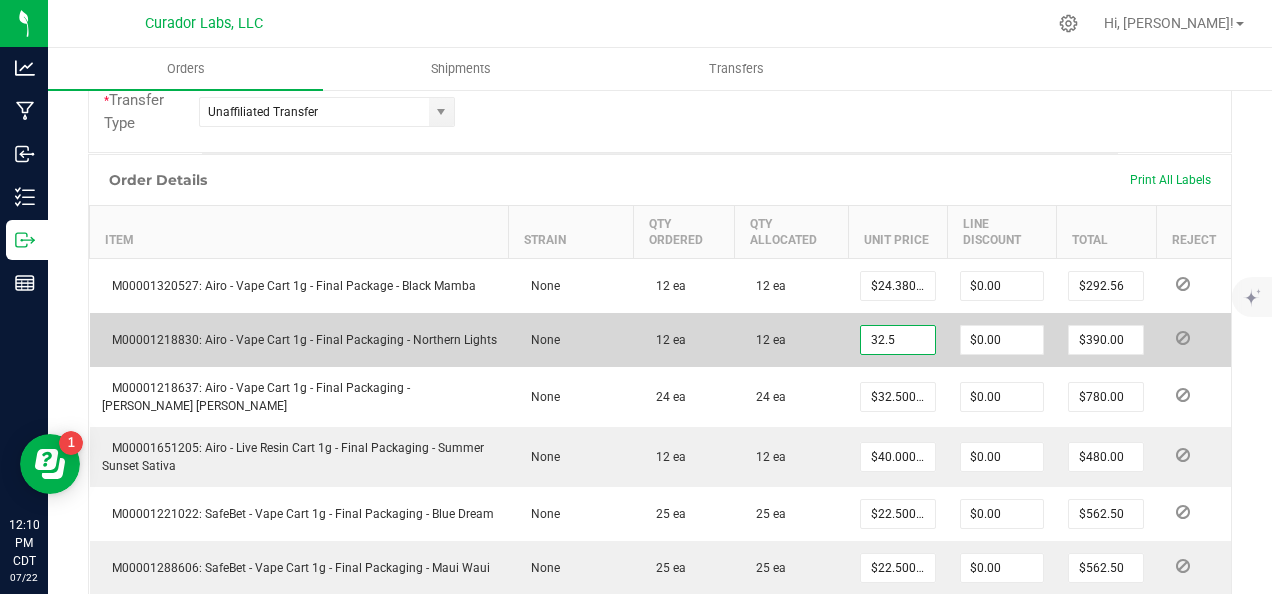 click on "32.5" at bounding box center [898, 340] 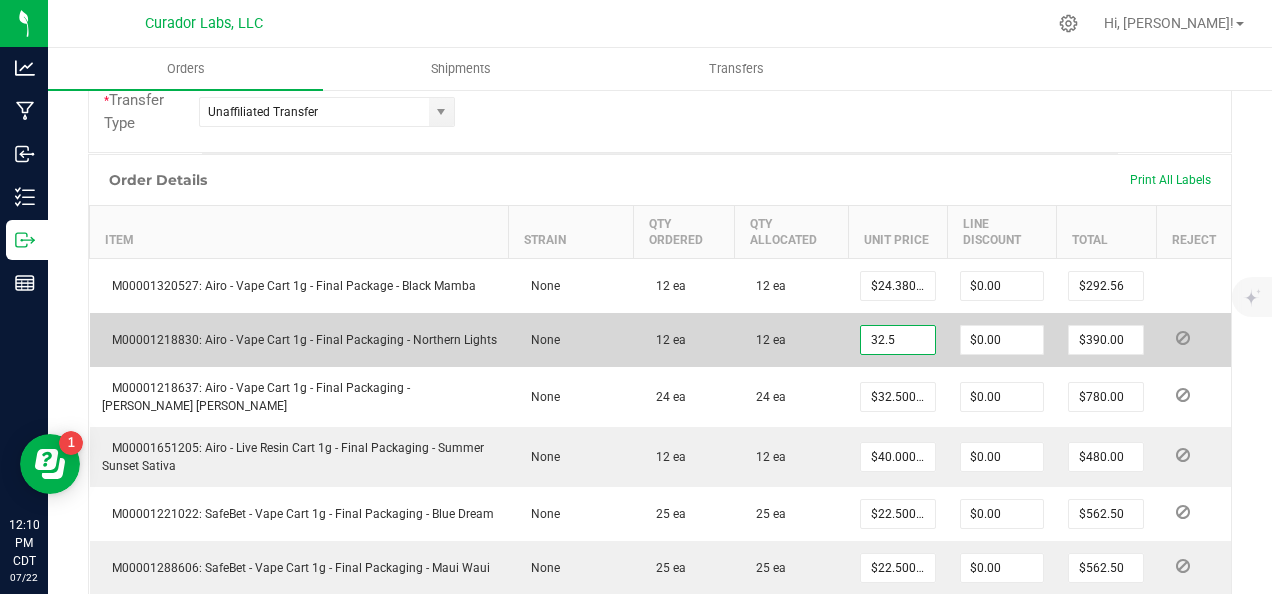 paste on "24.38" 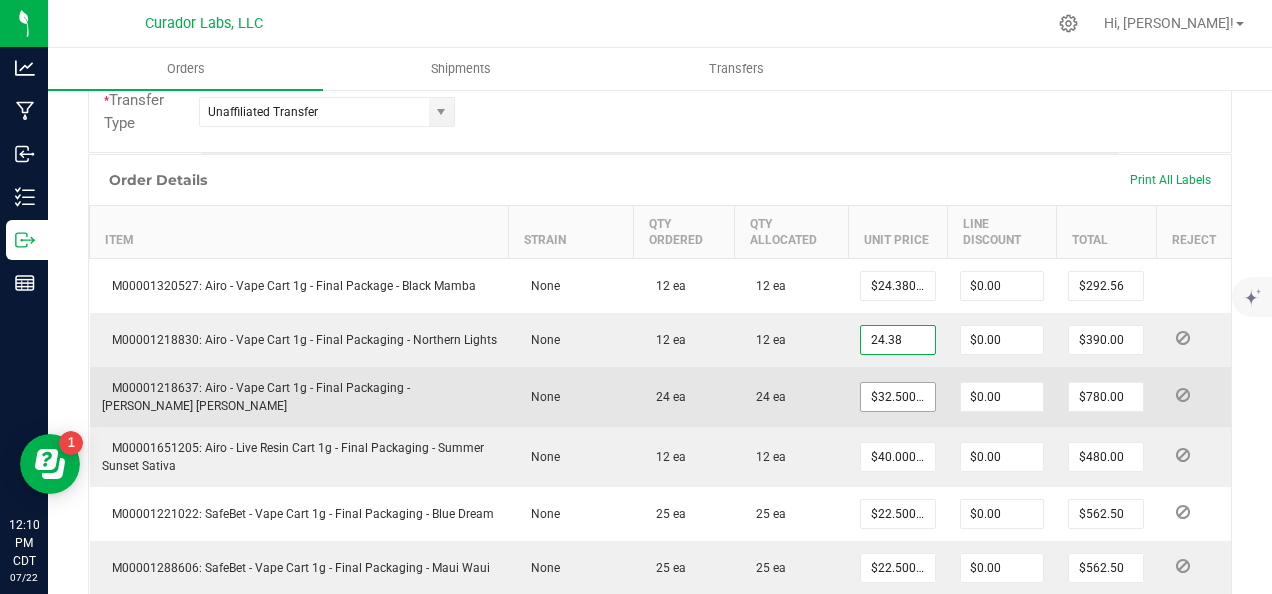 type on "$24.38000" 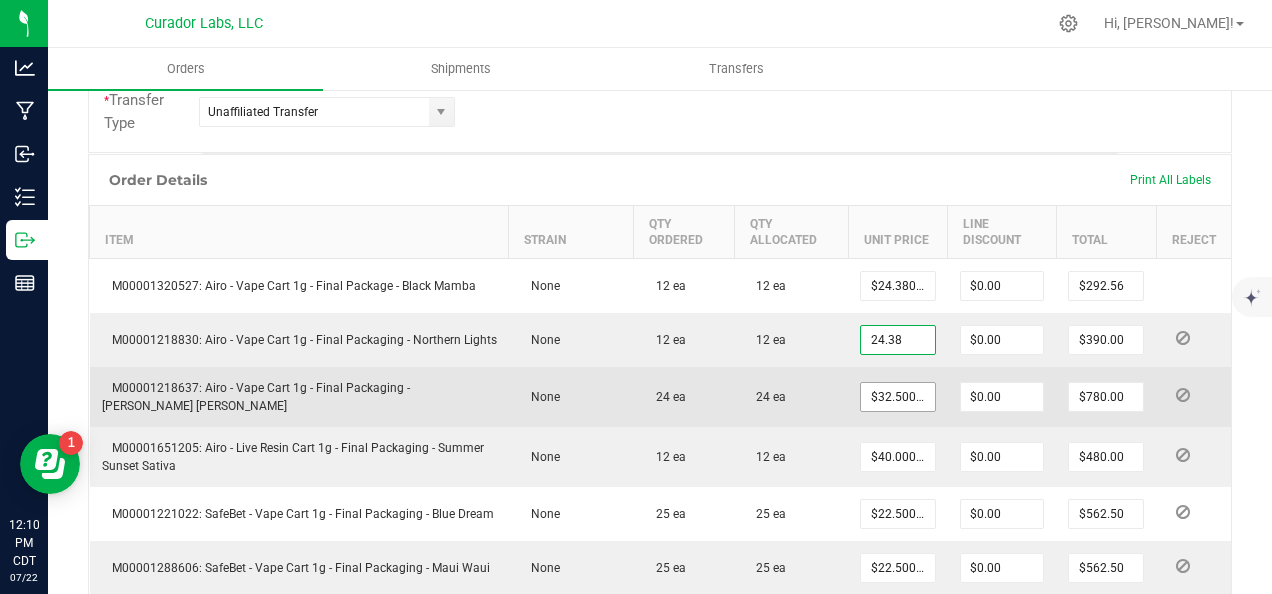 type on "$292.56" 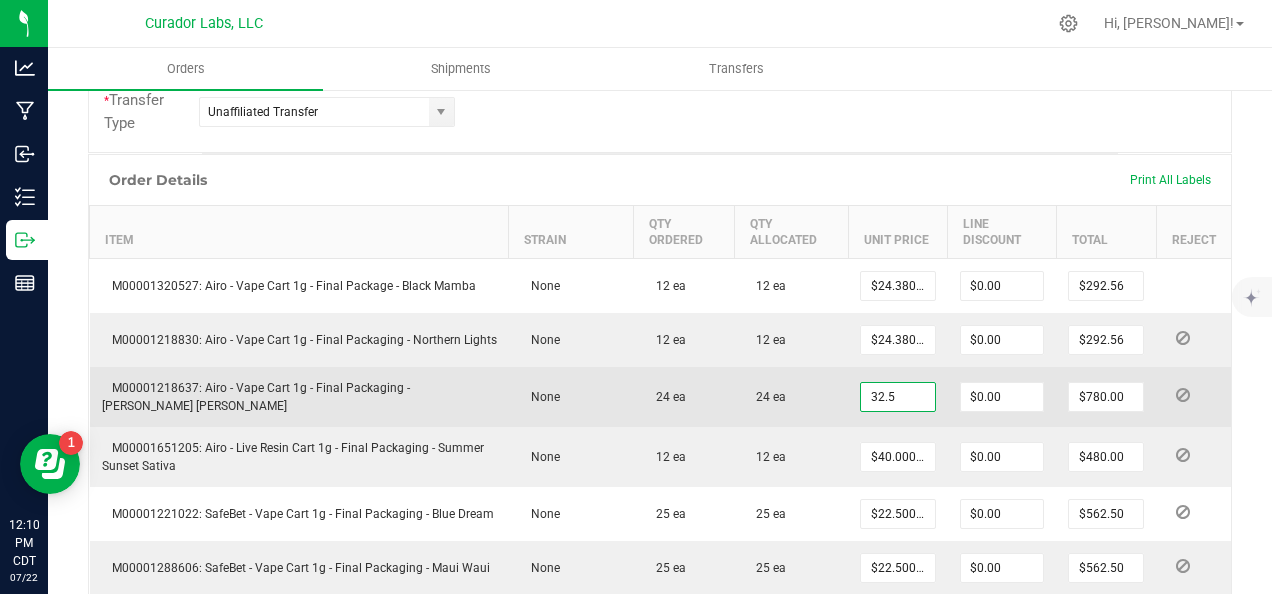 click on "32.5" at bounding box center (898, 397) 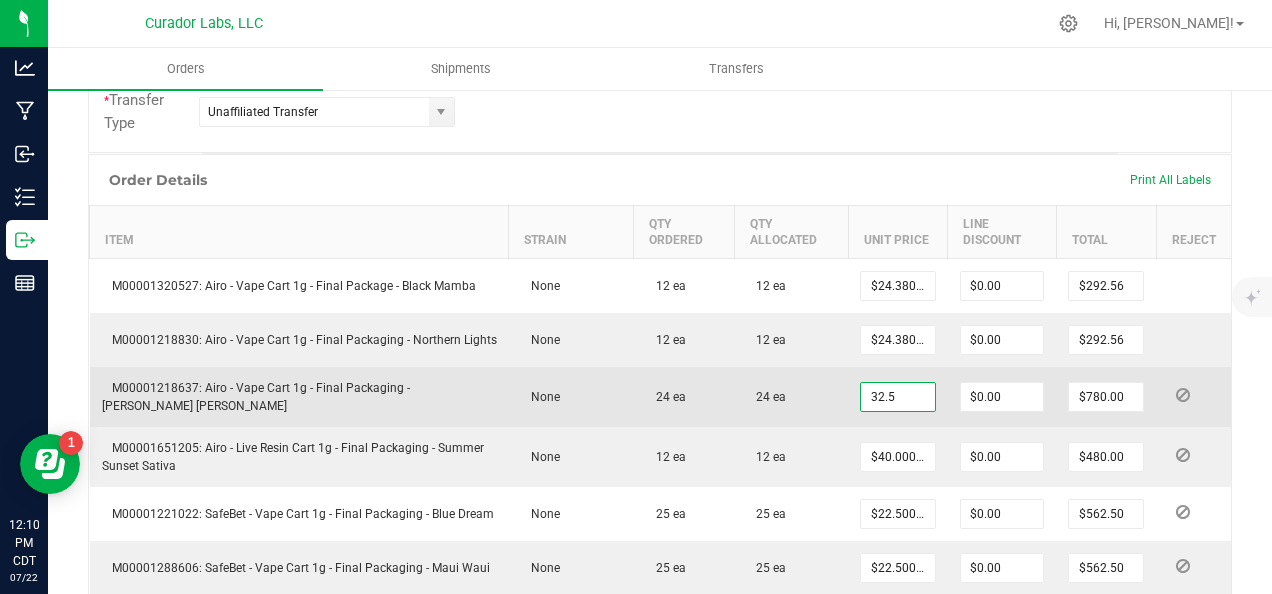 paste on "24.38" 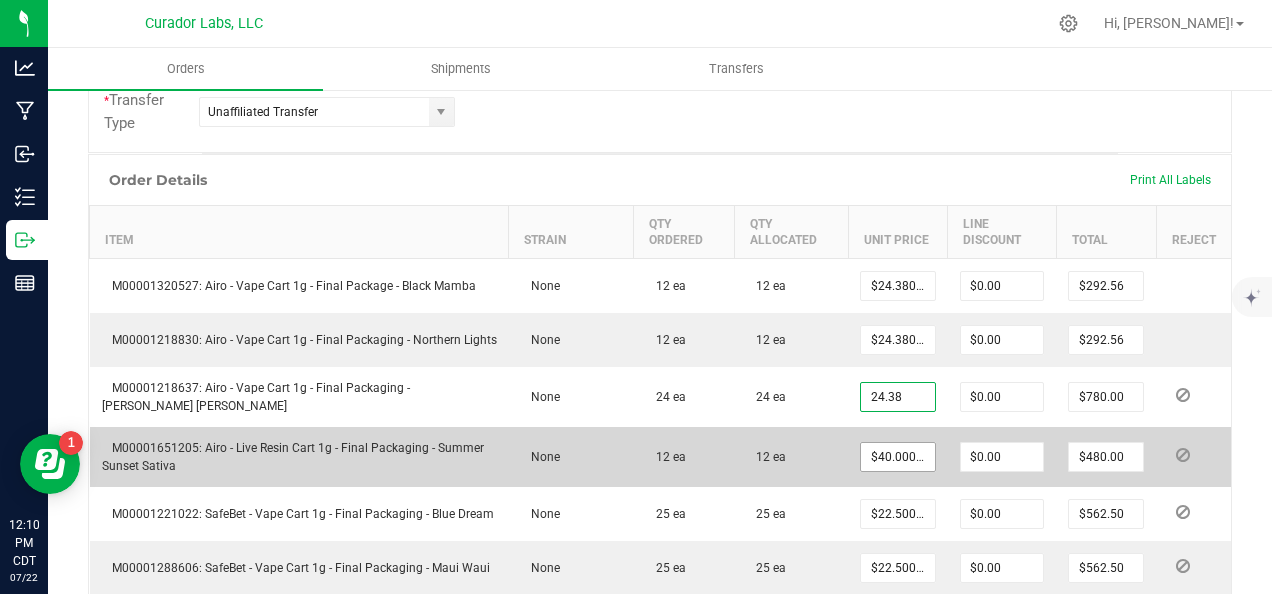 type on "$24.38000" 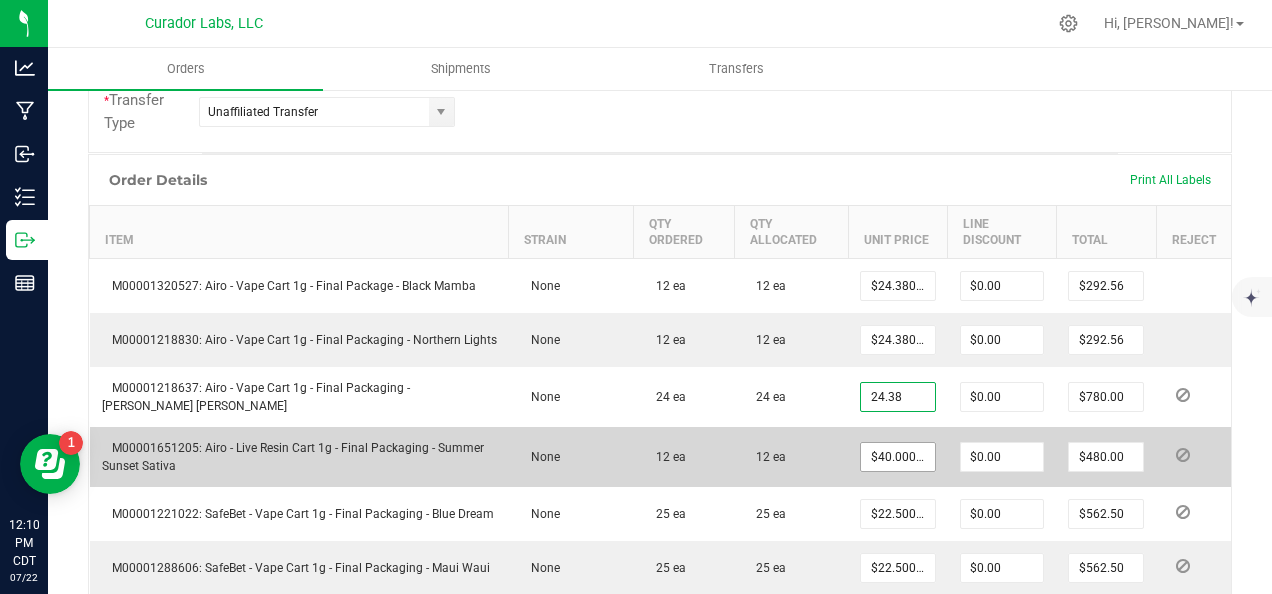 type on "$585.12" 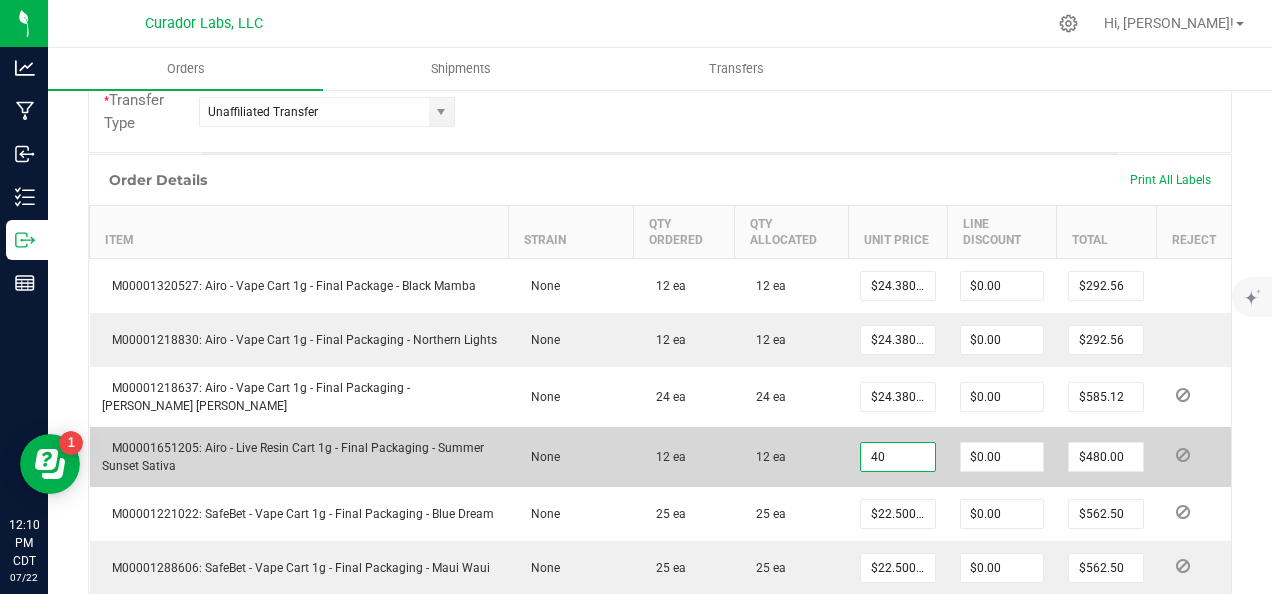 click on "40" at bounding box center [898, 457] 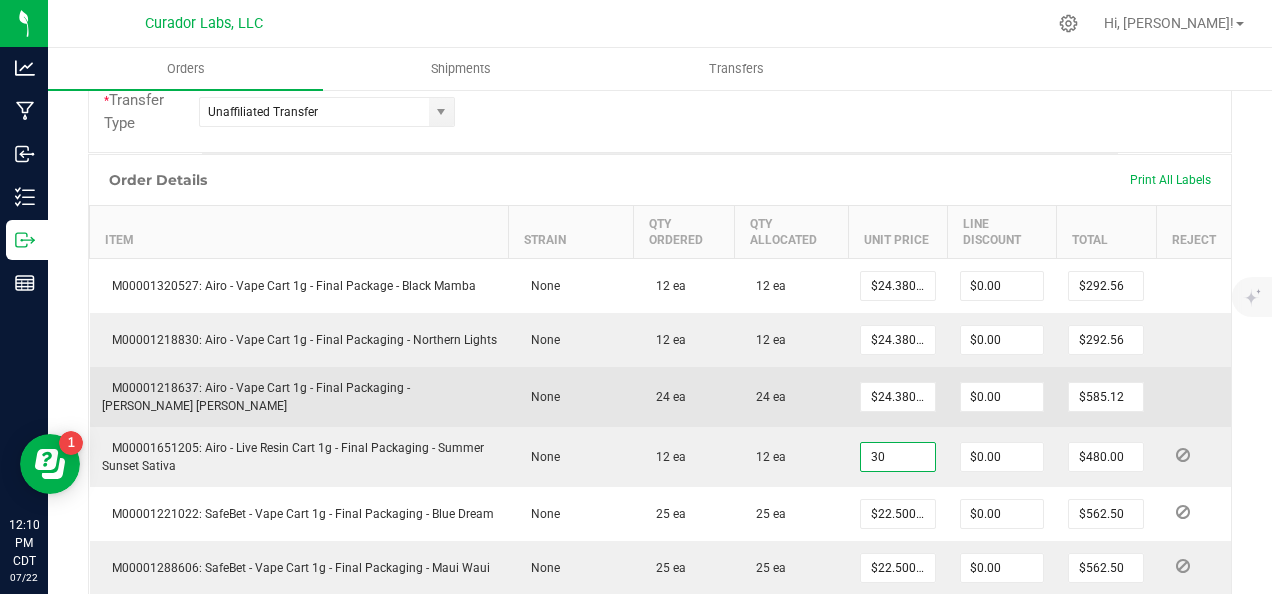 type on "$30.00000" 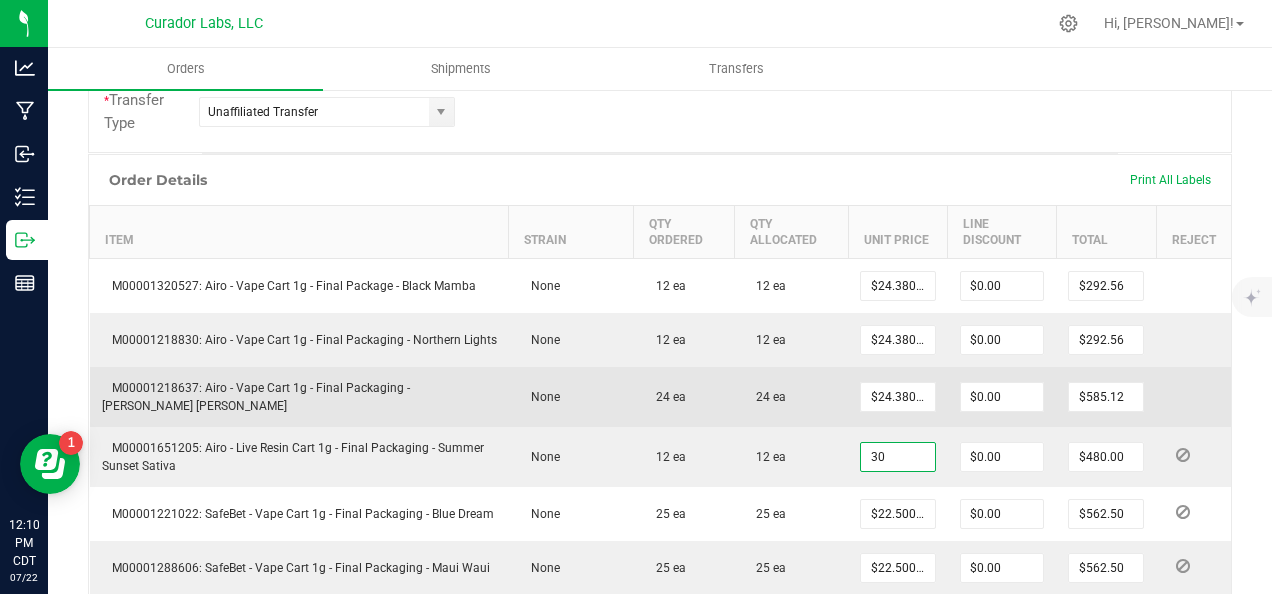 type on "$360.00" 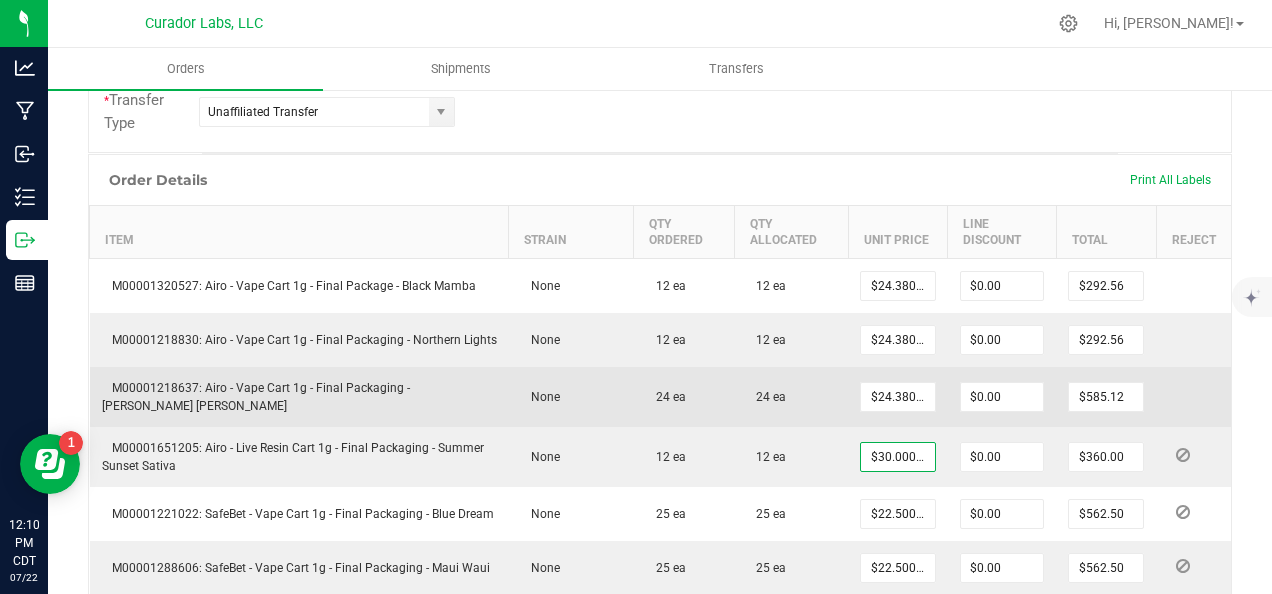 click on "$24.38000" at bounding box center (898, 397) 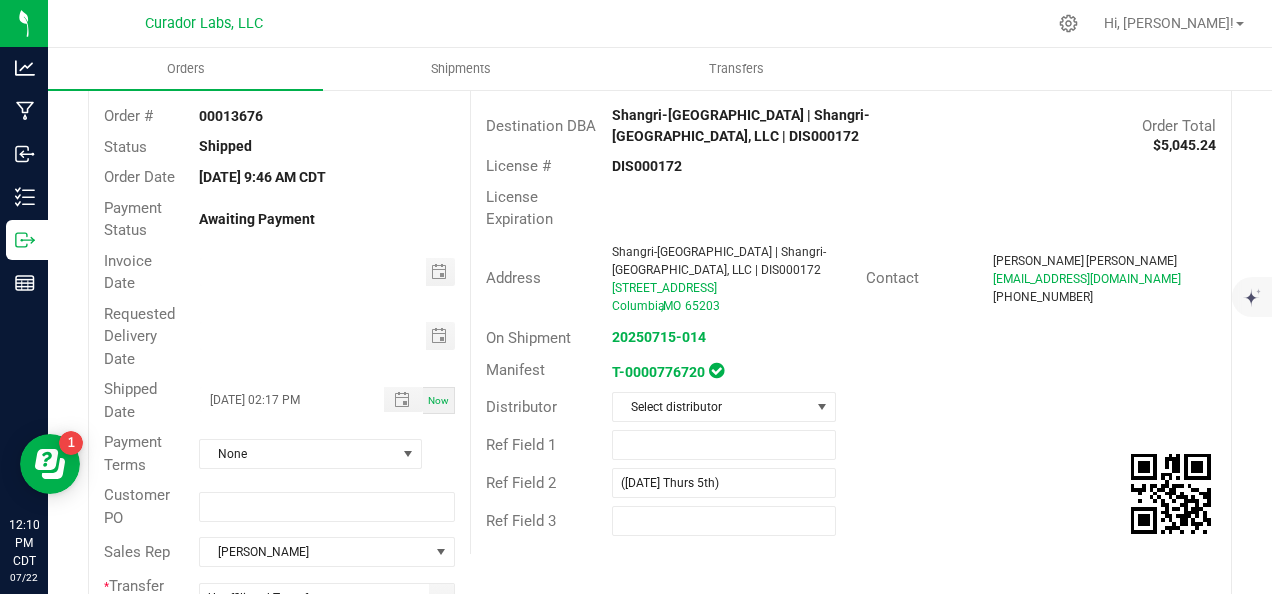 scroll, scrollTop: 0, scrollLeft: 0, axis: both 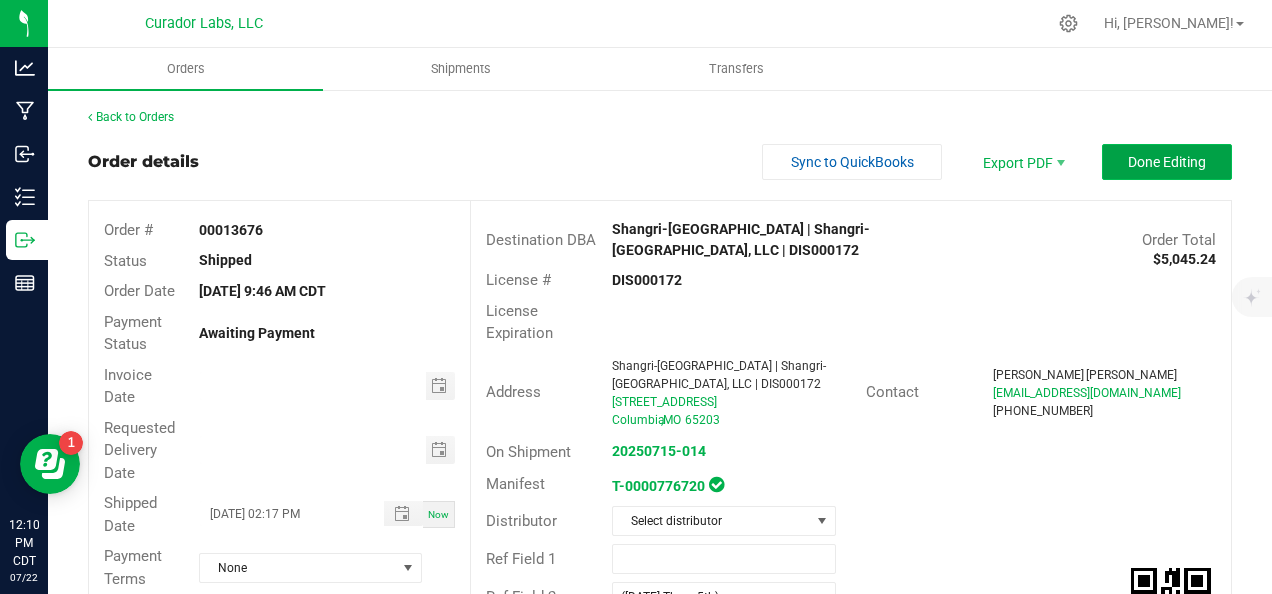 click on "Done Editing" at bounding box center (1167, 162) 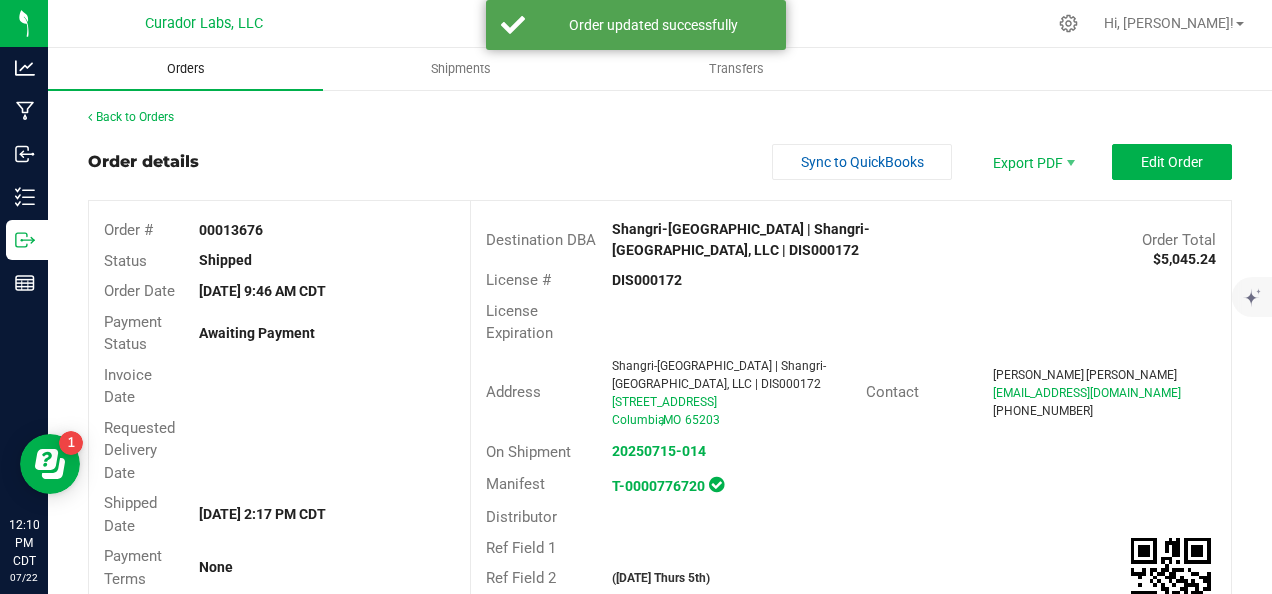 click on "Orders" at bounding box center [186, 69] 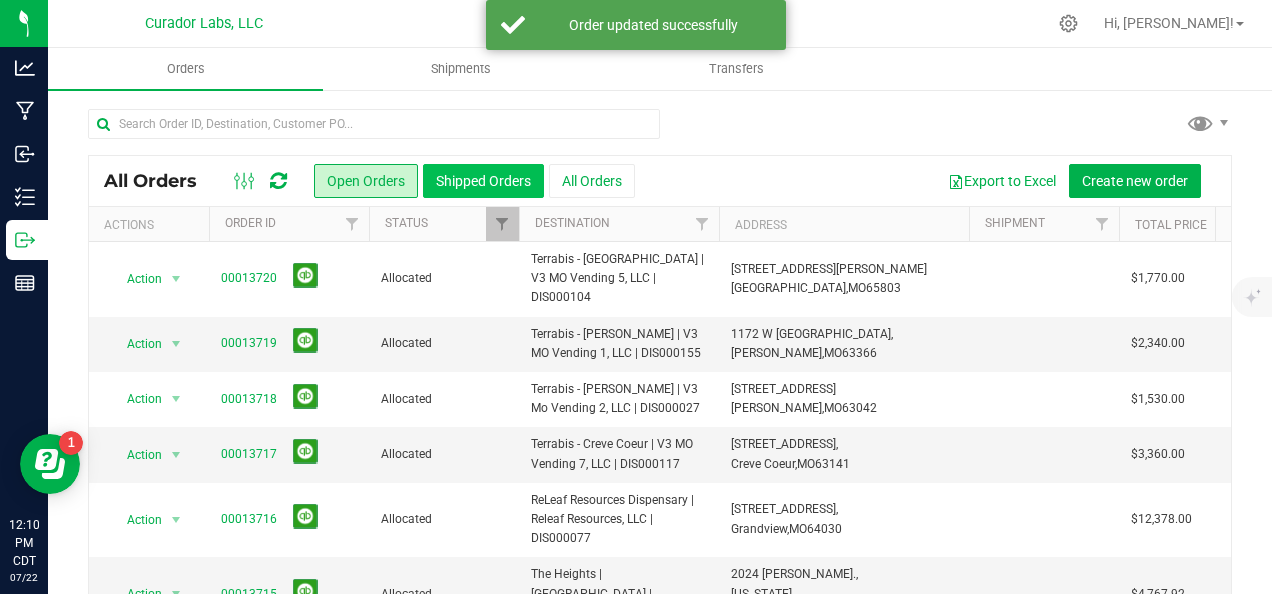 click on "Shipped Orders" at bounding box center (483, 181) 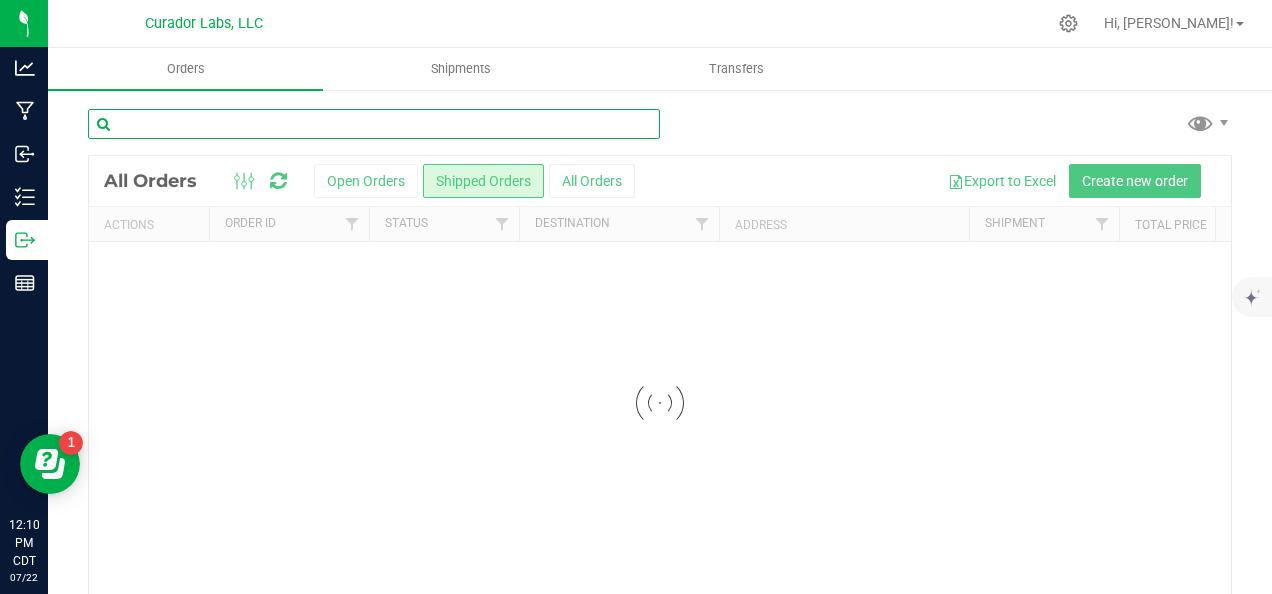 click at bounding box center [374, 124] 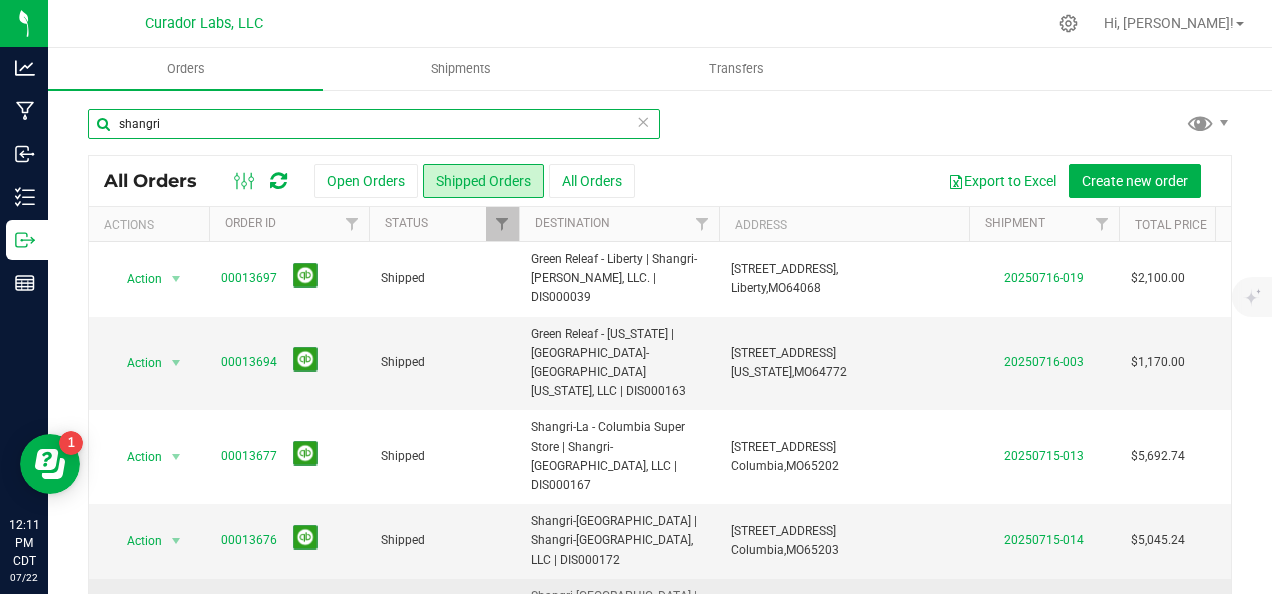 type on "shangri" 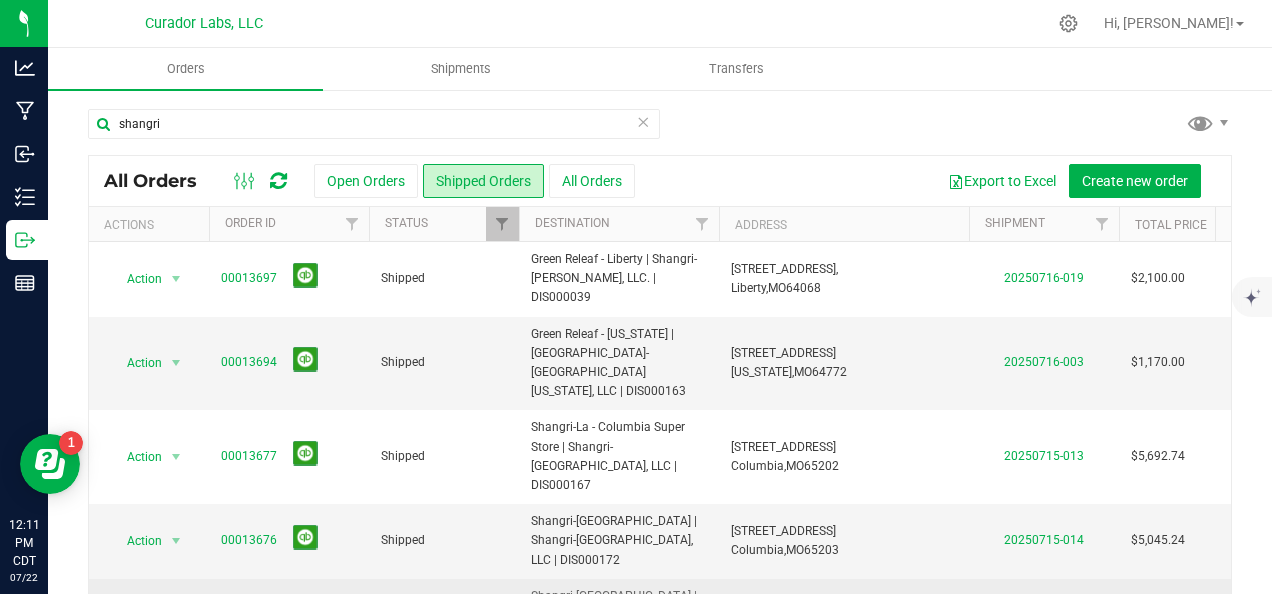 click on "00013675" at bounding box center (249, 615) 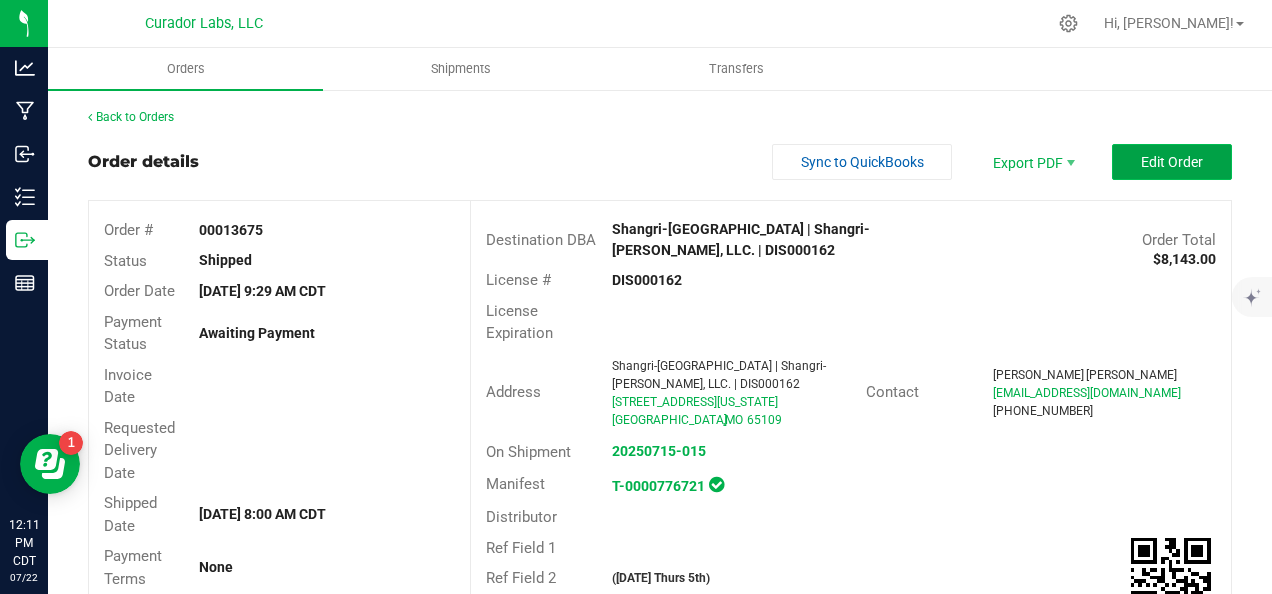 click on "Edit Order" at bounding box center (1172, 162) 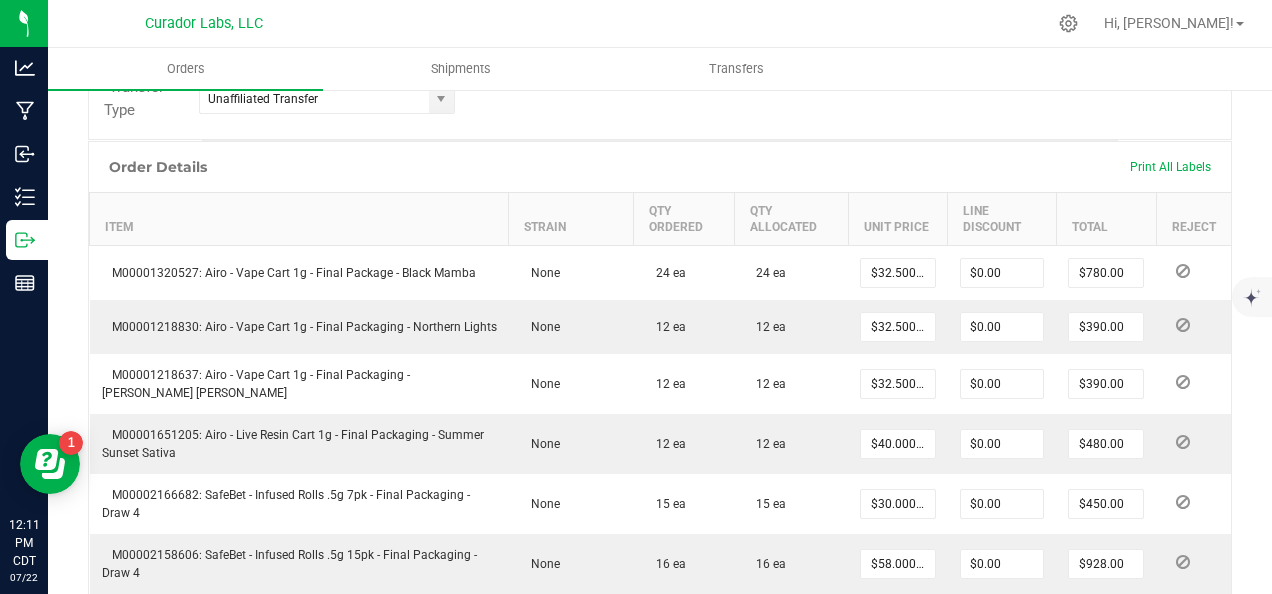 scroll, scrollTop: 700, scrollLeft: 0, axis: vertical 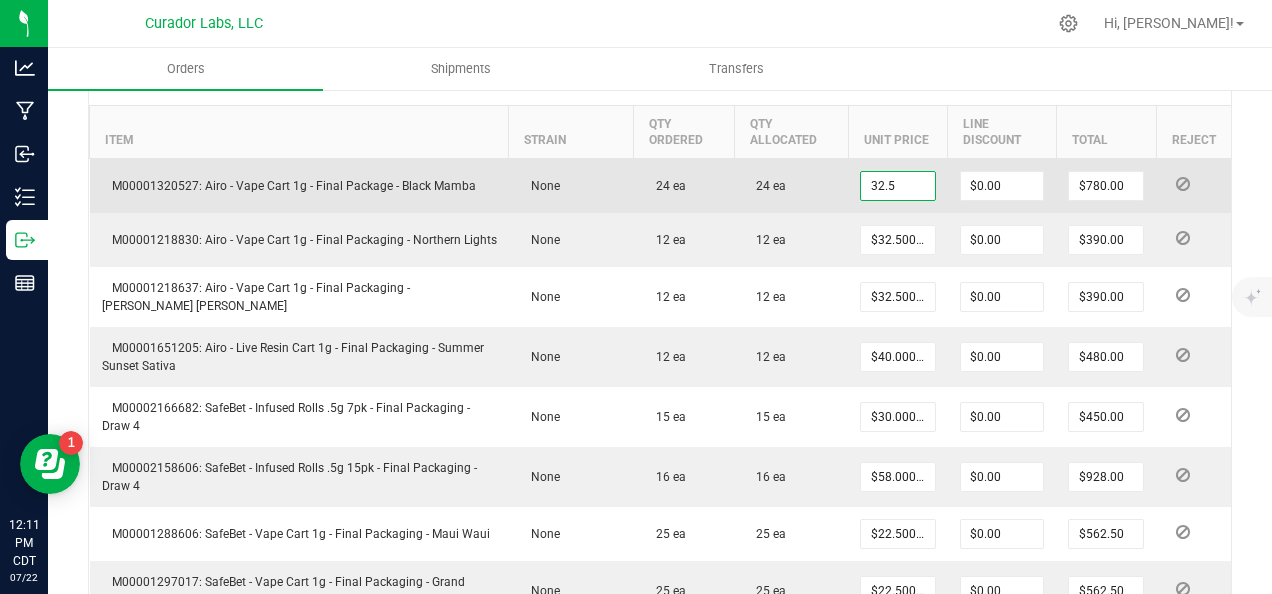 click on "32.5" at bounding box center [898, 186] 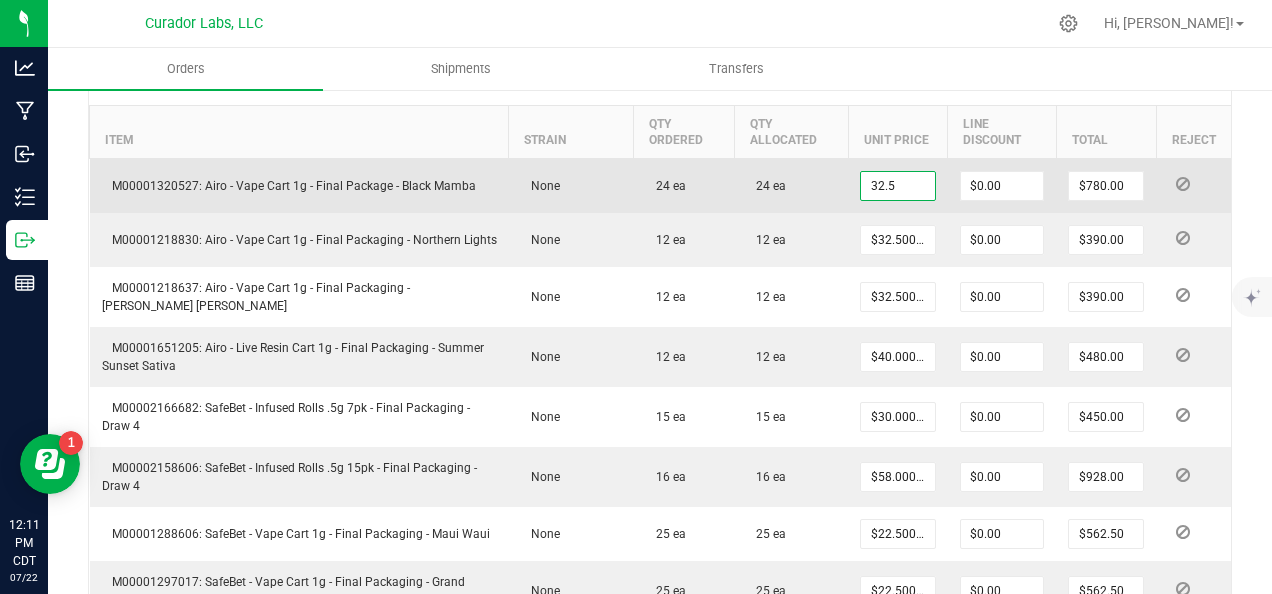 paste on "24.38" 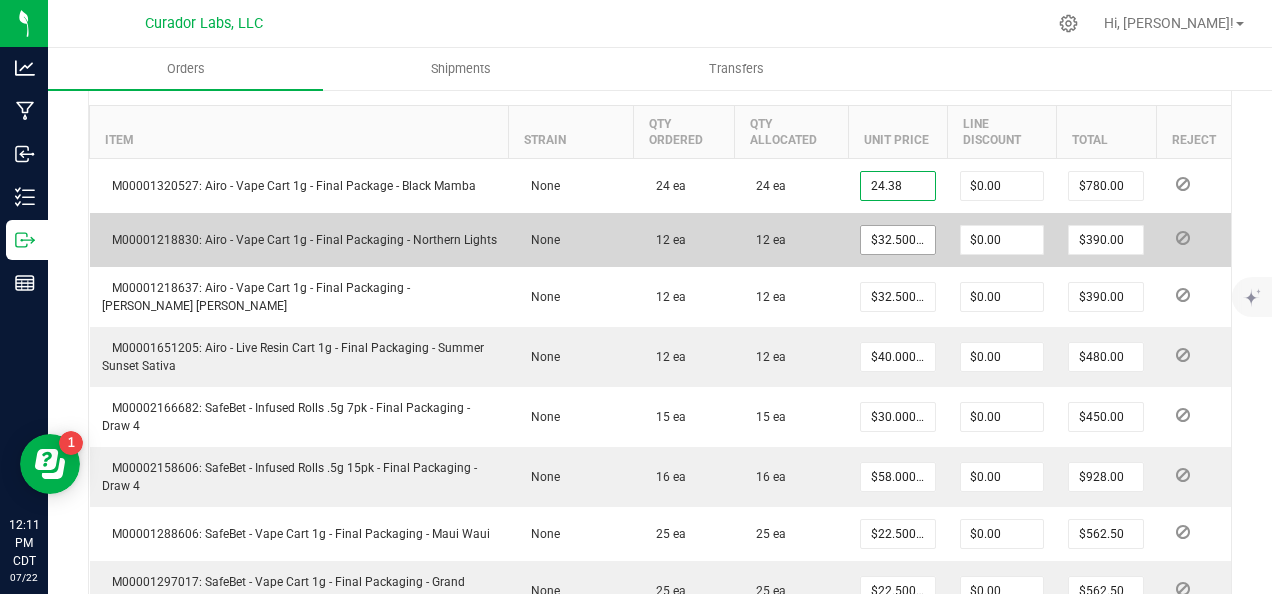 type on "$24.38000" 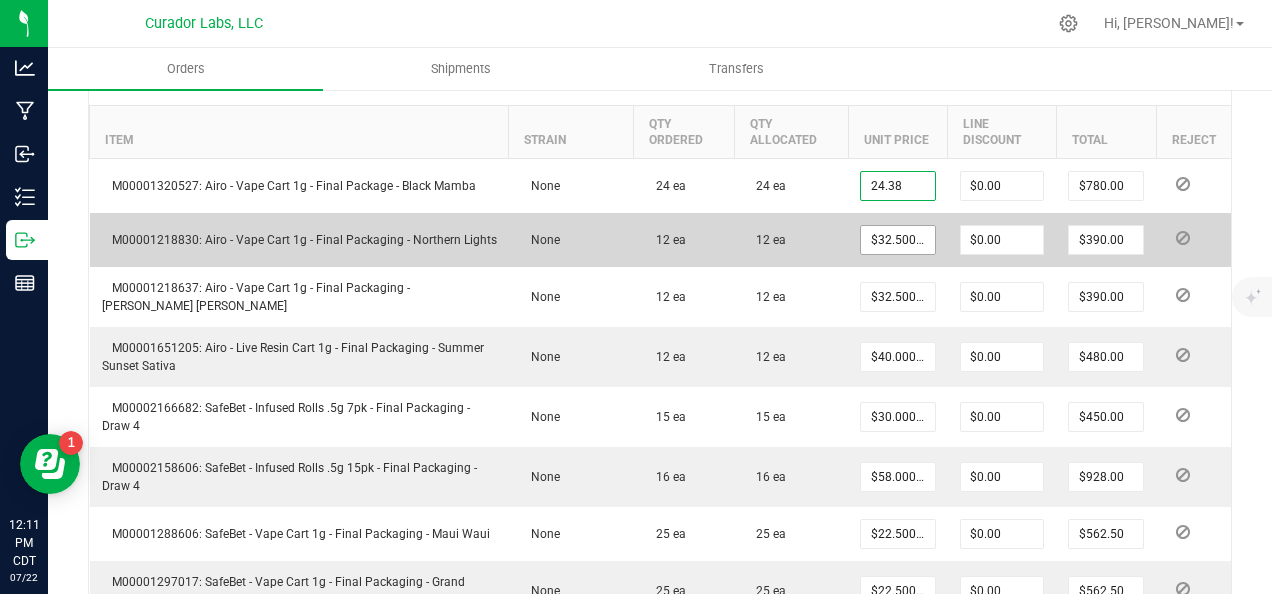 type on "$585.12" 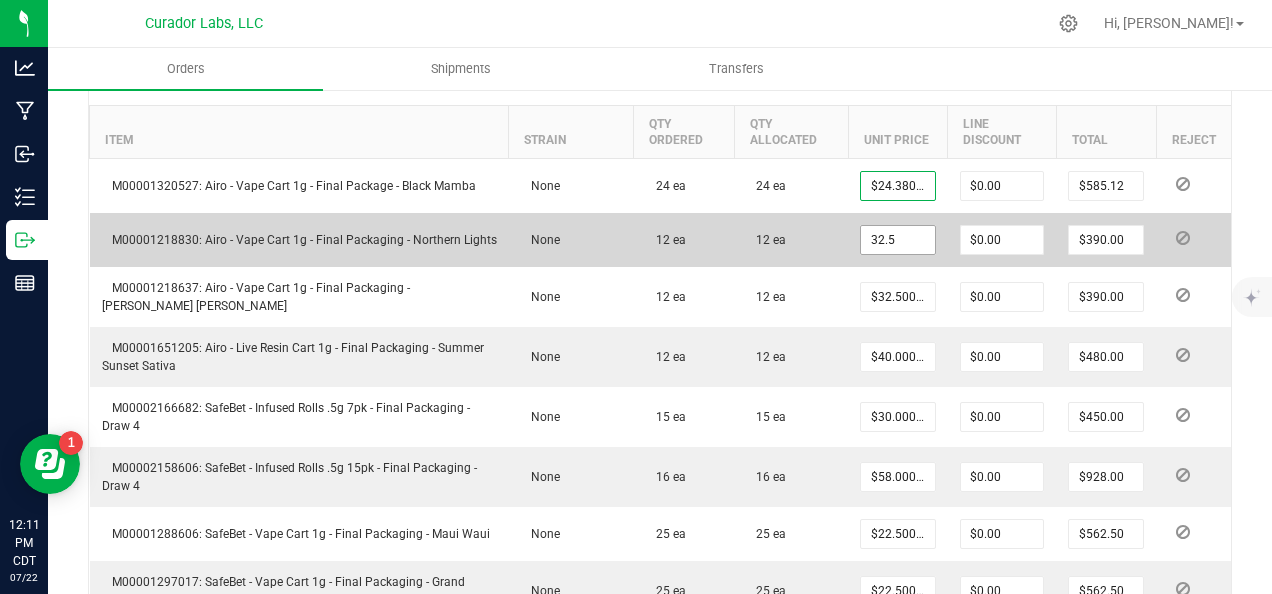 click on "32.5" at bounding box center [898, 240] 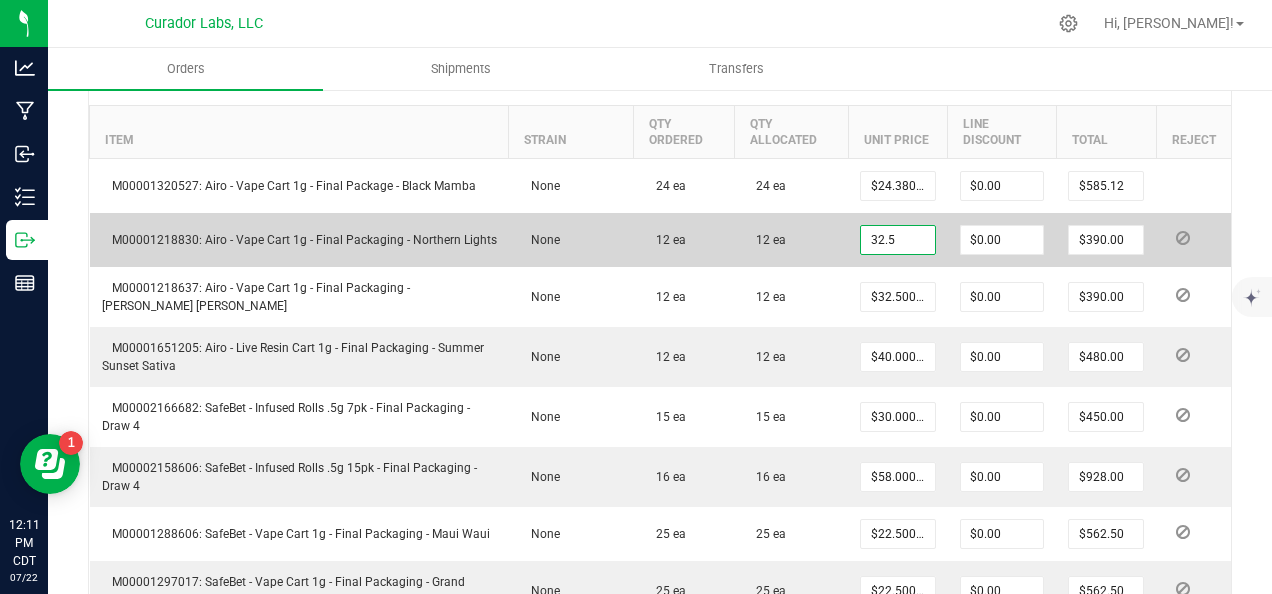 paste on "24.38" 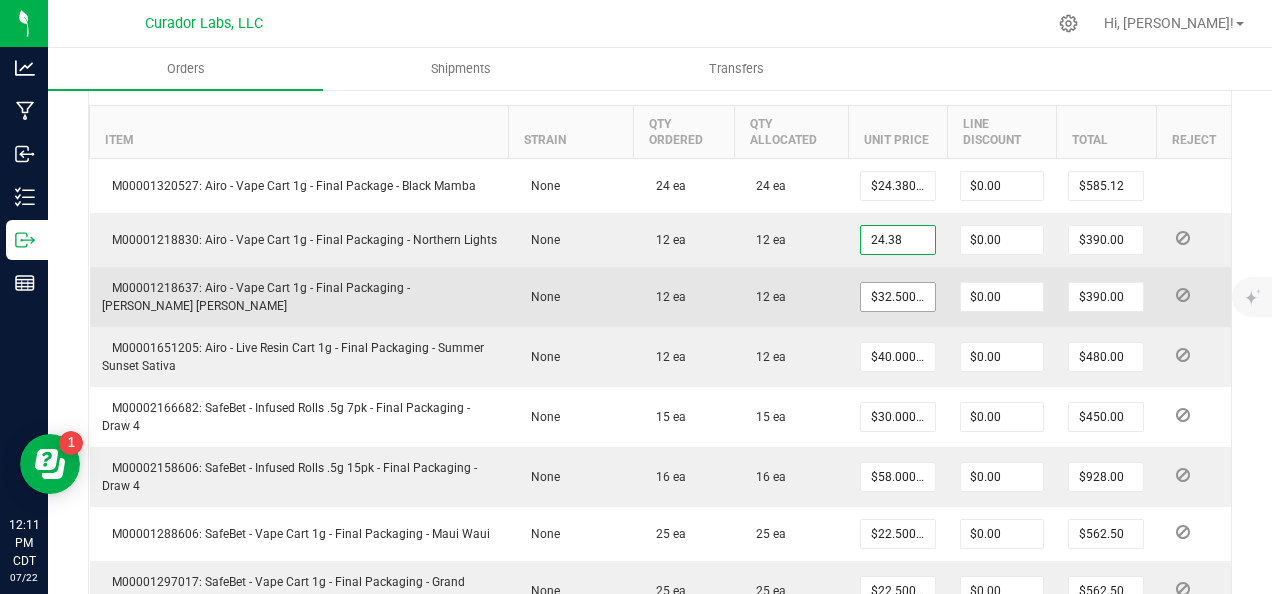 type on "$24.38000" 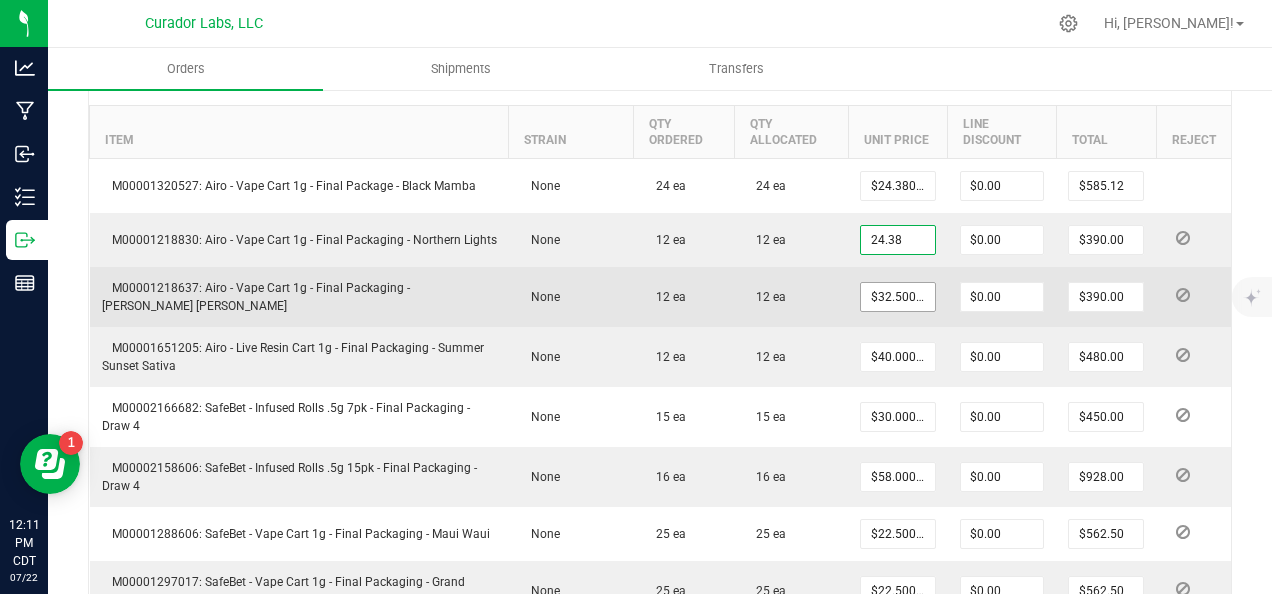 type on "$292.56" 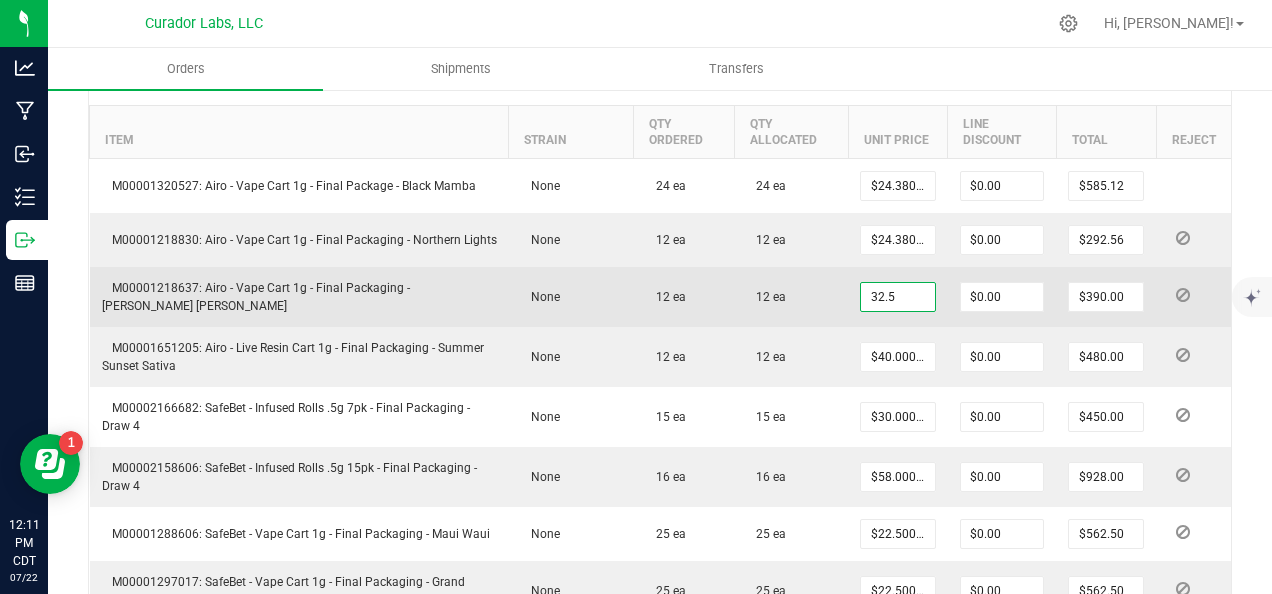 click on "32.5" at bounding box center (898, 297) 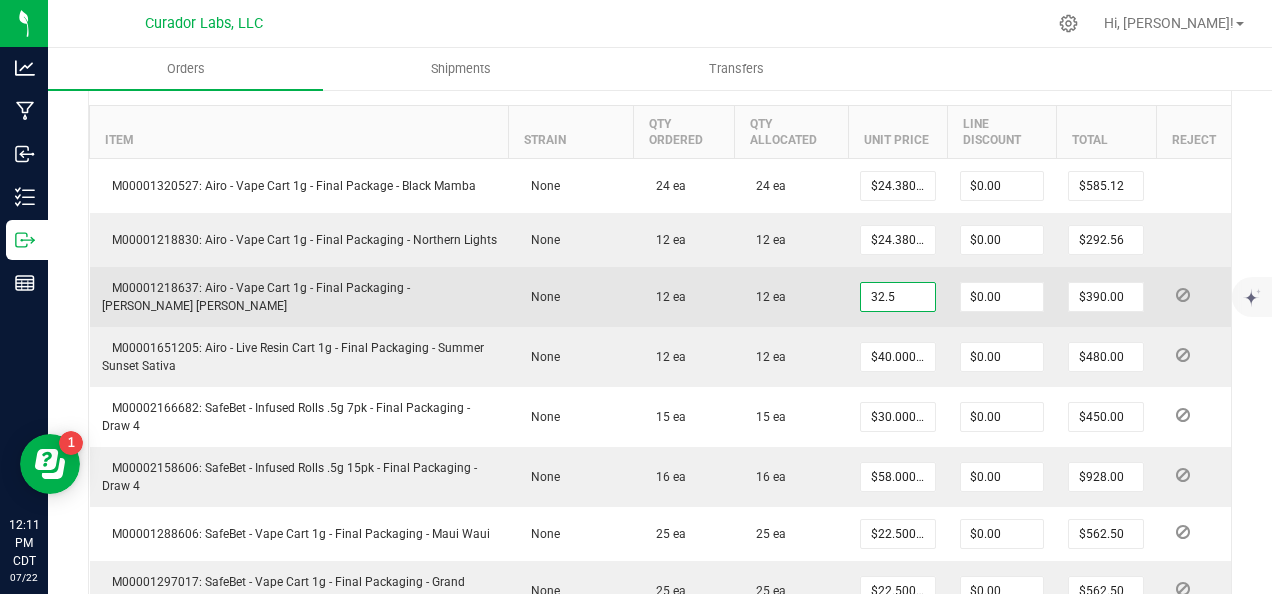 paste on "24.38" 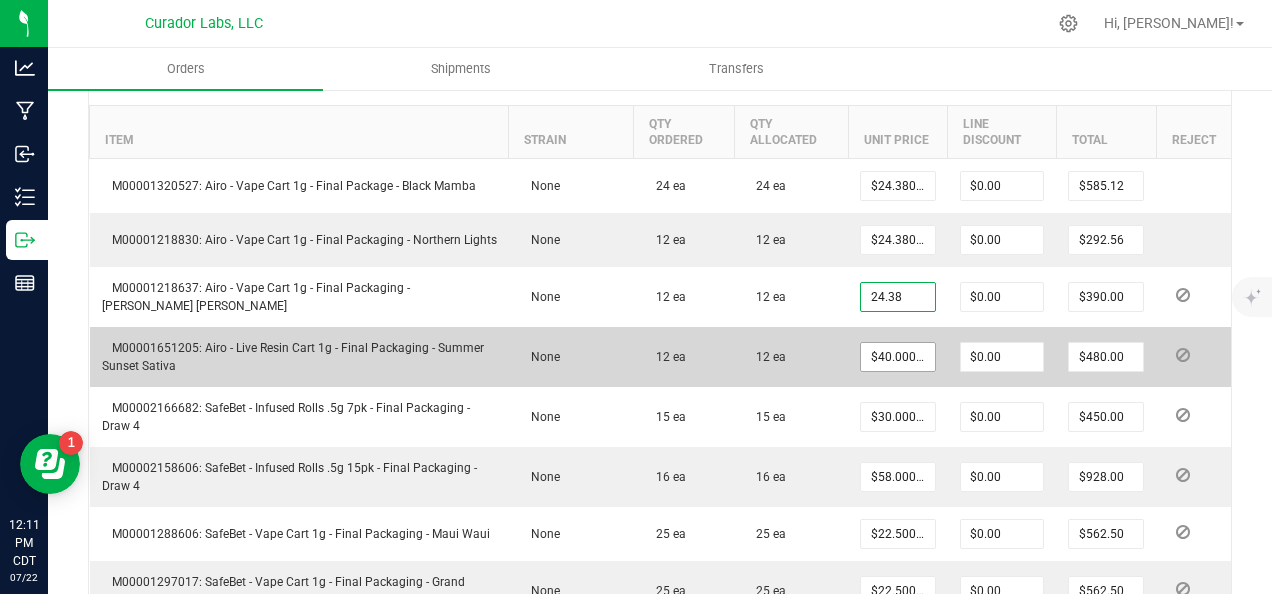 type on "$24.38000" 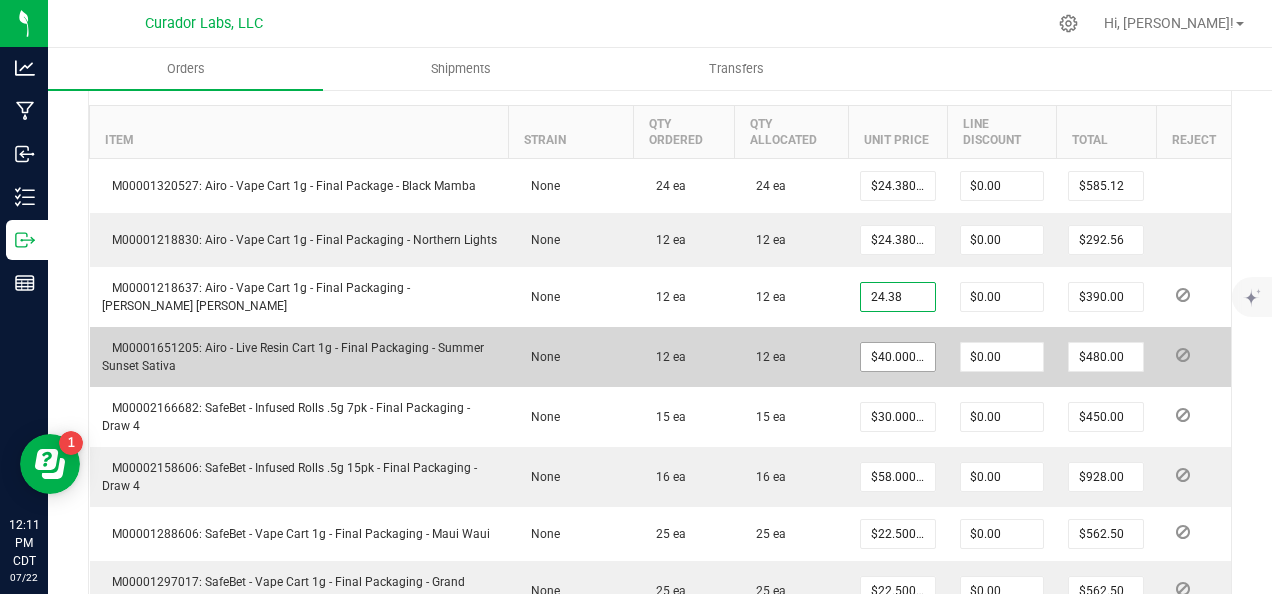 type on "$292.56" 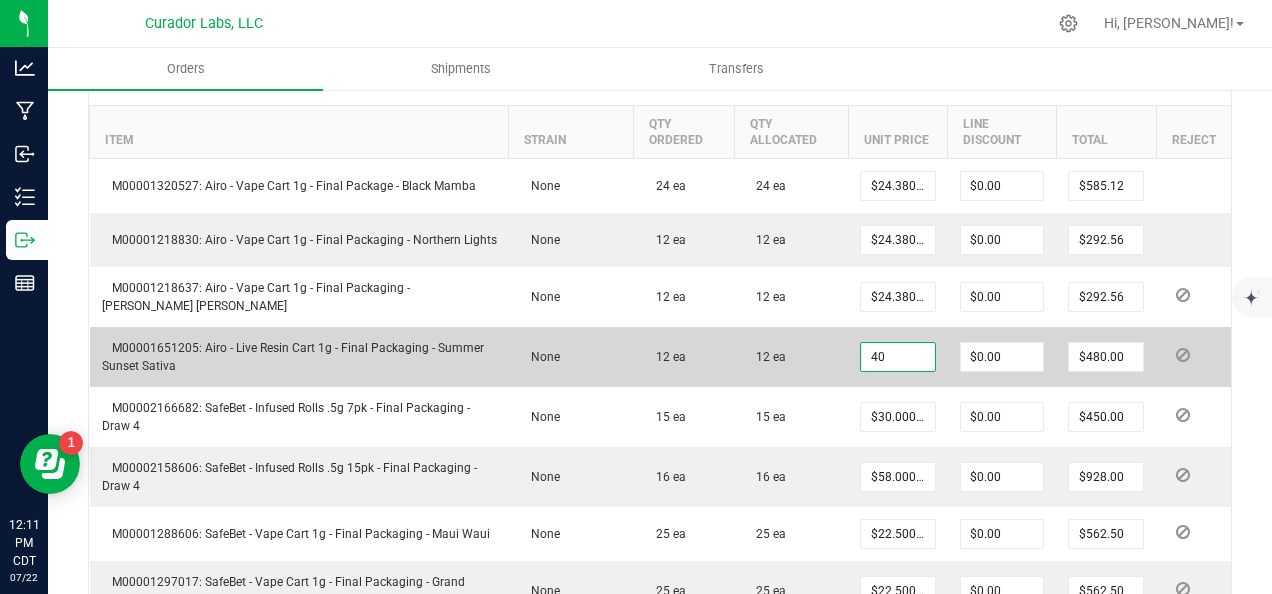 click on "40" at bounding box center [898, 357] 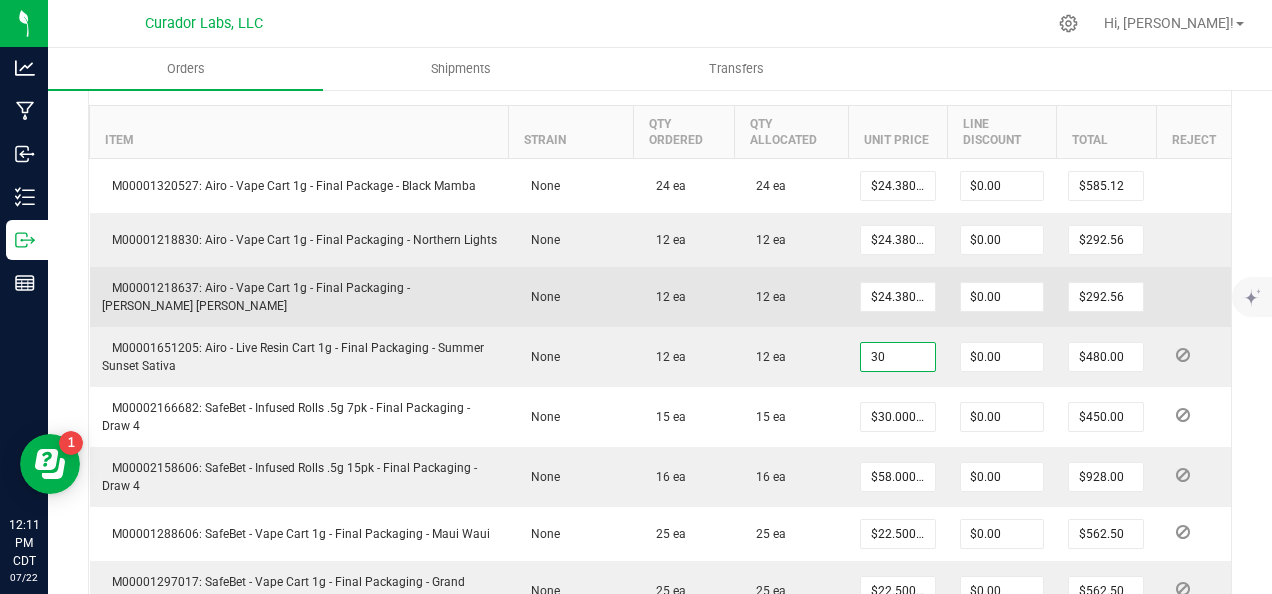 type on "$30.00000" 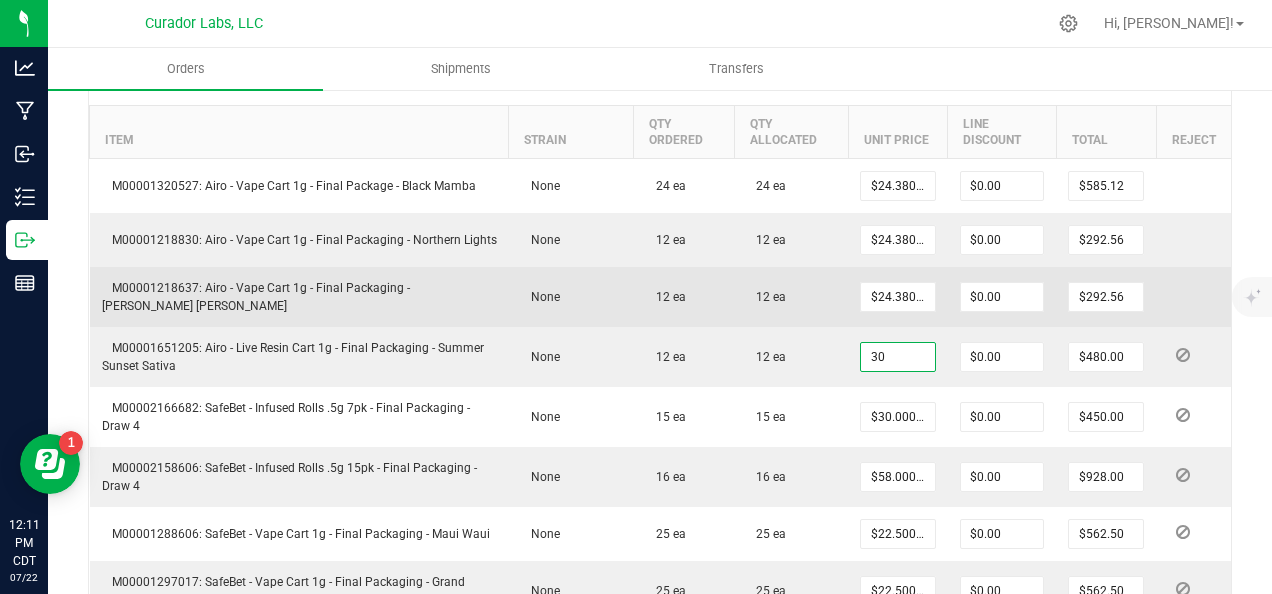 type on "$360.00" 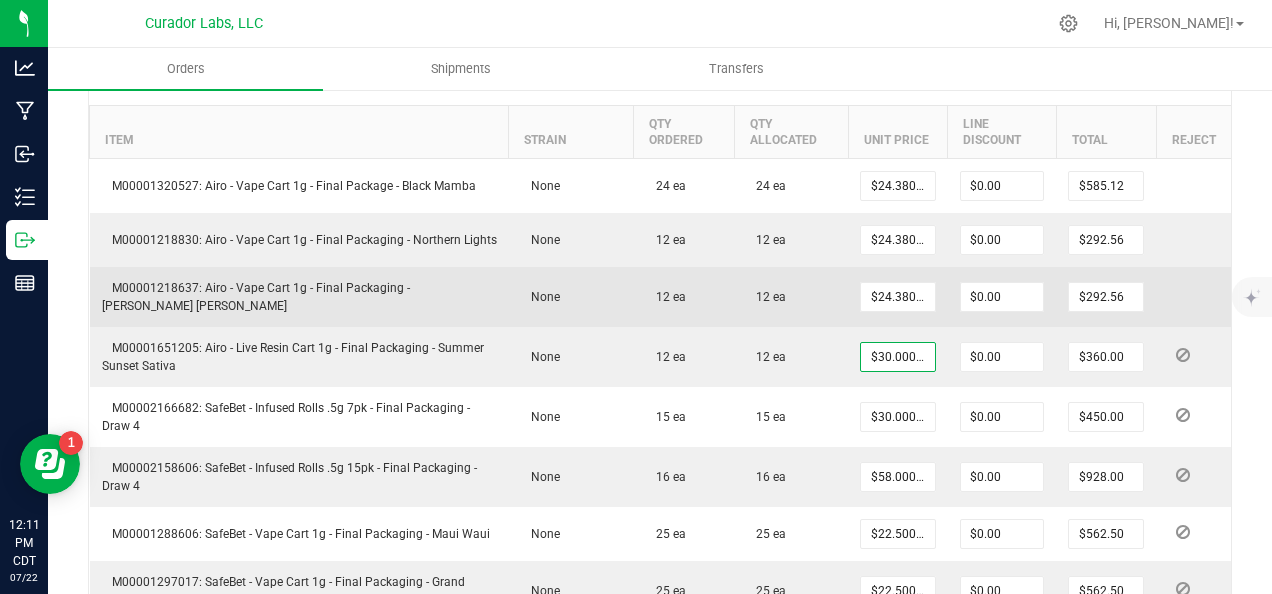 click on "$24.38000" at bounding box center (898, 297) 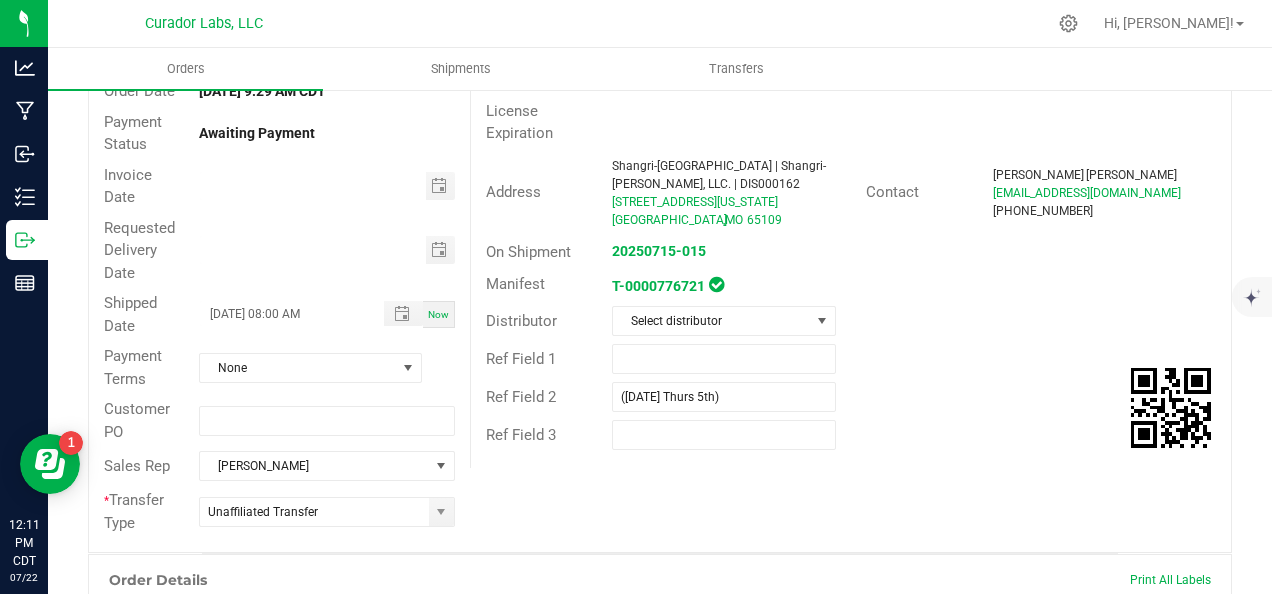 scroll, scrollTop: 0, scrollLeft: 0, axis: both 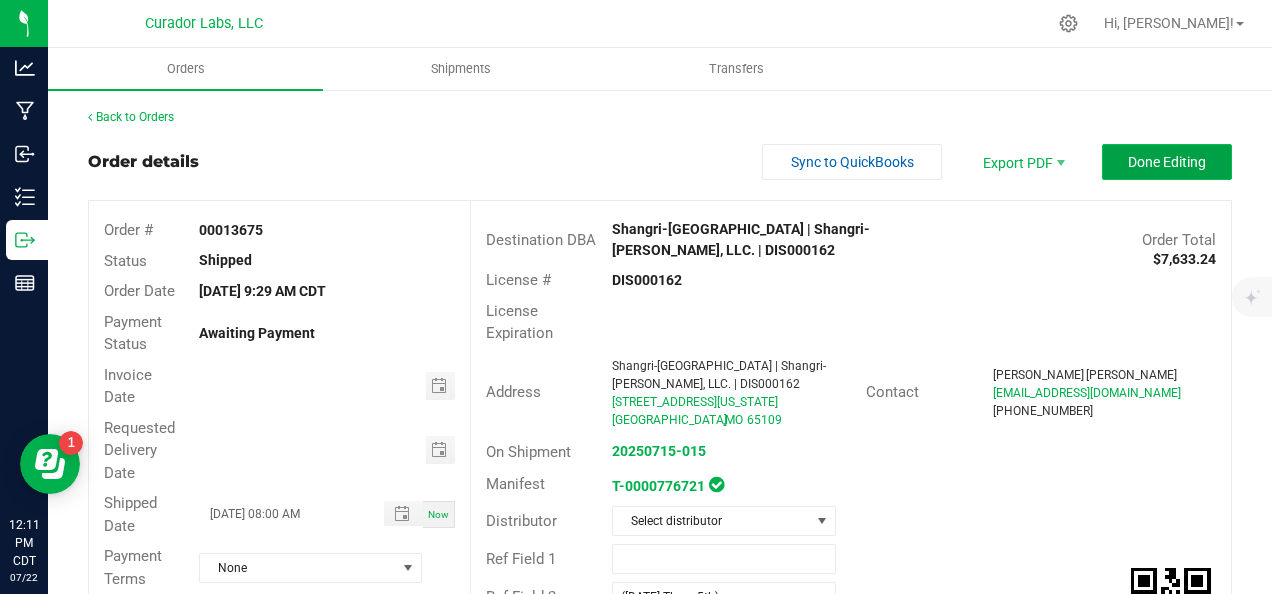 click on "Done Editing" at bounding box center [1167, 162] 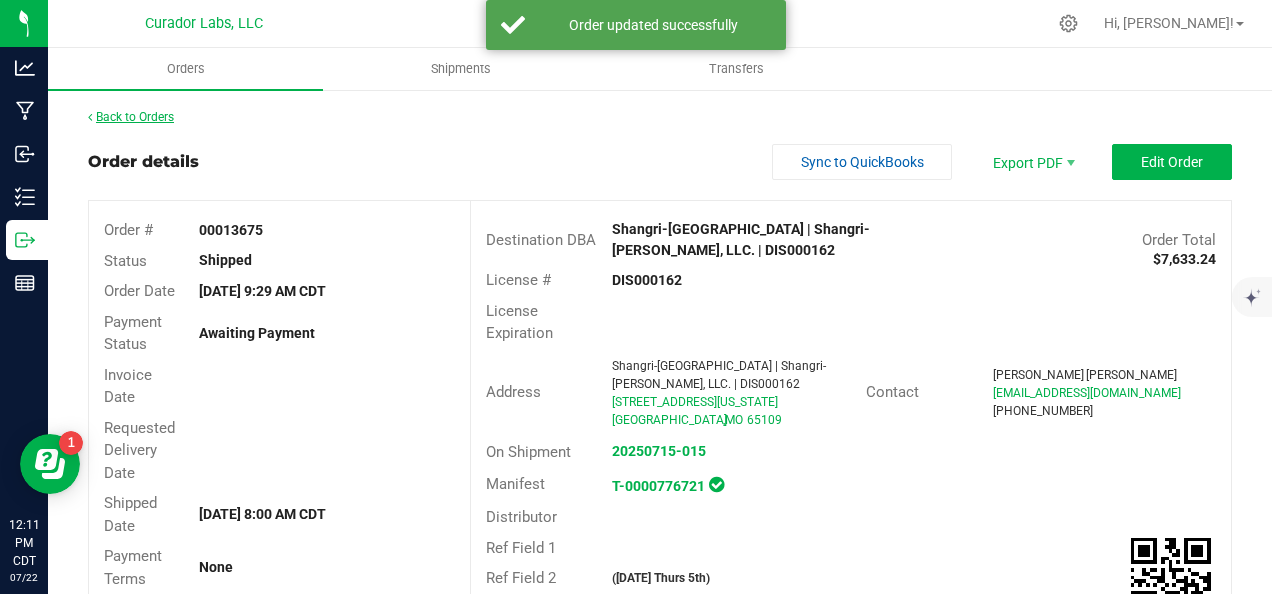 click on "Back to Orders" at bounding box center [131, 117] 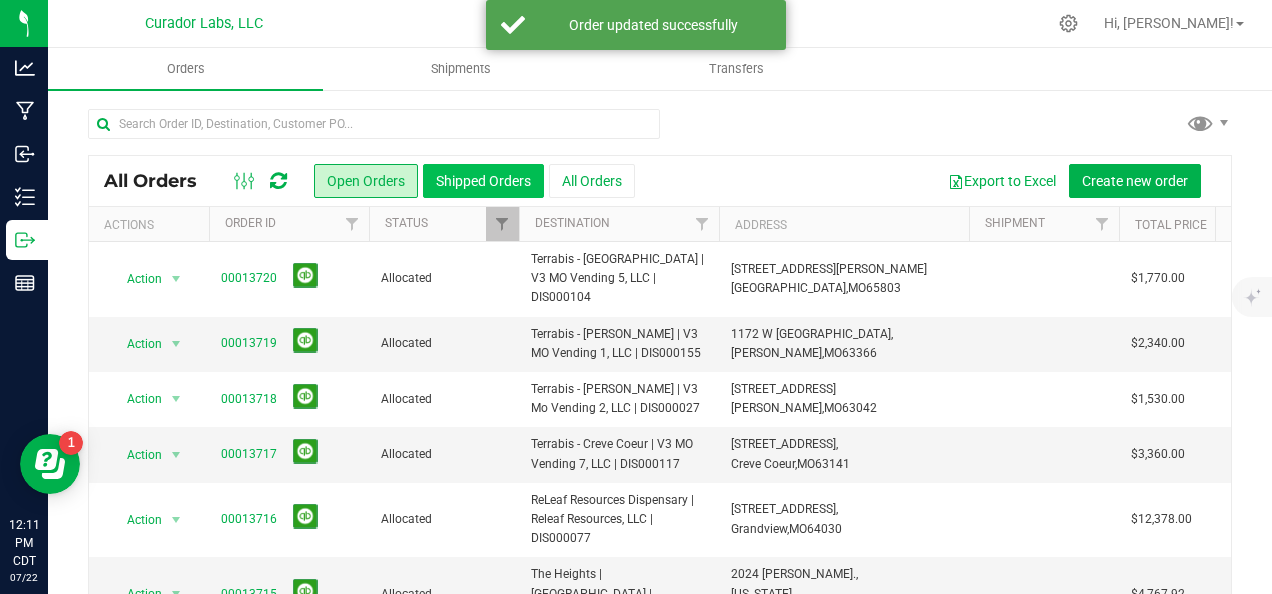 click on "Shipped Orders" at bounding box center [483, 181] 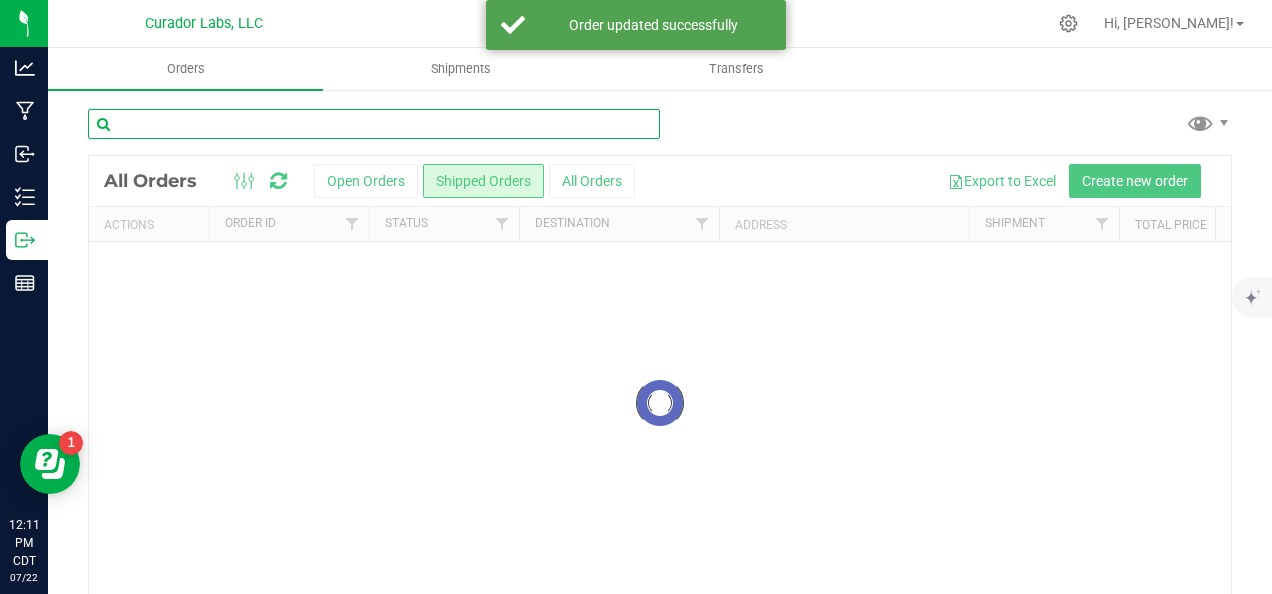click at bounding box center [374, 124] 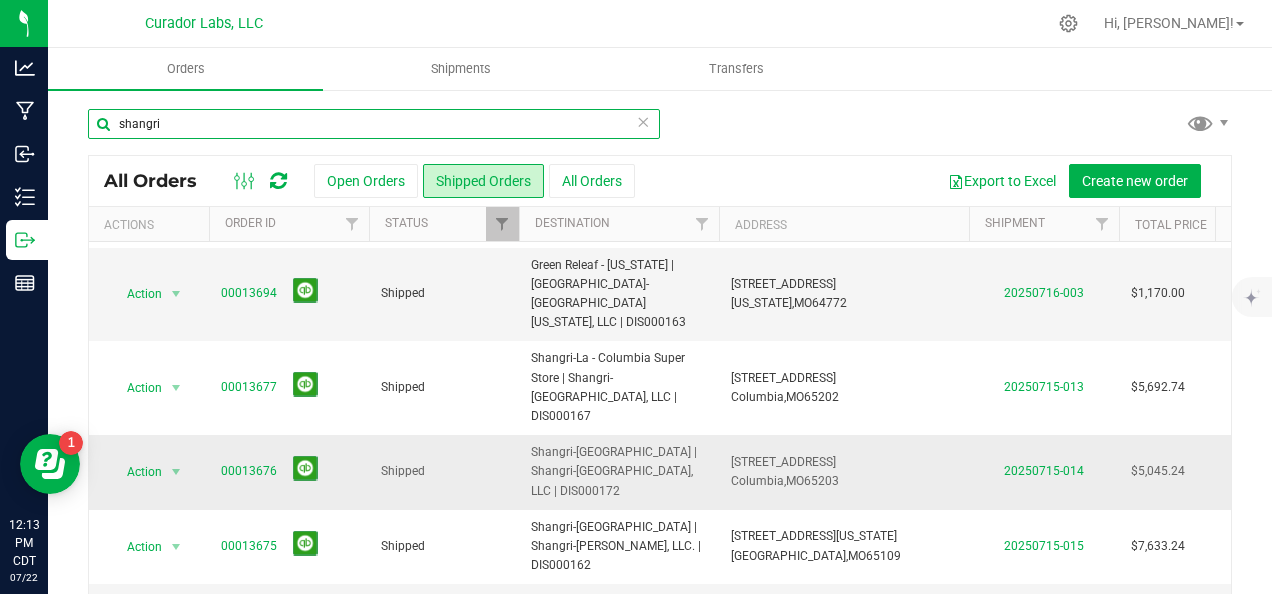 scroll, scrollTop: 100, scrollLeft: 0, axis: vertical 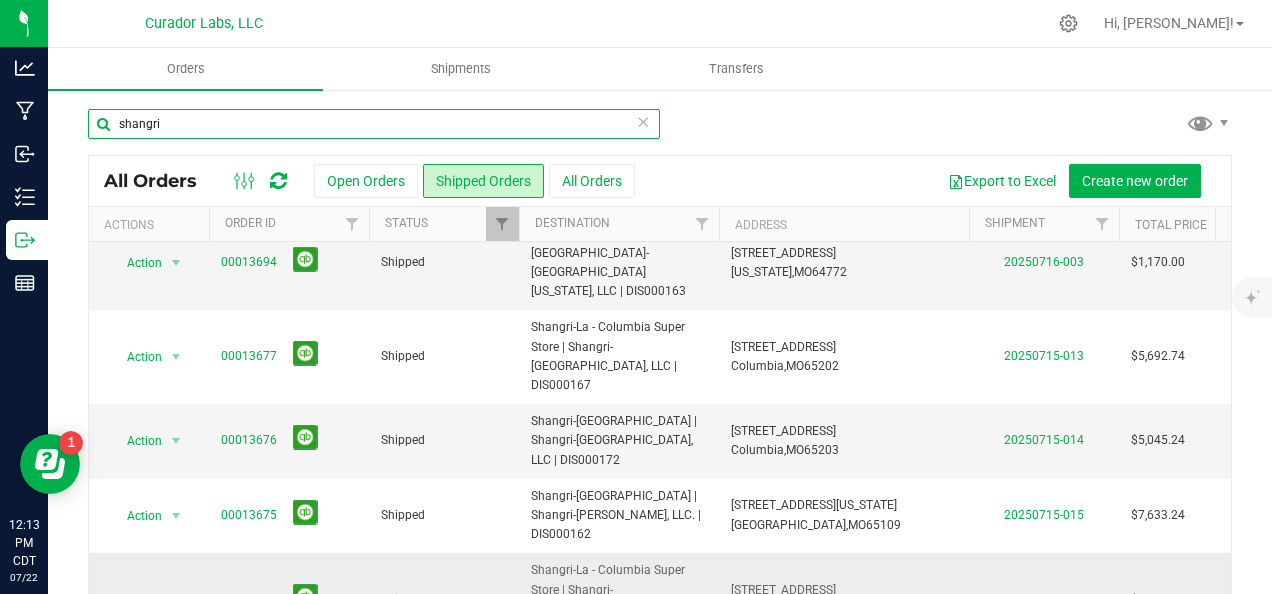 type on "shangri" 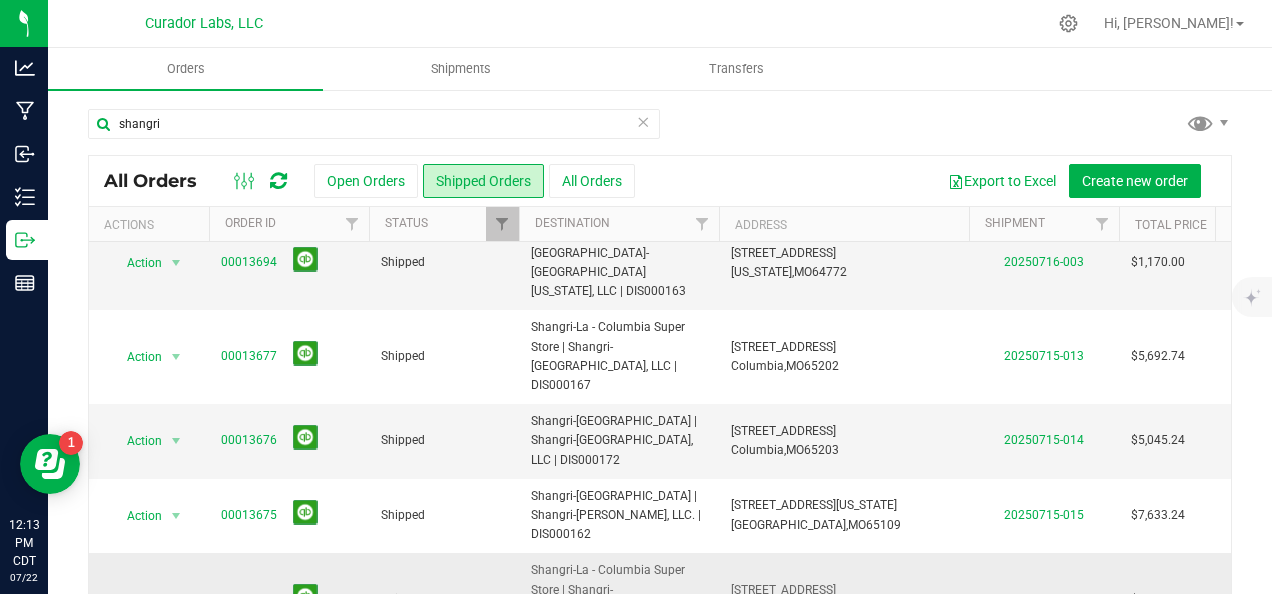 click on "00013586" at bounding box center (249, 599) 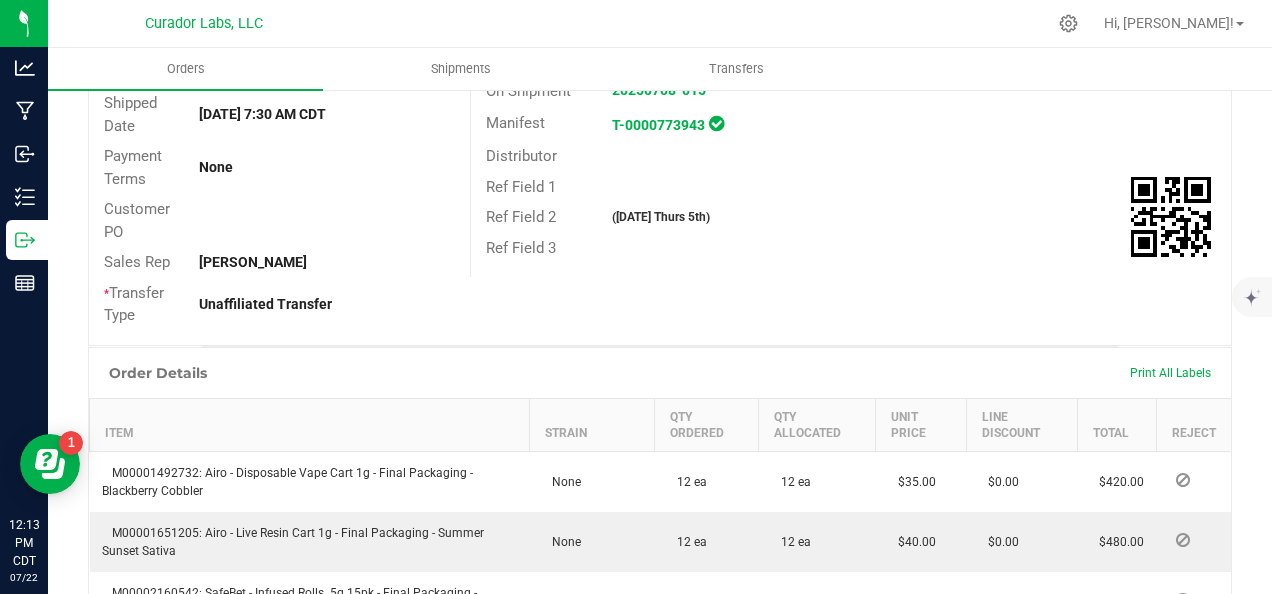 scroll, scrollTop: 0, scrollLeft: 0, axis: both 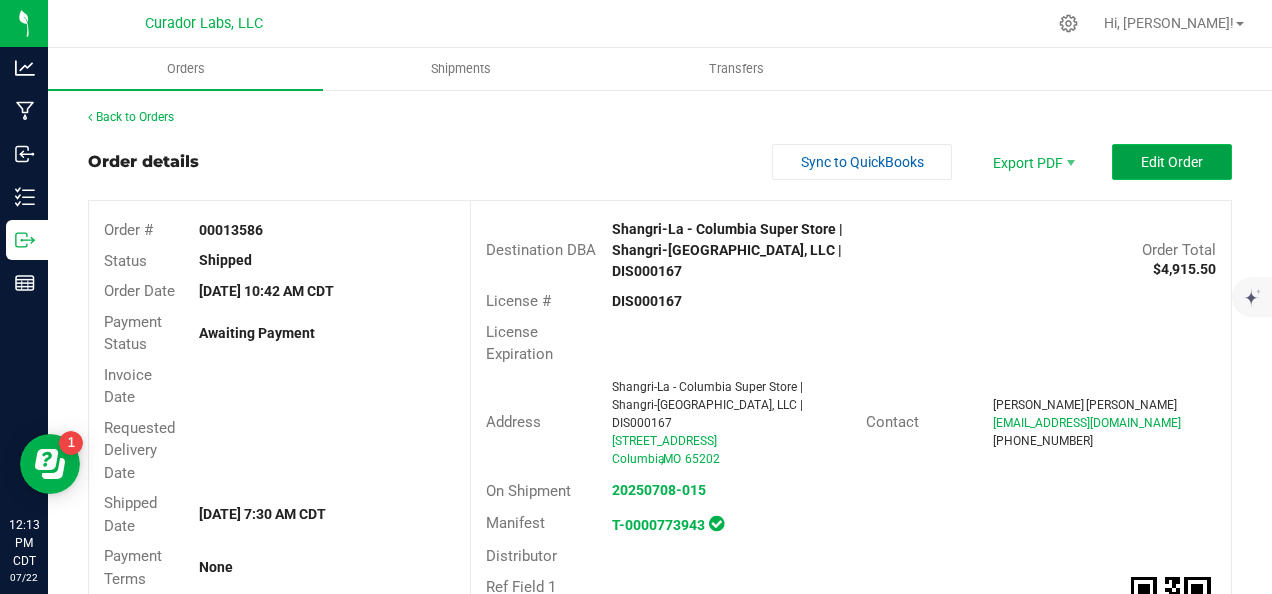 click on "Edit Order" at bounding box center (1172, 162) 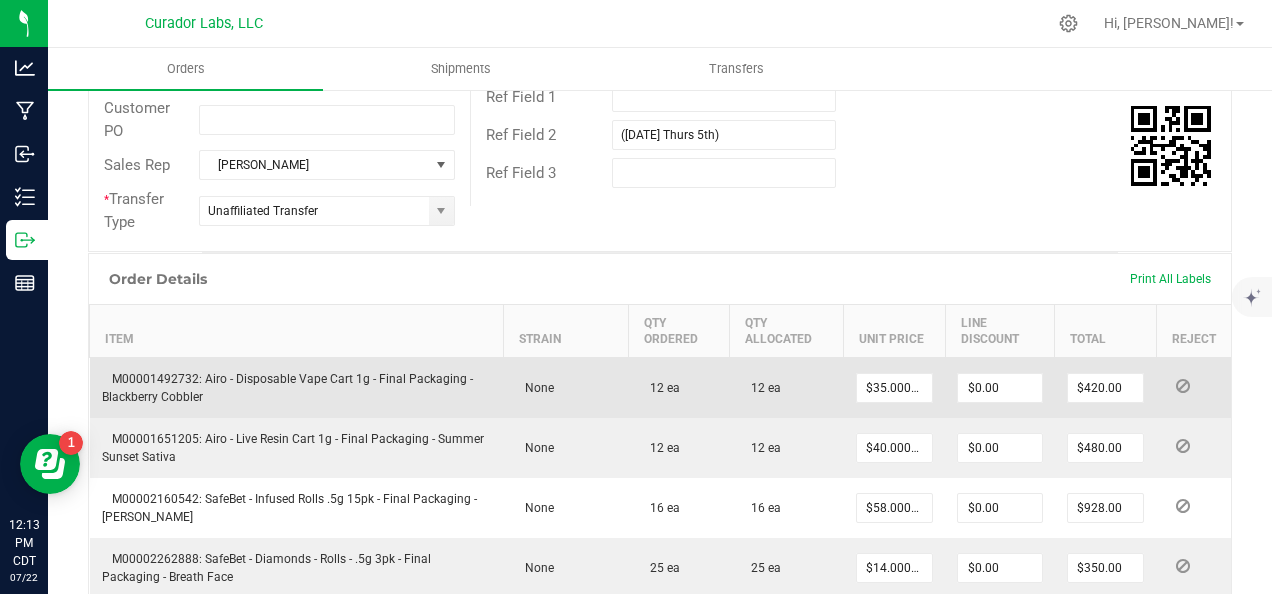 scroll, scrollTop: 600, scrollLeft: 0, axis: vertical 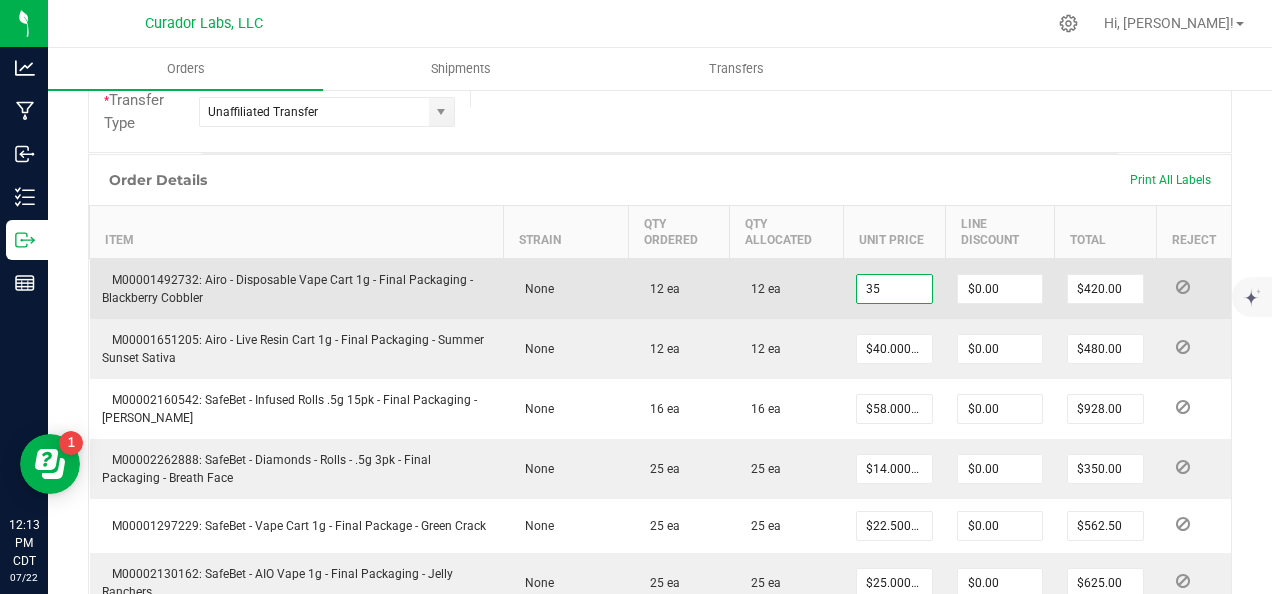 click on "35" at bounding box center [894, 289] 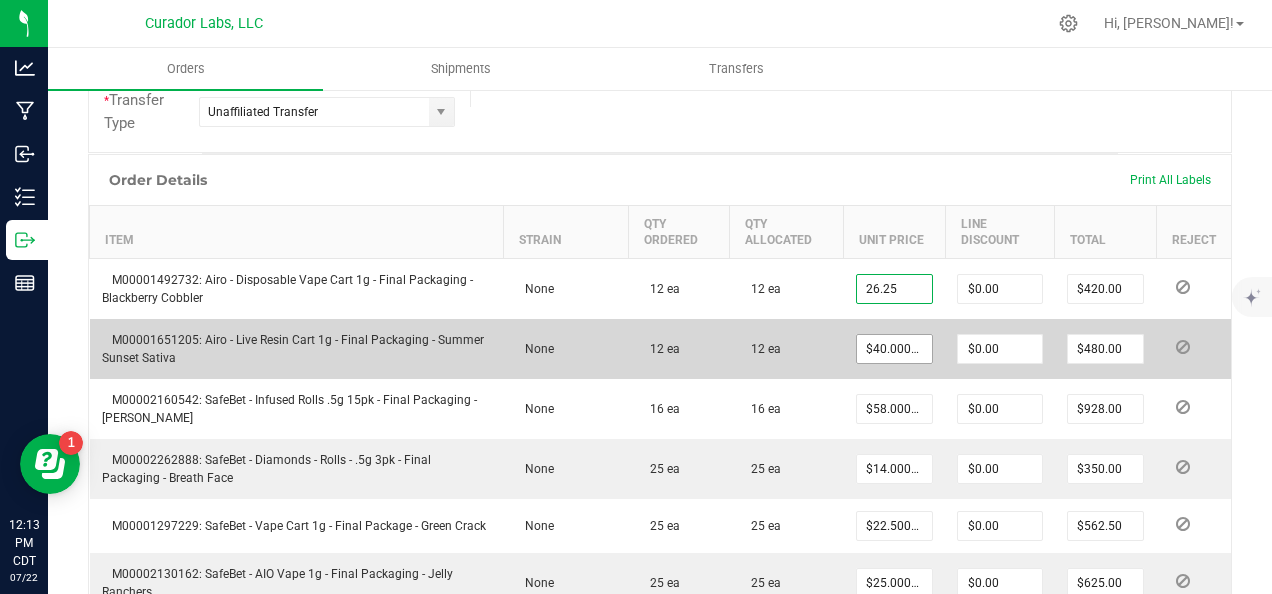 type on "$26.25000" 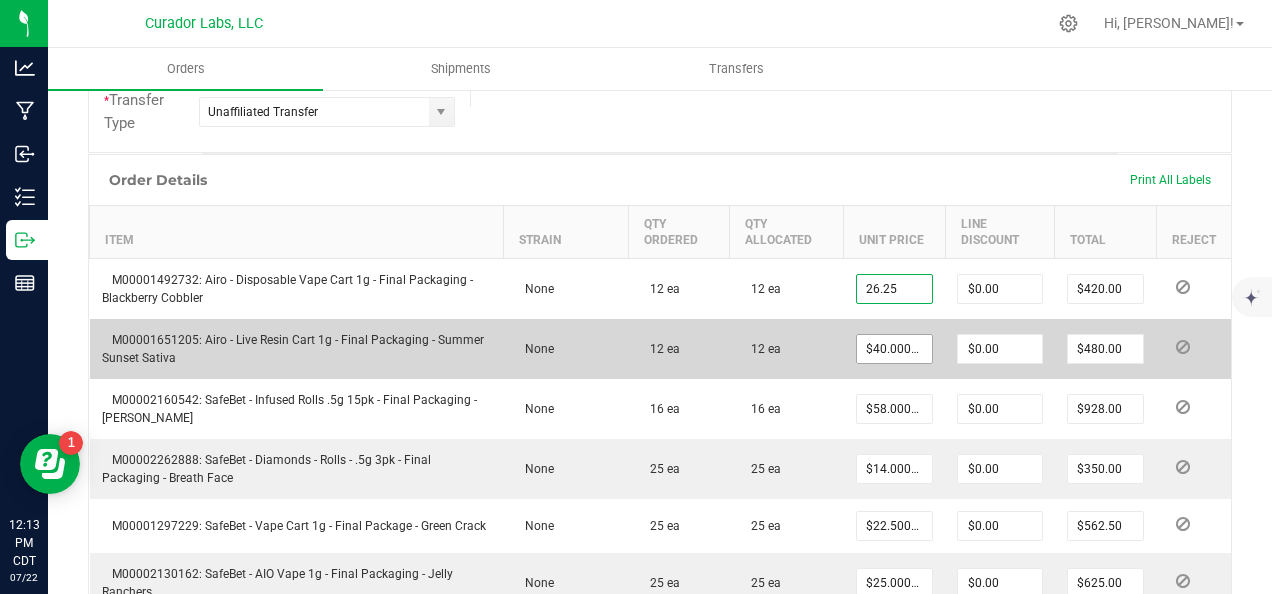 type on "$315.00" 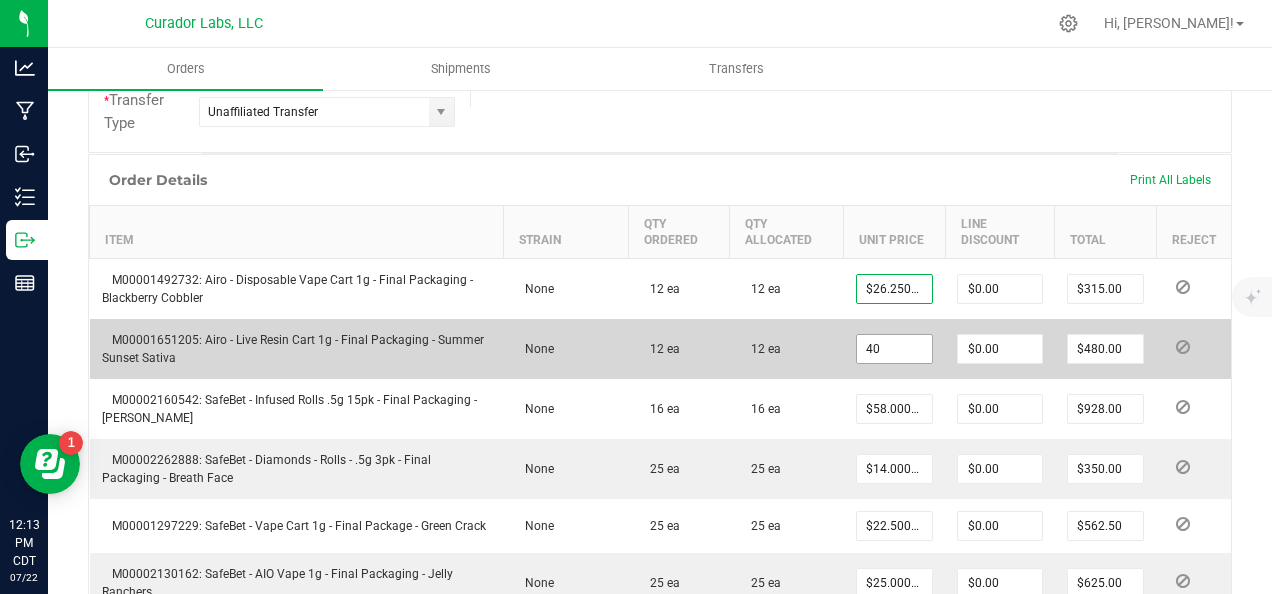 click on "40" at bounding box center [894, 349] 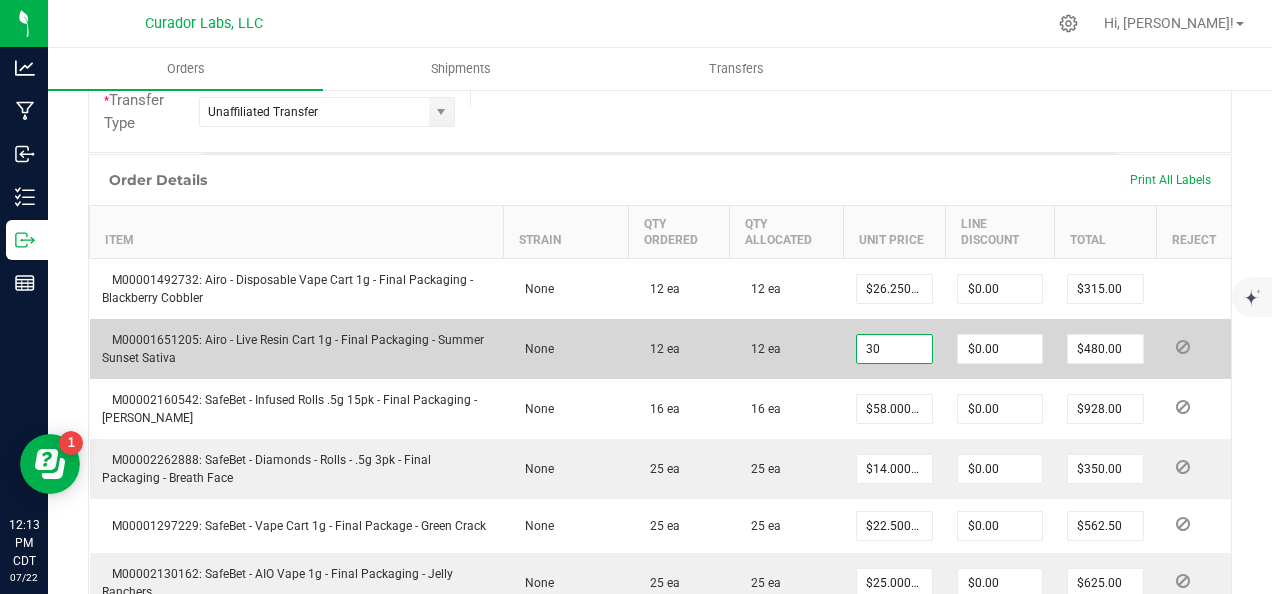 type on "$30.00000" 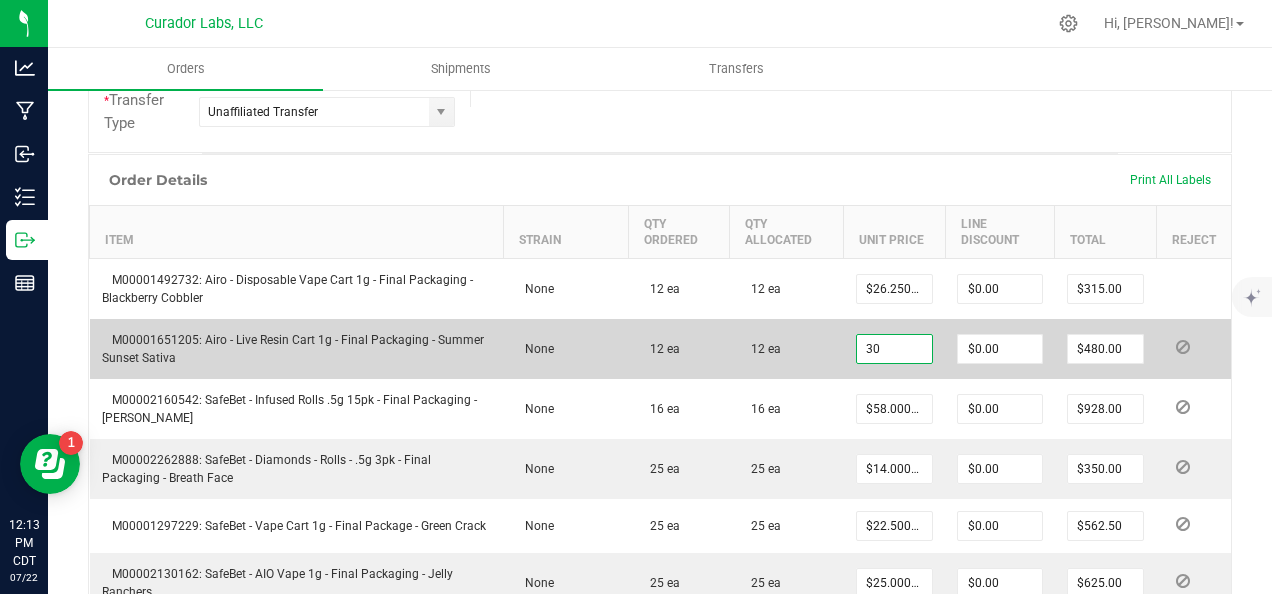 type on "$360.00" 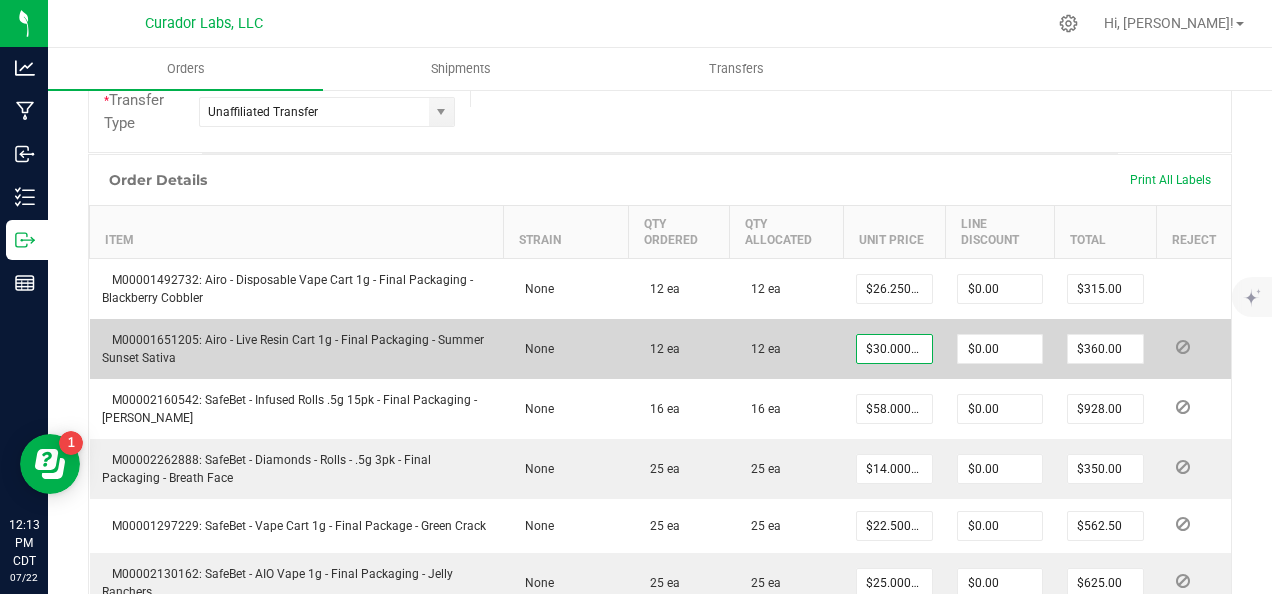 click on "12 ea" at bounding box center [786, 349] 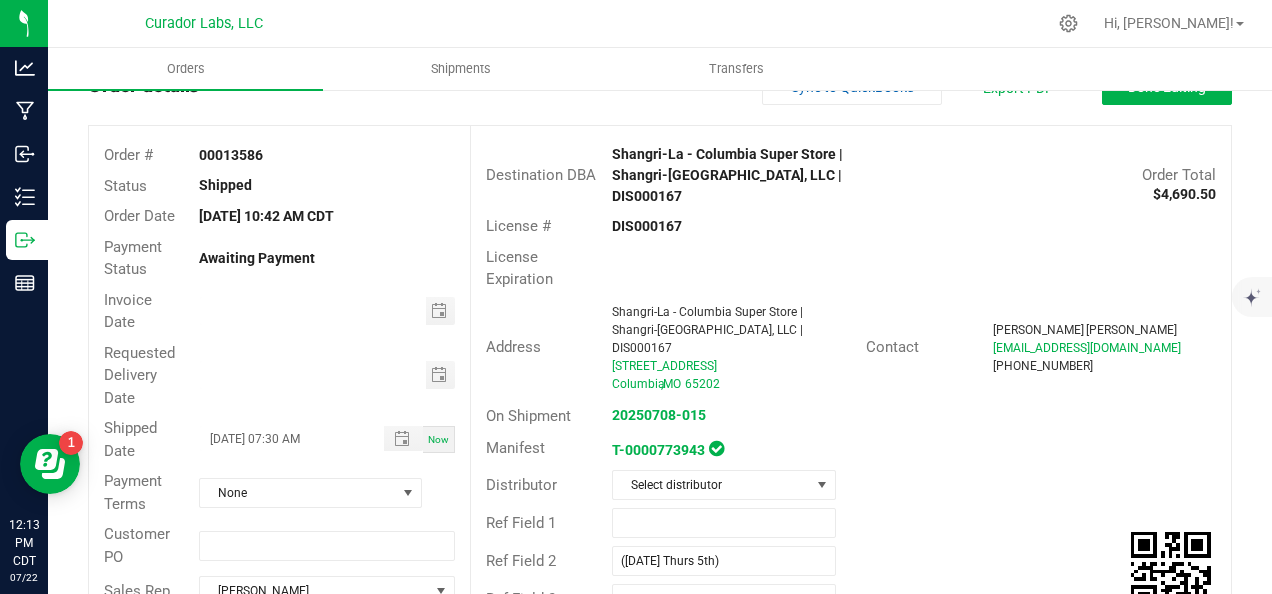 scroll, scrollTop: 0, scrollLeft: 0, axis: both 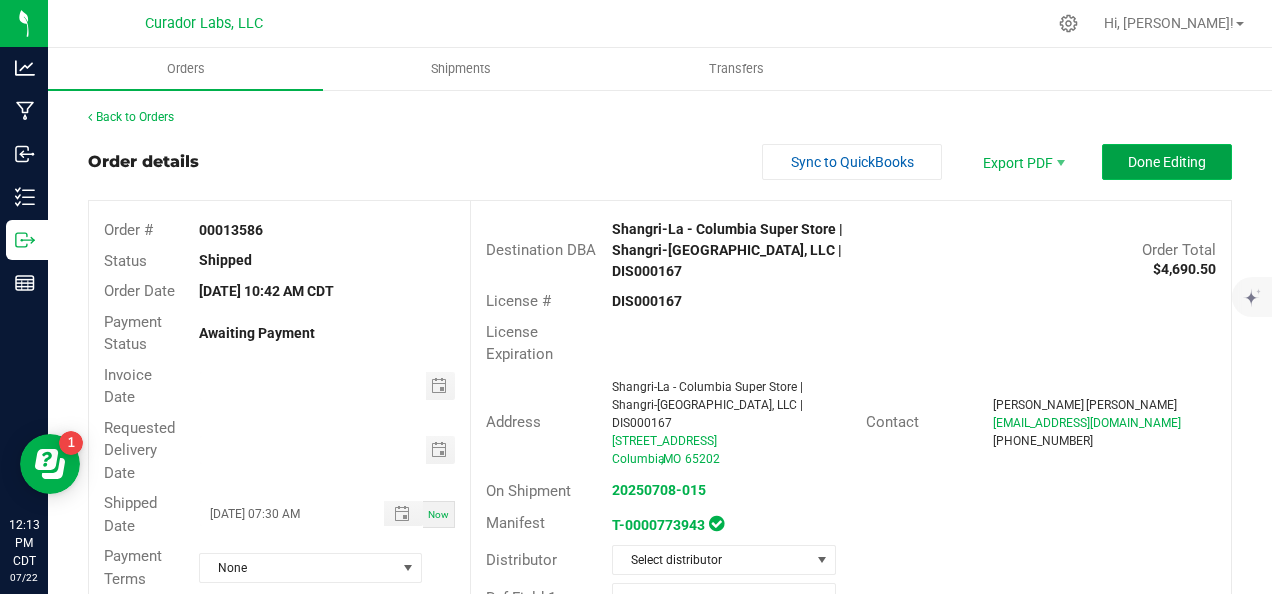 click on "Done Editing" at bounding box center (1167, 162) 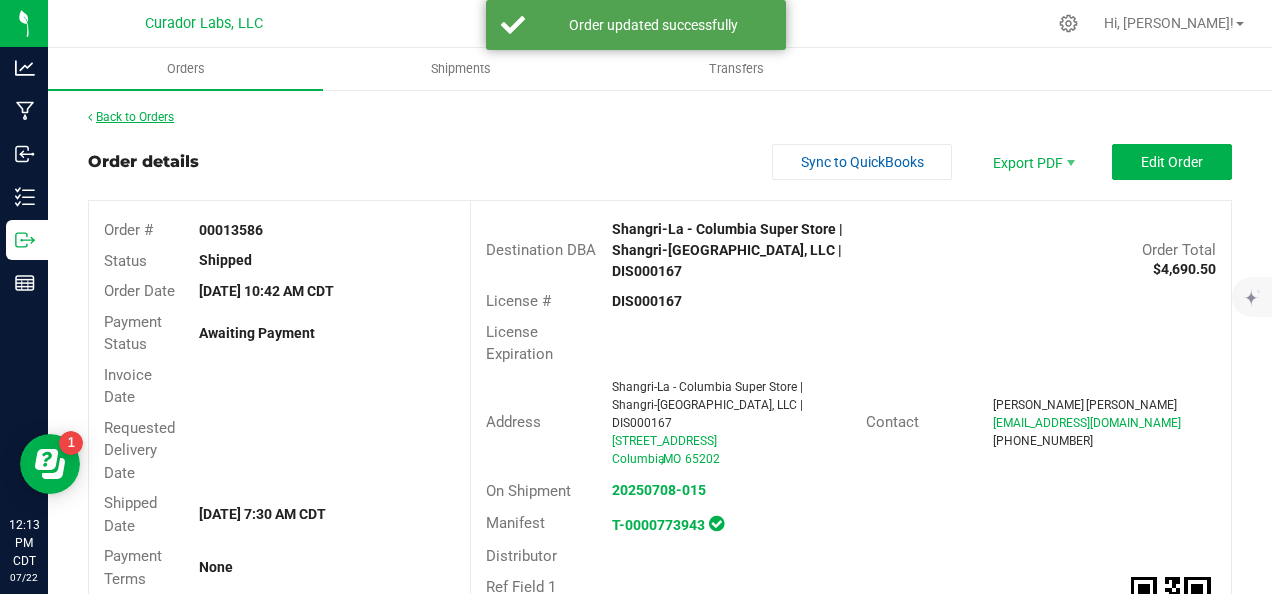 click on "Back to Orders" at bounding box center [131, 117] 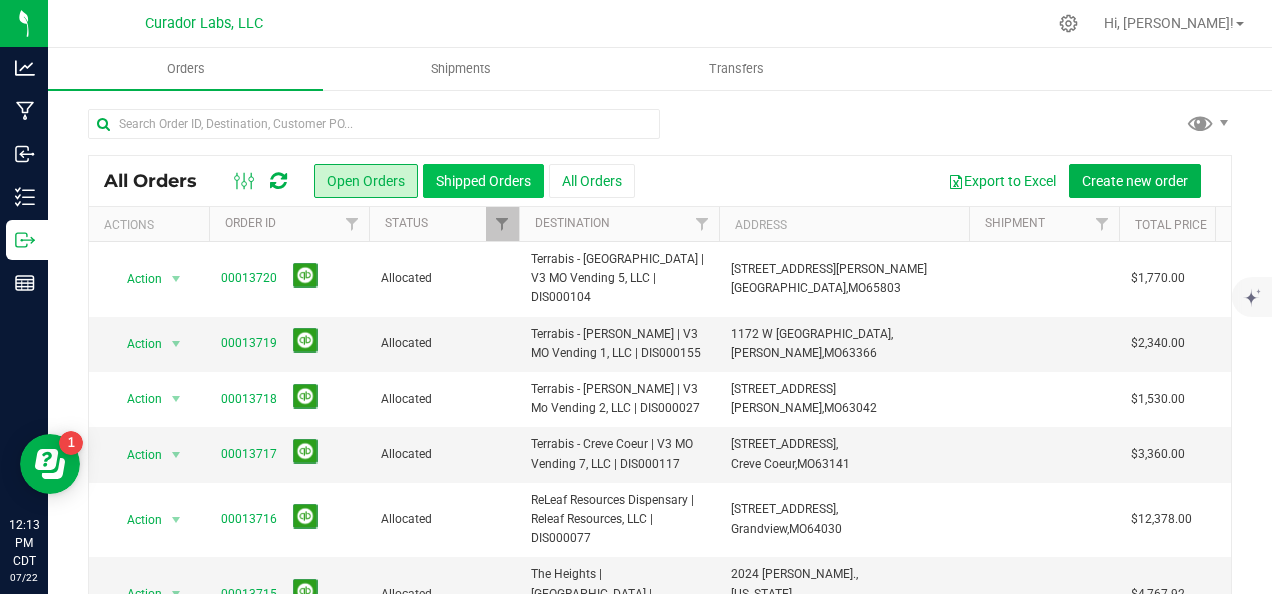 click on "Shipped Orders" at bounding box center [483, 181] 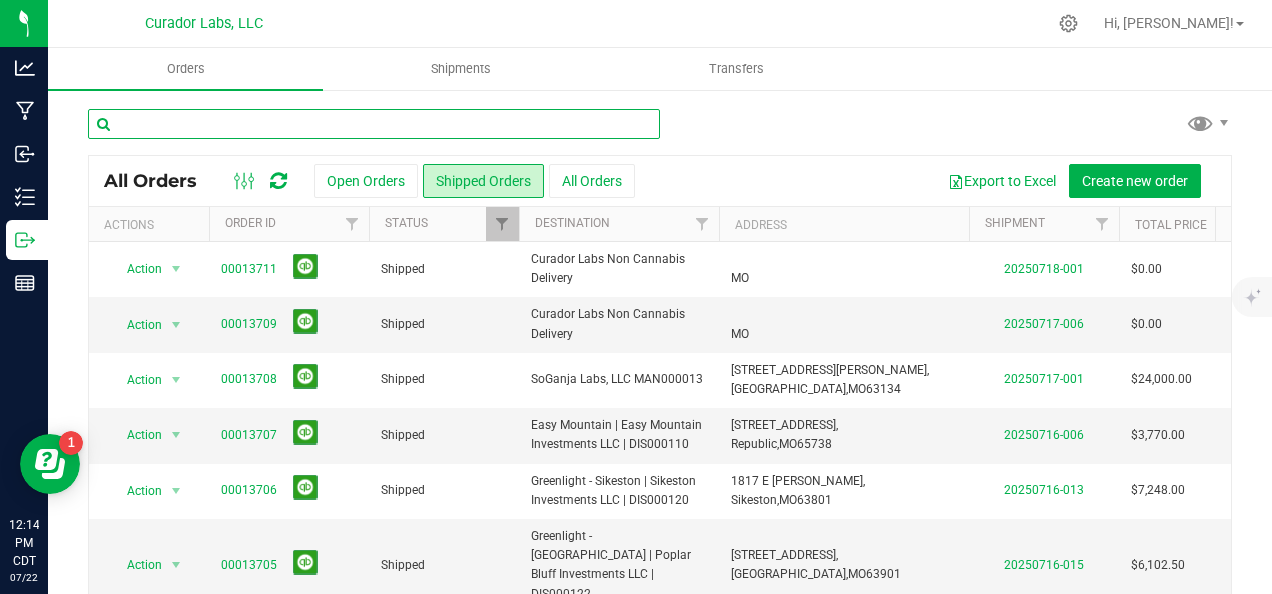 click at bounding box center [374, 124] 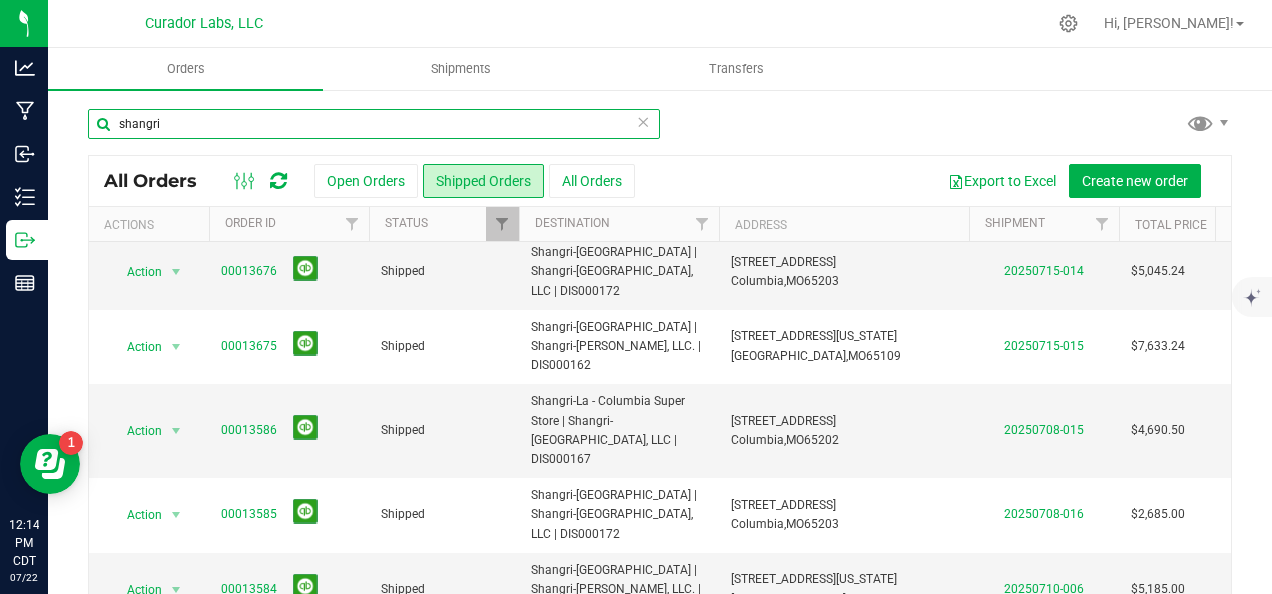 scroll, scrollTop: 300, scrollLeft: 0, axis: vertical 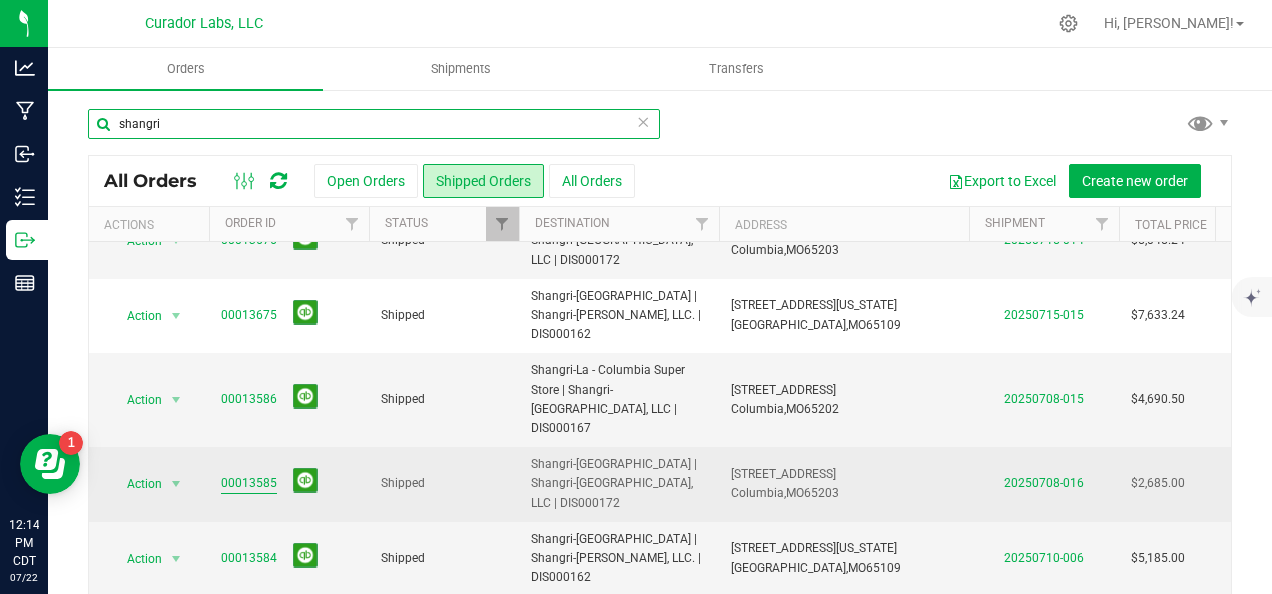 type on "shangri" 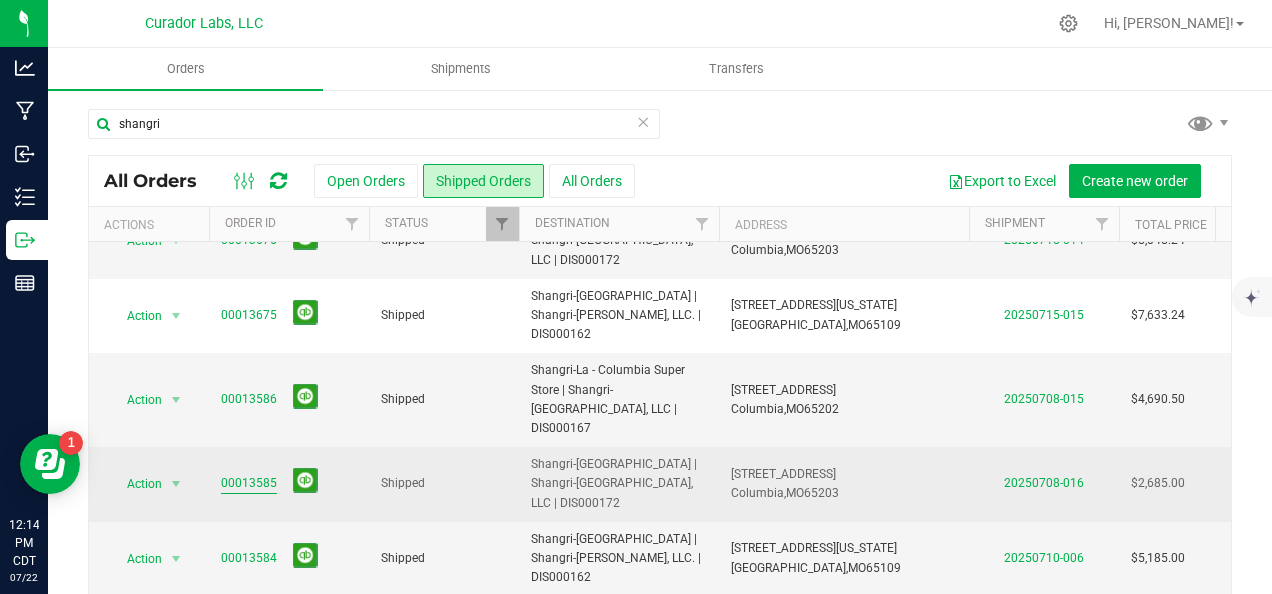 click on "00013585" at bounding box center [249, 483] 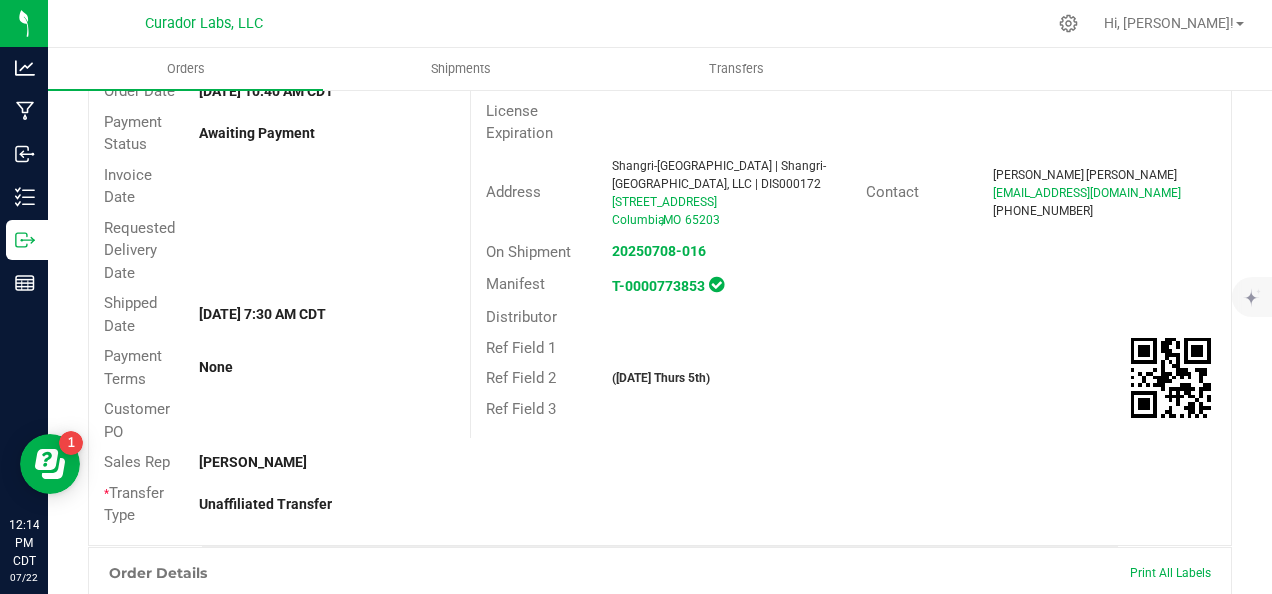scroll, scrollTop: 0, scrollLeft: 0, axis: both 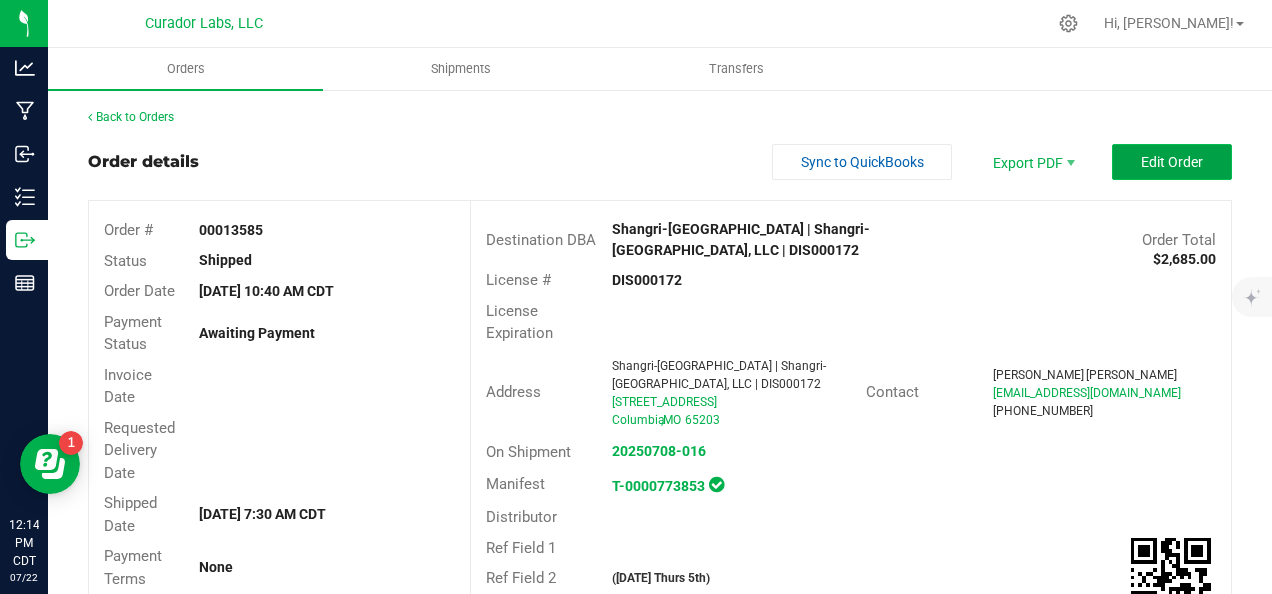 click on "Edit Order" at bounding box center [1172, 162] 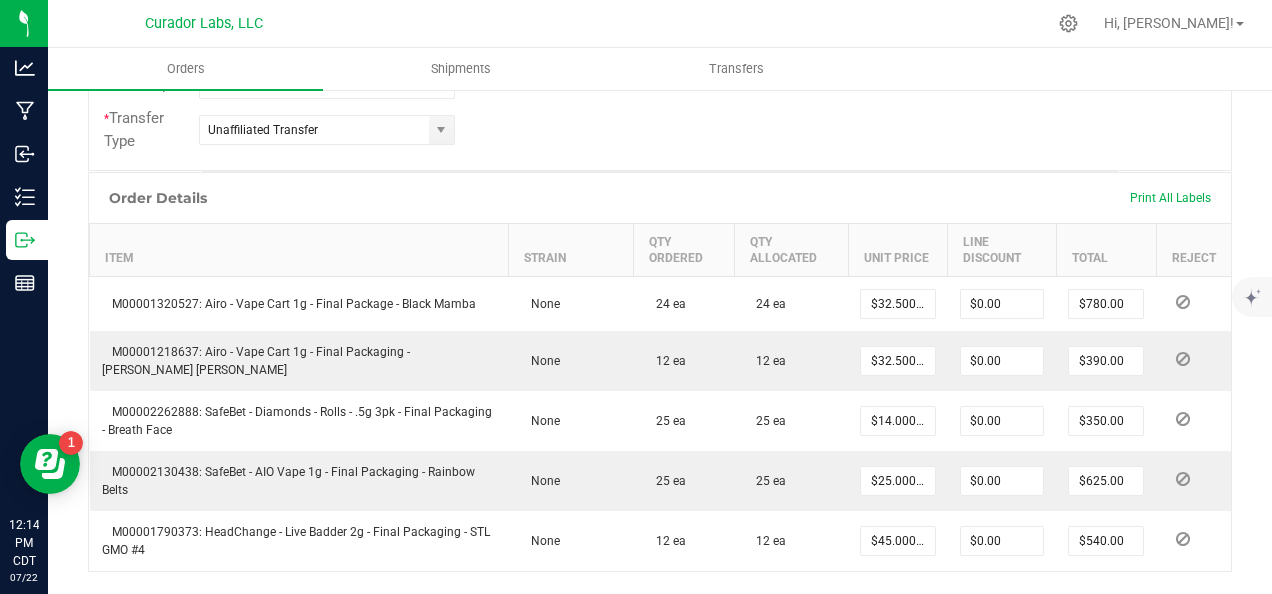 scroll, scrollTop: 700, scrollLeft: 0, axis: vertical 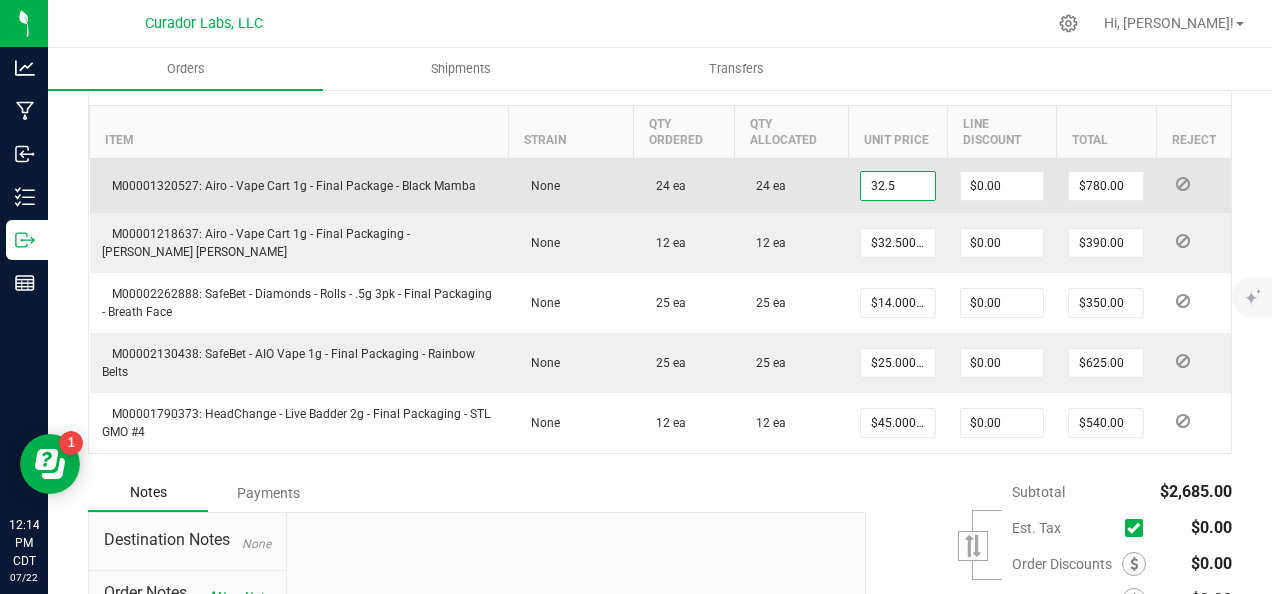click on "32.5" at bounding box center (898, 186) 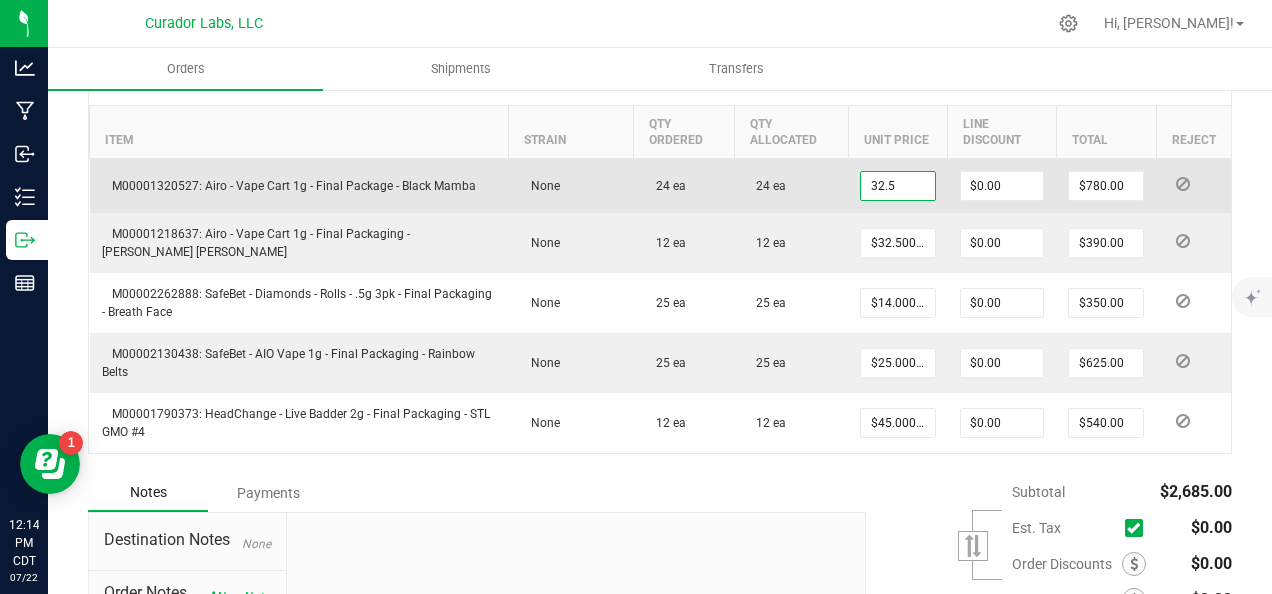 paste on "24.38" 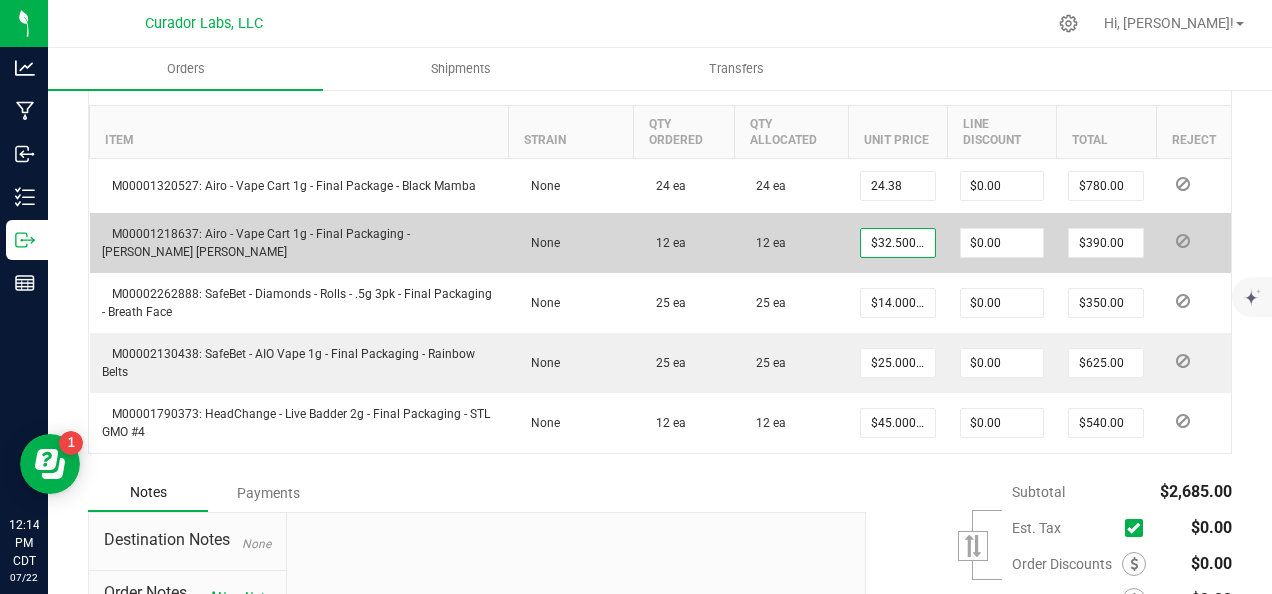 type on "$24.38000" 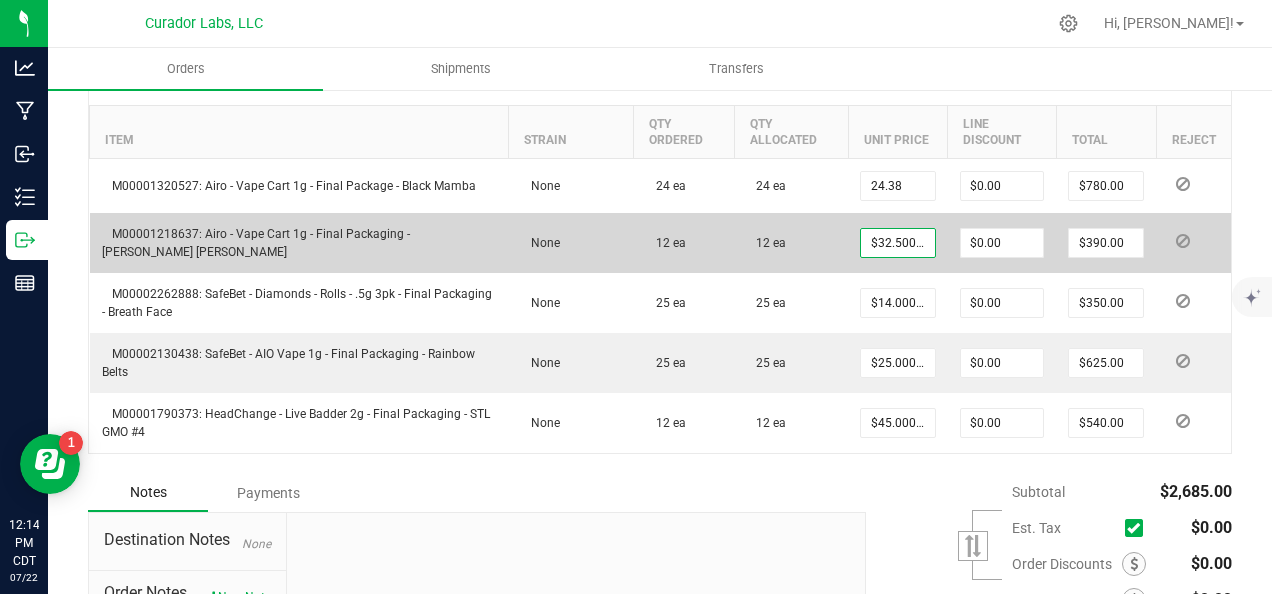 type on "$585.12" 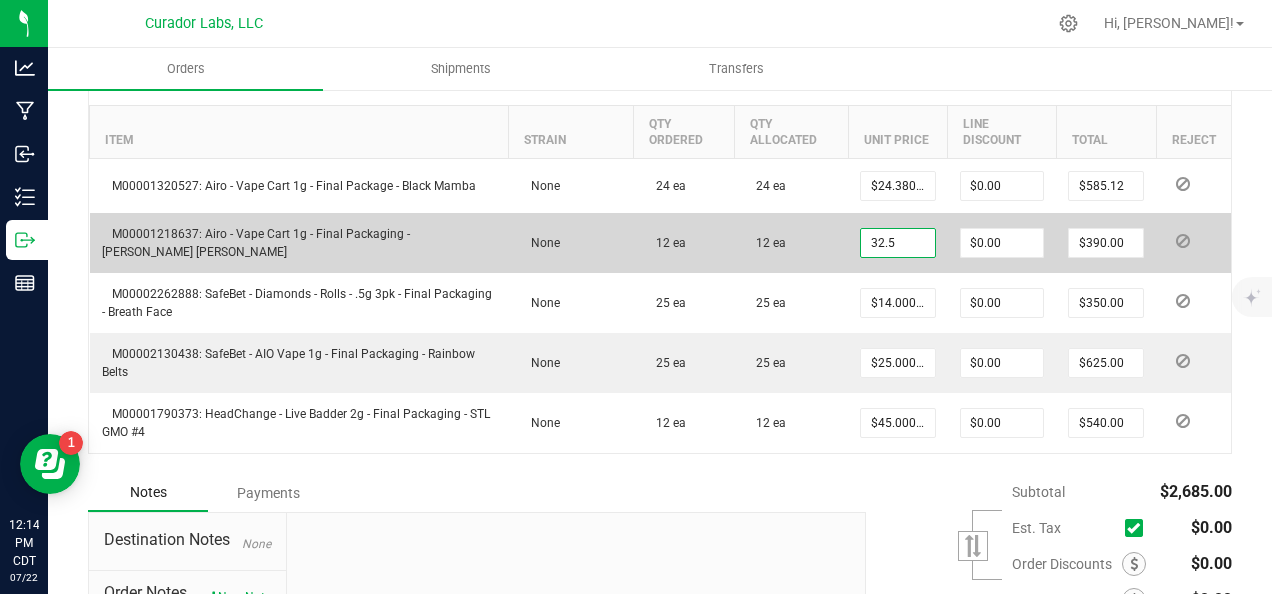 click on "32.5" at bounding box center (898, 243) 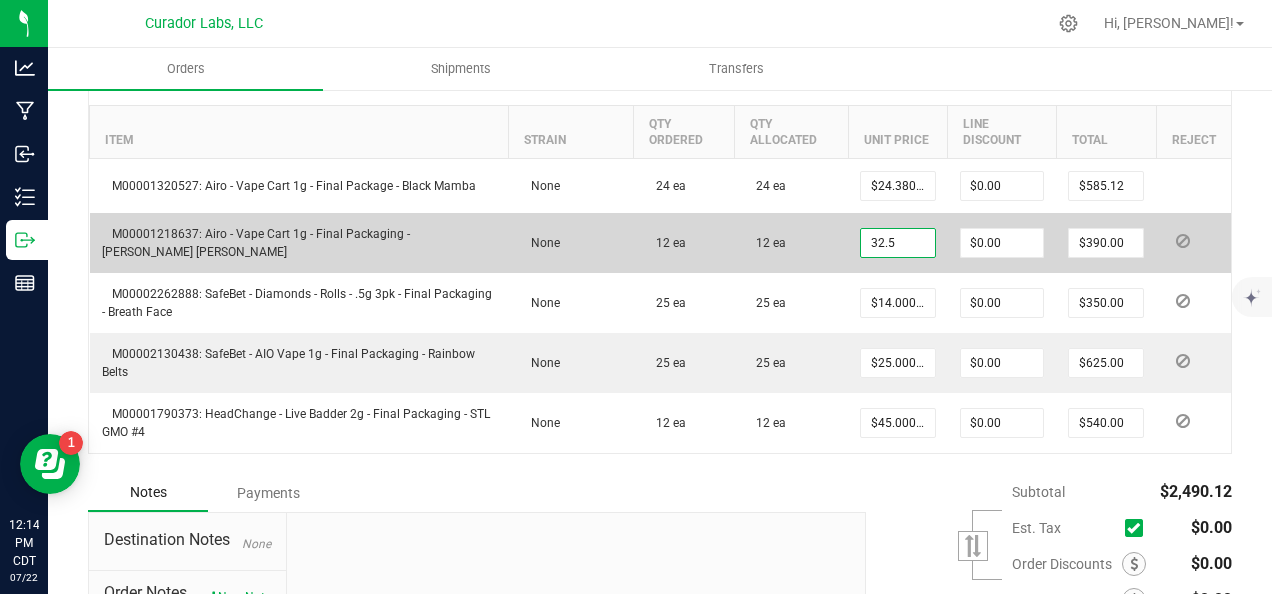 paste on "24.38" 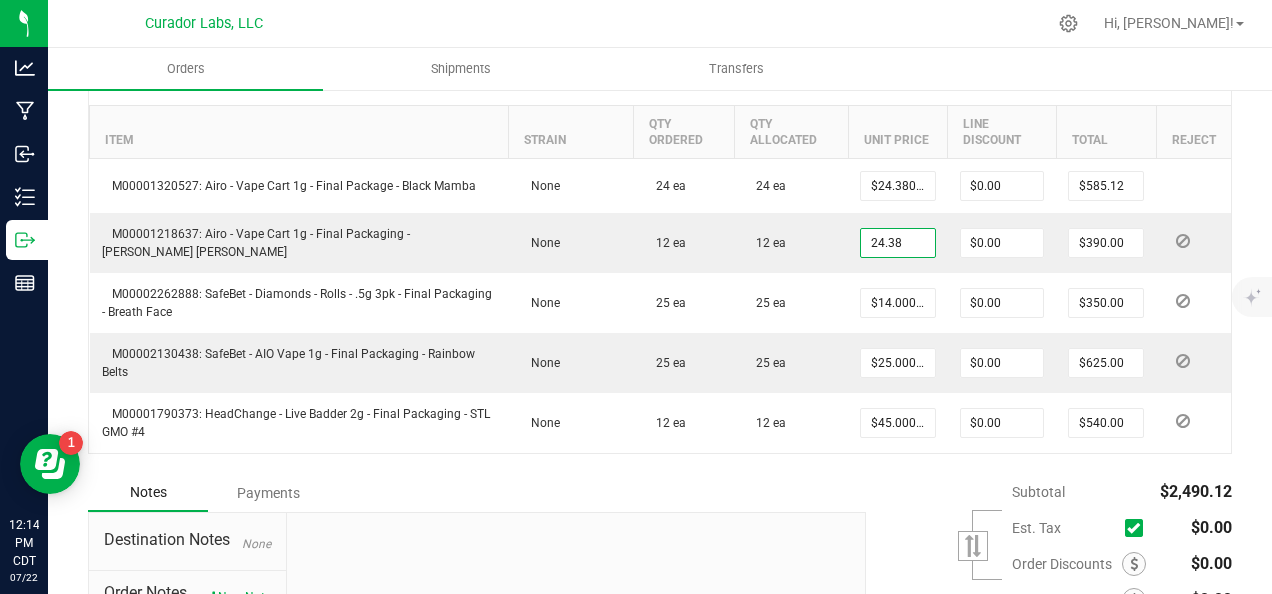 type on "$24.38000" 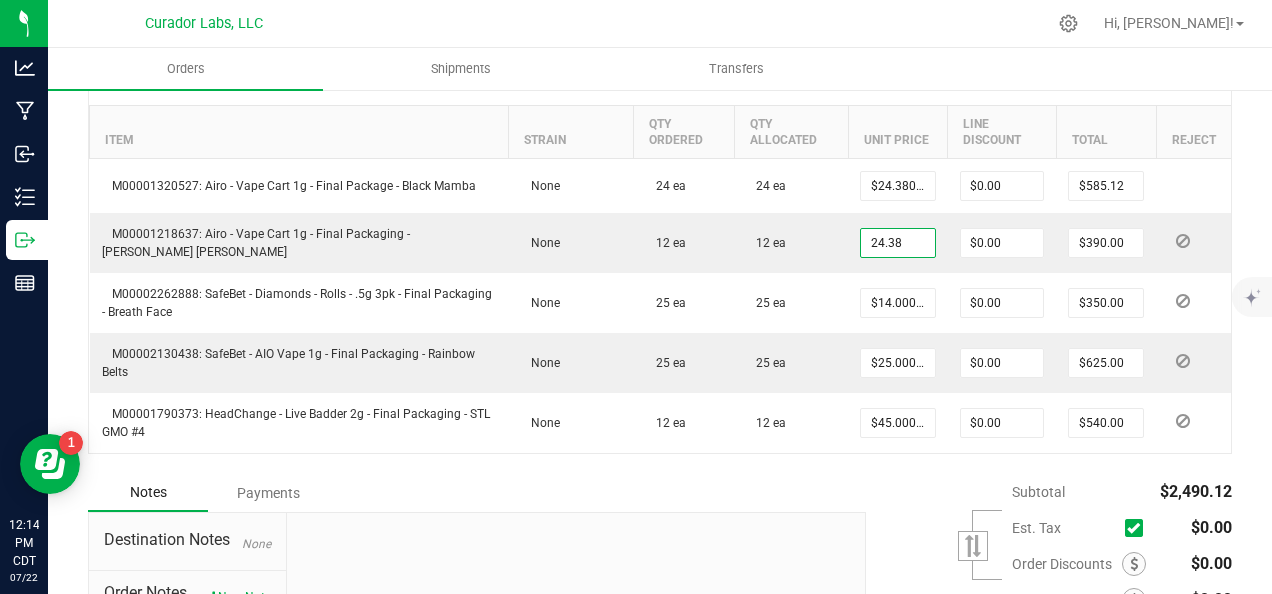 type on "$292.56" 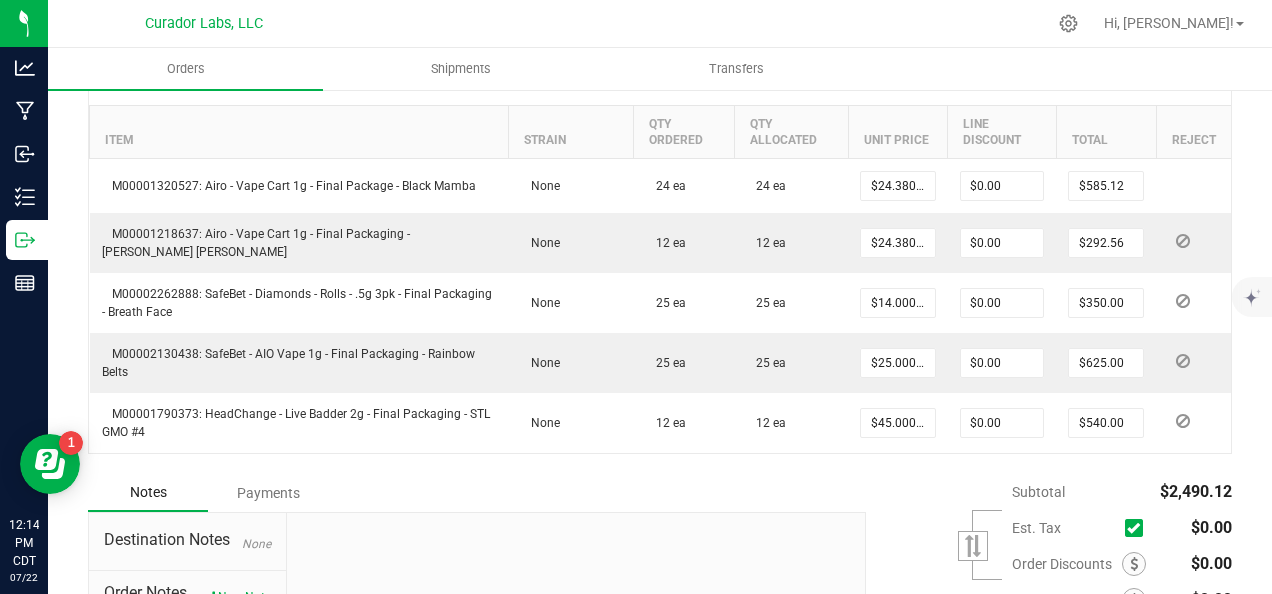 click on "Subtotal
$2,490.12
Est.  Tax" at bounding box center (1041, 600) 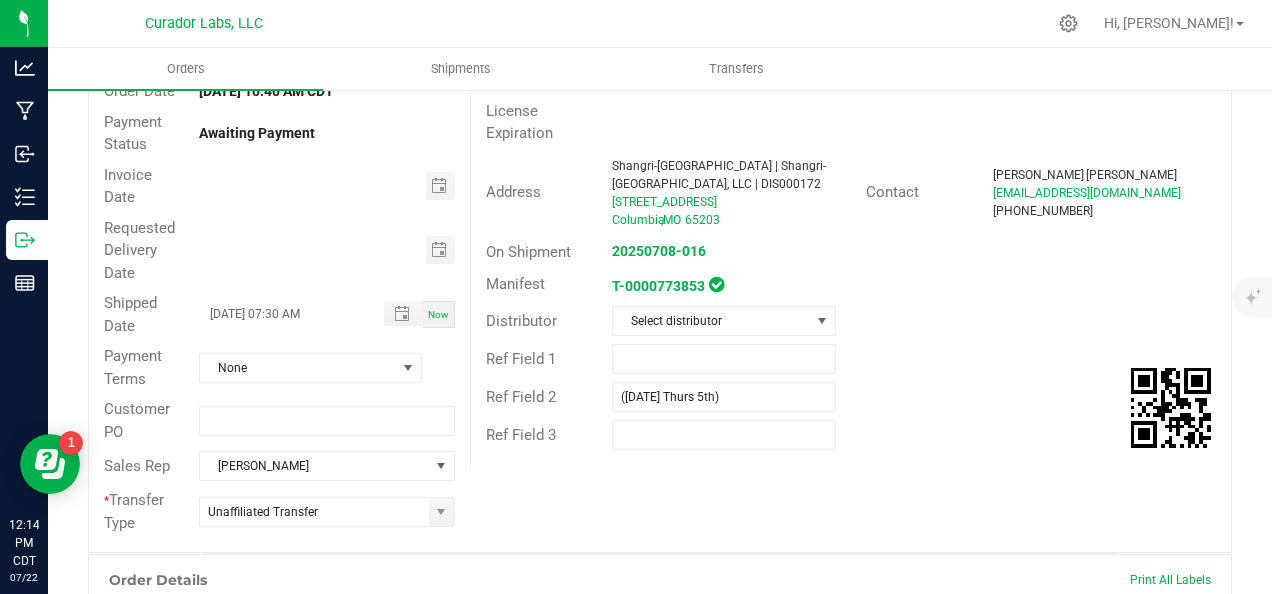 scroll, scrollTop: 0, scrollLeft: 0, axis: both 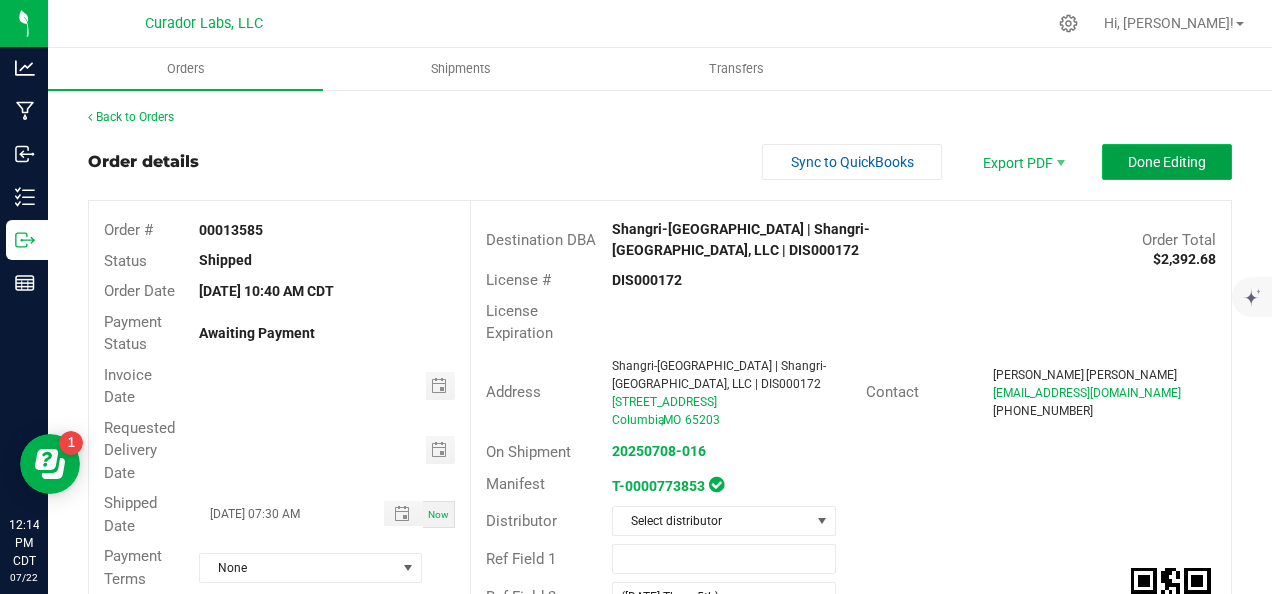 click on "Done Editing" at bounding box center [1167, 162] 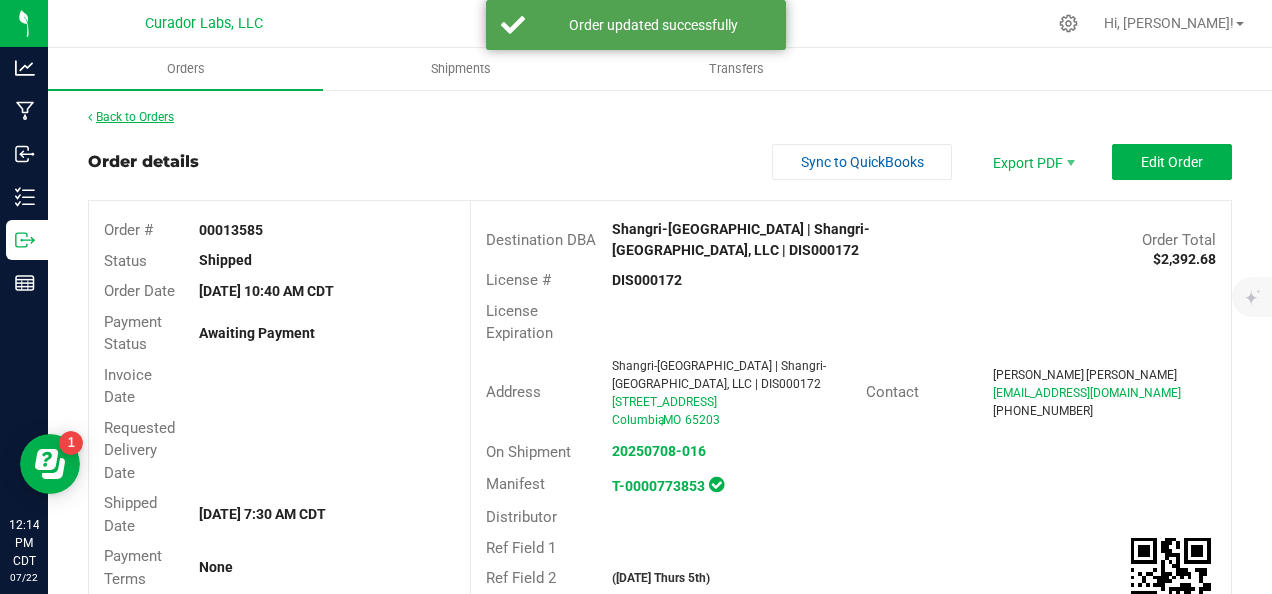 click on "Back to Orders" at bounding box center (131, 117) 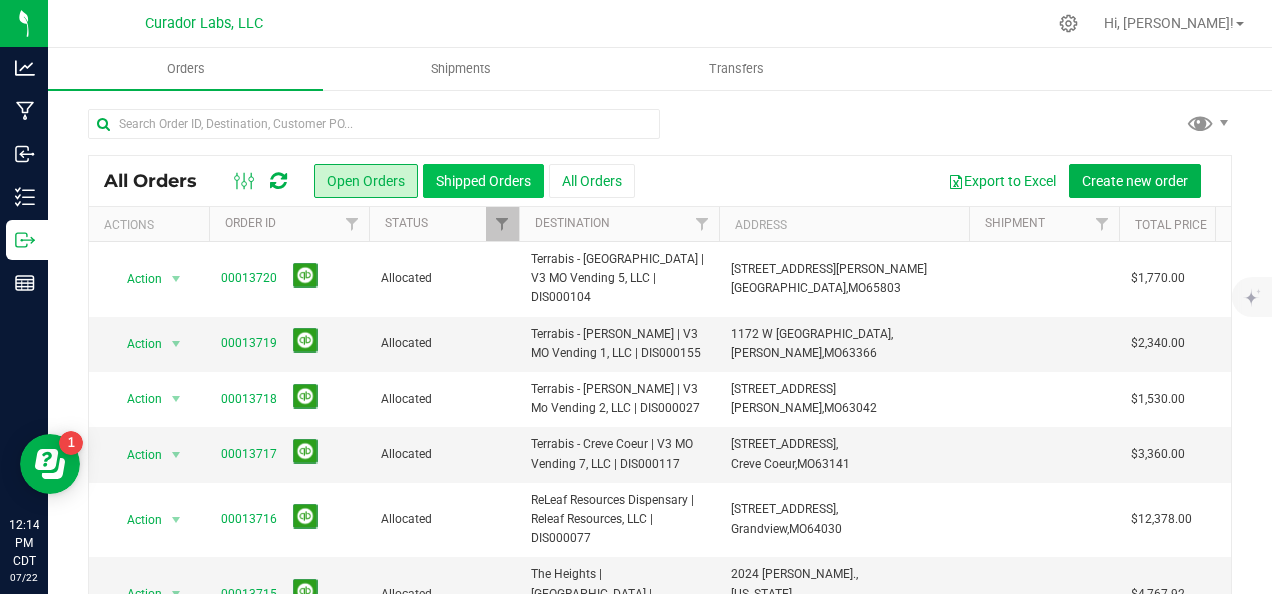 click on "Shipped Orders" at bounding box center (483, 181) 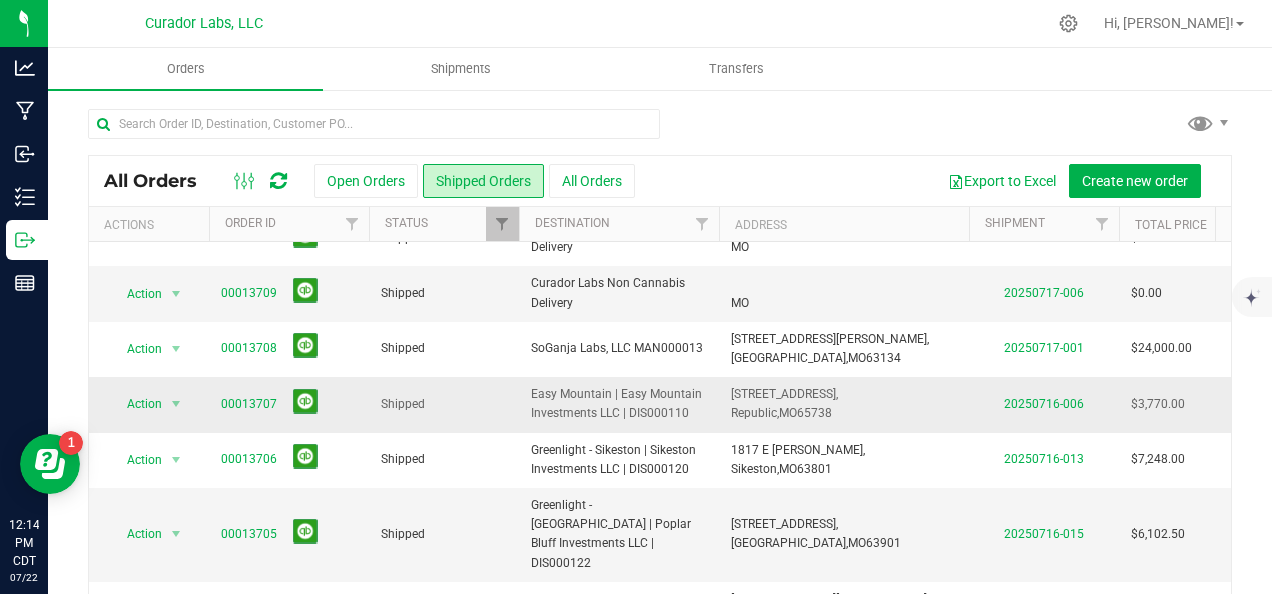 scroll, scrollTop: 0, scrollLeft: 0, axis: both 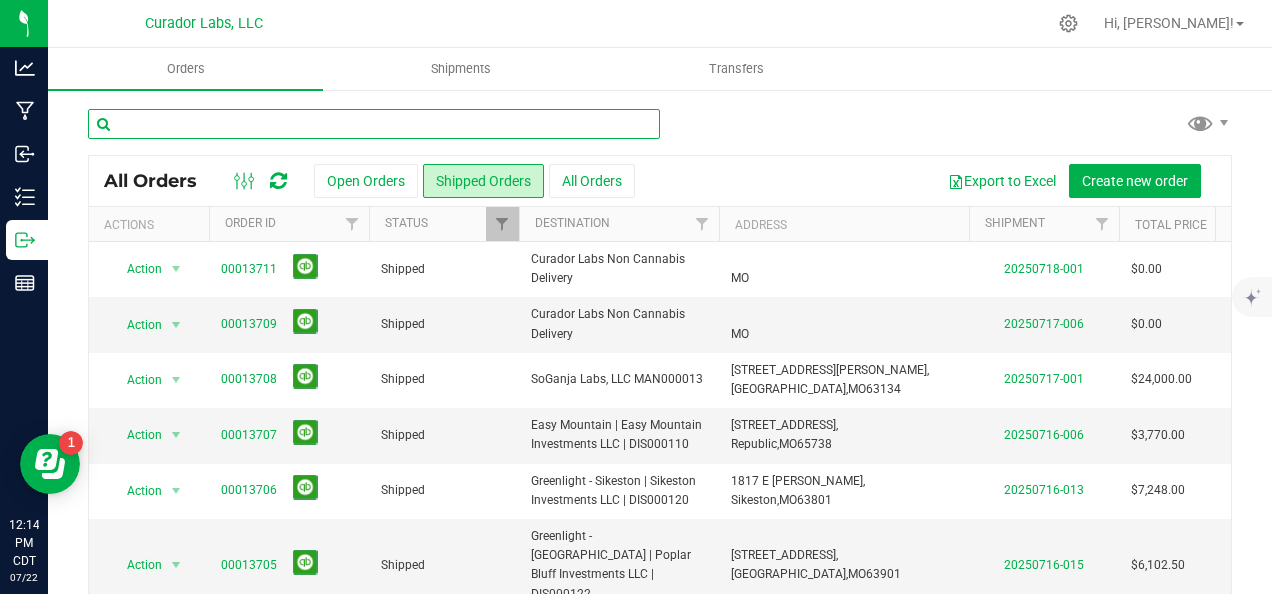 click at bounding box center [374, 124] 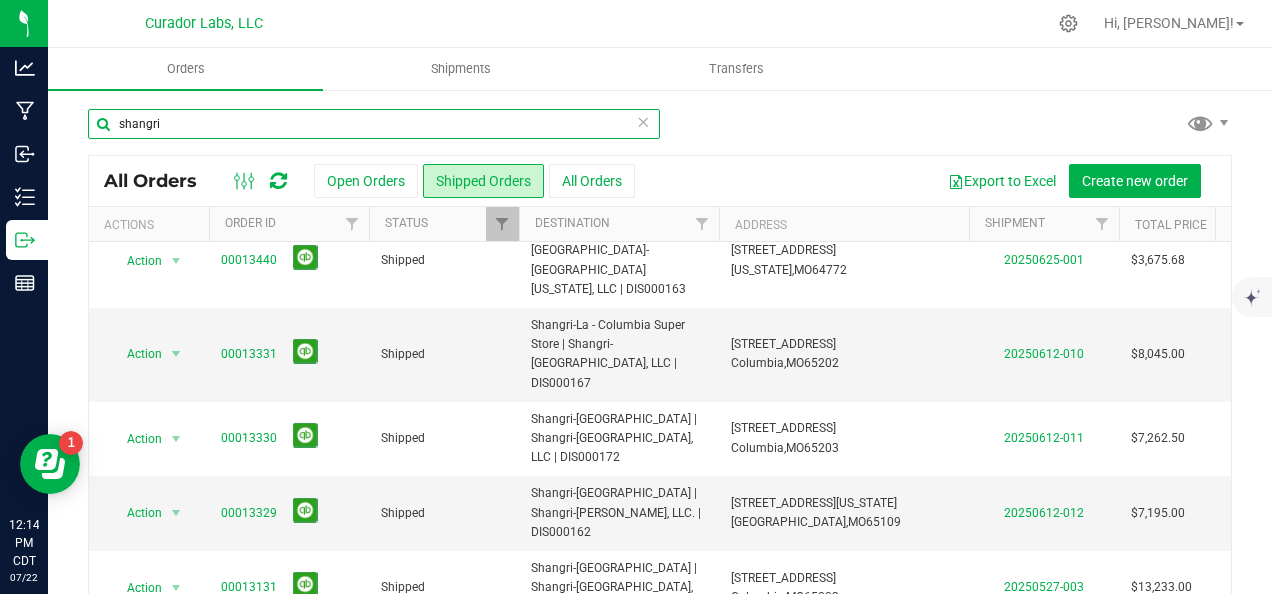 scroll, scrollTop: 1049, scrollLeft: 0, axis: vertical 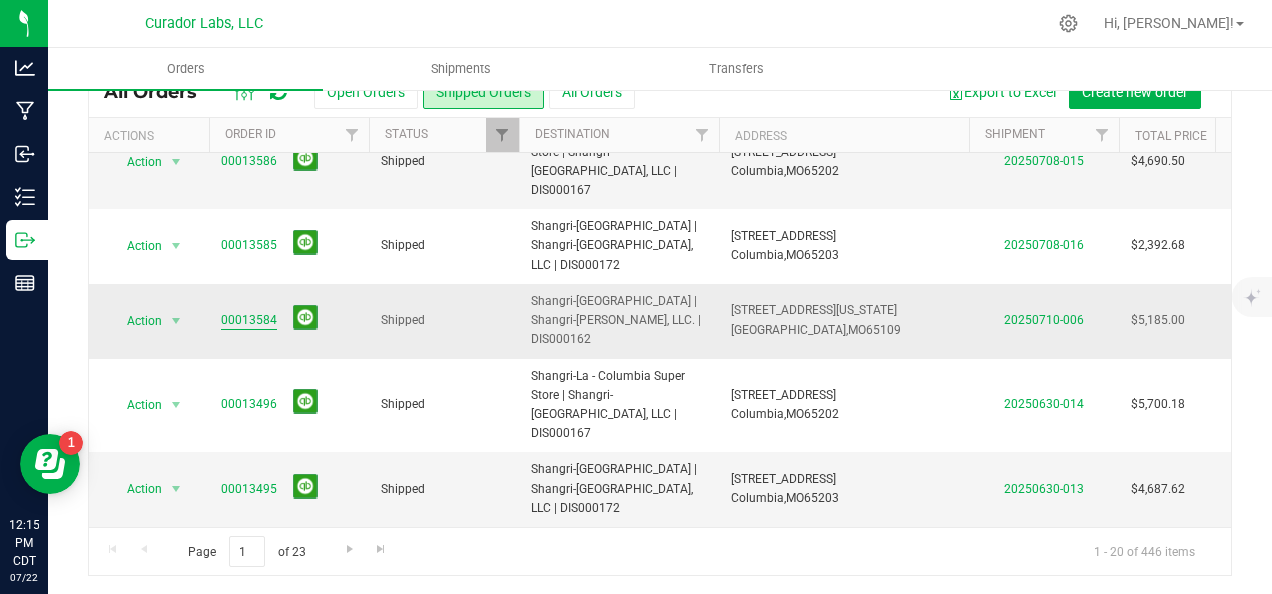 type on "shangri" 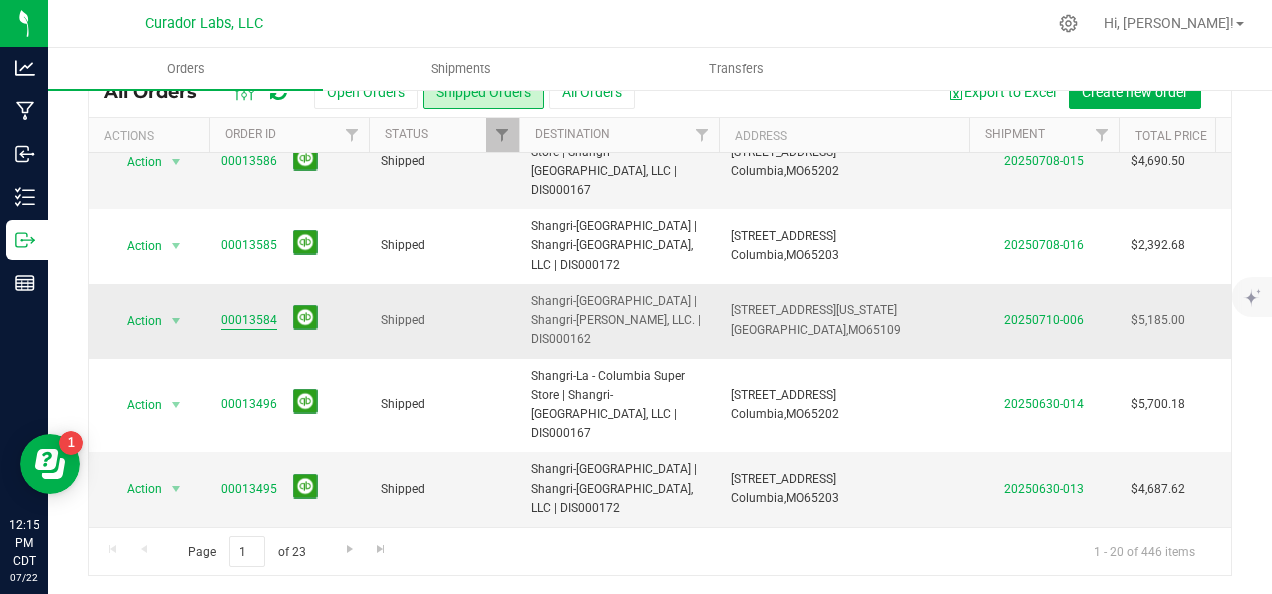 click on "00013584" at bounding box center (249, 320) 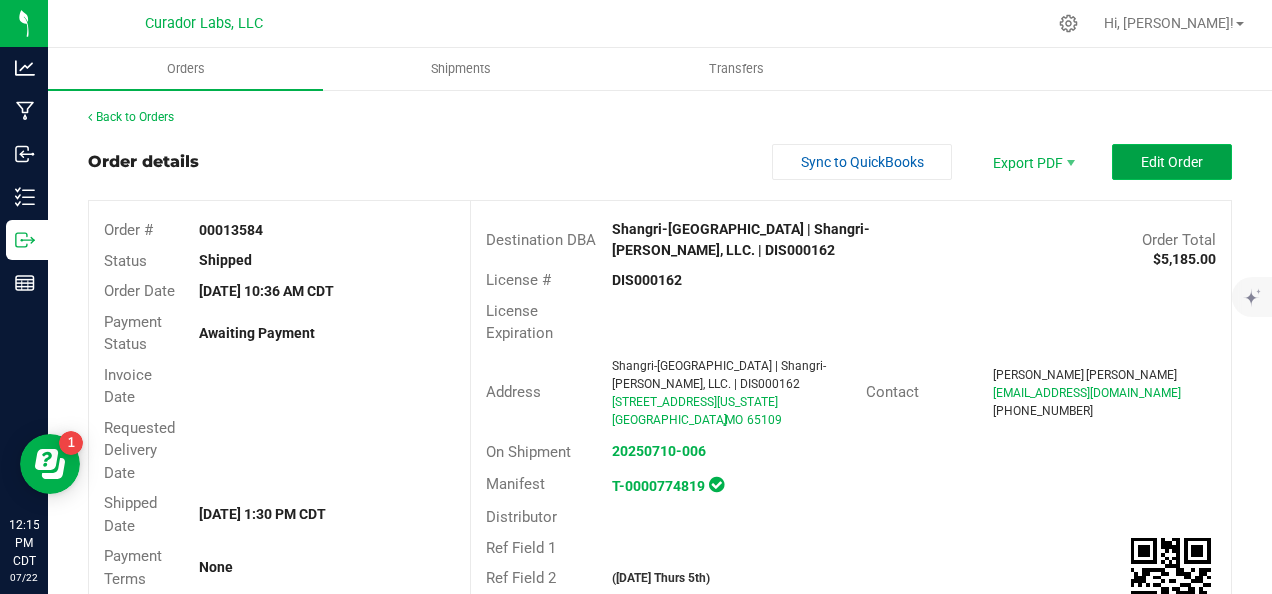 click on "Edit Order" at bounding box center [1172, 162] 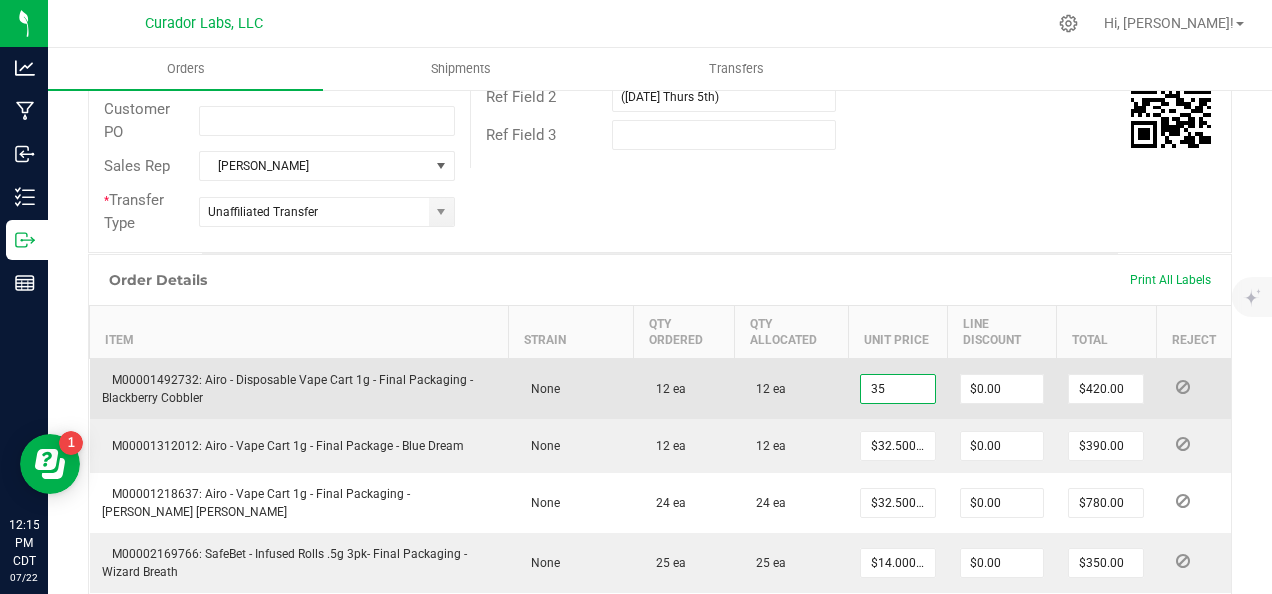 click on "35" at bounding box center (898, 389) 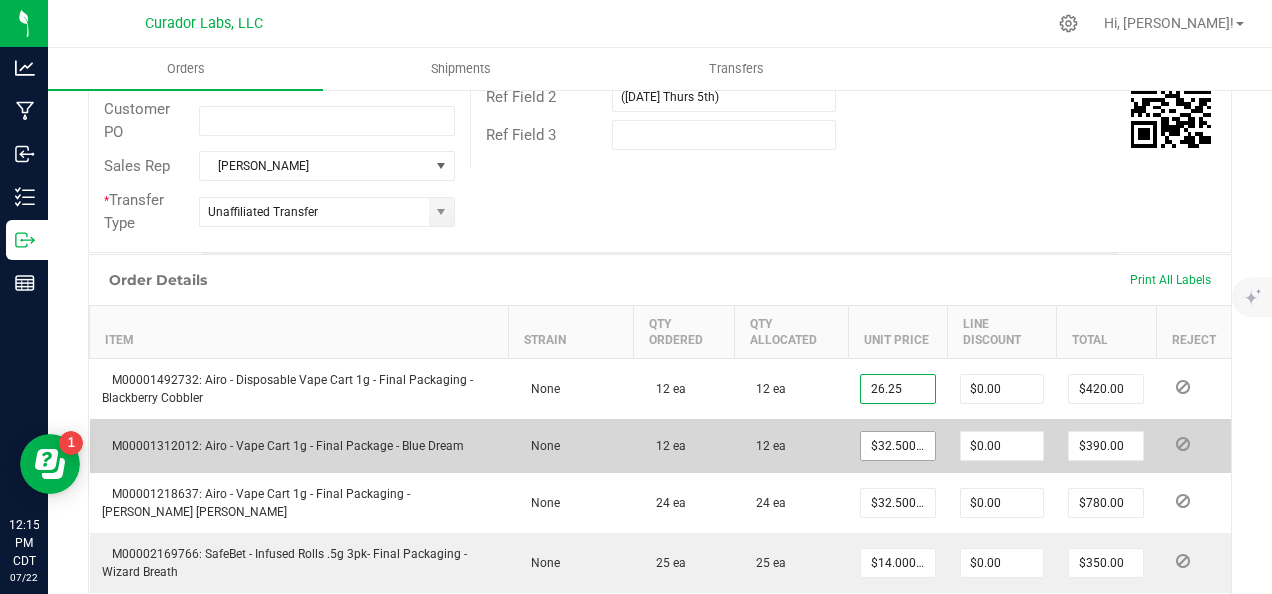 type on "$26.25000" 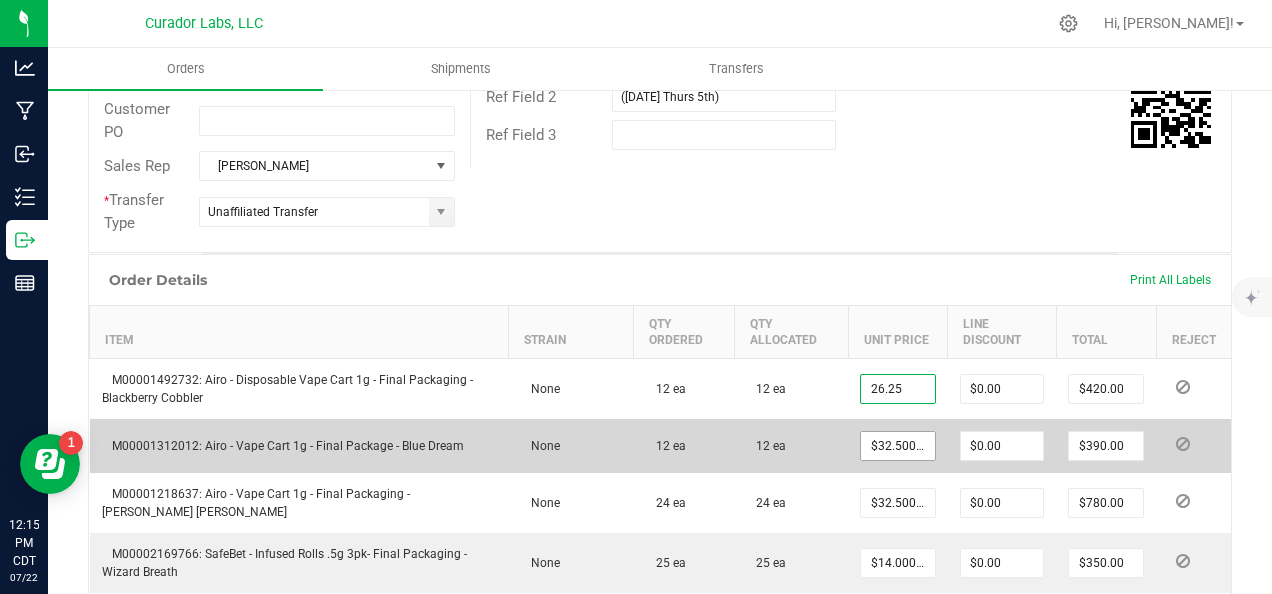 type on "$315.00" 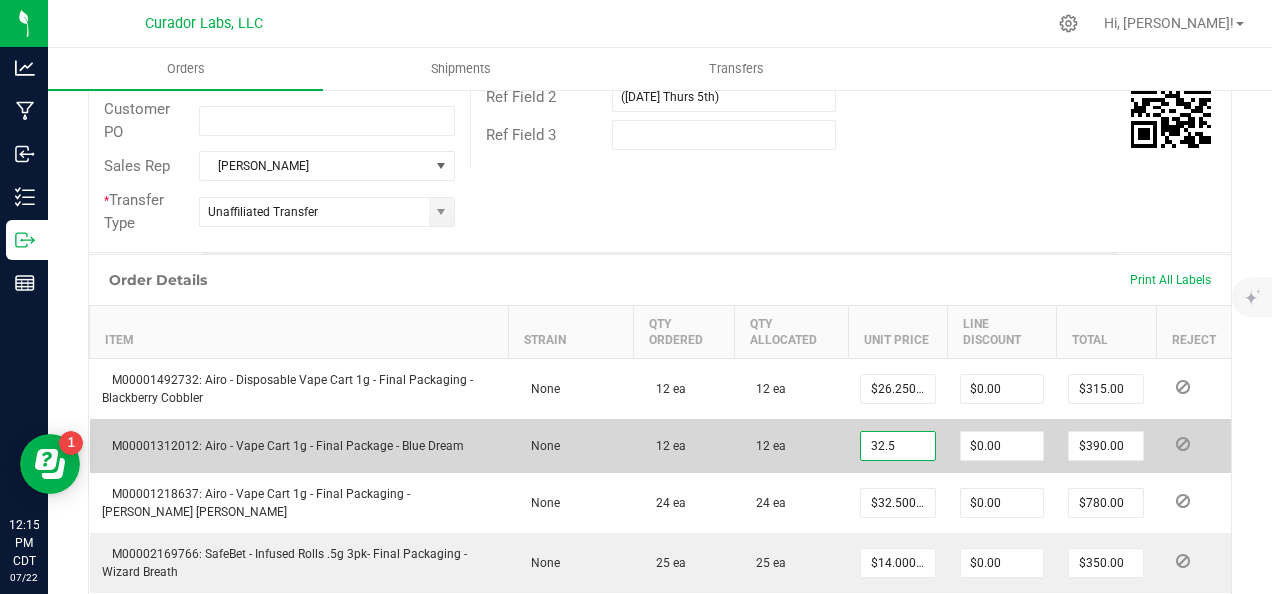 click on "32.5" at bounding box center (898, 446) 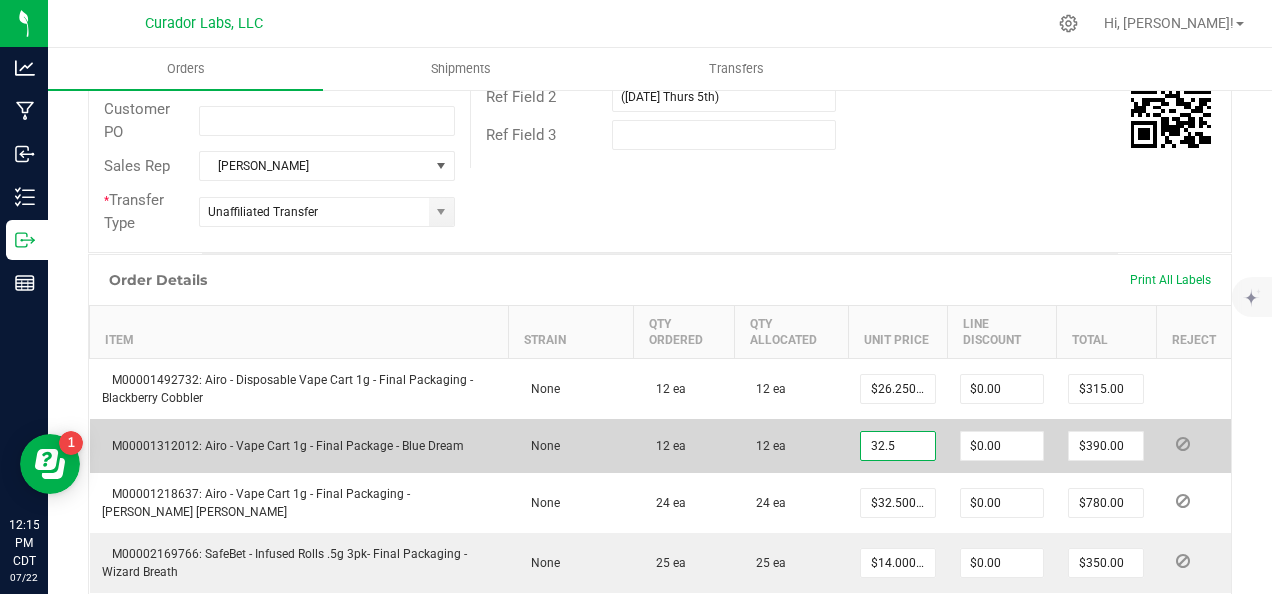 paste on "24.38" 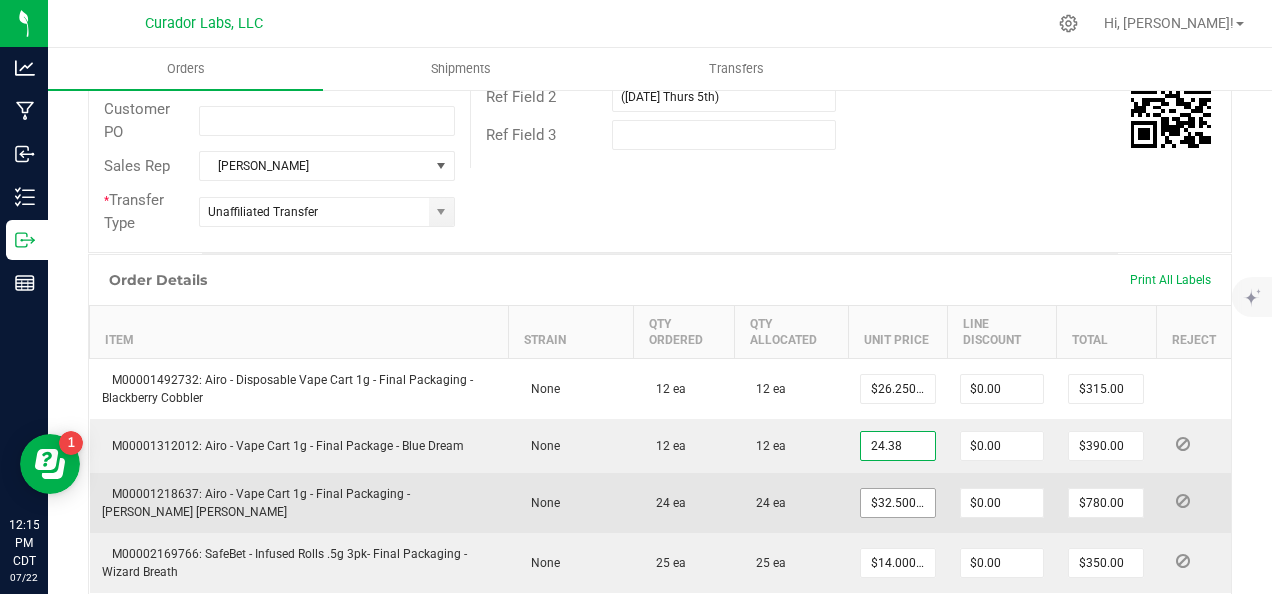 type on "$24.38000" 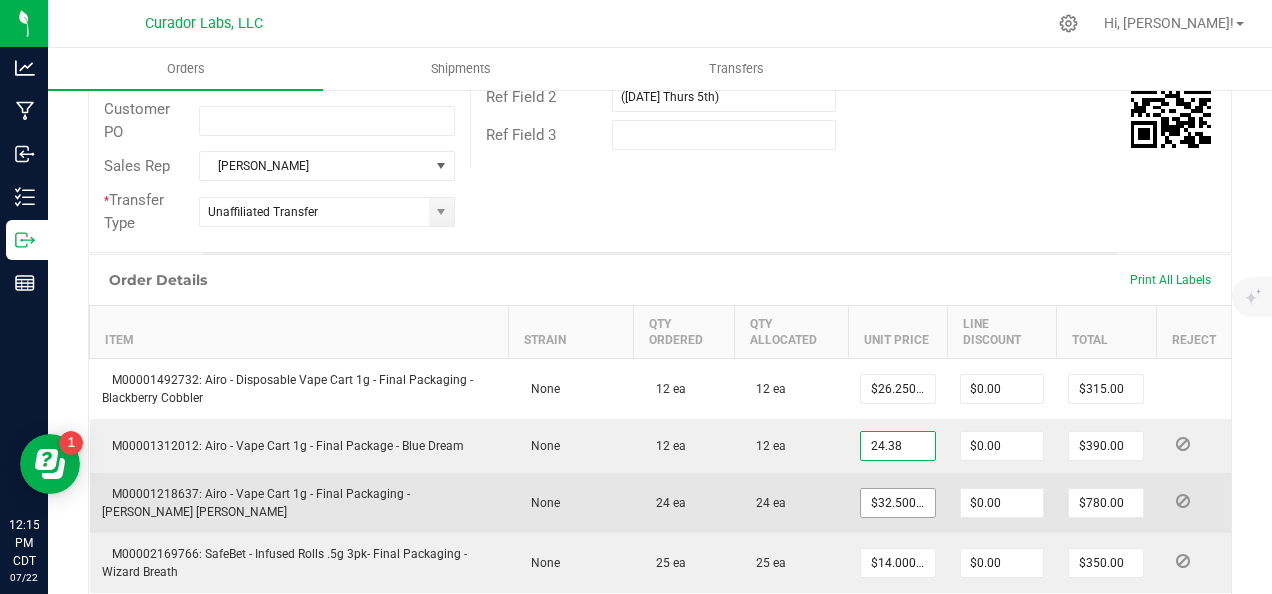type on "$292.56" 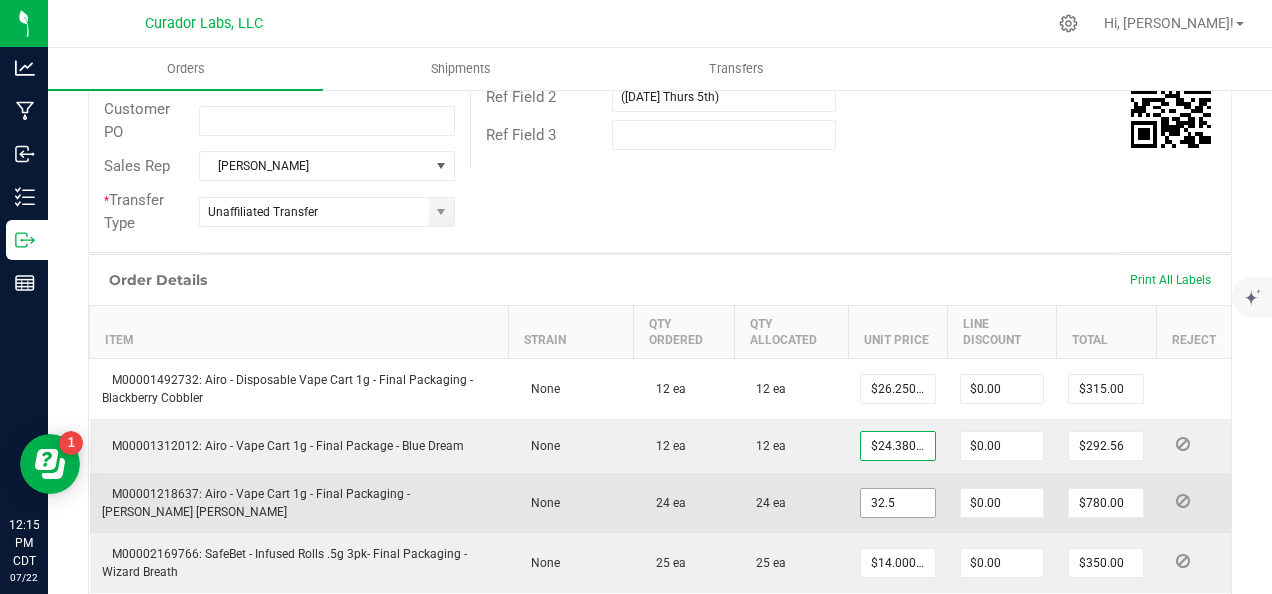 click on "32.5" at bounding box center (898, 503) 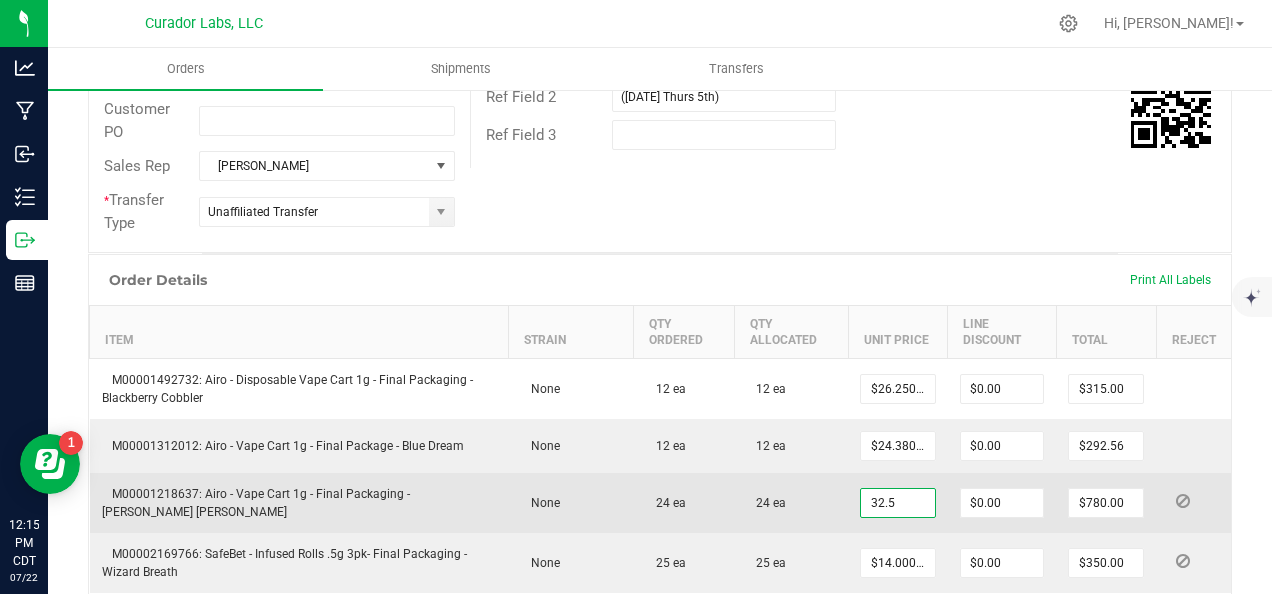 paste on "24.38" 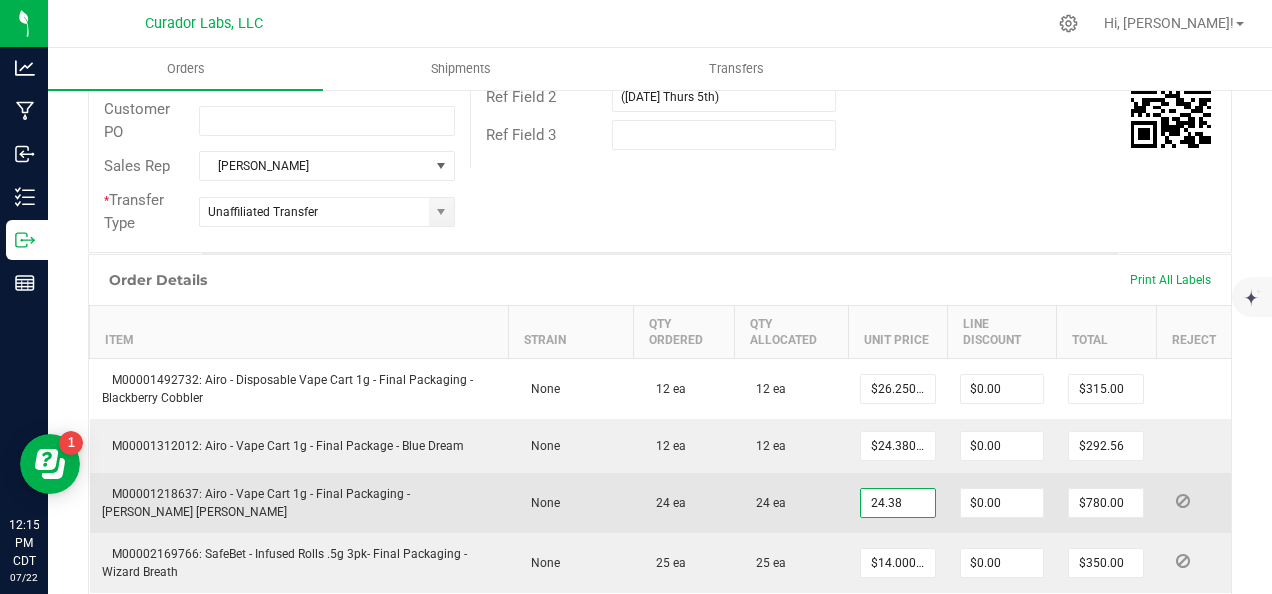 click on "24.38" at bounding box center [898, 503] 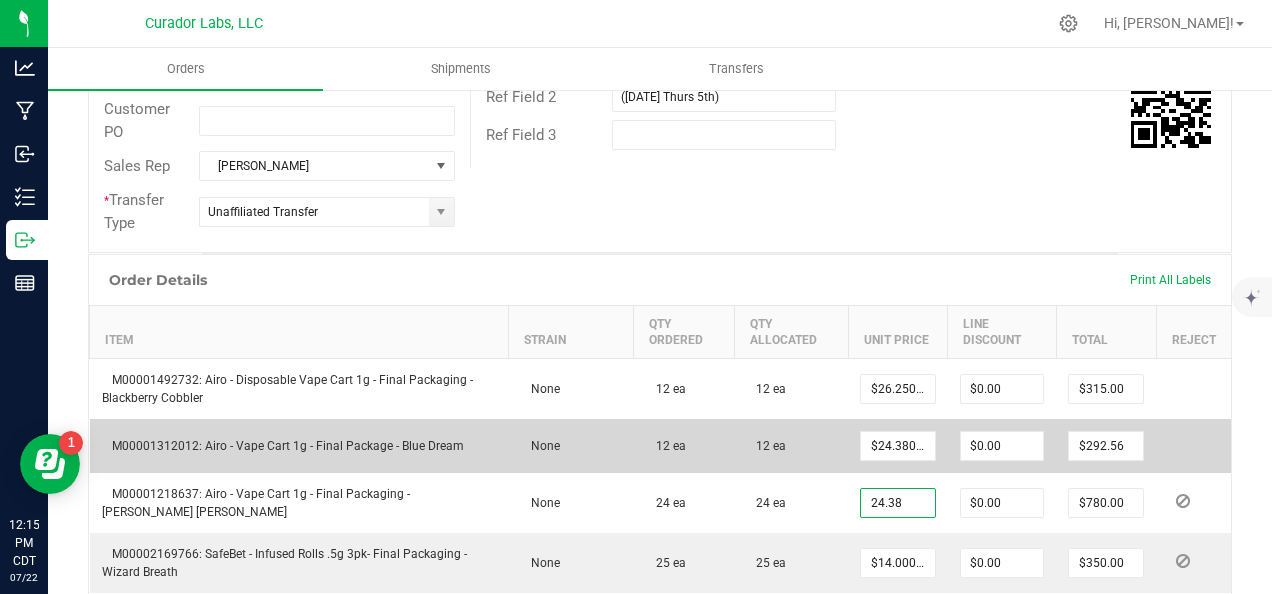 type on "$24.38000" 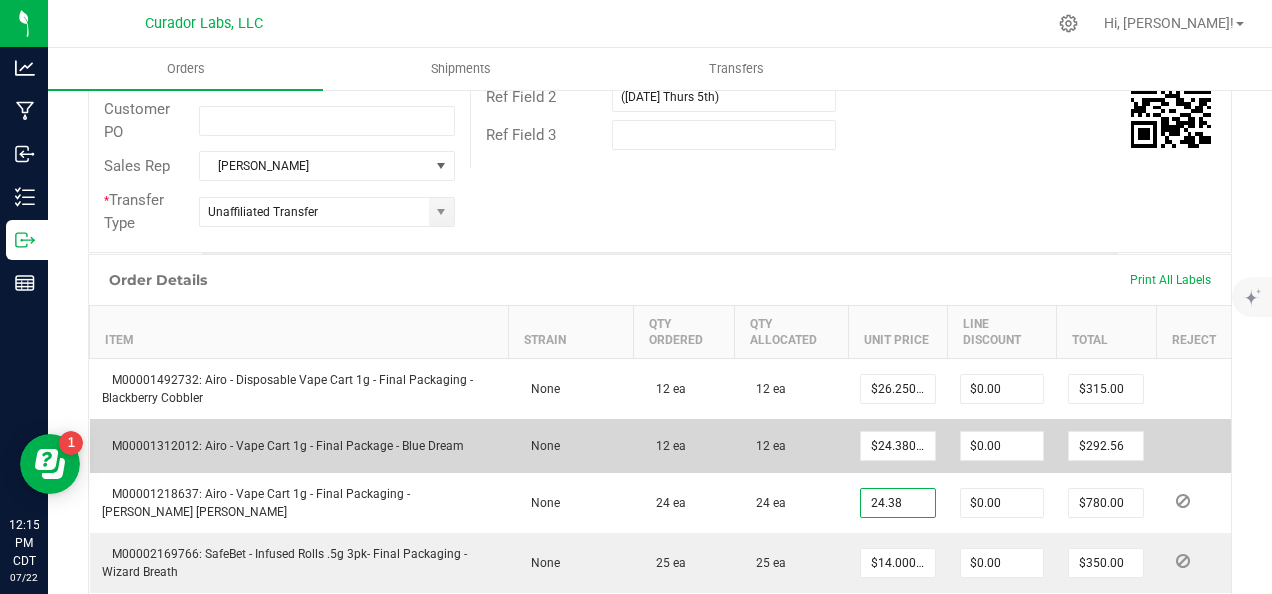 type on "$585.12" 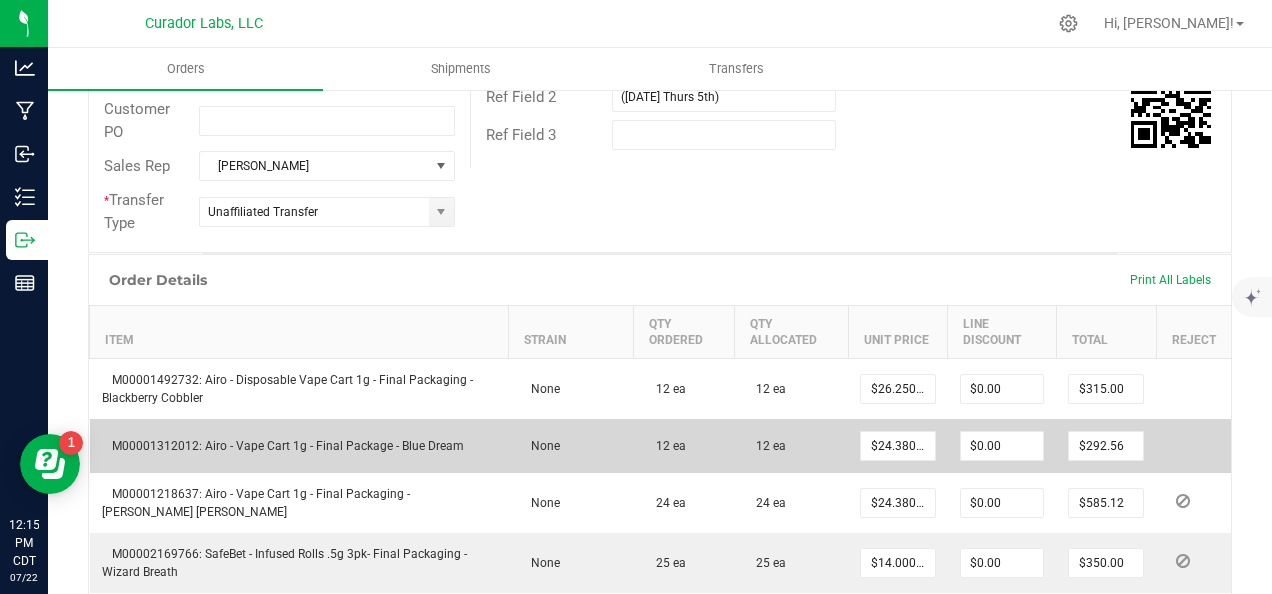 click on "$0.00" at bounding box center [1002, 446] 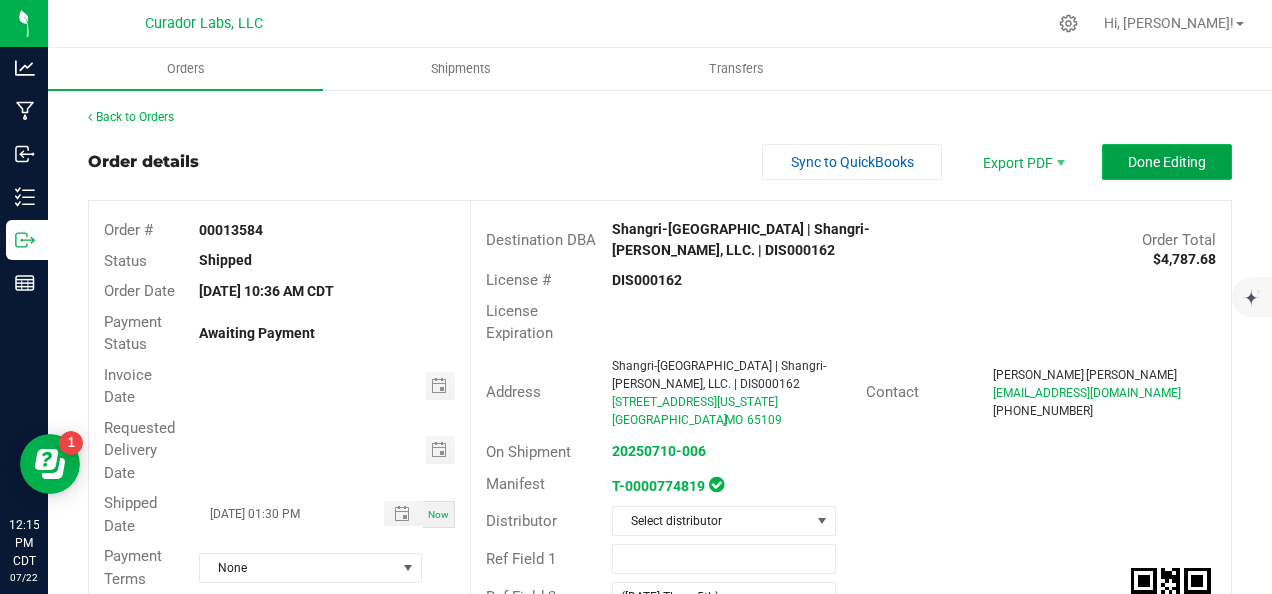 click on "Done Editing" at bounding box center [1167, 162] 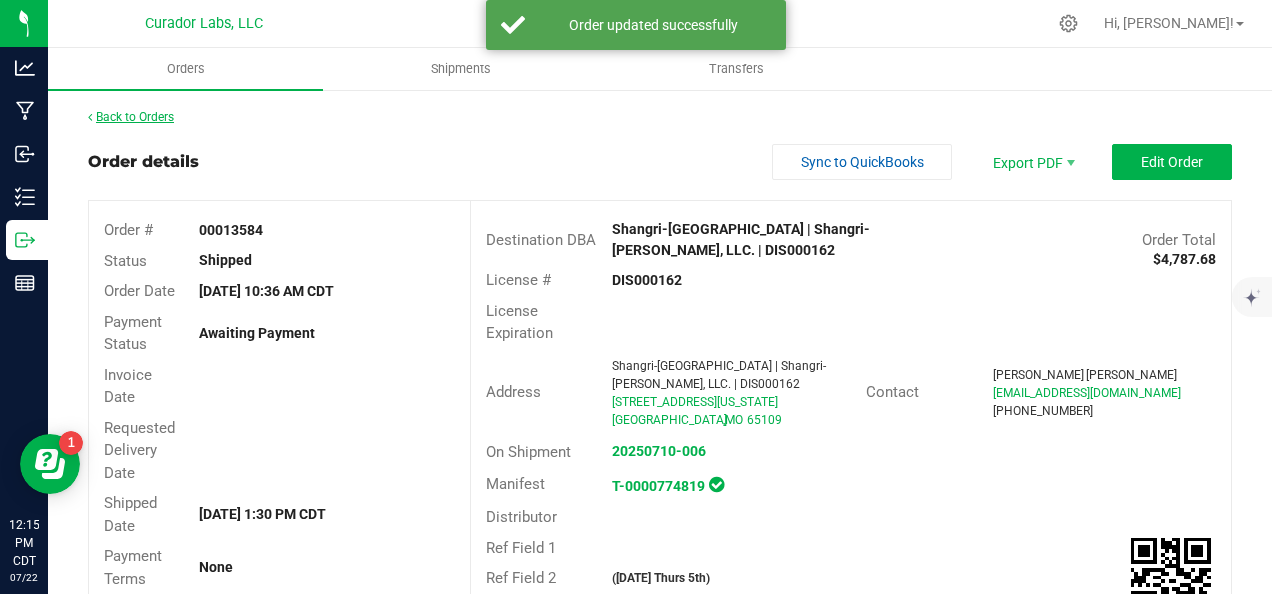 click on "Back to Orders" at bounding box center (131, 117) 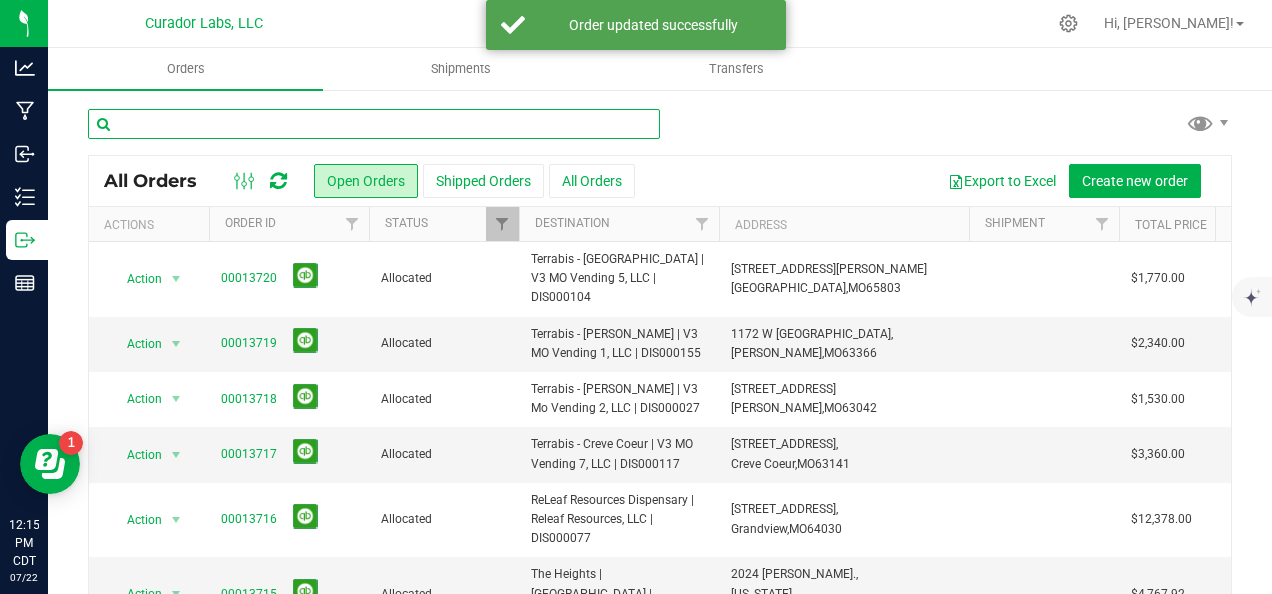 drag, startPoint x: 425, startPoint y: 134, endPoint x: 465, endPoint y: 219, distance: 93.941475 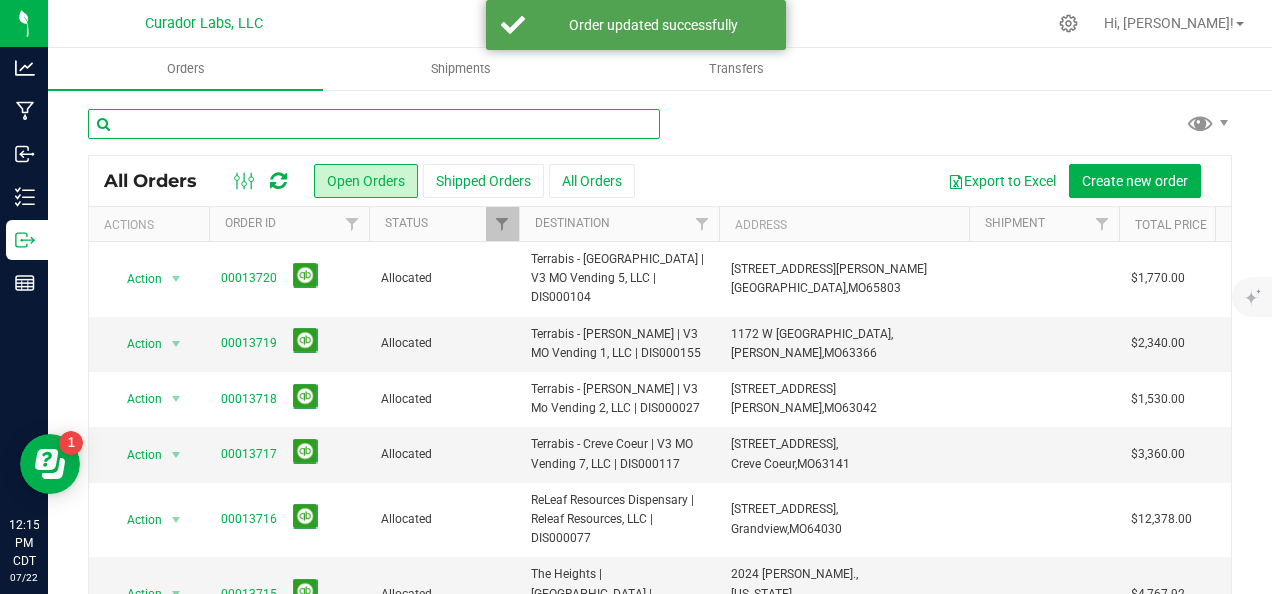 click at bounding box center [374, 124] 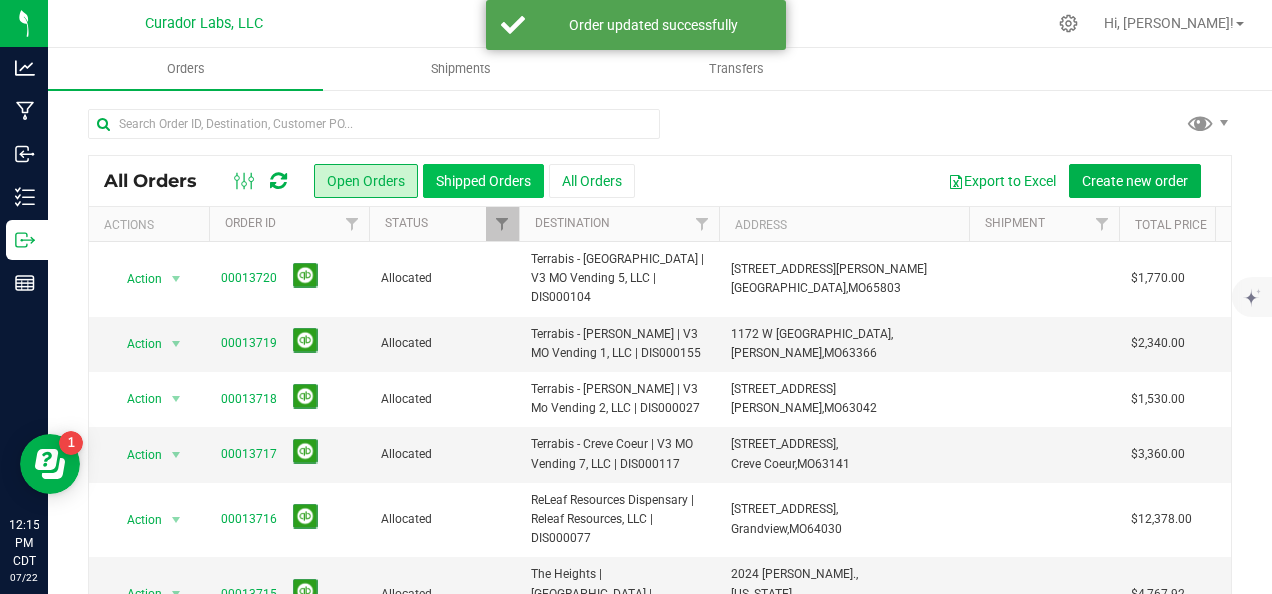 click on "Shipped Orders" at bounding box center (483, 181) 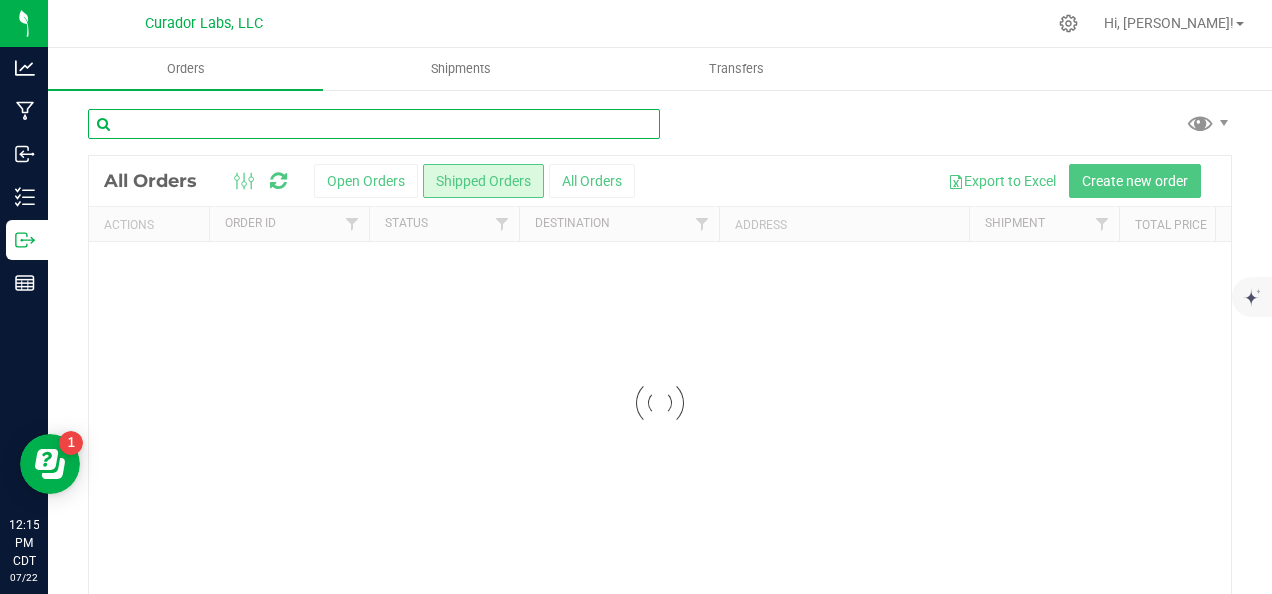 click at bounding box center [374, 124] 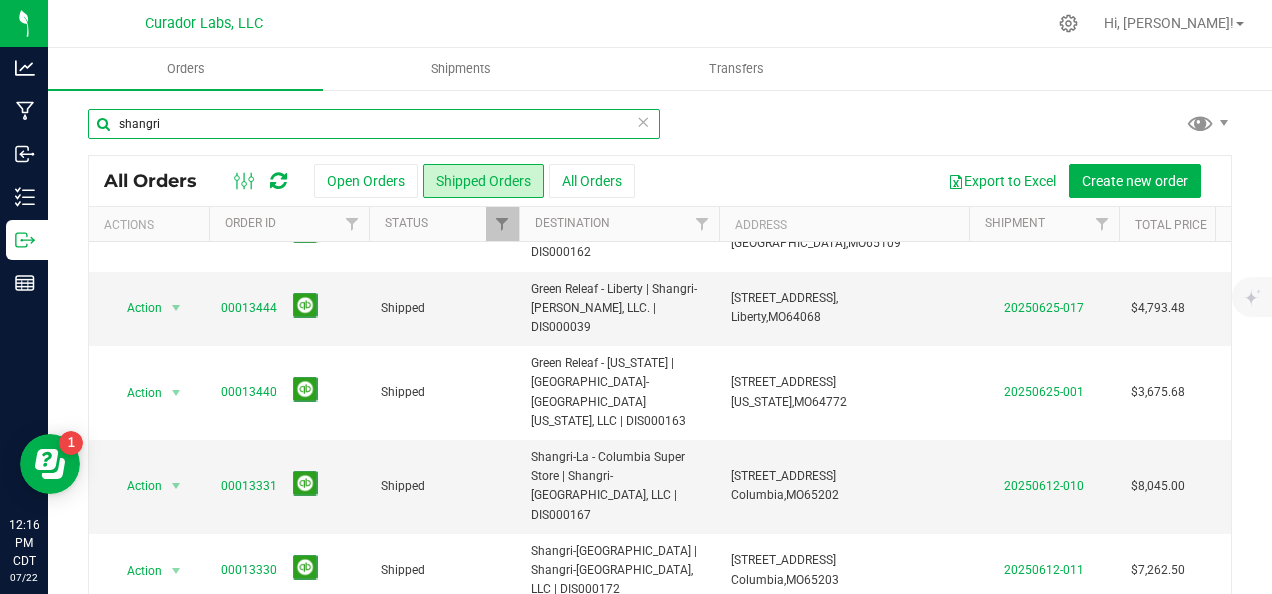 scroll, scrollTop: 900, scrollLeft: 0, axis: vertical 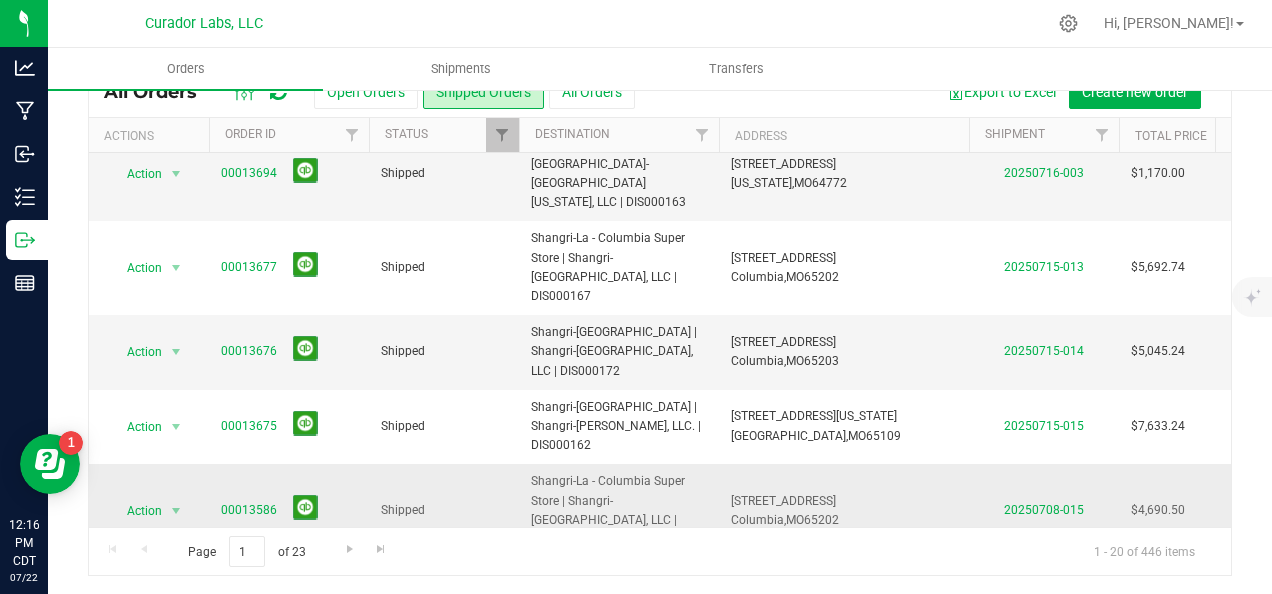 type on "shangri" 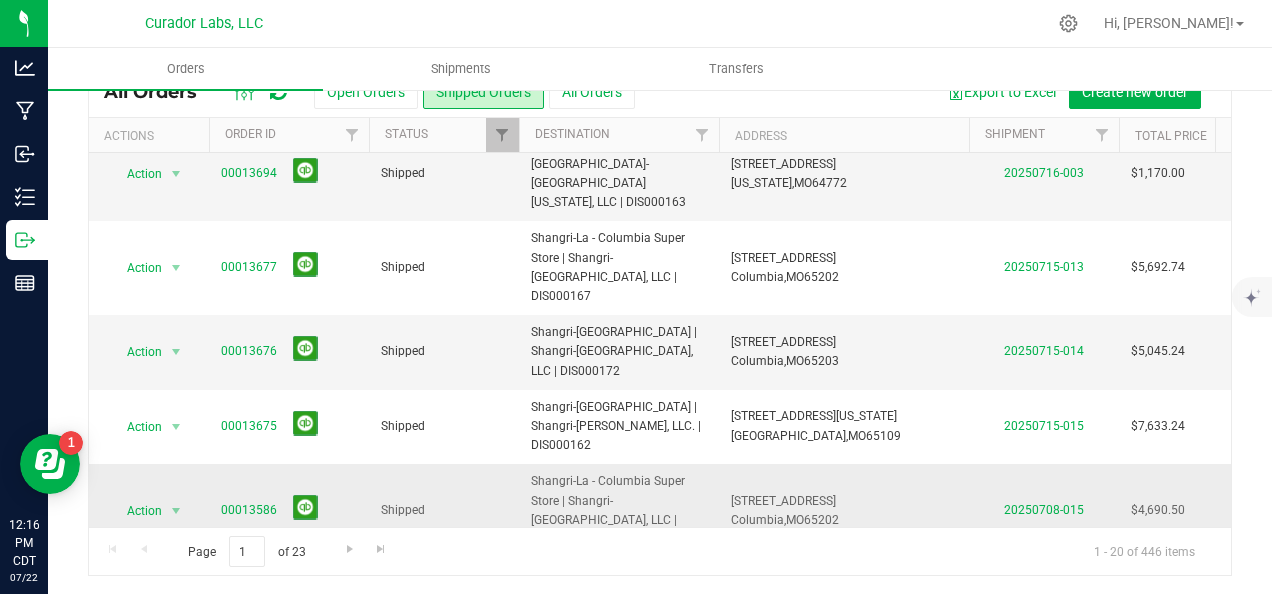 click on "00013586" at bounding box center [289, 510] 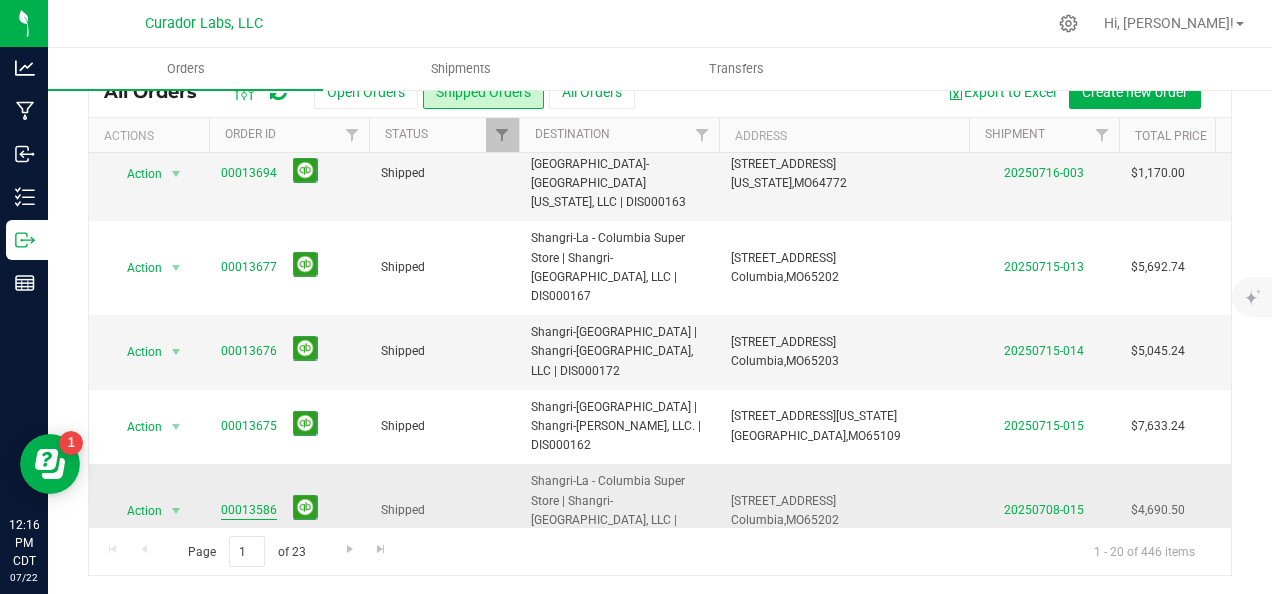 click on "00013586" at bounding box center (249, 510) 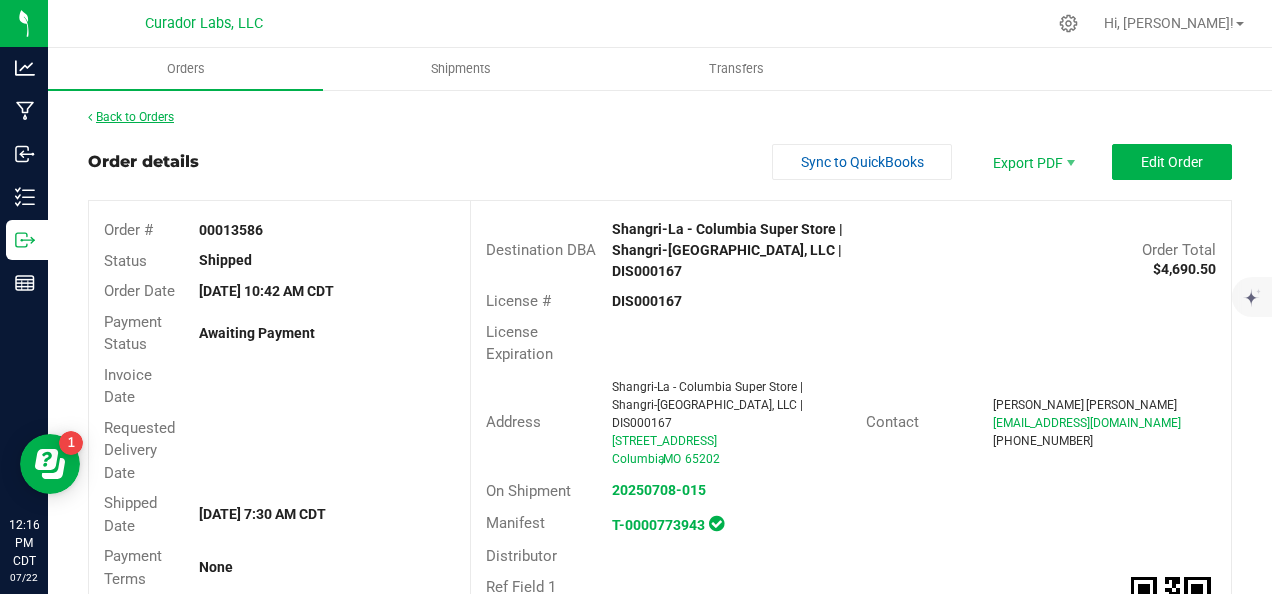 click on "Back to Orders" at bounding box center (131, 117) 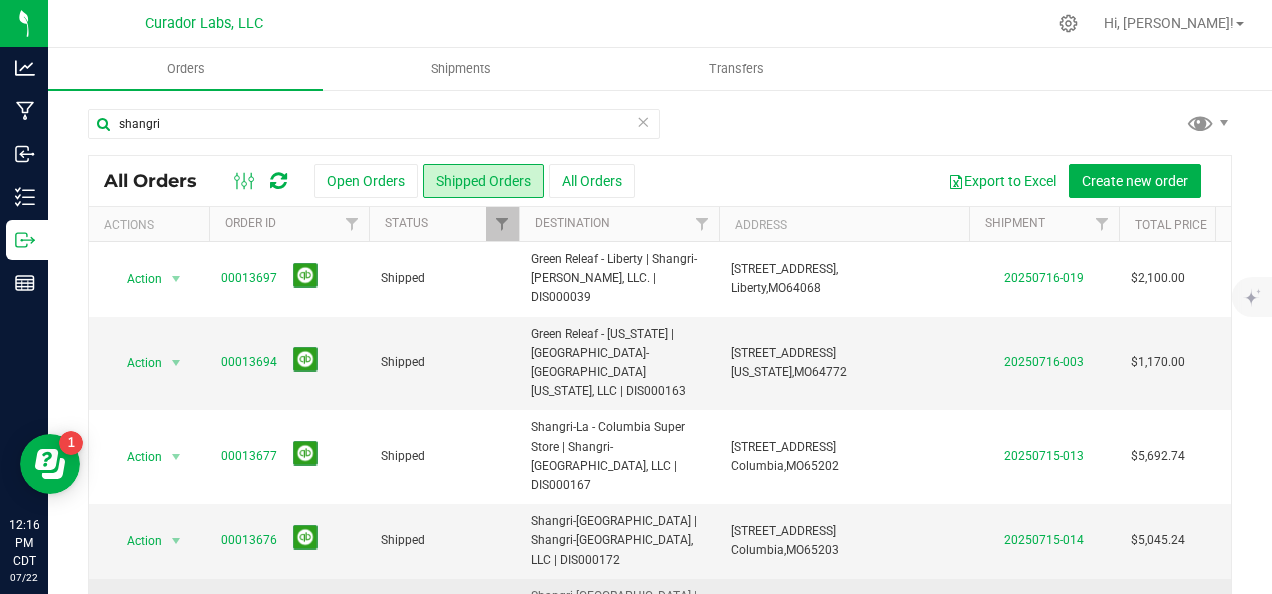 click on "00013675" at bounding box center [249, 615] 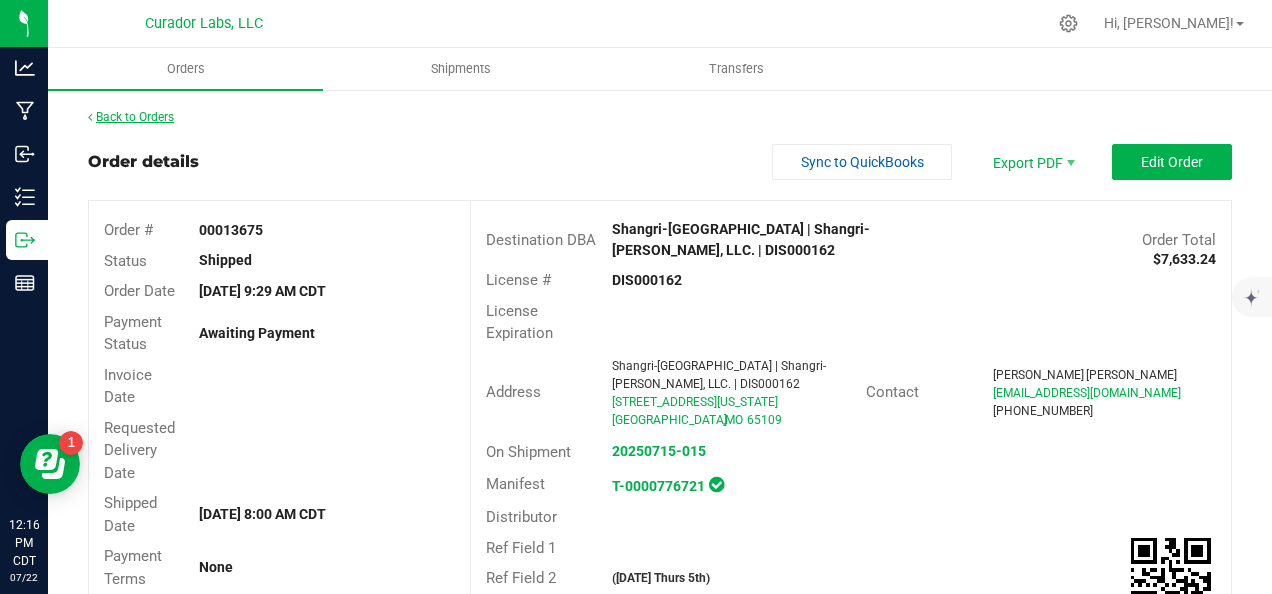 click on "Back to Orders" at bounding box center [131, 117] 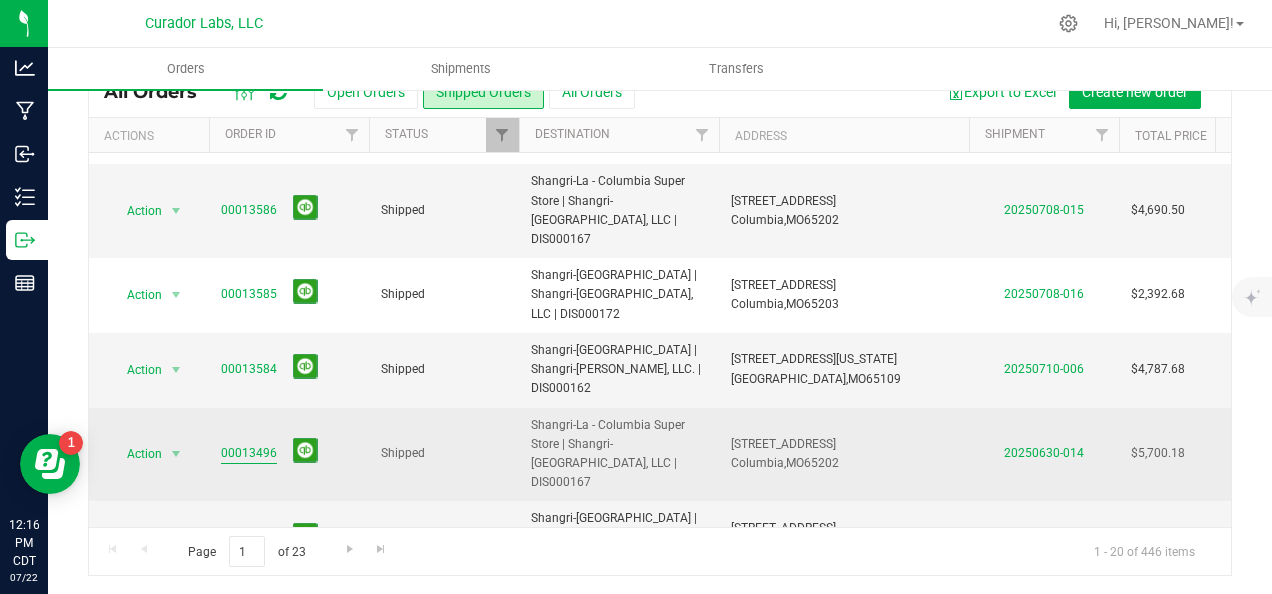 click on "00013496" at bounding box center (249, 453) 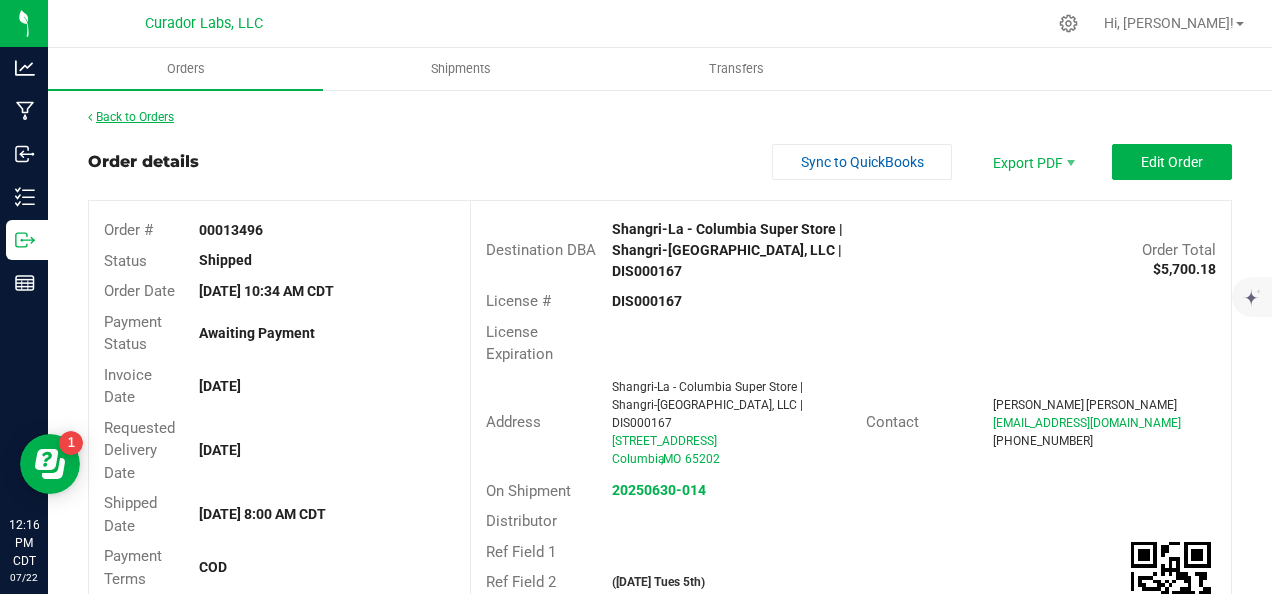 click on "Back to Orders" at bounding box center (131, 117) 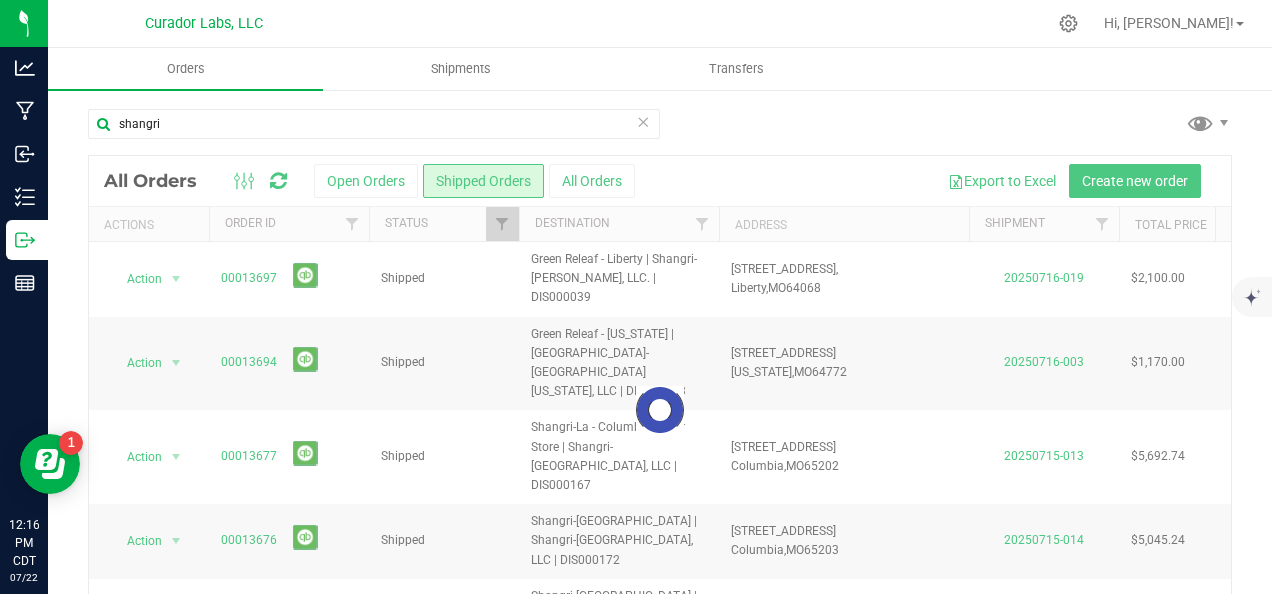 click at bounding box center [643, 121] 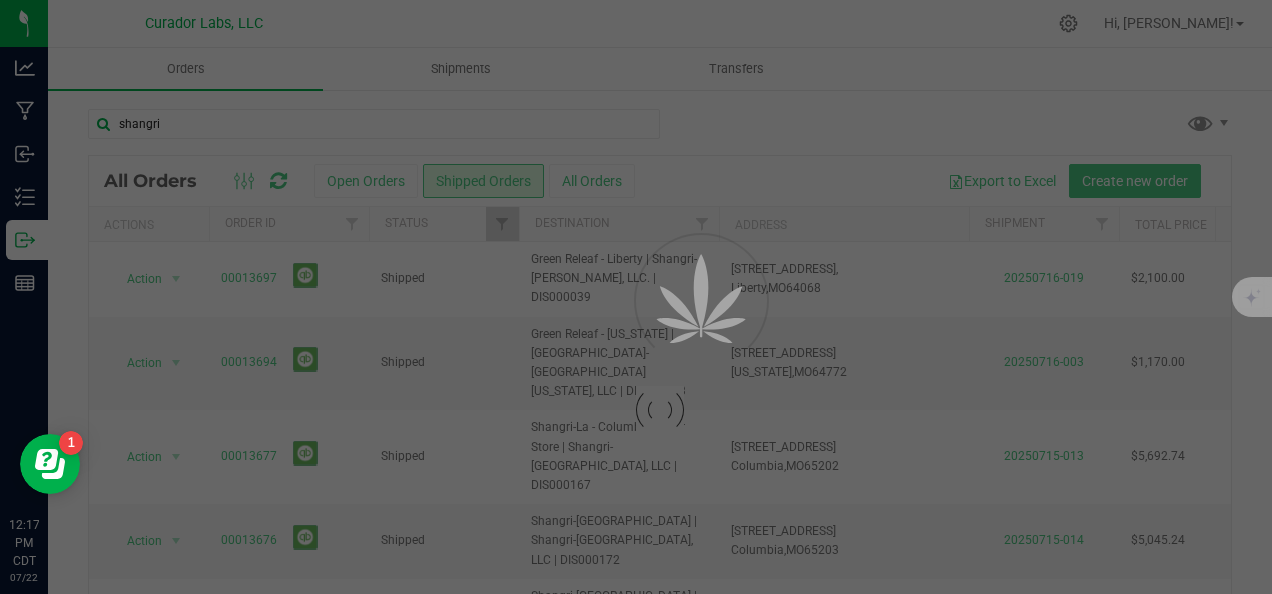 type 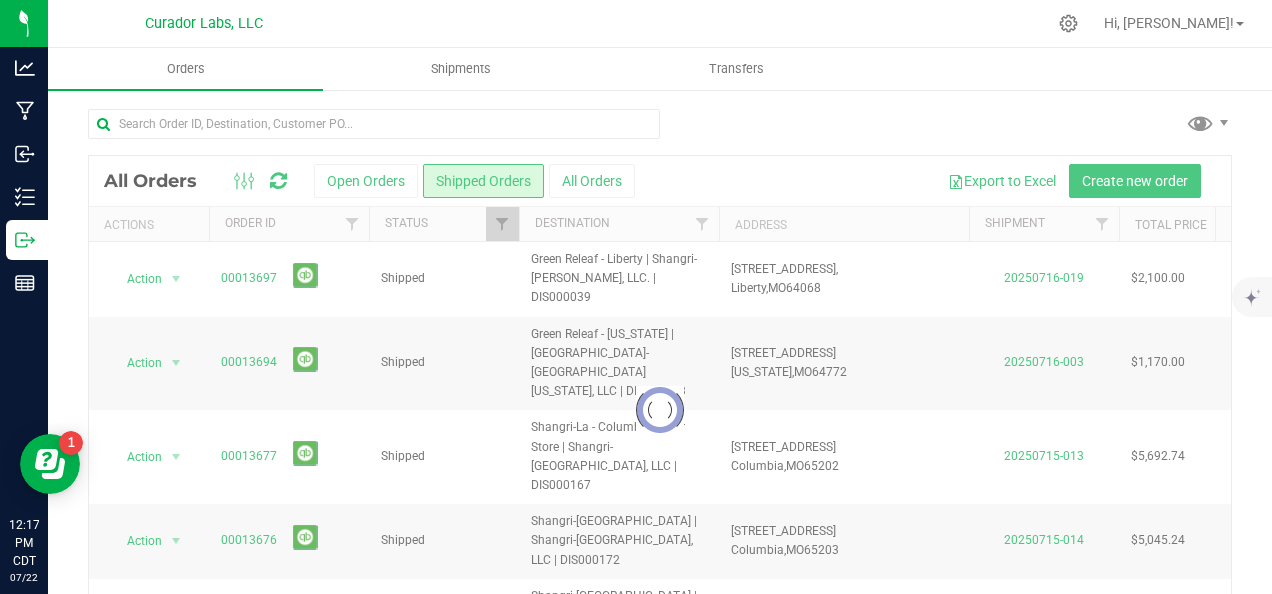 click at bounding box center (660, 410) 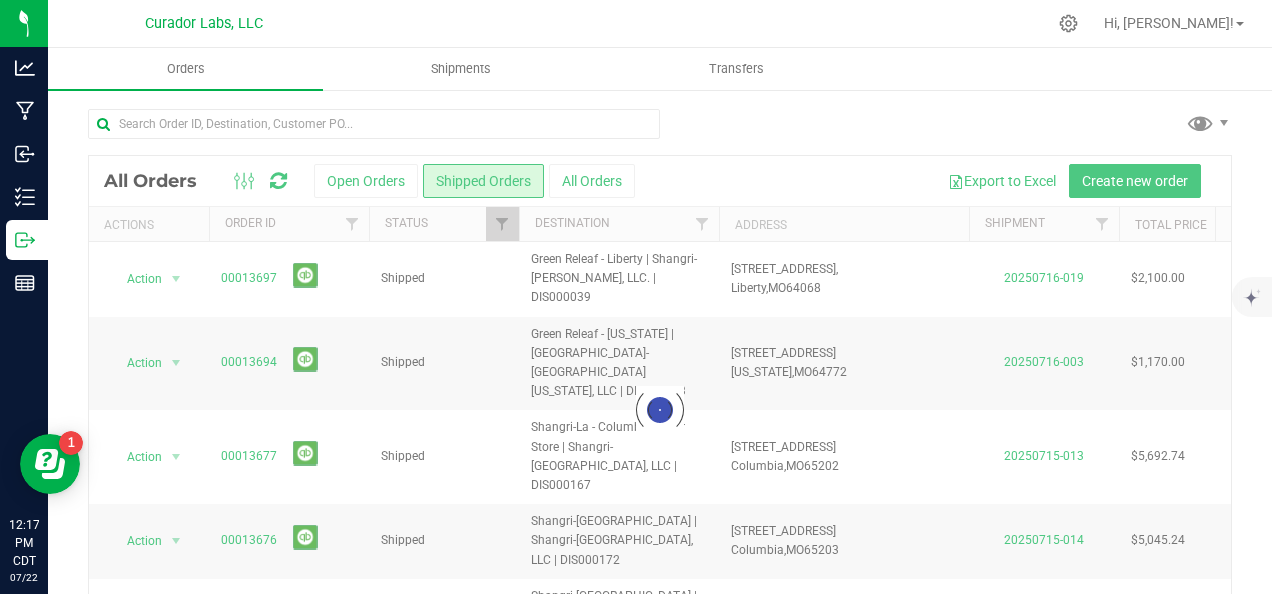 click at bounding box center [660, 410] 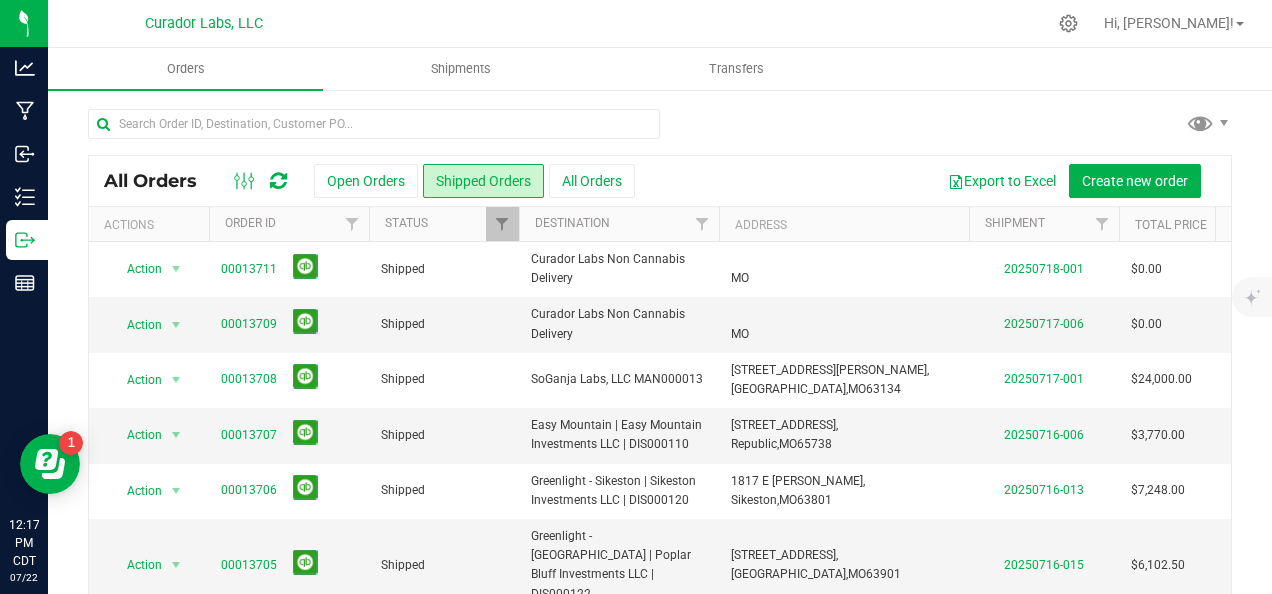 click on "Open Orders" at bounding box center [366, 181] 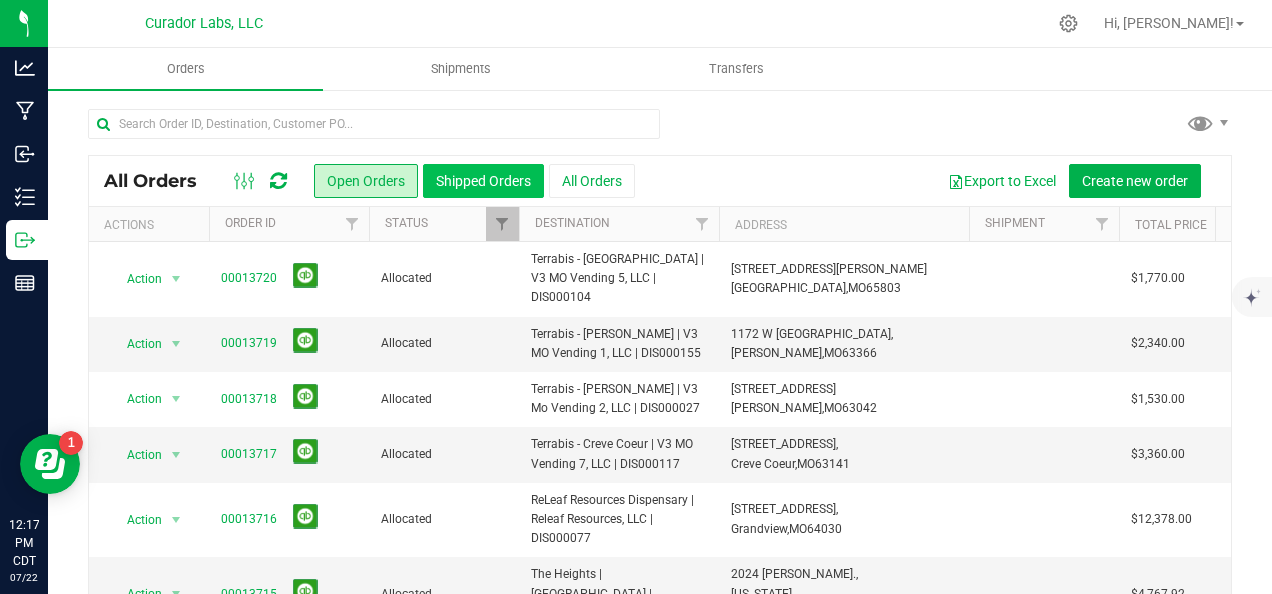 click on "Shipped Orders" at bounding box center (483, 181) 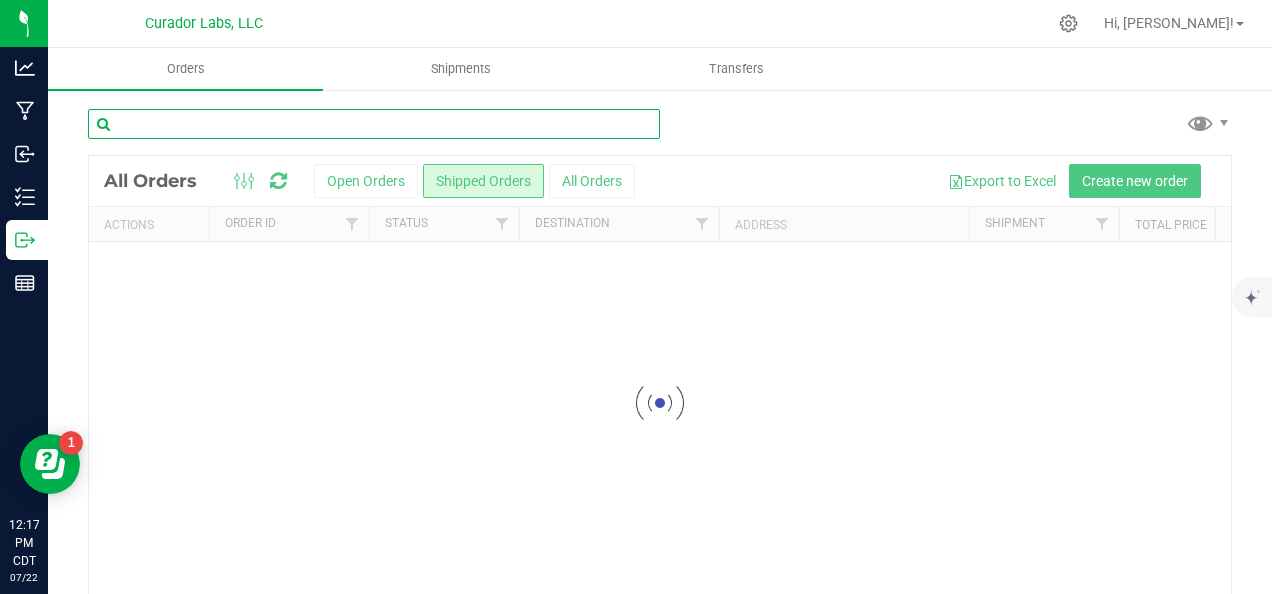 click at bounding box center (374, 124) 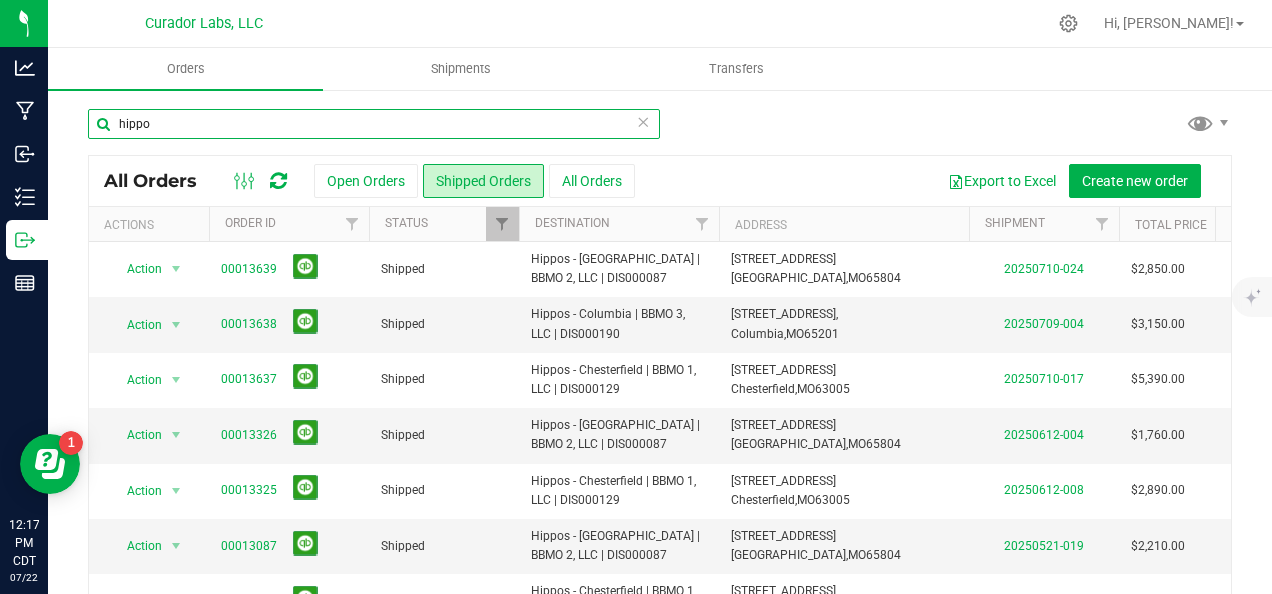 scroll, scrollTop: 89, scrollLeft: 0, axis: vertical 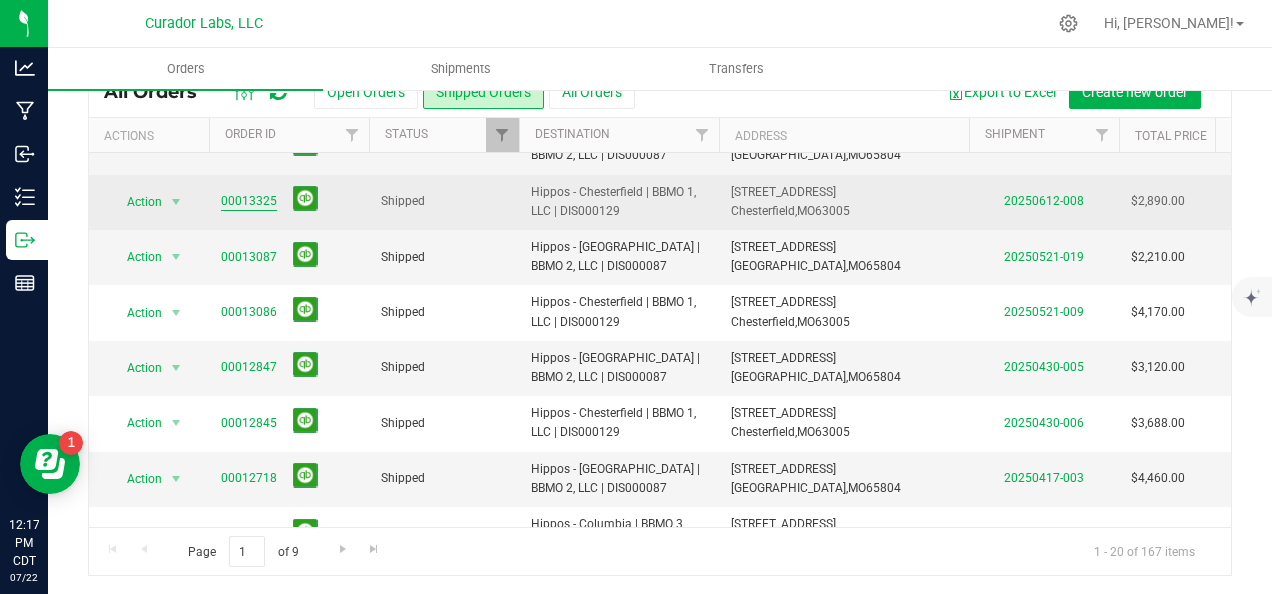 type on "hippo" 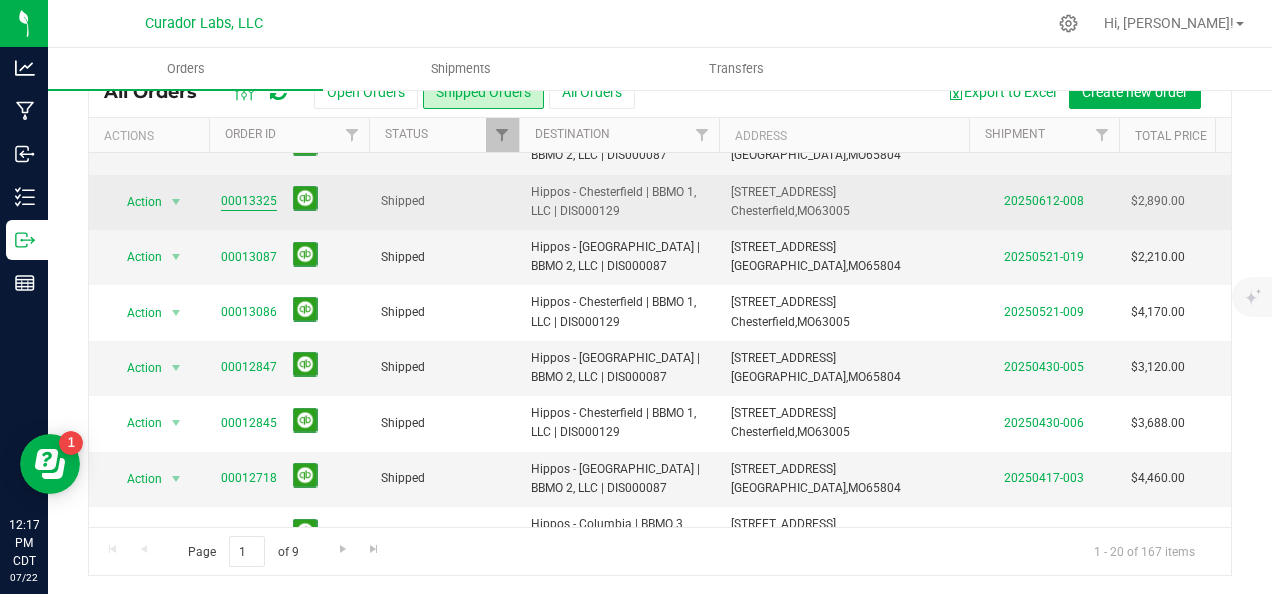 click on "00013325" at bounding box center [249, 201] 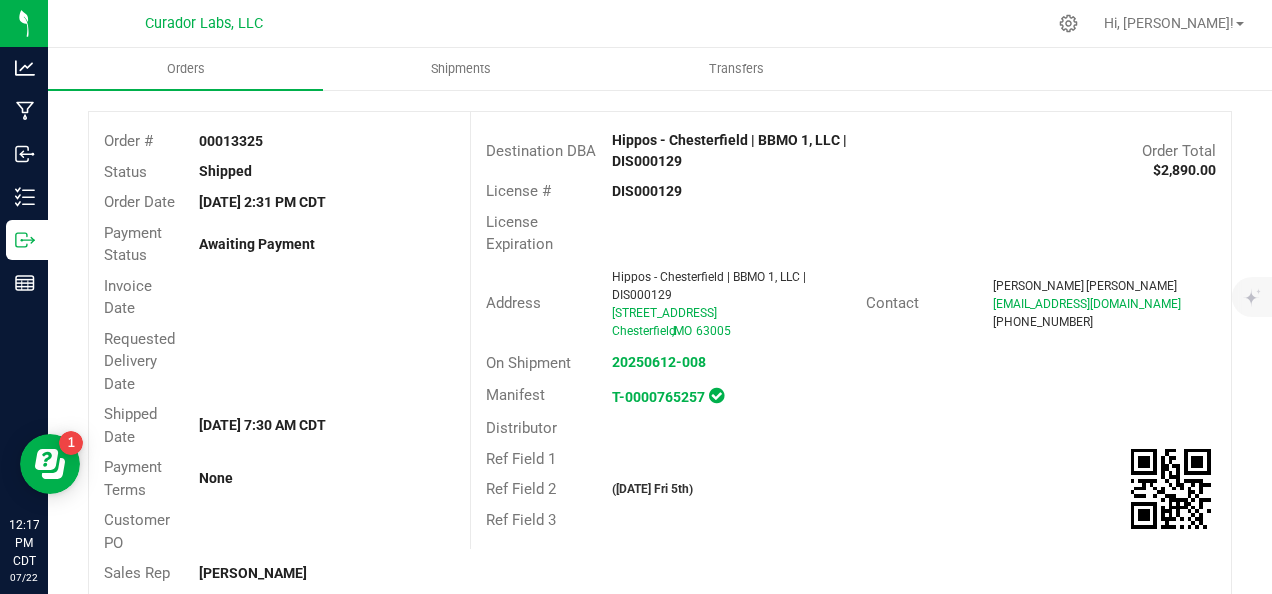 scroll, scrollTop: 0, scrollLeft: 0, axis: both 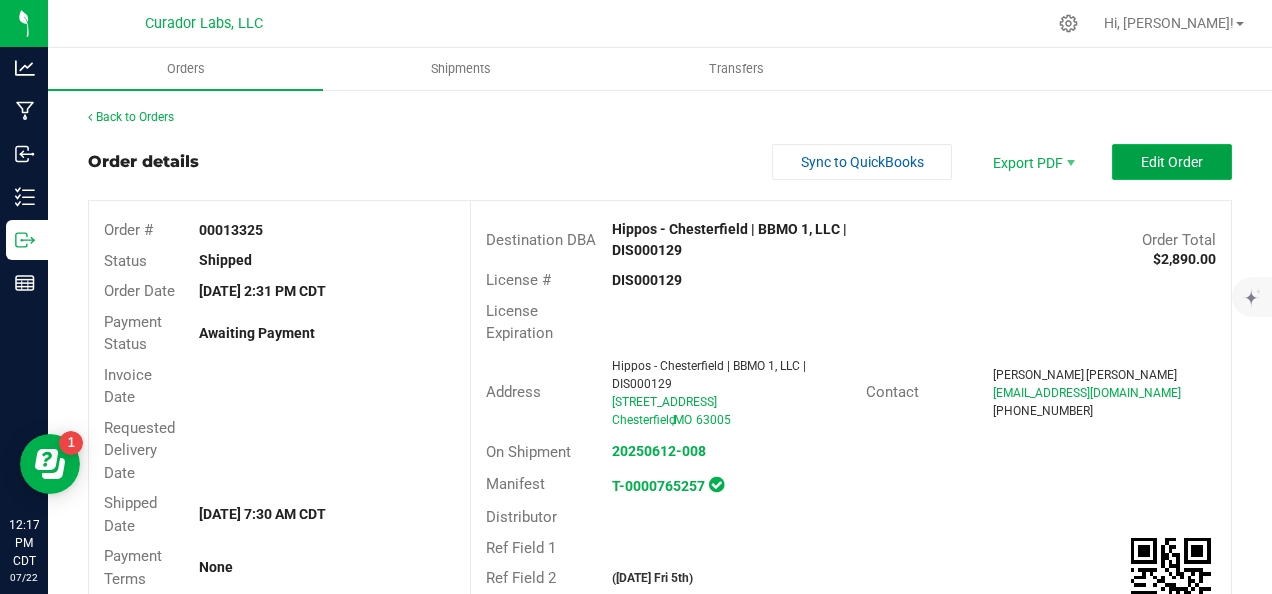 click on "Edit Order" at bounding box center (1172, 162) 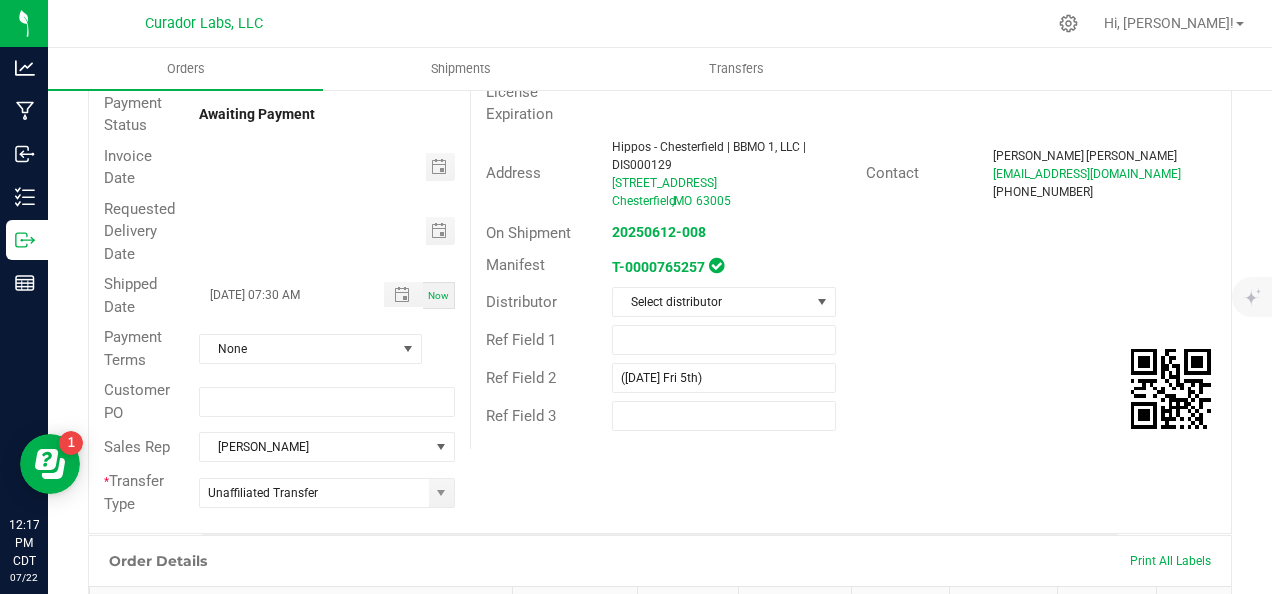 scroll, scrollTop: 0, scrollLeft: 0, axis: both 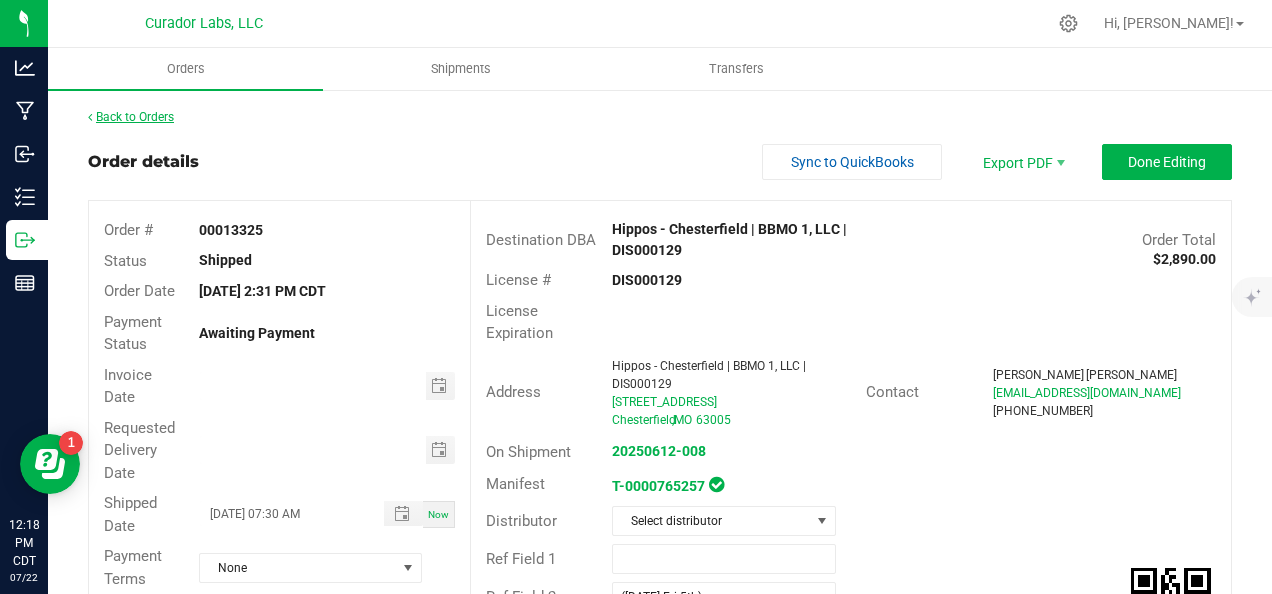 click on "Back to Orders" at bounding box center (131, 117) 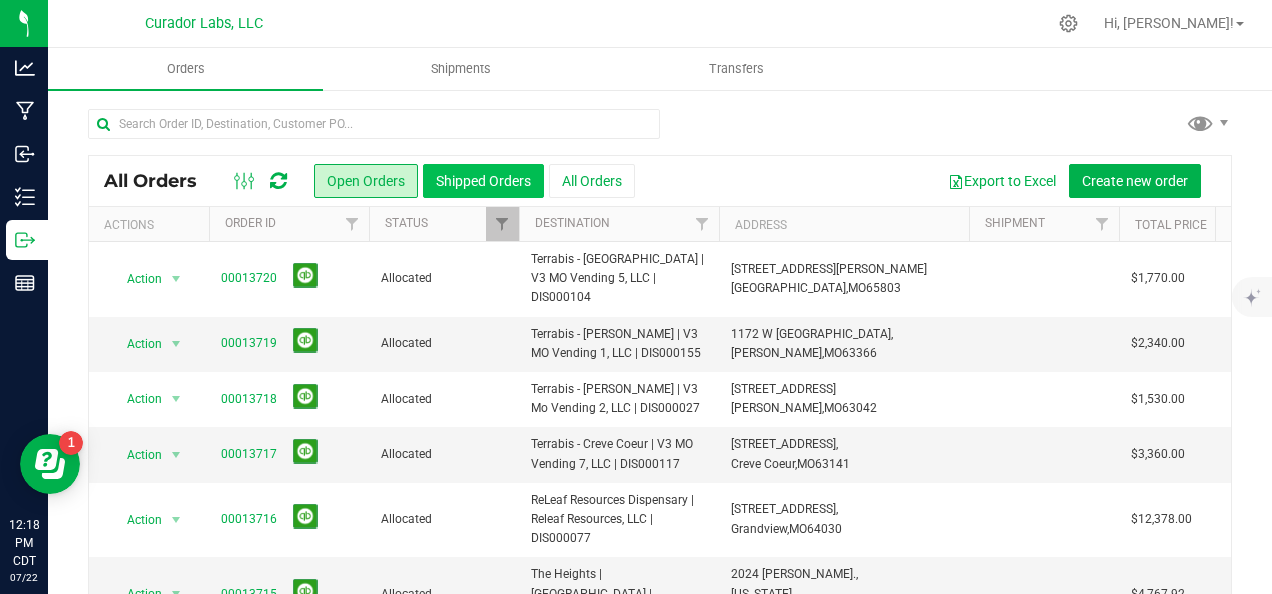 click on "Shipped Orders" at bounding box center [483, 181] 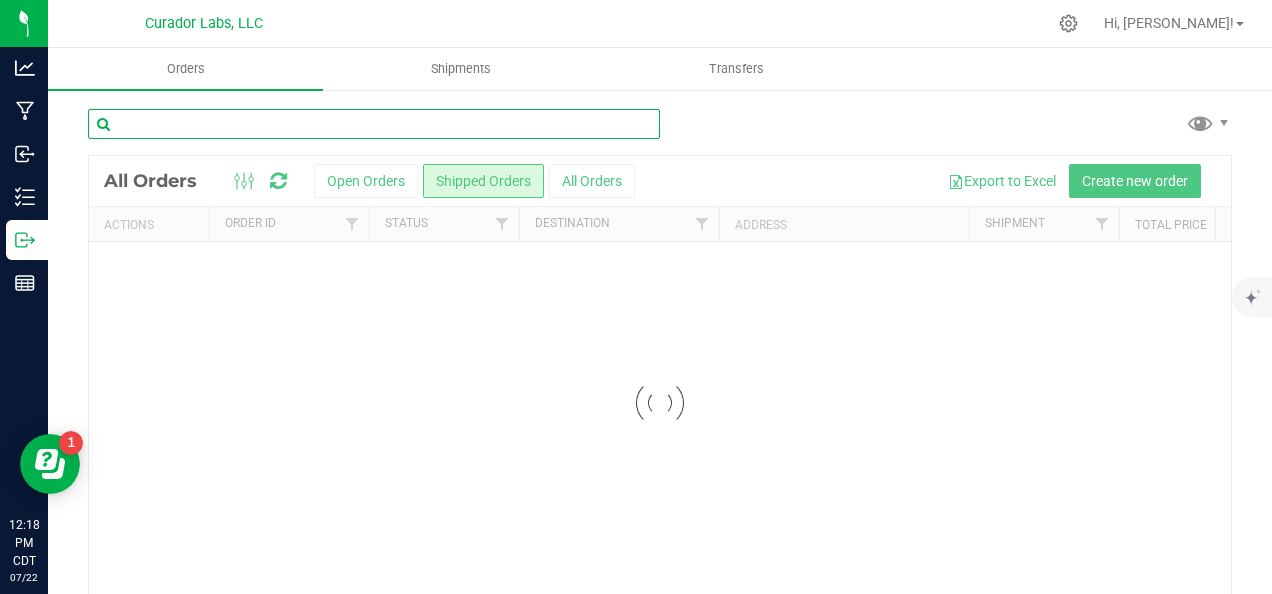 click at bounding box center (374, 124) 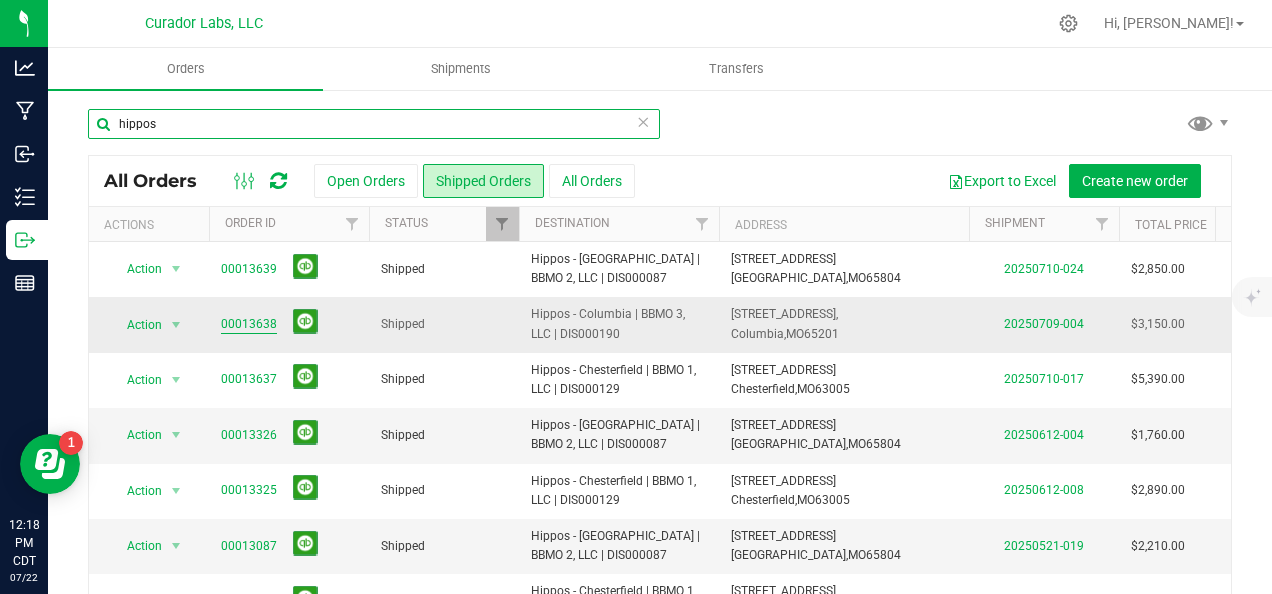 type on "hippos" 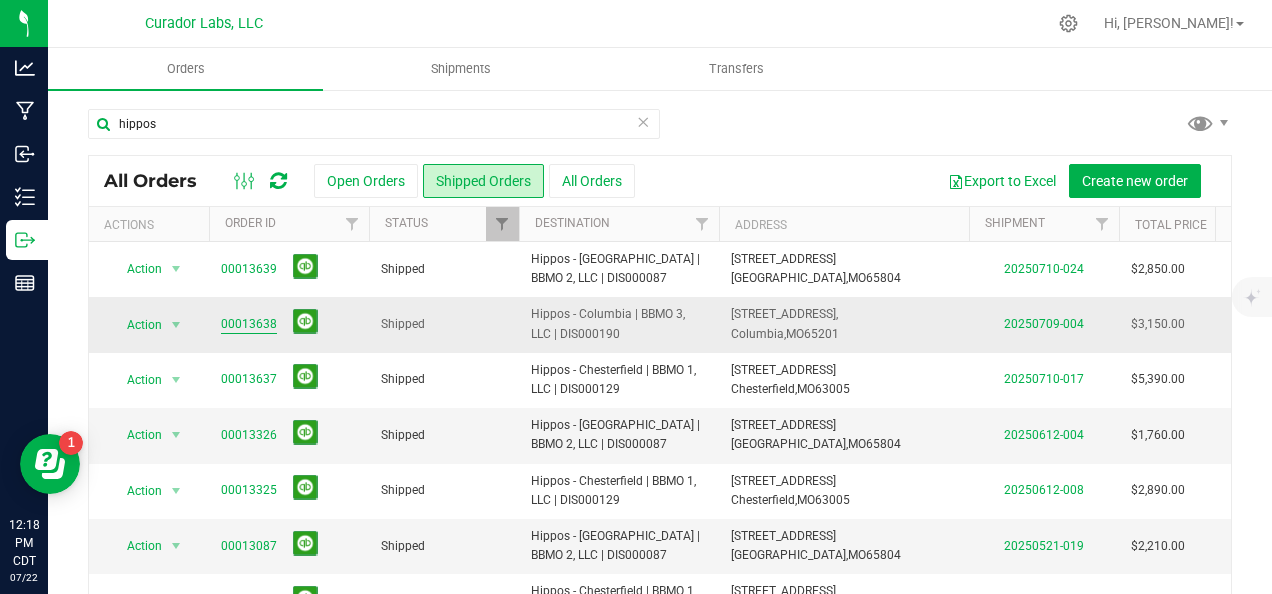 click on "00013638" at bounding box center (249, 324) 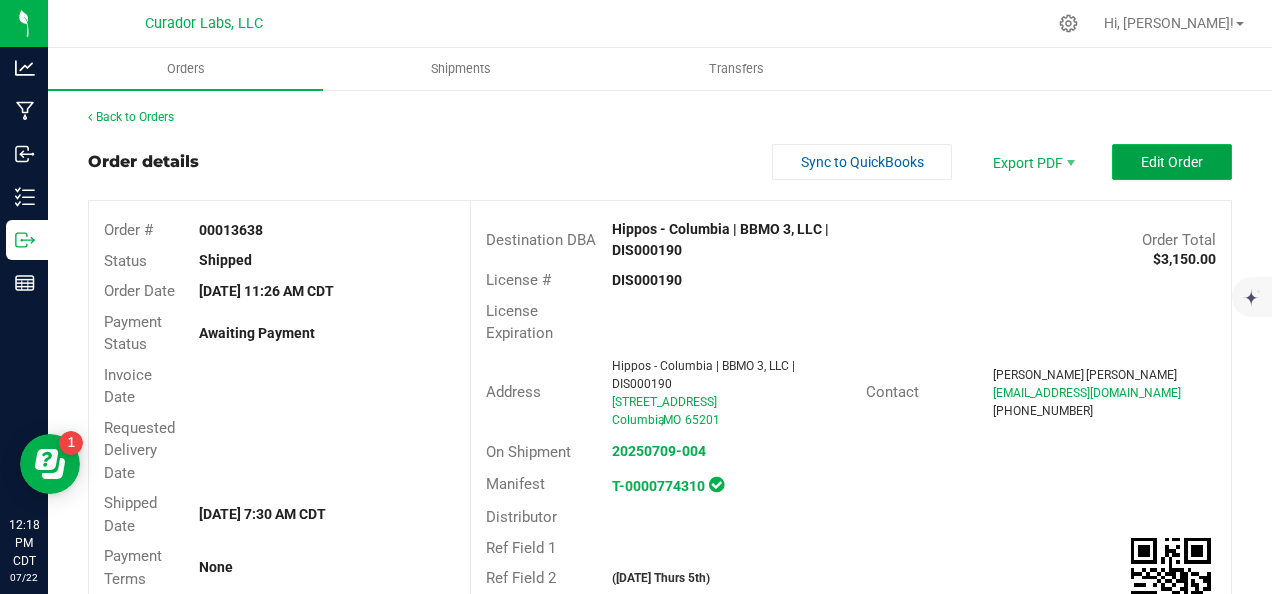 click on "Edit Order" at bounding box center (1172, 162) 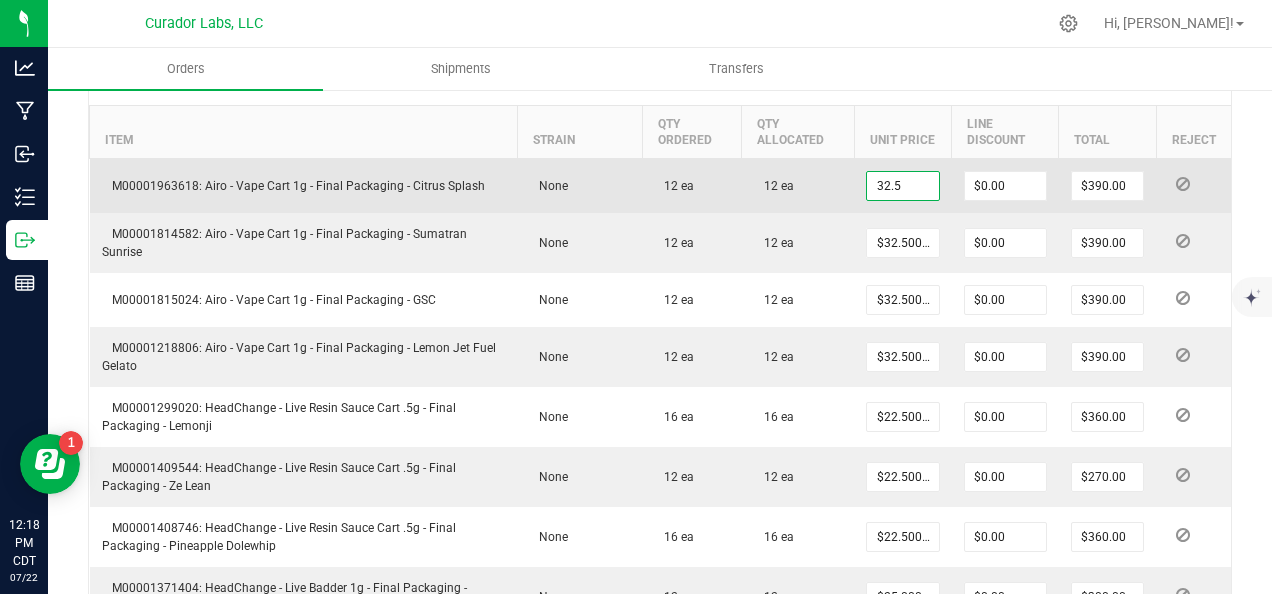 click on "32.5" at bounding box center (902, 186) 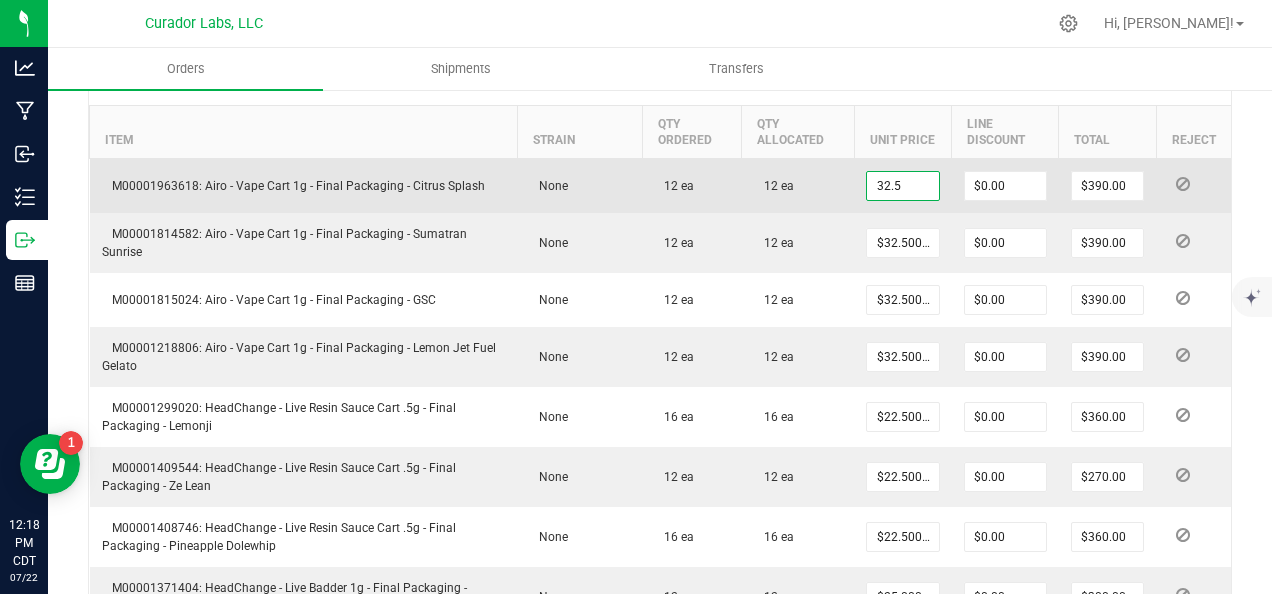 paste on "24.38" 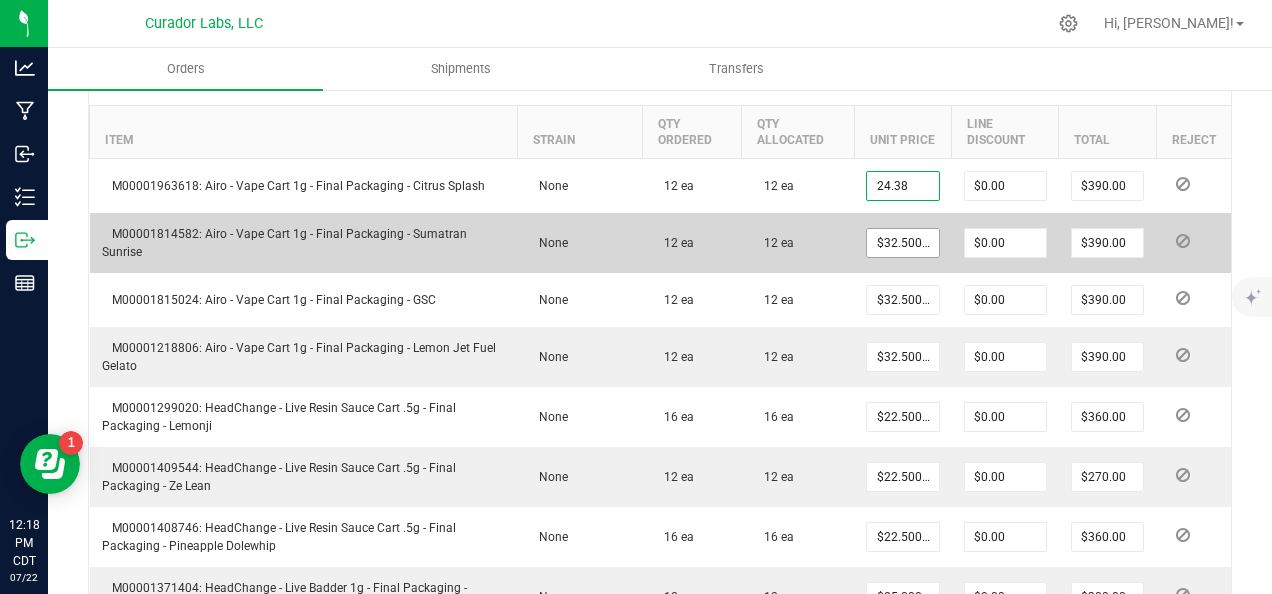 type on "$24.38000" 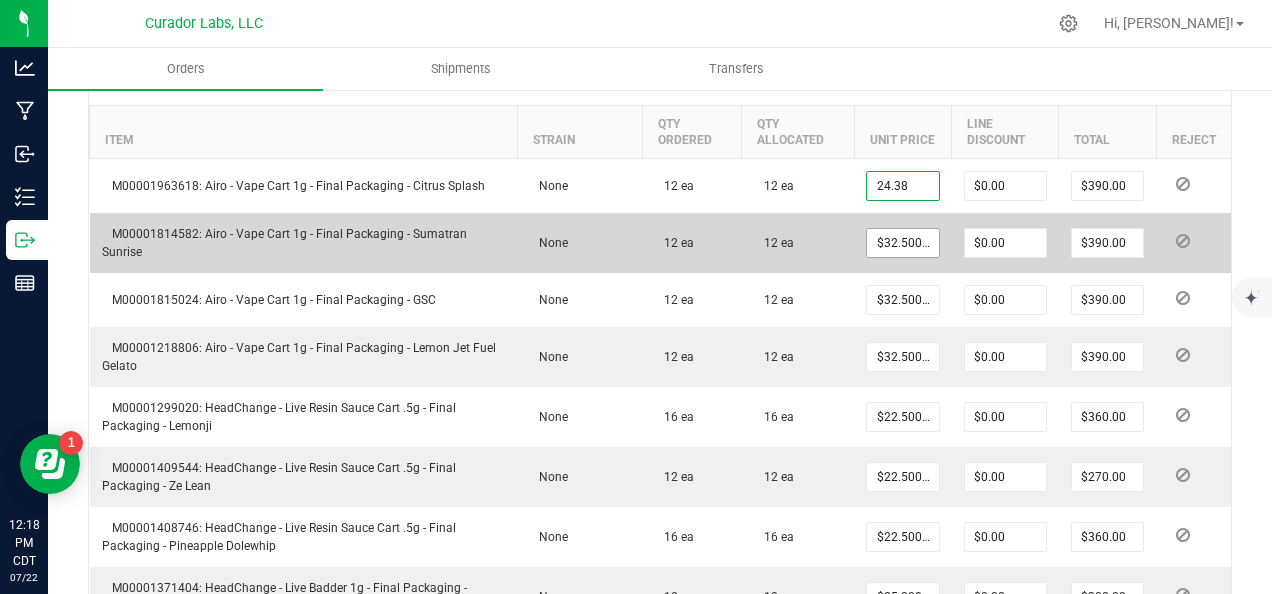 type on "$292.56" 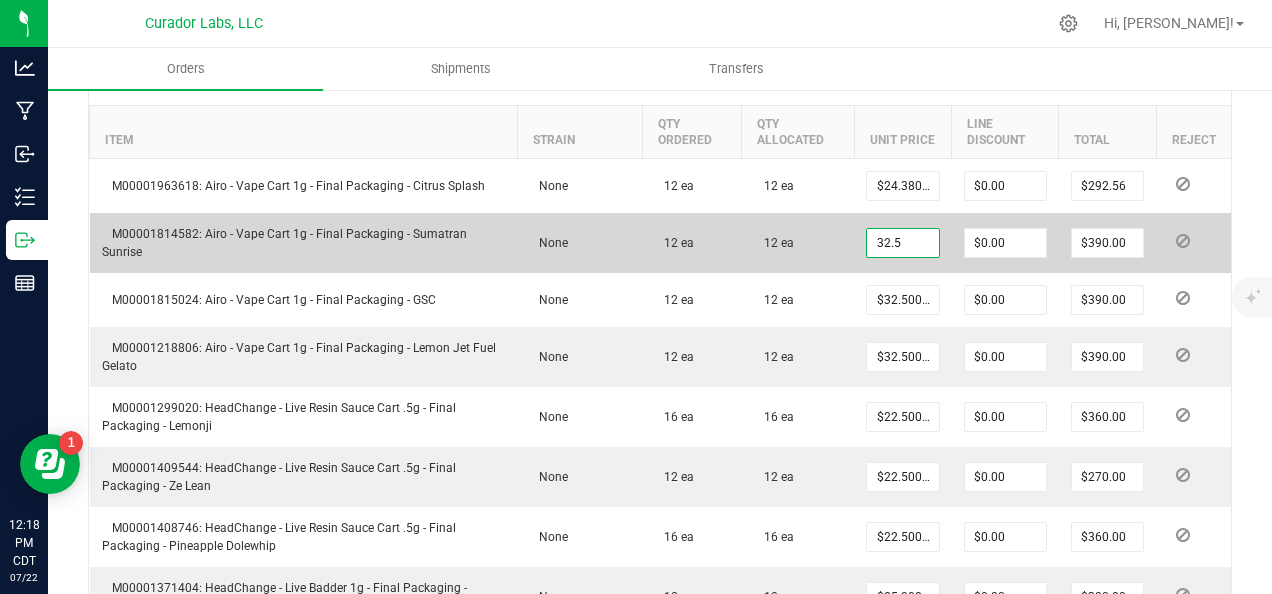 click on "32.5" at bounding box center (902, 243) 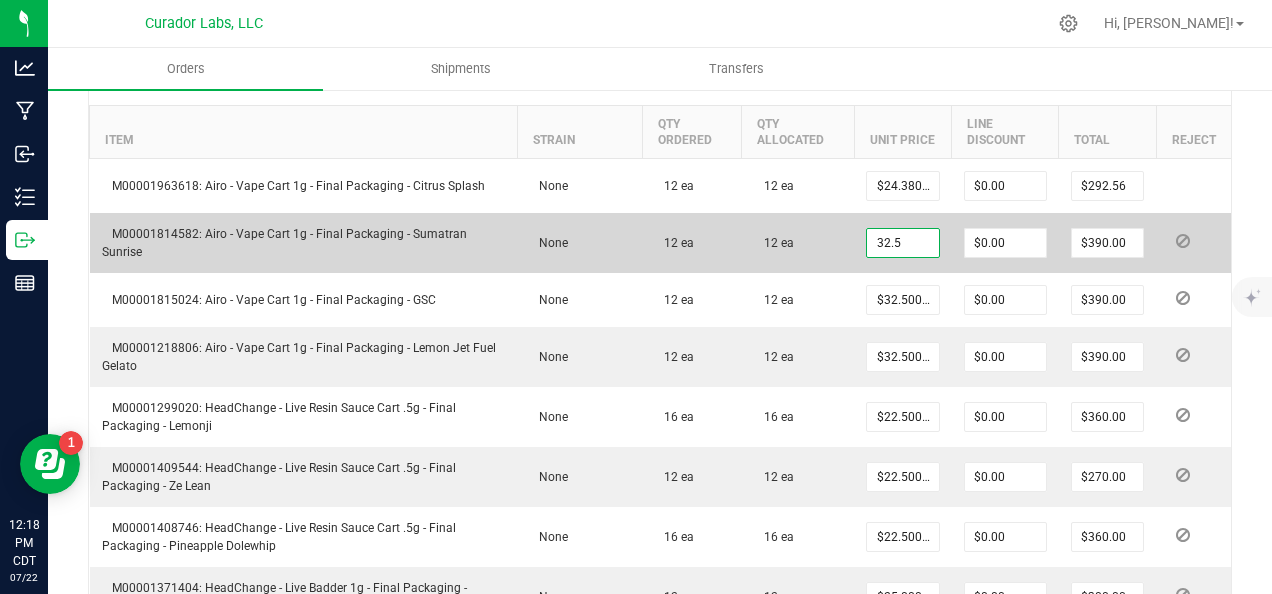 paste on "24.38" 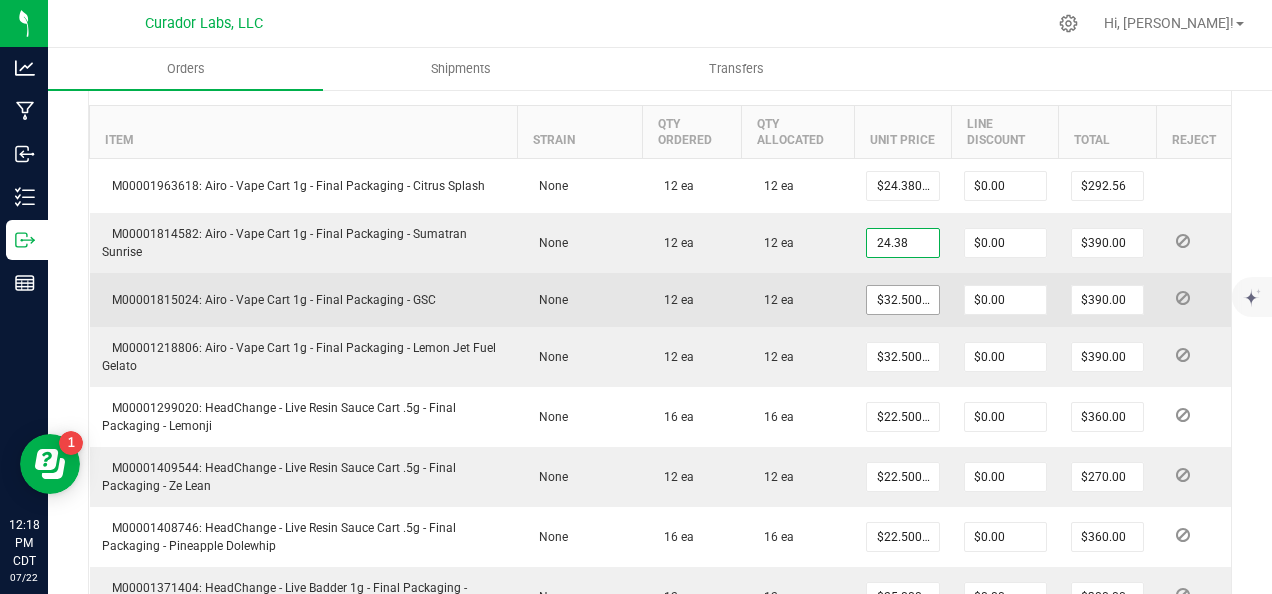 type on "$24.38000" 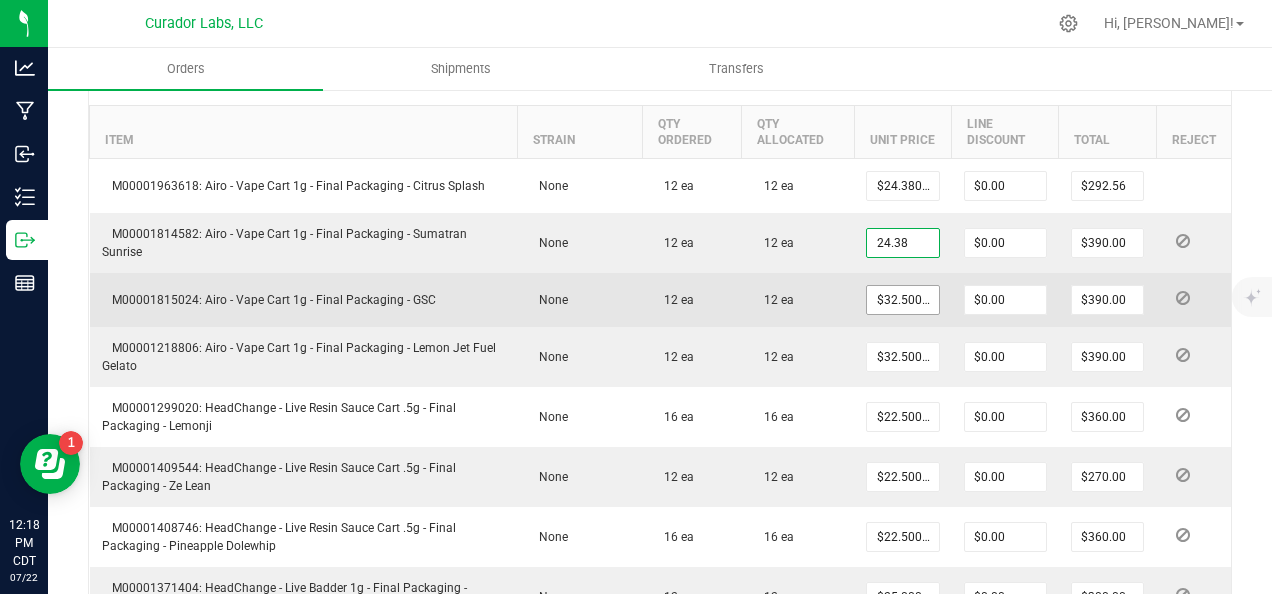 type on "$292.56" 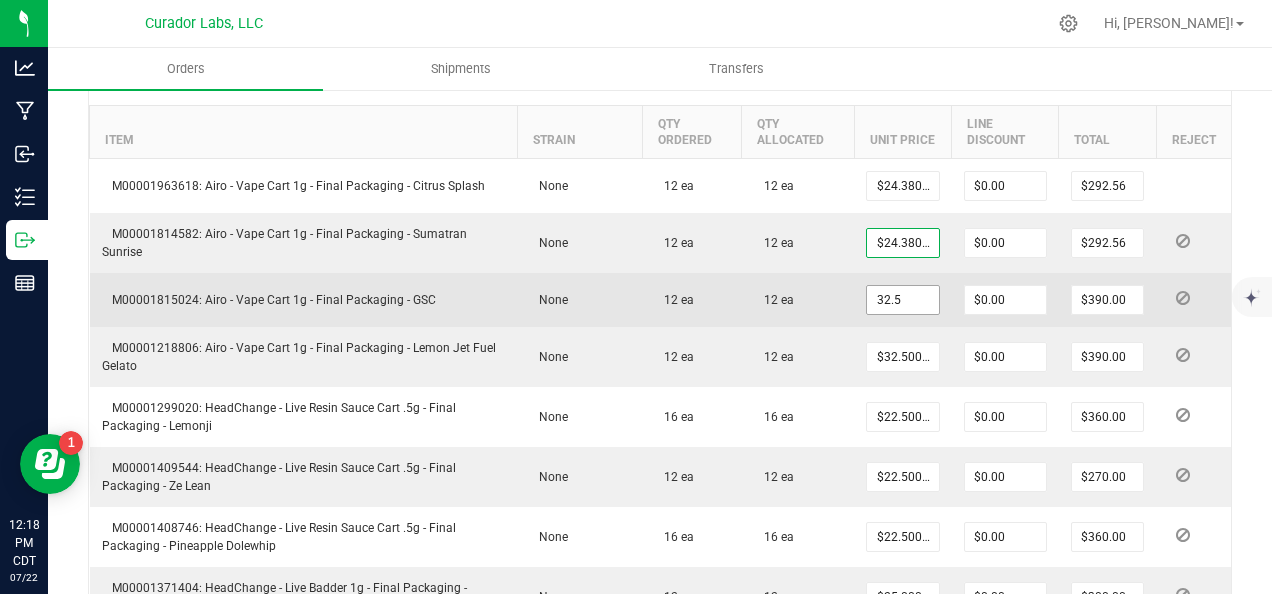 click on "32.5" at bounding box center (902, 300) 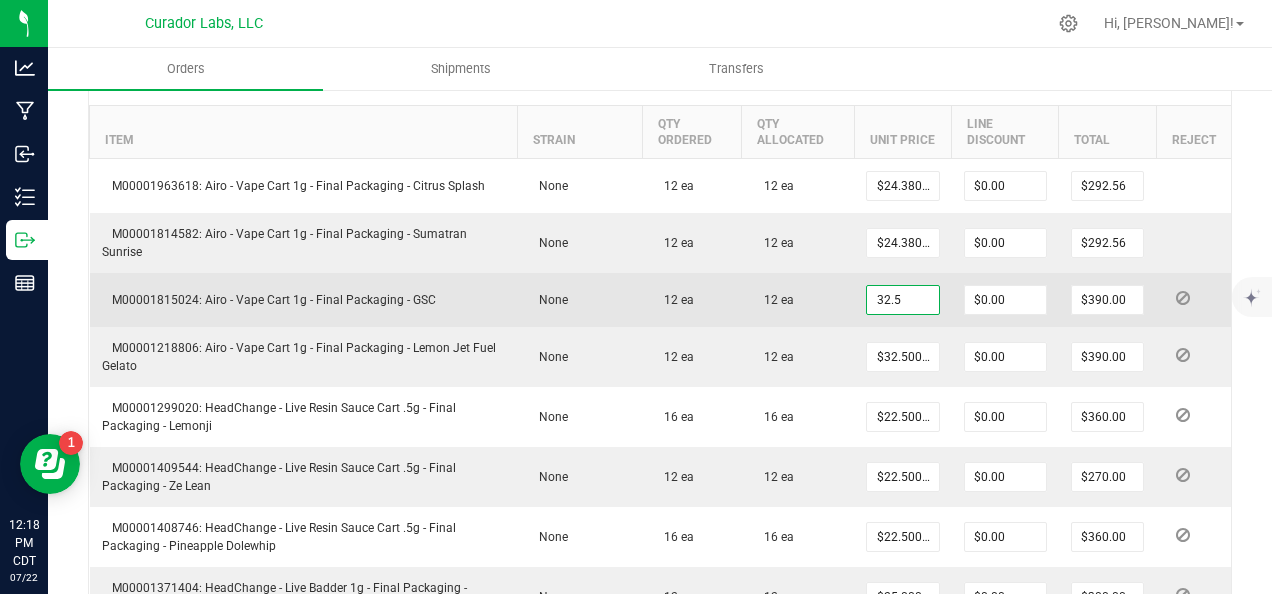 paste on "24.38" 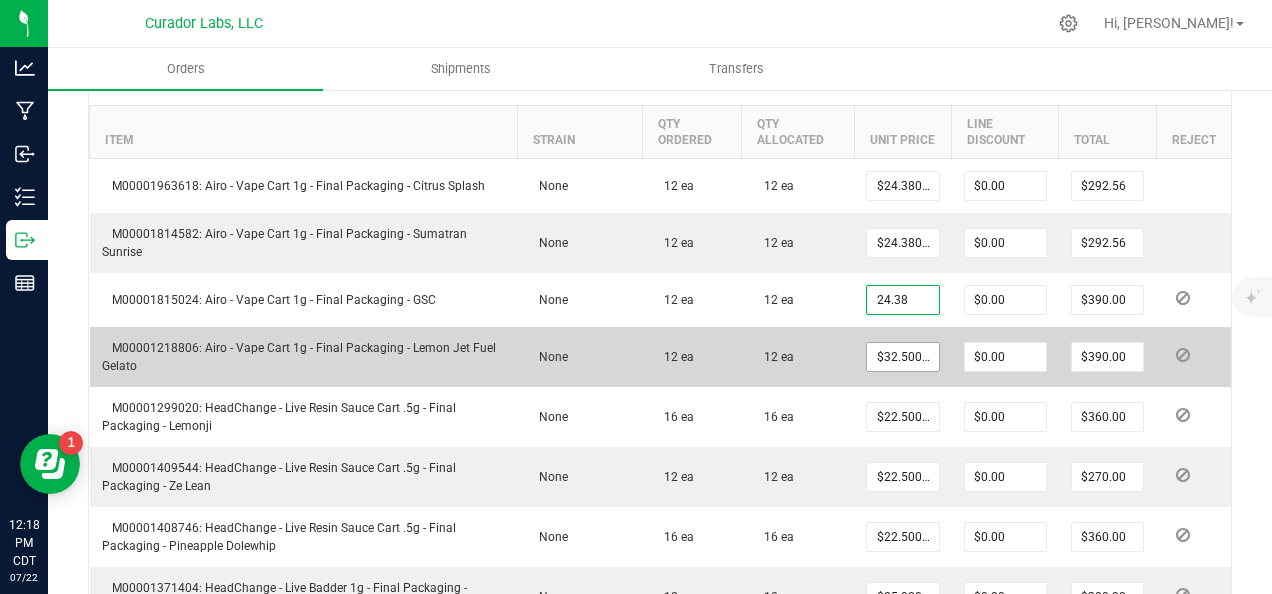 type on "$24.38000" 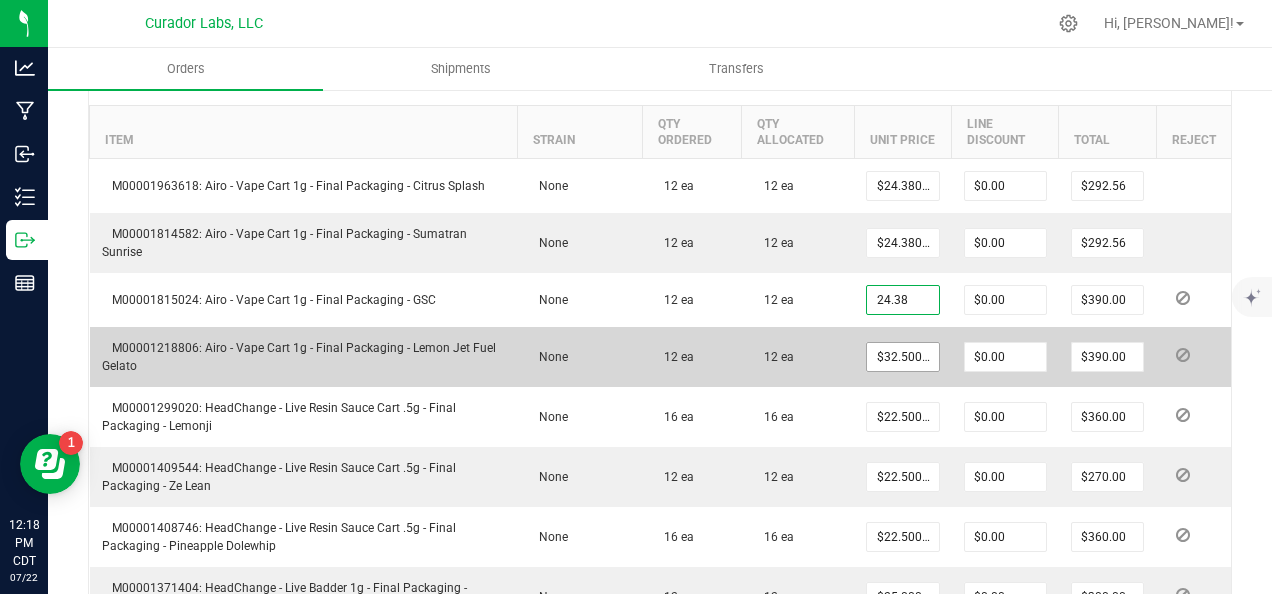 type on "$292.56" 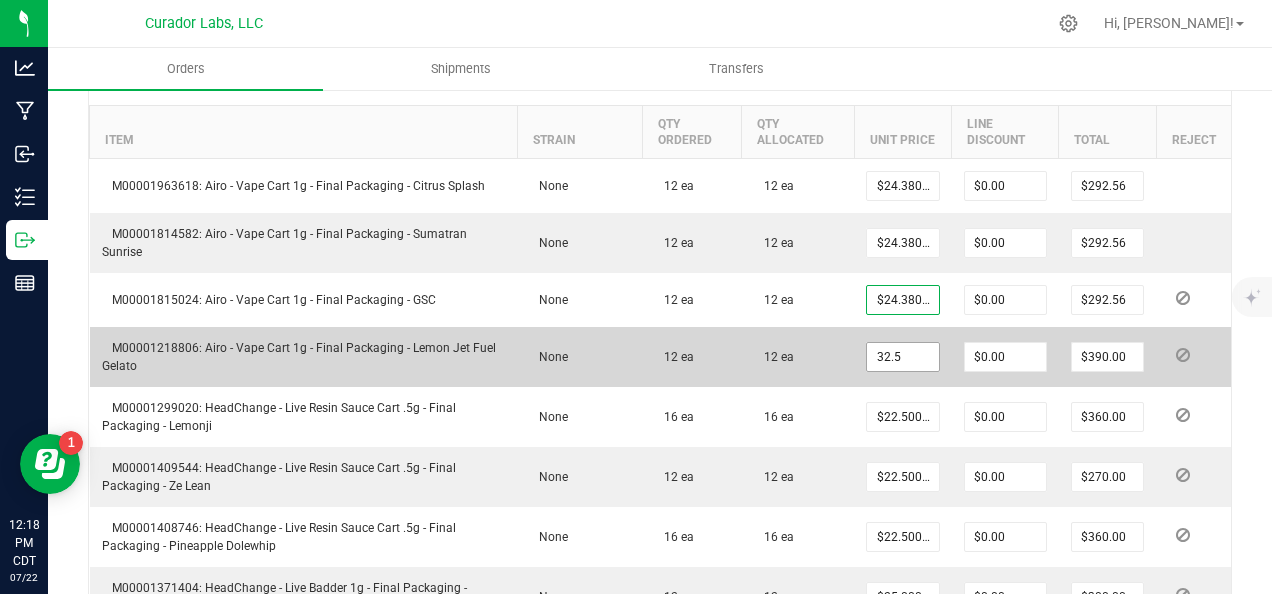 click on "32.5" at bounding box center (902, 357) 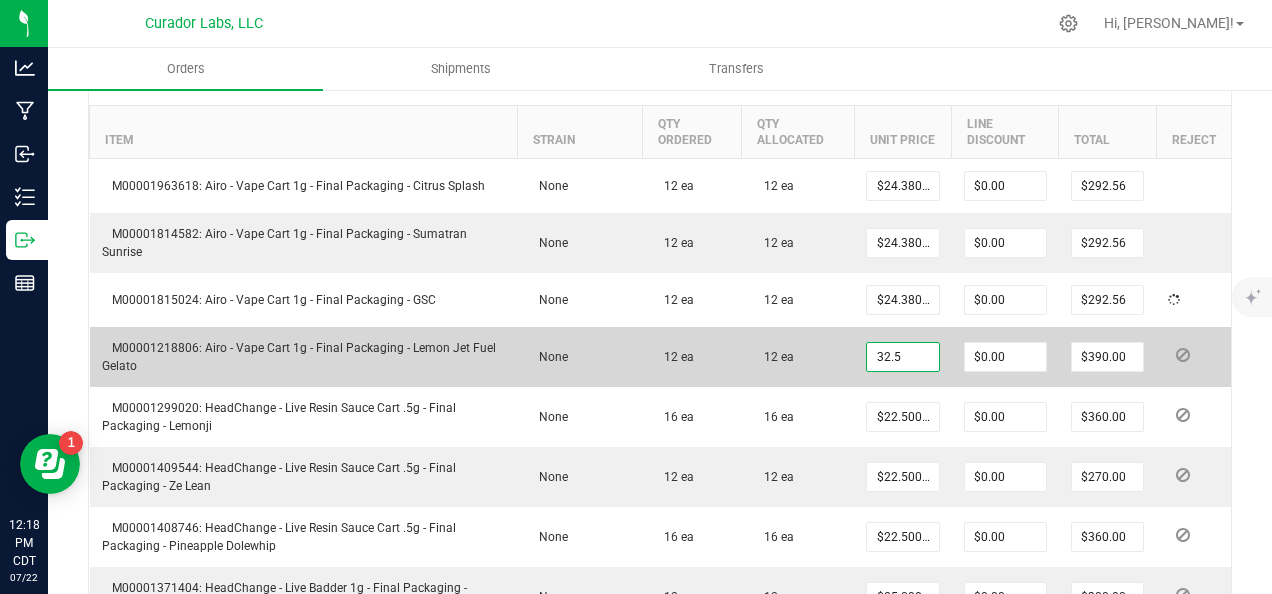 paste on "24.38" 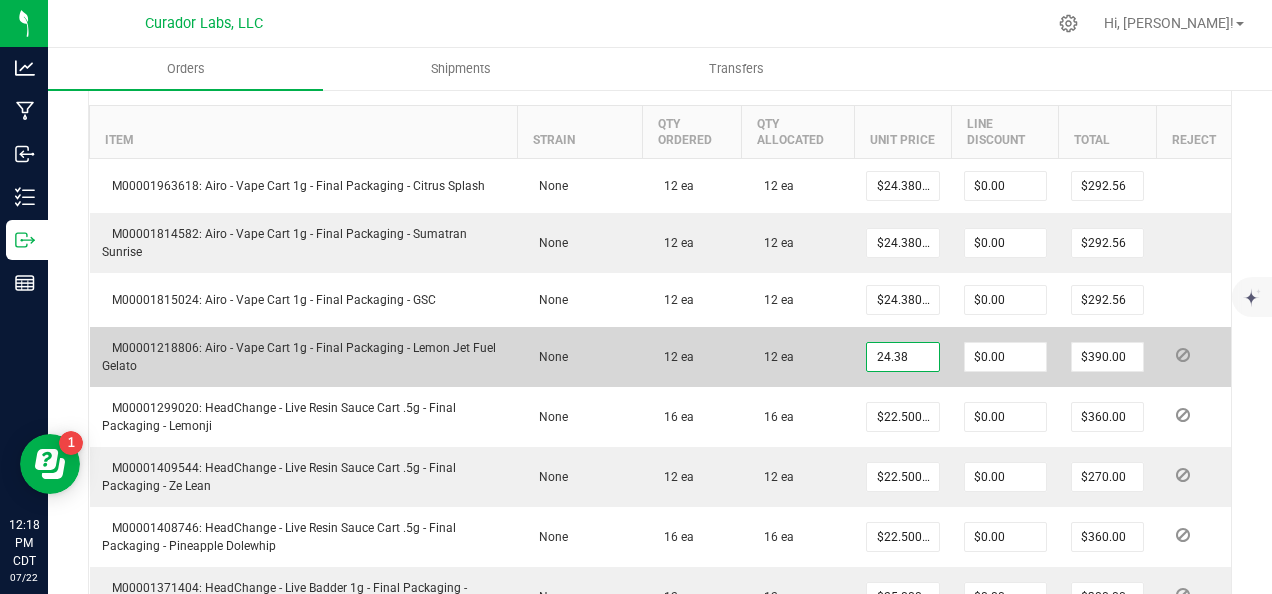 type on "$24.38000" 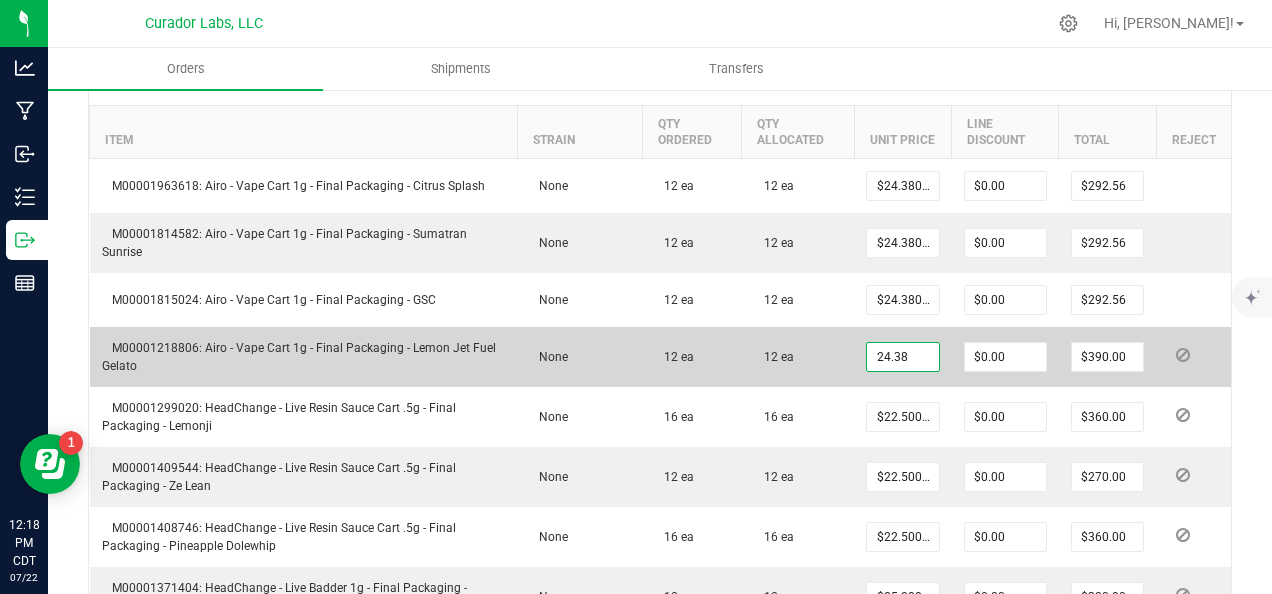type on "$292.56" 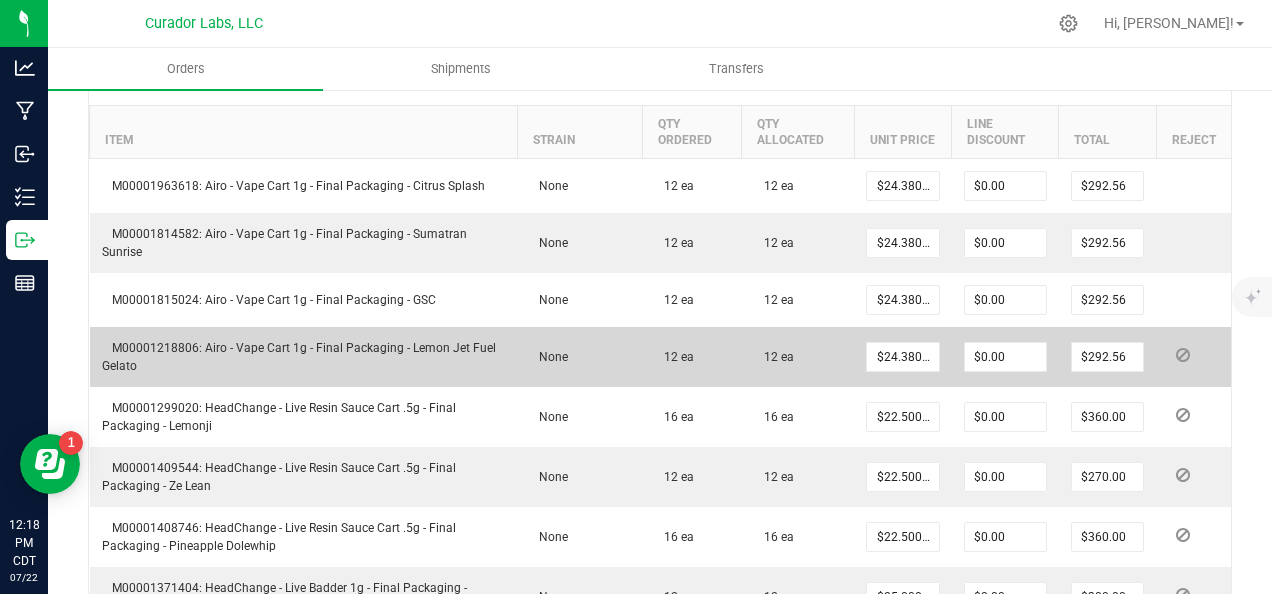 click on "12 ea" at bounding box center [798, 357] 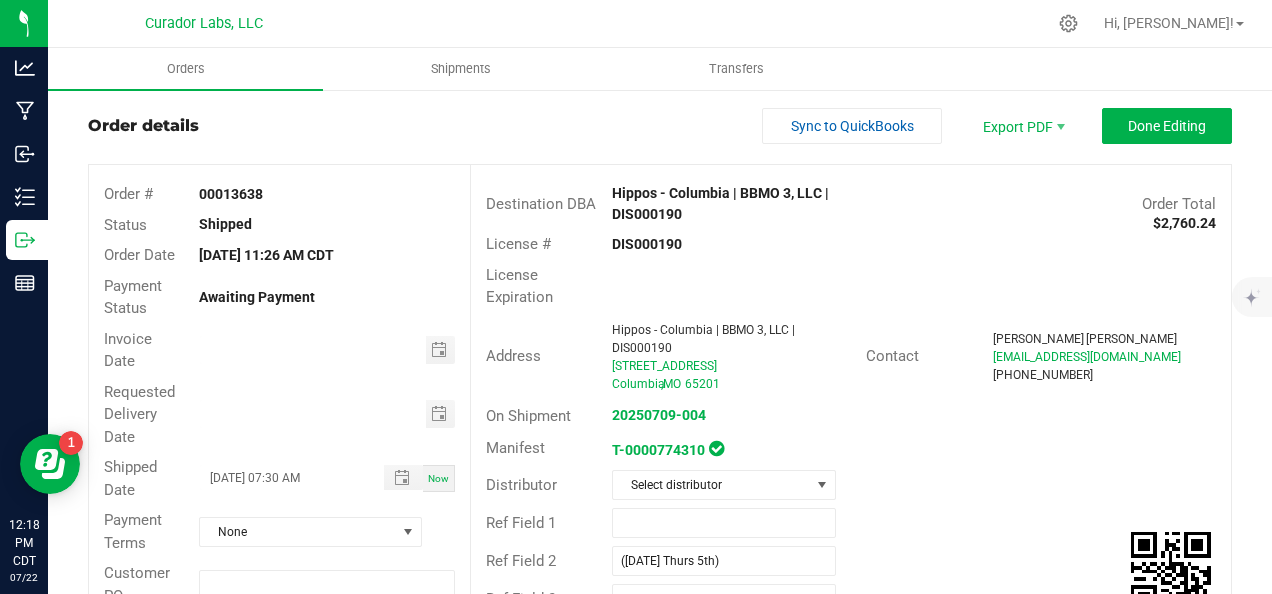scroll, scrollTop: 0, scrollLeft: 0, axis: both 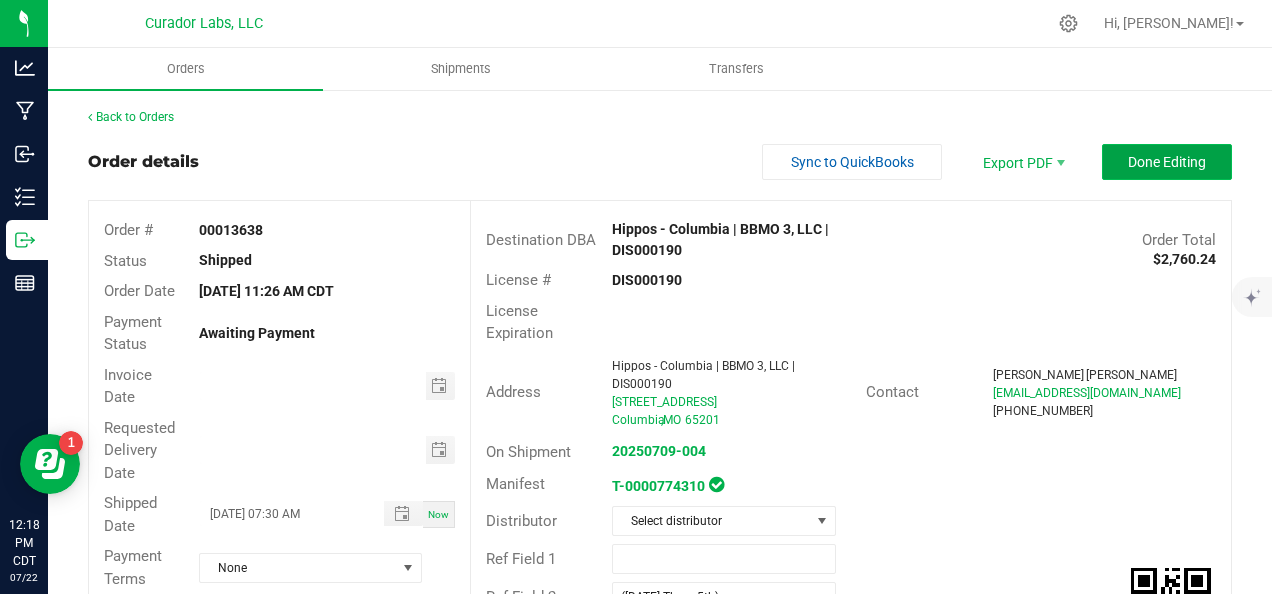 click on "Done Editing" at bounding box center [1167, 162] 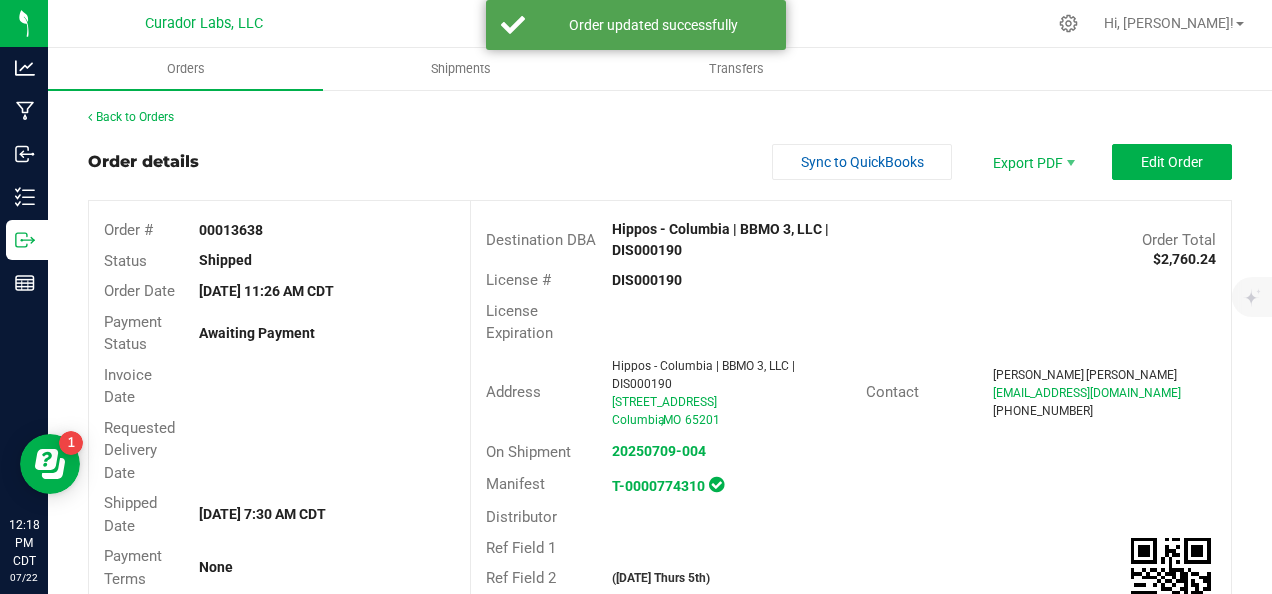 click on "Back to Orders" at bounding box center (660, 117) 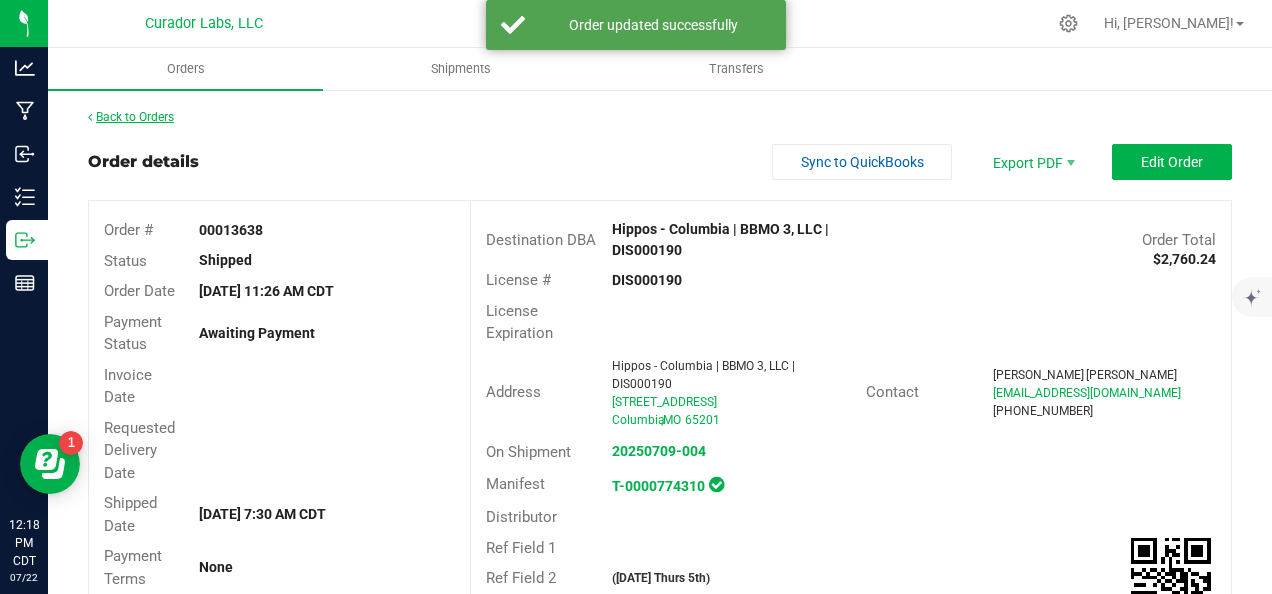click on "Back to Orders" at bounding box center [131, 117] 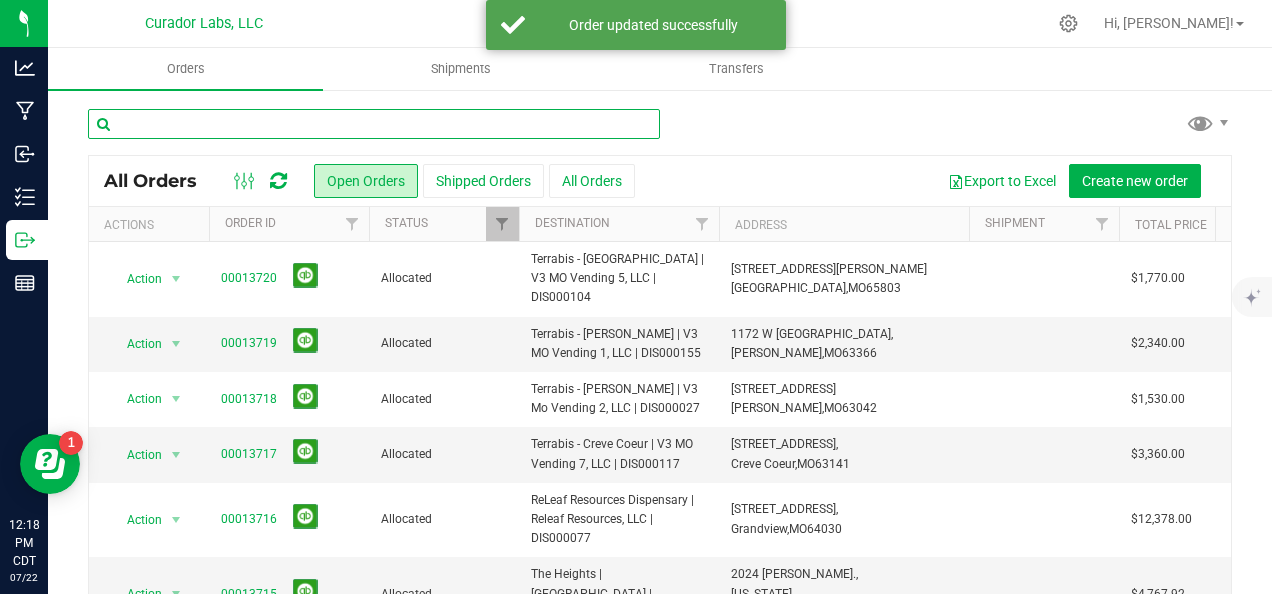 click at bounding box center (374, 124) 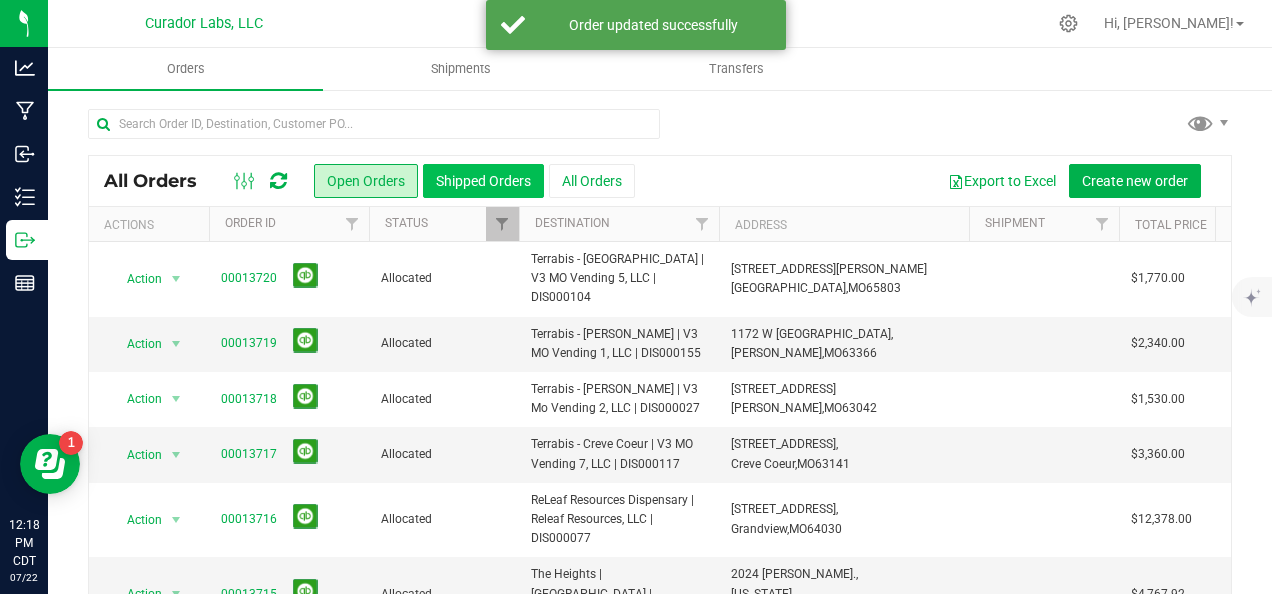 click on "Shipped Orders" at bounding box center (483, 181) 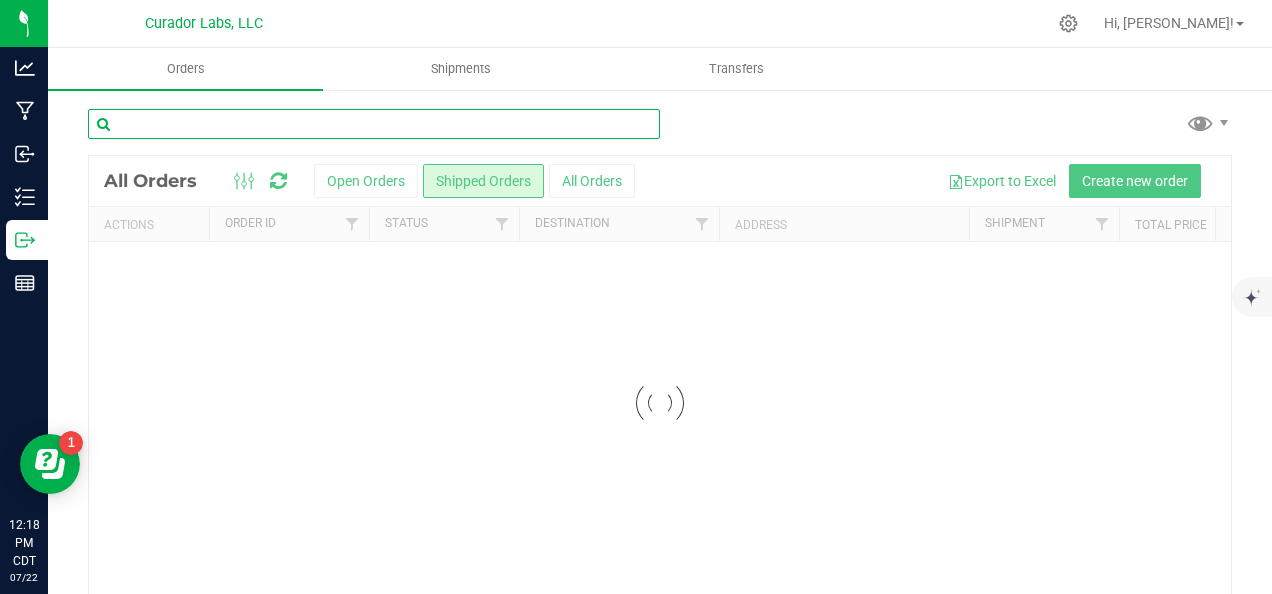 click at bounding box center (374, 124) 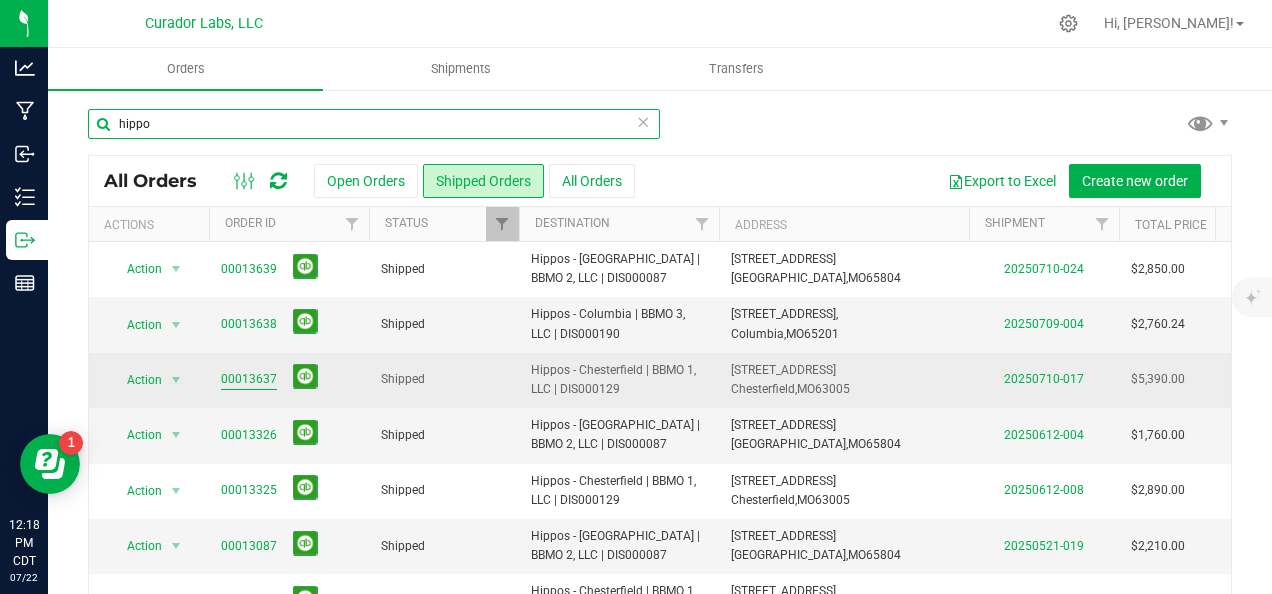 type on "hippo" 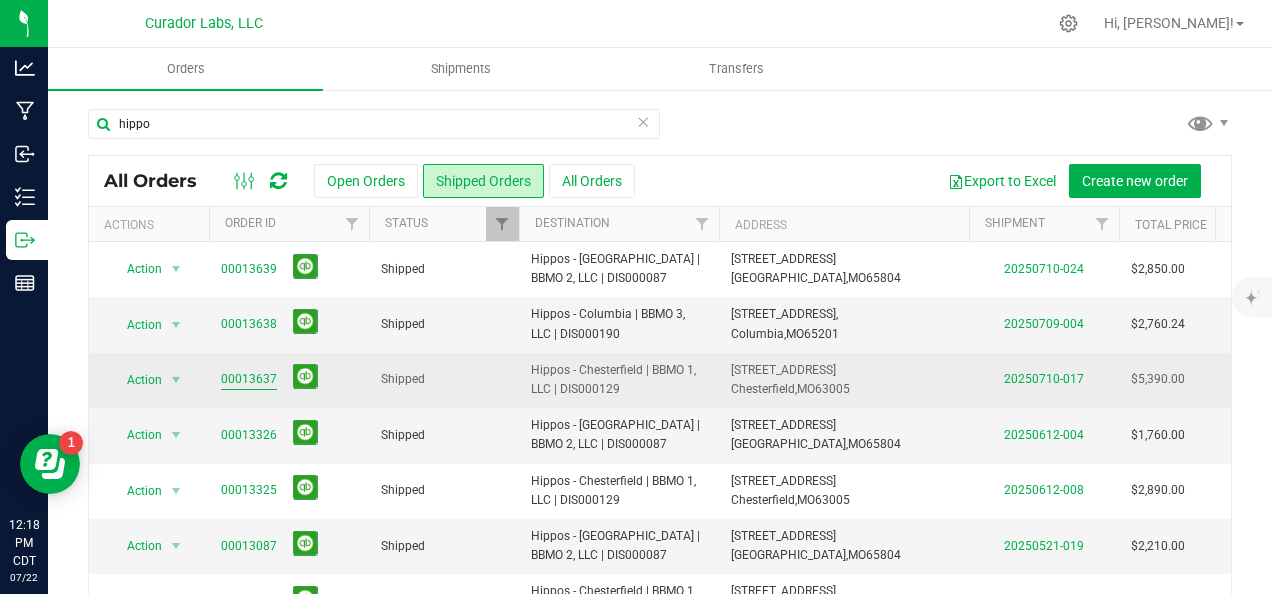 click on "00013637" at bounding box center [249, 379] 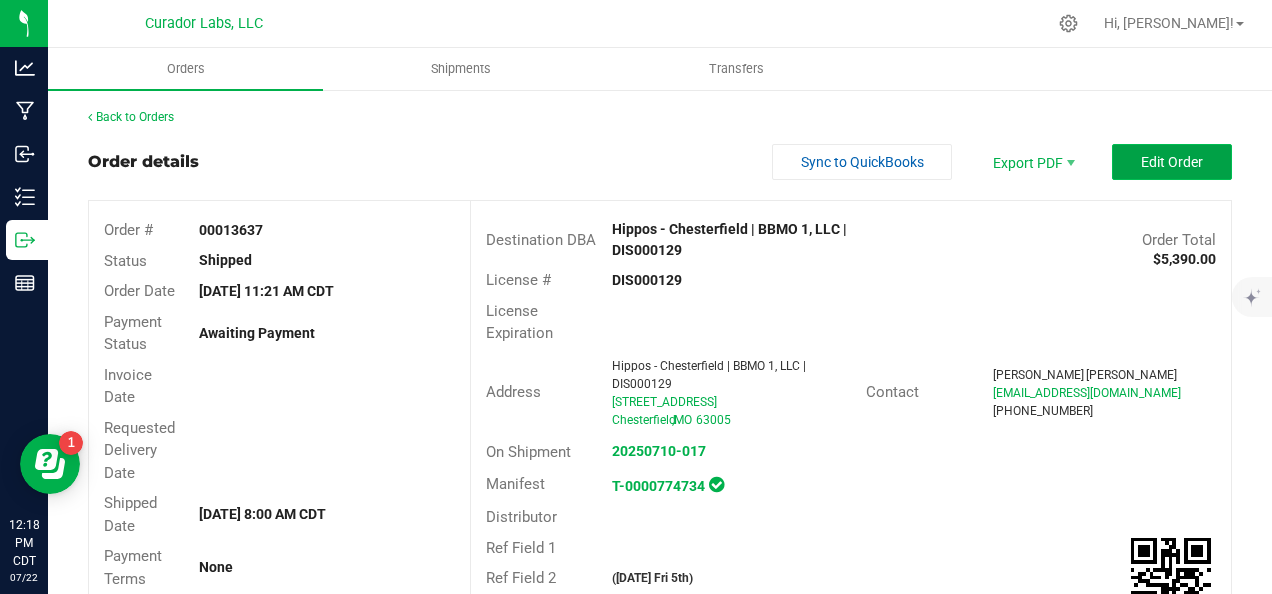 click on "Edit Order" at bounding box center (1172, 162) 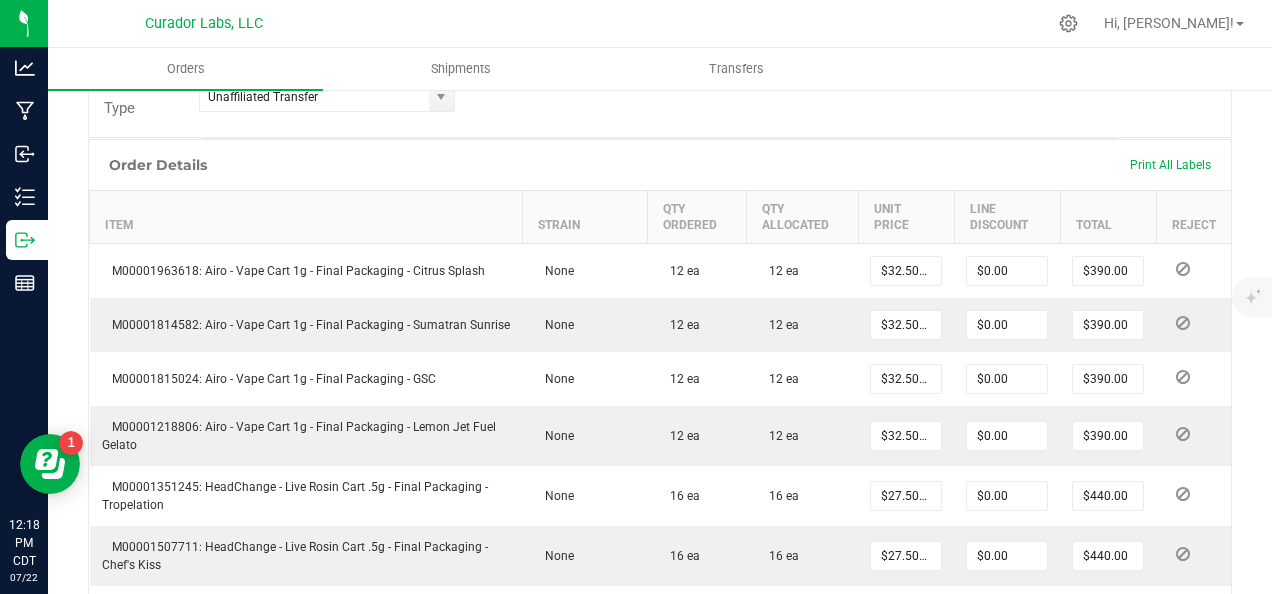 scroll, scrollTop: 700, scrollLeft: 0, axis: vertical 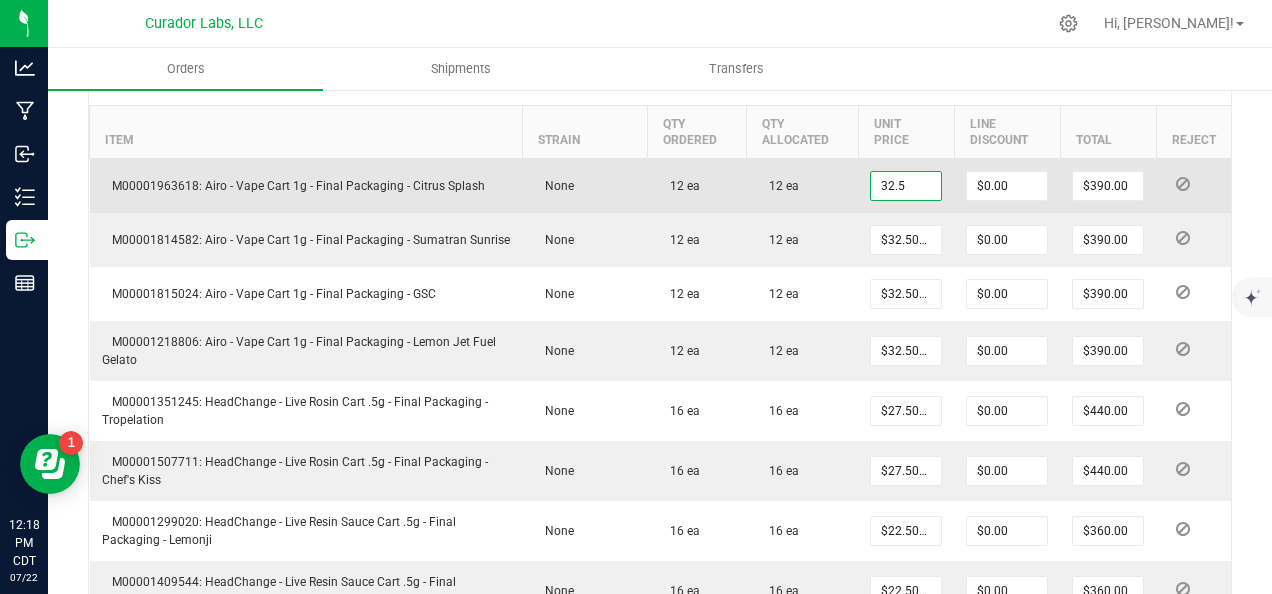 click on "32.5" at bounding box center (906, 186) 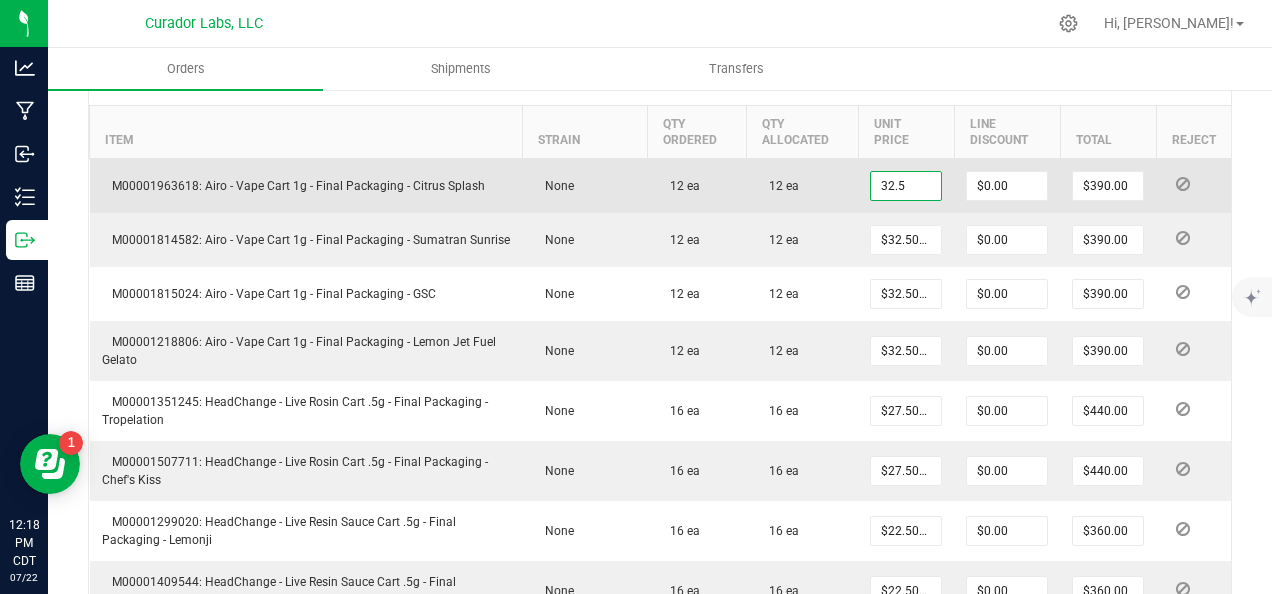 paste on "24.38" 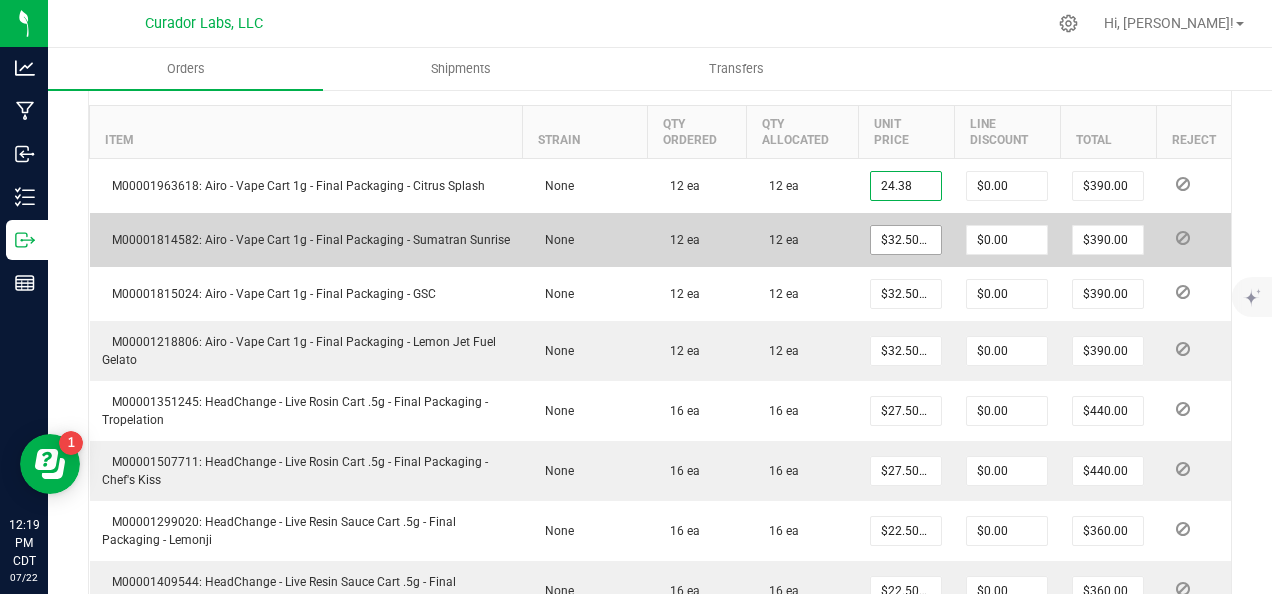 type on "$24.38000" 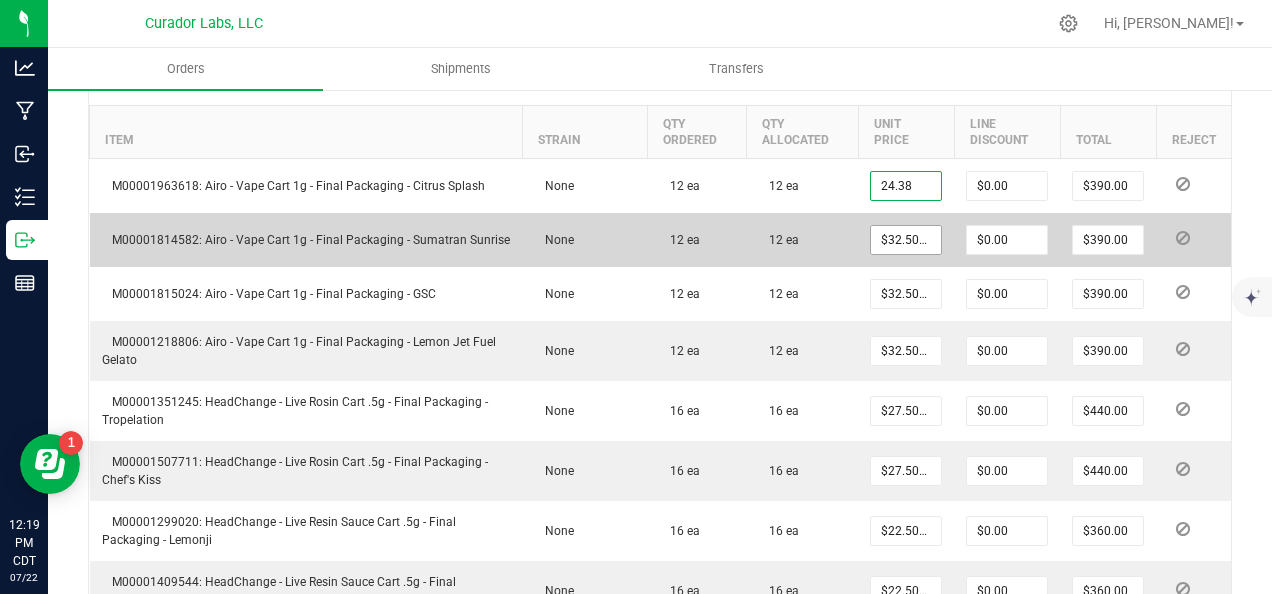 type on "$292.56" 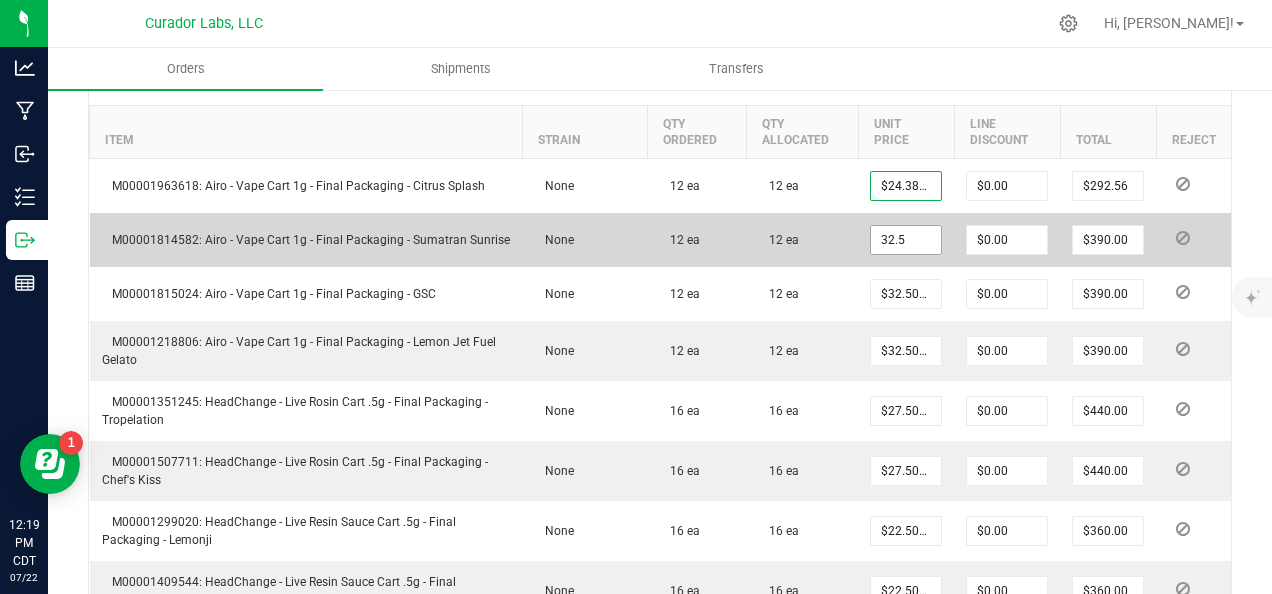 click on "32.5" at bounding box center [906, 240] 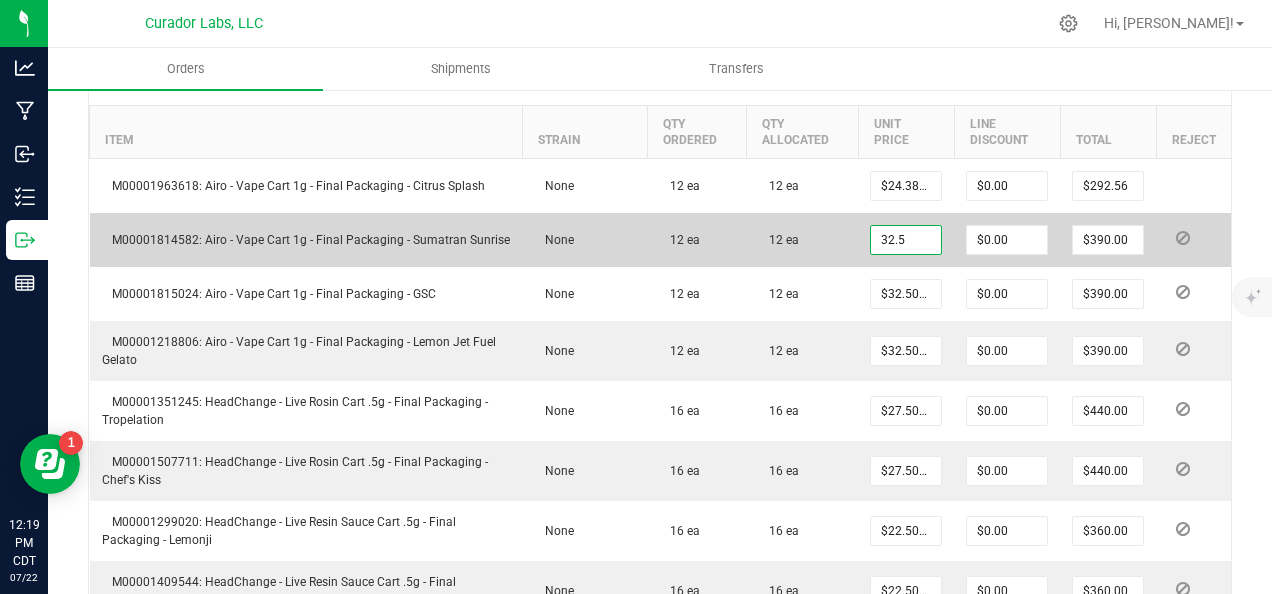 paste on "24.38" 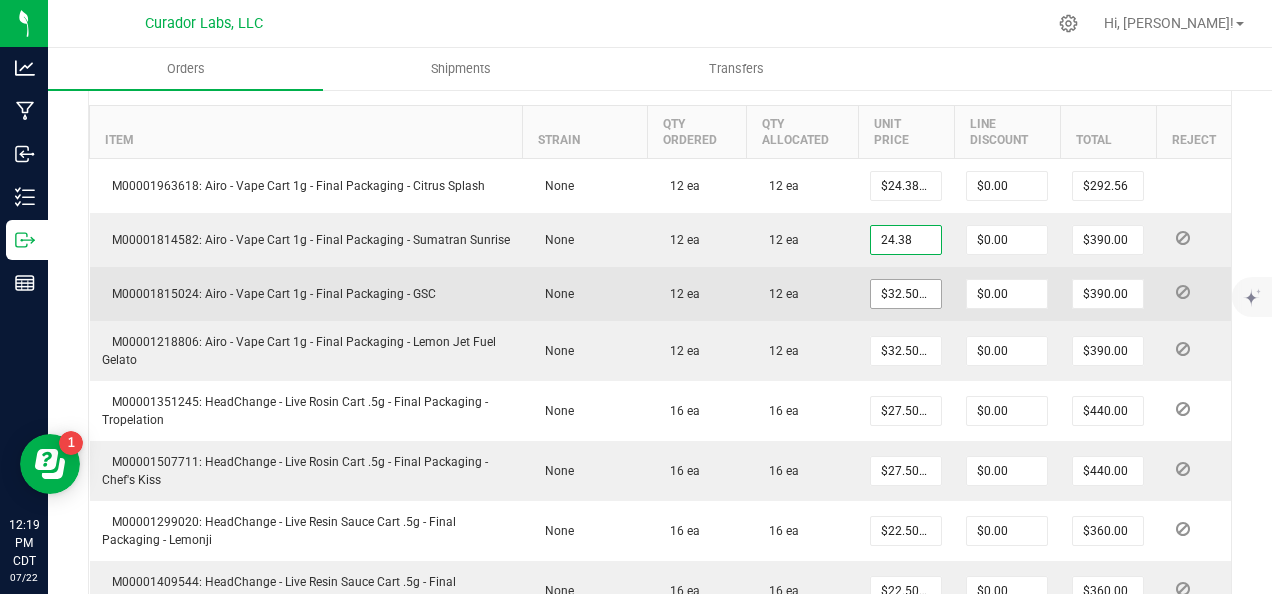 type on "$24.38000" 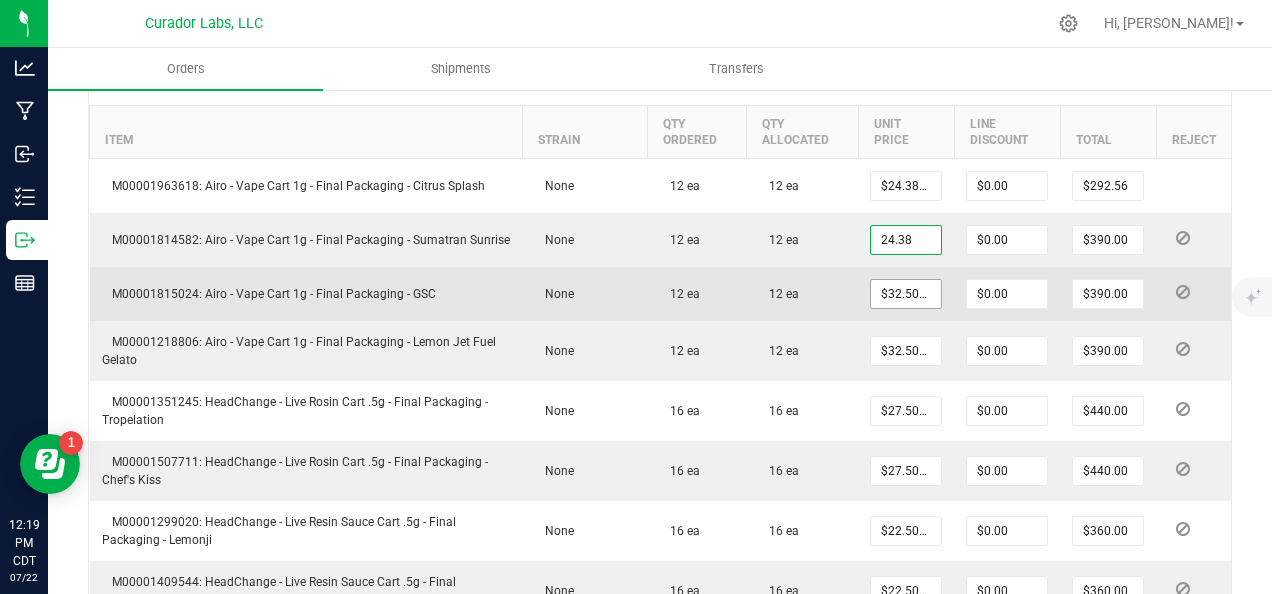 type on "$292.56" 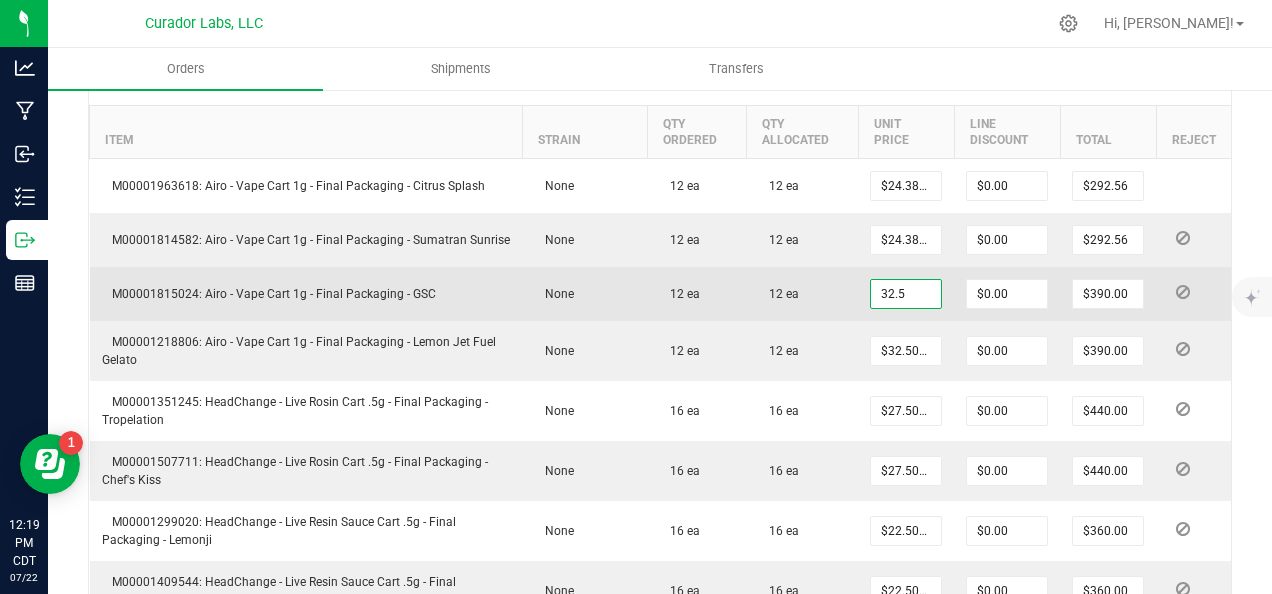 click on "32.5" at bounding box center [906, 294] 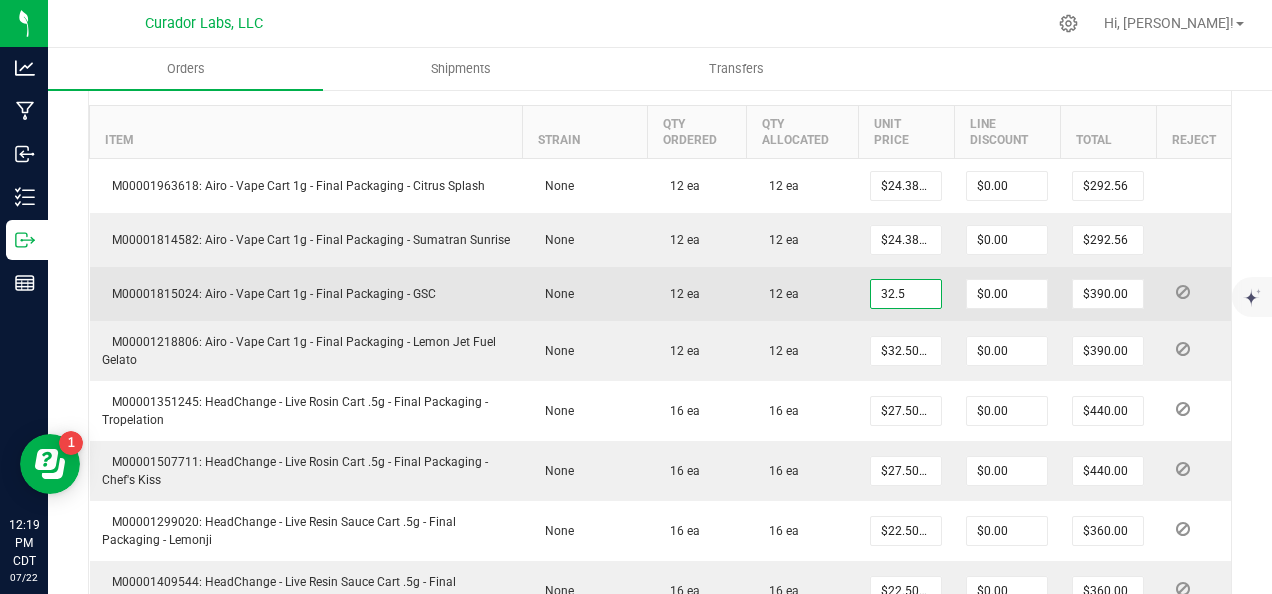paste on "24.38" 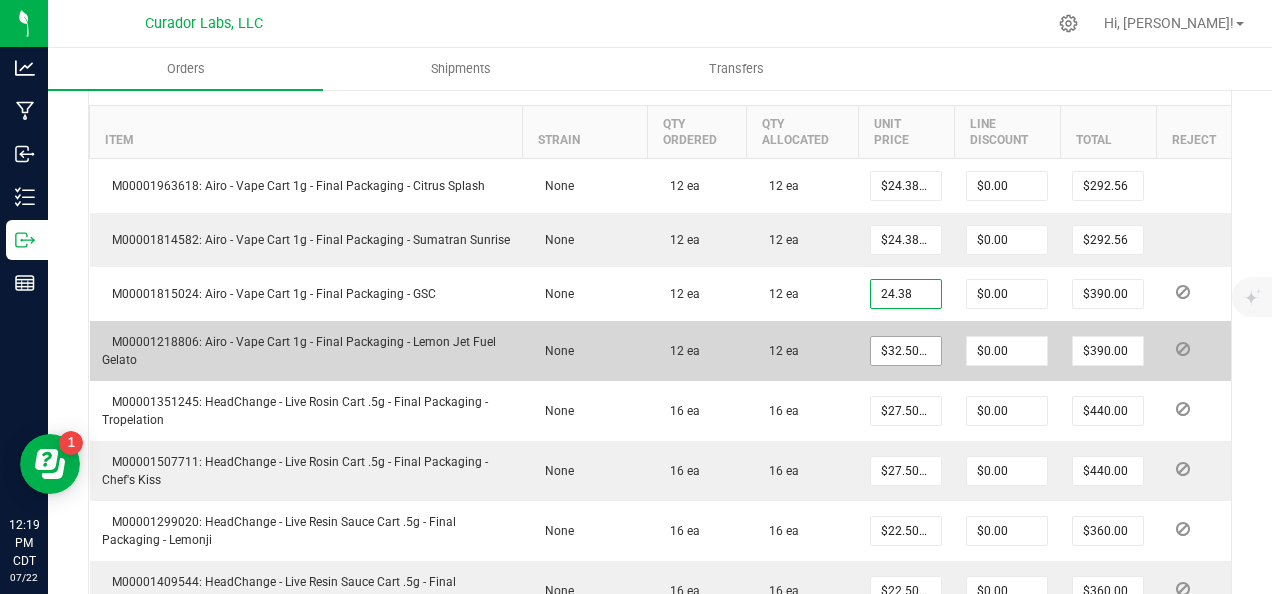 type on "$24.38000" 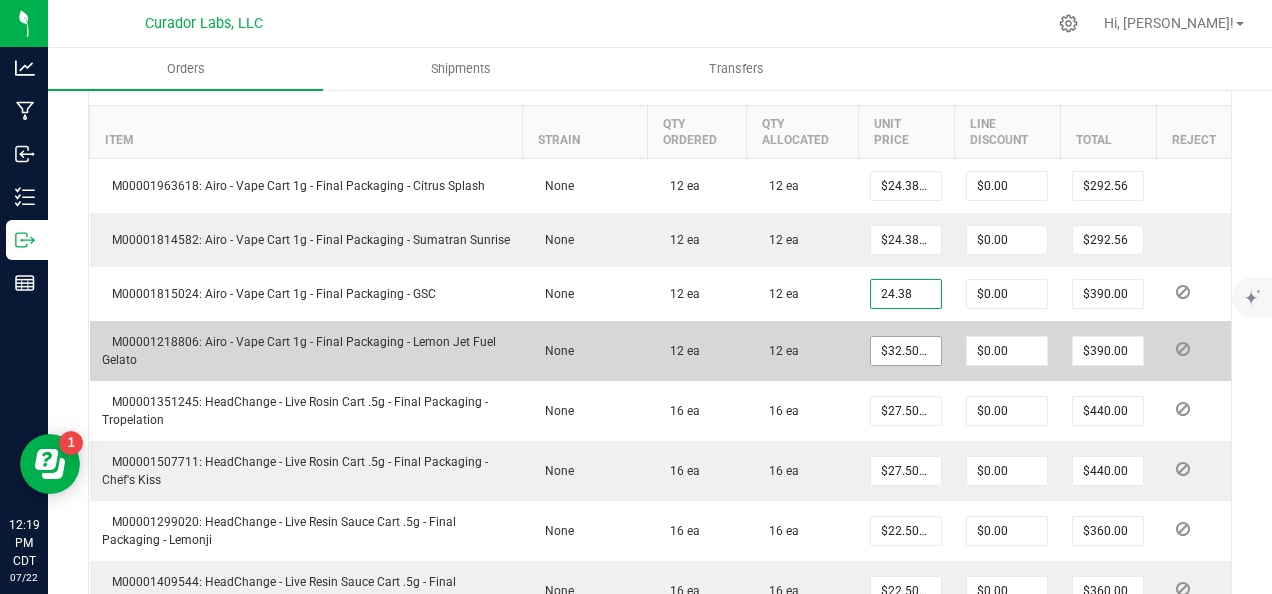 type on "$292.56" 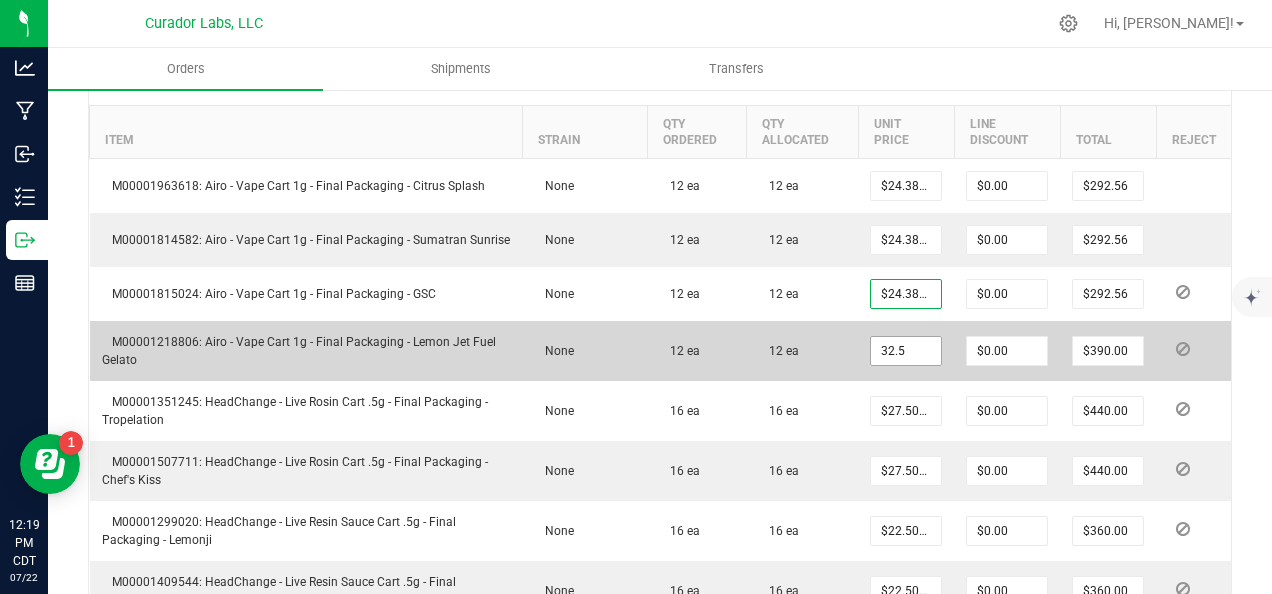 click on "32.5" at bounding box center [906, 351] 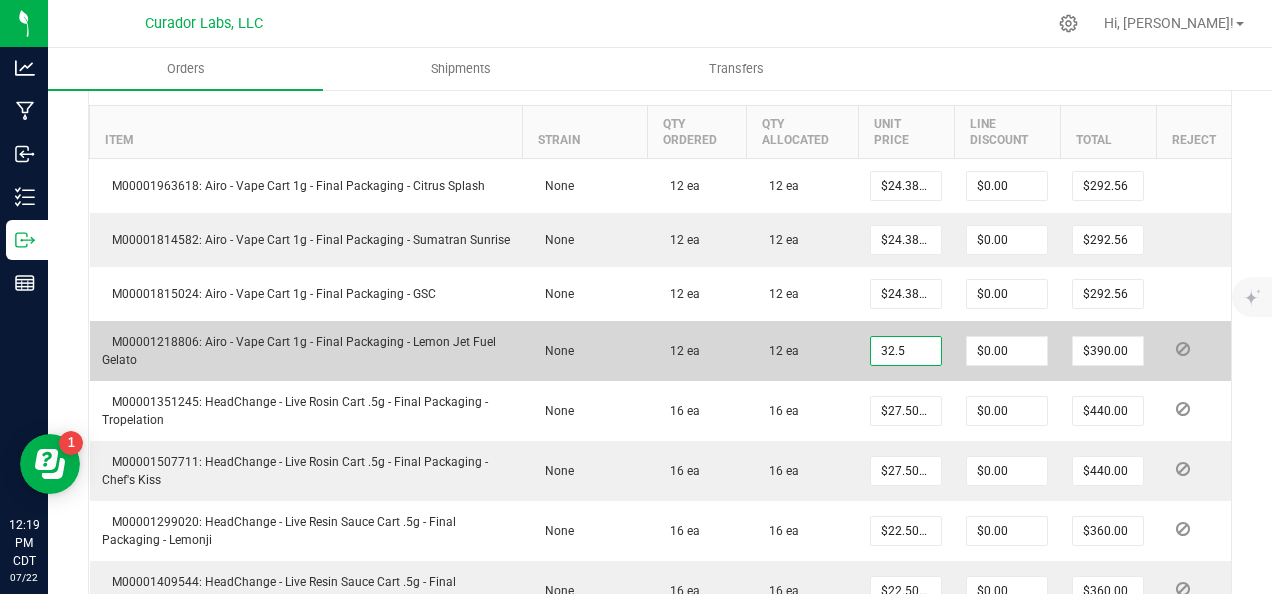 paste on "24.38" 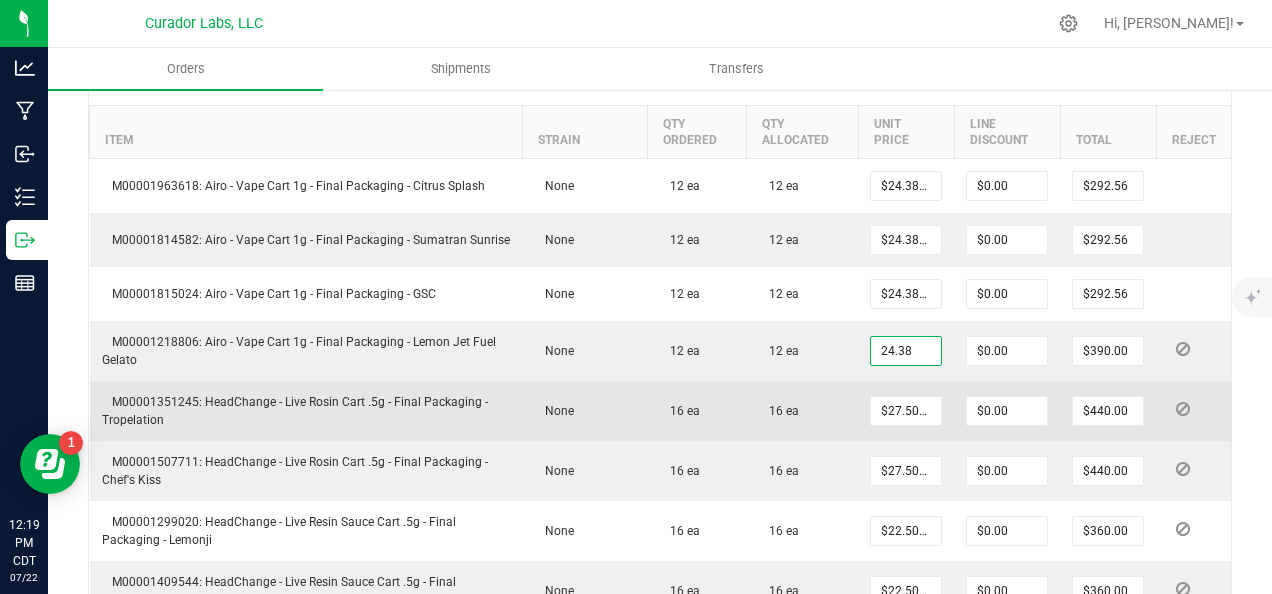type on "$24.38000" 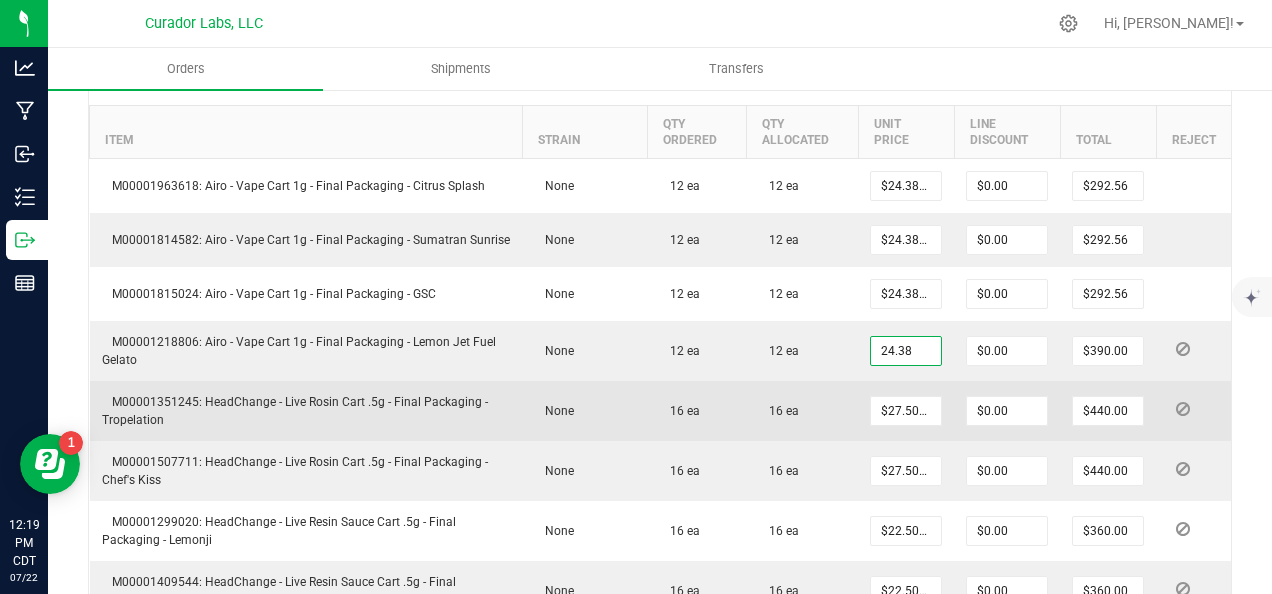 type on "$292.56" 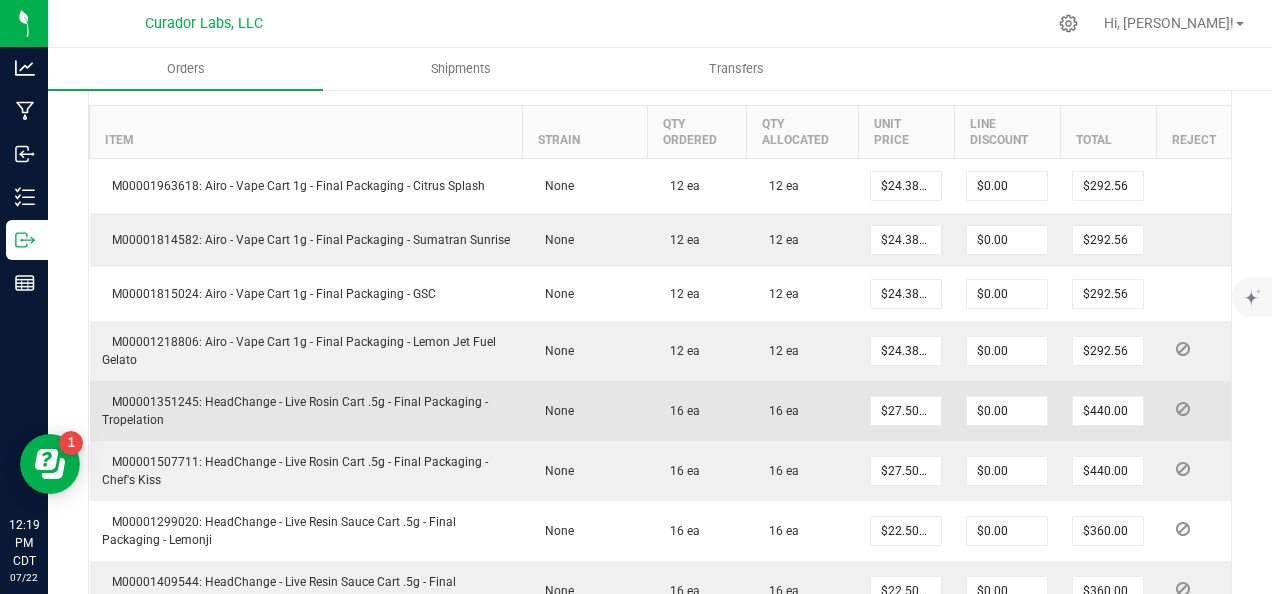 click on "$27.50000" at bounding box center (906, 411) 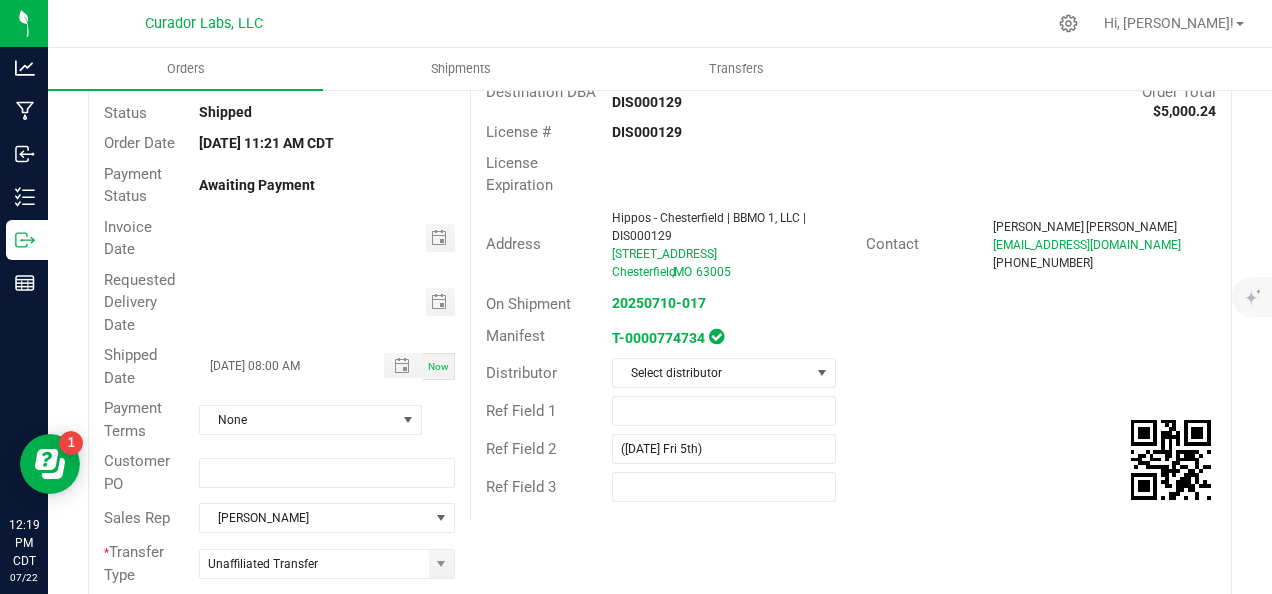 scroll, scrollTop: 0, scrollLeft: 0, axis: both 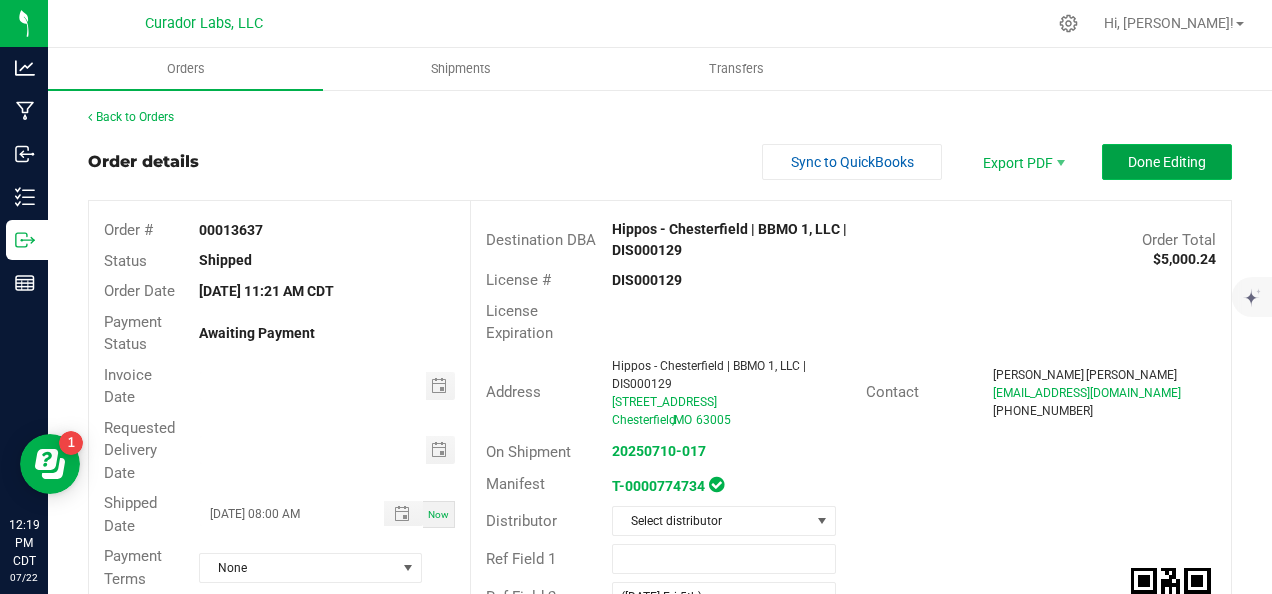 click on "Done Editing" at bounding box center [1167, 162] 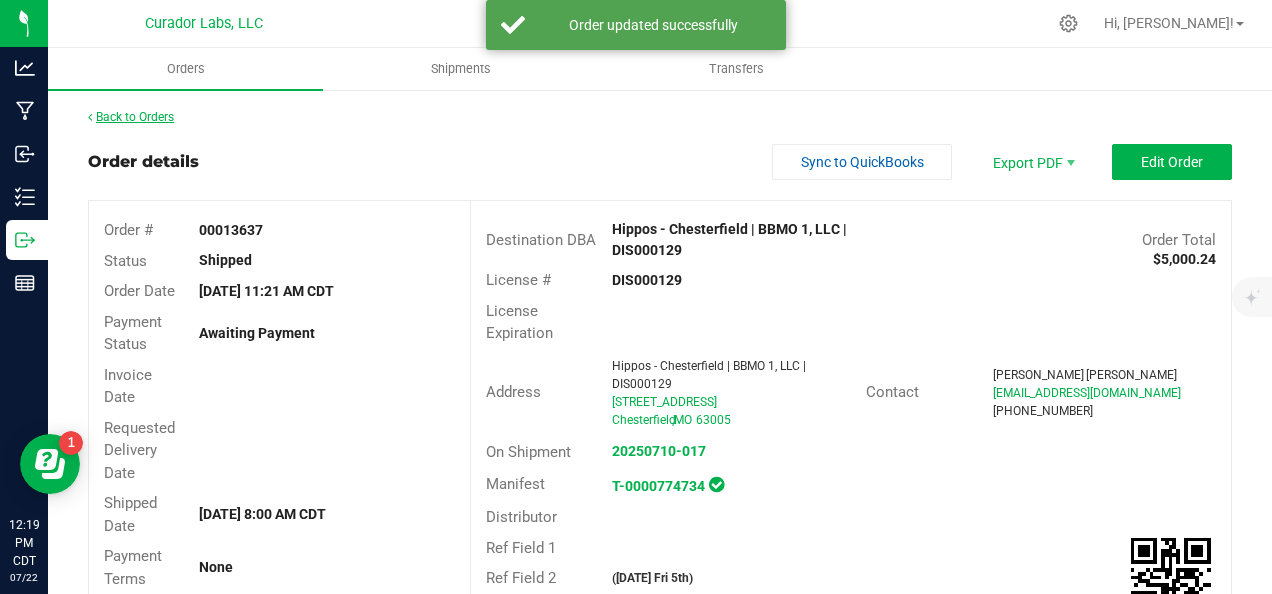 click on "Back to Orders" at bounding box center [131, 117] 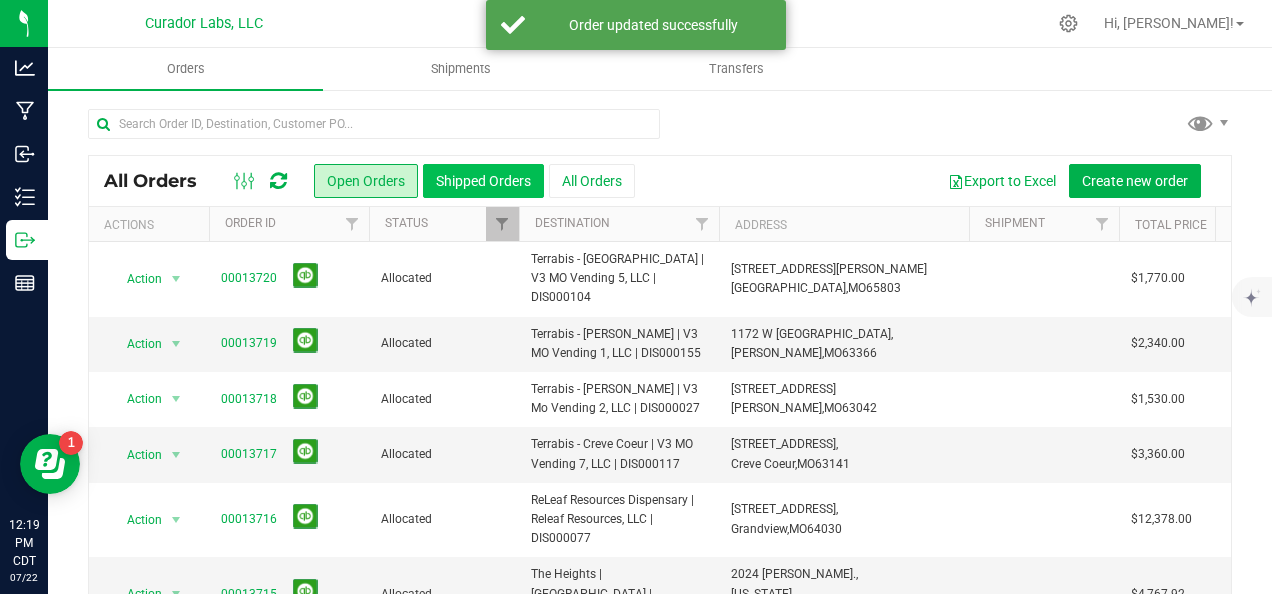 click on "Shipped Orders" at bounding box center (483, 181) 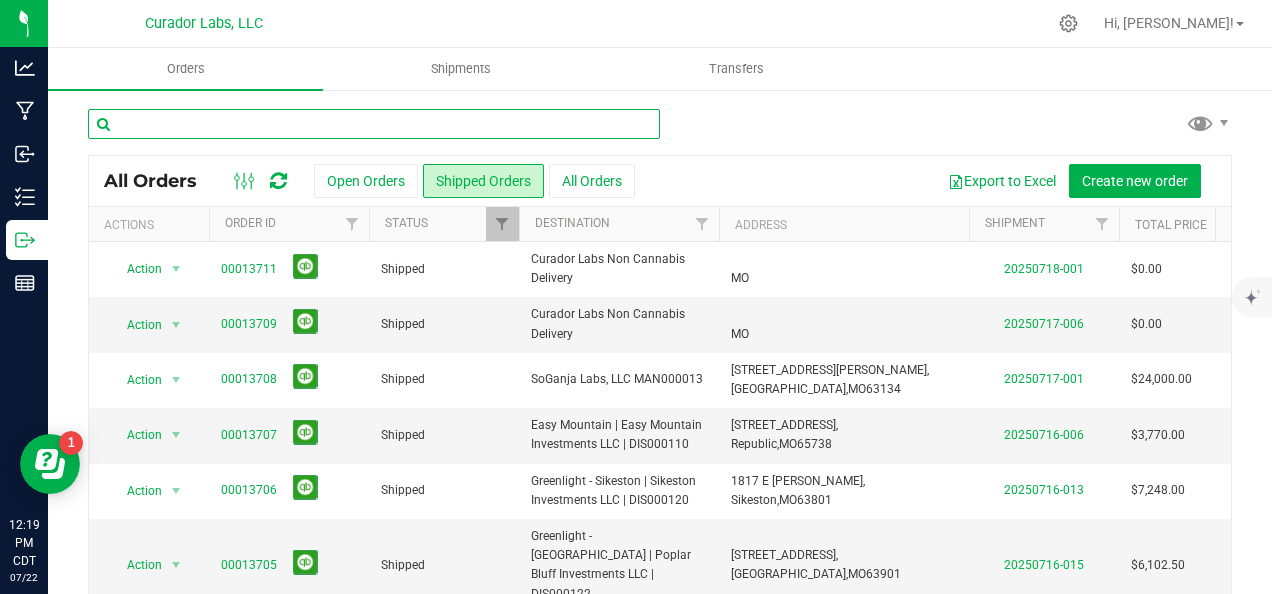 click at bounding box center [374, 124] 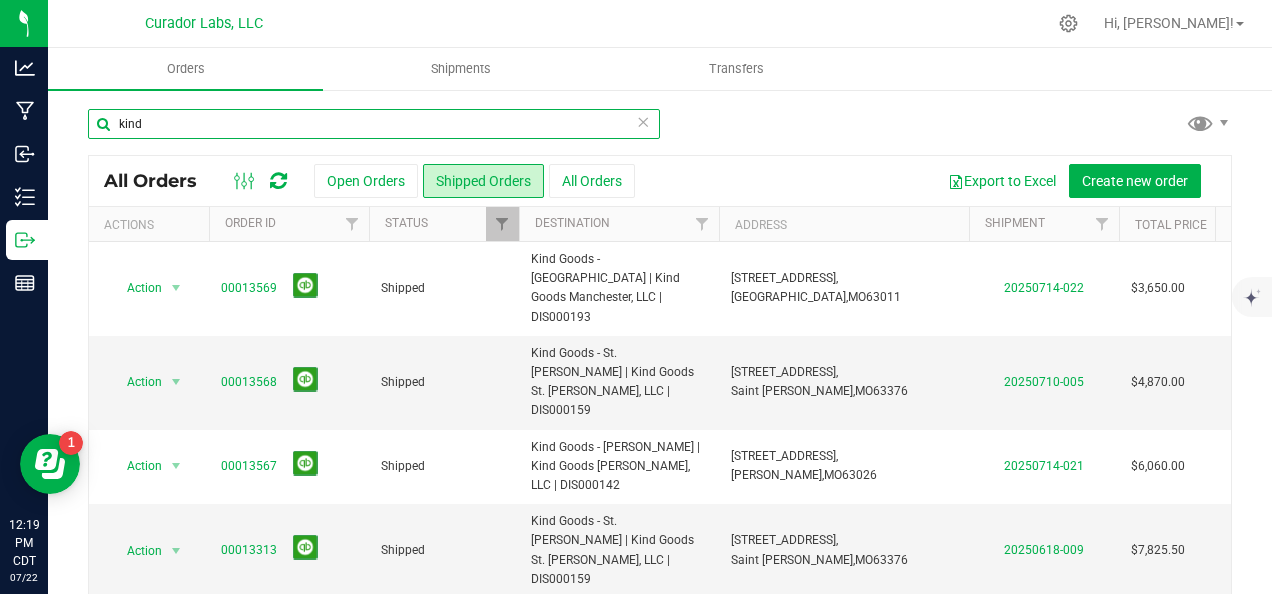scroll, scrollTop: 89, scrollLeft: 0, axis: vertical 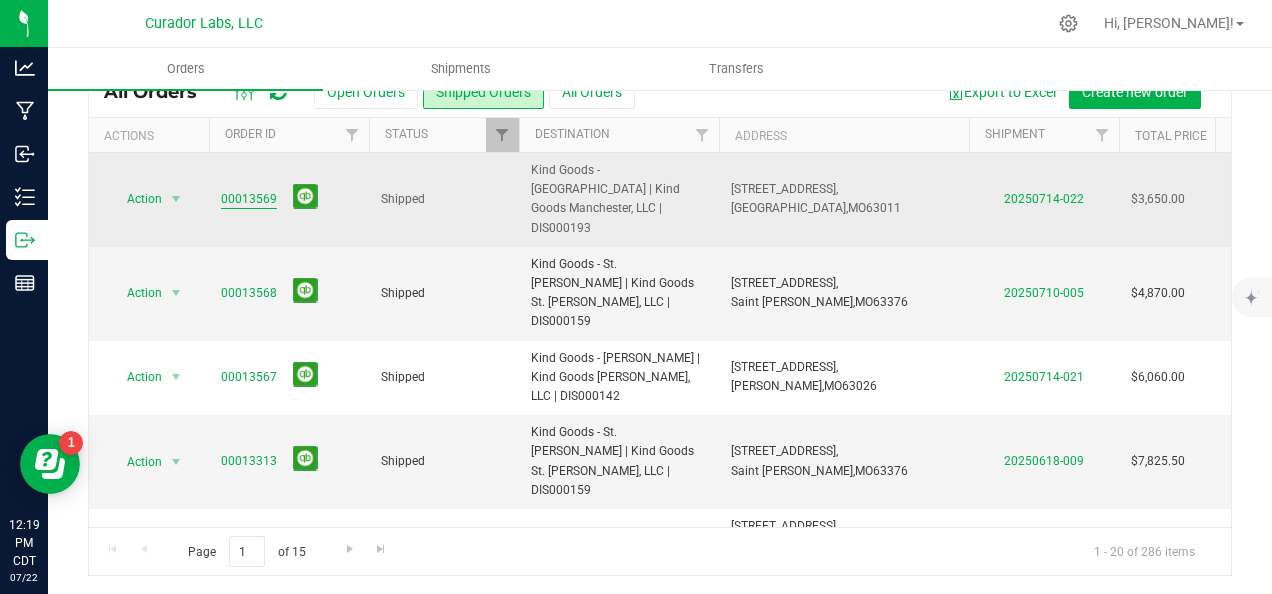 type on "kind" 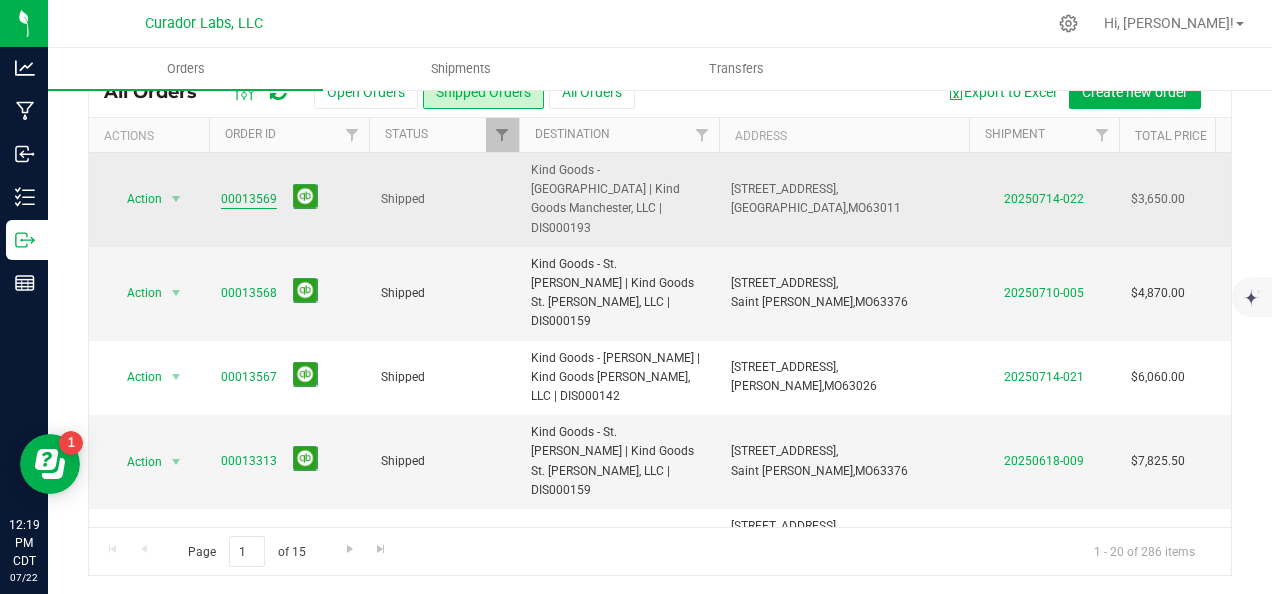 click on "00013569" at bounding box center (249, 199) 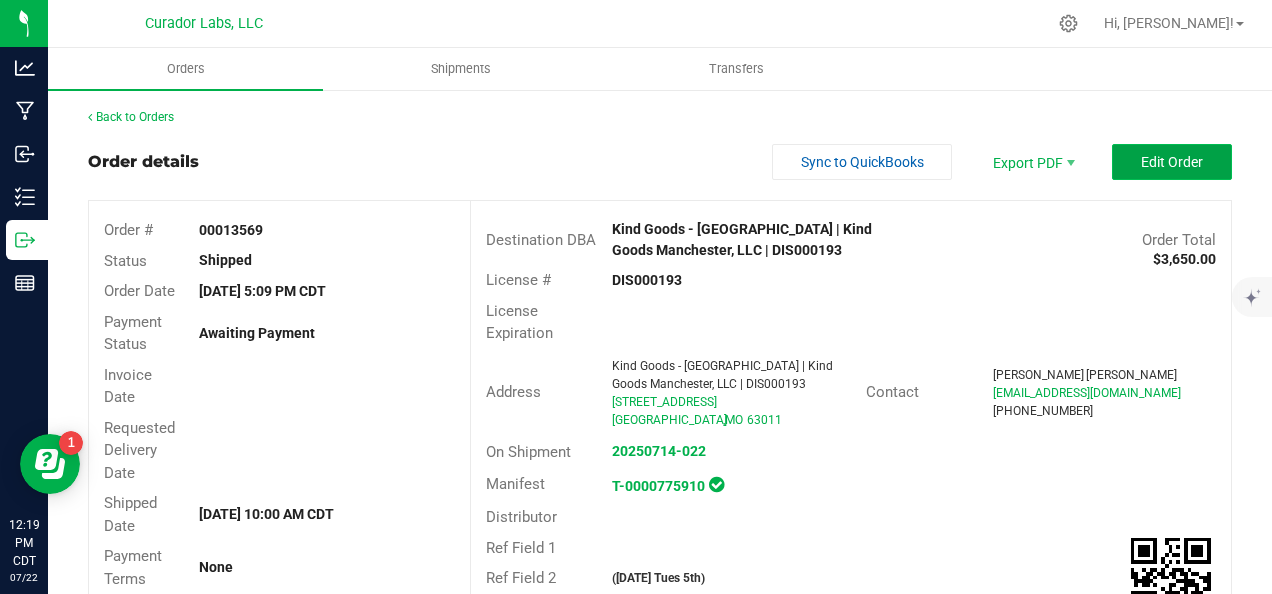 click on "Edit Order" at bounding box center [1172, 162] 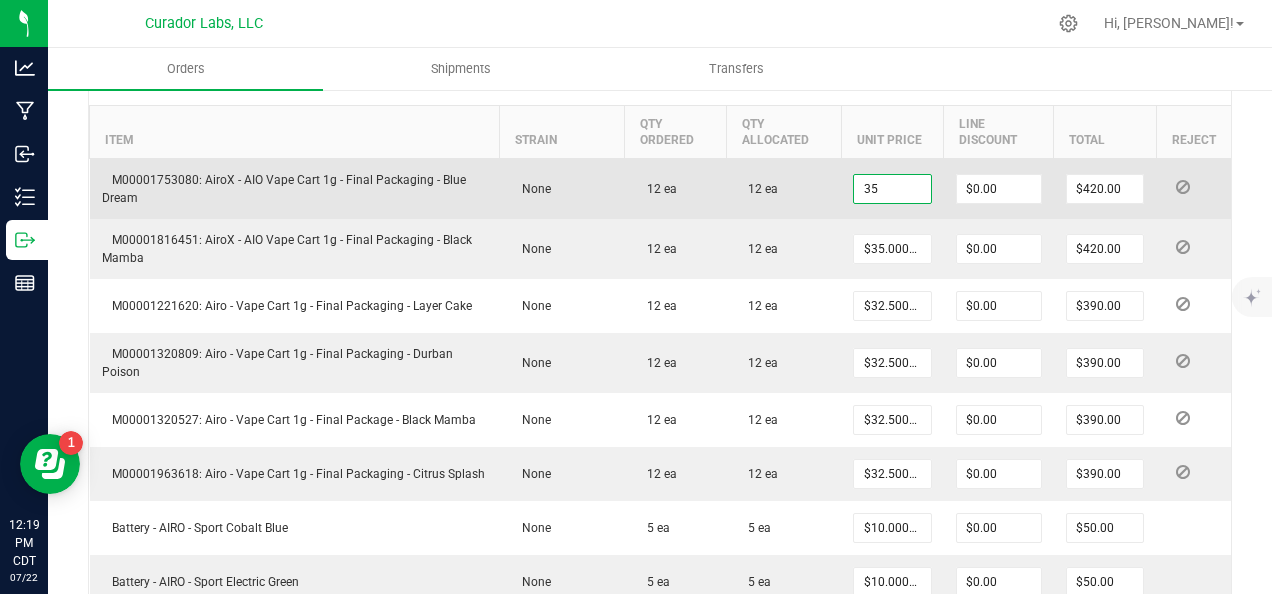 click on "35" at bounding box center (892, 189) 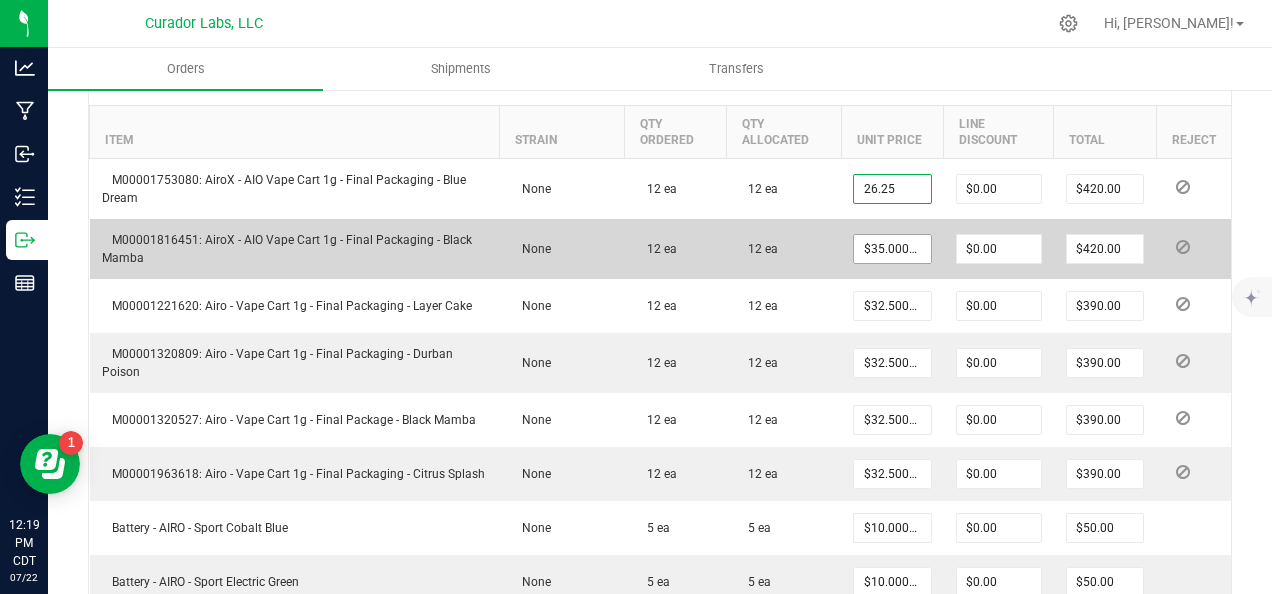 type on "$26.25000" 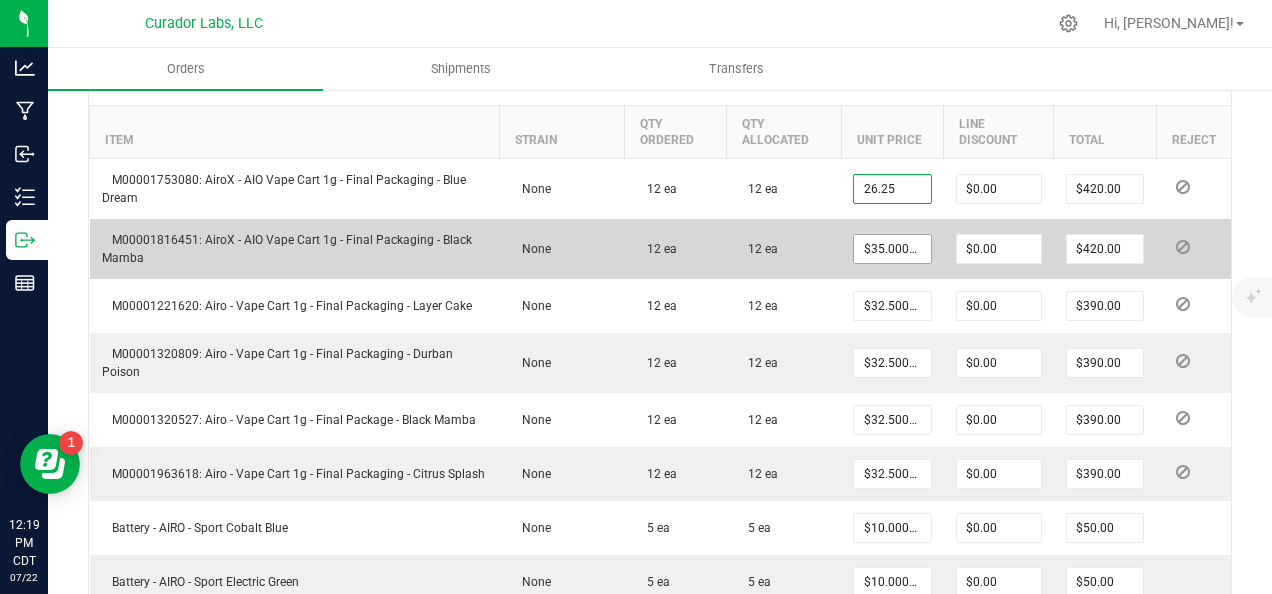 type on "$315.00" 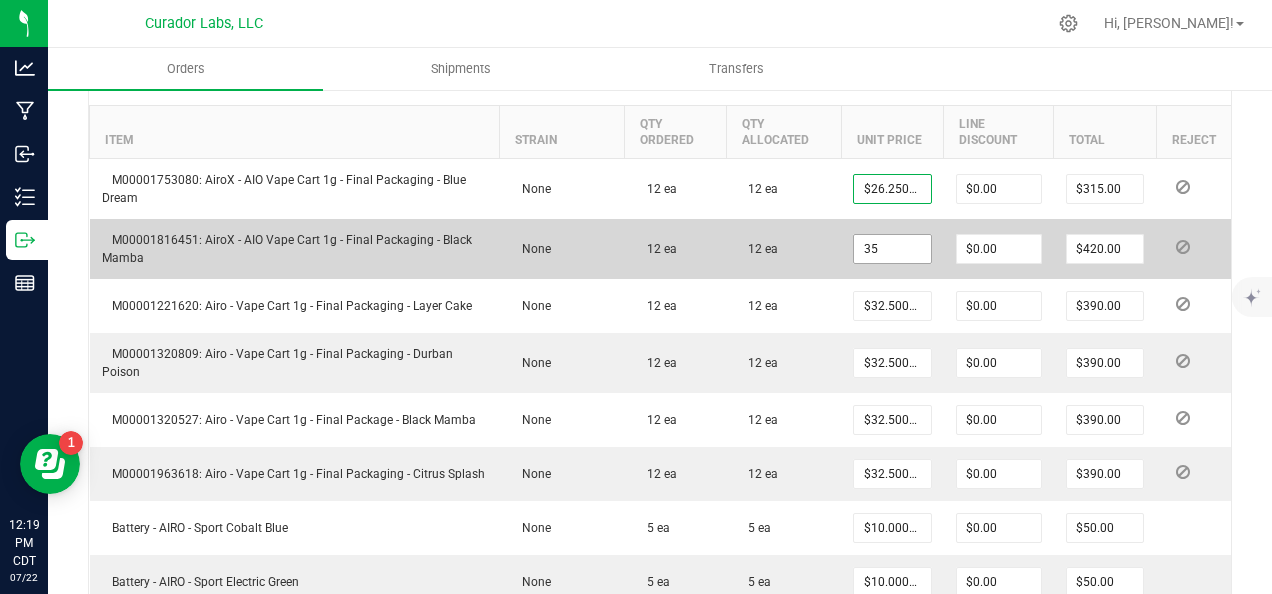 click on "35" at bounding box center (892, 249) 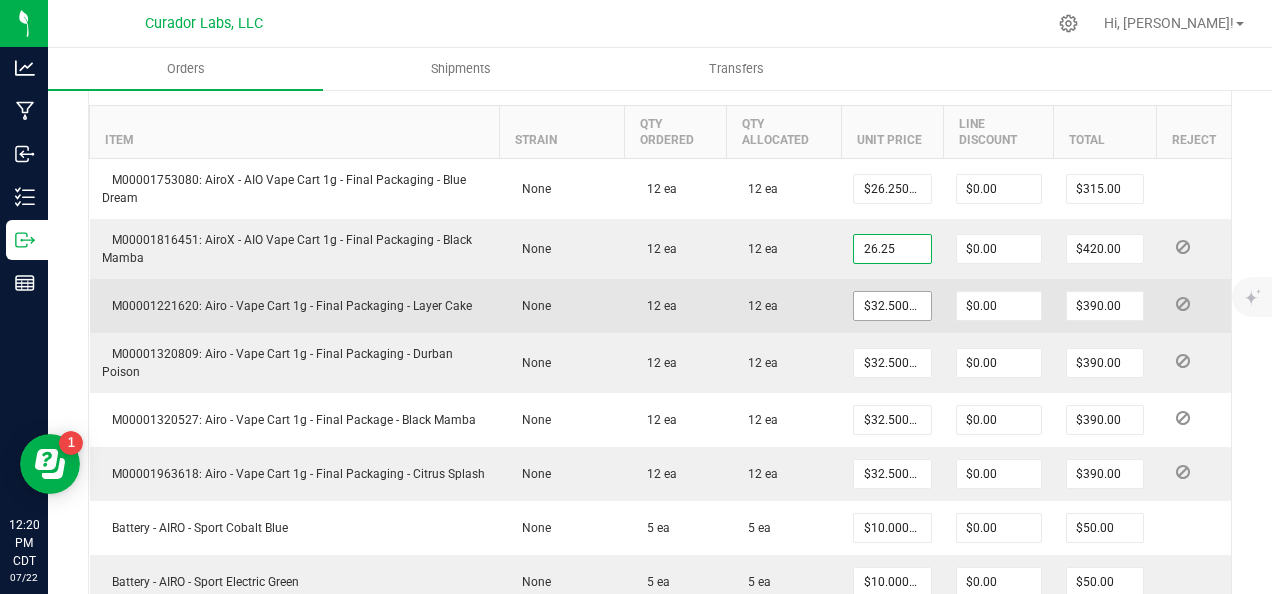 type on "$26.25000" 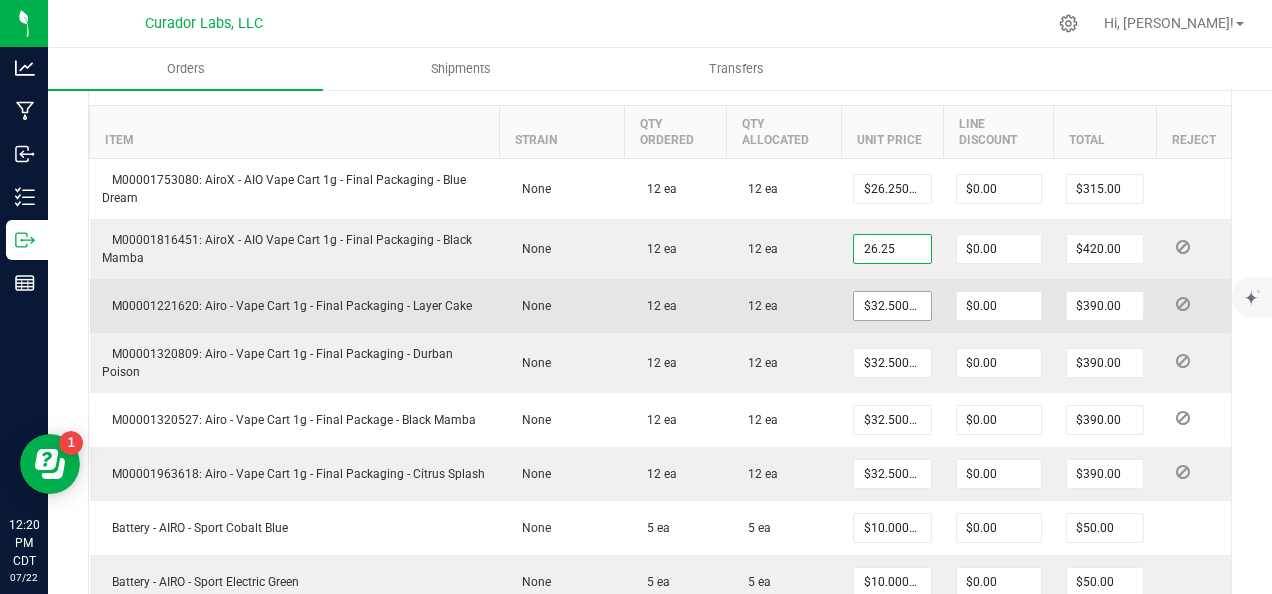 type on "$315.00" 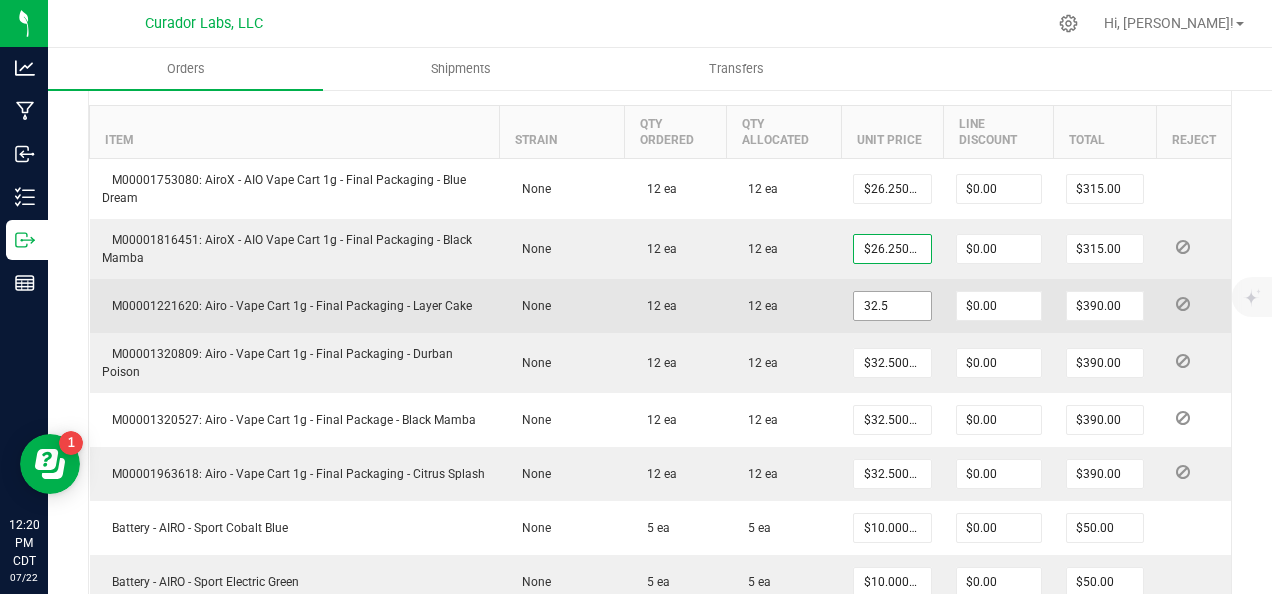 click on "32.5" at bounding box center (892, 306) 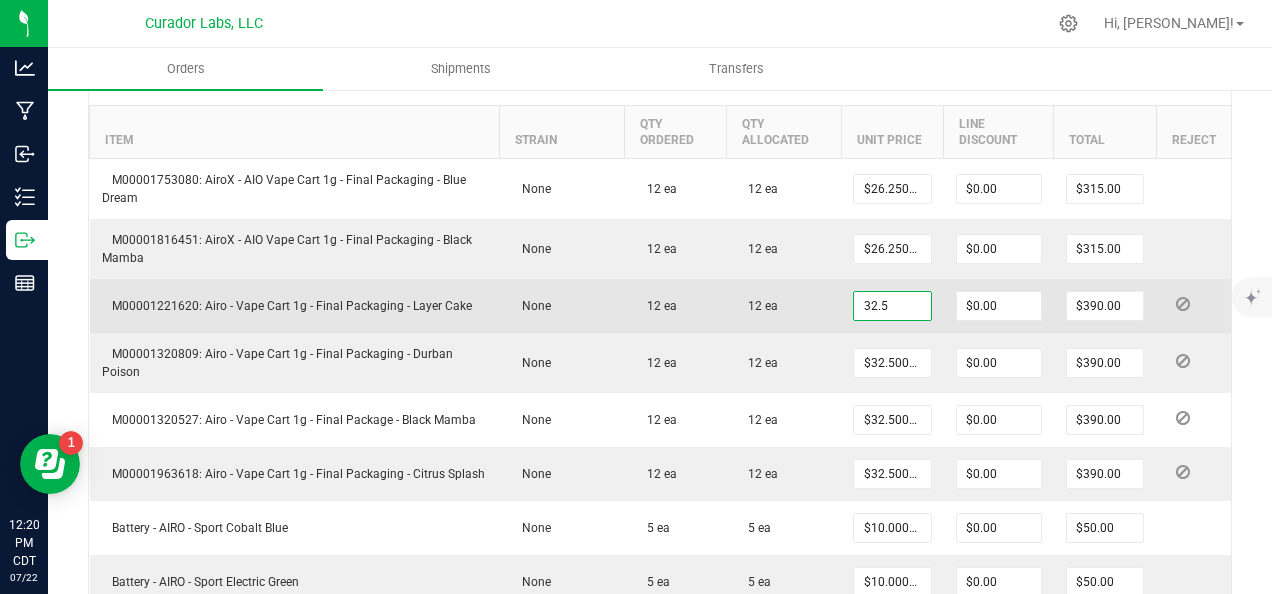paste on "24.38" 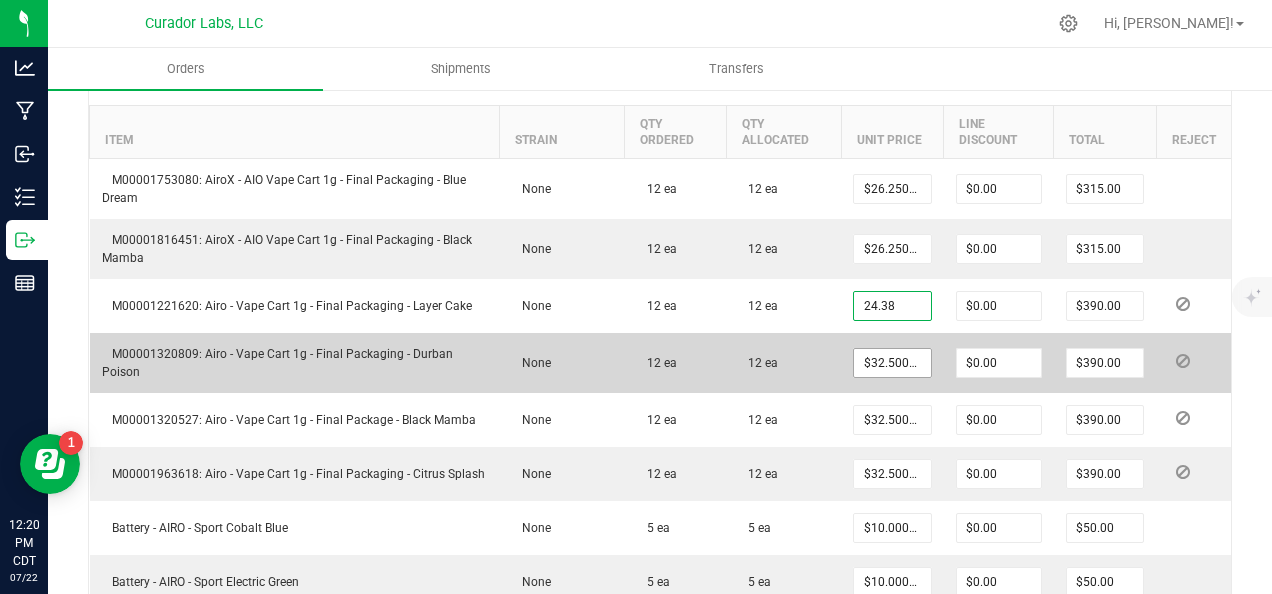 type on "$24.38000" 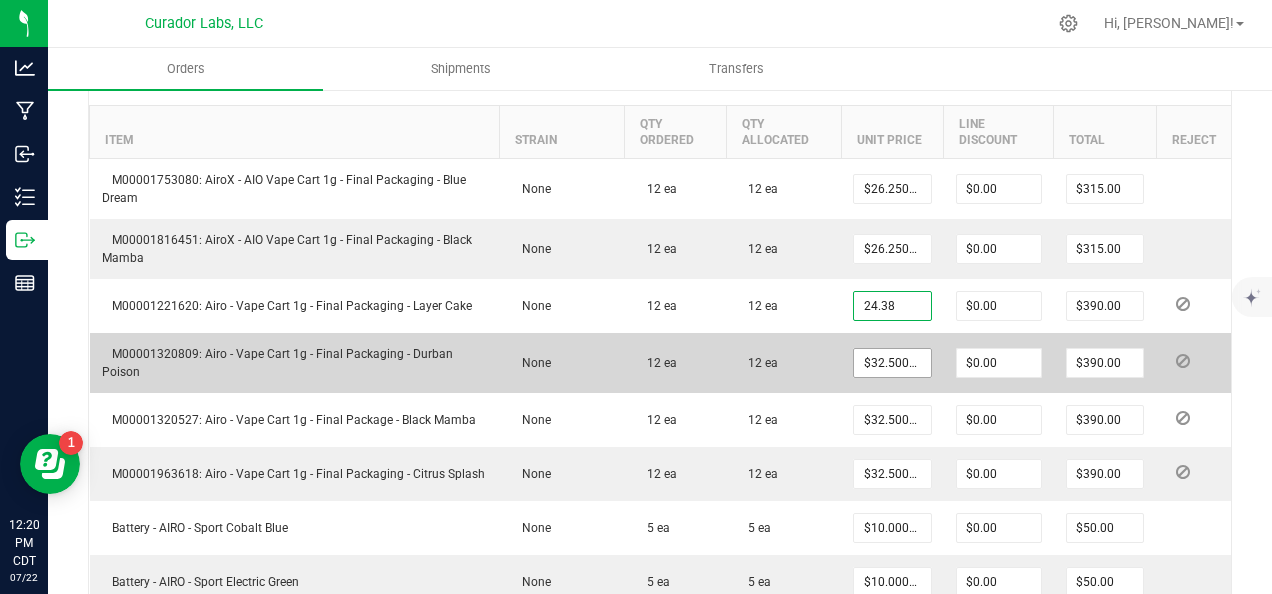 type on "$292.56" 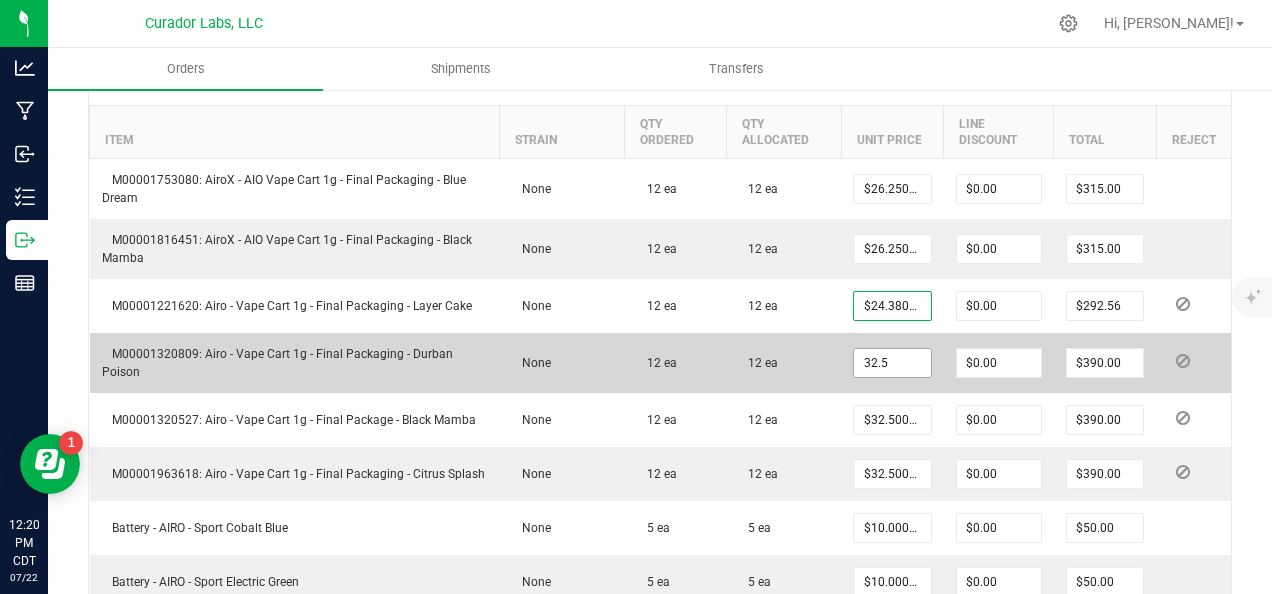 click on "32.5" at bounding box center (892, 363) 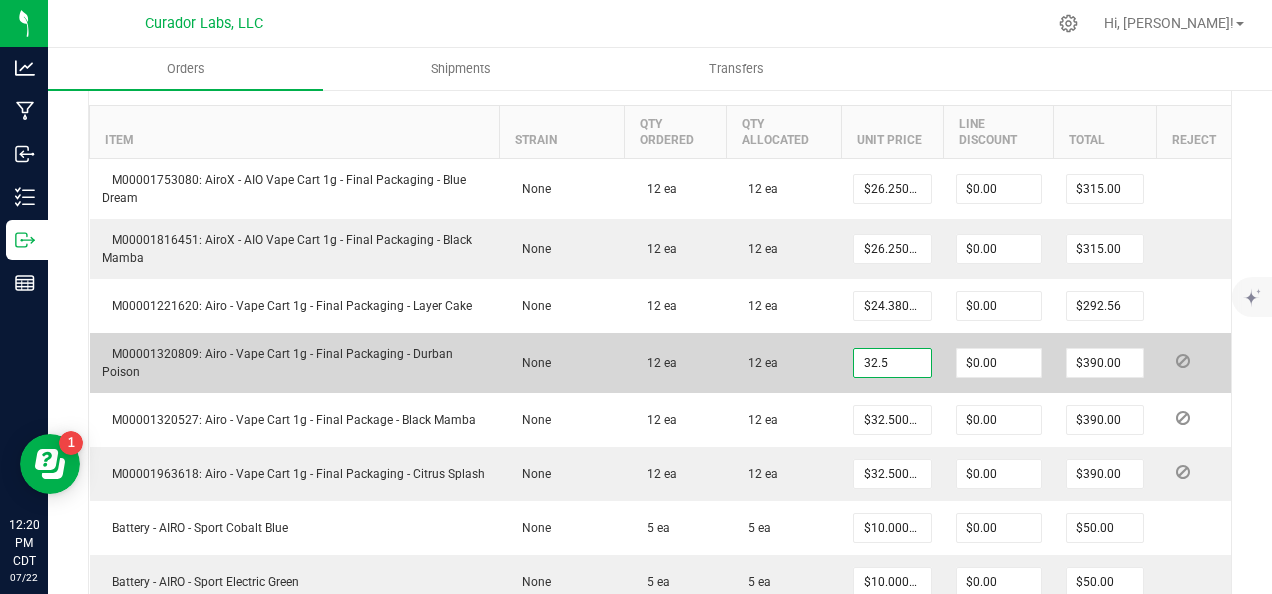 paste on "24.38" 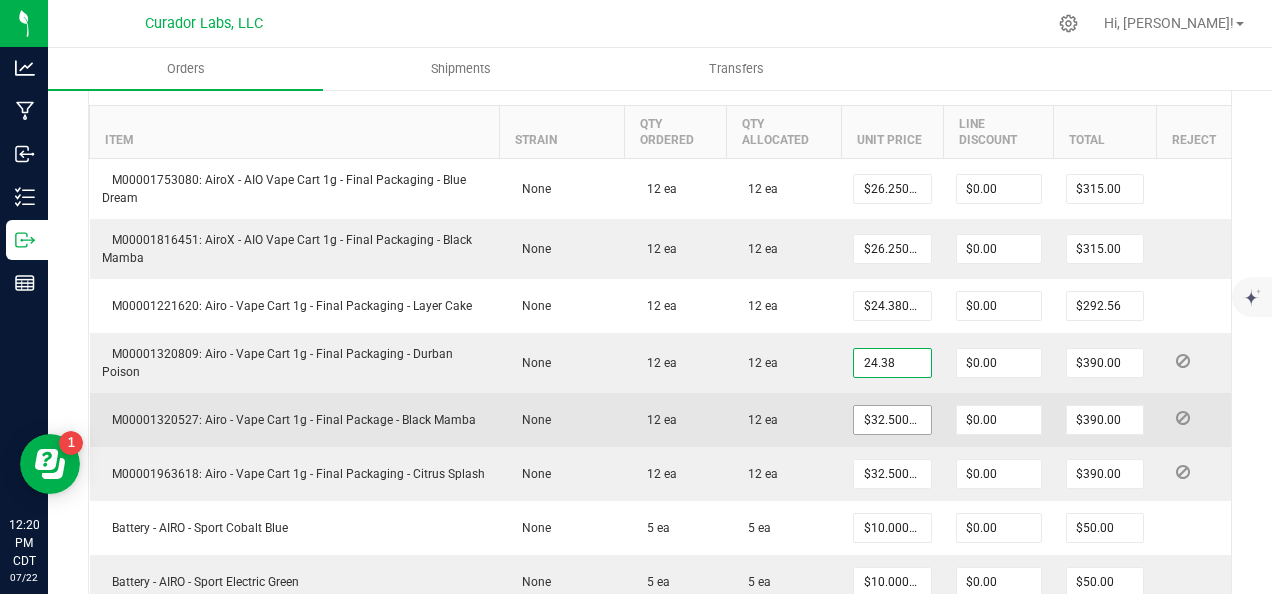 type on "$24.38000" 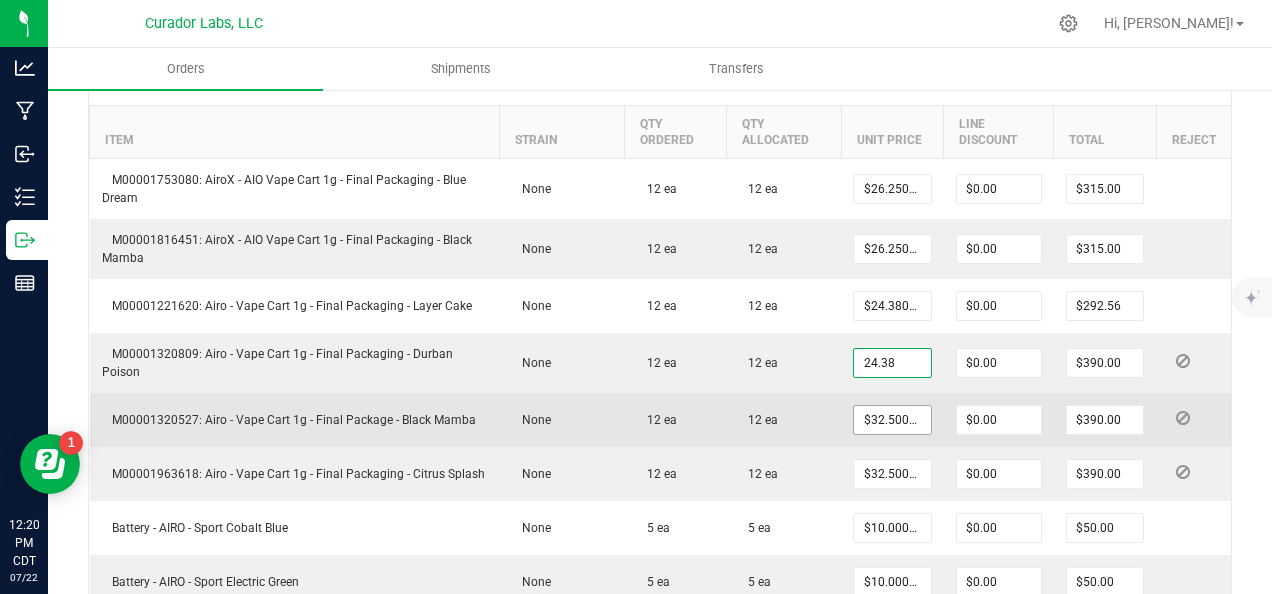 type on "$292.56" 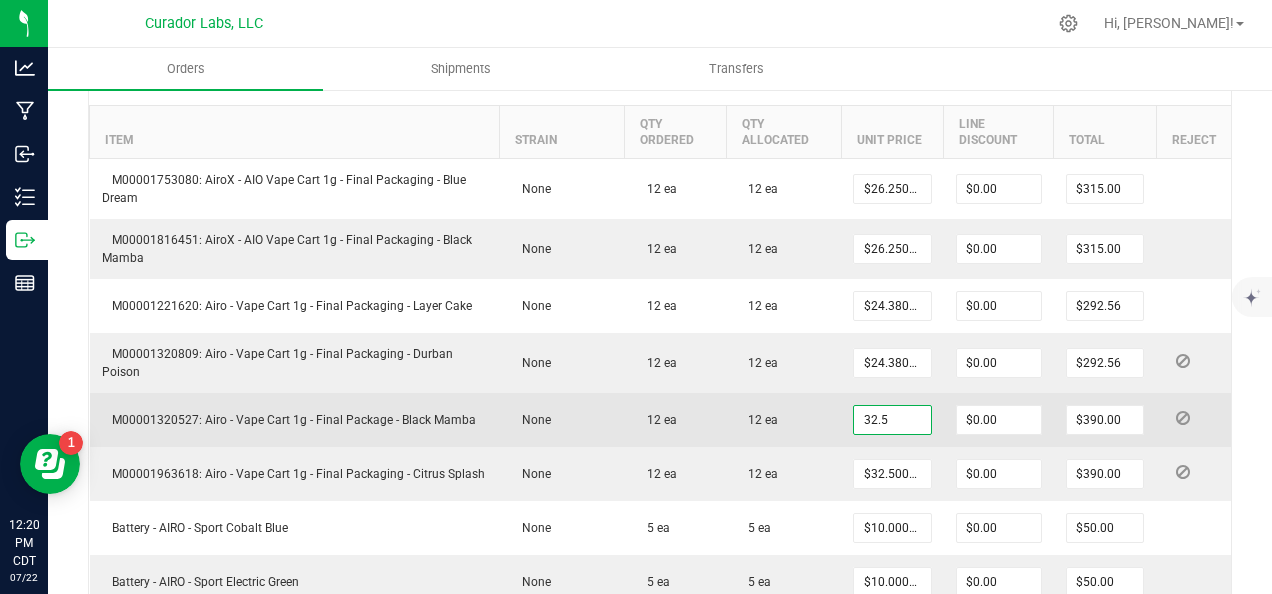 click on "32.5" at bounding box center (892, 420) 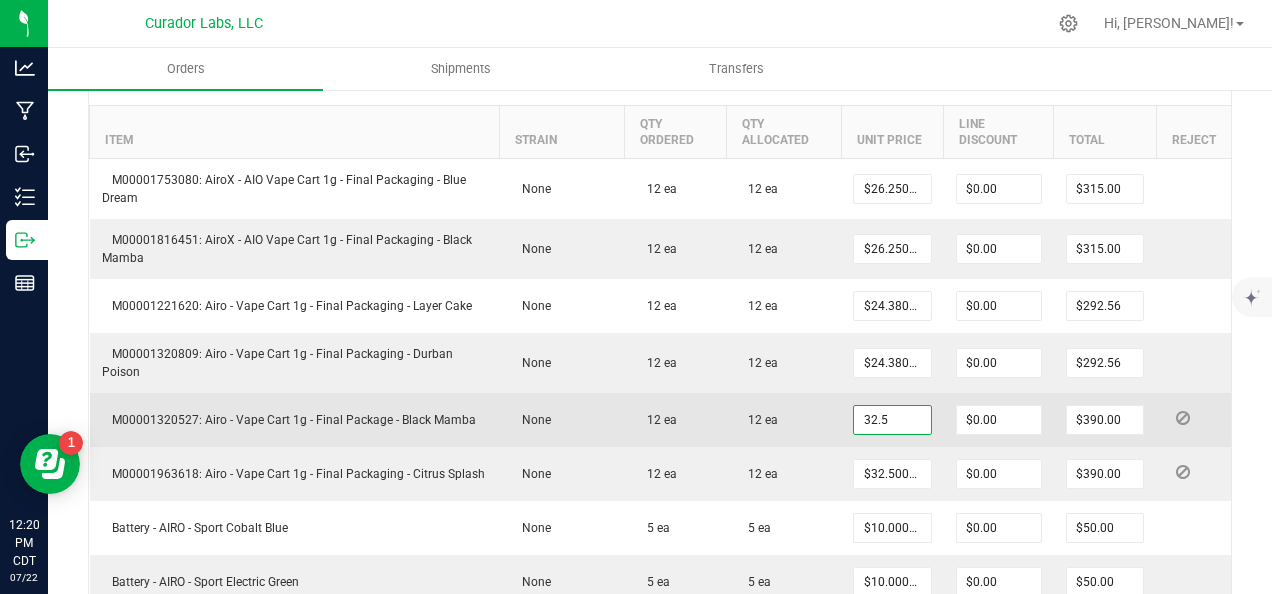 paste on "24.38" 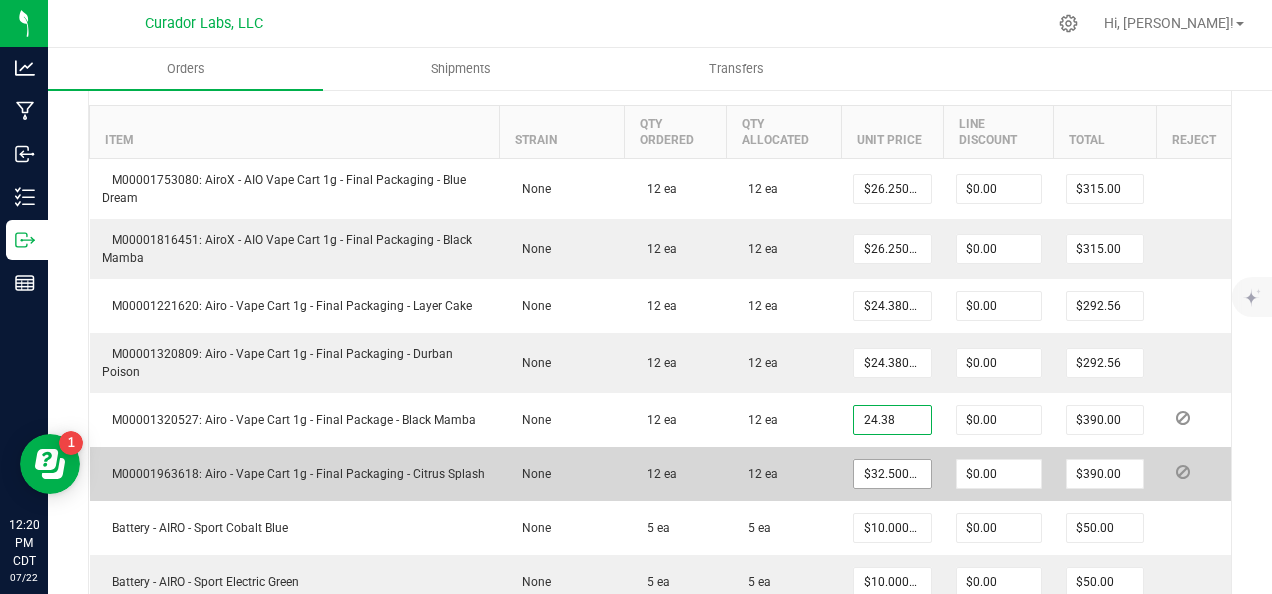 type on "$24.38000" 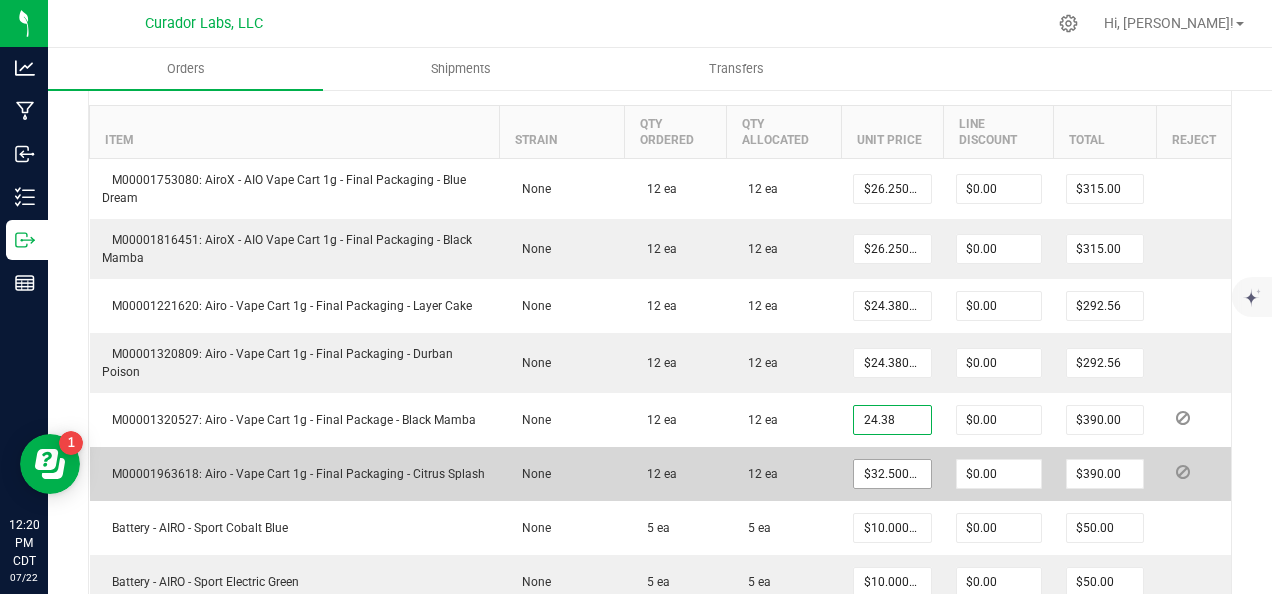 type on "$292.56" 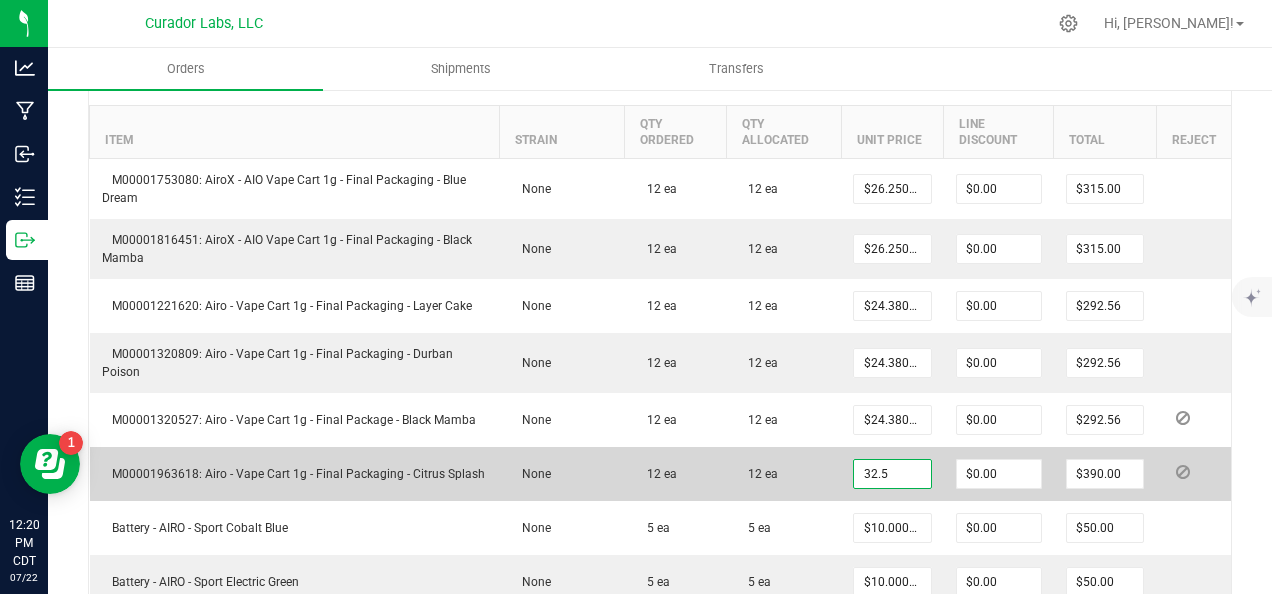 click on "32.5" at bounding box center (892, 474) 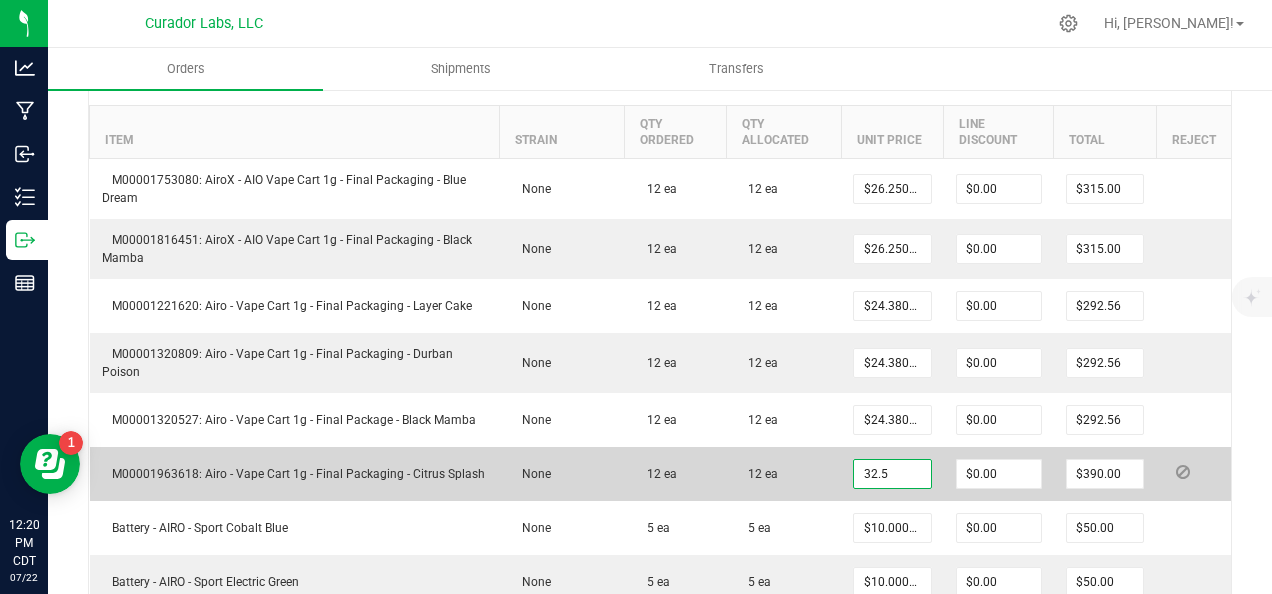 paste on "24.38" 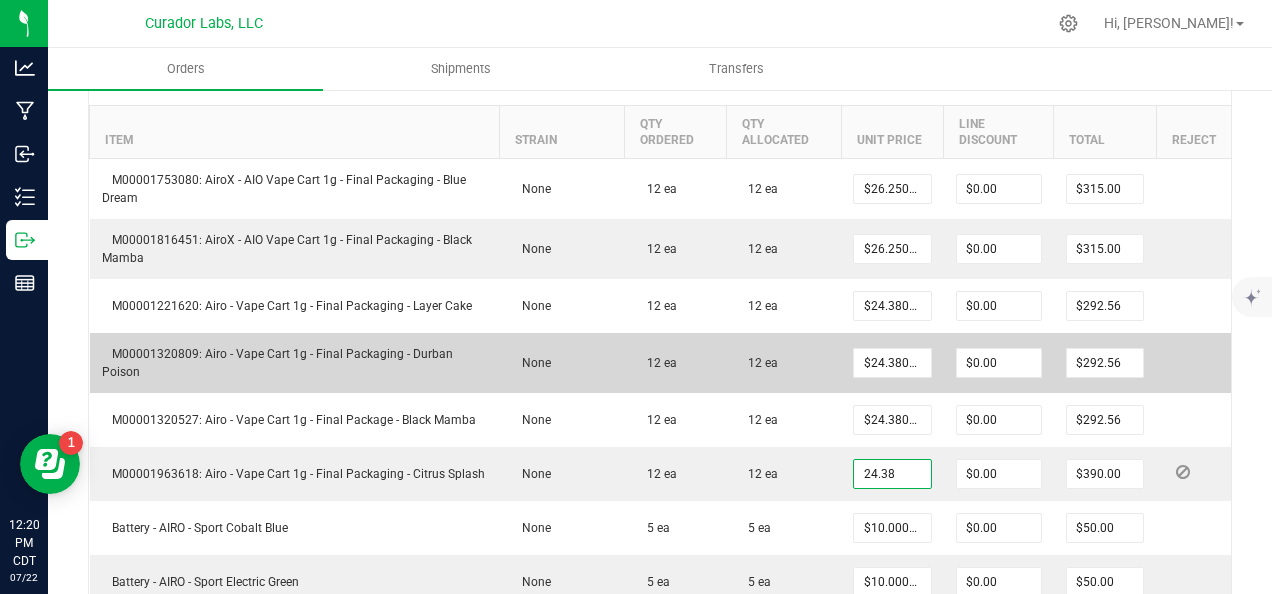type on "$24.38000" 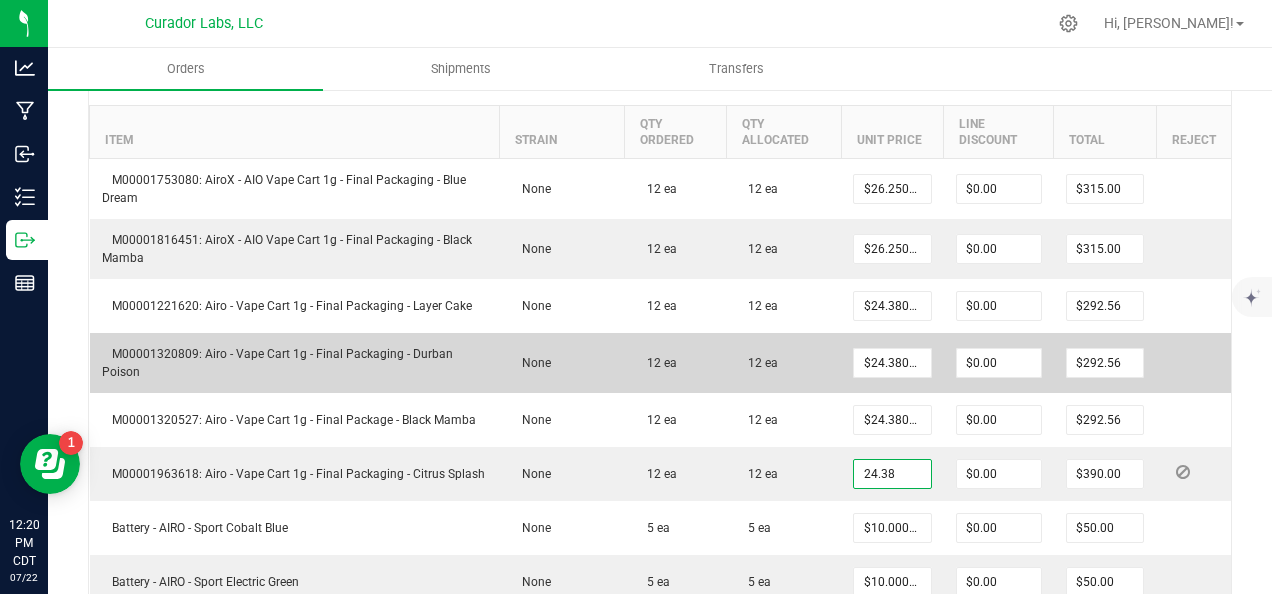 type on "$292.56" 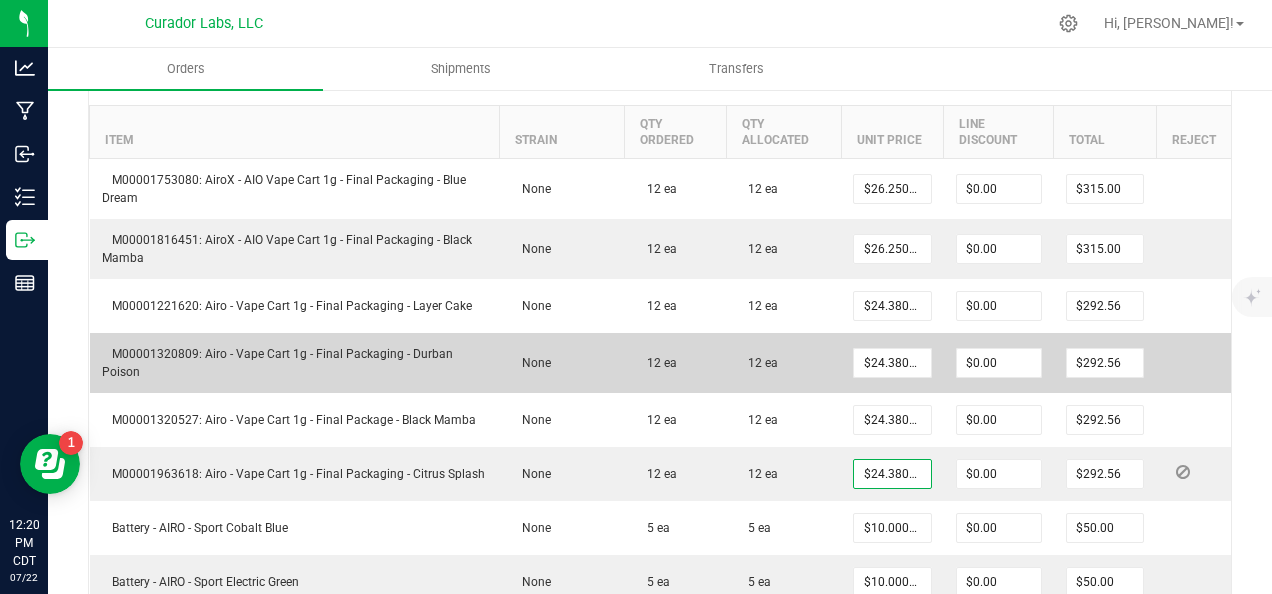 click on "12 ea" at bounding box center (783, 363) 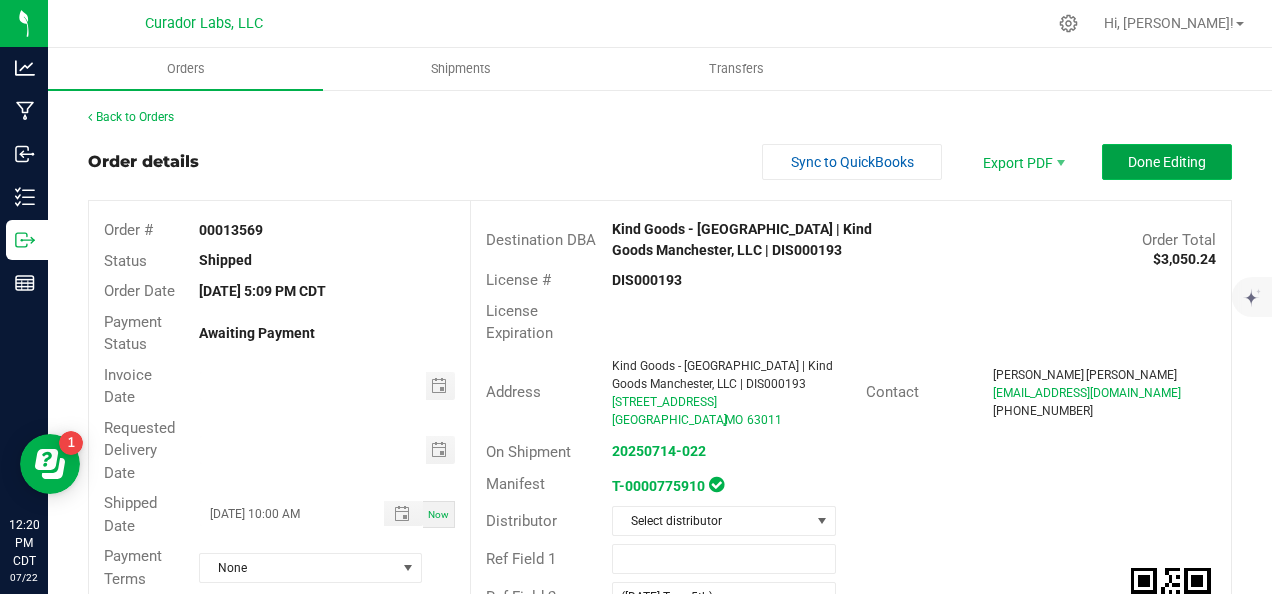 click on "Done Editing" at bounding box center (1167, 162) 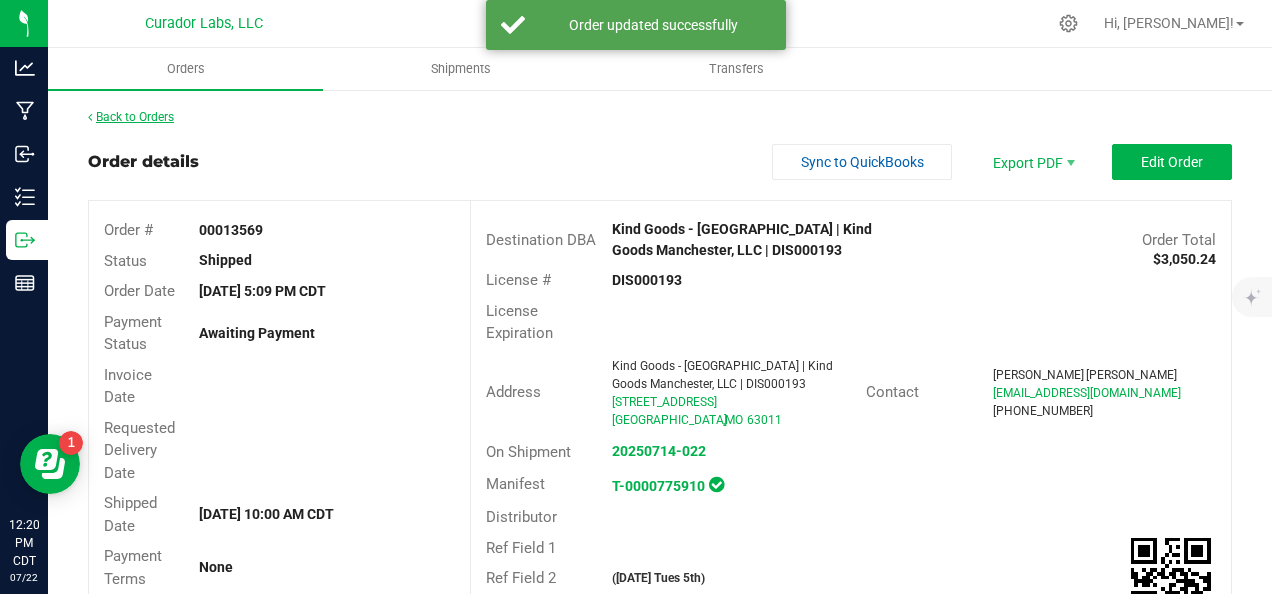 click on "Back to Orders" at bounding box center (131, 117) 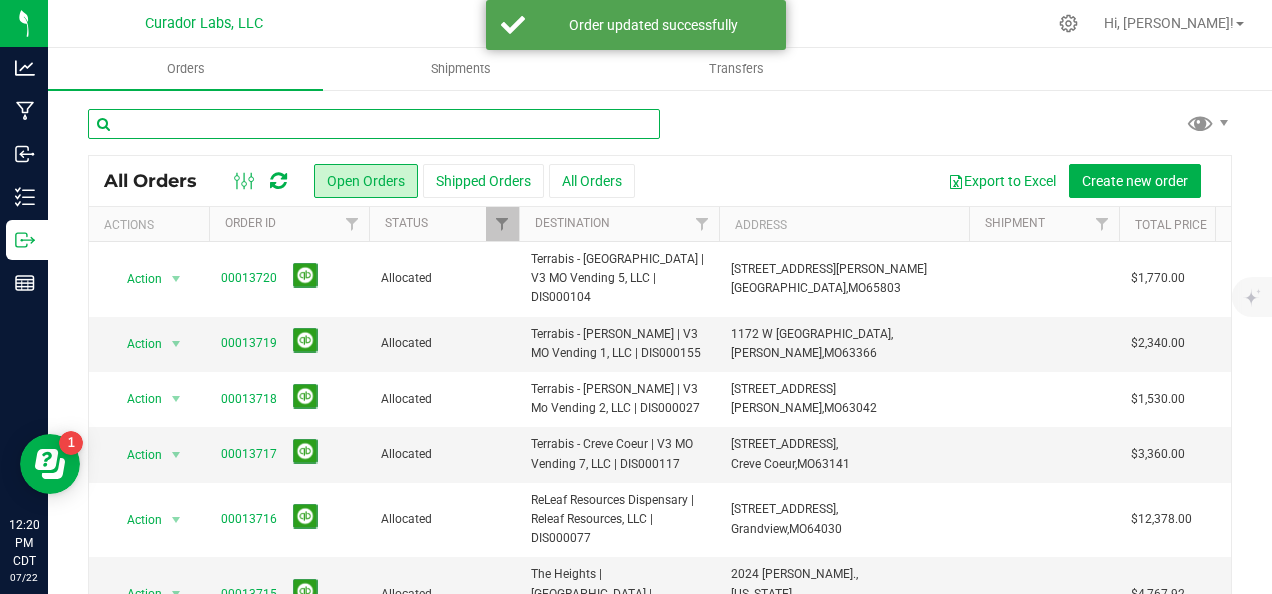 click at bounding box center [374, 124] 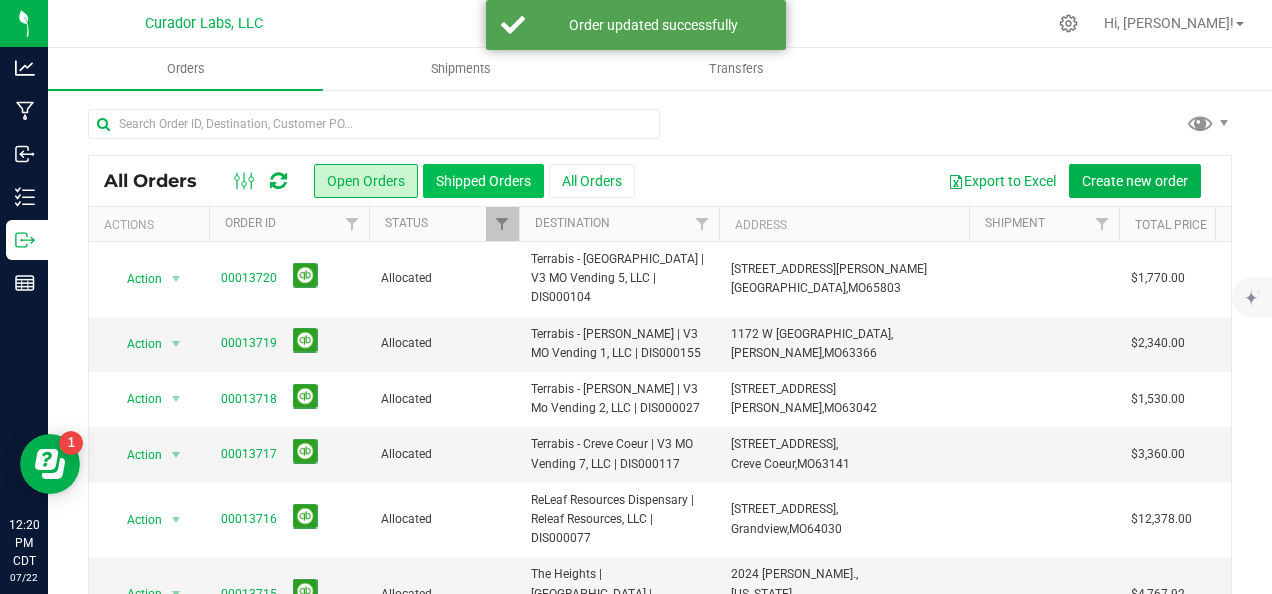 click on "Shipped Orders" at bounding box center [483, 181] 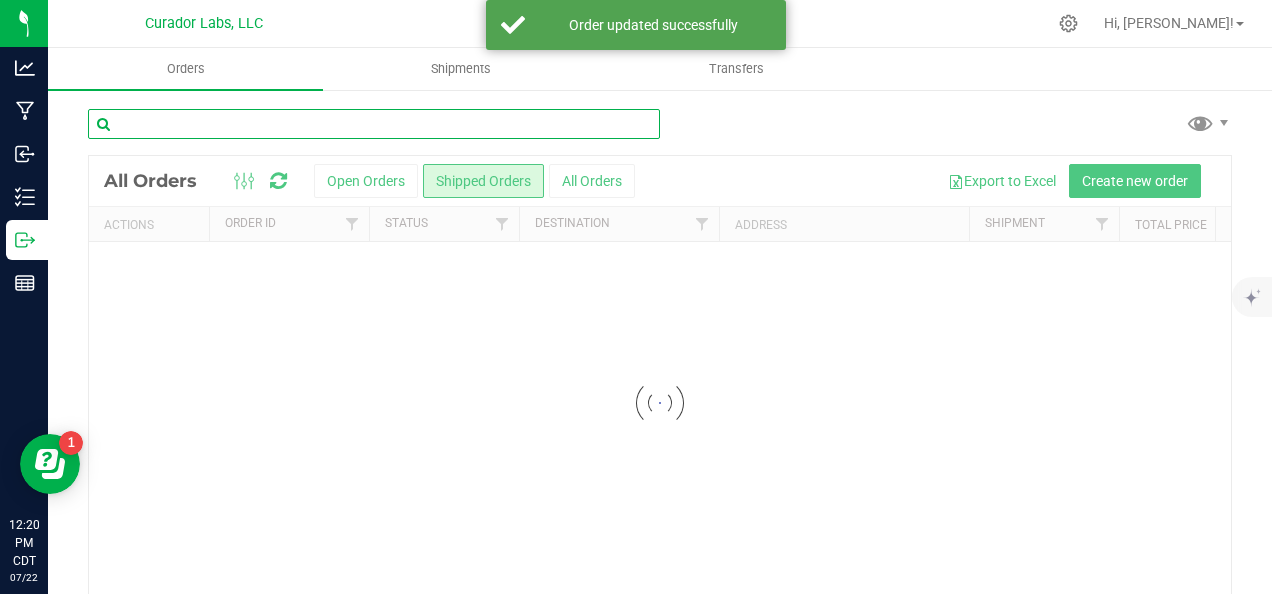 click at bounding box center [374, 124] 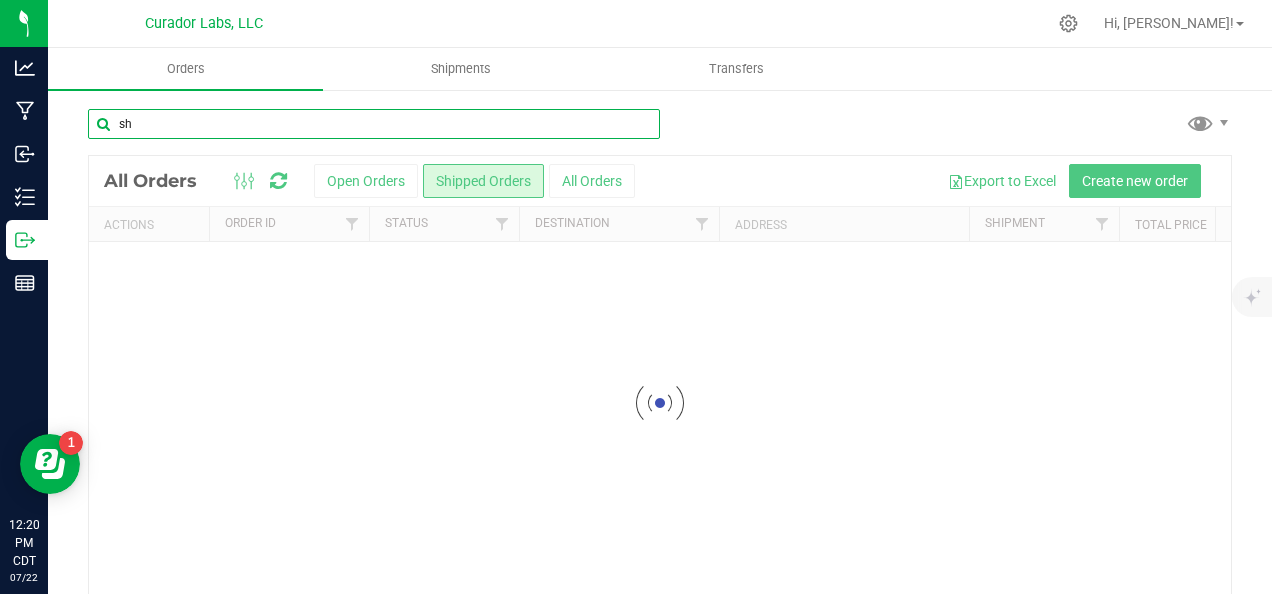 type on "s" 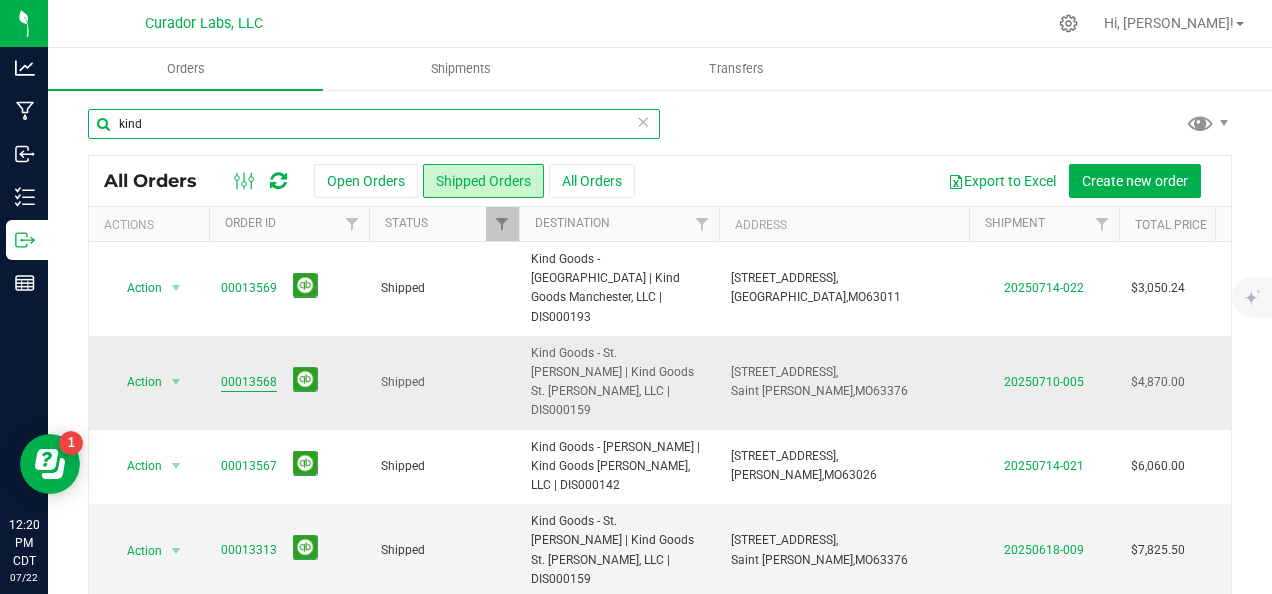 type on "kind" 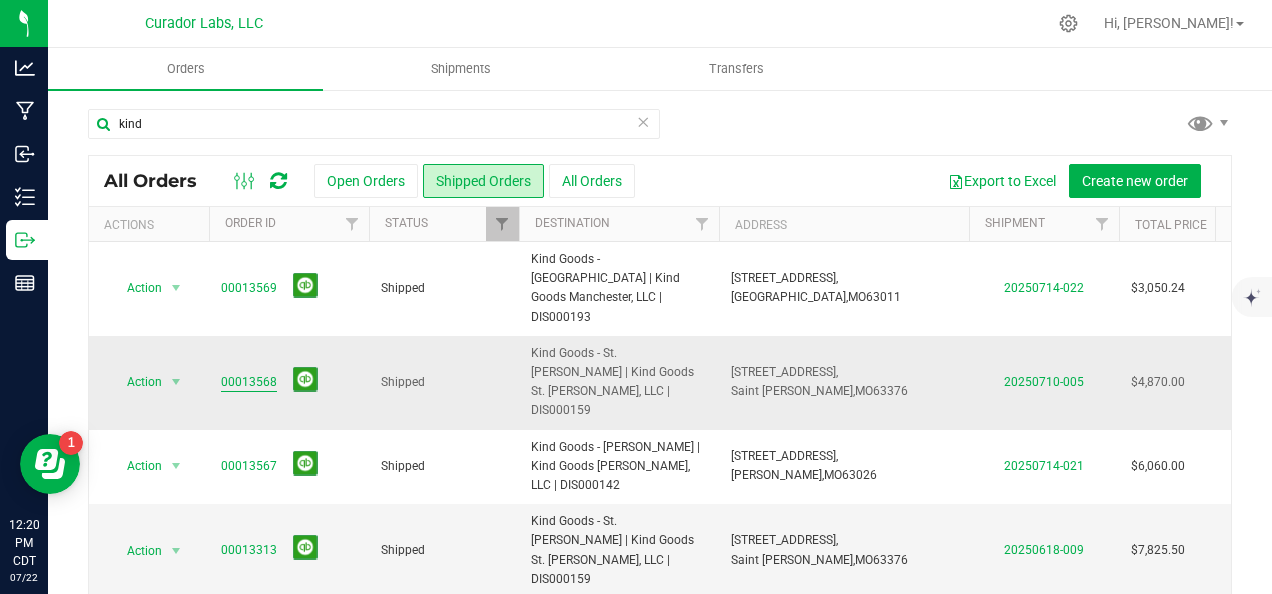 click on "00013568" at bounding box center (249, 382) 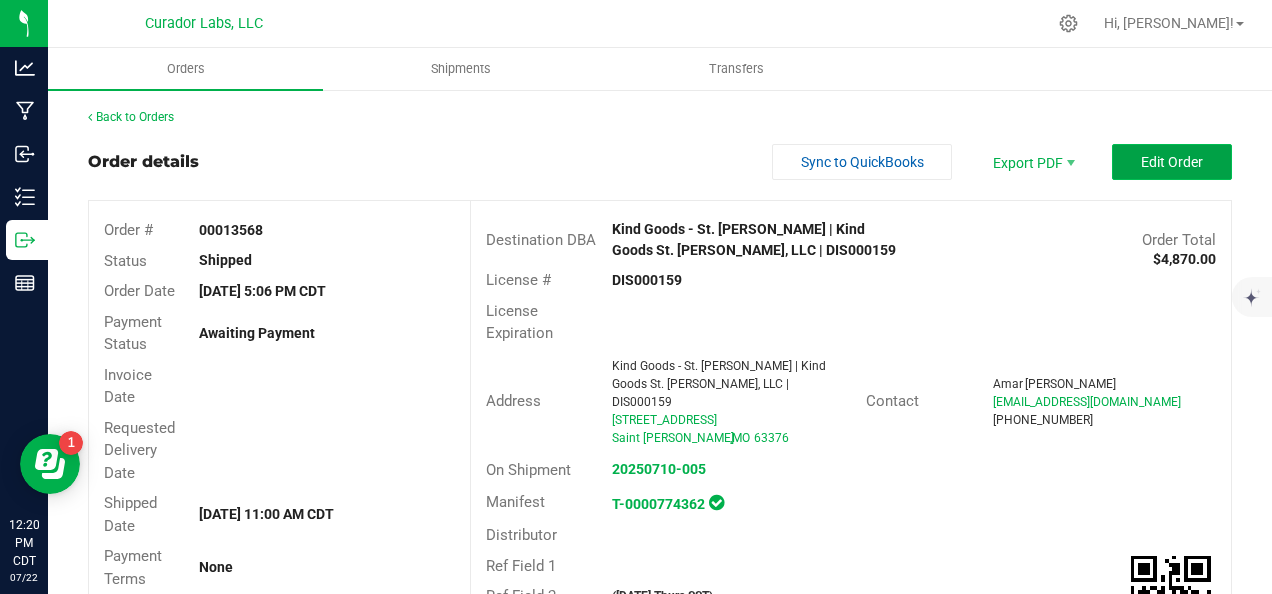 click on "Edit Order" at bounding box center [1172, 162] 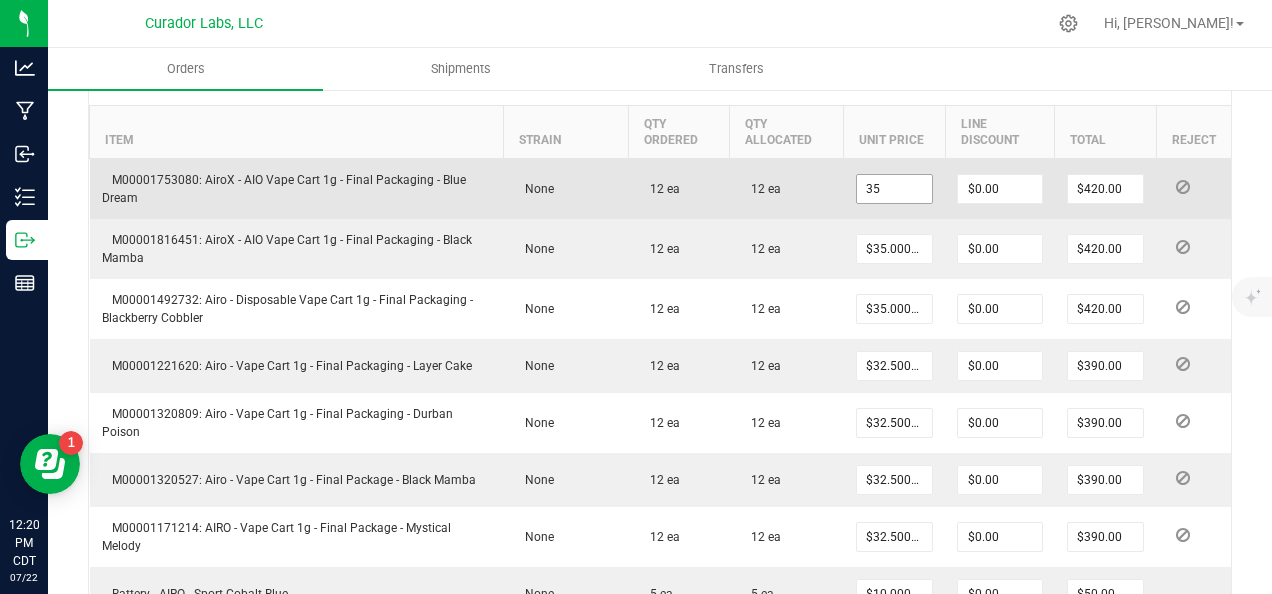 click on "35" at bounding box center [894, 189] 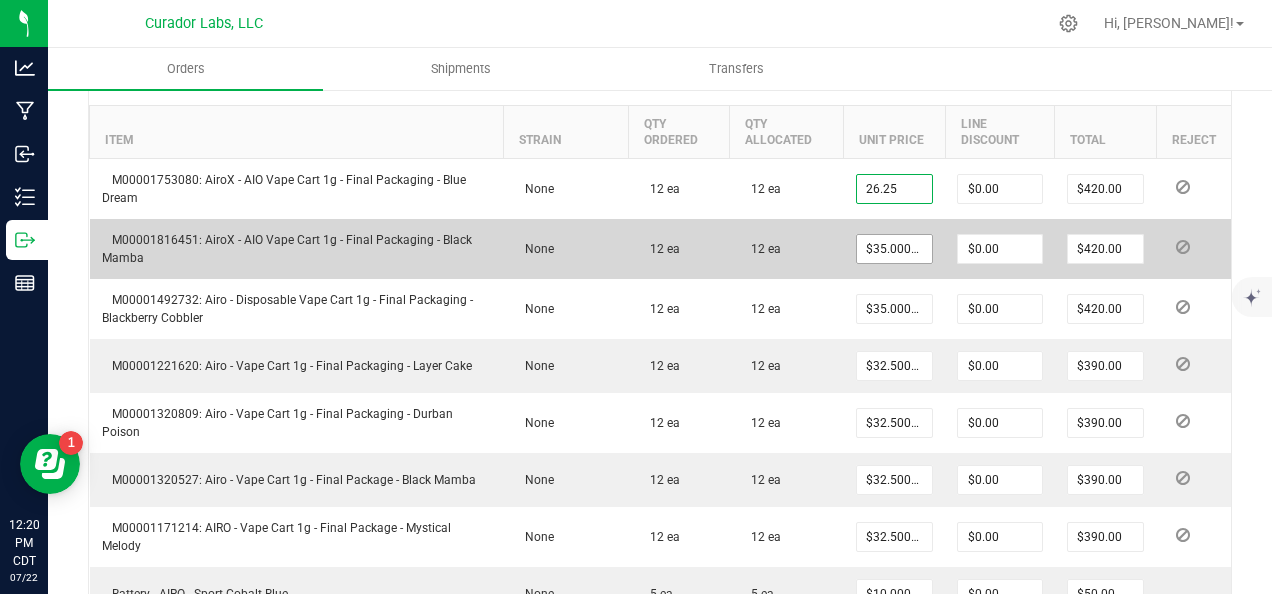 type on "$26.25000" 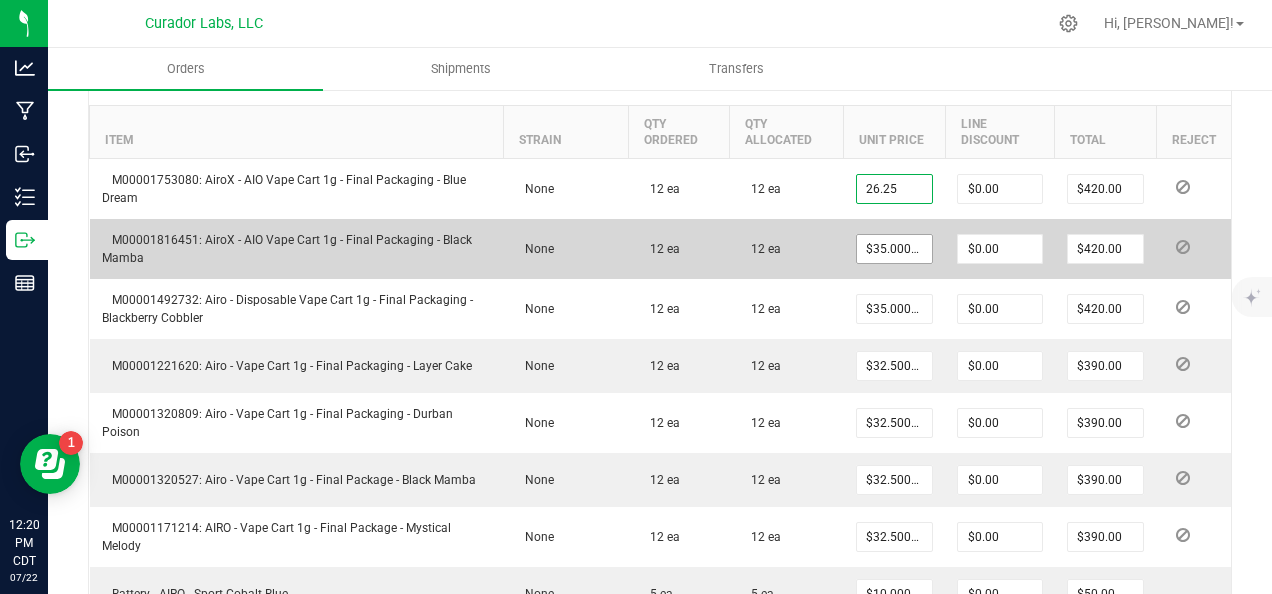 type on "$315.00" 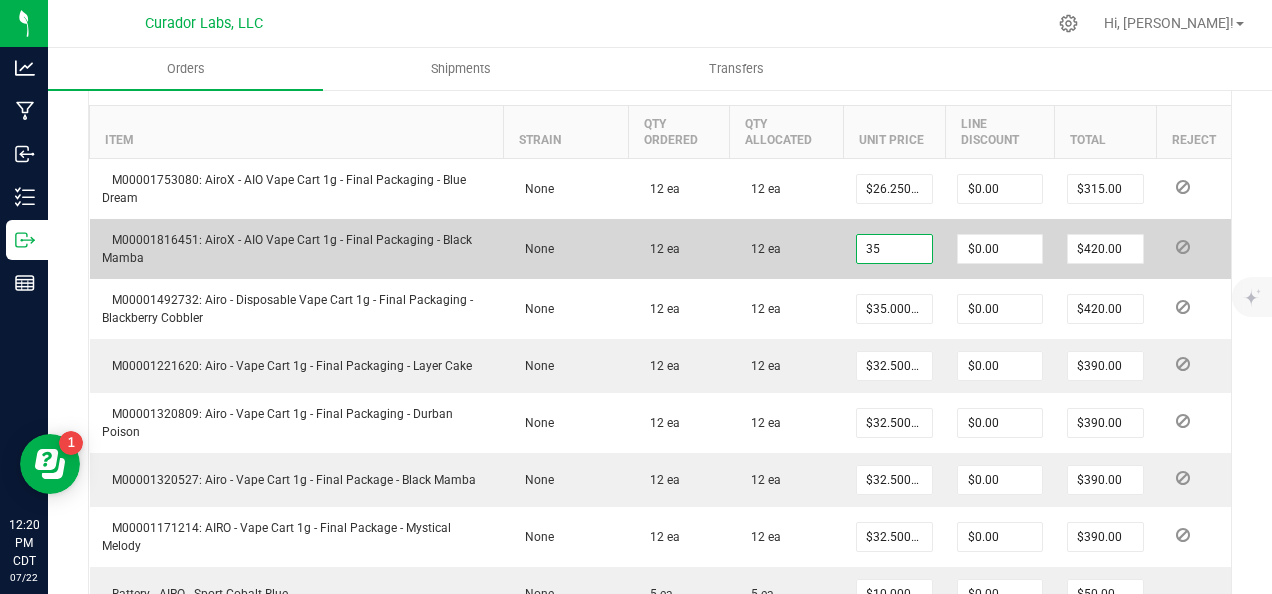 click on "35" at bounding box center [894, 249] 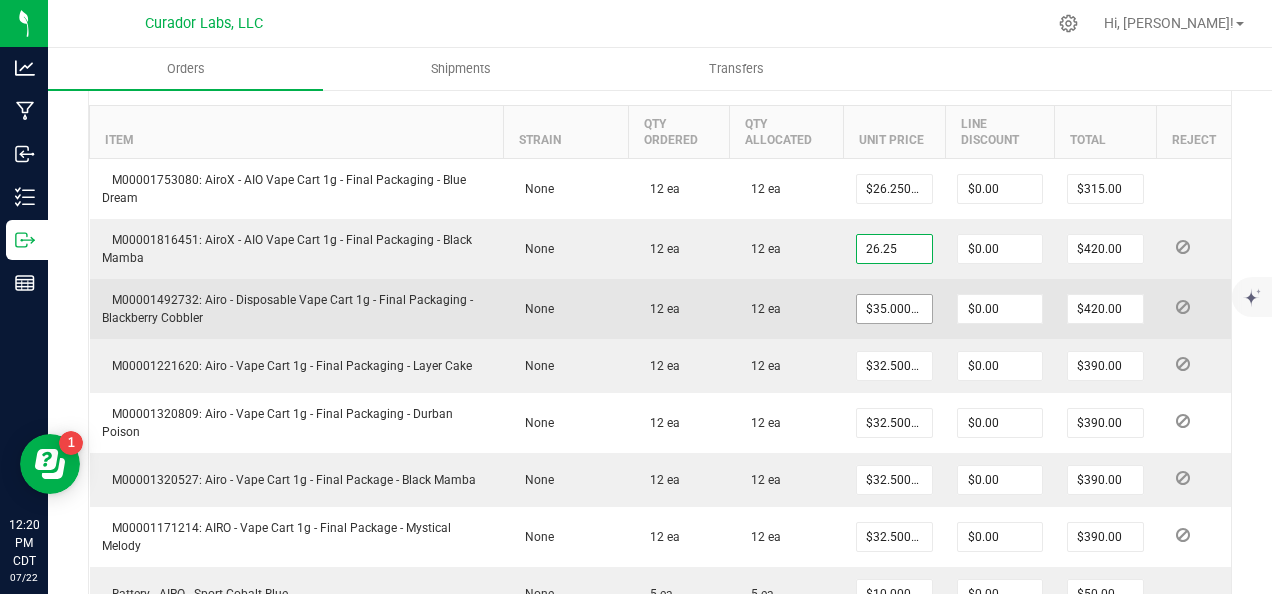 type on "$26.25000" 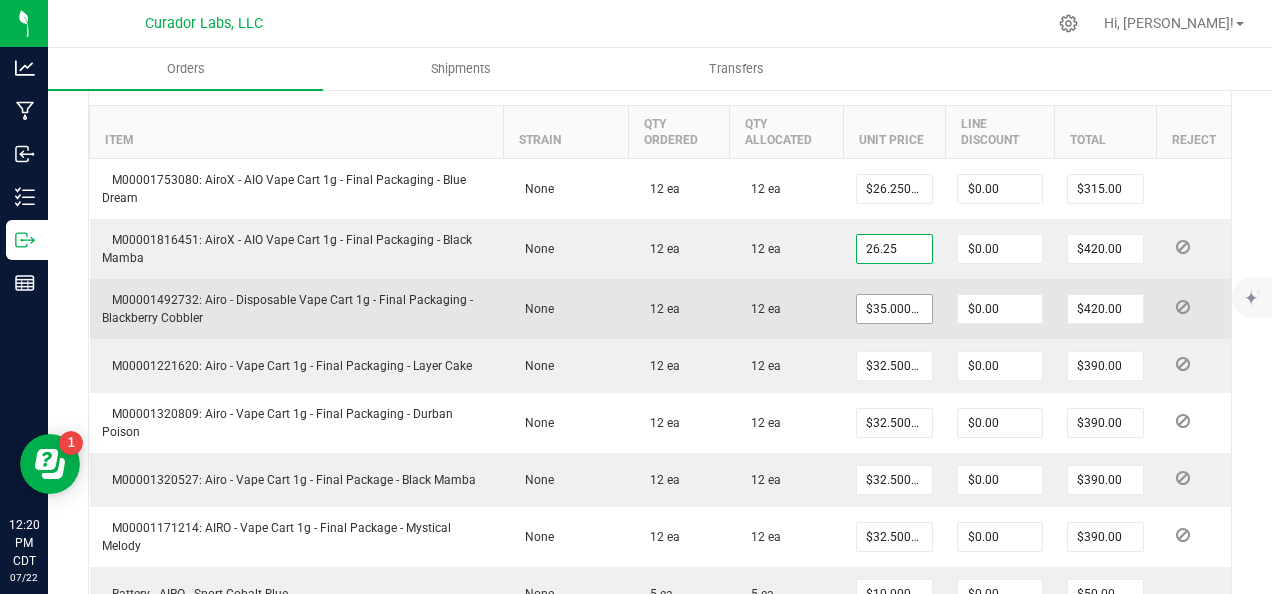 type on "$315.00" 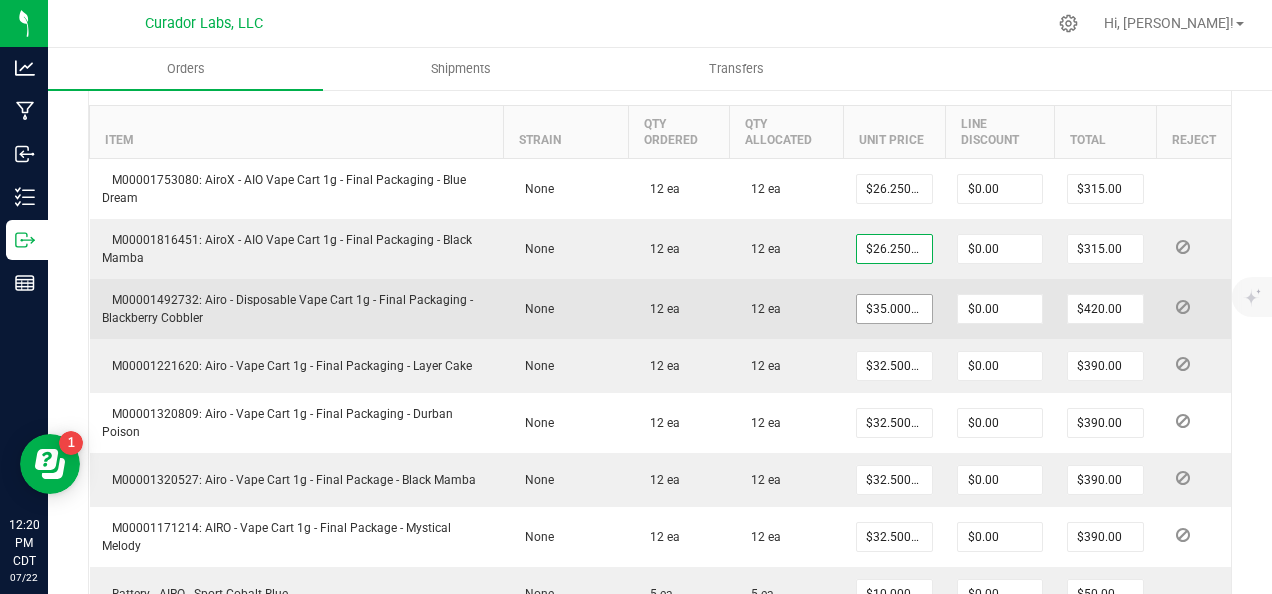 click on "$35.00000" at bounding box center [894, 309] 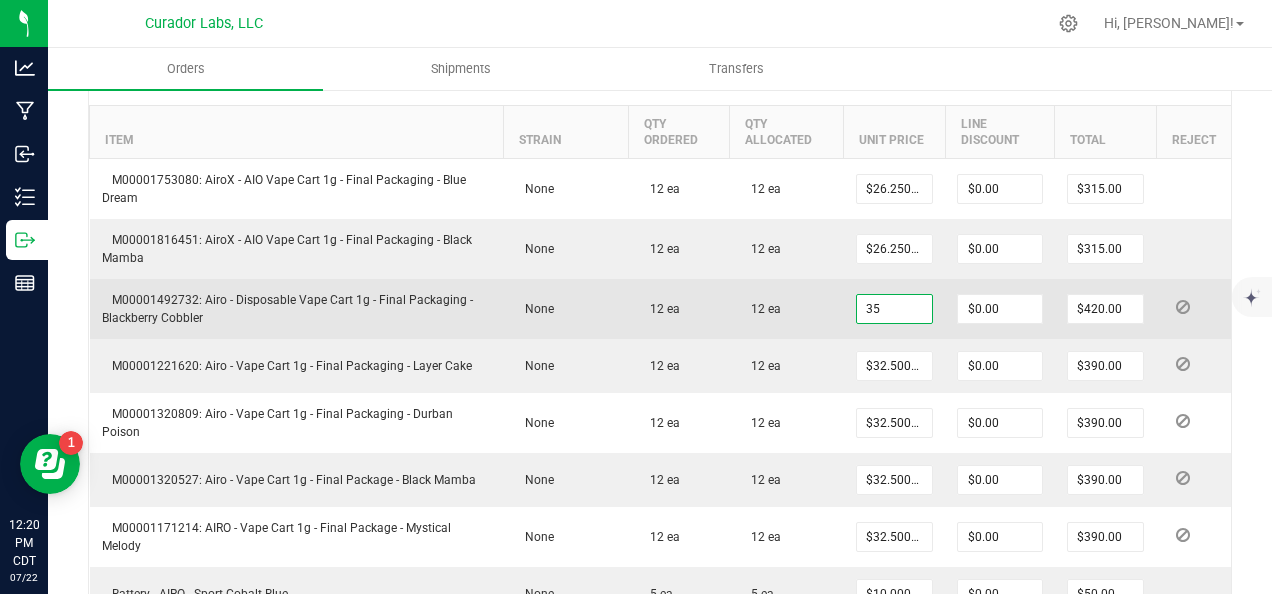 click on "35" at bounding box center [894, 309] 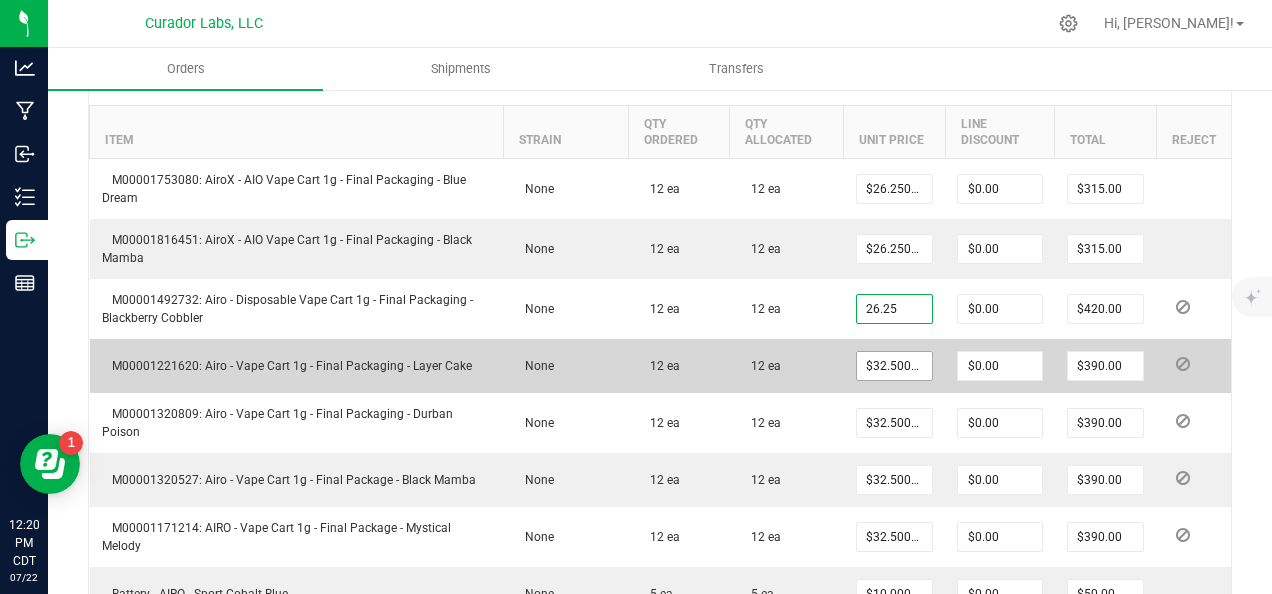 type on "$26.25000" 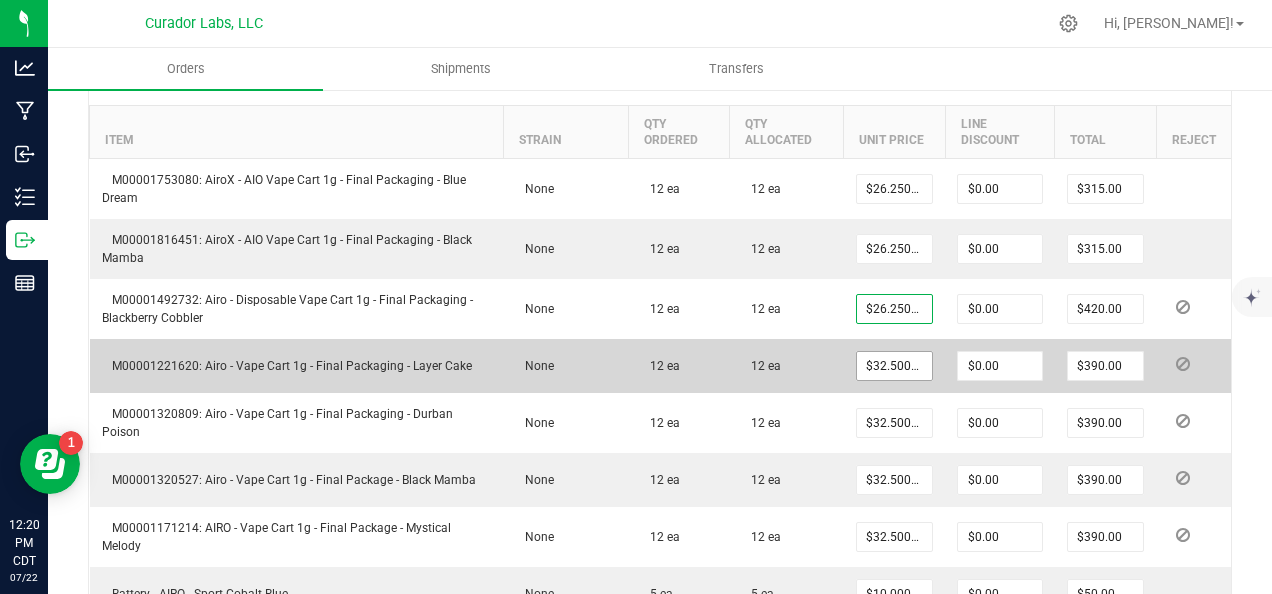 type on "$315.00" 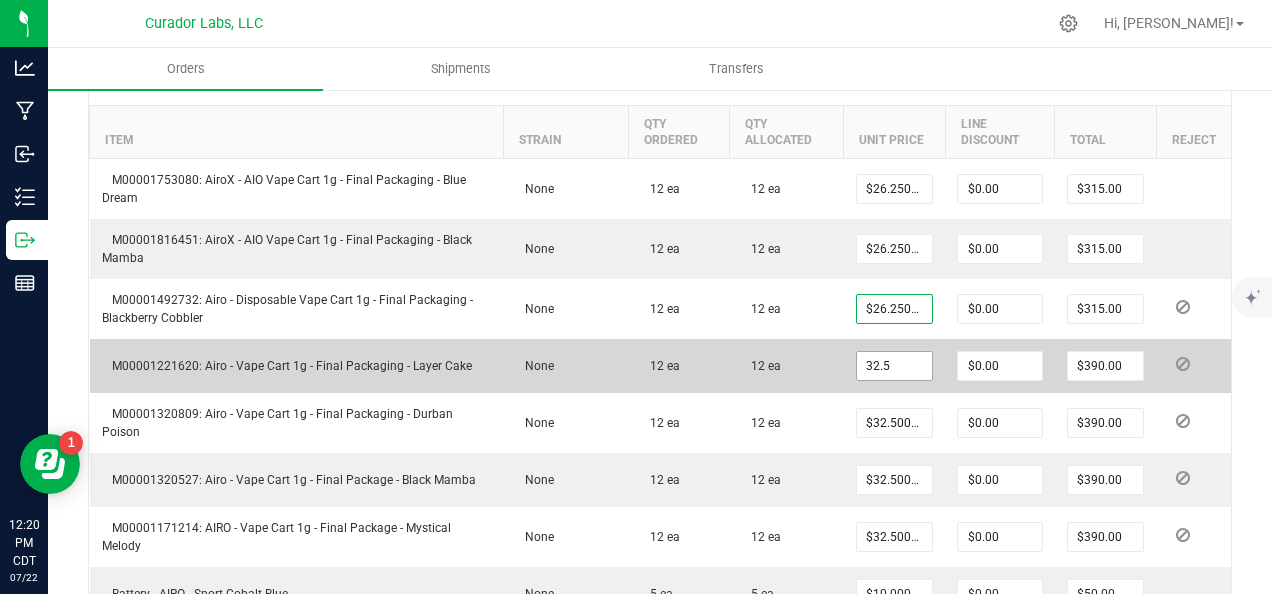 click on "32.5" at bounding box center [894, 366] 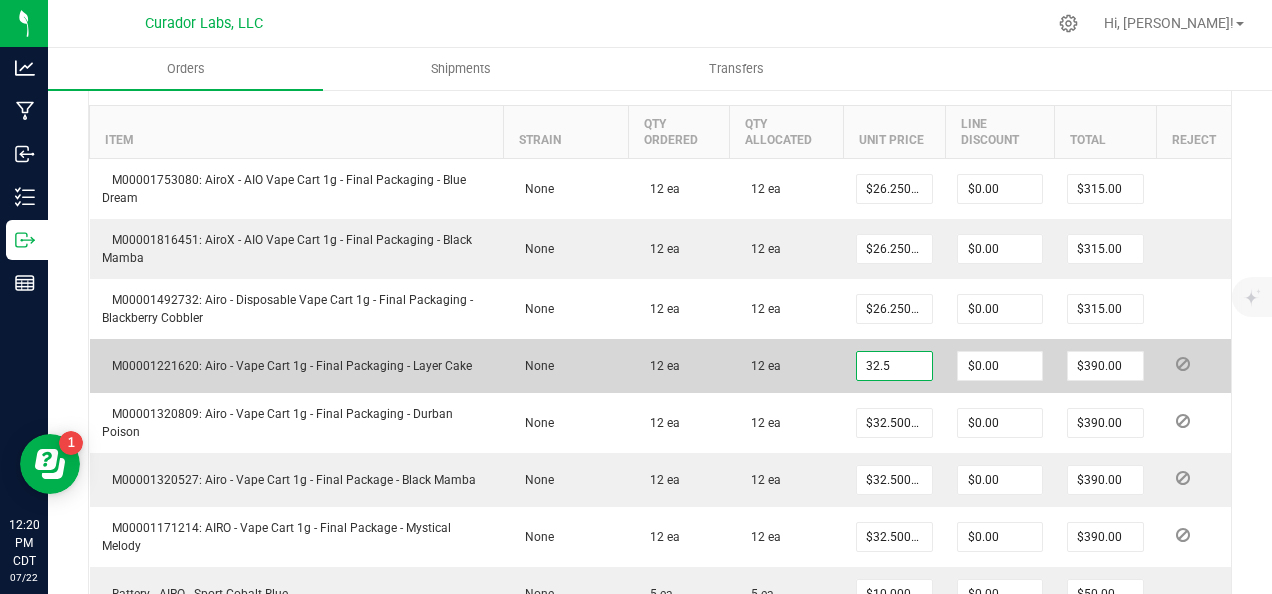paste on "24.38" 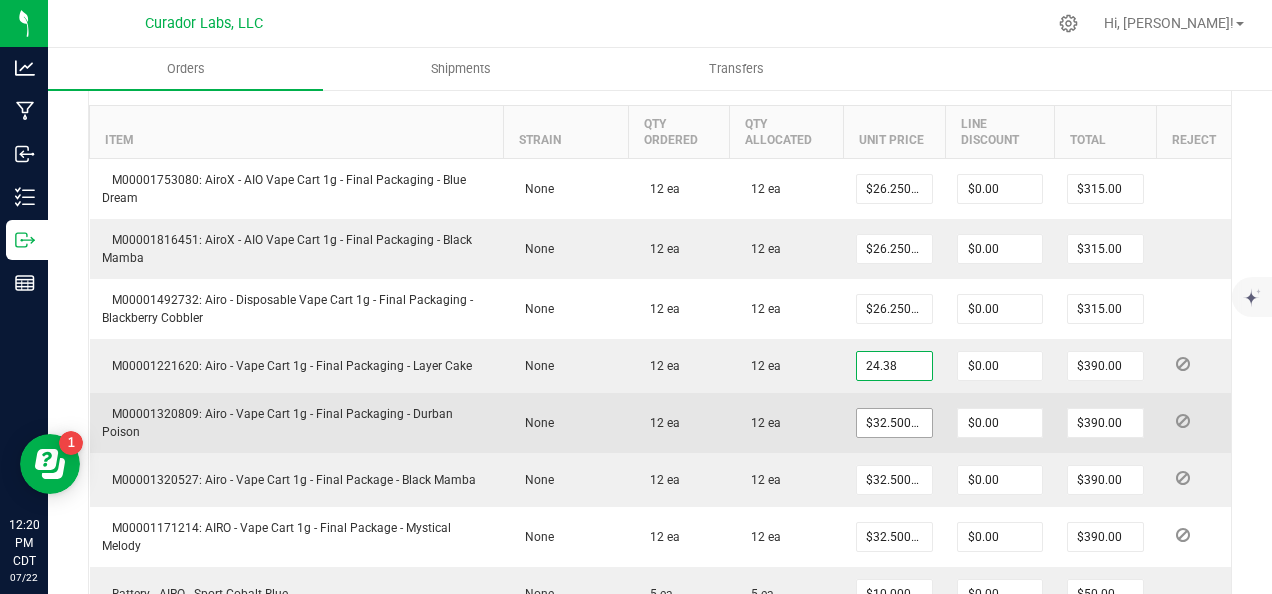 type on "$24.38000" 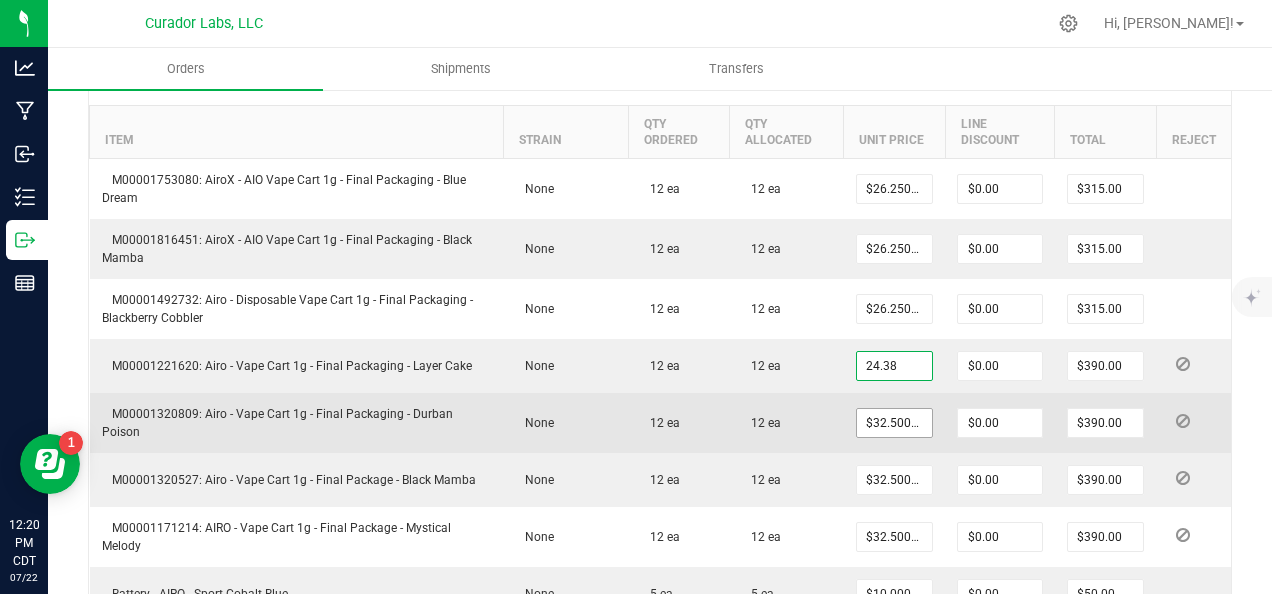 type on "$292.56" 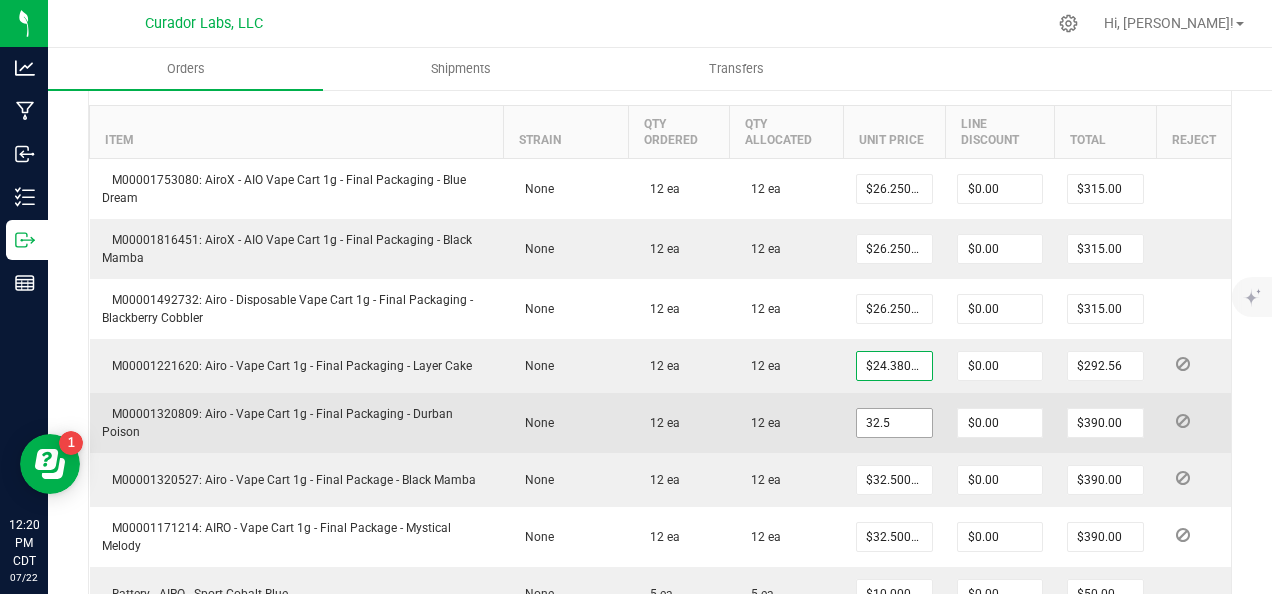 click on "32.5" at bounding box center [894, 423] 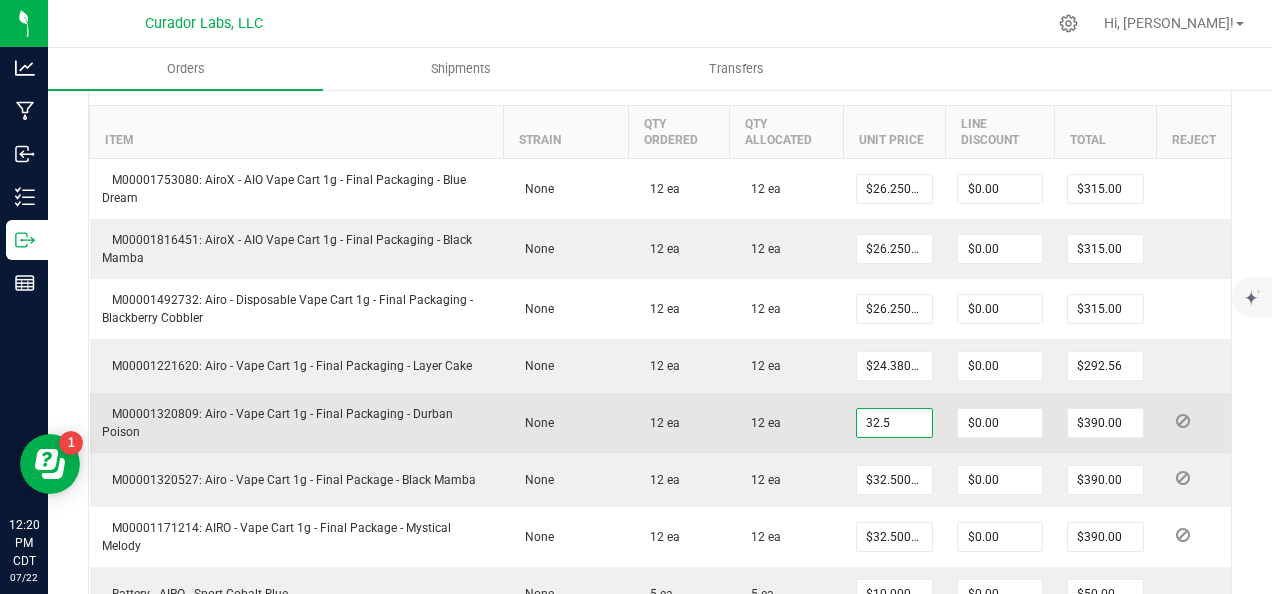 paste on "24.38" 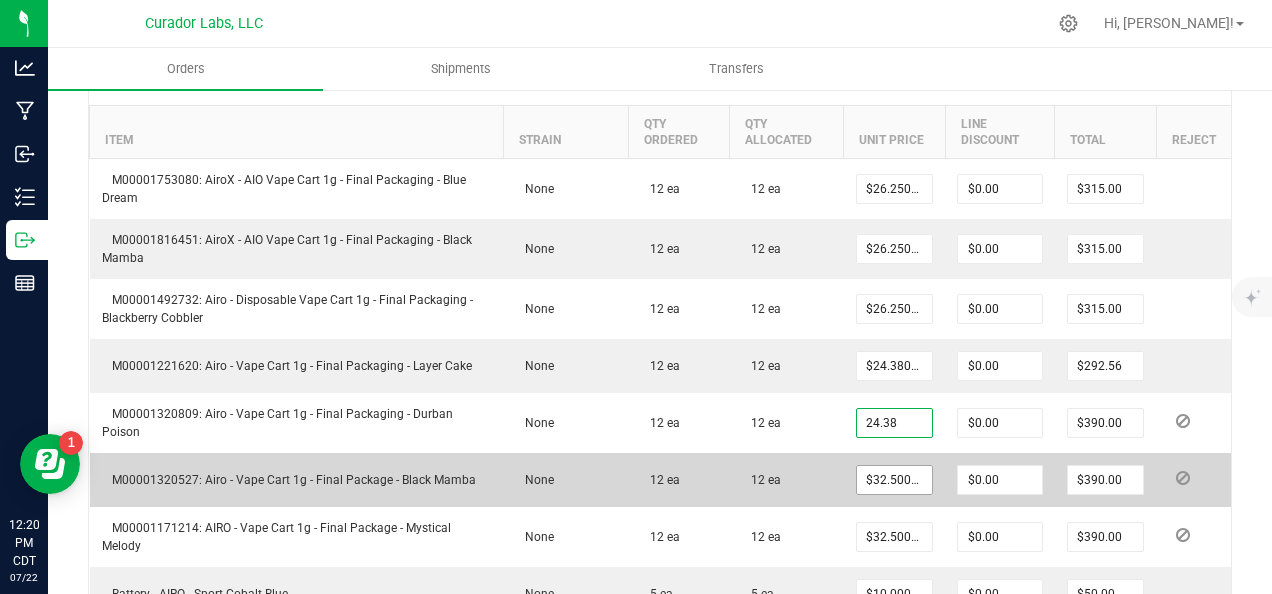 type on "$24.38000" 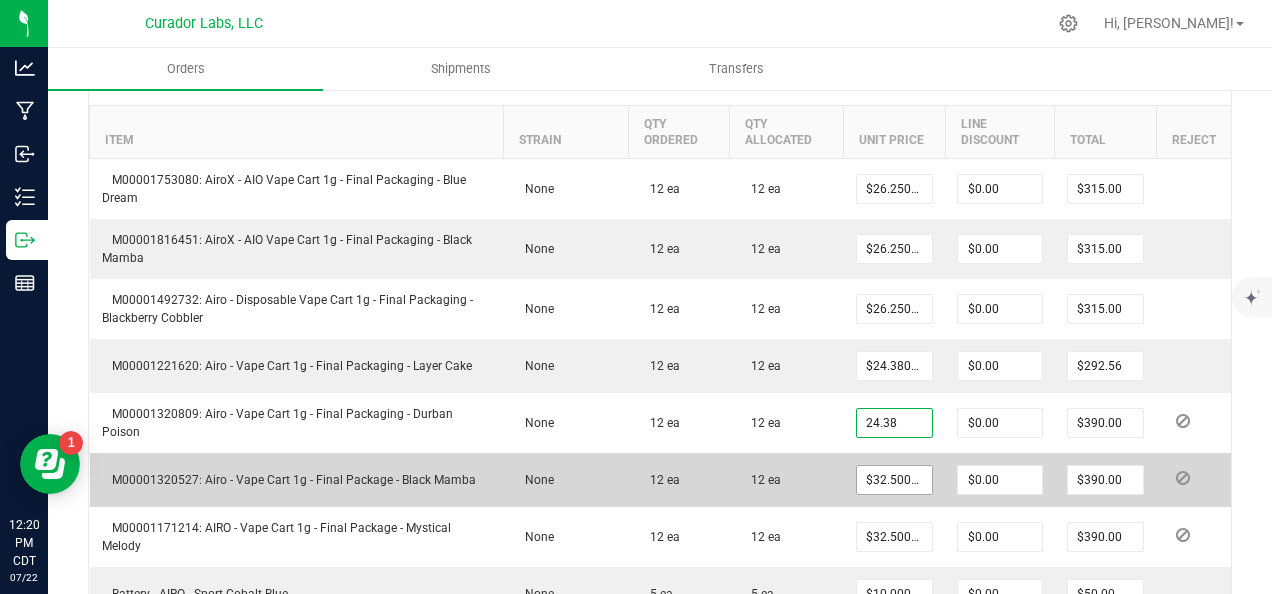 type on "$292.56" 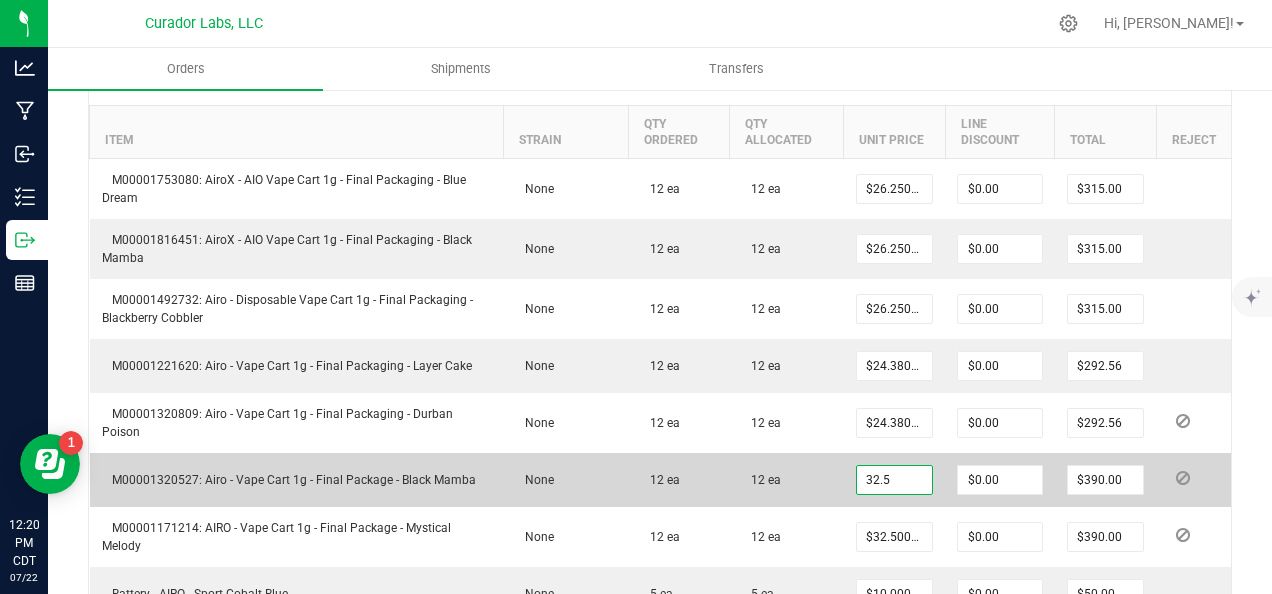 click on "32.5" at bounding box center [894, 480] 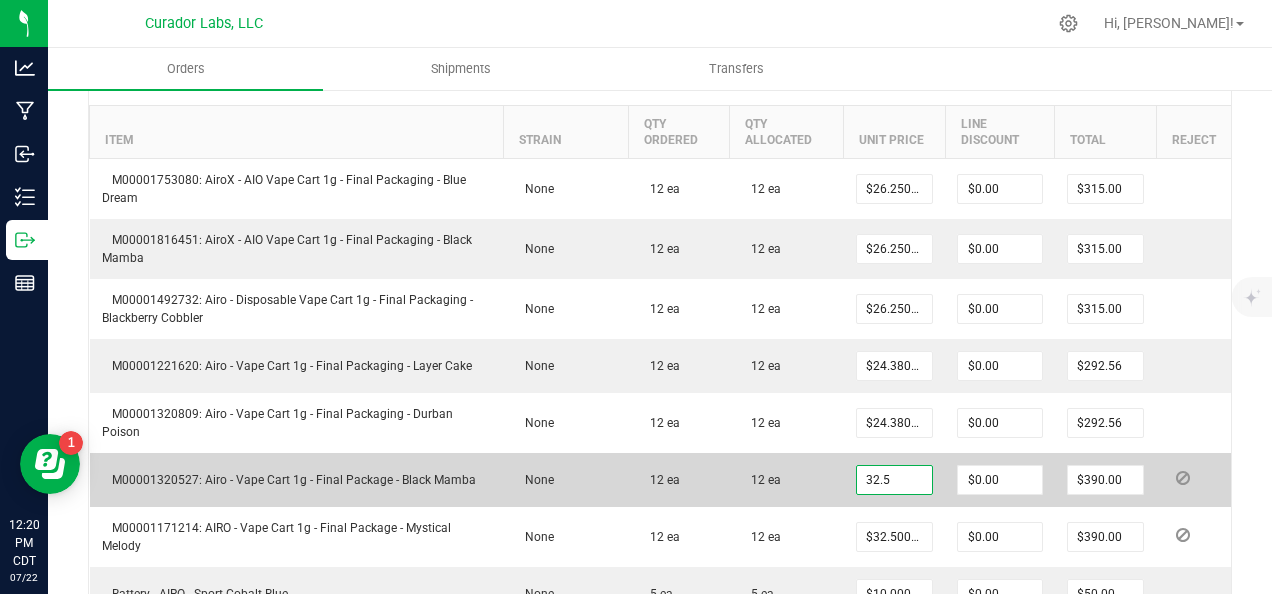 paste on "24.38" 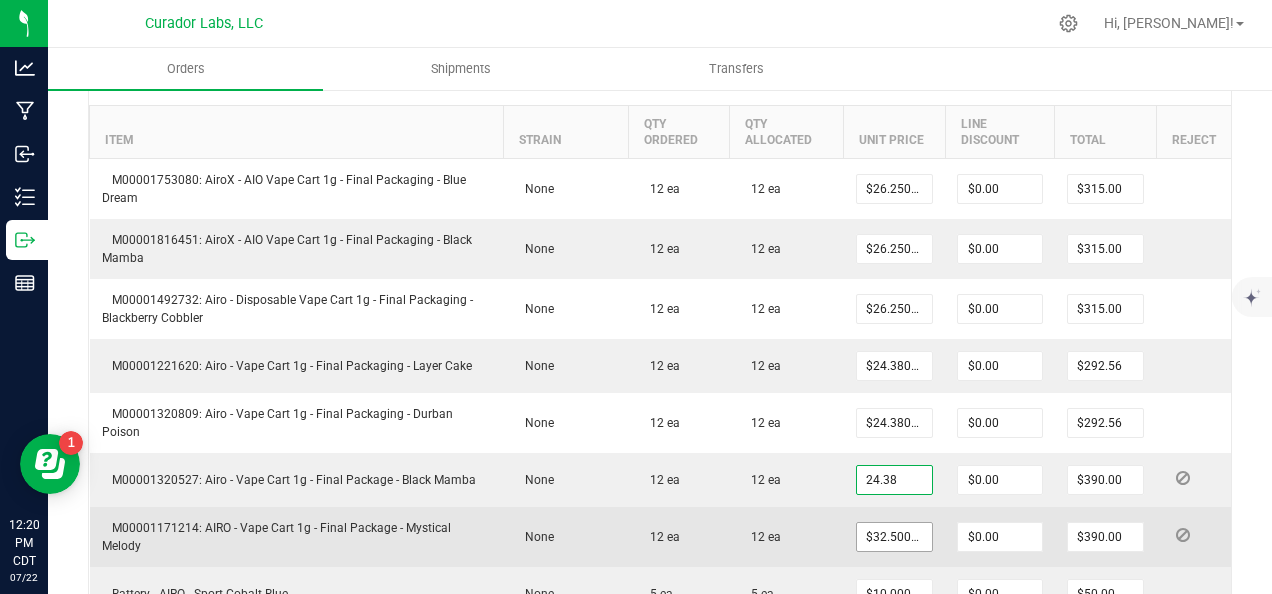 type on "$24.38000" 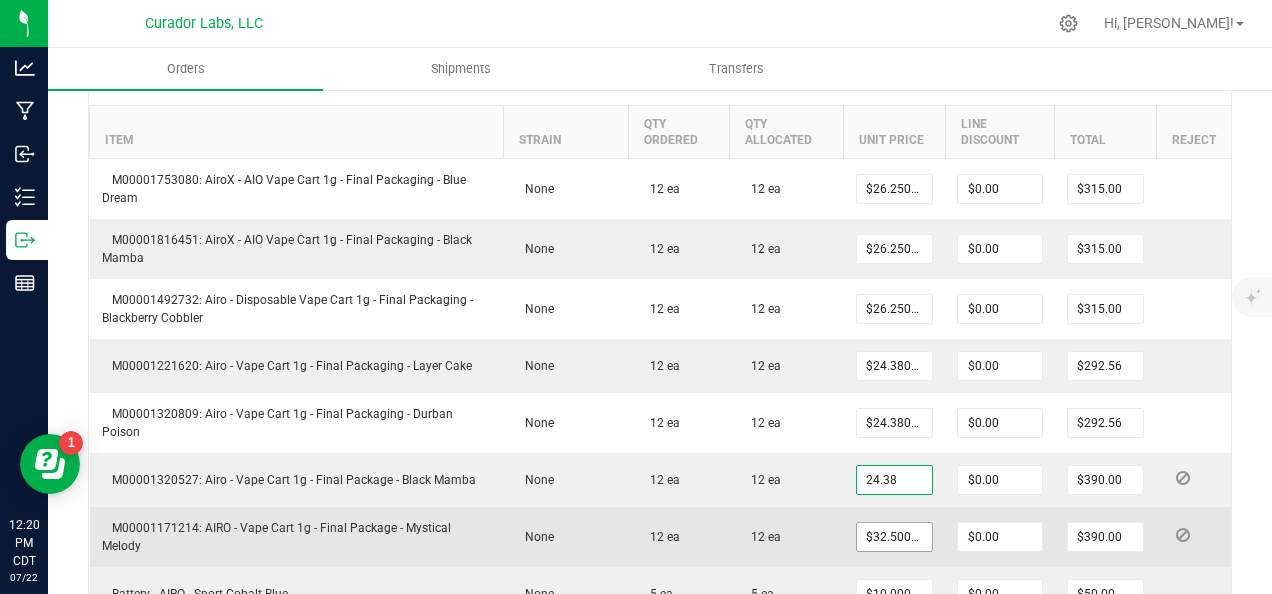 type on "$292.56" 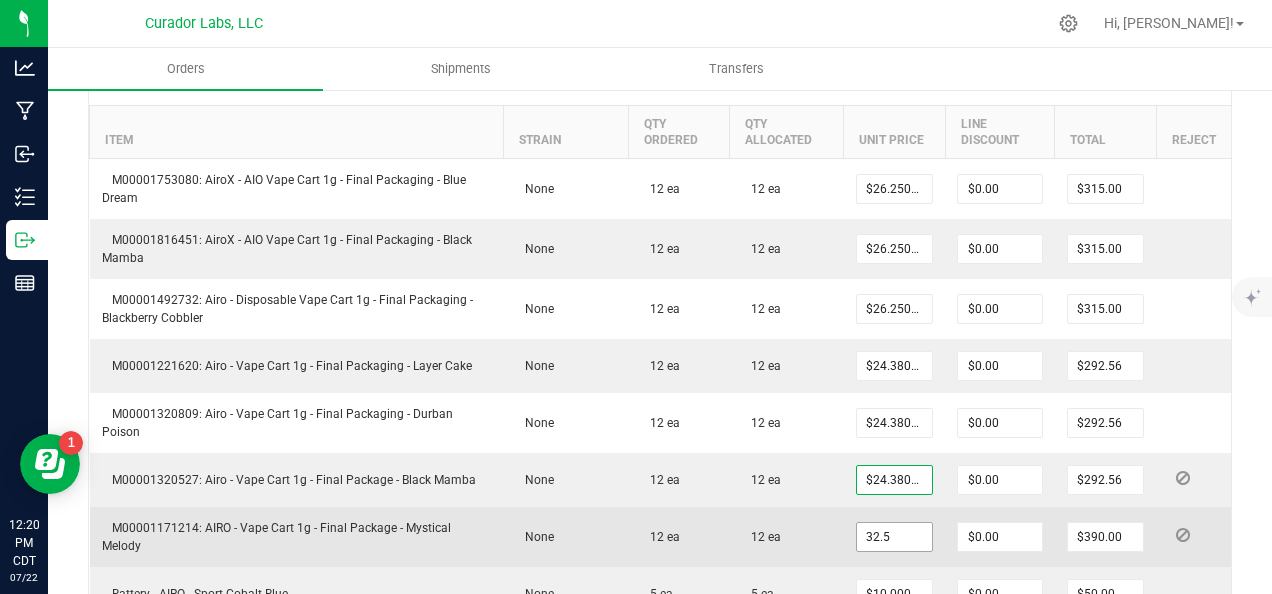 click on "32.5" at bounding box center (894, 537) 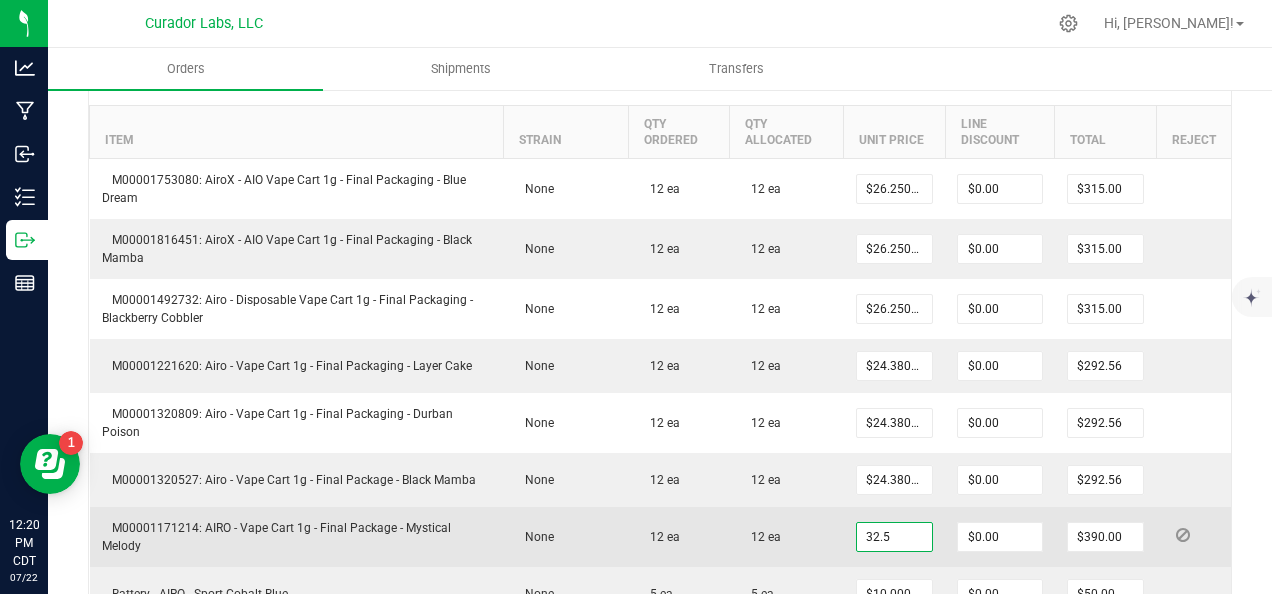 paste on "24.38" 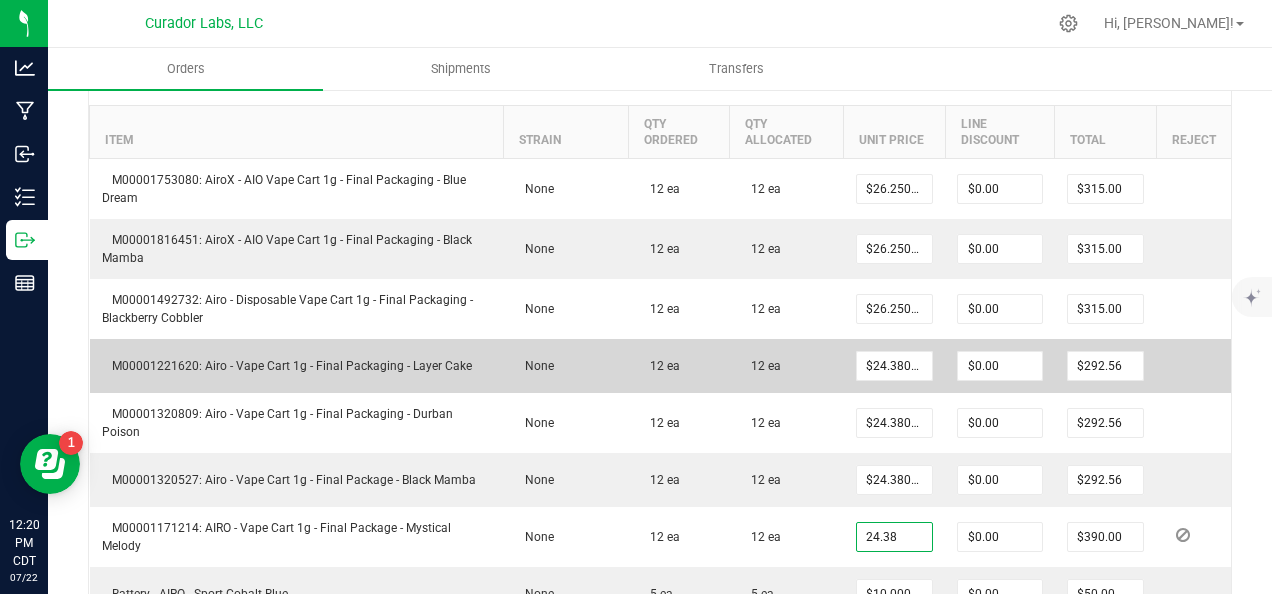 type on "$24.38000" 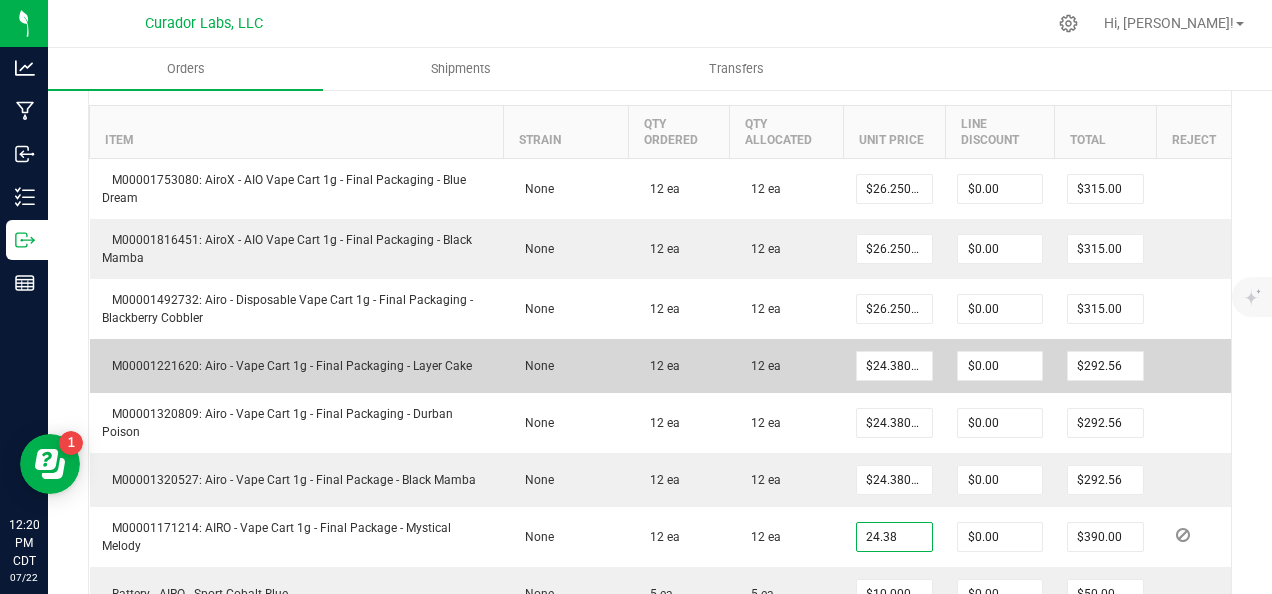 type on "$292.56" 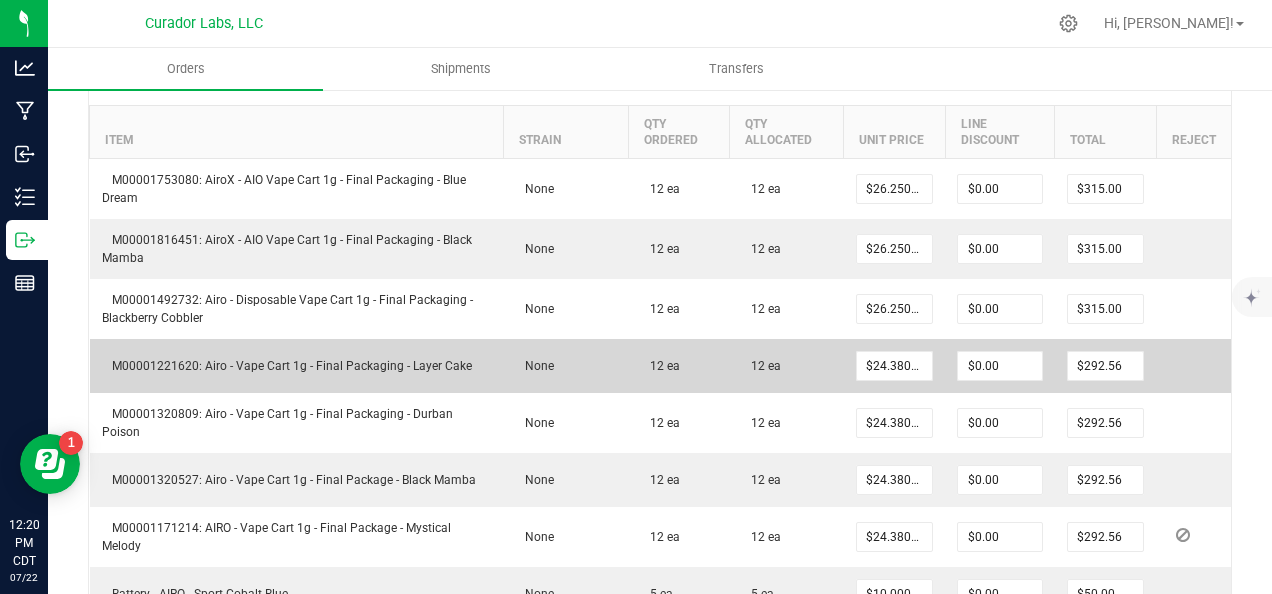 click on "12 ea" at bounding box center [786, 366] 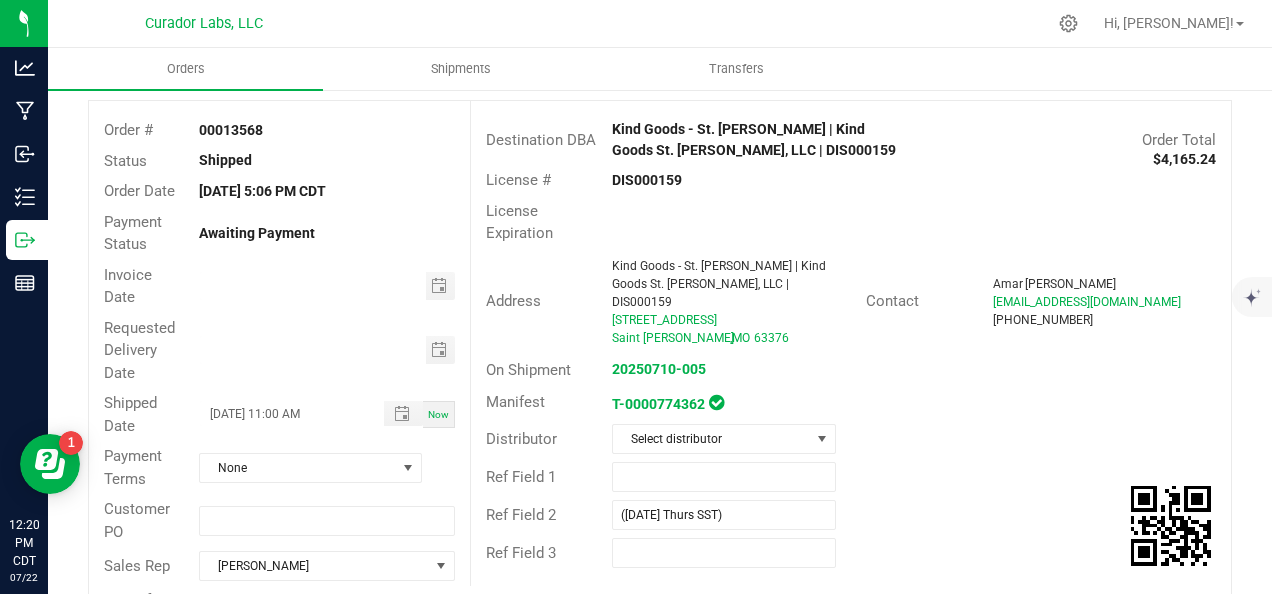 scroll, scrollTop: 0, scrollLeft: 0, axis: both 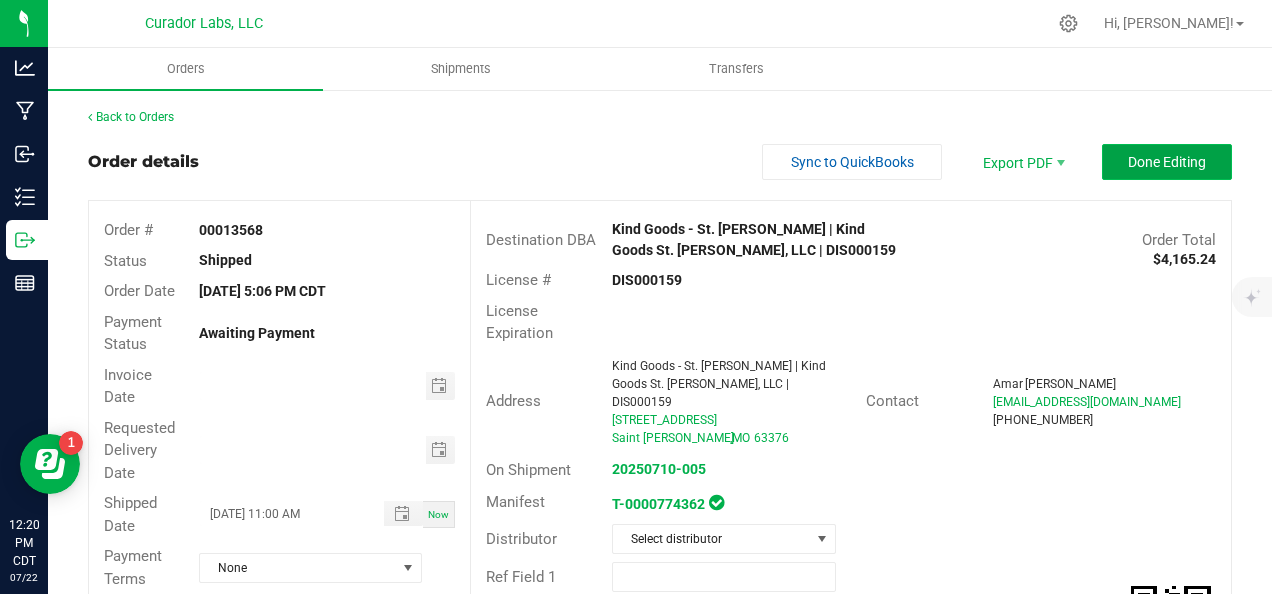 click on "Done Editing" at bounding box center [1167, 162] 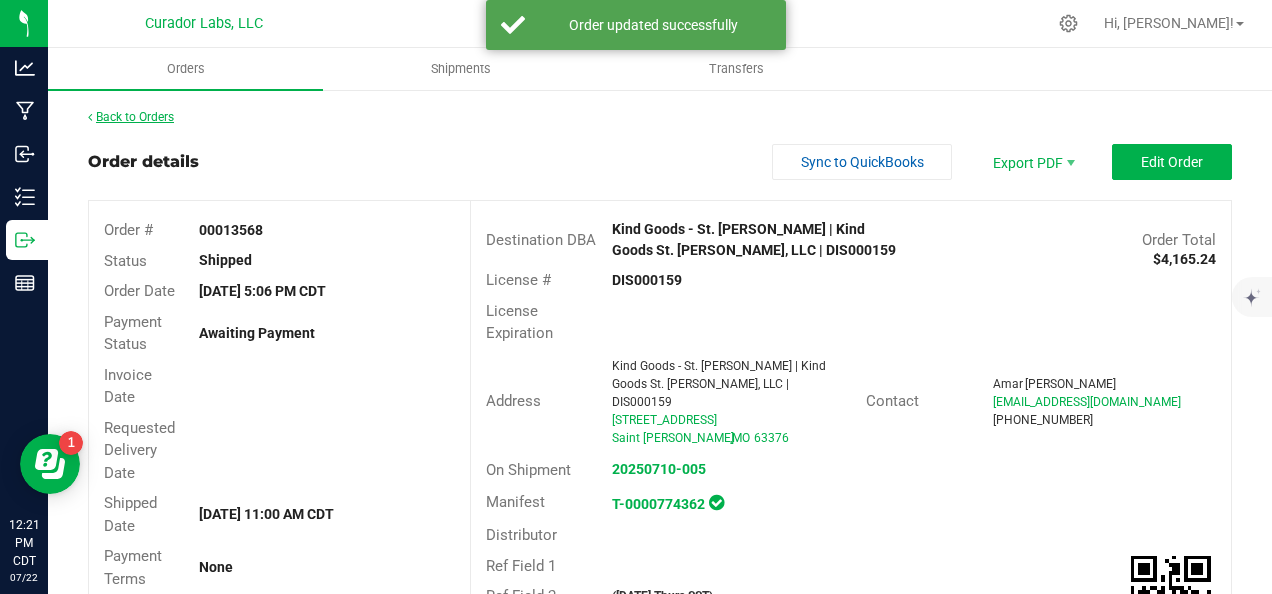 click on "Back to Orders" at bounding box center (131, 117) 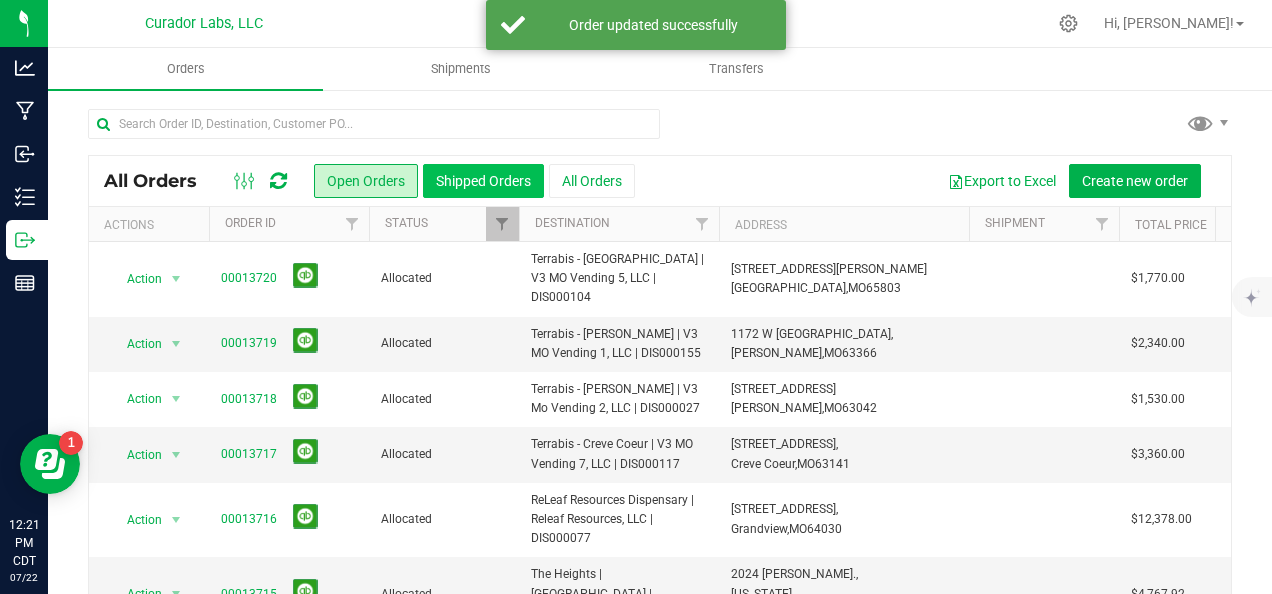 click on "Shipped Orders" at bounding box center (483, 181) 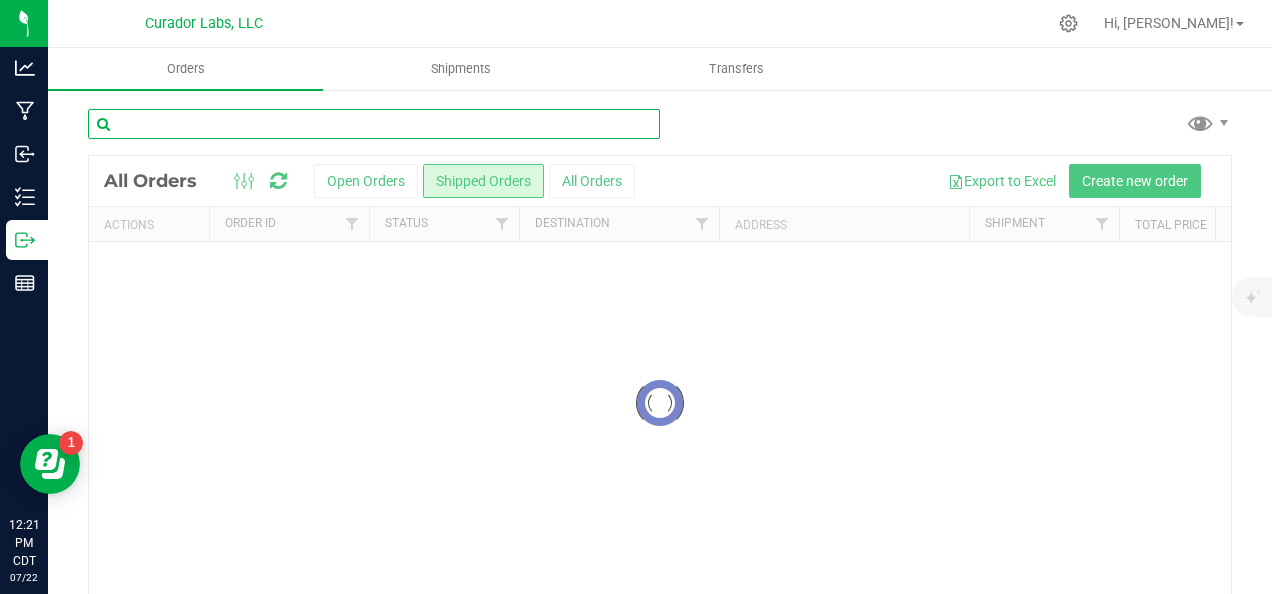 click at bounding box center [374, 124] 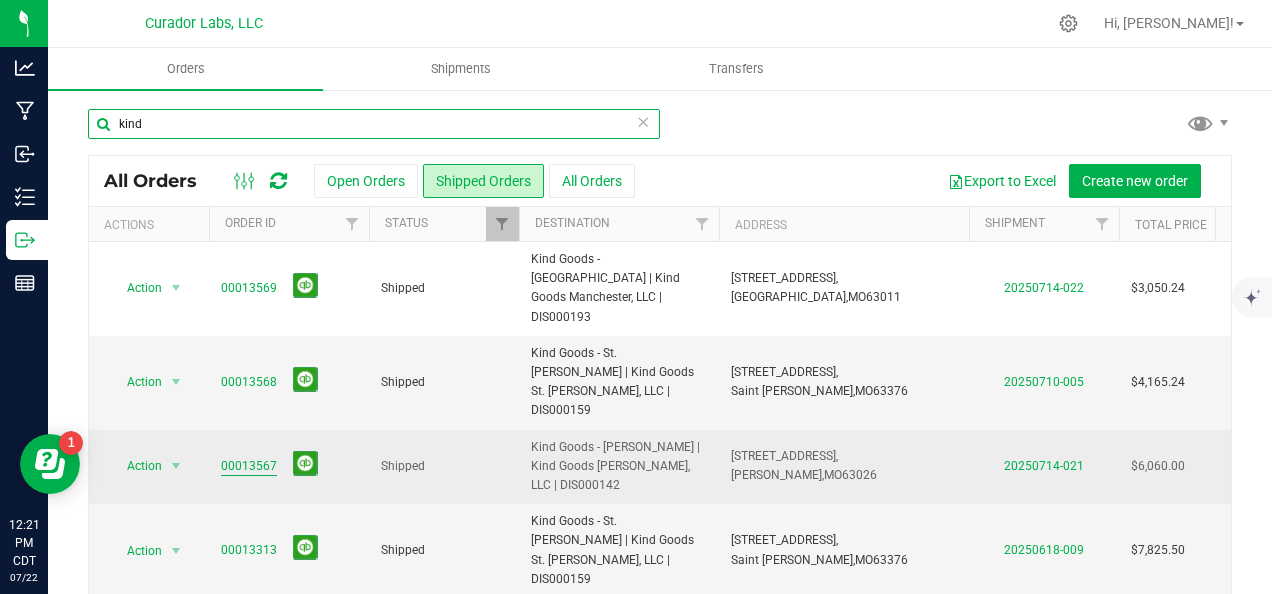 type on "kind" 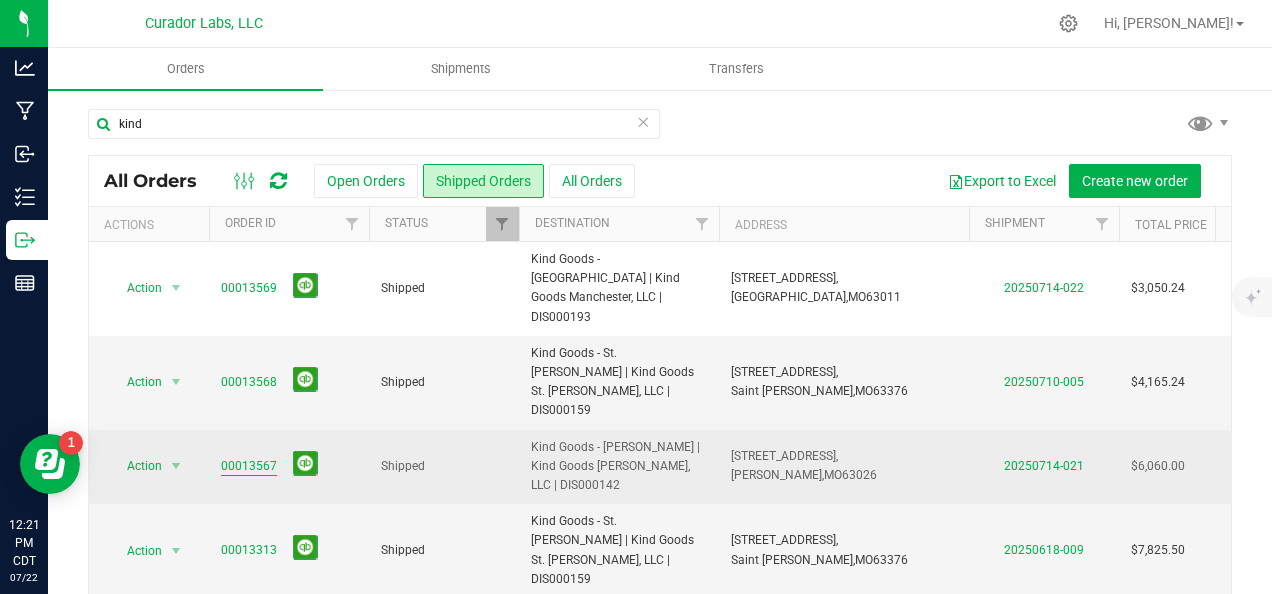 click on "00013567" at bounding box center [249, 466] 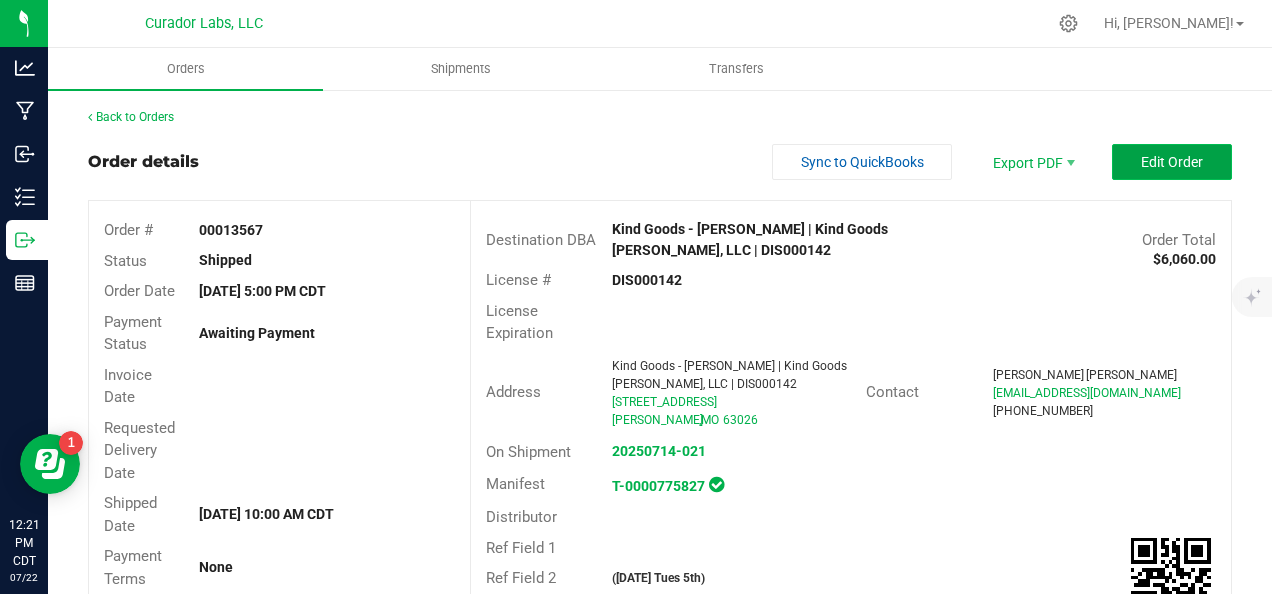 click on "Edit Order" at bounding box center (1172, 162) 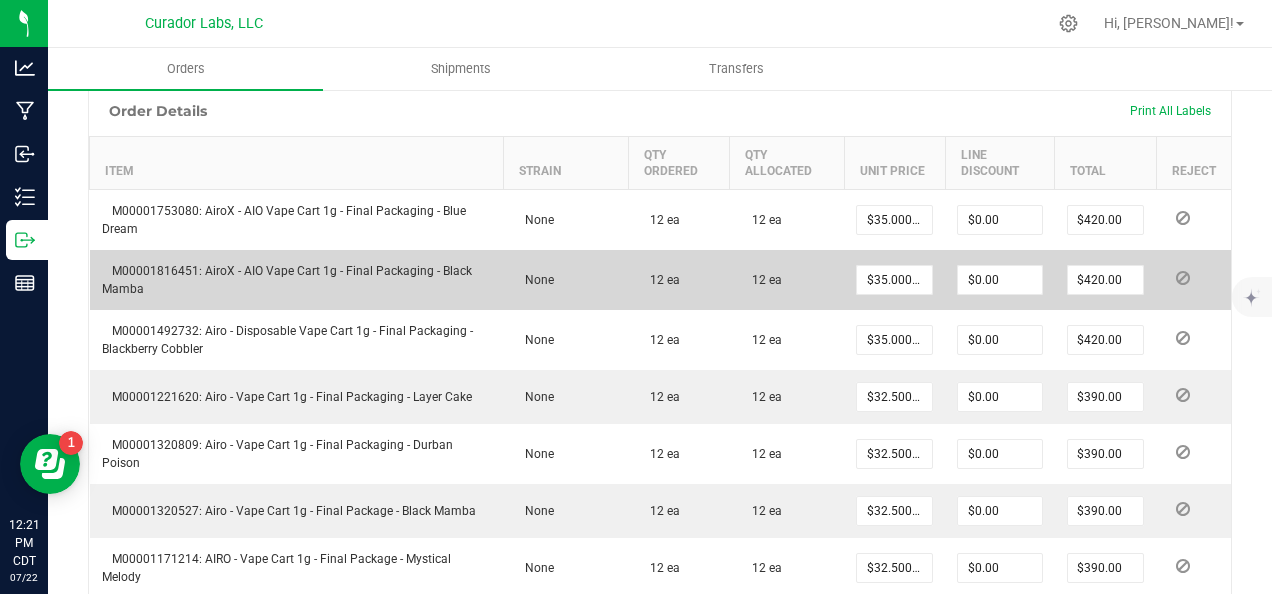 scroll, scrollTop: 700, scrollLeft: 0, axis: vertical 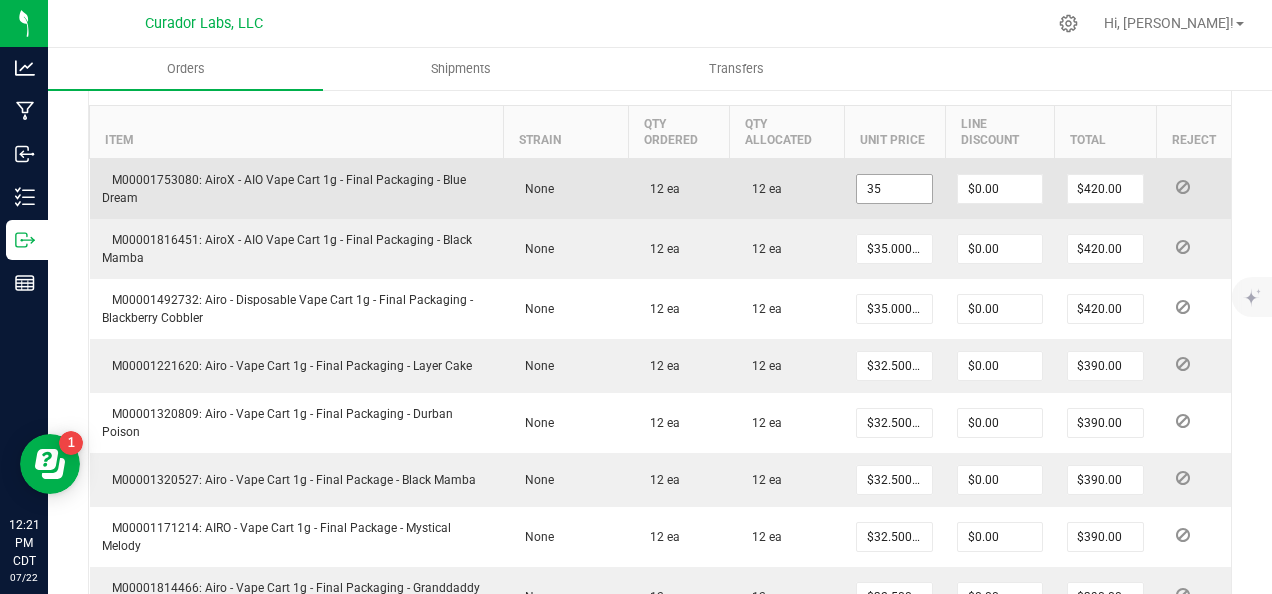 click on "35" at bounding box center [894, 189] 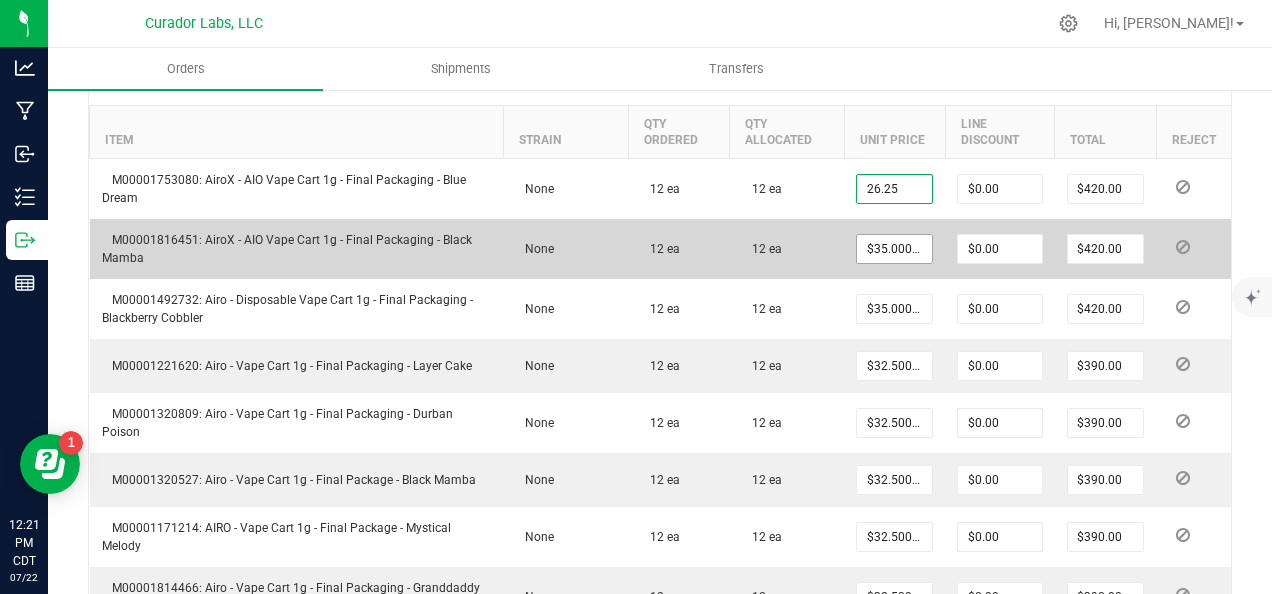 type on "$26.25000" 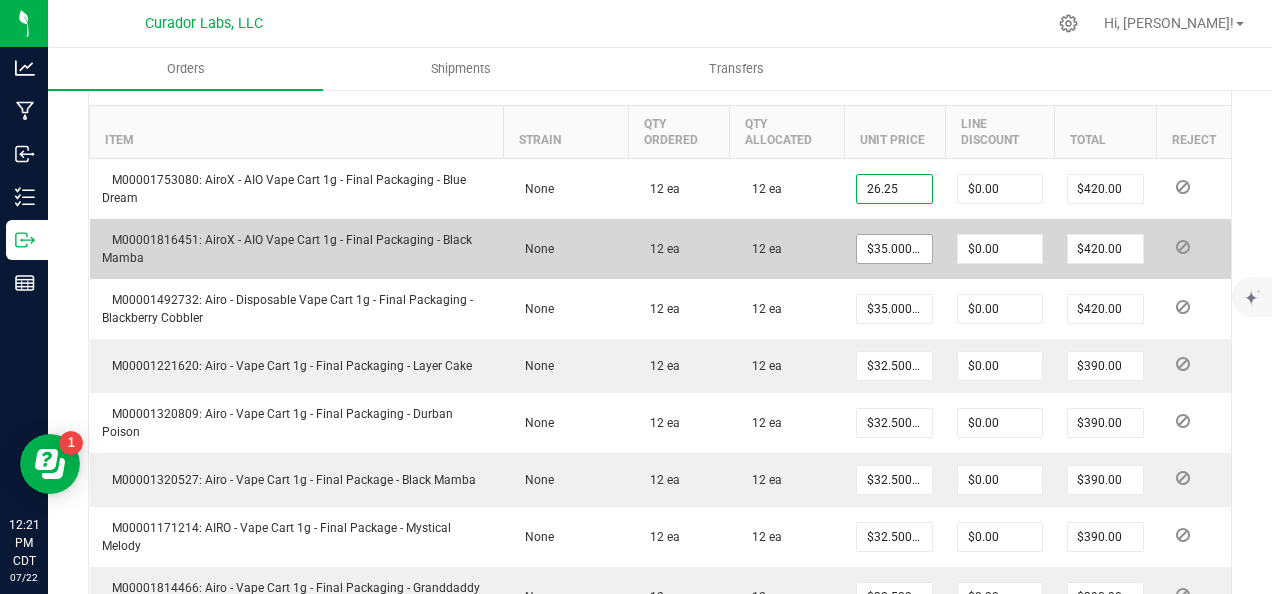 type on "$315.00" 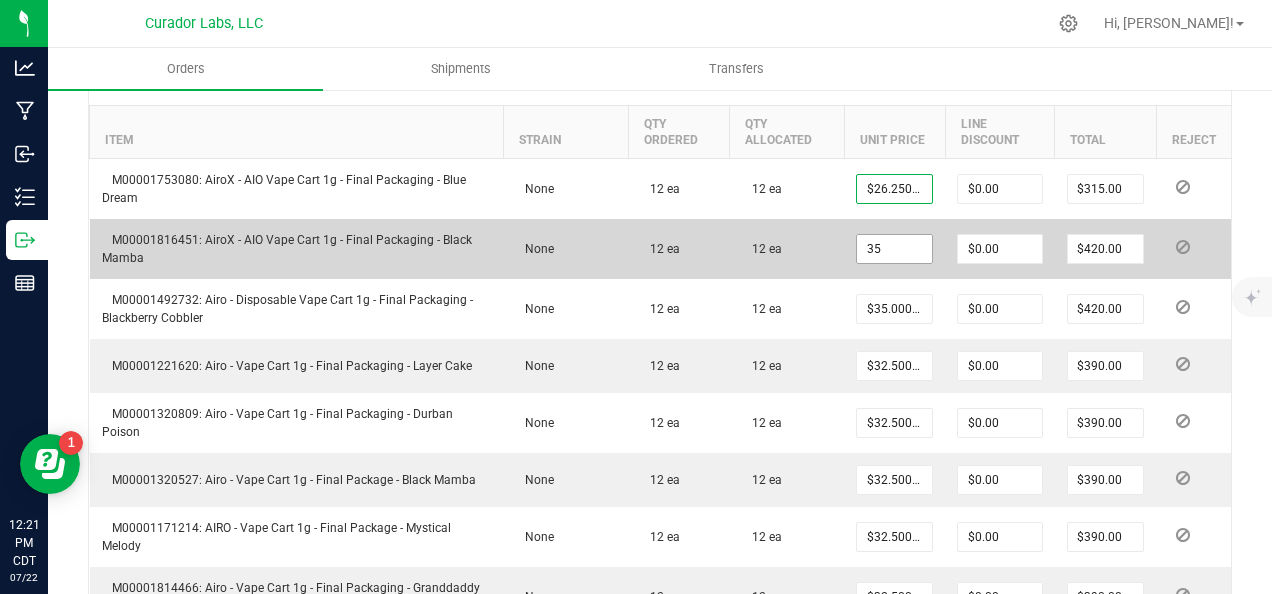 click on "35" at bounding box center [894, 249] 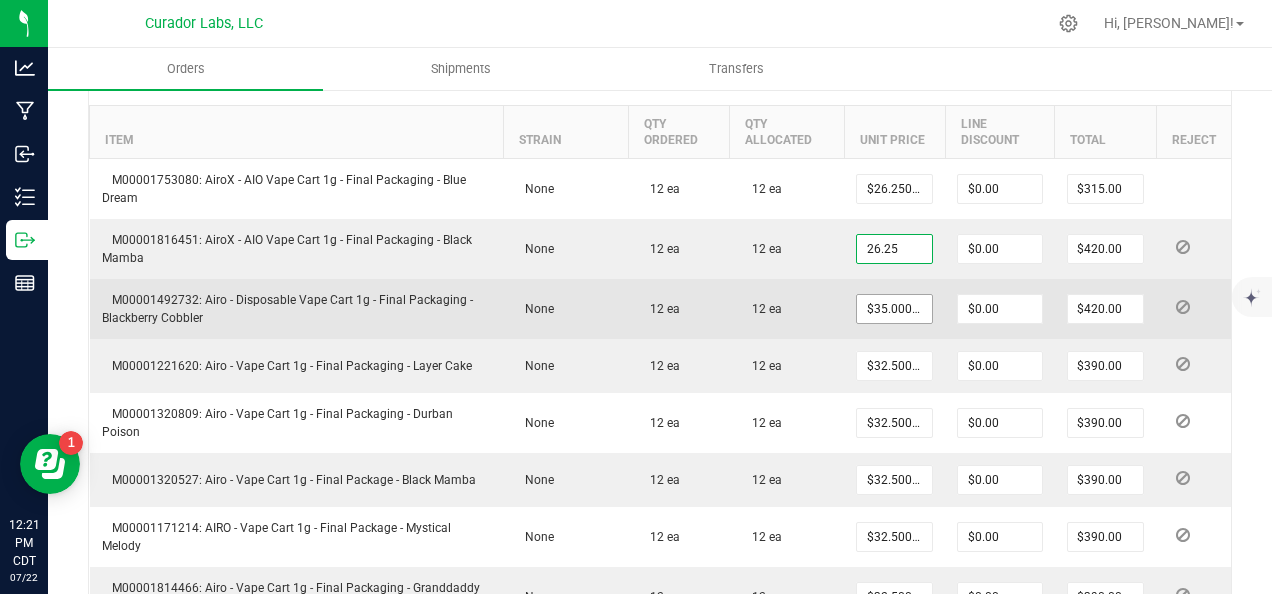 type on "$26.25000" 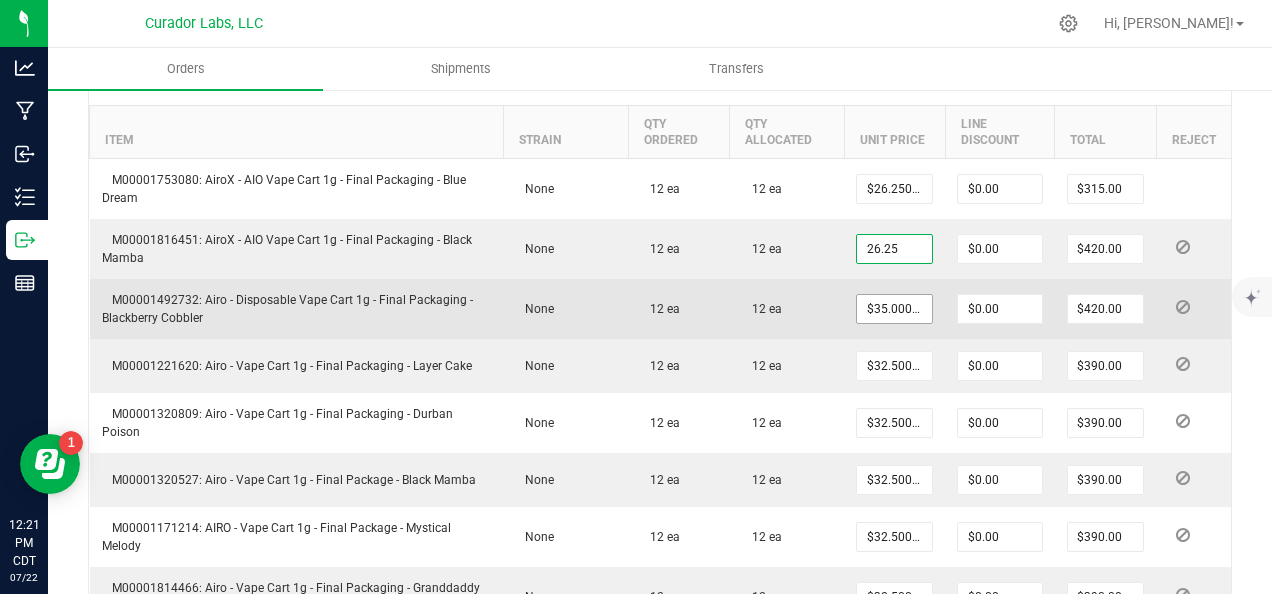 type on "$315.00" 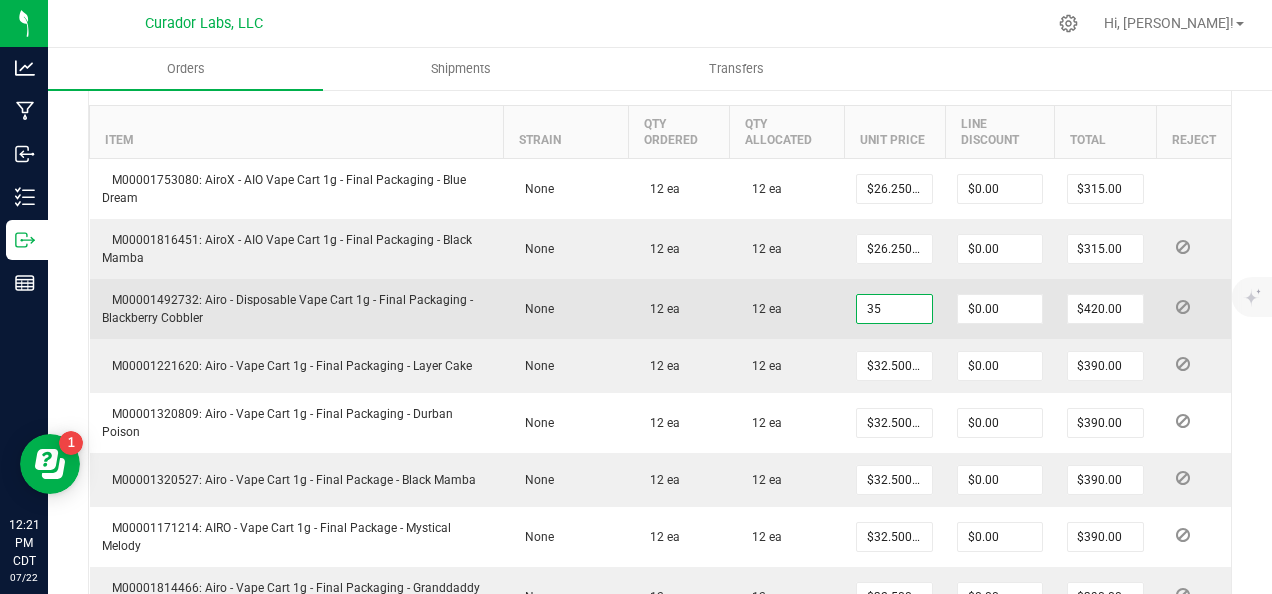 click on "35" at bounding box center [894, 309] 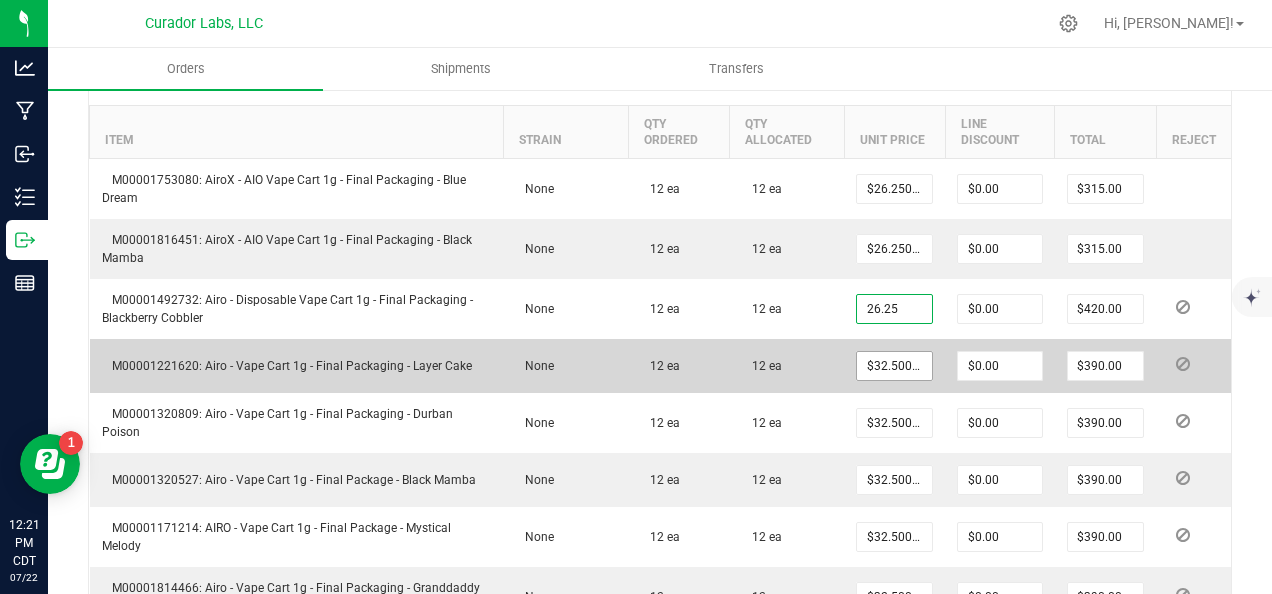 type on "$26.25000" 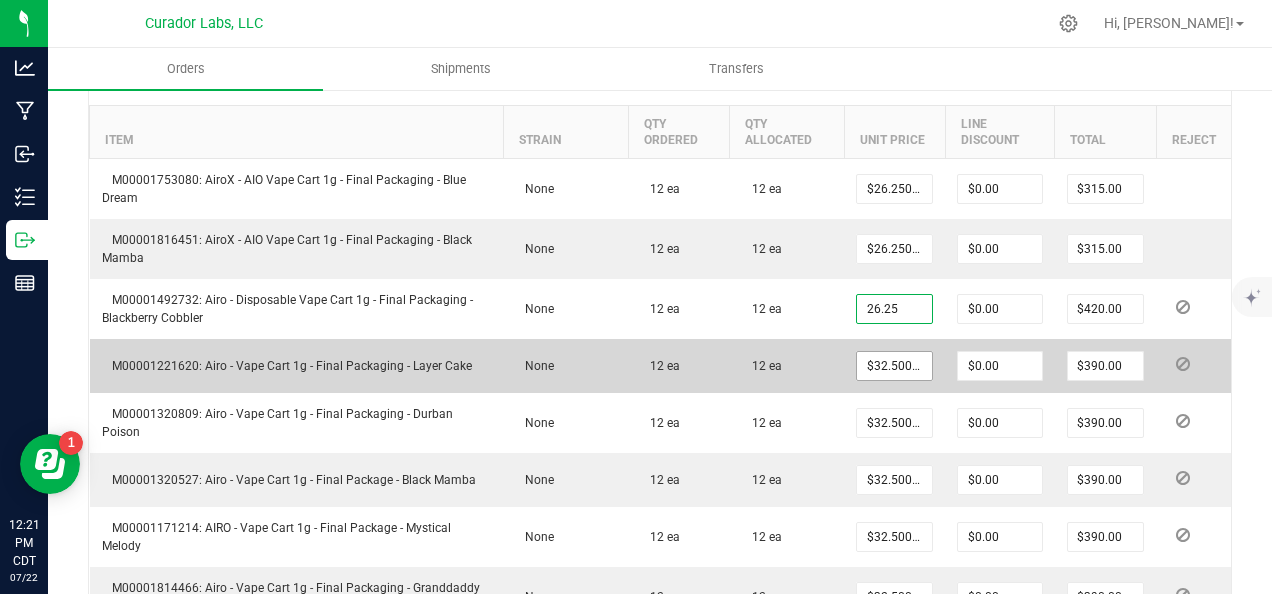 type on "$315.00" 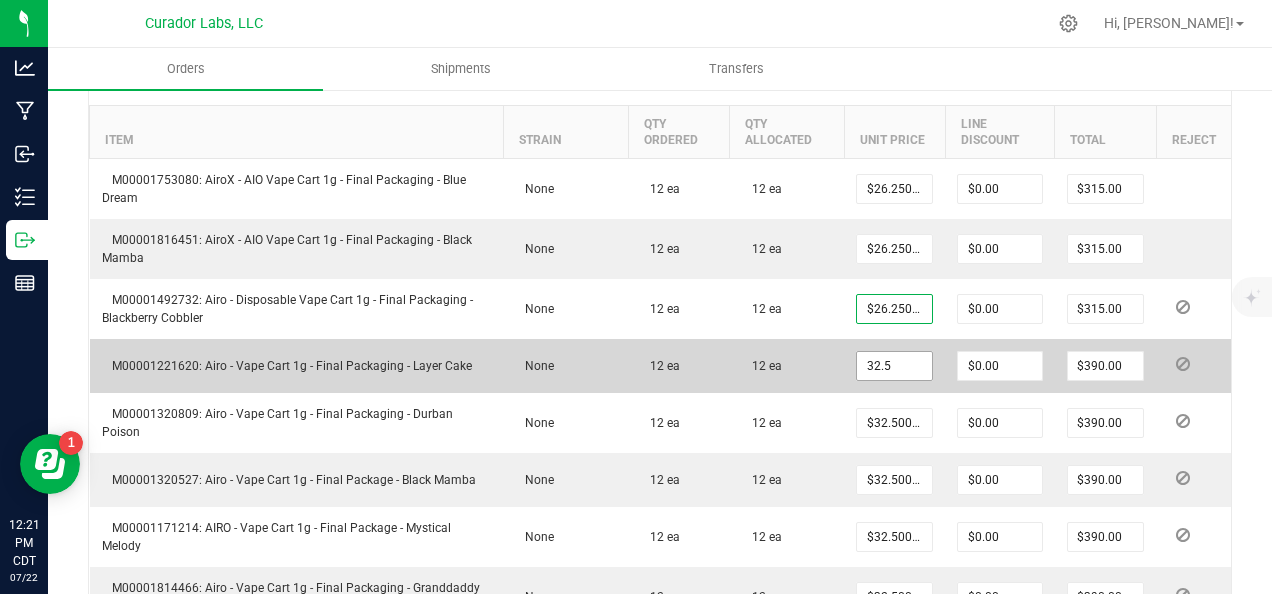 click on "32.5" at bounding box center (894, 366) 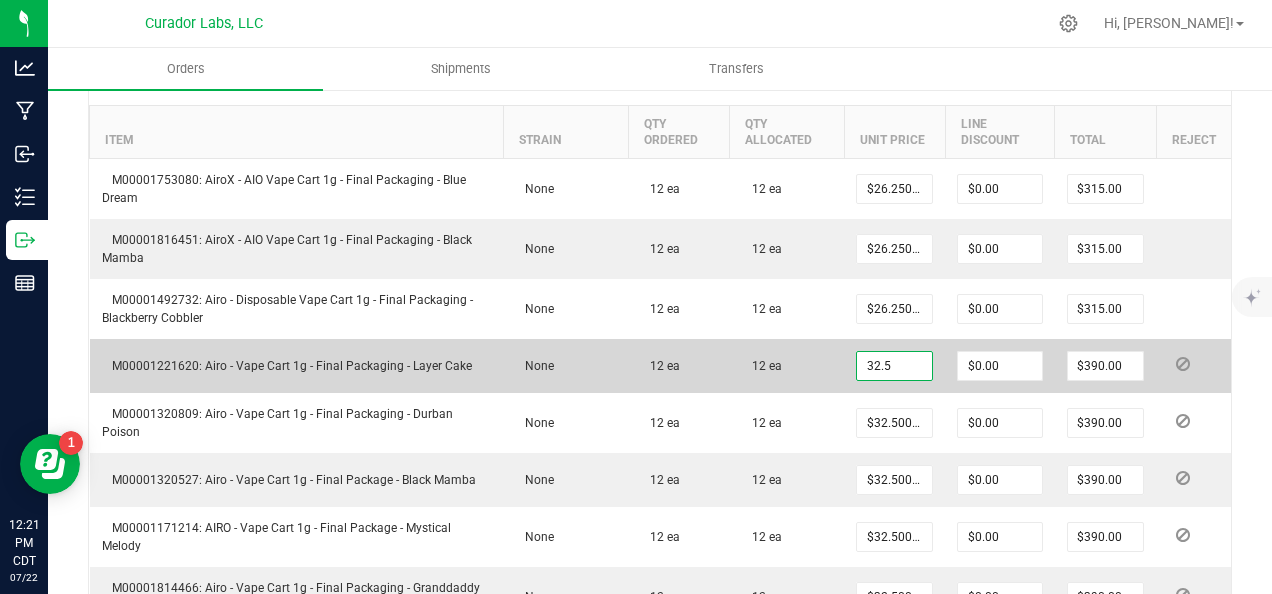 paste on "24.38" 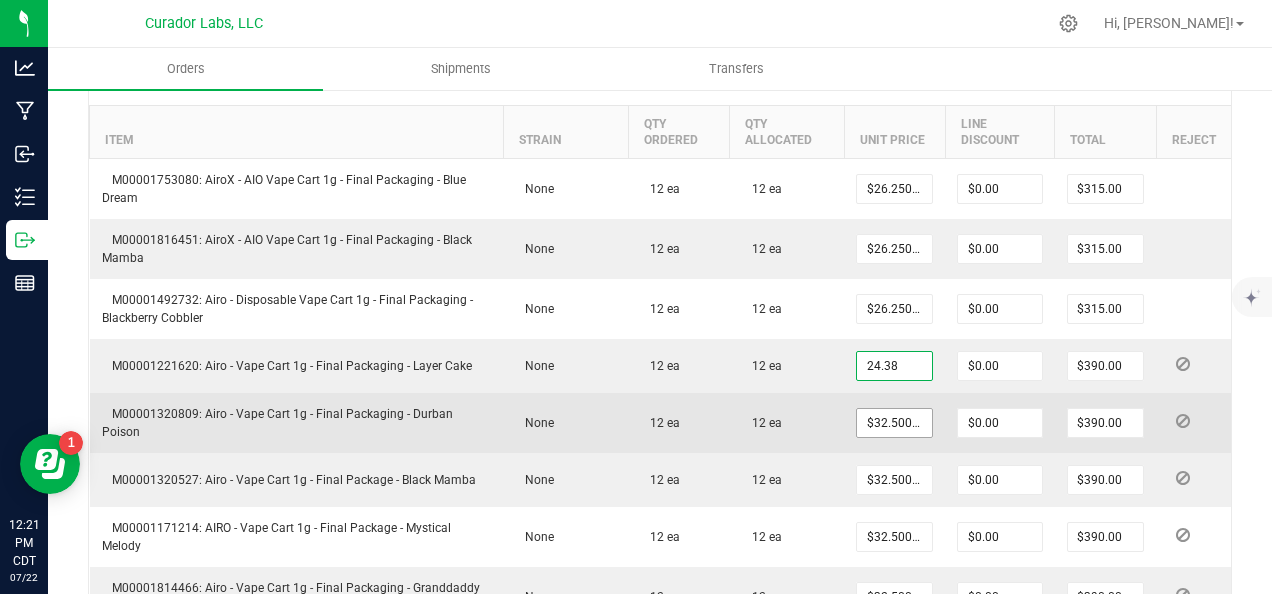 type on "$24.38000" 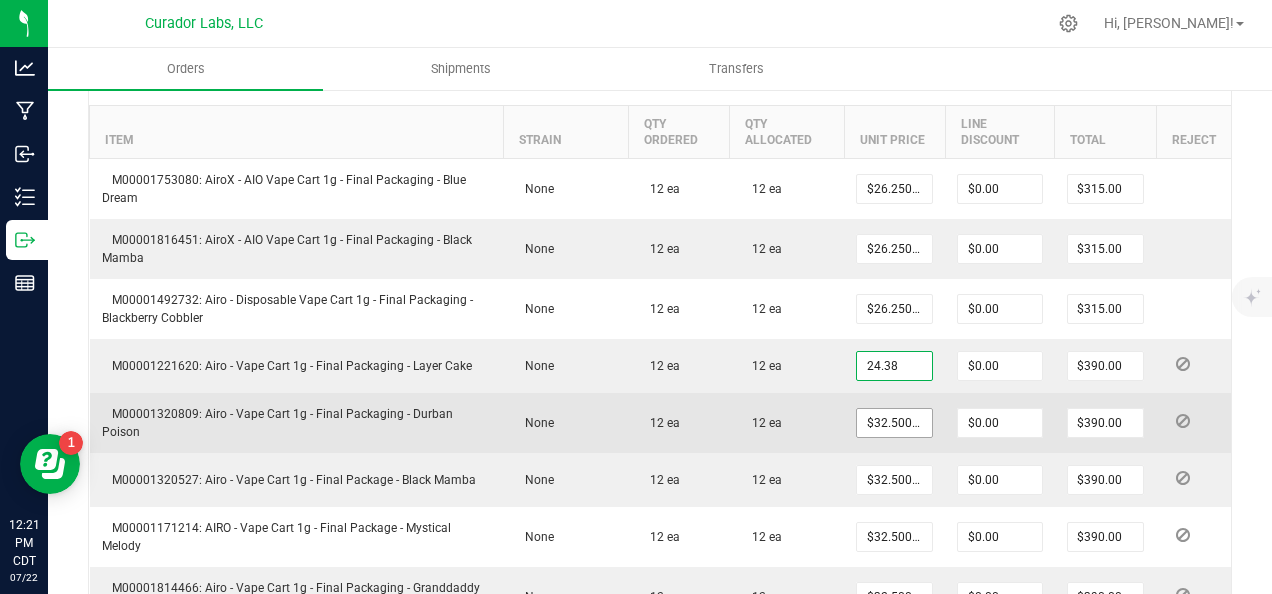 type on "$292.56" 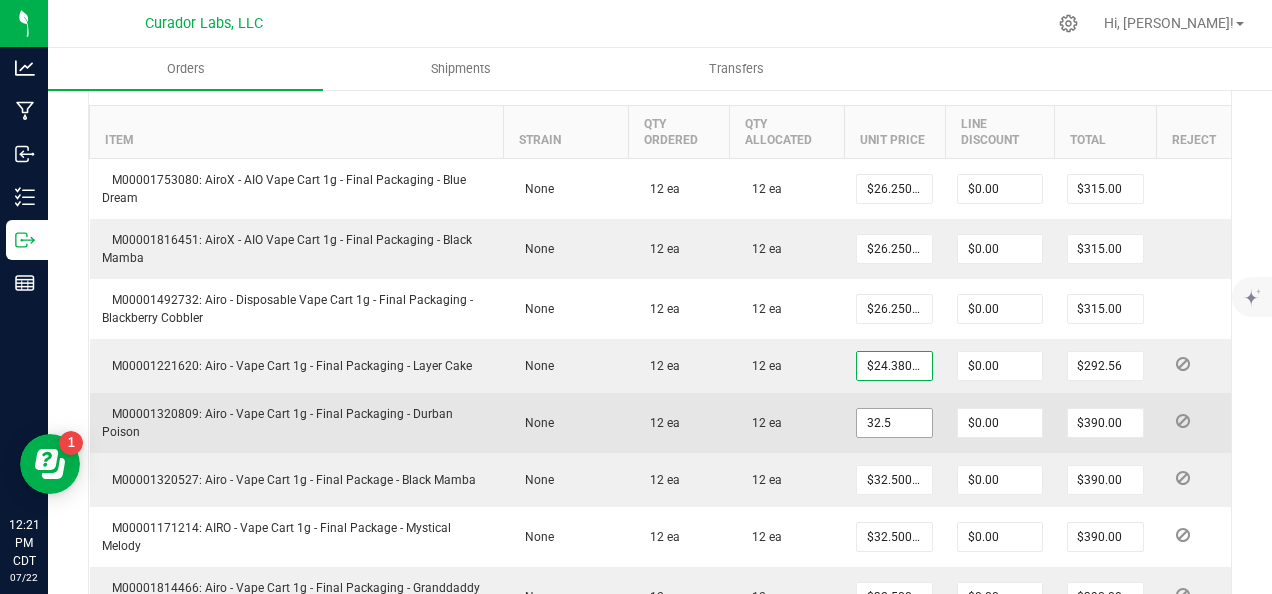 click on "32.5" at bounding box center (894, 423) 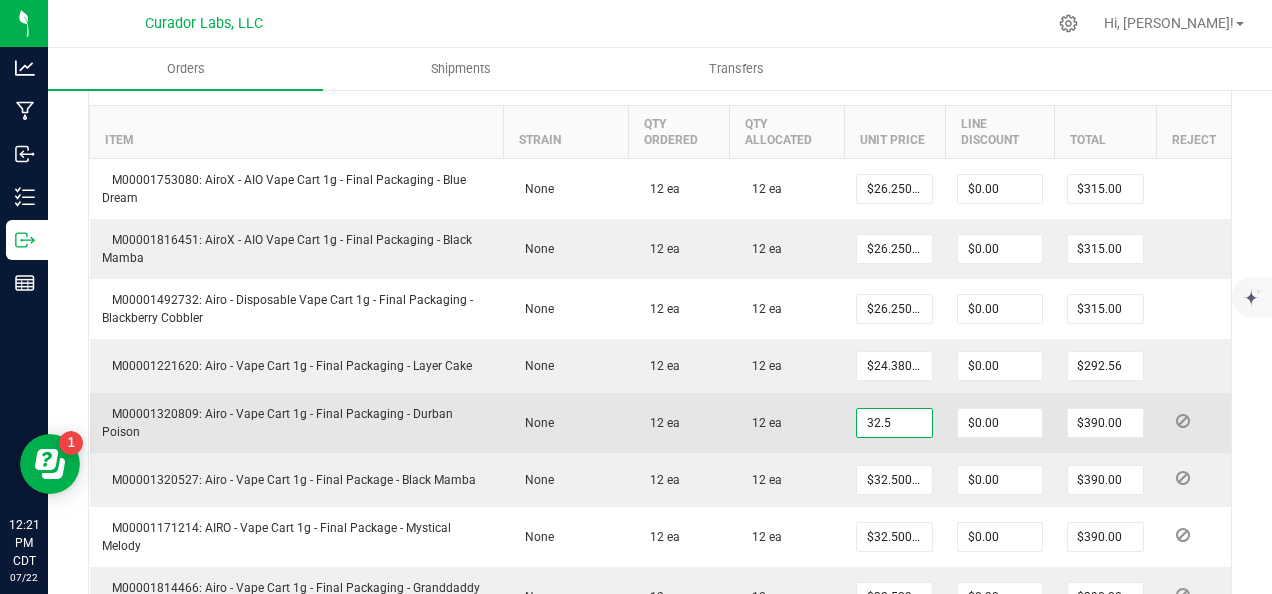 paste on "24.38" 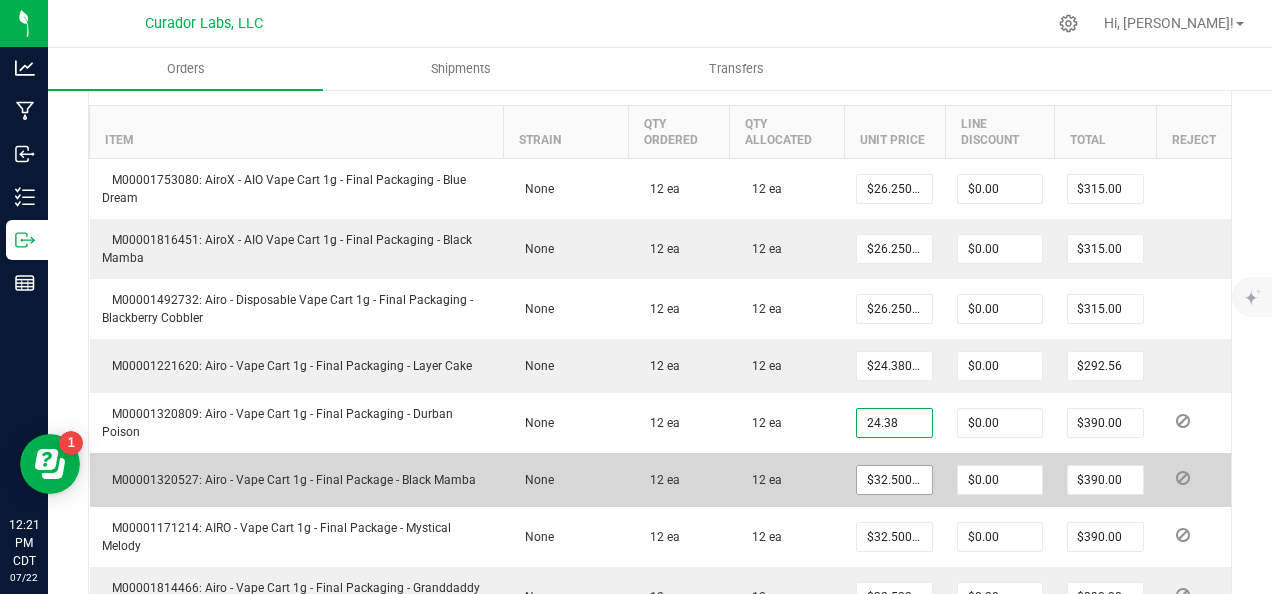 type on "$24.38000" 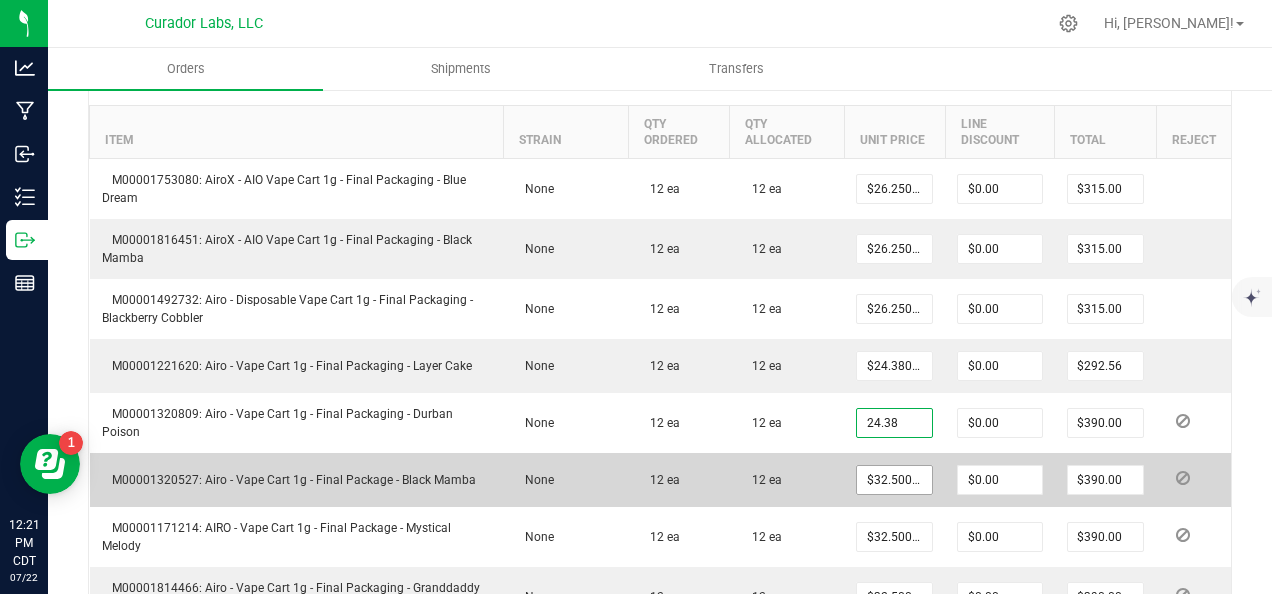 type on "$292.56" 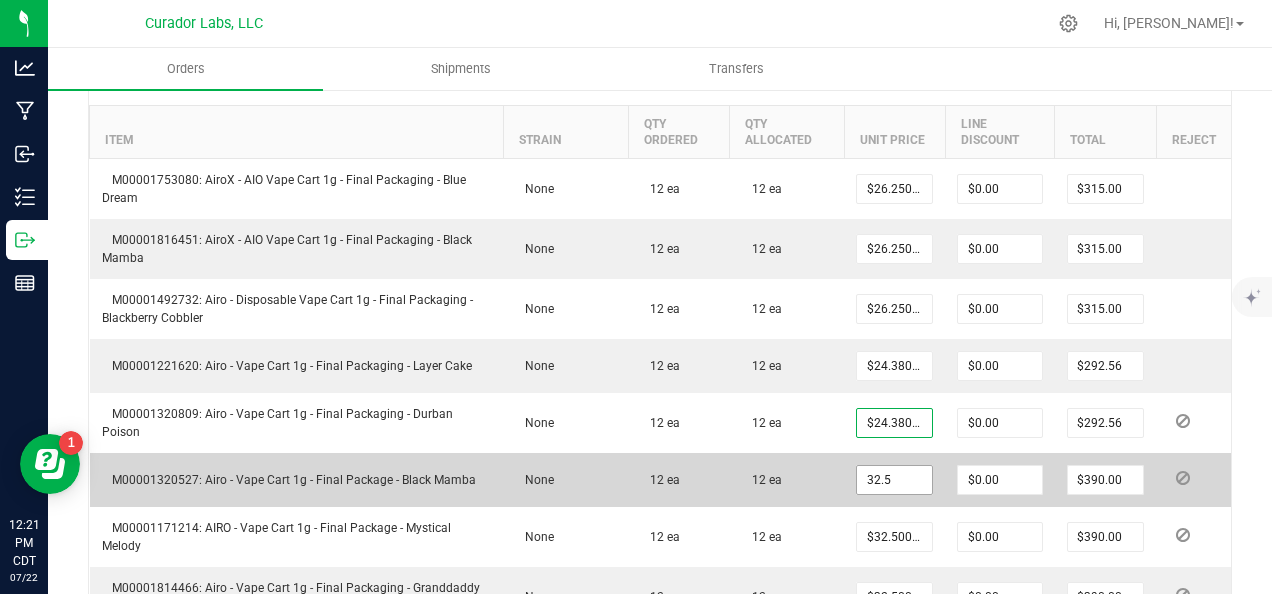 click on "32.5" at bounding box center (894, 480) 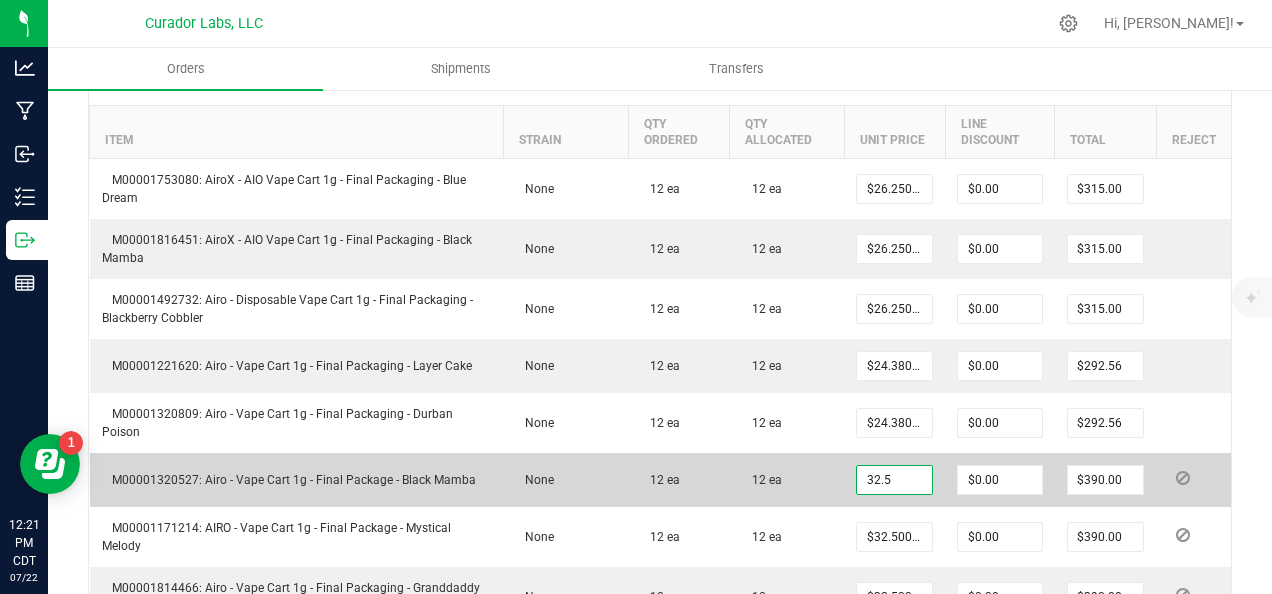 paste on "24.38" 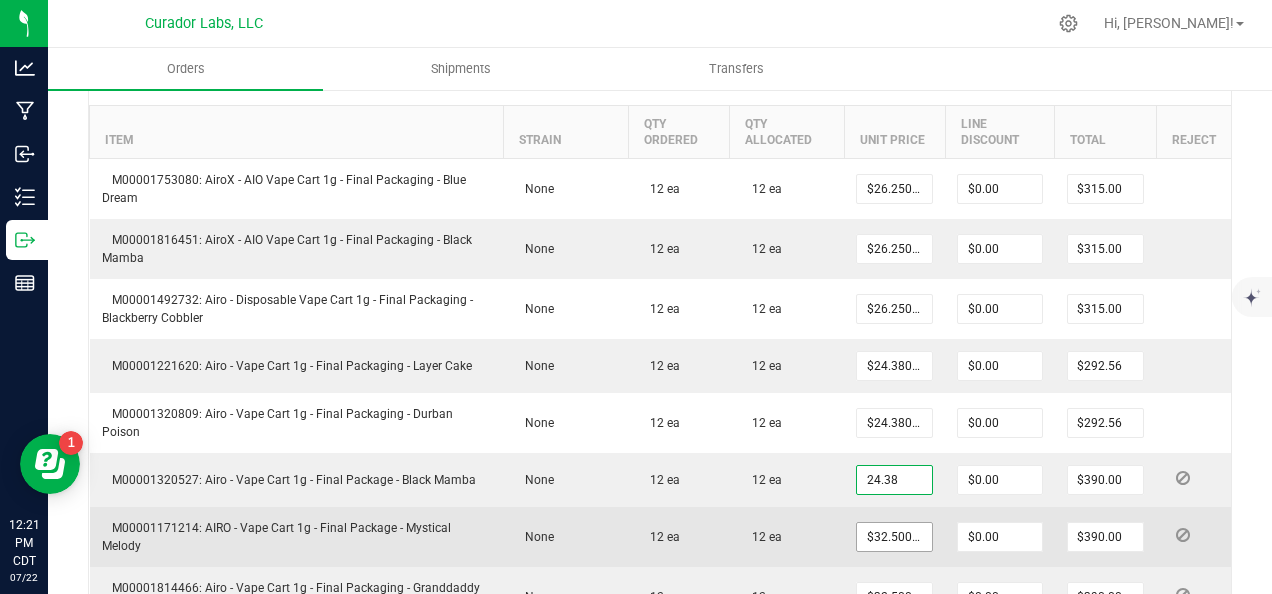 type on "$24.38000" 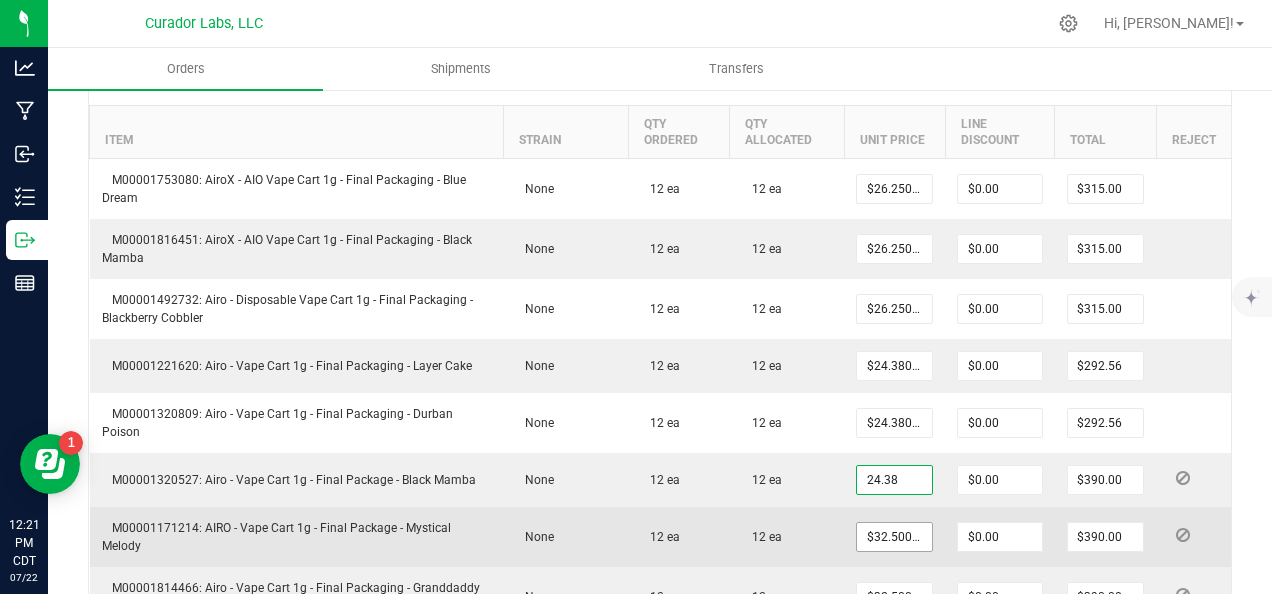 type on "$292.56" 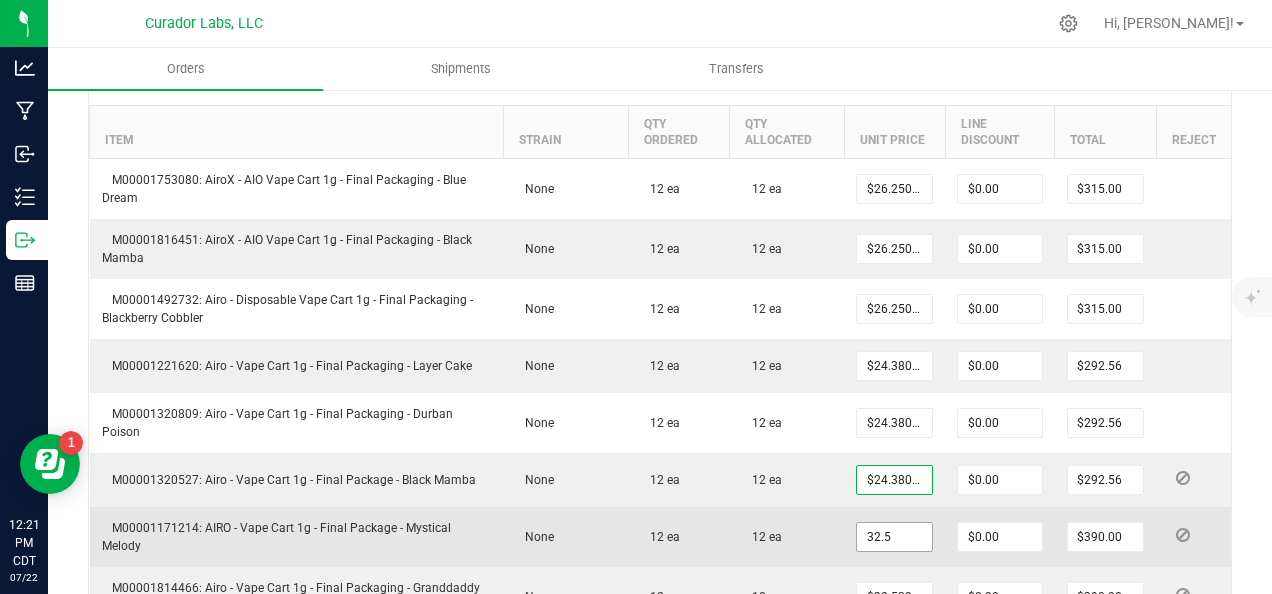 click on "32.5" at bounding box center (894, 537) 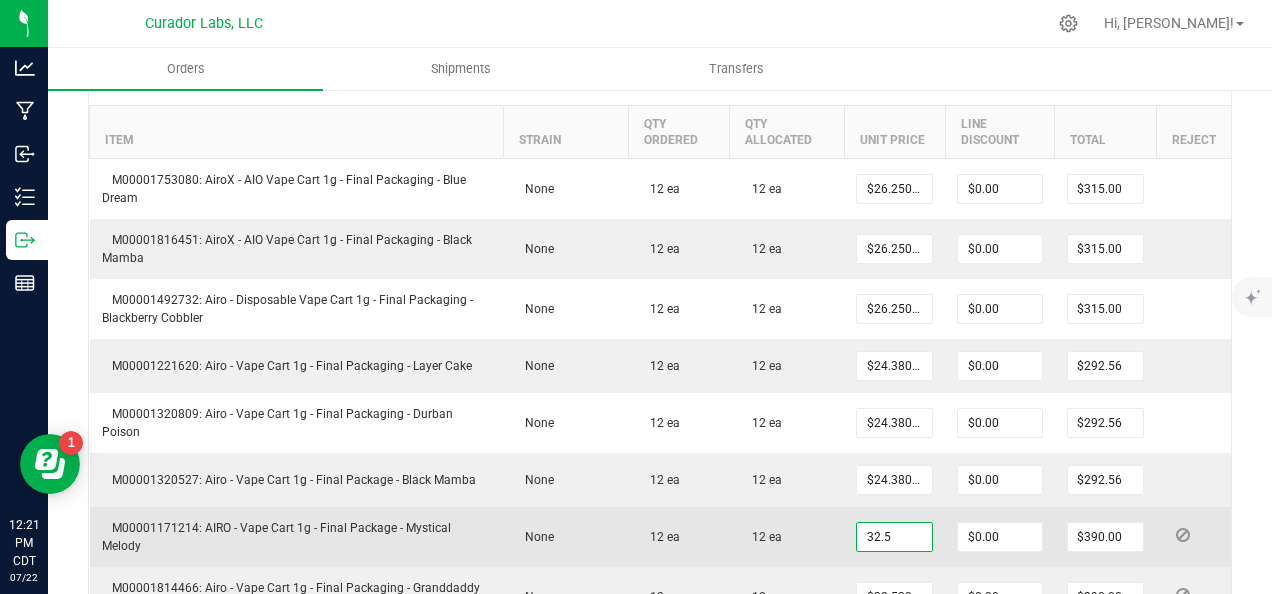 paste on "24.38" 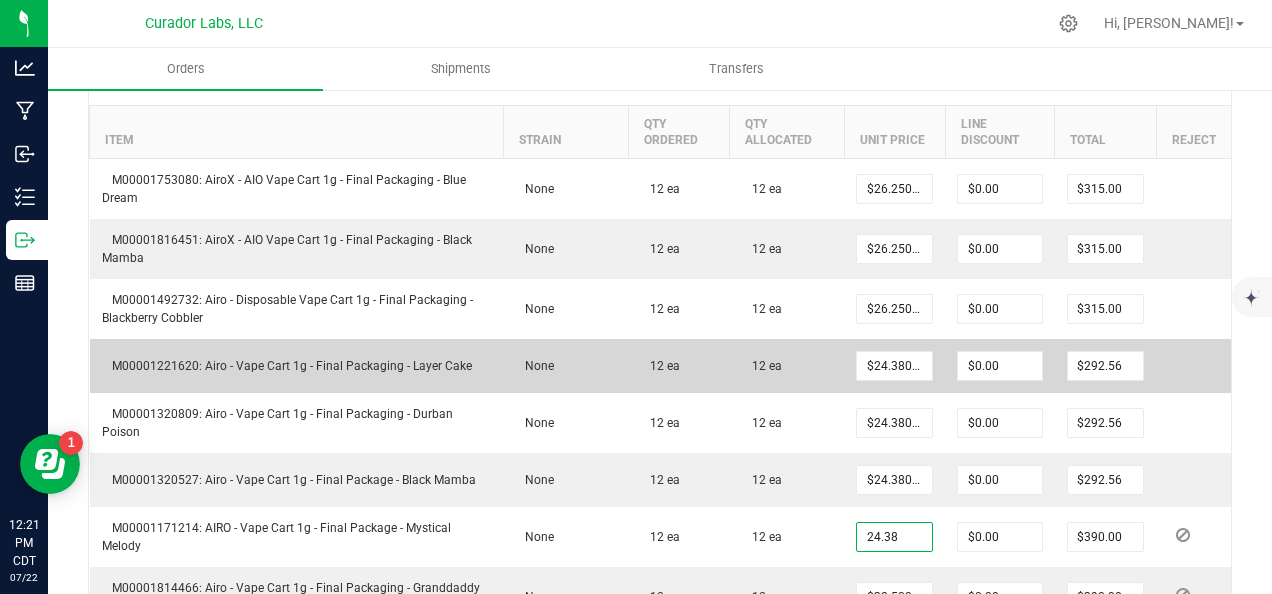 type on "$24.38000" 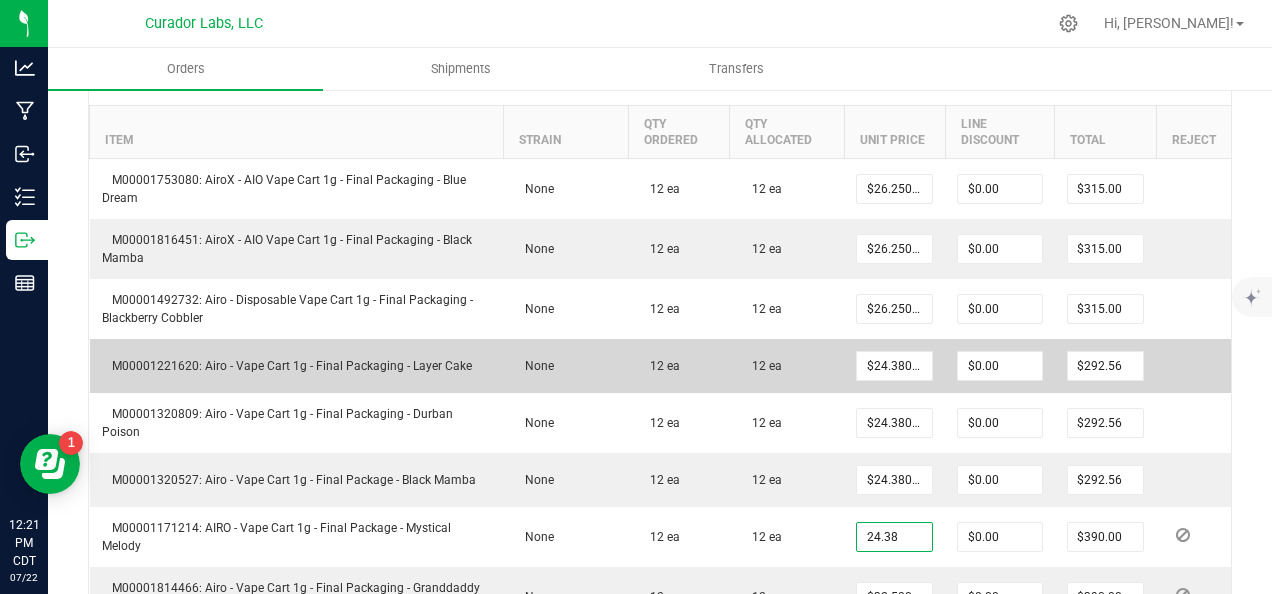 type on "$292.56" 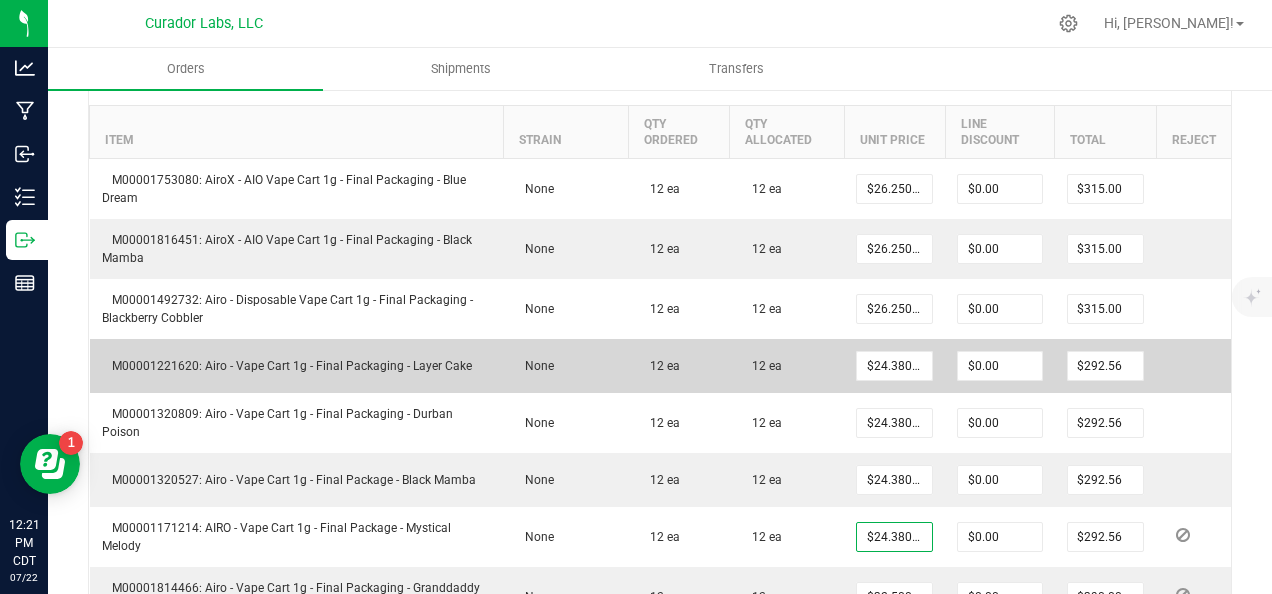 click on "12 ea" at bounding box center (787, 366) 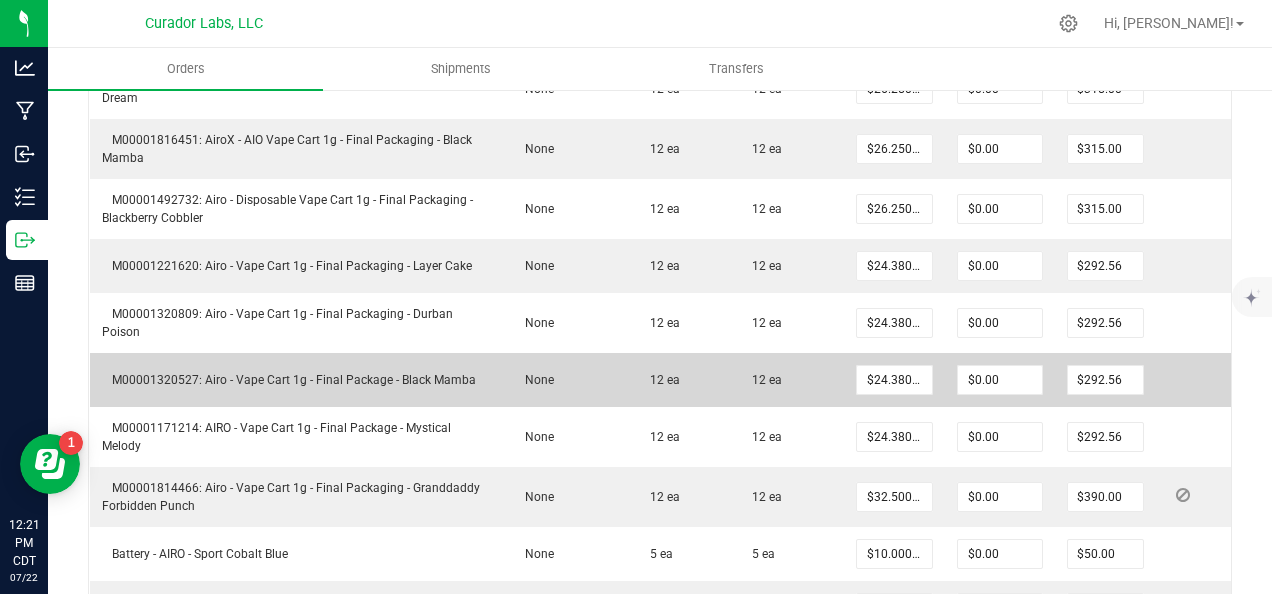 scroll, scrollTop: 900, scrollLeft: 0, axis: vertical 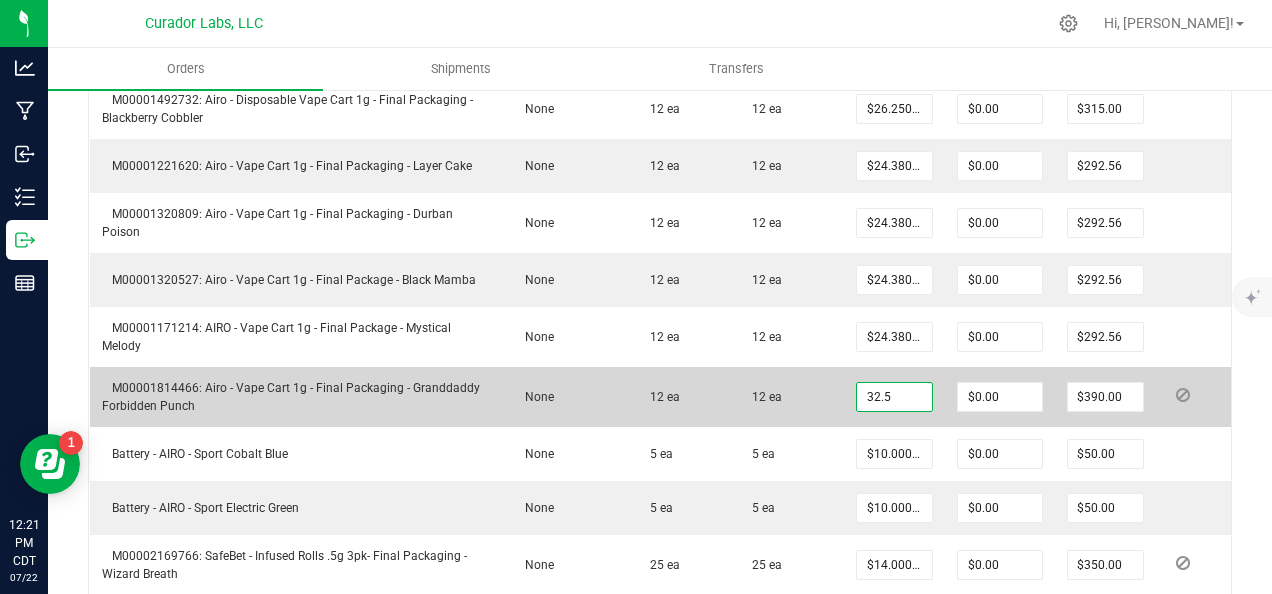 click on "32.5" at bounding box center [894, 397] 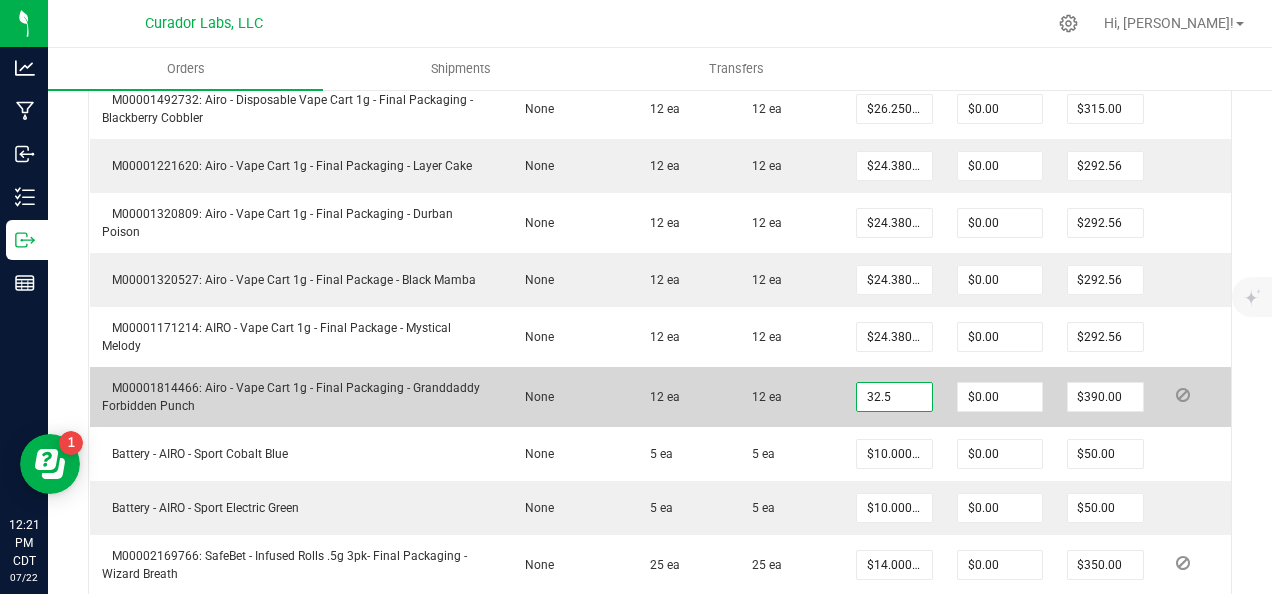 paste on "24.38" 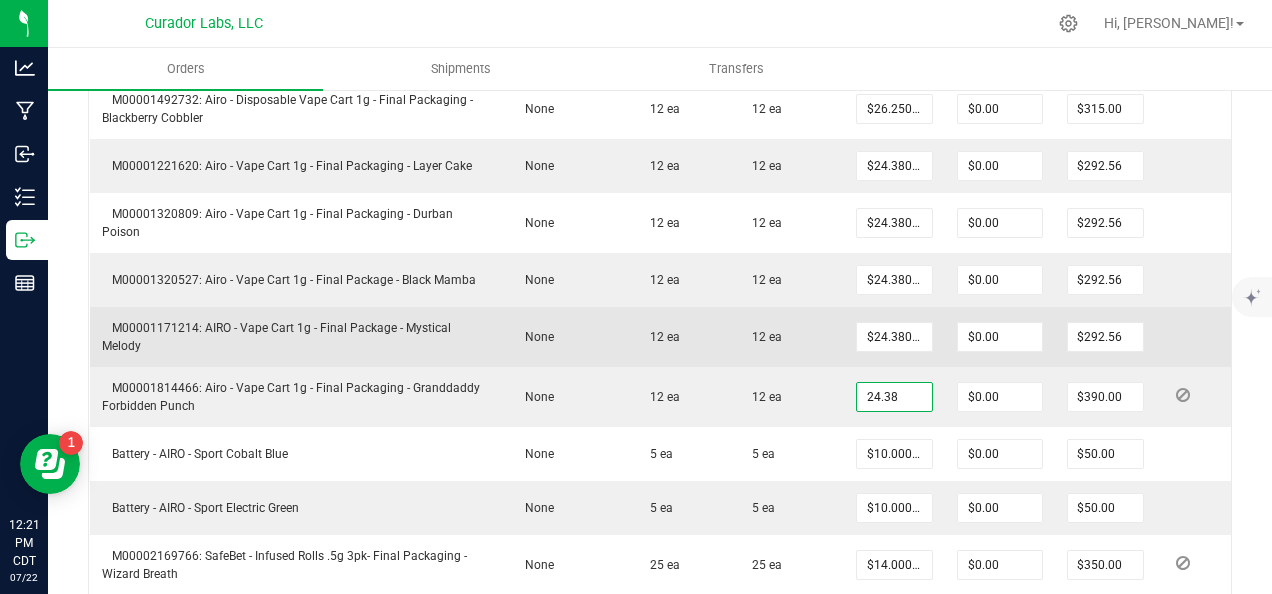 type on "$24.38000" 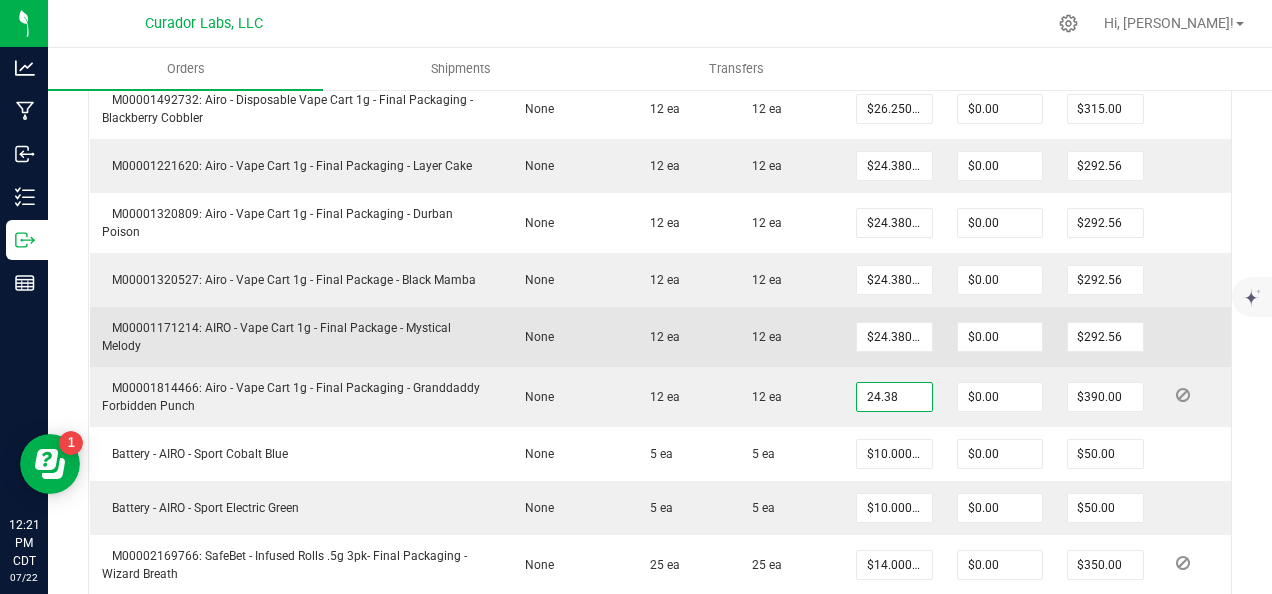 type on "$292.56" 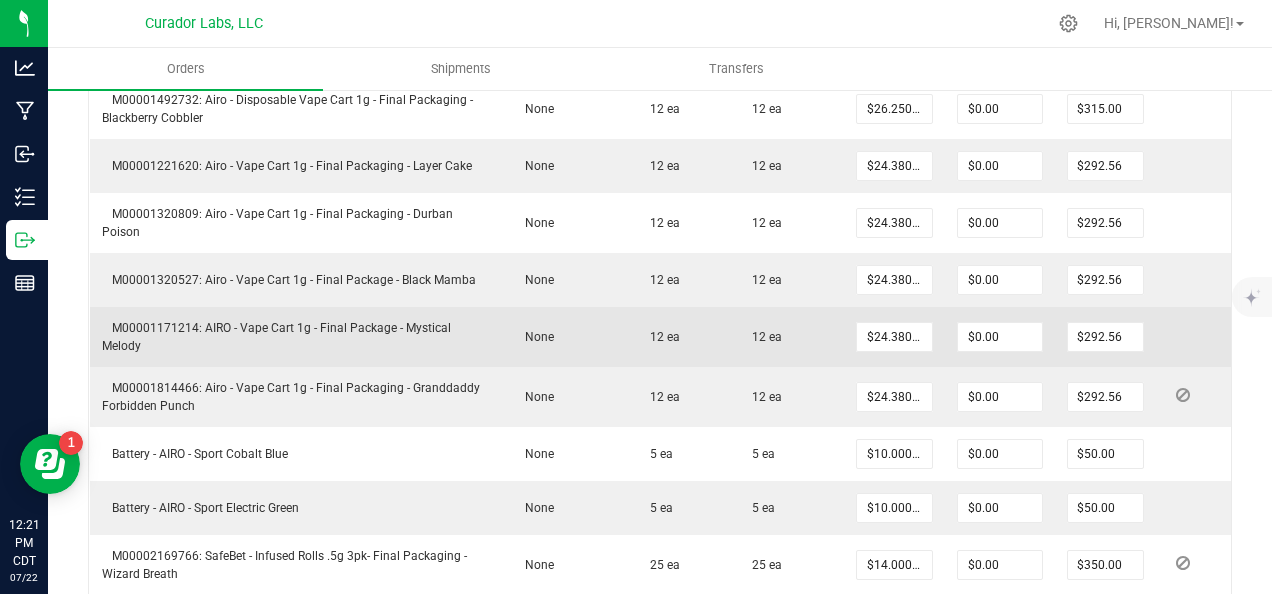 click on "12 ea" at bounding box center (787, 337) 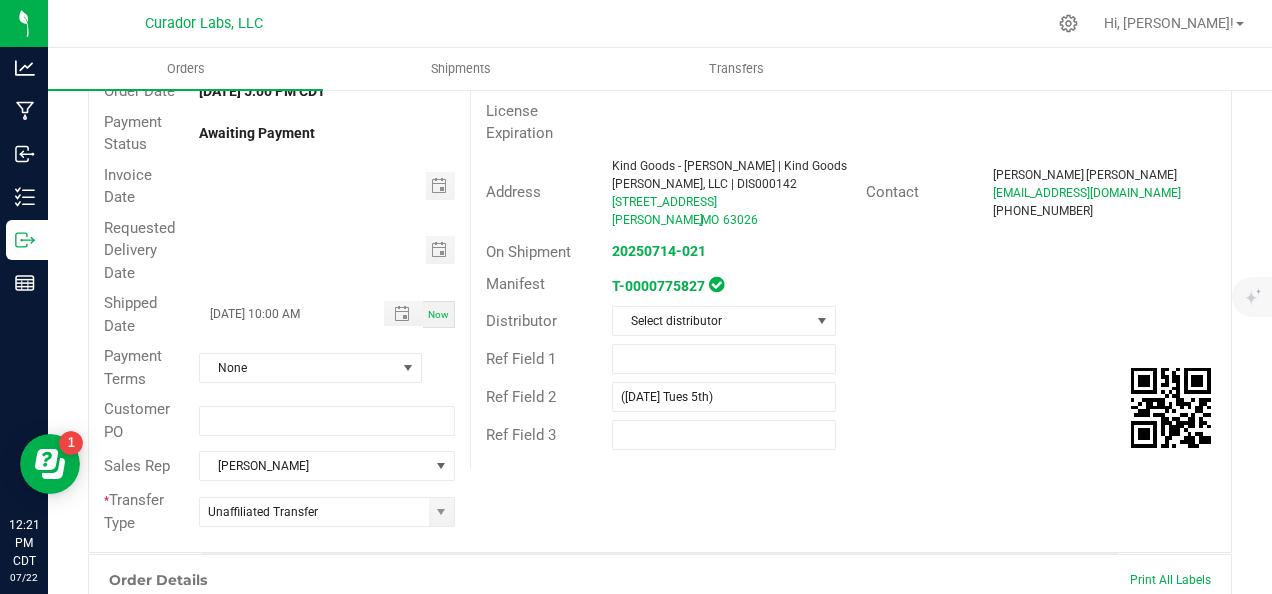 scroll, scrollTop: 0, scrollLeft: 0, axis: both 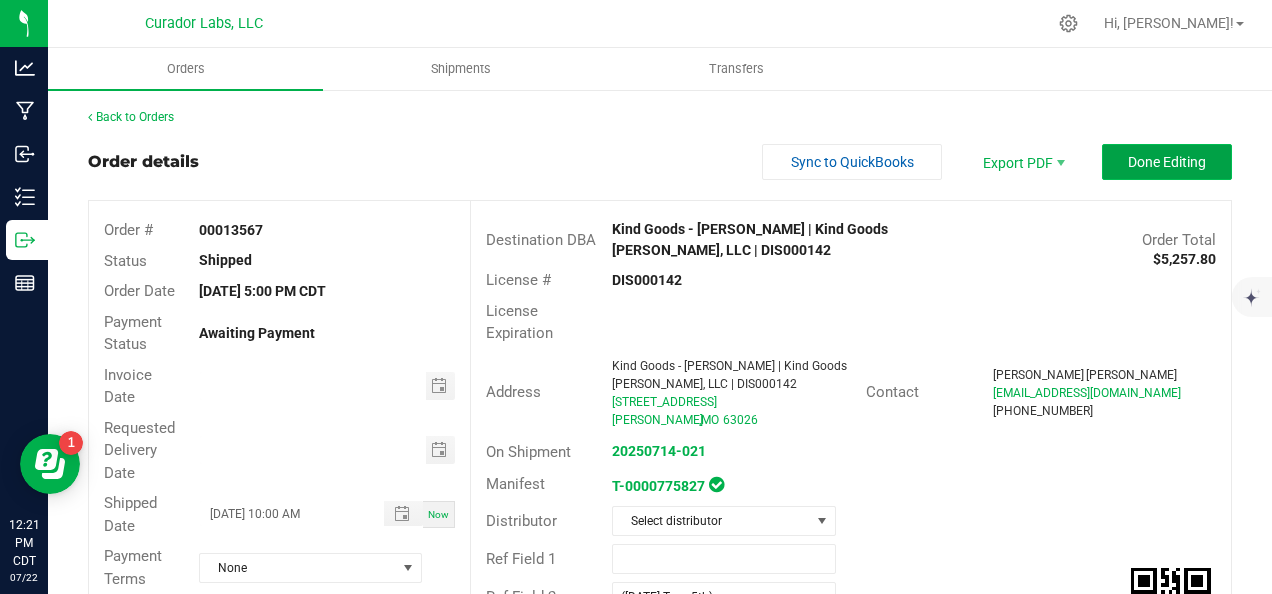 click on "Done Editing" at bounding box center (1167, 162) 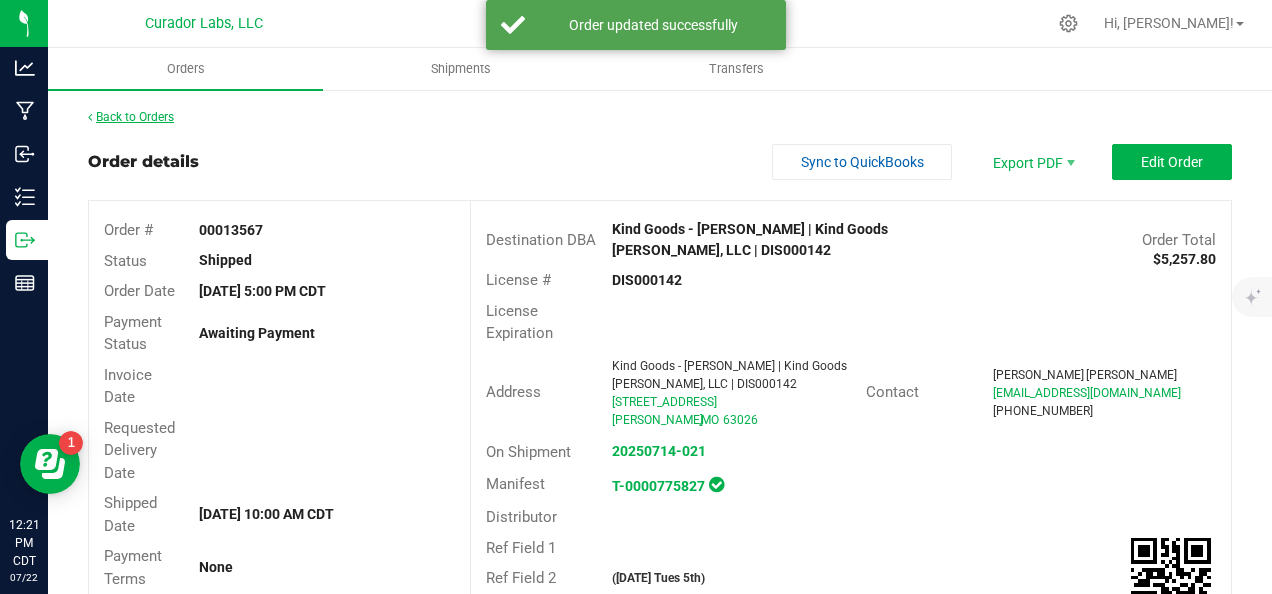 click on "Back to Orders" at bounding box center [131, 117] 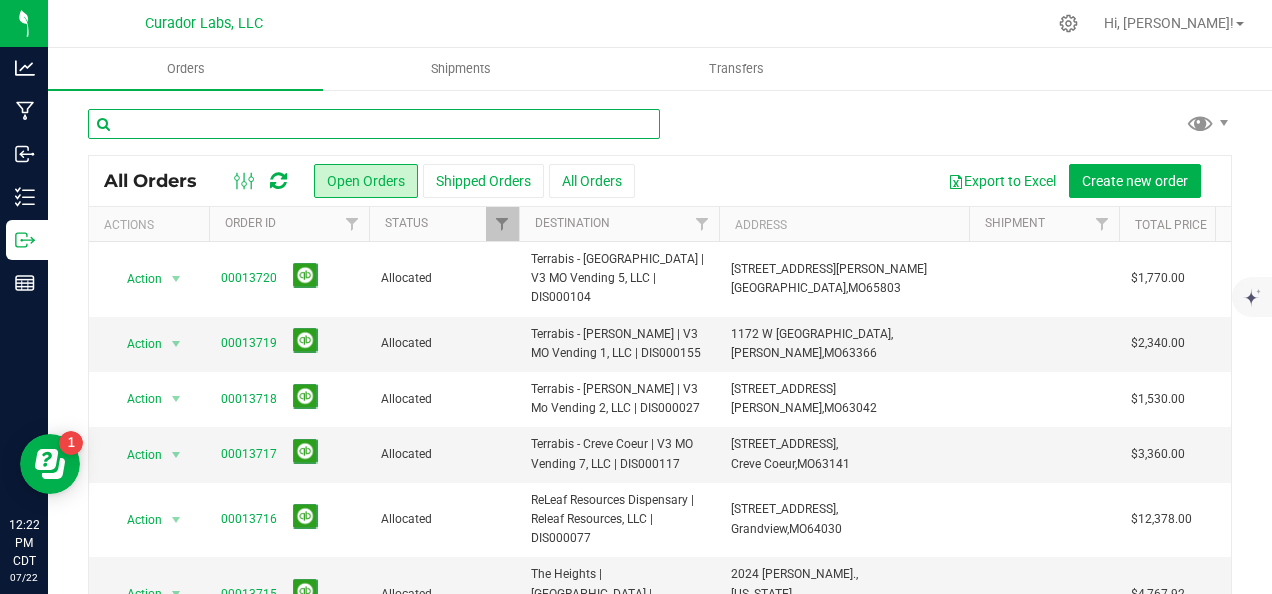 click at bounding box center [374, 124] 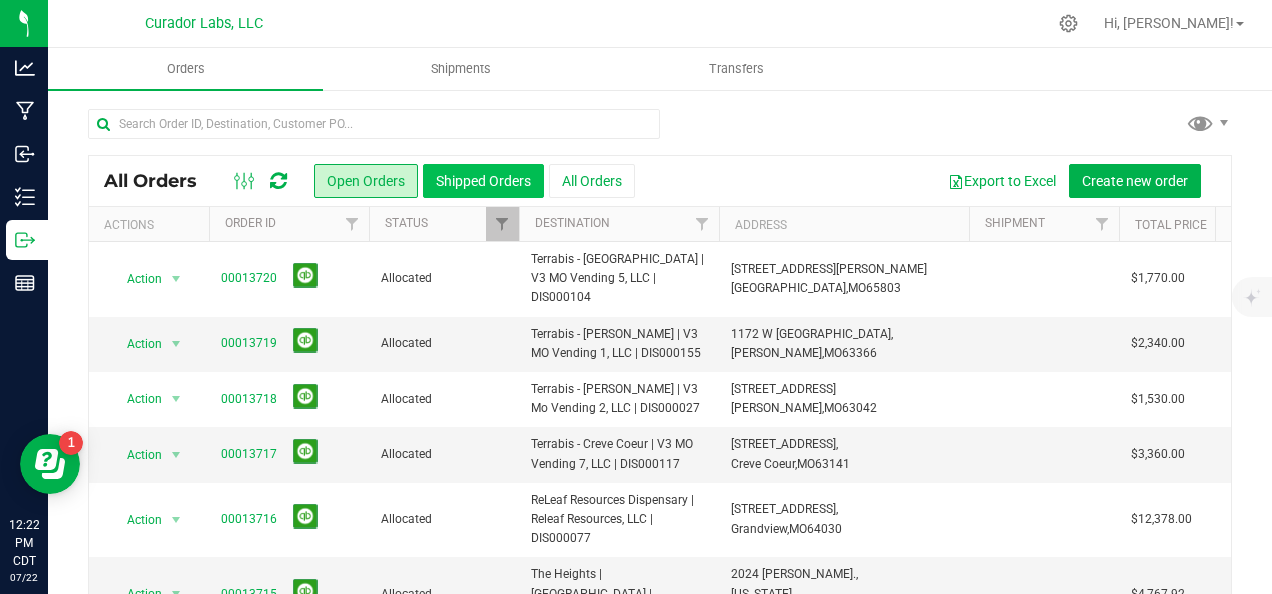 click on "Shipped Orders" at bounding box center [483, 181] 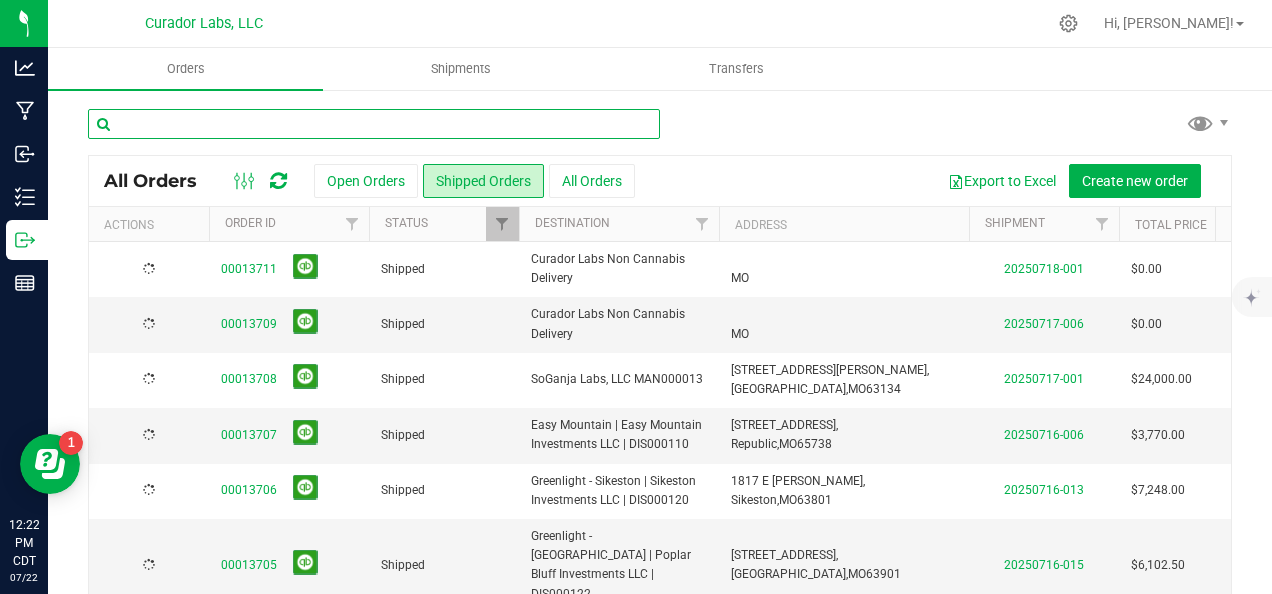 click at bounding box center [374, 124] 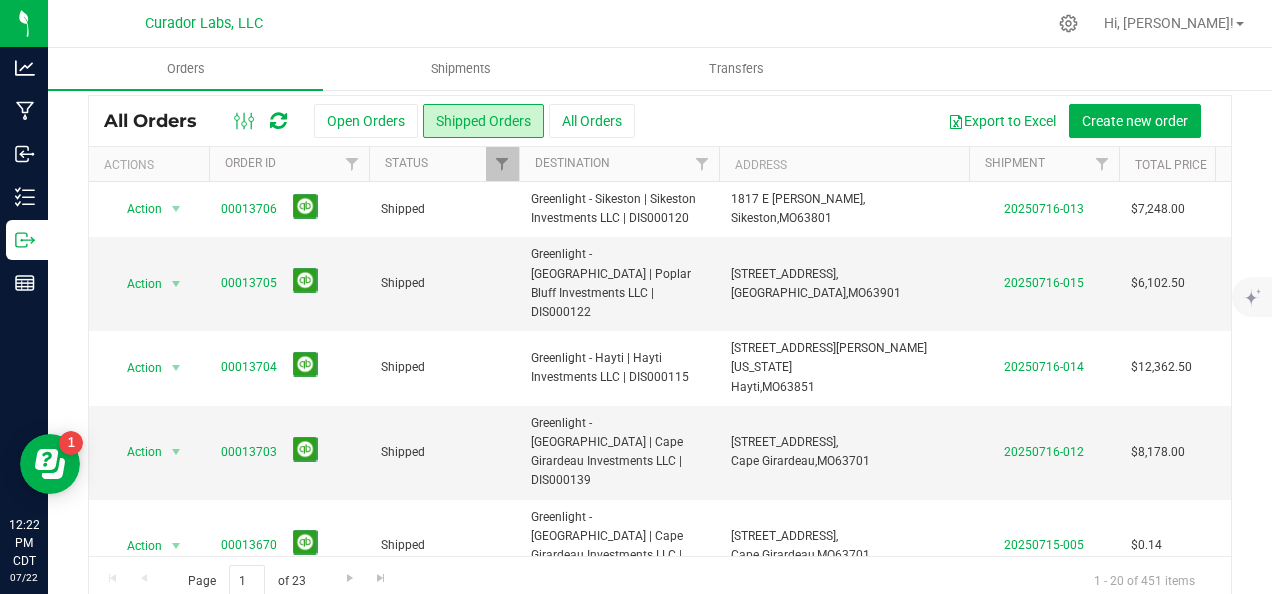 scroll, scrollTop: 89, scrollLeft: 0, axis: vertical 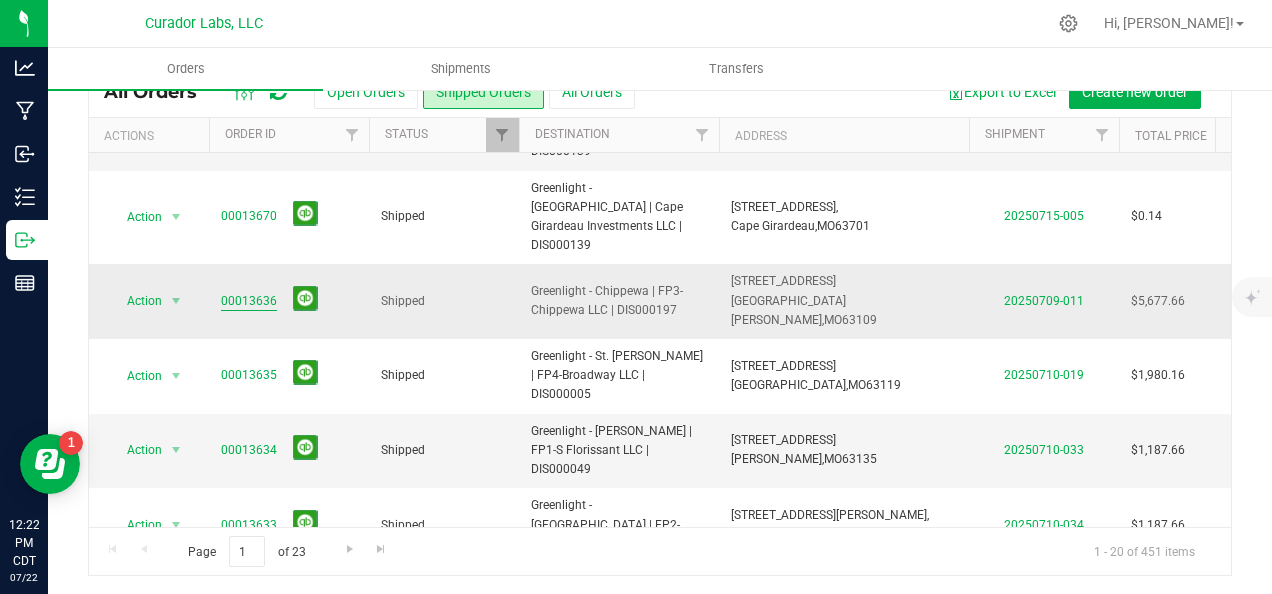 type on "greenlight" 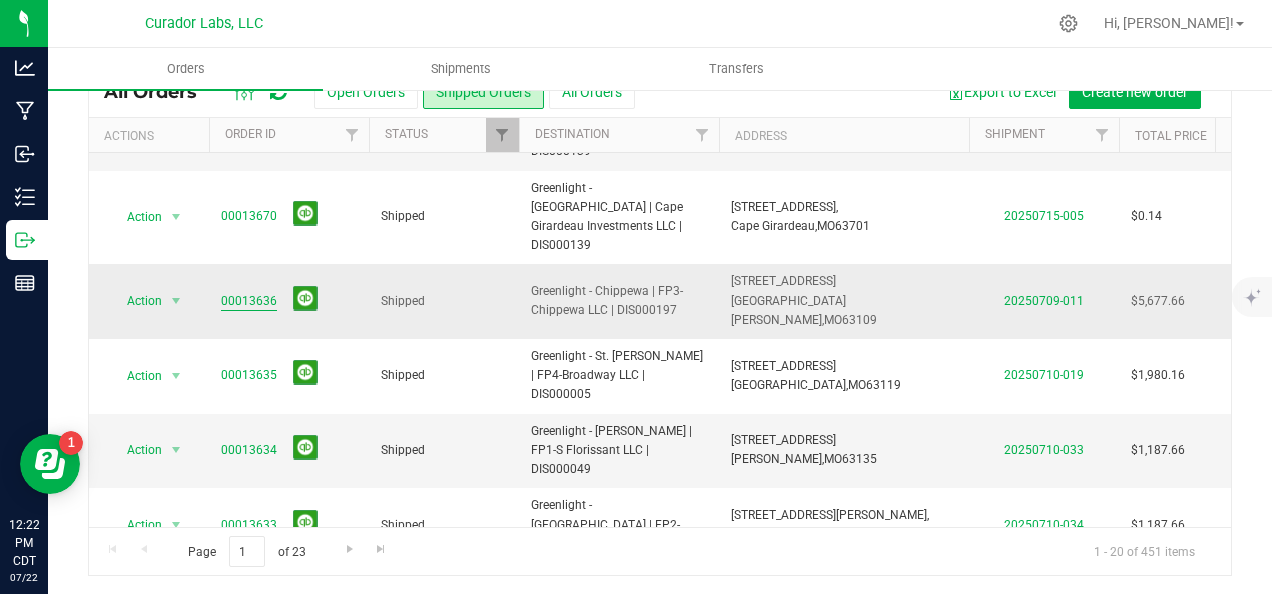 click on "00013636" at bounding box center [249, 301] 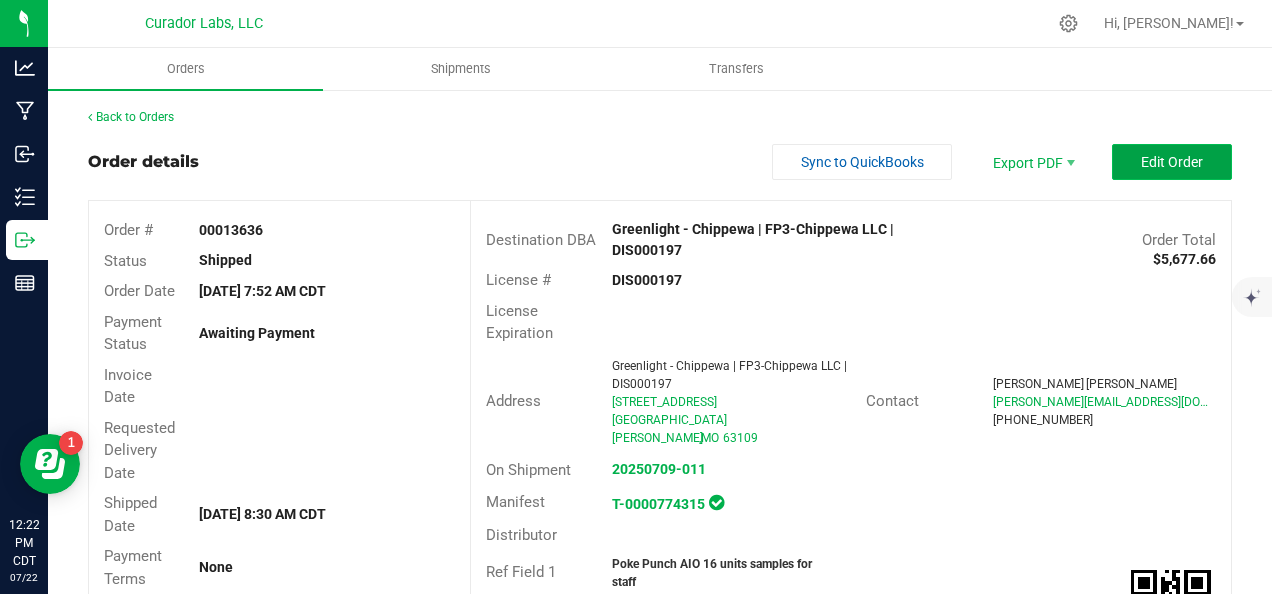 click on "Edit Order" at bounding box center [1172, 162] 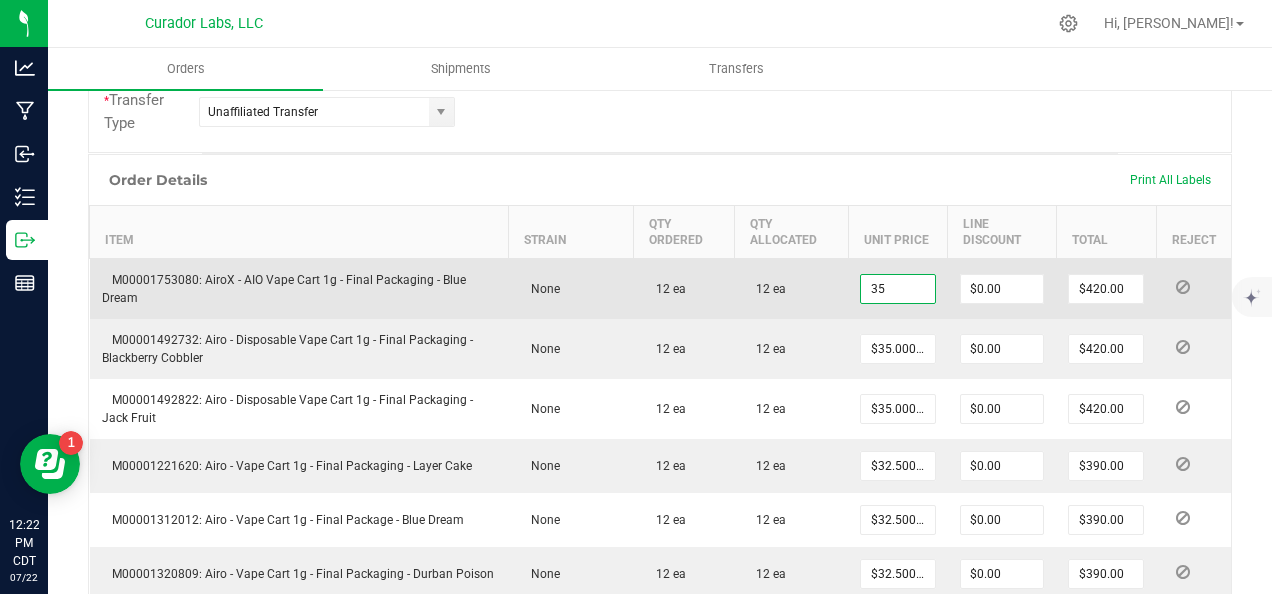 click on "35" at bounding box center [898, 289] 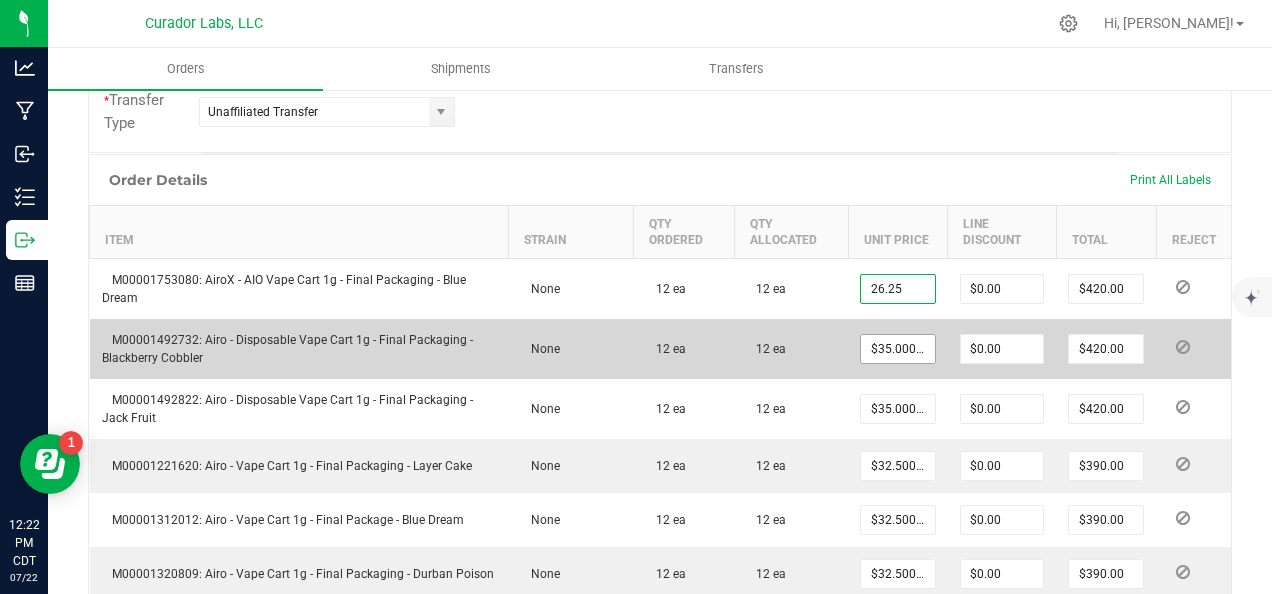 type on "$26.25000" 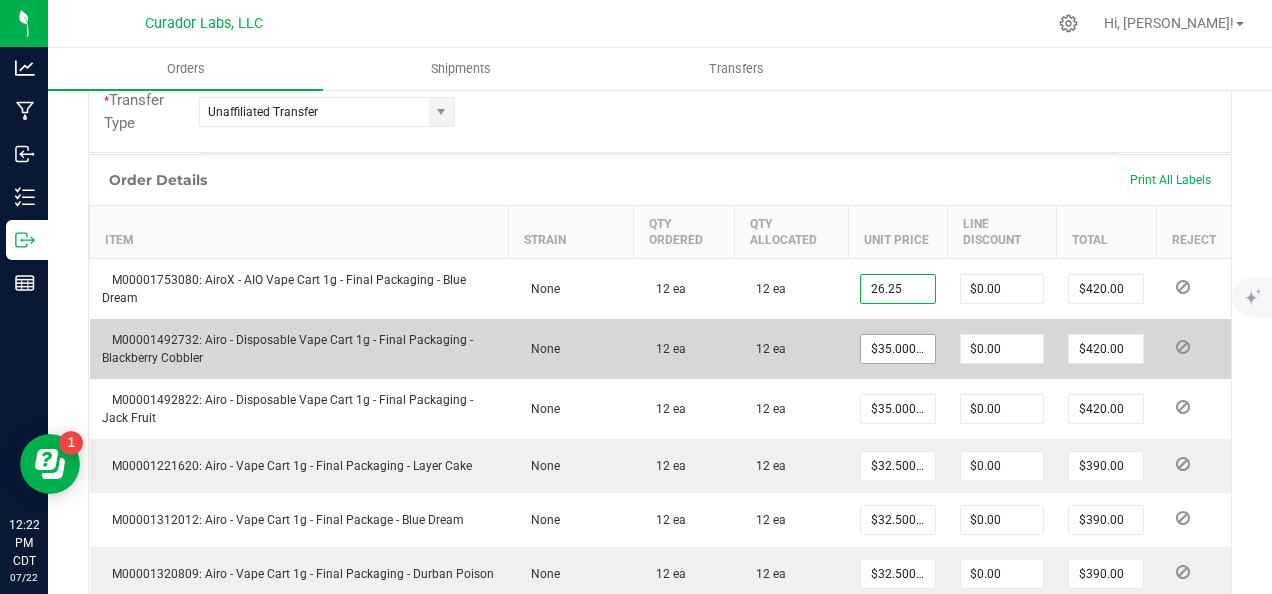 type on "$315.00" 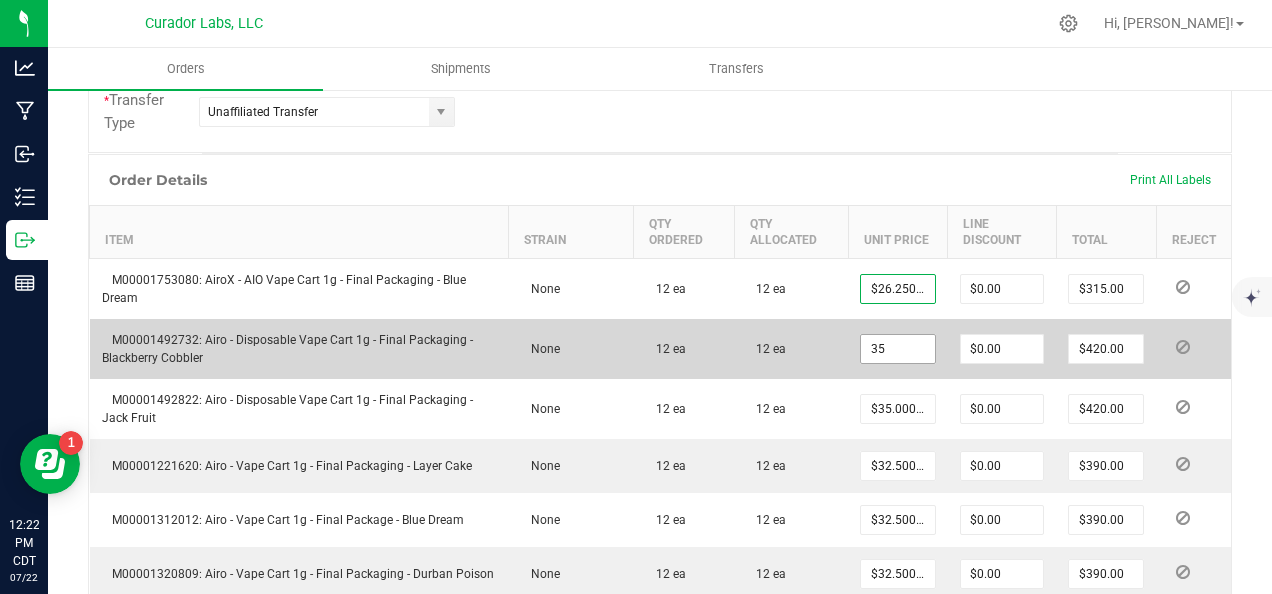 click on "35" at bounding box center (898, 349) 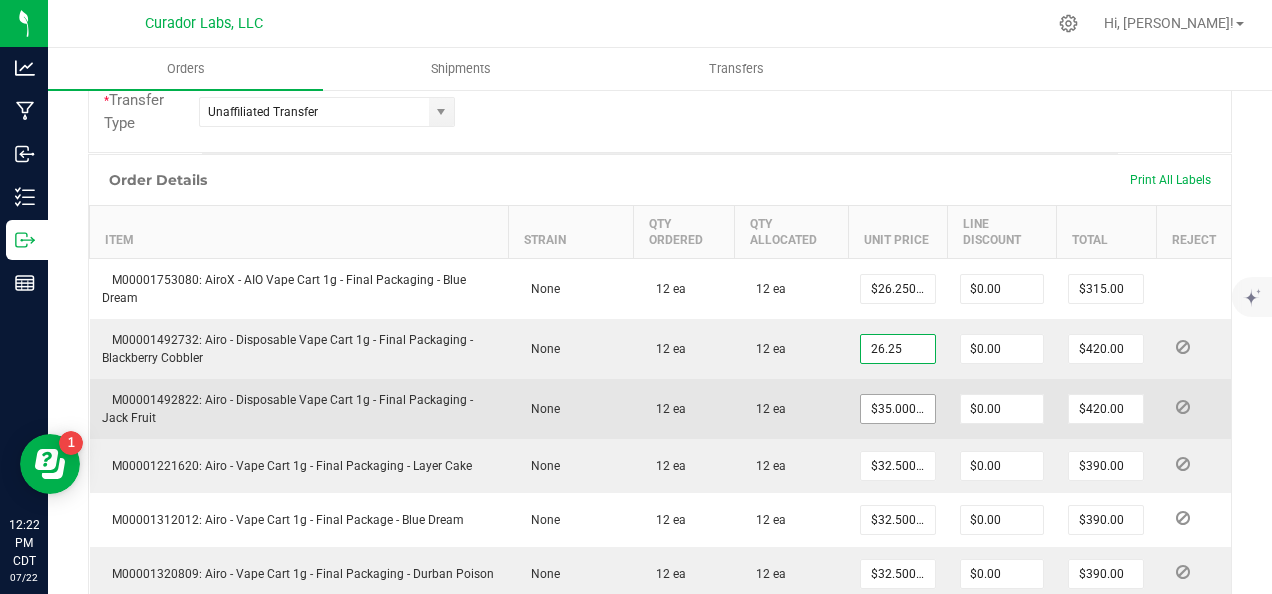 type on "$26.25000" 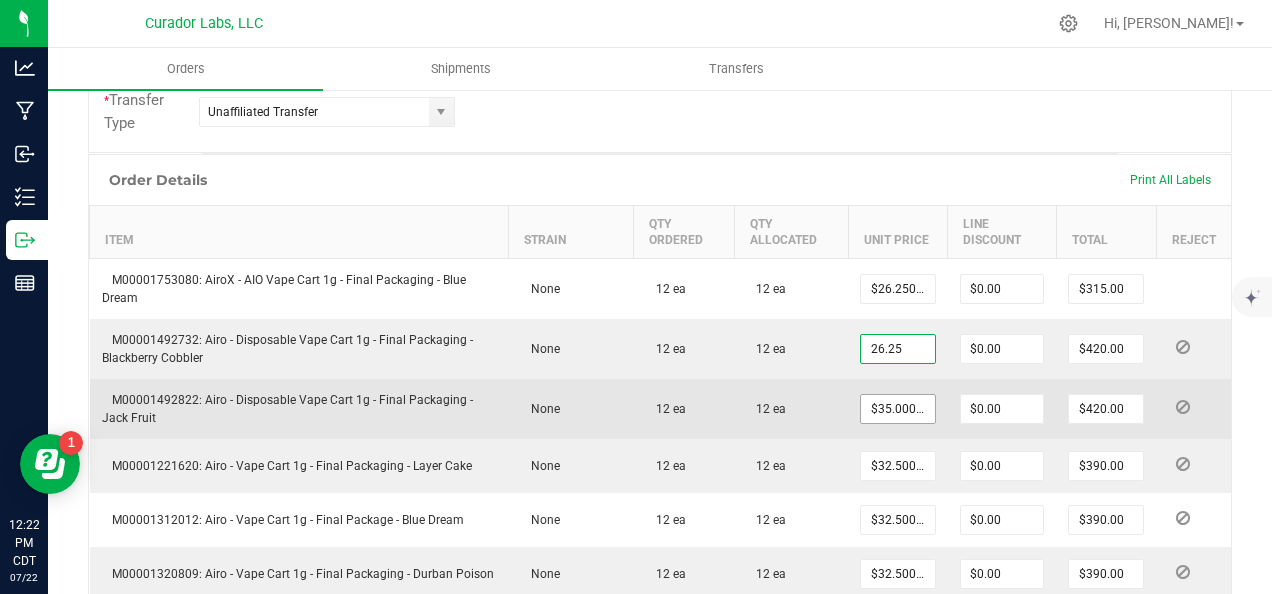 type on "$315.00" 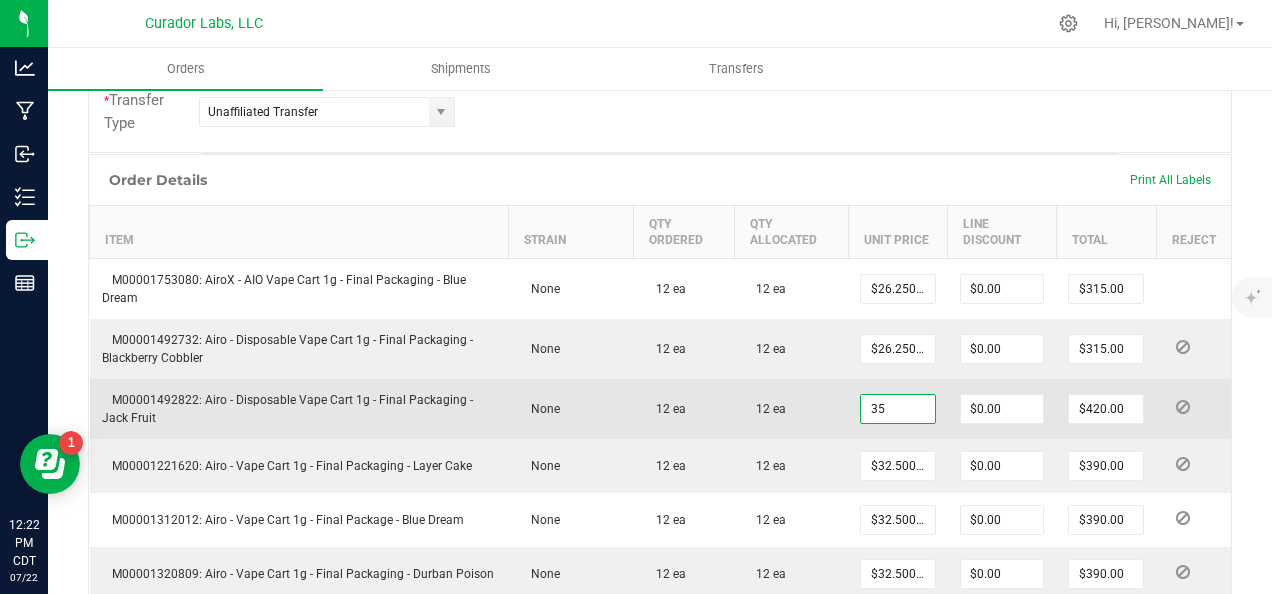 click on "35" at bounding box center (898, 409) 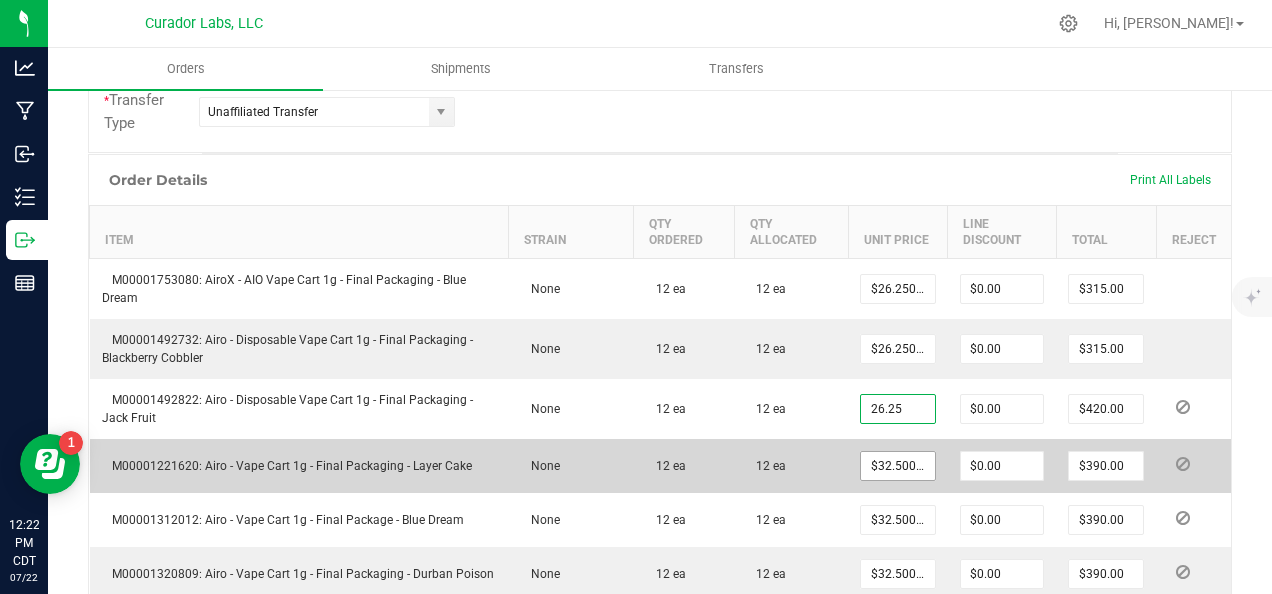 type on "$26.25000" 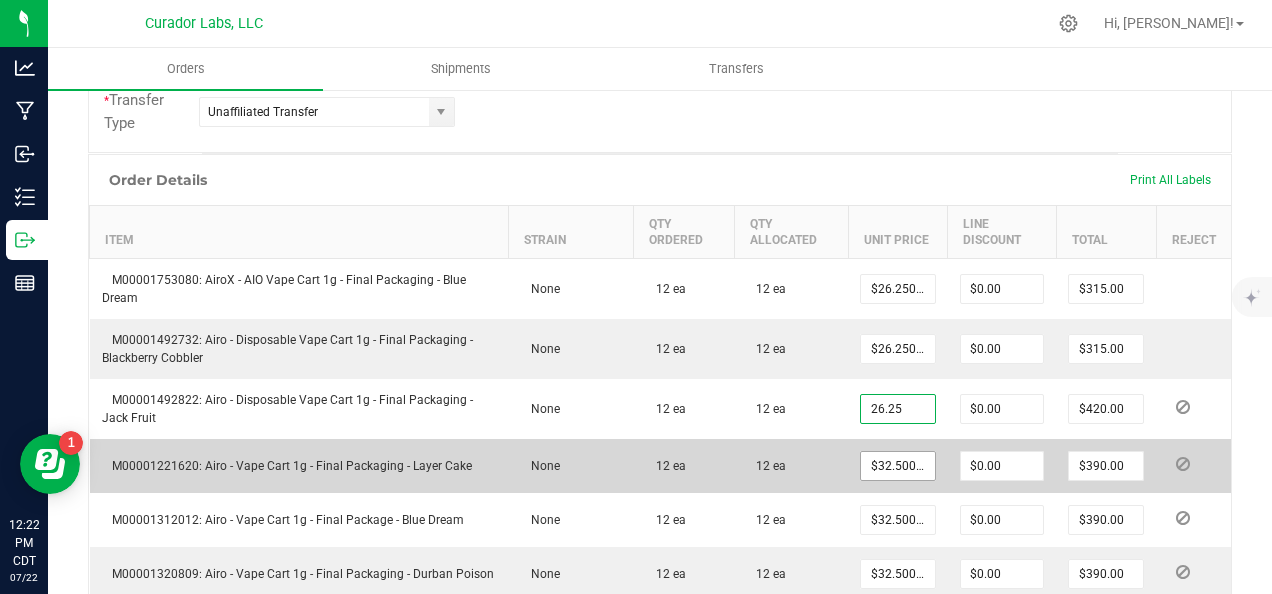 type on "$315.00" 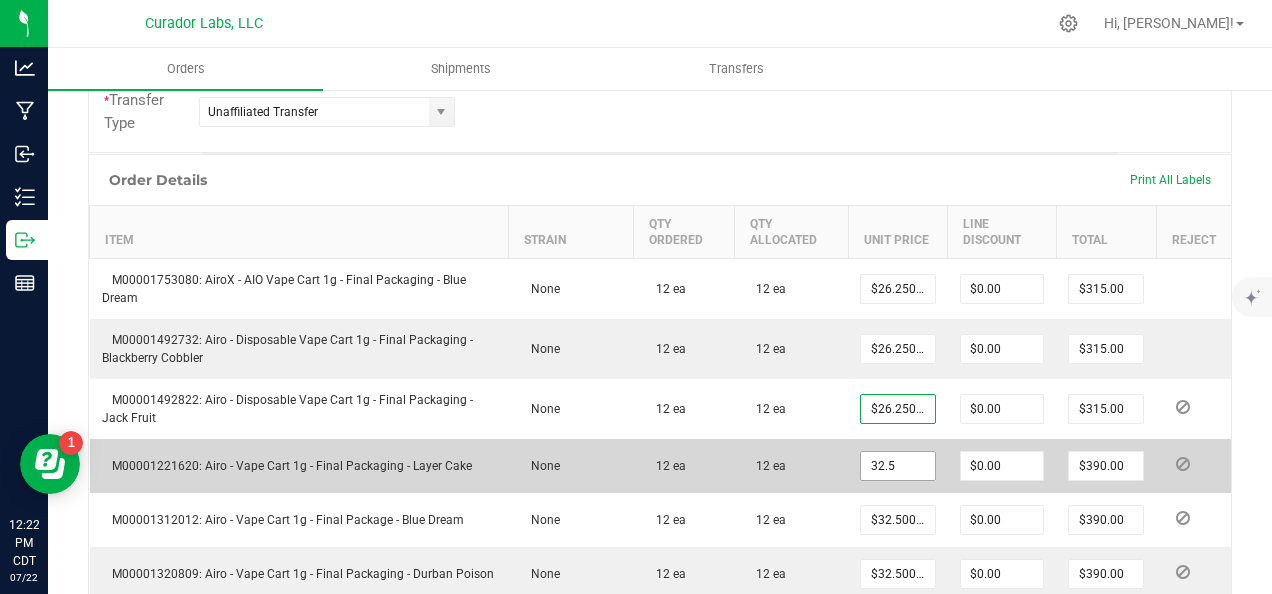 click on "32.5" at bounding box center (898, 466) 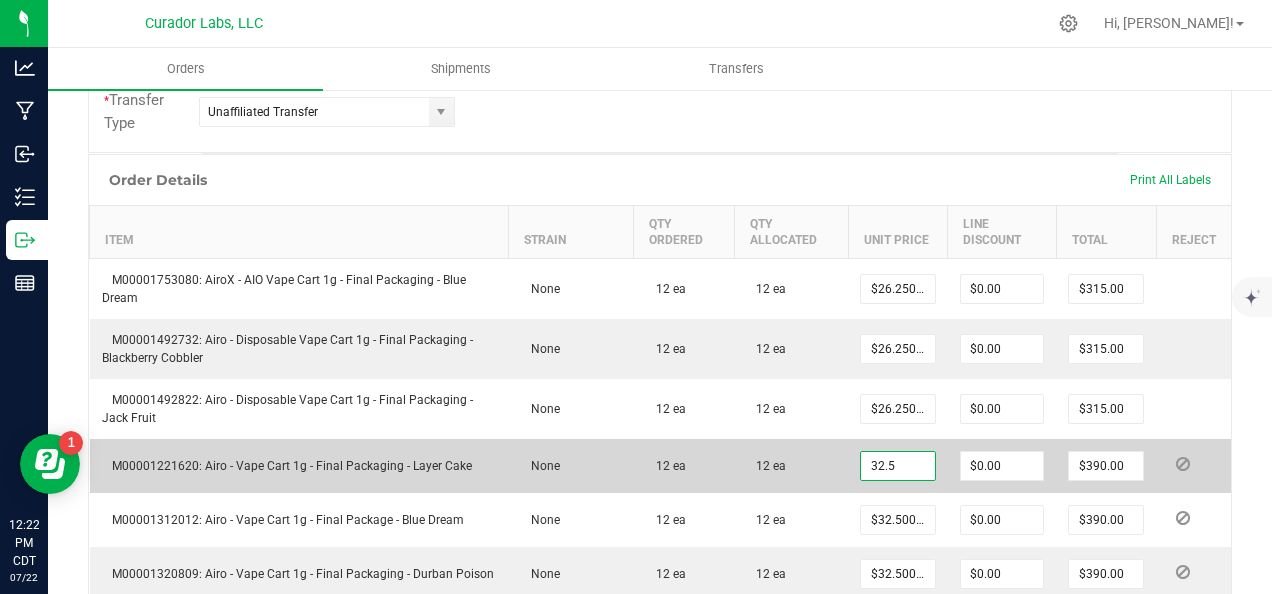 paste on "24.38" 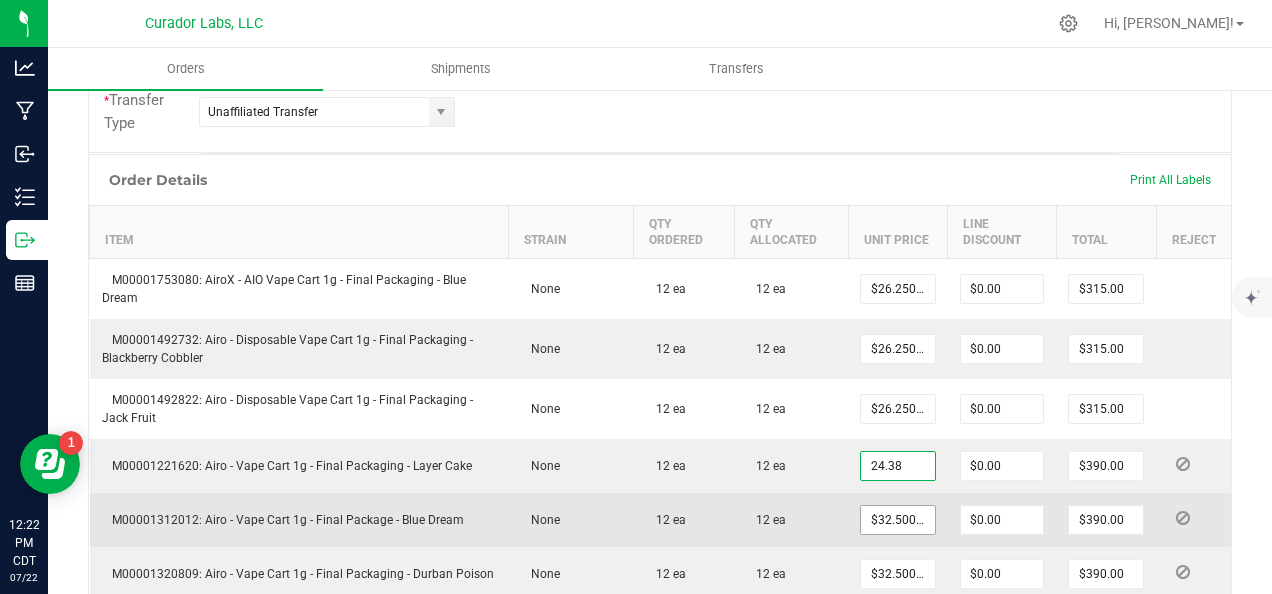 type on "$24.38000" 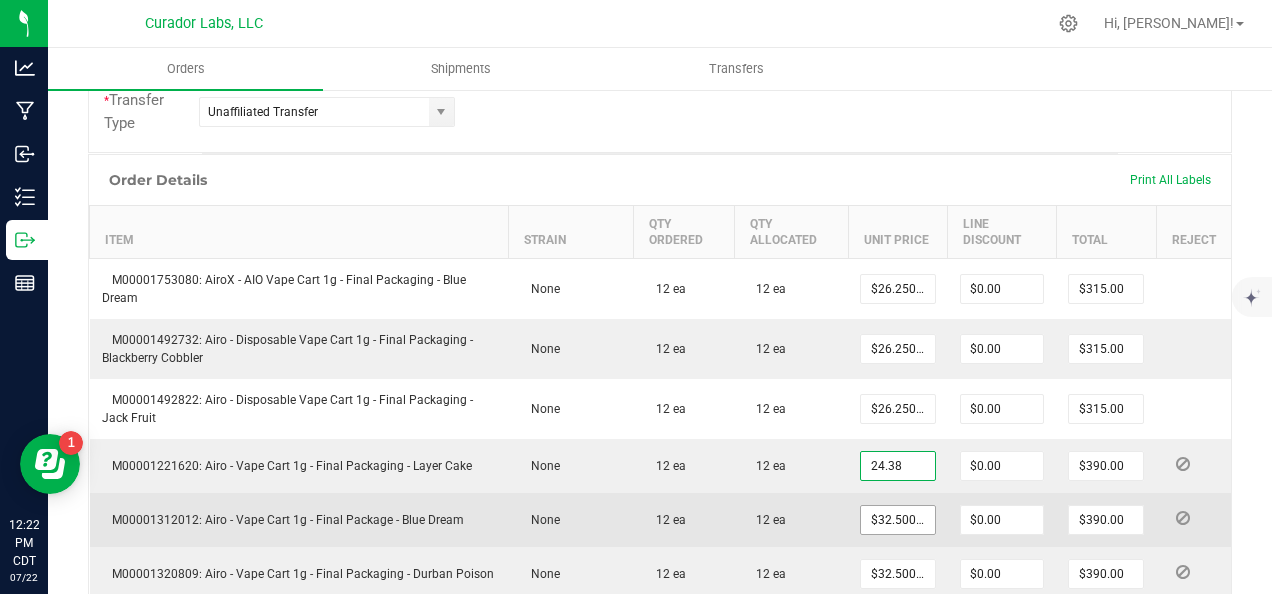 type on "$292.56" 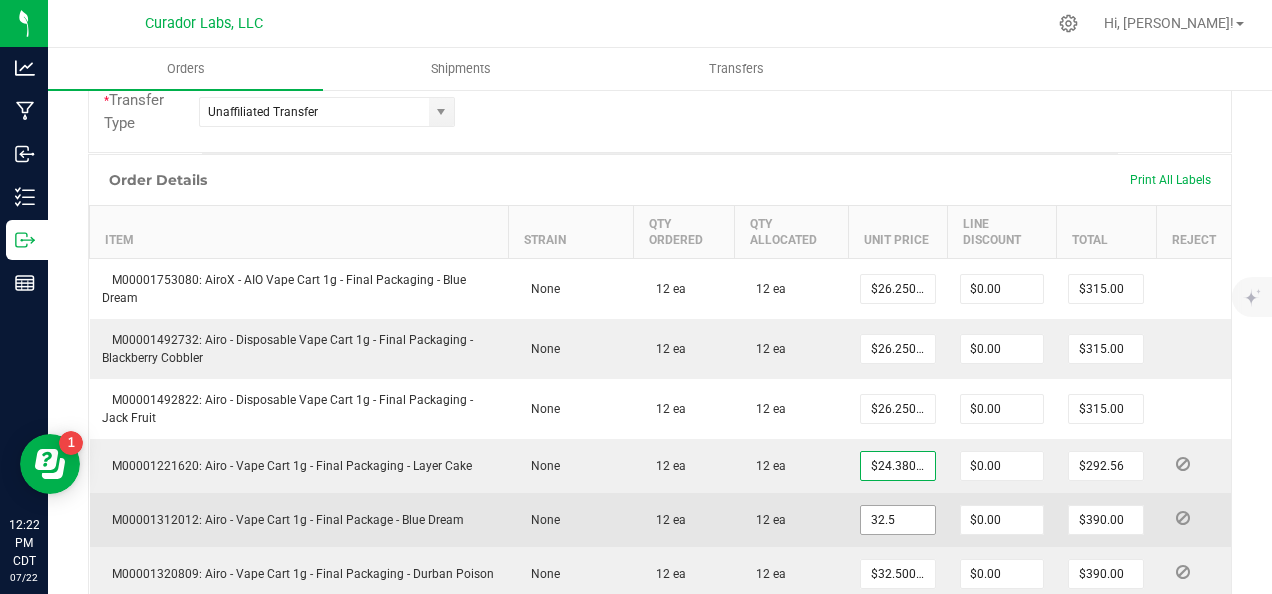click on "32.5" at bounding box center (898, 520) 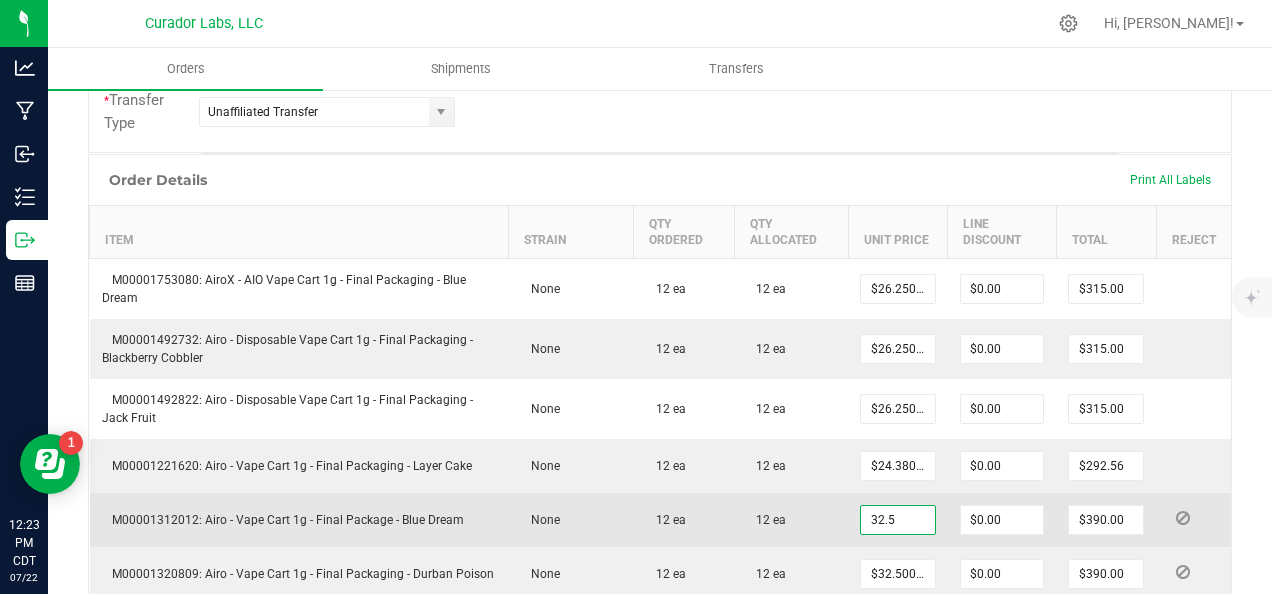 paste on "24.38" 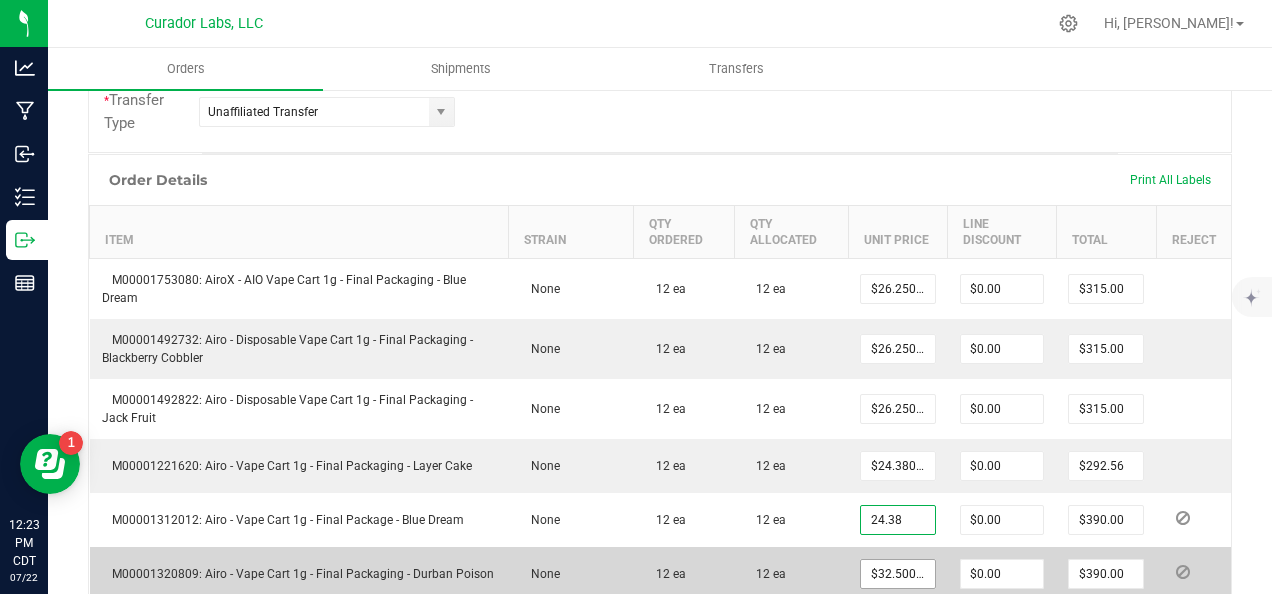 type on "$24.38000" 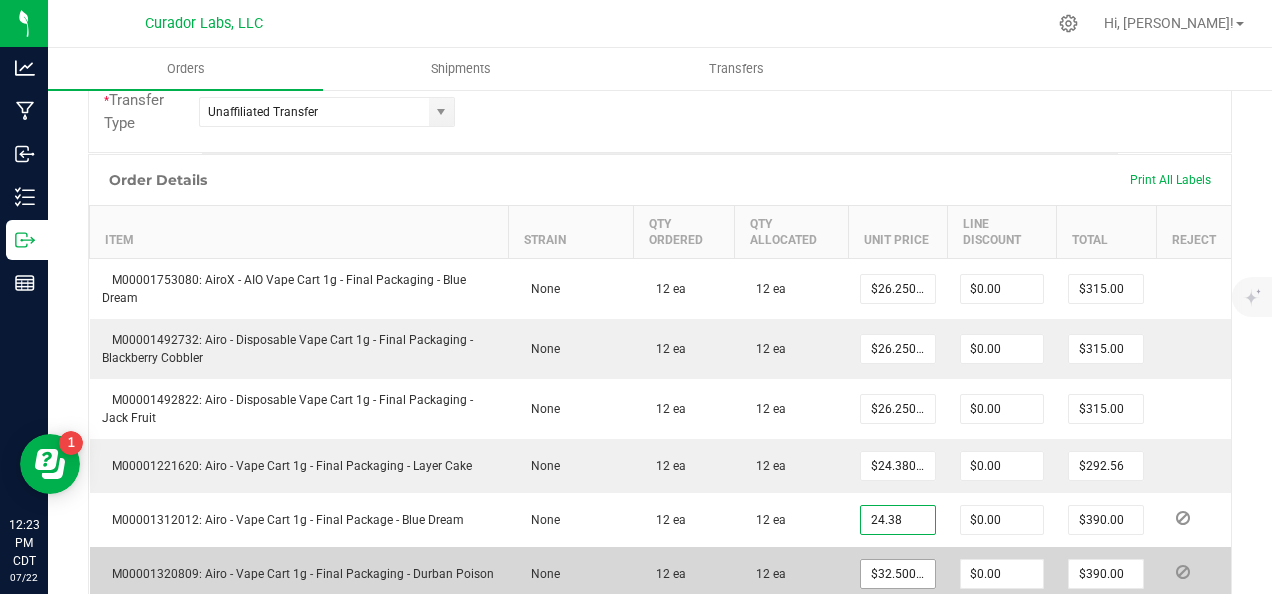 type on "$292.56" 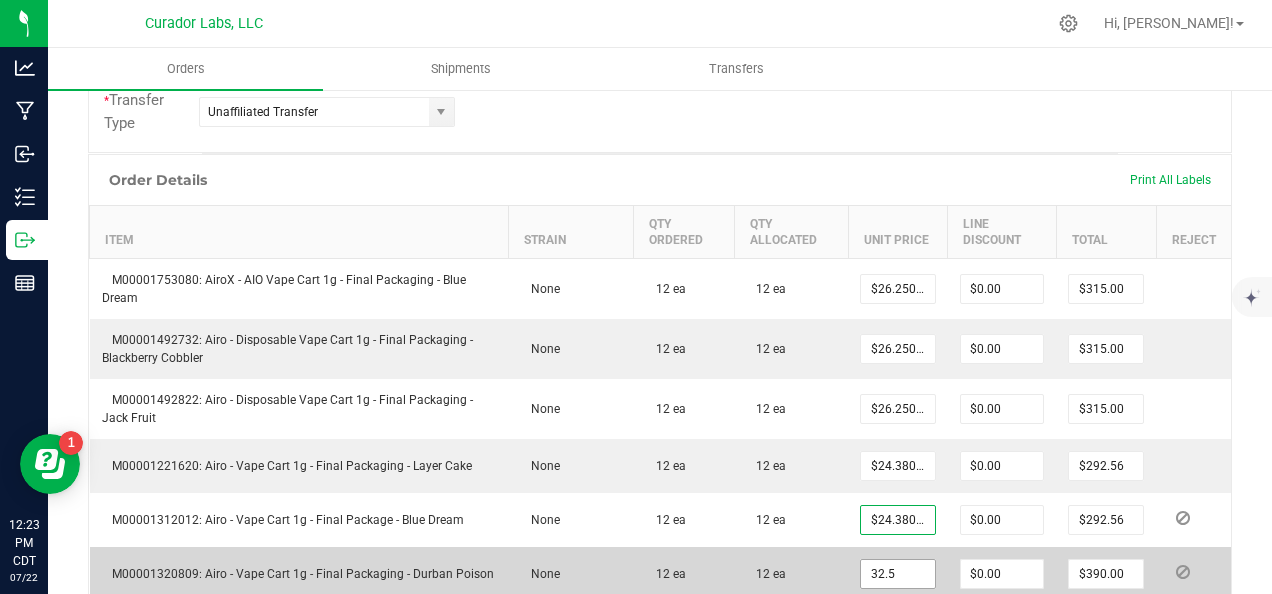click on "32.5" at bounding box center [898, 574] 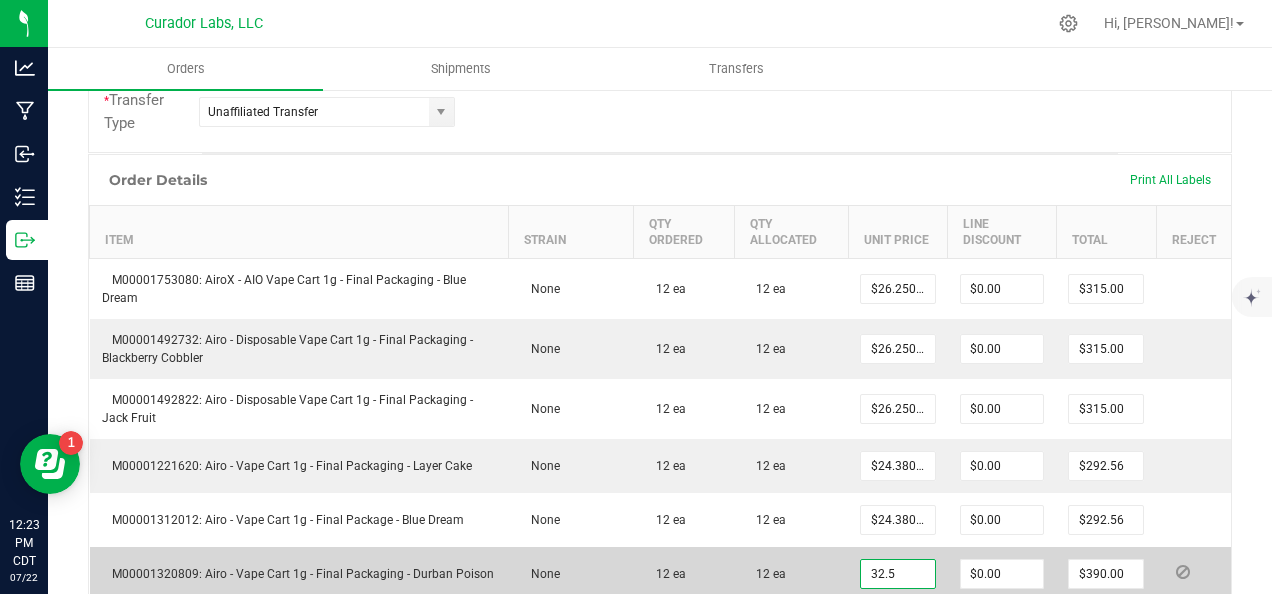 paste on "24.38" 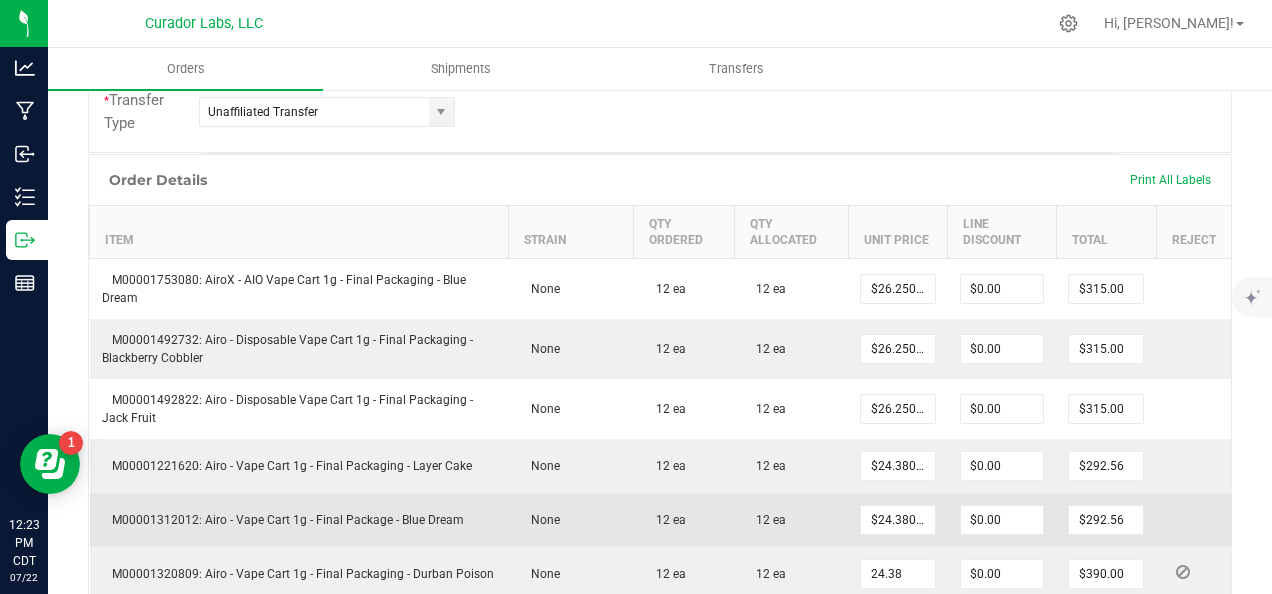 type on "$24.38000" 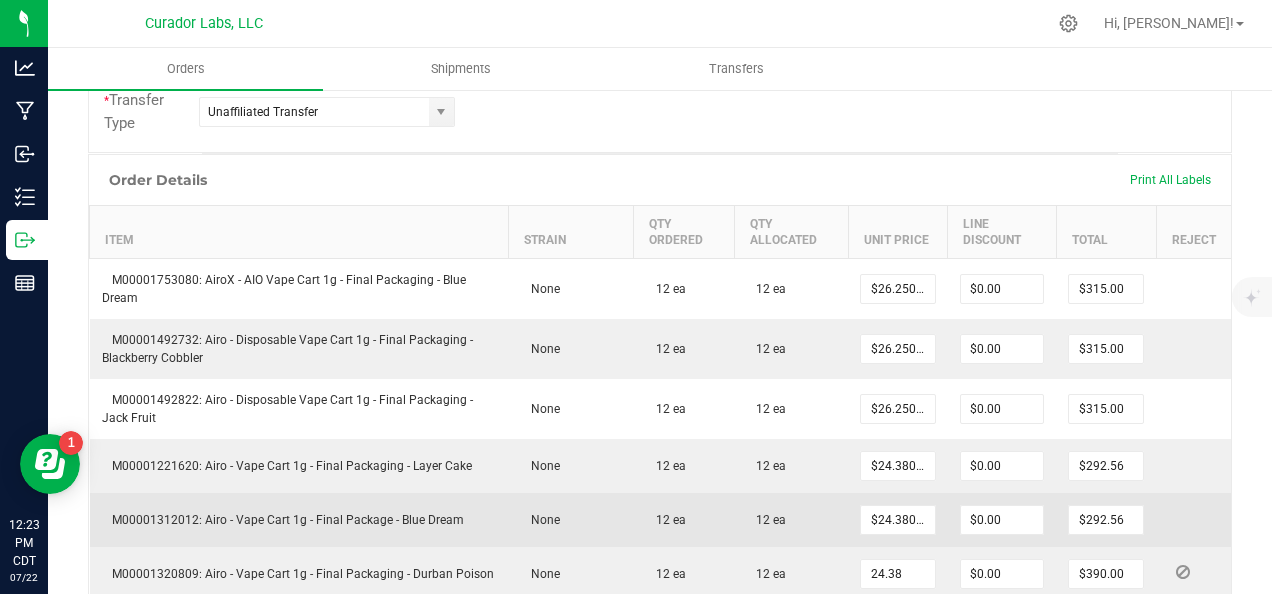 type on "$292.56" 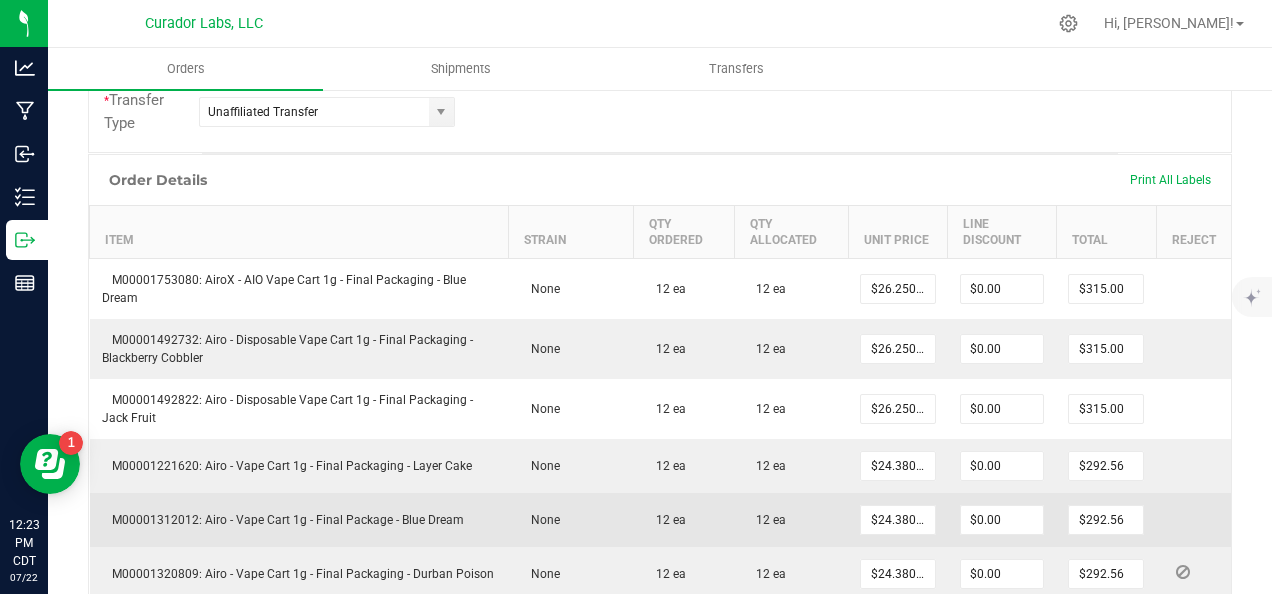 click on "12 ea" at bounding box center (791, 520) 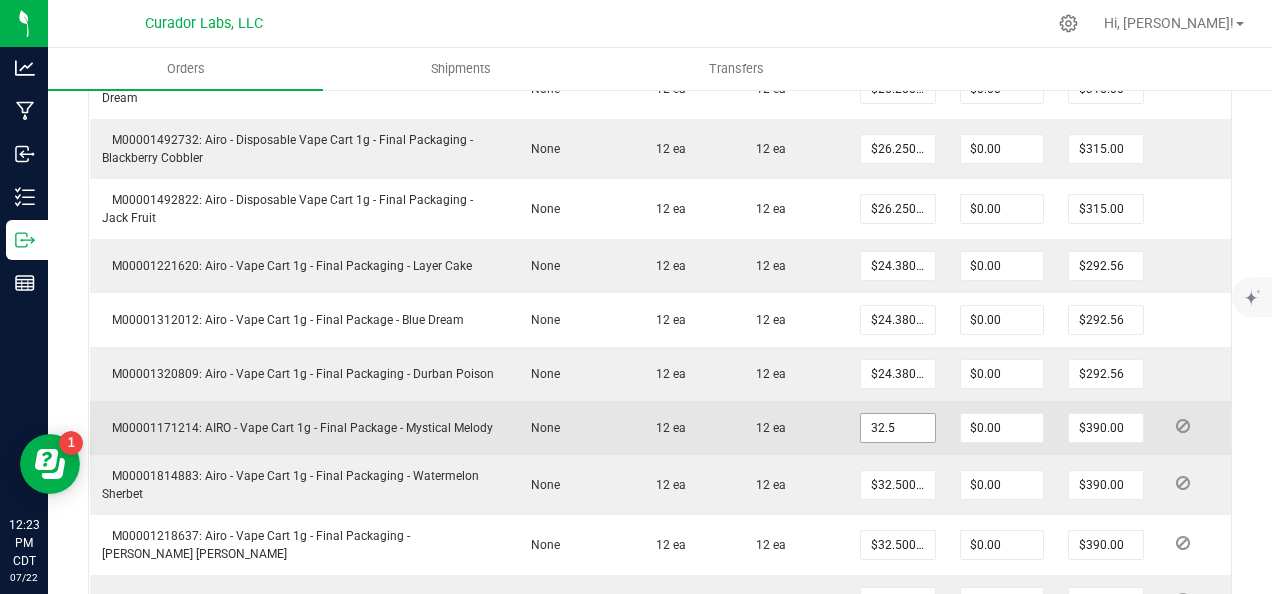 click on "32.5" at bounding box center [898, 428] 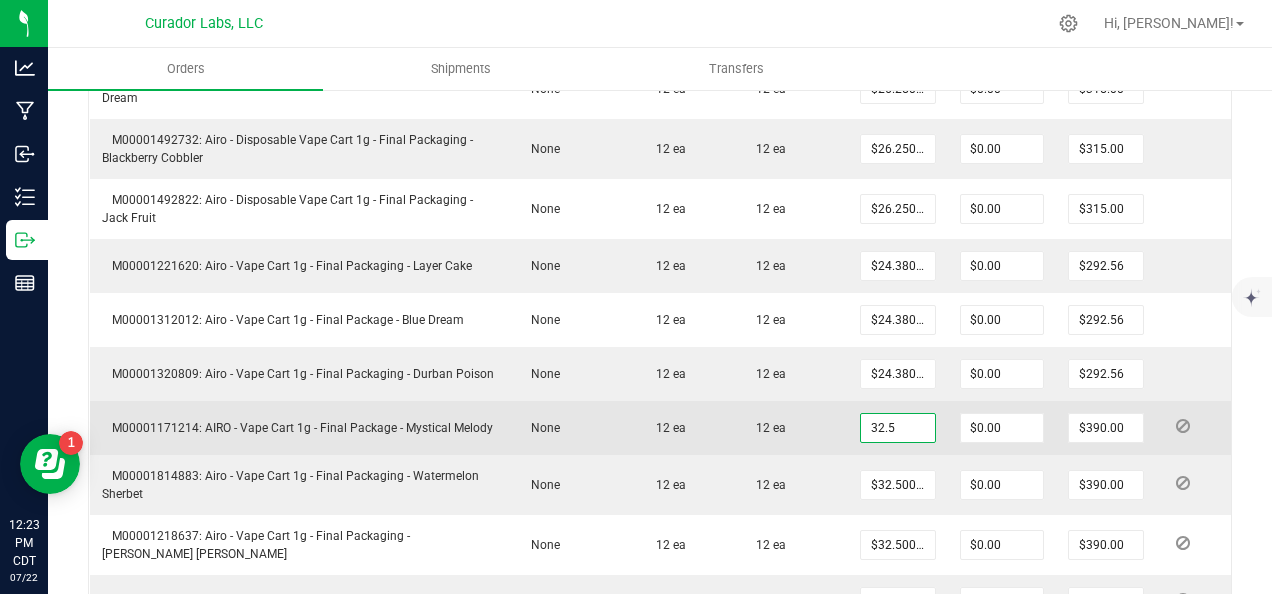 paste on "24.38" 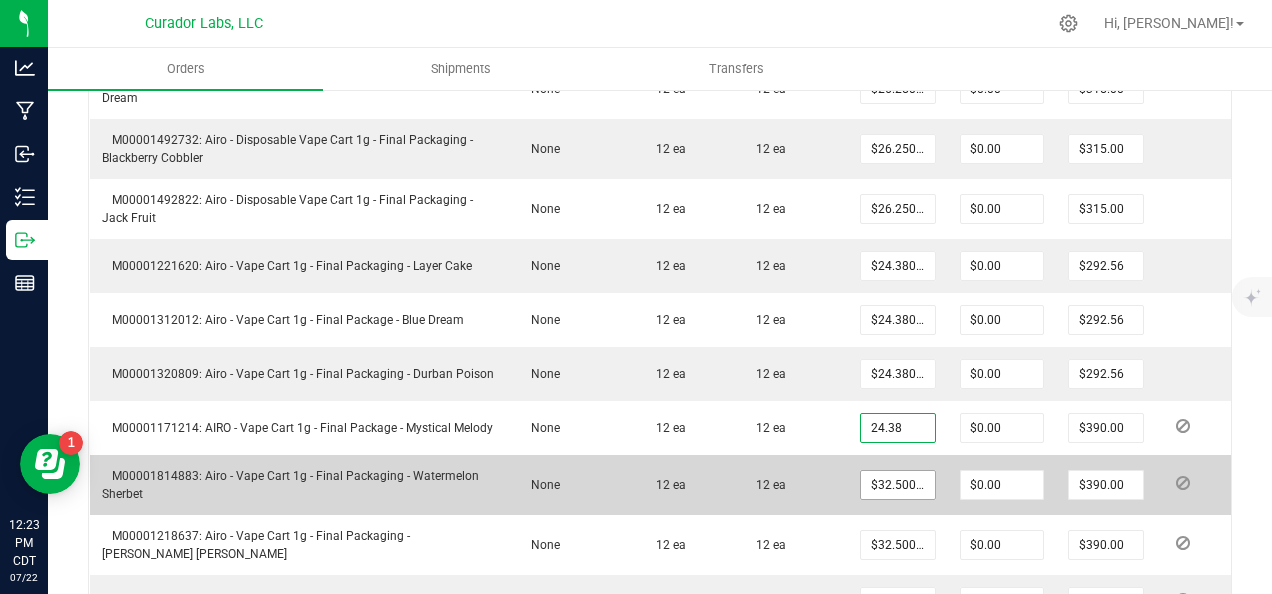 type on "$24.38000" 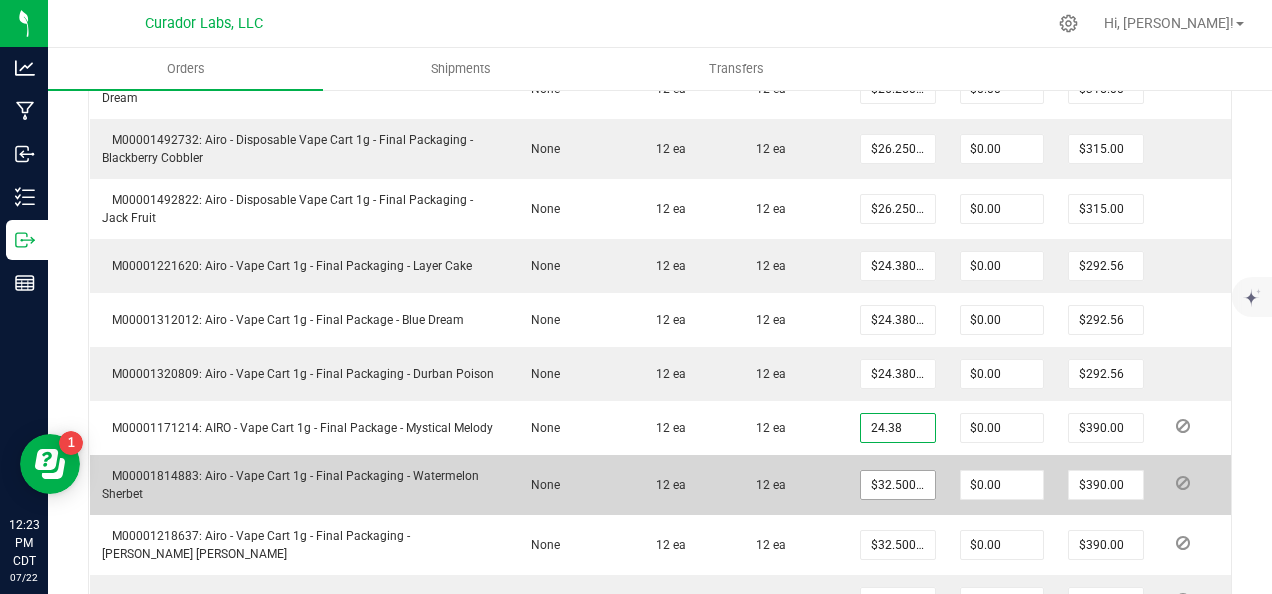 type on "$292.56" 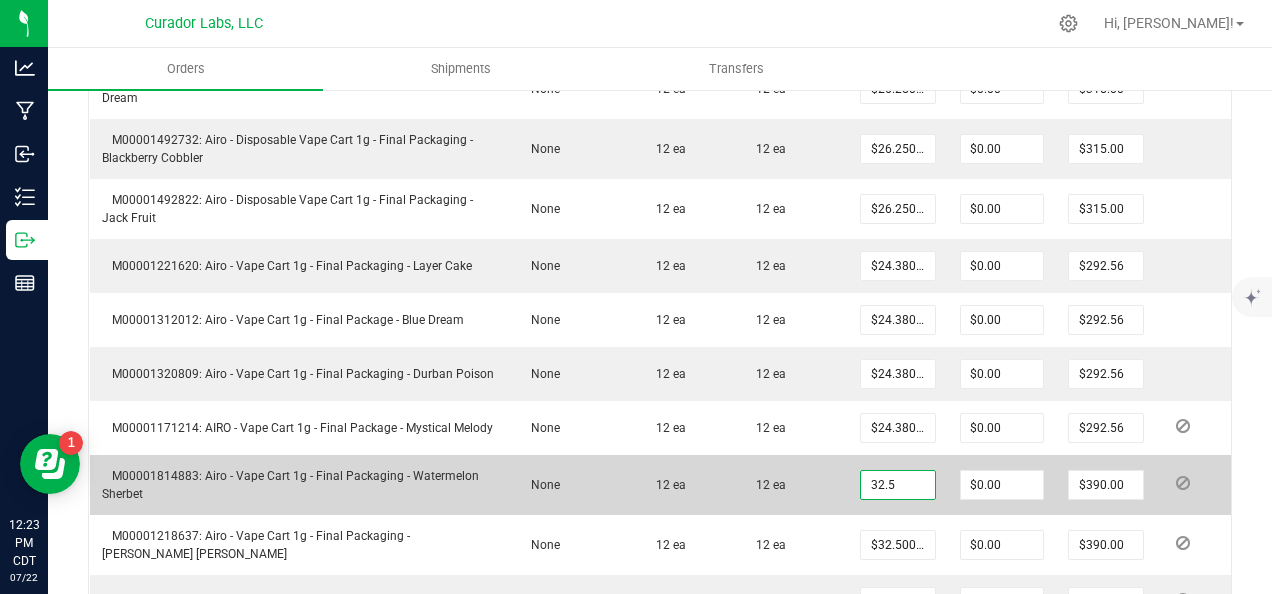 click on "32.5" at bounding box center [898, 485] 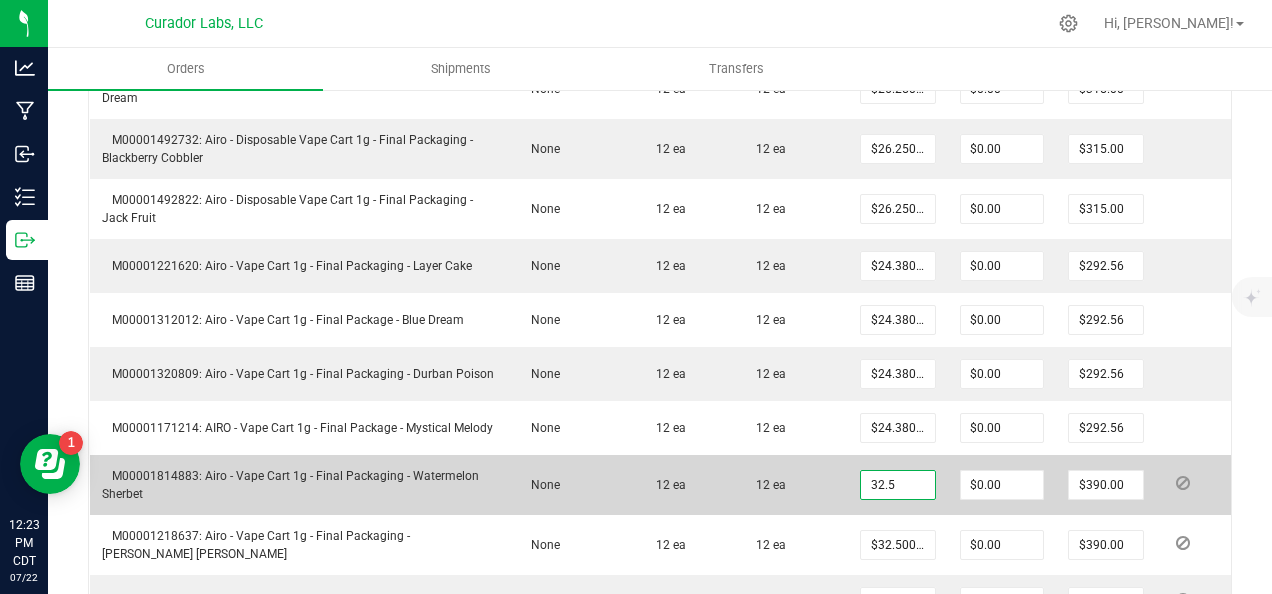 paste on "24.38" 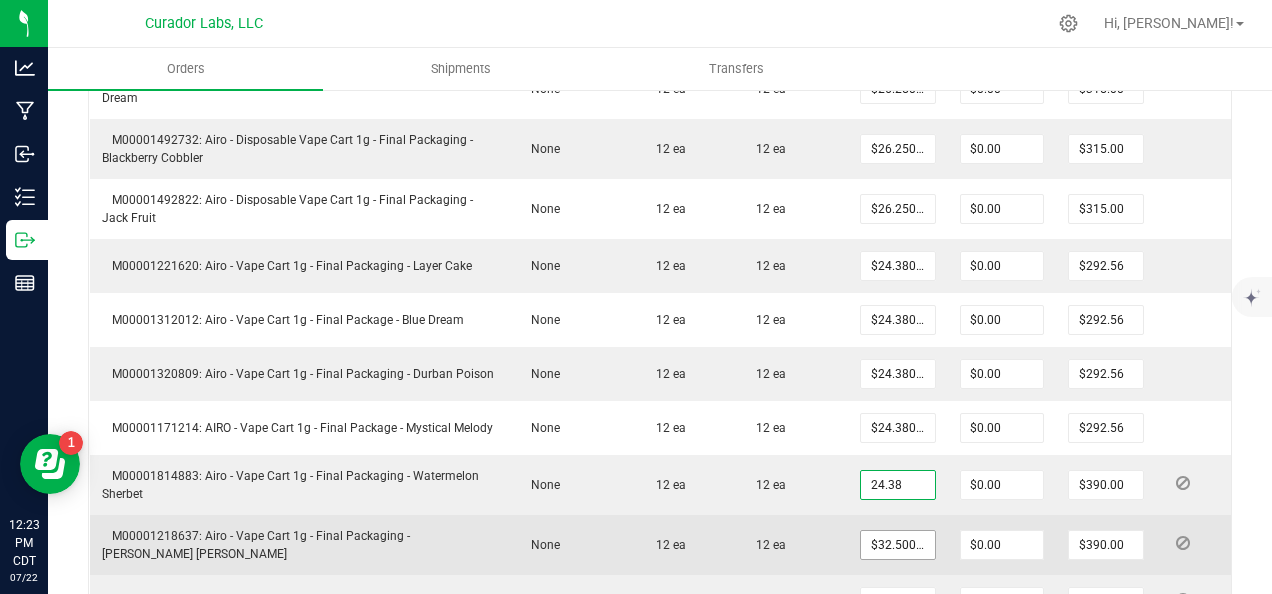 type on "$24.38000" 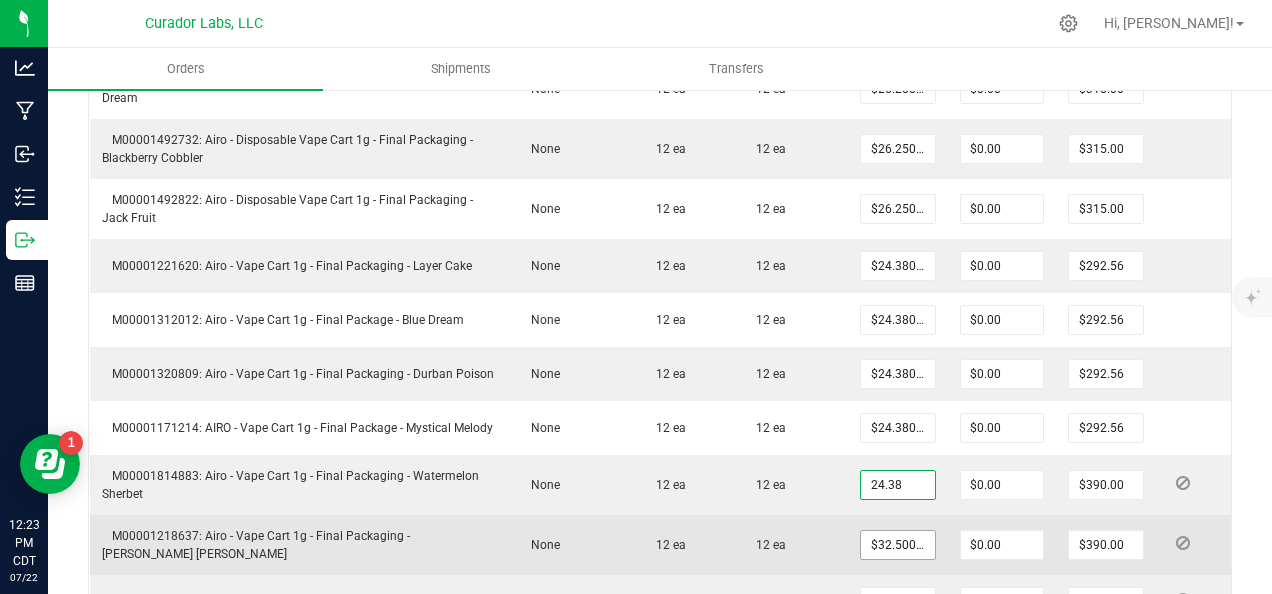 type on "$292.56" 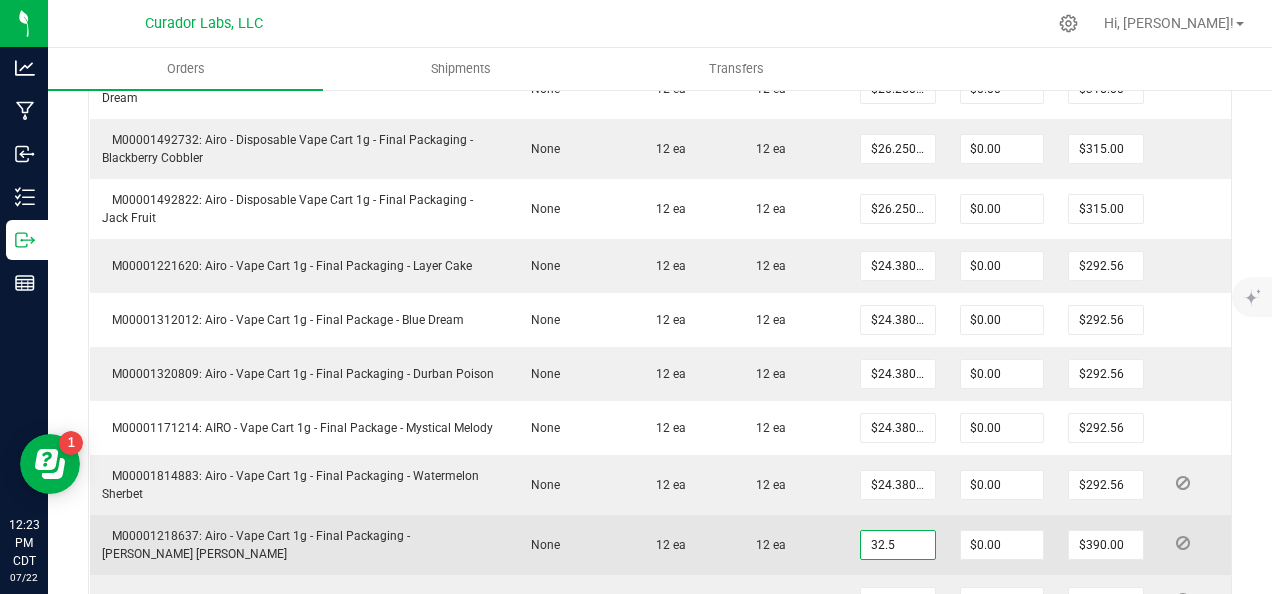 click on "32.5" at bounding box center (898, 545) 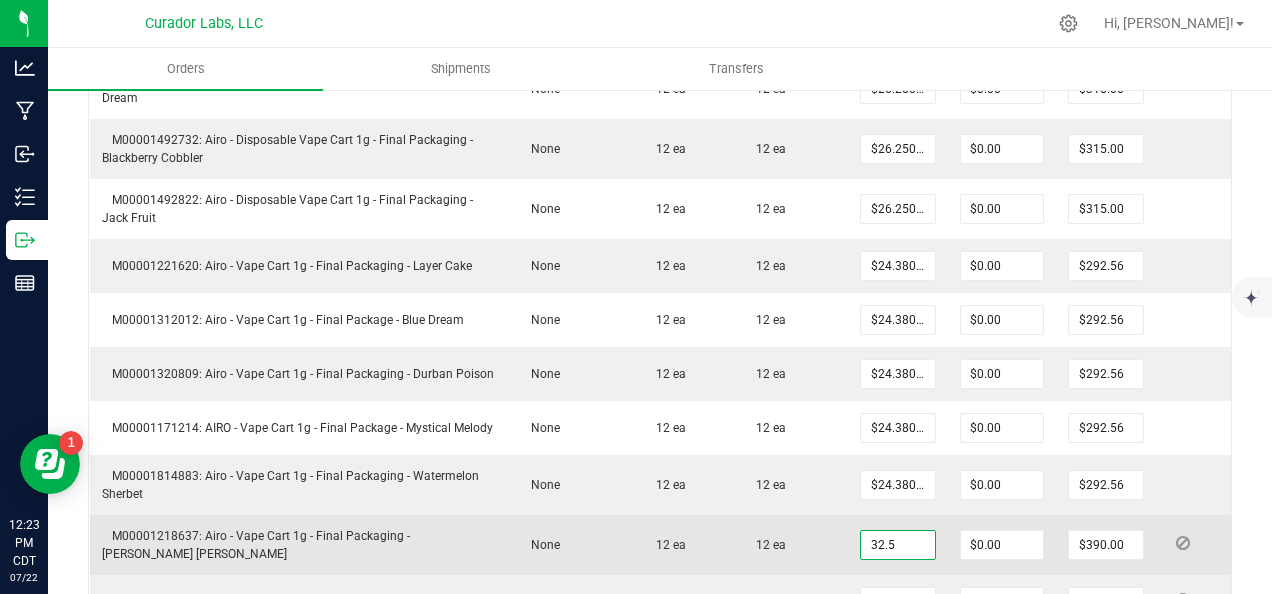 paste on "24.38" 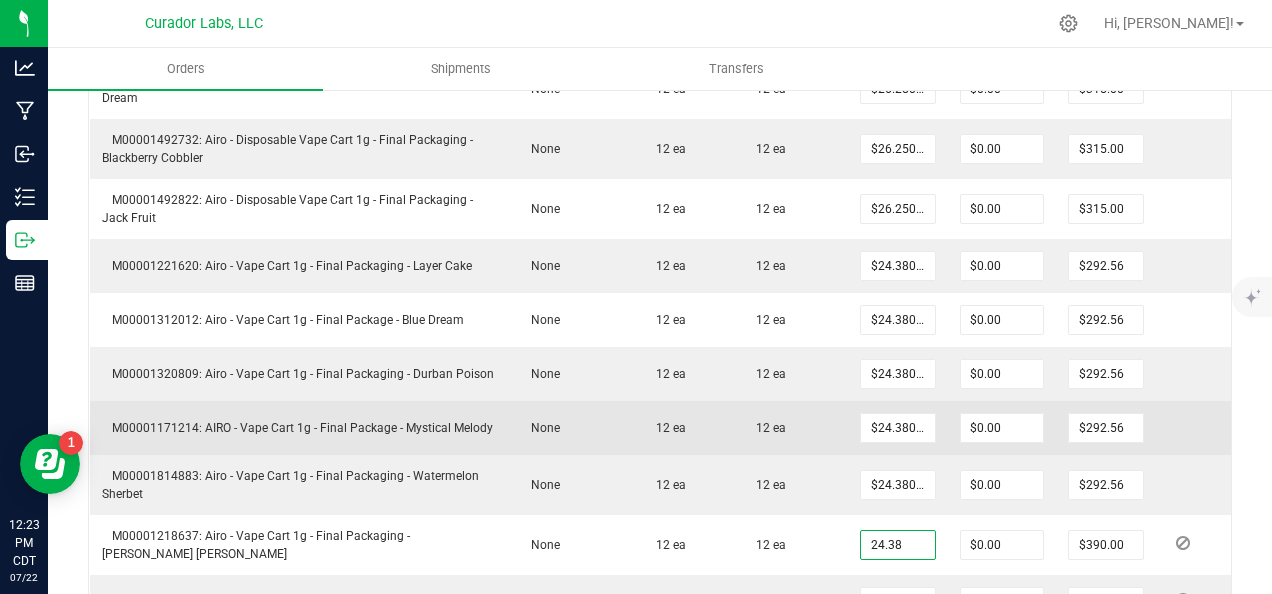 type on "$24.38000" 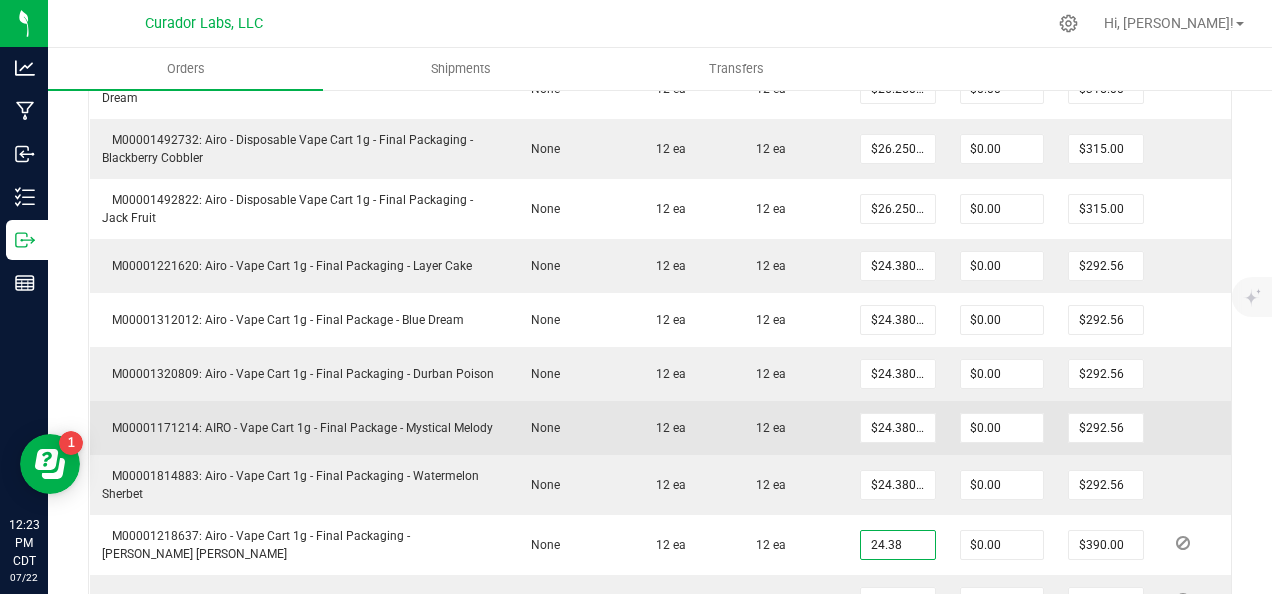type on "$292.56" 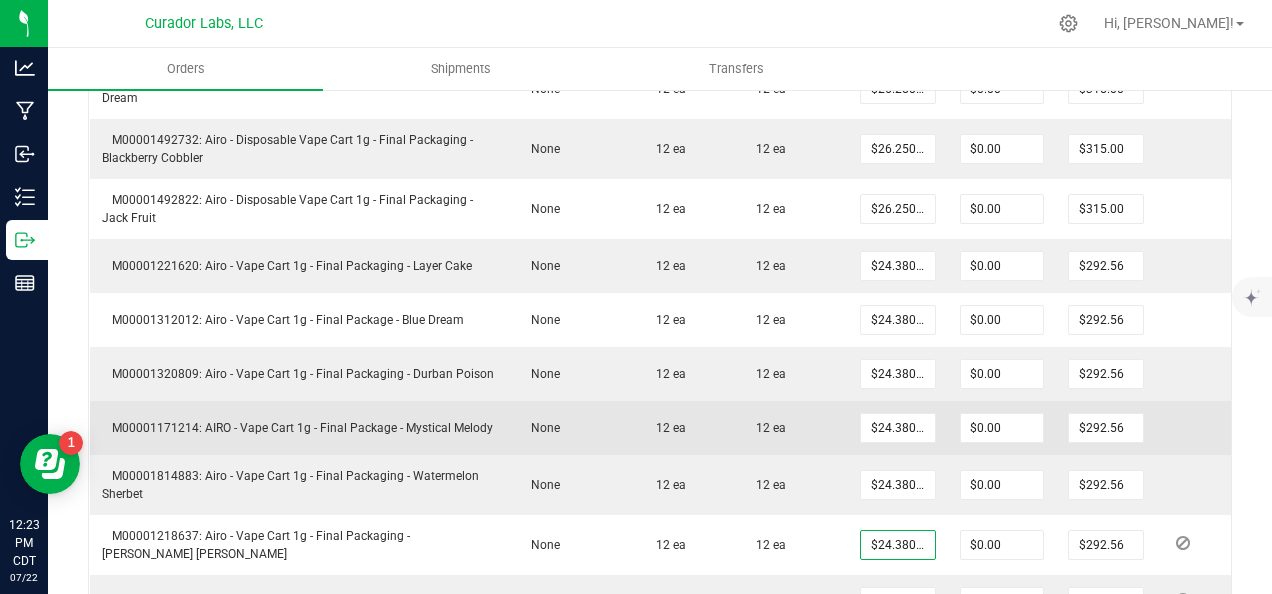 click on "12 ea" at bounding box center (791, 428) 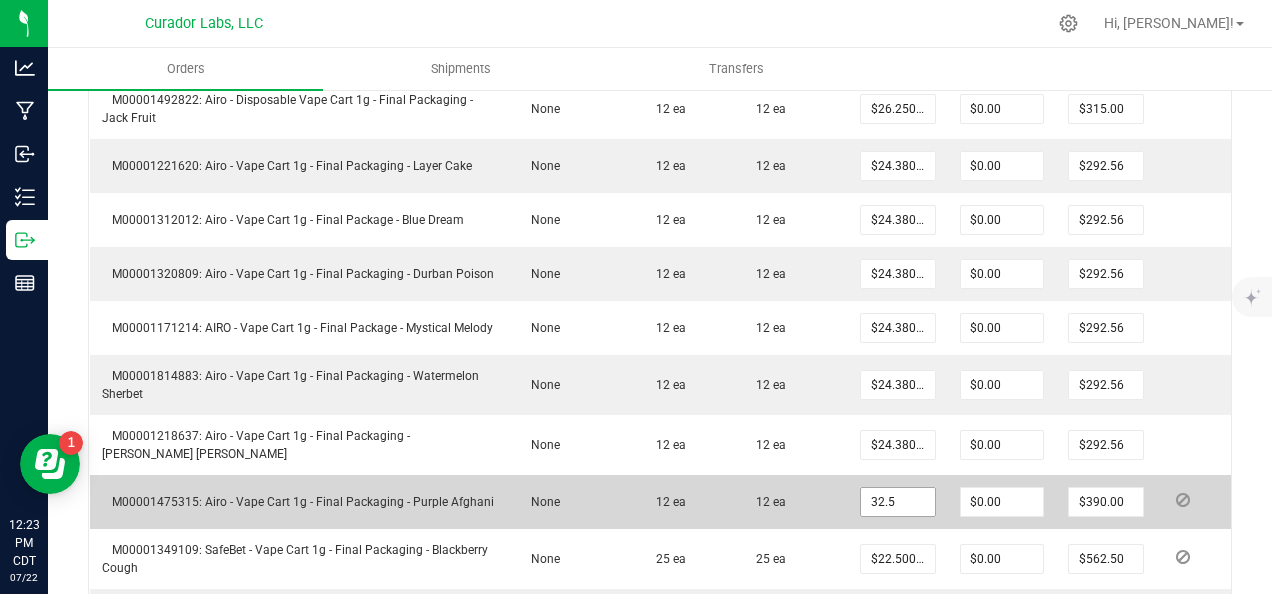 click on "32.5" at bounding box center (898, 502) 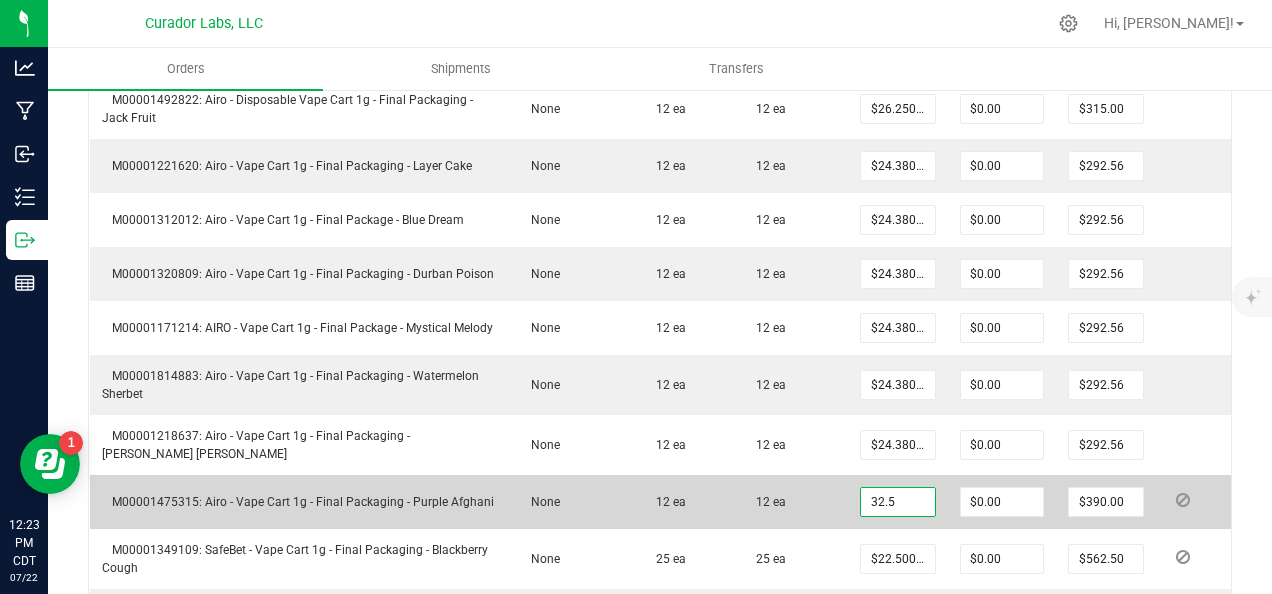 paste on "24.38" 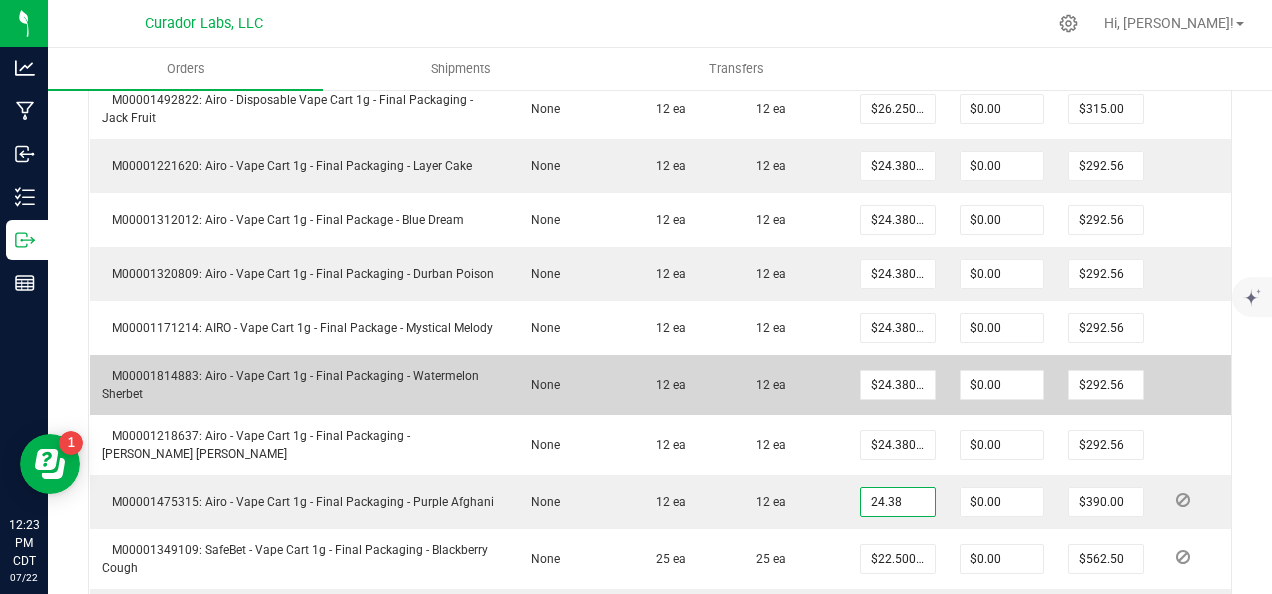 type on "$24.38000" 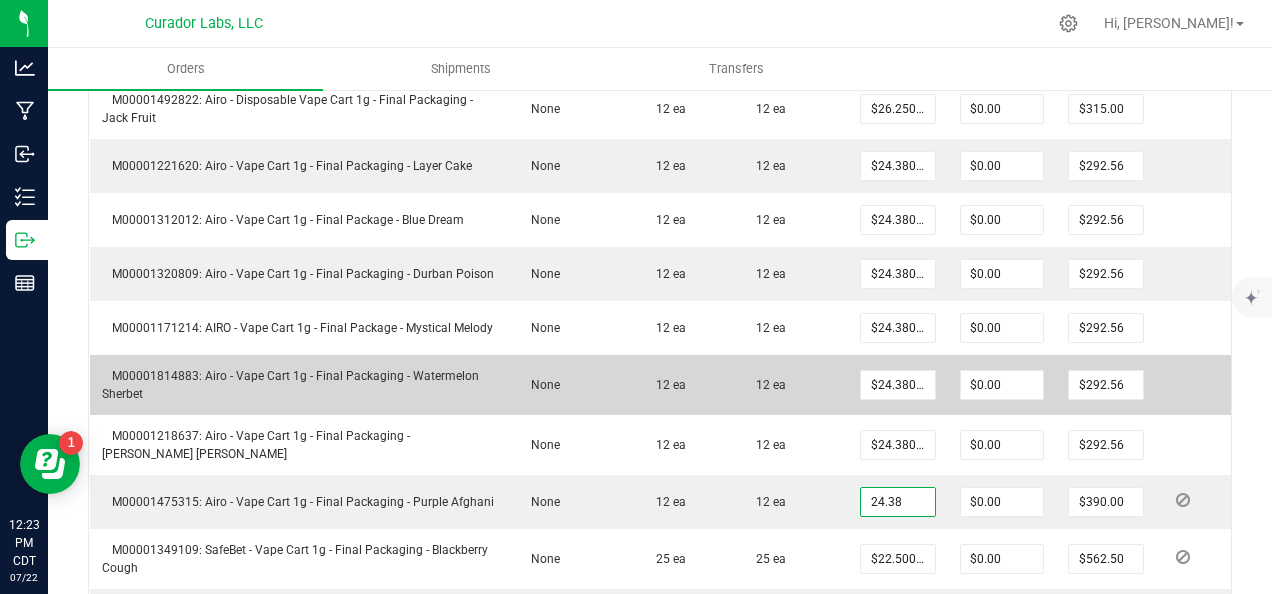 type on "$292.56" 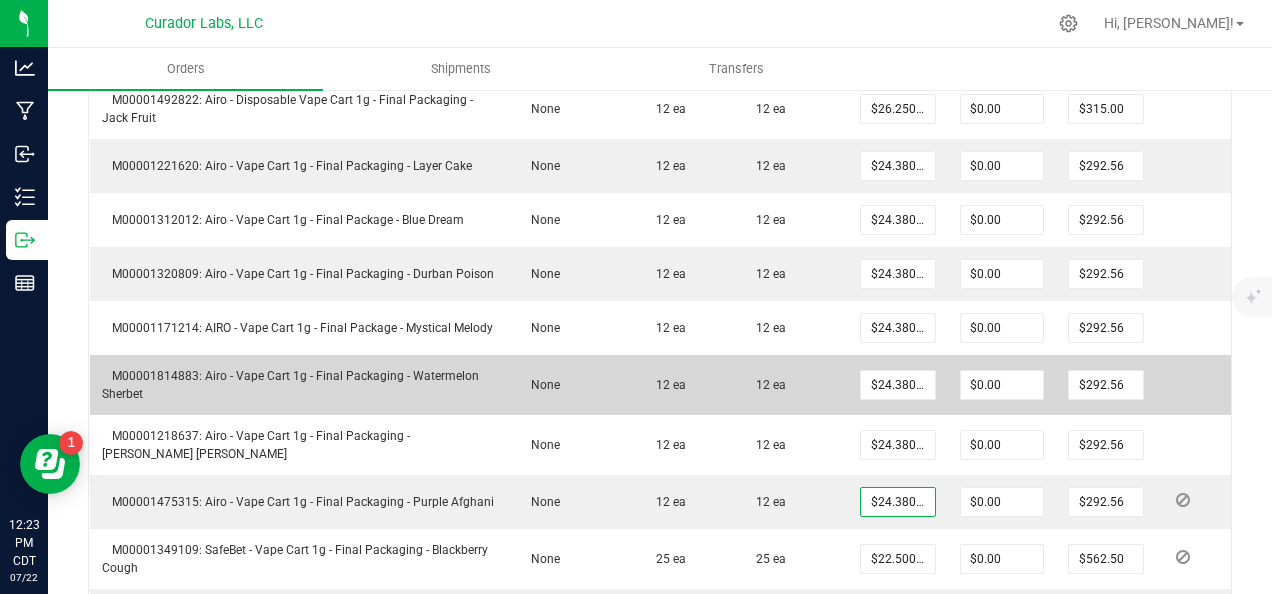 click on "12 ea" at bounding box center [791, 385] 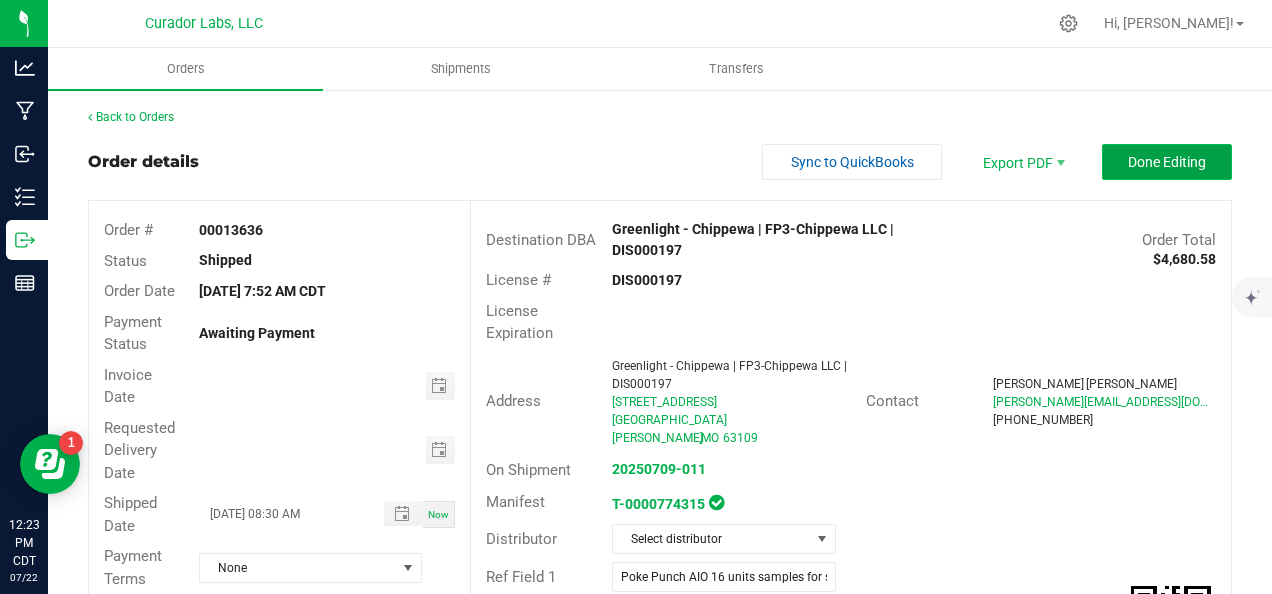 click on "Done Editing" at bounding box center [1167, 162] 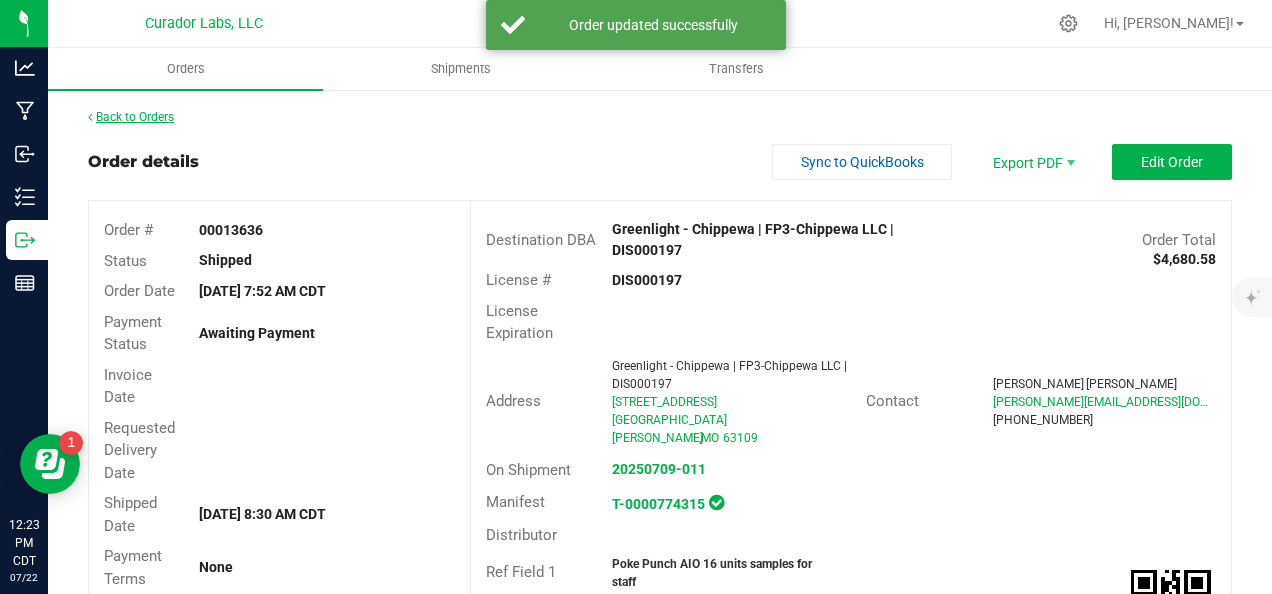 click on "Back to Orders" at bounding box center [131, 117] 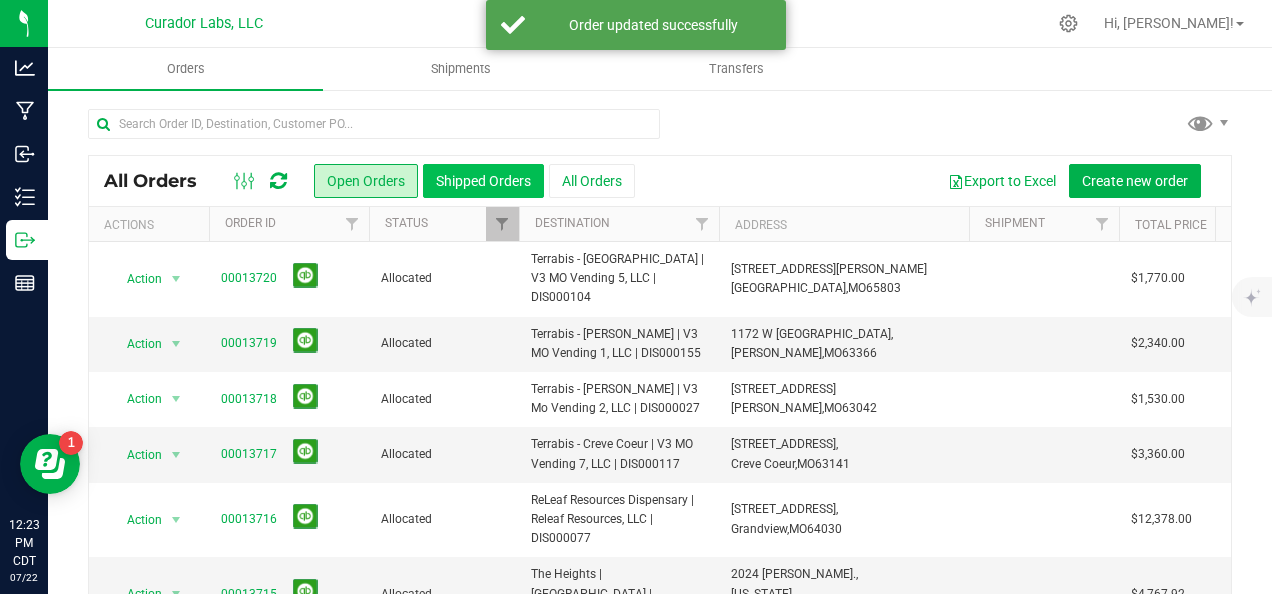 click on "Shipped Orders" at bounding box center [483, 181] 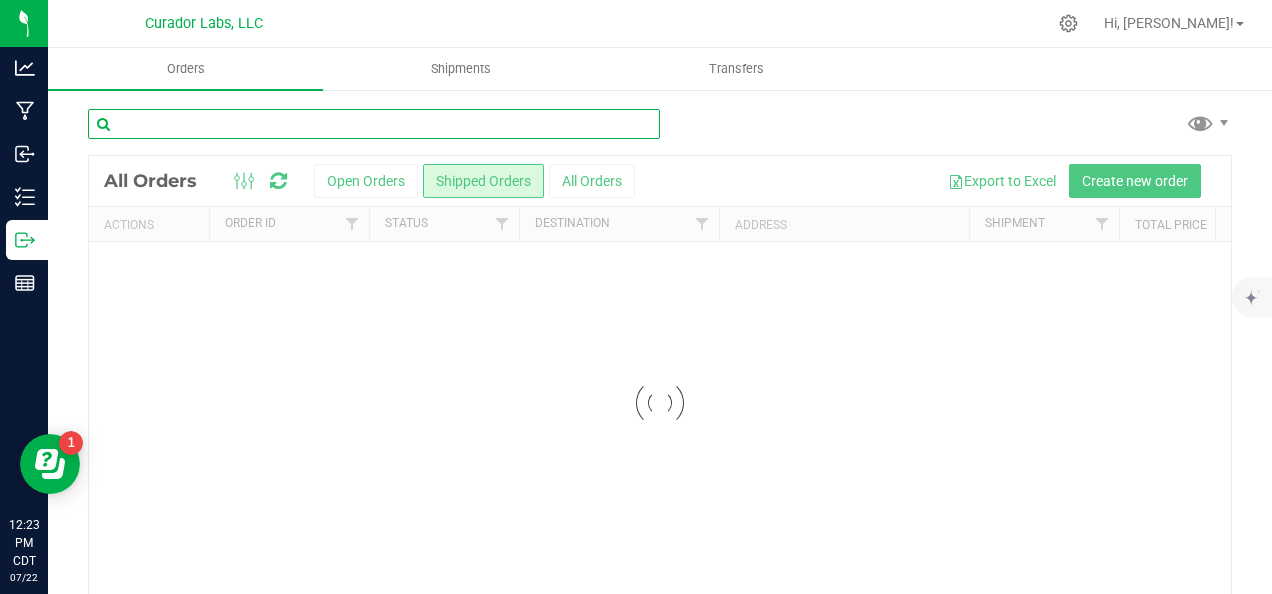 click at bounding box center (374, 124) 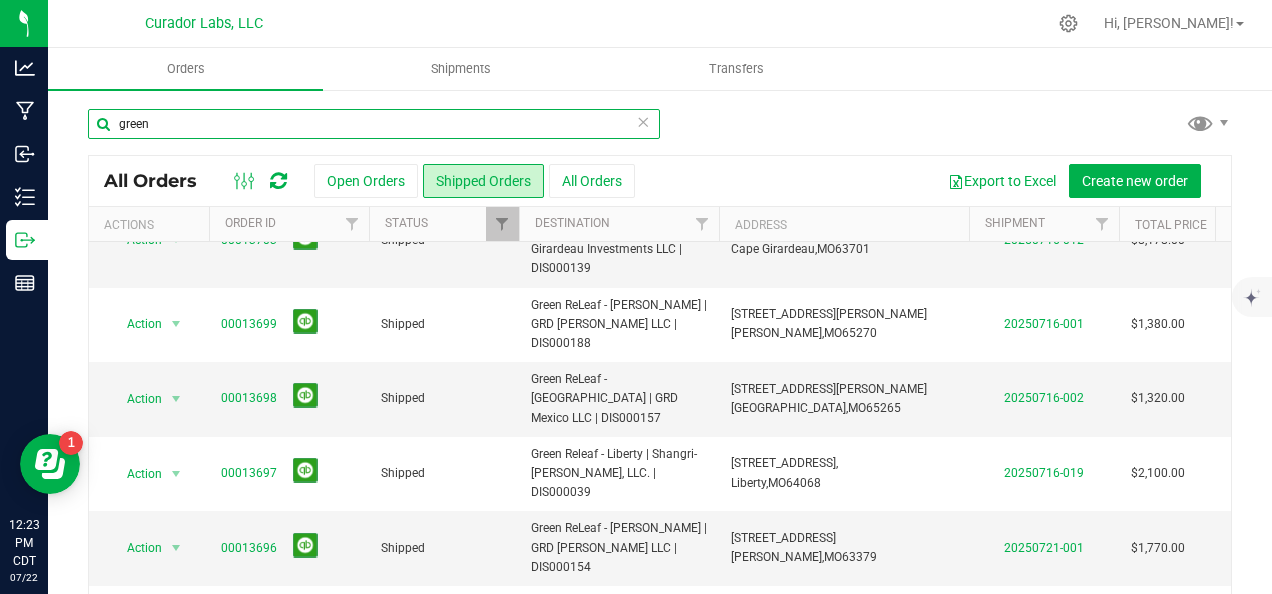 scroll, scrollTop: 300, scrollLeft: 0, axis: vertical 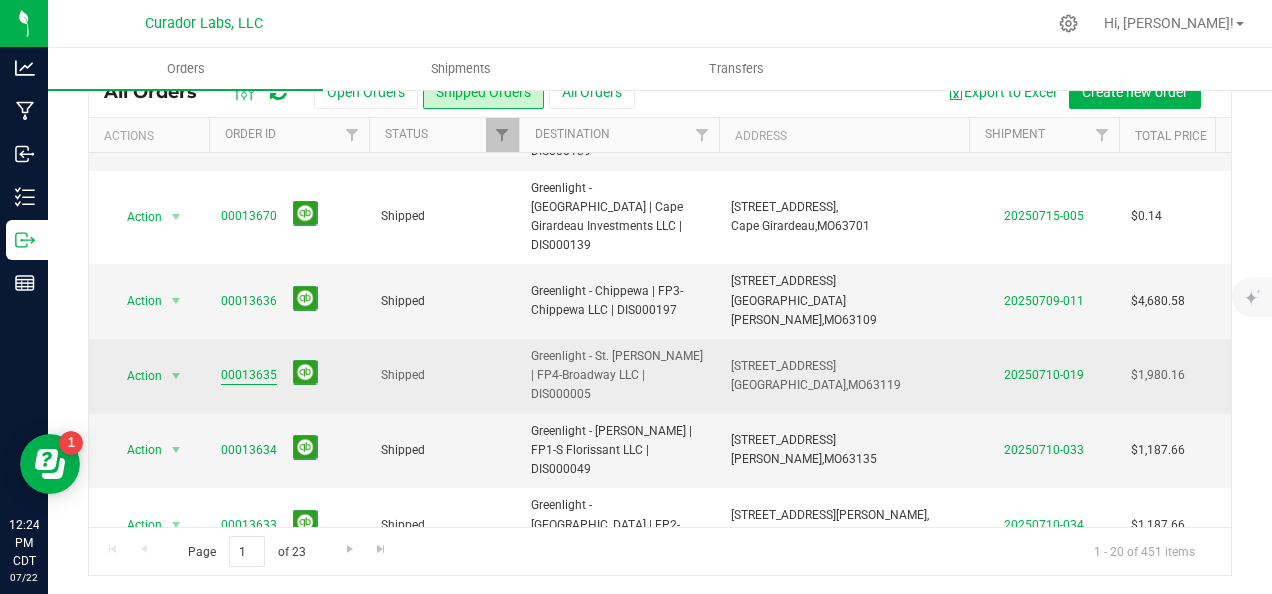 type on "greenlight" 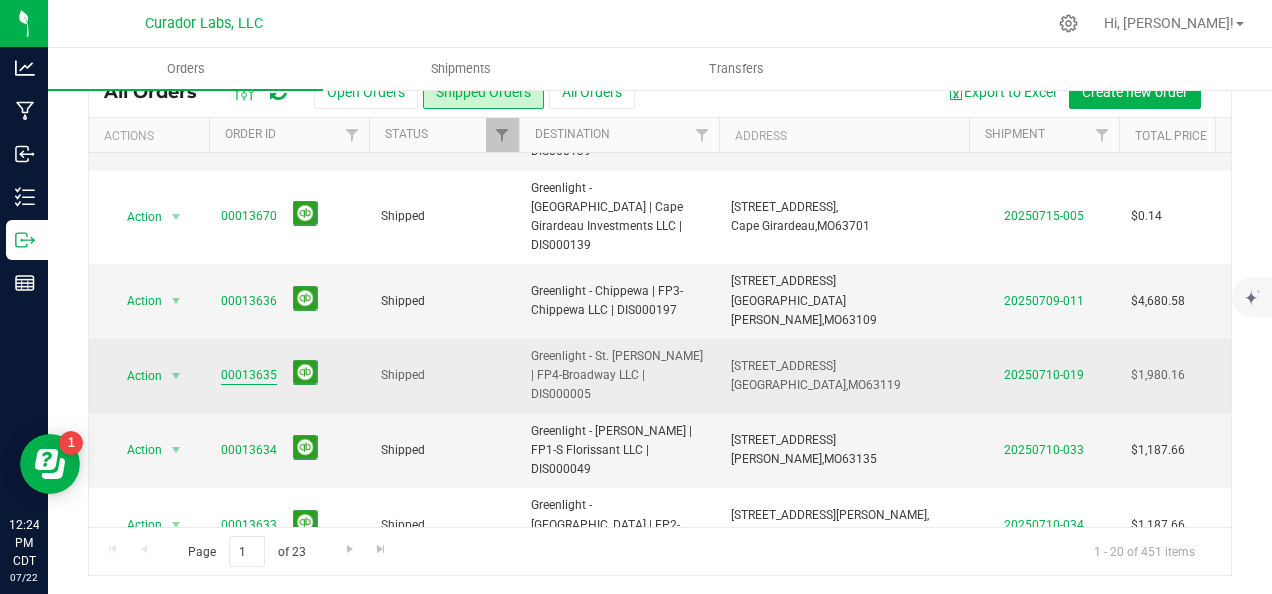 click on "00013635" at bounding box center (249, 375) 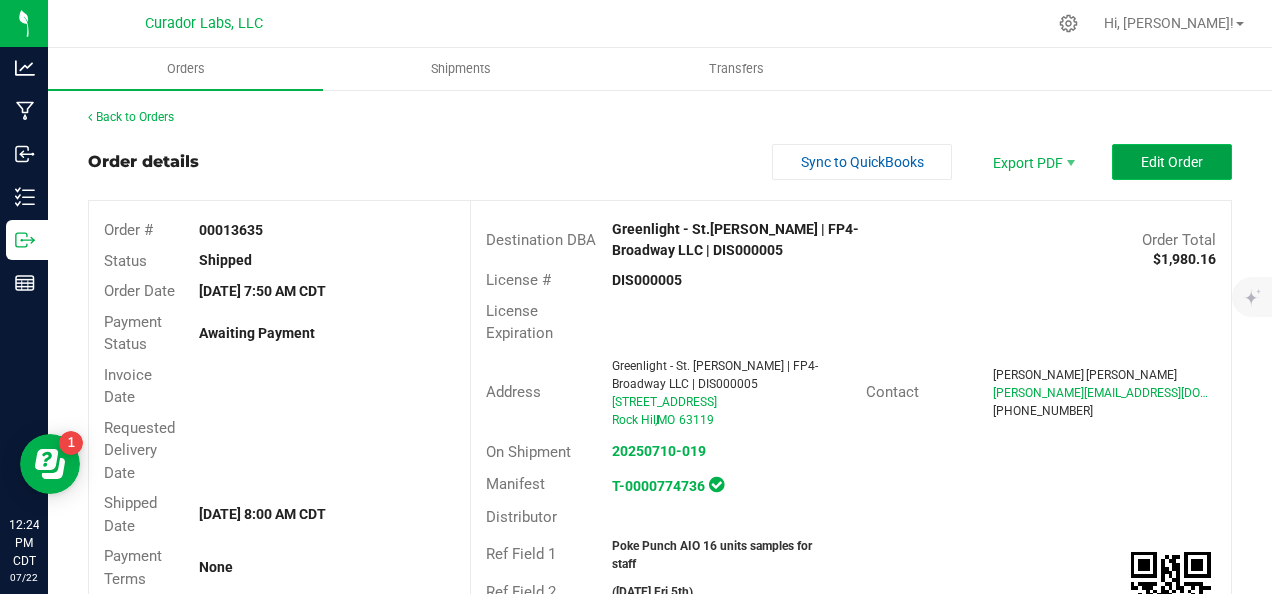 click on "Edit Order" at bounding box center (1172, 162) 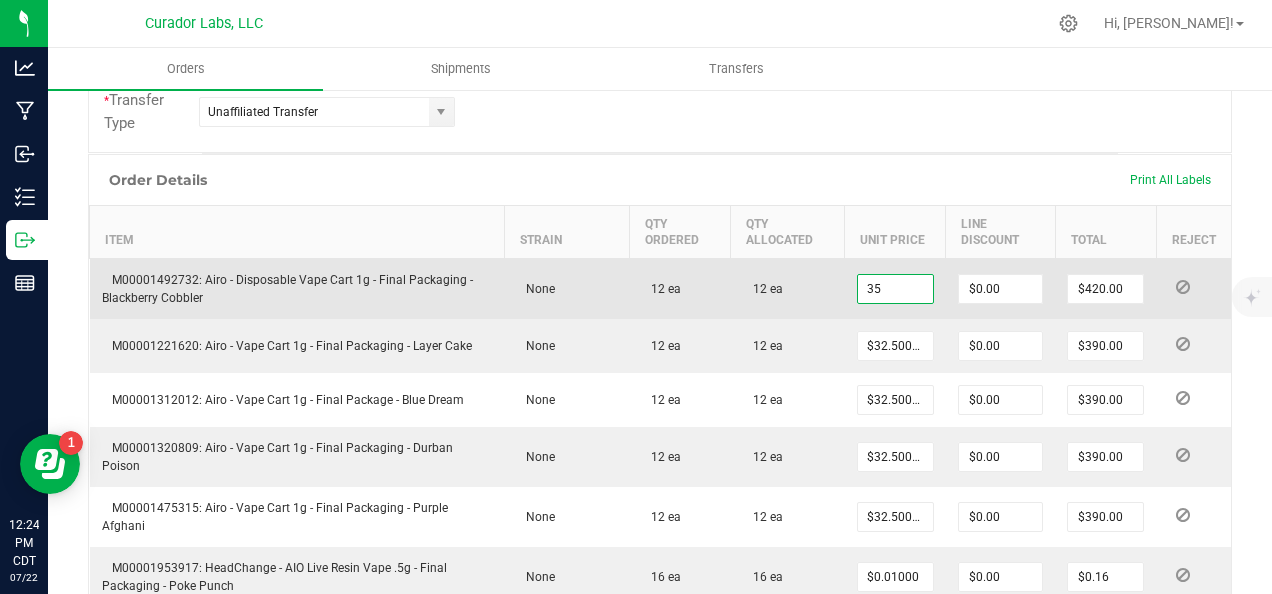 click on "35" at bounding box center (895, 289) 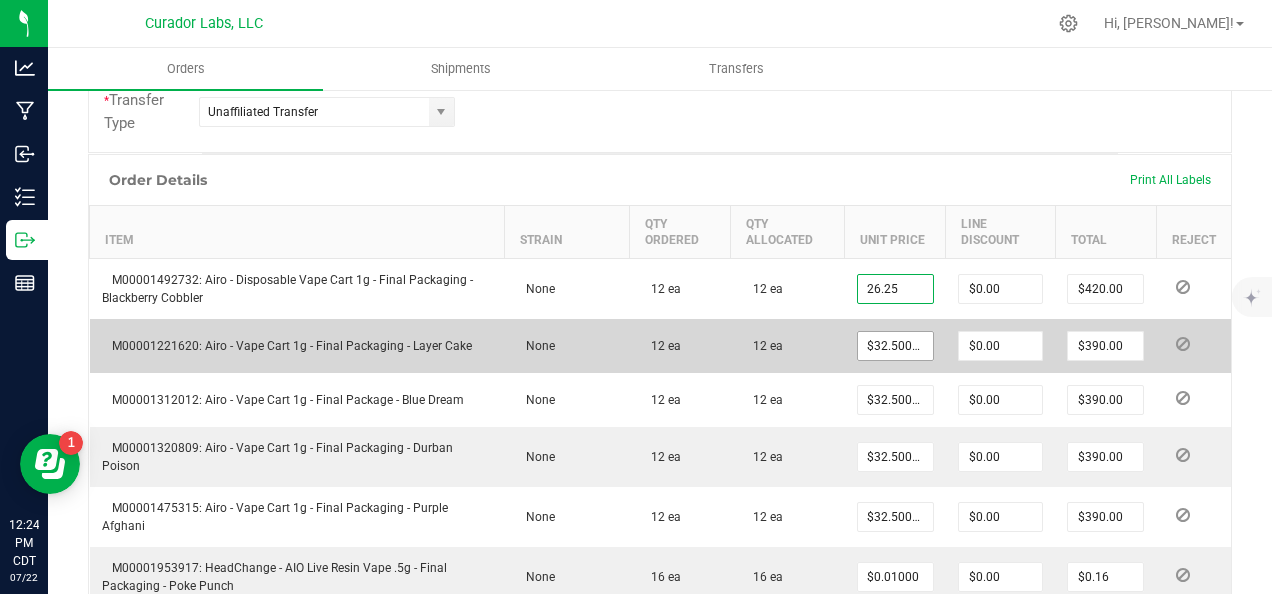 type on "$26.25000" 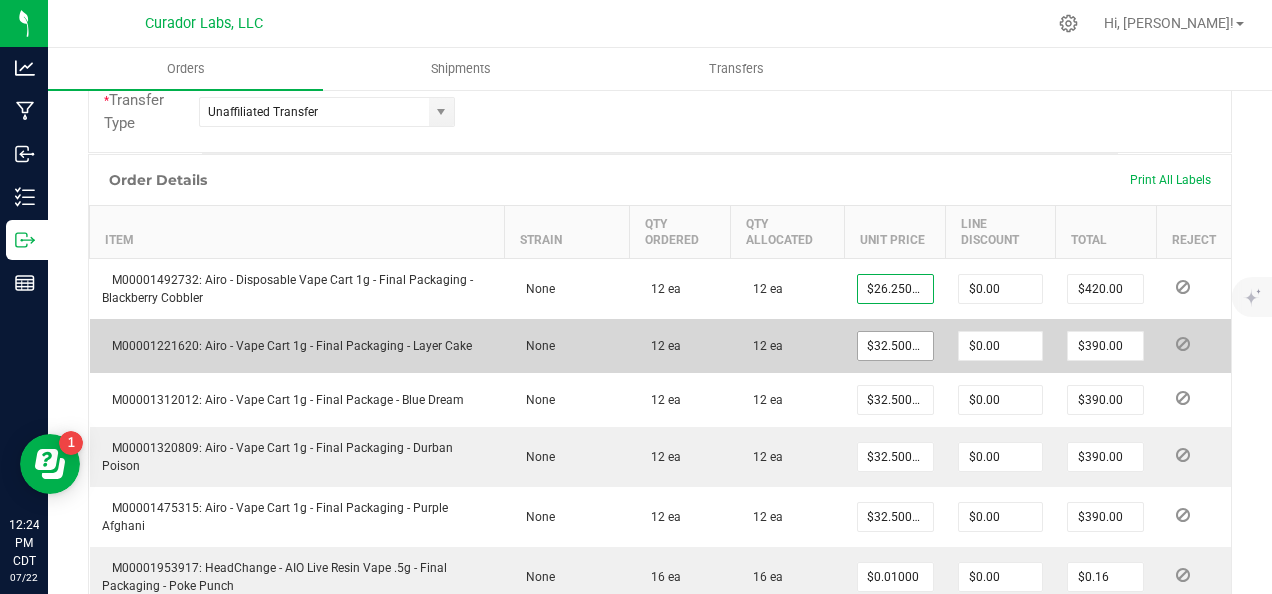 type on "$315.00" 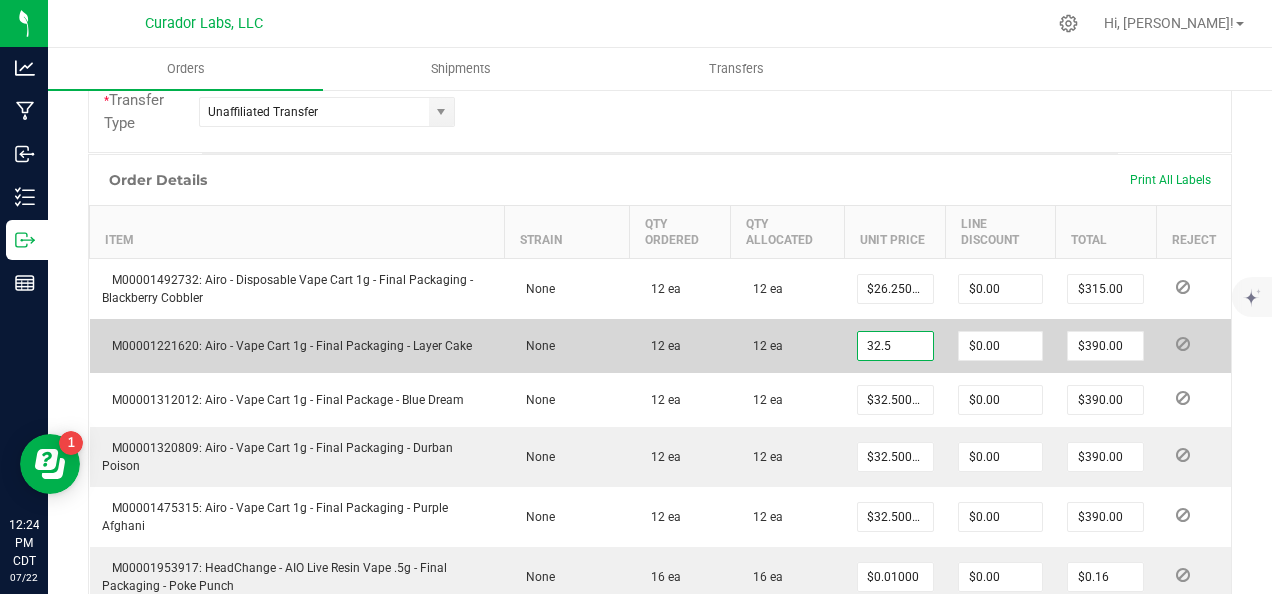click on "32.5" at bounding box center [895, 346] 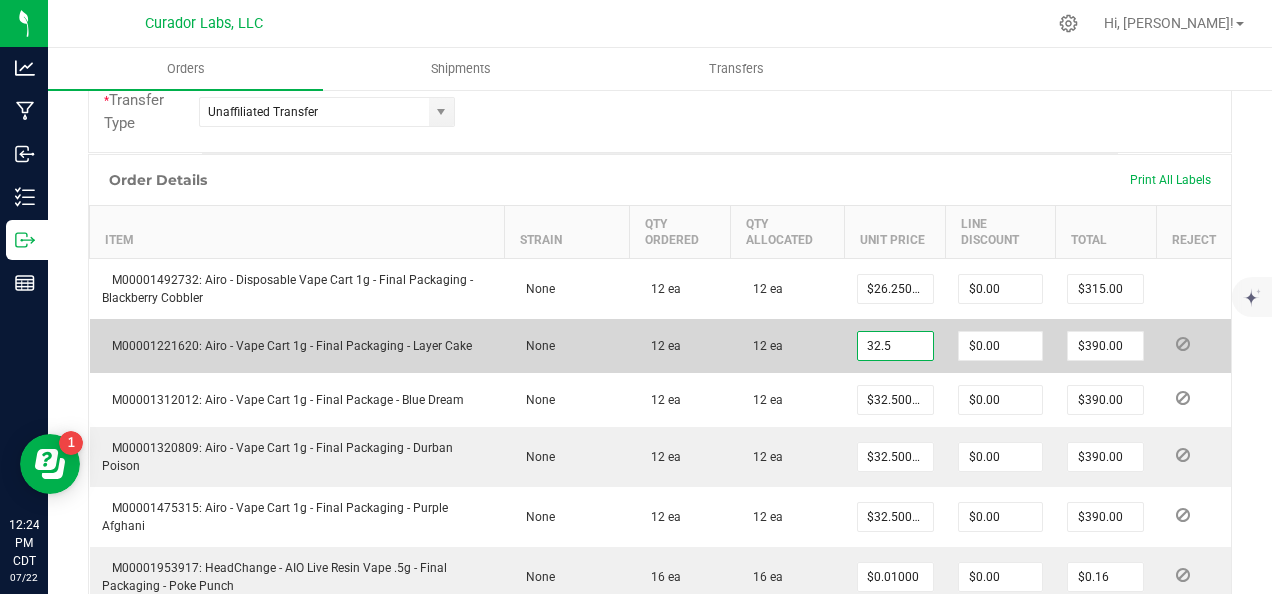 paste on "24.38" 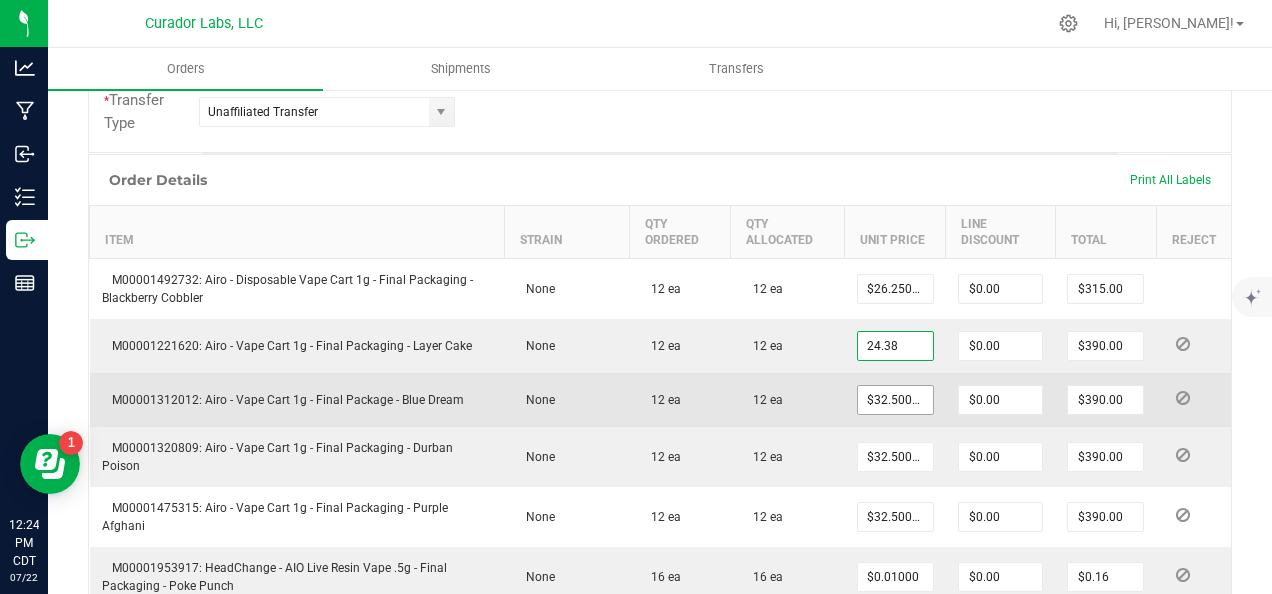 type on "$24.38000" 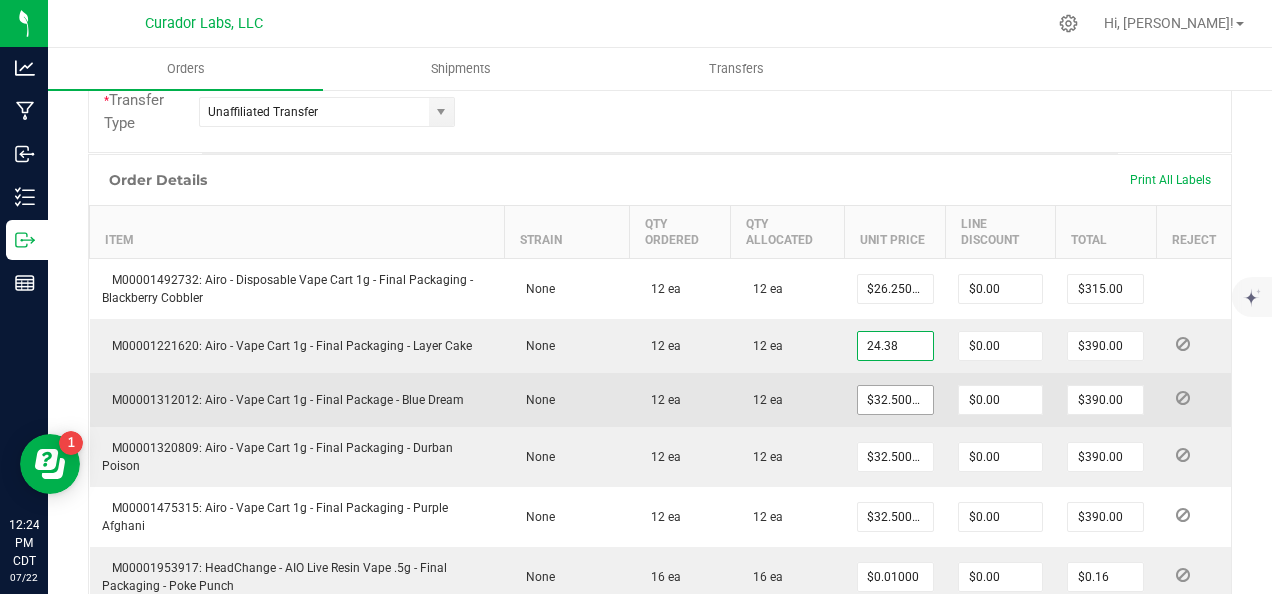 type on "$292.56" 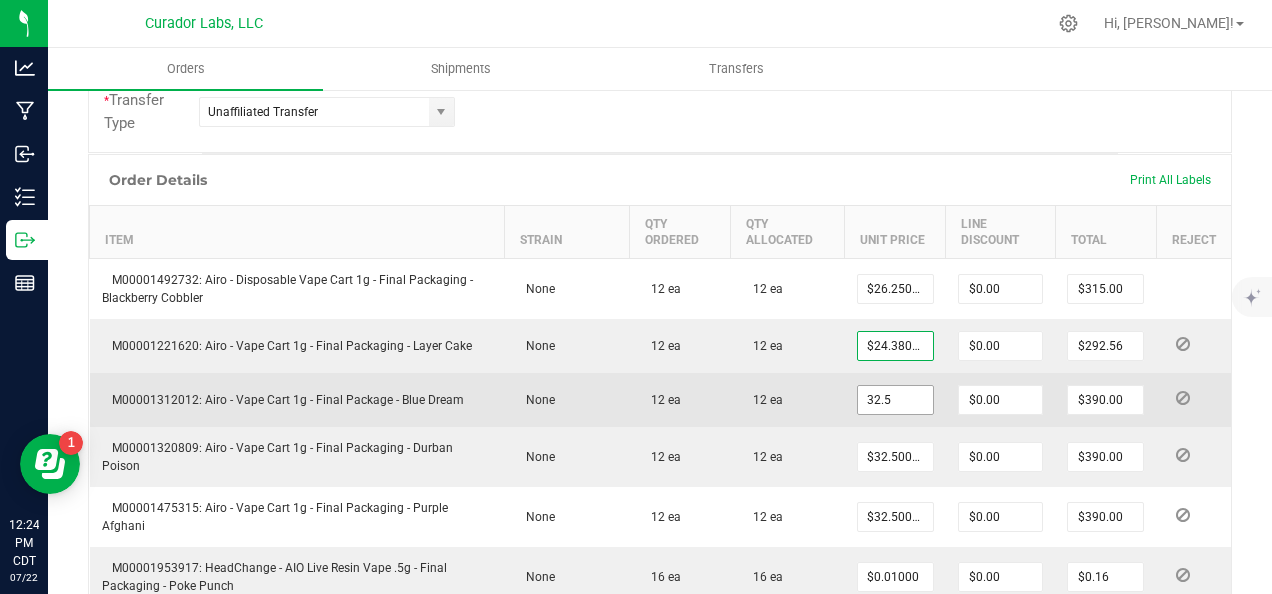 click on "32.5" at bounding box center [895, 400] 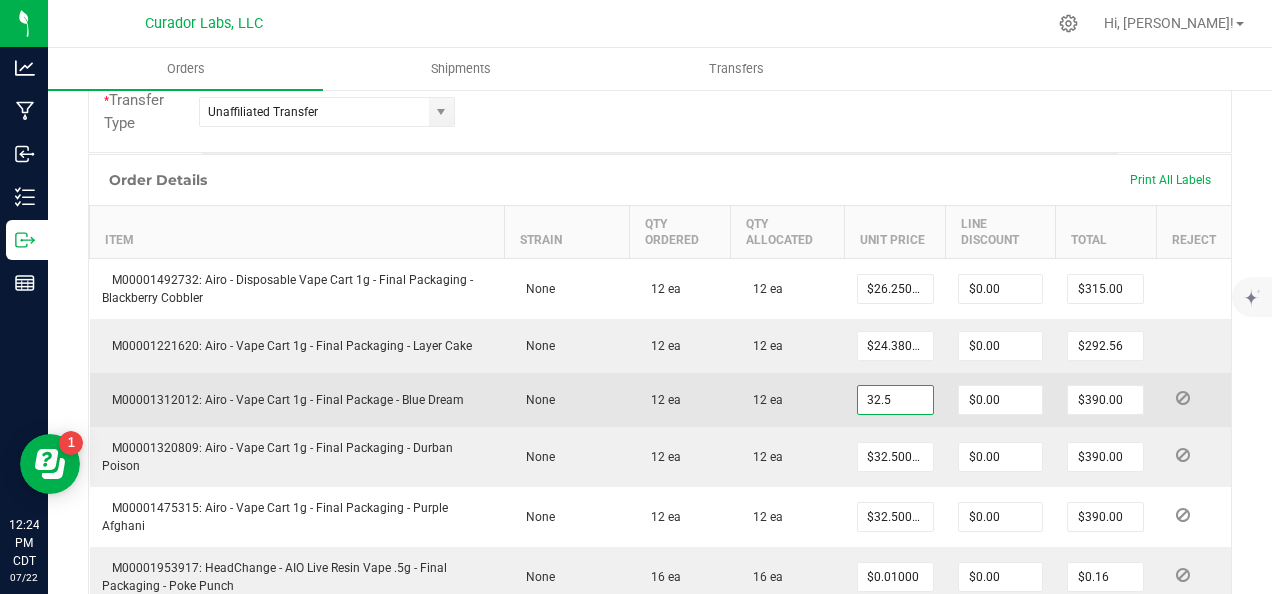 paste on "24.38" 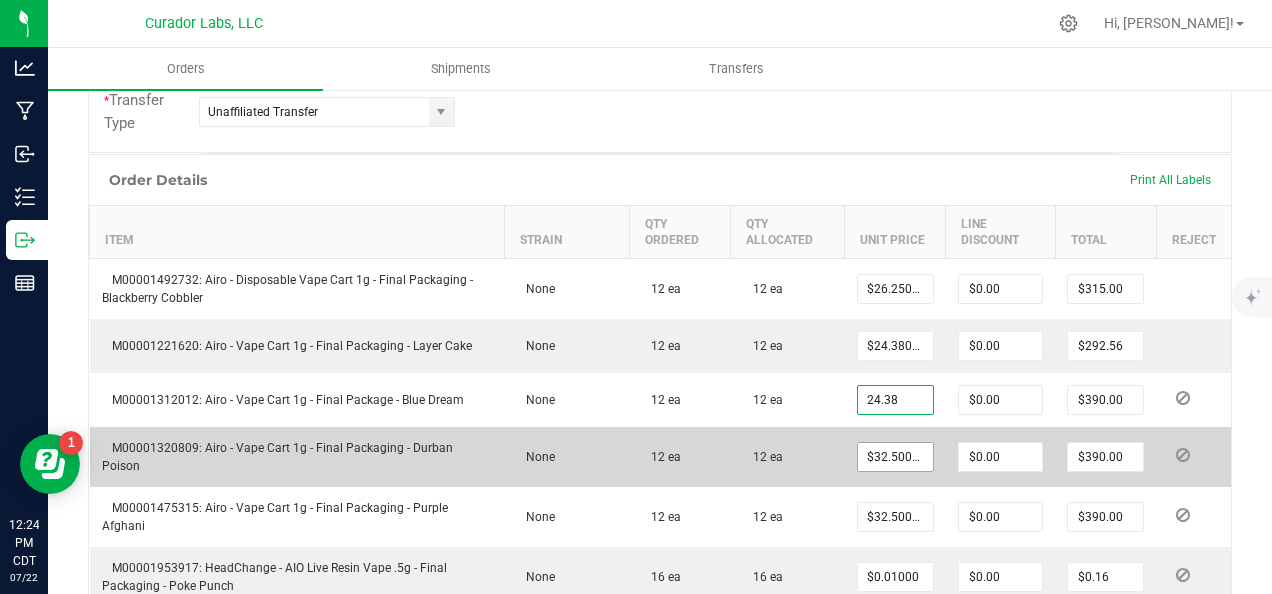 type on "$24.38000" 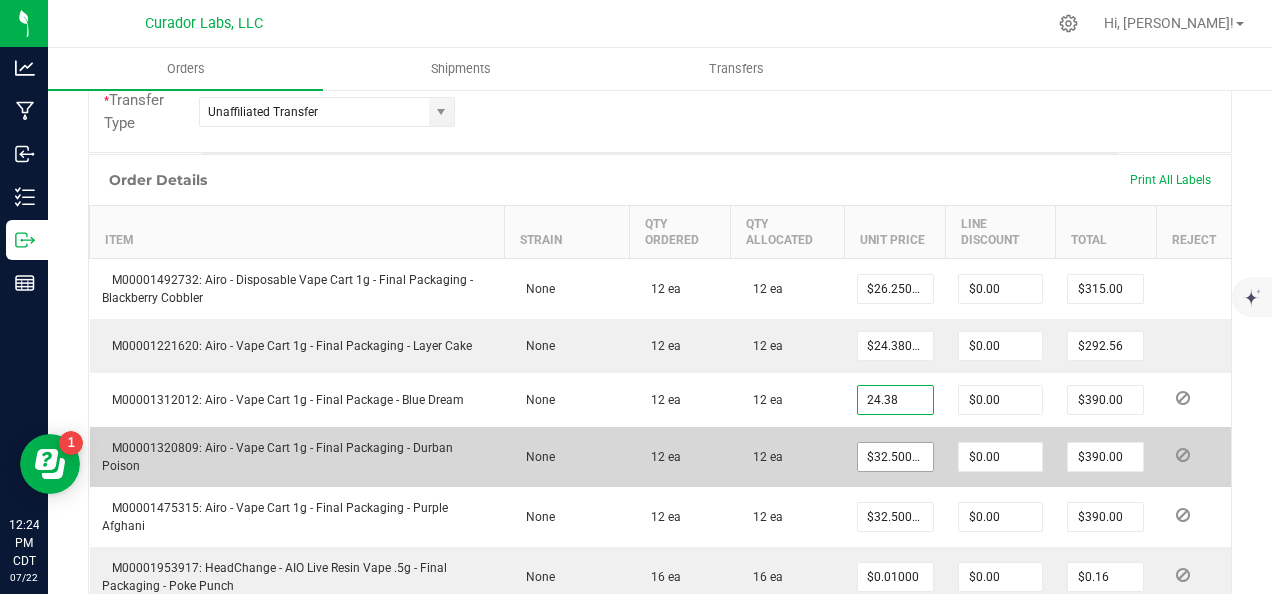 type on "$292.56" 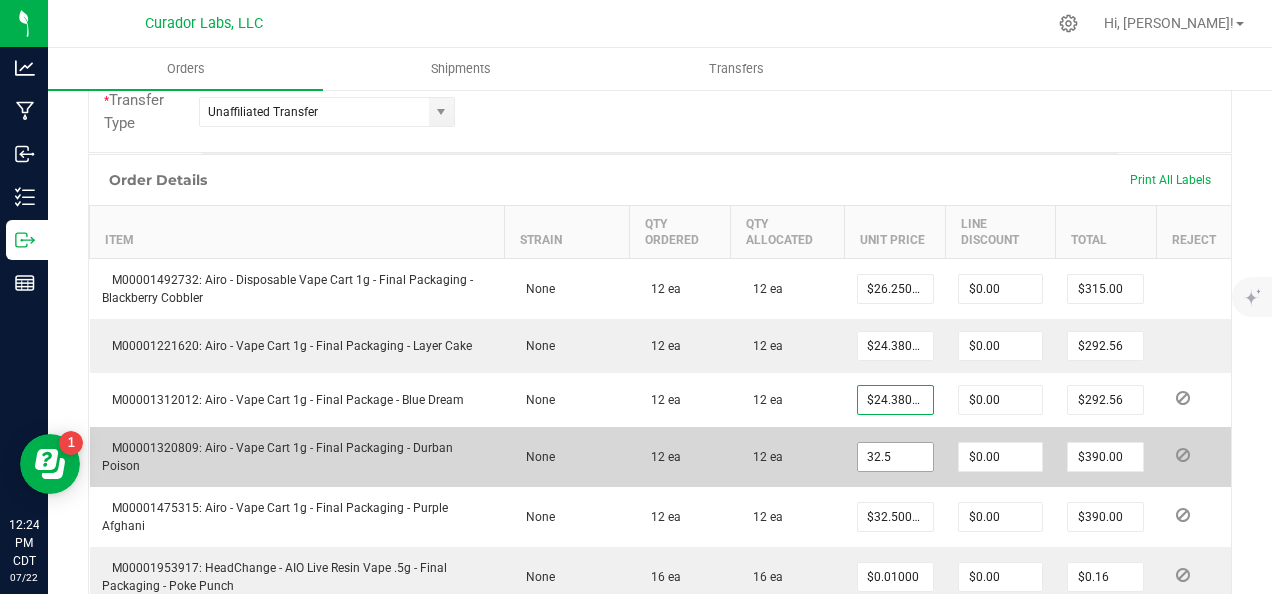 click on "32.5" at bounding box center [895, 457] 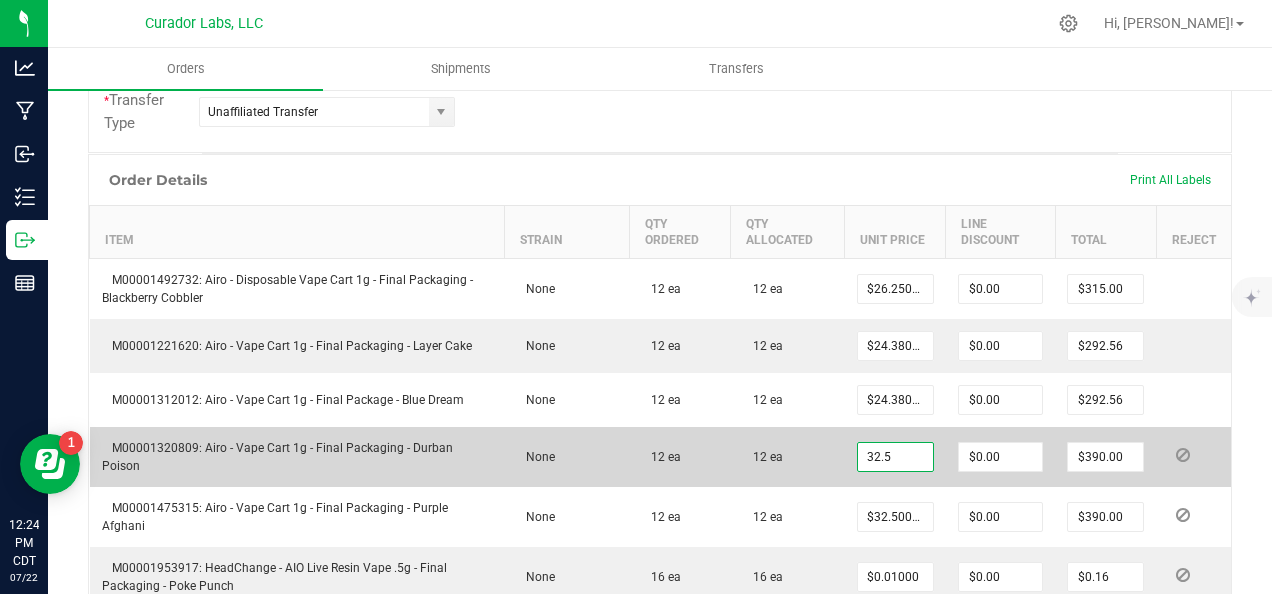 paste on "24.38" 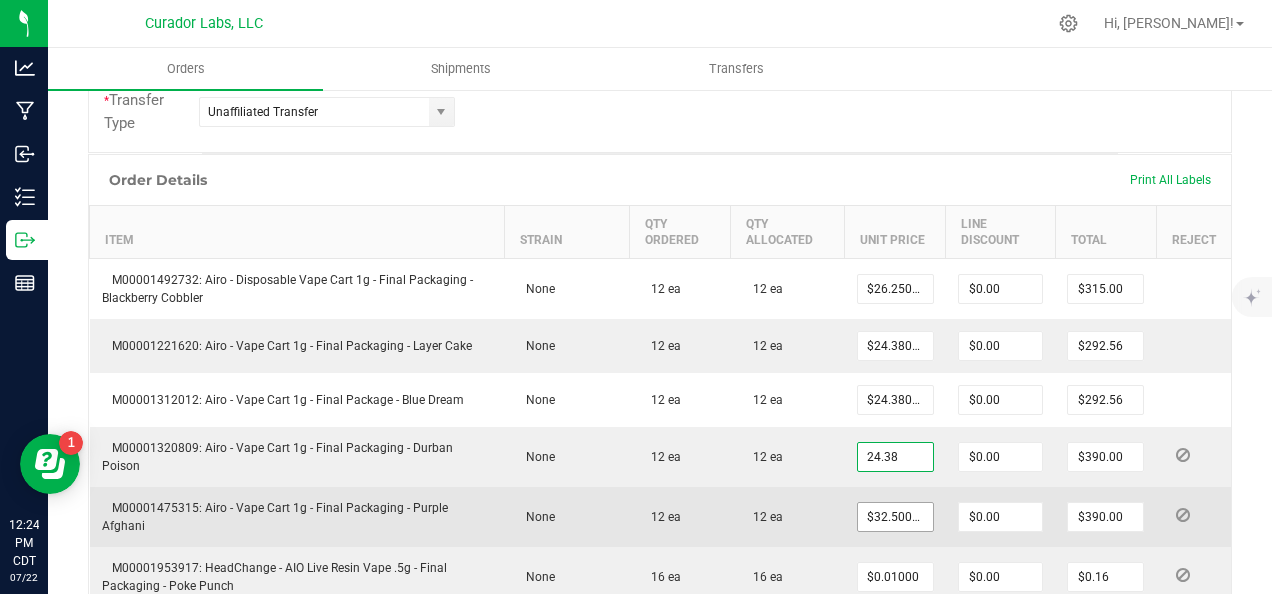 type on "$24.38000" 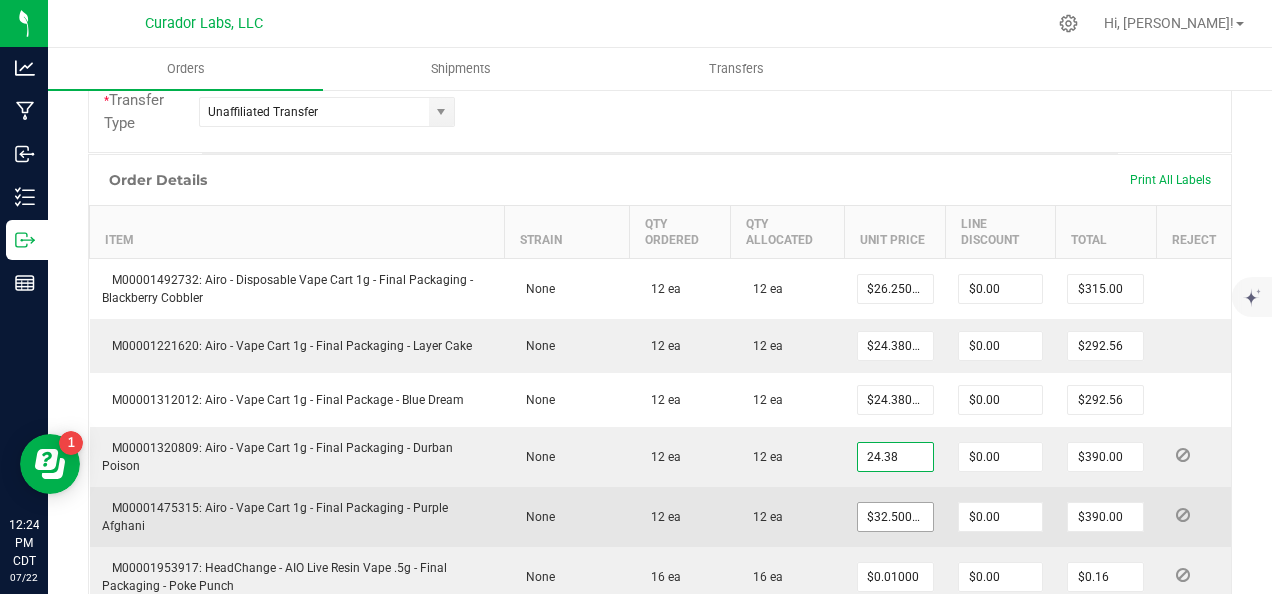type on "$292.56" 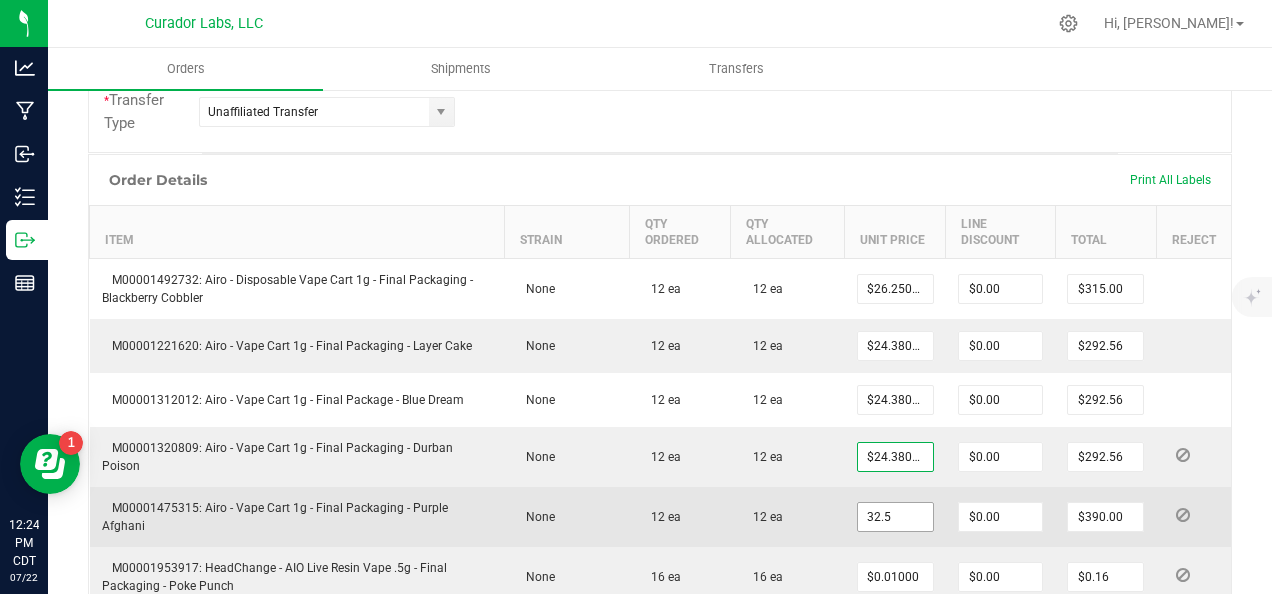 click on "32.5" at bounding box center (895, 517) 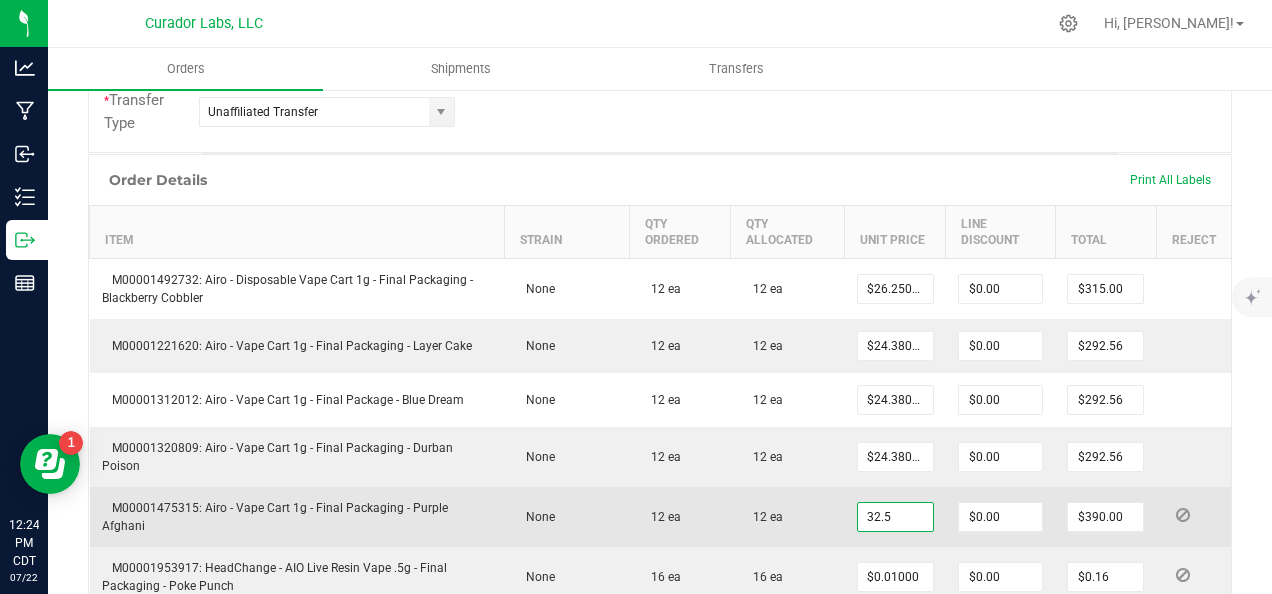 paste on "24.38" 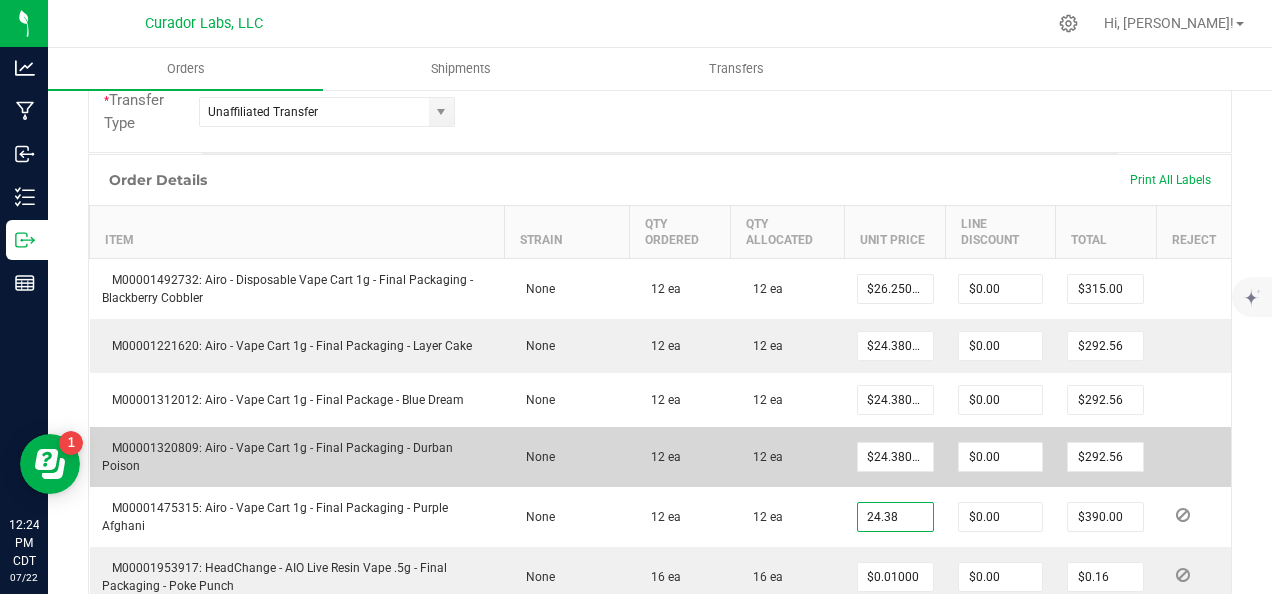 type on "$24.38000" 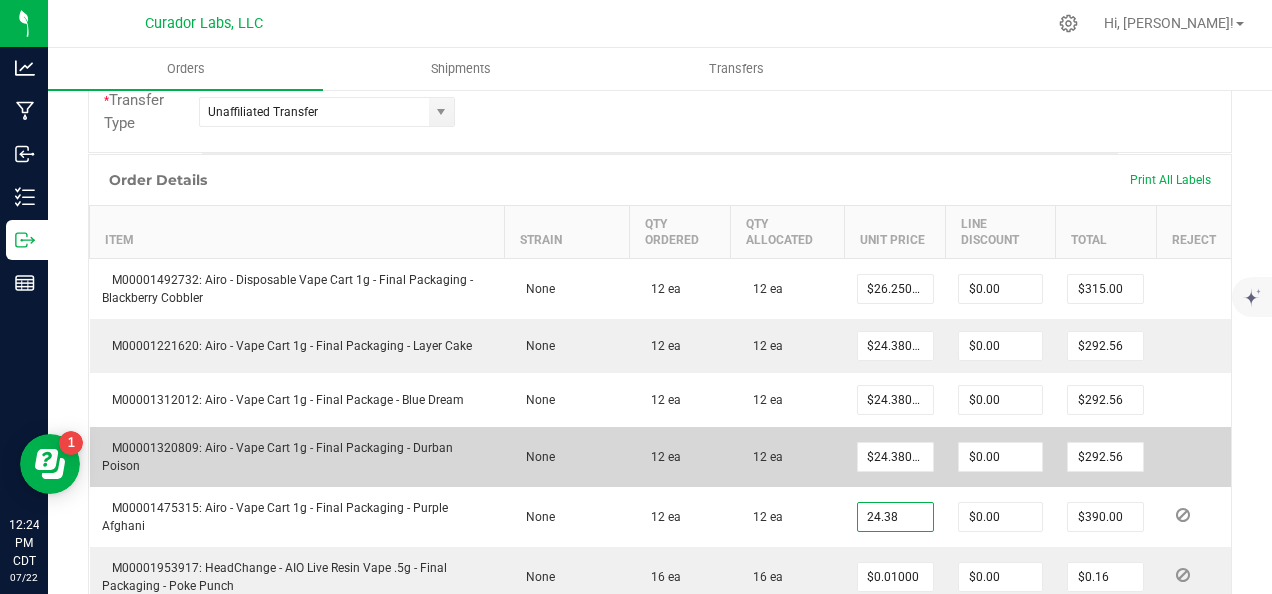 type on "$292.56" 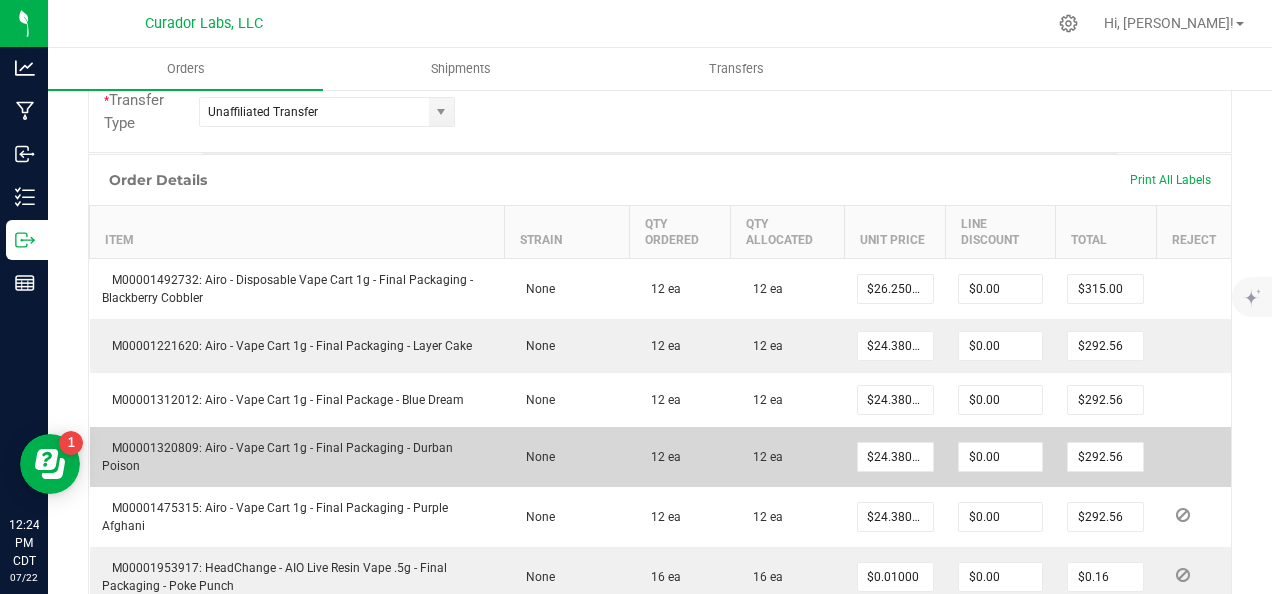click on "12 ea" at bounding box center (788, 457) 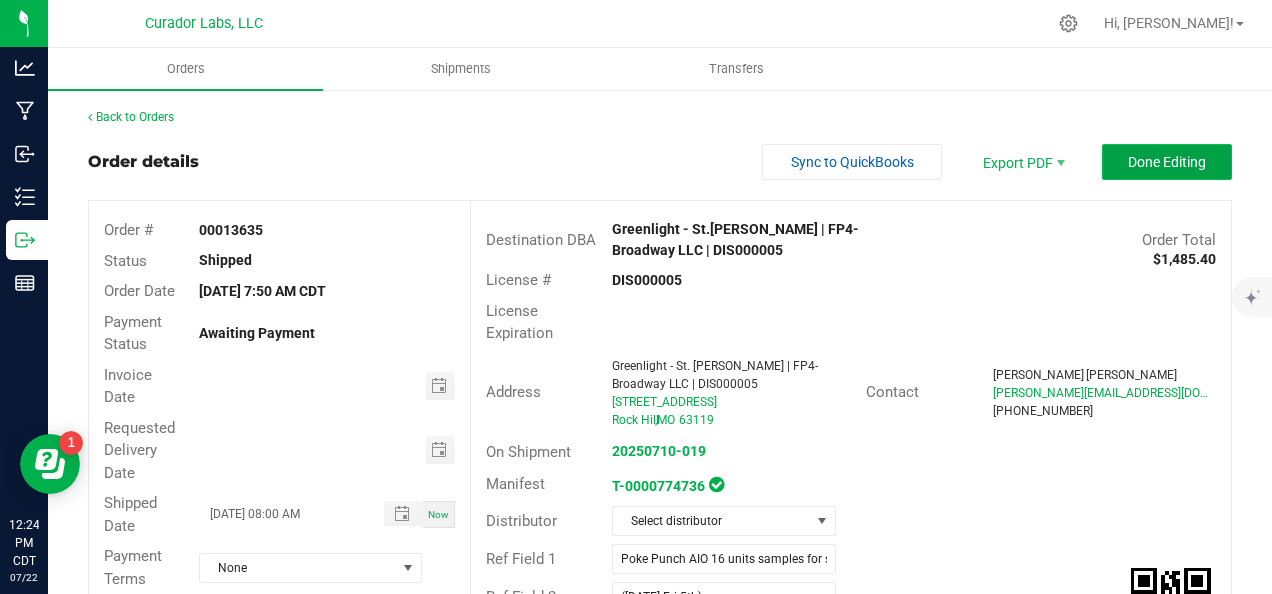 click on "Done Editing" at bounding box center (1167, 162) 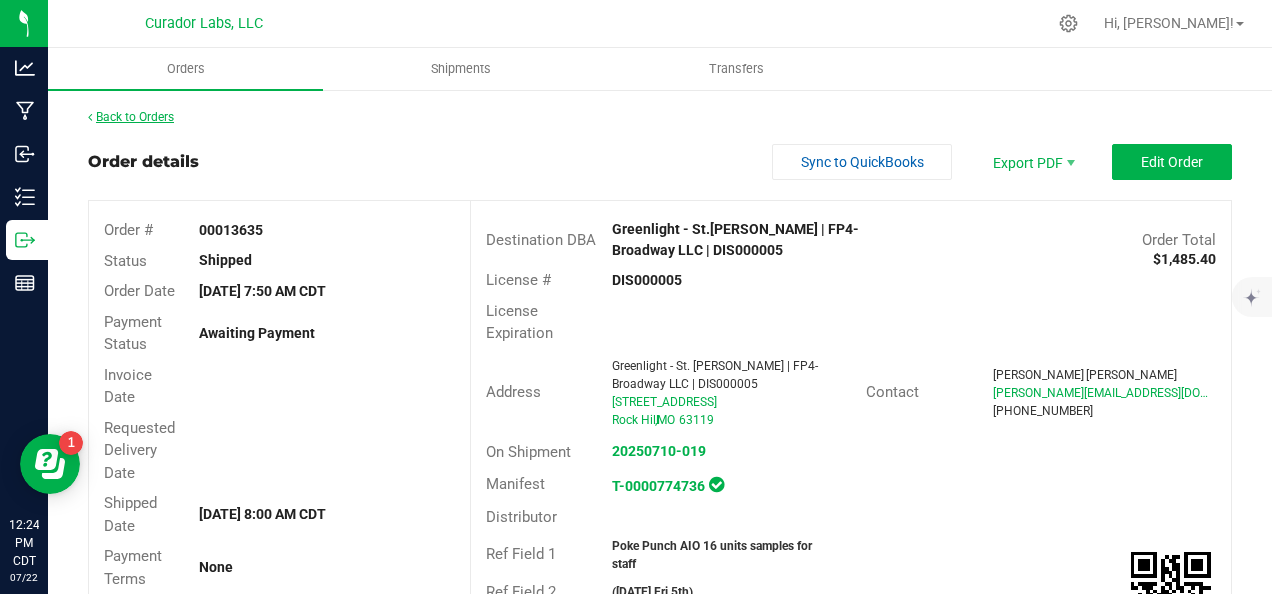 click on "Back to Orders" at bounding box center (131, 117) 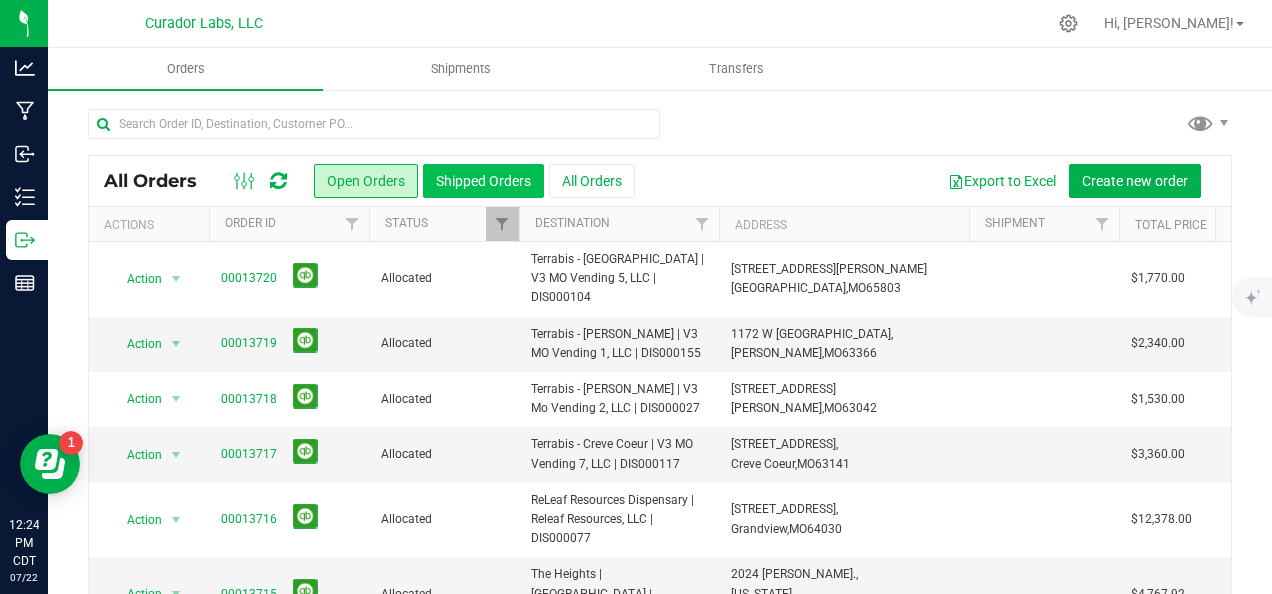 click on "Shipped Orders" at bounding box center (483, 181) 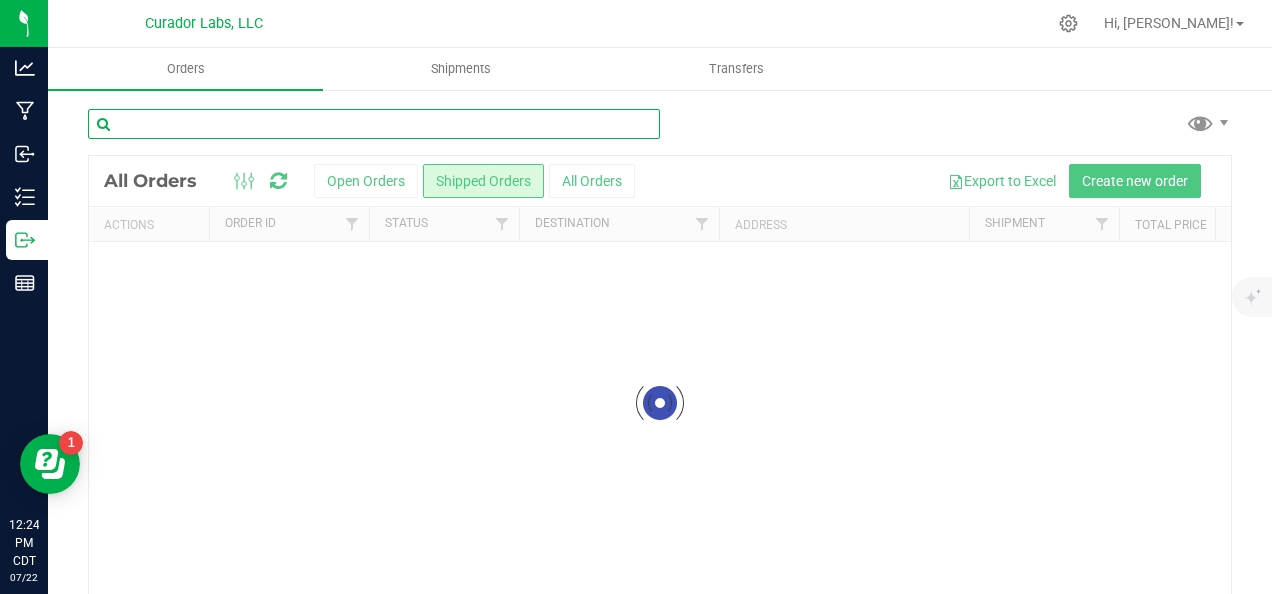 click at bounding box center (374, 124) 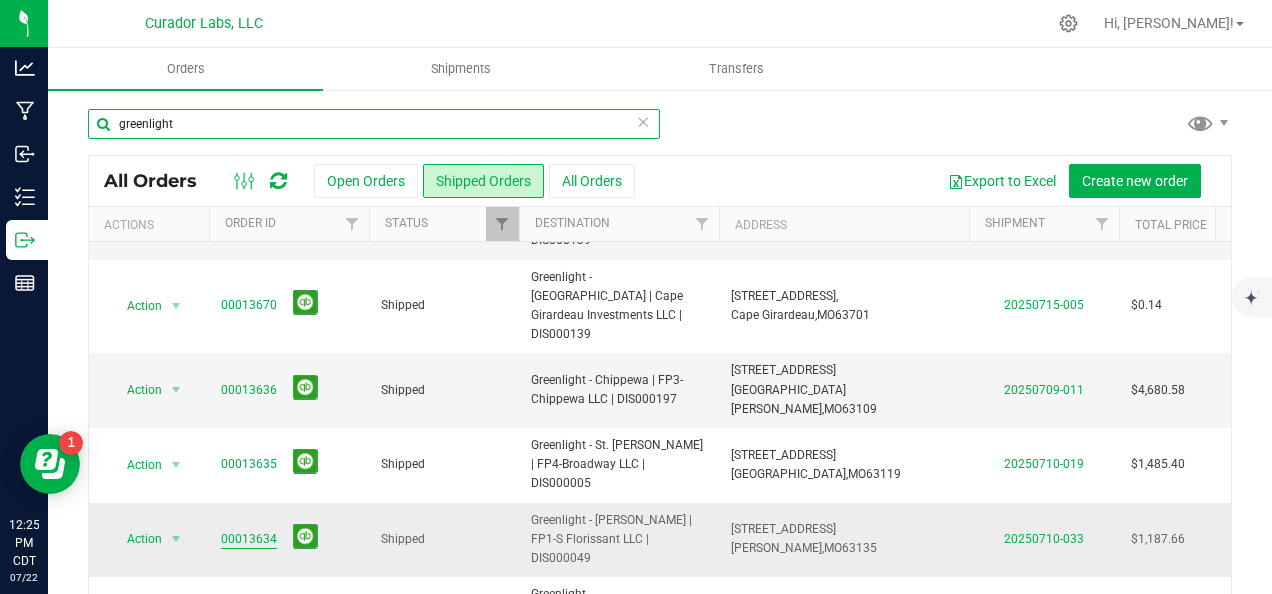 type on "greenlight" 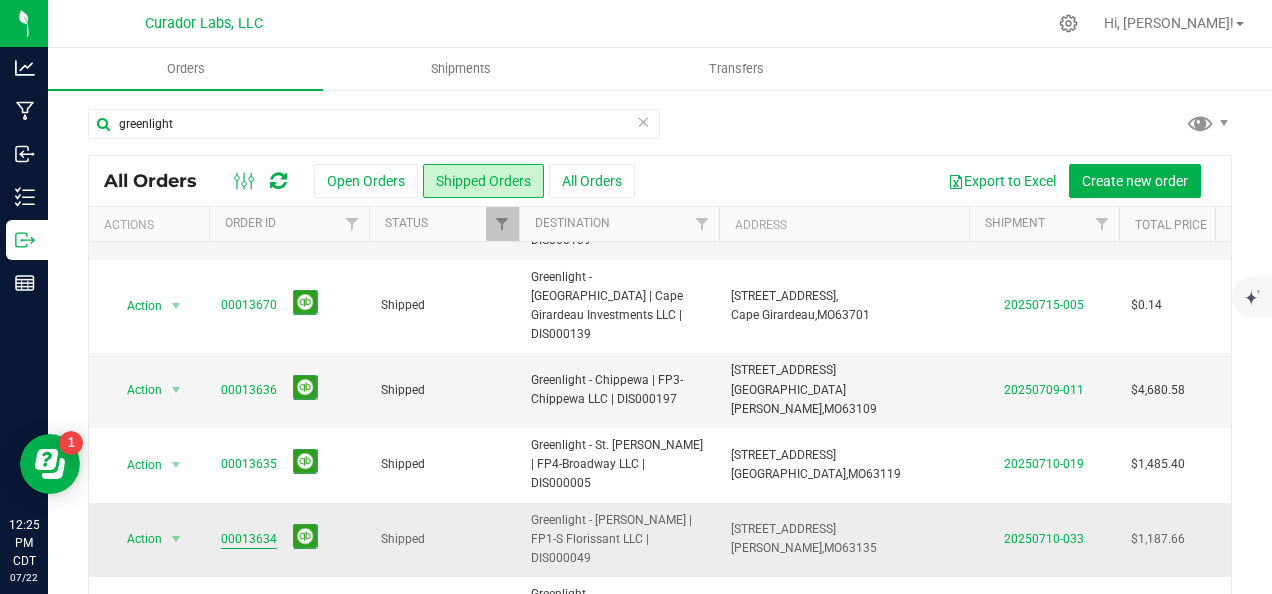click on "00013634" at bounding box center (249, 539) 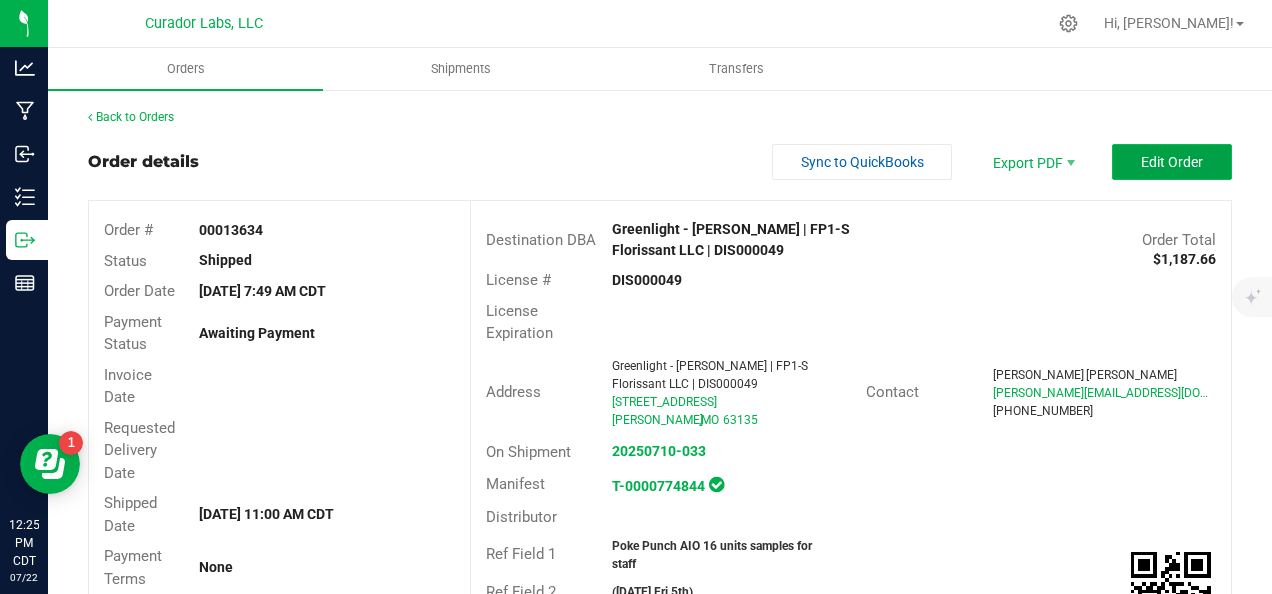 click on "Edit Order" at bounding box center [1172, 162] 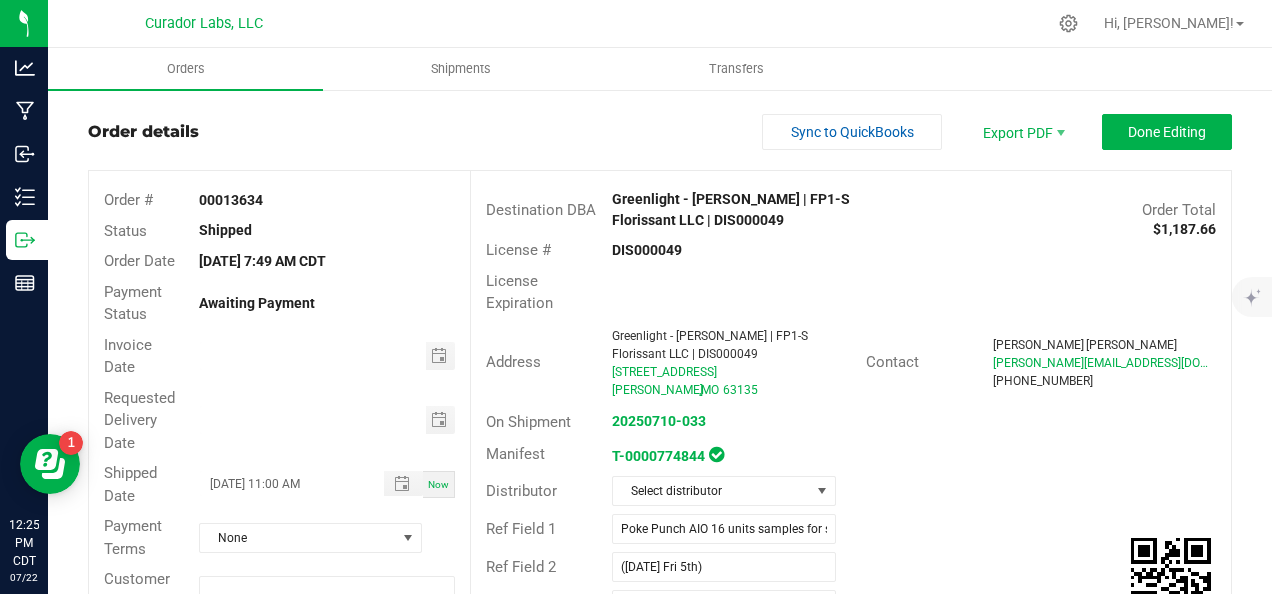 scroll, scrollTop: 0, scrollLeft: 0, axis: both 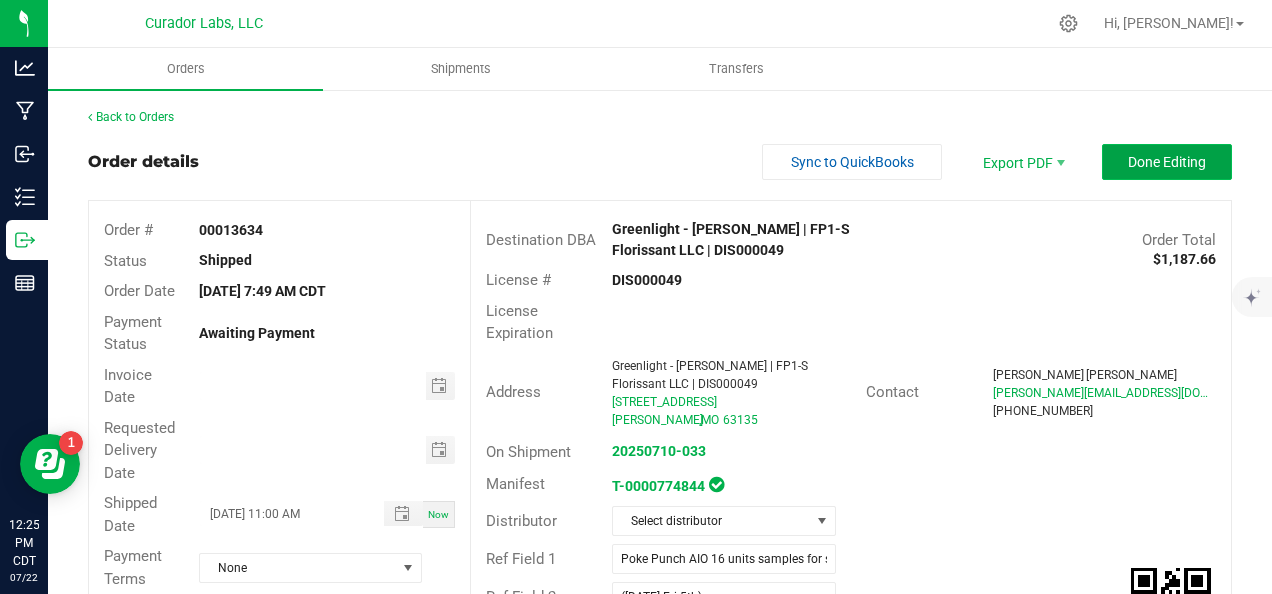 click on "Done Editing" at bounding box center (1167, 162) 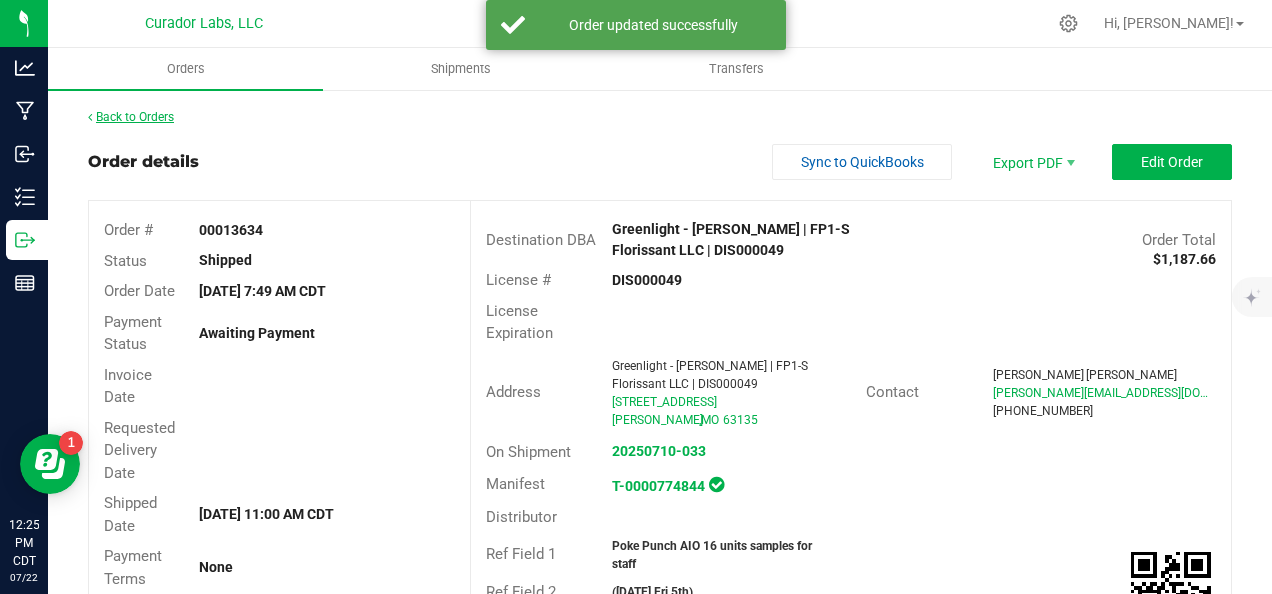click on "Back to Orders" at bounding box center (131, 117) 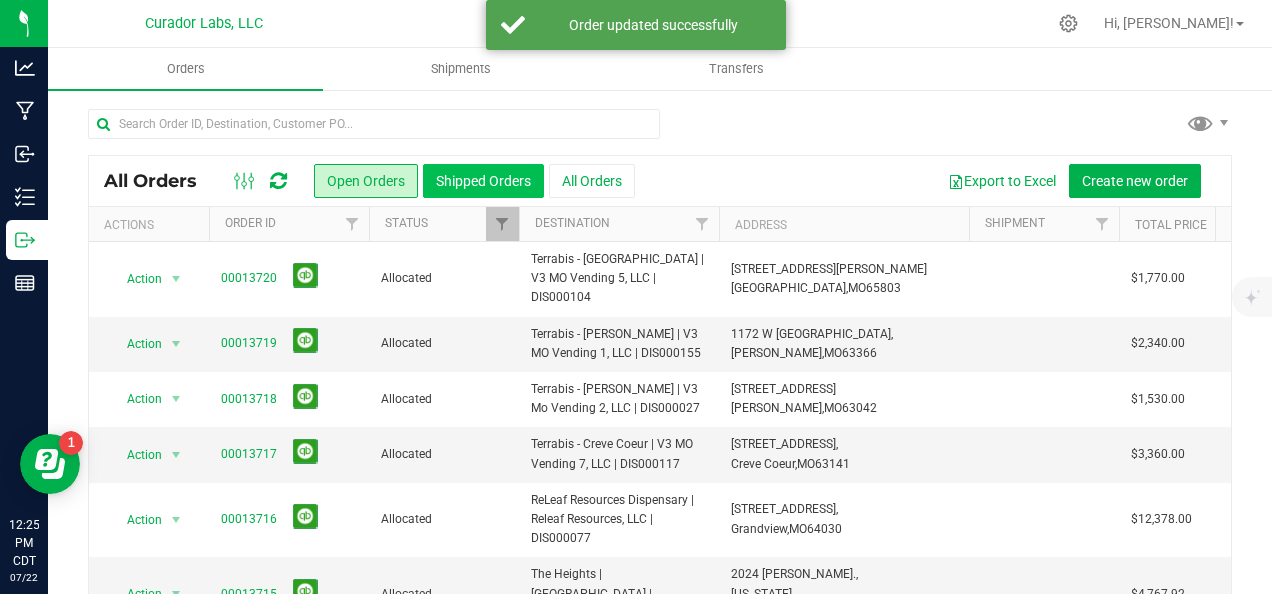click on "Shipped Orders" at bounding box center (483, 181) 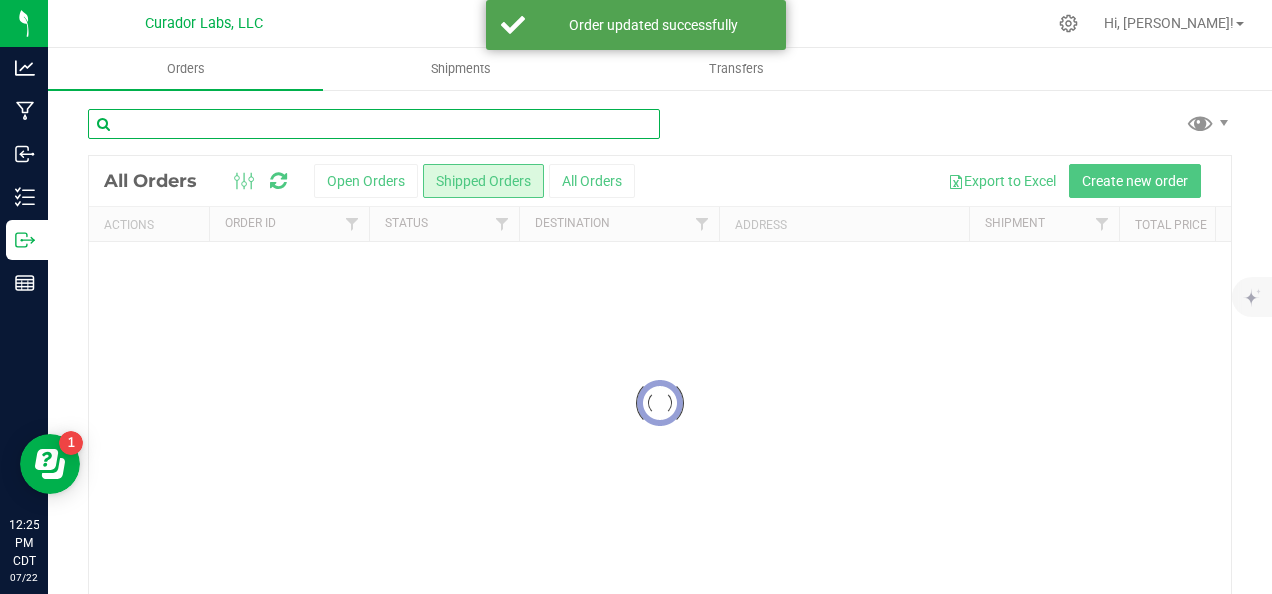 click at bounding box center (374, 124) 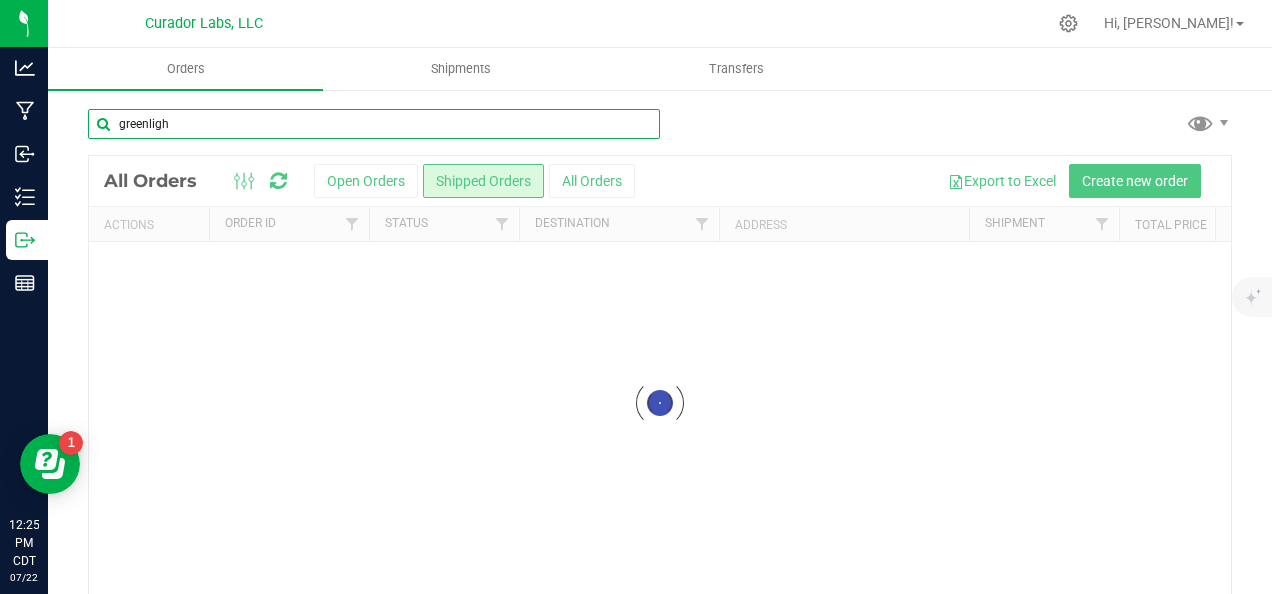 type on "greenlight" 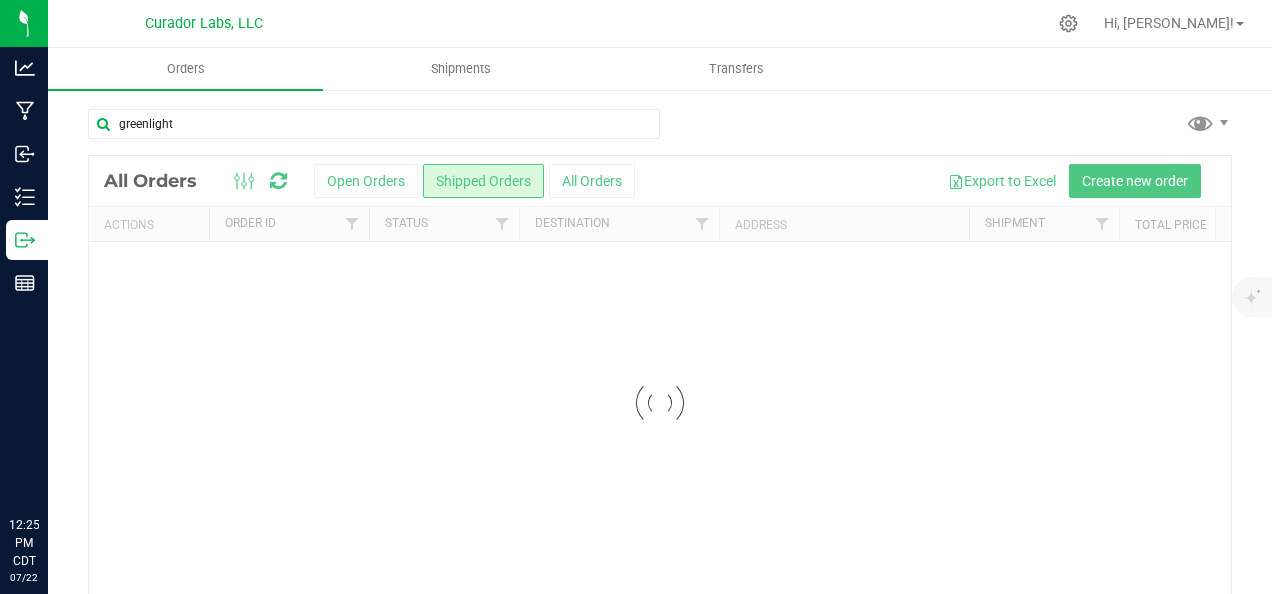 scroll, scrollTop: 0, scrollLeft: 0, axis: both 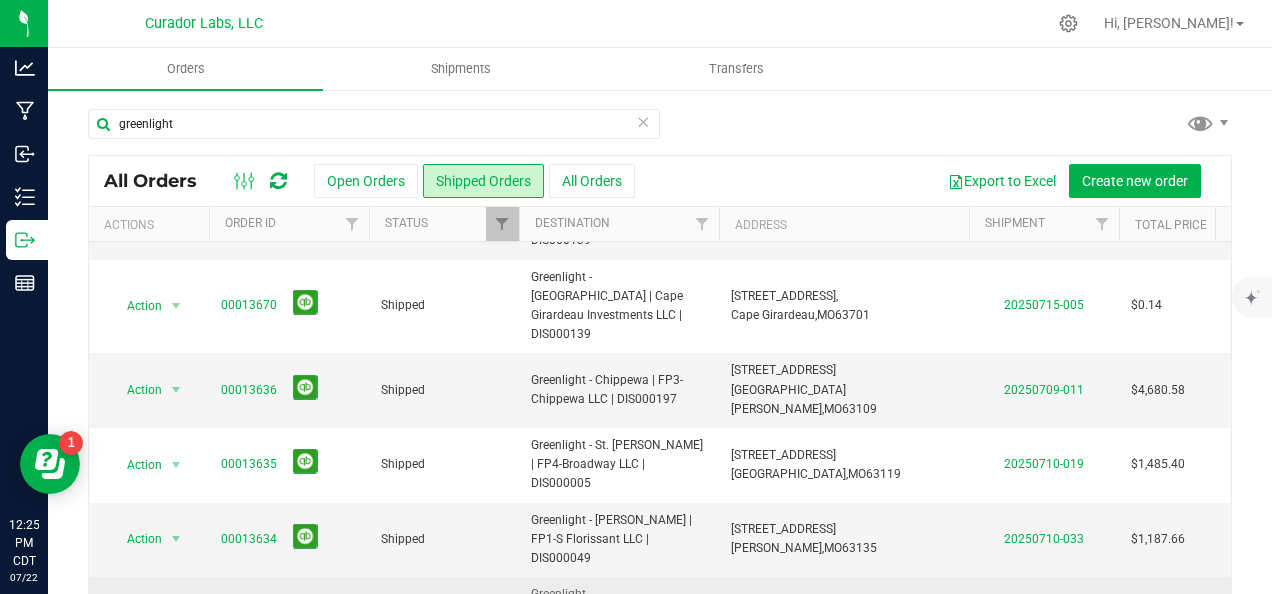 type on "greenlight" 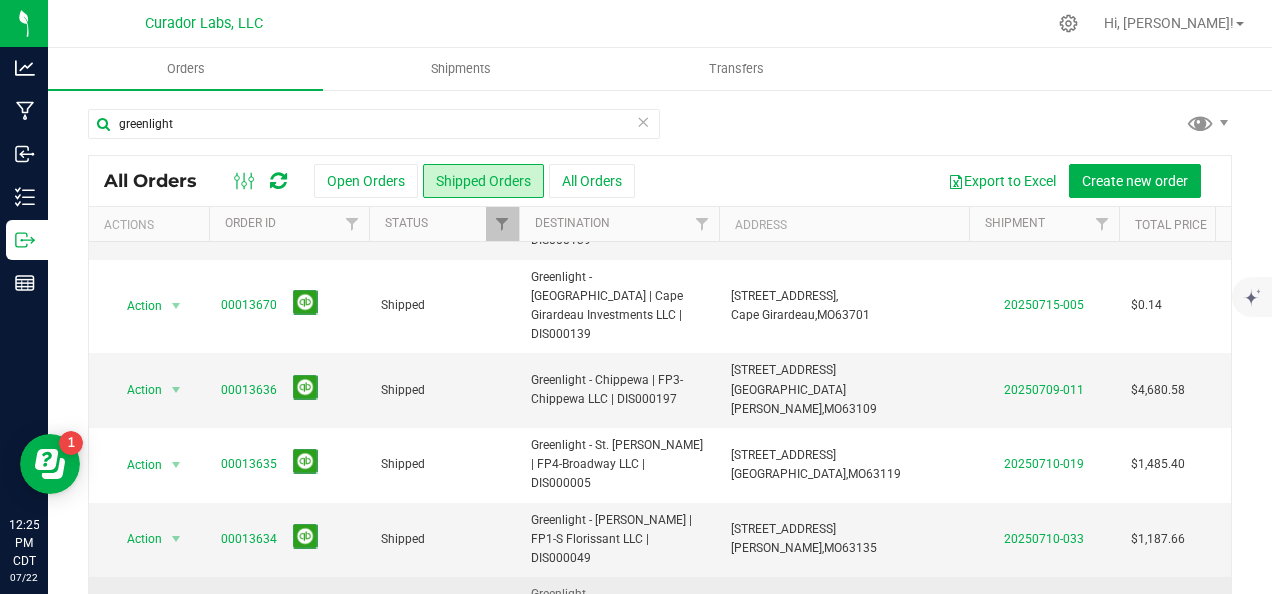 click on "00013633" at bounding box center (249, 614) 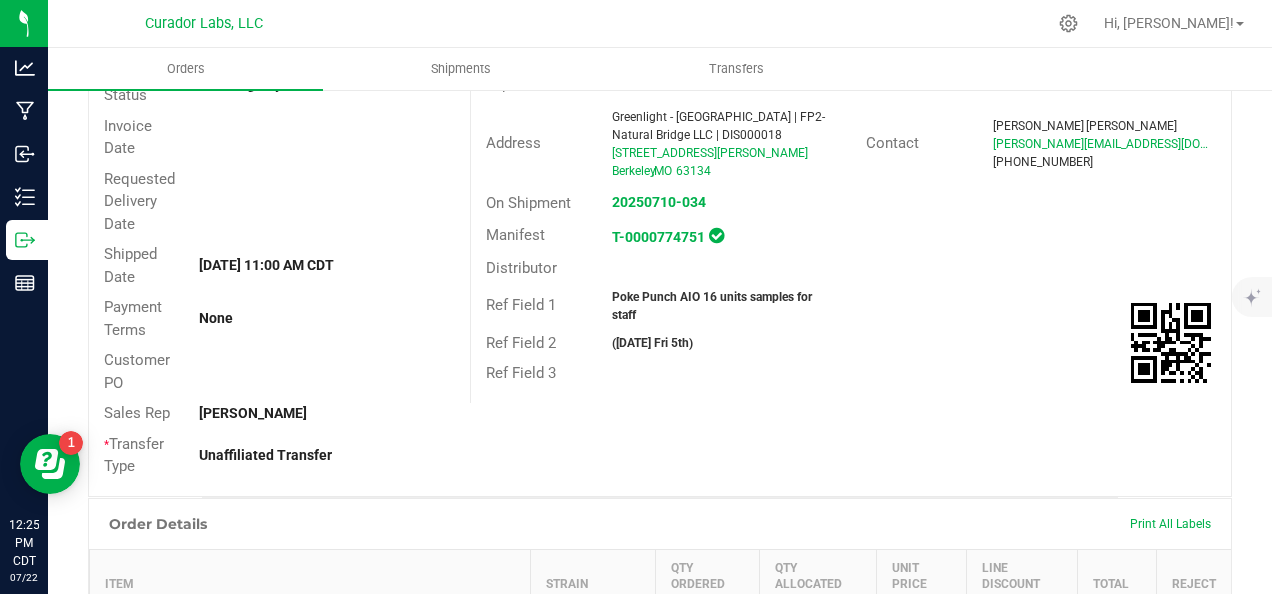 scroll, scrollTop: 0, scrollLeft: 0, axis: both 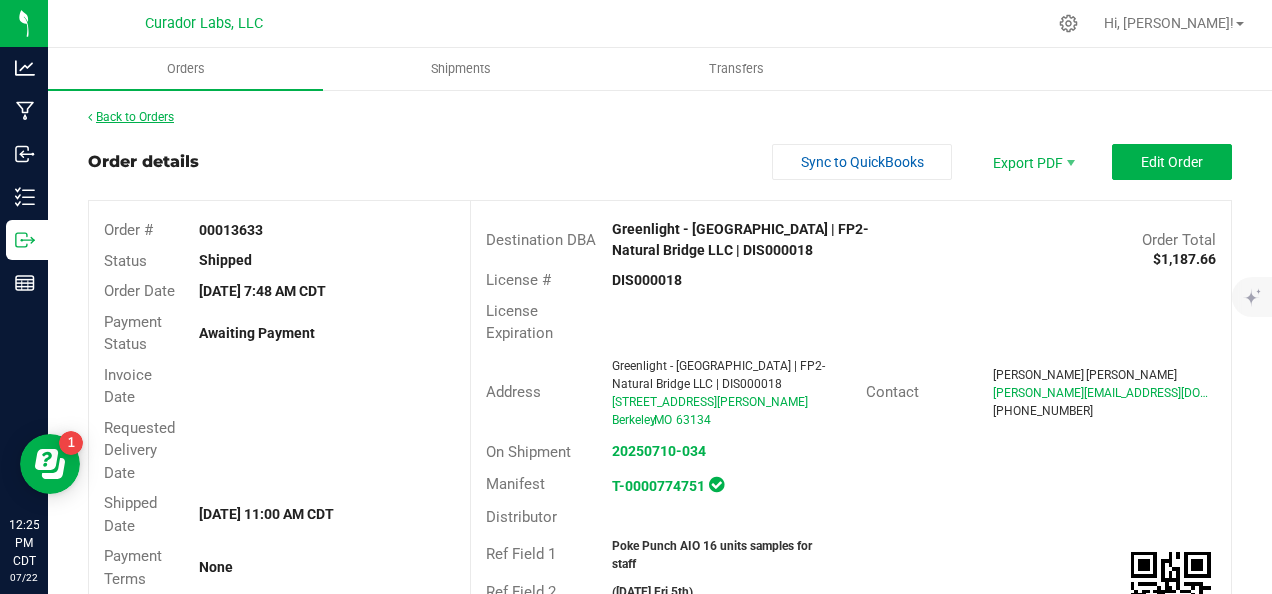 click on "Back to Orders" at bounding box center [131, 117] 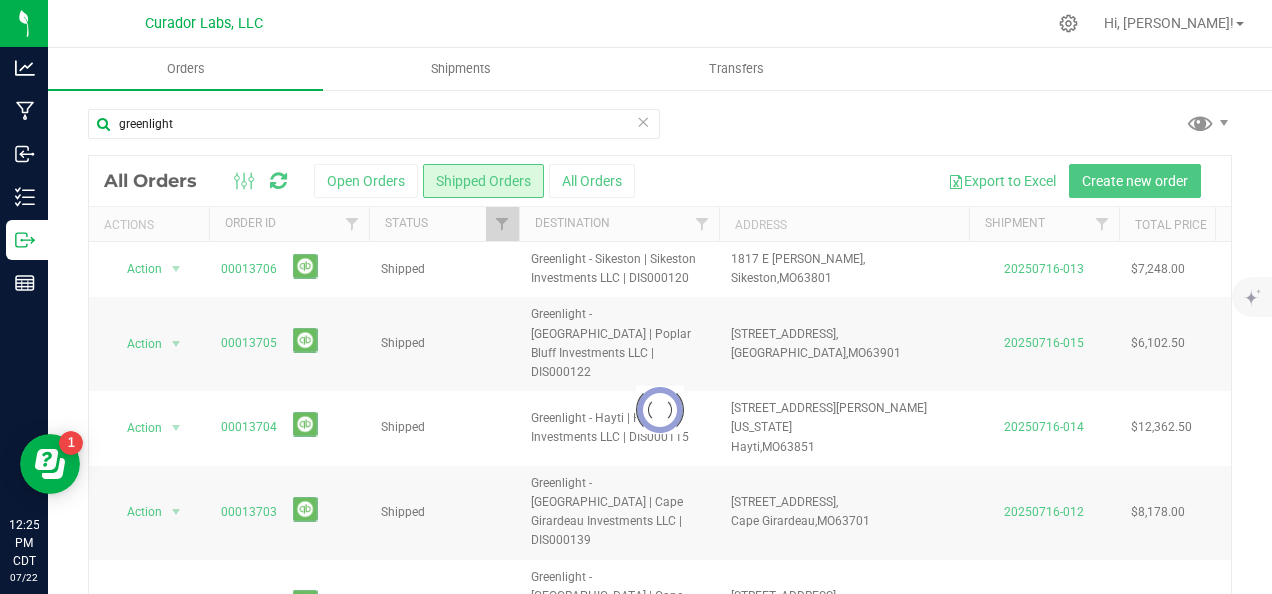 click at bounding box center (643, 121) 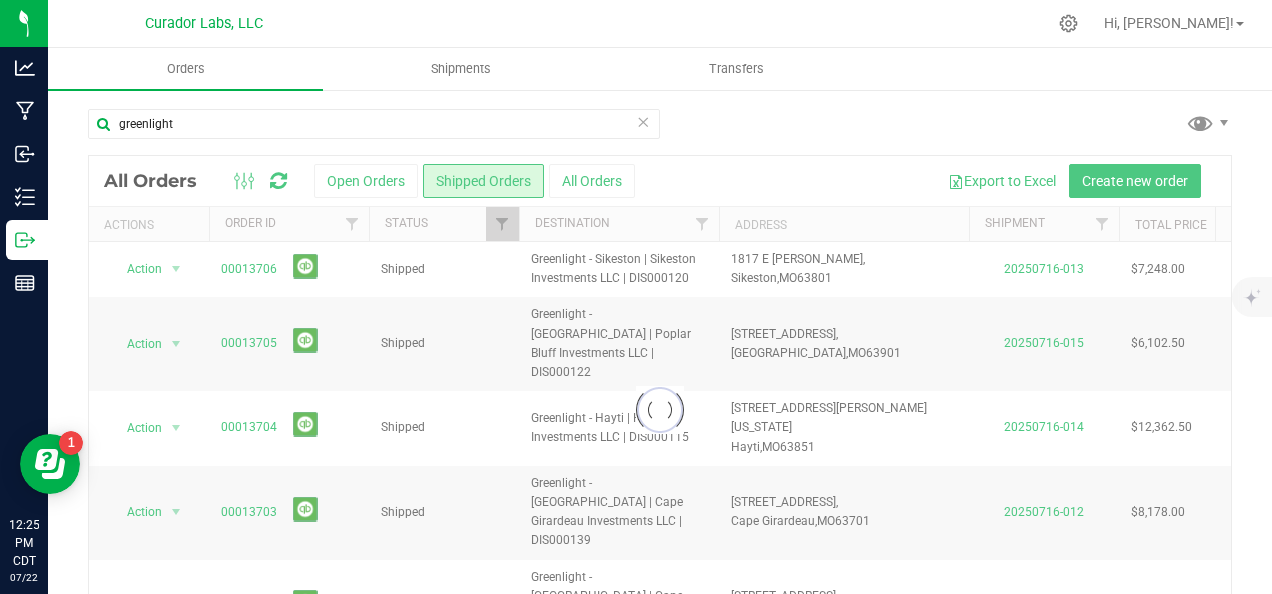 type 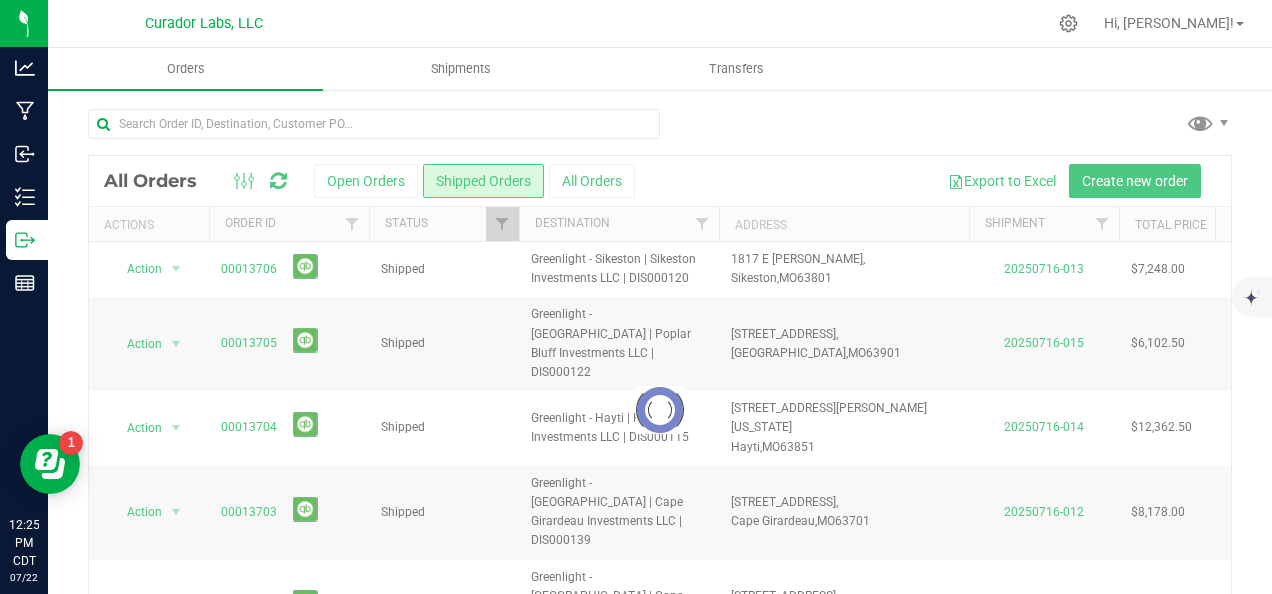 click at bounding box center [660, 410] 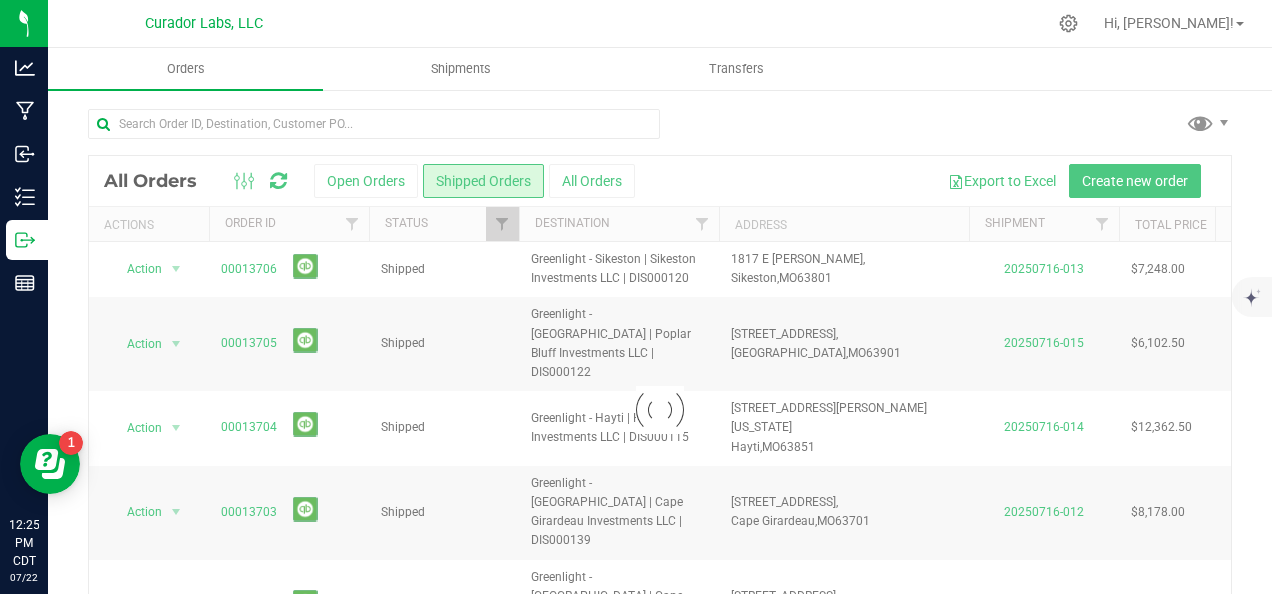 click at bounding box center [660, 410] 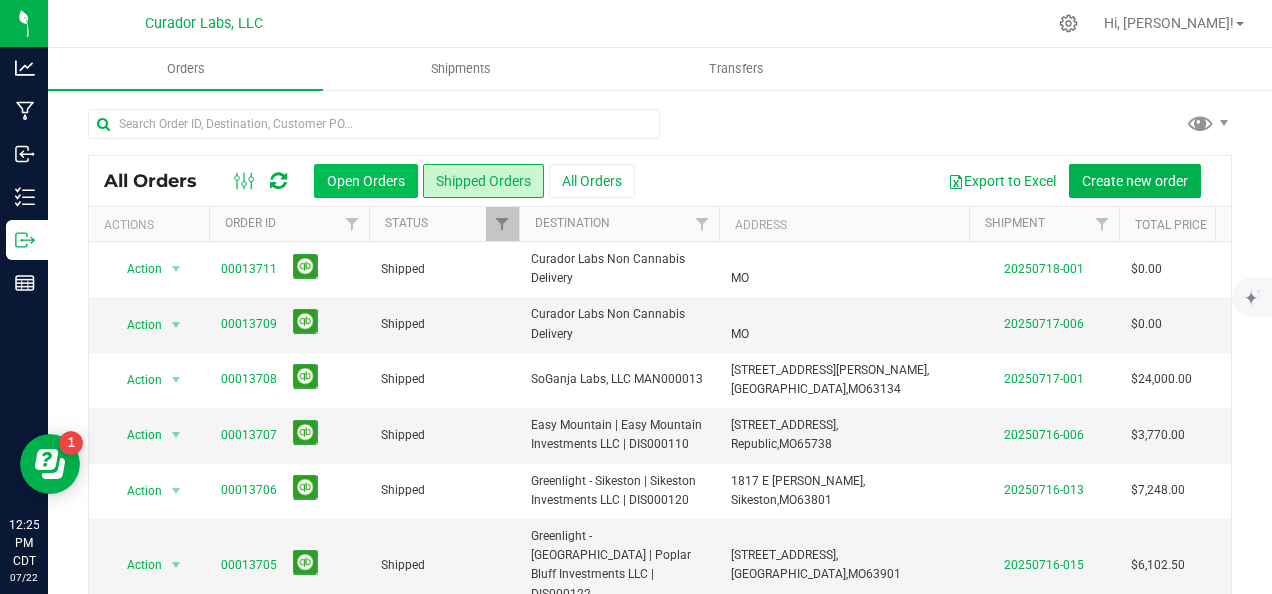 click on "Open Orders" at bounding box center (366, 181) 